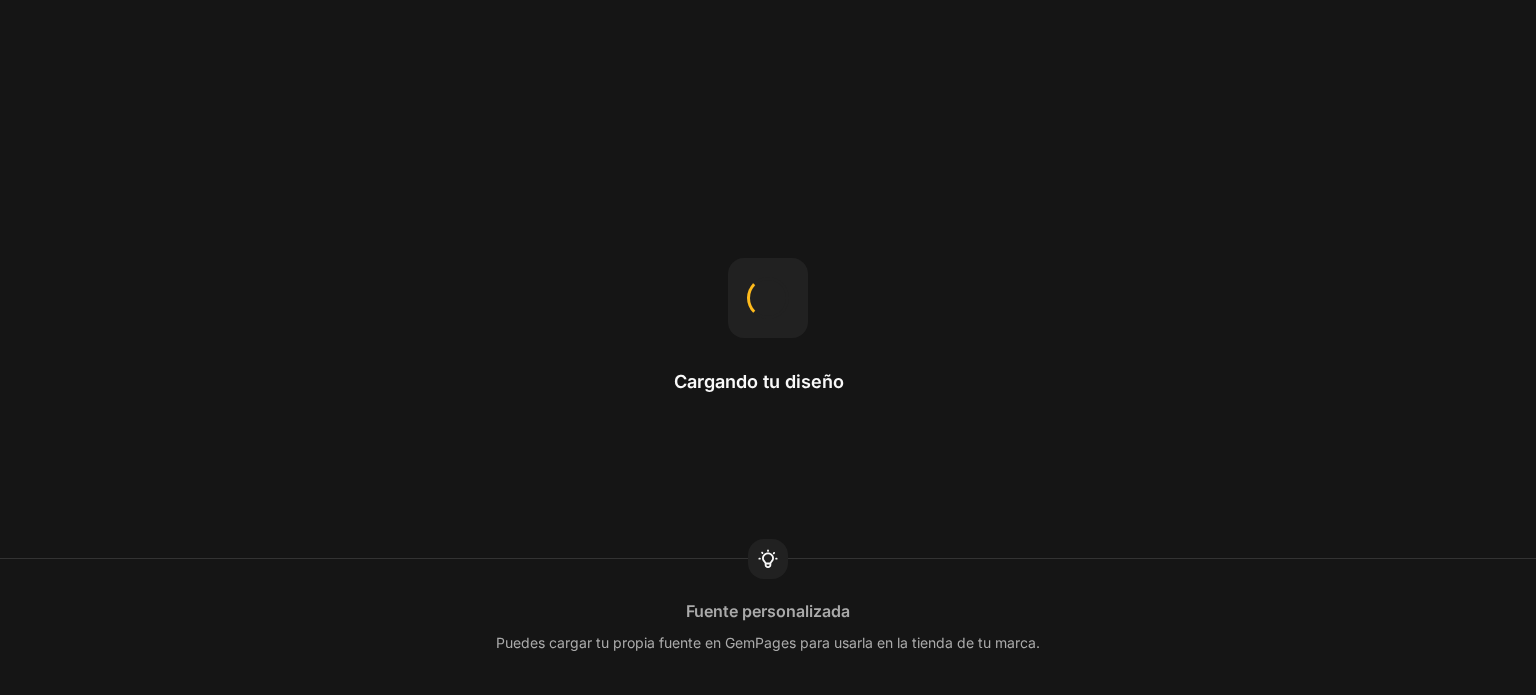 scroll, scrollTop: 0, scrollLeft: 0, axis: both 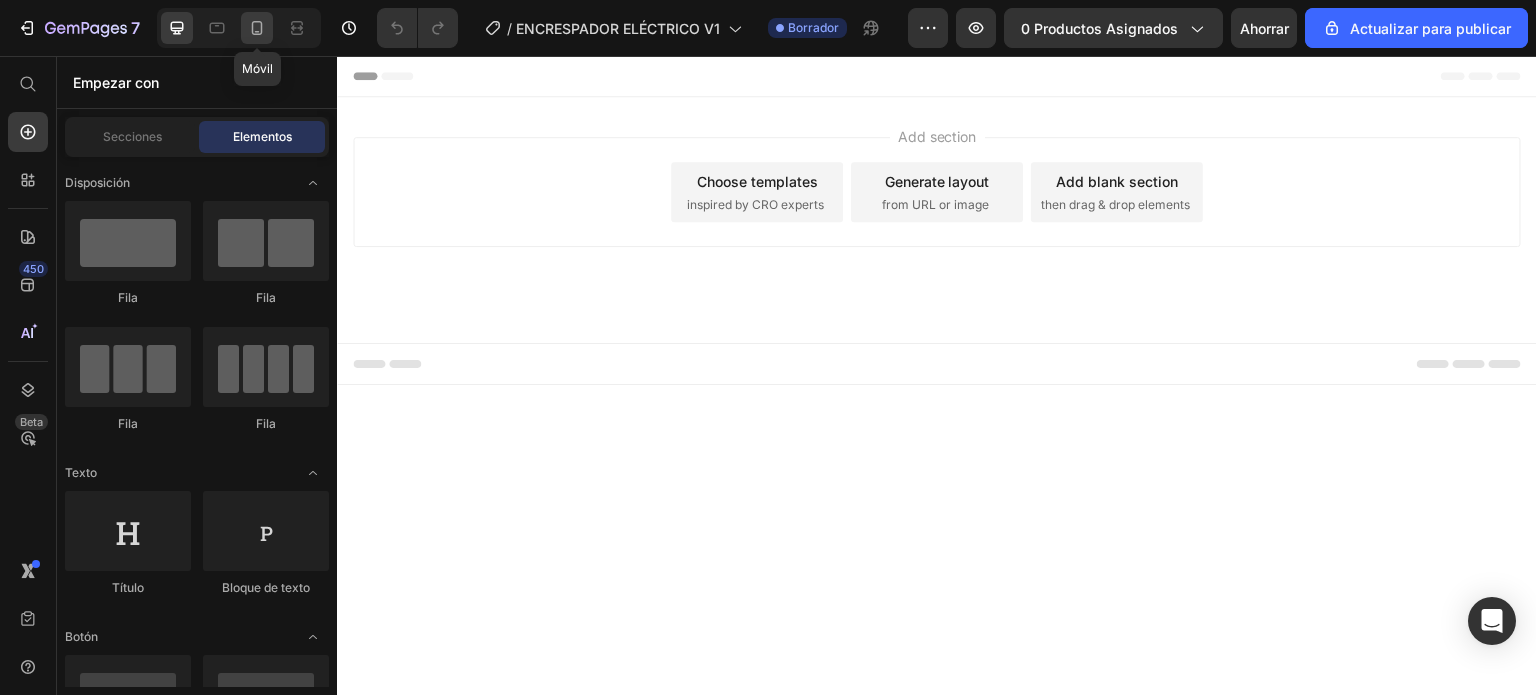 click 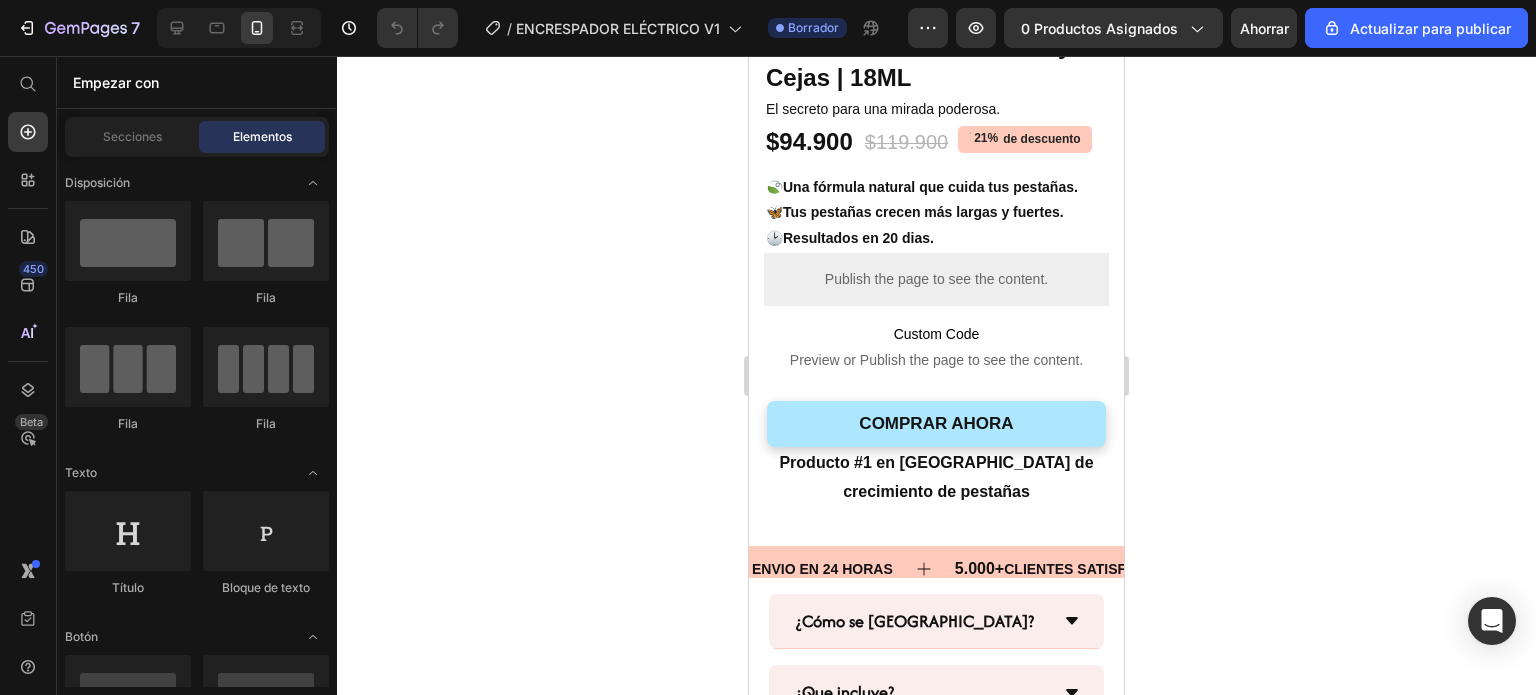 scroll, scrollTop: 0, scrollLeft: 0, axis: both 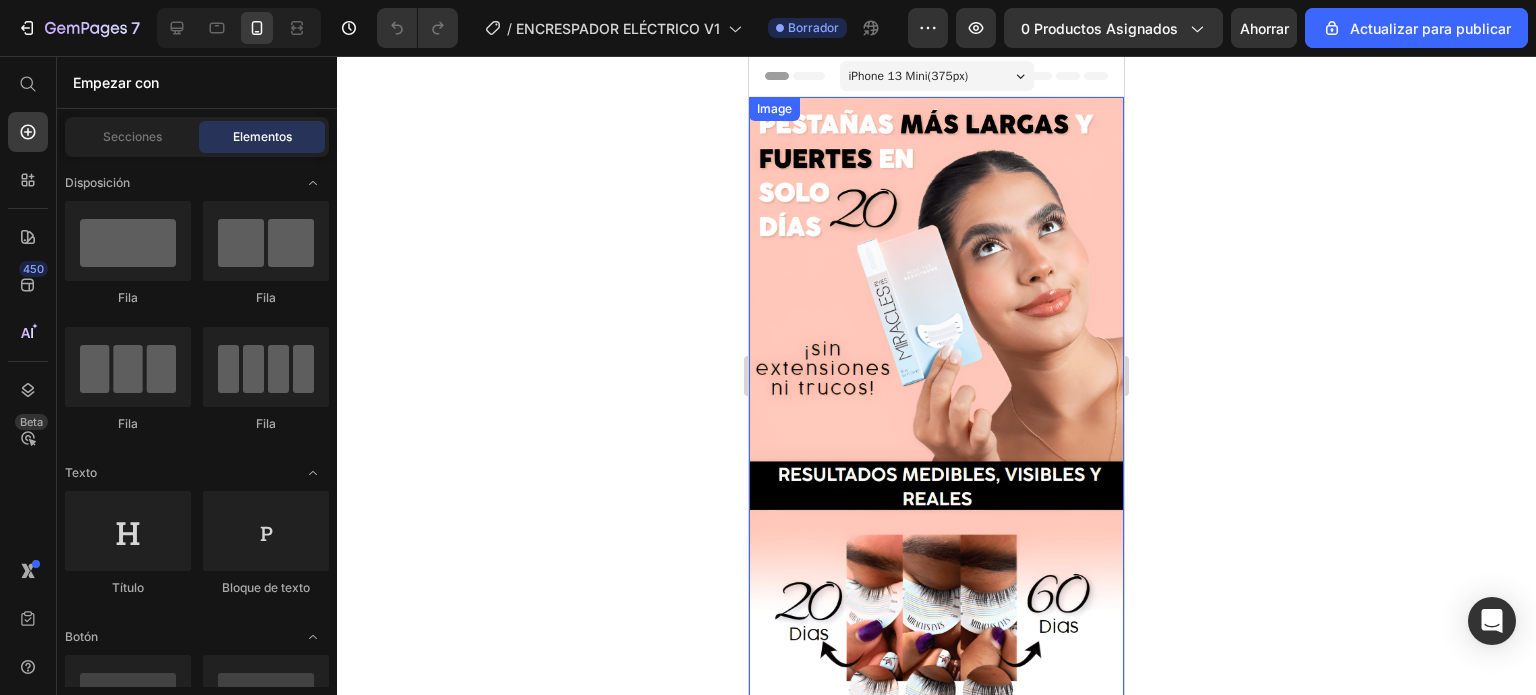 click at bounding box center [936, 411] 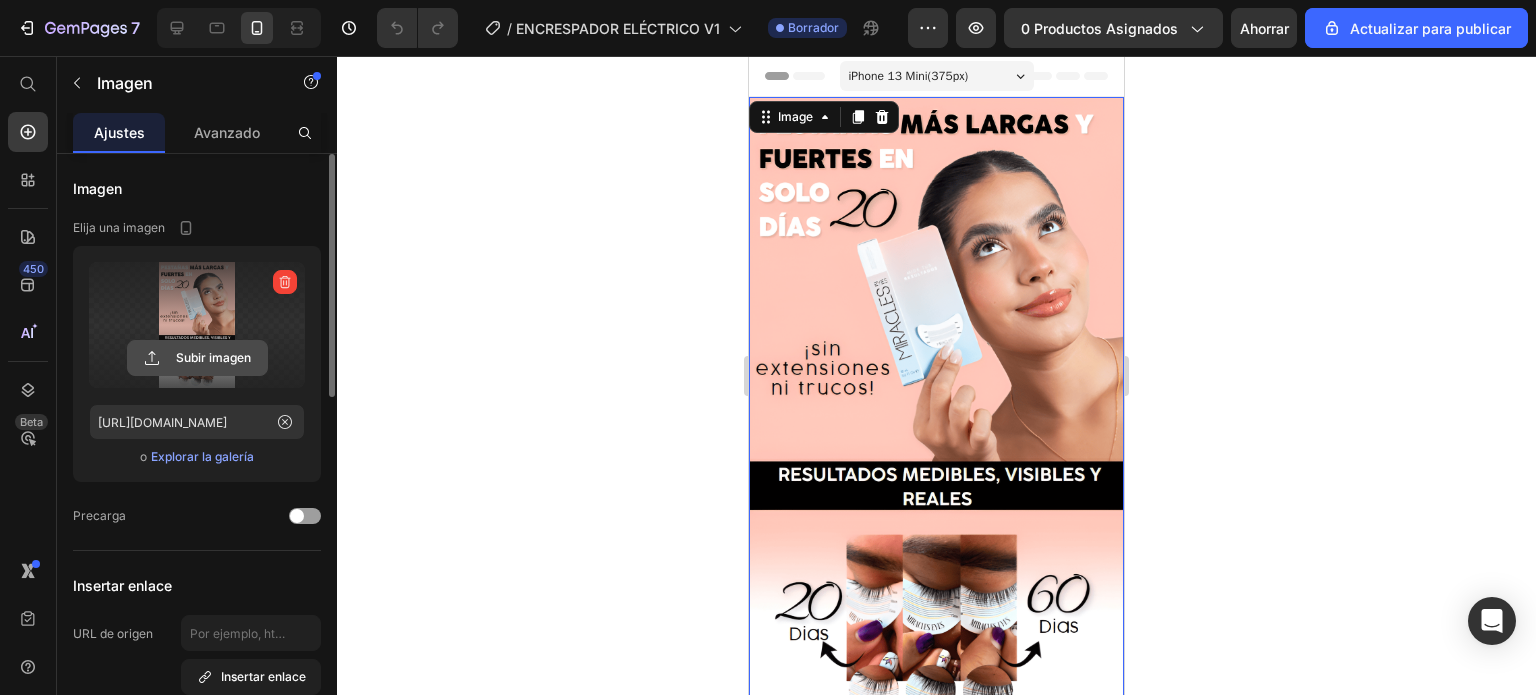 click 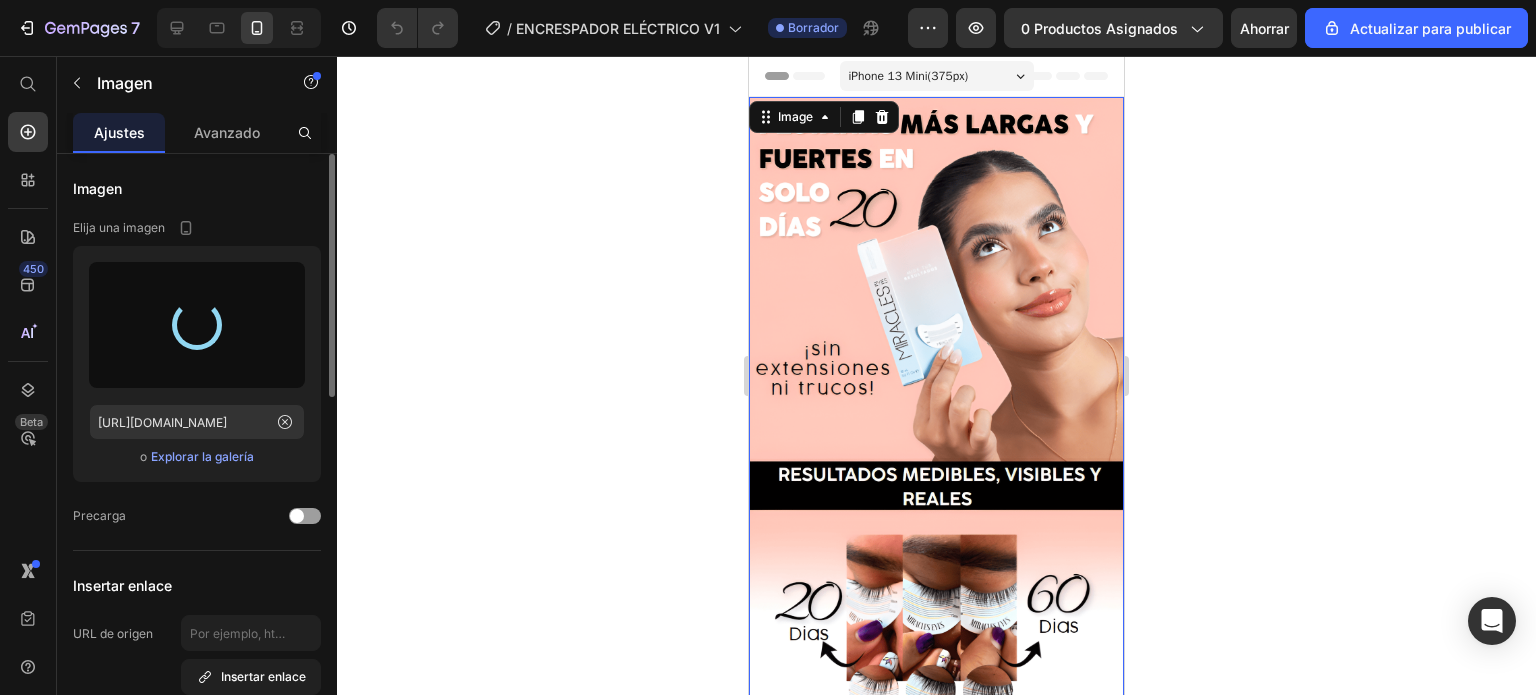 type on "[URL][DOMAIN_NAME]" 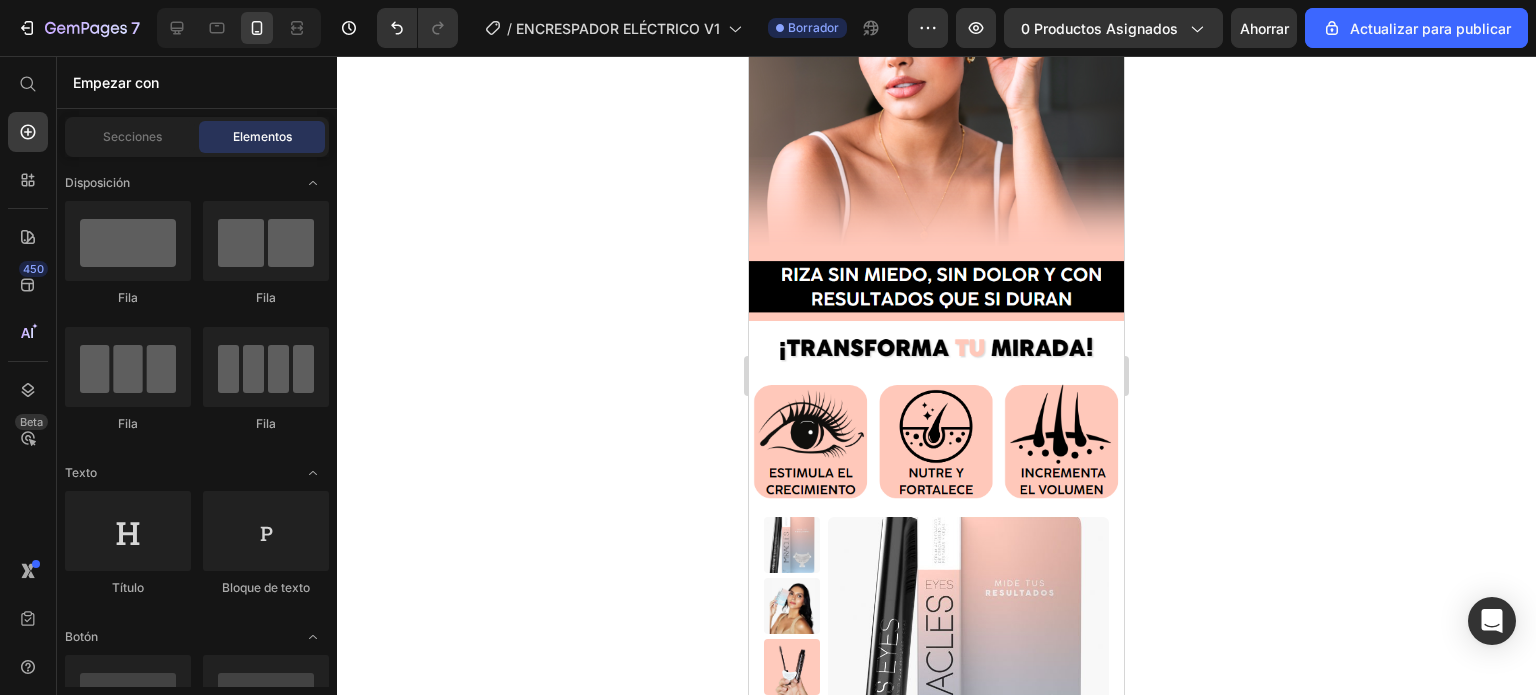 scroll, scrollTop: 272, scrollLeft: 0, axis: vertical 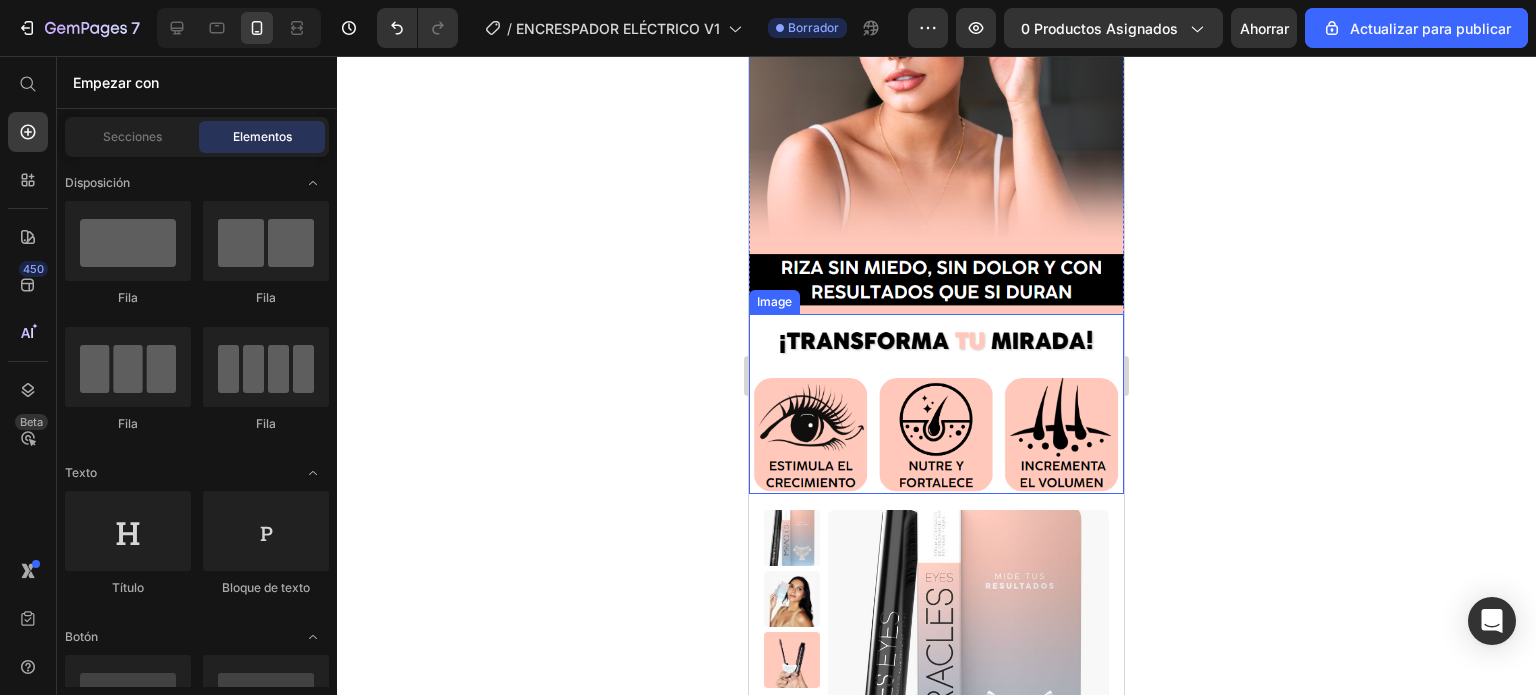 click at bounding box center [936, 404] 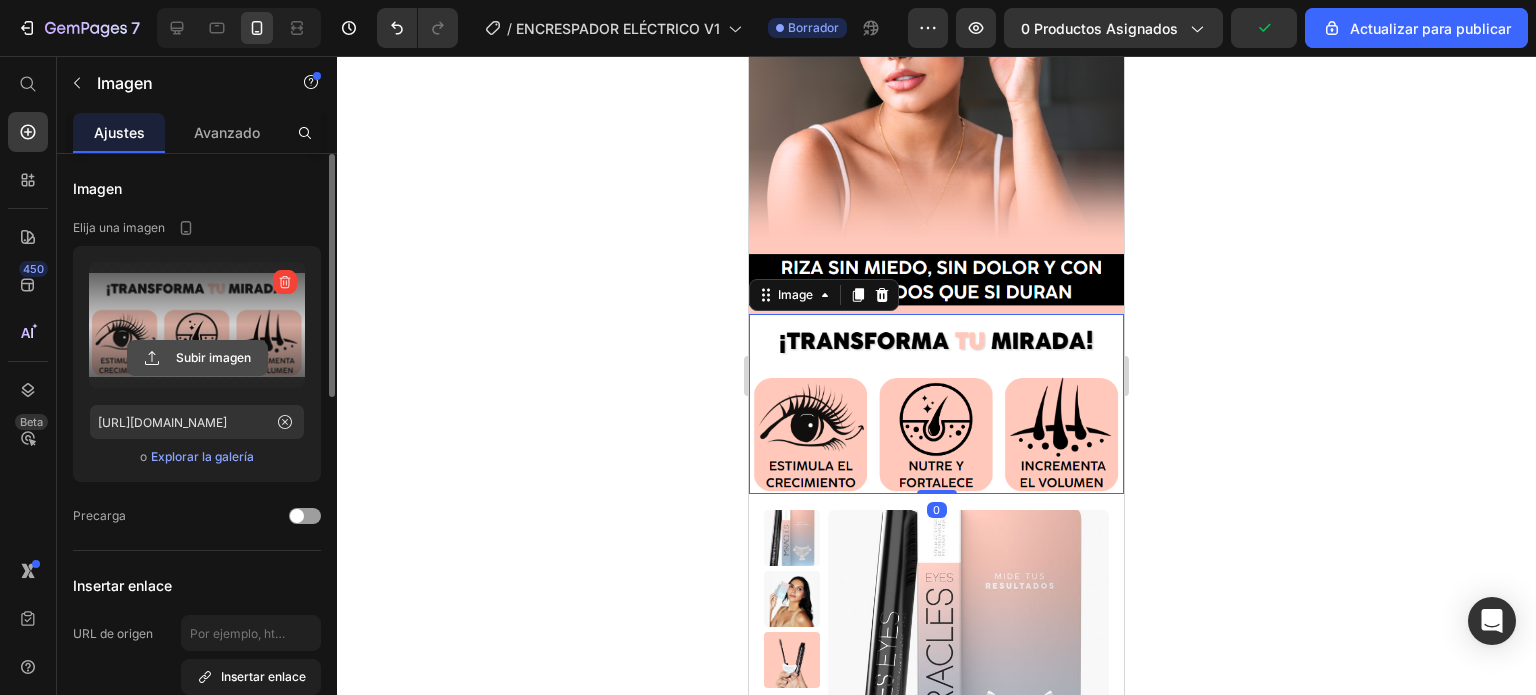 click 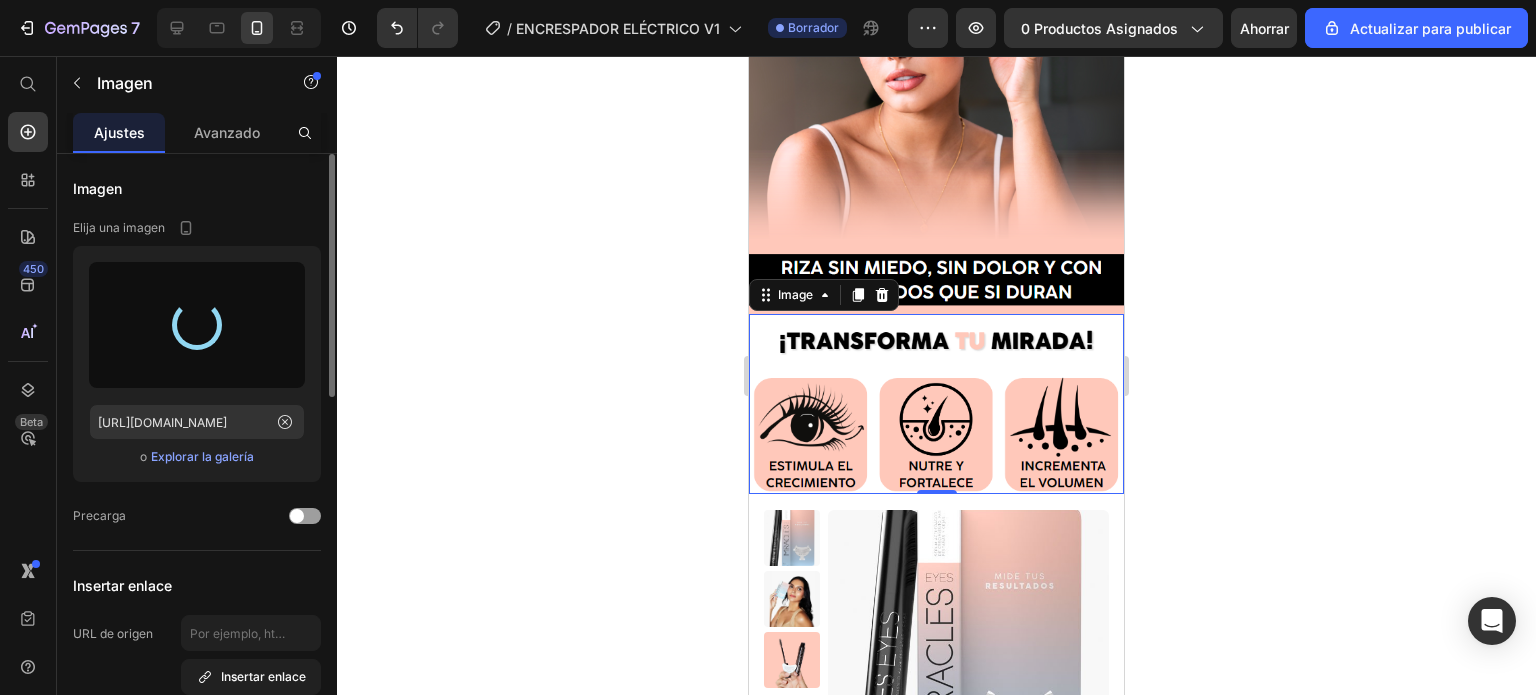 type on "[URL][DOMAIN_NAME]" 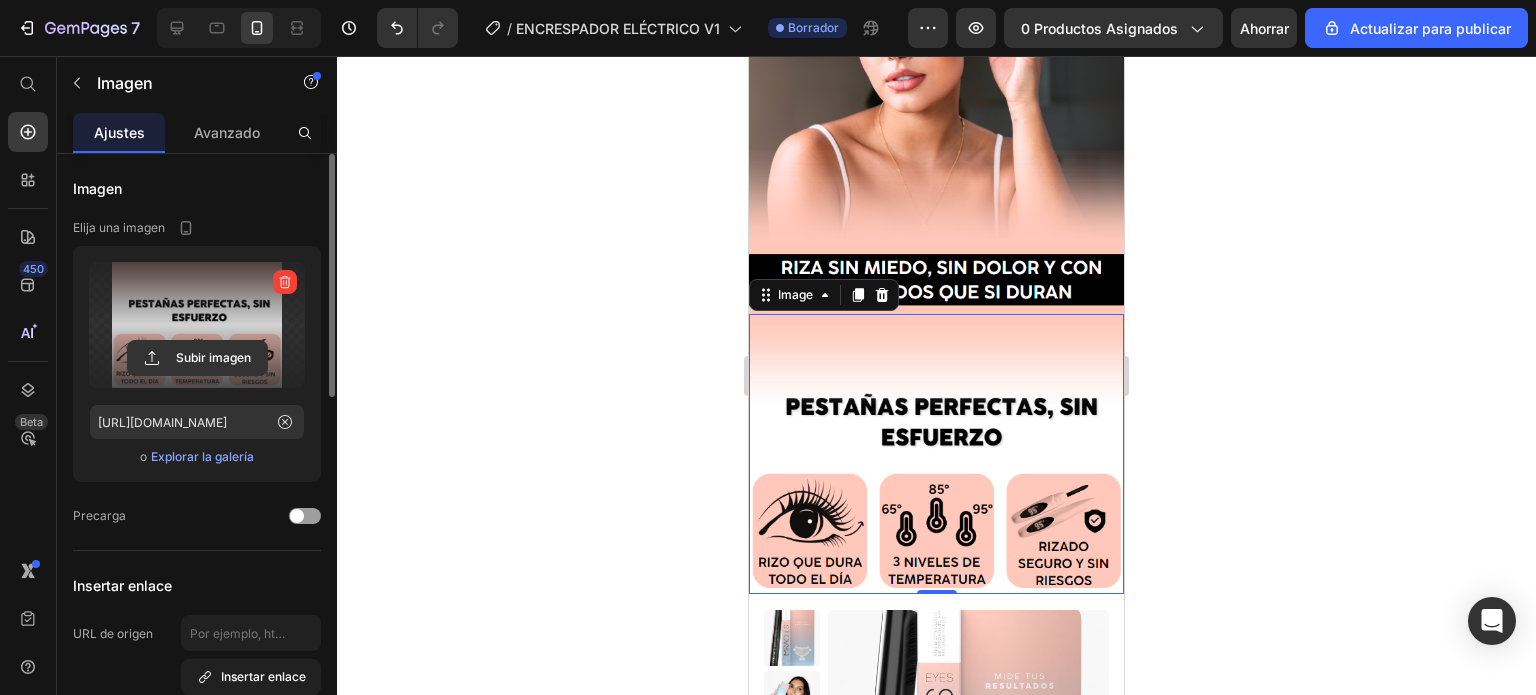 click 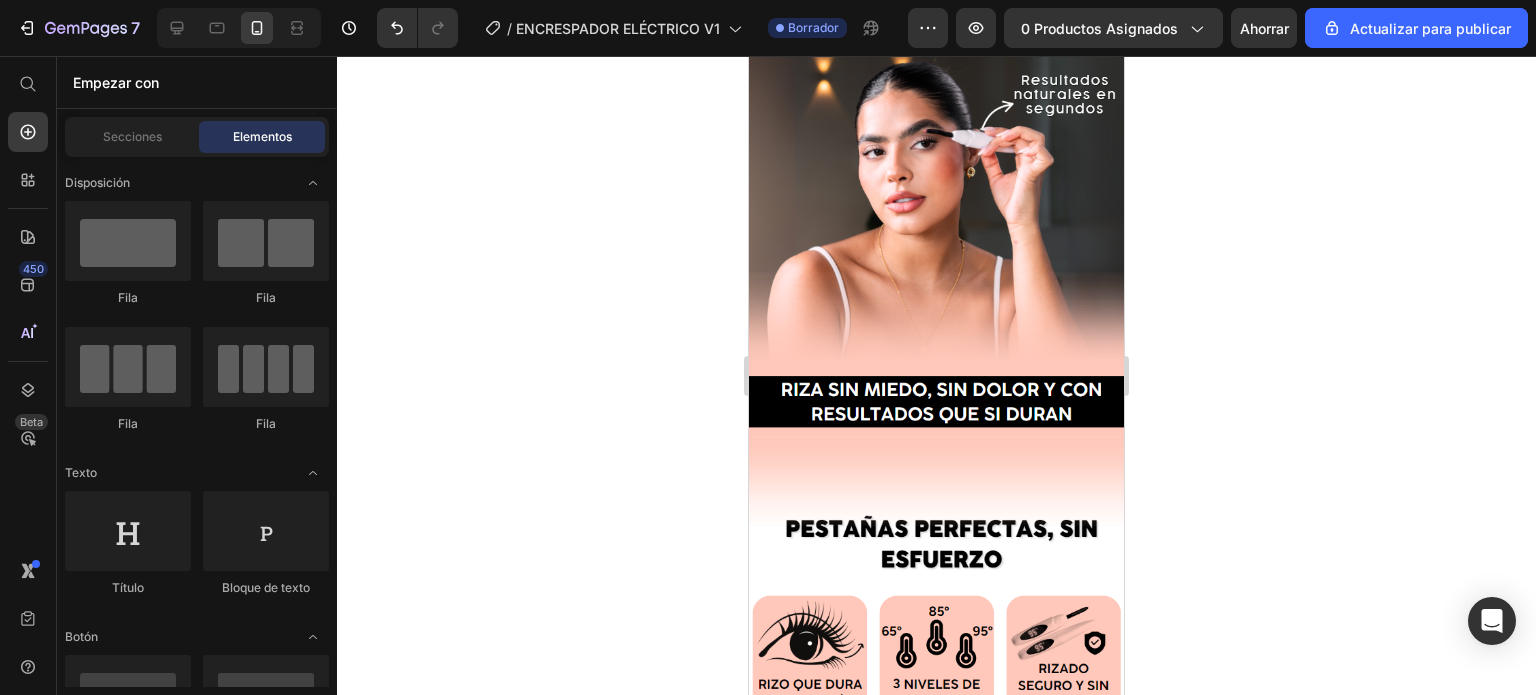 scroll, scrollTop: 166, scrollLeft: 0, axis: vertical 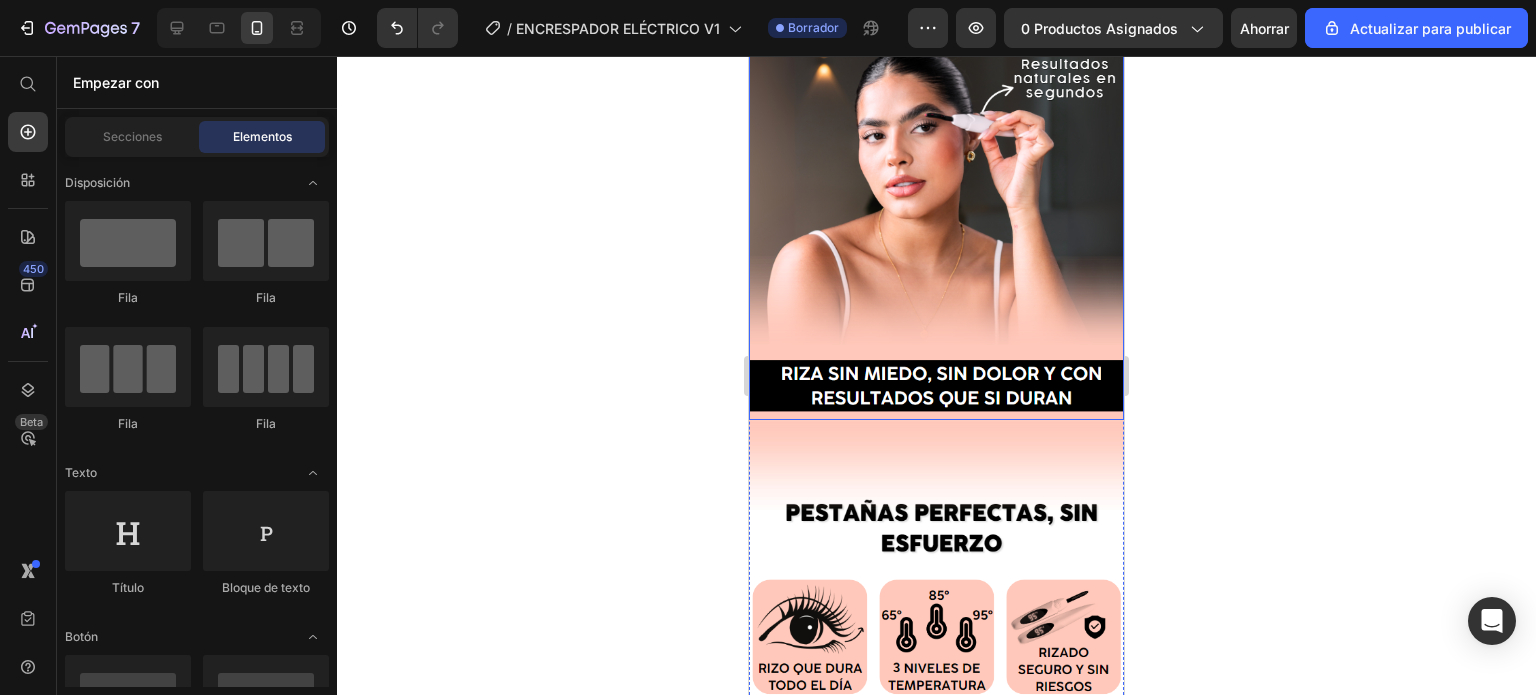click at bounding box center [936, 175] 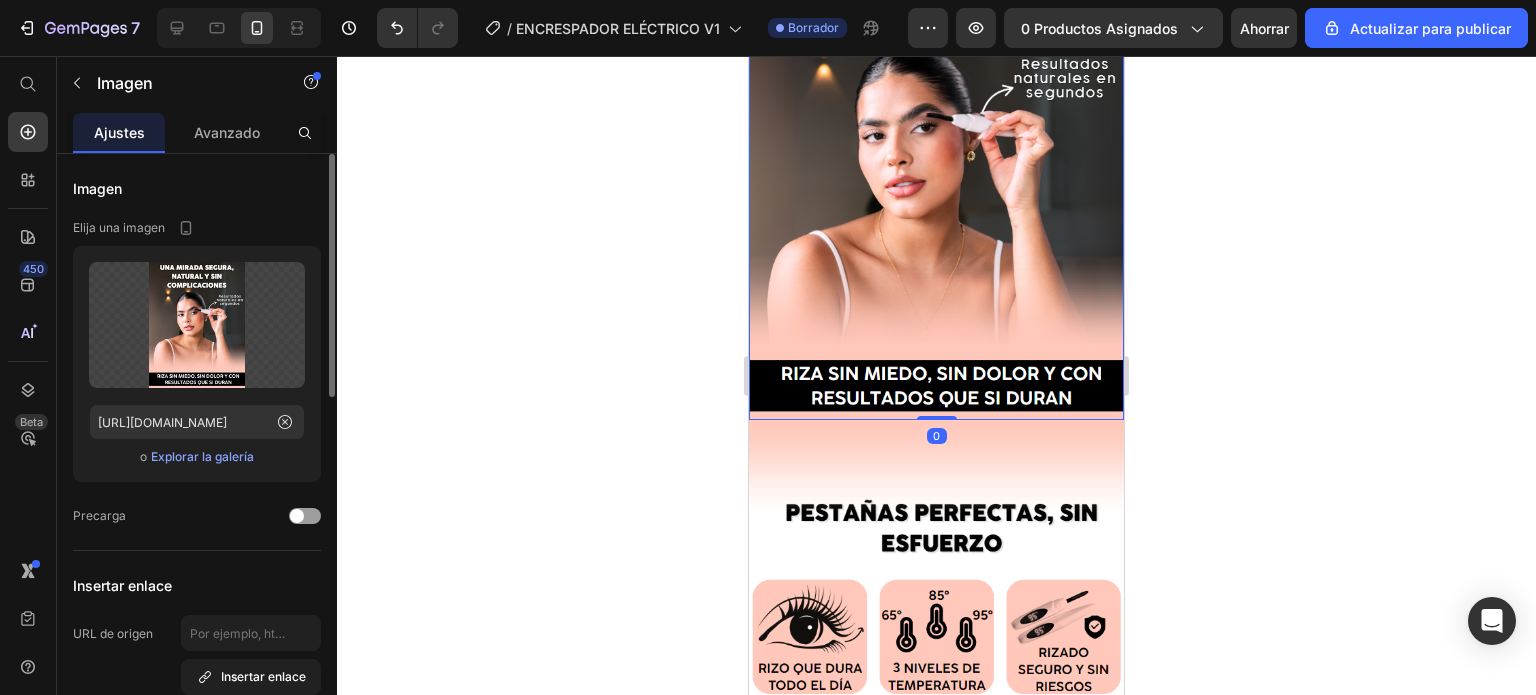 scroll, scrollTop: 0, scrollLeft: 0, axis: both 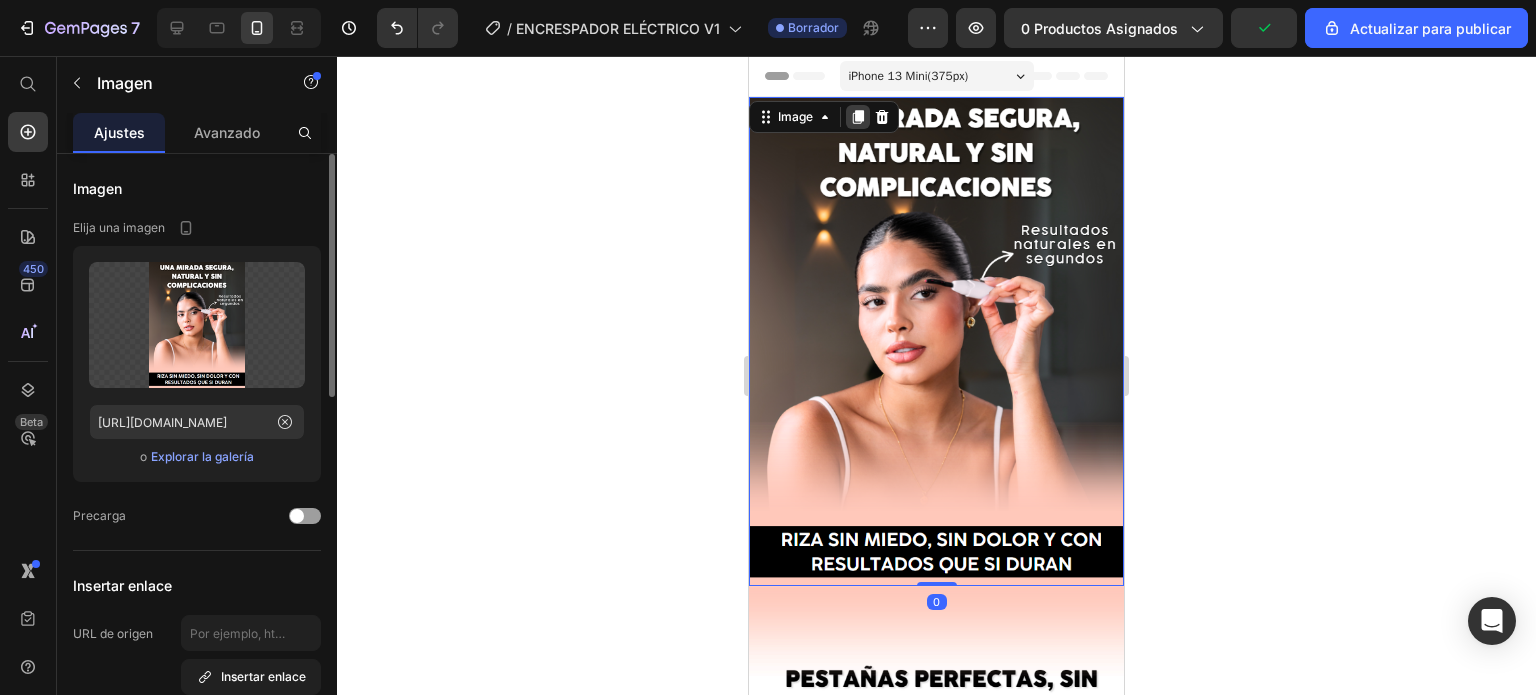 click 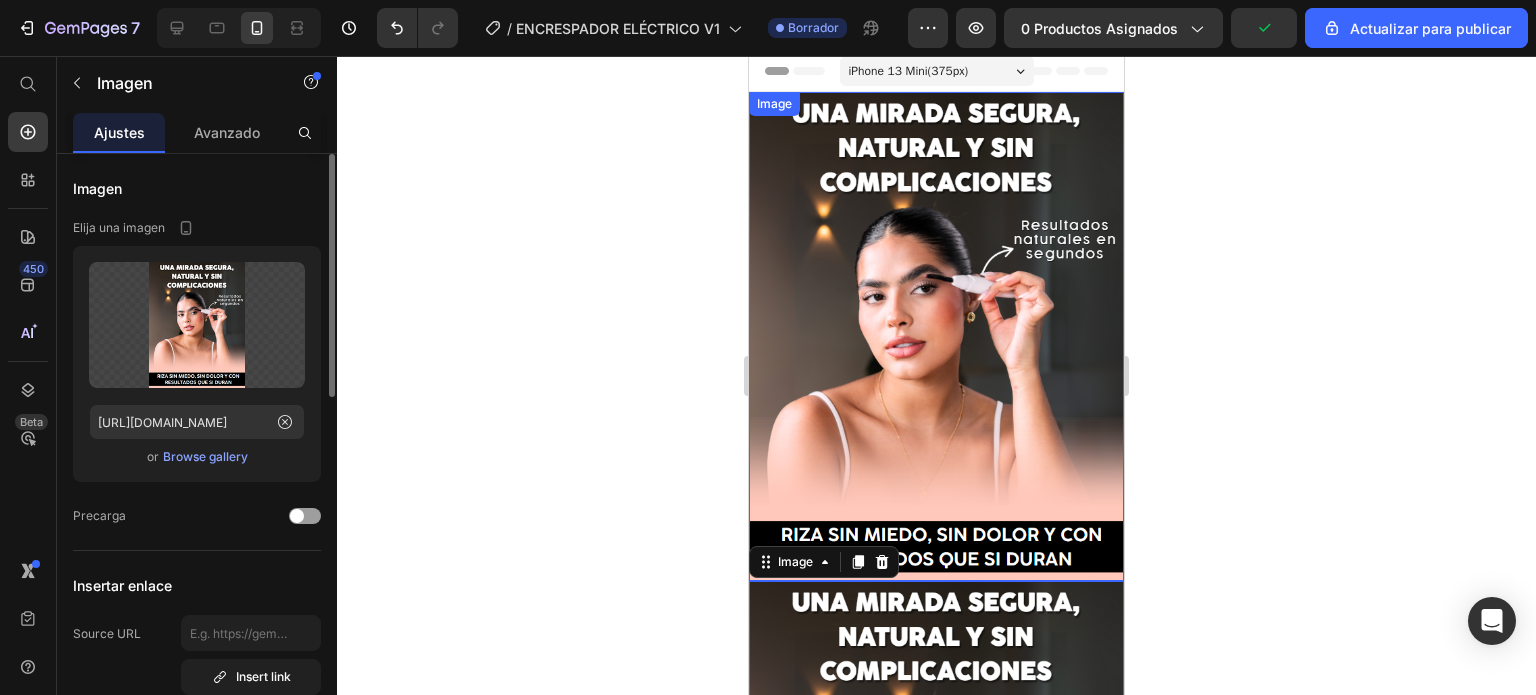 scroll, scrollTop: 437, scrollLeft: 0, axis: vertical 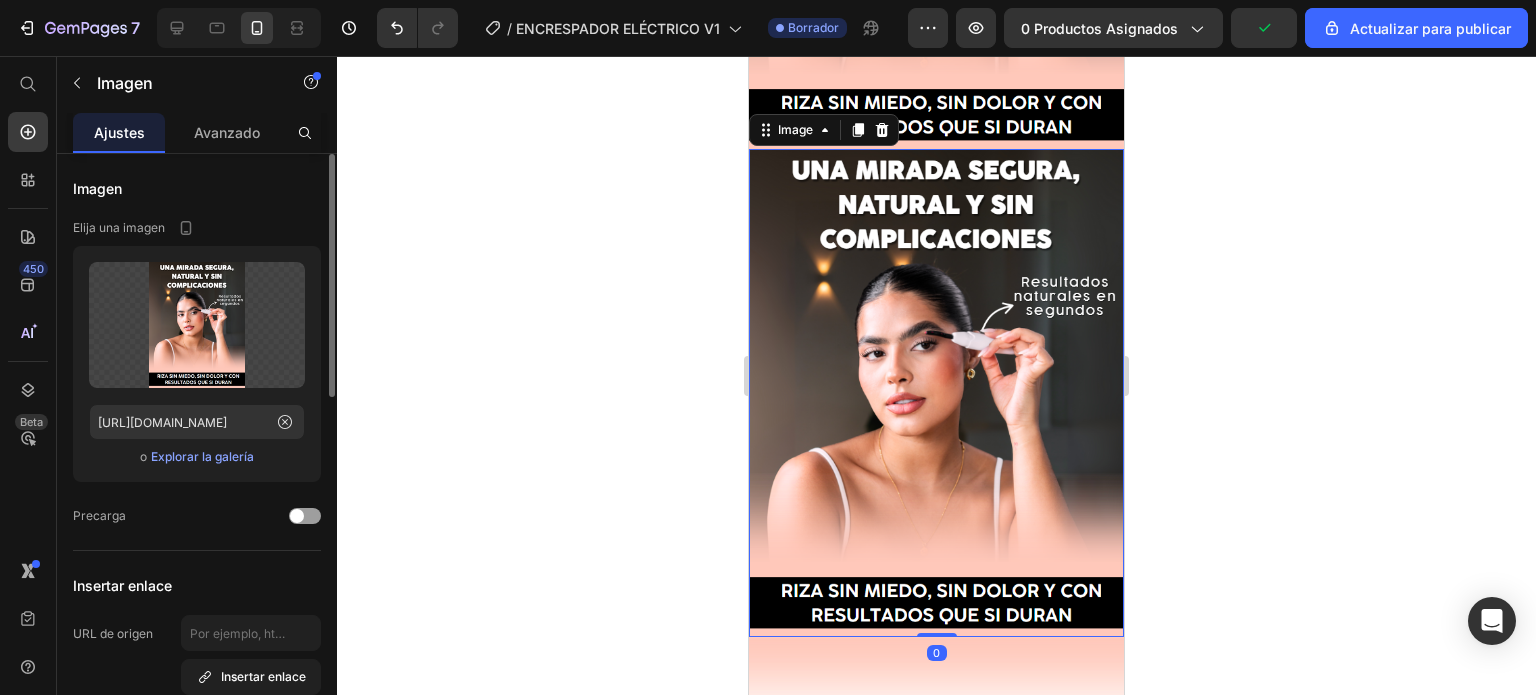 click at bounding box center (936, 393) 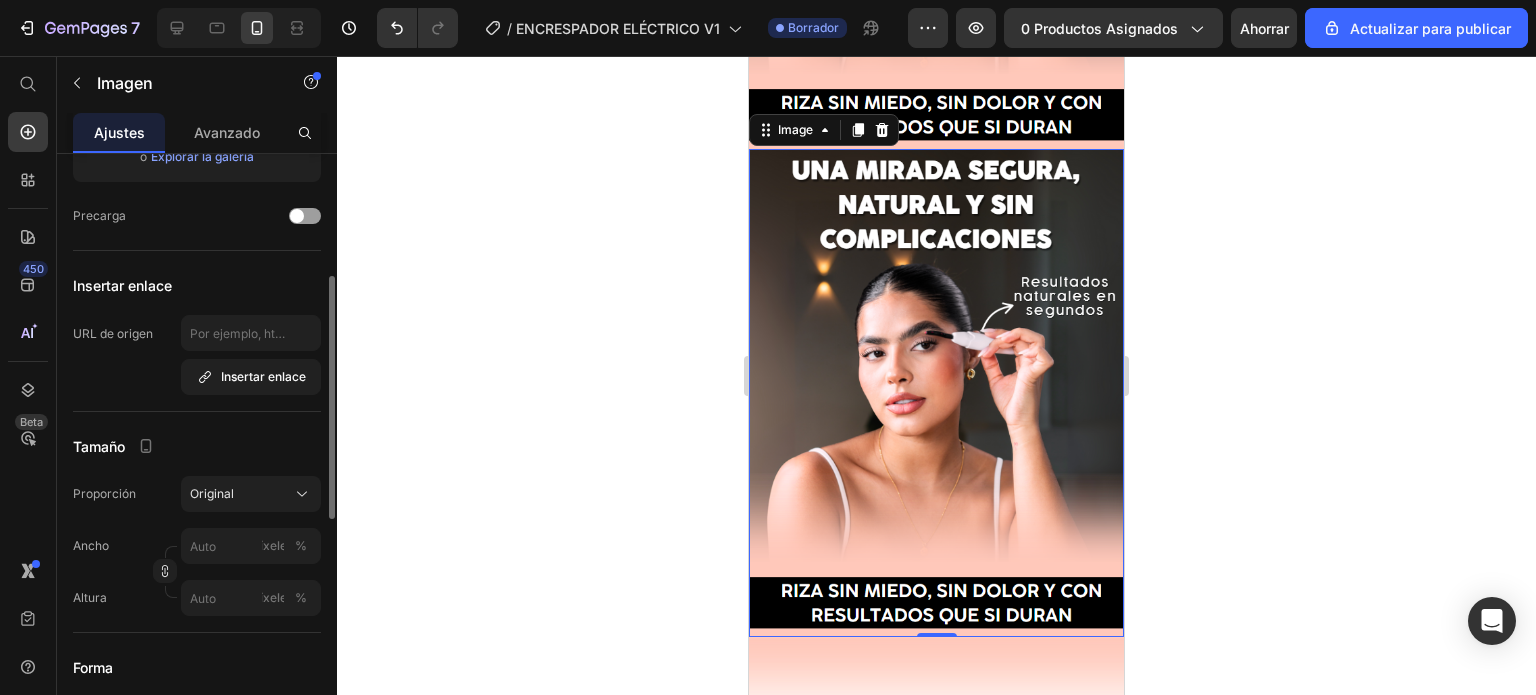 scroll, scrollTop: 0, scrollLeft: 0, axis: both 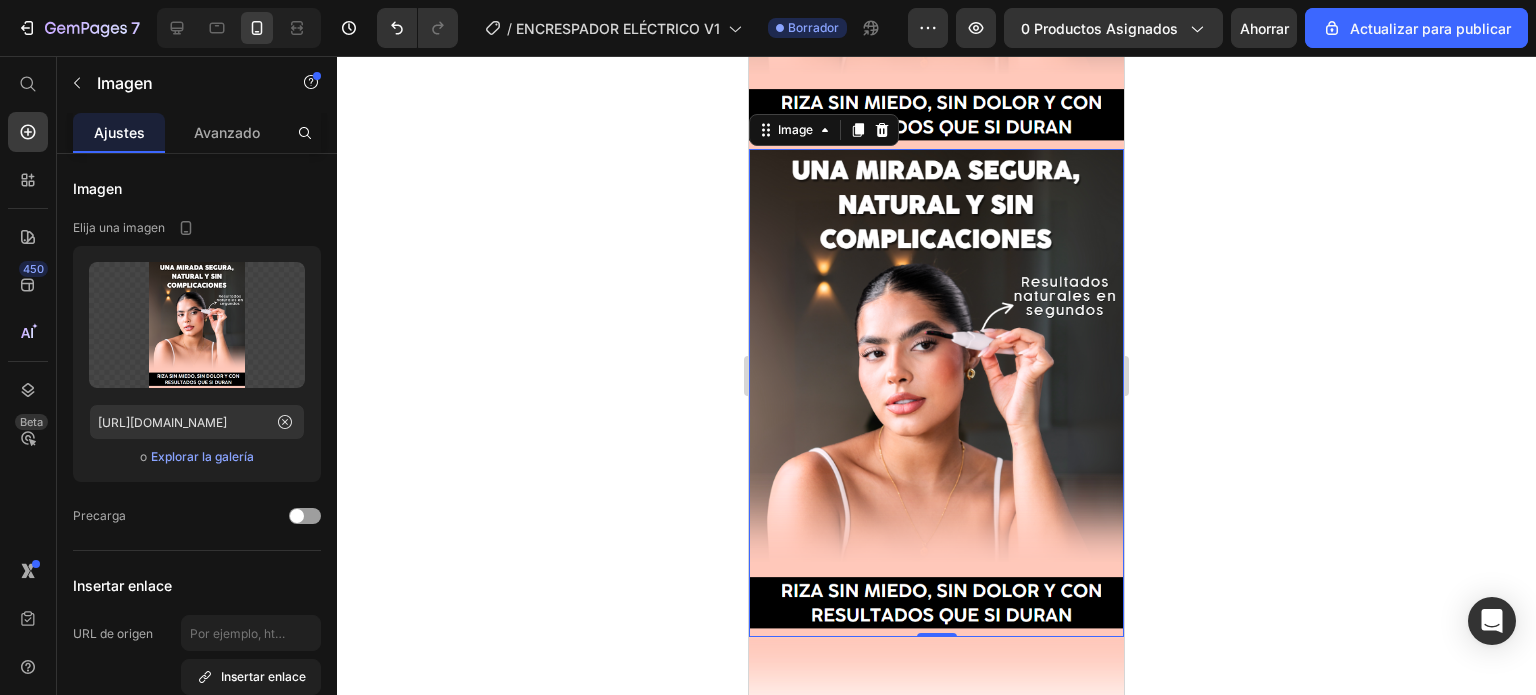 click 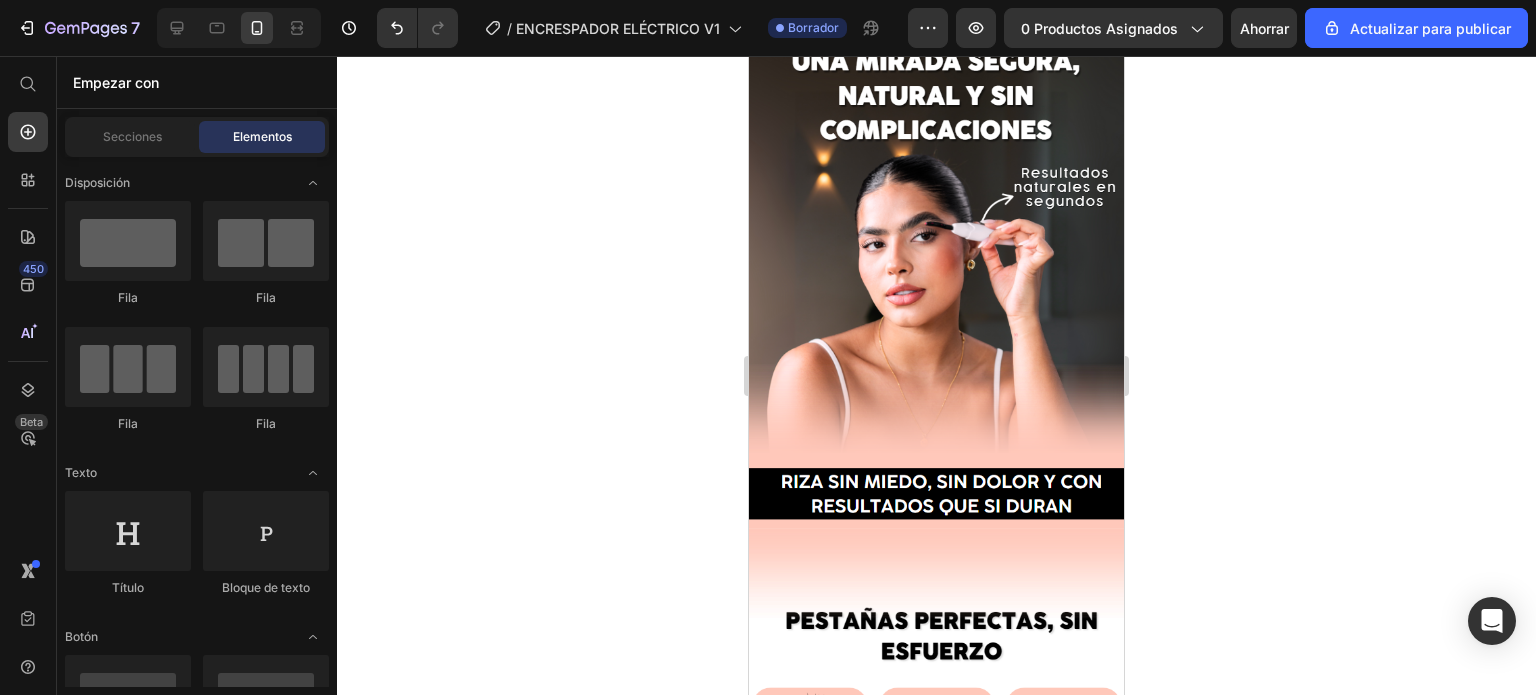 scroll, scrollTop: 564, scrollLeft: 0, axis: vertical 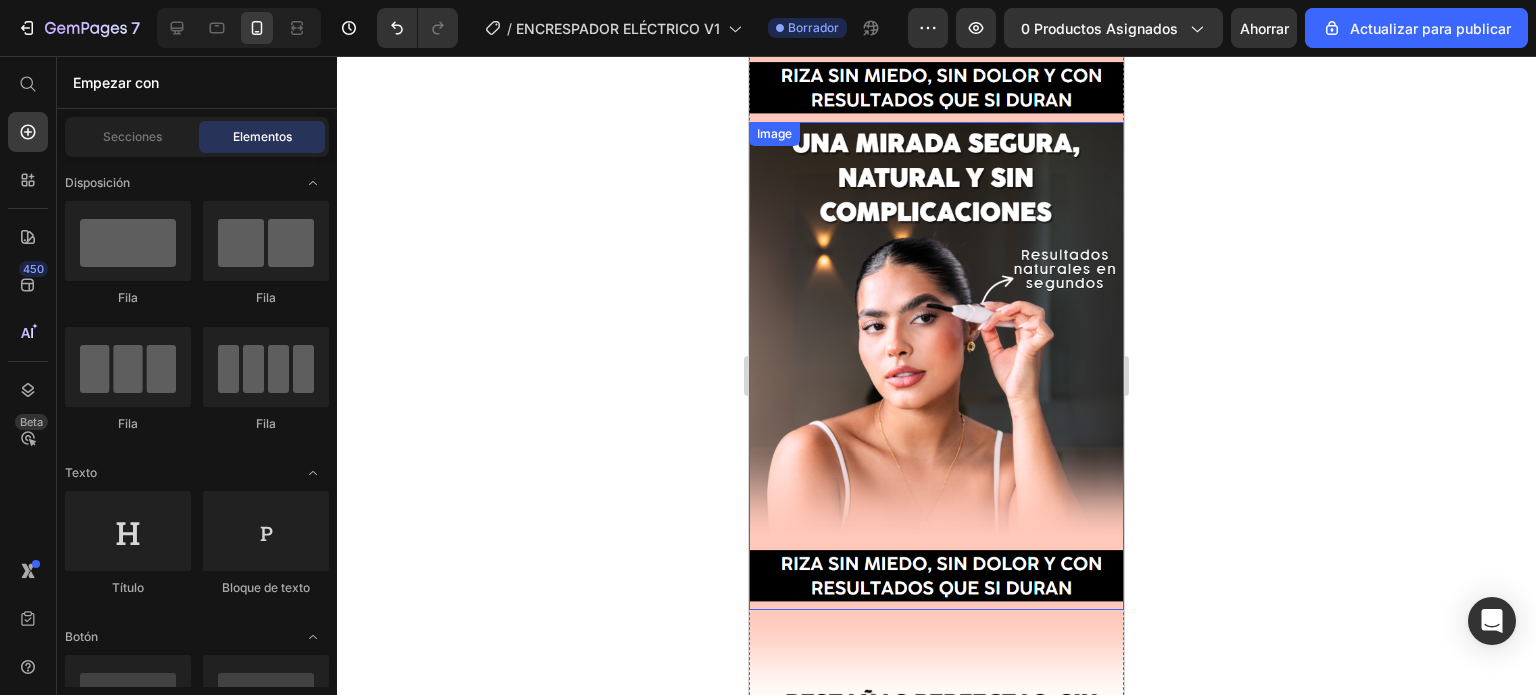 click at bounding box center [936, 366] 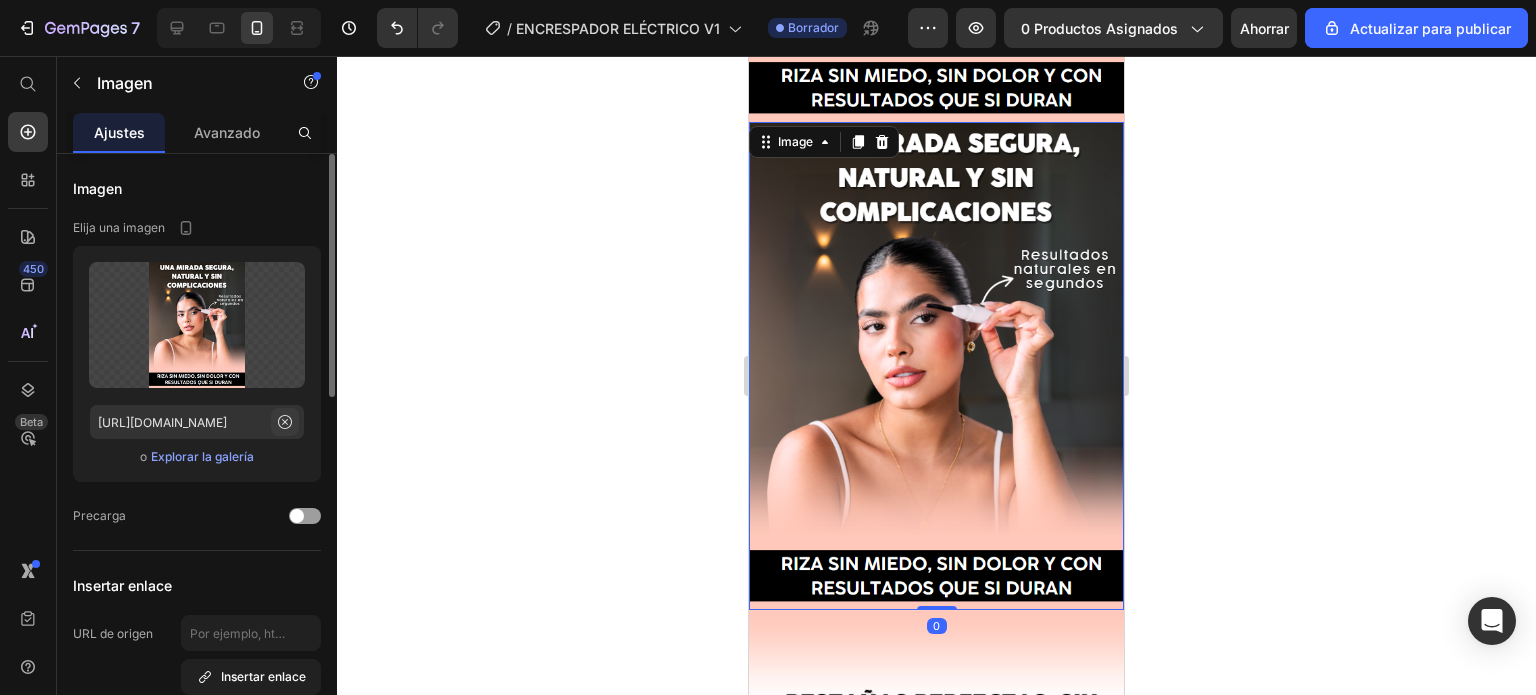 click 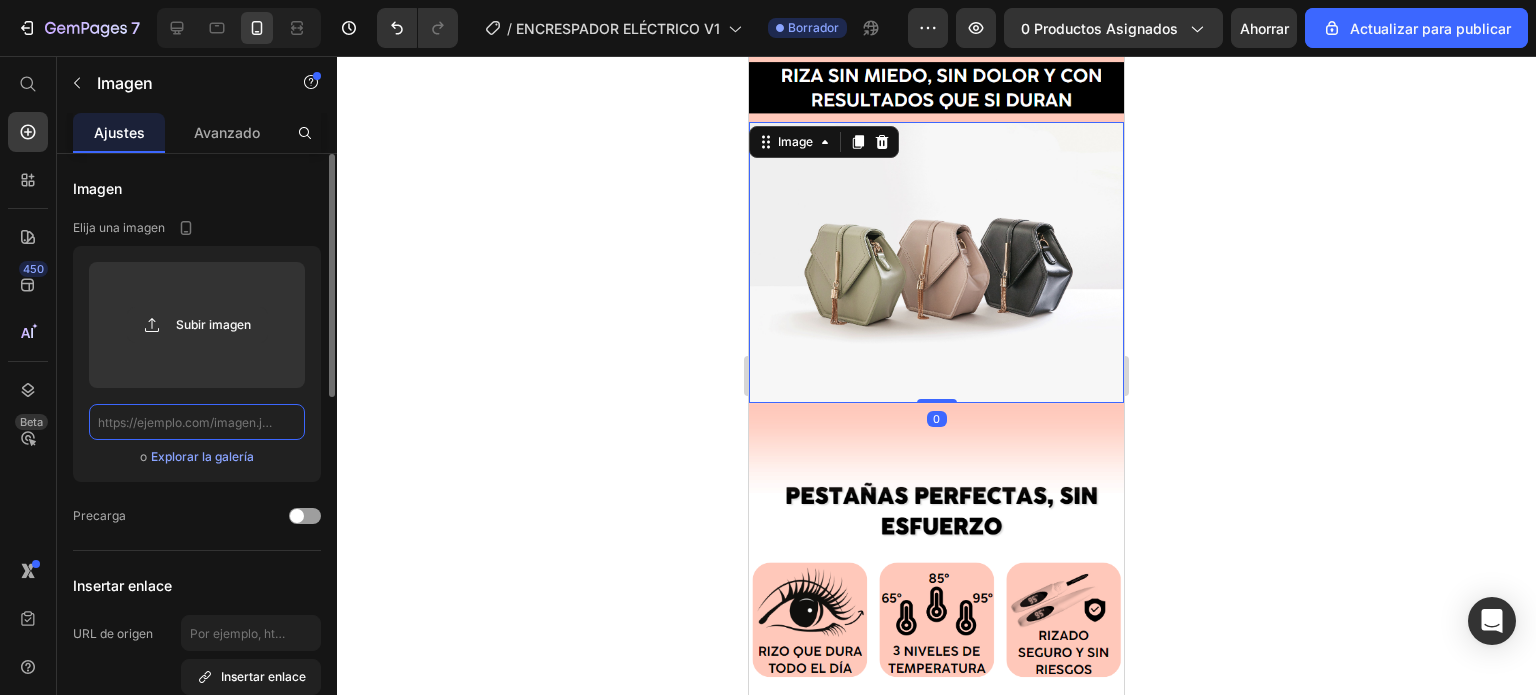 scroll, scrollTop: 0, scrollLeft: 0, axis: both 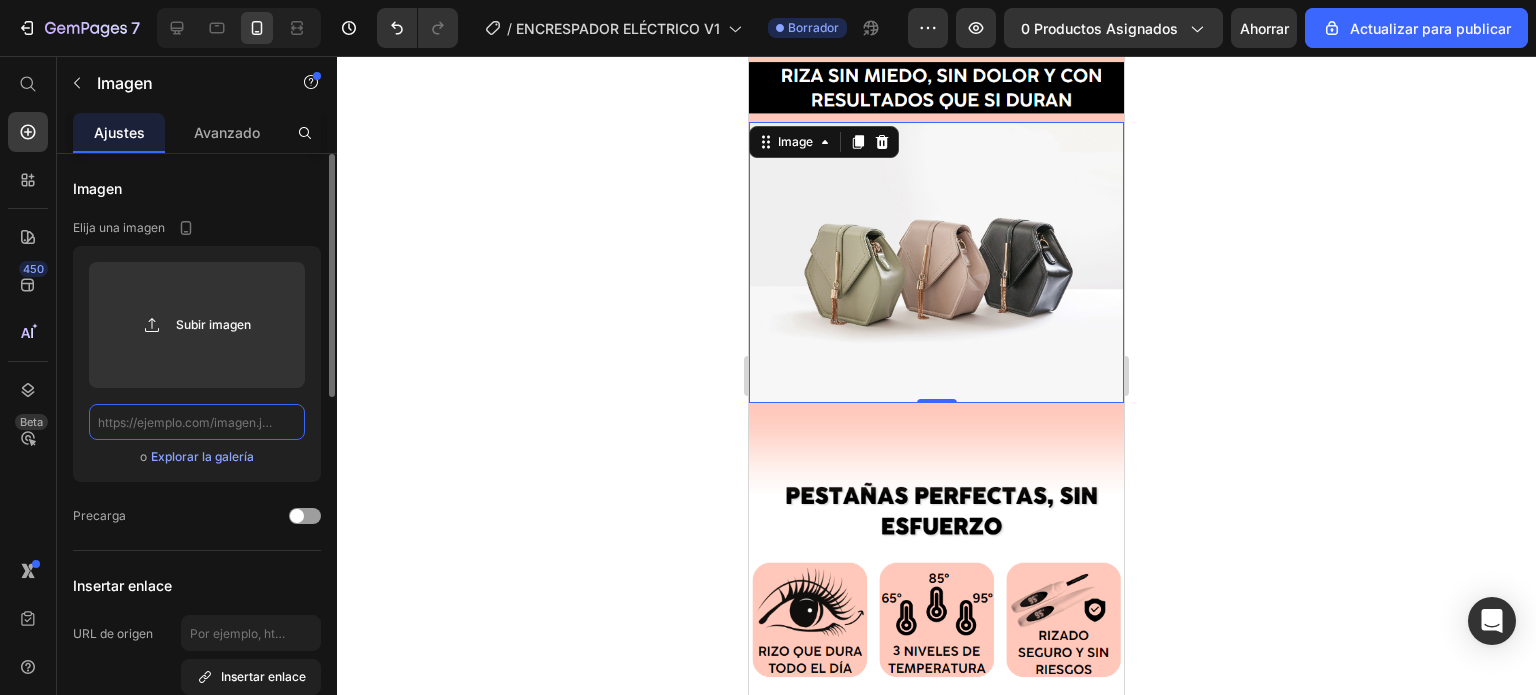 paste on "[URL][DOMAIN_NAME]" 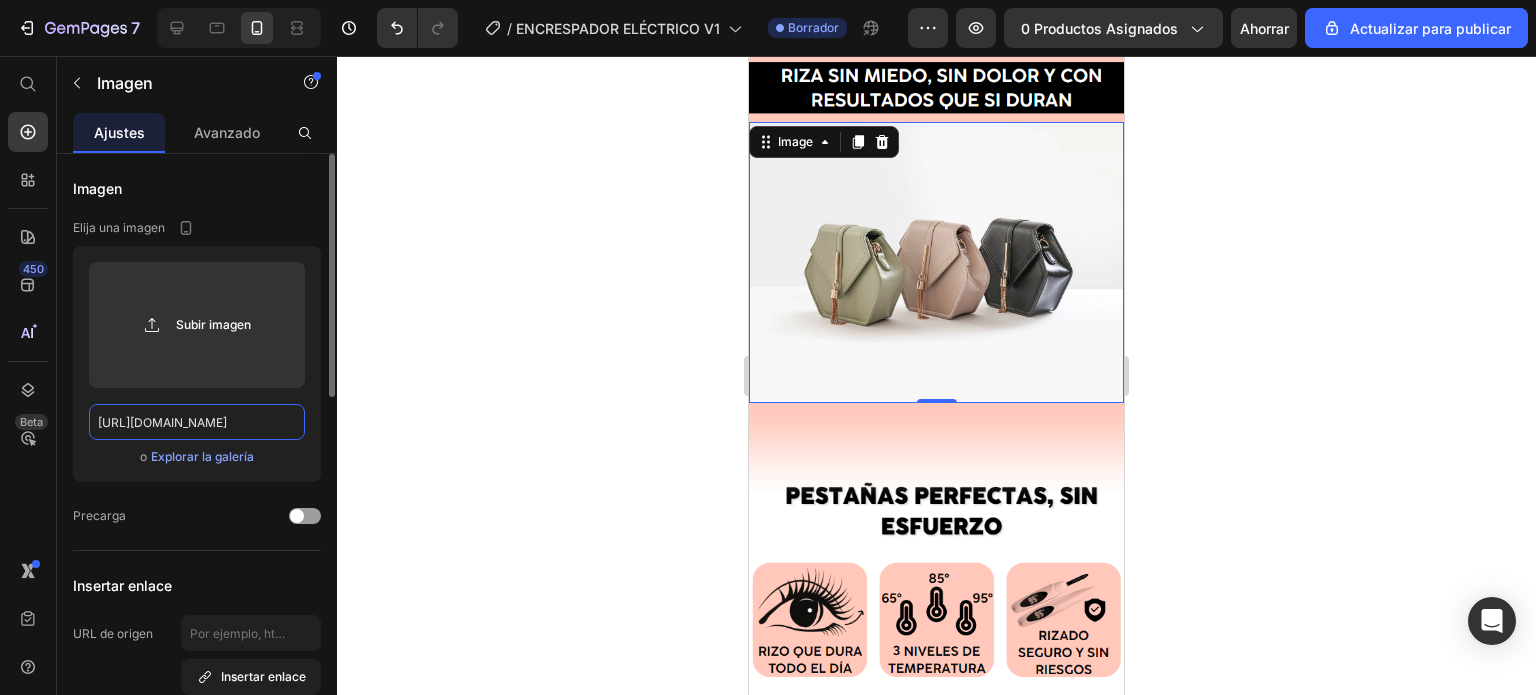 scroll, scrollTop: 0, scrollLeft: 448, axis: horizontal 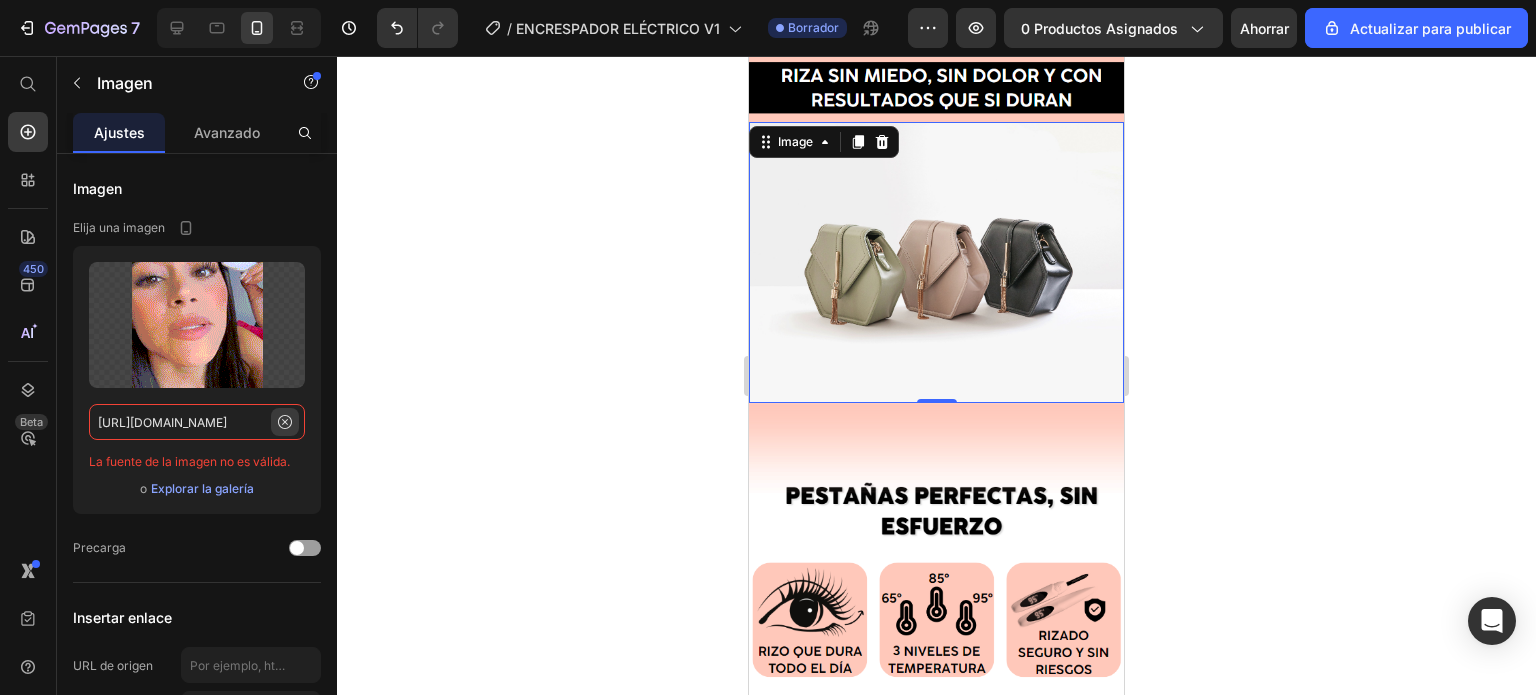 type on "[URL][DOMAIN_NAME]" 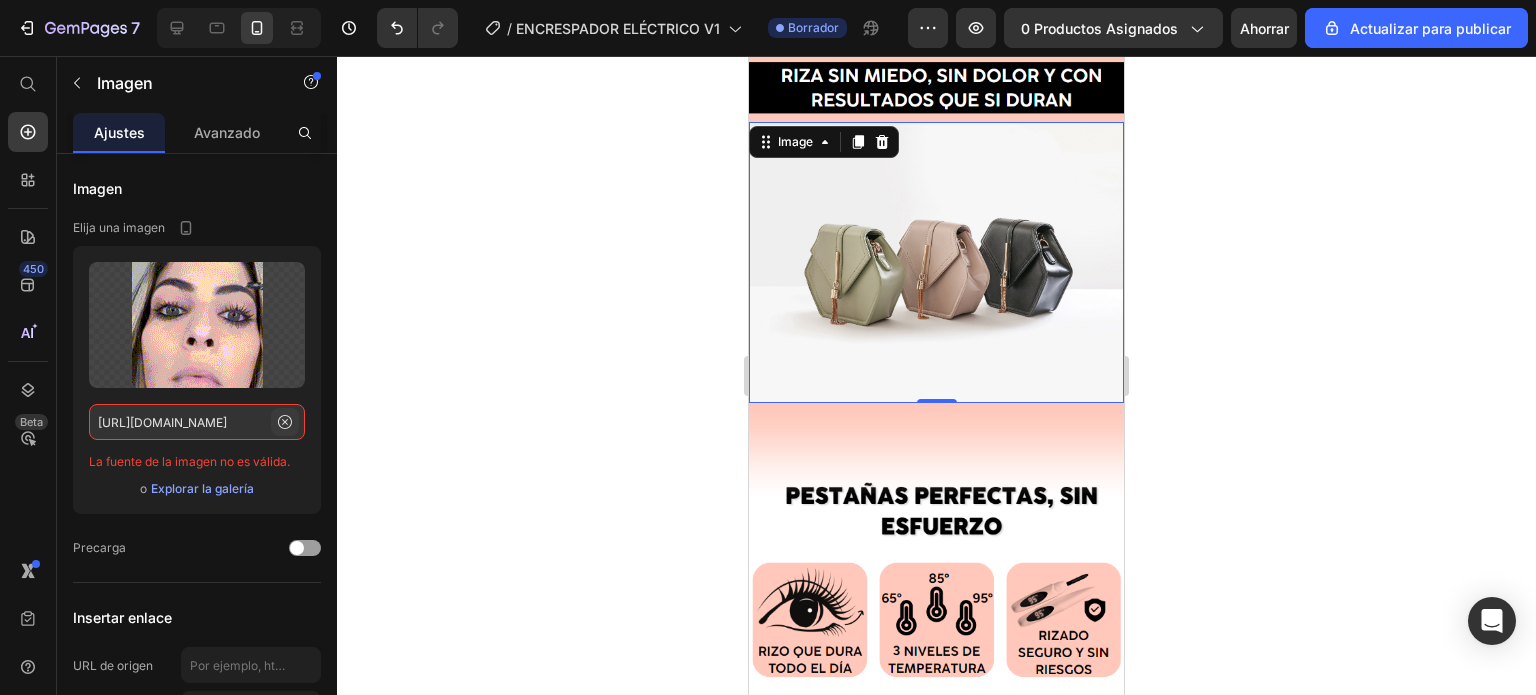 click 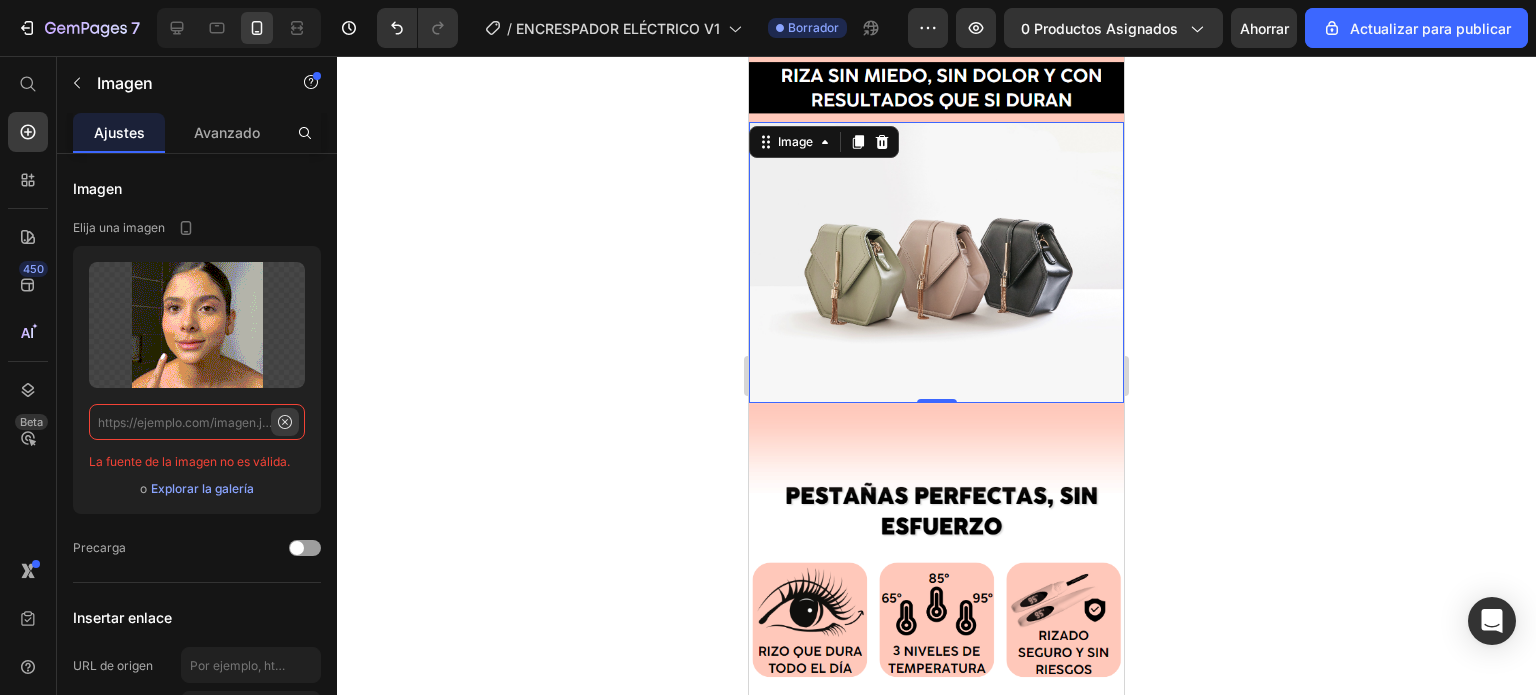 scroll, scrollTop: 0, scrollLeft: 0, axis: both 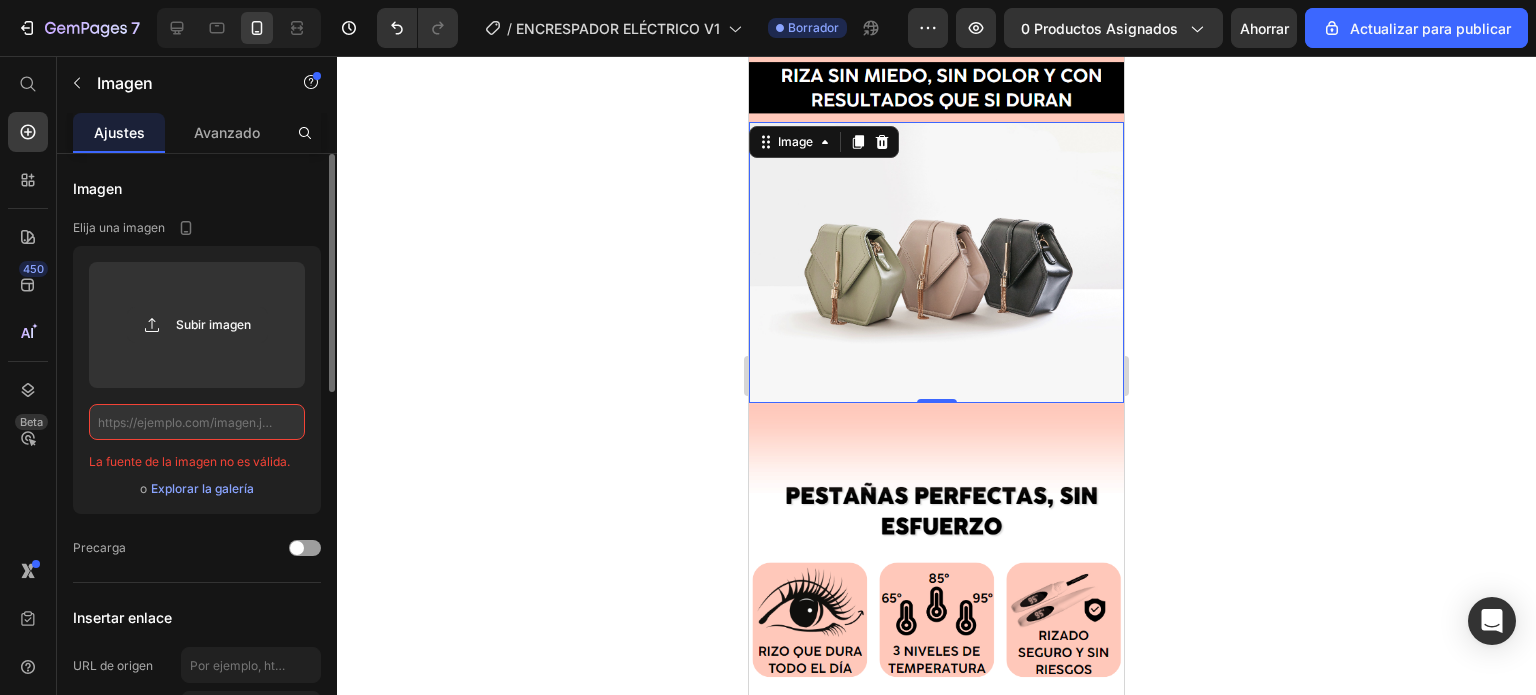 click on "Imagen" at bounding box center [197, 188] 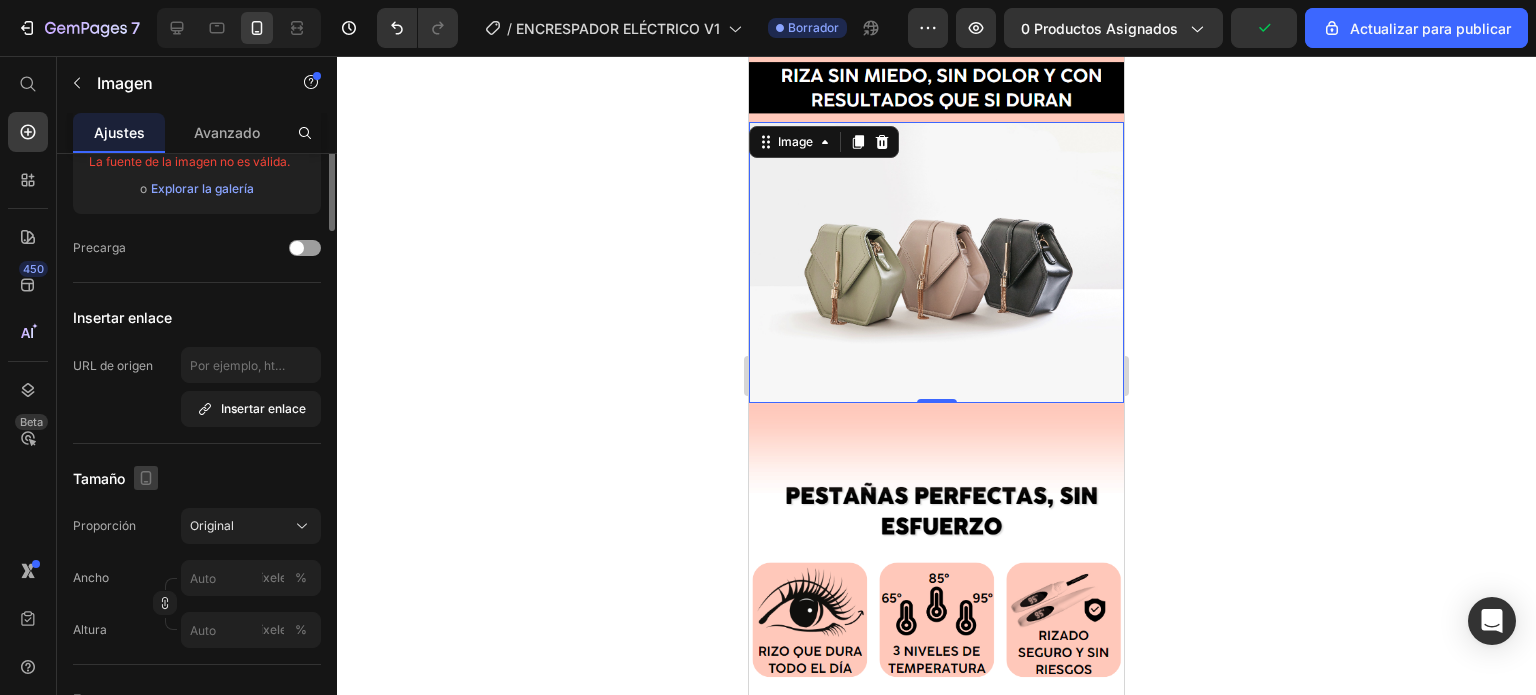 scroll, scrollTop: 0, scrollLeft: 0, axis: both 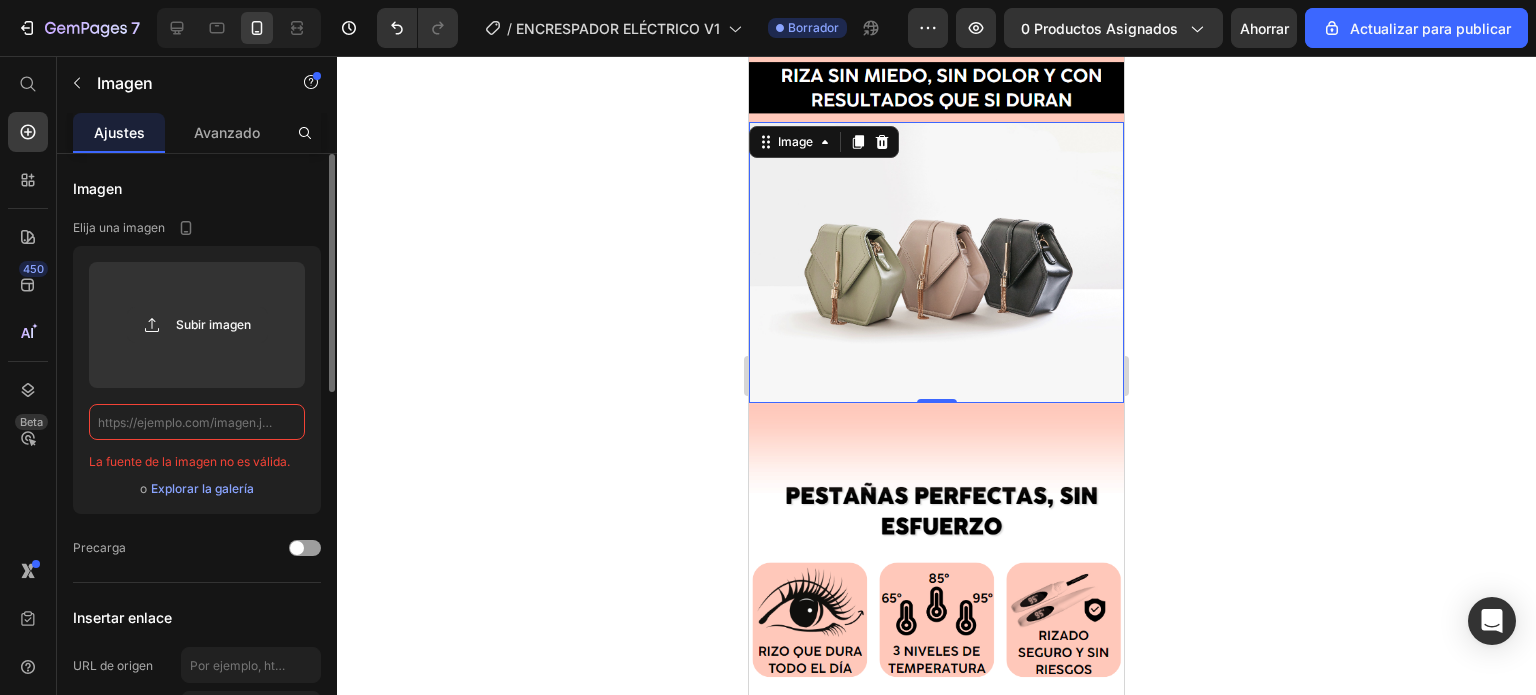 click 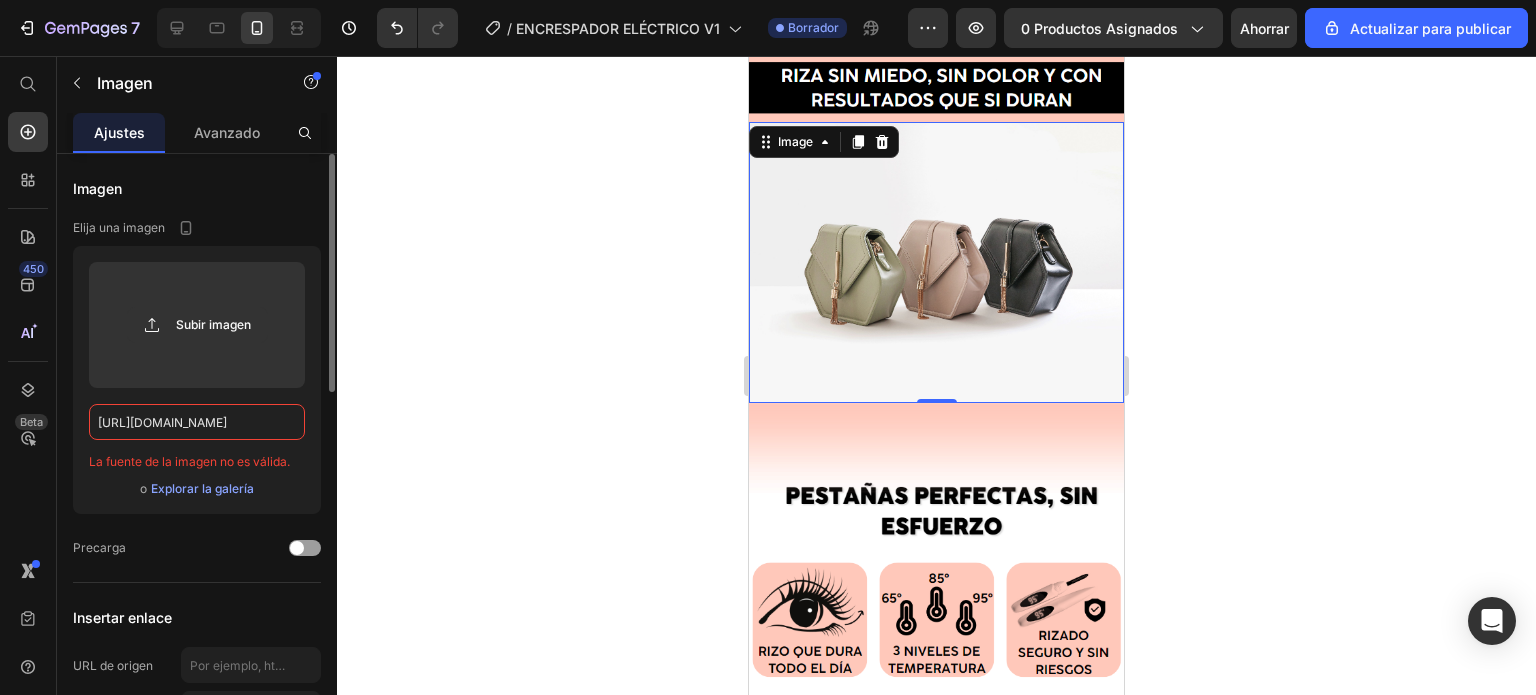 scroll, scrollTop: 0, scrollLeft: 448, axis: horizontal 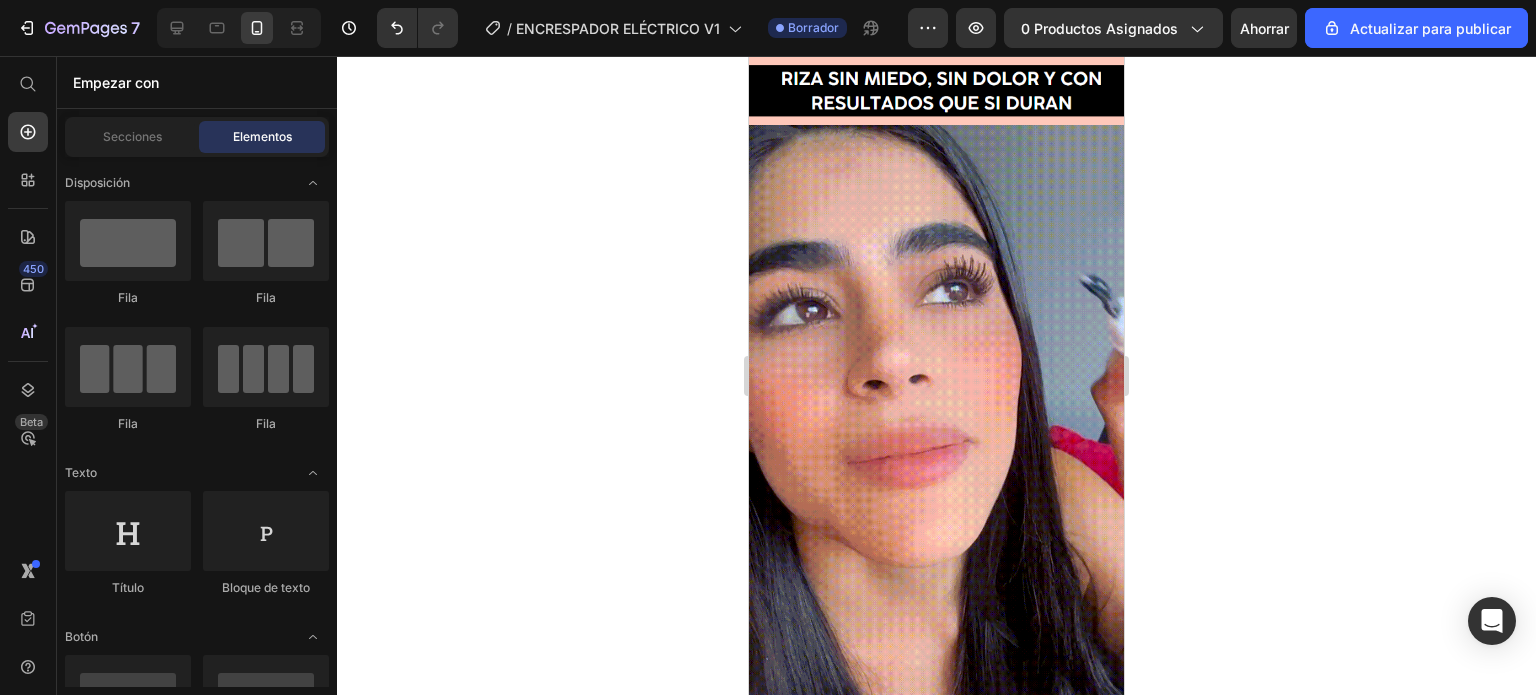 drag, startPoint x: 1117, startPoint y: 143, endPoint x: 1880, endPoint y: 205, distance: 765.51483 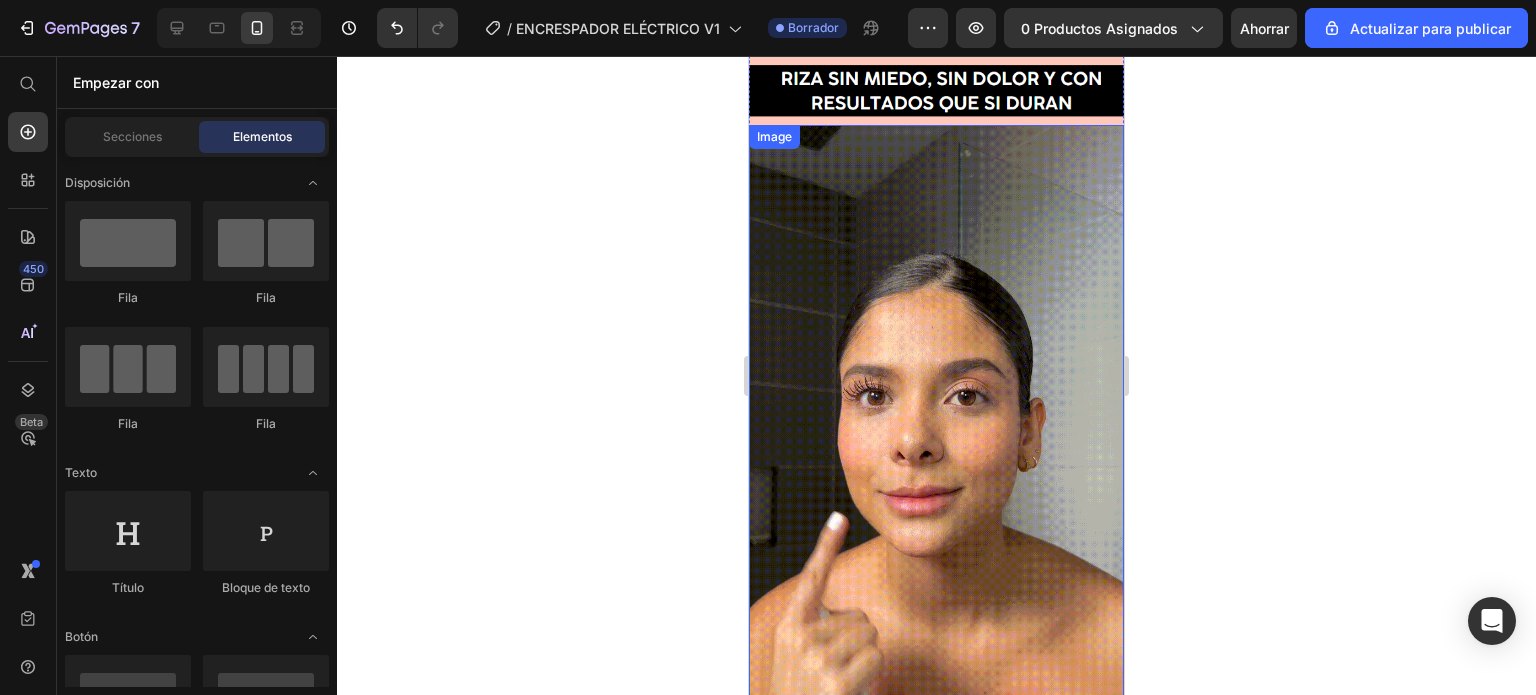 click at bounding box center [936, 439] 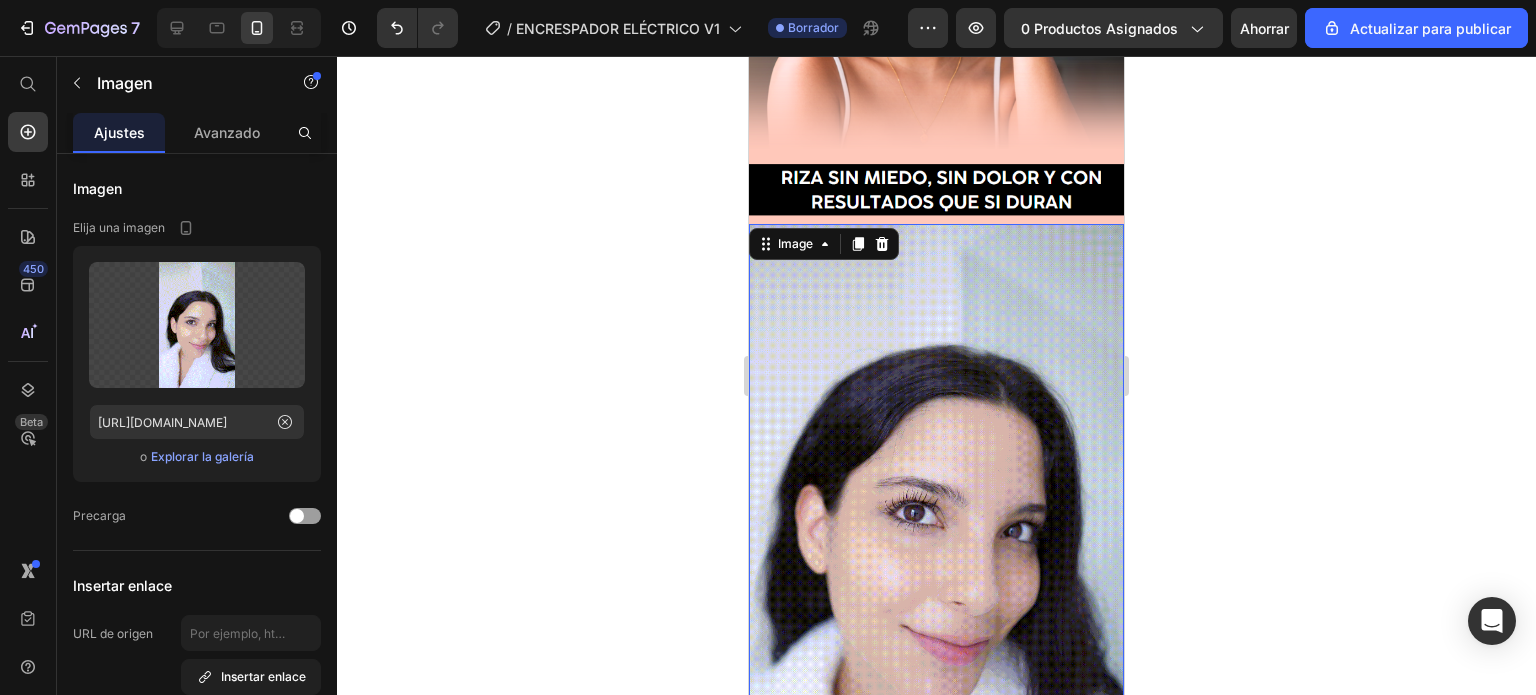 scroll, scrollTop: 361, scrollLeft: 0, axis: vertical 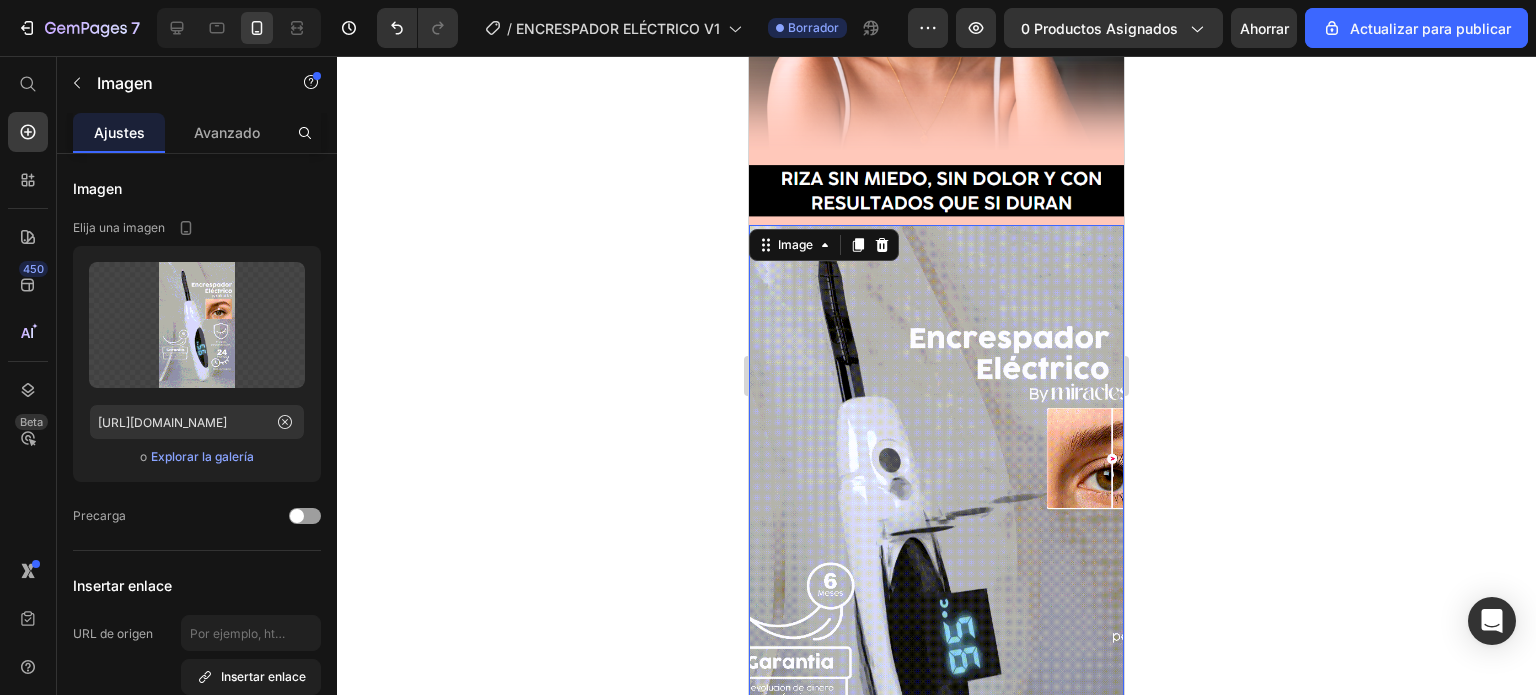 click at bounding box center (936, 539) 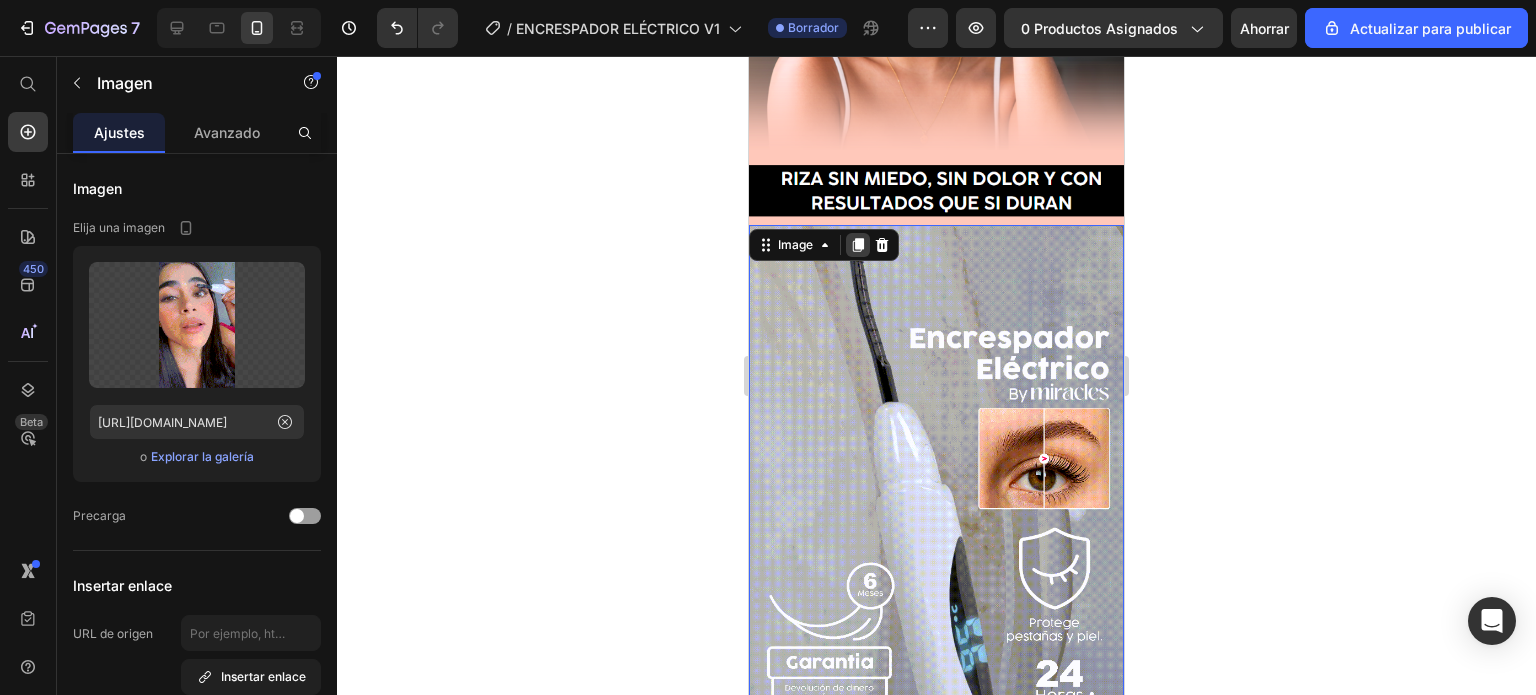 click 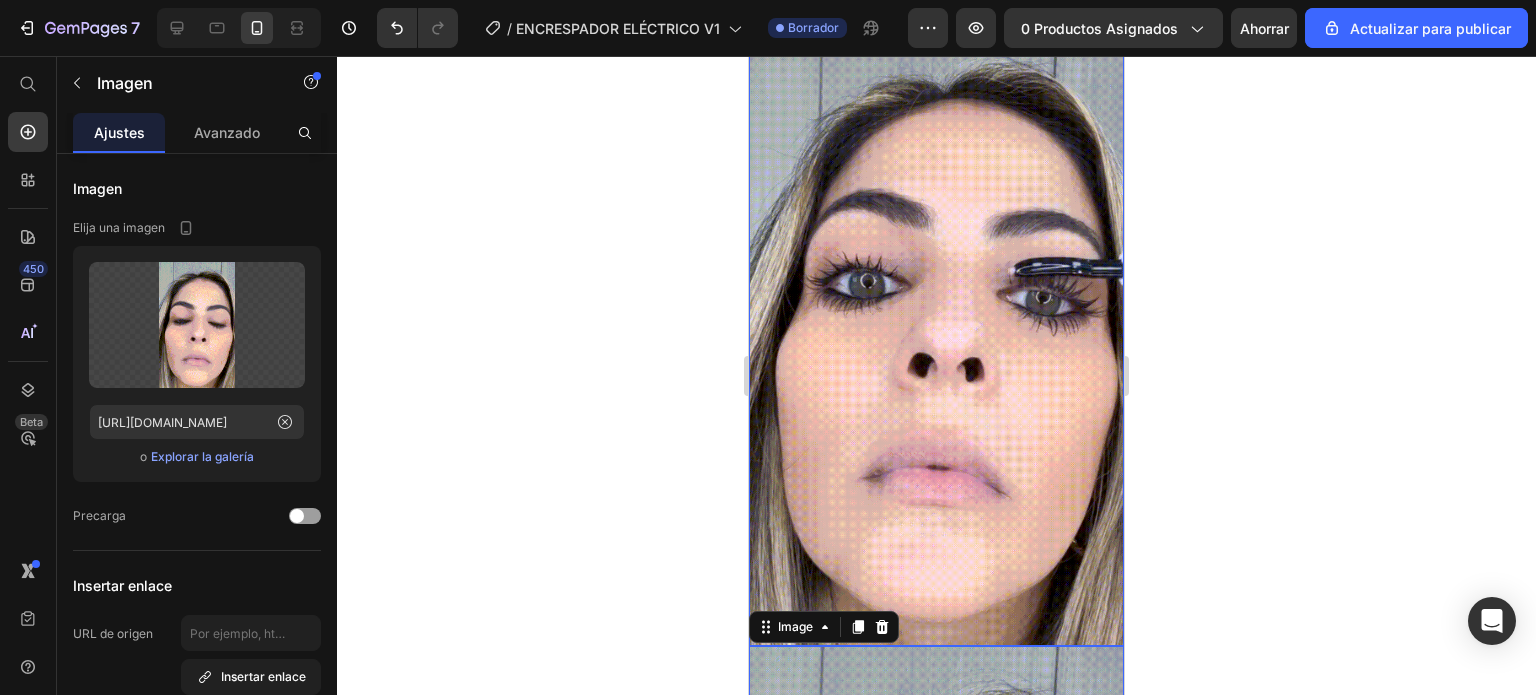 click at bounding box center [936, 333] 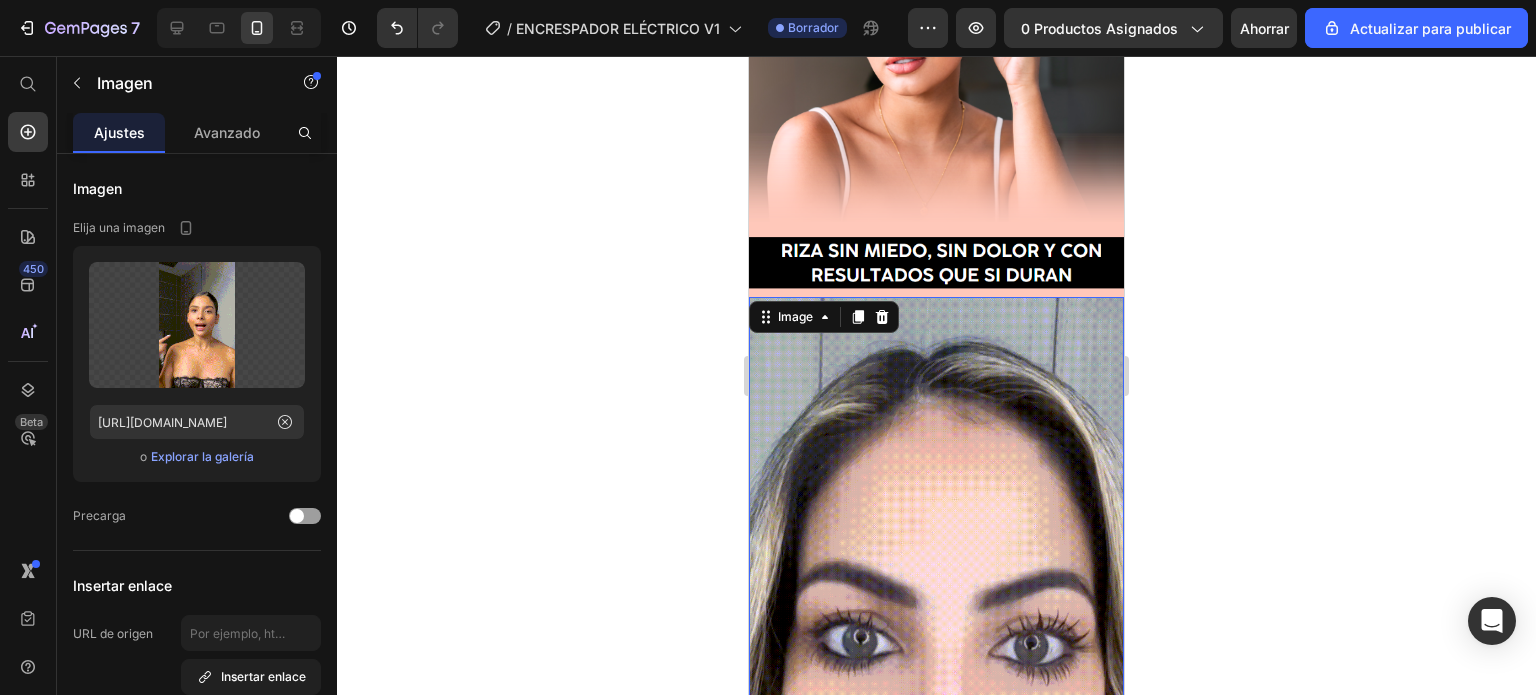 scroll, scrollTop: 267, scrollLeft: 0, axis: vertical 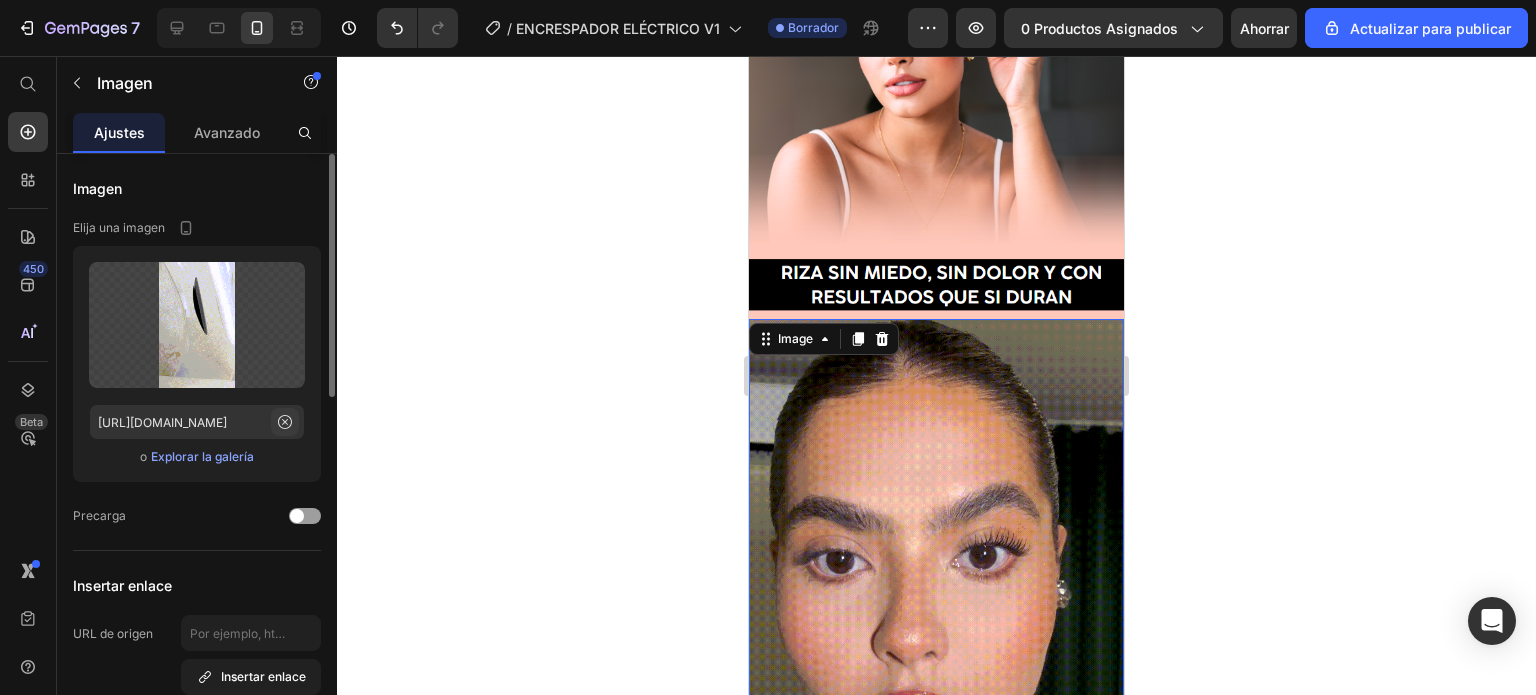 click 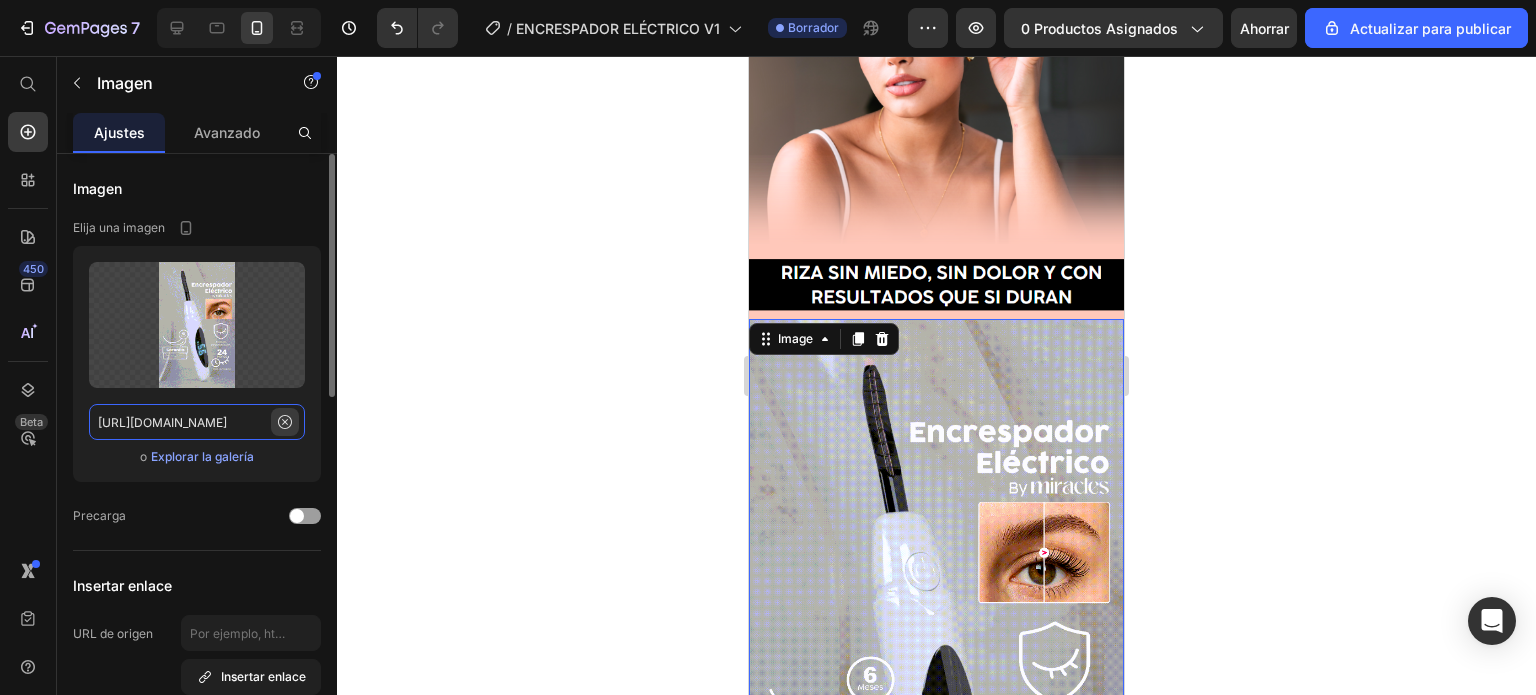 type 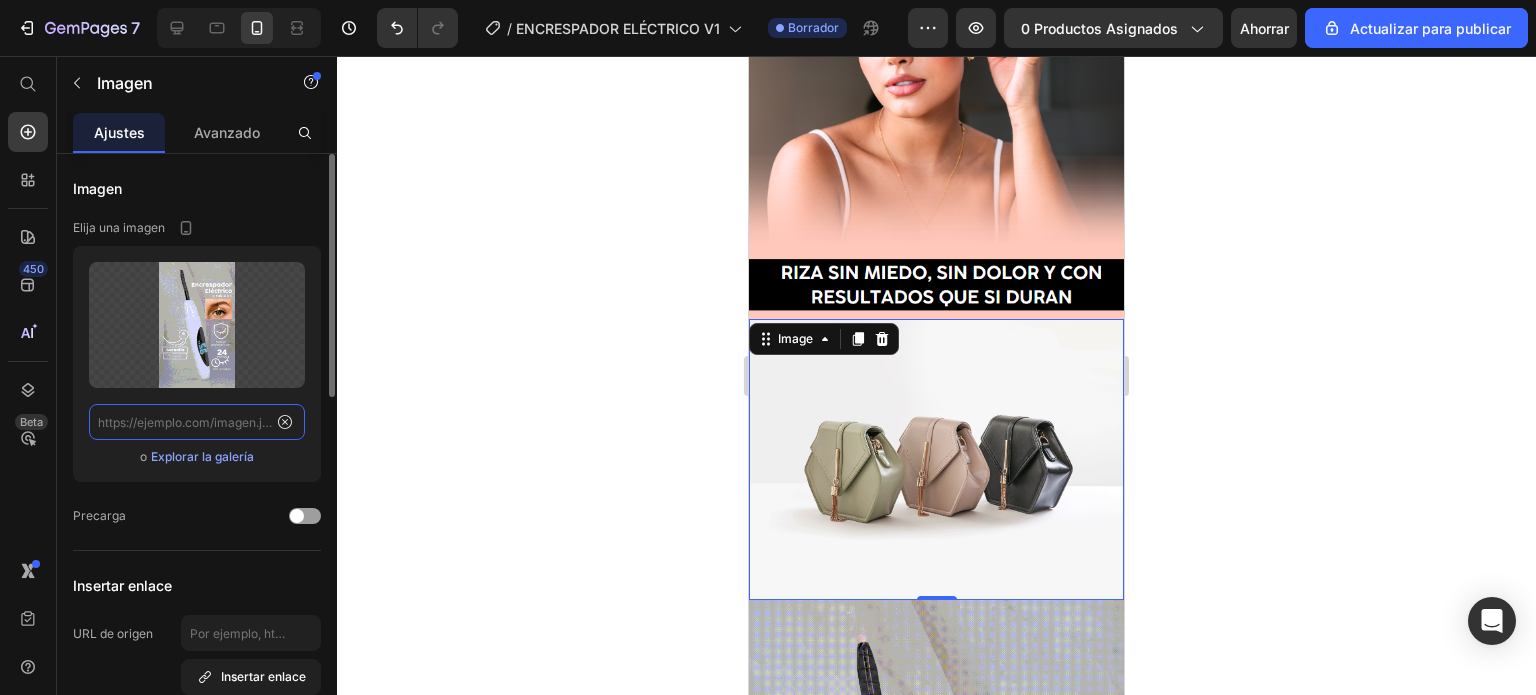 scroll, scrollTop: 0, scrollLeft: 0, axis: both 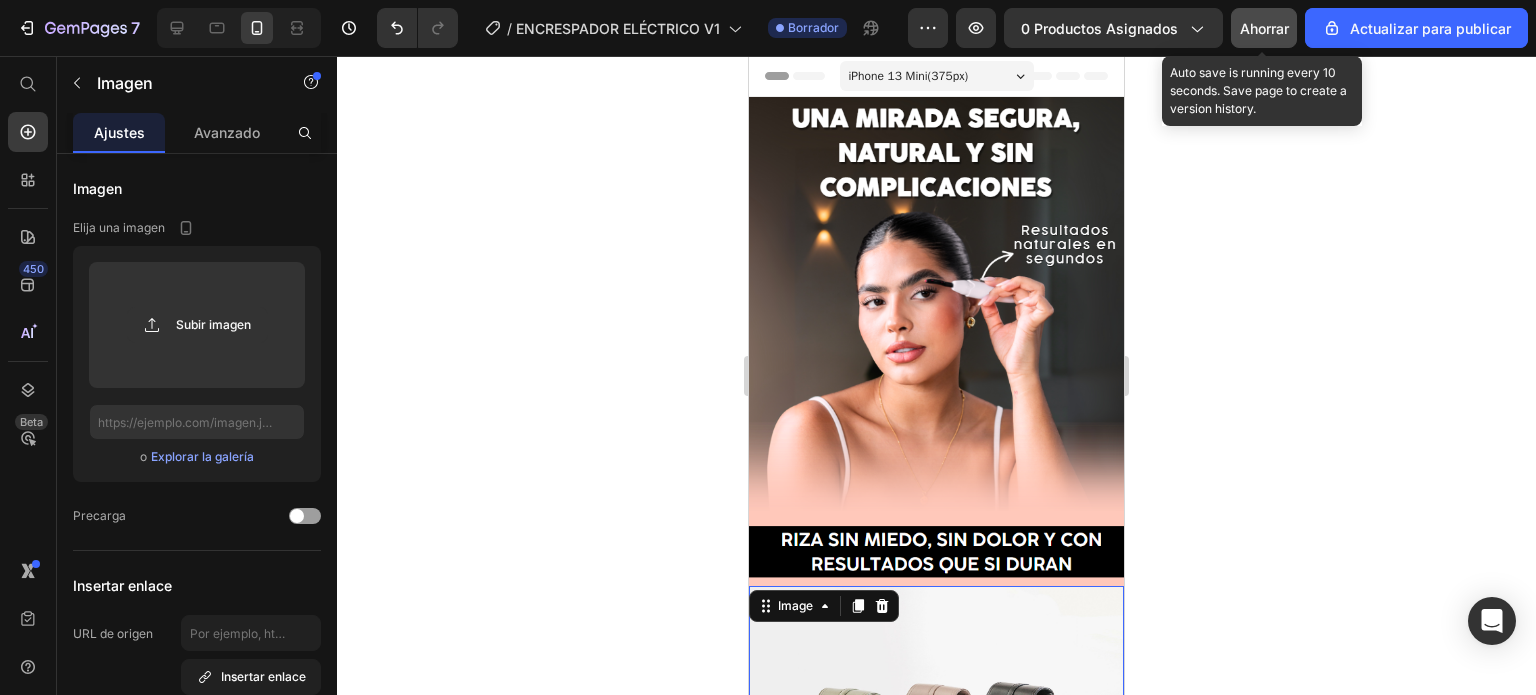 click on "Ahorrar" at bounding box center [1264, 28] 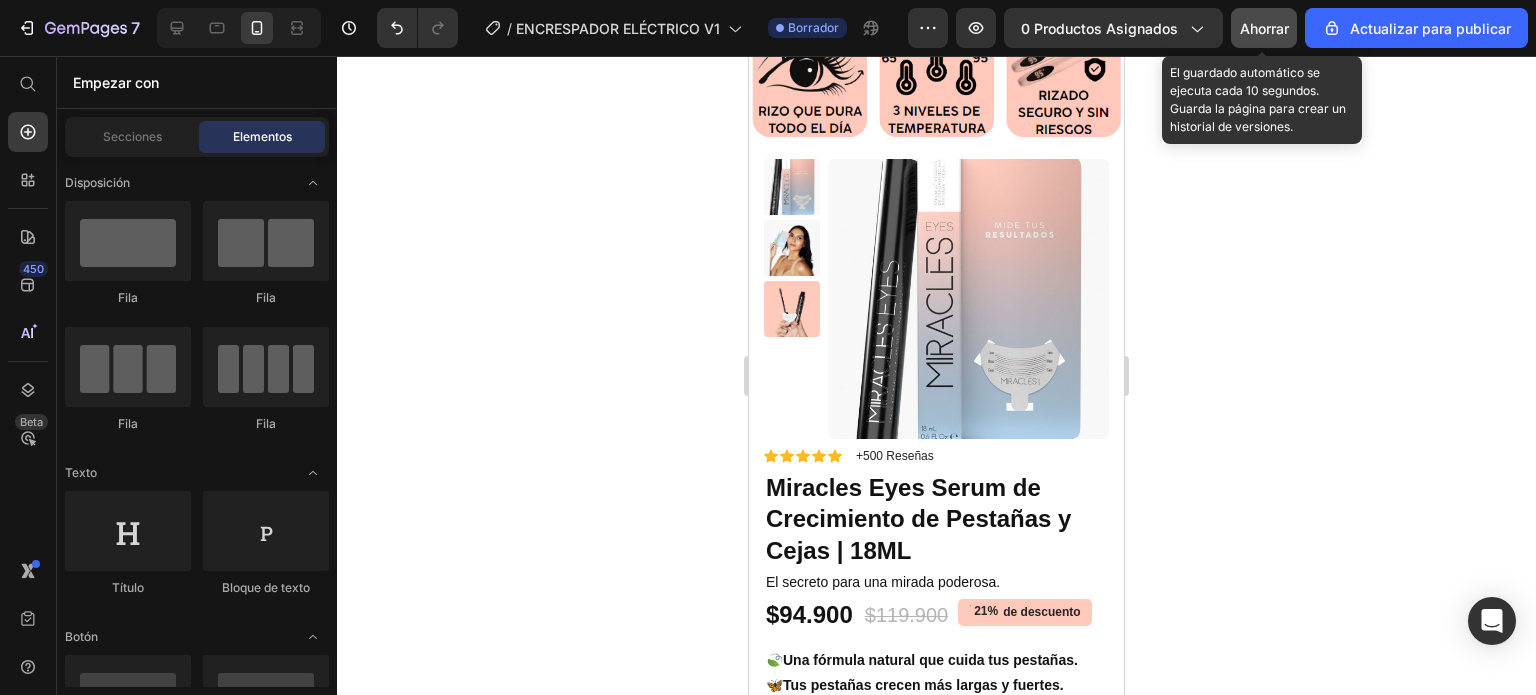 scroll, scrollTop: 1576, scrollLeft: 0, axis: vertical 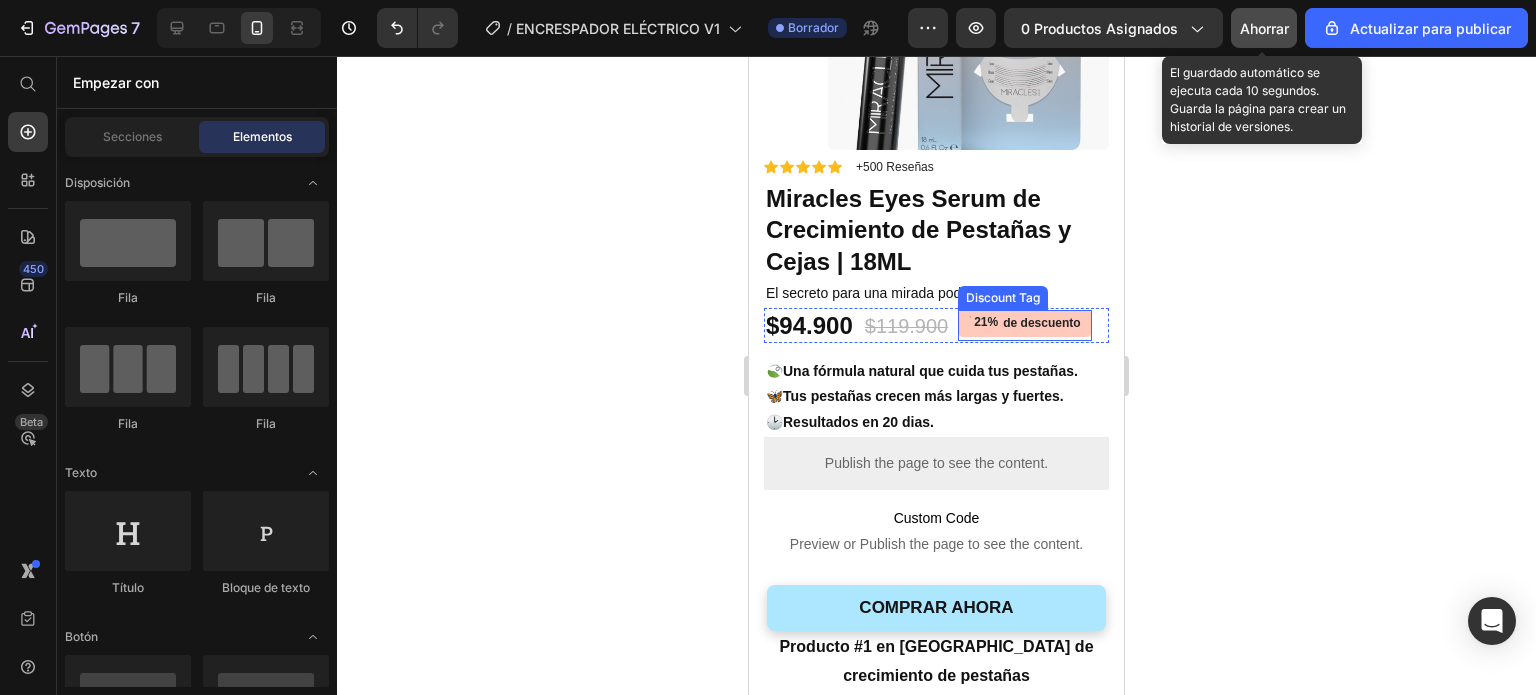 click on "de descuento" at bounding box center (1041, 324) 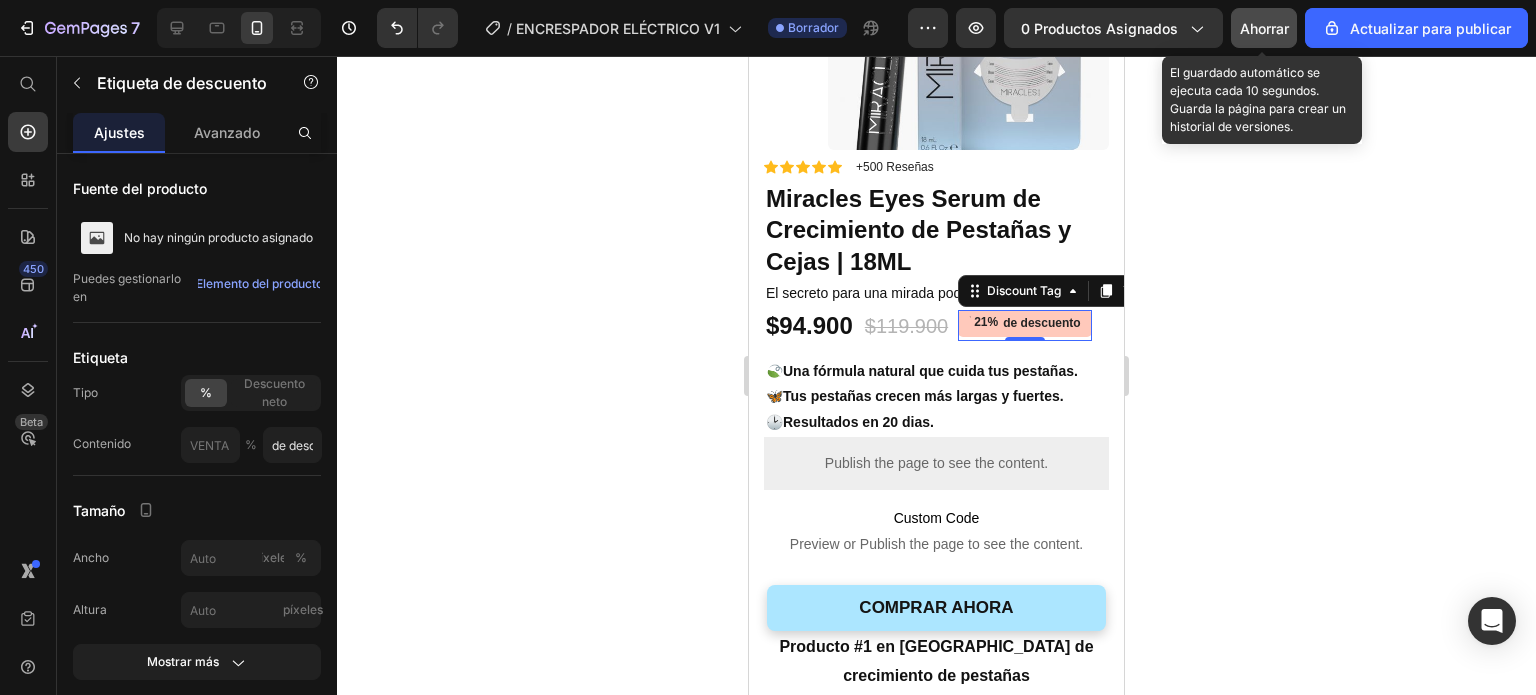 click on "21%" at bounding box center (986, 323) 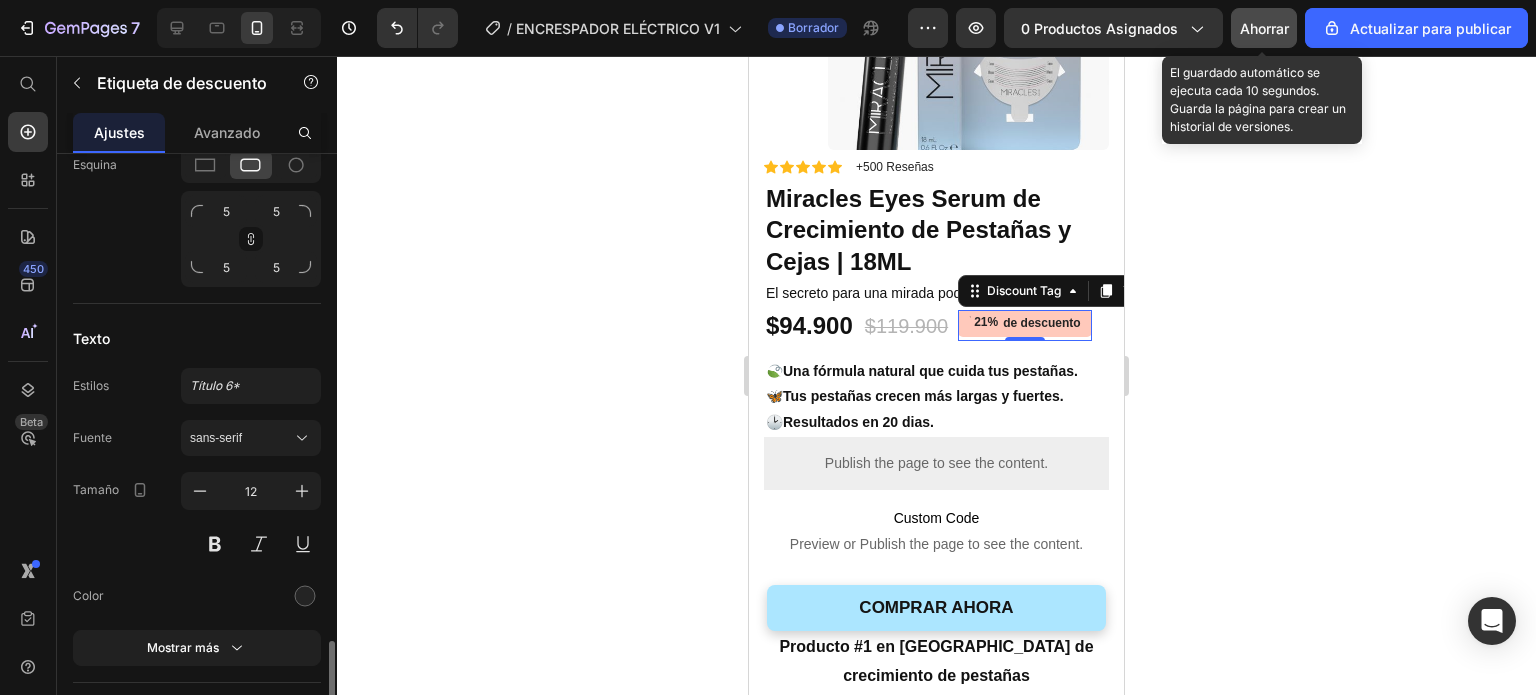 scroll, scrollTop: 924, scrollLeft: 0, axis: vertical 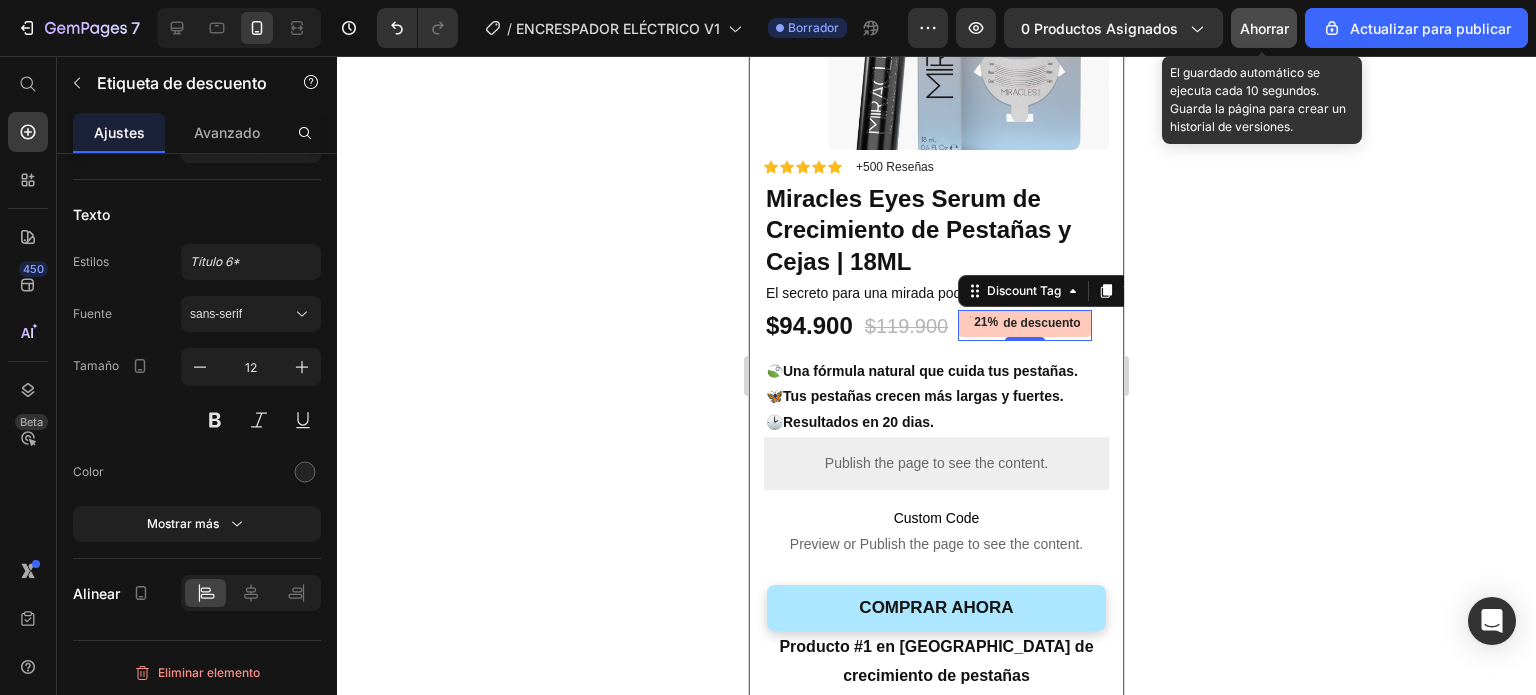 click 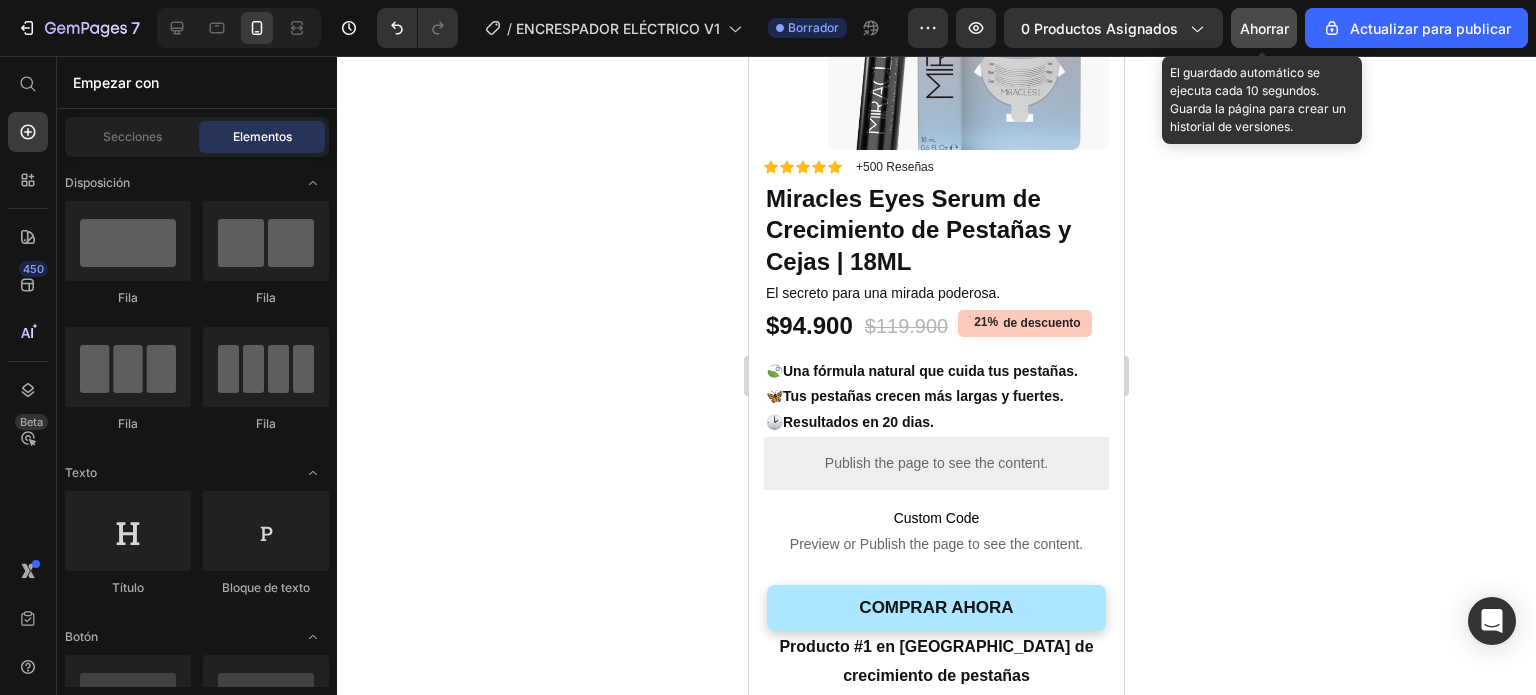 click on "Ahorrar" at bounding box center [1264, 28] 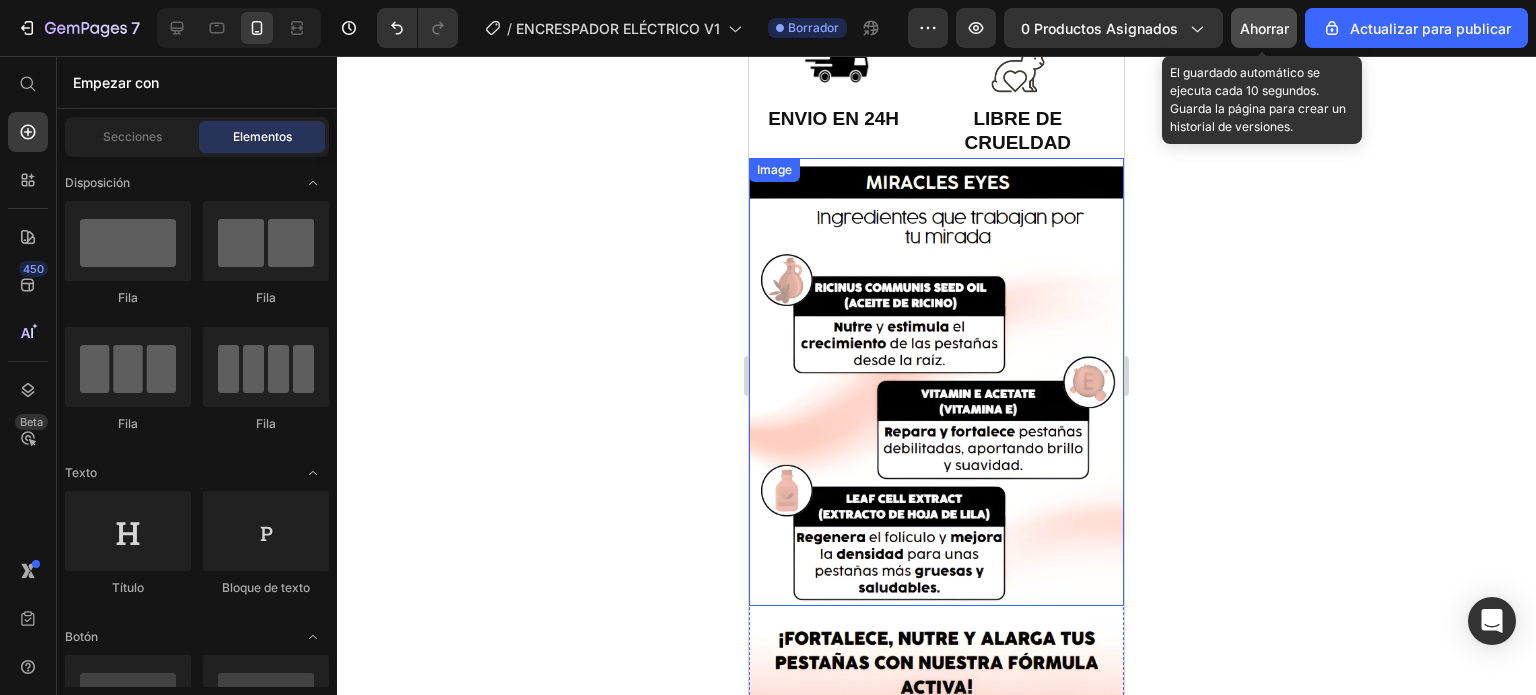 scroll, scrollTop: 3500, scrollLeft: 0, axis: vertical 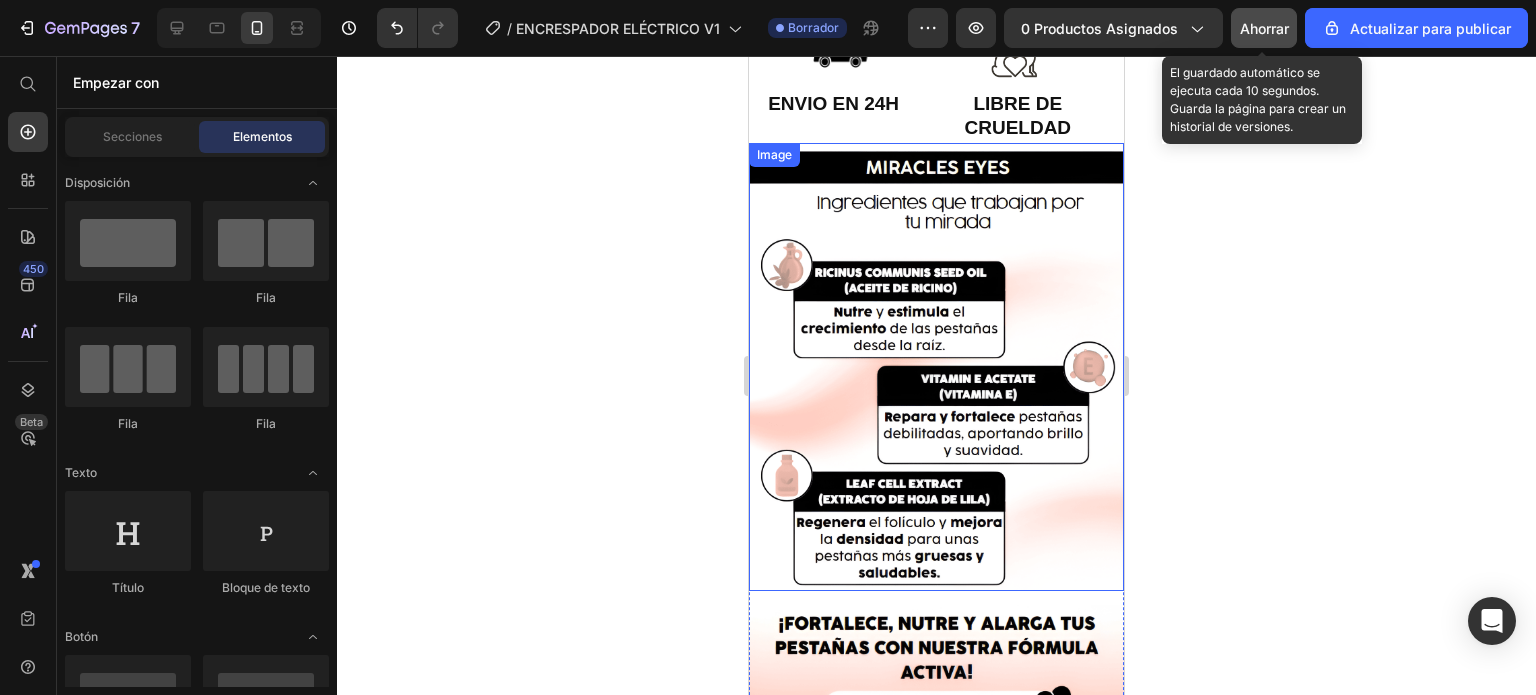 click at bounding box center [936, 367] 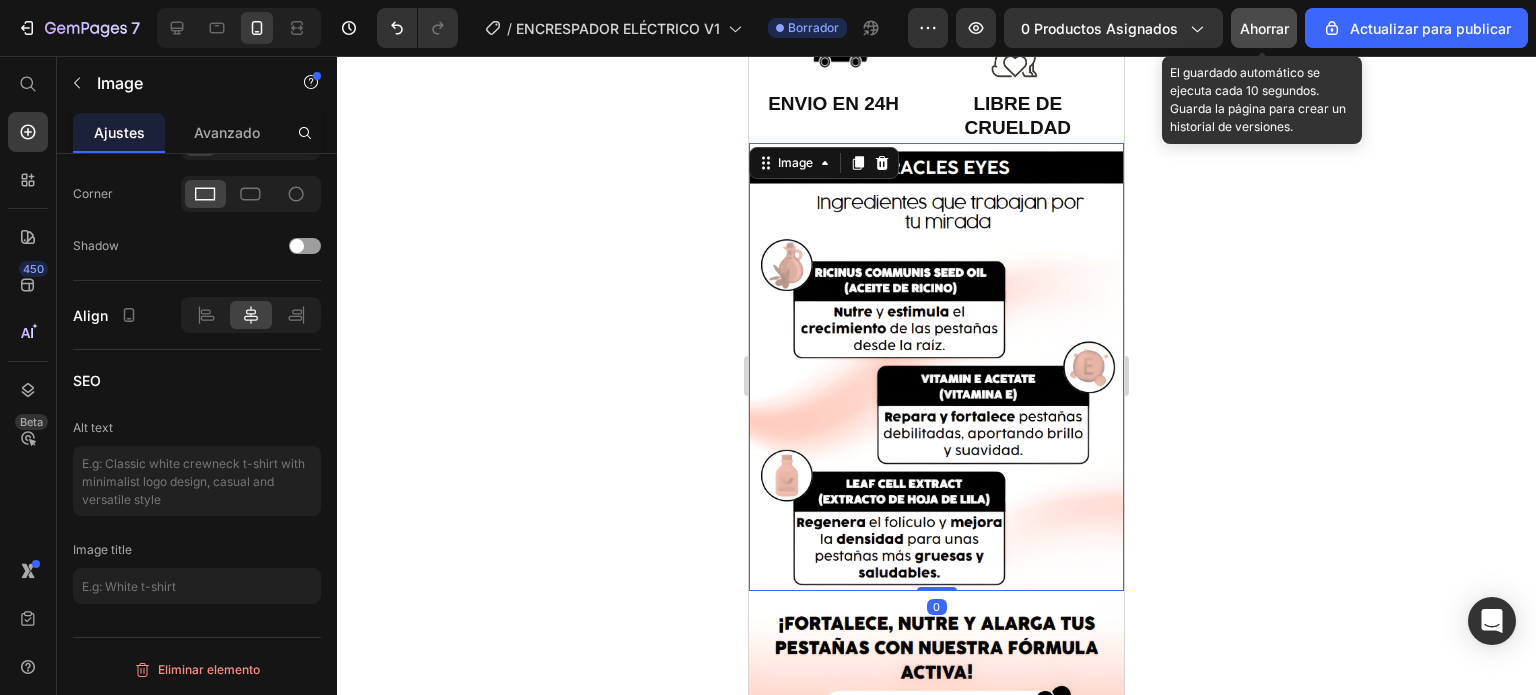 scroll, scrollTop: 0, scrollLeft: 0, axis: both 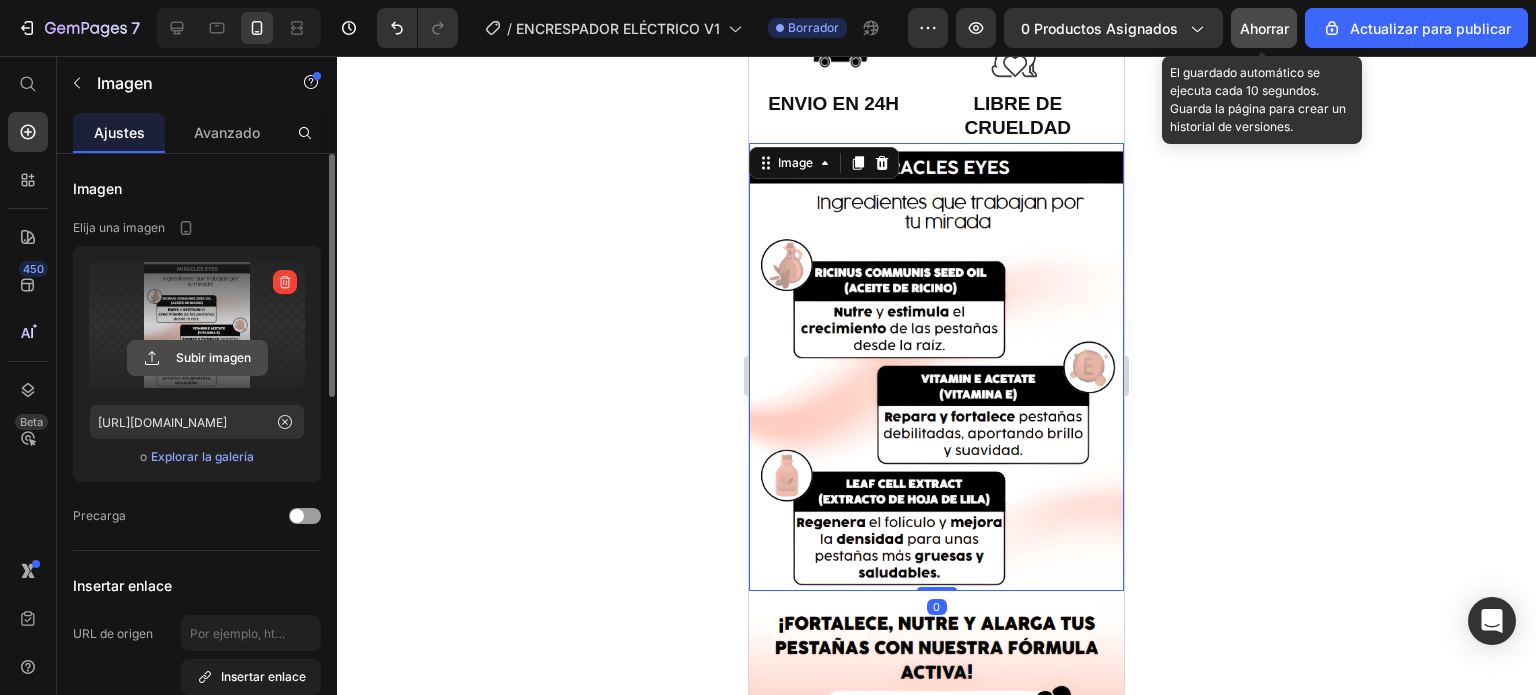 click 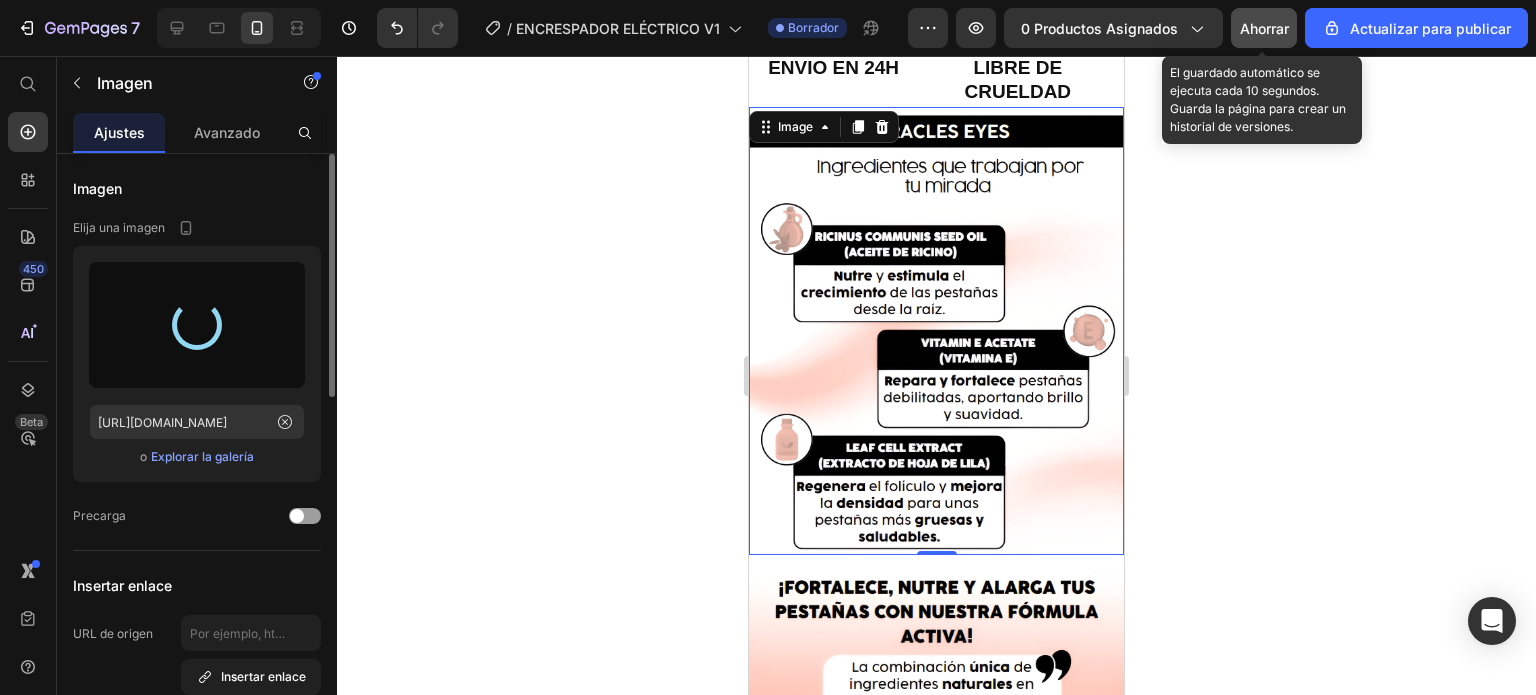 scroll, scrollTop: 3500, scrollLeft: 0, axis: vertical 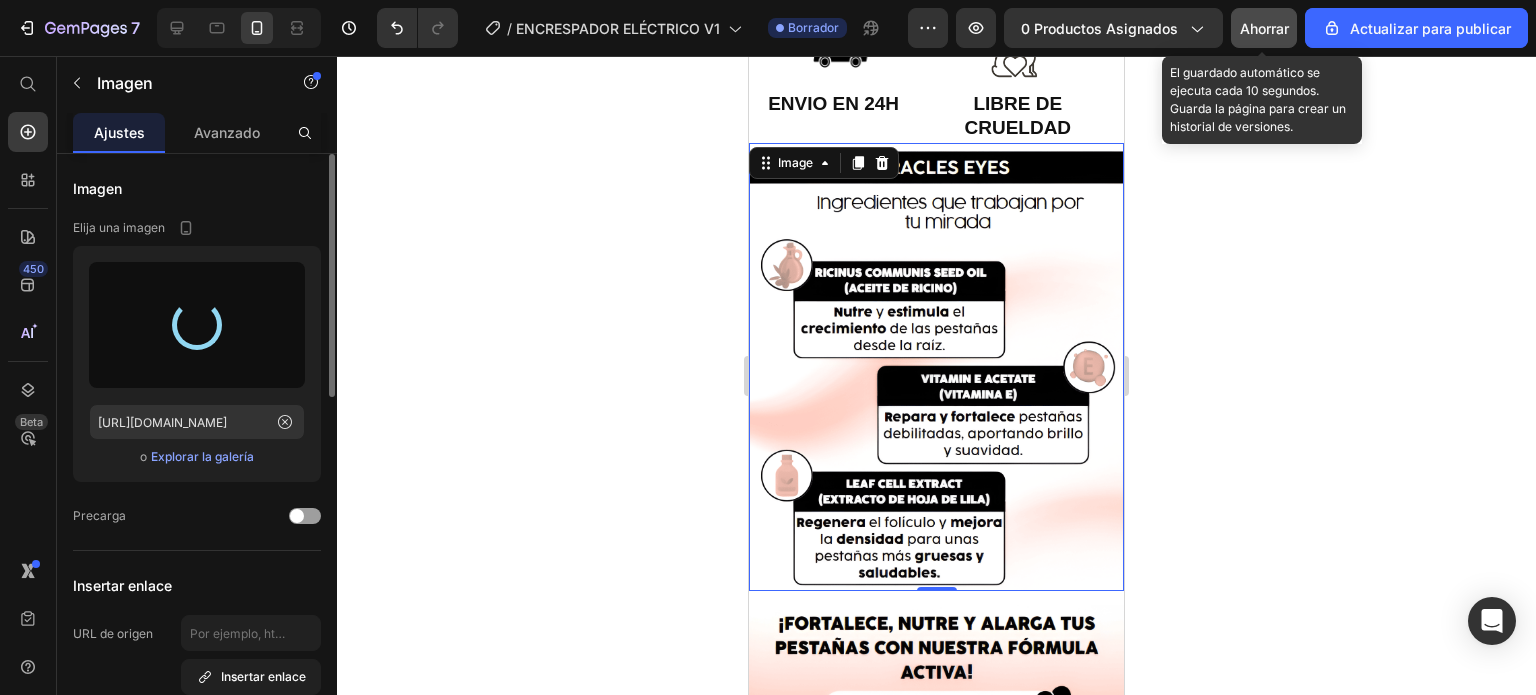 type on "[URL][DOMAIN_NAME]" 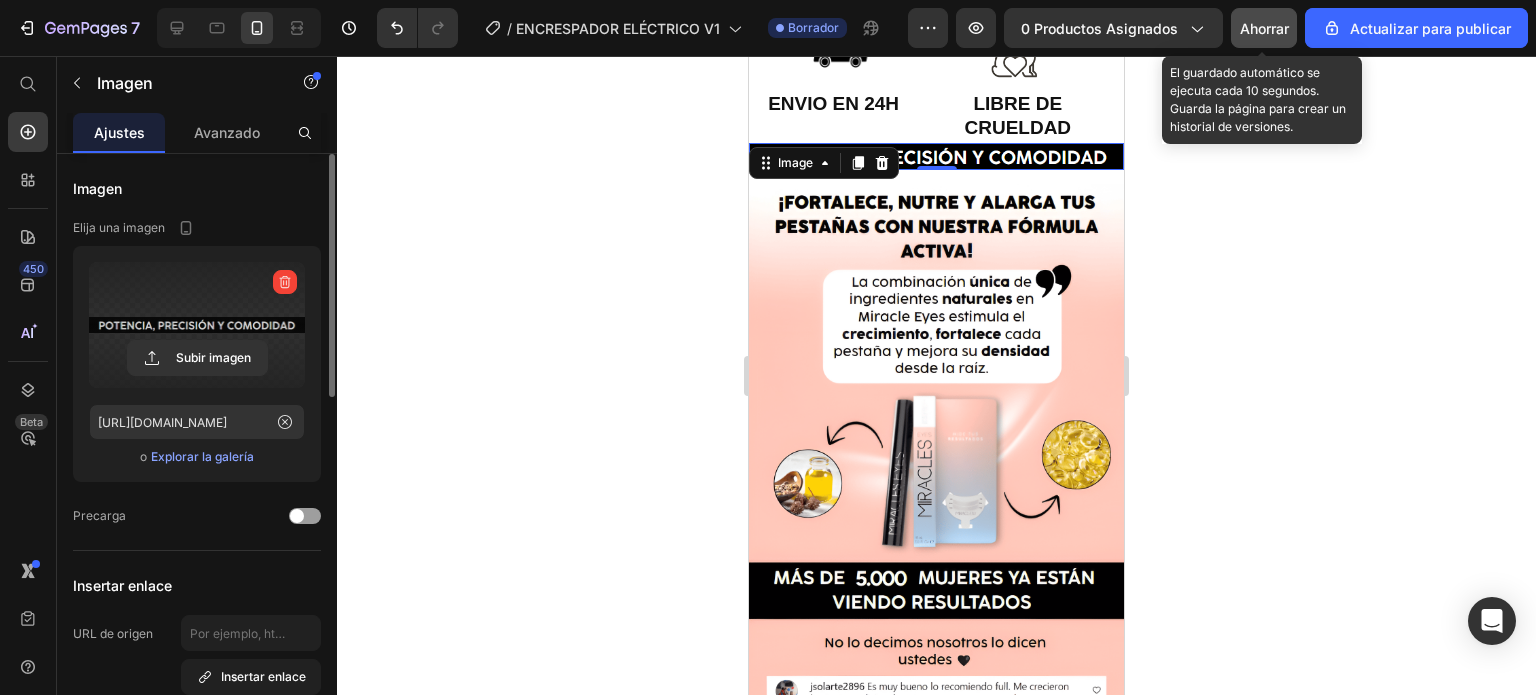scroll, scrollTop: 3400, scrollLeft: 0, axis: vertical 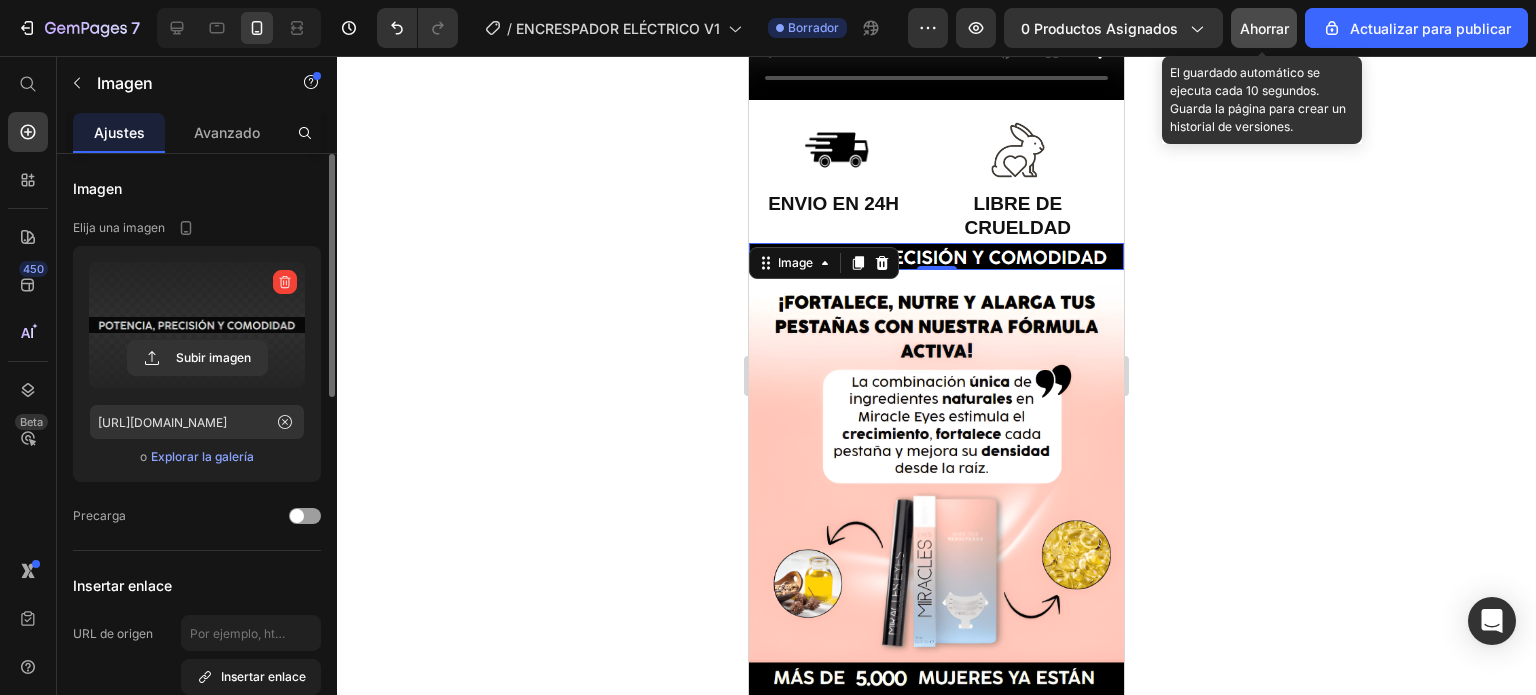 click at bounding box center [936, 256] 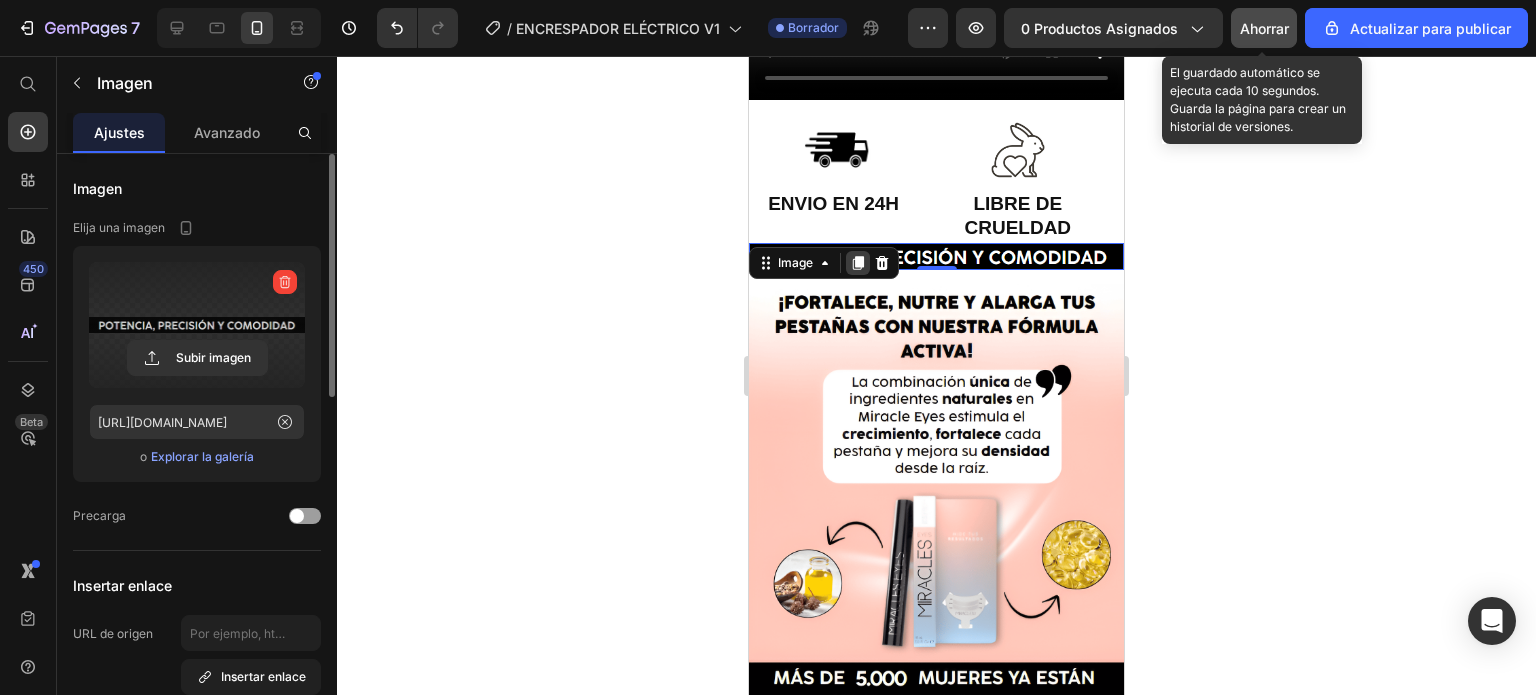 click 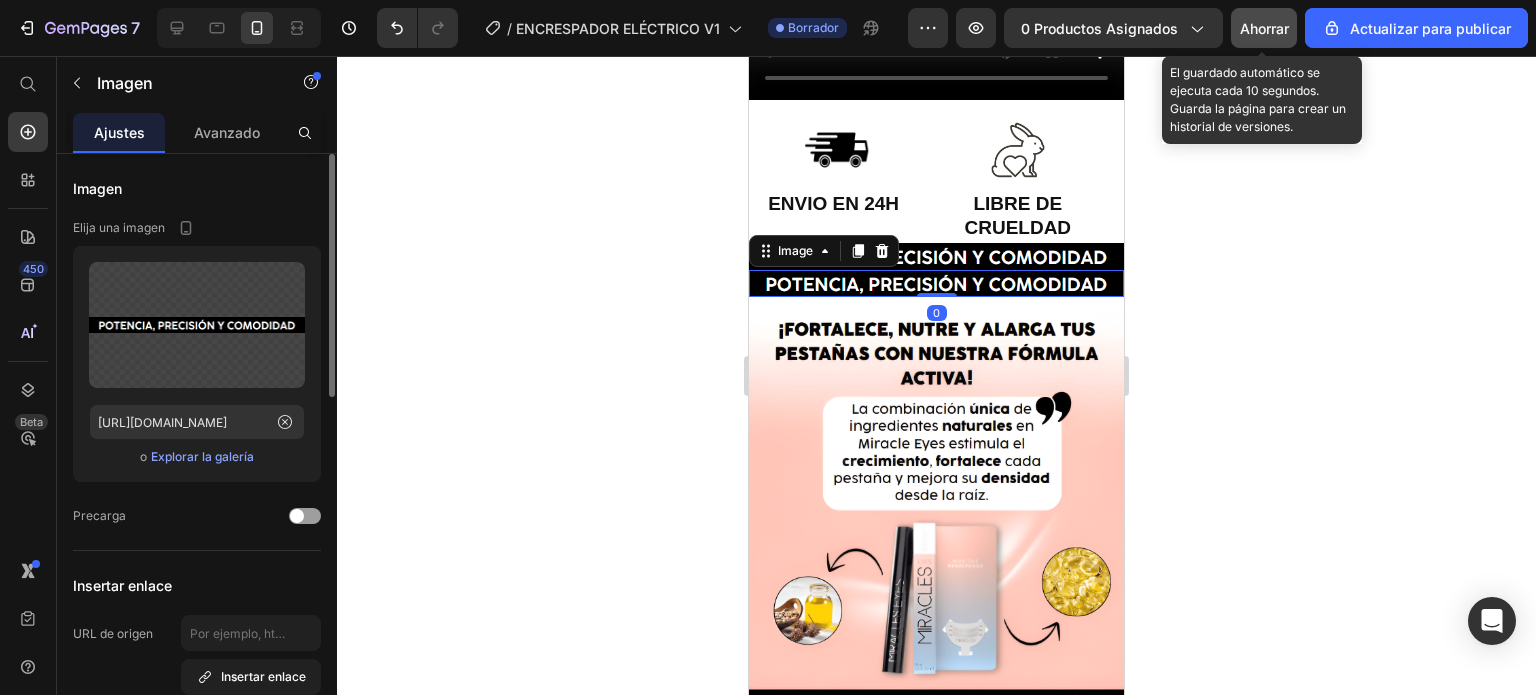 click at bounding box center (936, 283) 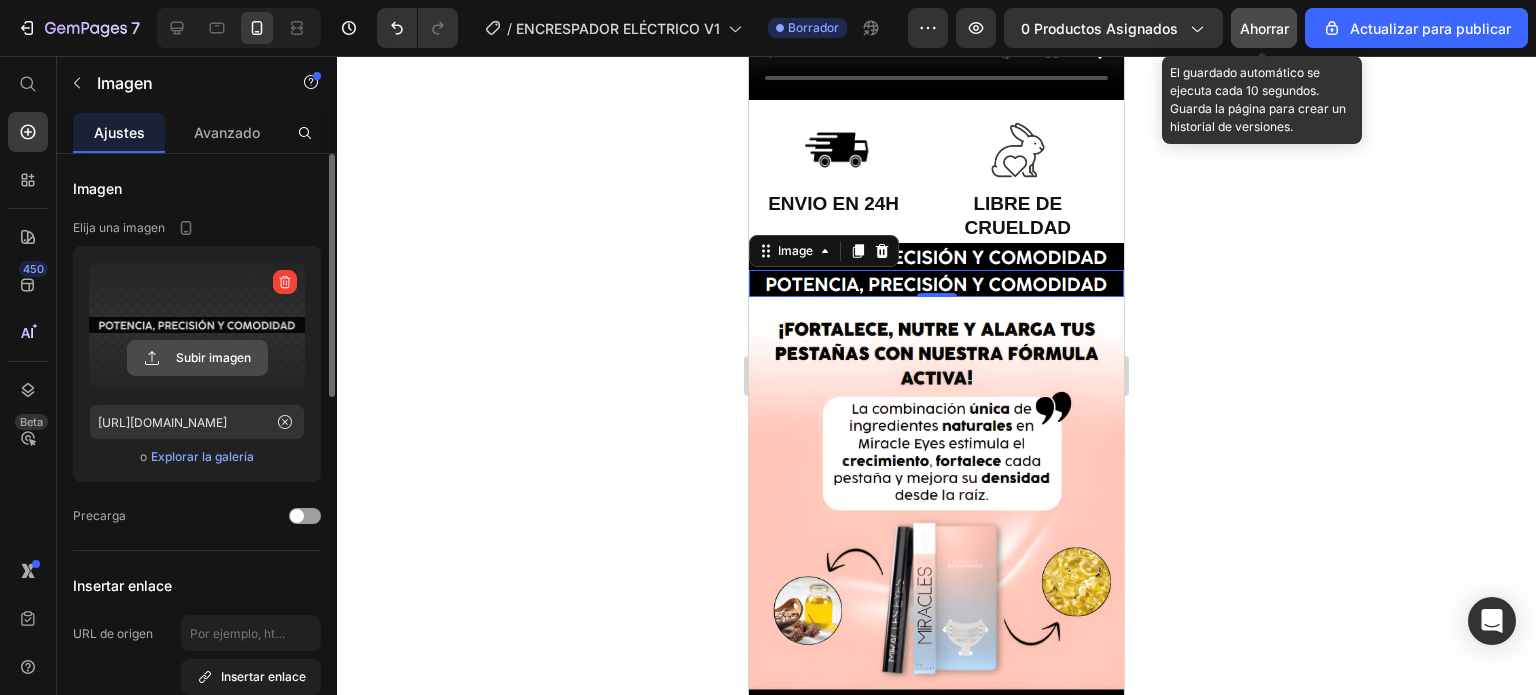 click 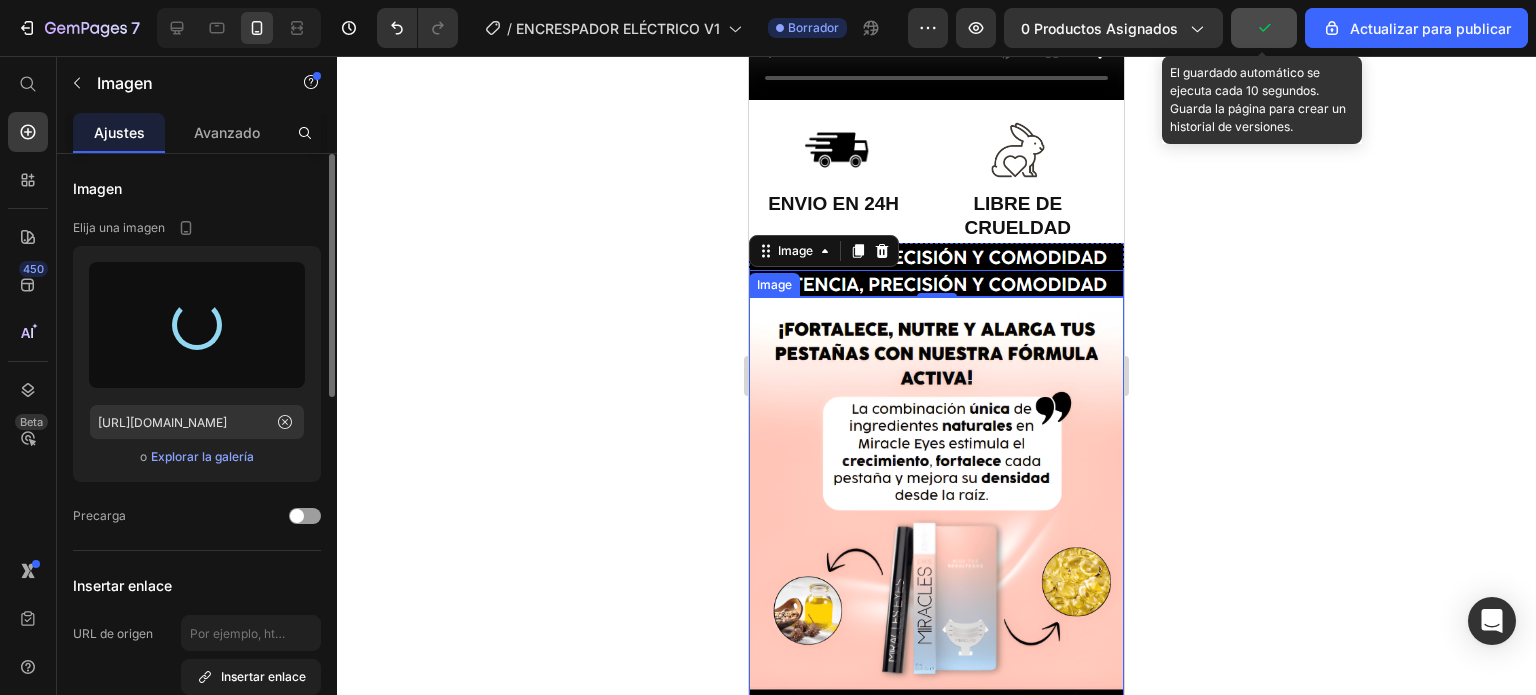 type on "[URL][DOMAIN_NAME]" 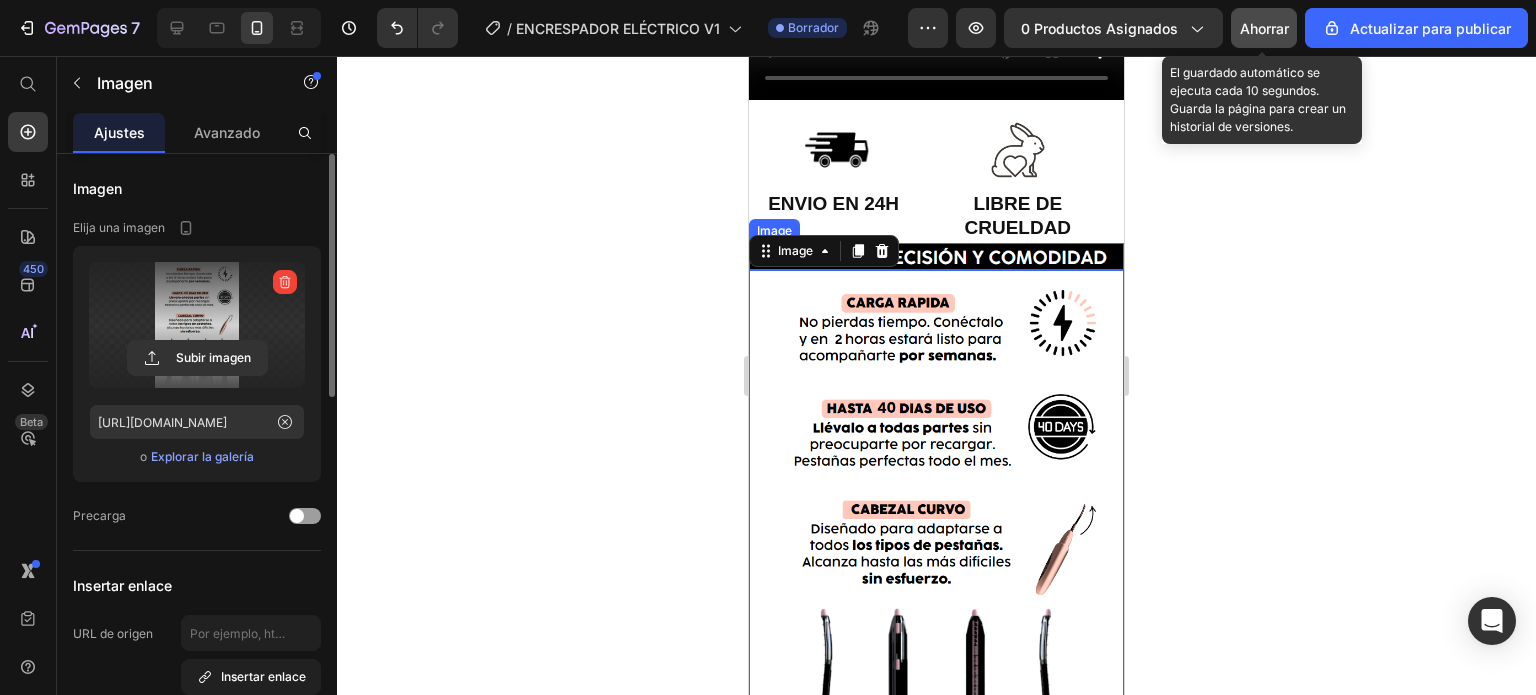 click at bounding box center [936, 256] 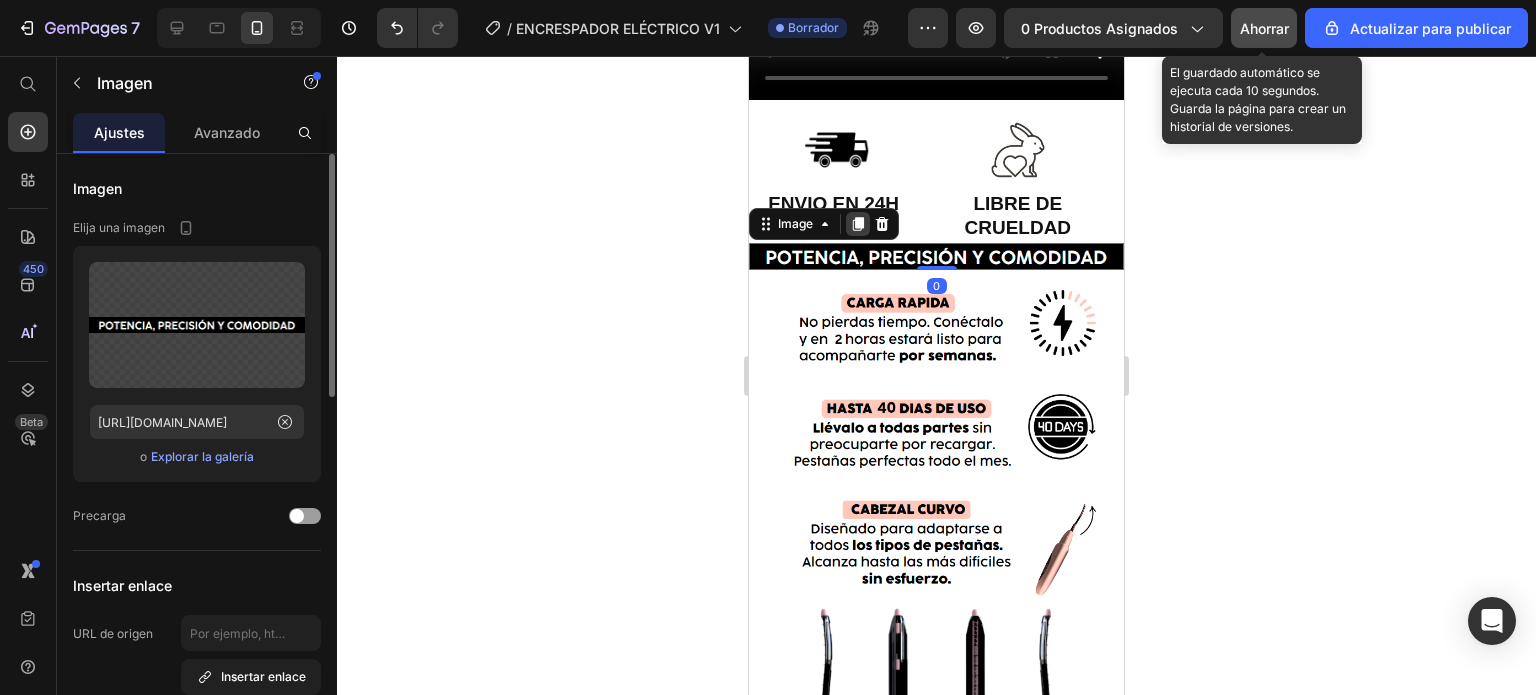 click 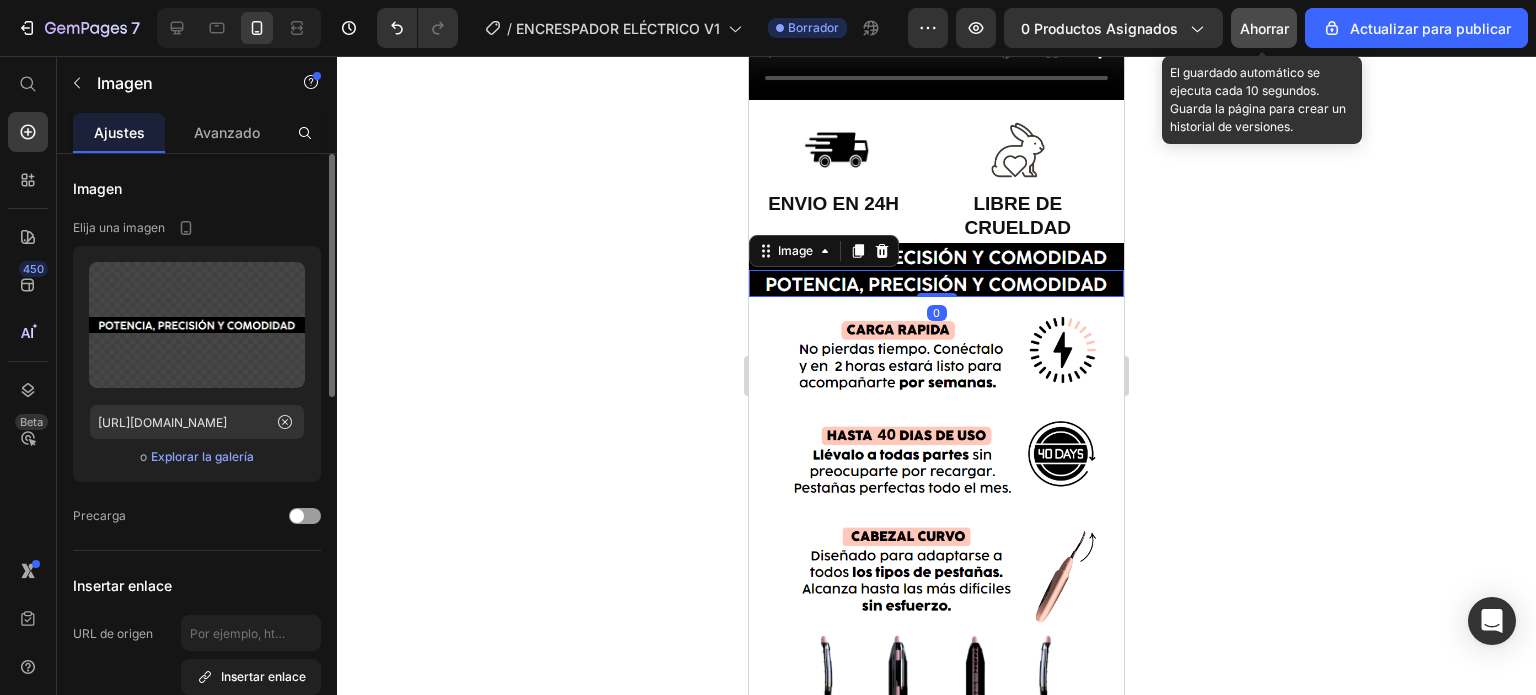 click at bounding box center (936, 283) 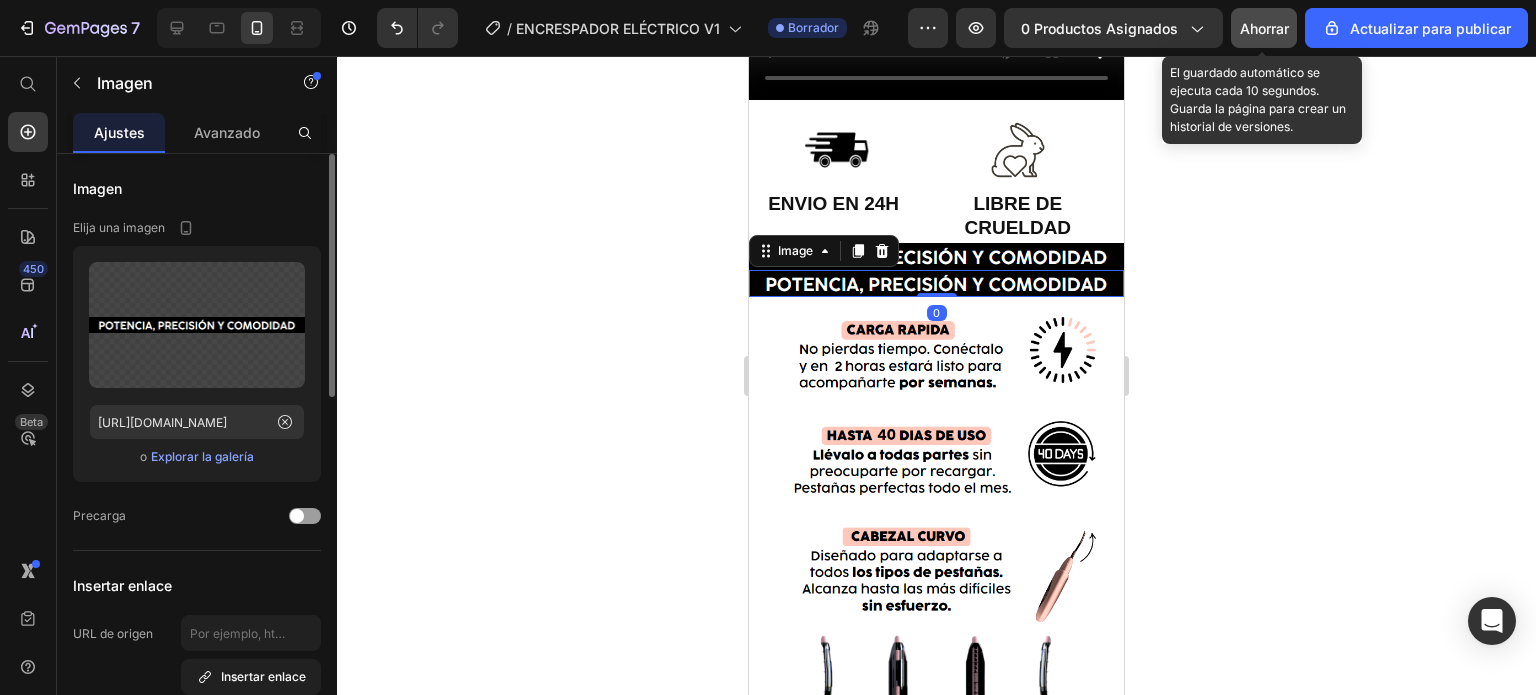 click 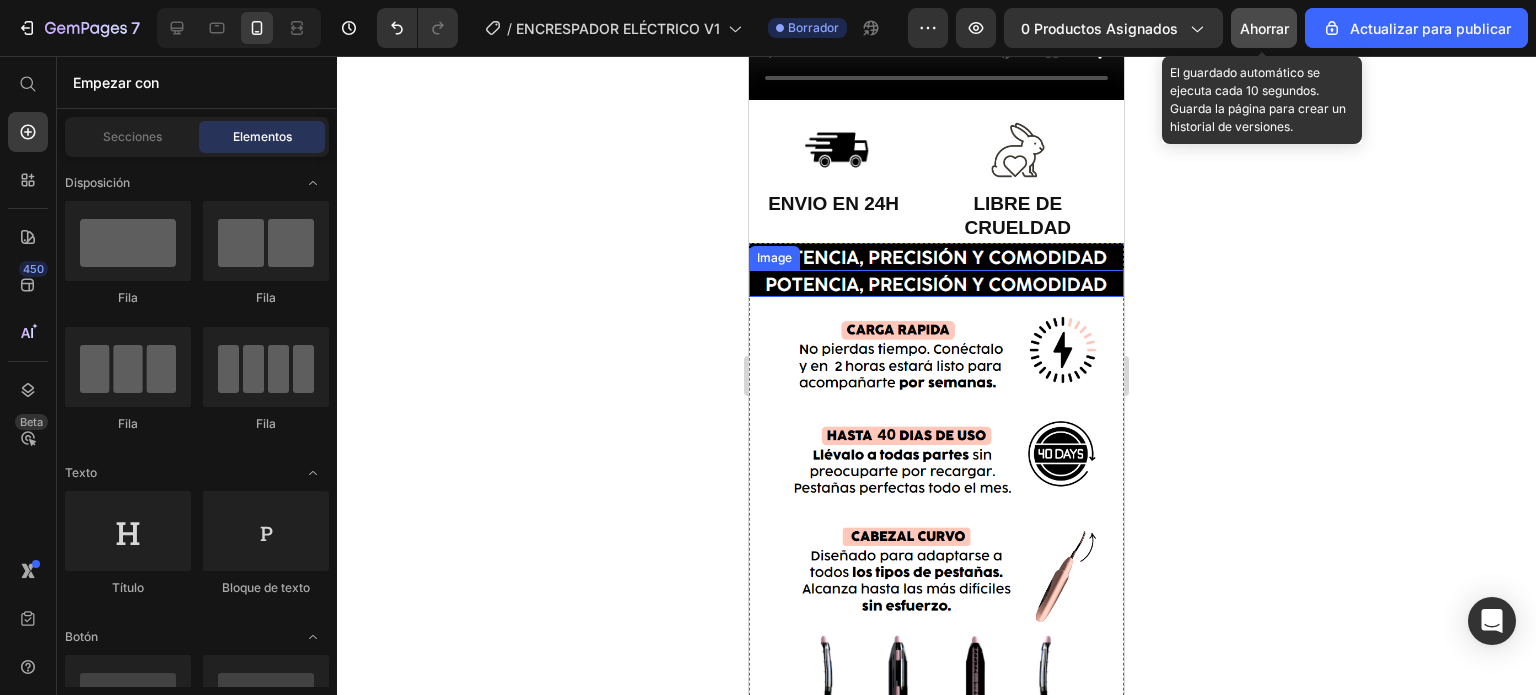click at bounding box center [936, 283] 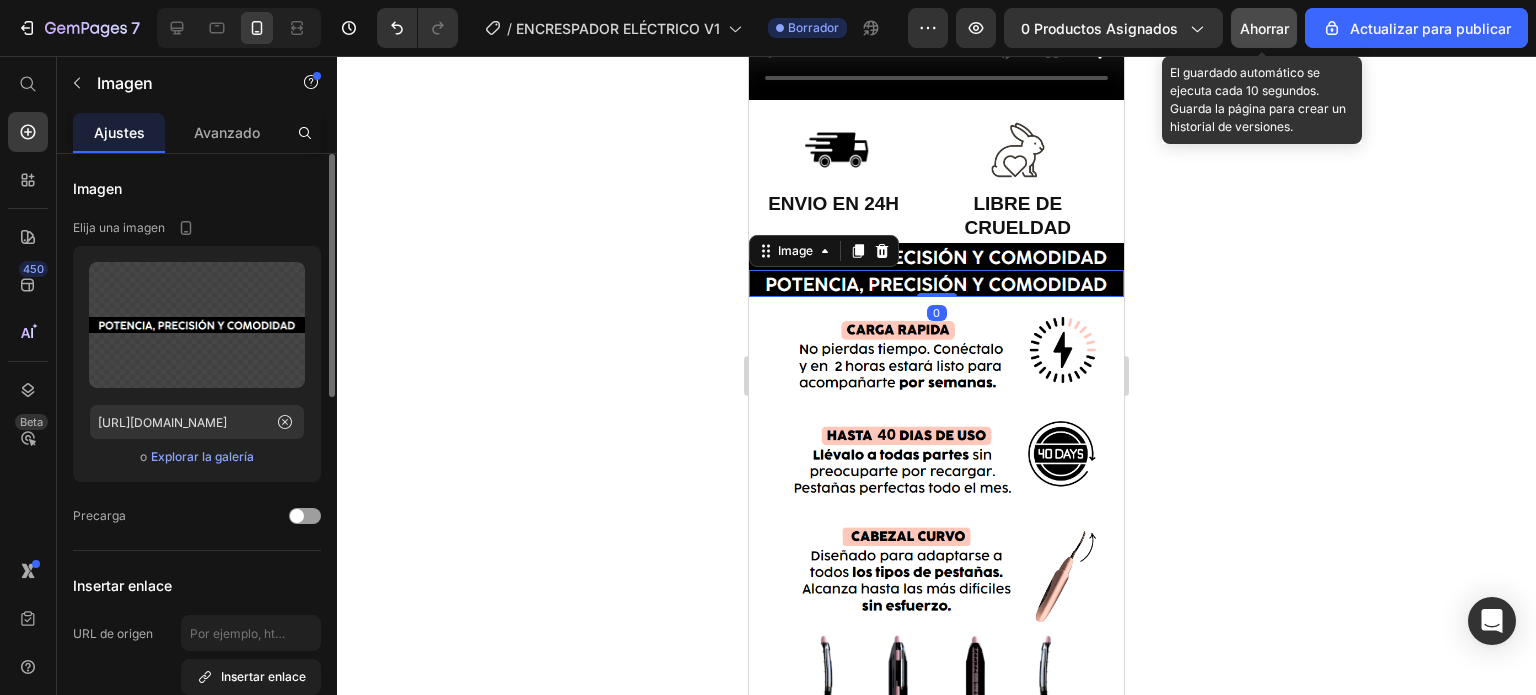 drag, startPoint x: 1297, startPoint y: 398, endPoint x: 1168, endPoint y: 389, distance: 129.31357 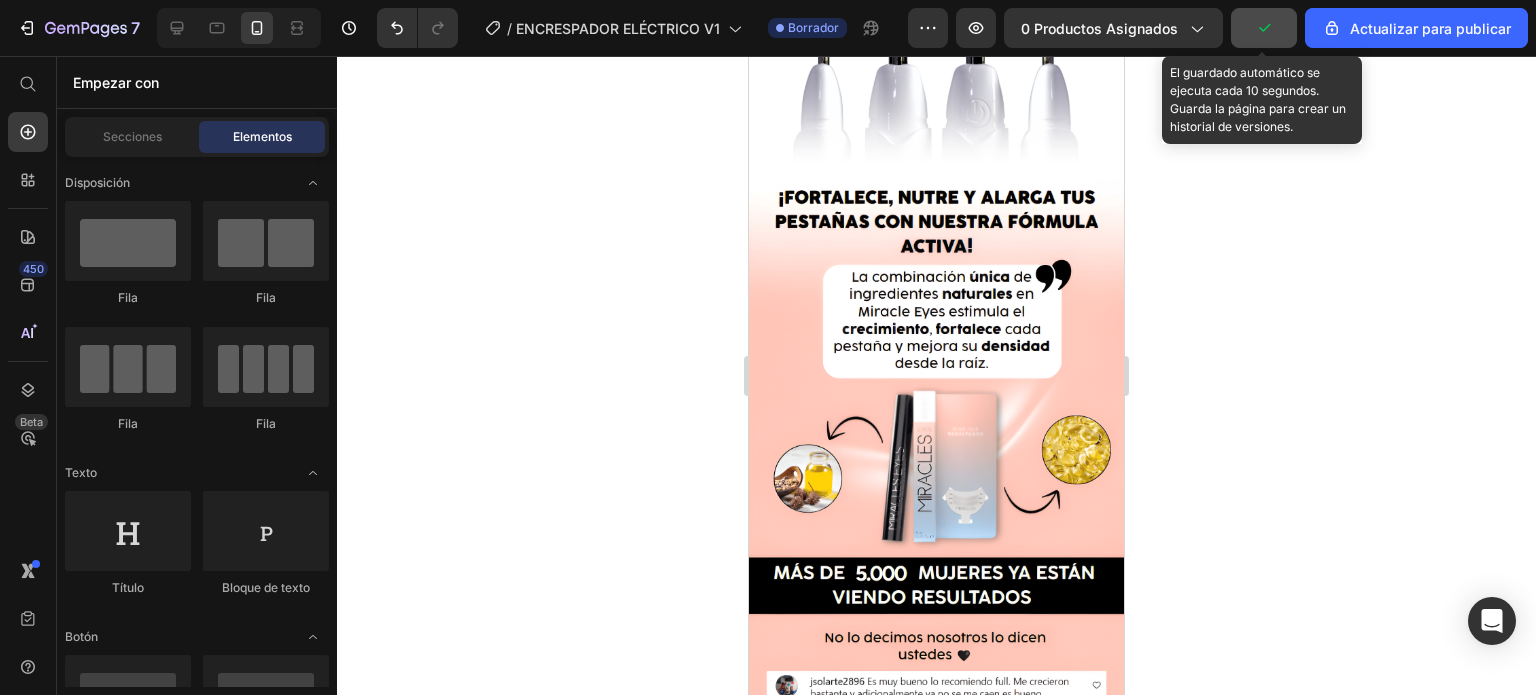 scroll, scrollTop: 4149, scrollLeft: 0, axis: vertical 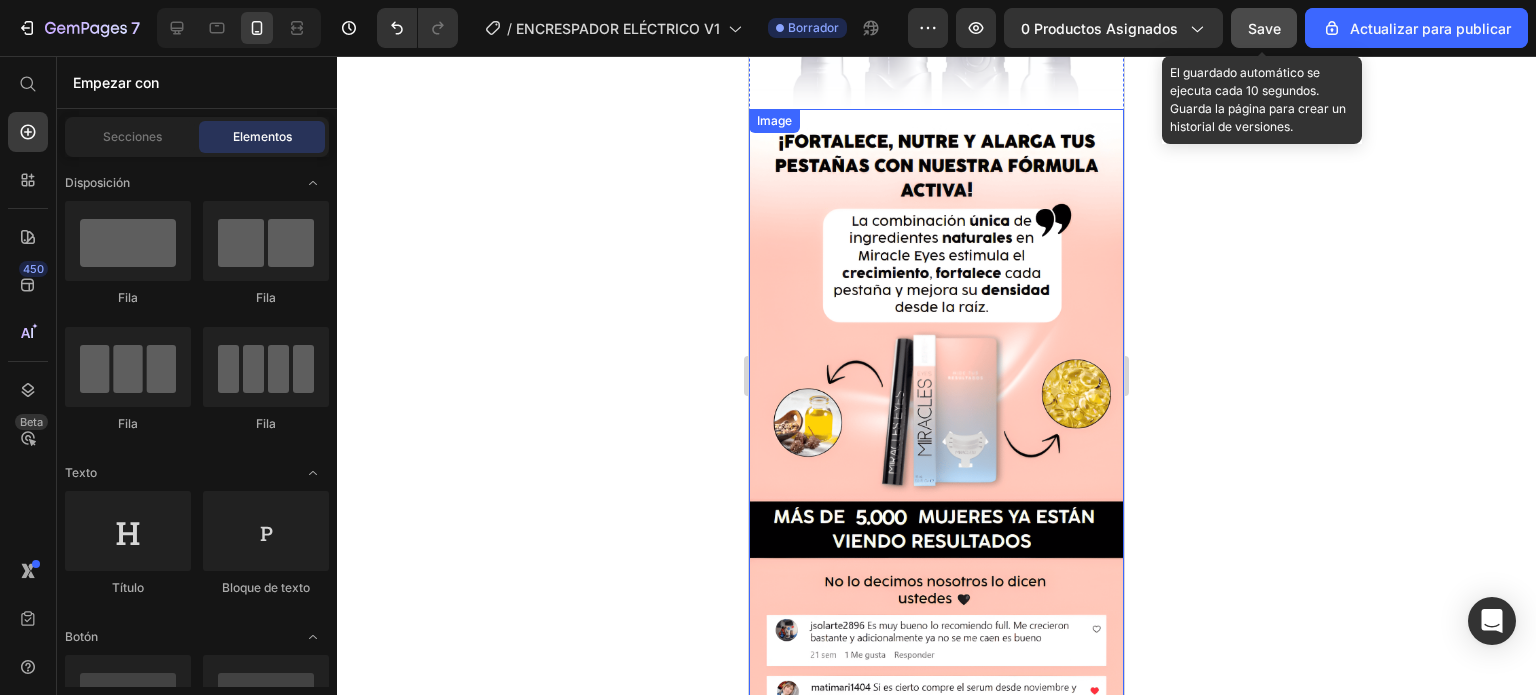 click at bounding box center (936, 475) 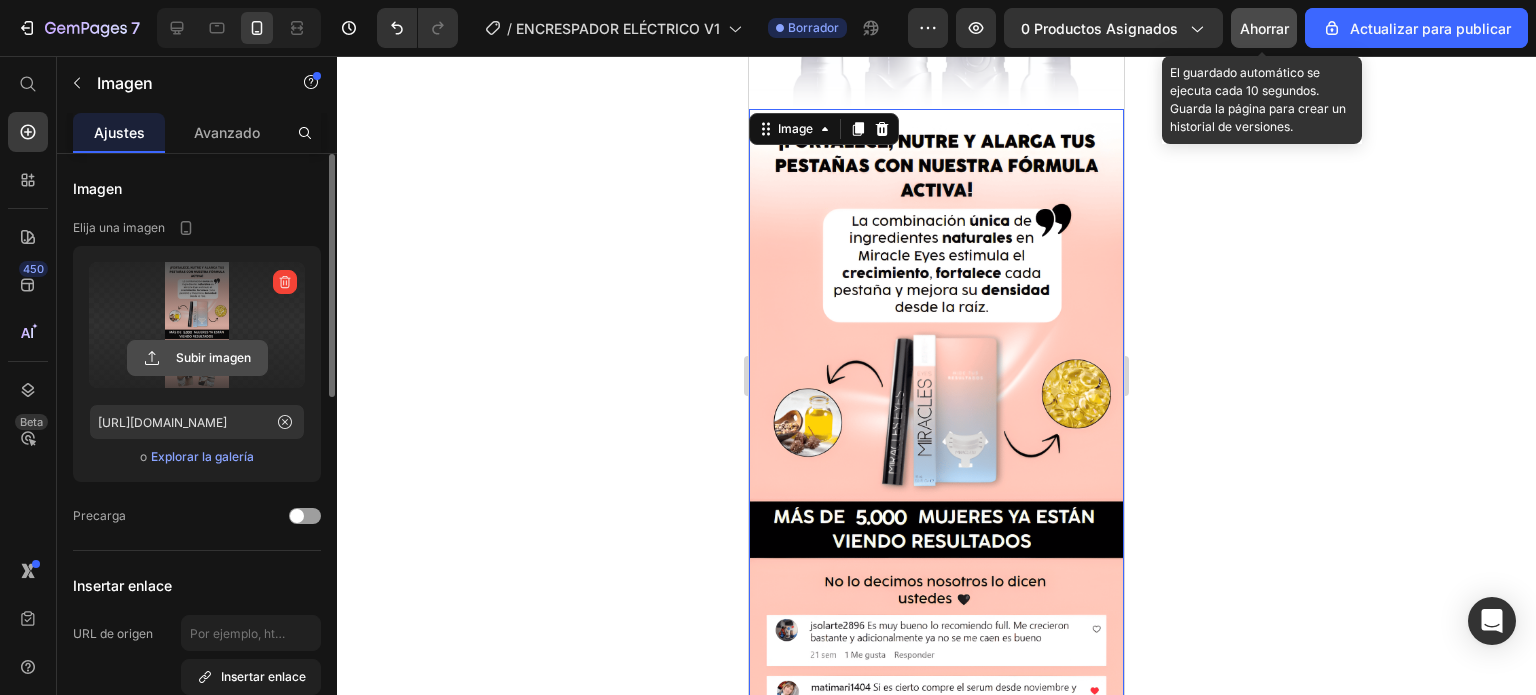 click 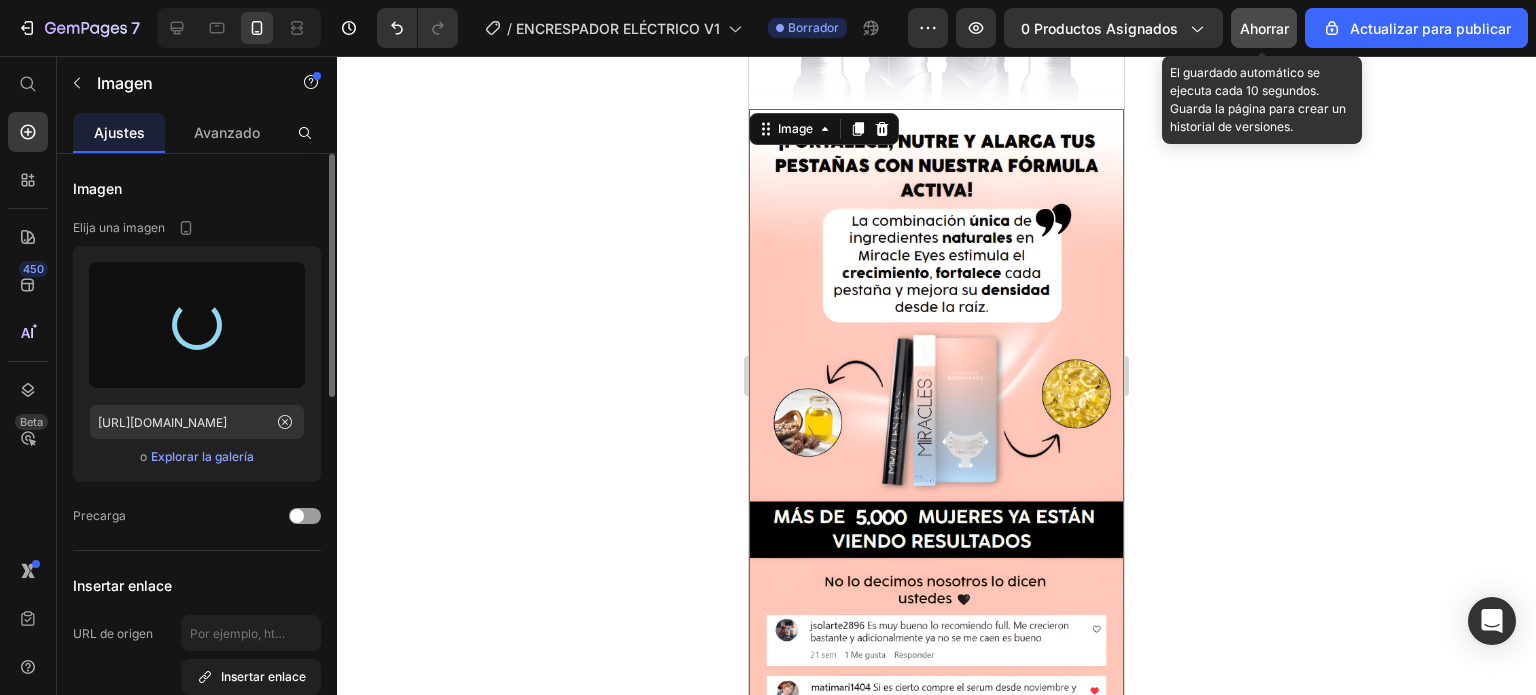 type on "[URL][DOMAIN_NAME]" 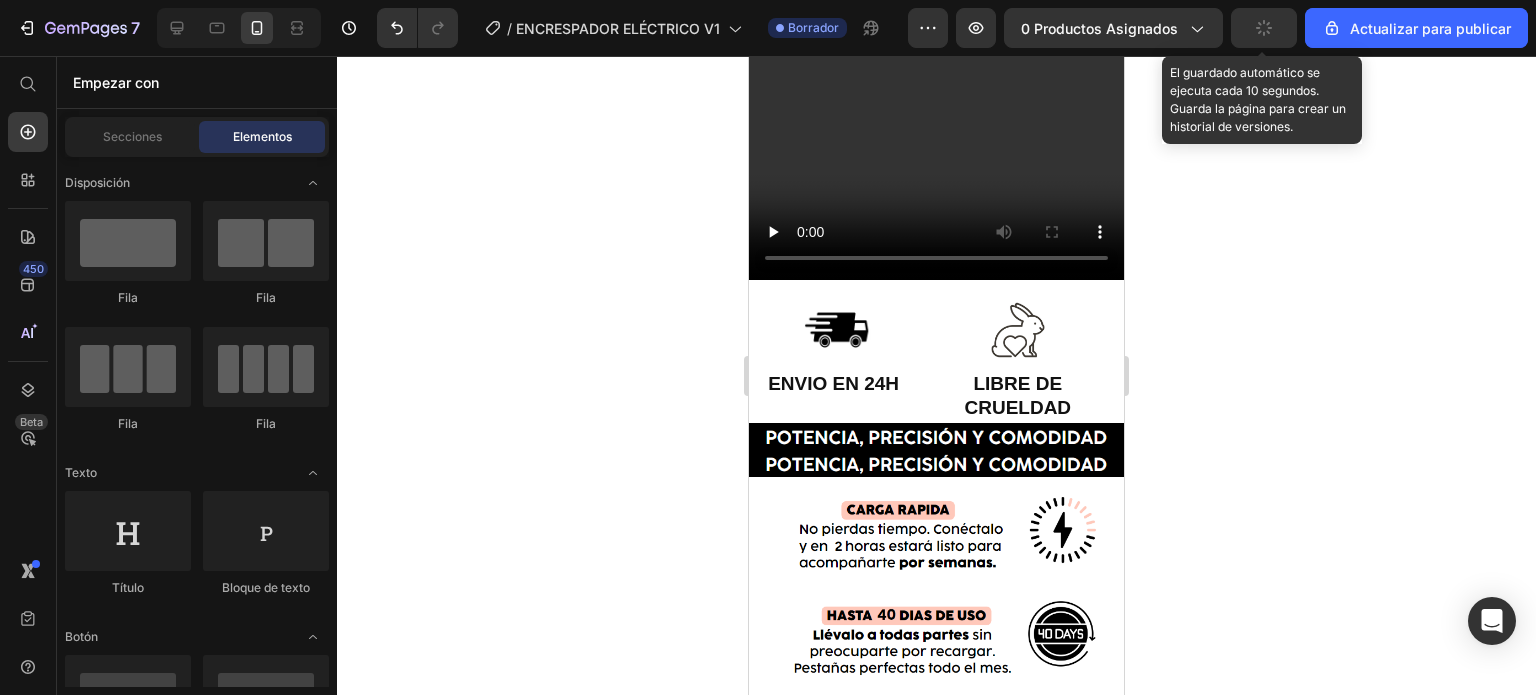 scroll, scrollTop: 3174, scrollLeft: 0, axis: vertical 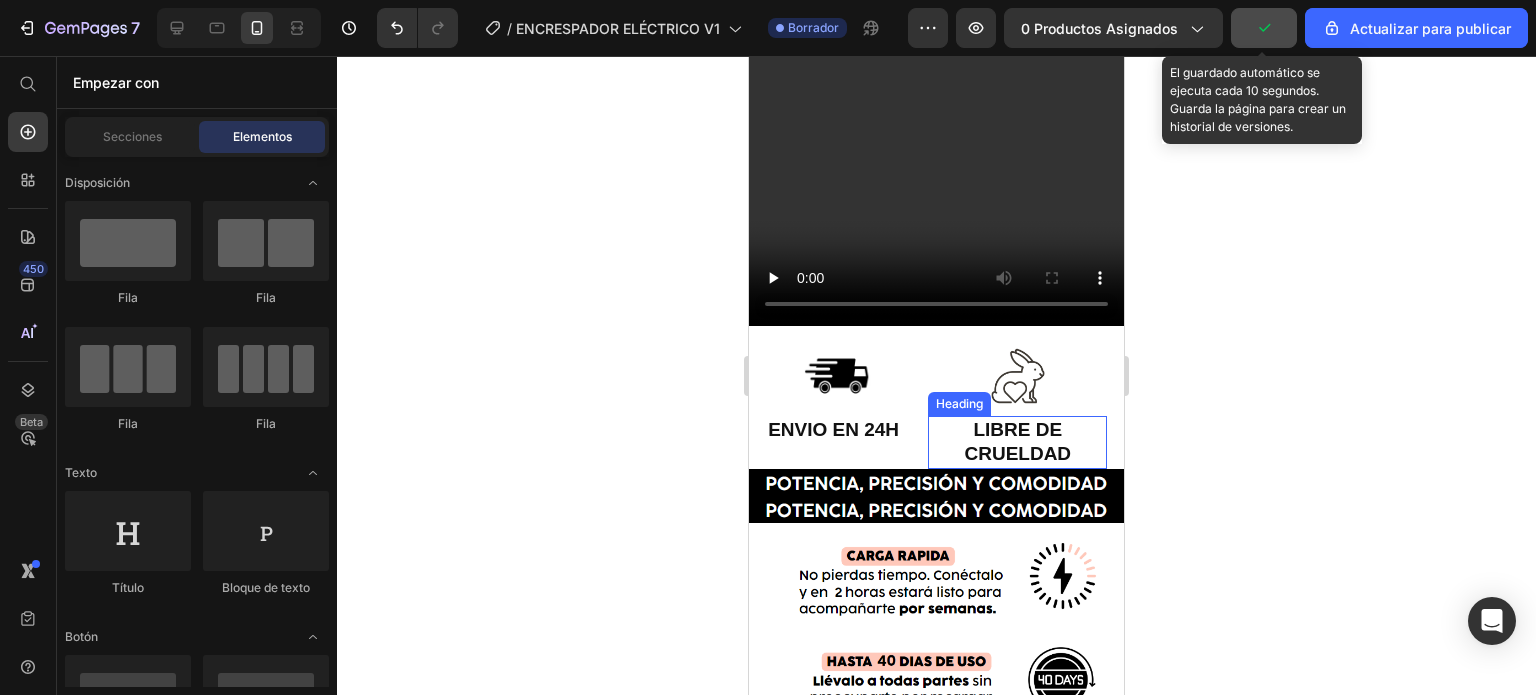 click on "LIBRE DE CRUELDAD" at bounding box center (1017, 442) 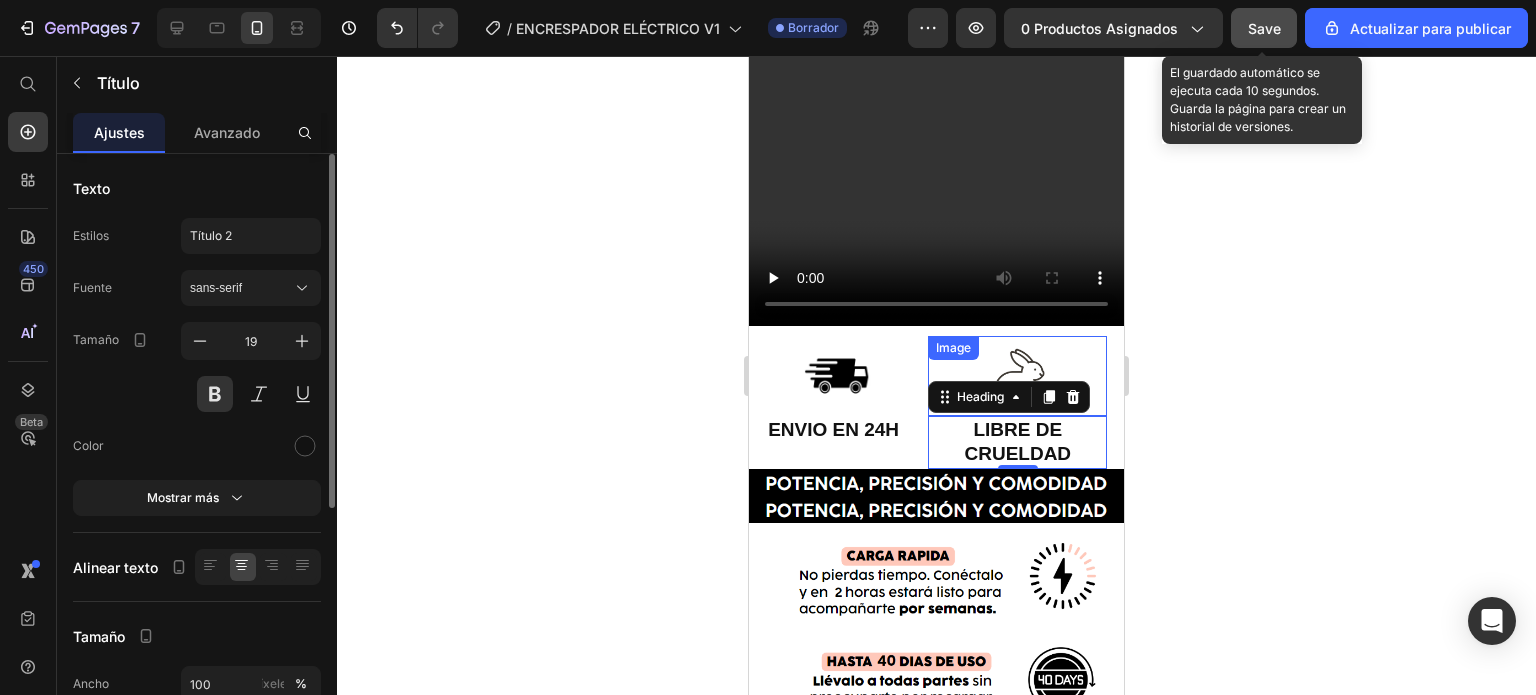 click at bounding box center [1017, 376] 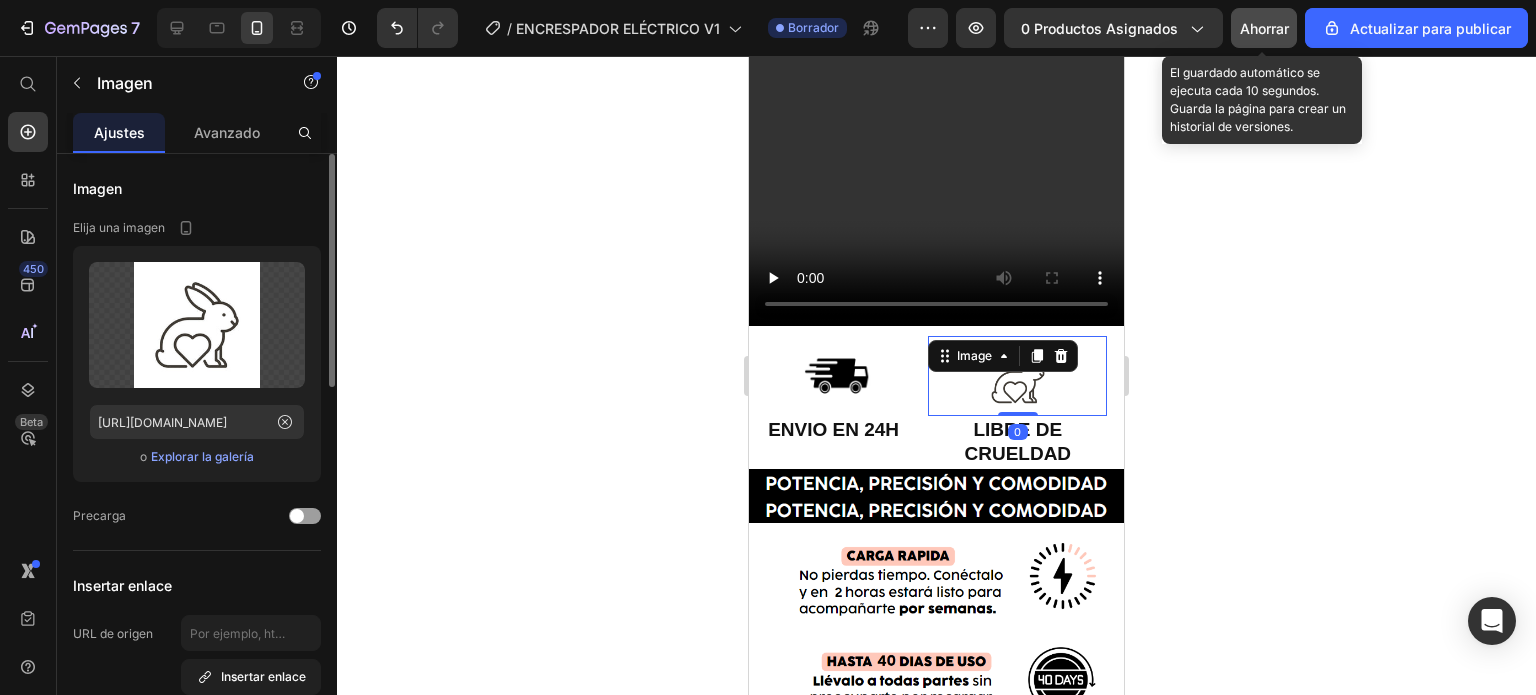 click 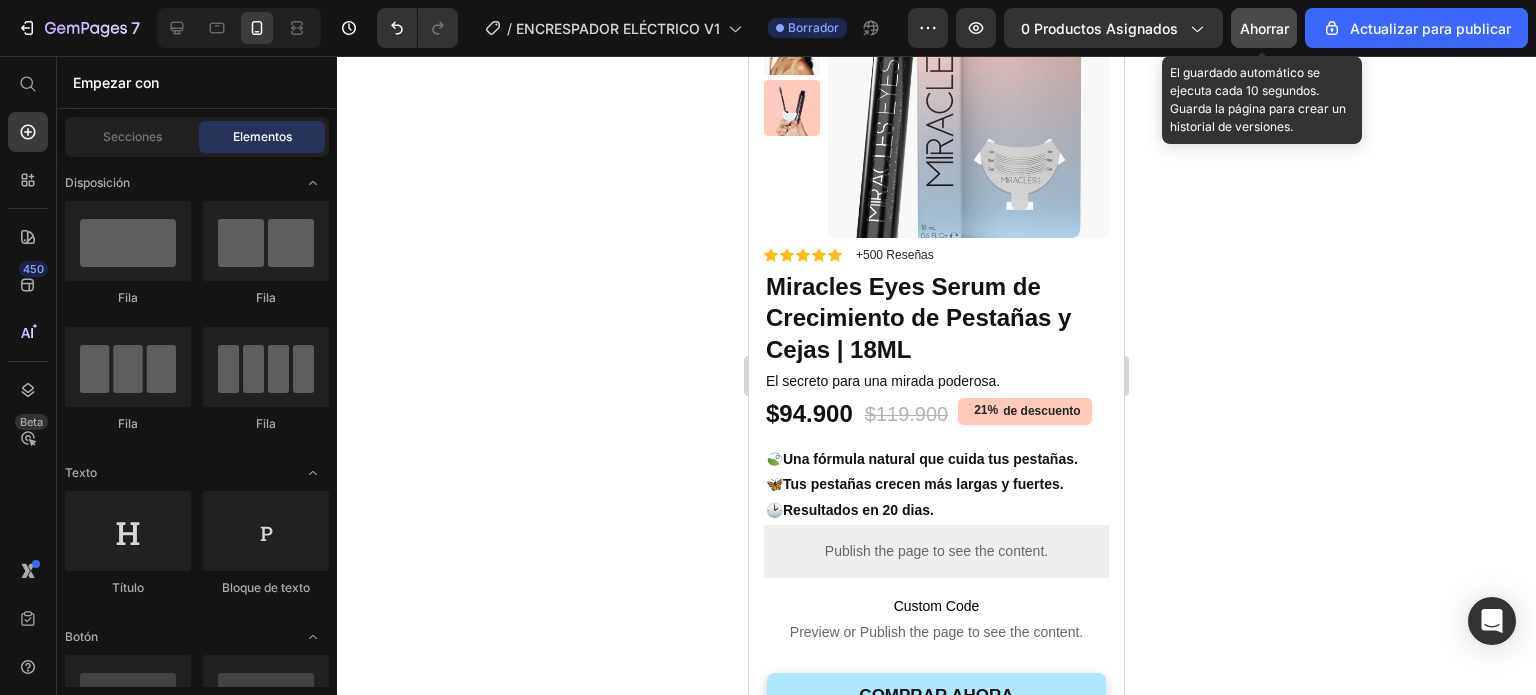 scroll, scrollTop: 1806, scrollLeft: 0, axis: vertical 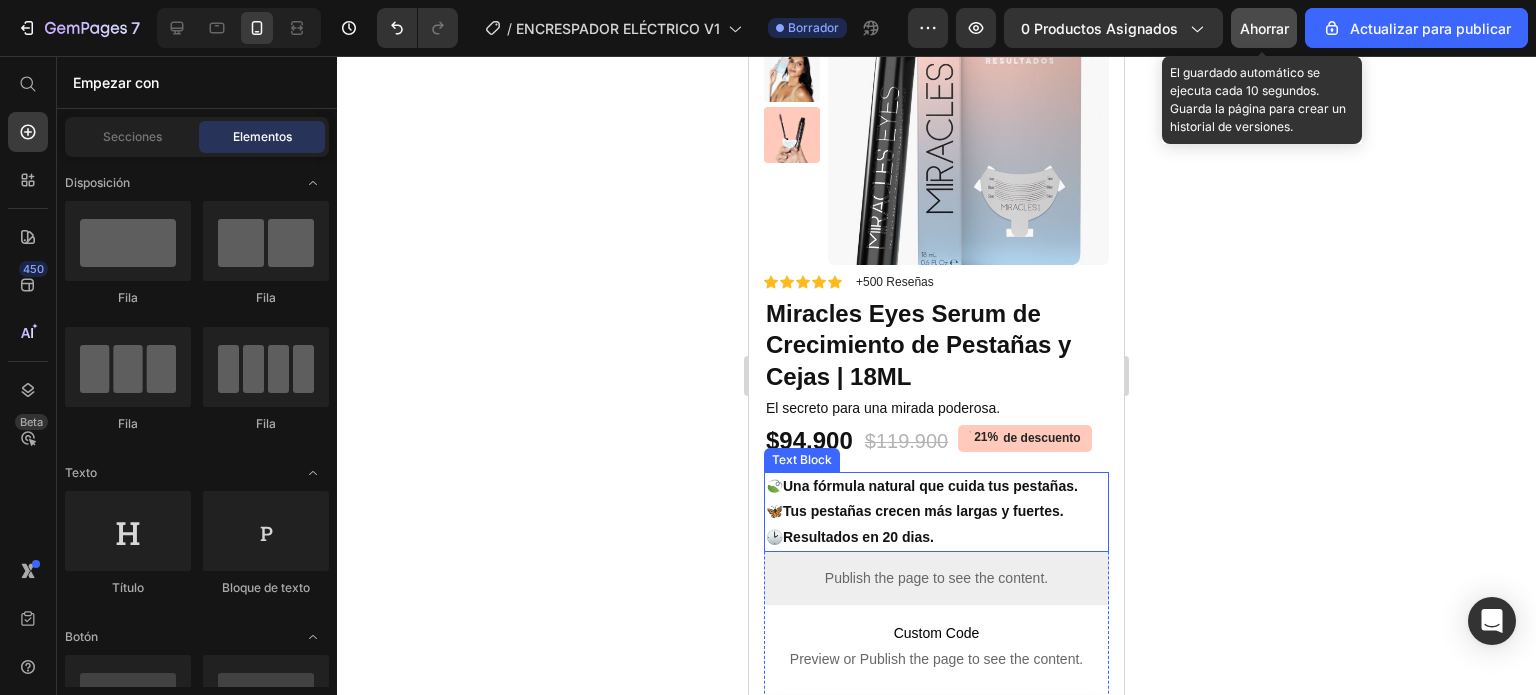 click on "🍃Una fórmula natural que cuida tus pestañas. 🦋Tus pestañas crecen más largas y fuertes. 🕑Resultados en 20 dias." at bounding box center [936, 512] 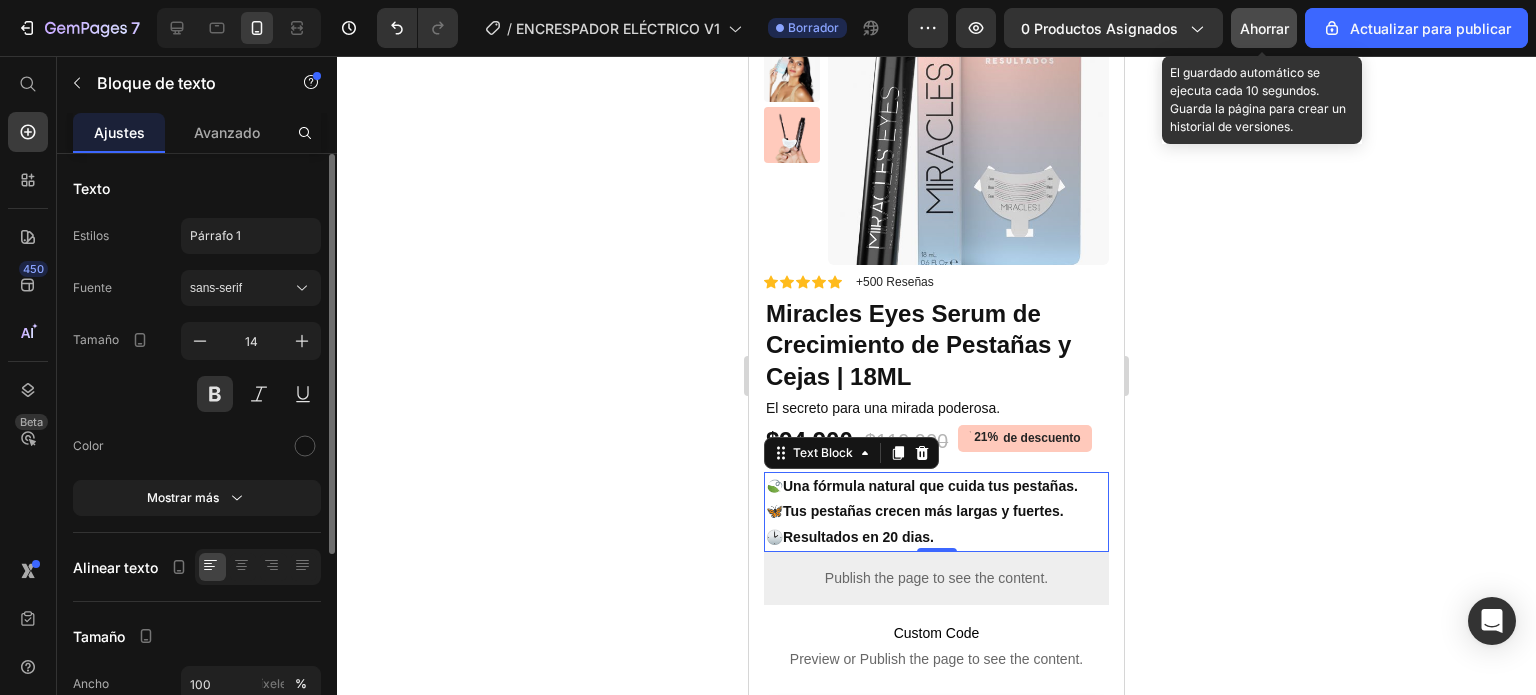 click on "🍃Una fórmula natural que cuida tus pestañas. 🦋Tus pestañas crecen más largas y fuertes. 🕑Resultados en 20 dias." at bounding box center (936, 512) 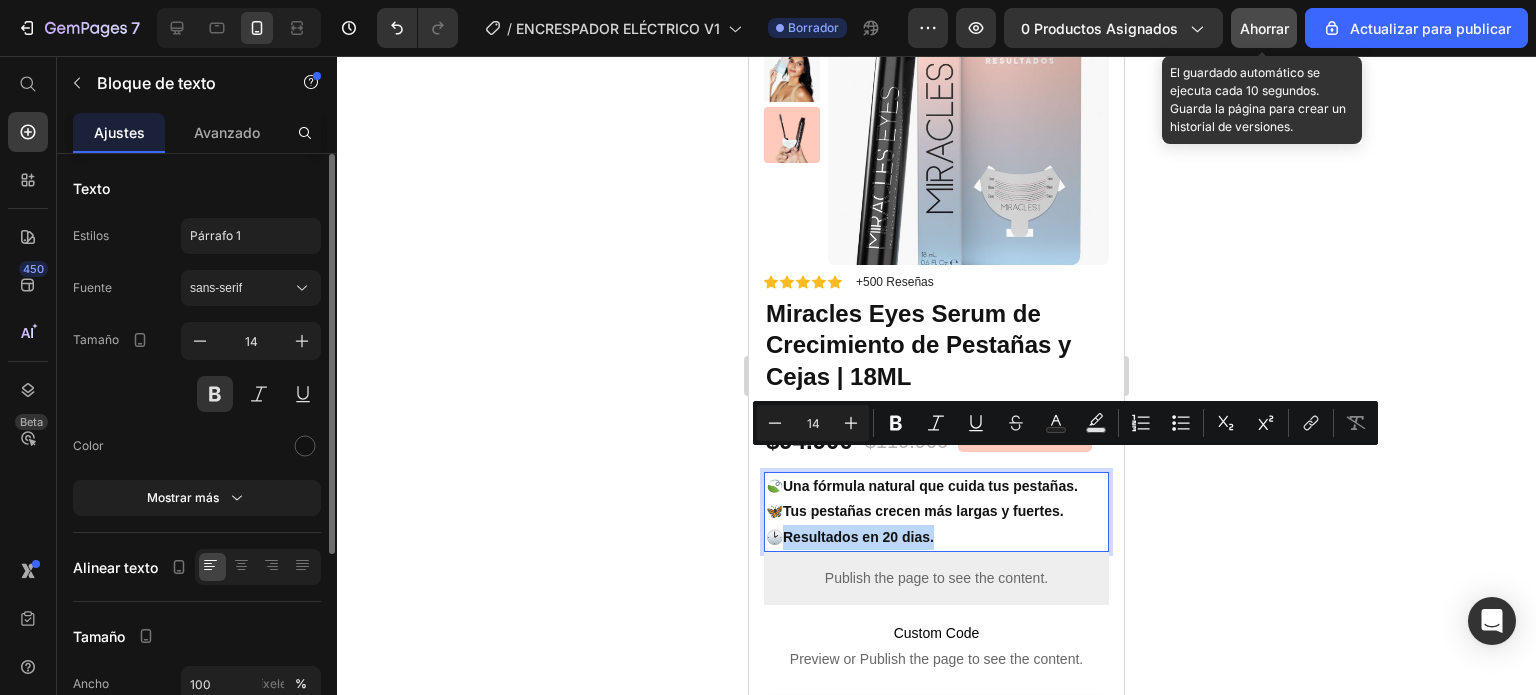 drag, startPoint x: 945, startPoint y: 462, endPoint x: 781, endPoint y: 467, distance: 164.0762 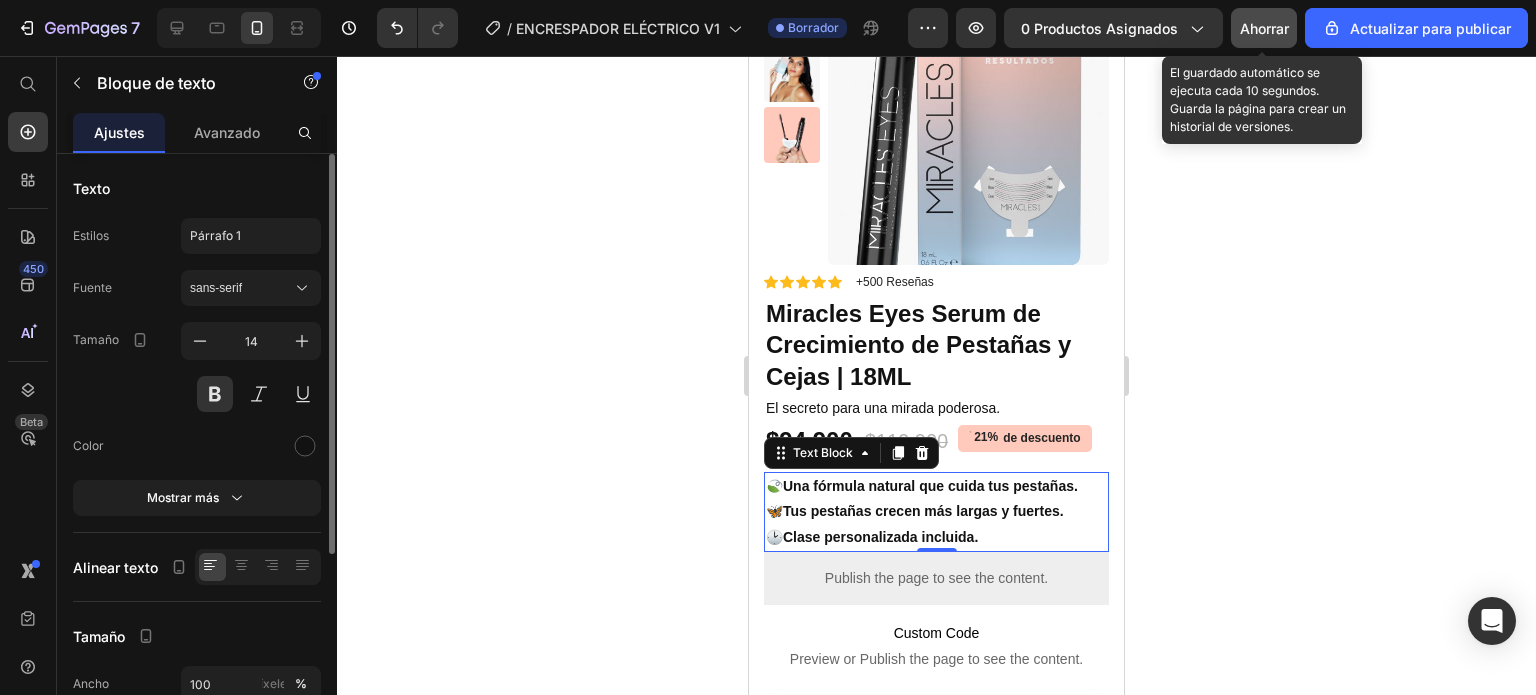 click on "🍃Una fórmula natural que cuida tus pestañas. 🦋Tus pestañas crecen más largas y fuertes. 🕑Clase personalizada incluida." at bounding box center (936, 512) 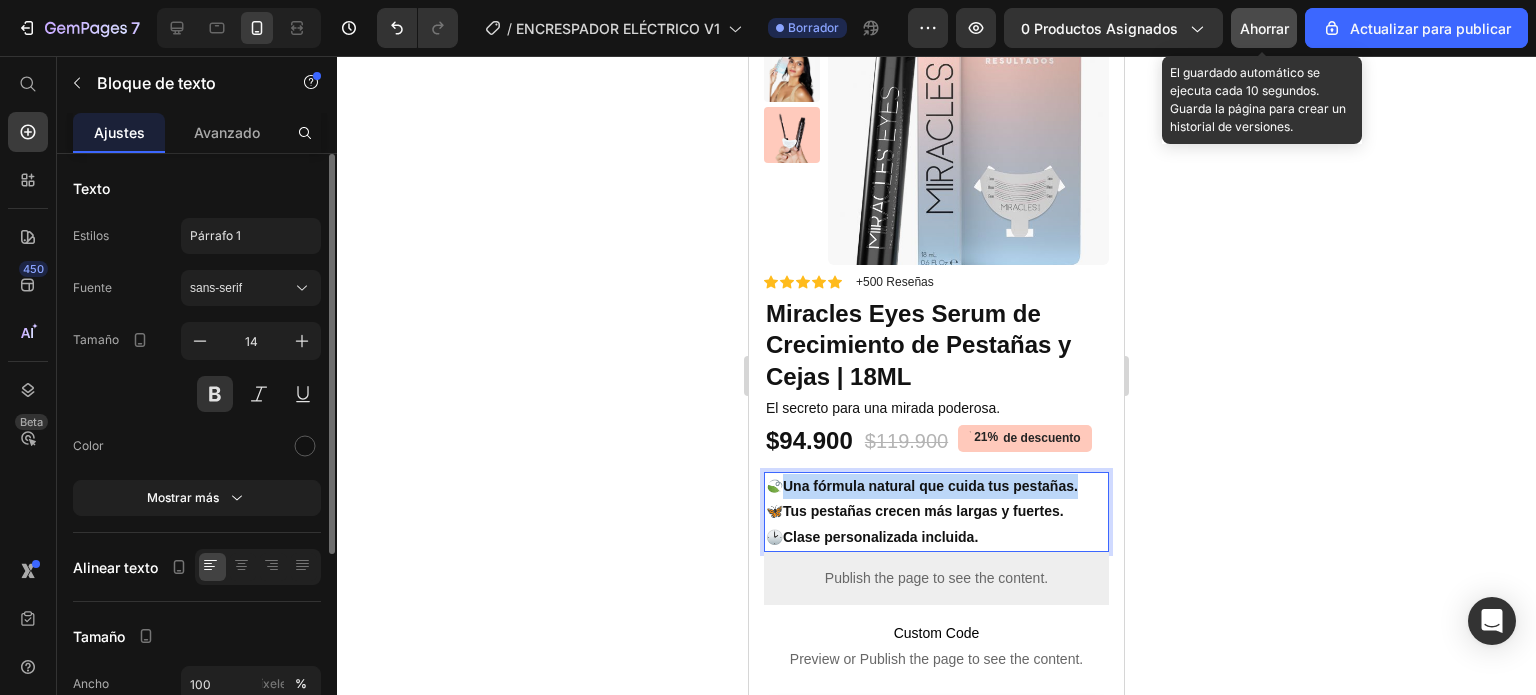 drag, startPoint x: 787, startPoint y: 410, endPoint x: 1078, endPoint y: 405, distance: 291.04294 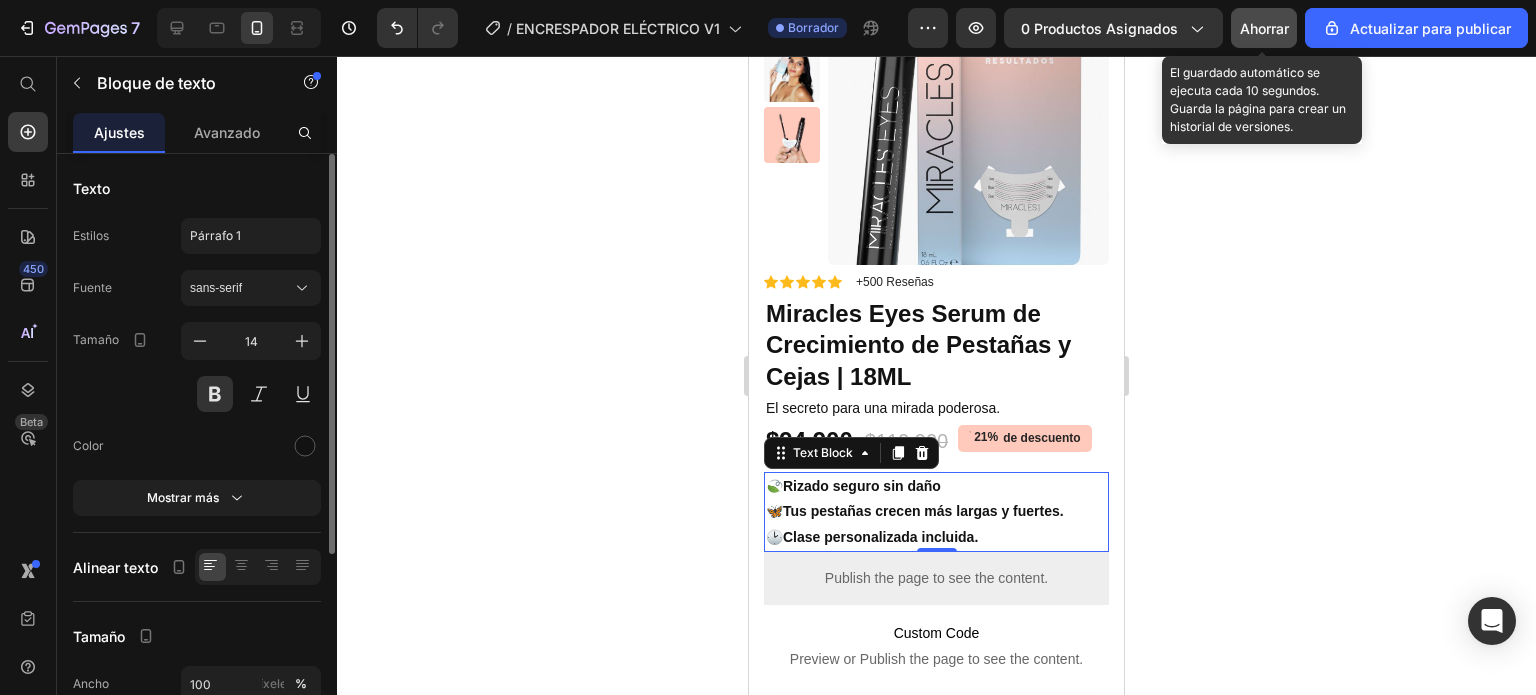 click on "🍃Rizado seguro sin daño 🦋Tus pestañas crecen más largas y fuertes. 🕑Clase personalizada incluida." at bounding box center (936, 512) 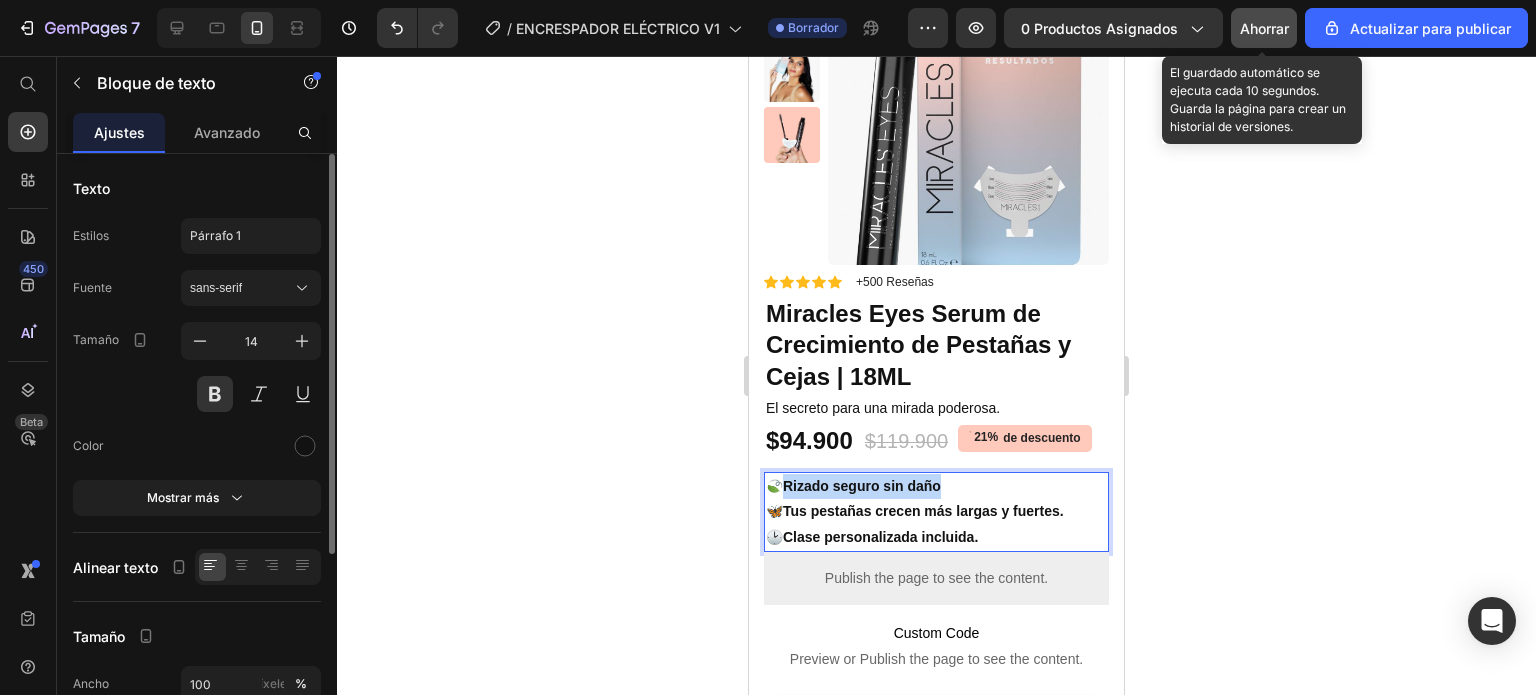 drag, startPoint x: 784, startPoint y: 410, endPoint x: 965, endPoint y: 408, distance: 181.01105 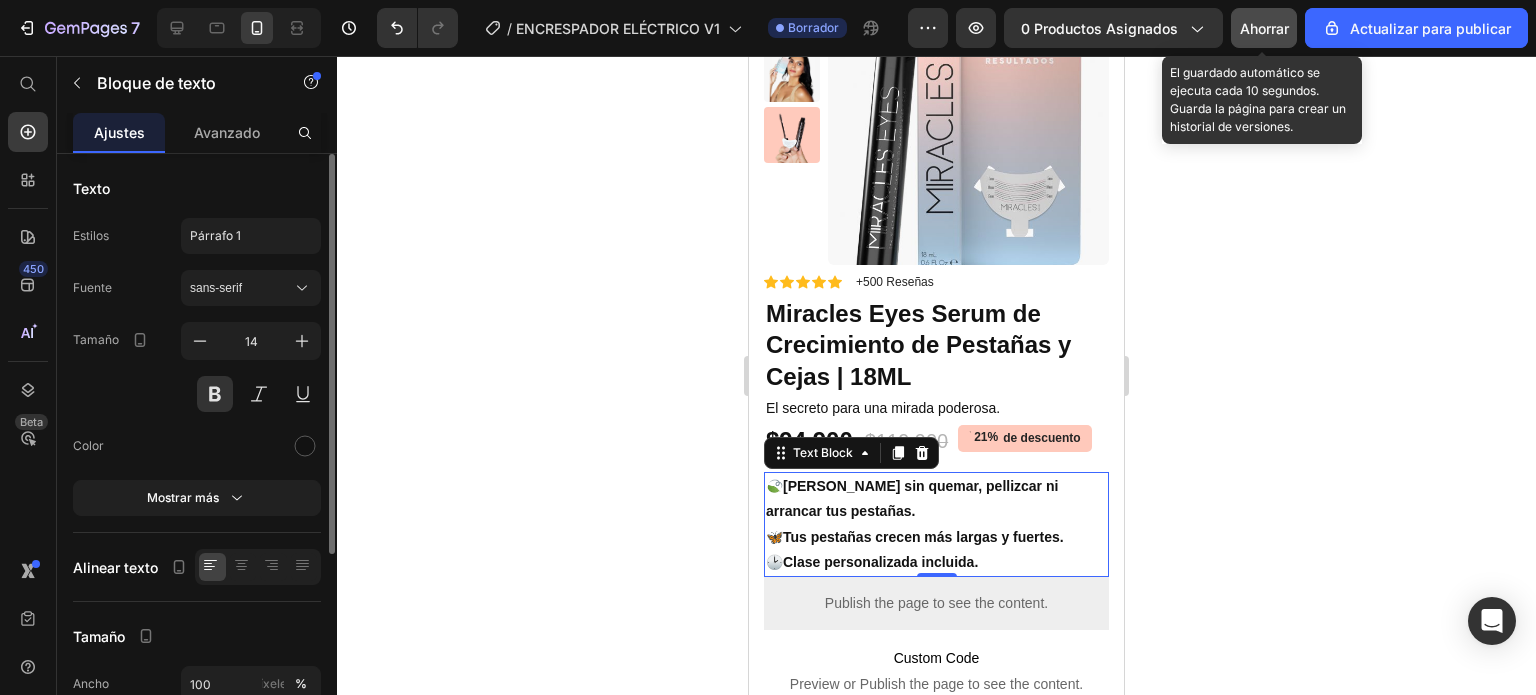 click on "🍃[PERSON_NAME] sin quemar, pellizcar ni arrancar tus pestañas. 🦋Tus pestañas crecen más largas y fuertes. 🕑Clase personalizada incluida." at bounding box center (936, 524) 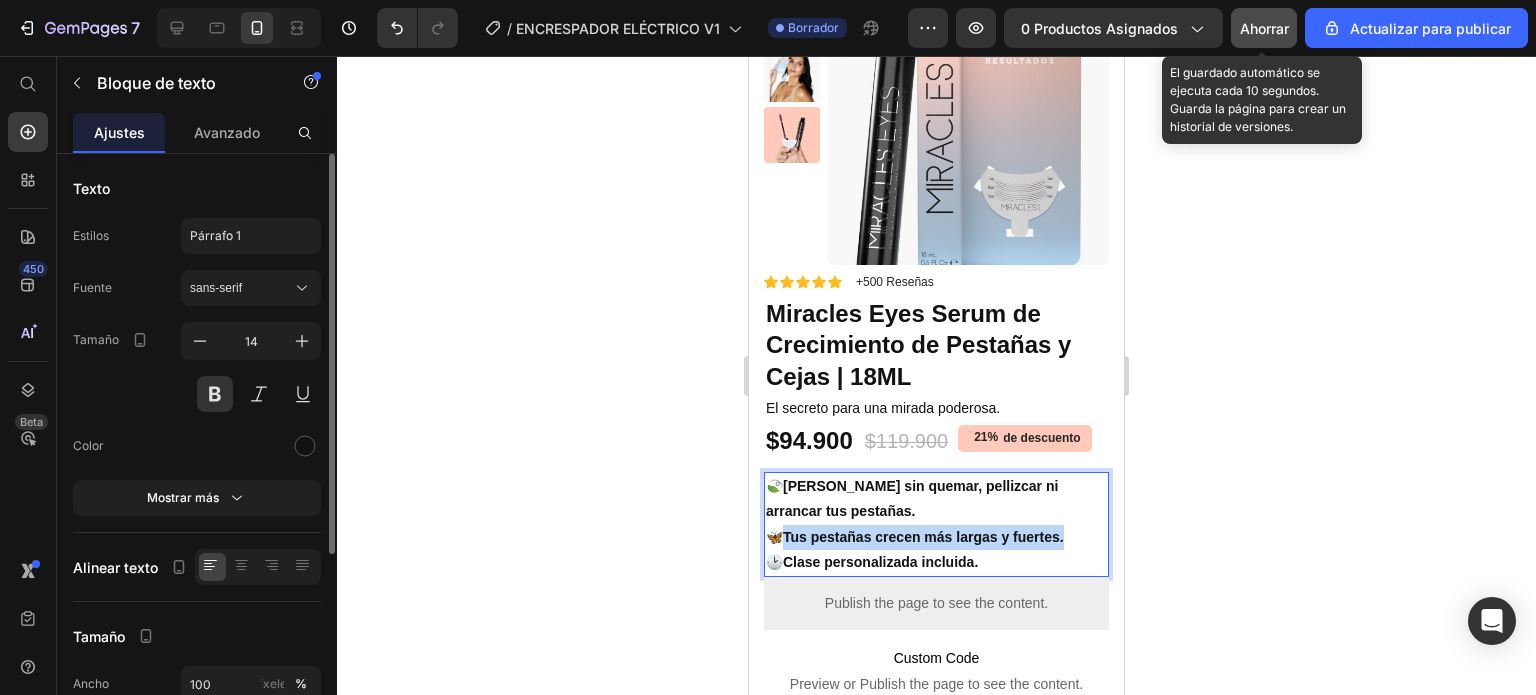 drag, startPoint x: 784, startPoint y: 459, endPoint x: 1083, endPoint y: 455, distance: 299.02676 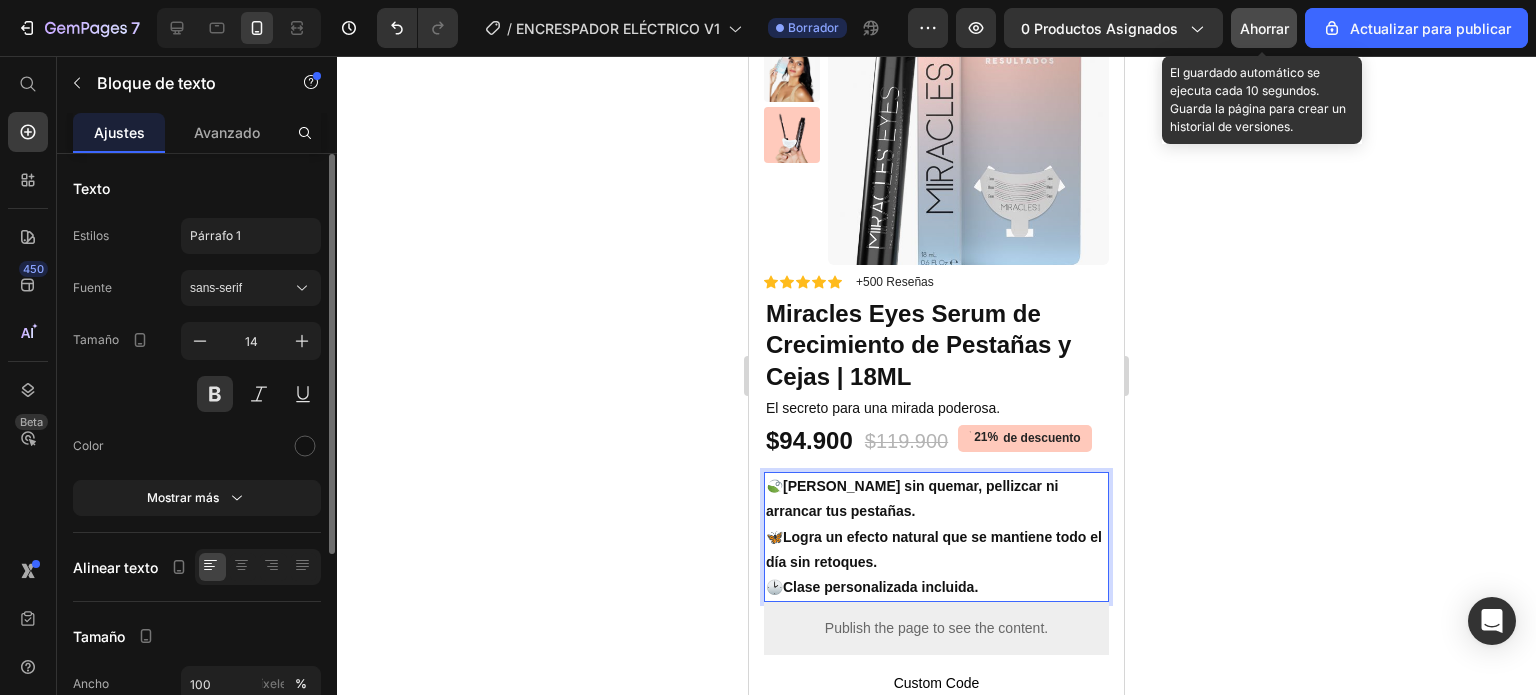 click on "🍃[PERSON_NAME] sin quemar, pellizcar ni arrancar tus pestañas. 🦋Logra un efecto natural que se mantiene todo el día sin retoques. 🕑Clase personalizada incluida." at bounding box center [936, 537] 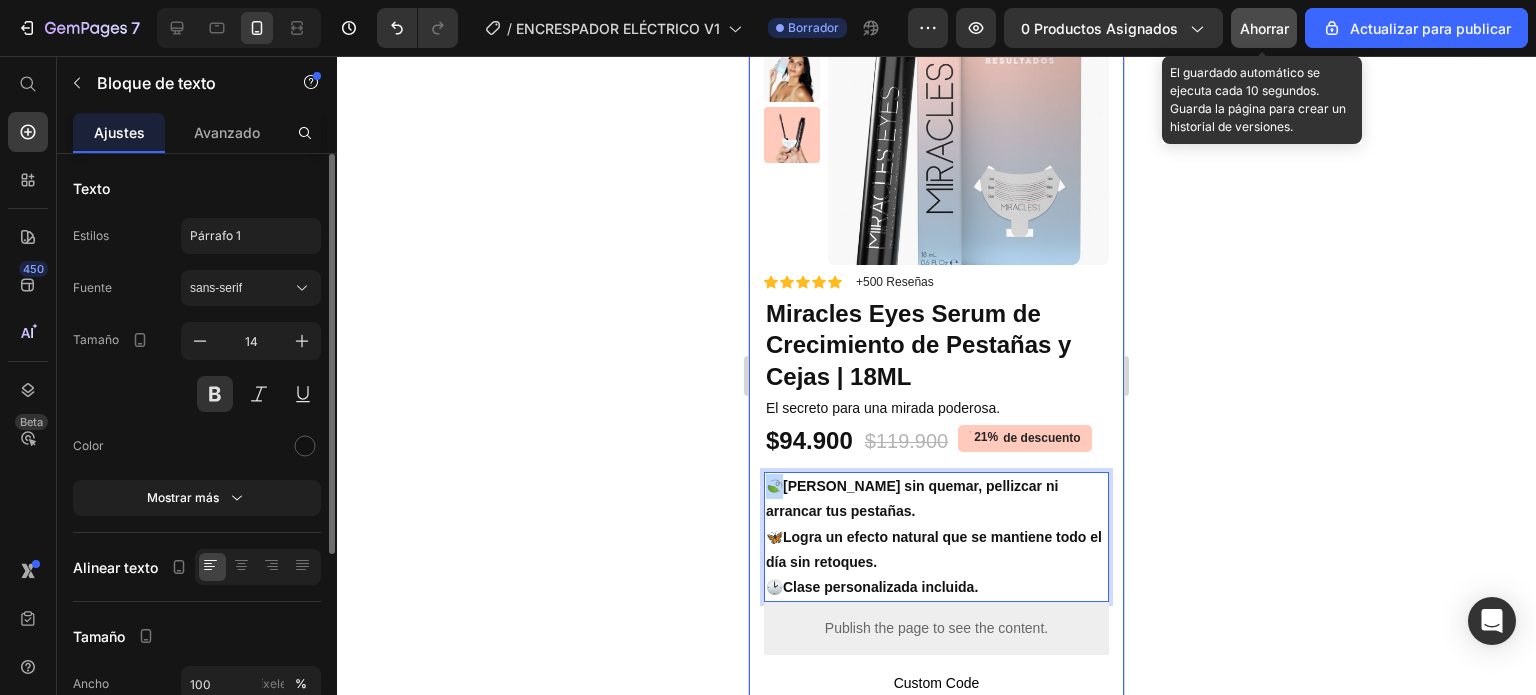 drag, startPoint x: 781, startPoint y: 414, endPoint x: 759, endPoint y: 419, distance: 22.561028 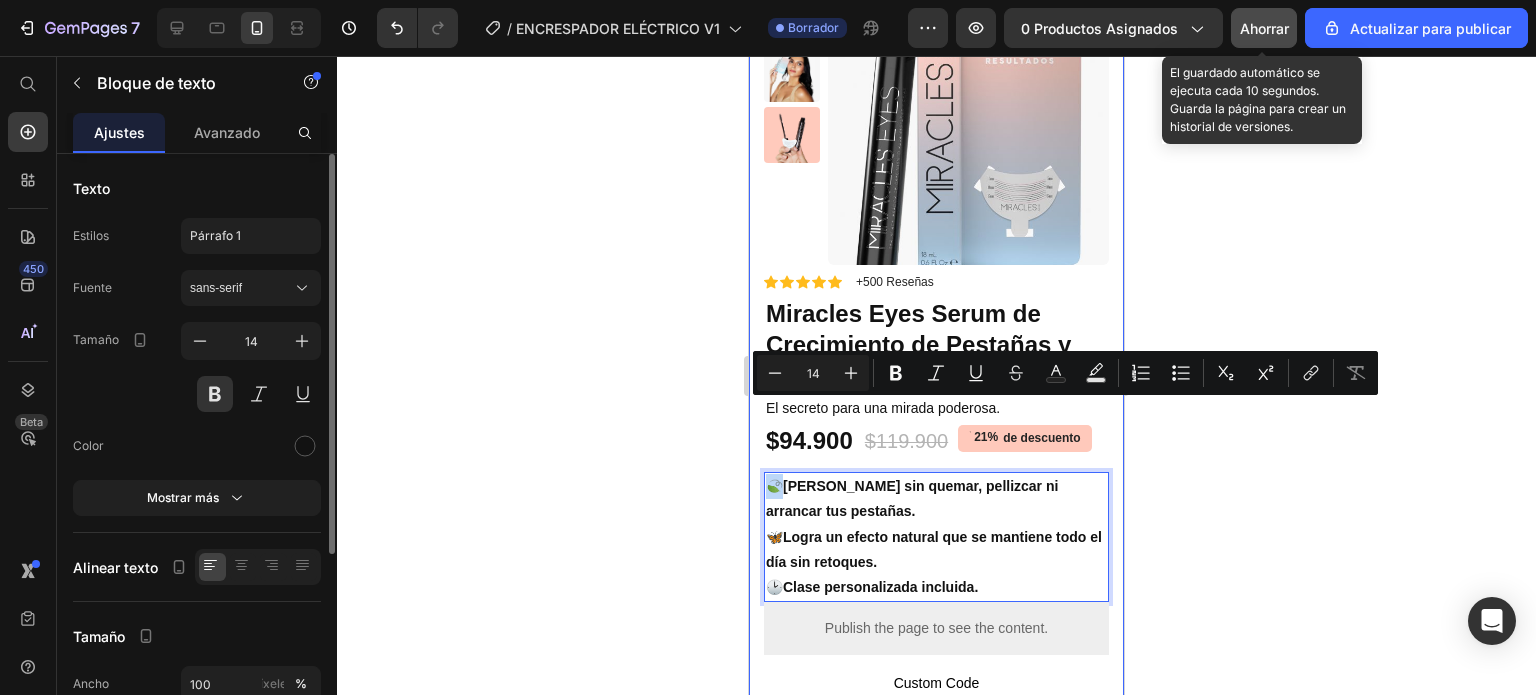 copy on "🍃R" 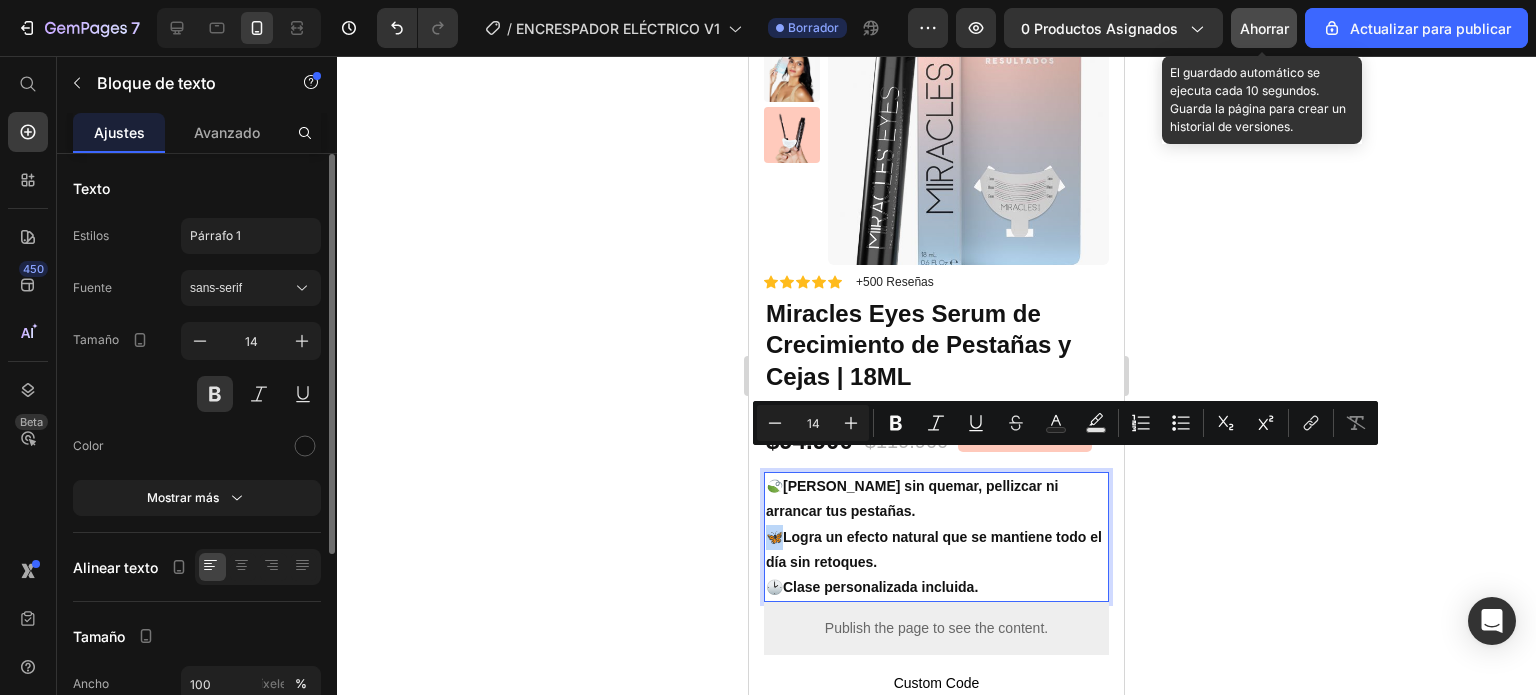 drag, startPoint x: 780, startPoint y: 462, endPoint x: 766, endPoint y: 460, distance: 14.142136 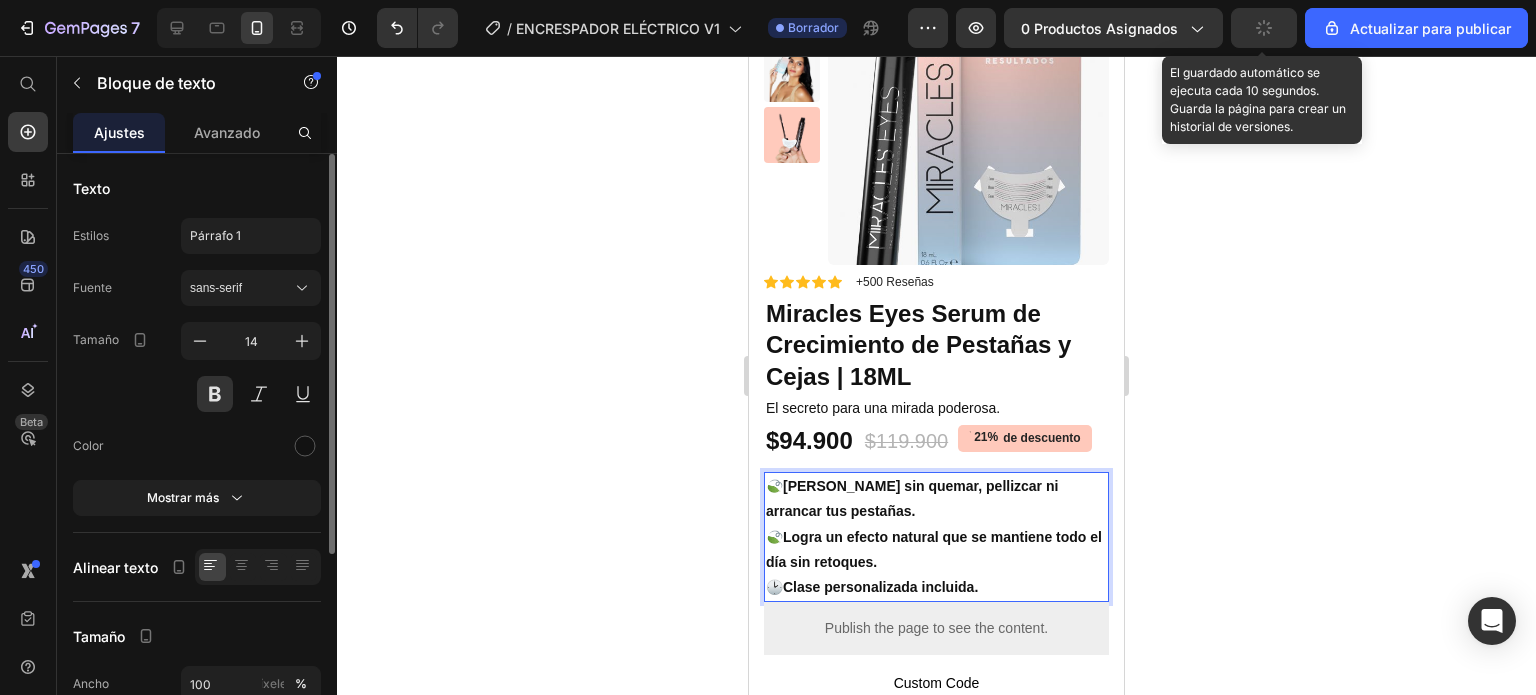 click on "🍃[PERSON_NAME] sin quemar, pellizcar ni arrancar tus pestañas. 🍃Logra un efecto natural que se mantiene todo el día sin retoques. 🕑Clase personalizada incluida." at bounding box center [936, 537] 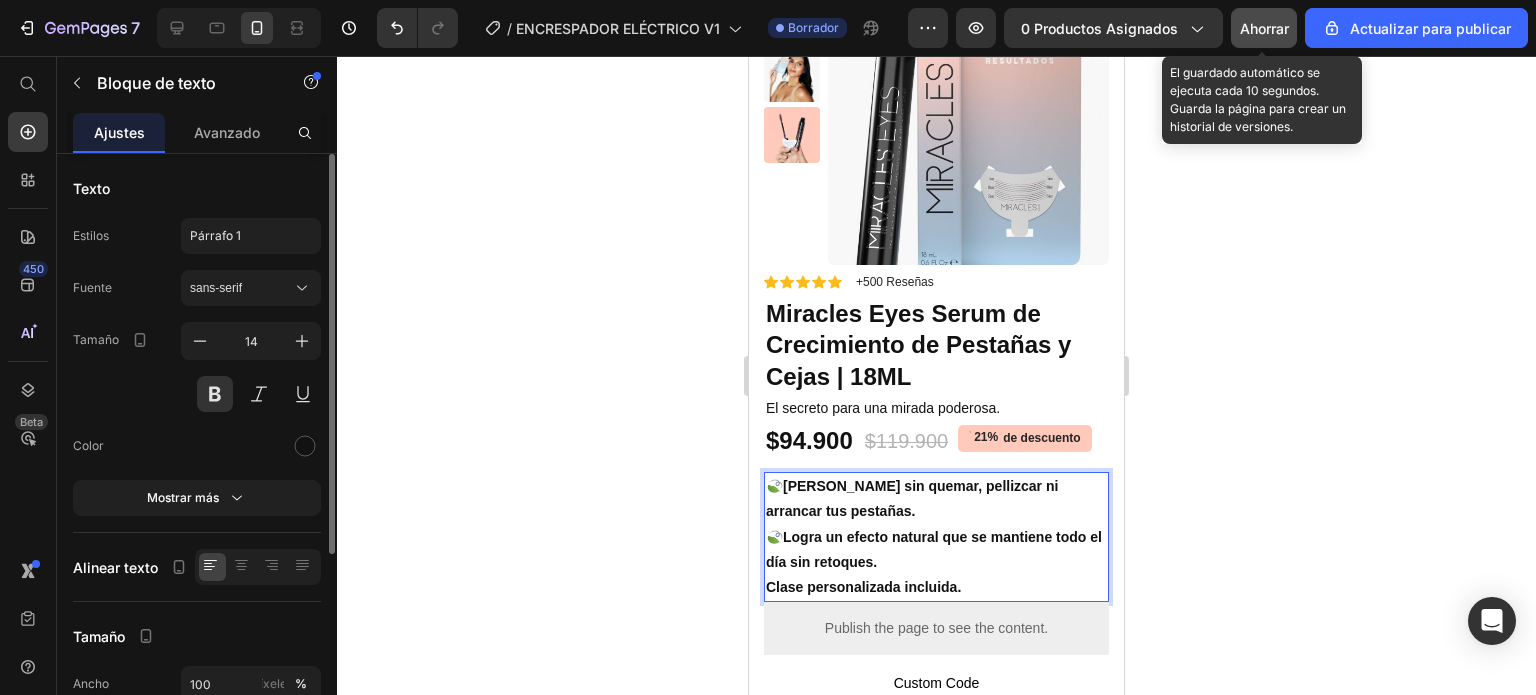 type 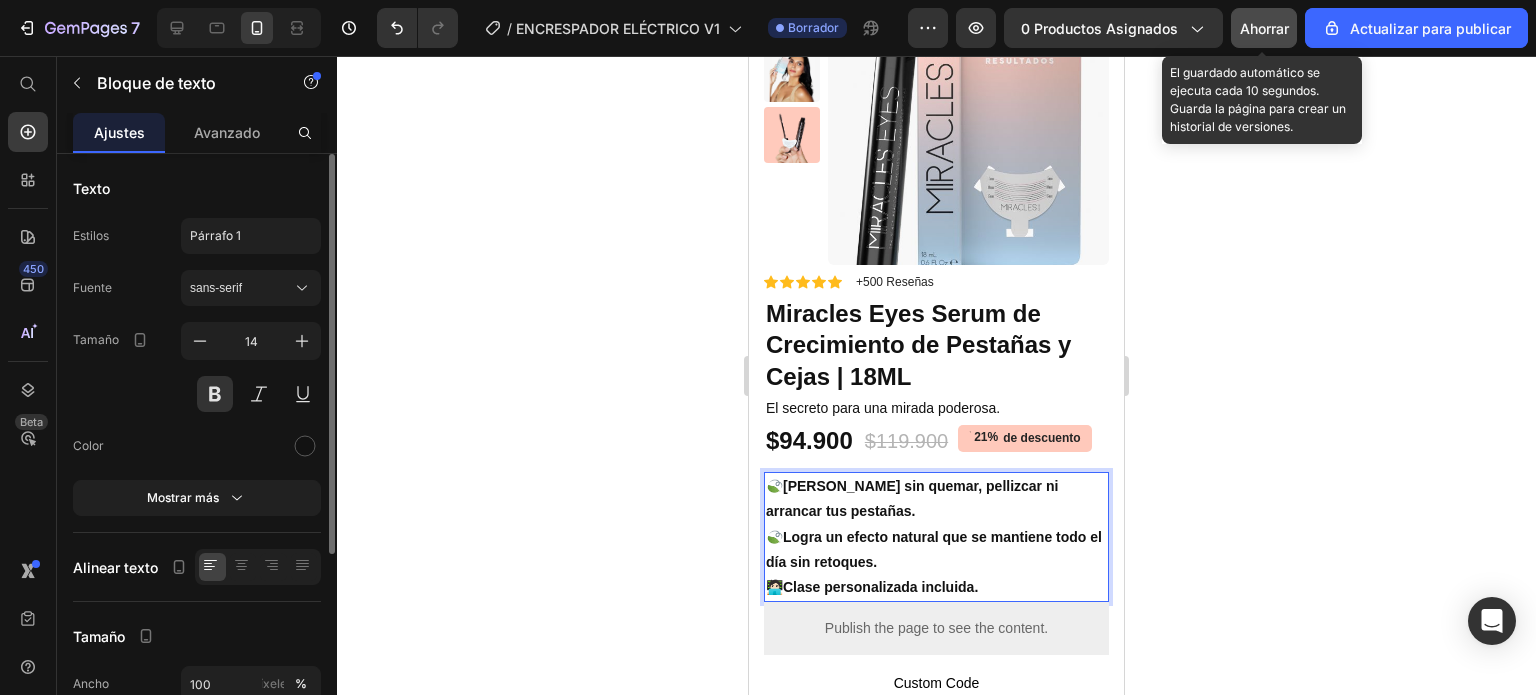click on "🍃[PERSON_NAME] sin quemar, pellizcar ni arrancar tus pestañas. 🍃Logra un efecto natural que se mantiene todo el día sin retoques. 🧑🏻‍💻Clase personalizada incluida." at bounding box center (936, 537) 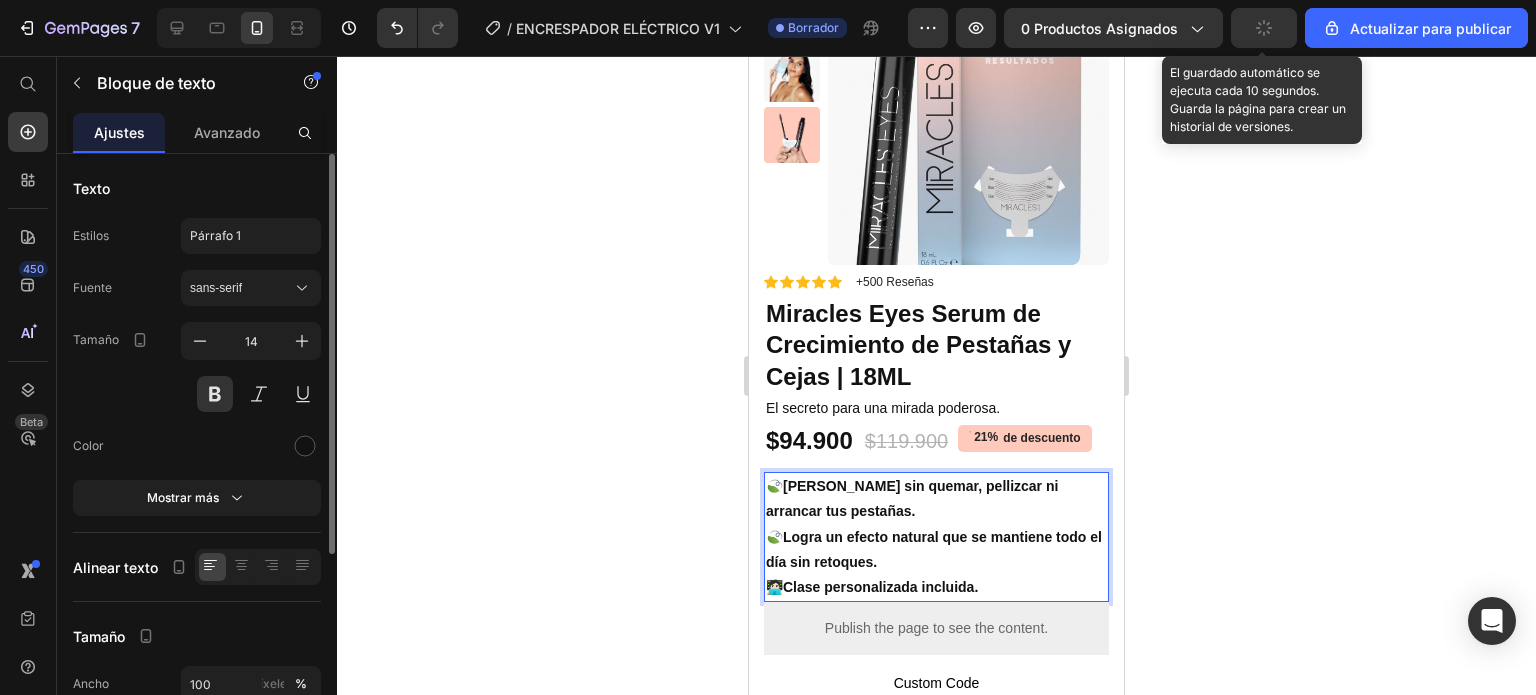 drag, startPoint x: 789, startPoint y: 411, endPoint x: 828, endPoint y: 425, distance: 41.4367 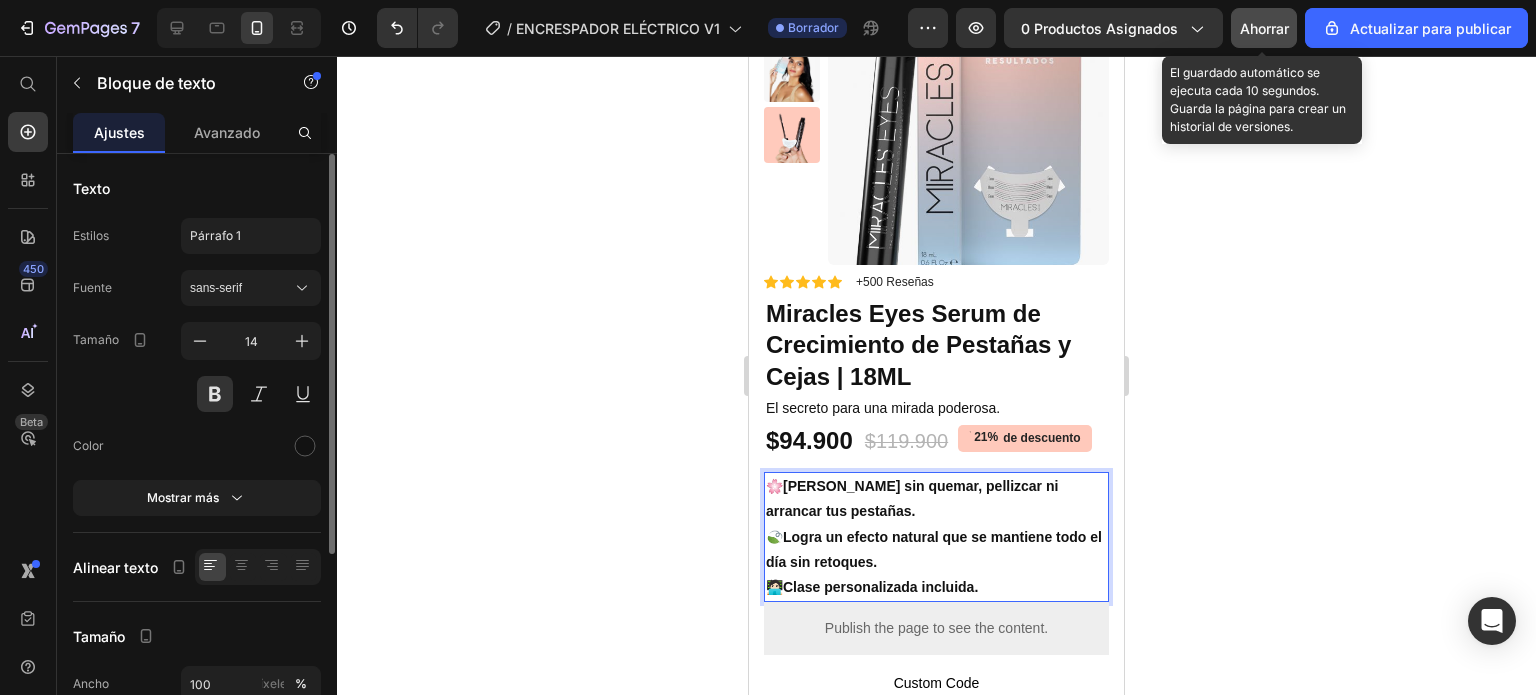 click 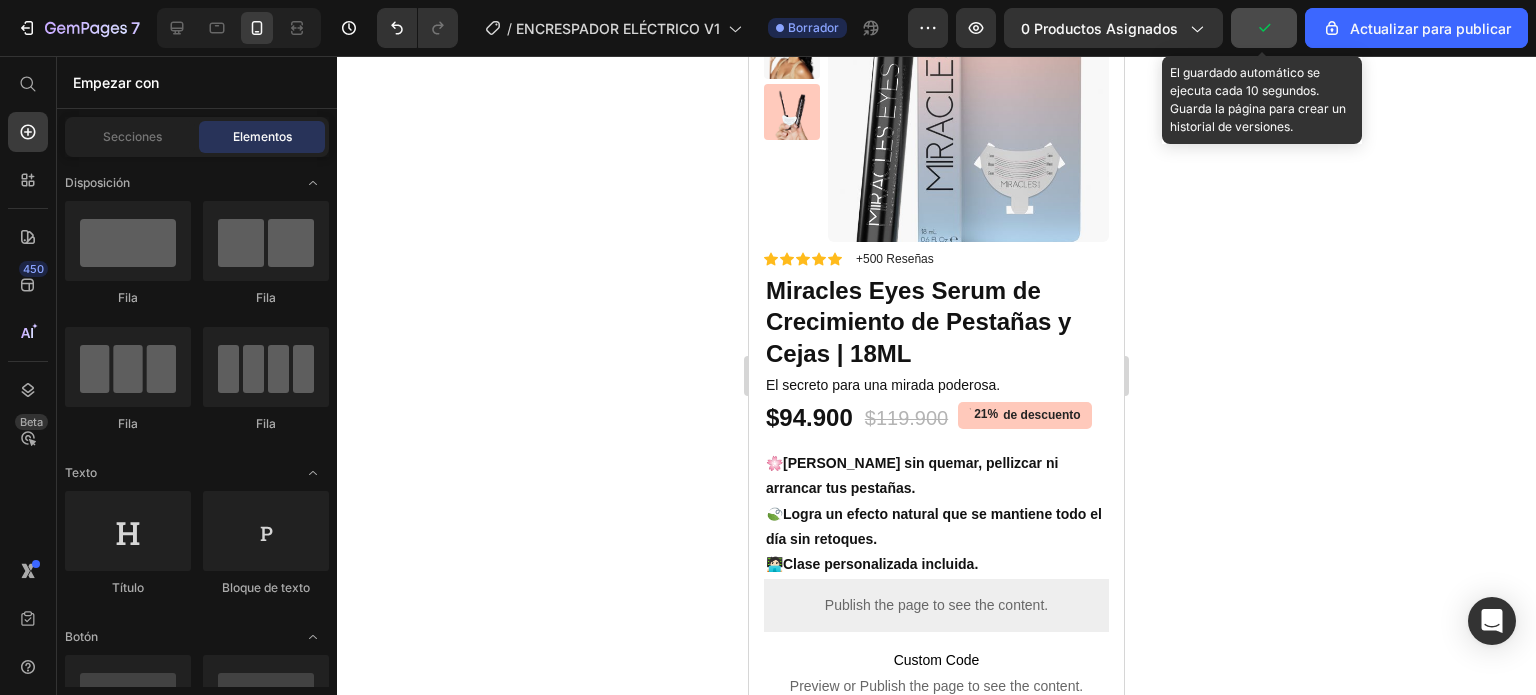 scroll, scrollTop: 1747, scrollLeft: 0, axis: vertical 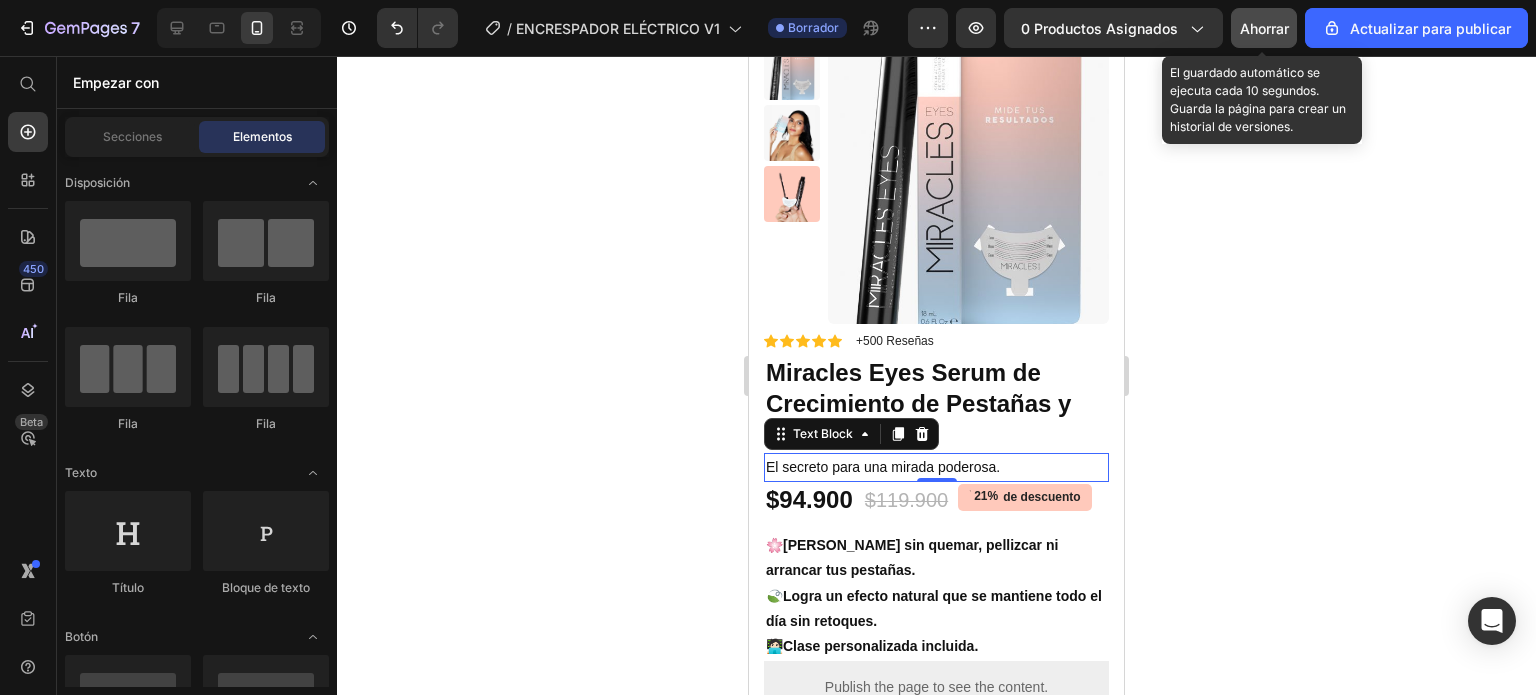 click on "El secreto para una mirada poderosa." at bounding box center [936, 467] 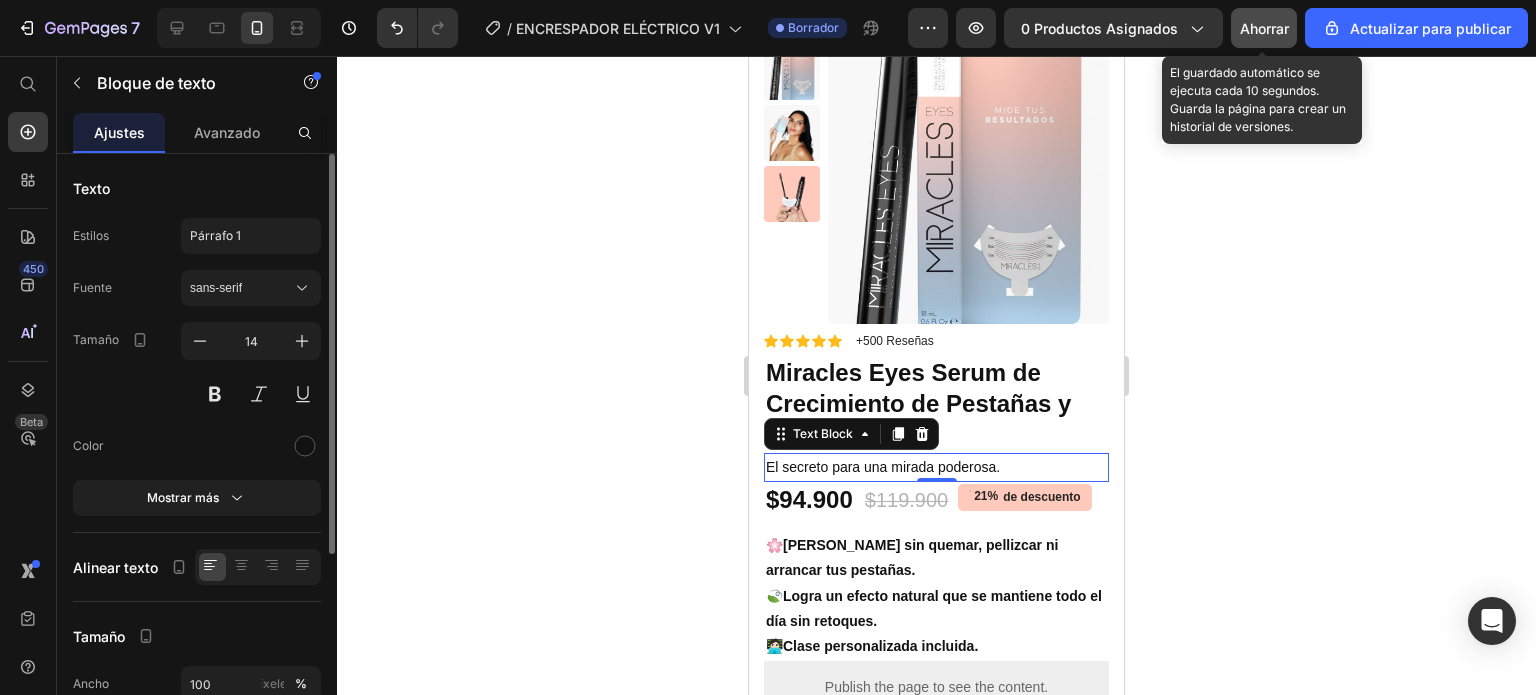 click on "El secreto para una mirada poderosa." at bounding box center [936, 467] 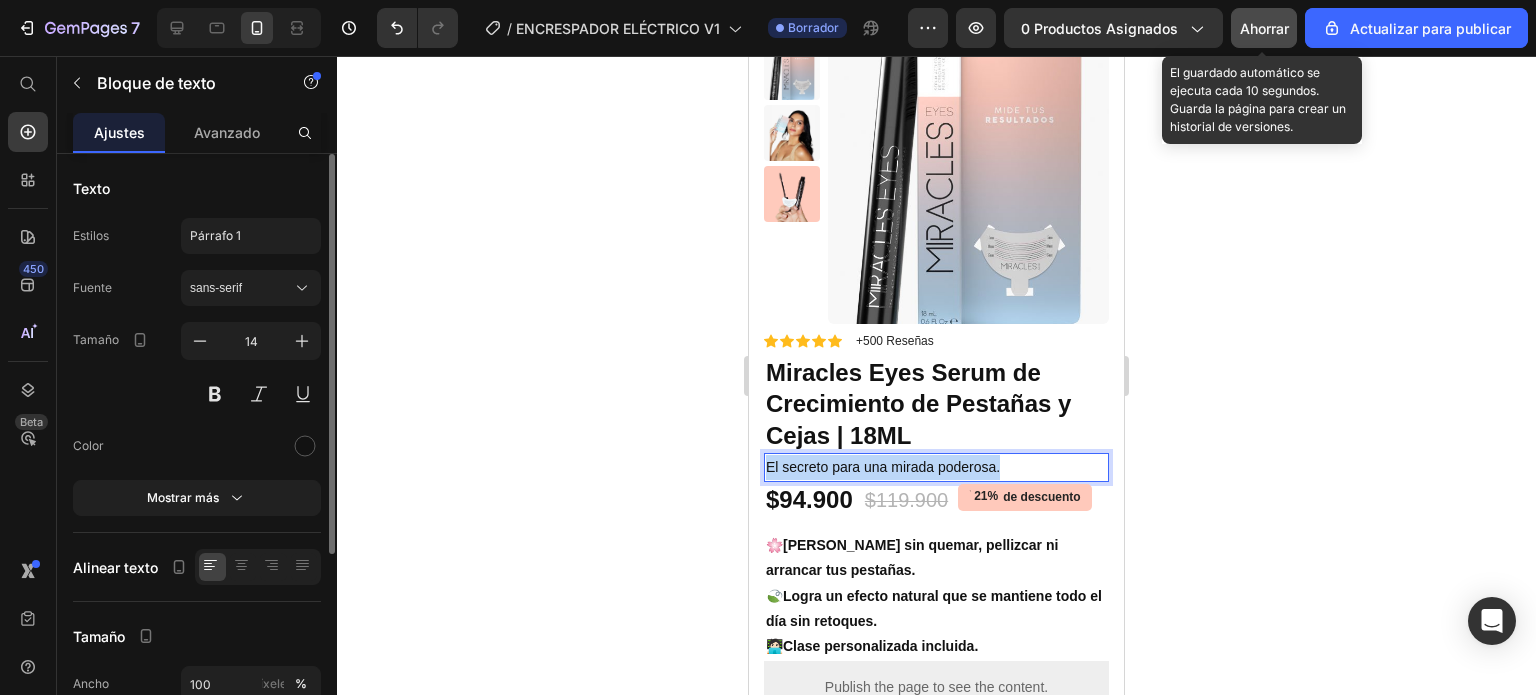 drag, startPoint x: 996, startPoint y: 387, endPoint x: 768, endPoint y: 388, distance: 228.0022 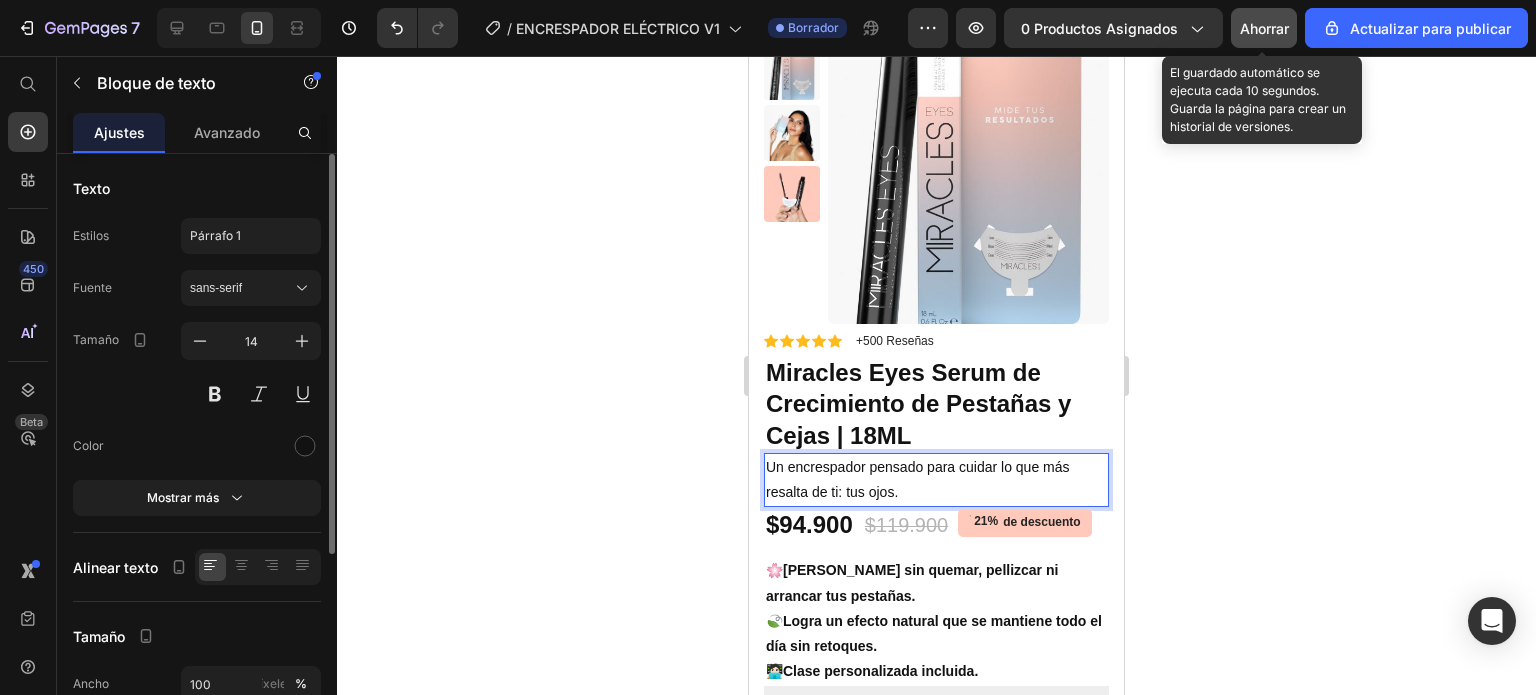 click on "Ahorrar" at bounding box center [1264, 28] 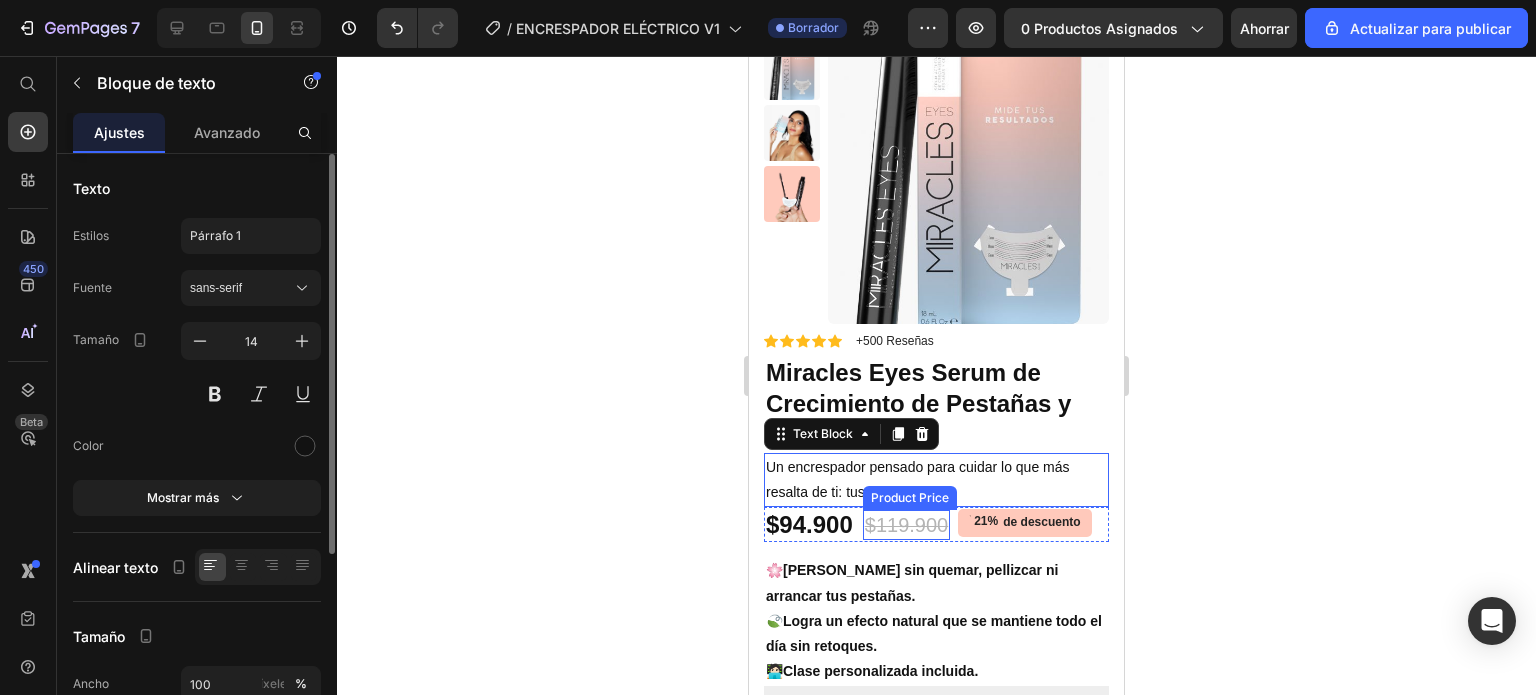 click on "Product Price" at bounding box center [910, 498] 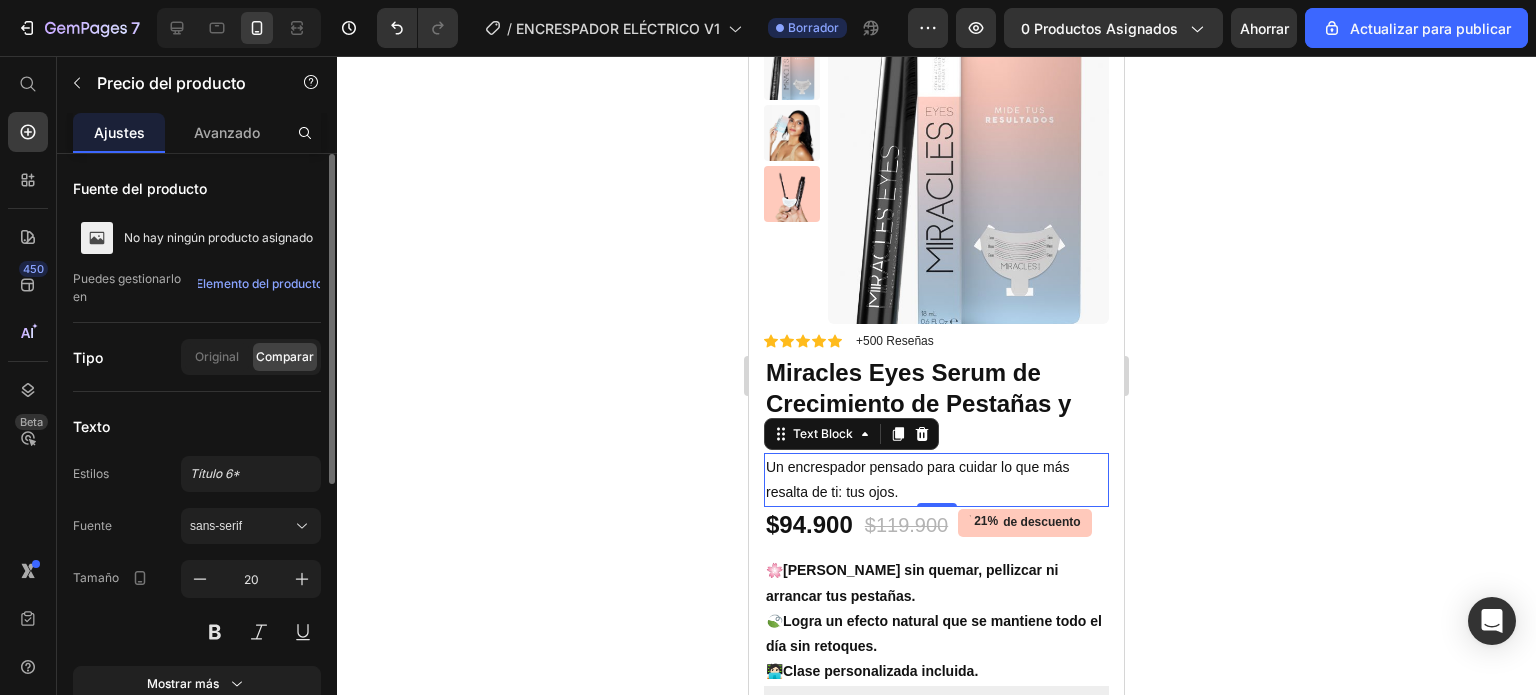 click on "Un encrespador pensado para cuidar lo que más resalta de ti: tus ojos." at bounding box center (936, 480) 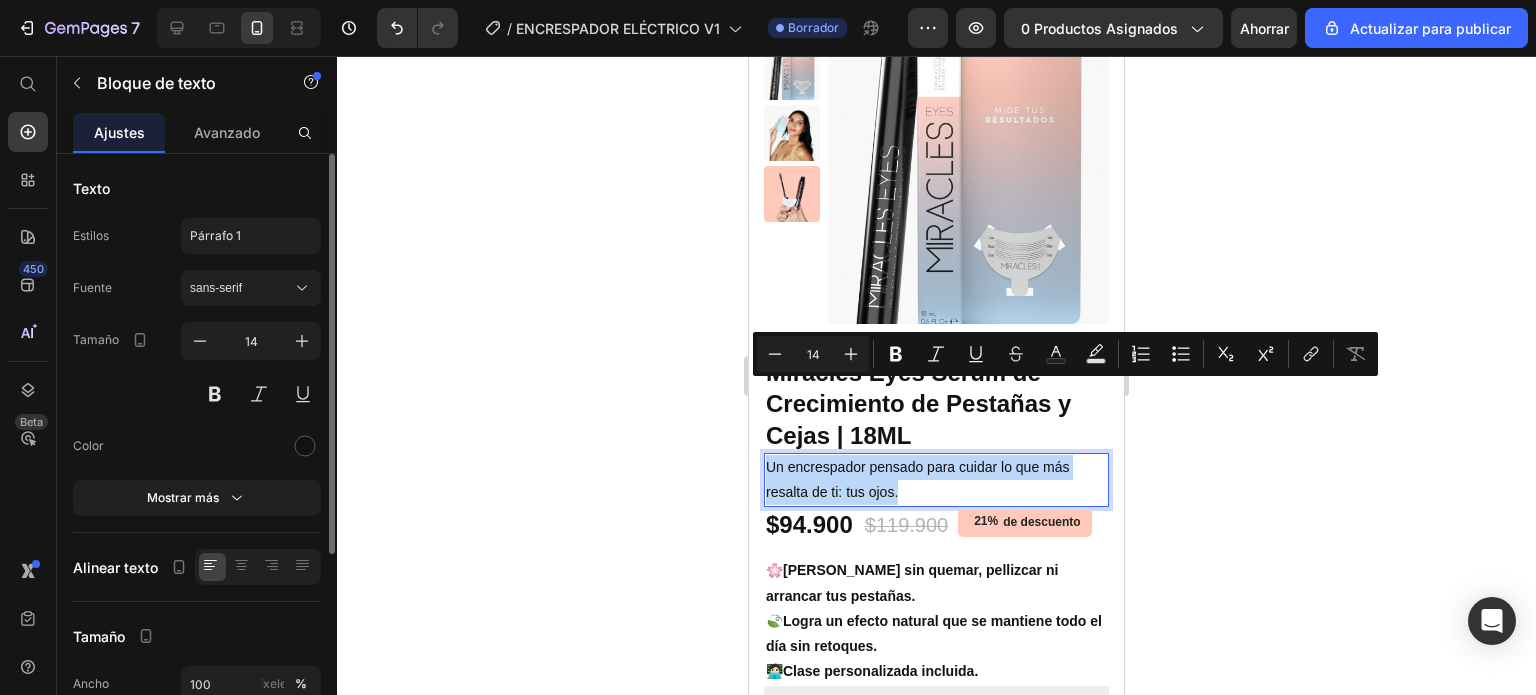 drag, startPoint x: 914, startPoint y: 411, endPoint x: 769, endPoint y: 387, distance: 146.9728 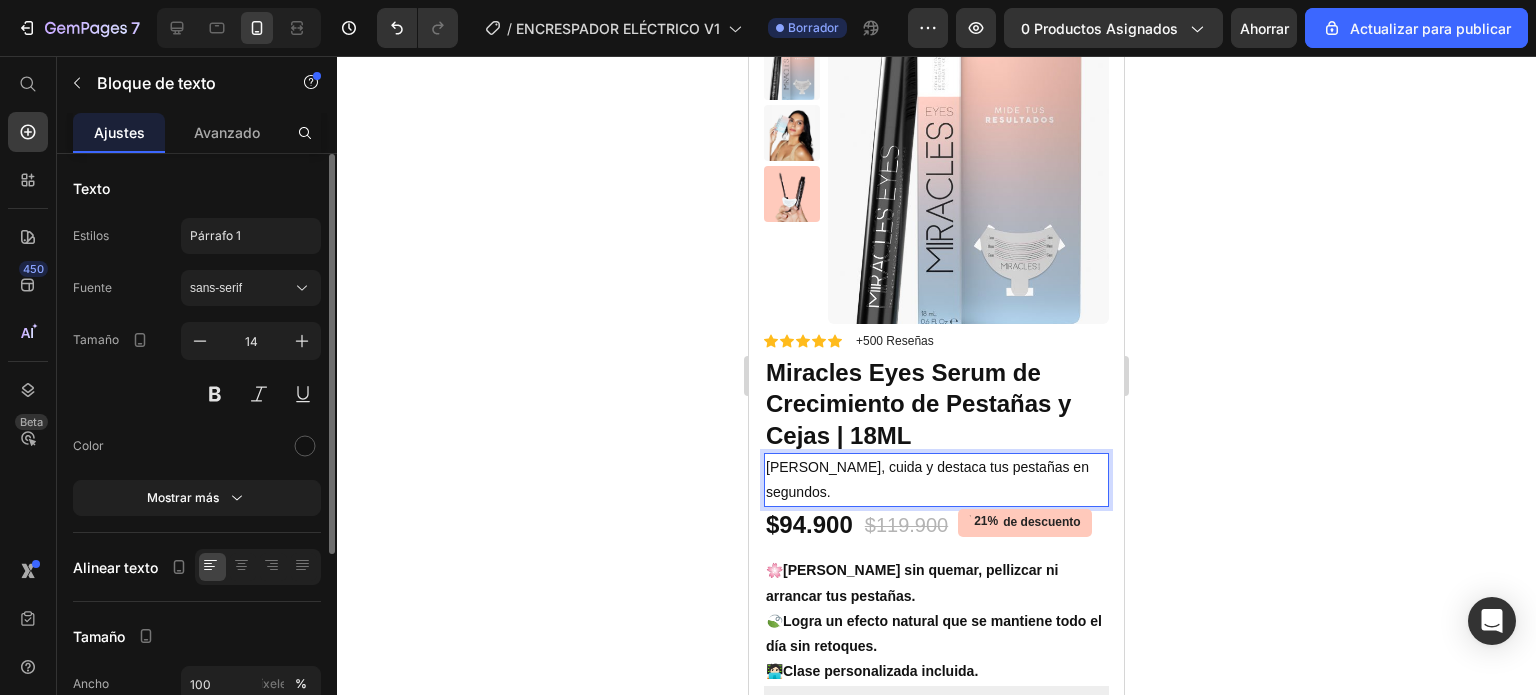 click 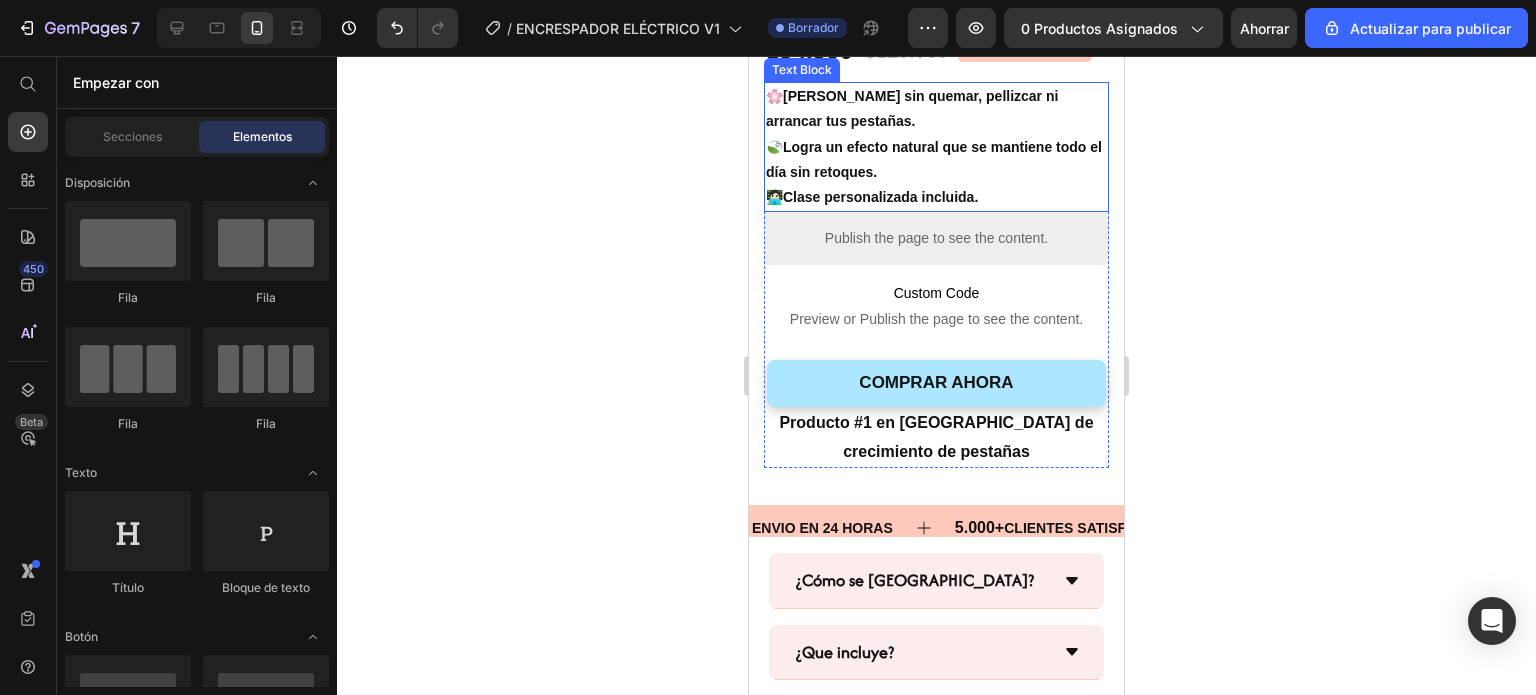 scroll, scrollTop: 2247, scrollLeft: 0, axis: vertical 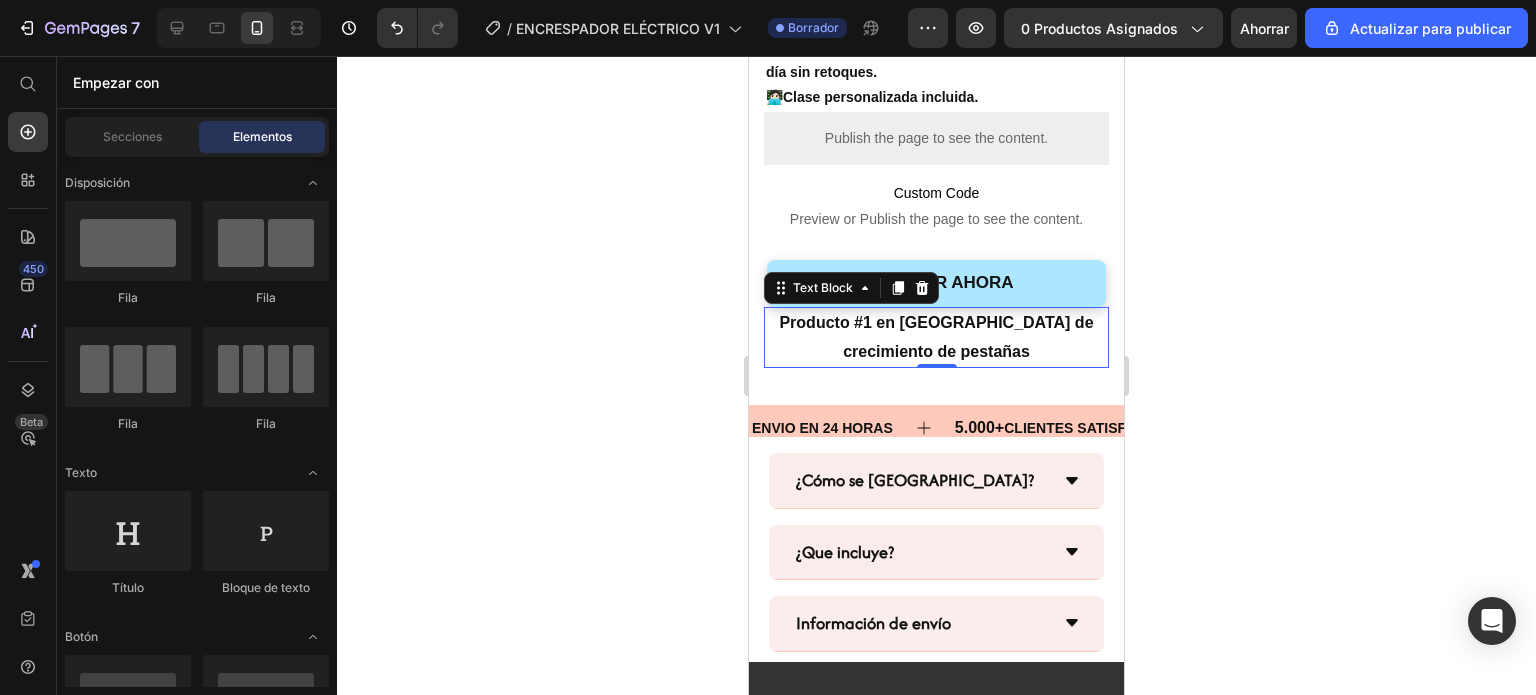click on "Producto #1 en [GEOGRAPHIC_DATA] de crecimiento de pestañas" at bounding box center (936, 338) 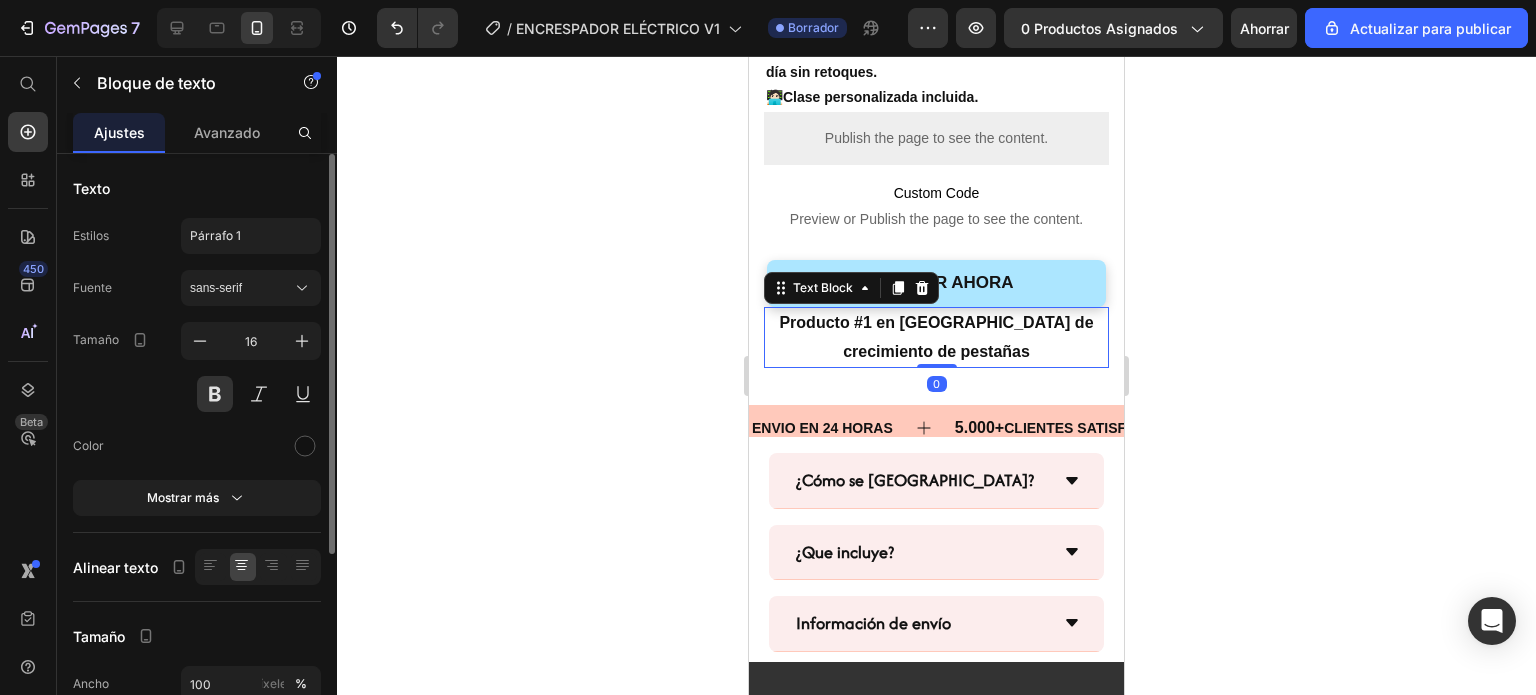 click on "Producto #1 en [GEOGRAPHIC_DATA] de crecimiento de pestañas" at bounding box center (936, 338) 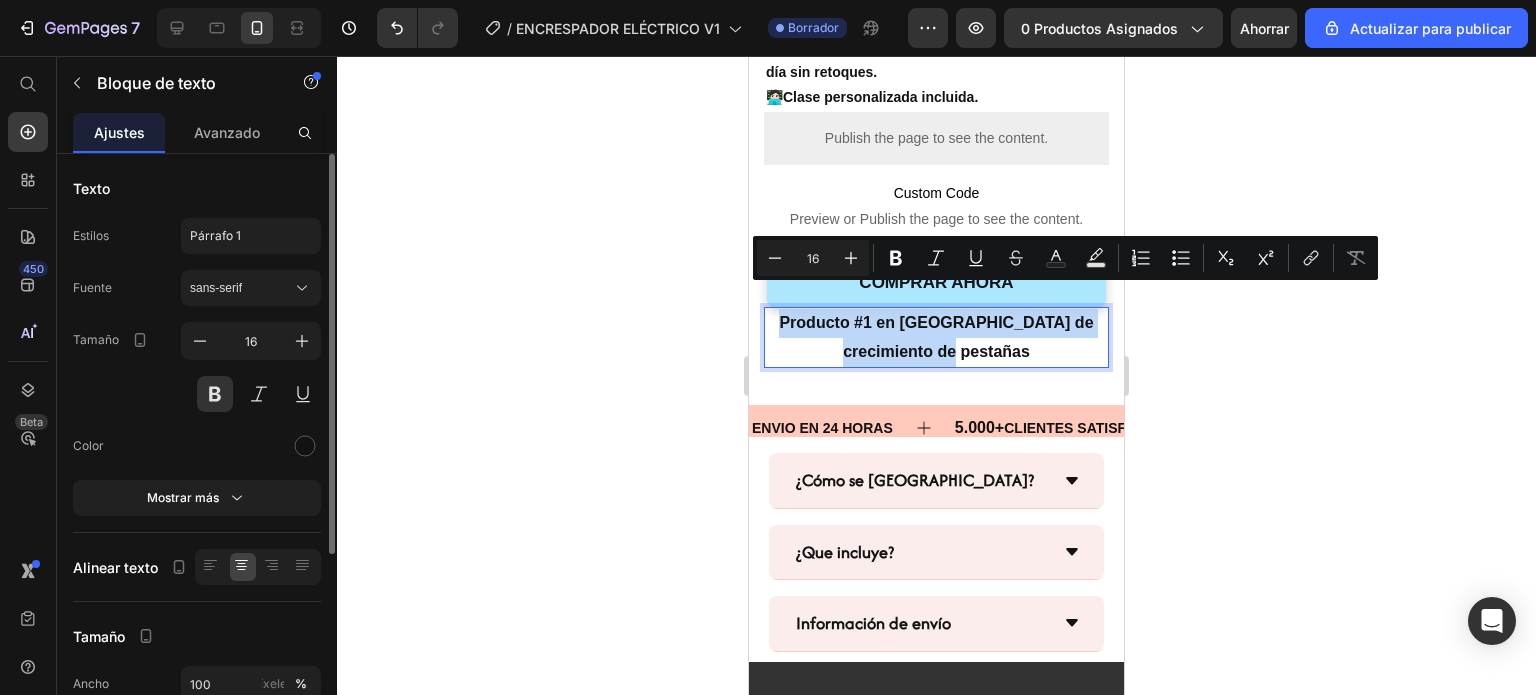 drag, startPoint x: 988, startPoint y: 331, endPoint x: 774, endPoint y: 300, distance: 216.23367 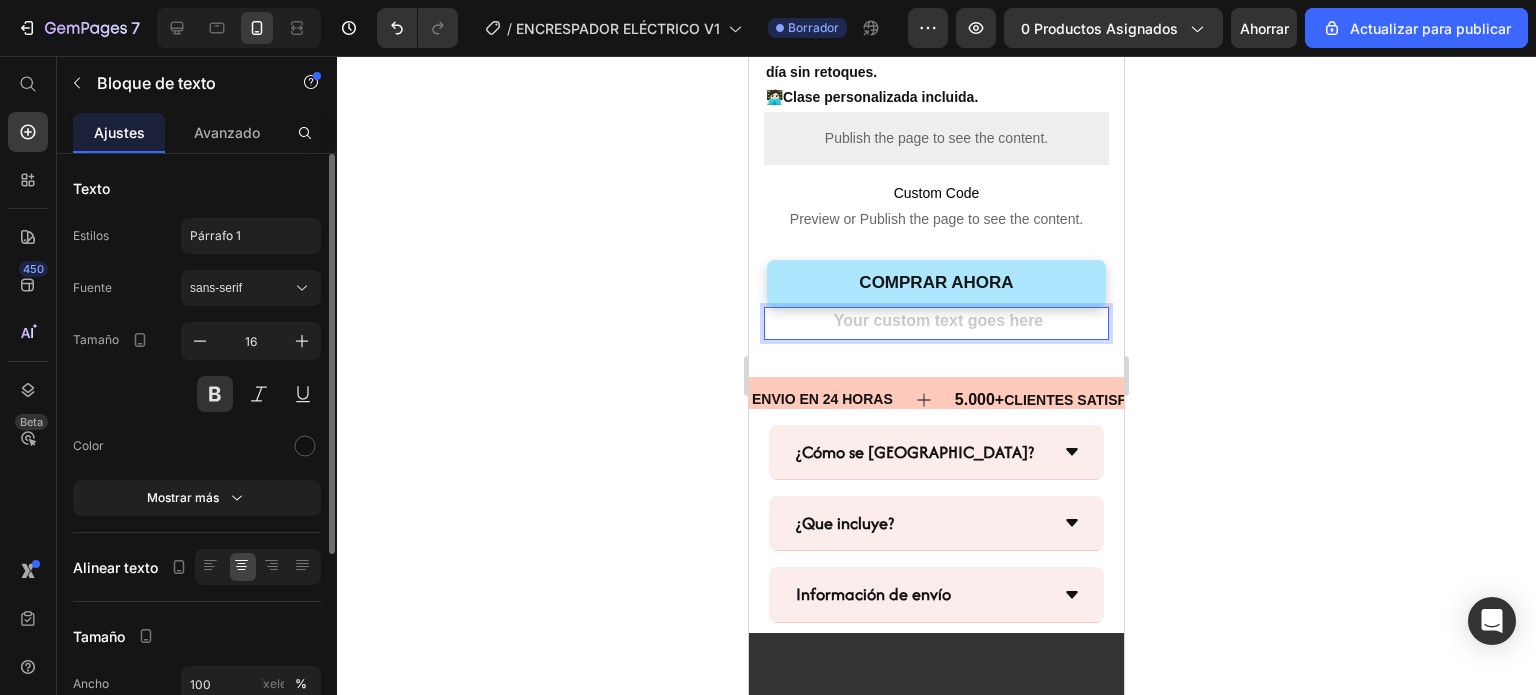 click 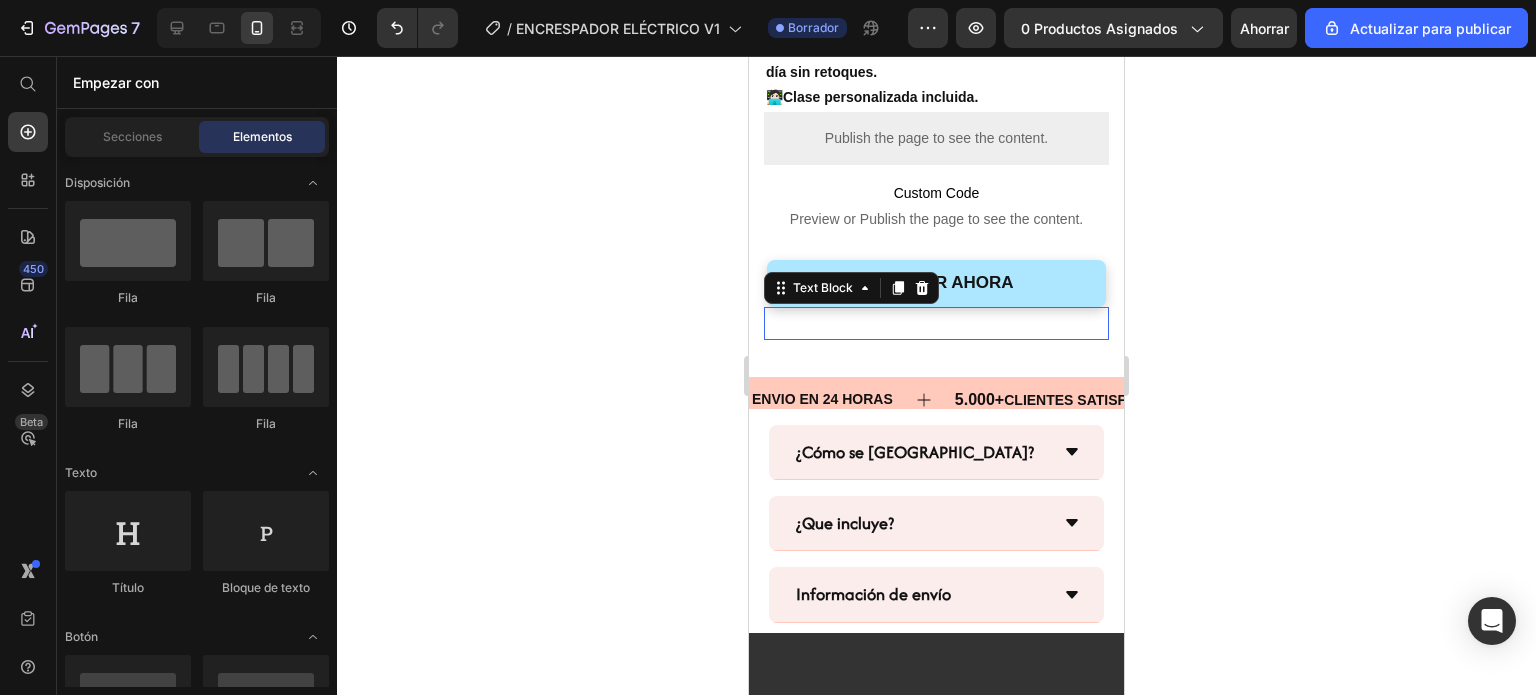 click at bounding box center [936, 323] 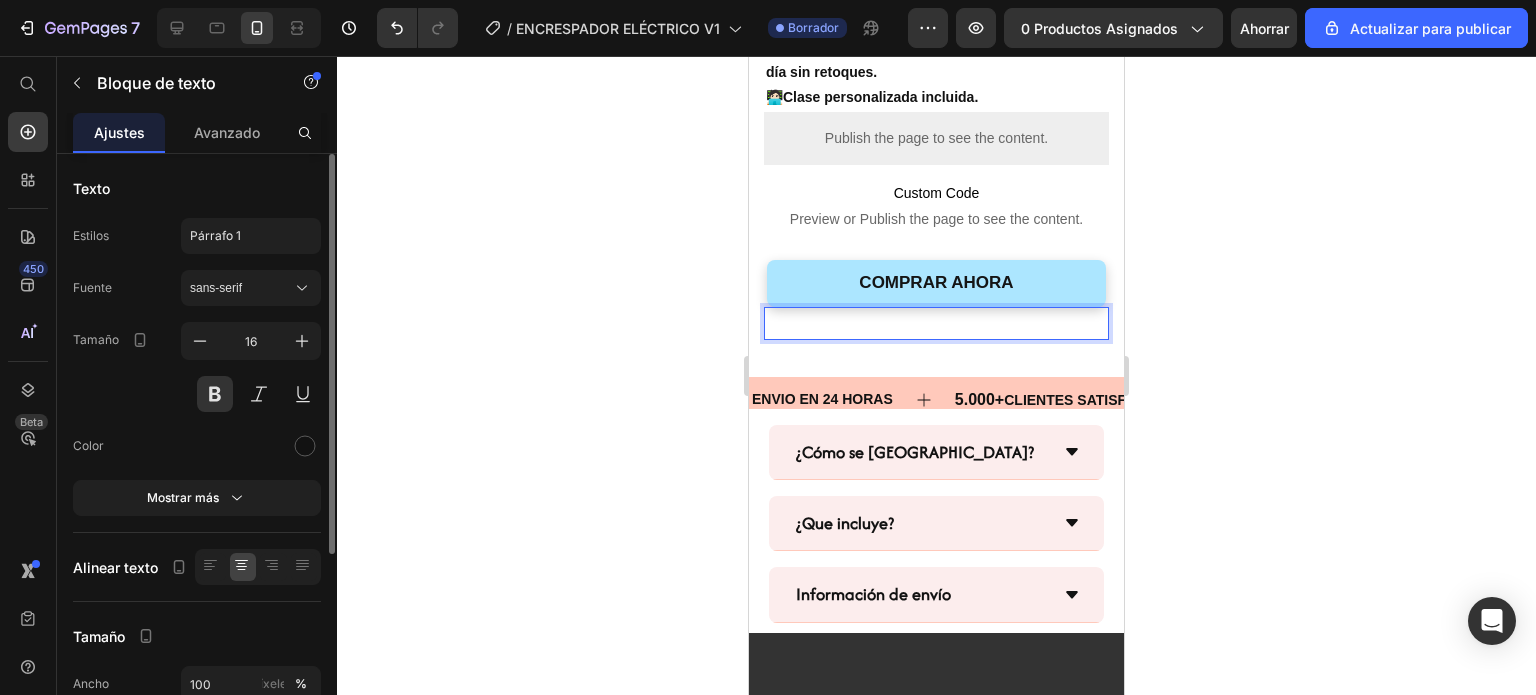click 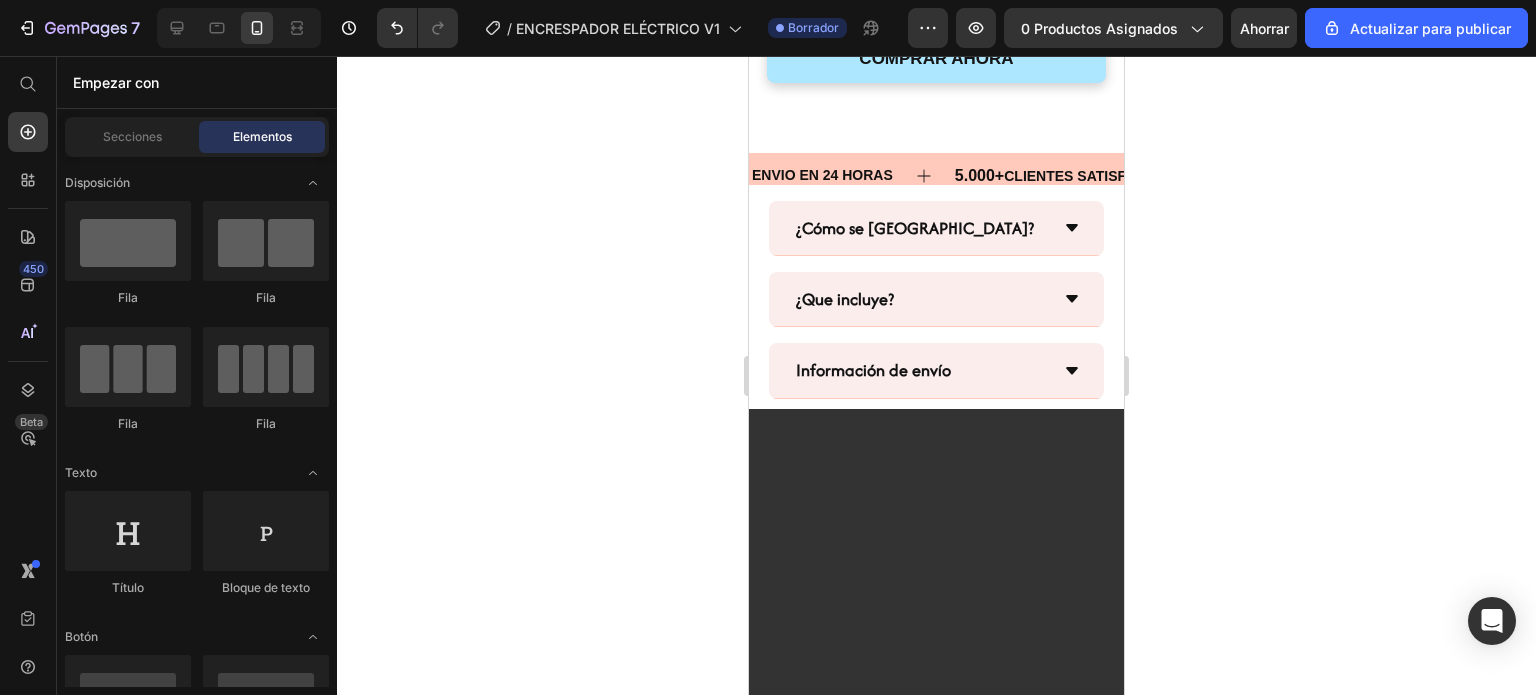 scroll, scrollTop: 2472, scrollLeft: 0, axis: vertical 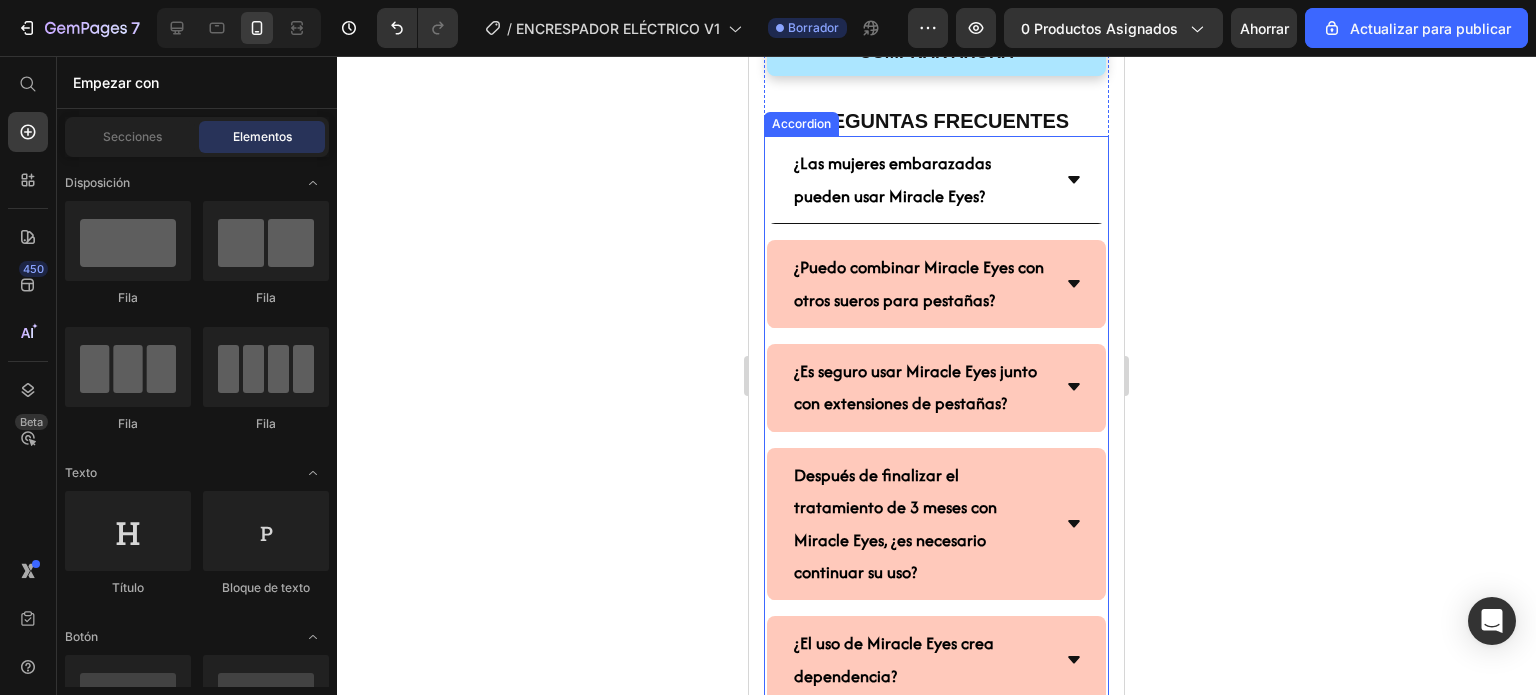 click on "¿Las mujeres embarazadas pueden usar Miracle Eyes?" at bounding box center [937, 180] 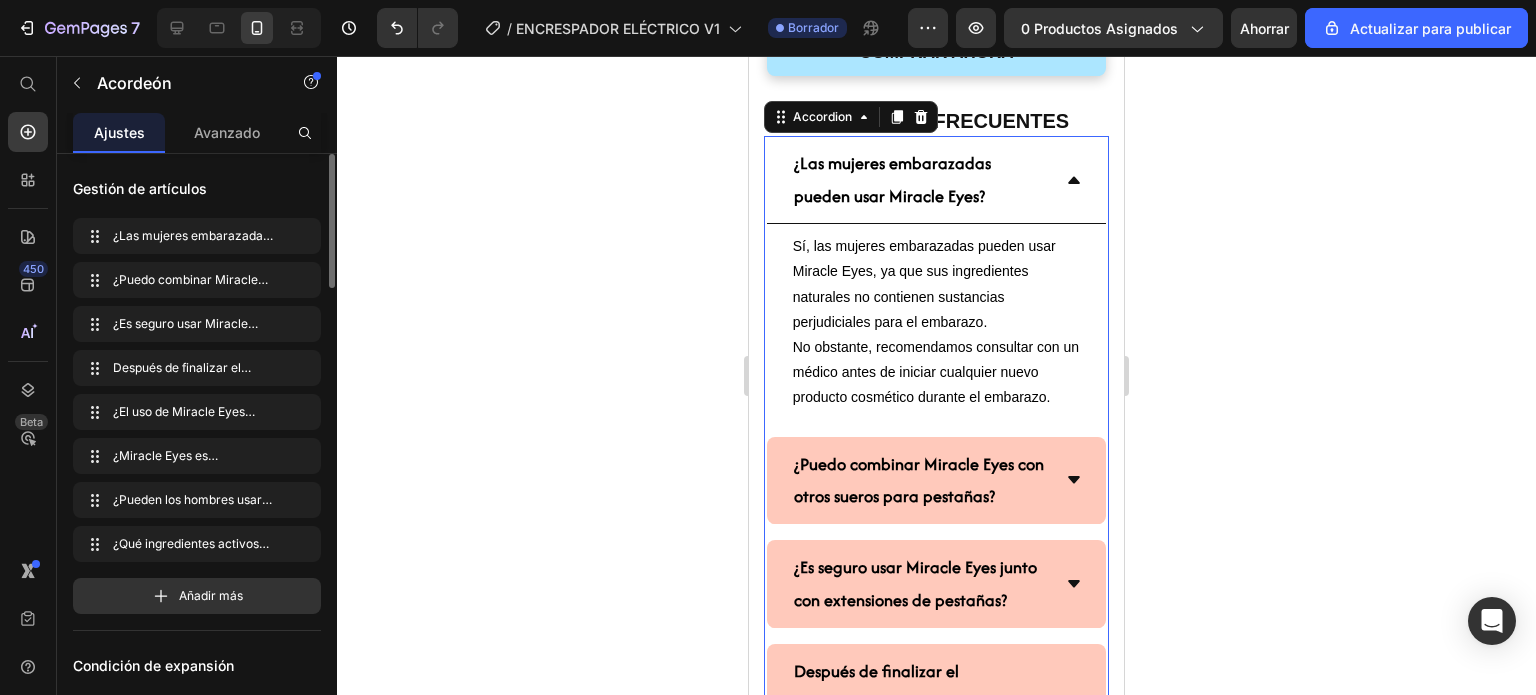 click on "¿Las mujeres embarazadas pueden usar Miracle Eyes?" at bounding box center (921, 179) 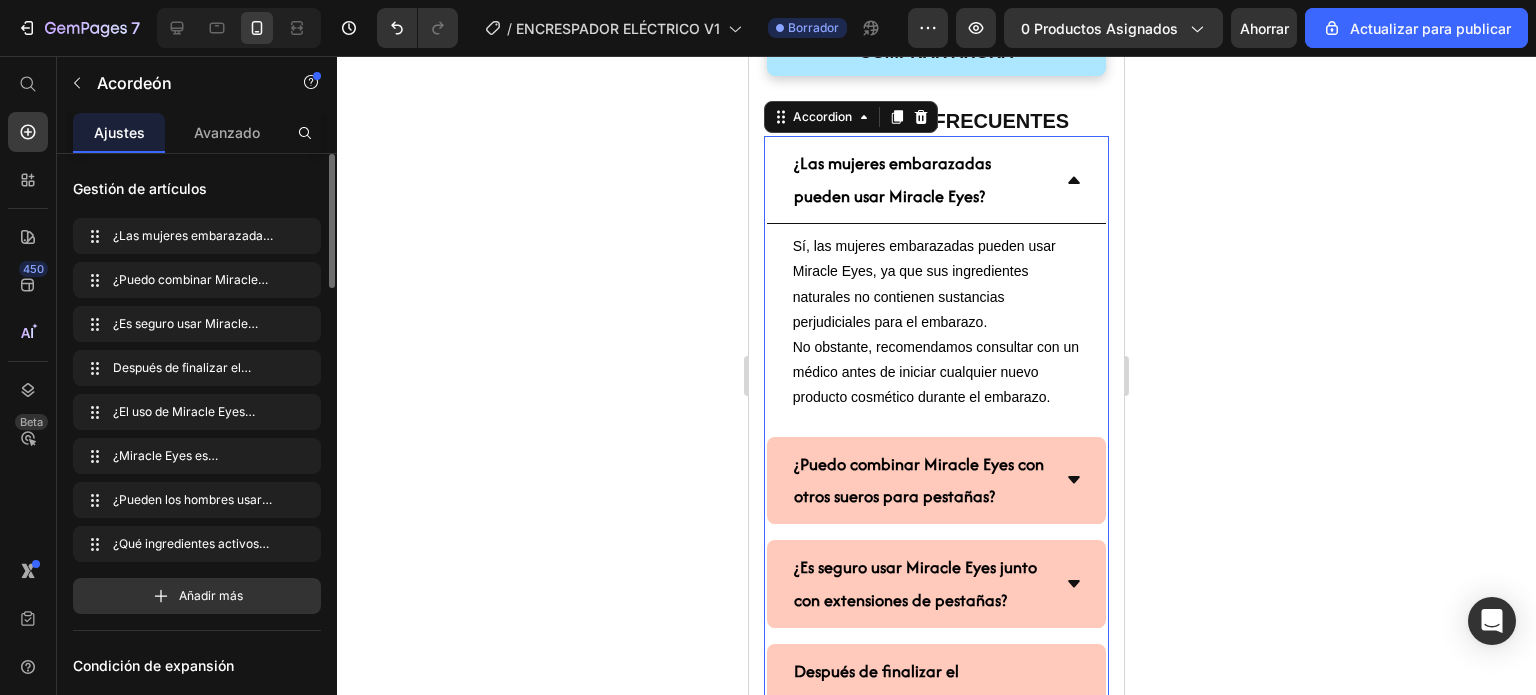 drag, startPoint x: 788, startPoint y: 169, endPoint x: 800, endPoint y: 168, distance: 12.0415945 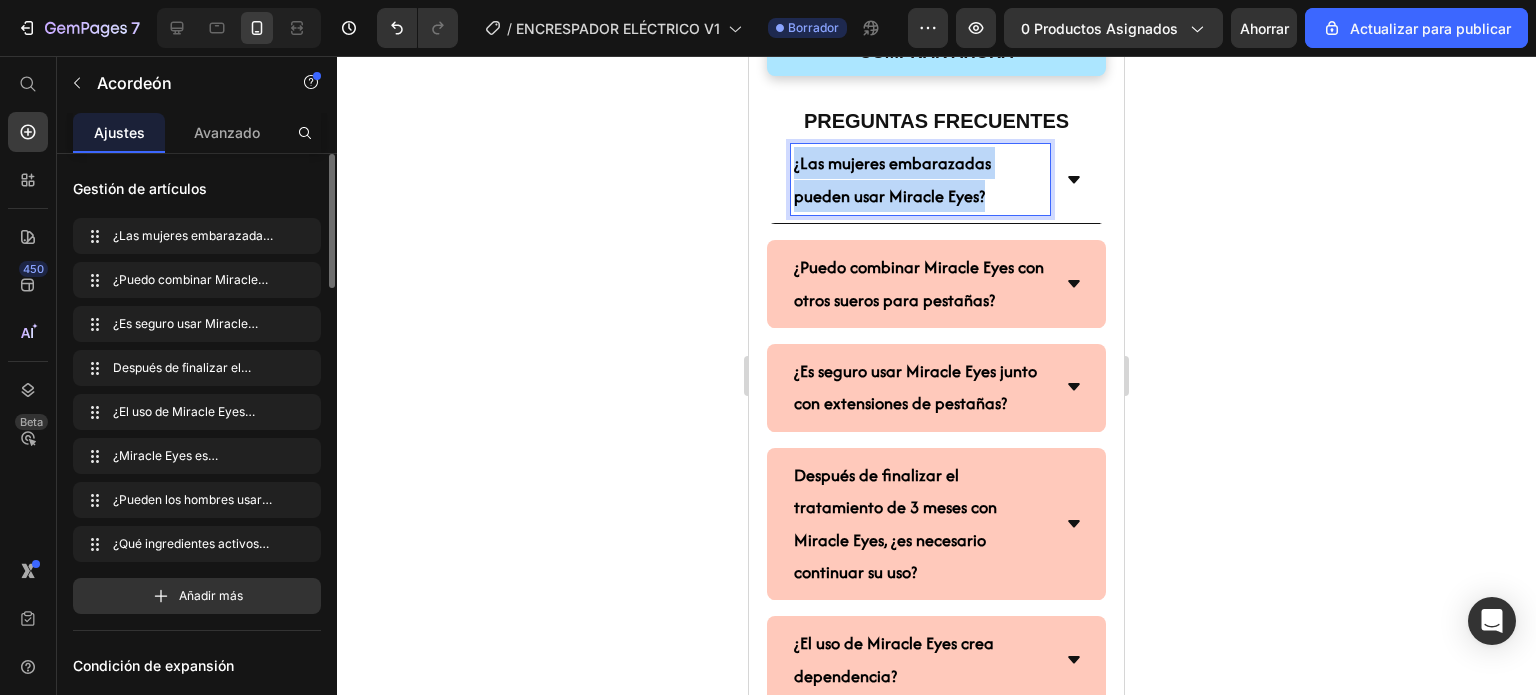 drag, startPoint x: 792, startPoint y: 163, endPoint x: 1000, endPoint y: 195, distance: 210.44714 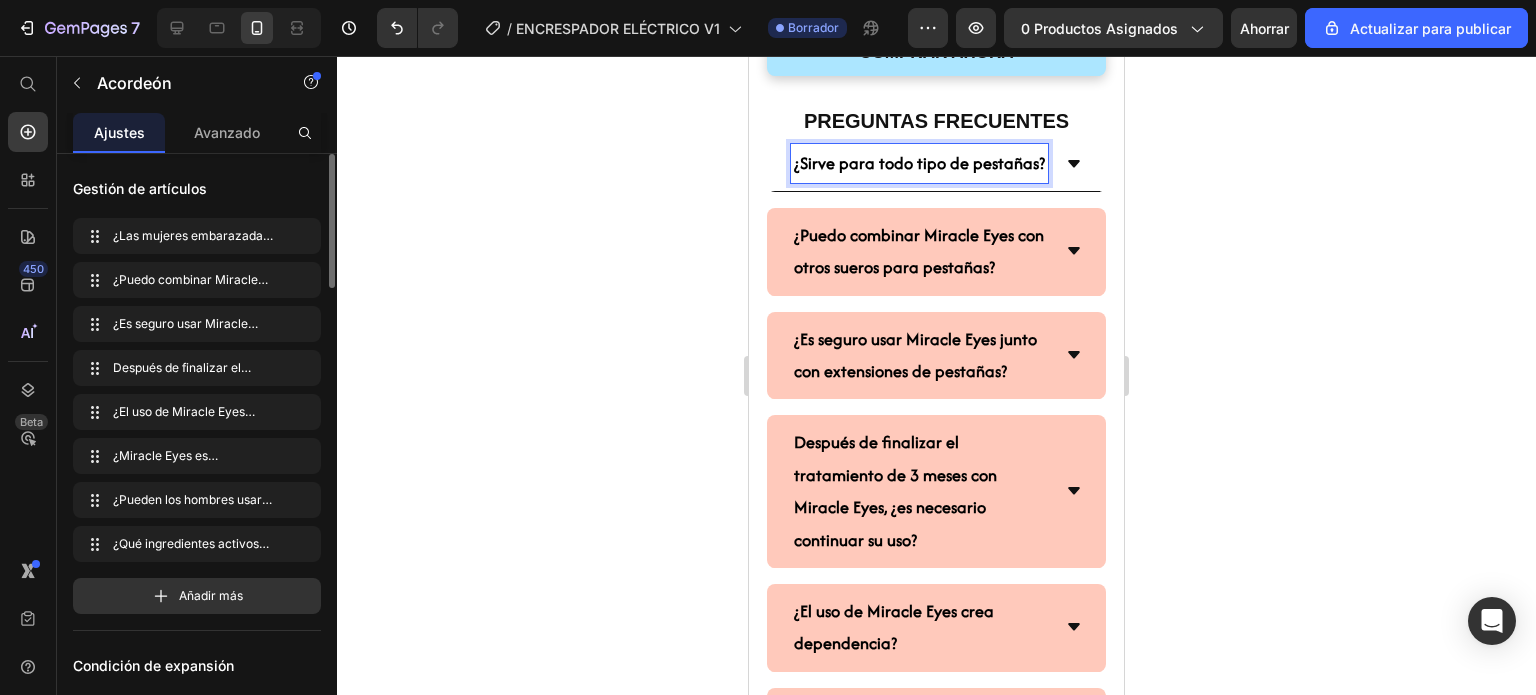 click 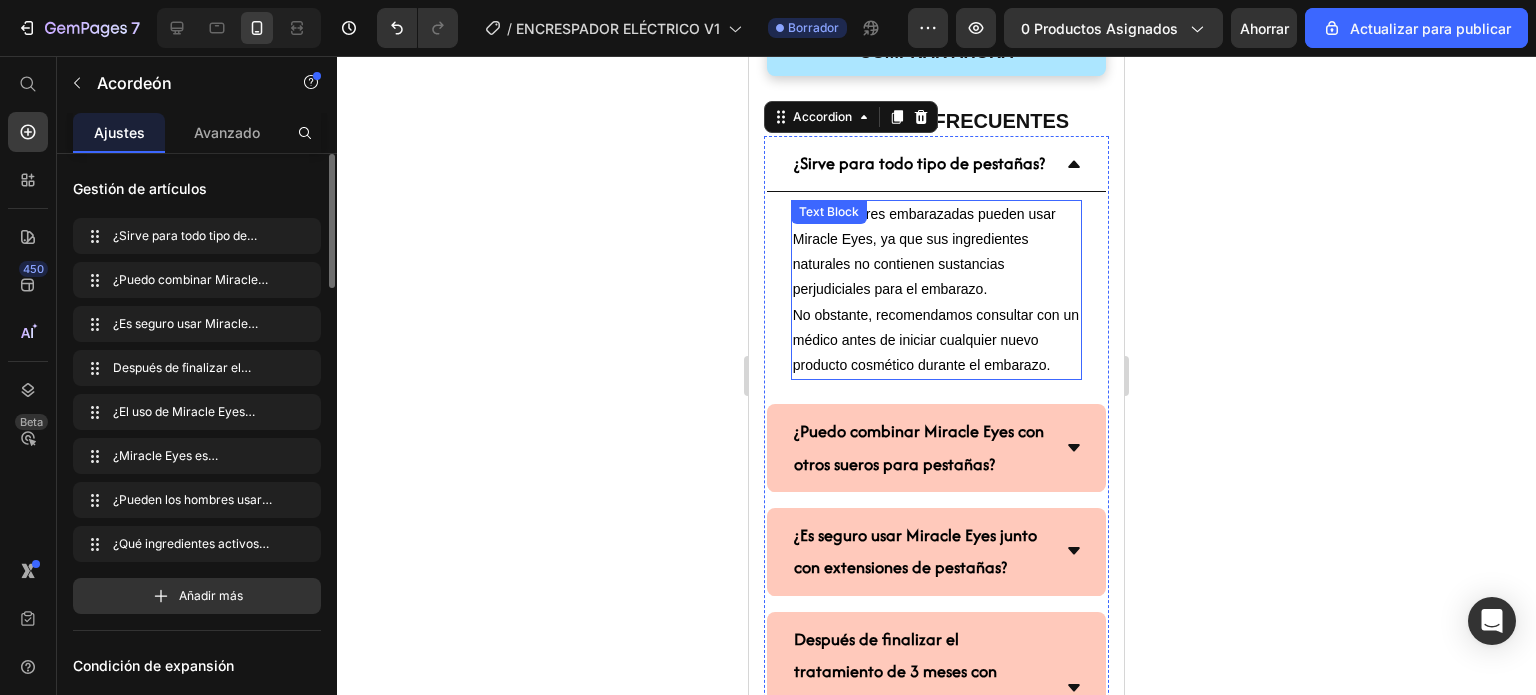 click on "Sí, las mujeres embarazadas pueden usar Miracle Eyes, ya que sus ingredientes naturales no contienen sustancias perjudiciales para el embarazo." at bounding box center (924, 252) 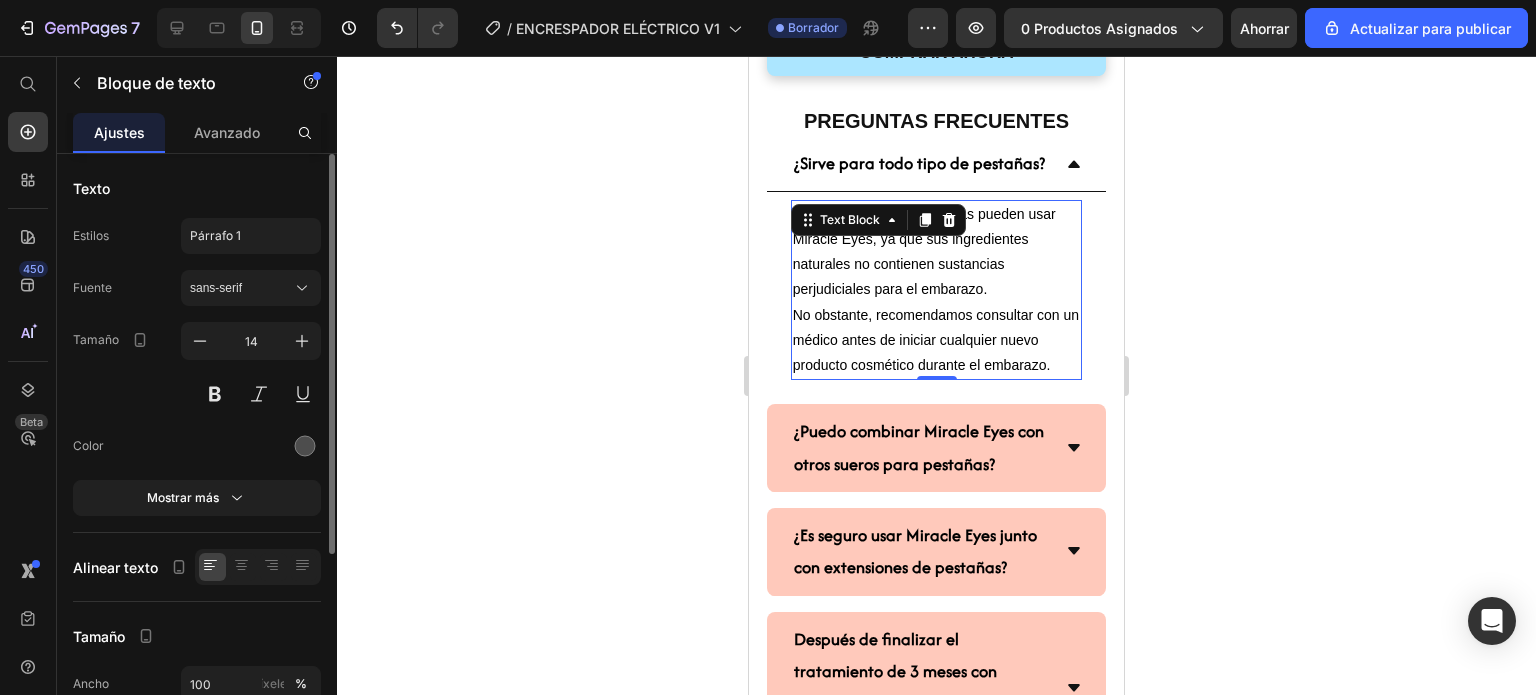 click on "Sí, las mujeres embarazadas pueden usar Miracle Eyes, ya que sus ingredientes naturales no contienen sustancias perjudiciales para el embarazo." at bounding box center [924, 252] 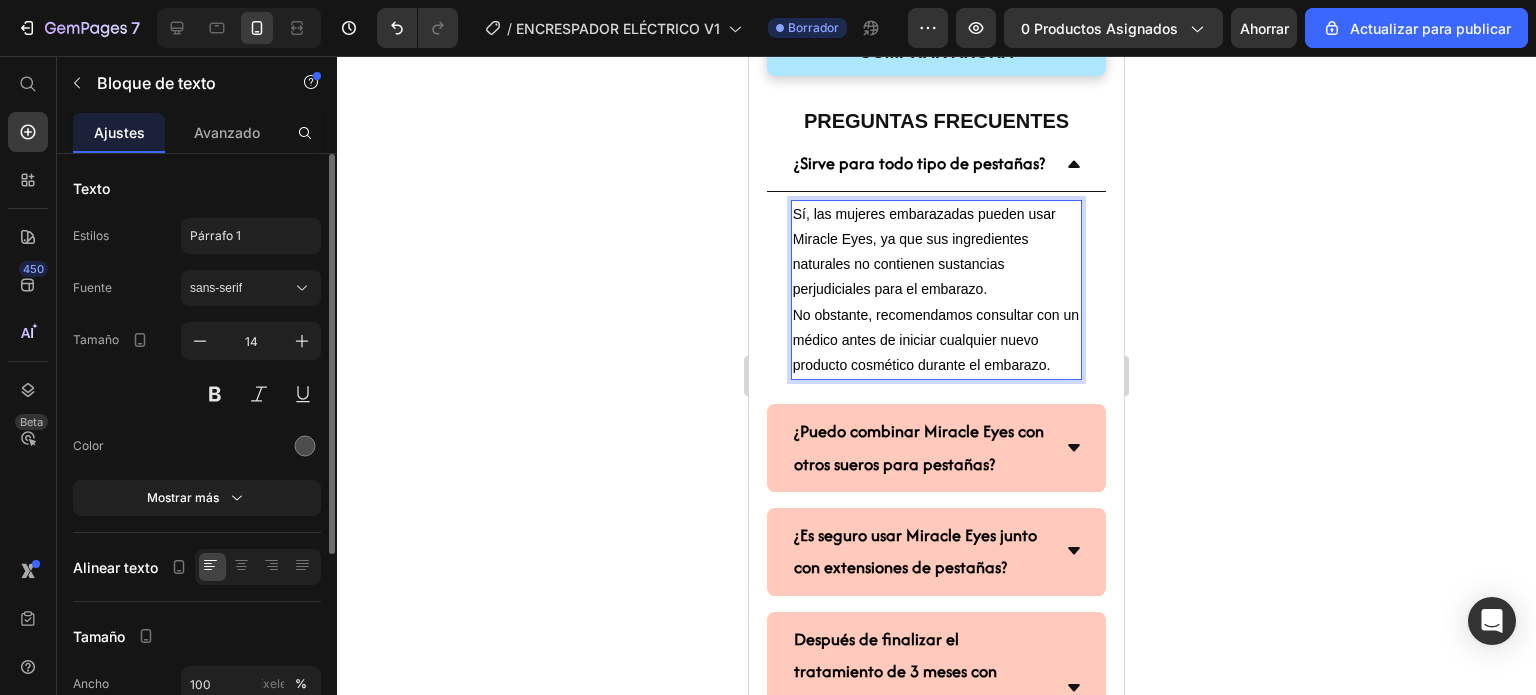 click on "Sí, las mujeres embarazadas pueden usar Miracle Eyes, ya que sus ingredientes naturales no contienen sustancias perjudiciales para el embarazo.  No obstante, recomendamos consultar con un médico antes de iniciar cualquier nuevo producto cosmético durante el embarazo." at bounding box center [937, 290] 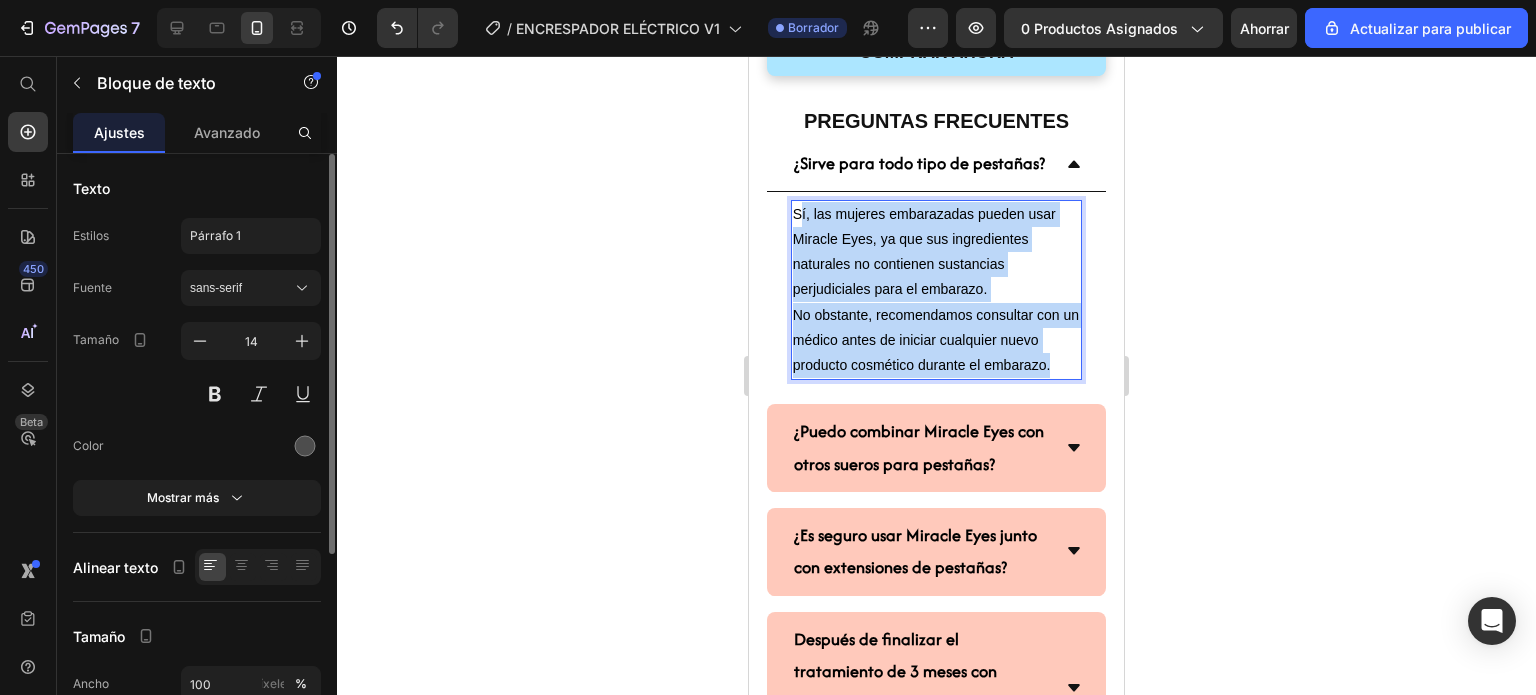 drag, startPoint x: 794, startPoint y: 242, endPoint x: 1056, endPoint y: 384, distance: 298.0067 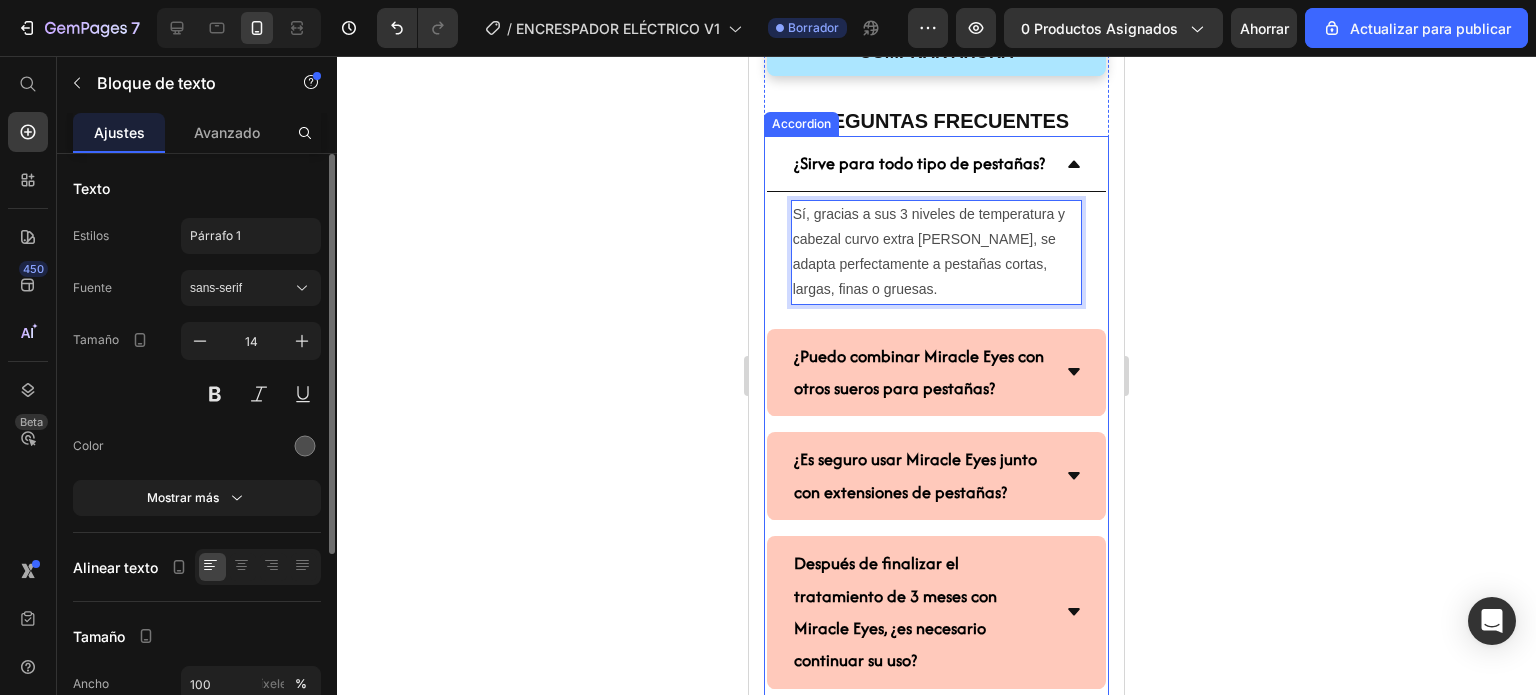 click on "¿Sirve para todo tipo de pestañas?" at bounding box center (937, 163) 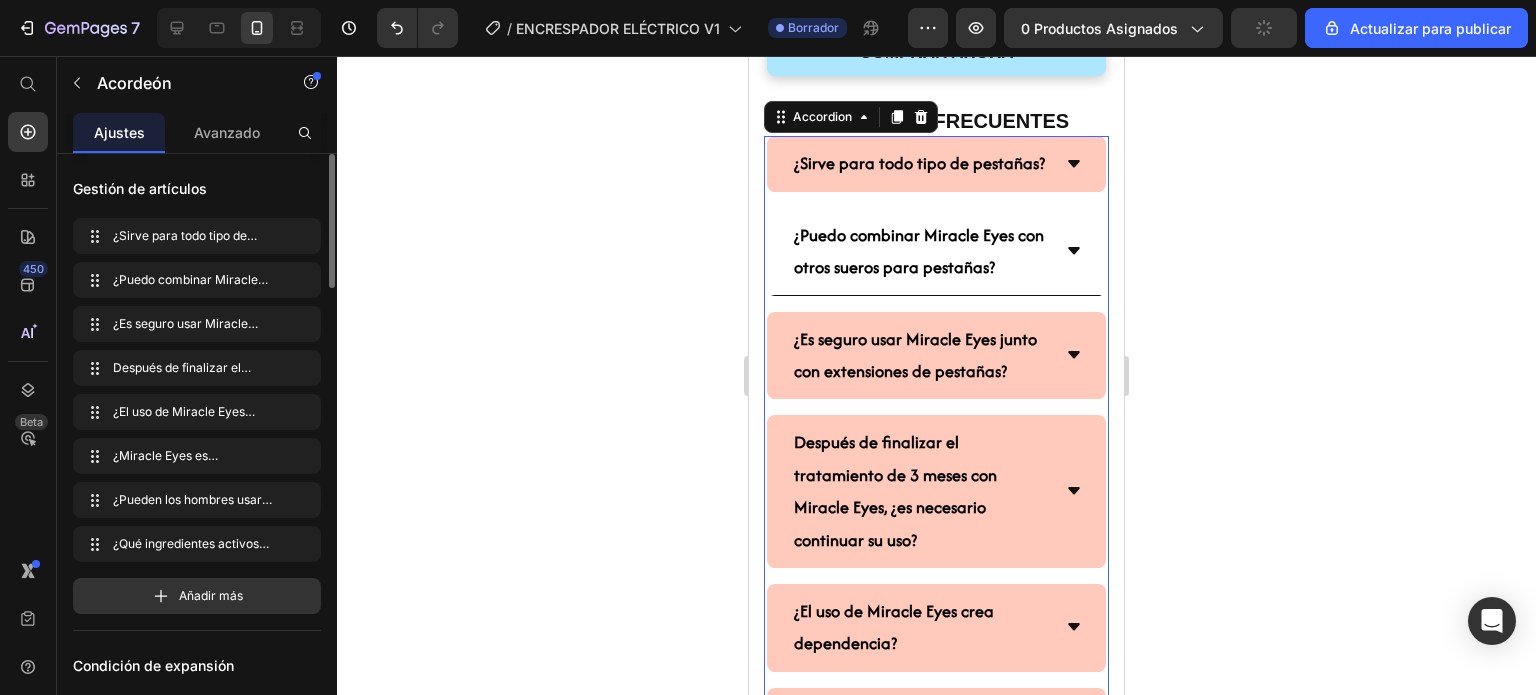 click 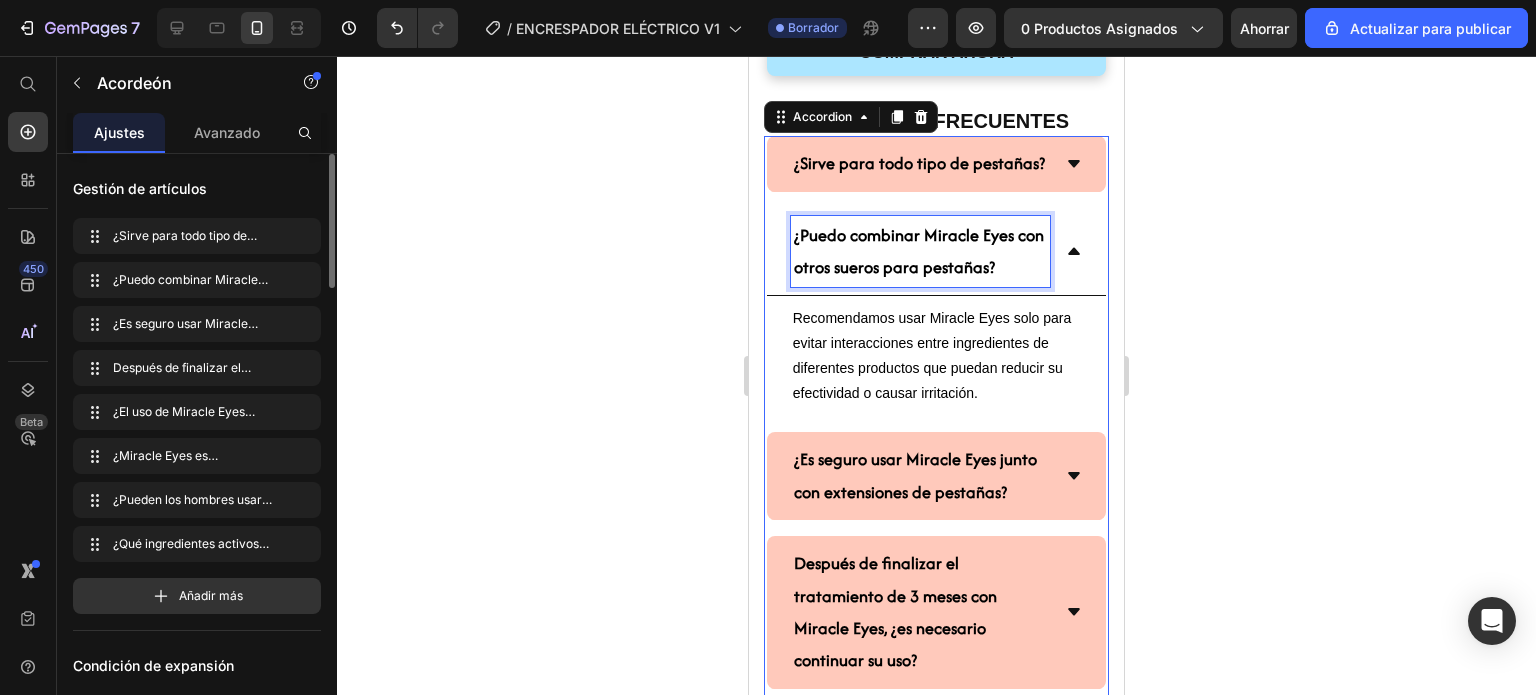 click on "¿Puedo combinar Miracle Eyes con otros sueros para pestañas?" at bounding box center (919, 251) 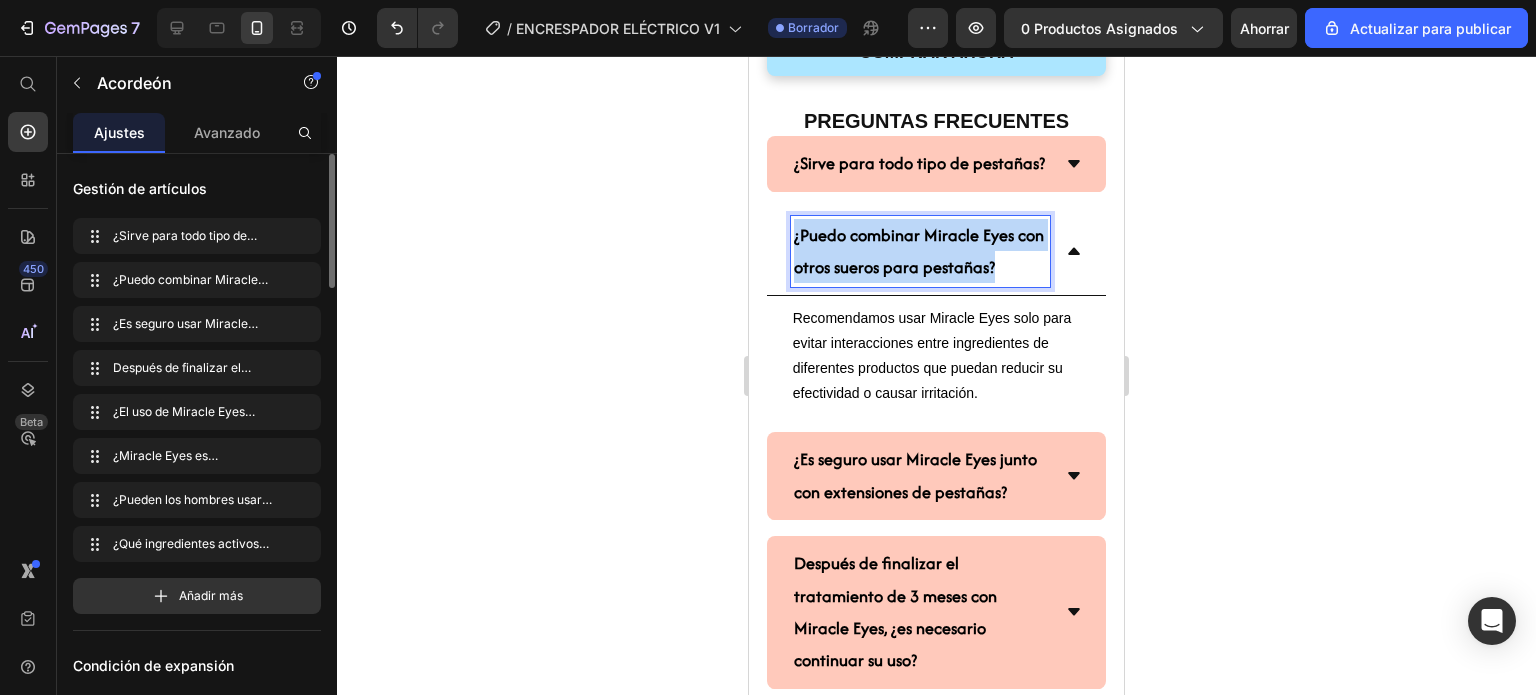 drag, startPoint x: 792, startPoint y: 264, endPoint x: 1020, endPoint y: 299, distance: 230.67076 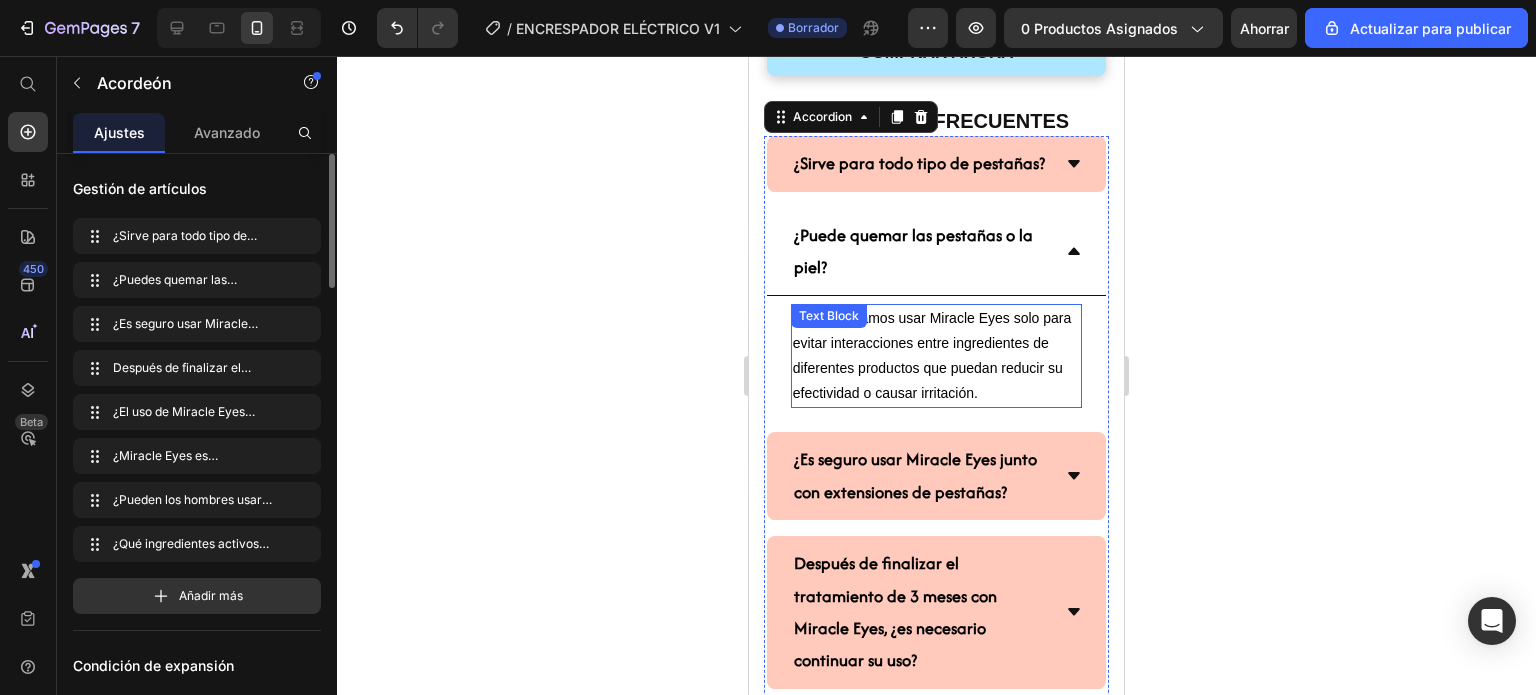 drag, startPoint x: 948, startPoint y: 383, endPoint x: 981, endPoint y: 399, distance: 36.67424 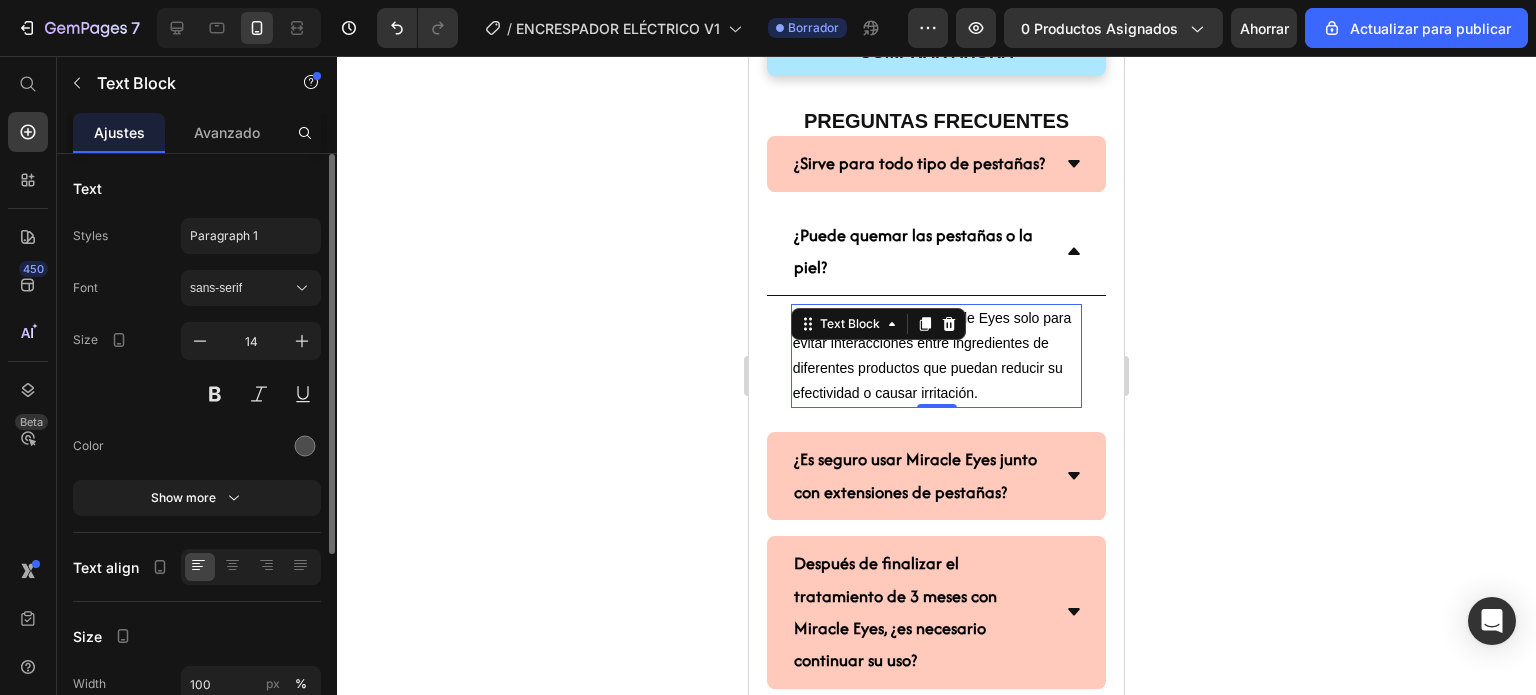 click on "Recomendamos usar Miracle Eyes solo para evitar interacciones entre ingredientes de diferentes productos que puedan reducir su efectividad o causar irritación." at bounding box center (937, 356) 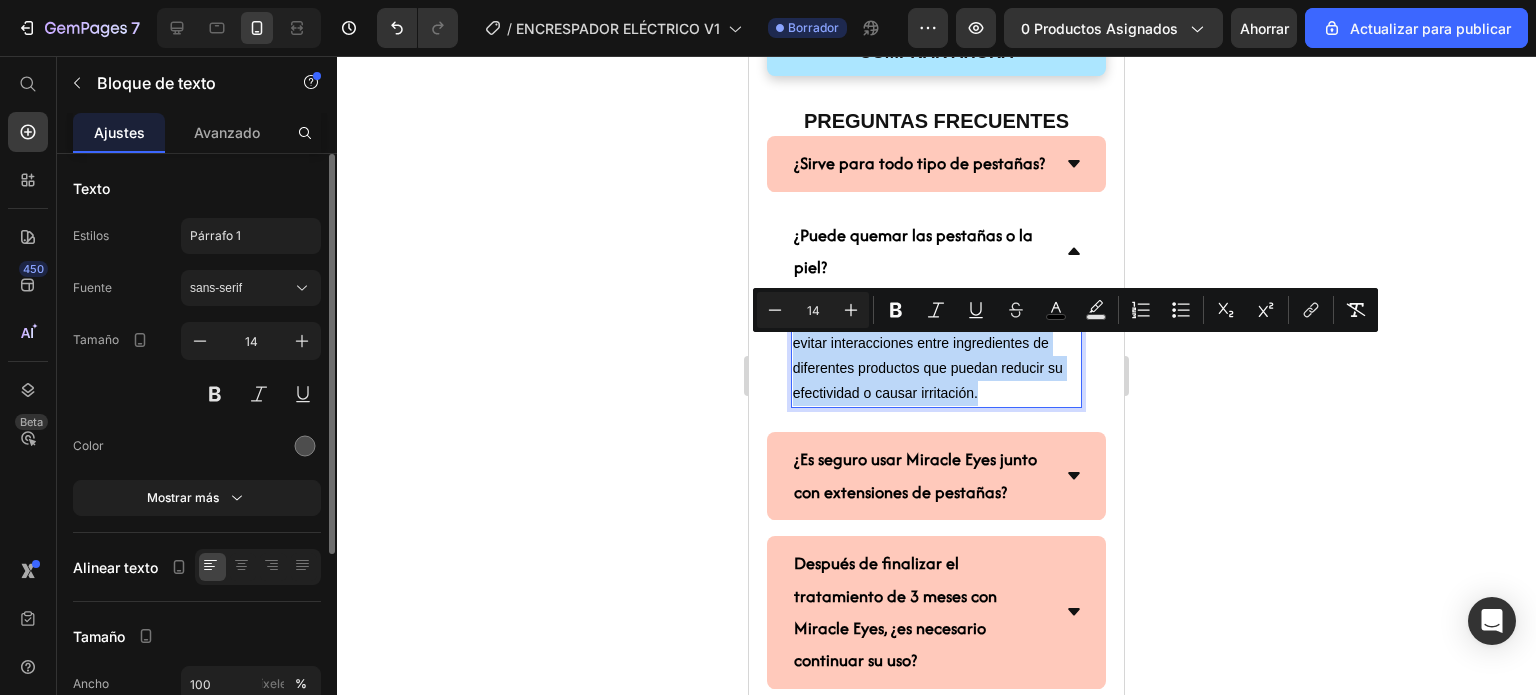 drag, startPoint x: 1015, startPoint y: 427, endPoint x: 797, endPoint y: 351, distance: 230.86794 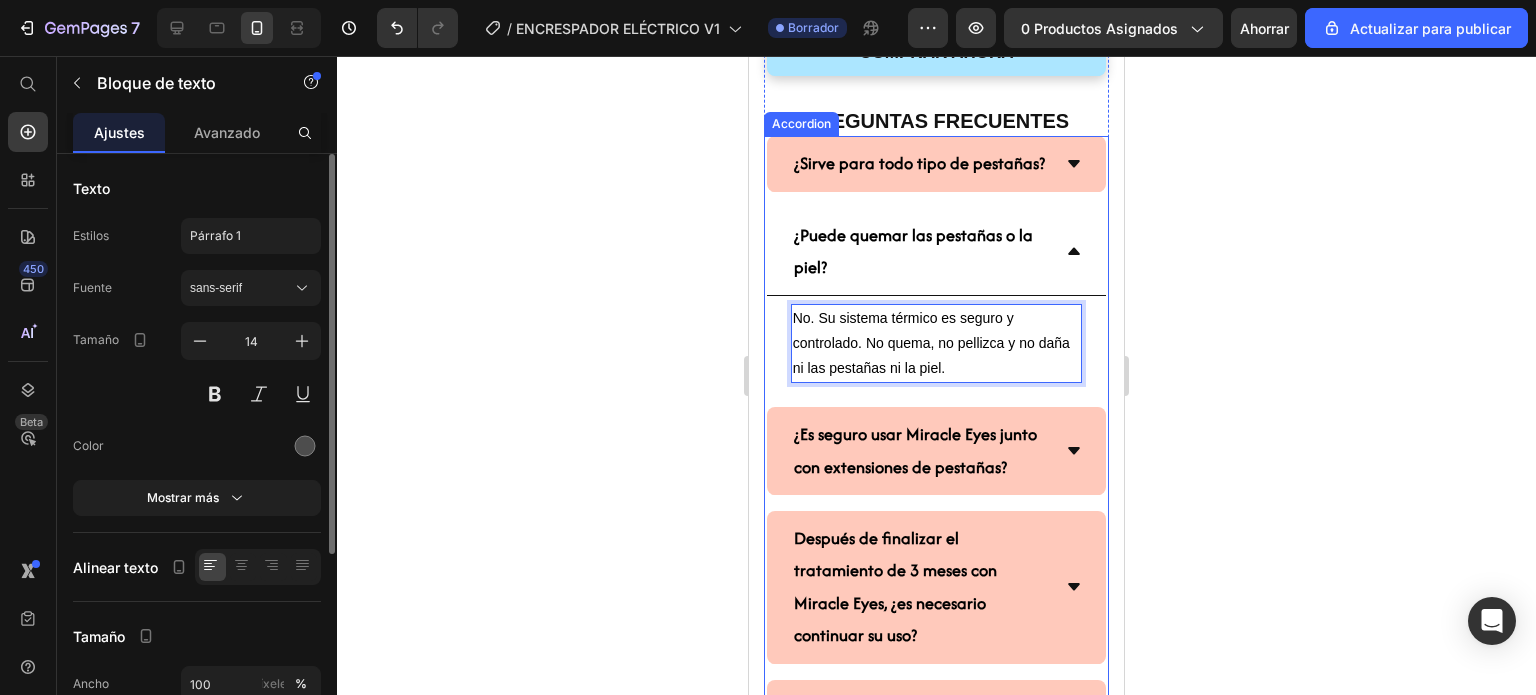 click 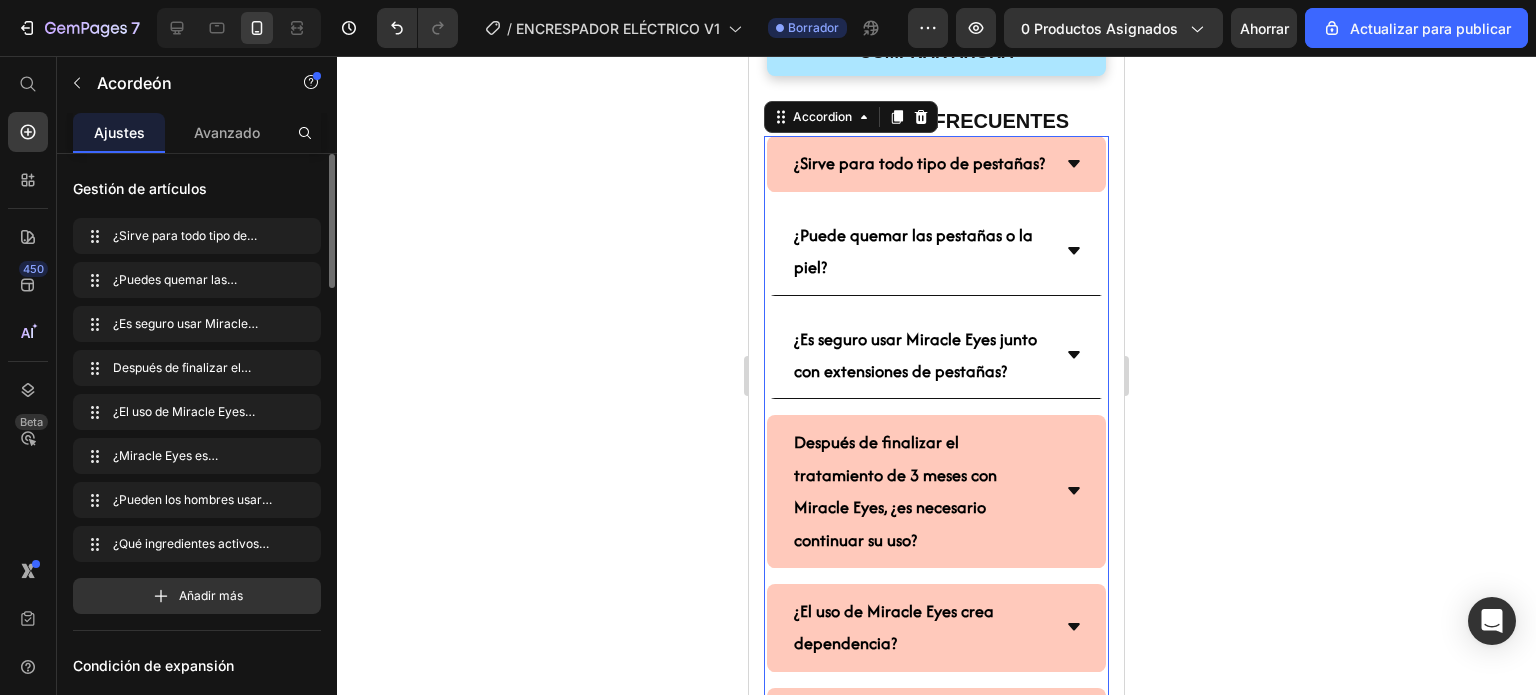 click 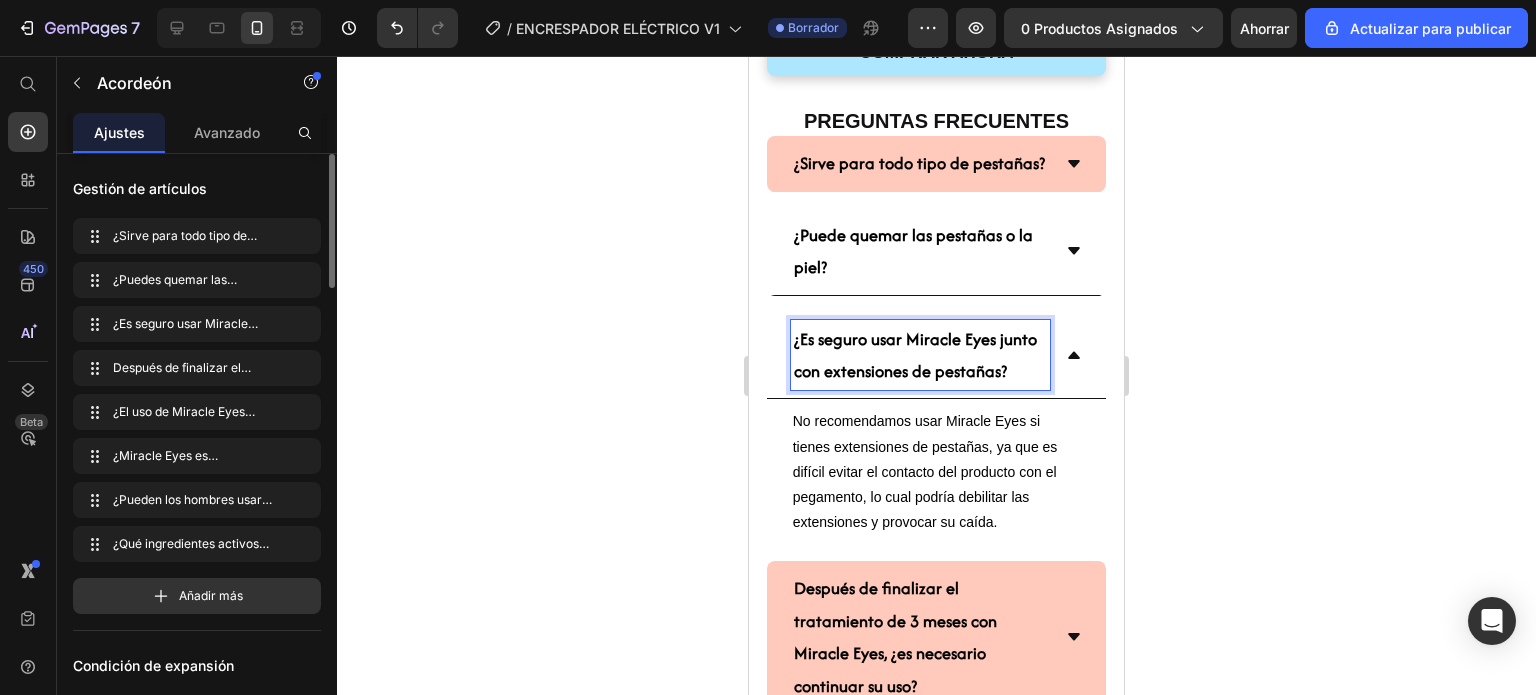 click on "¿Es seguro usar Miracle Eyes junto con extensiones de pestañas?" at bounding box center [915, 355] 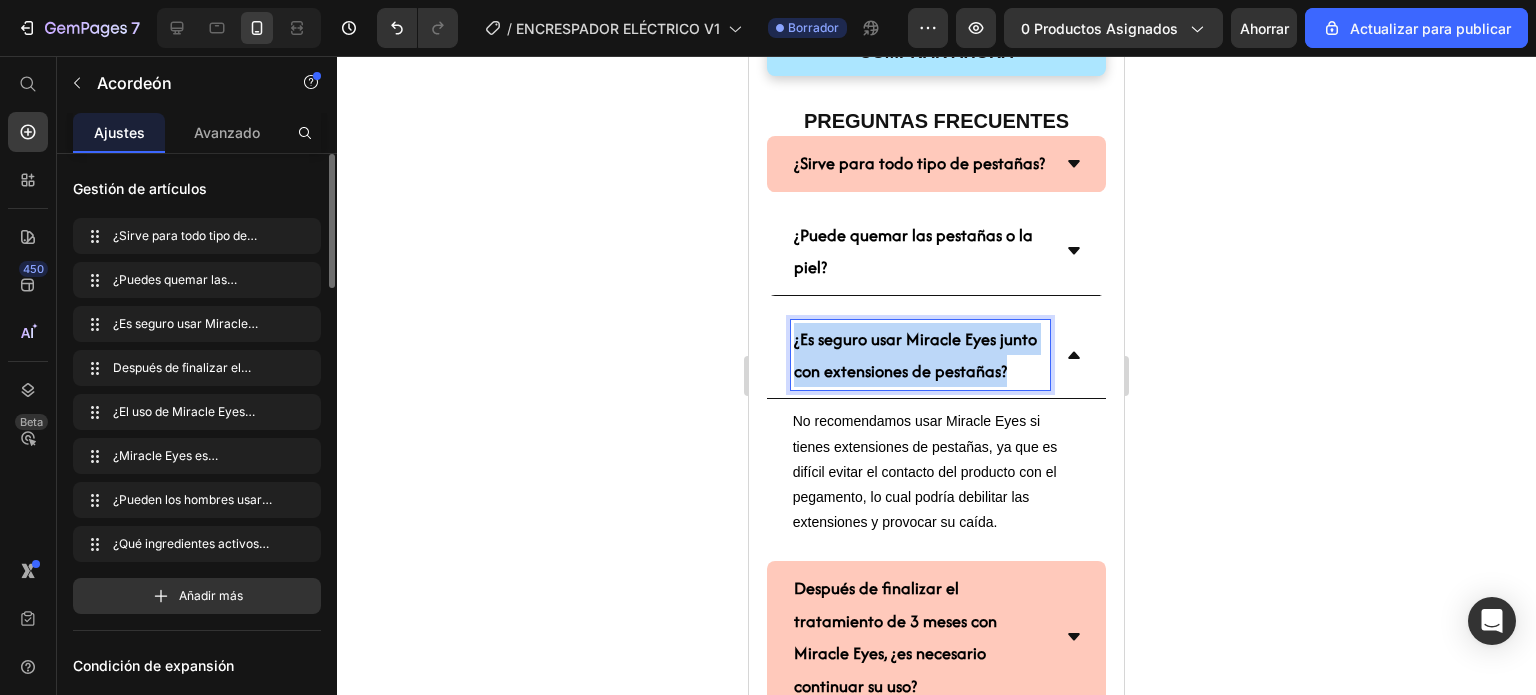 drag, startPoint x: 793, startPoint y: 372, endPoint x: 1009, endPoint y: 404, distance: 218.3575 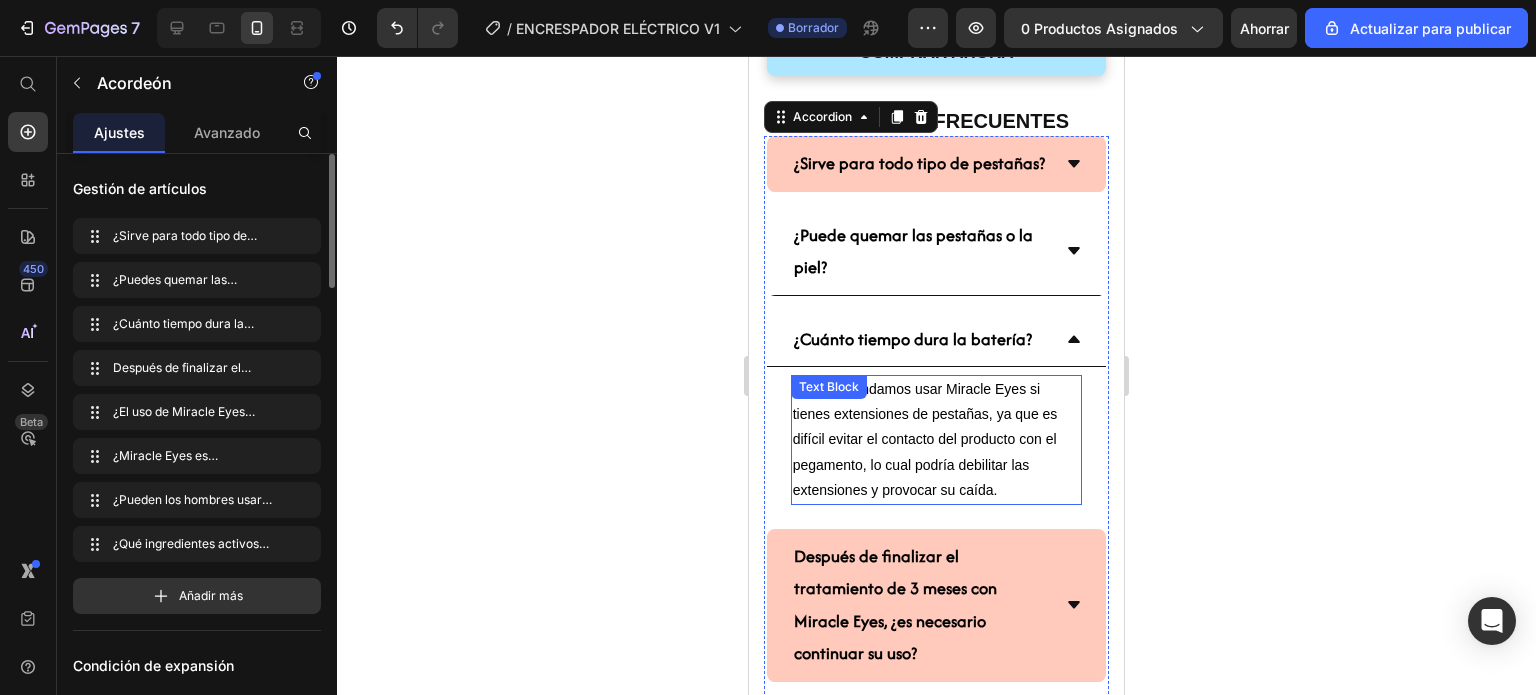 click on "No recomendamos usar Miracle Eyes si tienes extensiones de pestañas, ya que es difícil evitar el contacto del producto con el pegamento, lo cual podría debilitar las extensiones y provocar su caída." at bounding box center (937, 440) 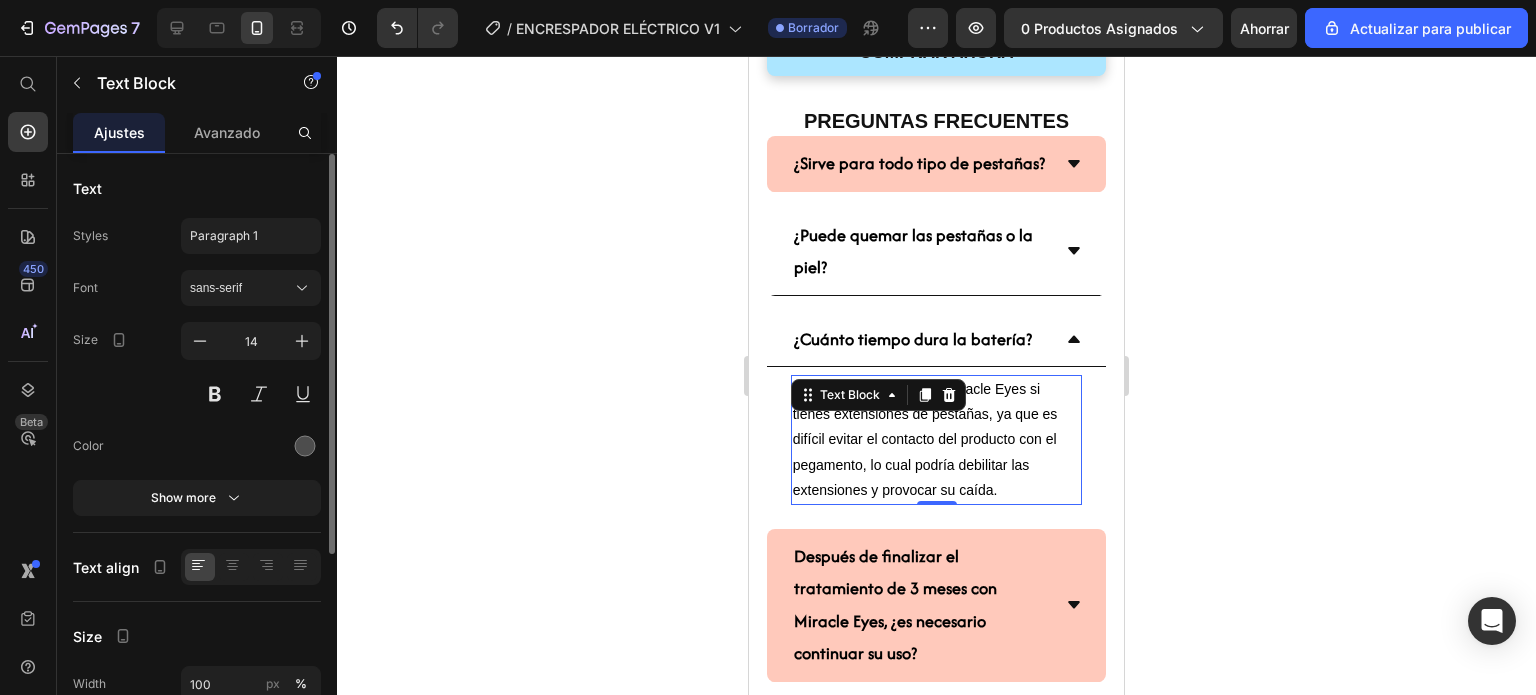 click on "No recomendamos usar Miracle Eyes si tienes extensiones de pestañas, ya que es difícil evitar el contacto del producto con el pegamento, lo cual podría debilitar las extensiones y provocar su caída." at bounding box center (937, 440) 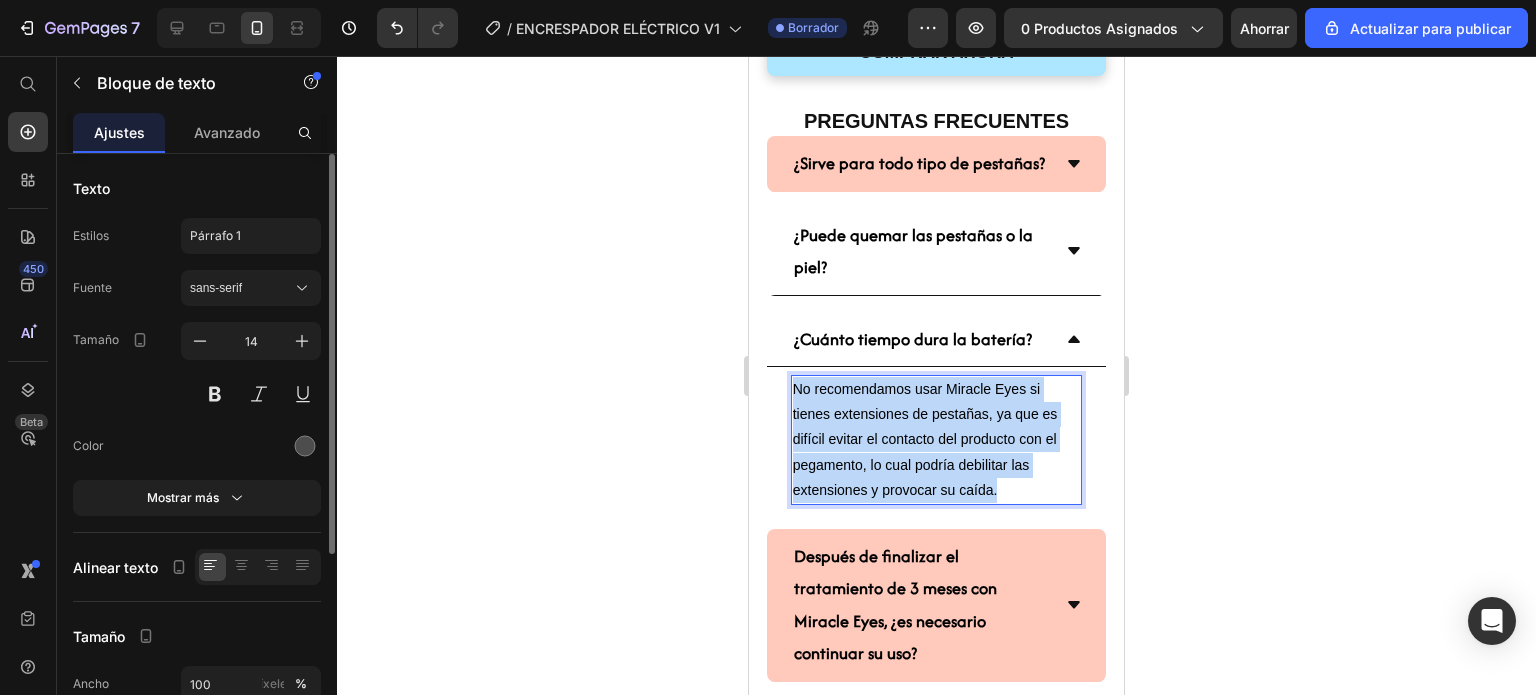 drag, startPoint x: 791, startPoint y: 420, endPoint x: 1015, endPoint y: 519, distance: 244.90202 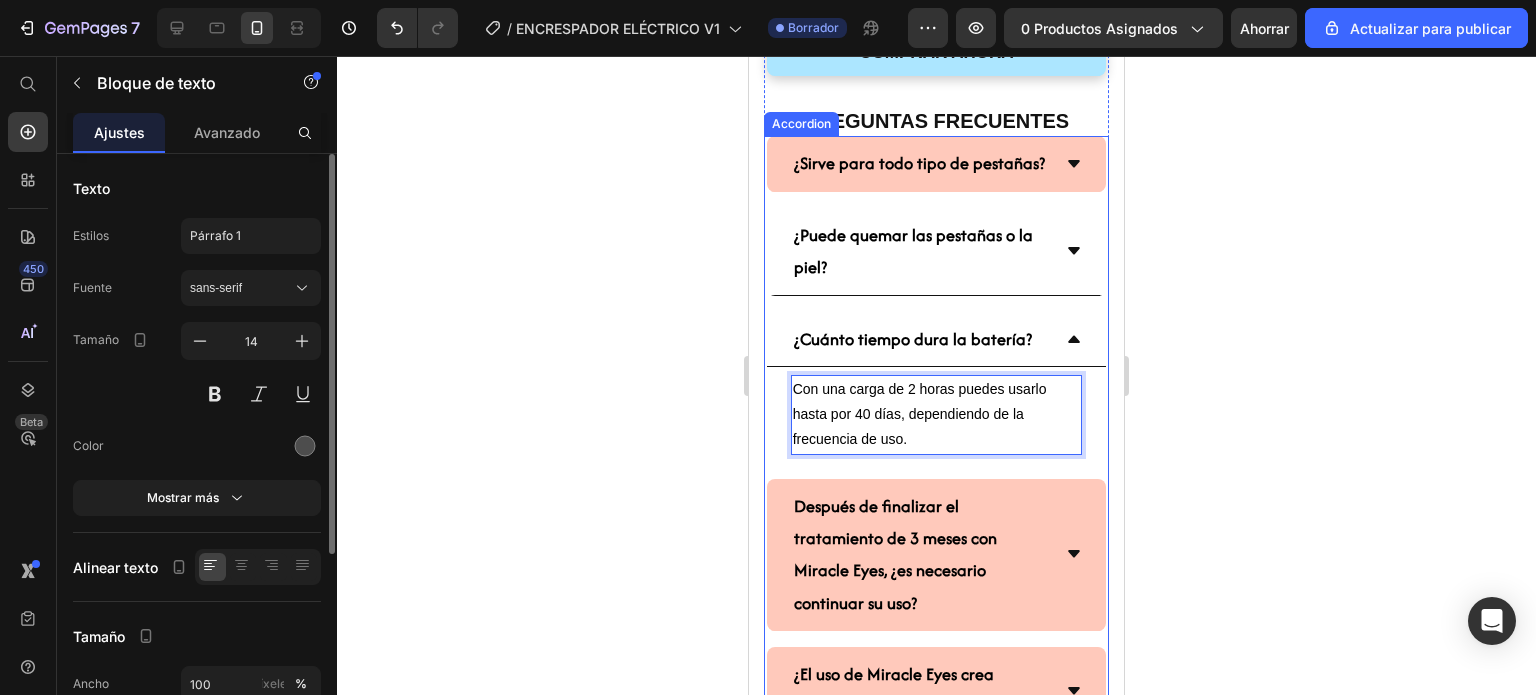 click 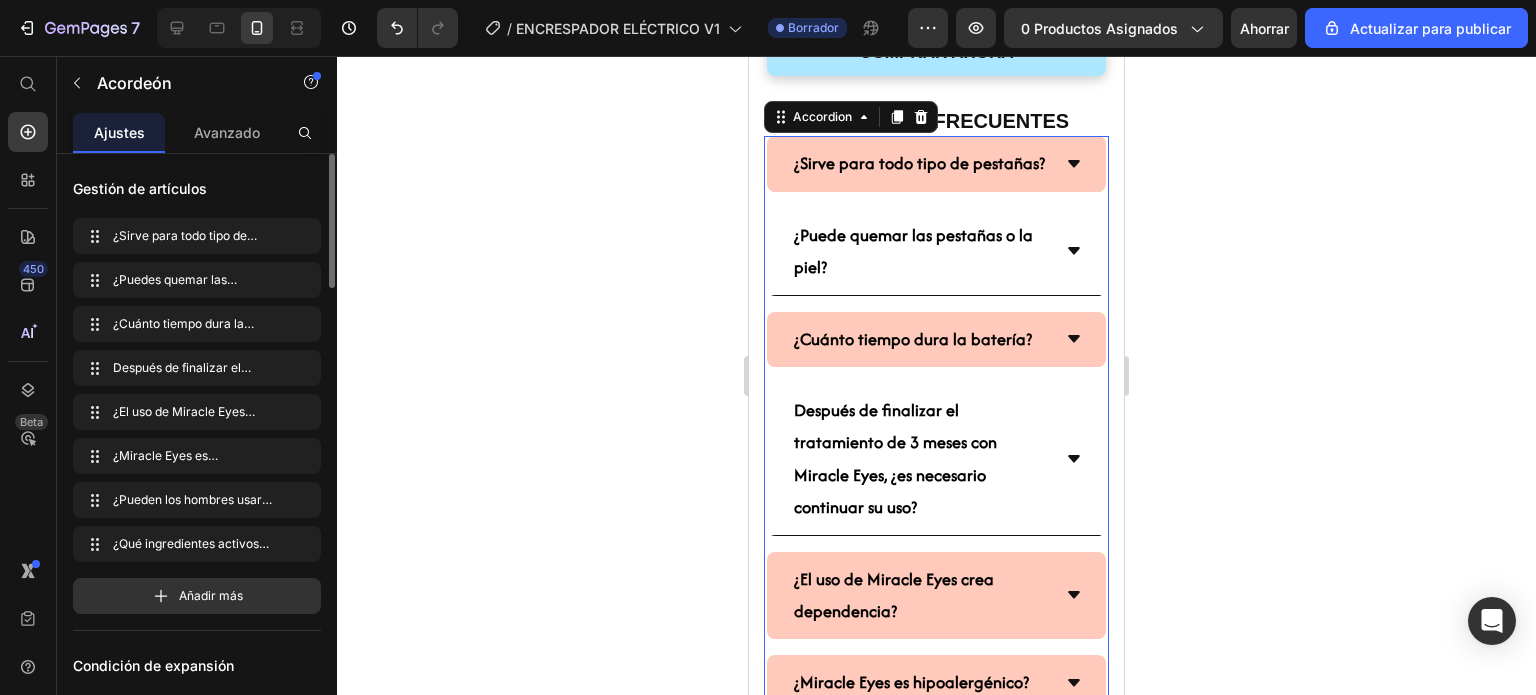 click on "Después de finalizar el tratamiento de 3 meses con Miracle Eyes, ¿es necesario continuar su uso?" at bounding box center [937, 459] 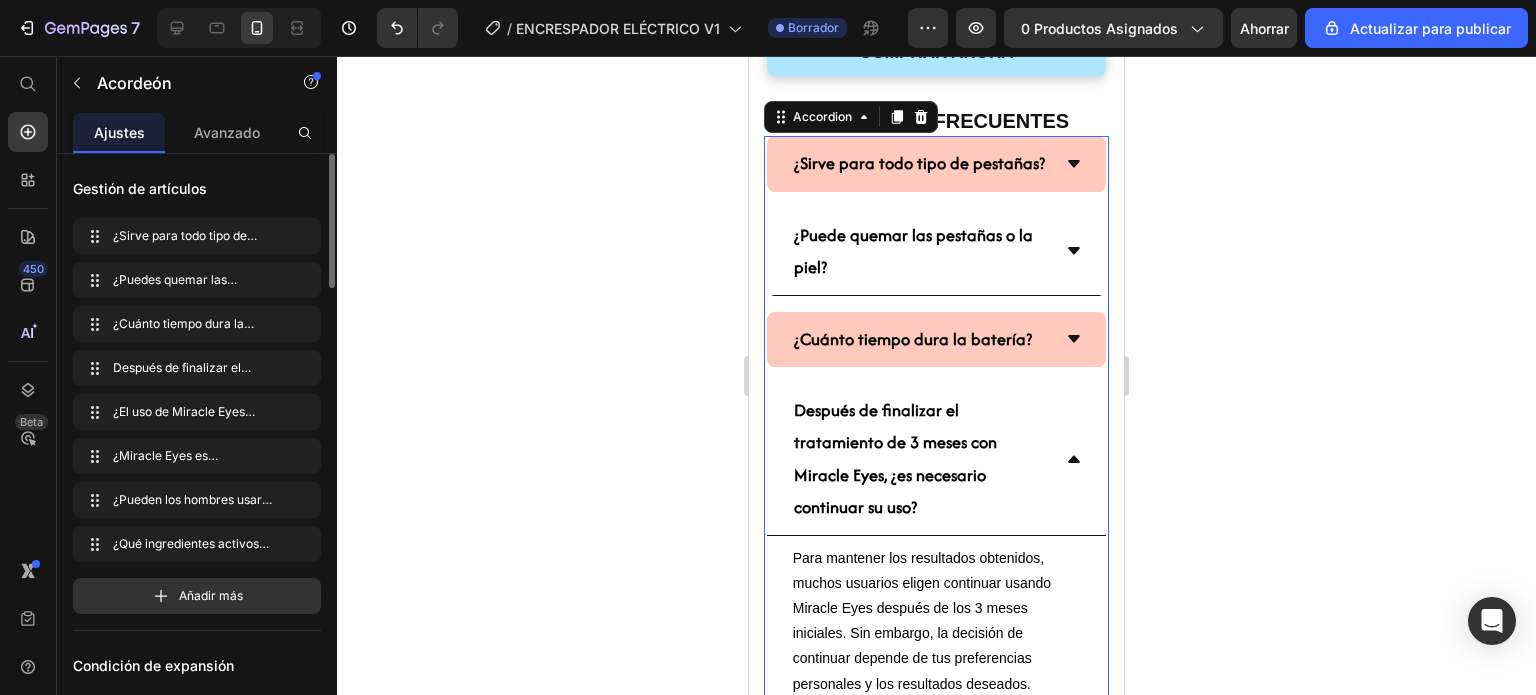 scroll, scrollTop: 5872, scrollLeft: 0, axis: vertical 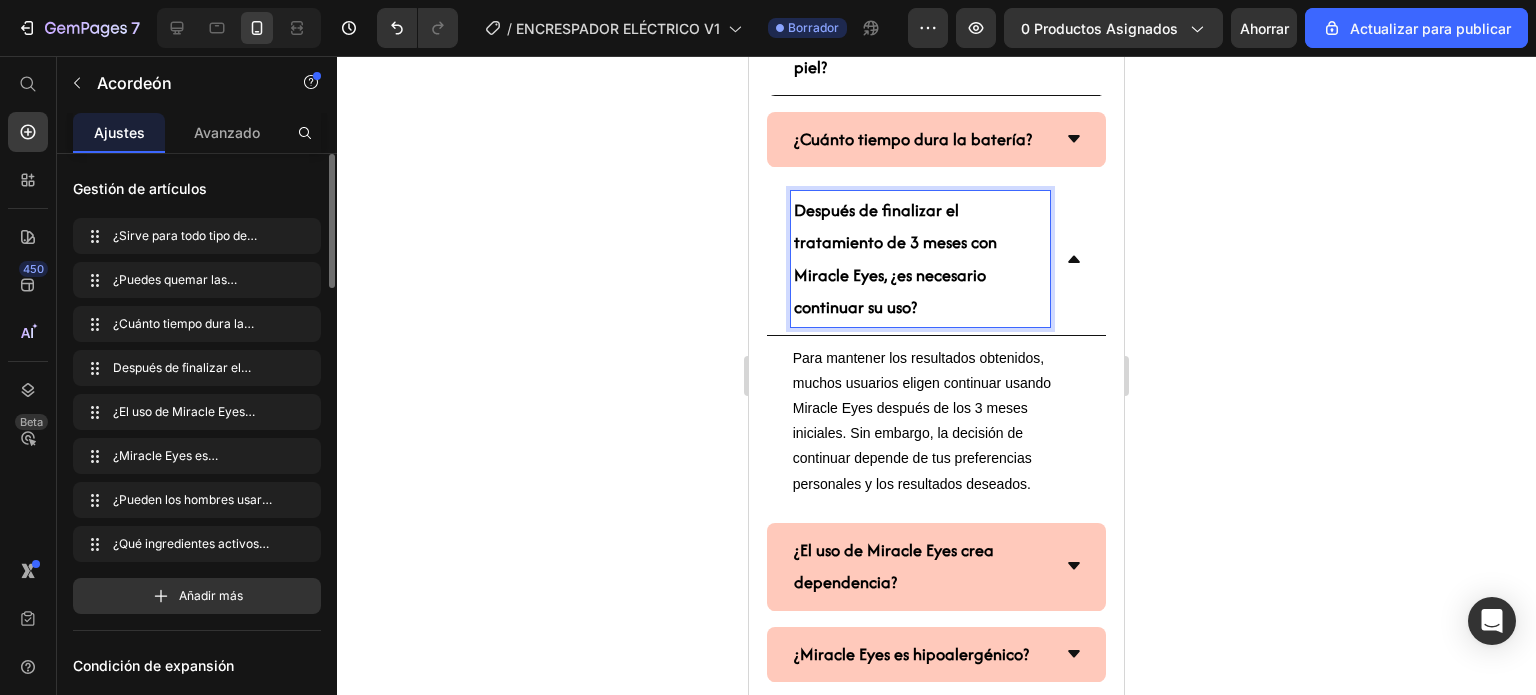 click on "Después de finalizar el tratamiento de 3 meses con Miracle Eyes, ¿es necesario continuar su uso?" at bounding box center [895, 258] 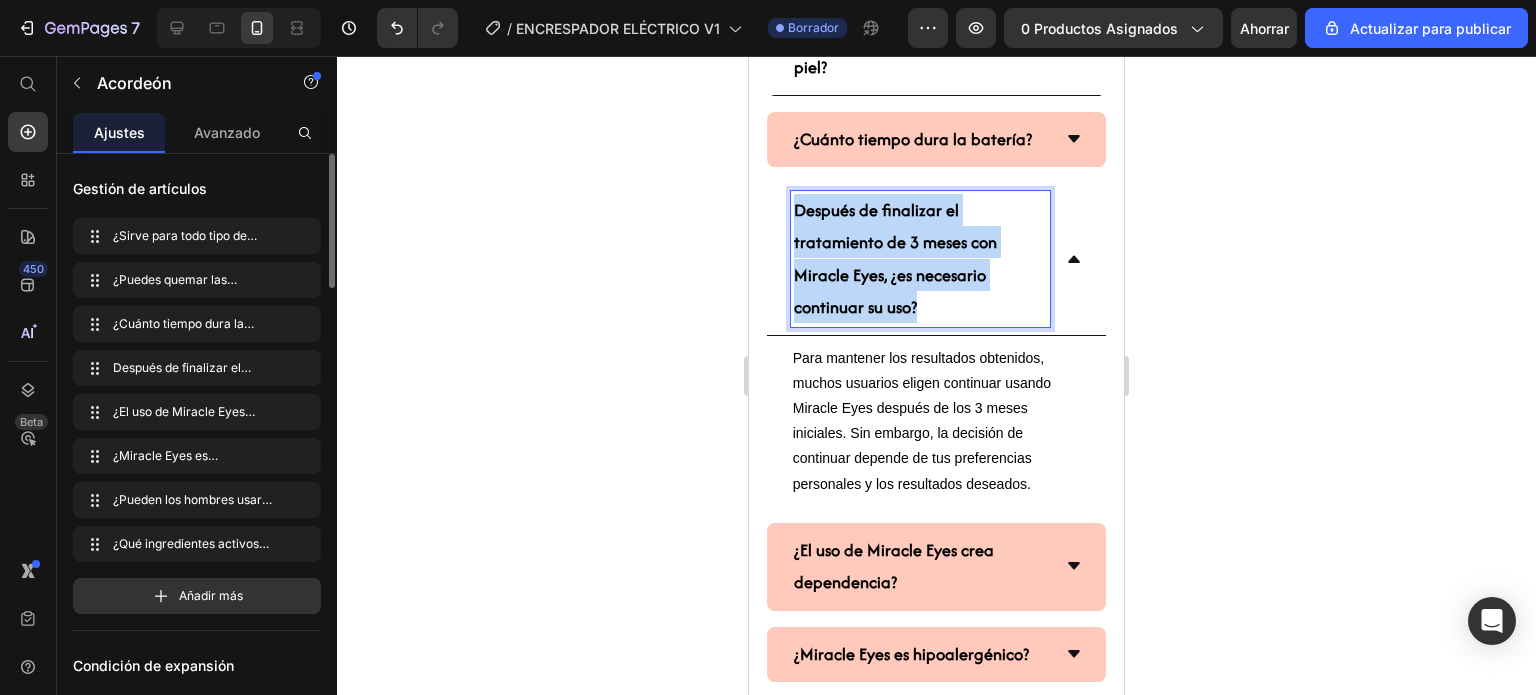 drag, startPoint x: 795, startPoint y: 239, endPoint x: 956, endPoint y: 337, distance: 188.48077 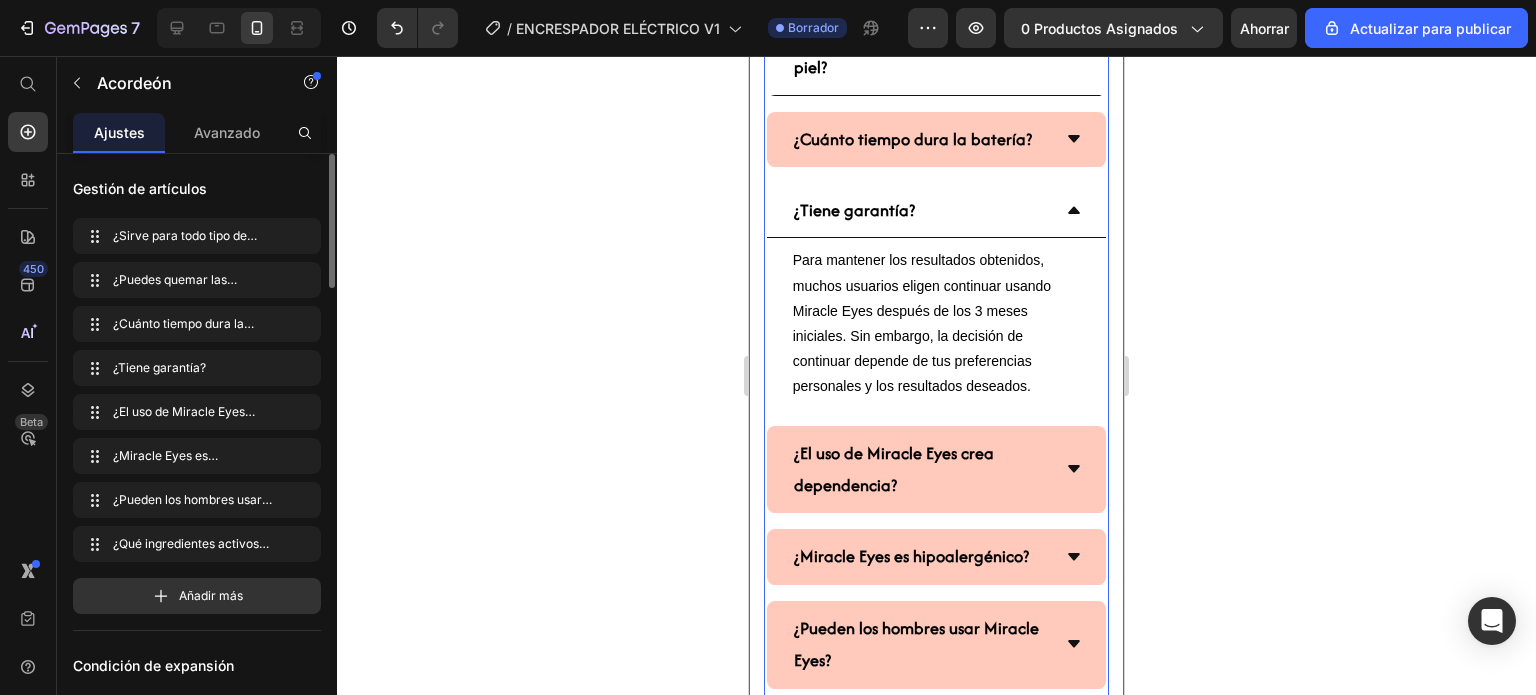 click on "Para mantener los resultados obtenidos, muchos usuarios eligen continuar usando Miracle Eyes después de los 3 meses iniciales. Sin embargo, la decisión de continuar depende de tus preferencias personales y los resultados deseados." at bounding box center (922, 323) 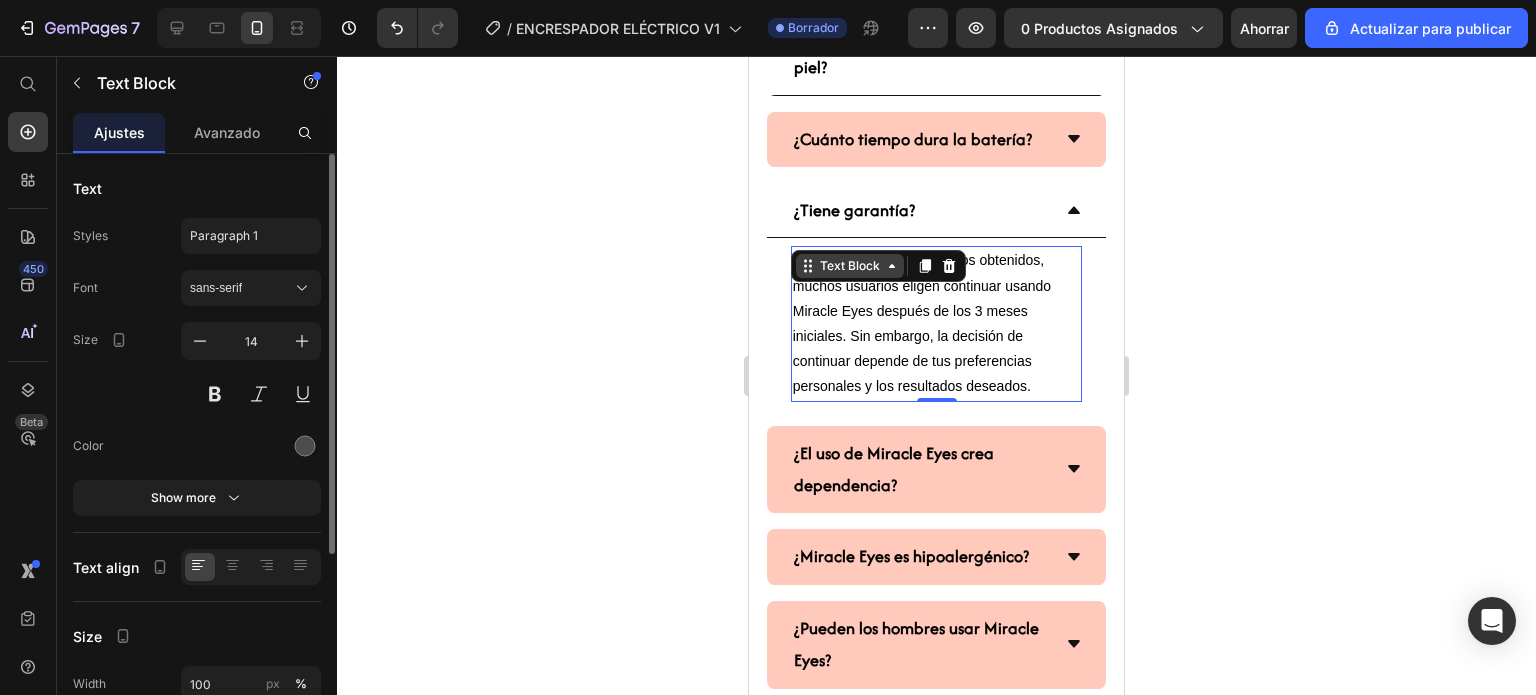 click on "Text Block" at bounding box center [850, 266] 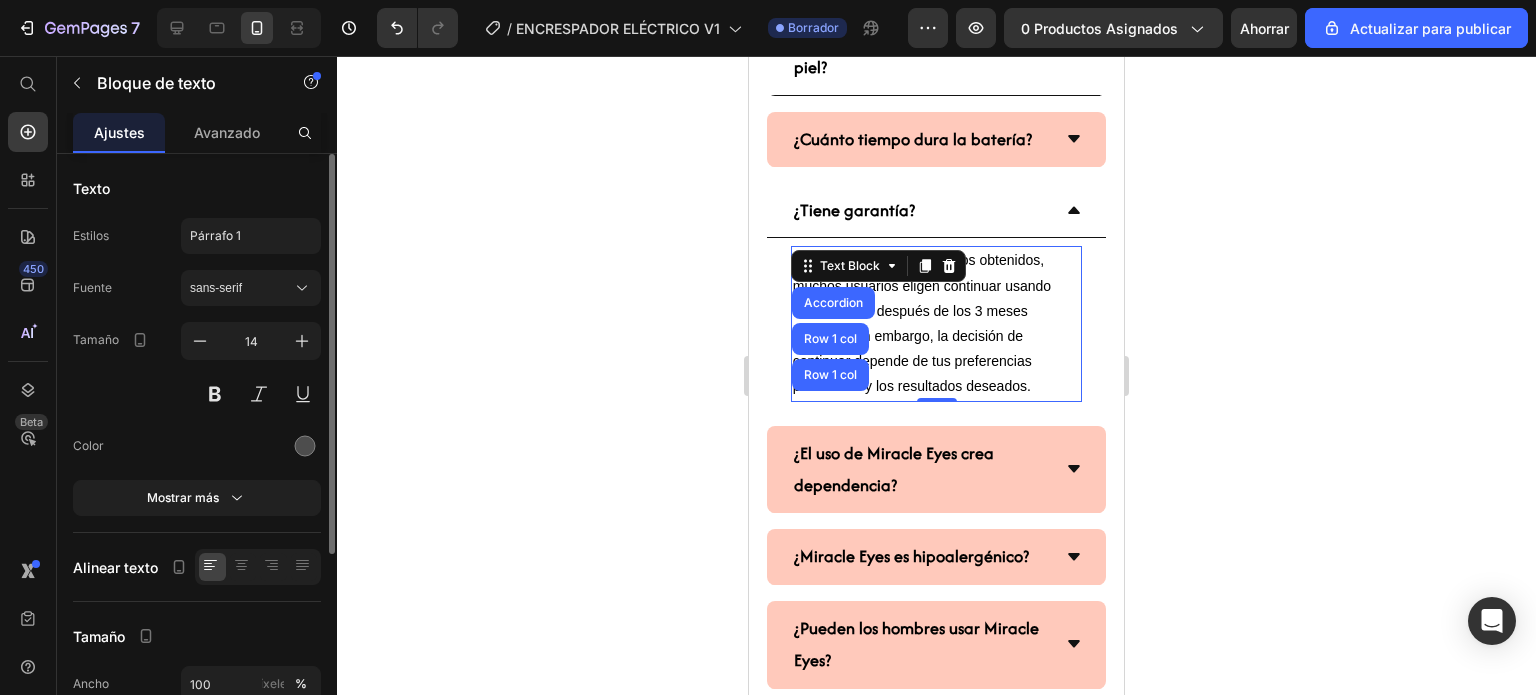 click on "Para mantener los resultados obtenidos, muchos usuarios eligen continuar usando Miracle Eyes después de los 3 meses iniciales. Sin embargo, la decisión de continuar depende de tus preferencias personales y los resultados deseados." at bounding box center (937, 323) 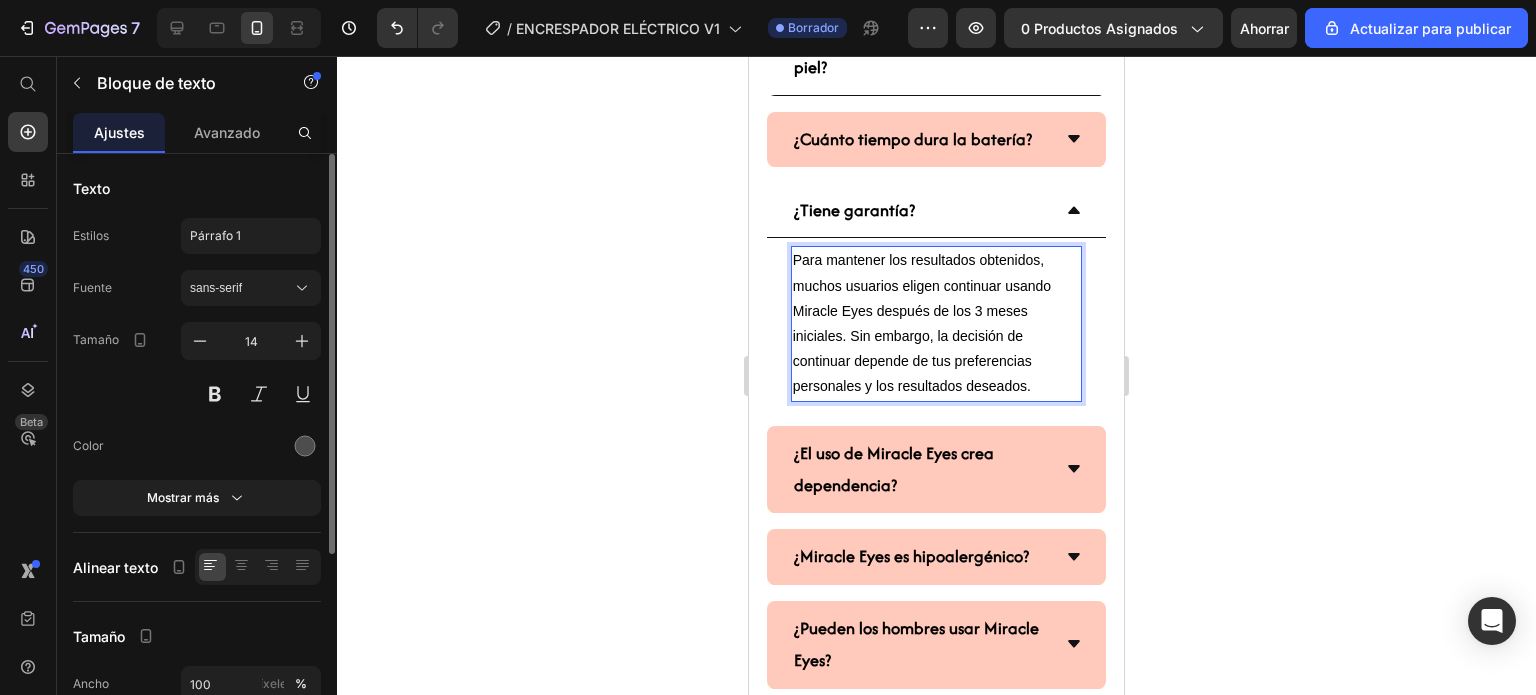 click on "Para mantener los resultados obtenidos, muchos usuarios eligen continuar usando Miracle Eyes después de los 3 meses iniciales. Sin embargo, la decisión de continuar depende de tus preferencias personales y los resultados deseados." at bounding box center (937, 323) 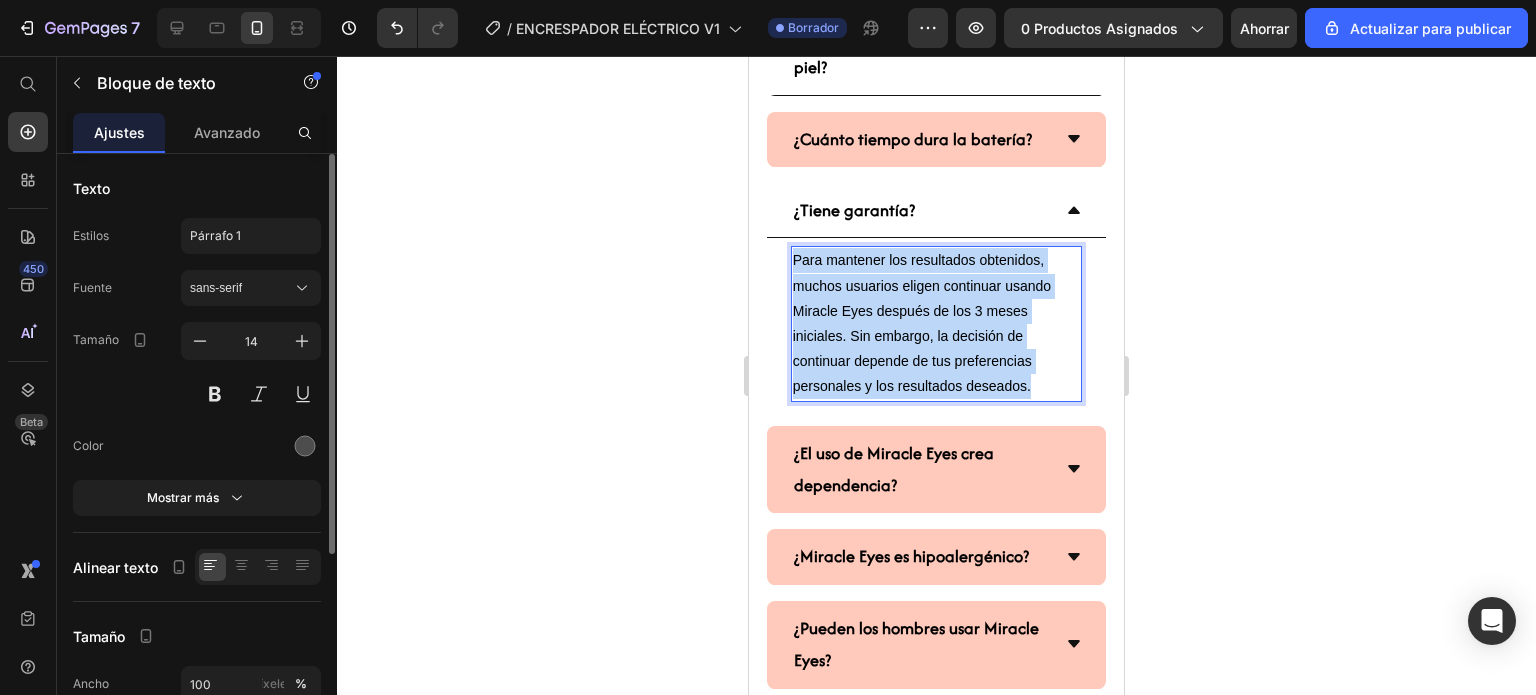 drag, startPoint x: 1037, startPoint y: 422, endPoint x: 796, endPoint y: 292, distance: 273.8266 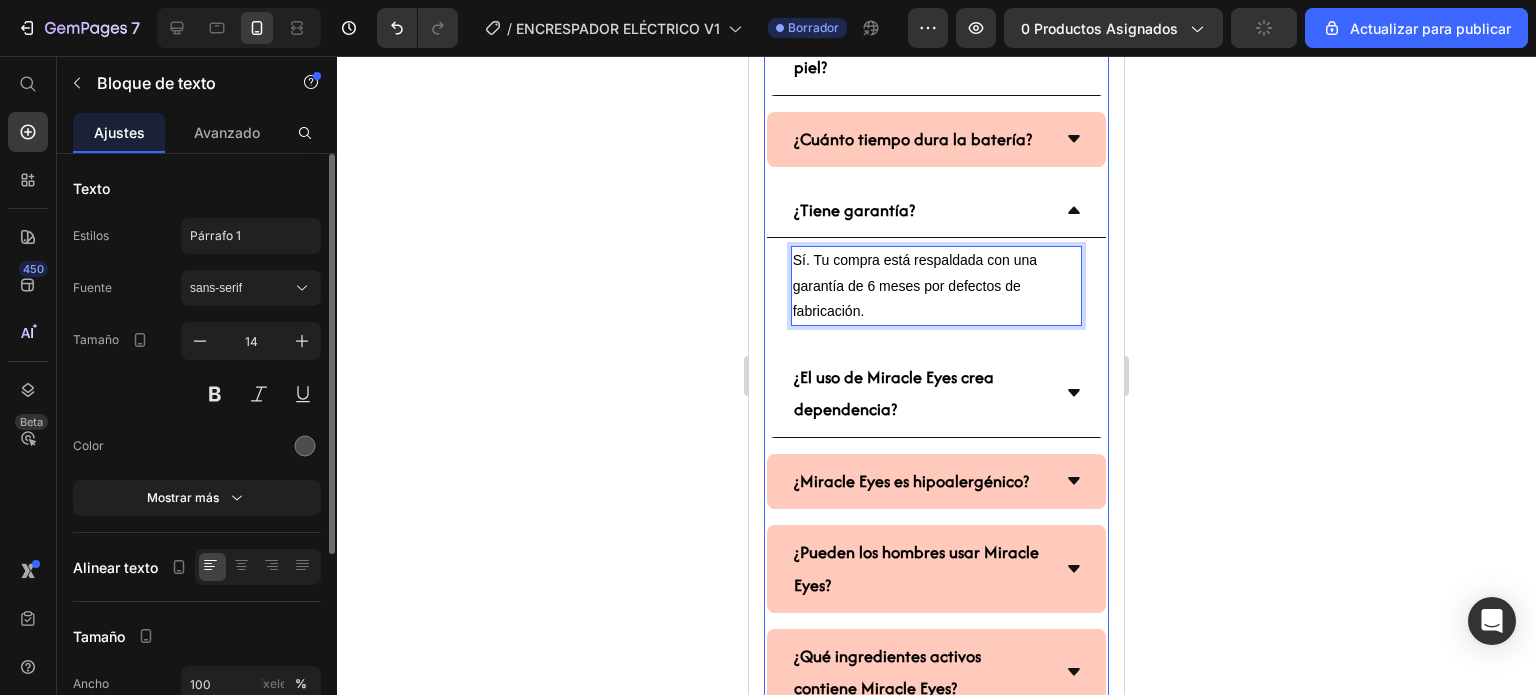click on "¿El uso de Miracle Eyes crea dependencia?" at bounding box center (937, 394) 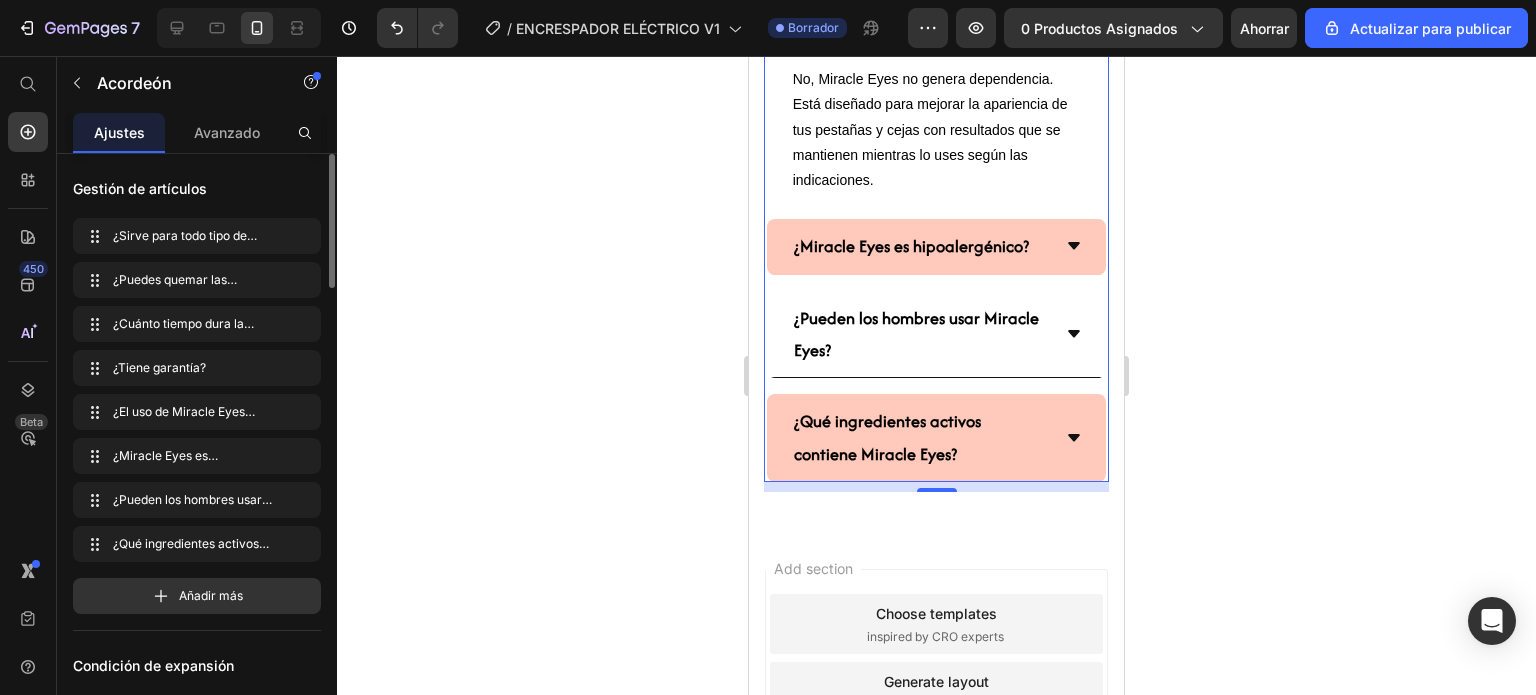 scroll, scrollTop: 6172, scrollLeft: 0, axis: vertical 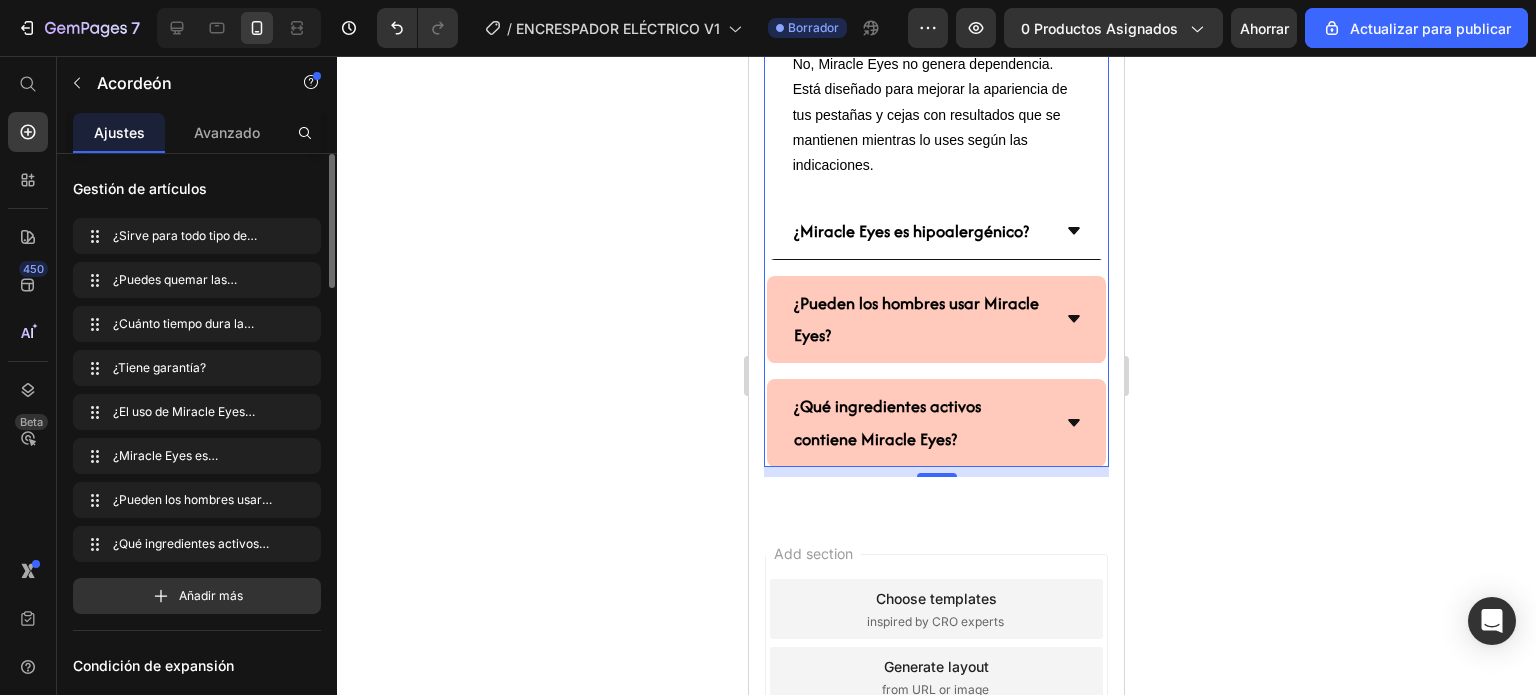 click on "¿Miracle Eyes es hipoalergénico?" at bounding box center (937, 231) 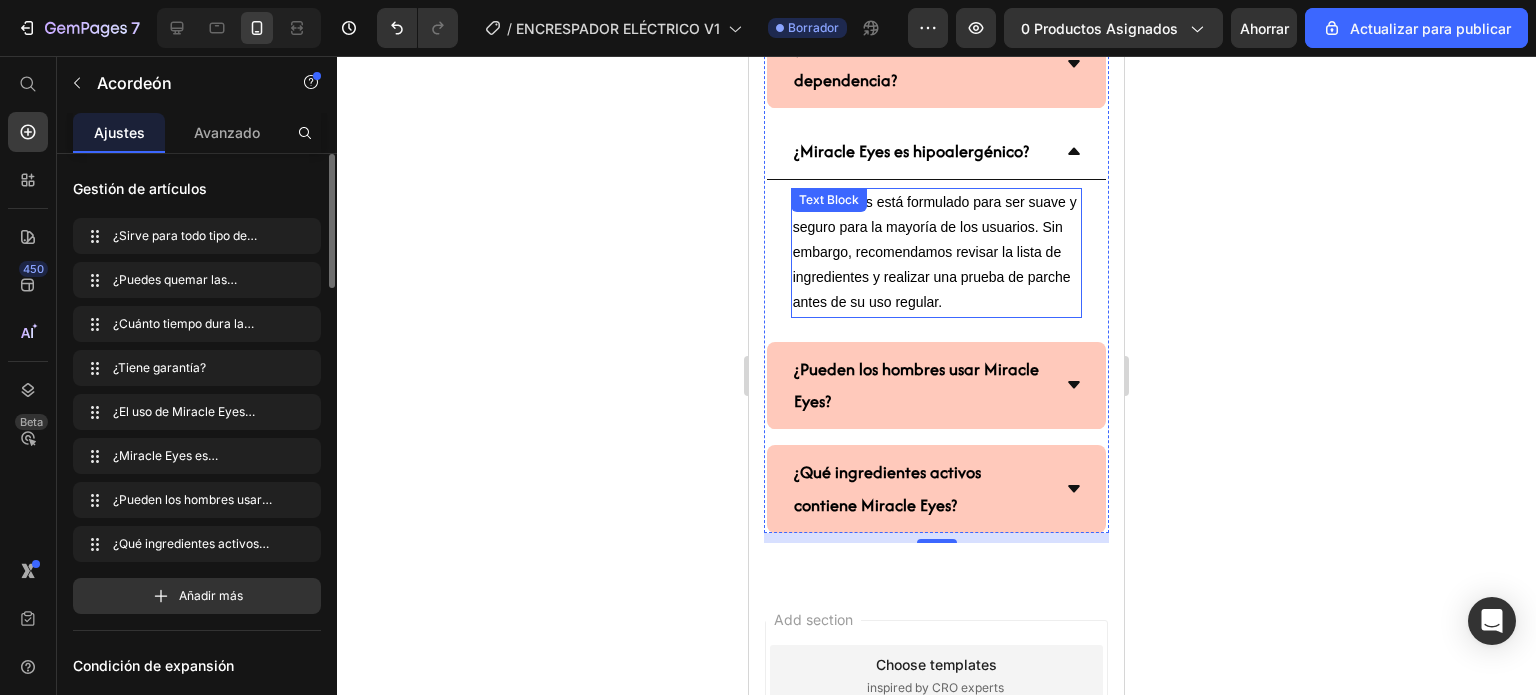 scroll, scrollTop: 5972, scrollLeft: 0, axis: vertical 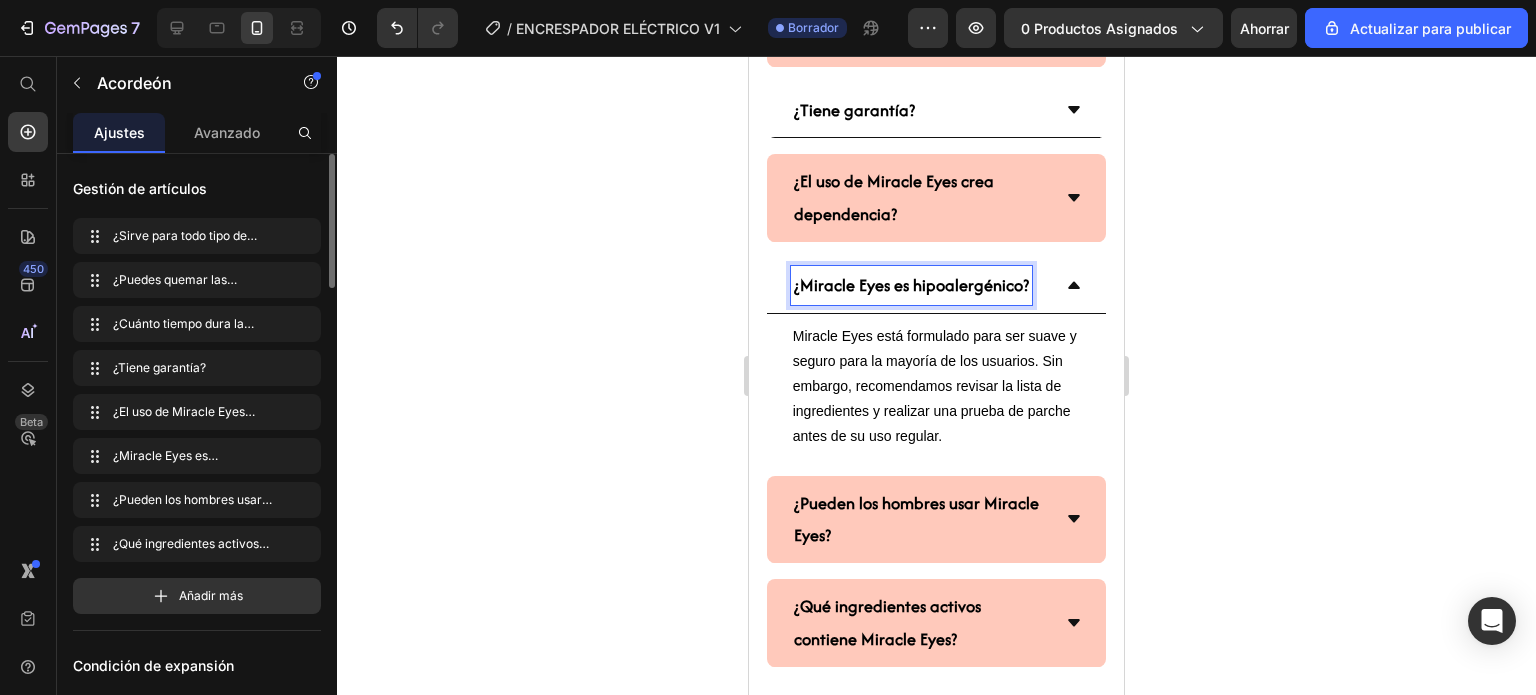 click on "¿Miracle Eyes es hipoalergénico?" at bounding box center (911, 285) 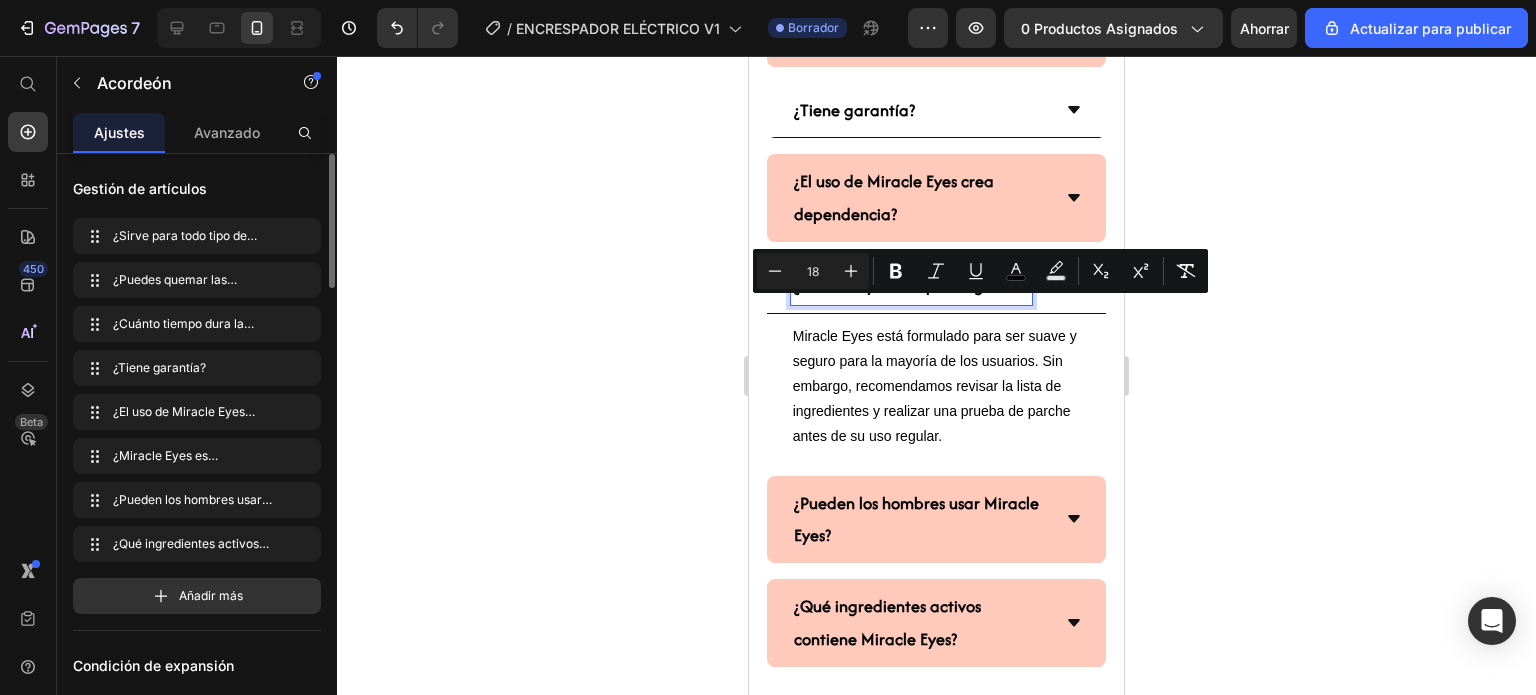 drag, startPoint x: 792, startPoint y: 315, endPoint x: 1025, endPoint y: 315, distance: 233 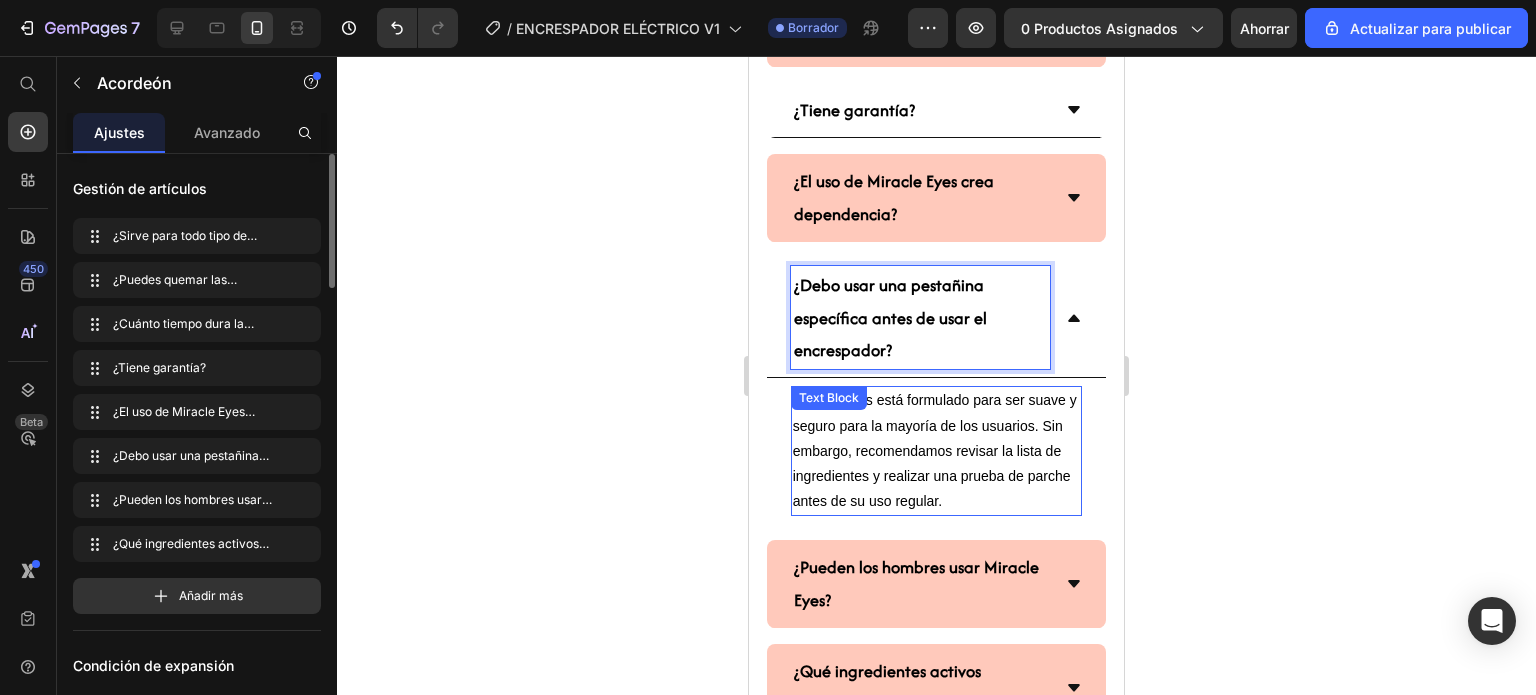 click on "Miracle Eyes está formulado para ser suave y seguro para la mayoría de los usuarios. Sin embargo, recomendamos revisar la lista de ingredientes y realizar una prueba de parche antes de su uso regular." at bounding box center (935, 450) 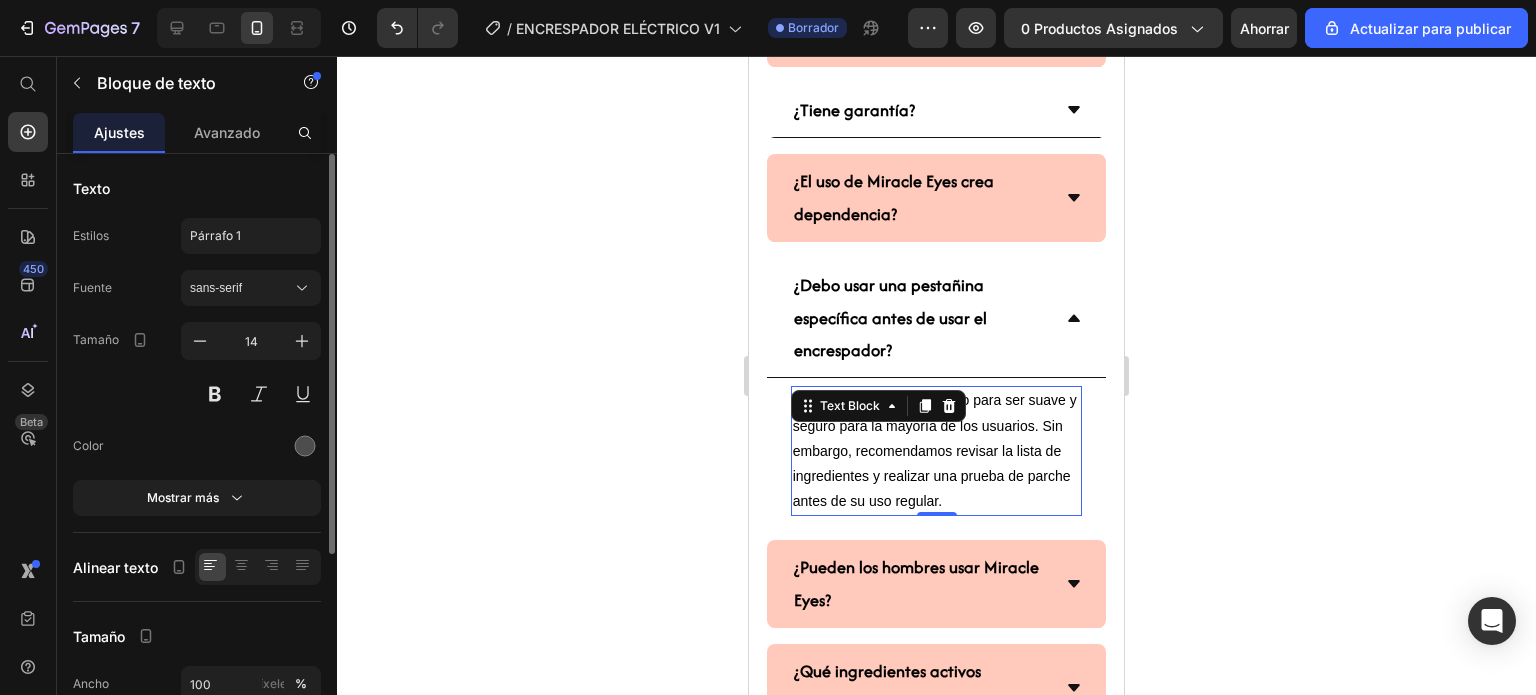 click on "Miracle Eyes está formulado para ser suave y seguro para la mayoría de los usuarios. Sin embargo, recomendamos revisar la lista de ingredientes y realizar una prueba de parche antes de su uso regular." at bounding box center [937, 451] 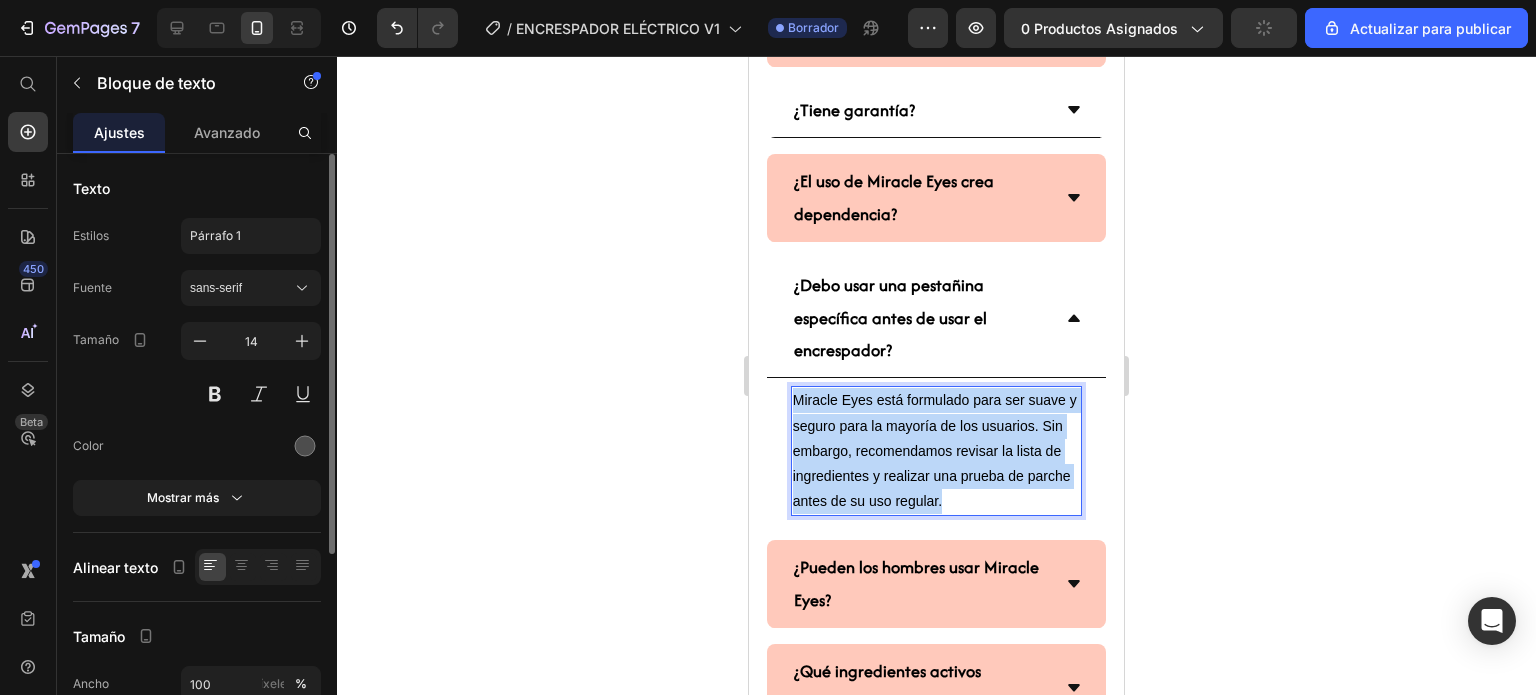 drag, startPoint x: 854, startPoint y: 556, endPoint x: 796, endPoint y: 423, distance: 145.09653 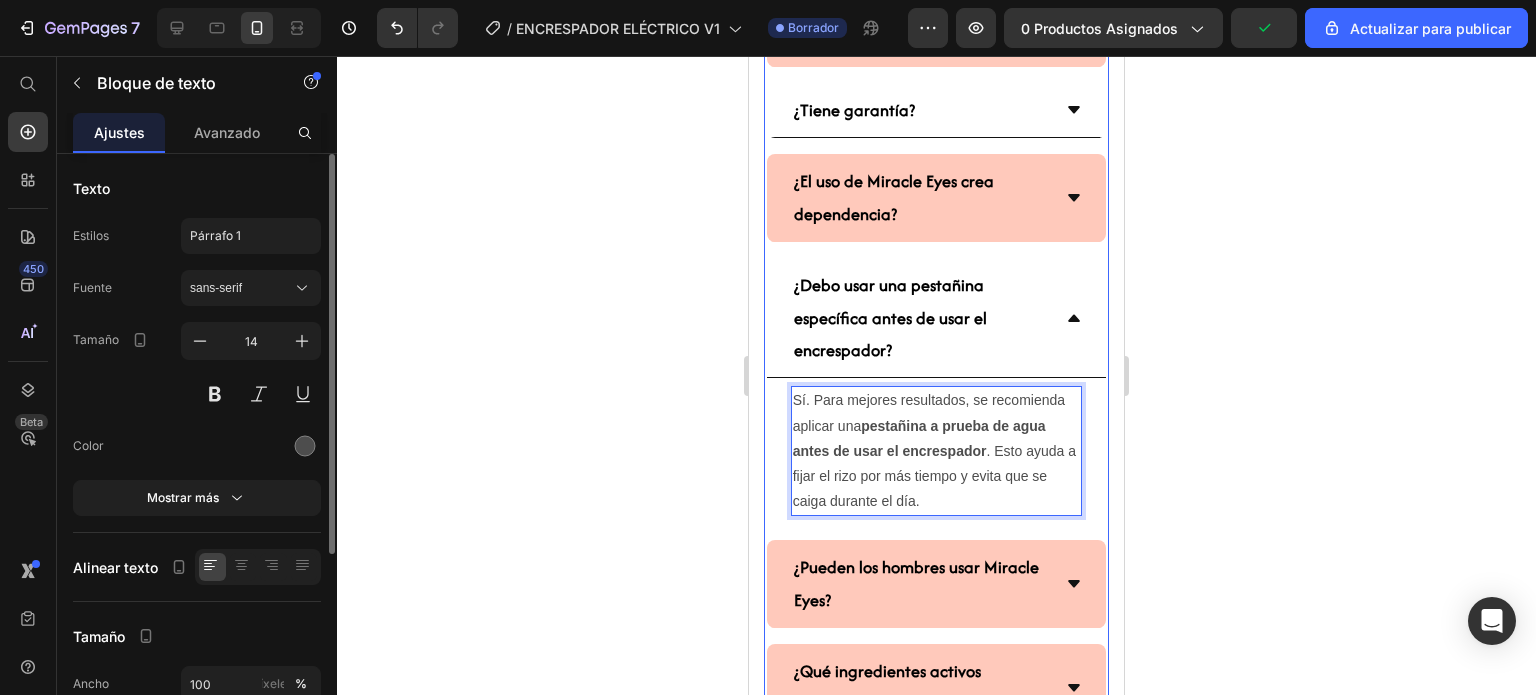 click 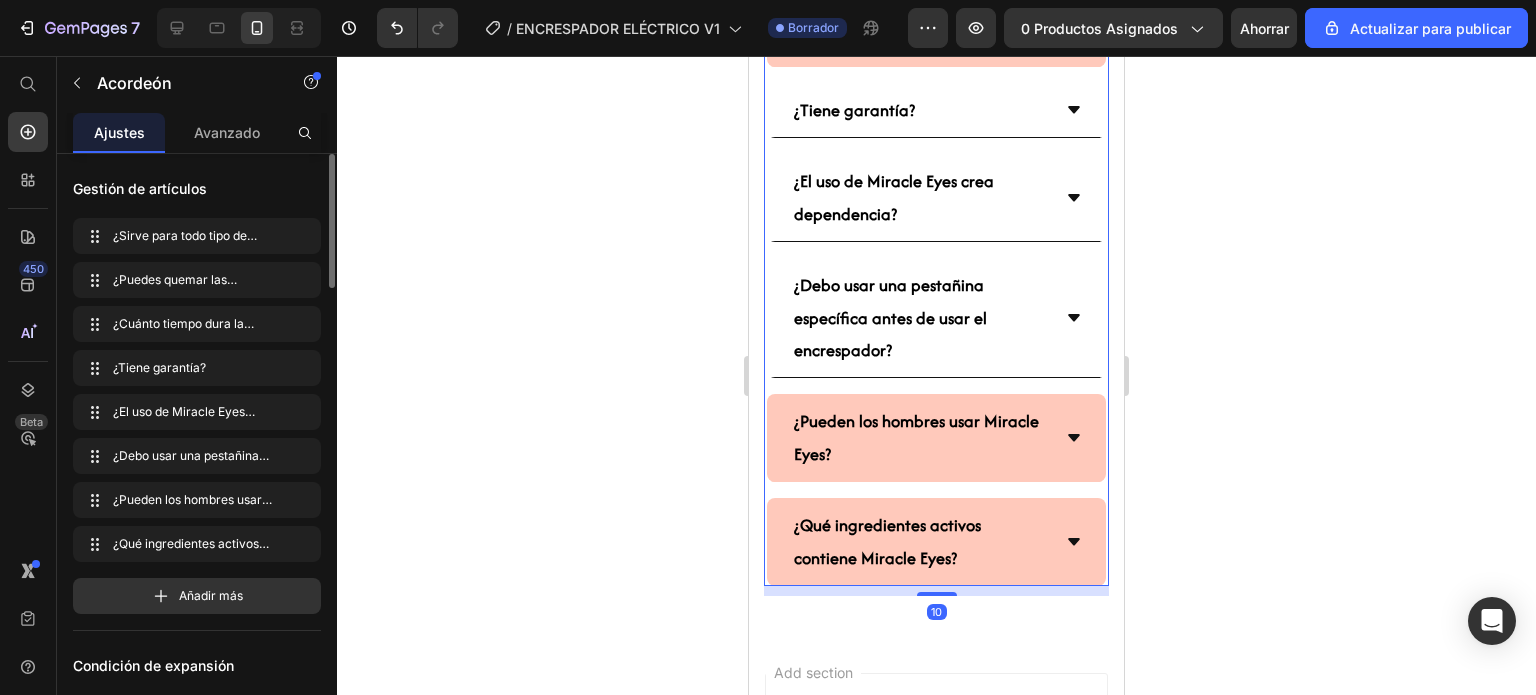click on "¿El uso de Miracle Eyes crea dependencia?" at bounding box center (937, 198) 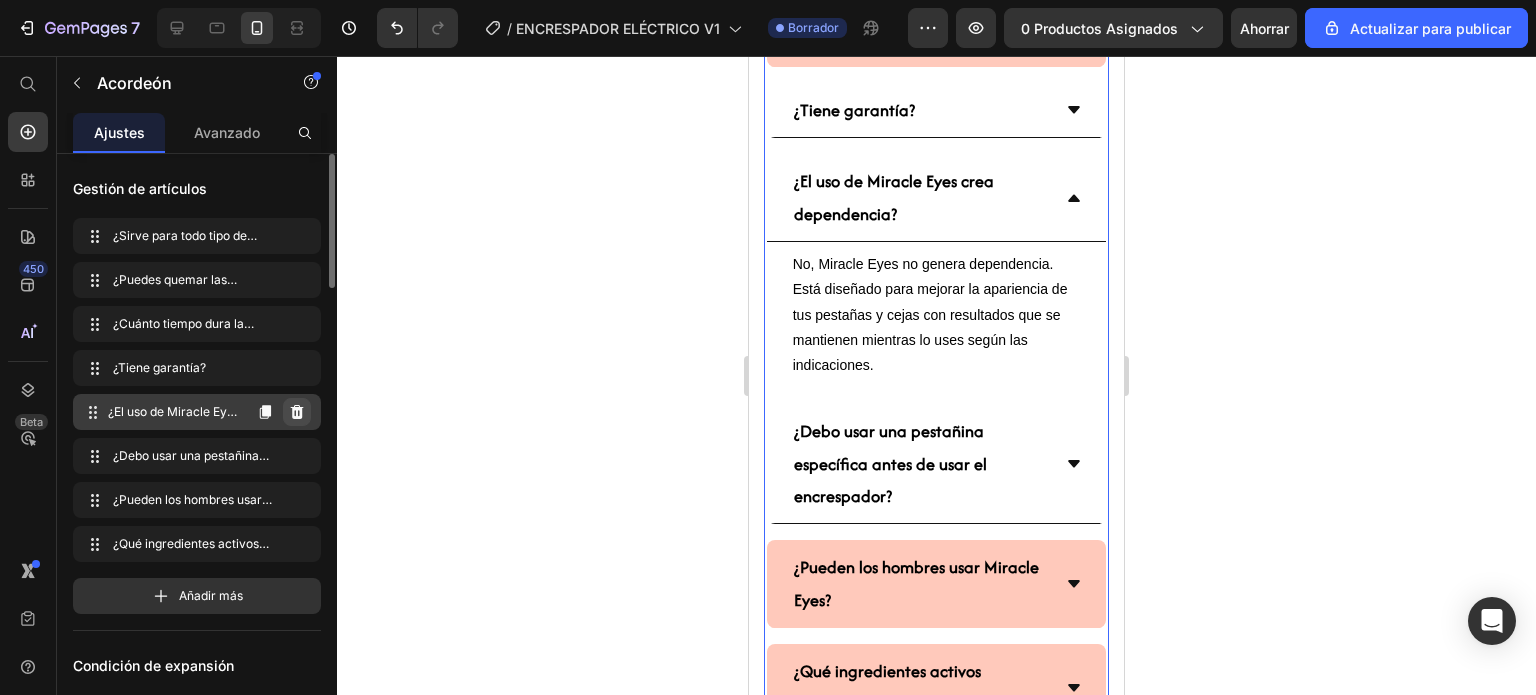 click 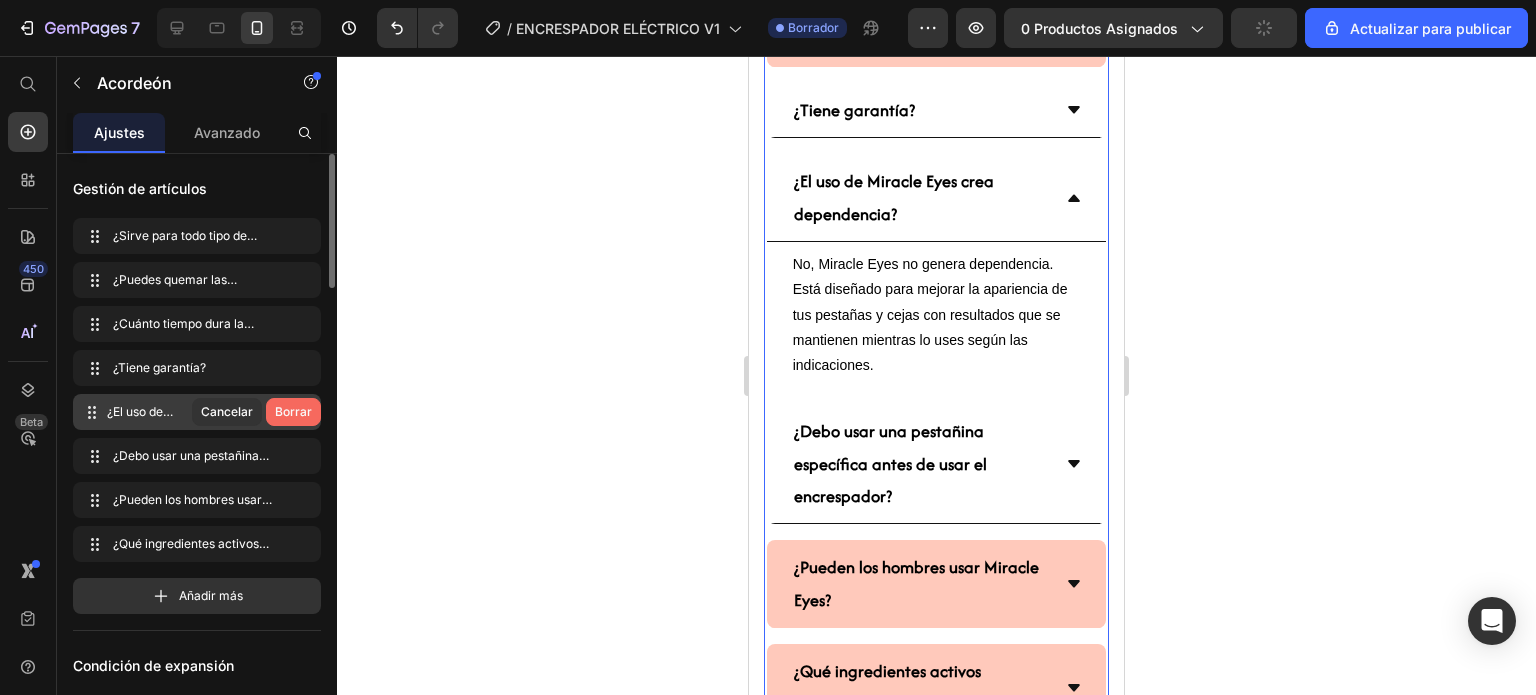 click on "Borrar" at bounding box center (293, 411) 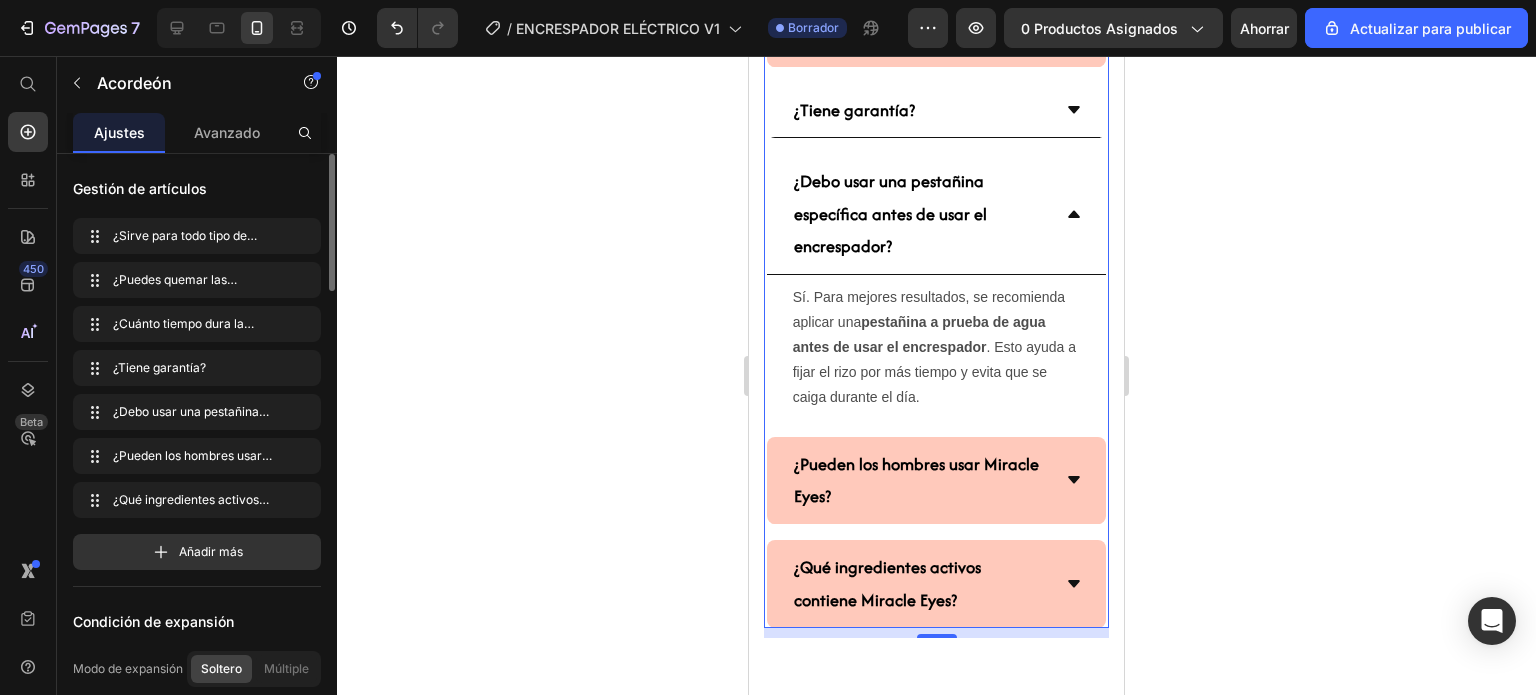 click on "¿Tiene garantía?" at bounding box center [937, 110] 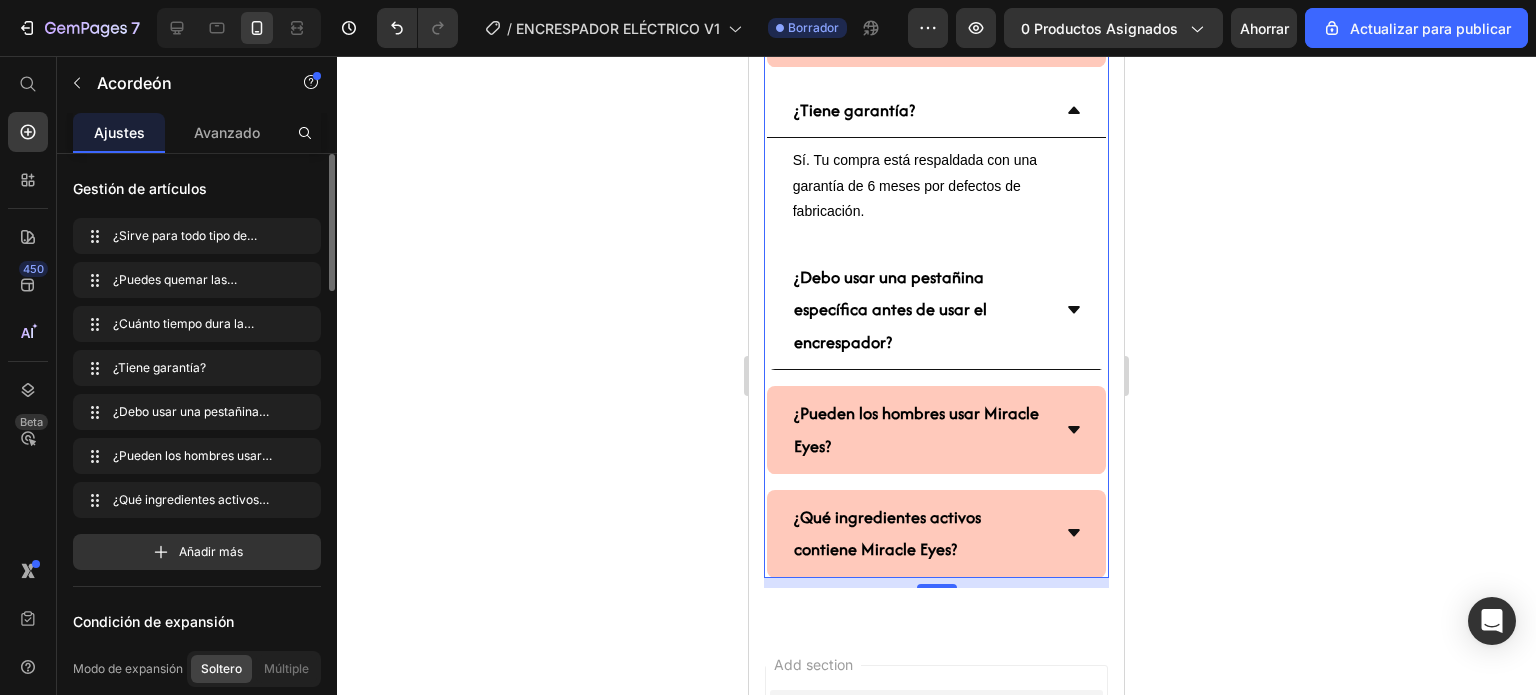 click 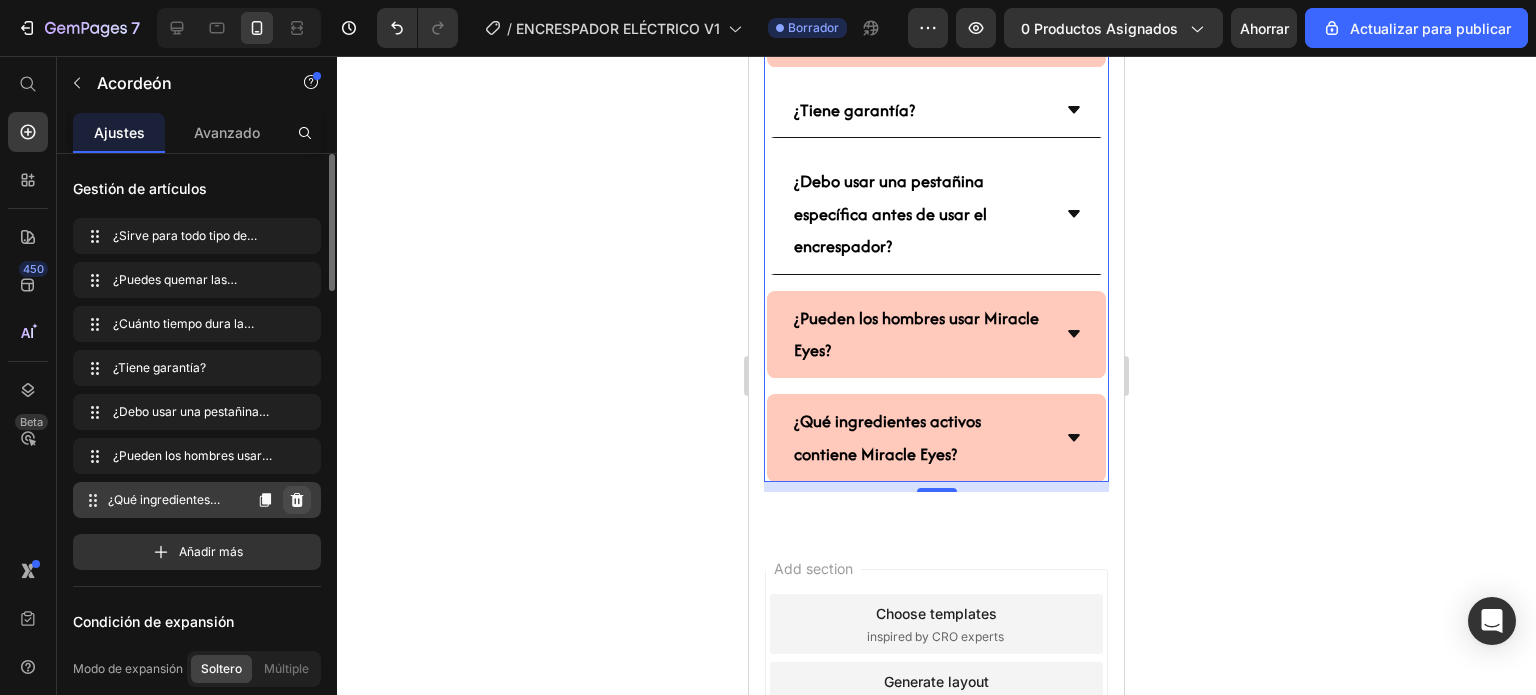 click 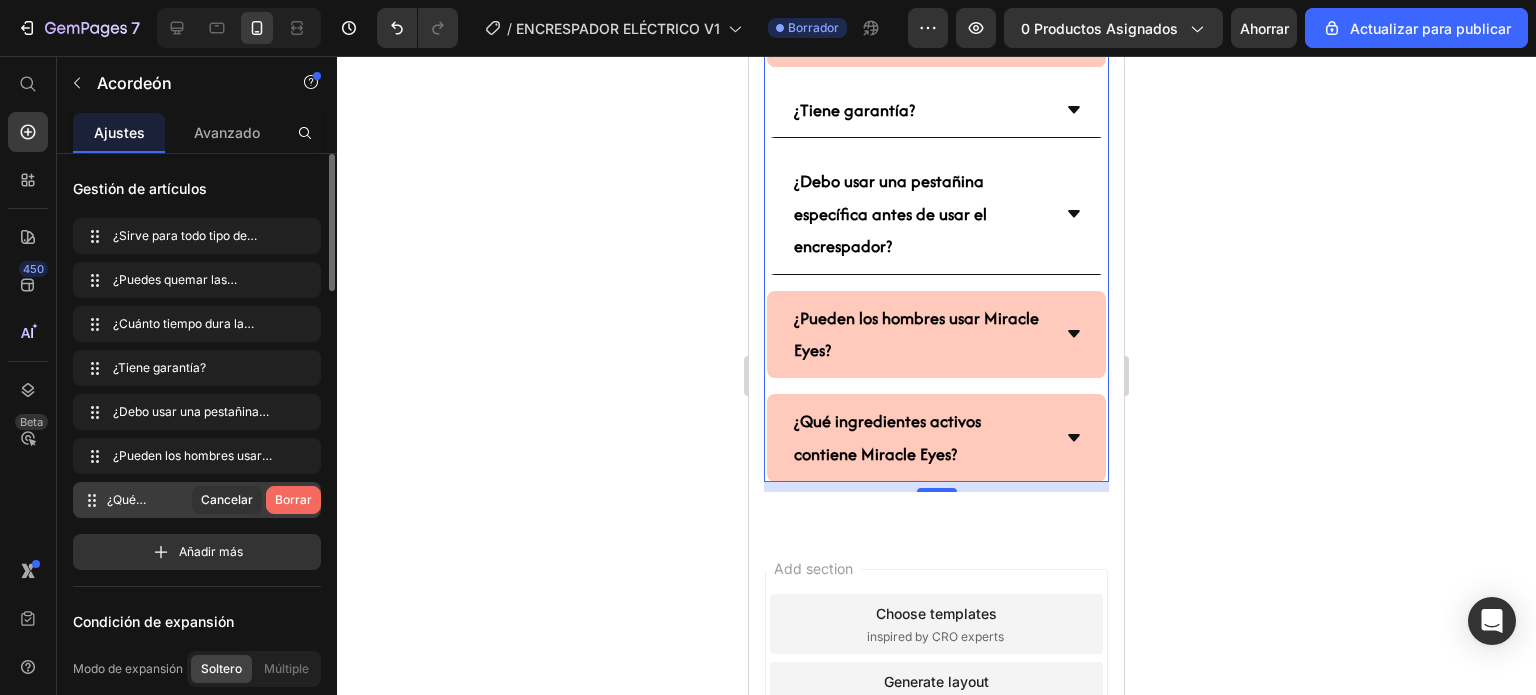 click on "Borrar" at bounding box center [293, 499] 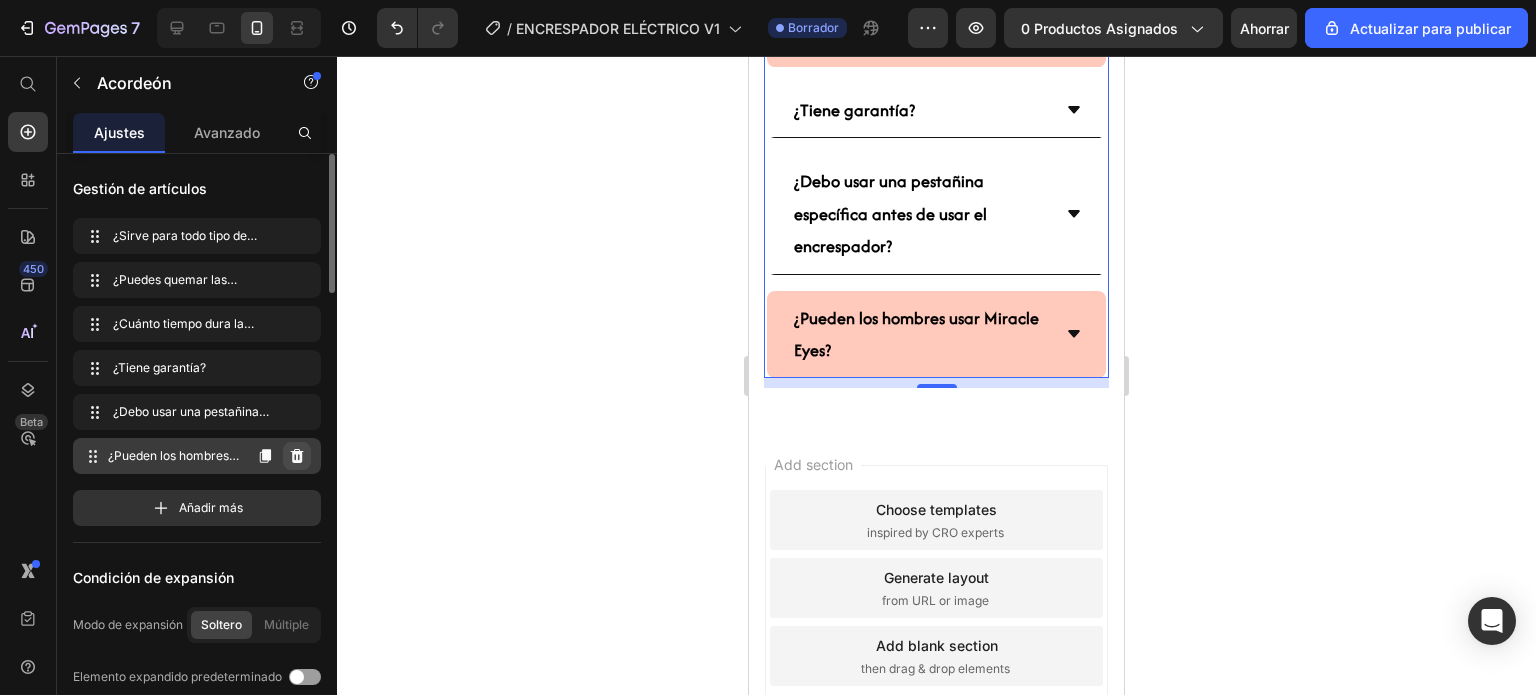 click 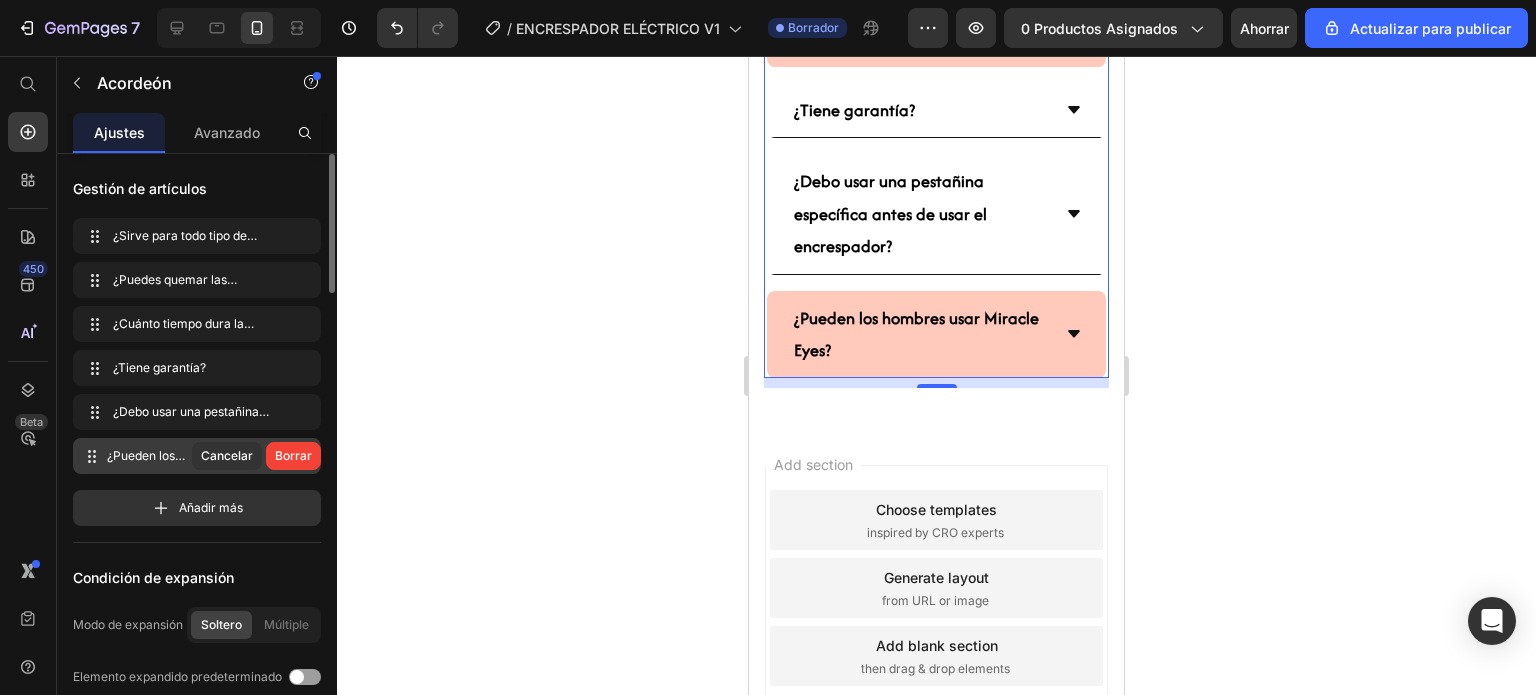 click on "Borrar" at bounding box center (293, 455) 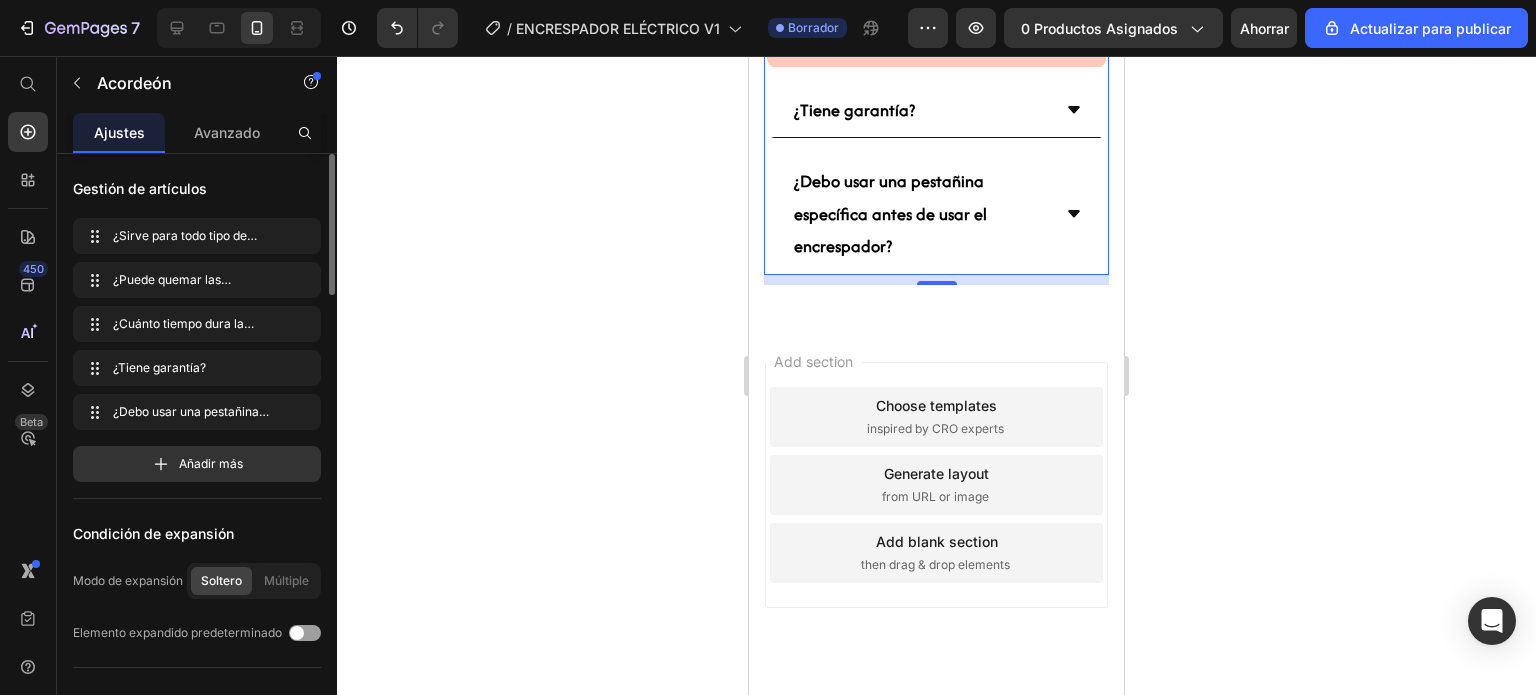 scroll, scrollTop: 5914, scrollLeft: 0, axis: vertical 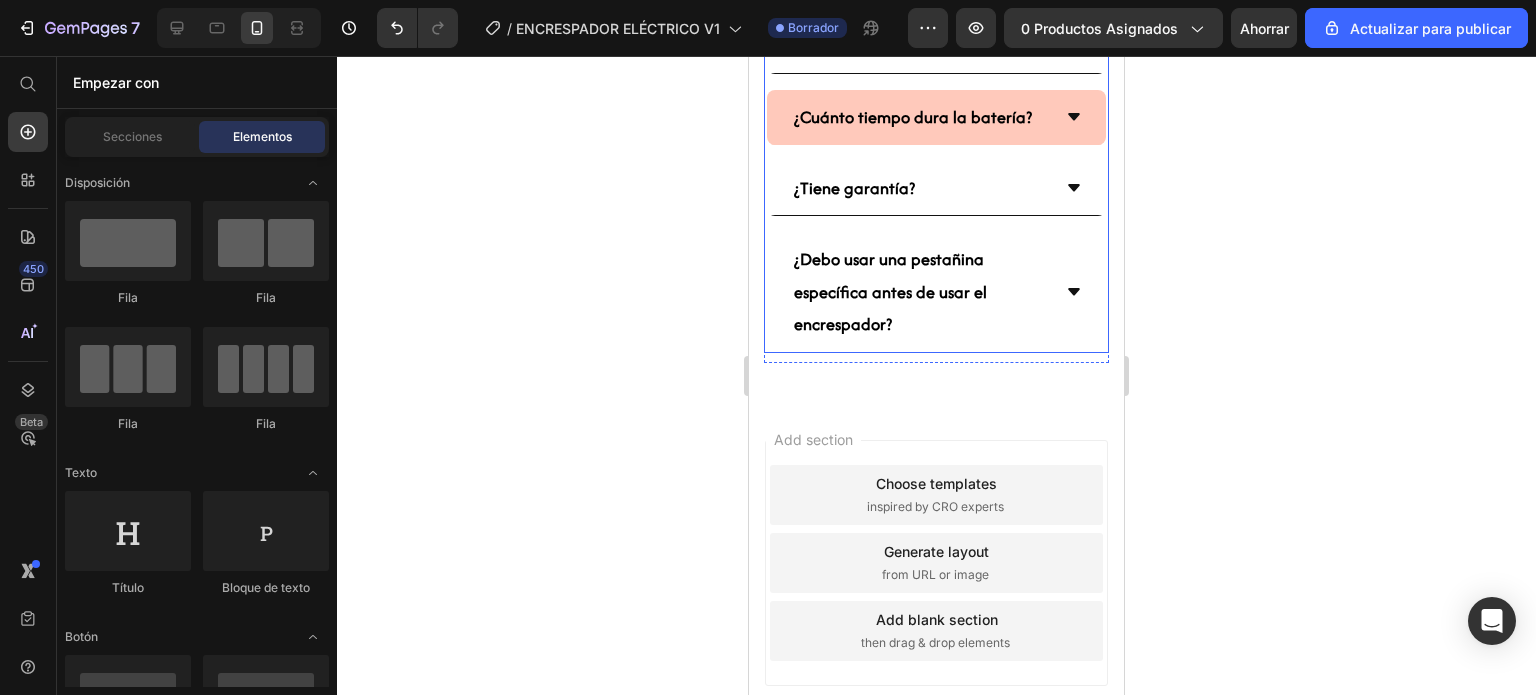 click on "¿Debo usar una pestañina específica antes de usar el encrespador?" at bounding box center [937, 292] 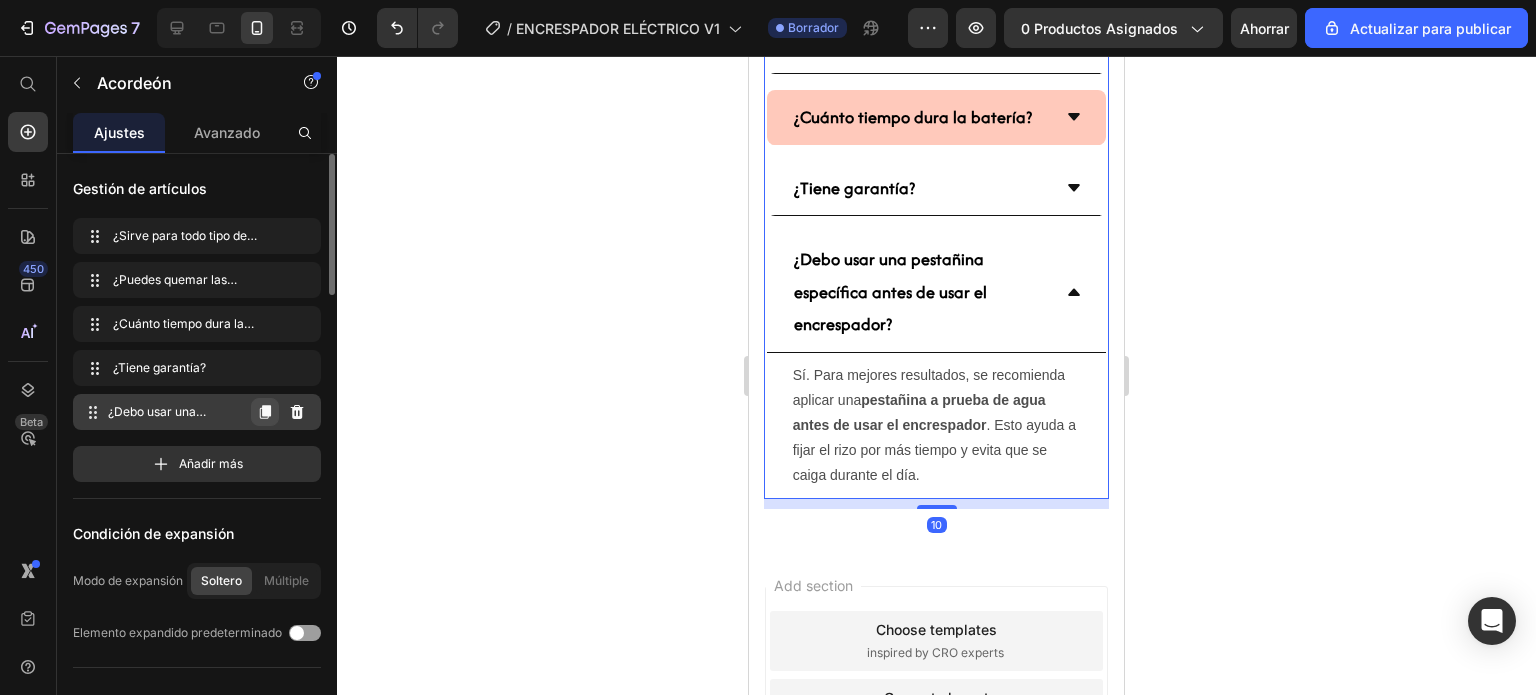 click 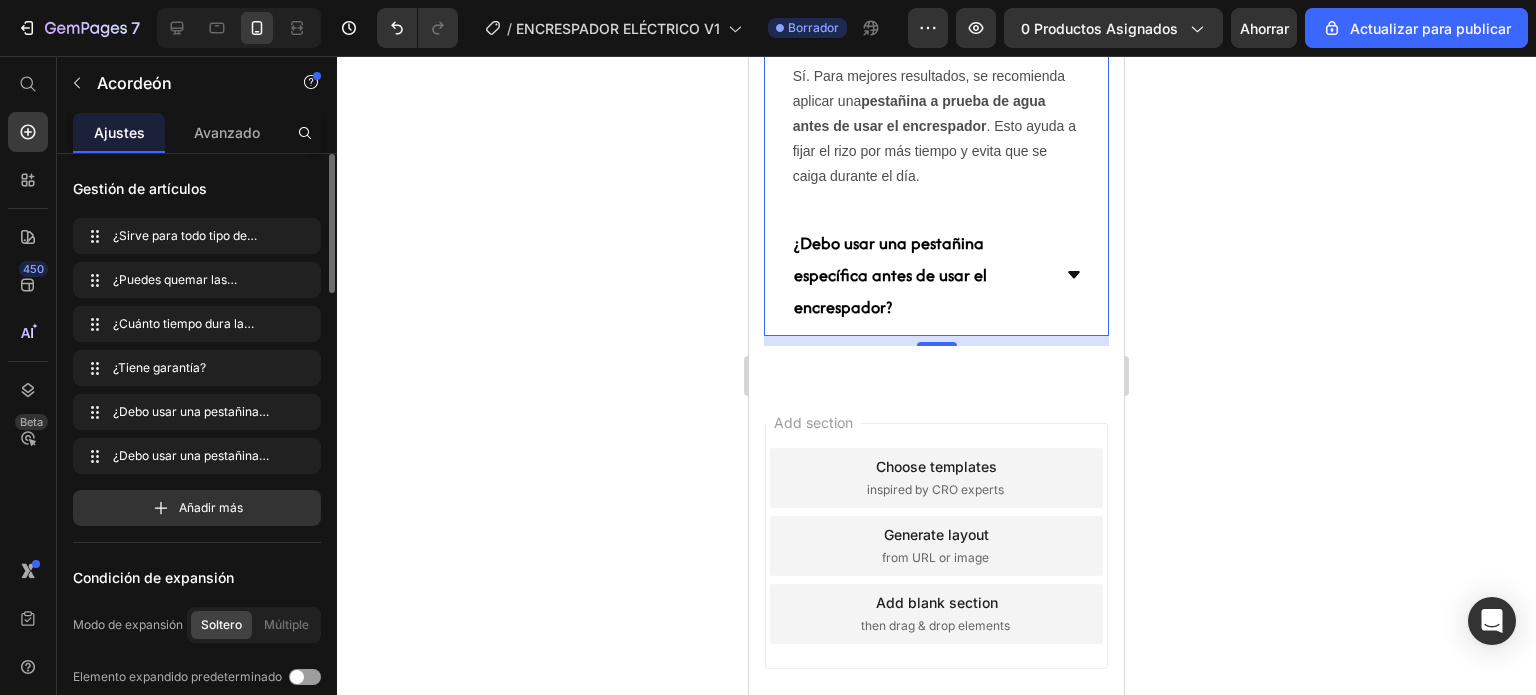 scroll, scrollTop: 6194, scrollLeft: 0, axis: vertical 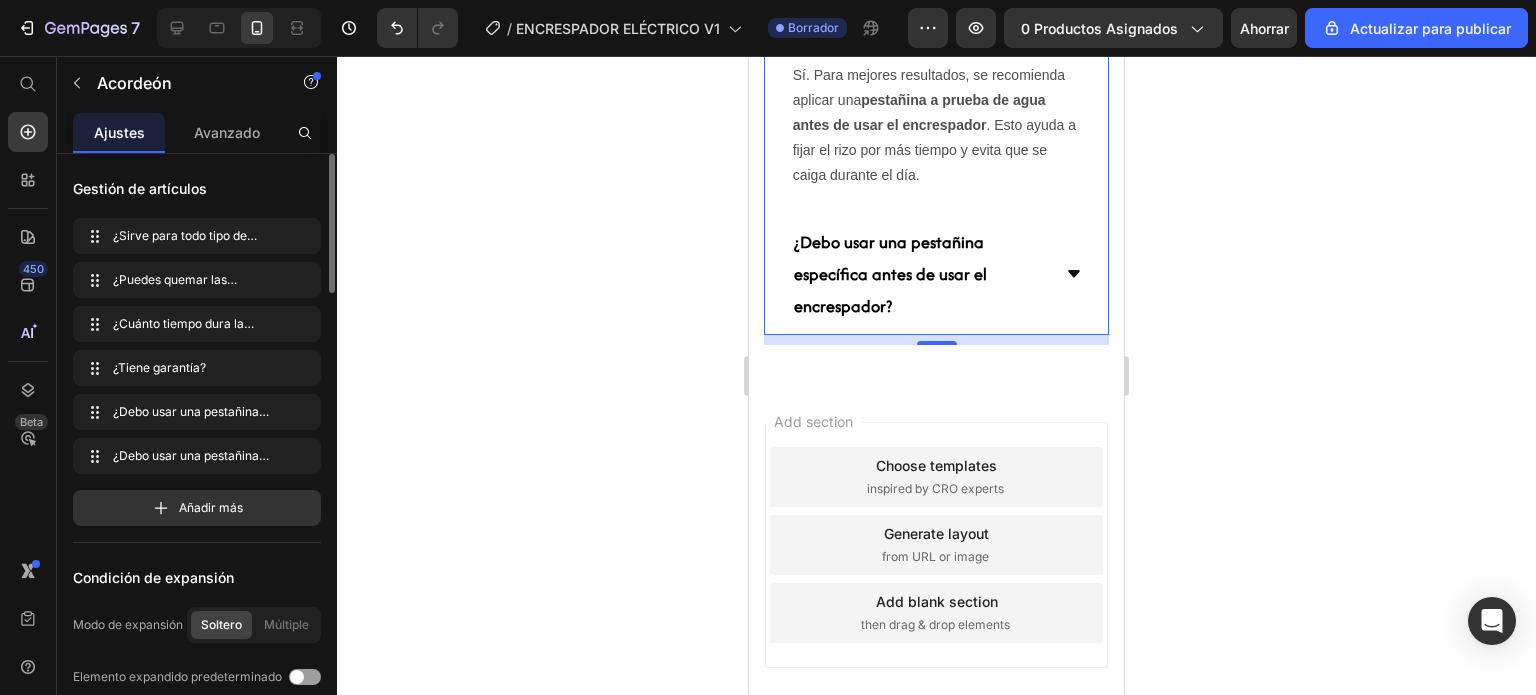 click on "¿Debo usar una pestañina específica antes de usar el encrespador?" at bounding box center [890, 274] 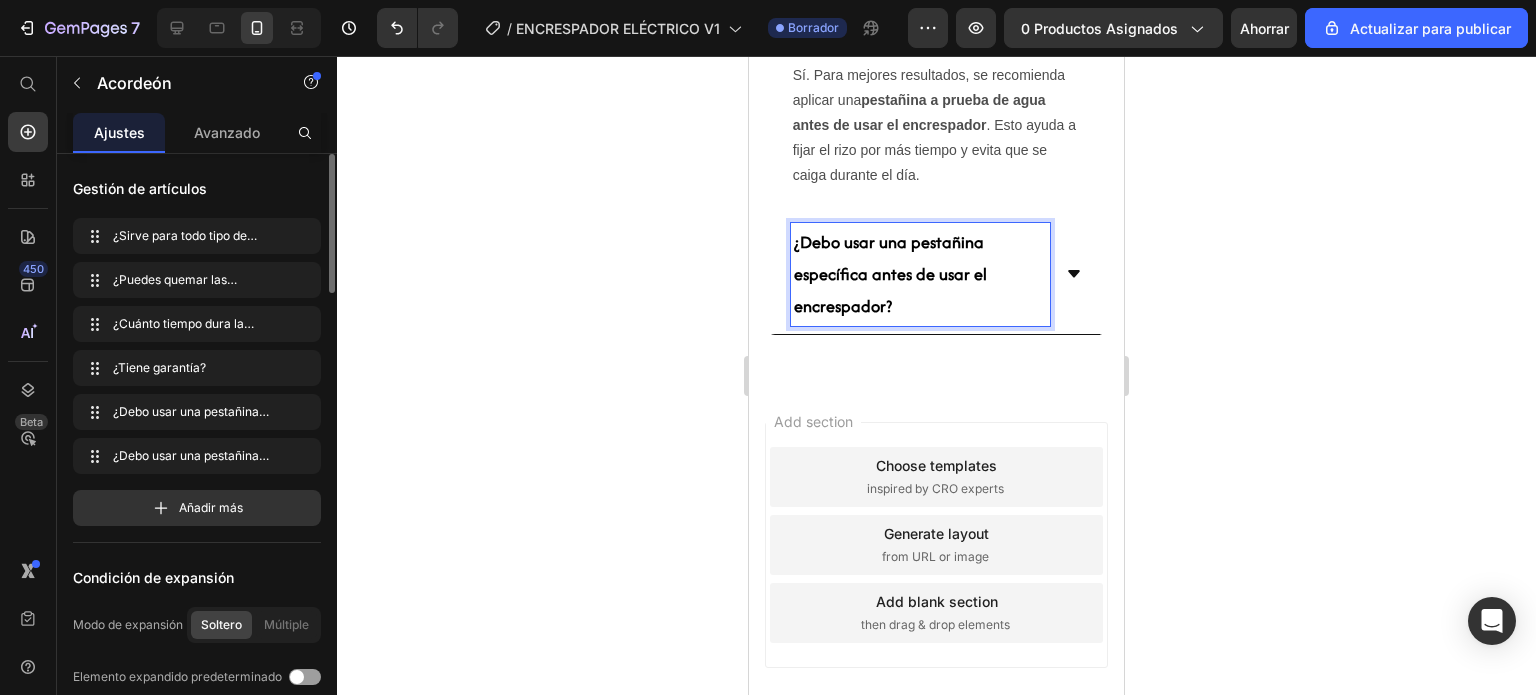 click on "¿Debo usar una pestañina específica antes de usar el encrespador?" at bounding box center (921, 274) 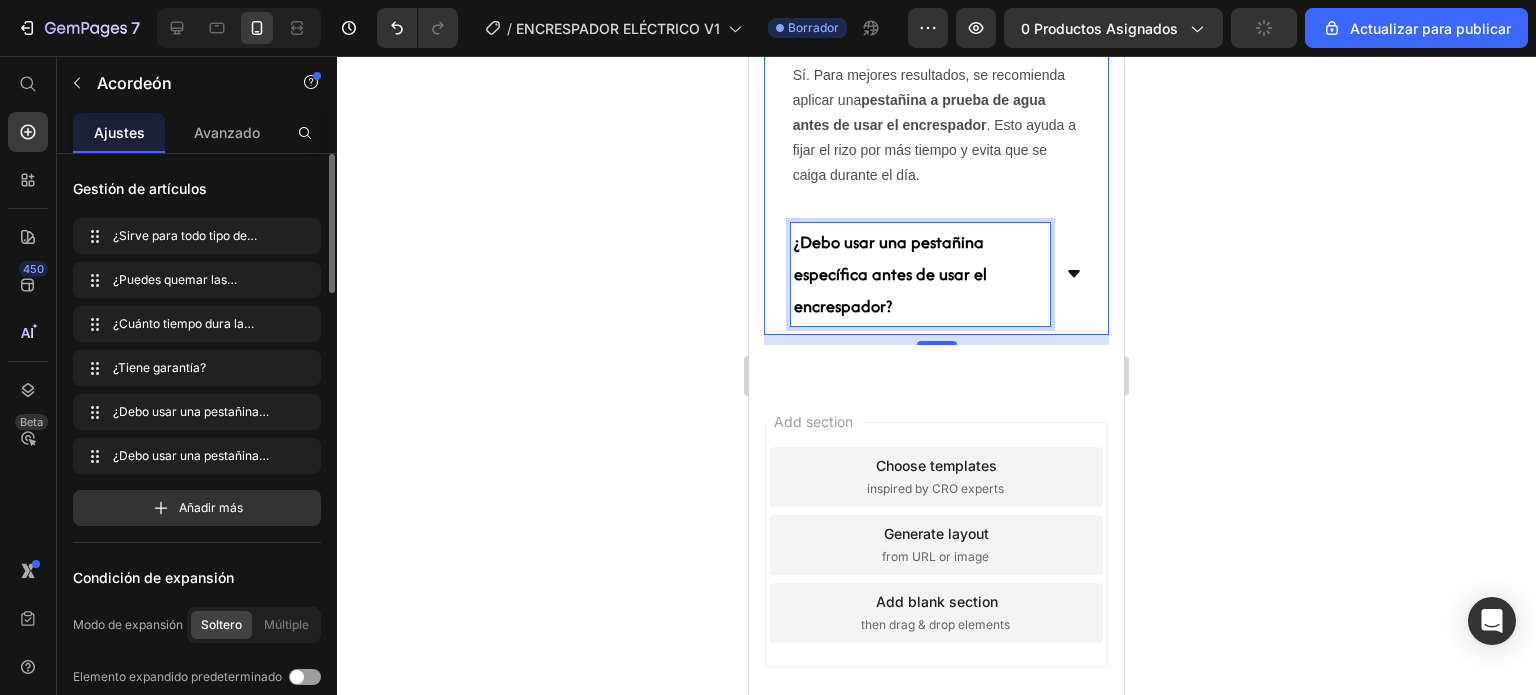 click on "¿Debo usar una pestañina específica antes de usar el encrespador?" at bounding box center (890, 274) 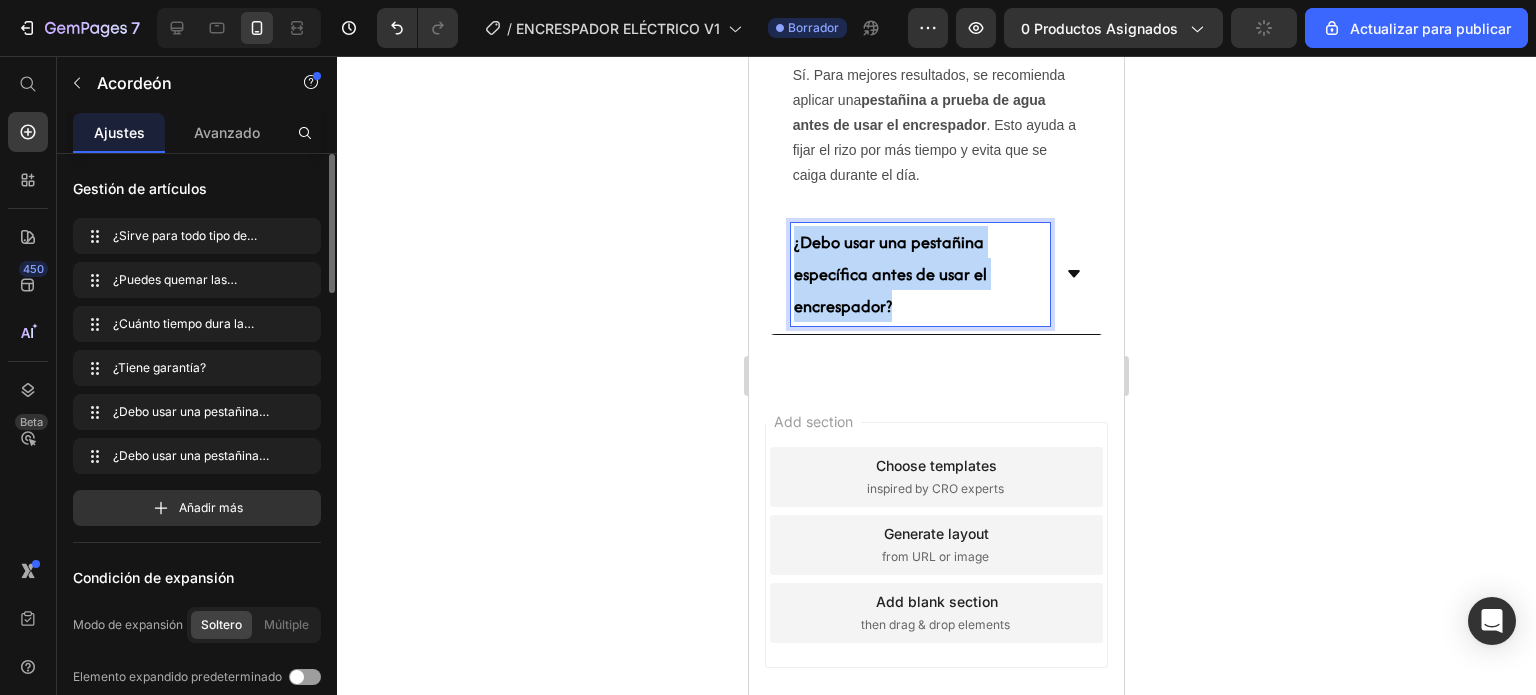drag, startPoint x: 904, startPoint y: 364, endPoint x: 793, endPoint y: 293, distance: 131.76494 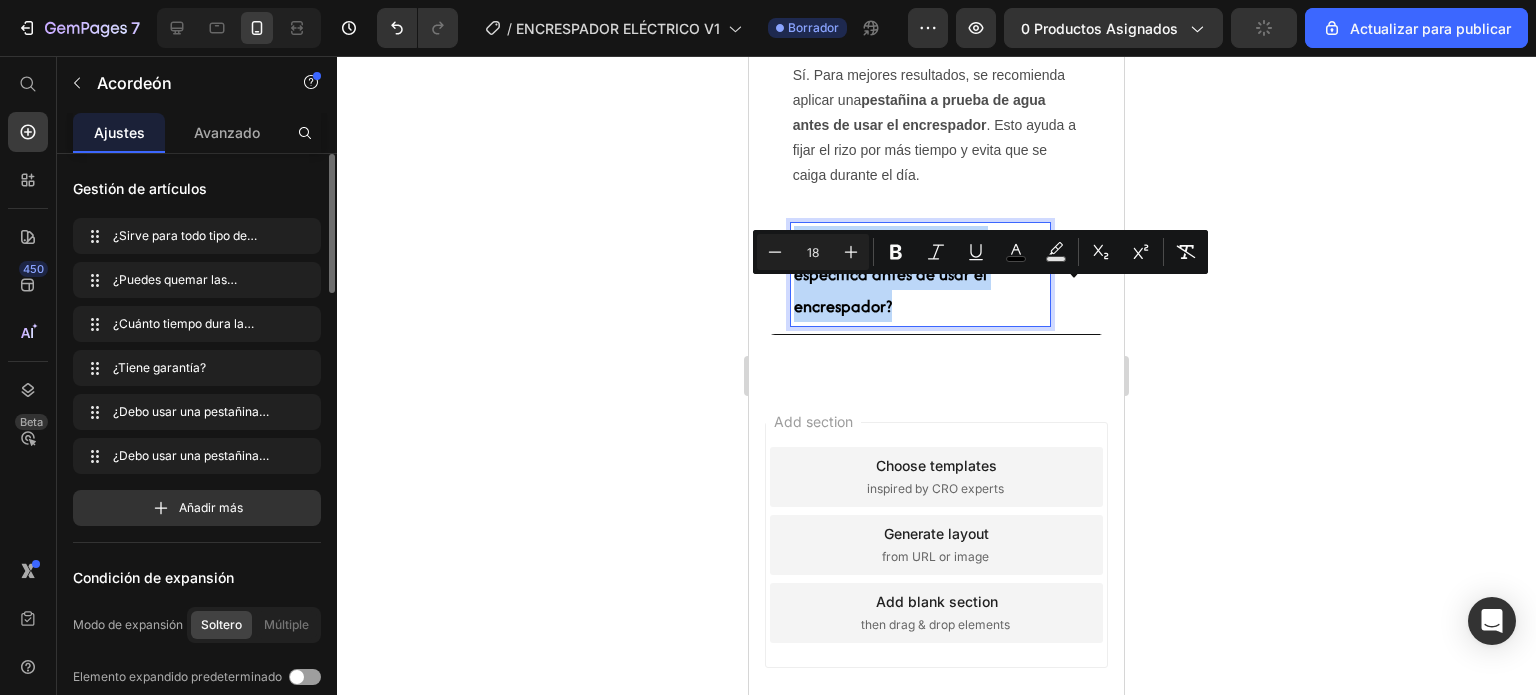 scroll, scrollTop: 6188, scrollLeft: 0, axis: vertical 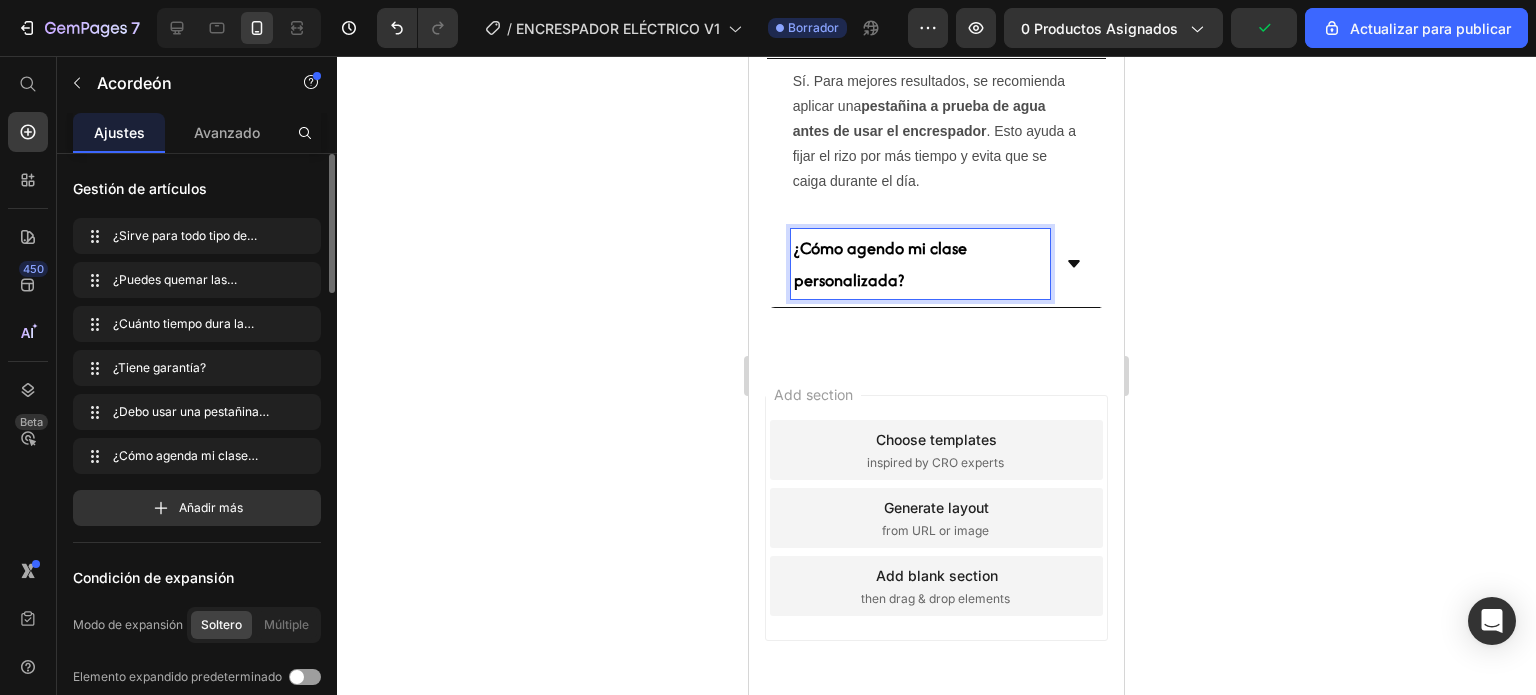 click on "¿Cómo agendo mi clase personalizada?" at bounding box center (937, 265) 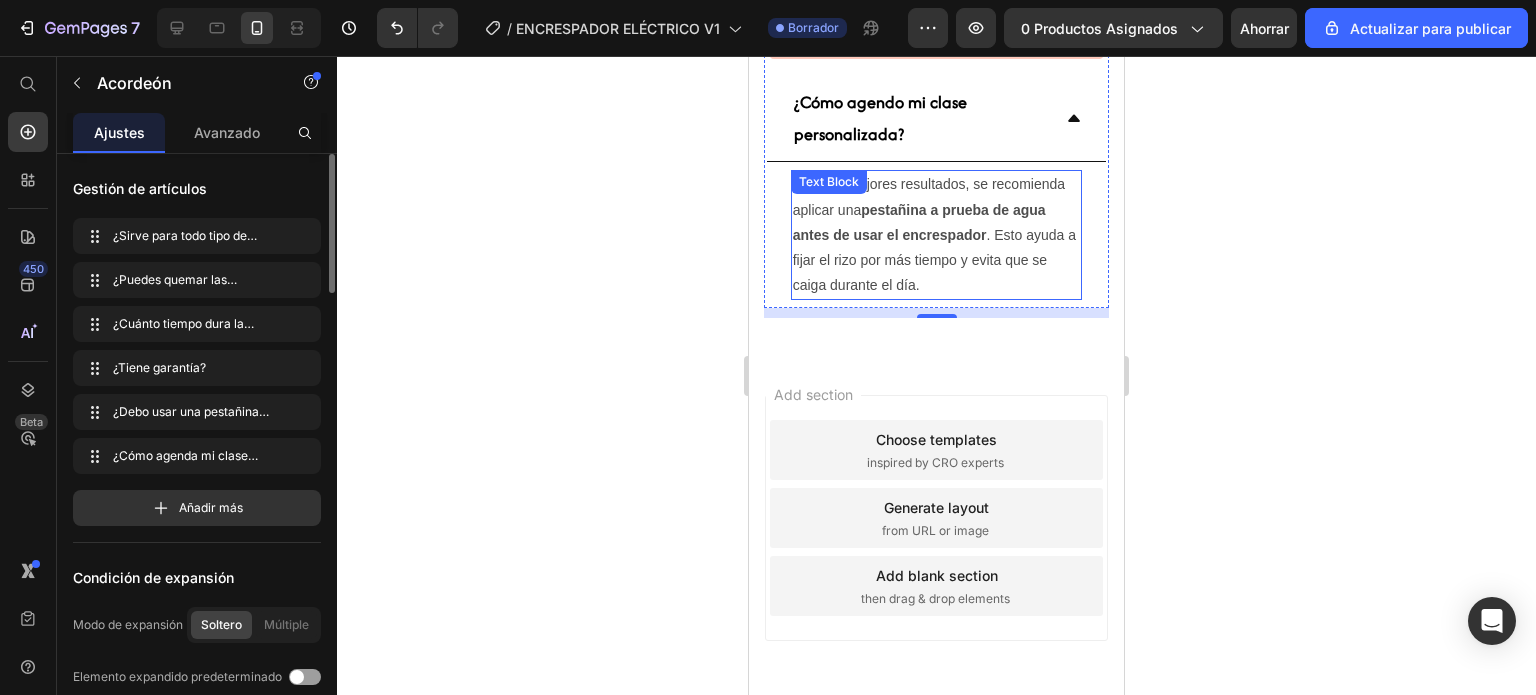click on "Sí. Para mejores resultados, se recomienda aplicar una  pestañina a prueba de agua antes de usar el encrespador . Esto ayuda a fijar el rizo por más tiempo y evita que se caiga durante el día." at bounding box center (937, 235) 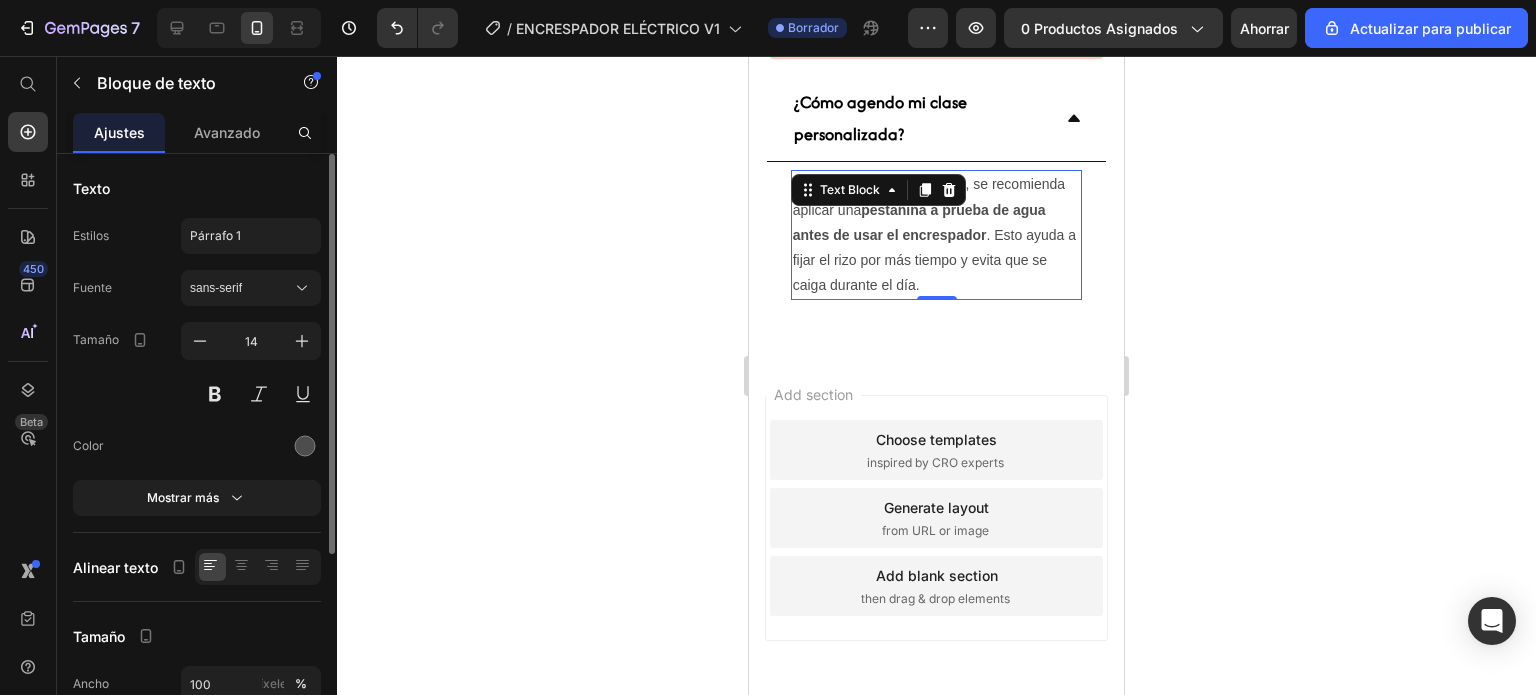 click on "Sí. Para mejores resultados, se recomienda aplicar una  pestañina a prueba de agua antes de usar el encrespador . Esto ayuda a fijar el rizo por más tiempo y evita que se caiga durante el día." at bounding box center (937, 235) 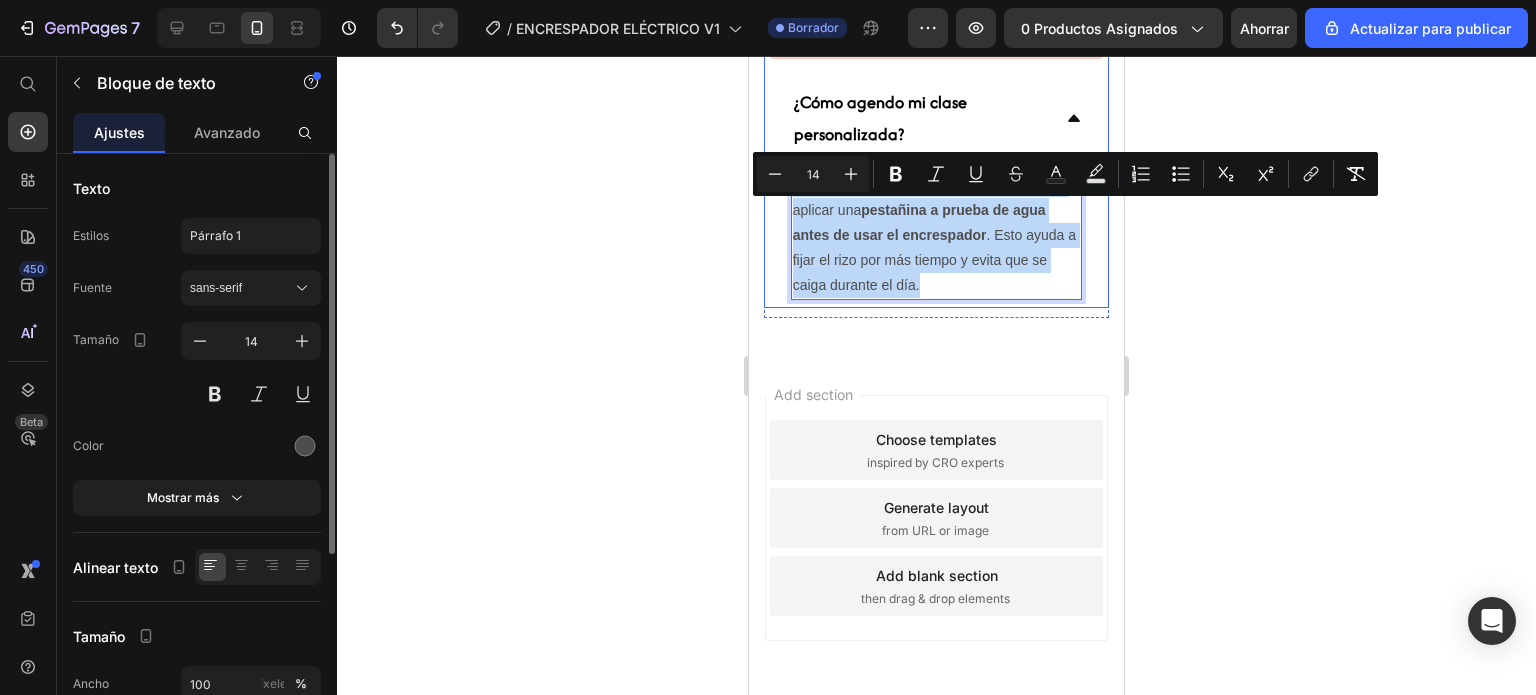 drag, startPoint x: 842, startPoint y: 343, endPoint x: 787, endPoint y: 211, distance: 143 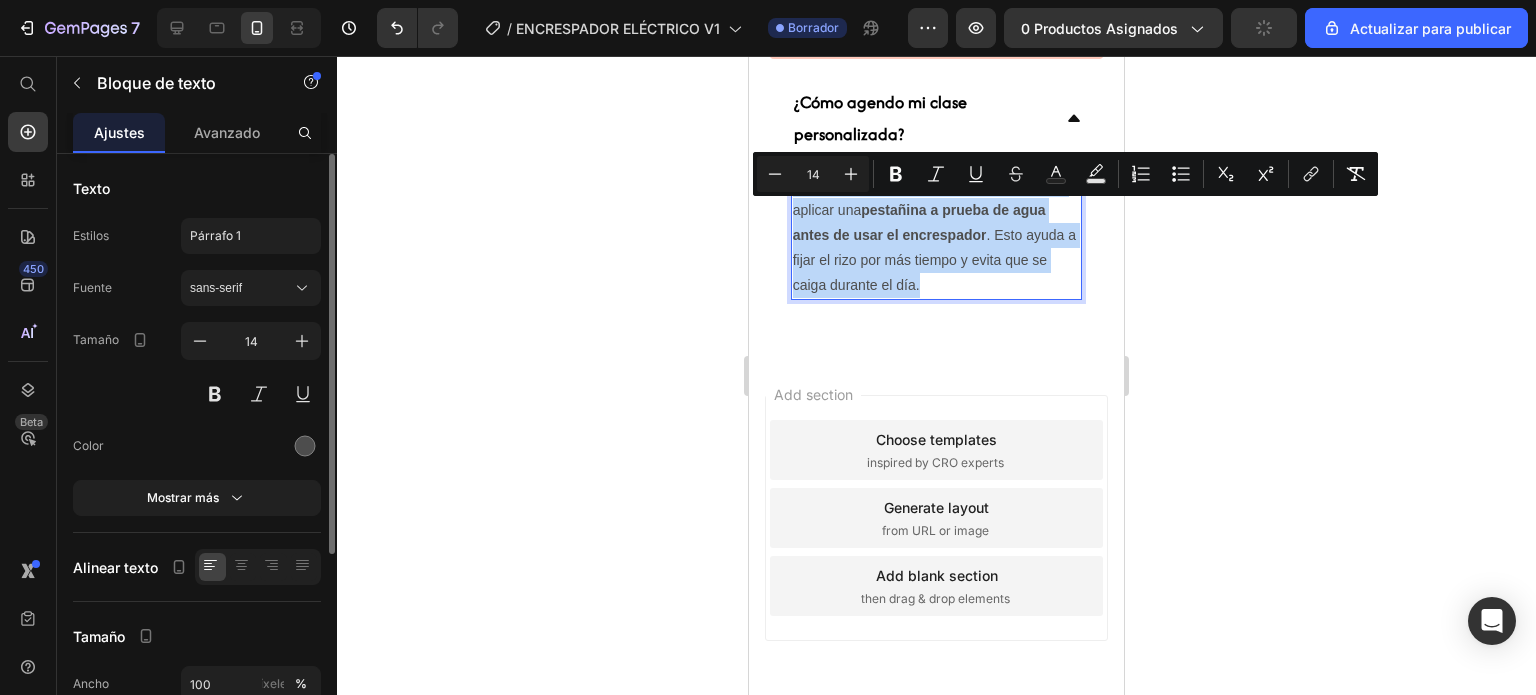 scroll, scrollTop: 6113, scrollLeft: 0, axis: vertical 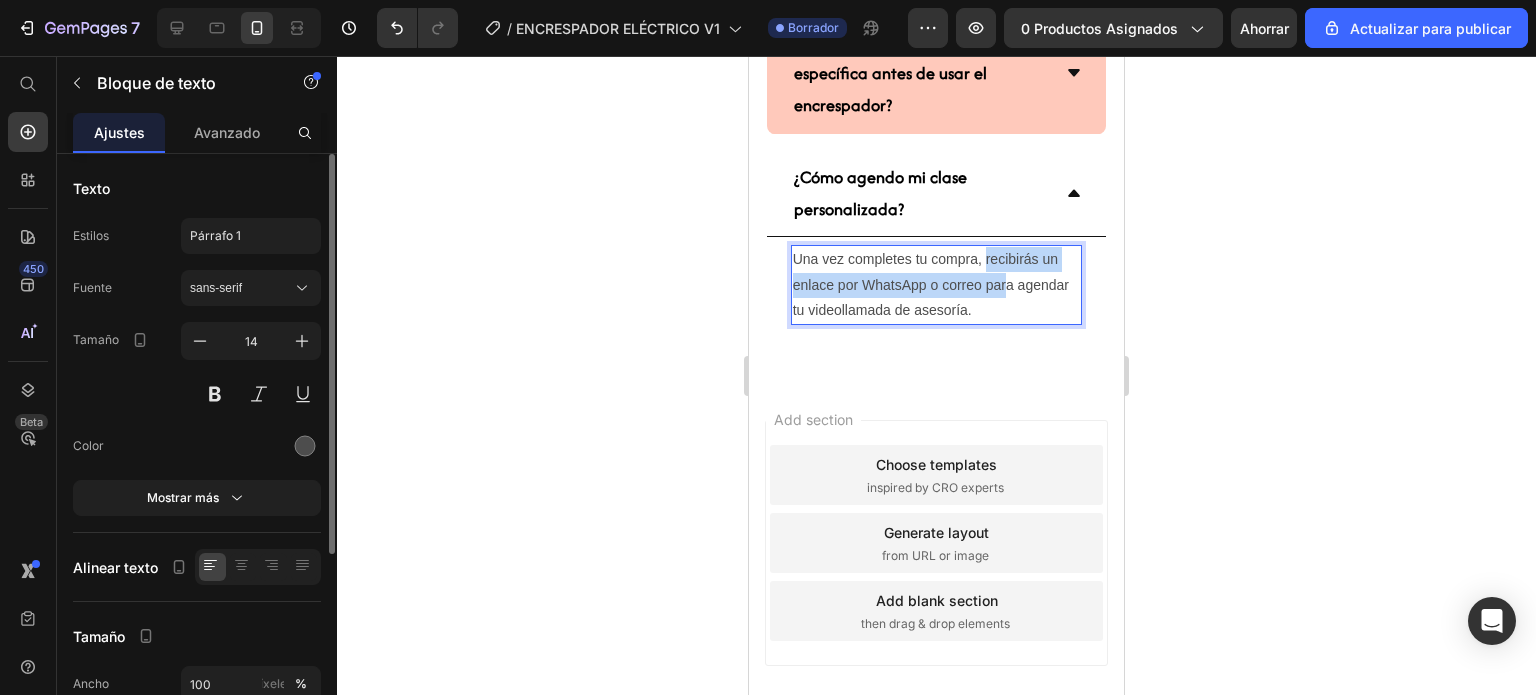 drag, startPoint x: 986, startPoint y: 285, endPoint x: 1008, endPoint y: 313, distance: 35.608986 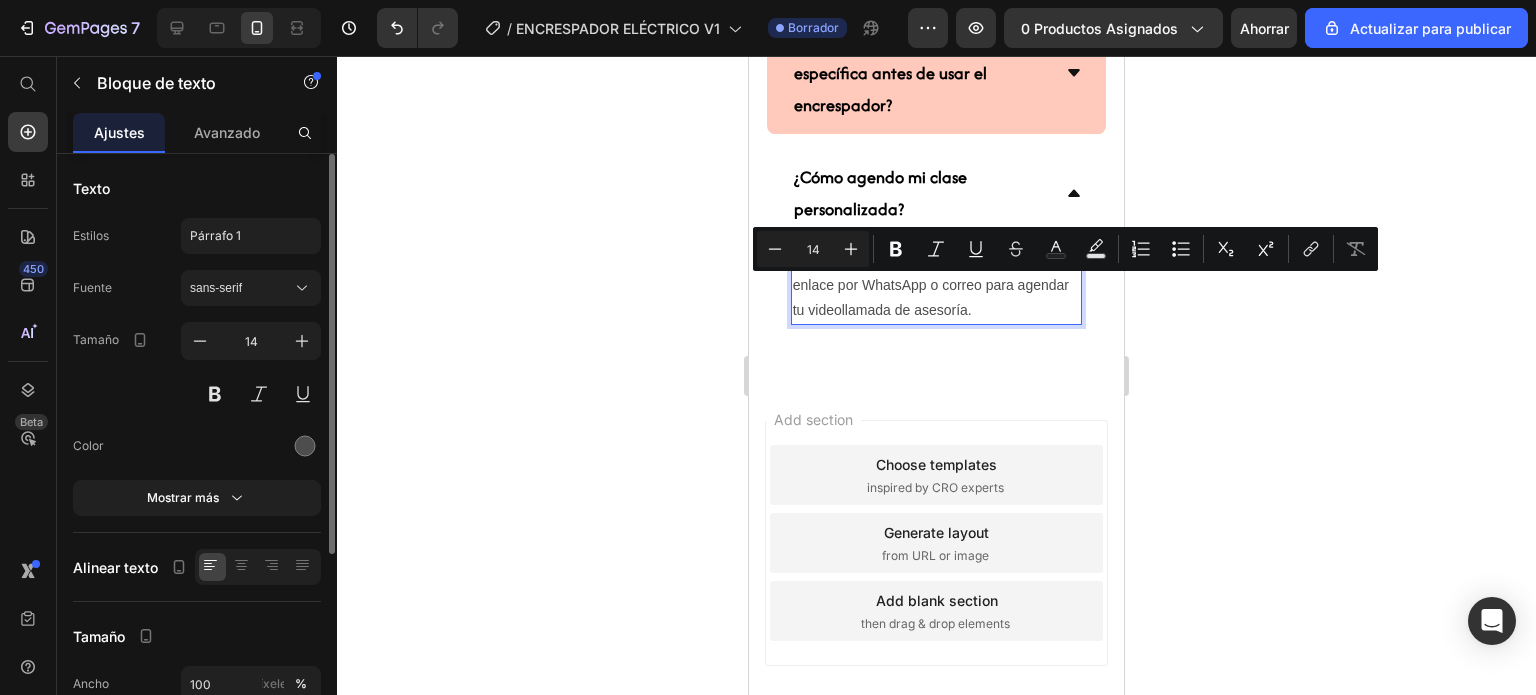 click on "Una vez completes tu compra, recibirás un enlace por WhatsApp o correo para agendar tu videollamada de asesoría." at bounding box center [937, 285] 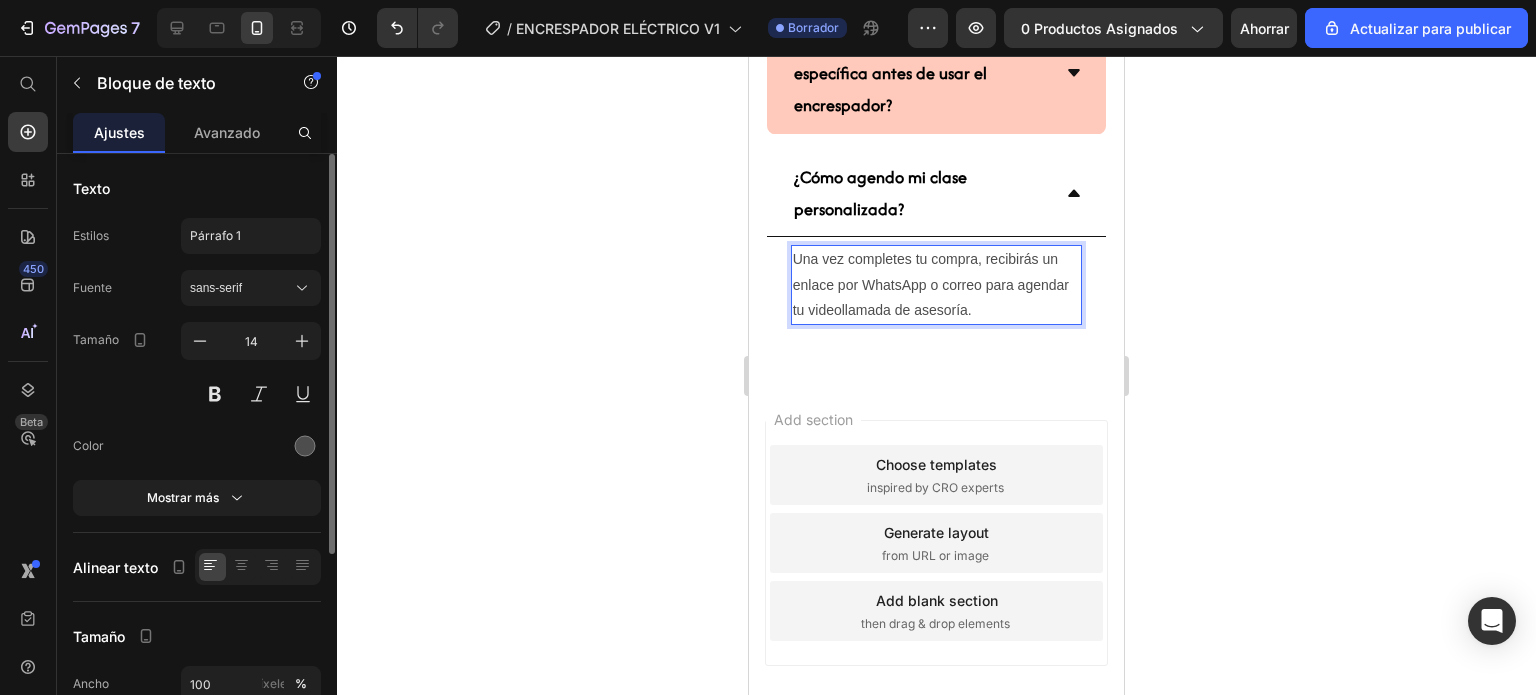 click 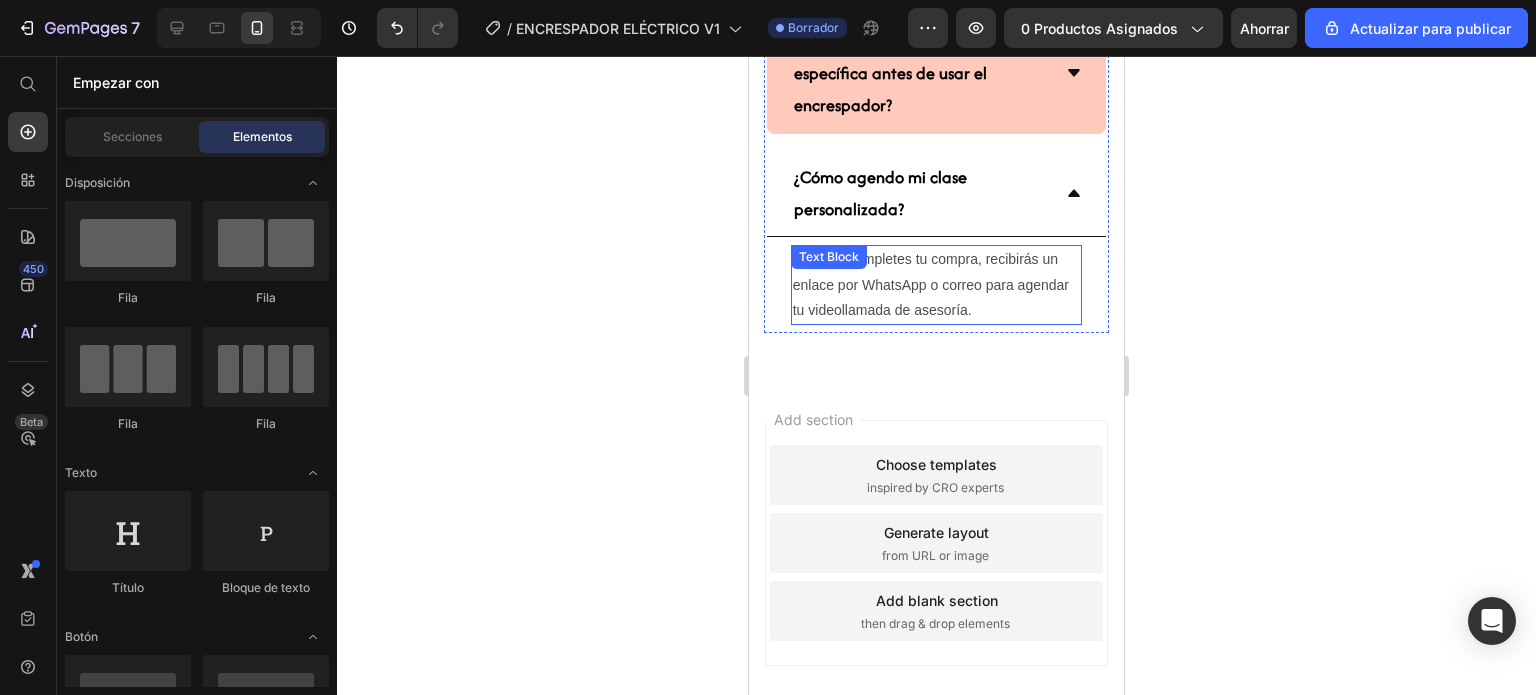 click on "Una vez completes tu compra, recibirás un enlace por WhatsApp o correo para agendar tu videollamada de asesoría." at bounding box center [937, 285] 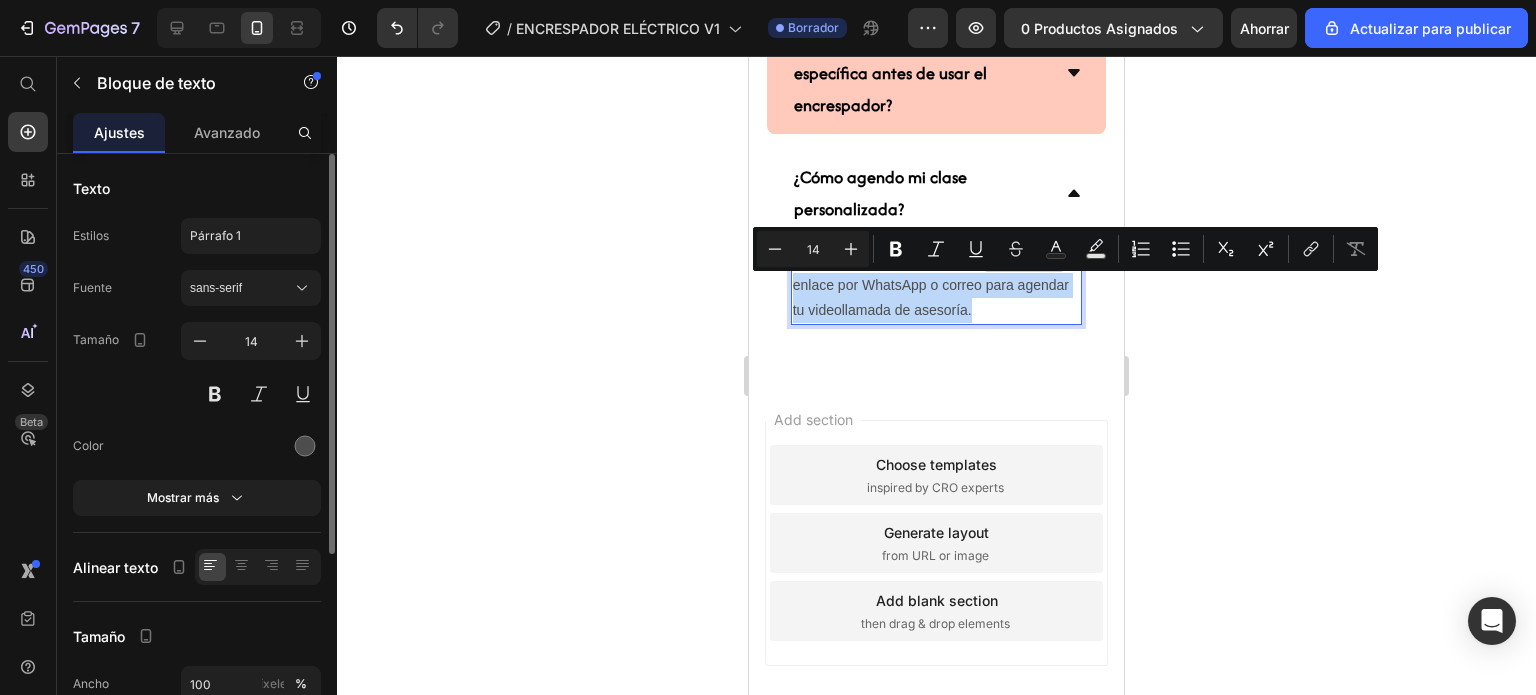 drag, startPoint x: 986, startPoint y: 283, endPoint x: 1027, endPoint y: 345, distance: 74.330345 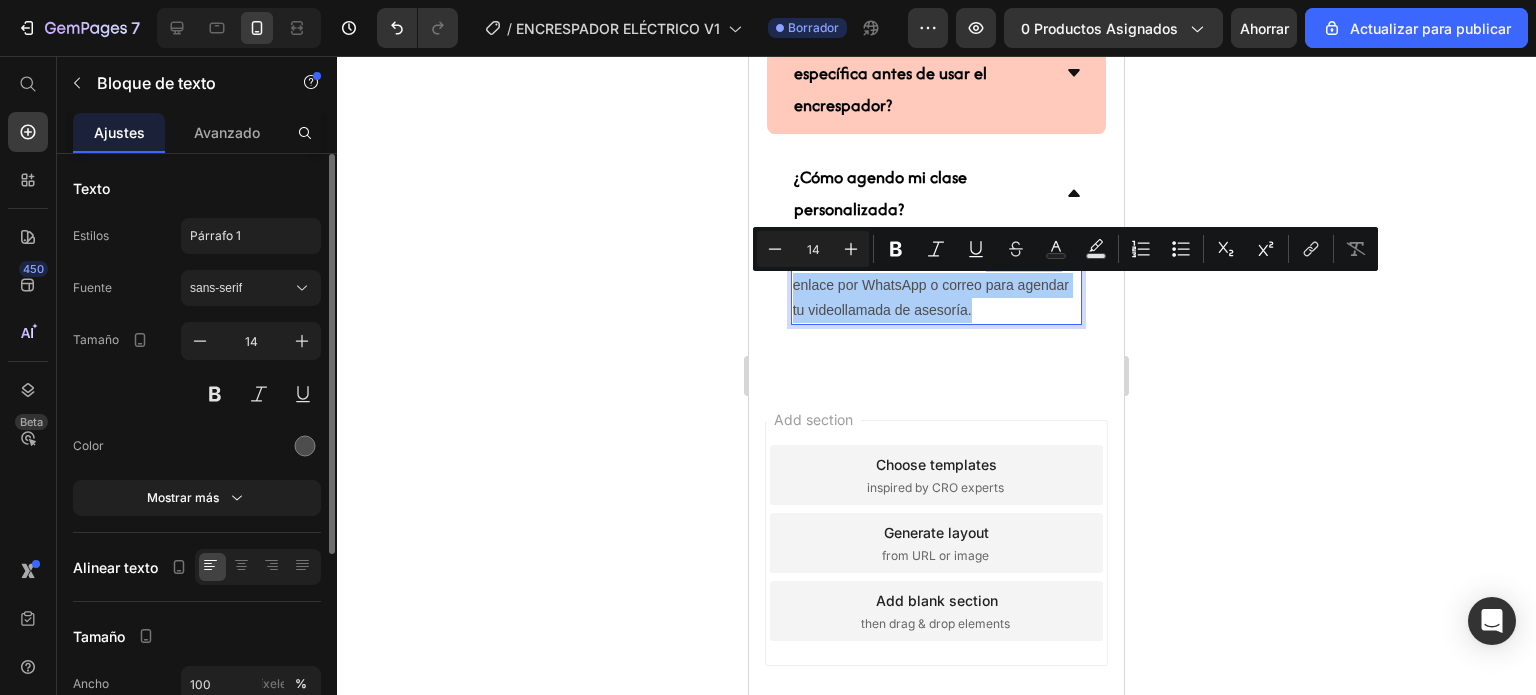 click 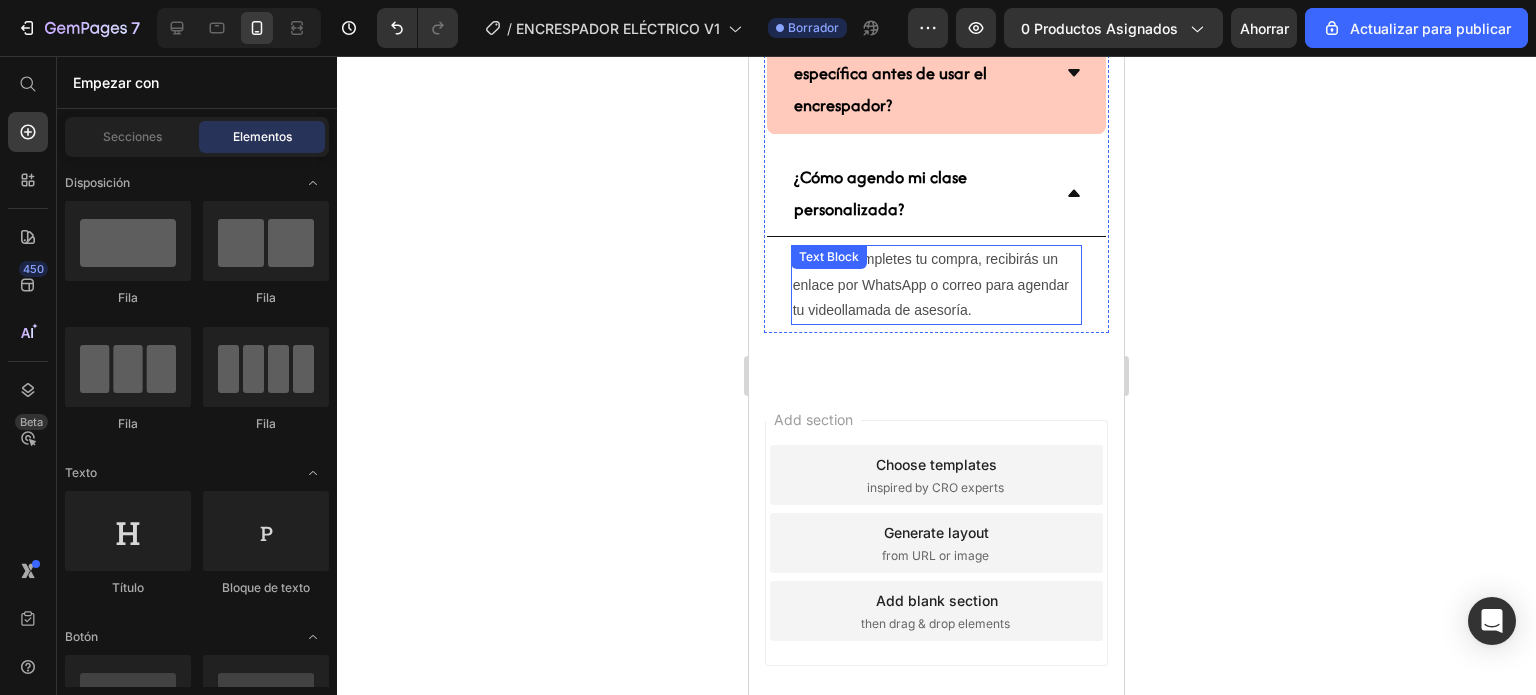 click on "Una vez completes tu compra, recibirás un enlace por WhatsApp o correo para agendar tu videollamada de asesoría." at bounding box center [937, 285] 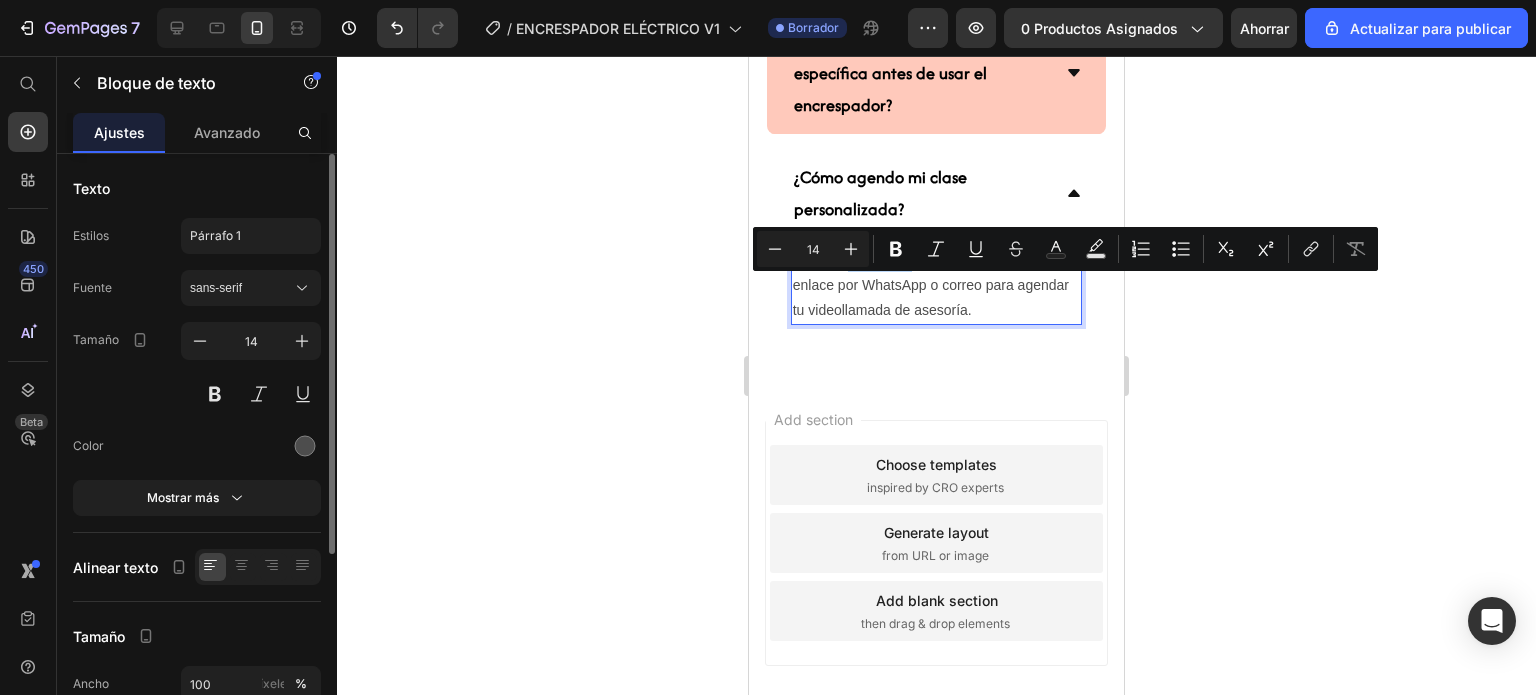 drag, startPoint x: 848, startPoint y: 287, endPoint x: 911, endPoint y: 283, distance: 63.126858 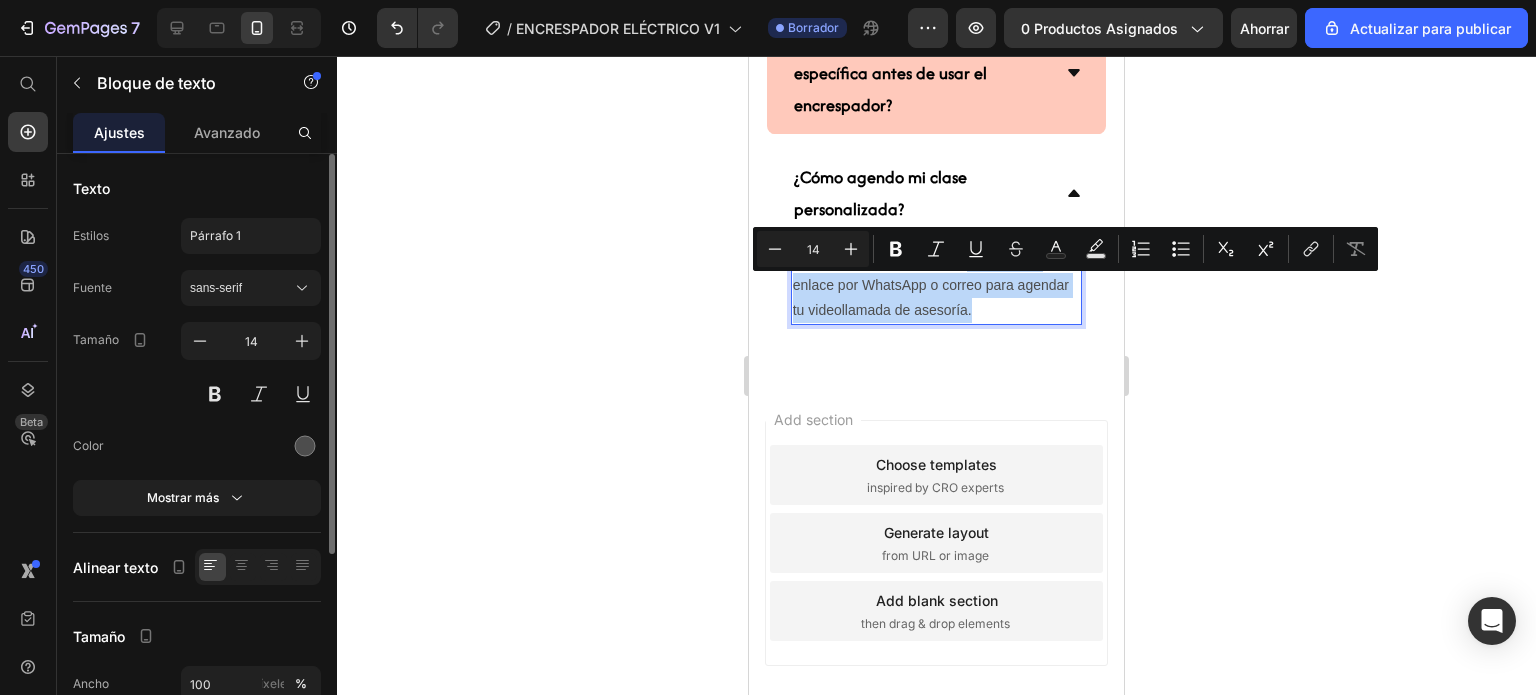 drag, startPoint x: 968, startPoint y: 288, endPoint x: 1033, endPoint y: 334, distance: 79.630394 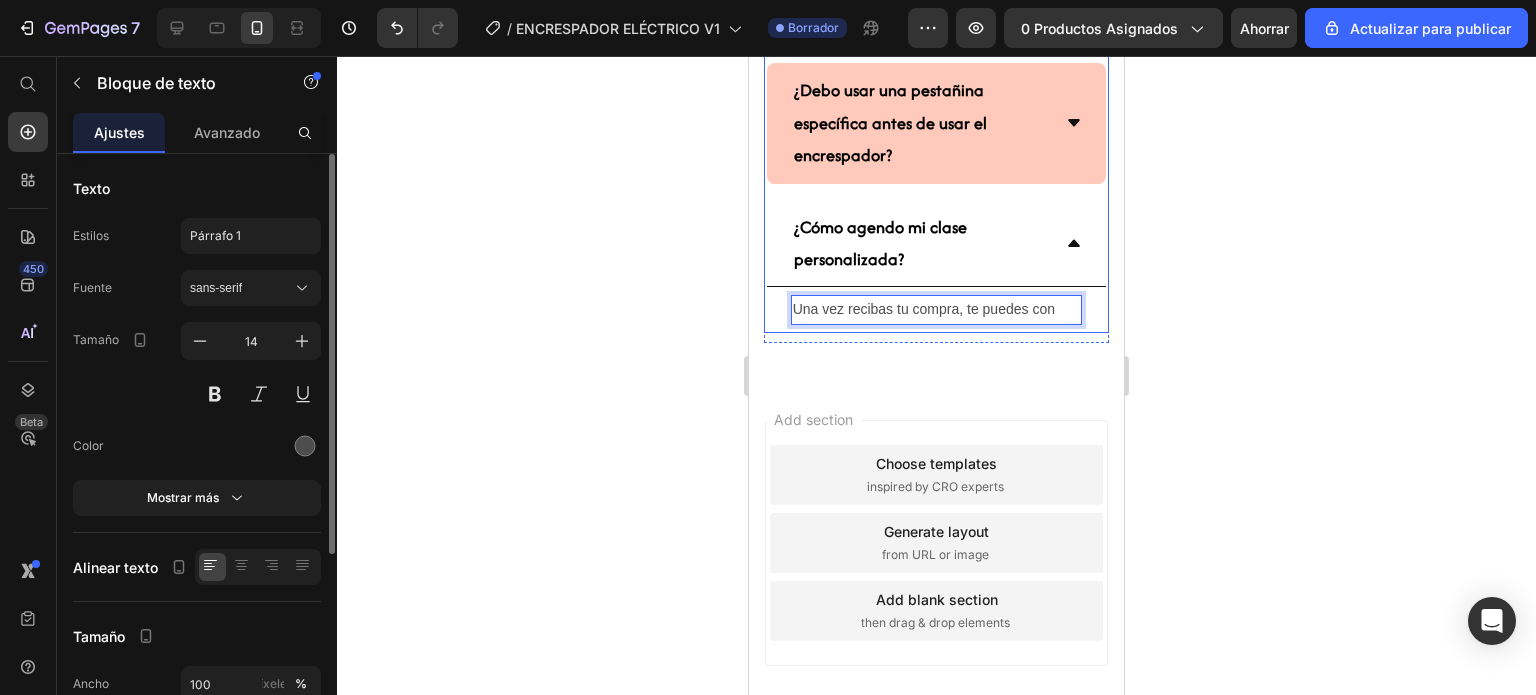 scroll, scrollTop: 6088, scrollLeft: 0, axis: vertical 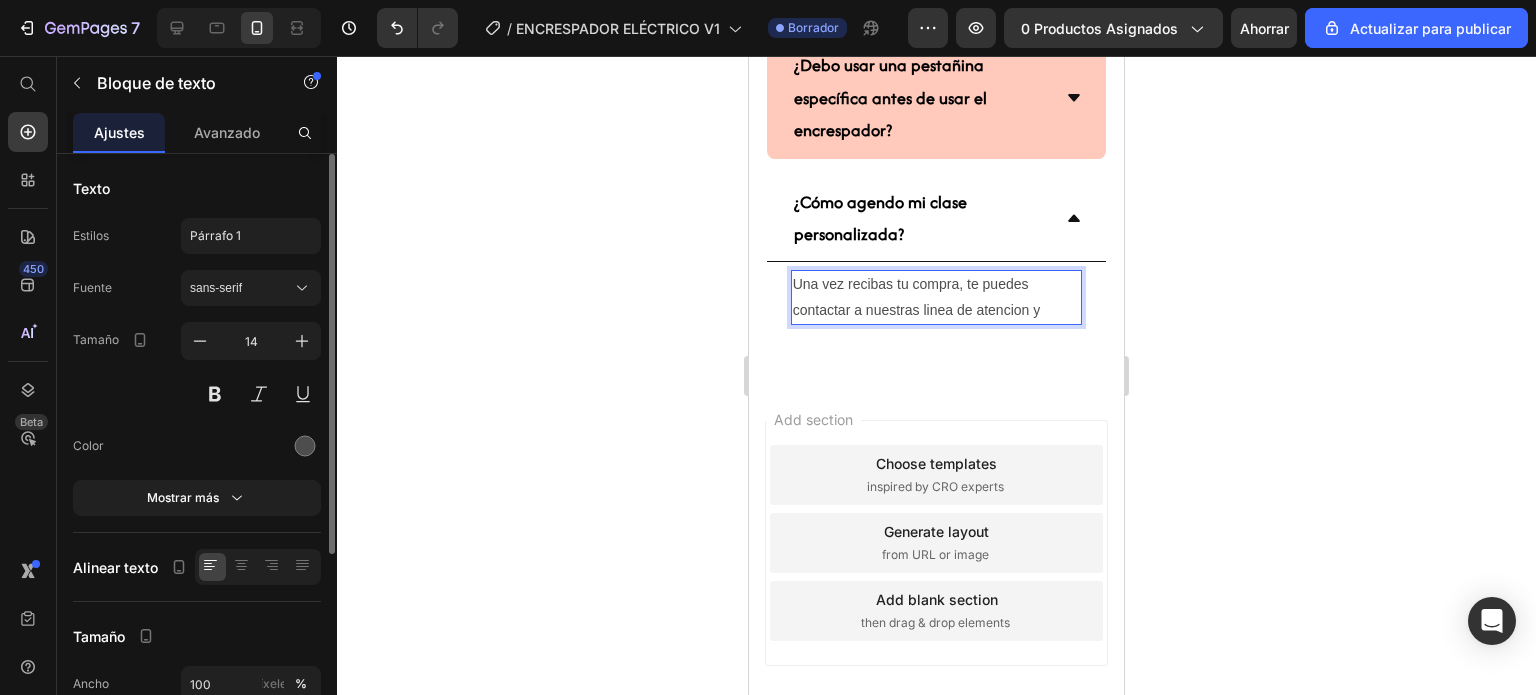 click on "Una vez recibas tu compra, te puedes contactar a nuestras linea de atencion y" at bounding box center (937, 297) 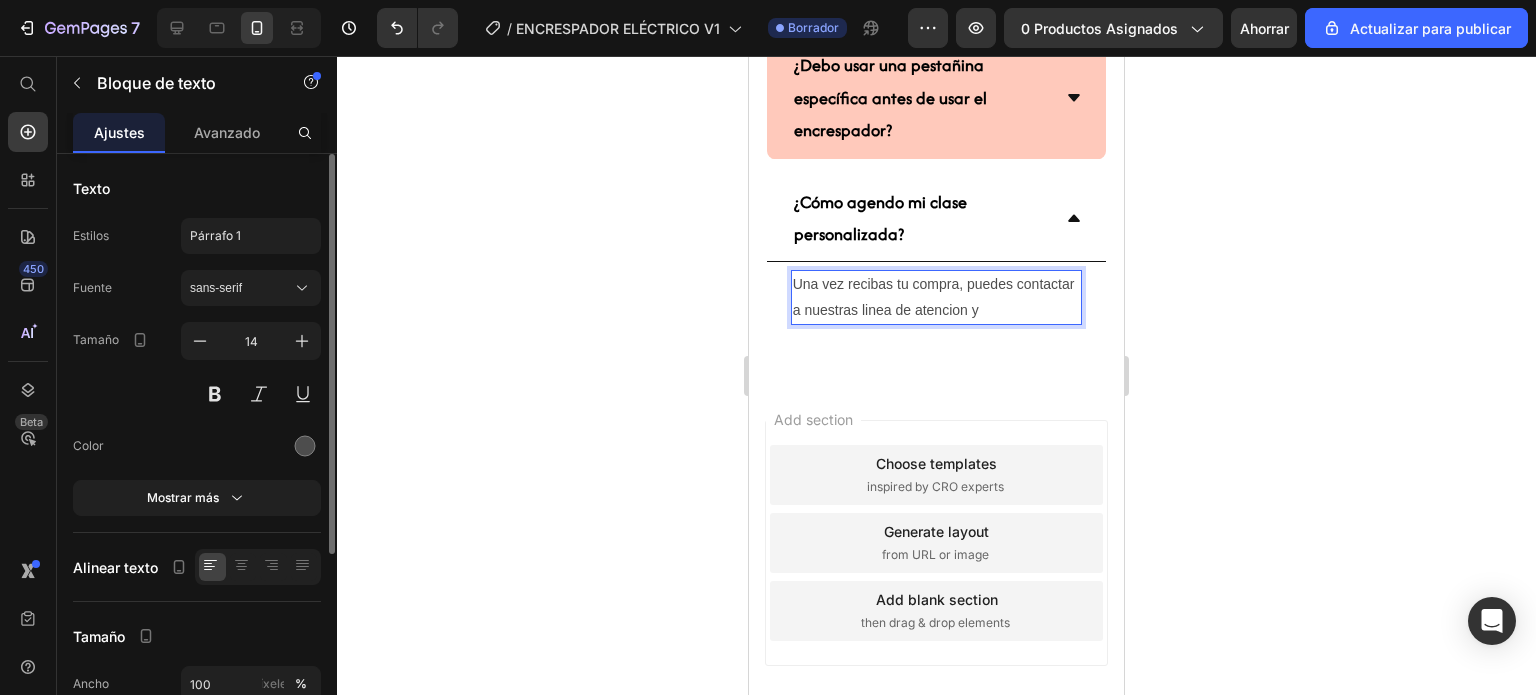 click on "Una vez recibas tu compra, puedes contactar a nuestras linea de atencion y" at bounding box center (937, 297) 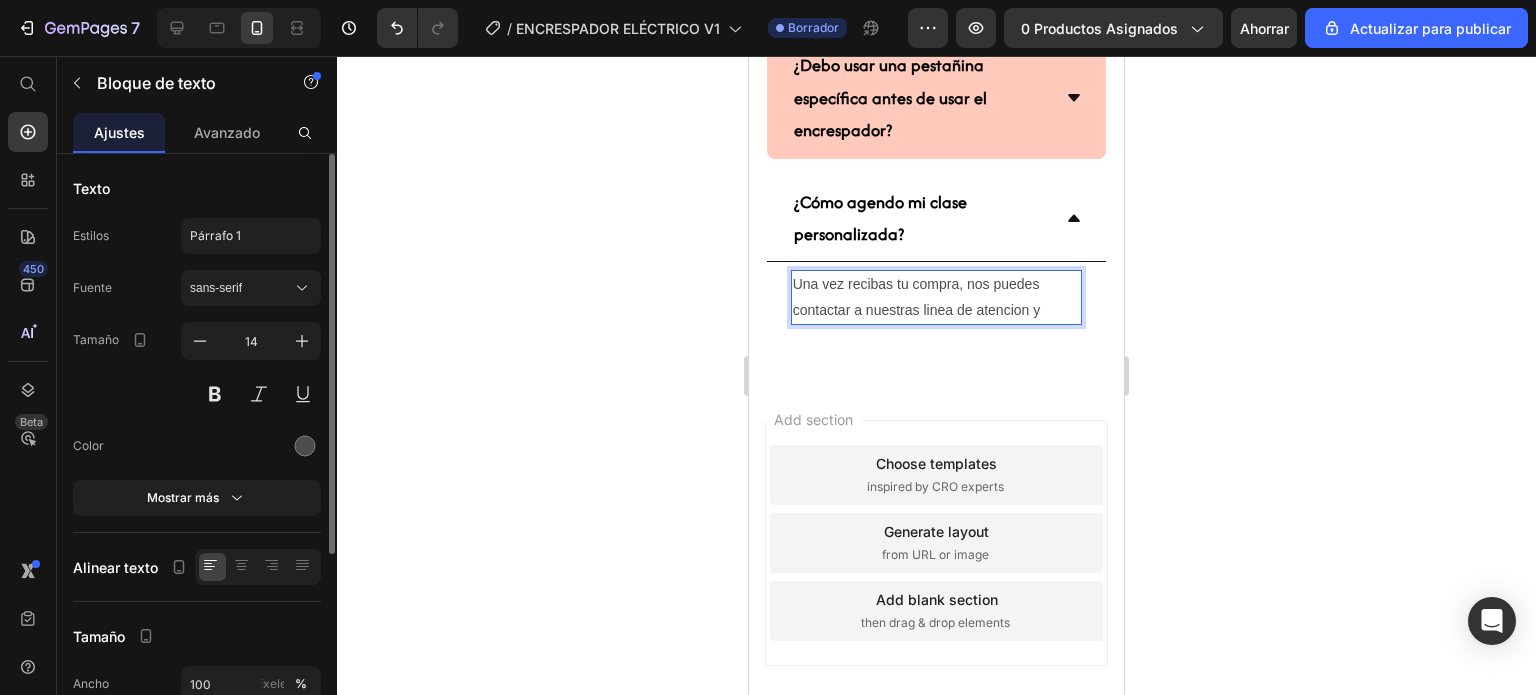 click on "Una vez recibas tu compra, nos puedes contactar a nuestras linea de atencion y" at bounding box center (937, 297) 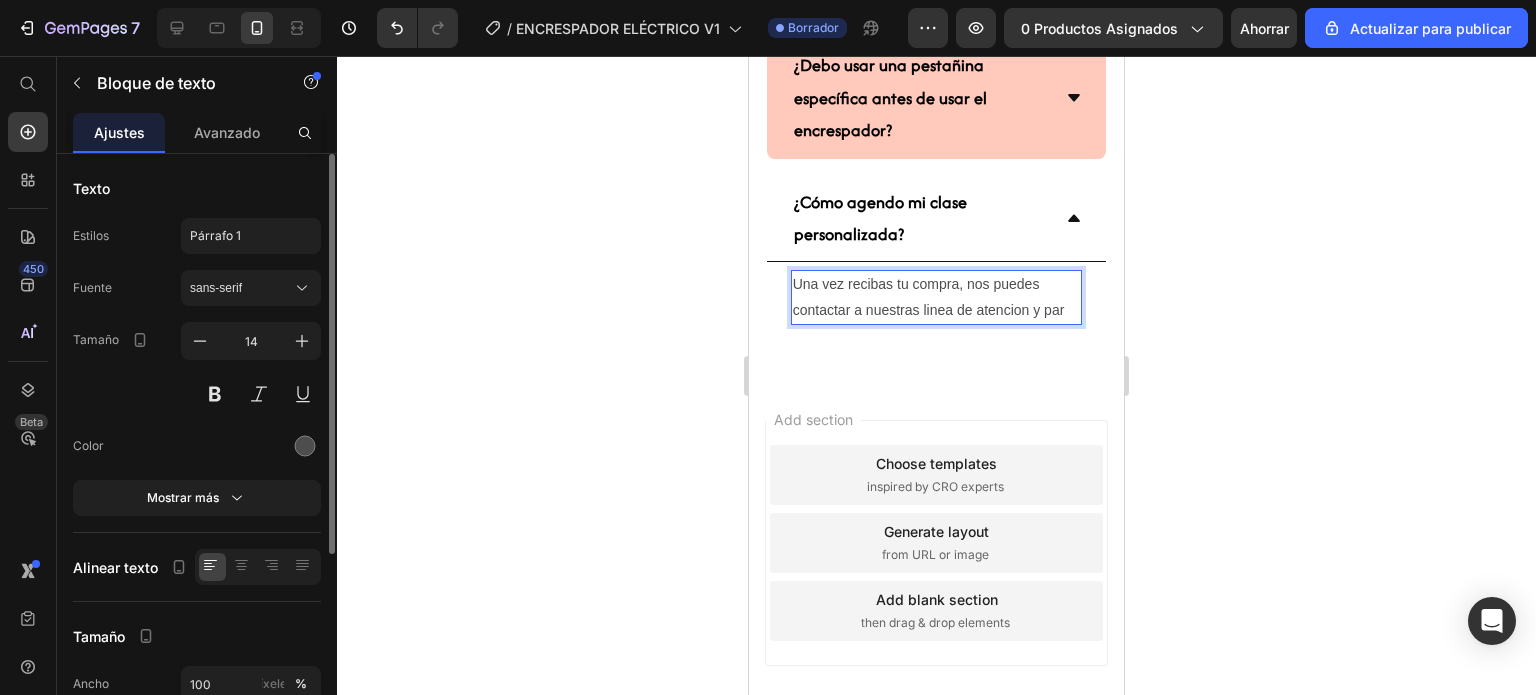 scroll, scrollTop: 6113, scrollLeft: 0, axis: vertical 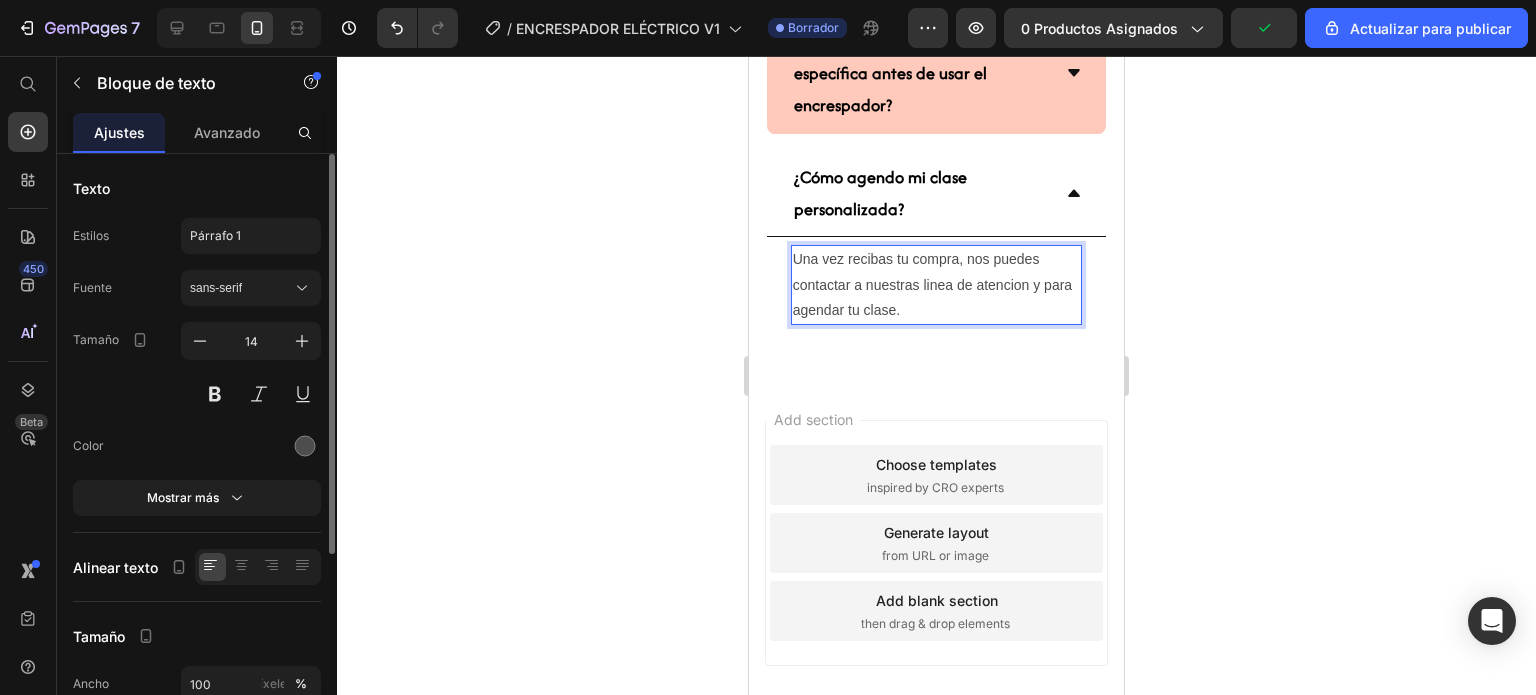 click 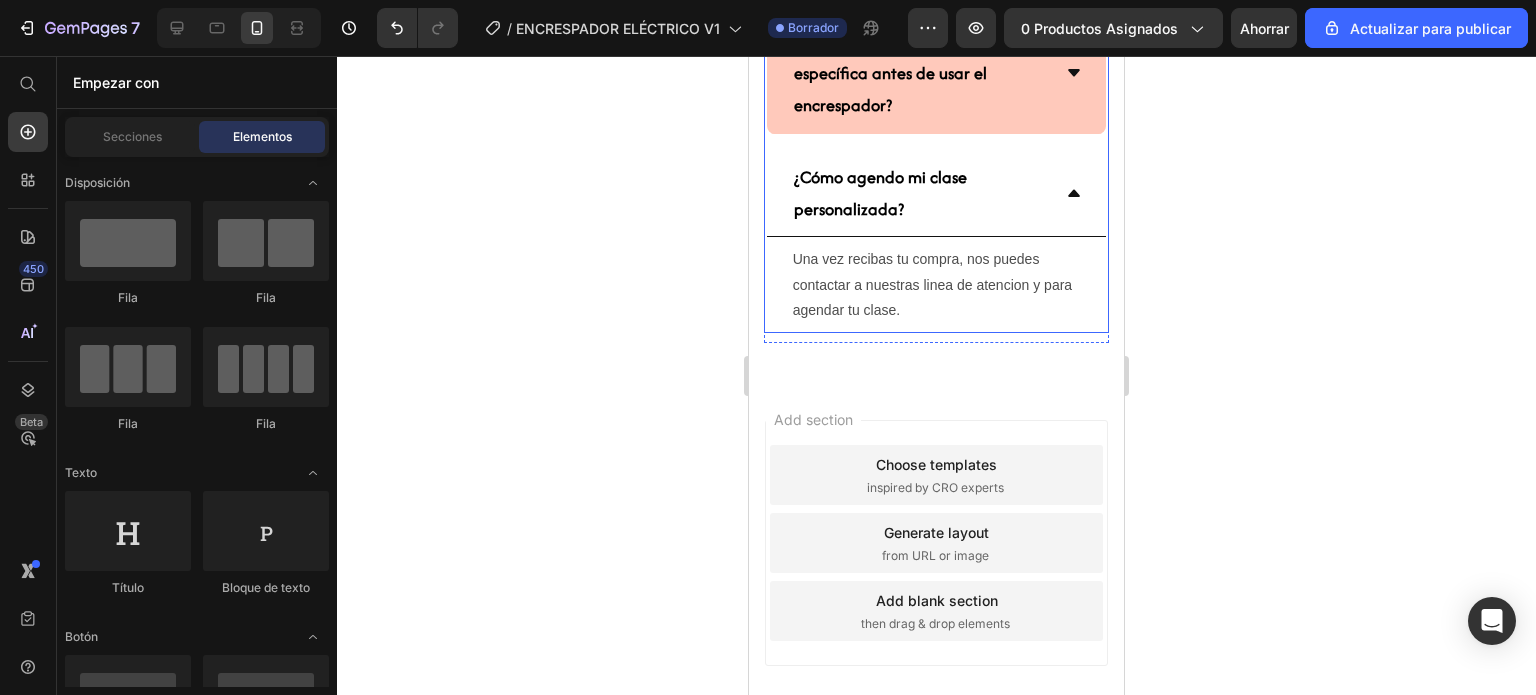 click 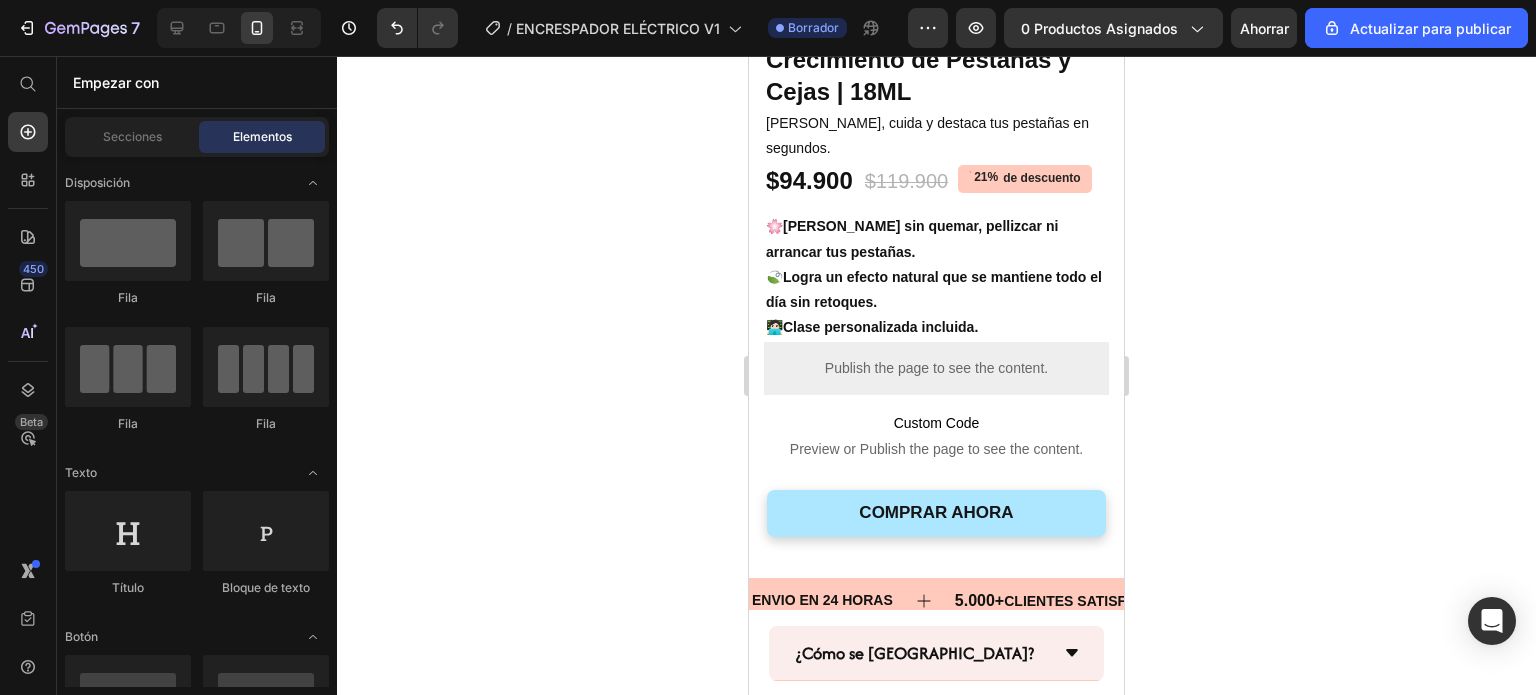 scroll, scrollTop: 1791, scrollLeft: 0, axis: vertical 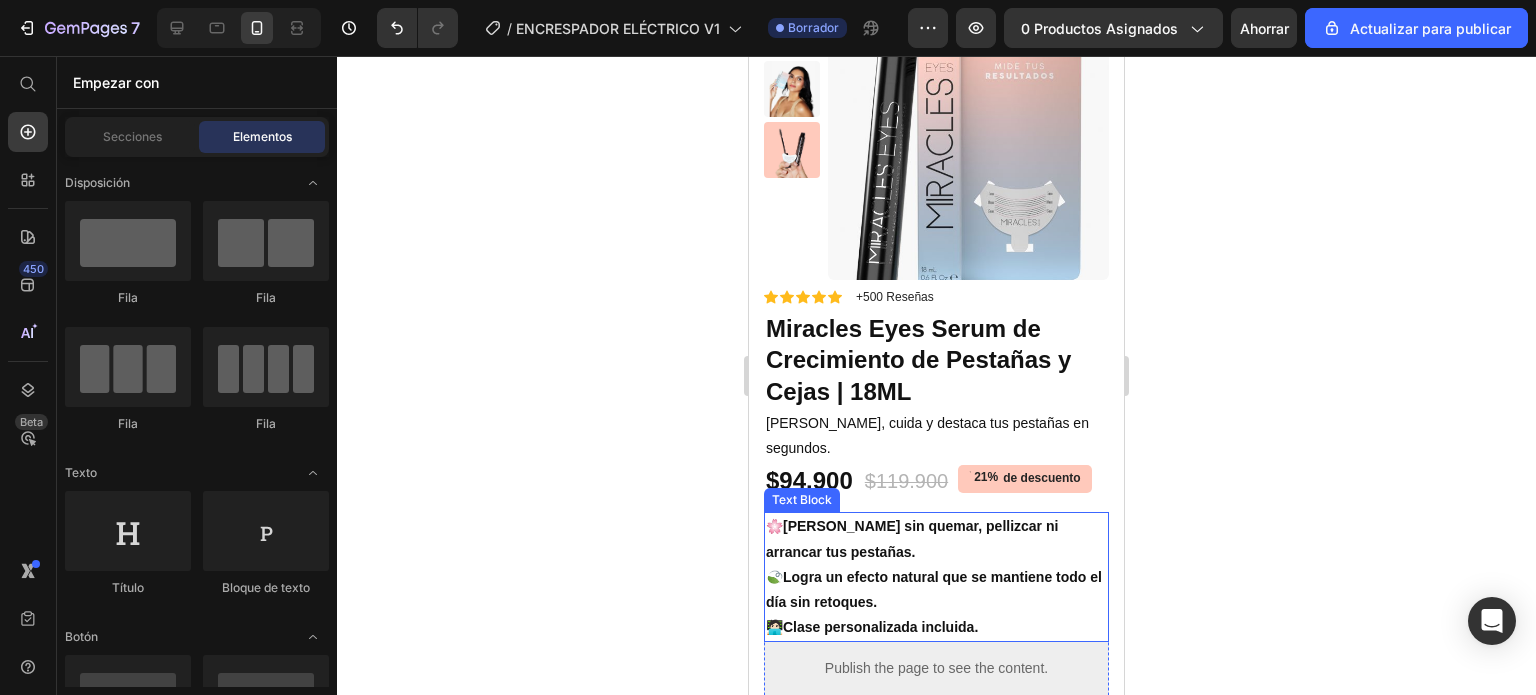 drag, startPoint x: 900, startPoint y: 464, endPoint x: 968, endPoint y: 507, distance: 80.454956 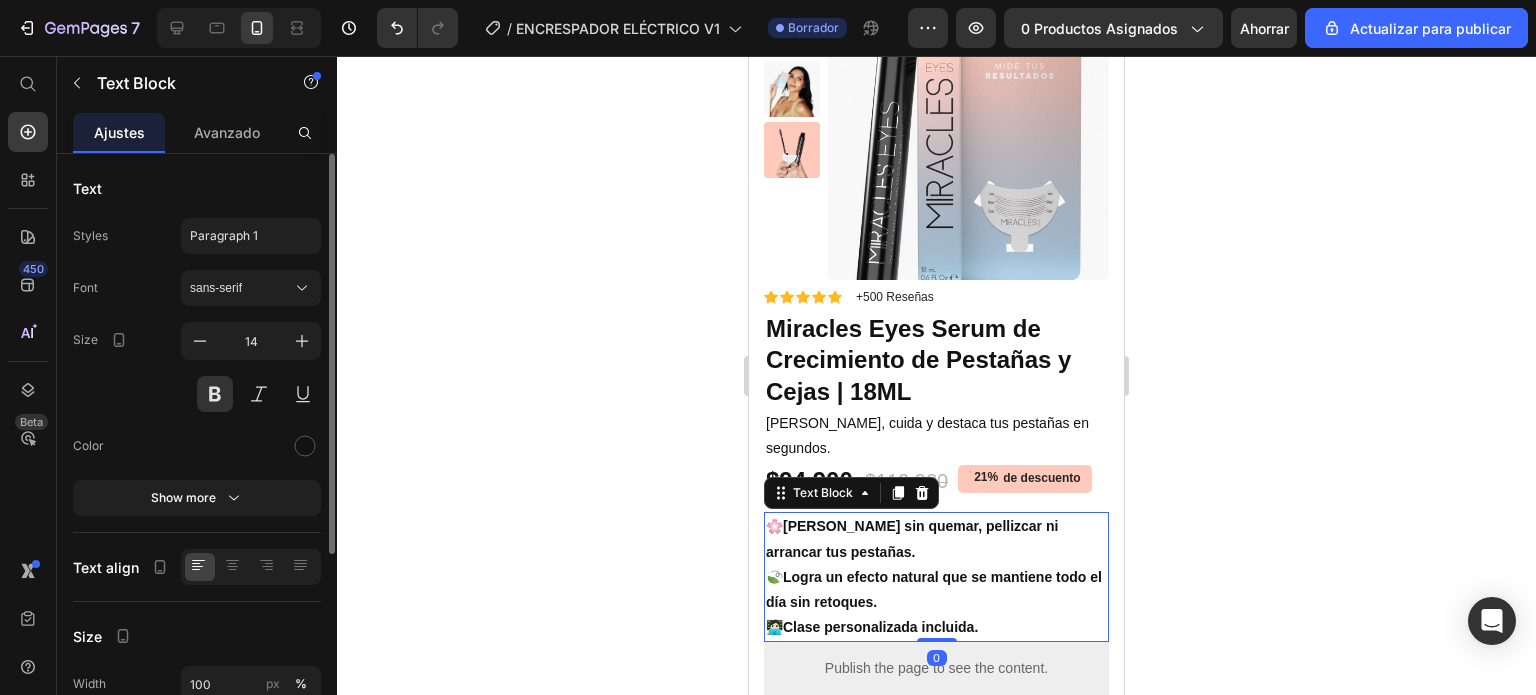 click on "🌸[PERSON_NAME] sin quemar, pellizcar ni arrancar tus pestañas. 🍃Logra un efecto natural que se mantiene todo el día sin retoques. 🧑🏻‍💻Clase personalizada incluida." at bounding box center (936, 577) 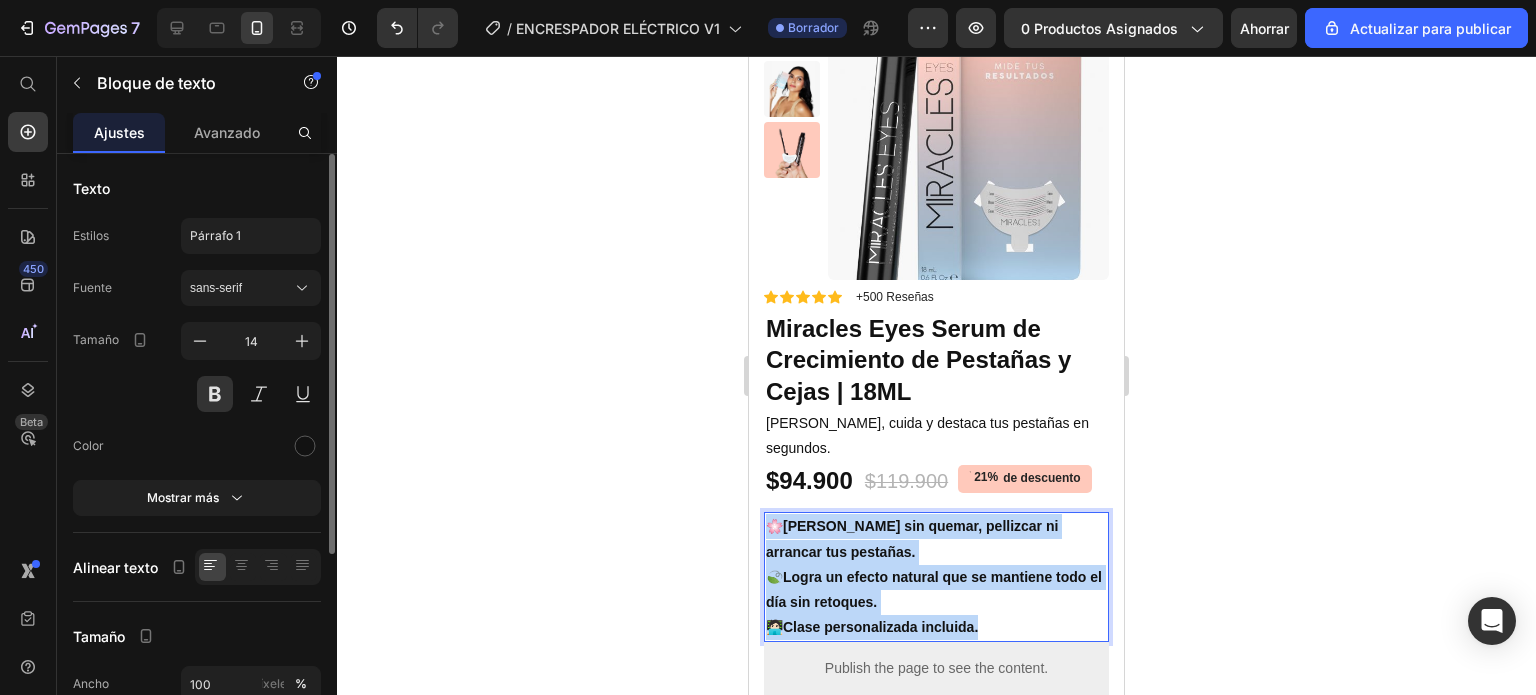 drag, startPoint x: 998, startPoint y: 531, endPoint x: 774, endPoint y: 425, distance: 247.81445 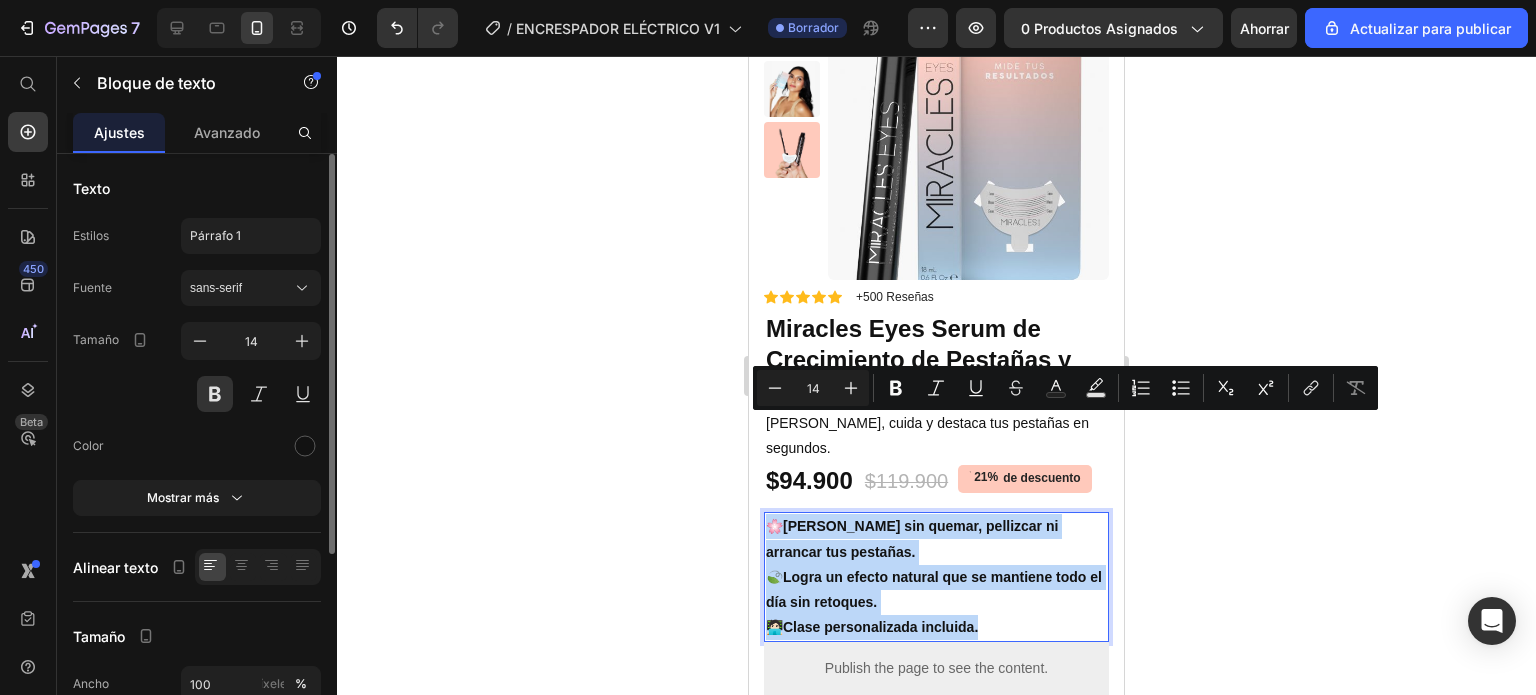 copy on "🌸[PERSON_NAME] sin quemar, pellizcar ni arrancar tus pestañas. 🍃Logra un efecto natural que se mantiene todo el día sin retoques. 🧑🏻‍💻Clase personalizada incluida." 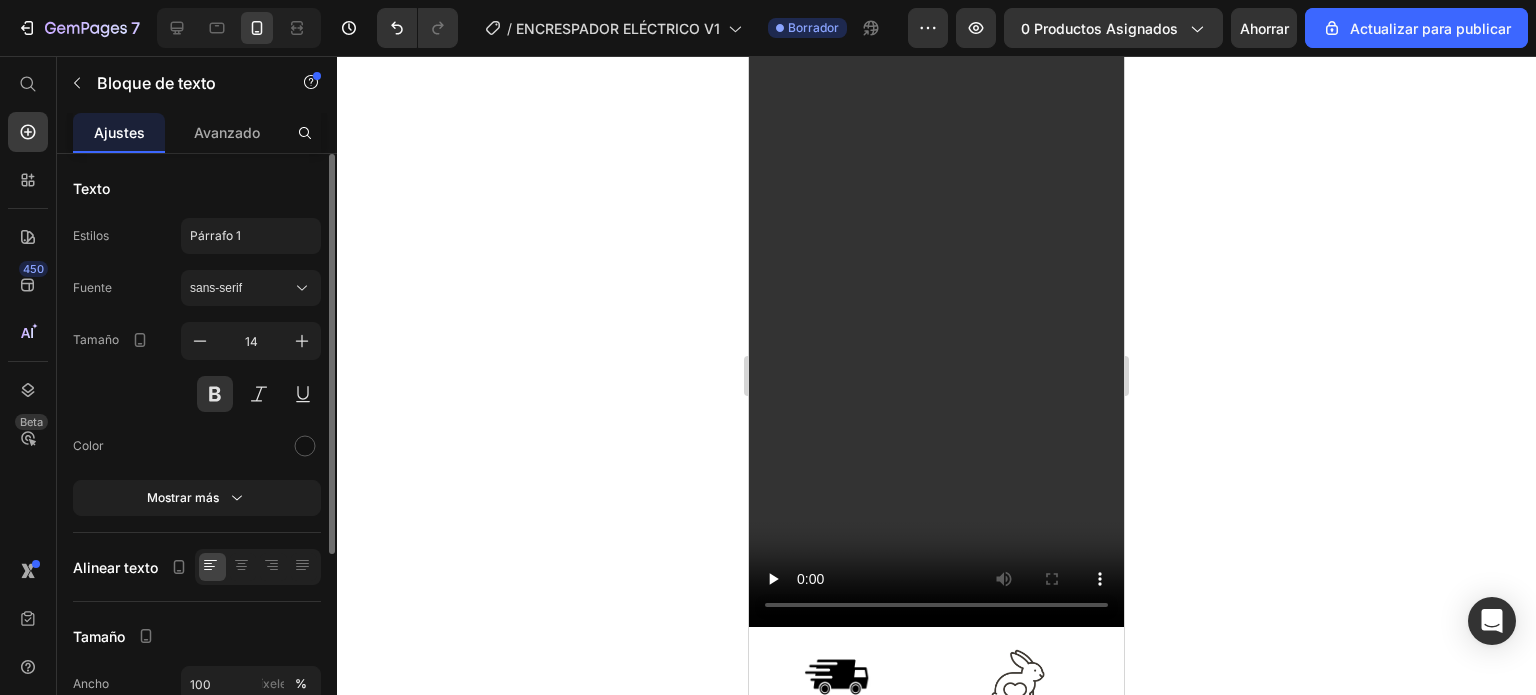 type on "16" 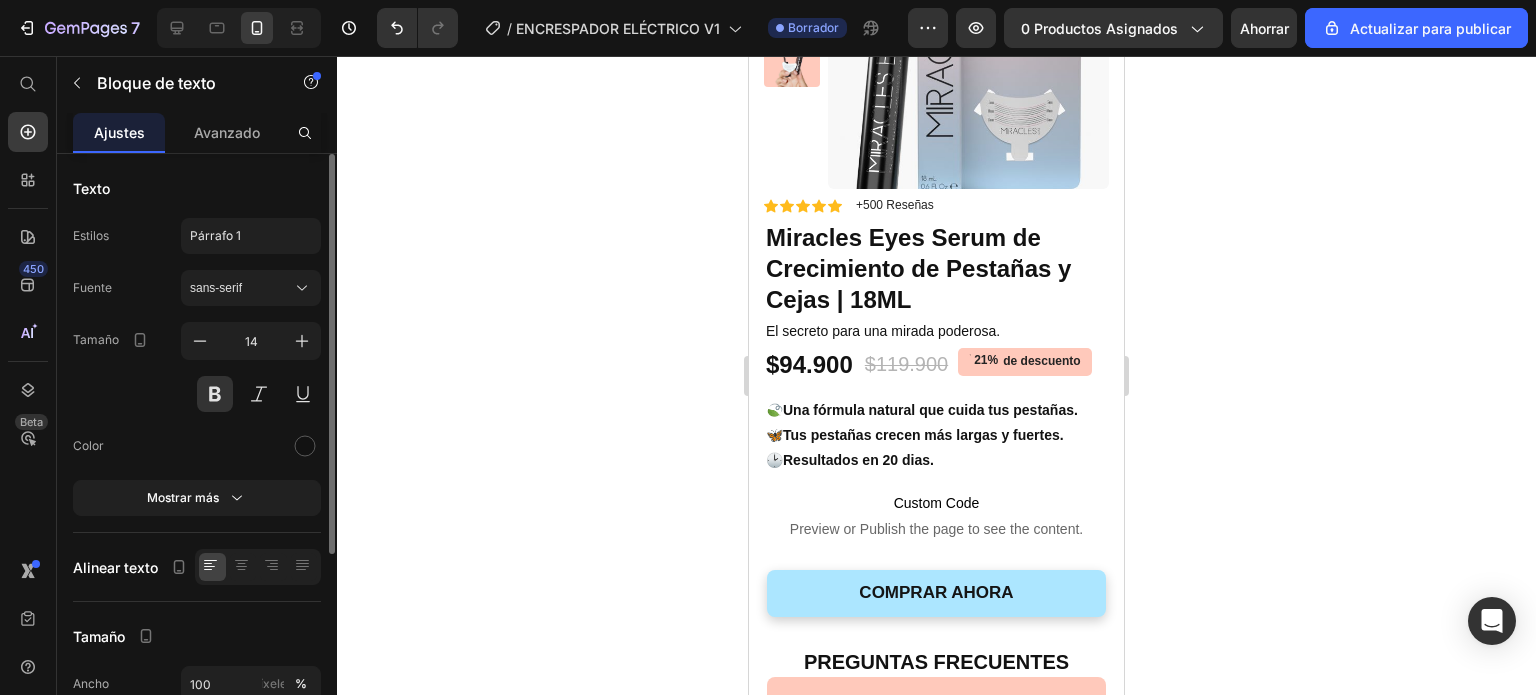 scroll, scrollTop: 5091, scrollLeft: 0, axis: vertical 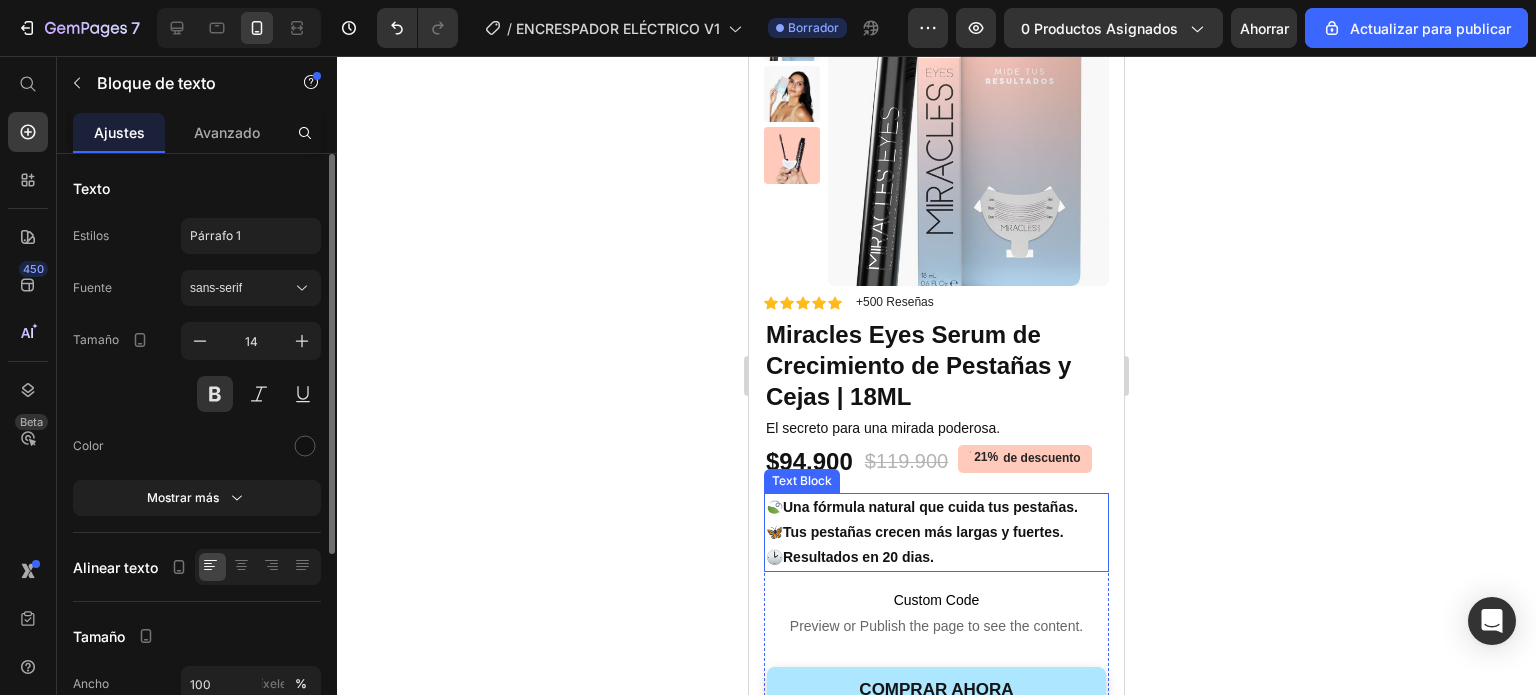 click on "🍃Una fórmula natural que cuida tus pestañas. 🦋Tus pestañas crecen más largas y fuertes. 🕑Resultados en 20 dias." at bounding box center [936, 533] 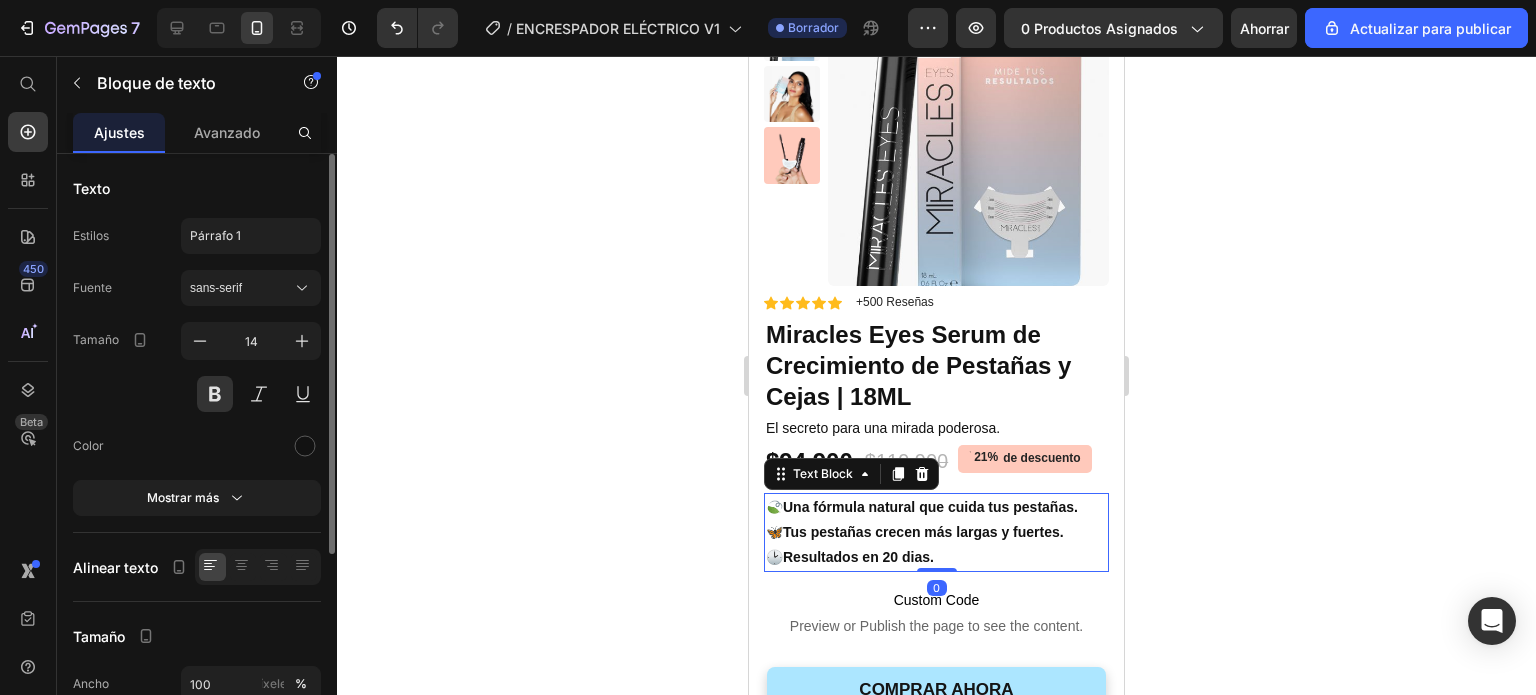 click on "🍃Una fórmula natural que cuida tus pestañas. 🦋Tus pestañas crecen más largas y fuertes. 🕑Resultados en 20 dias." at bounding box center [936, 533] 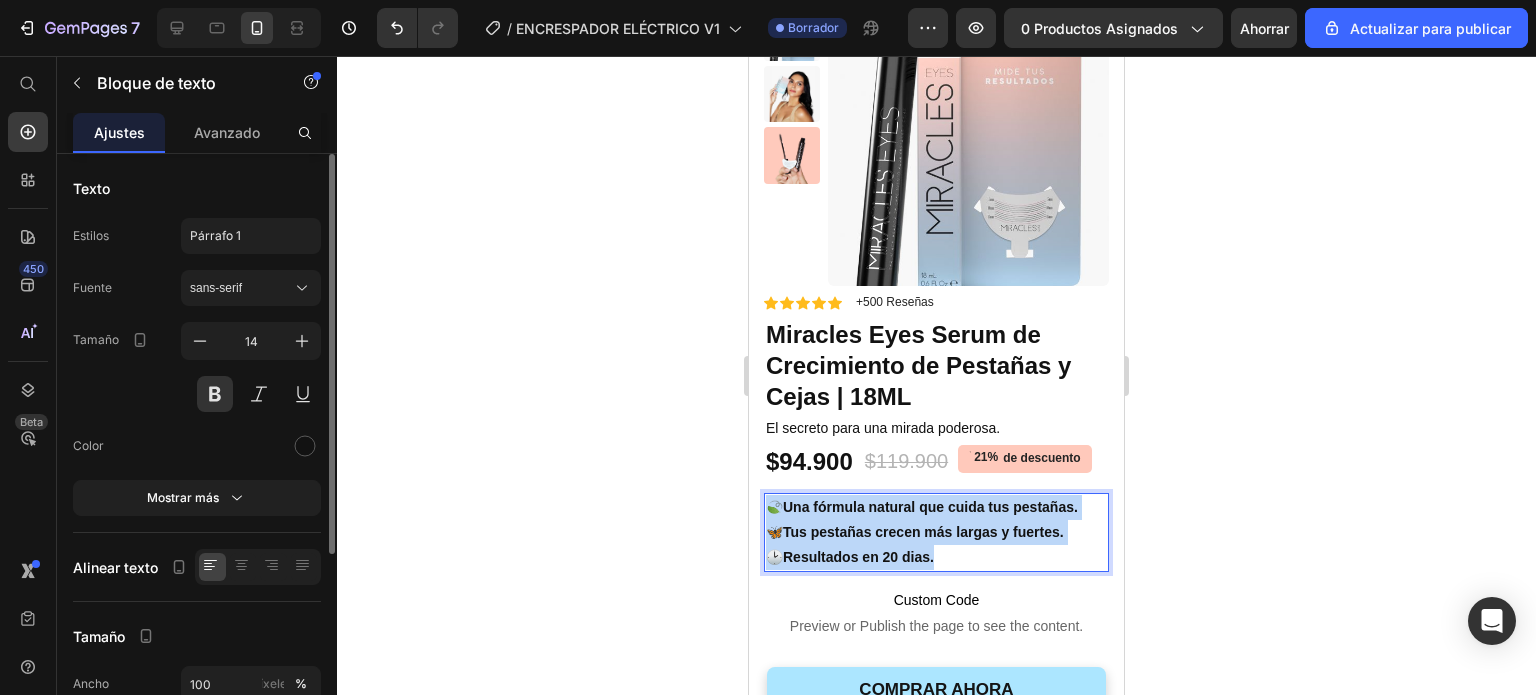 drag, startPoint x: 950, startPoint y: 469, endPoint x: 772, endPoint y: 426, distance: 183.12018 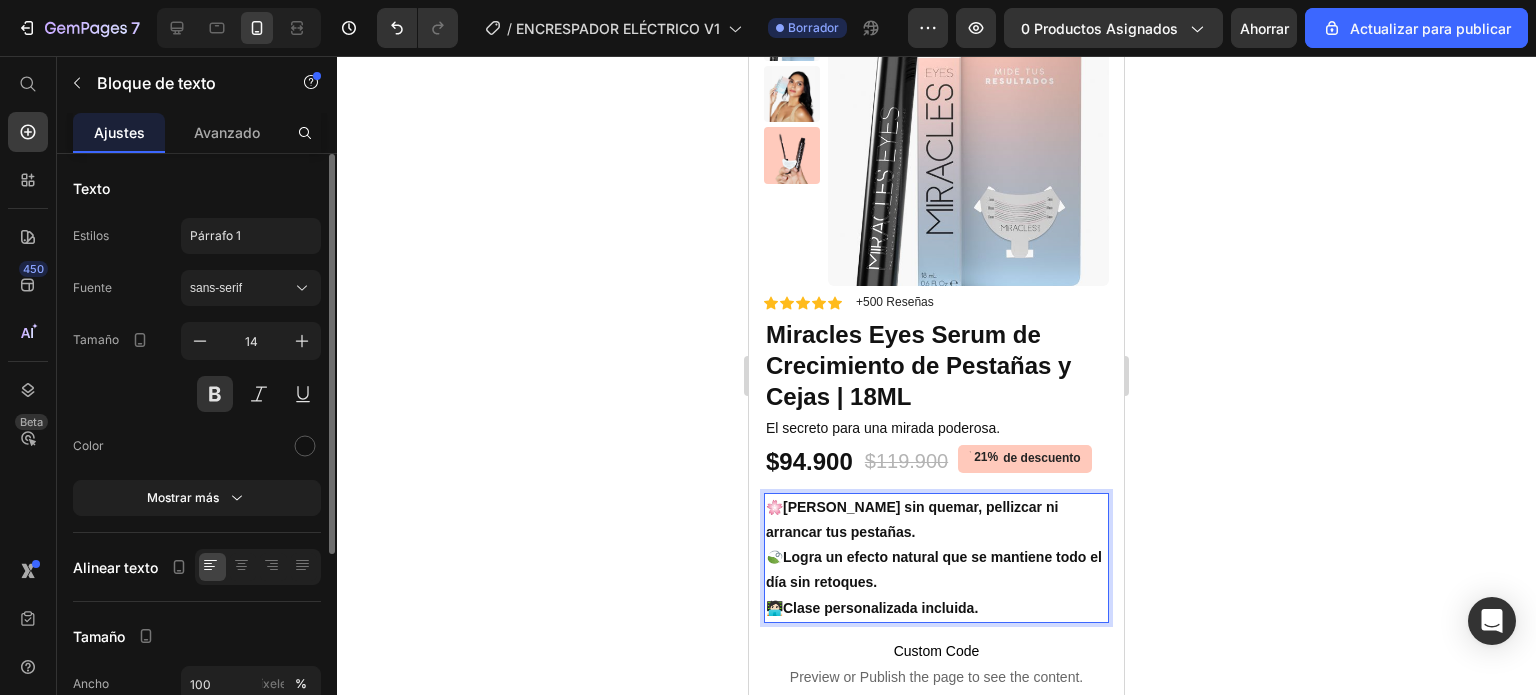 click 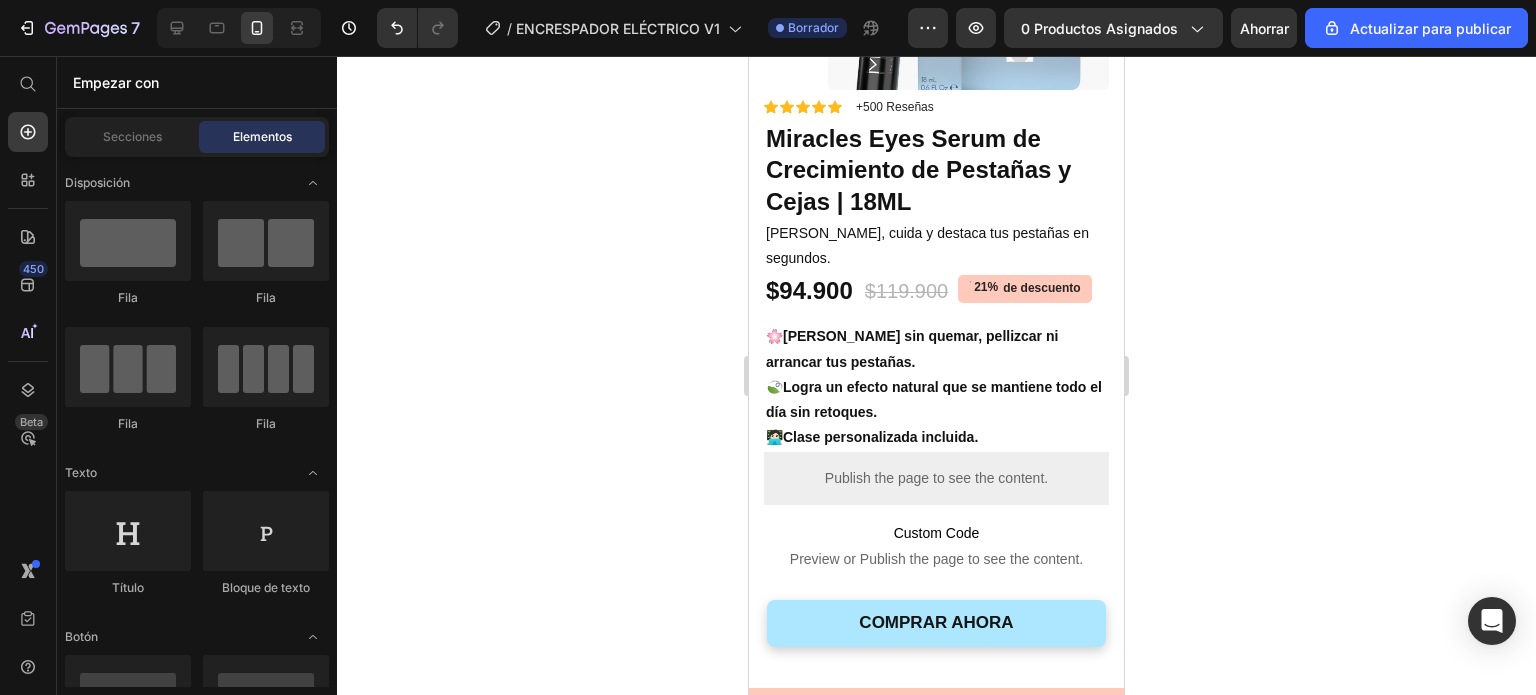 scroll, scrollTop: 1991, scrollLeft: 0, axis: vertical 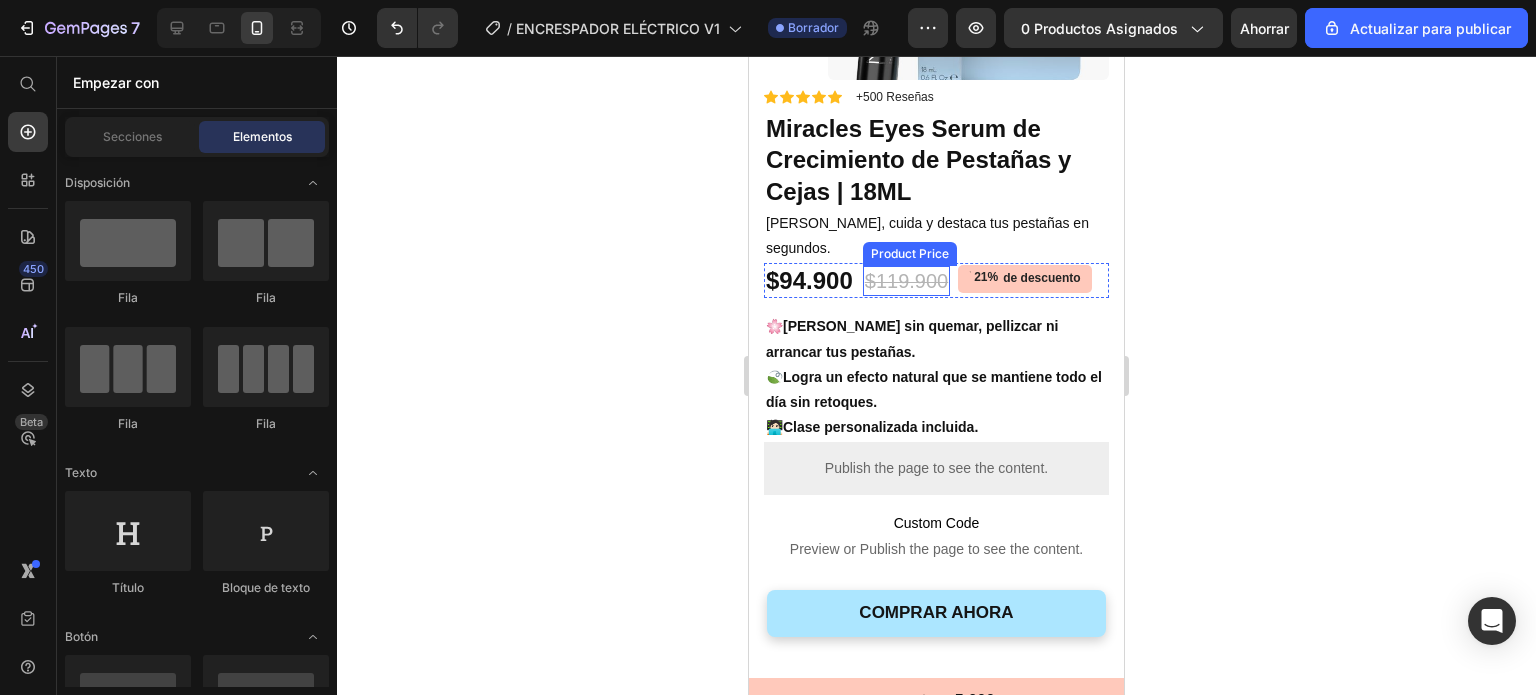 click on "Product Price" at bounding box center [910, 254] 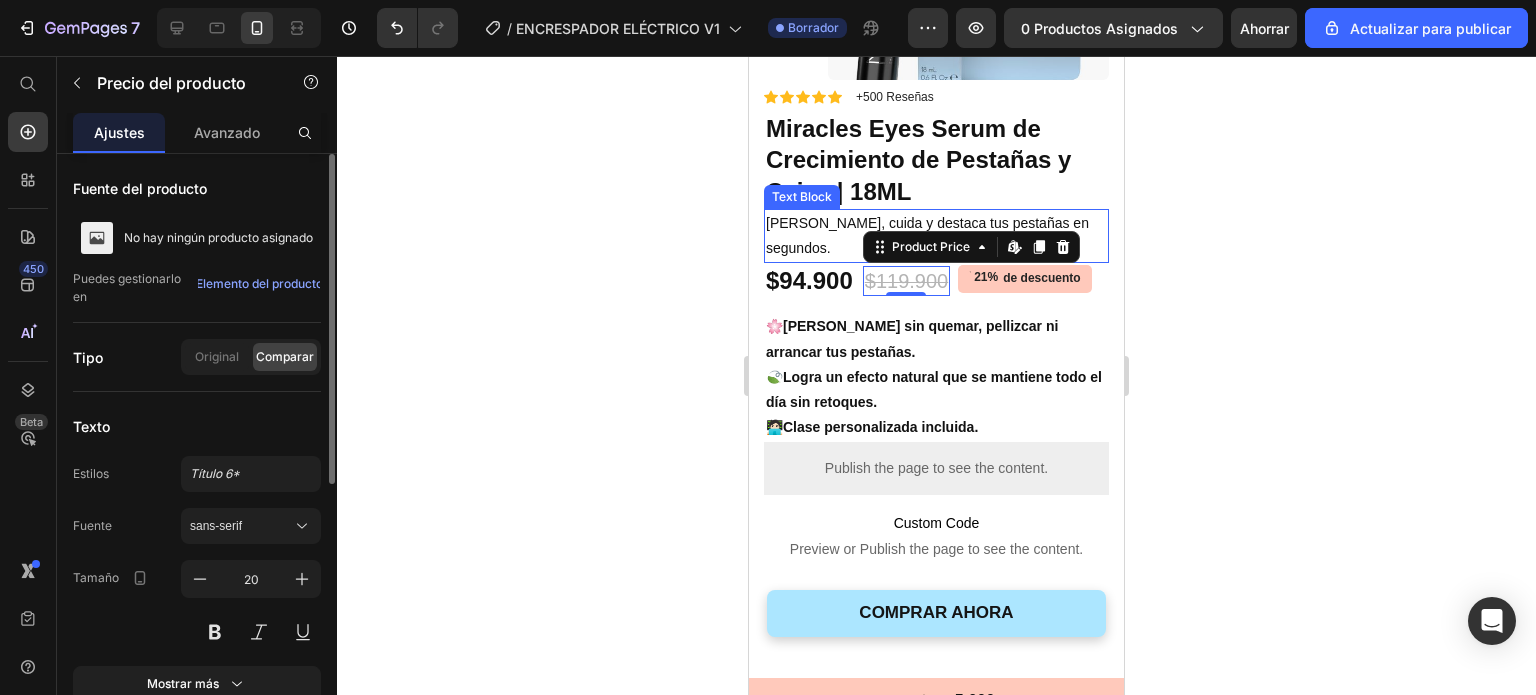 click on "[PERSON_NAME], cuida y destaca tus pestañas en segundos." at bounding box center [936, 236] 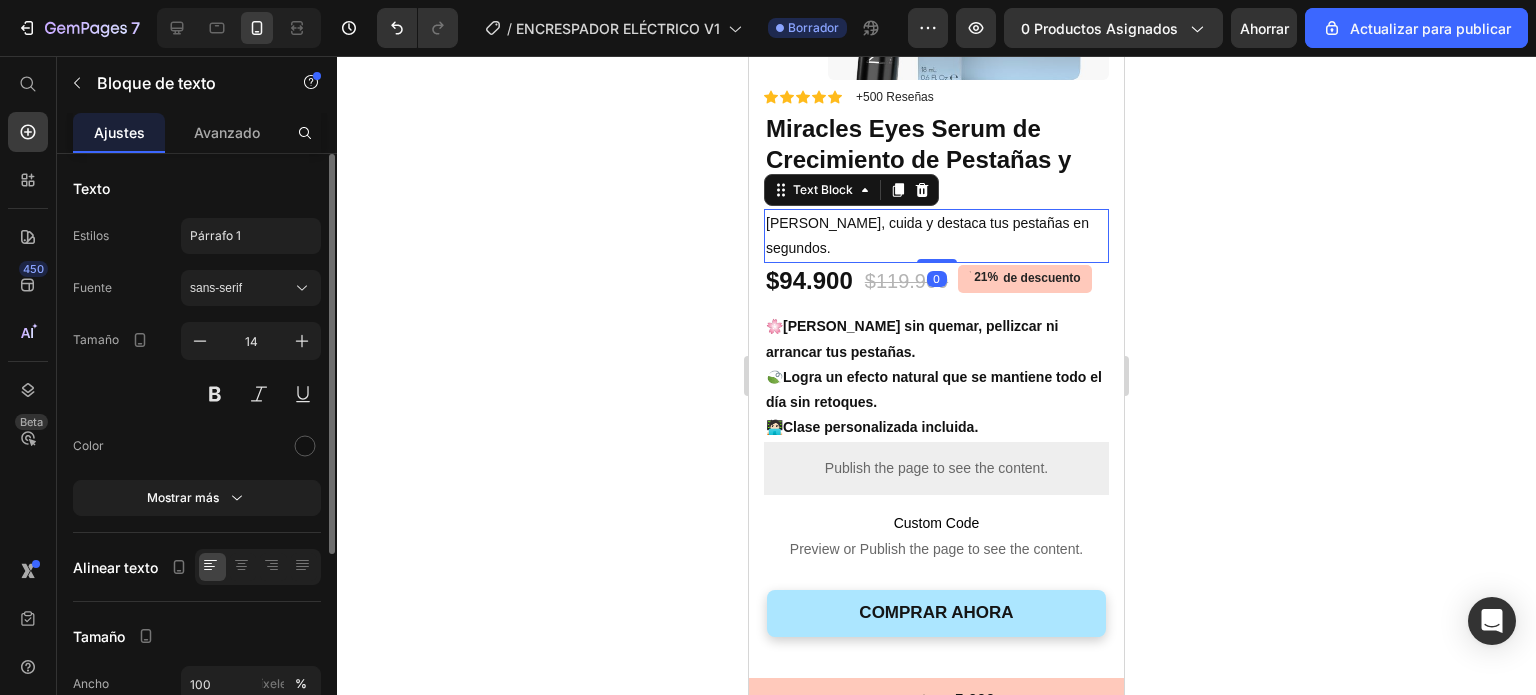 click on "[PERSON_NAME], cuida y destaca tus pestañas en segundos." at bounding box center (936, 236) 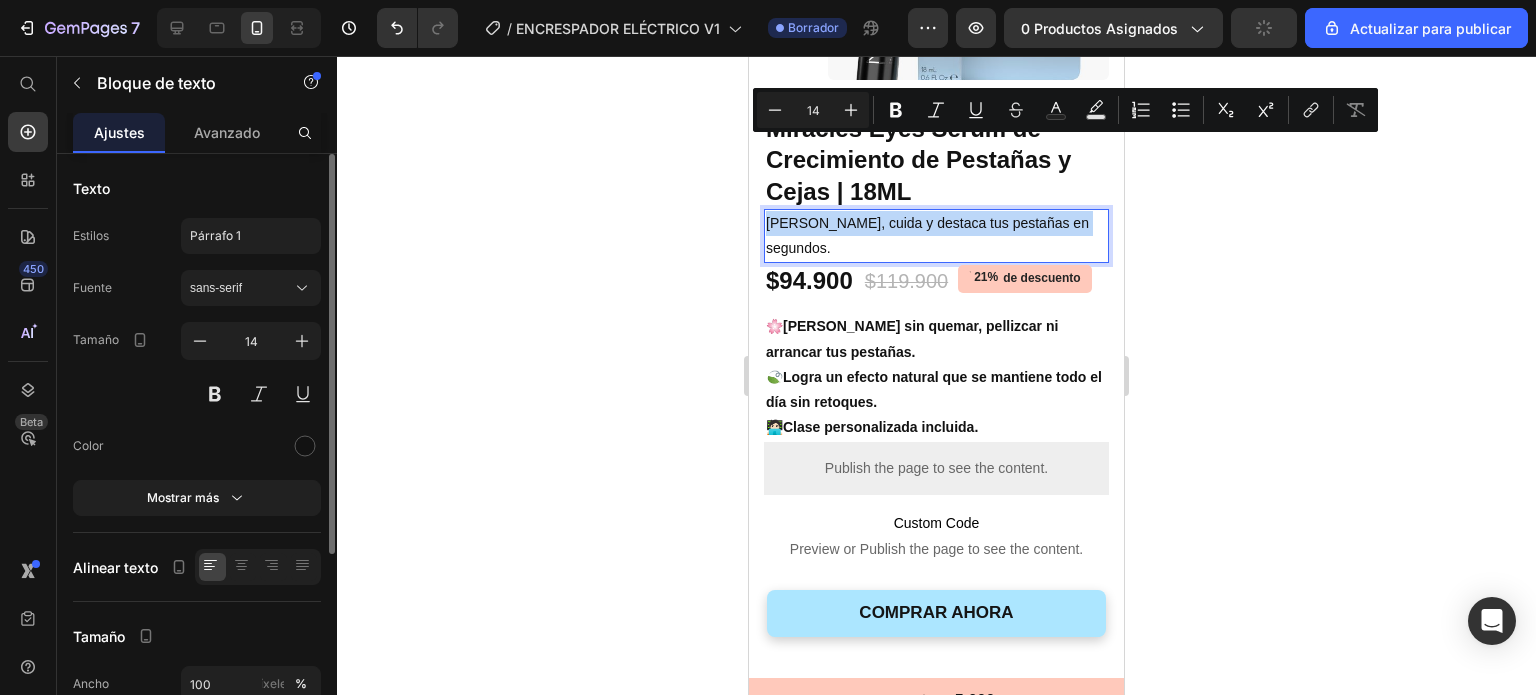 drag, startPoint x: 768, startPoint y: 146, endPoint x: 1077, endPoint y: 148, distance: 309.00647 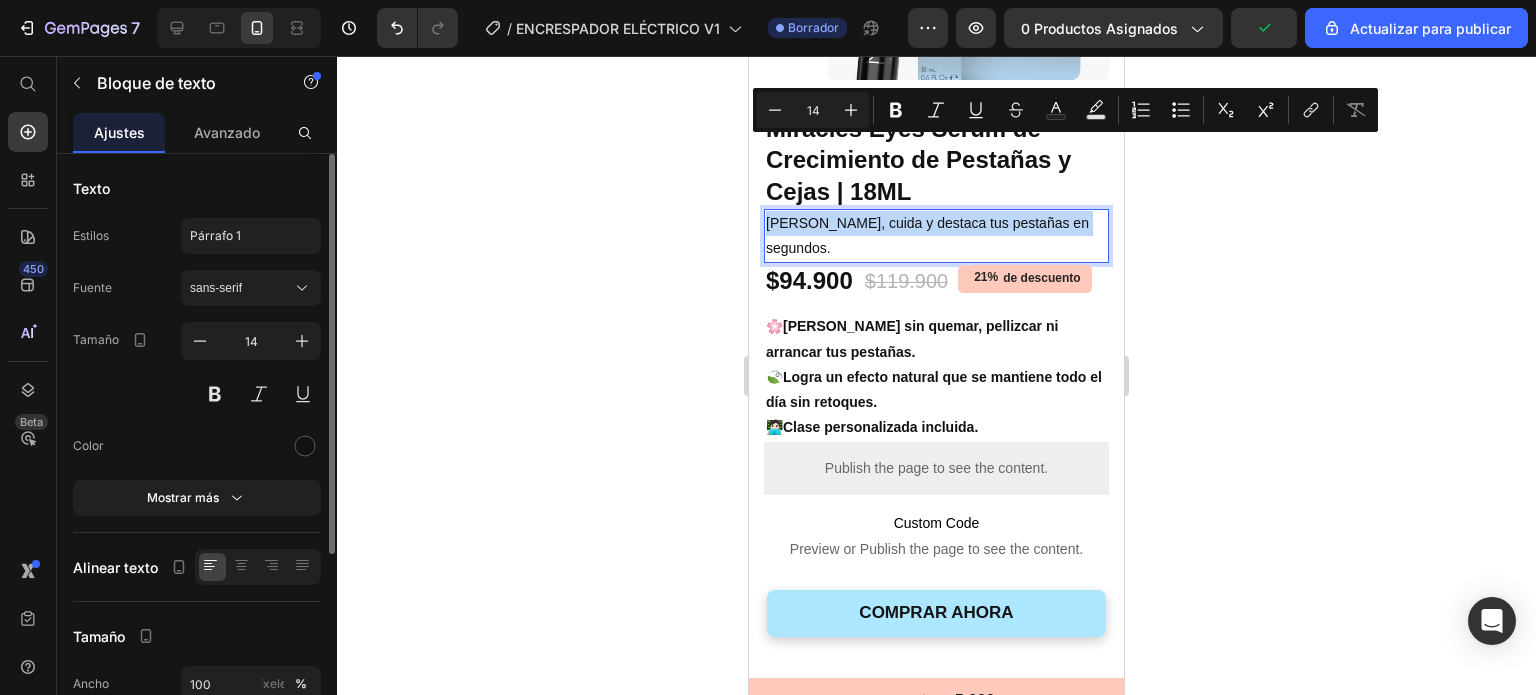 copy on "[PERSON_NAME], cuida y destaca tus pestañas en segundos." 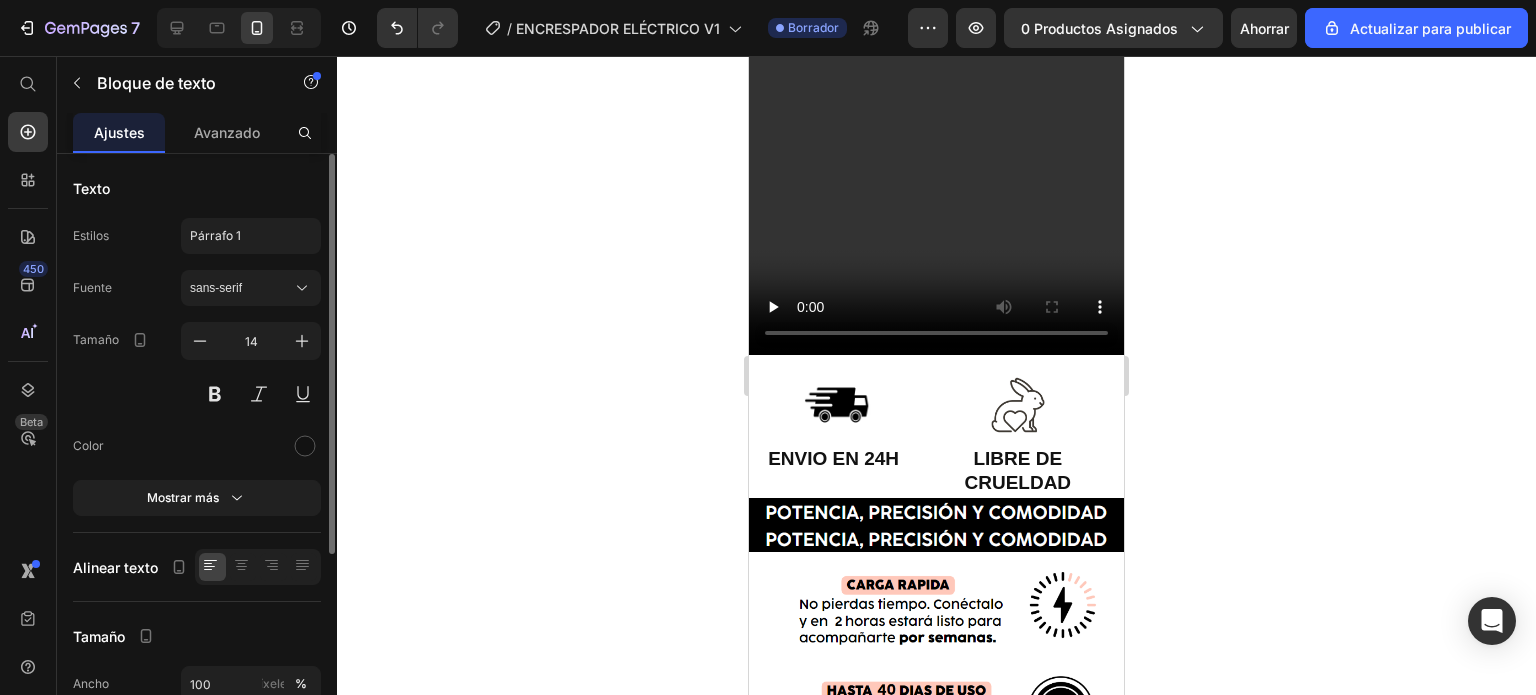 type on "16" 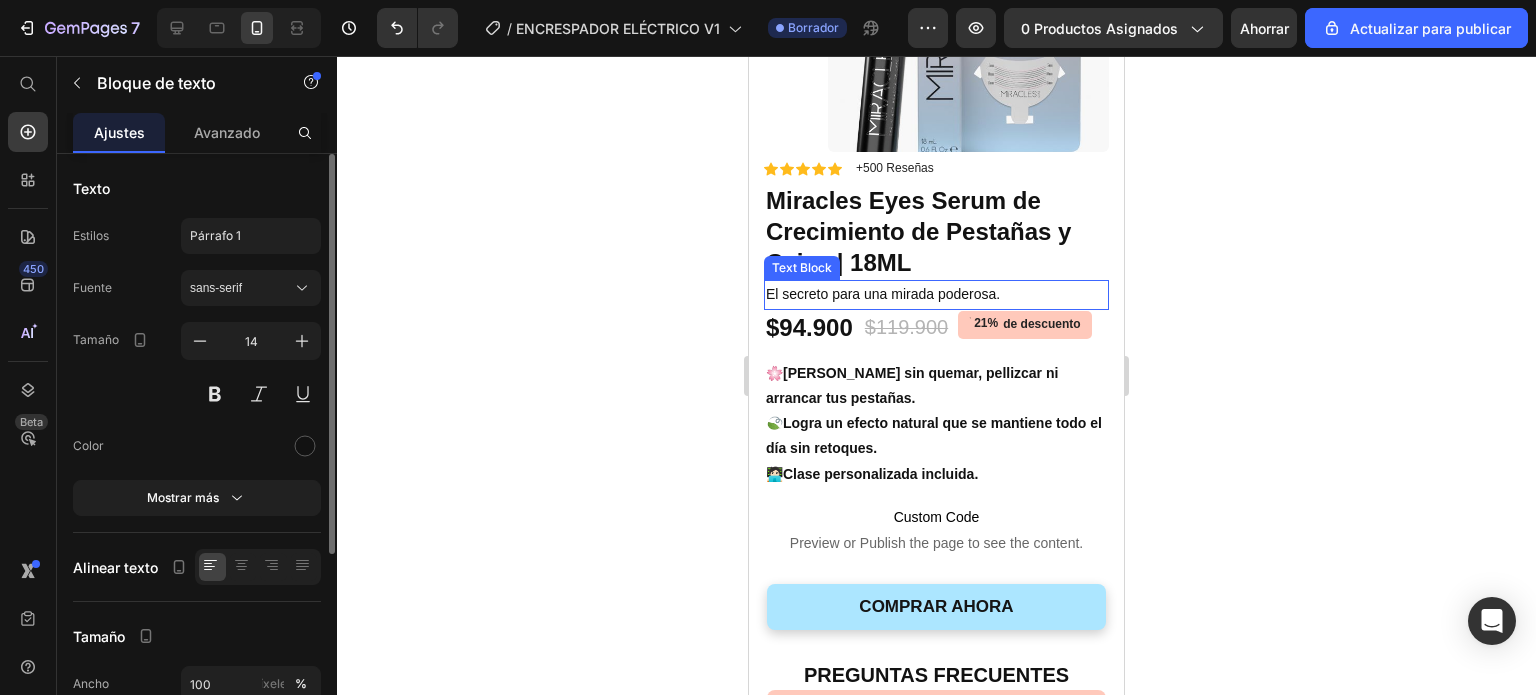 scroll, scrollTop: 5191, scrollLeft: 0, axis: vertical 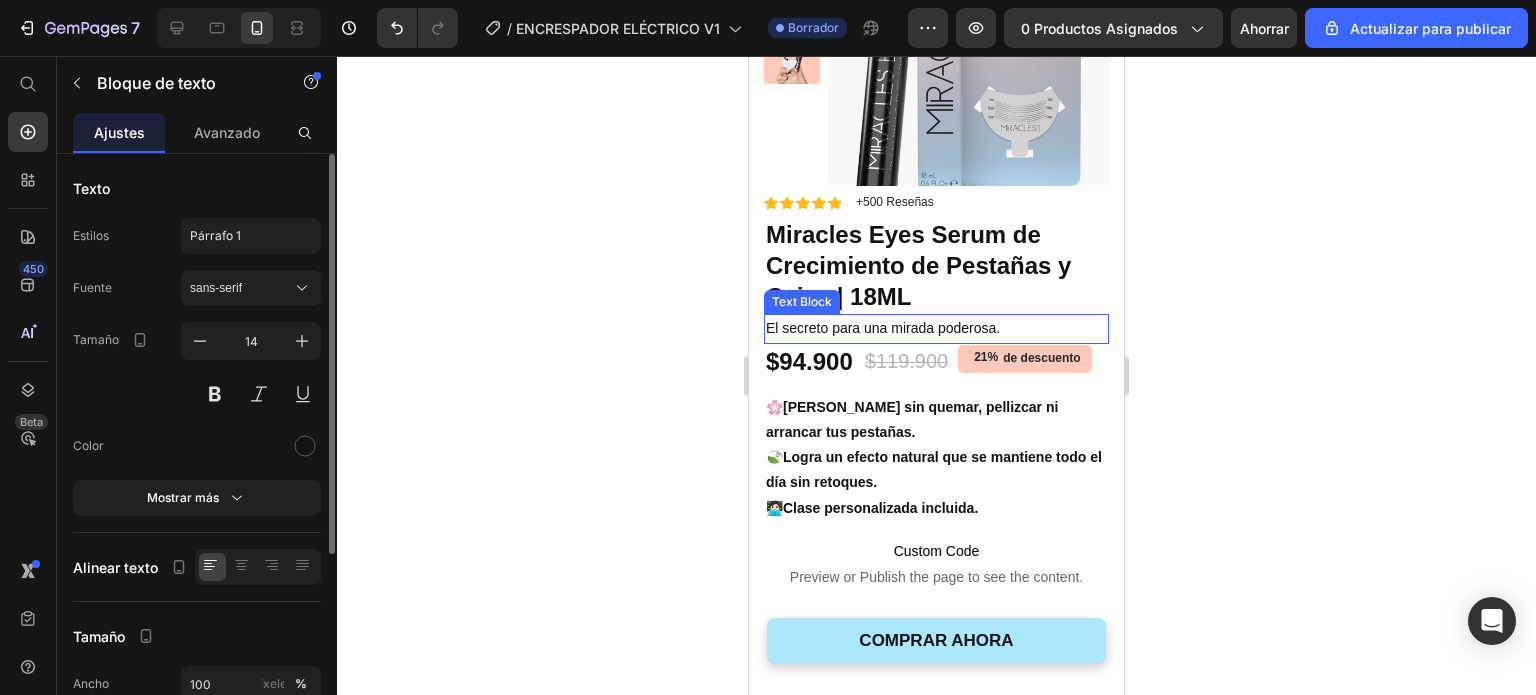 click on "El secreto para una mirada poderosa." at bounding box center (936, 328) 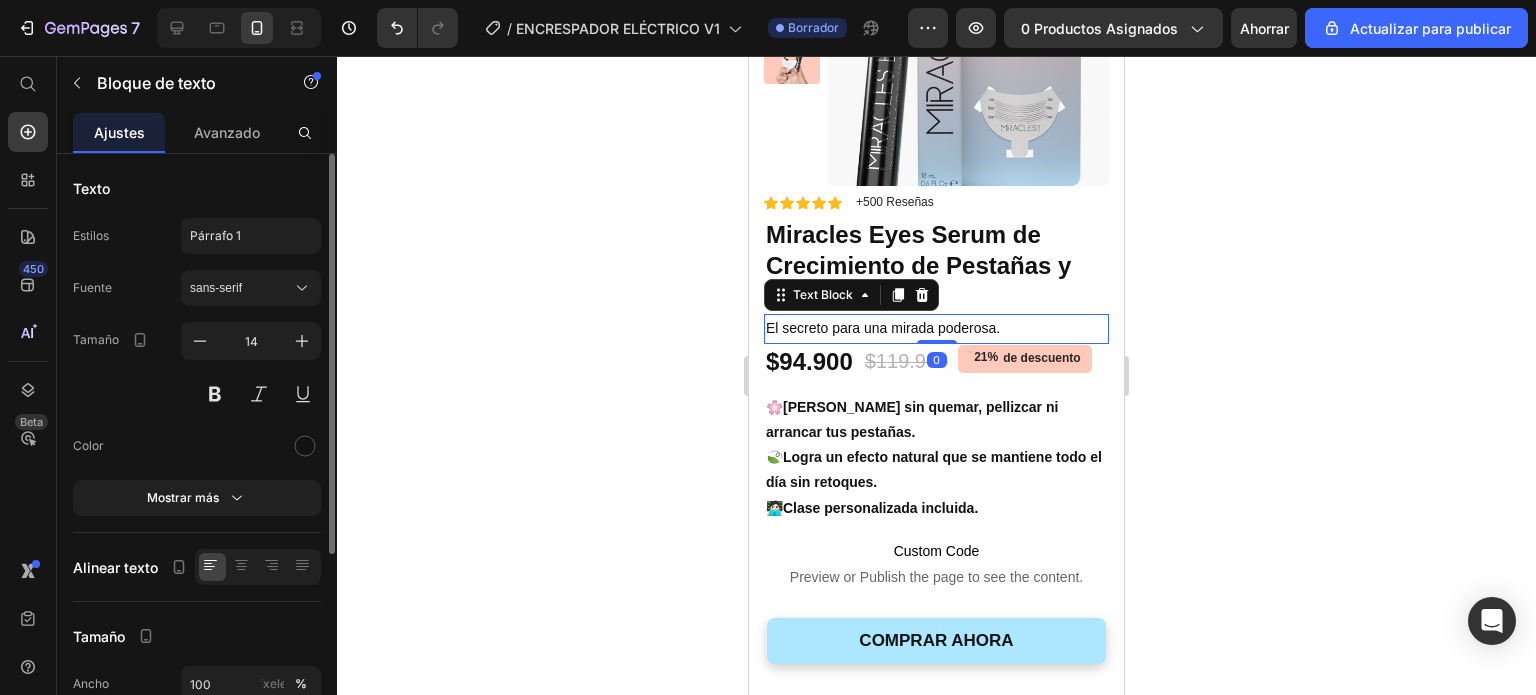 click on "El secreto para una mirada poderosa." at bounding box center (936, 328) 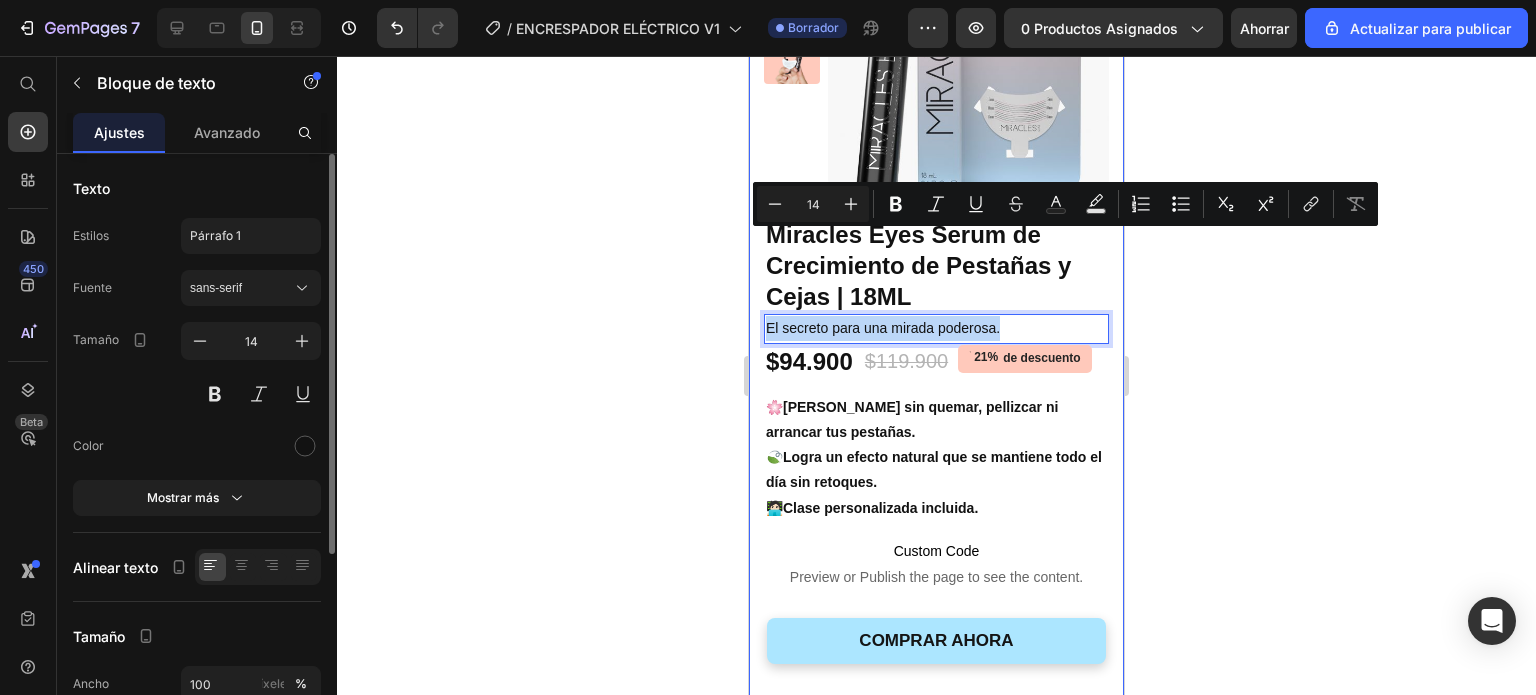 drag, startPoint x: 996, startPoint y: 236, endPoint x: 759, endPoint y: 231, distance: 237.05273 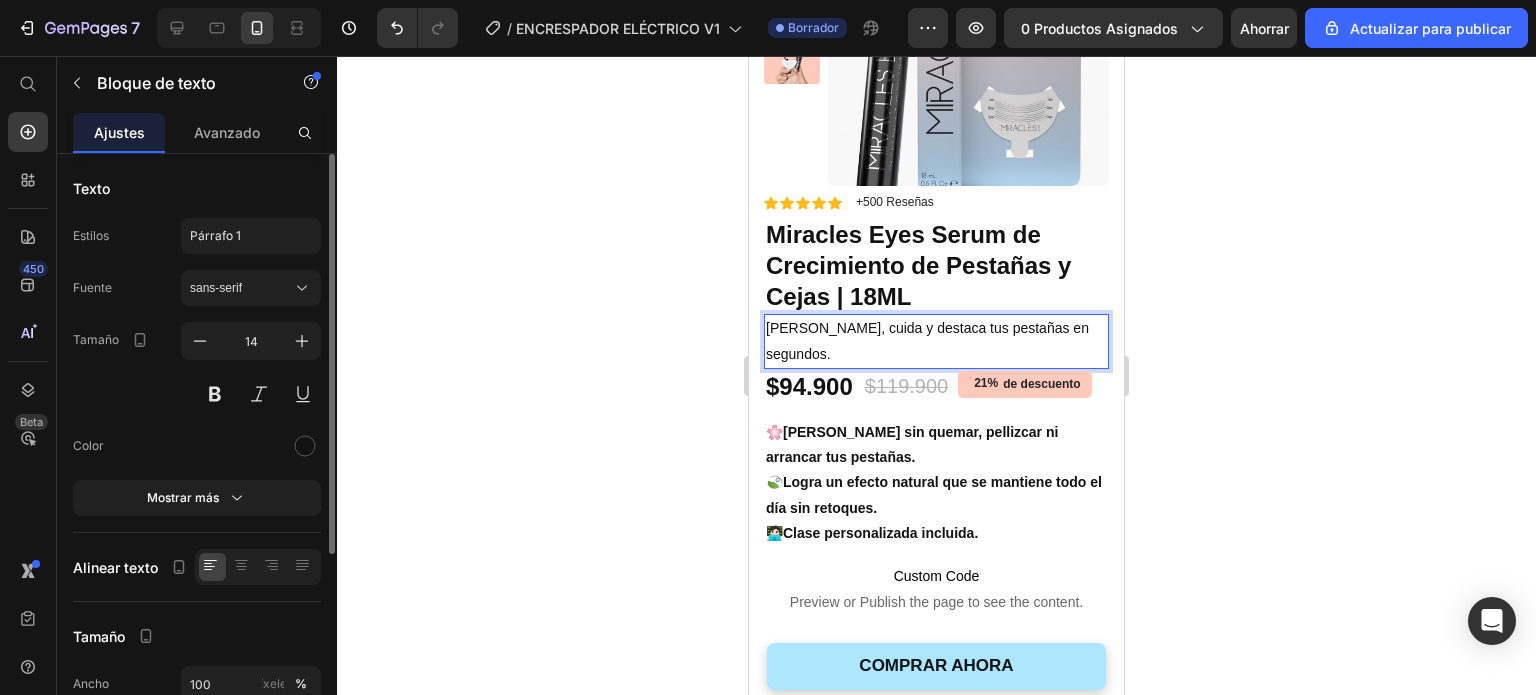 click 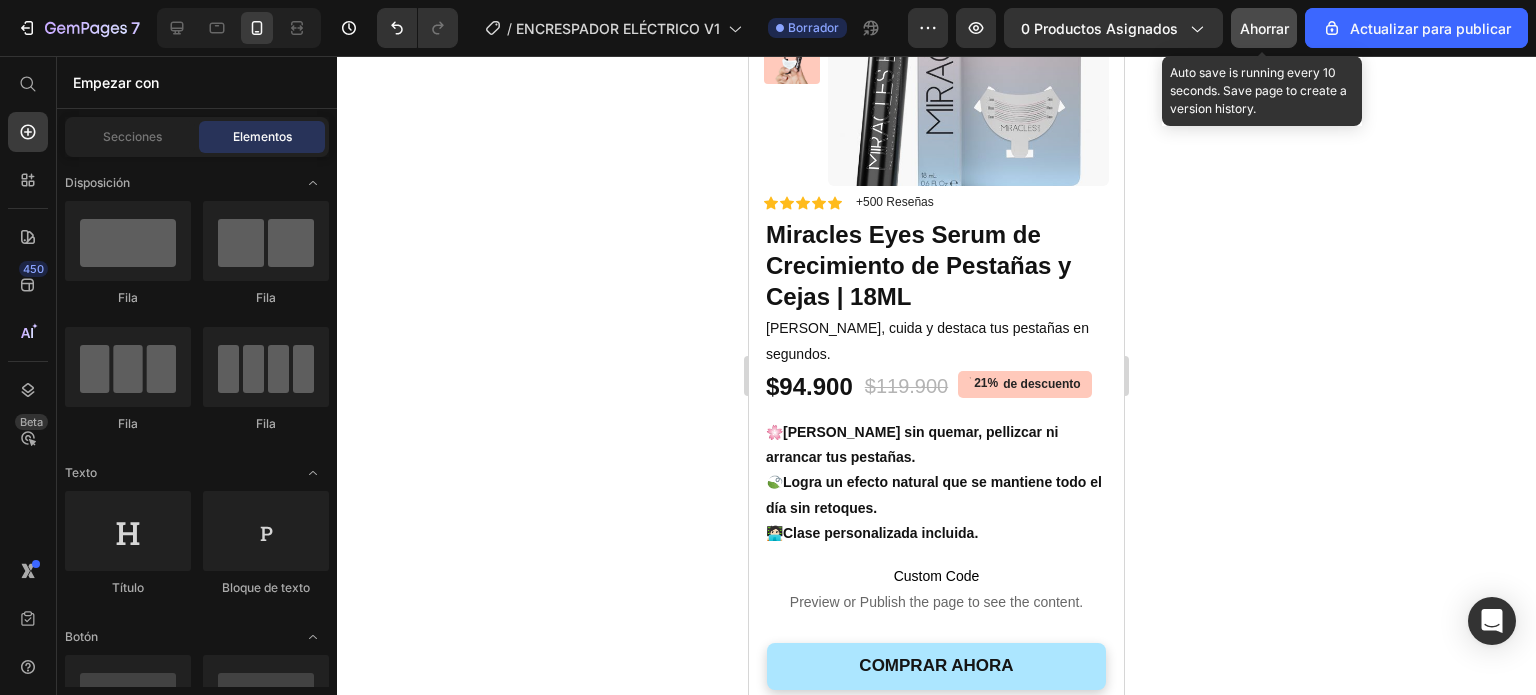 click on "Ahorrar" 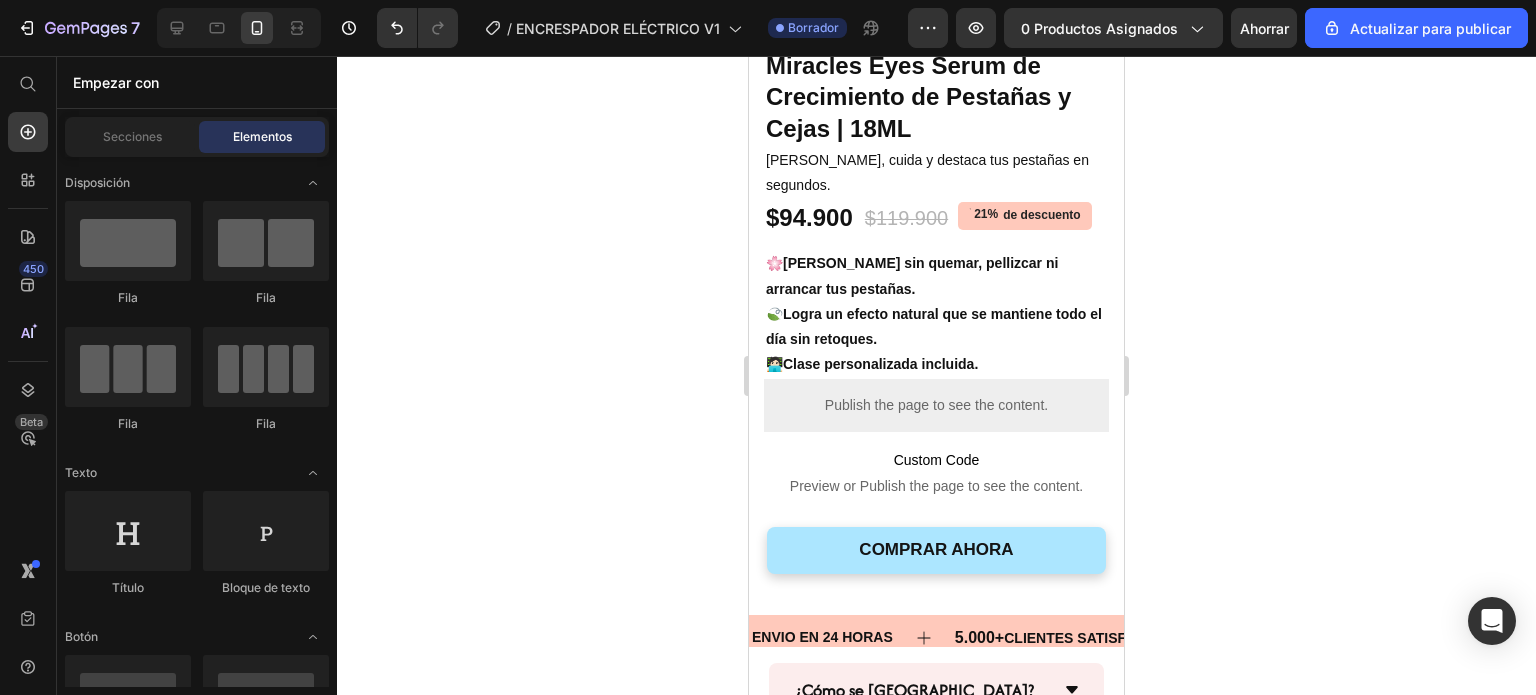 scroll, scrollTop: 2372, scrollLeft: 0, axis: vertical 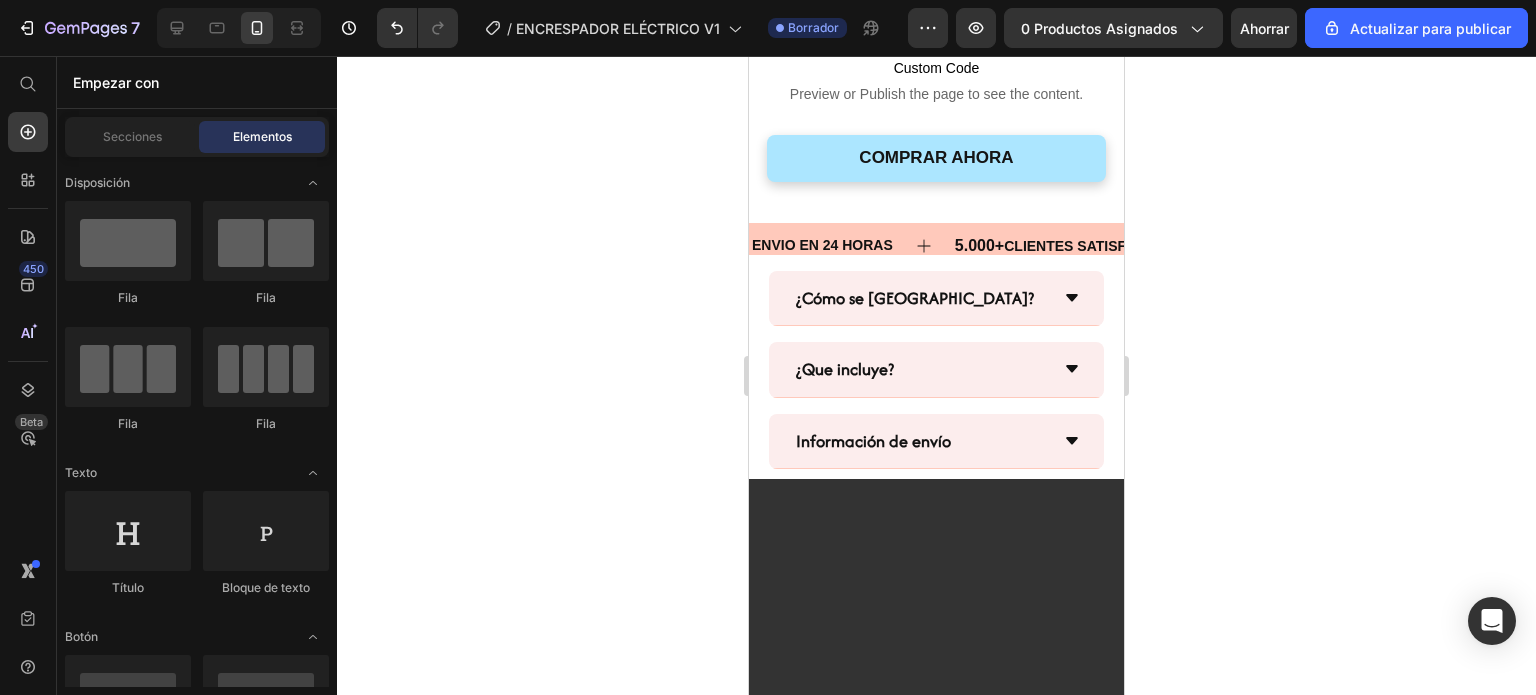drag, startPoint x: 1116, startPoint y: 572, endPoint x: 1878, endPoint y: 356, distance: 792.0227 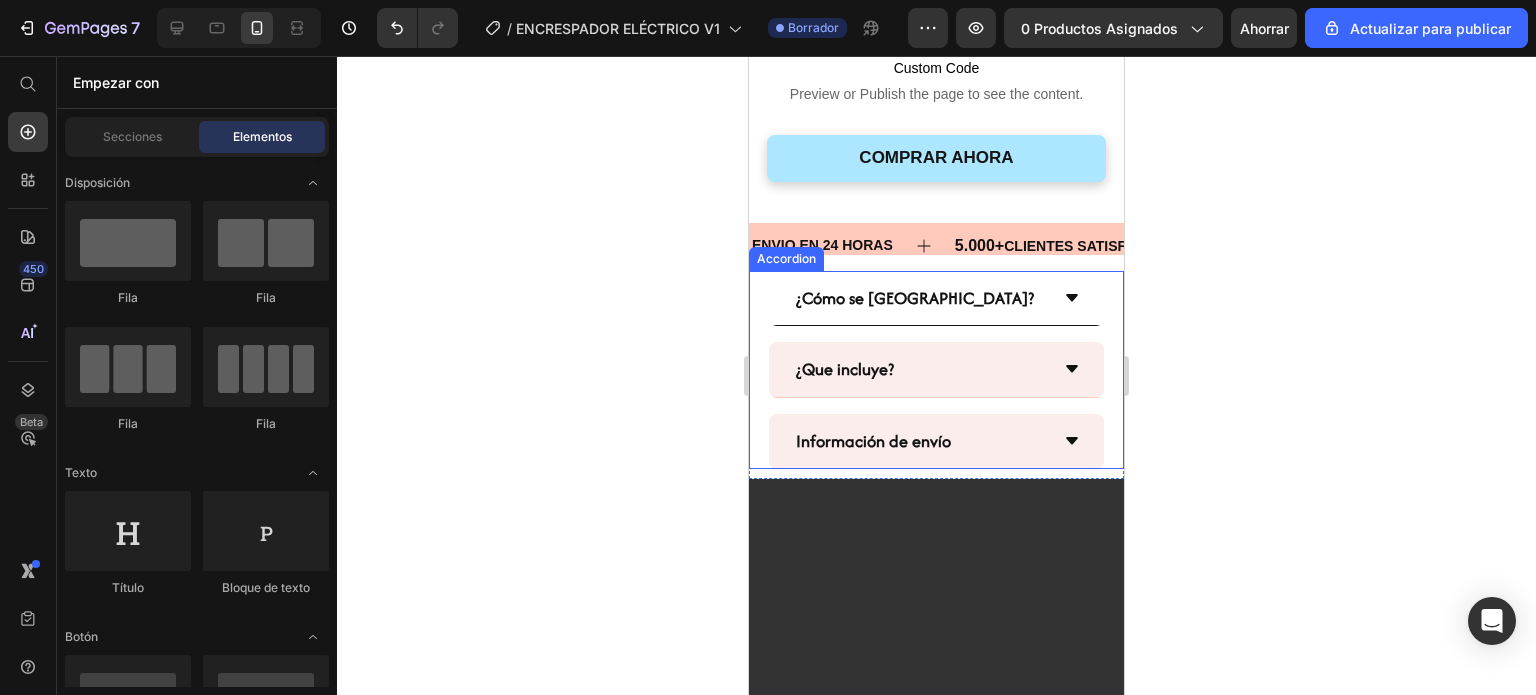 click 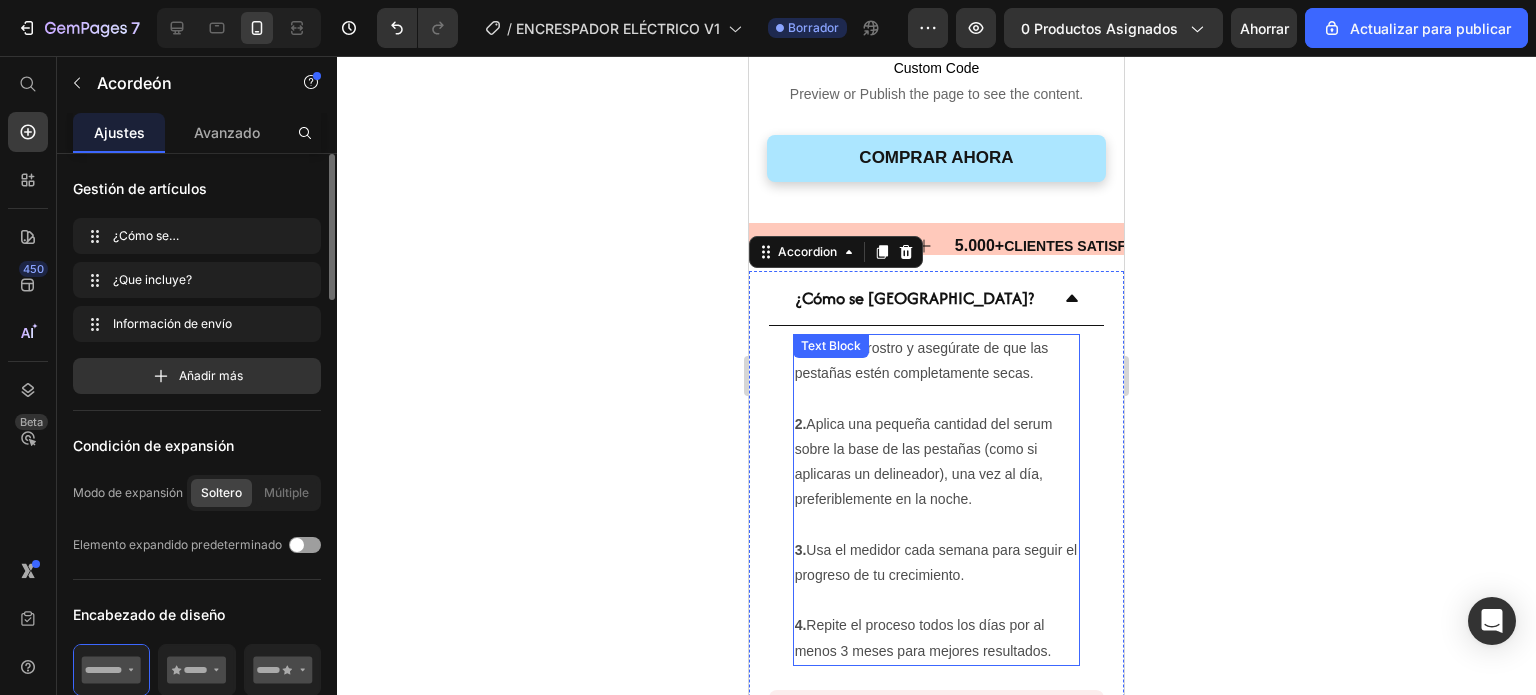 click on "1.  Limpia tu rostro y asegúrate de que las pestañas estén completamente secas." at bounding box center [937, 374] 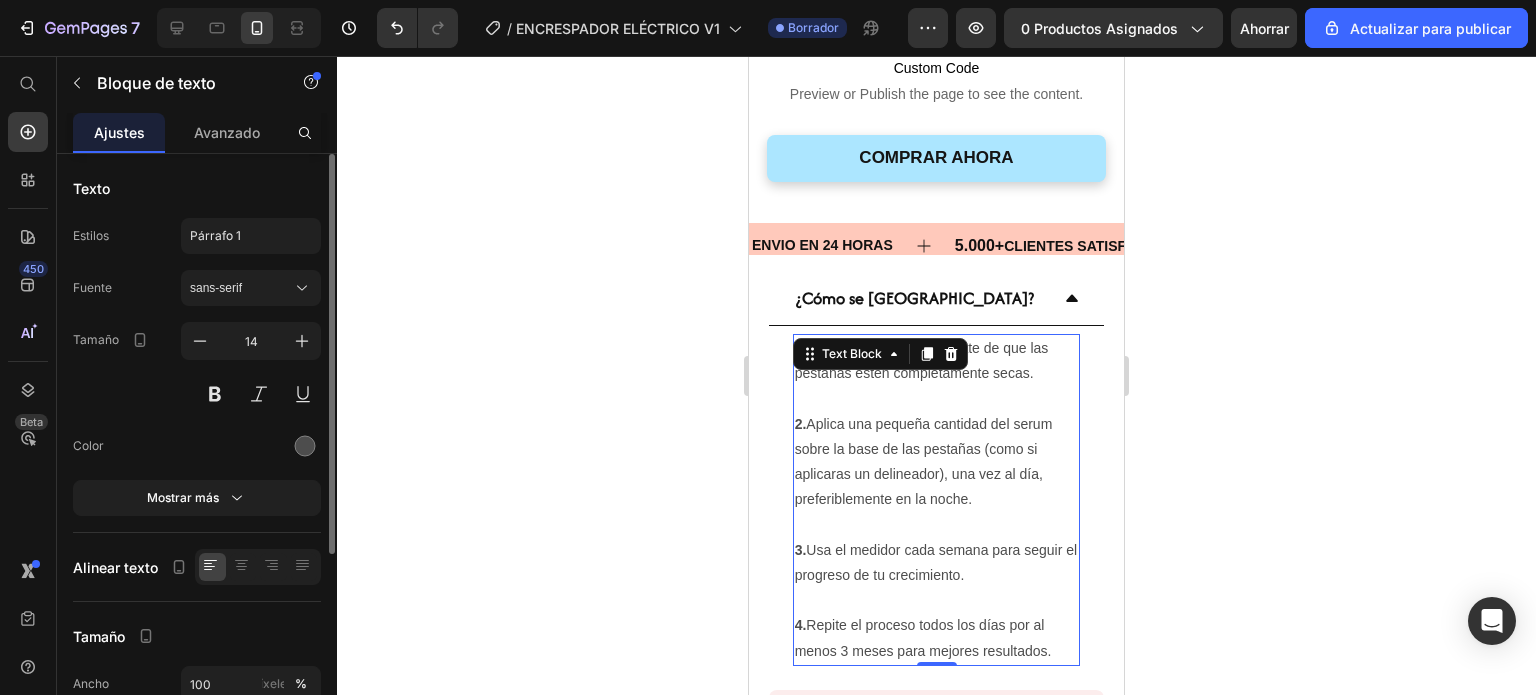 click on "1.  Limpia tu rostro y asegúrate de que las pestañas estén completamente secas." at bounding box center [937, 374] 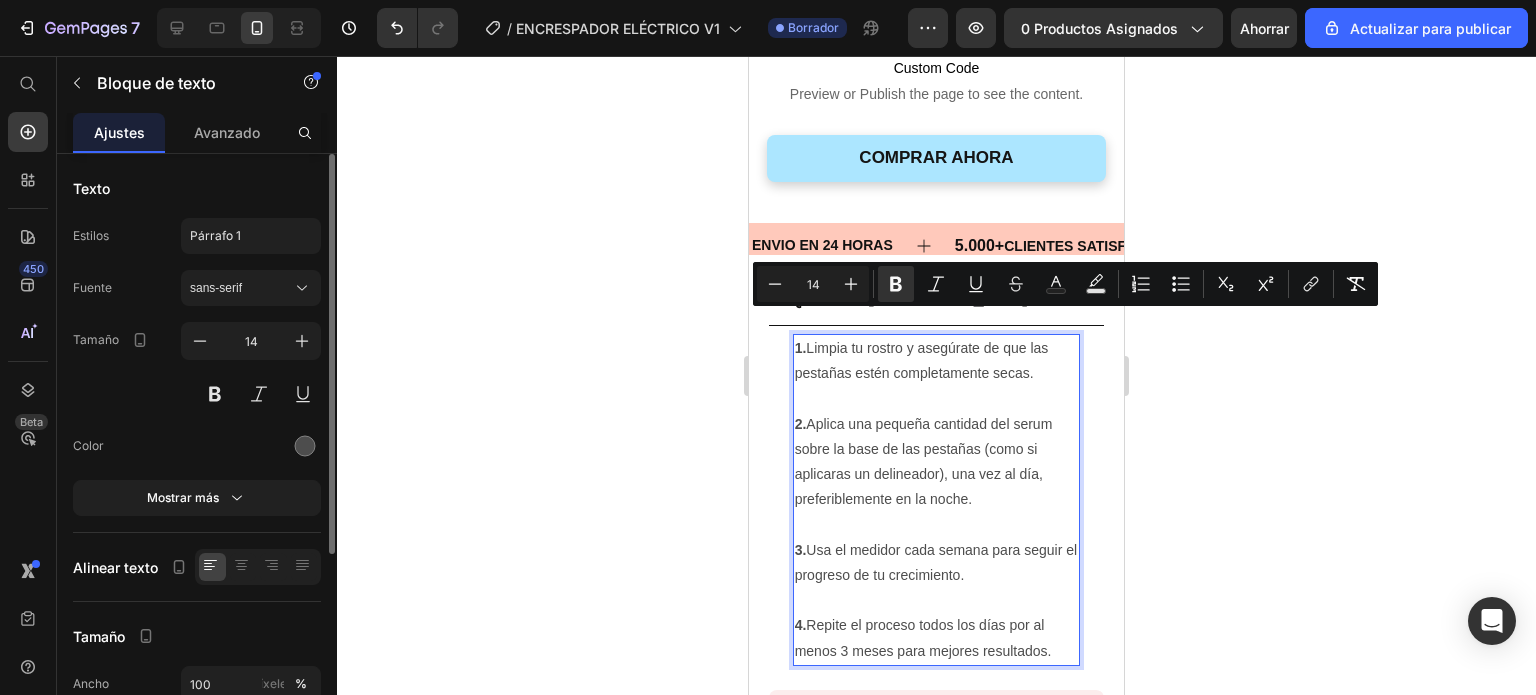 drag, startPoint x: 795, startPoint y: 319, endPoint x: 1056, endPoint y: 621, distance: 399.15536 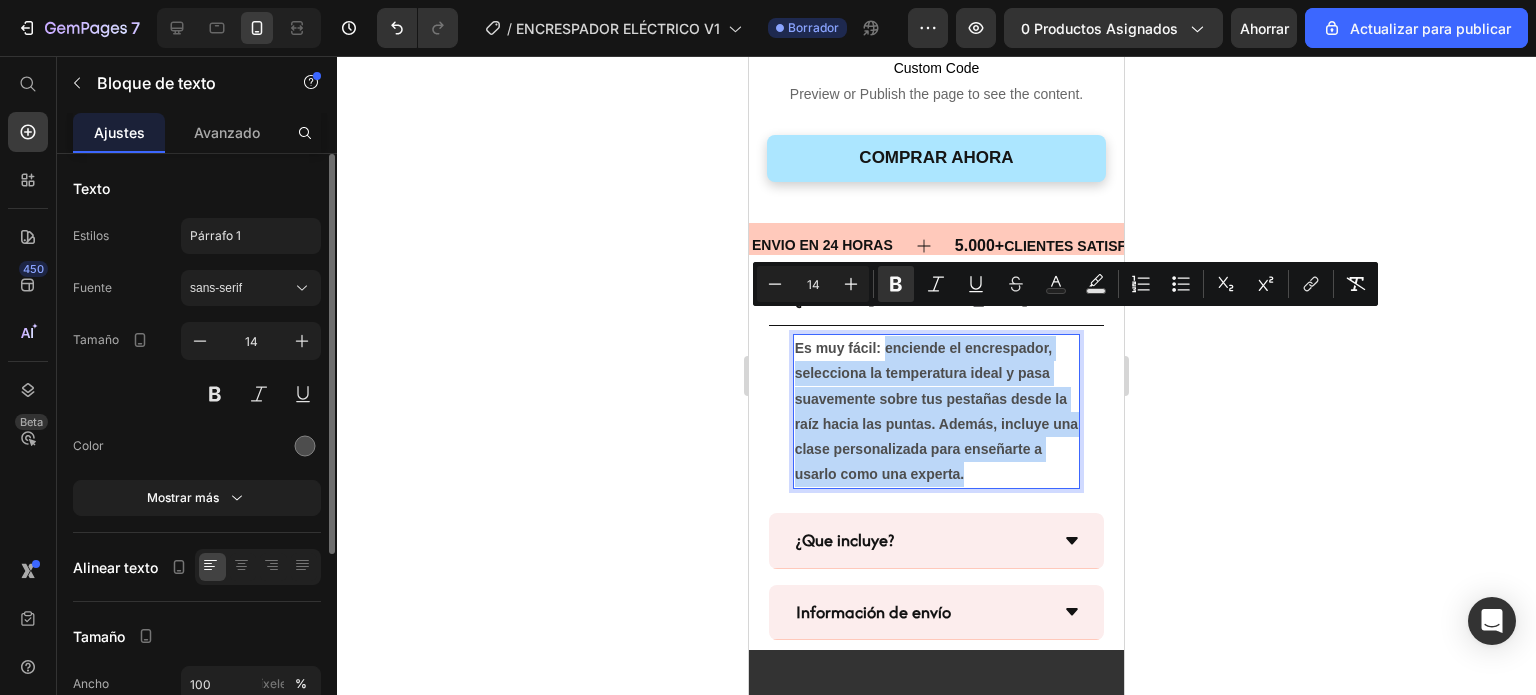 drag, startPoint x: 885, startPoint y: 321, endPoint x: 1051, endPoint y: 451, distance: 210.84592 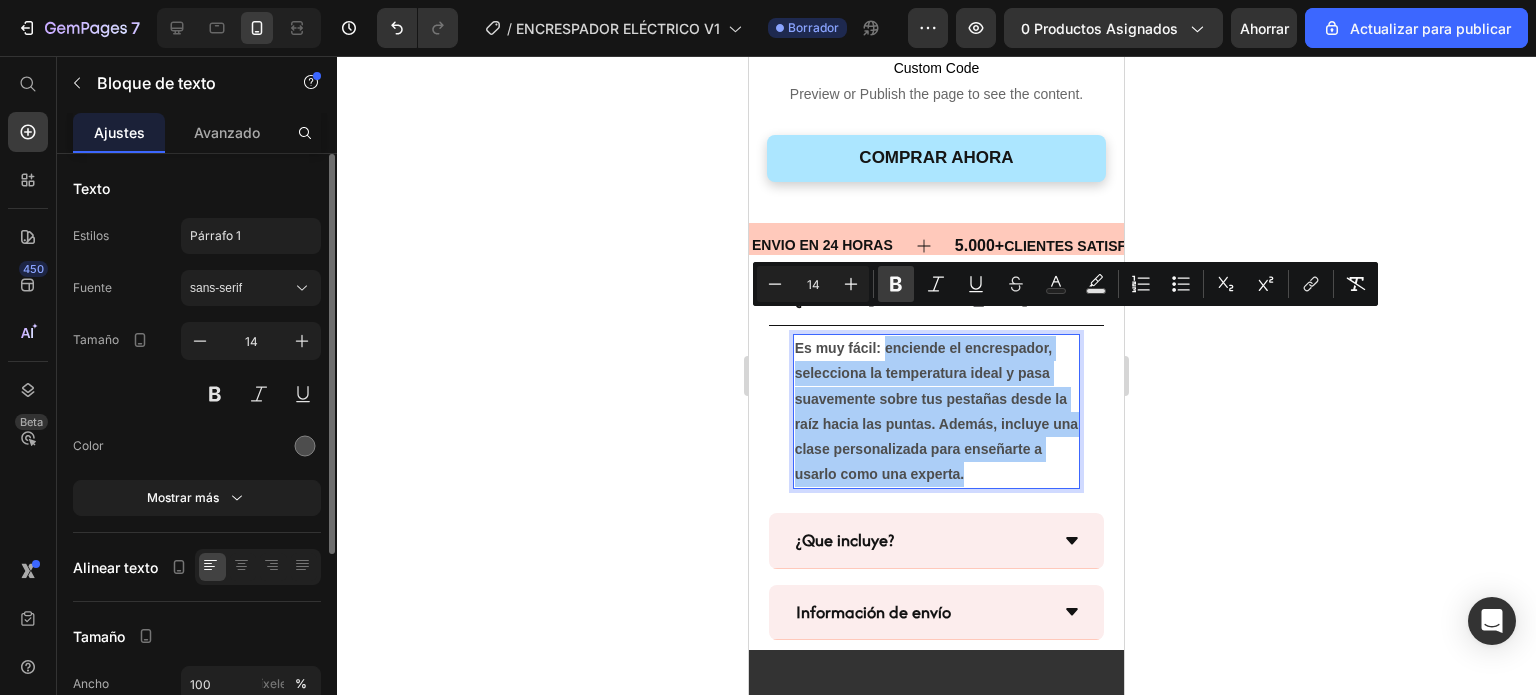 click 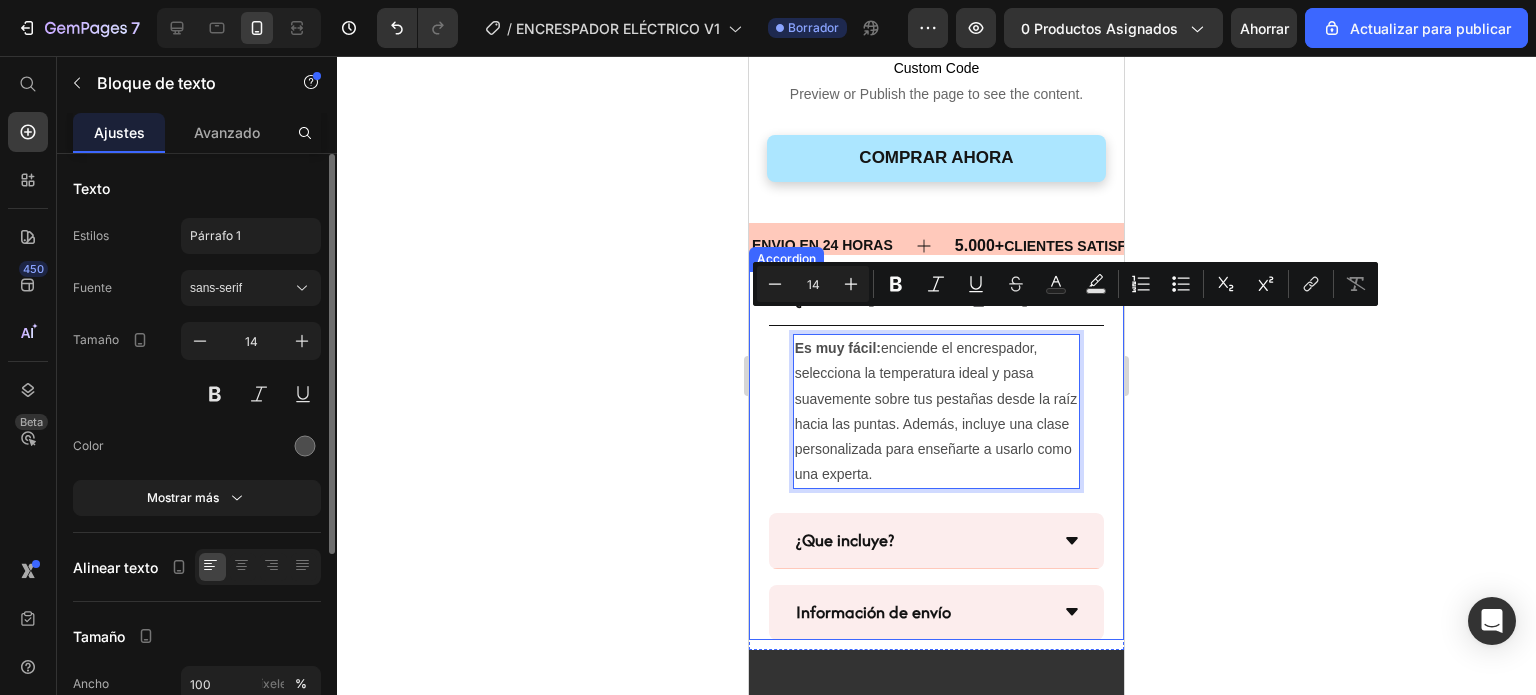 click 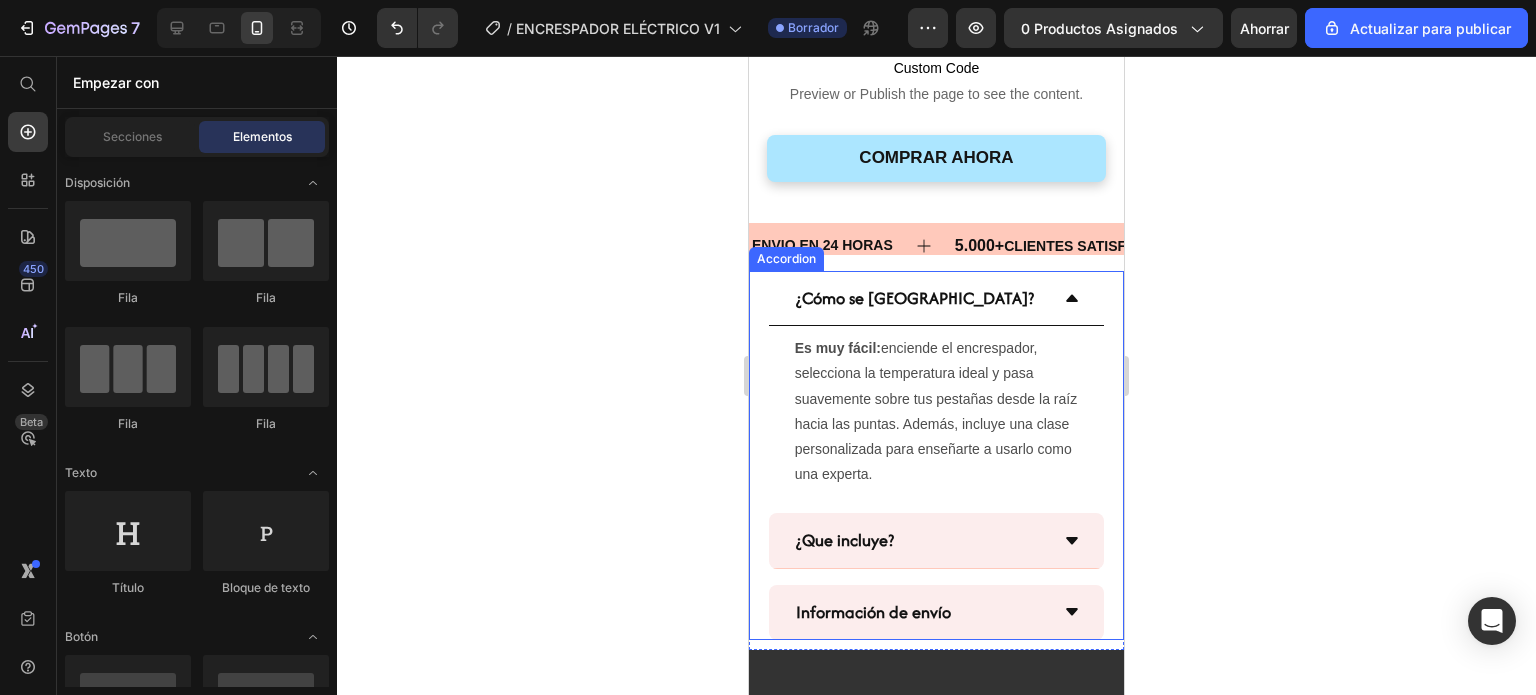 click 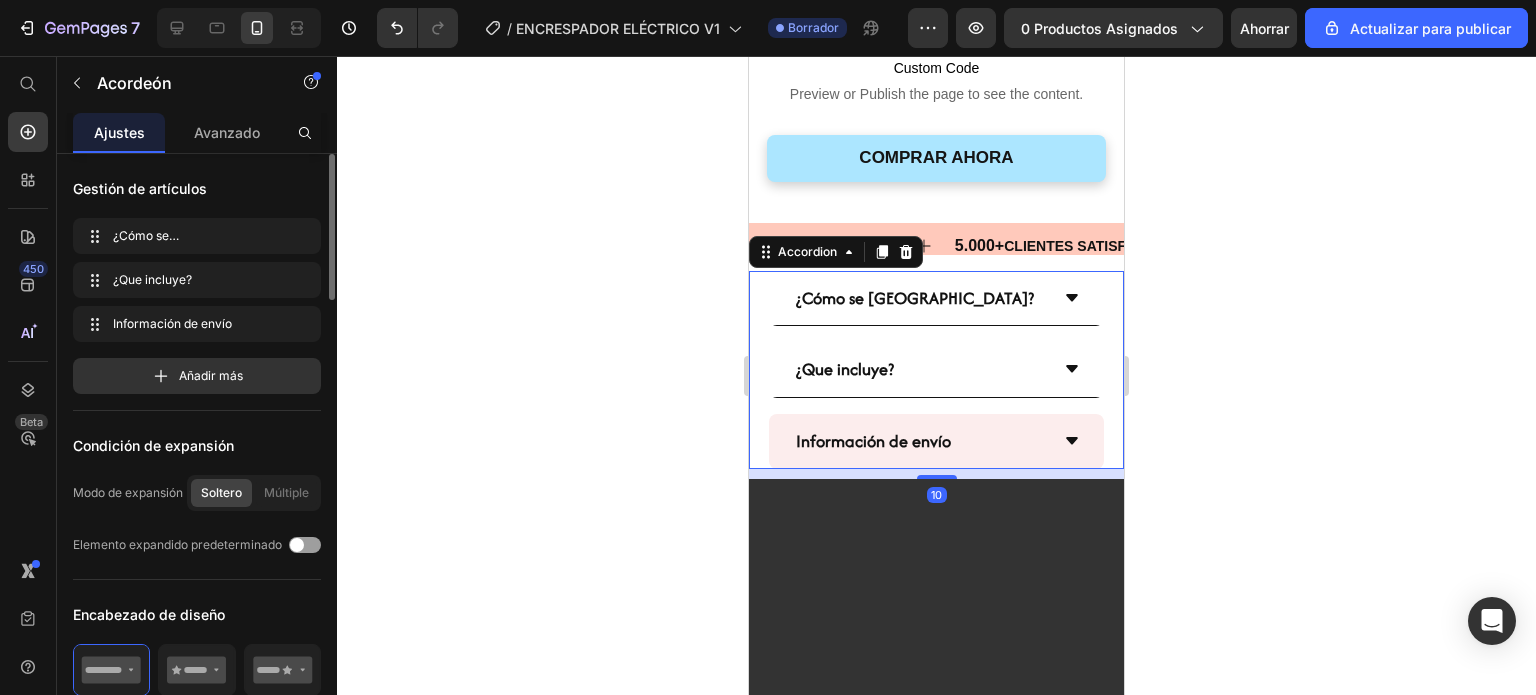 click on "¿Que incluye?" at bounding box center (937, 369) 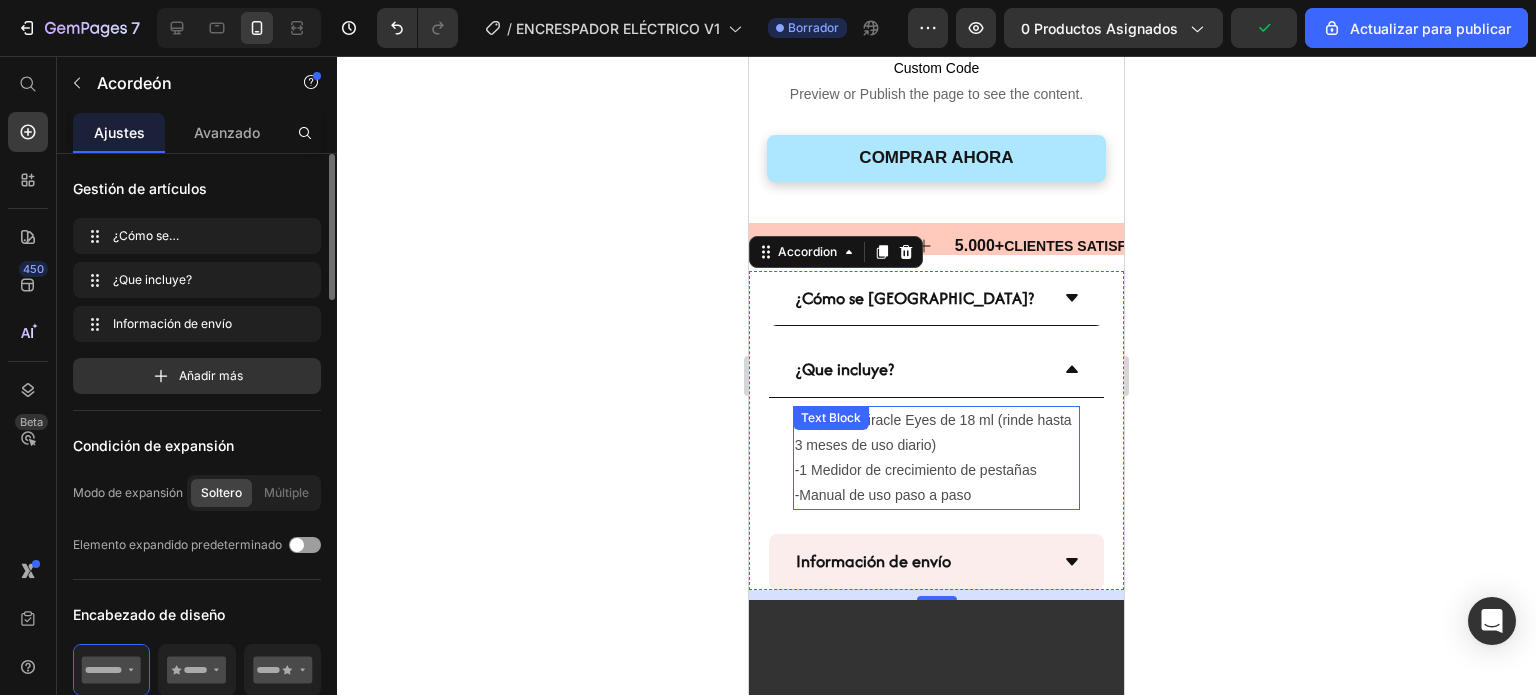 drag, startPoint x: 894, startPoint y: 420, endPoint x: 856, endPoint y: 423, distance: 38.118237 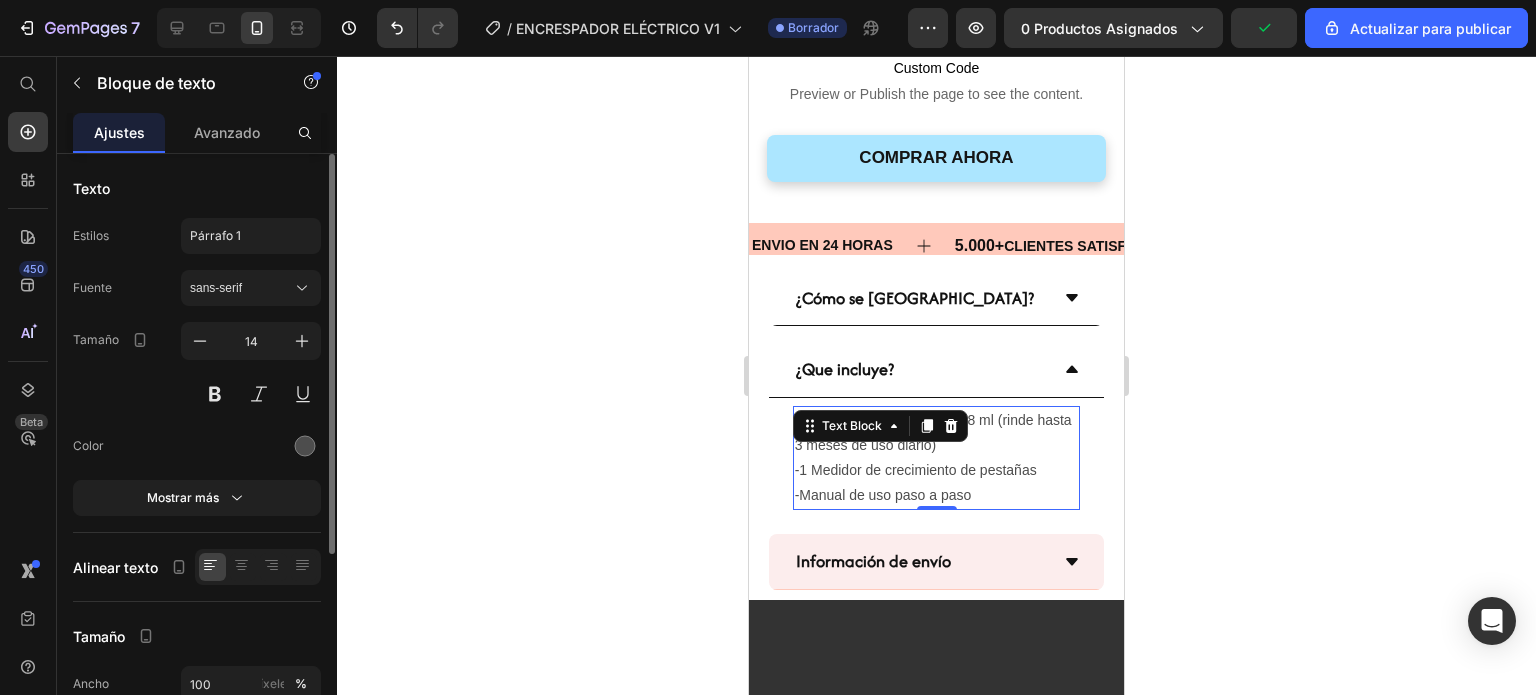 click on "-1 Serum Miracle Eyes de 18 ml (rinde hasta 3 meses de uso diario)" at bounding box center (937, 433) 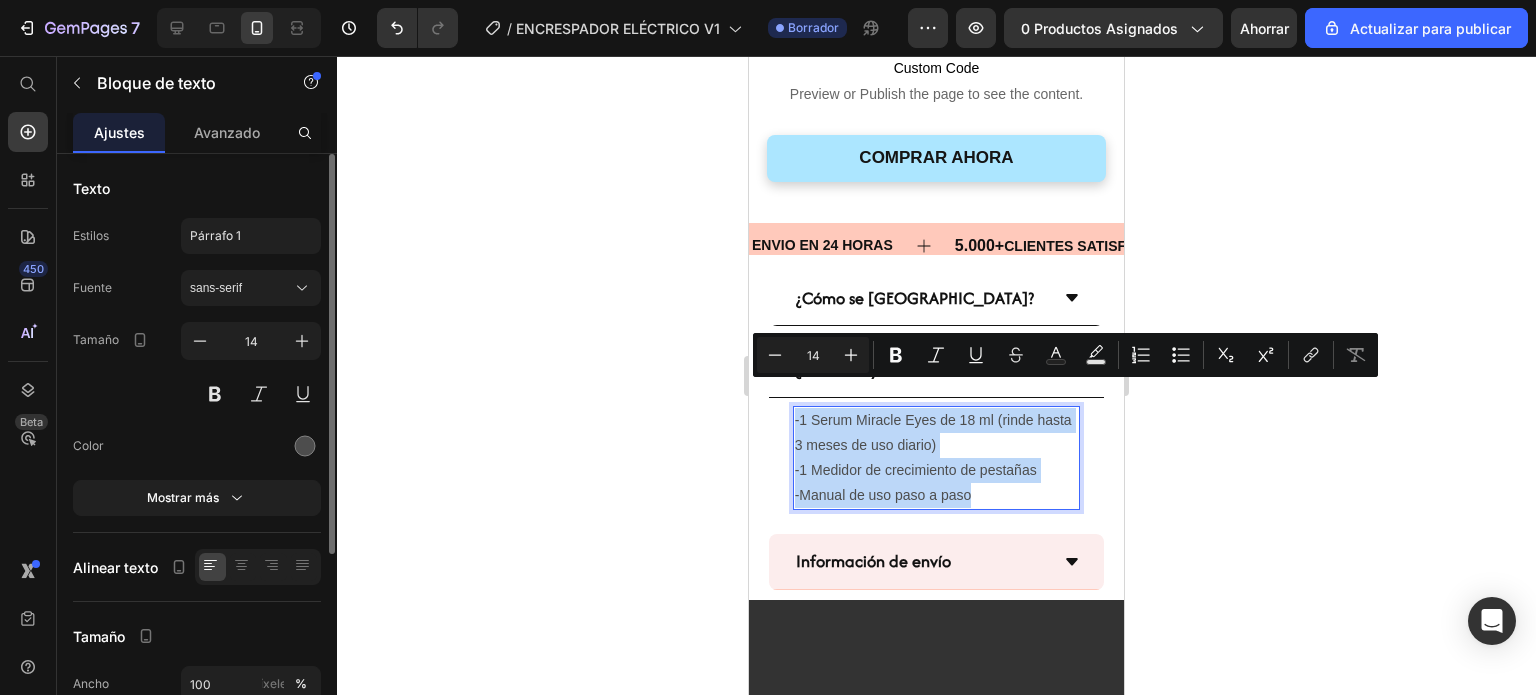 drag, startPoint x: 983, startPoint y: 471, endPoint x: 792, endPoint y: 392, distance: 206.69301 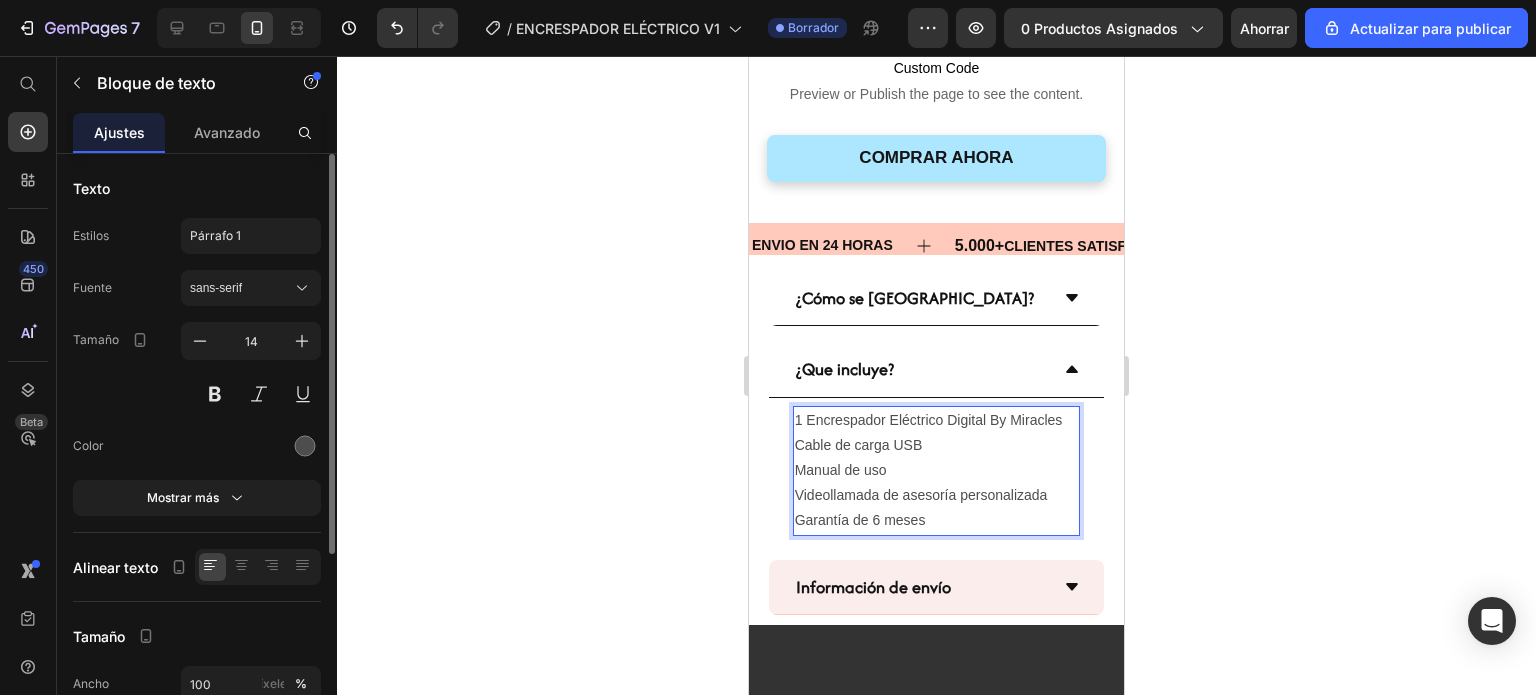 click on "1 Encrespador Eléctrico Digital By Miracles" at bounding box center (937, 420) 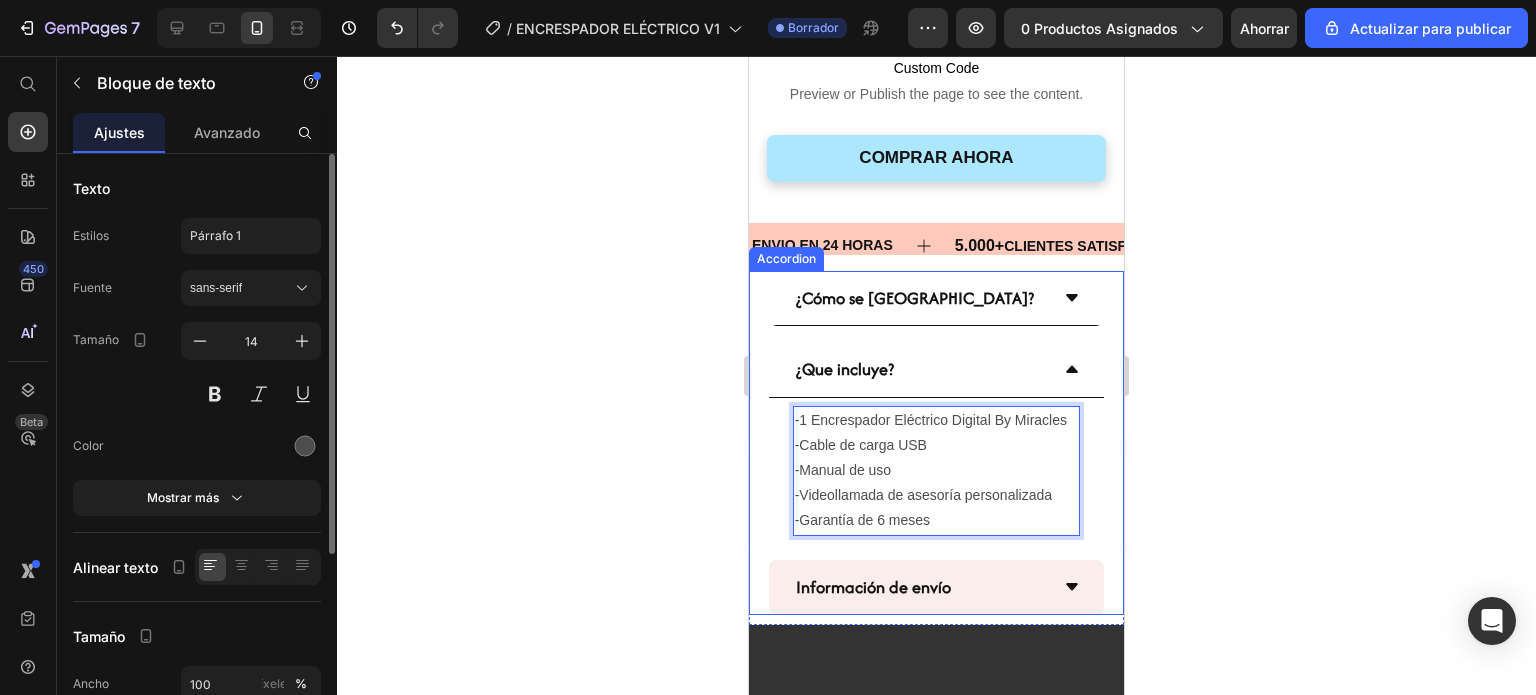 click 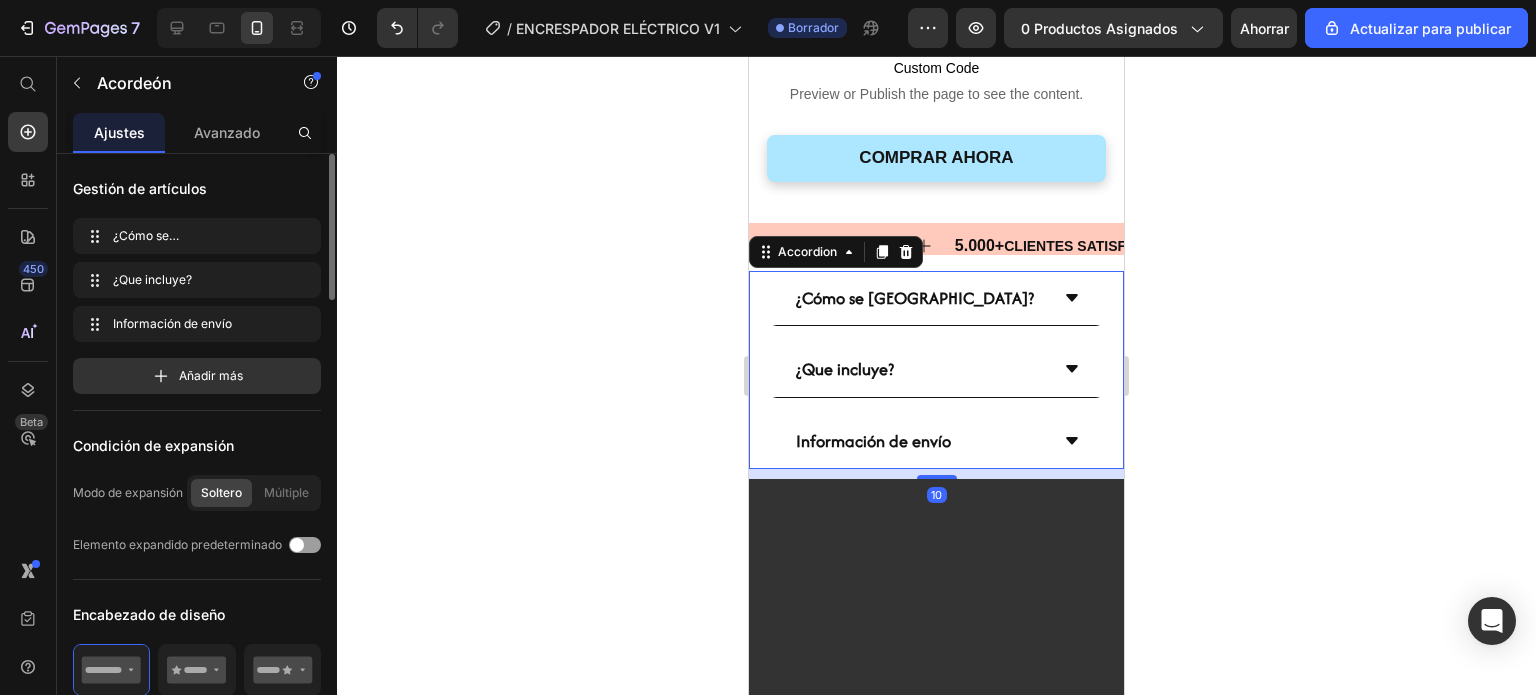 click on "Información de envío" at bounding box center [937, 441] 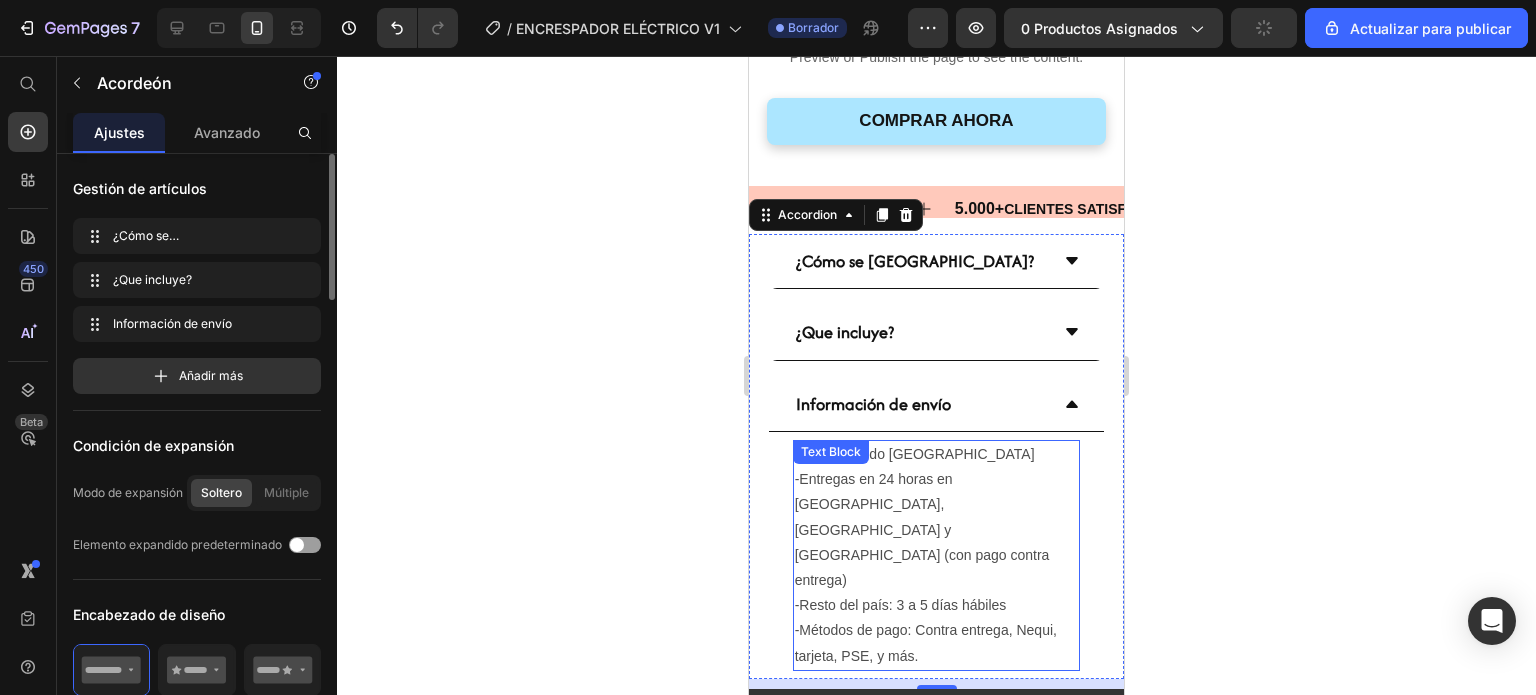 scroll, scrollTop: 2472, scrollLeft: 0, axis: vertical 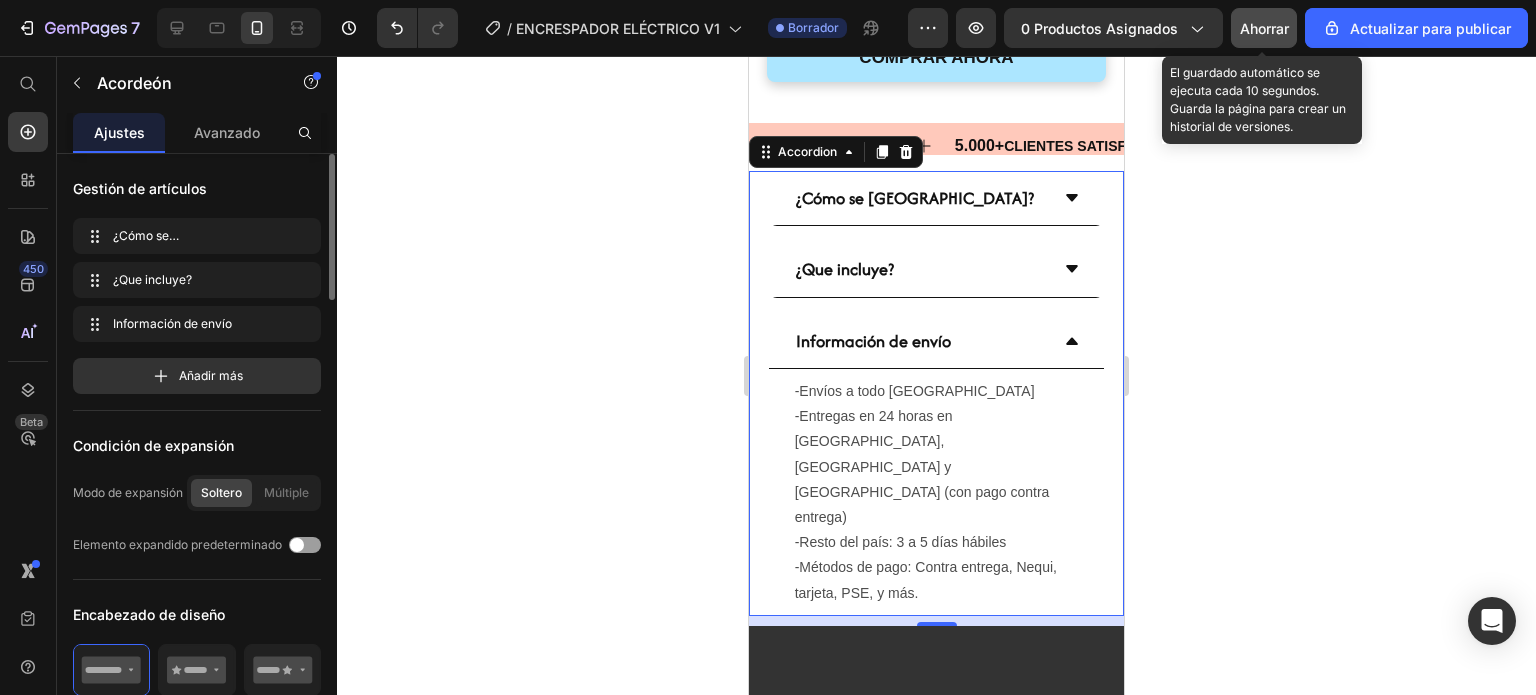 click on "Ahorrar" at bounding box center [1264, 28] 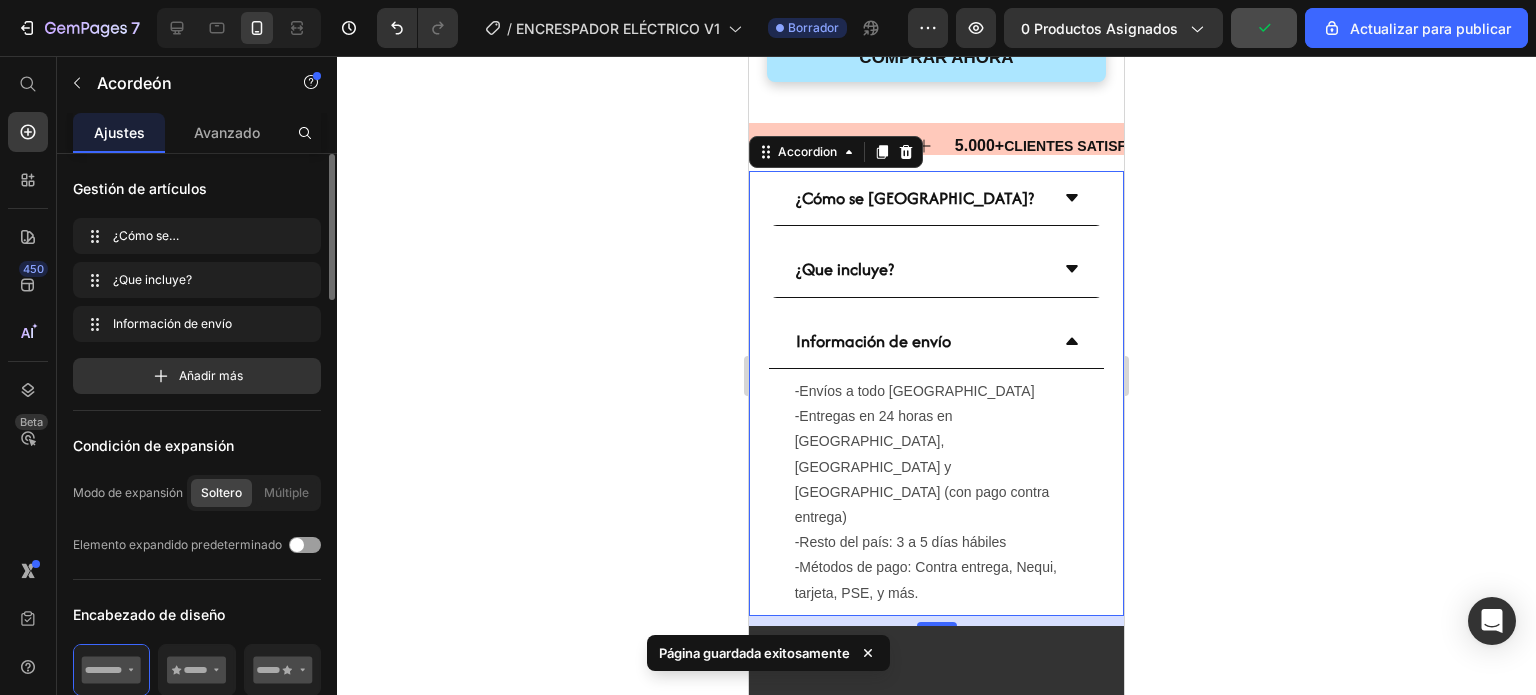 click 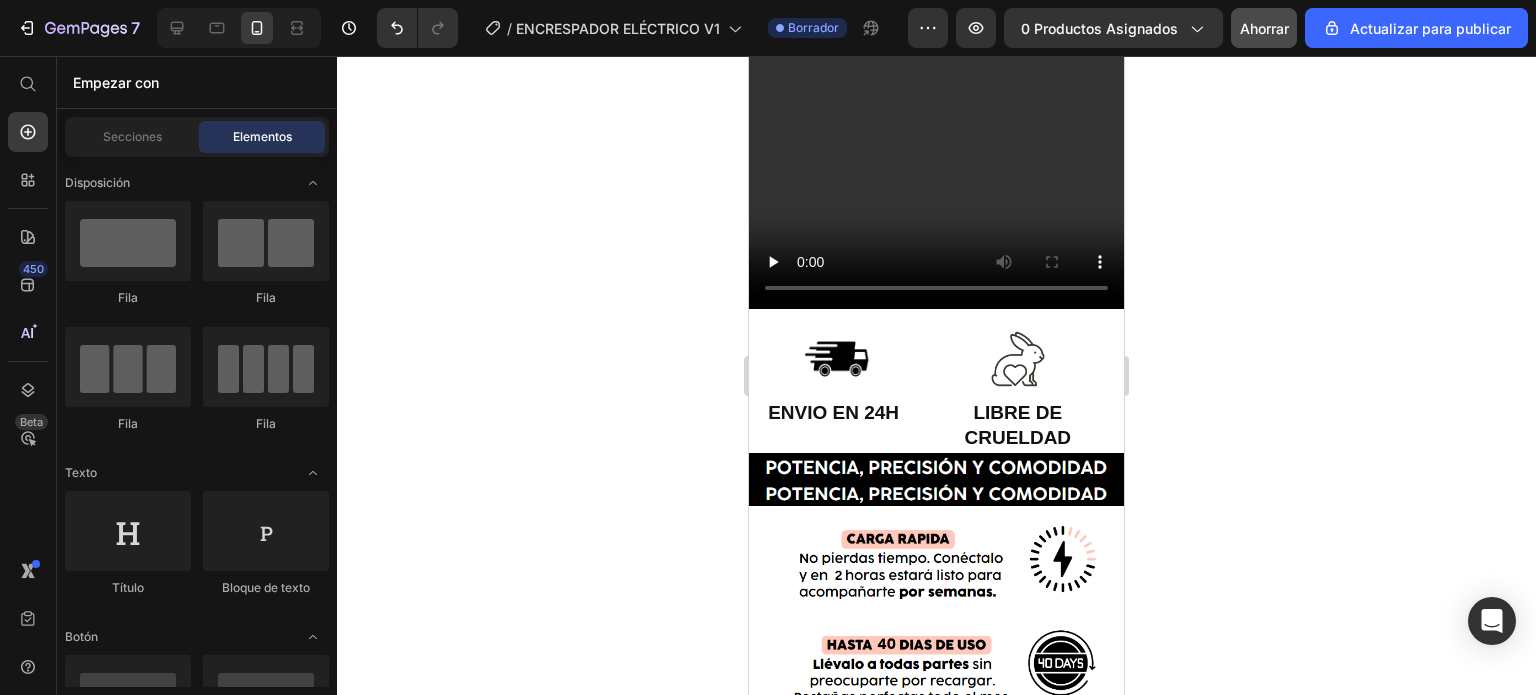 scroll, scrollTop: 3191, scrollLeft: 0, axis: vertical 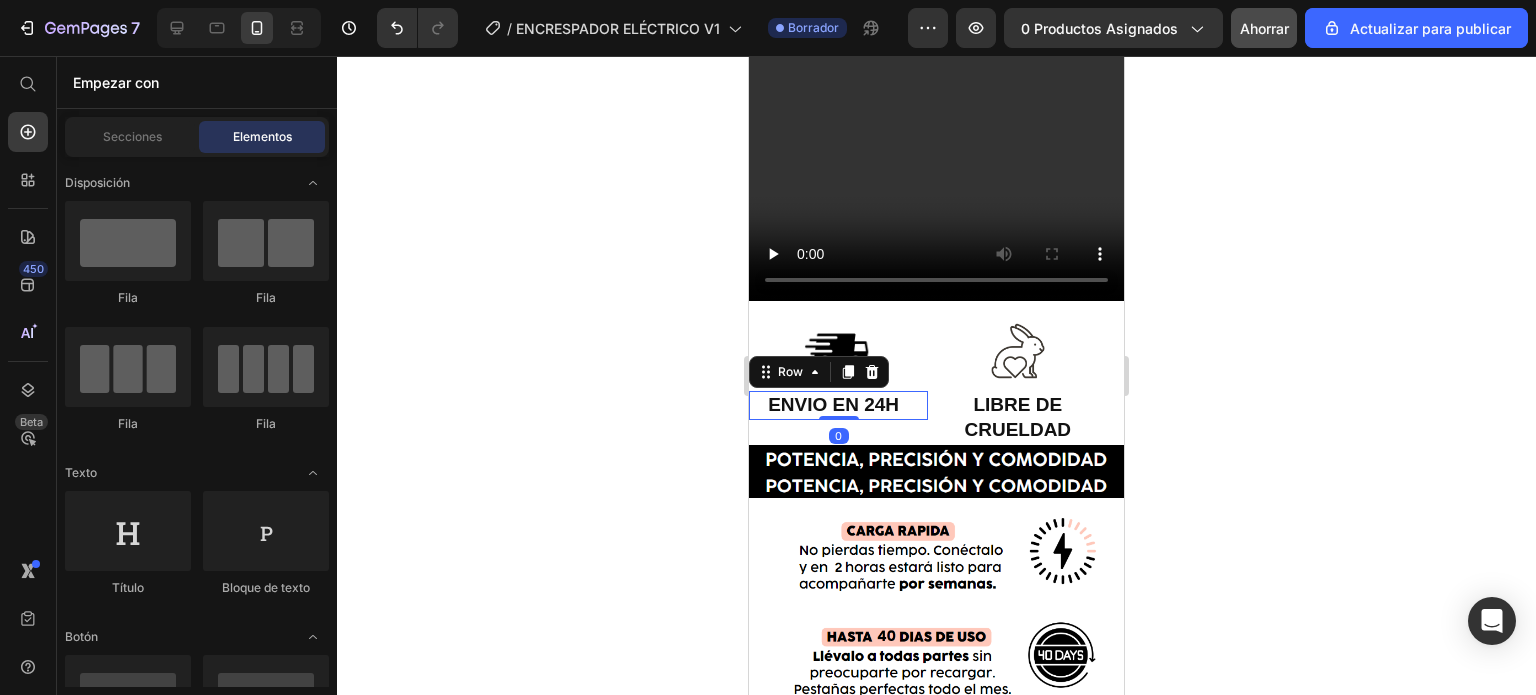 click on "ENVIO EN 24H Heading" at bounding box center (838, 405) 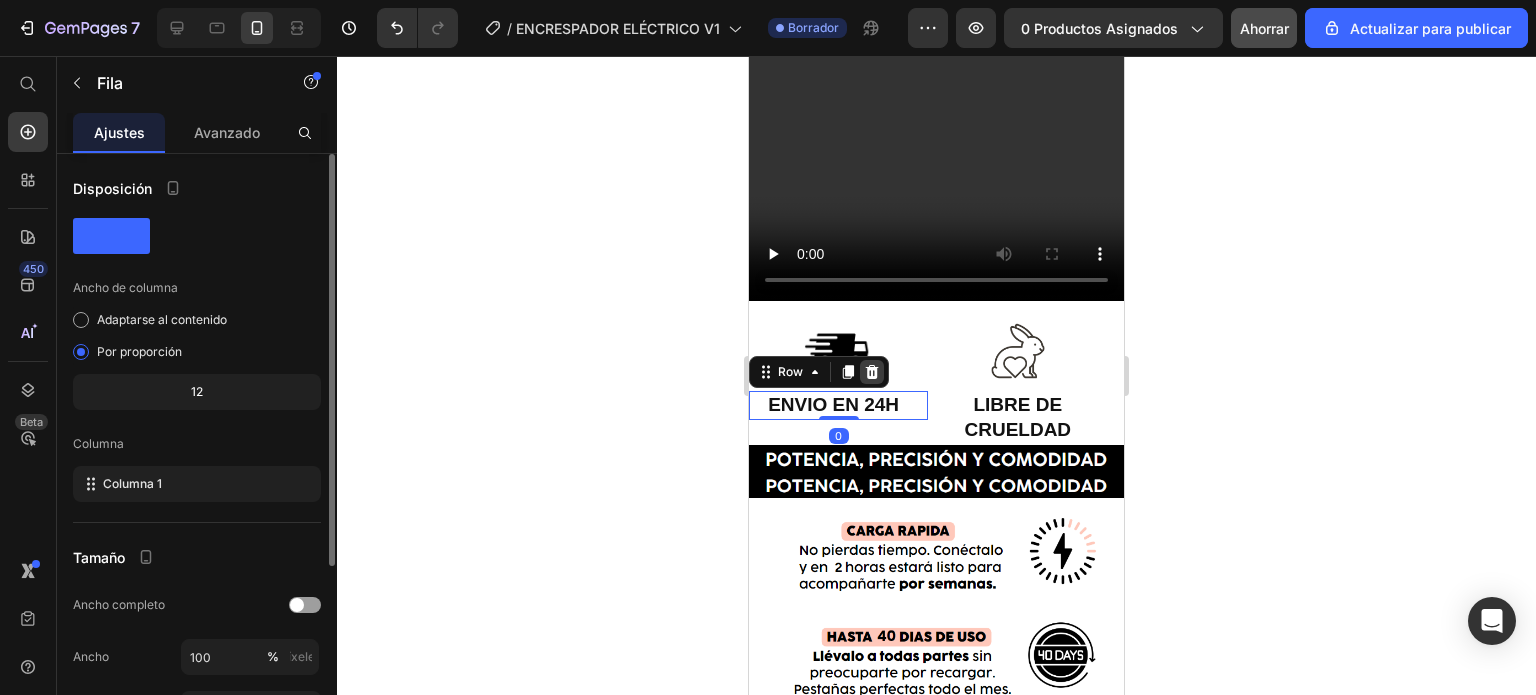 click 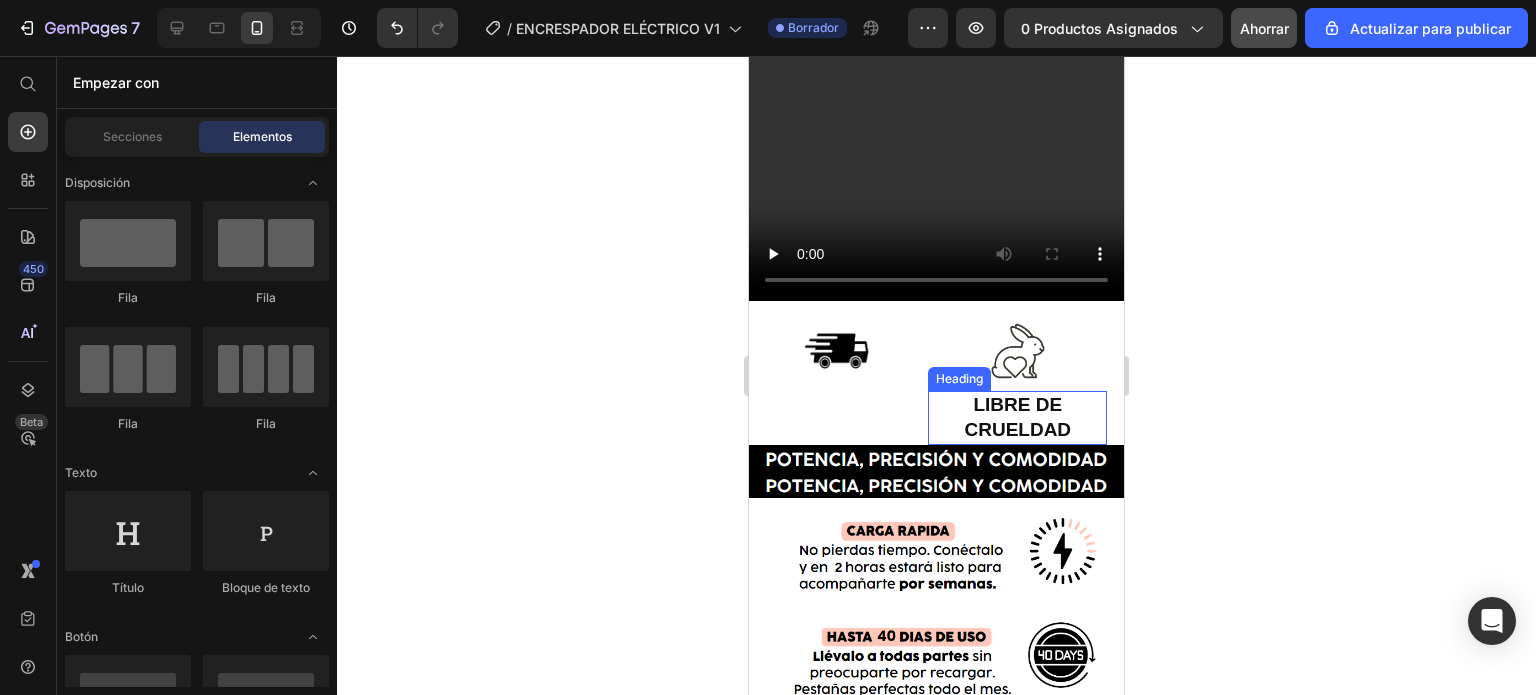 click on "LIBRE DE CRUELDAD" at bounding box center [1017, 417] 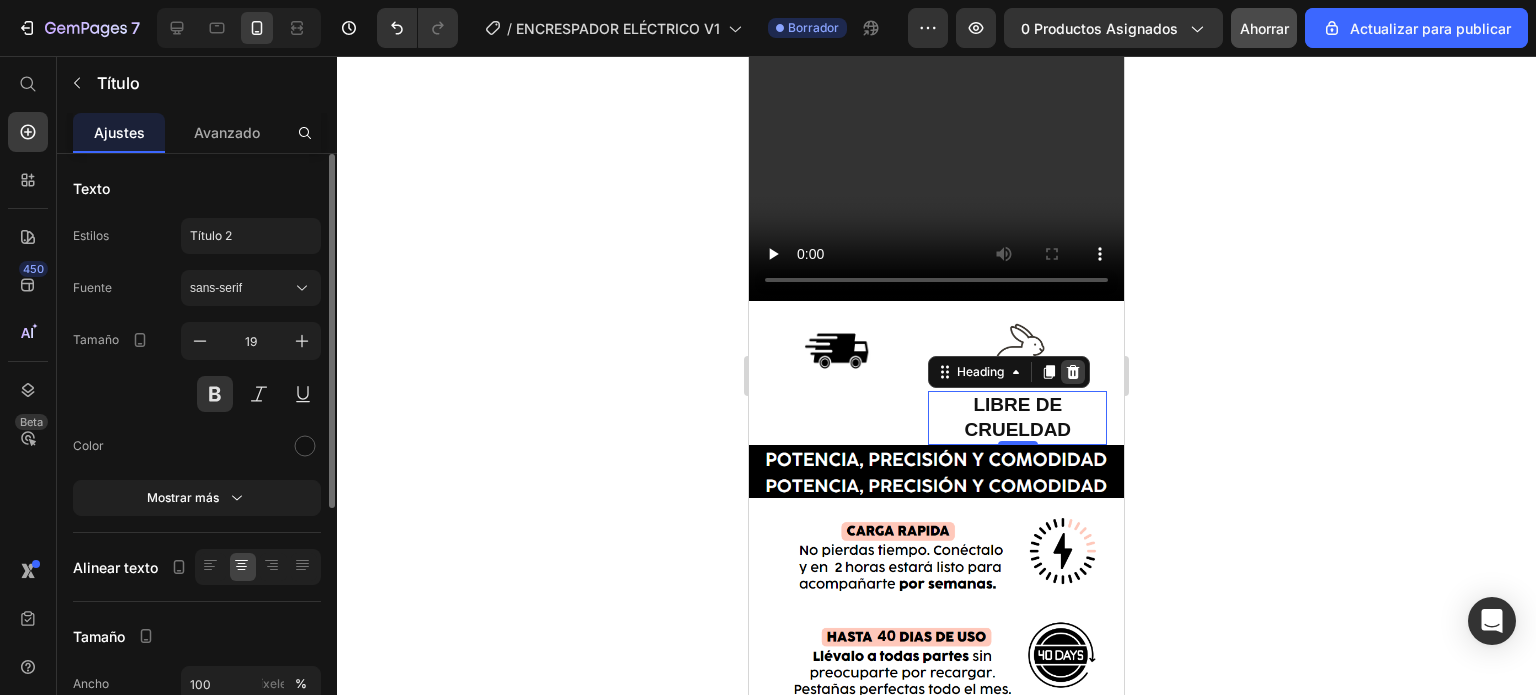 click 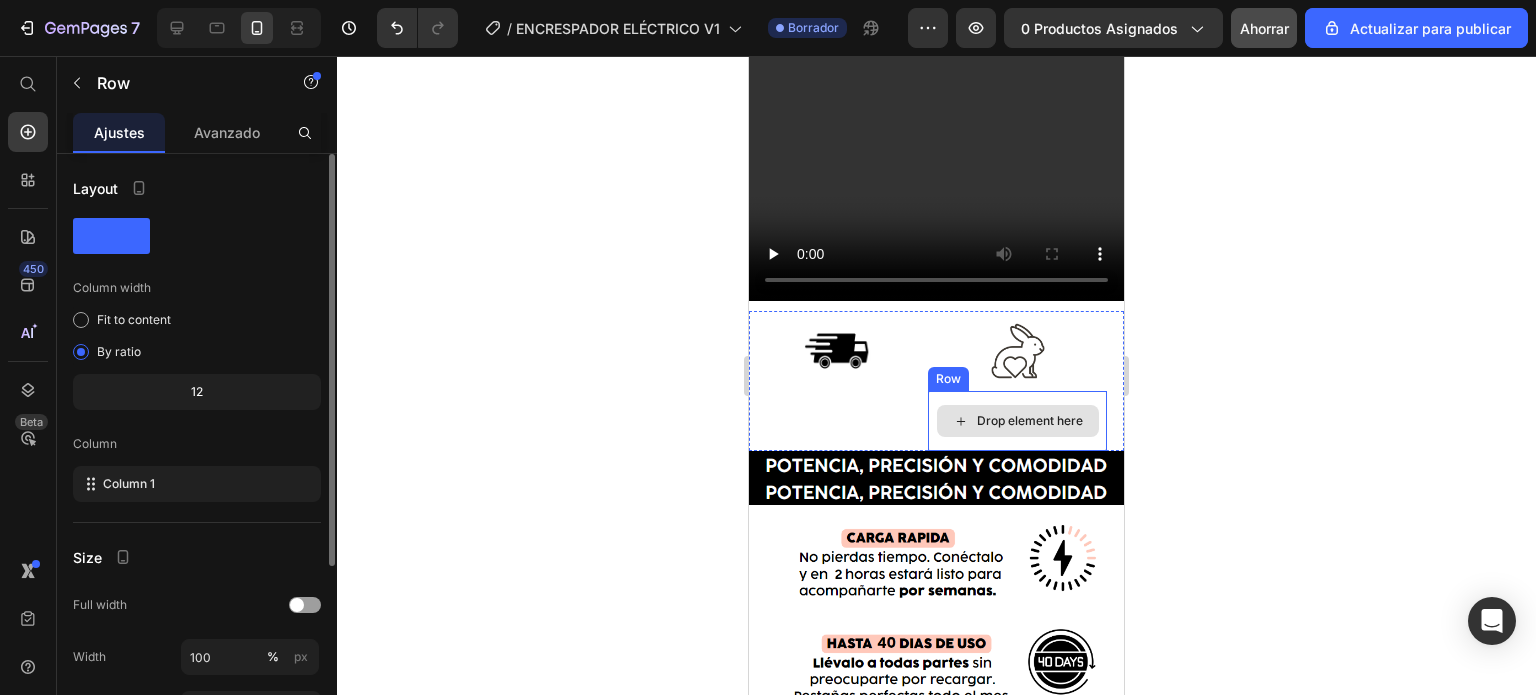 click on "Drop element here" at bounding box center [1017, 421] 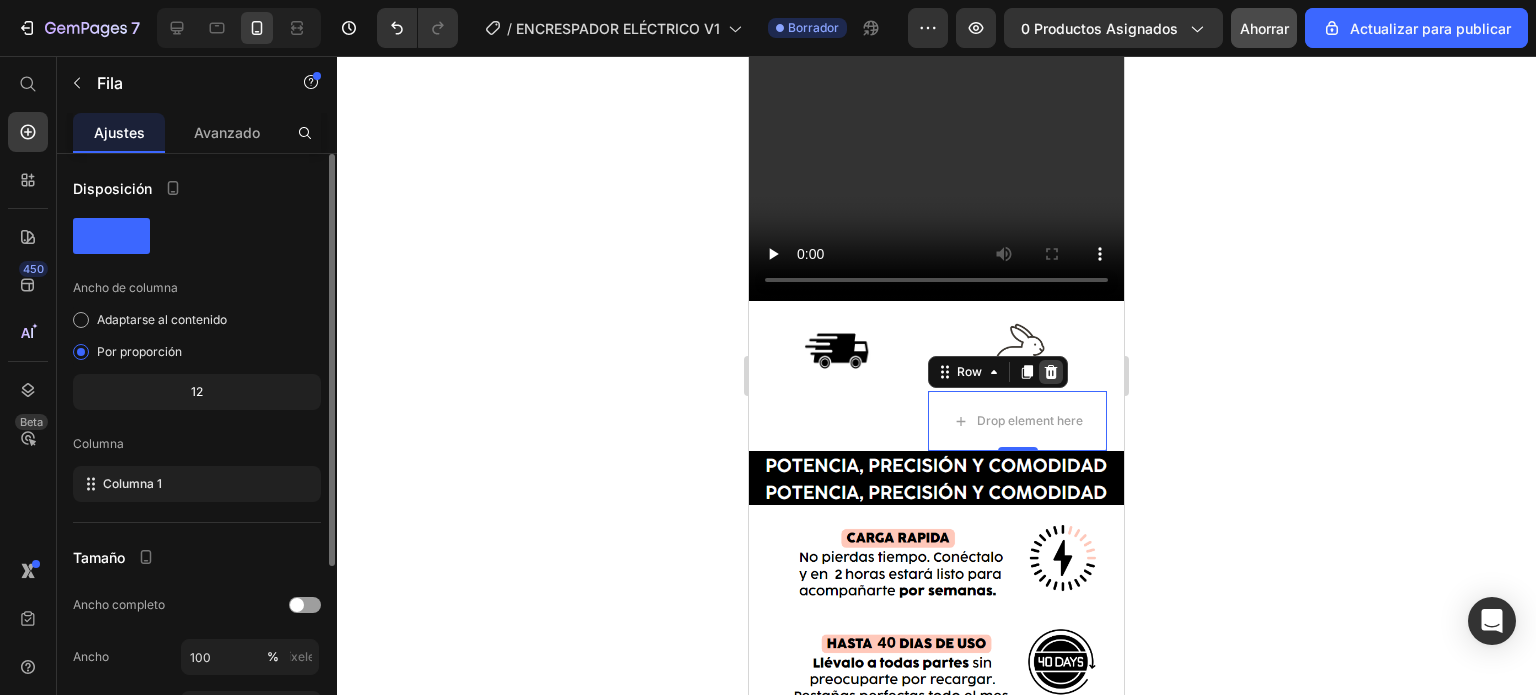 click 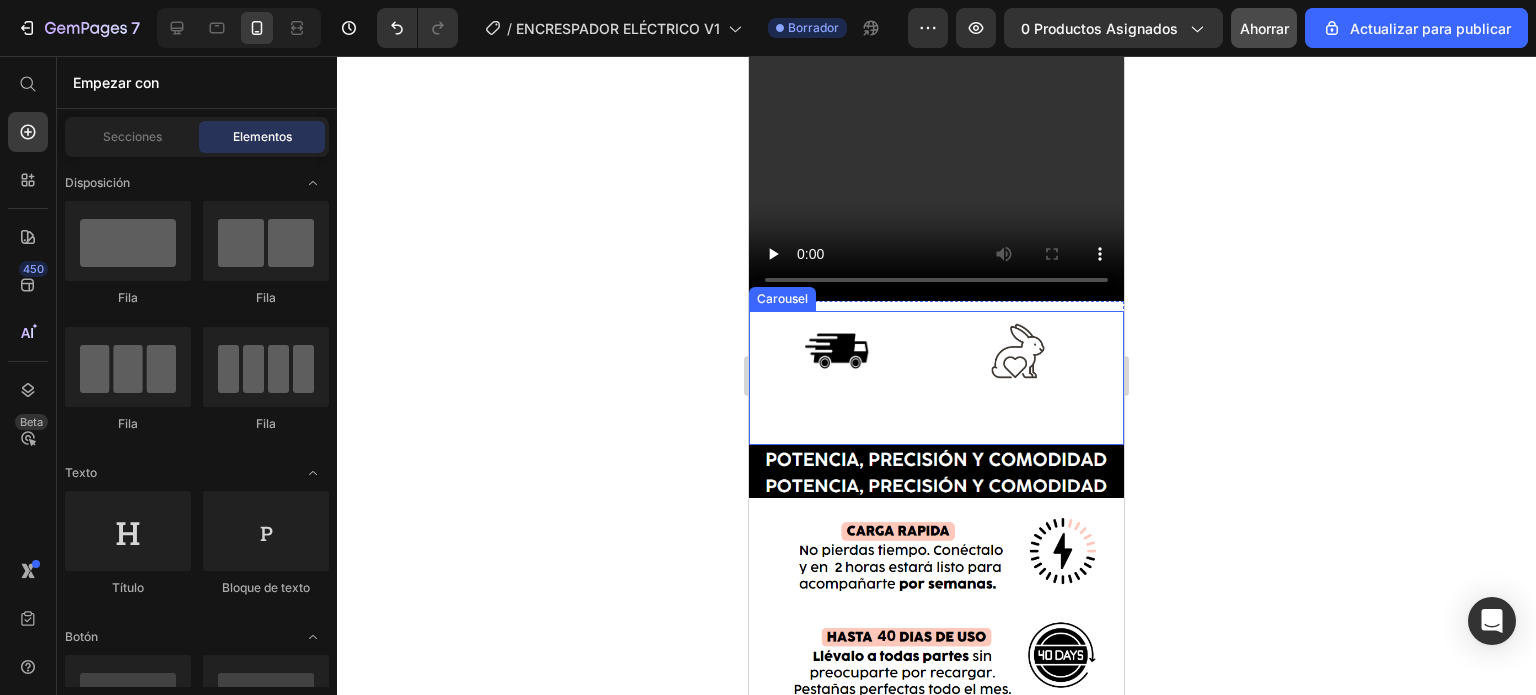 click on "Image Row" at bounding box center [838, 377] 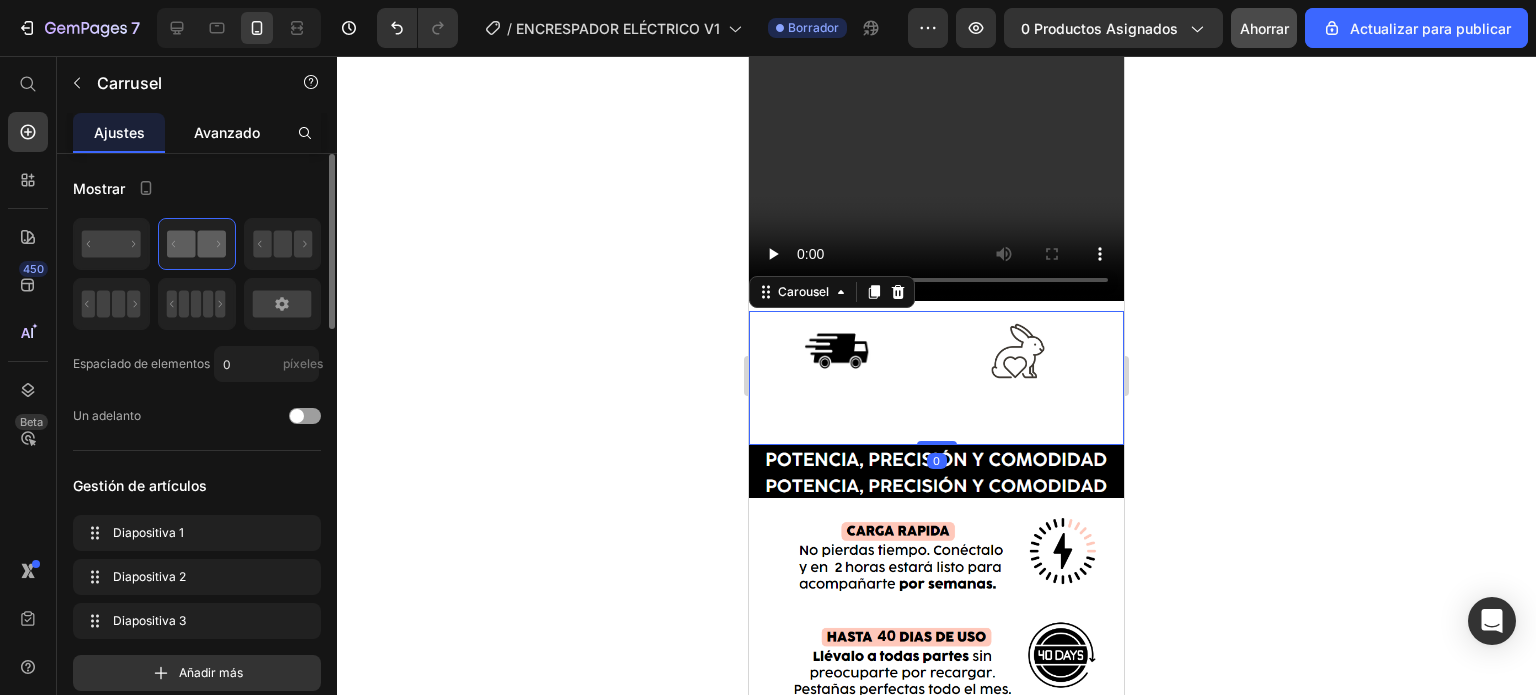 click on "Avanzado" at bounding box center (227, 132) 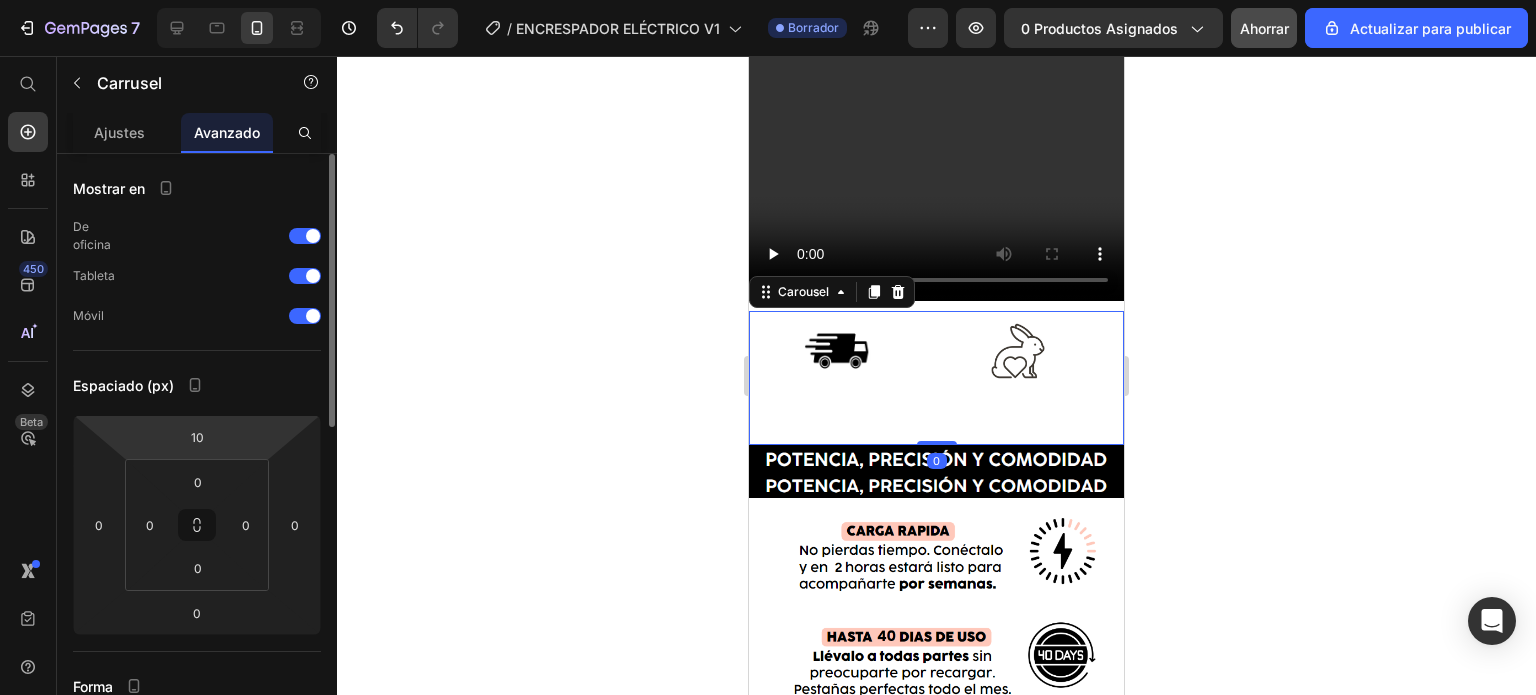 scroll, scrollTop: 100, scrollLeft: 0, axis: vertical 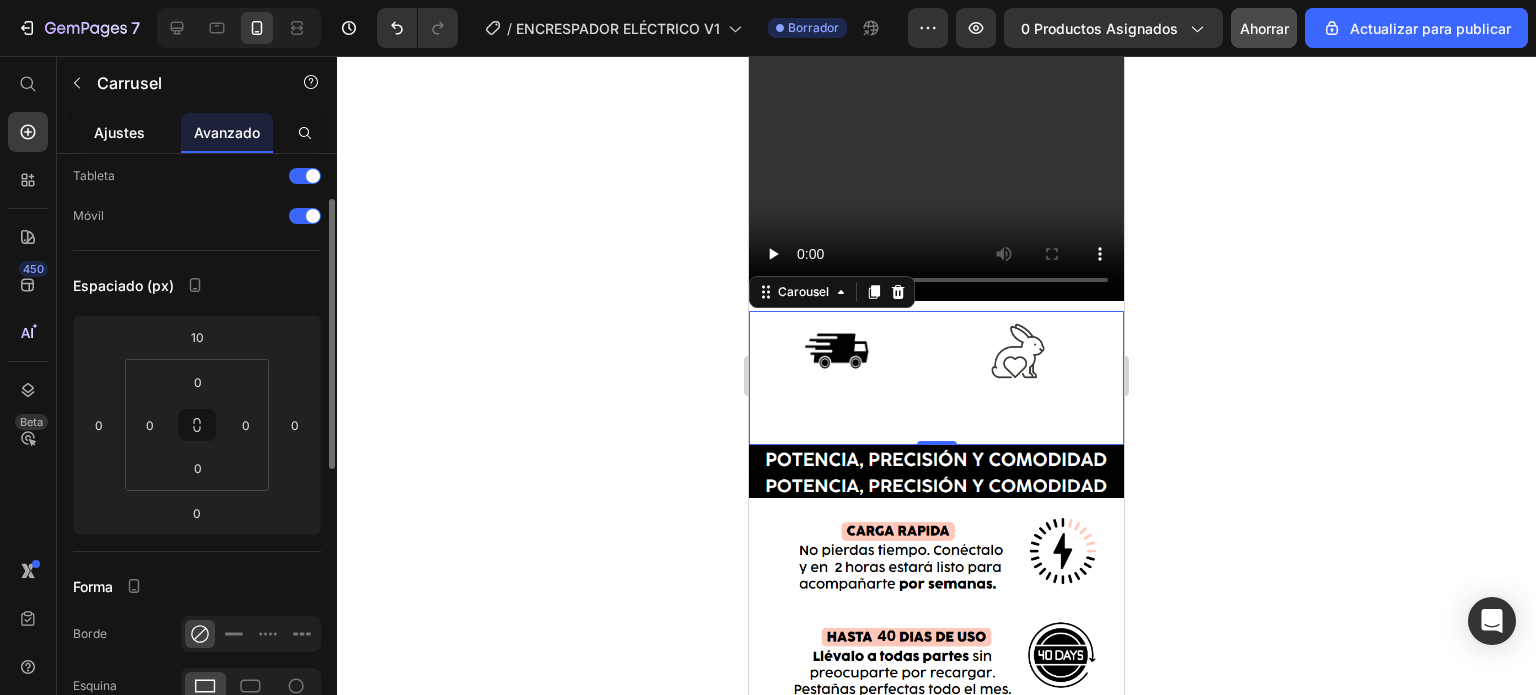 click on "Ajustes" at bounding box center (119, 132) 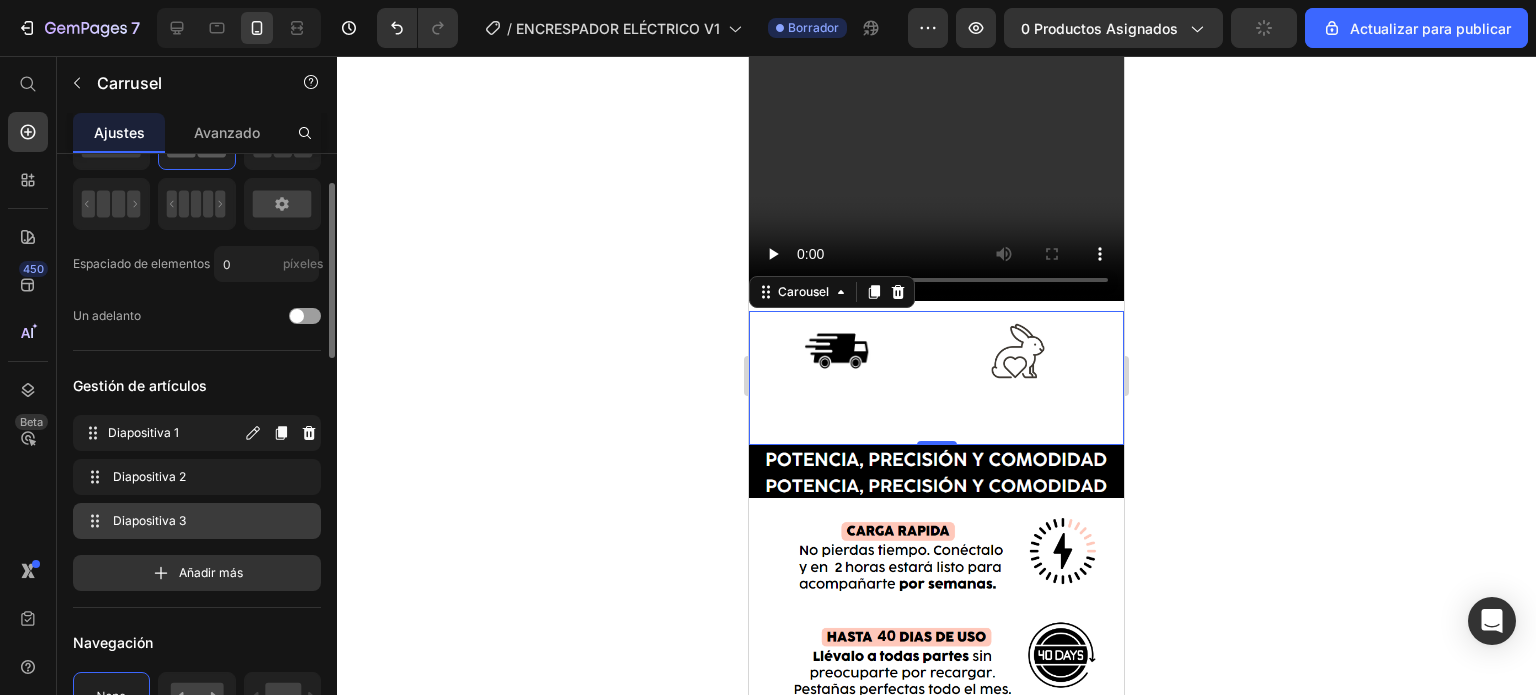 scroll, scrollTop: 200, scrollLeft: 0, axis: vertical 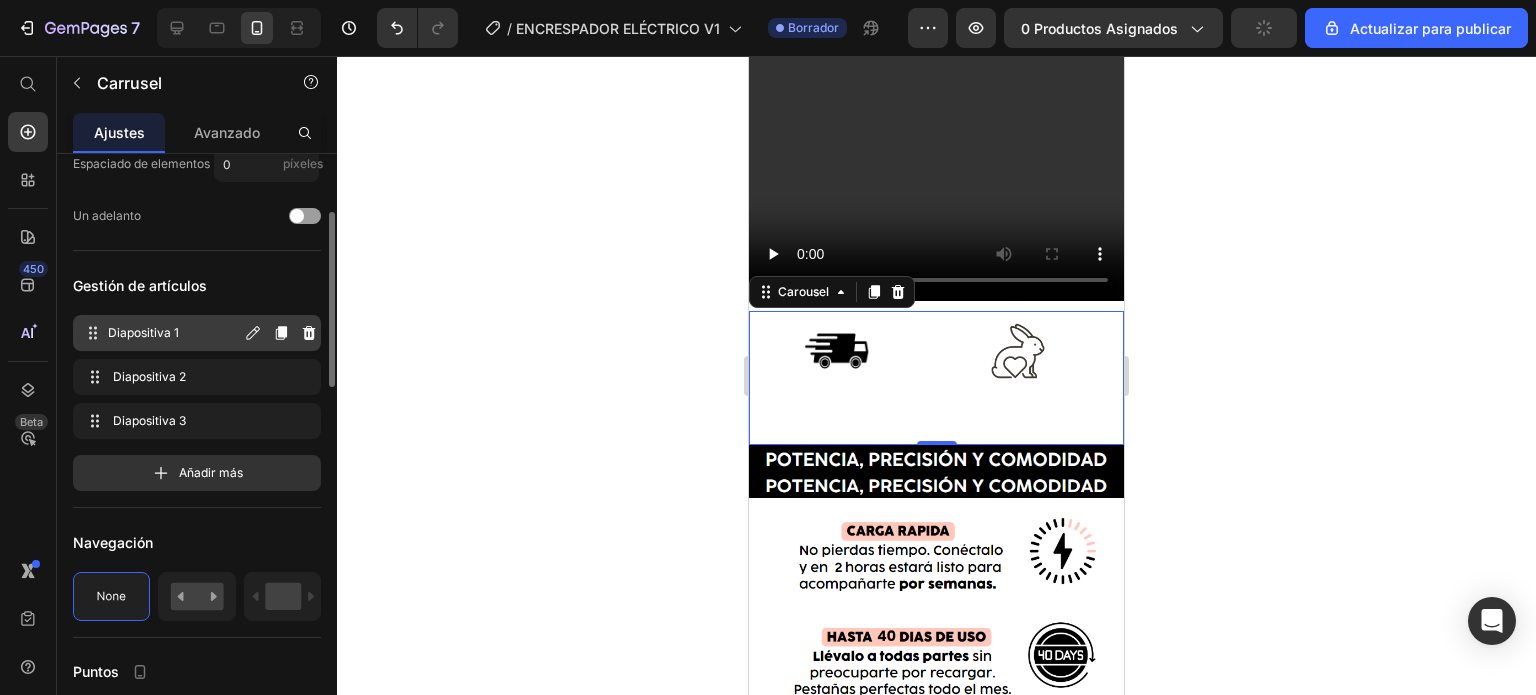 click on "Diapositiva 1" at bounding box center [174, 333] 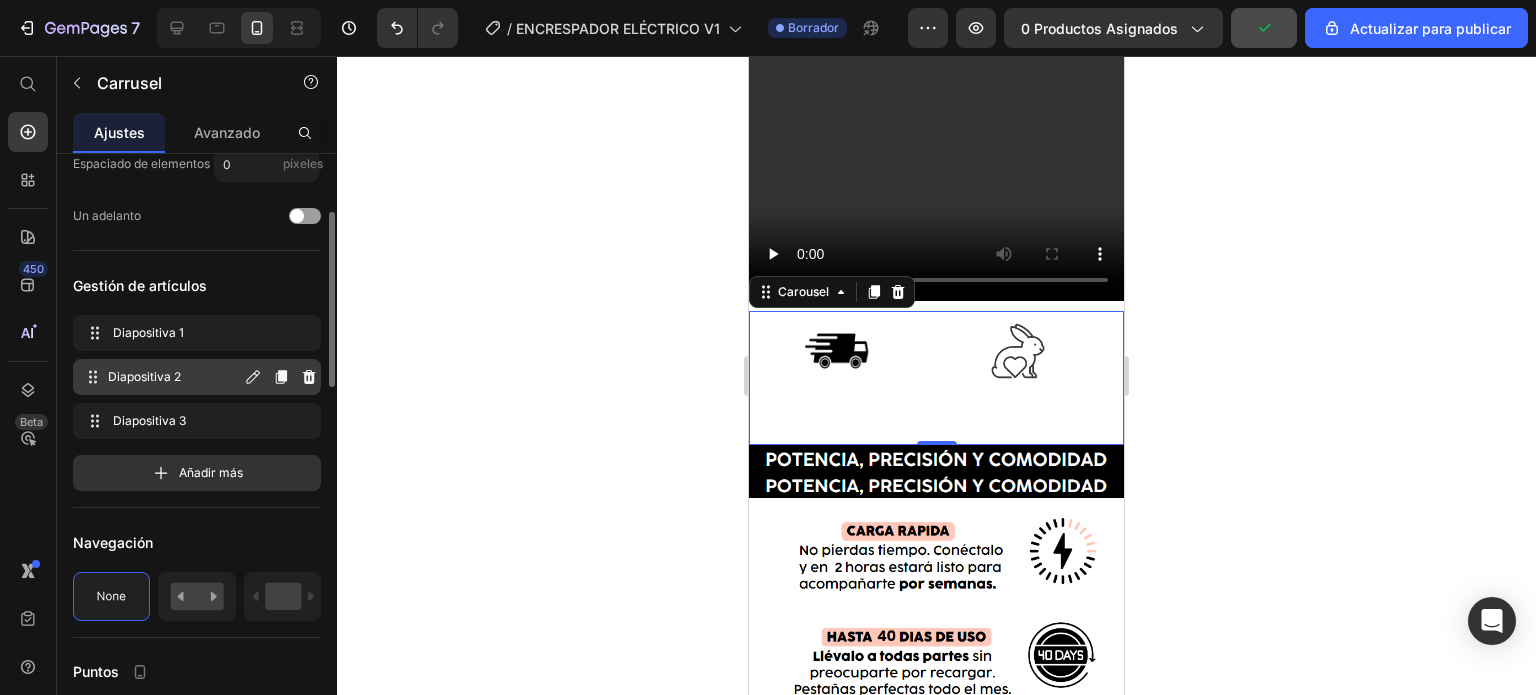 click on "Diapositiva 2" at bounding box center (174, 377) 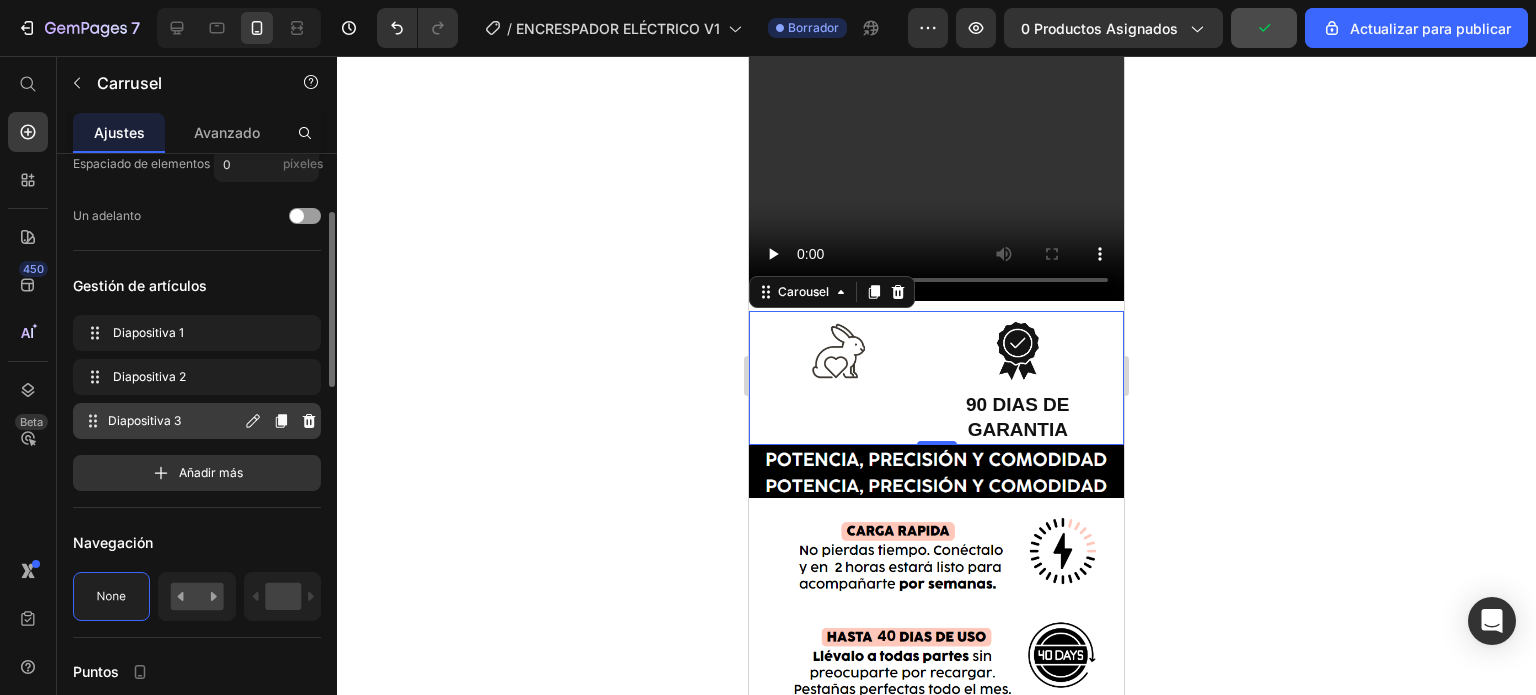 click on "Diapositiva 3" at bounding box center [144, 420] 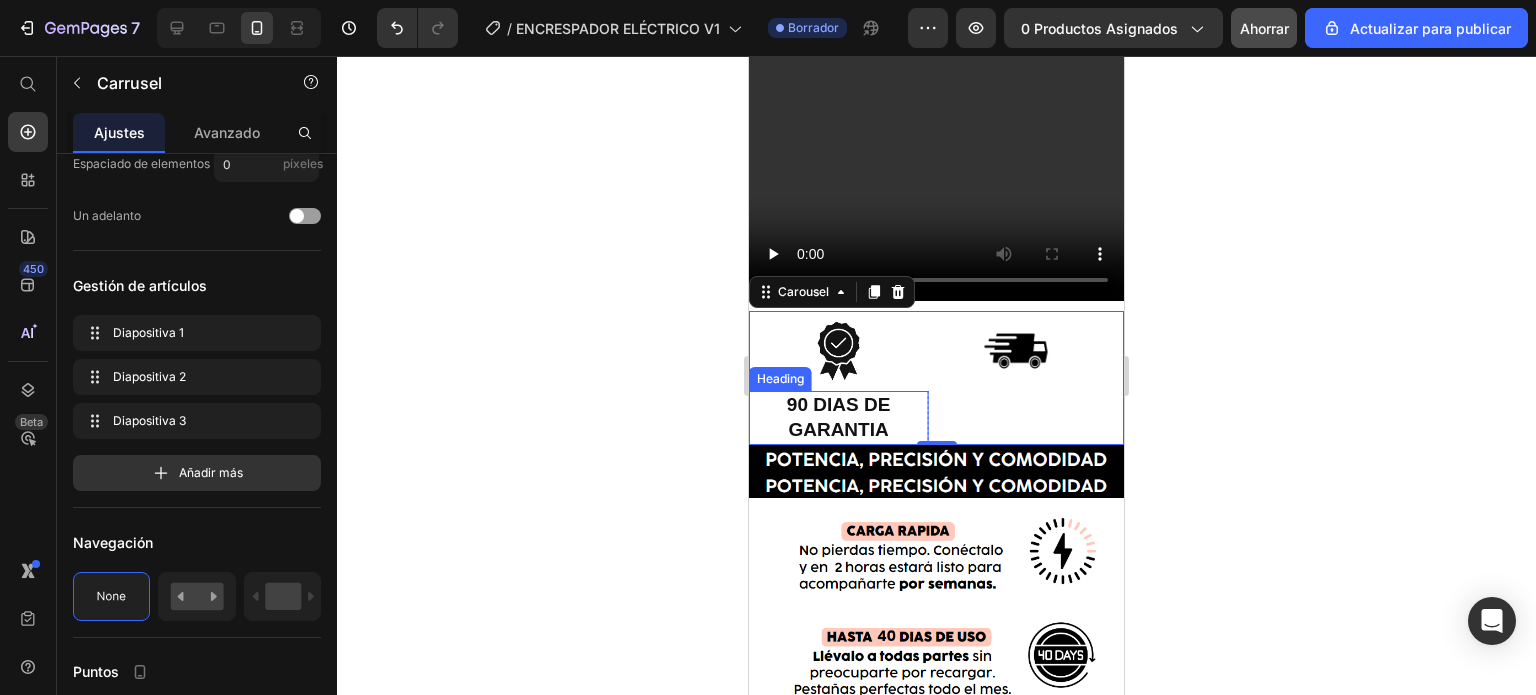 click on "90 DIAS DE GARANTIA" at bounding box center [838, 417] 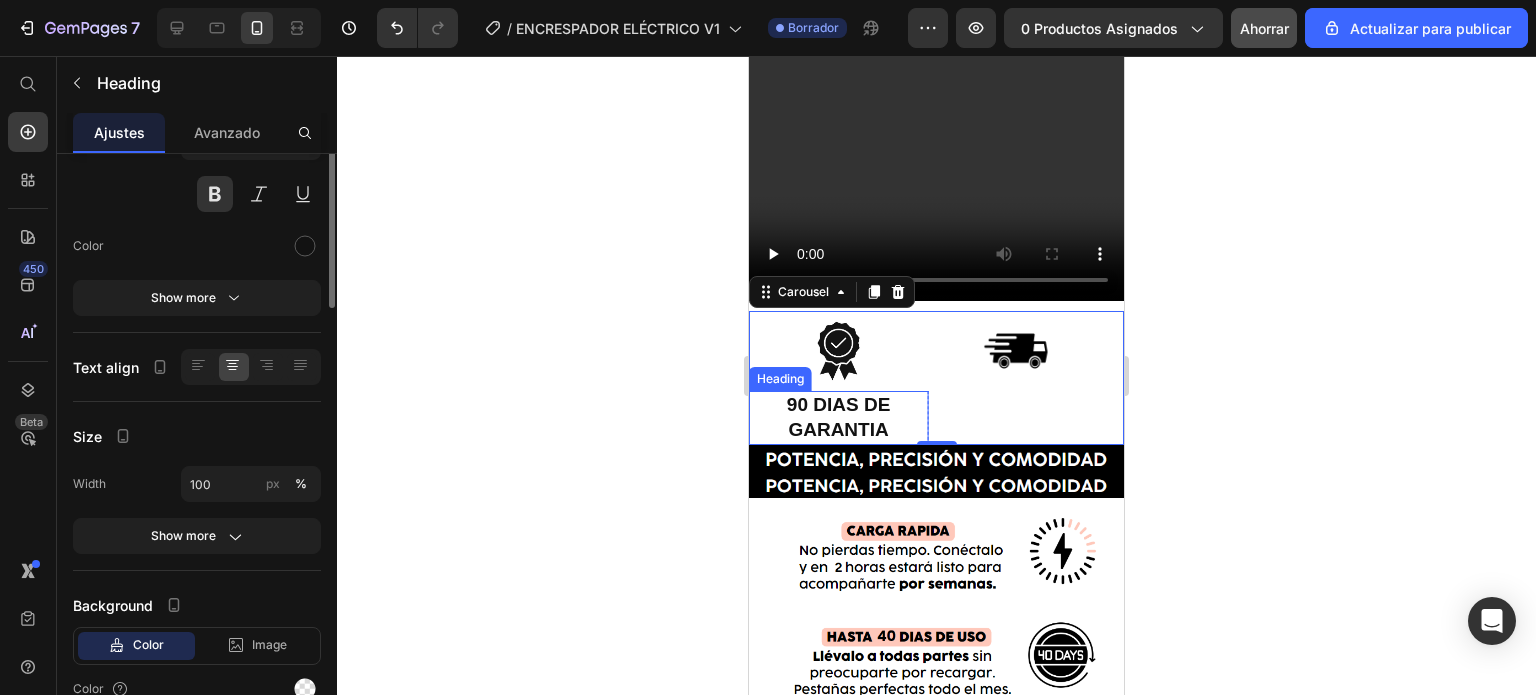 scroll, scrollTop: 0, scrollLeft: 0, axis: both 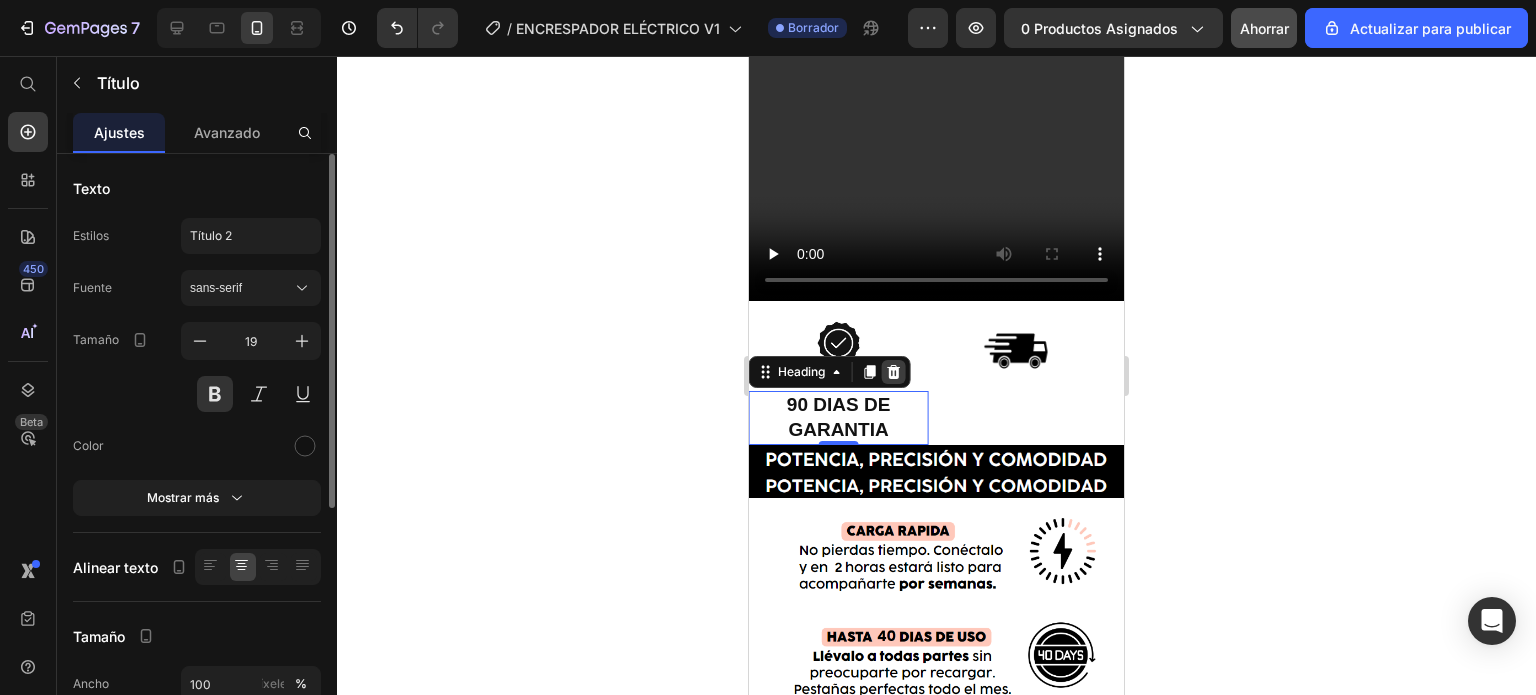 click 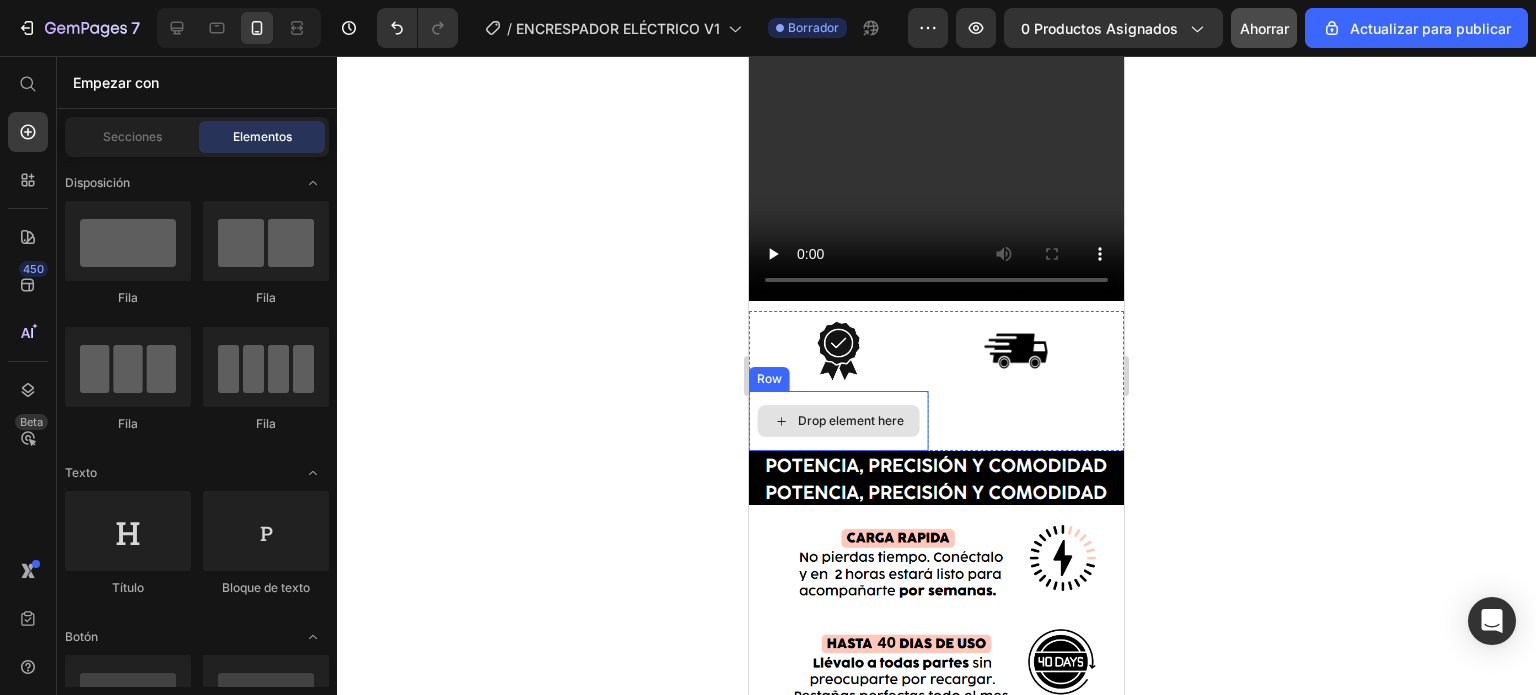 click on "Drop element here" at bounding box center (839, 421) 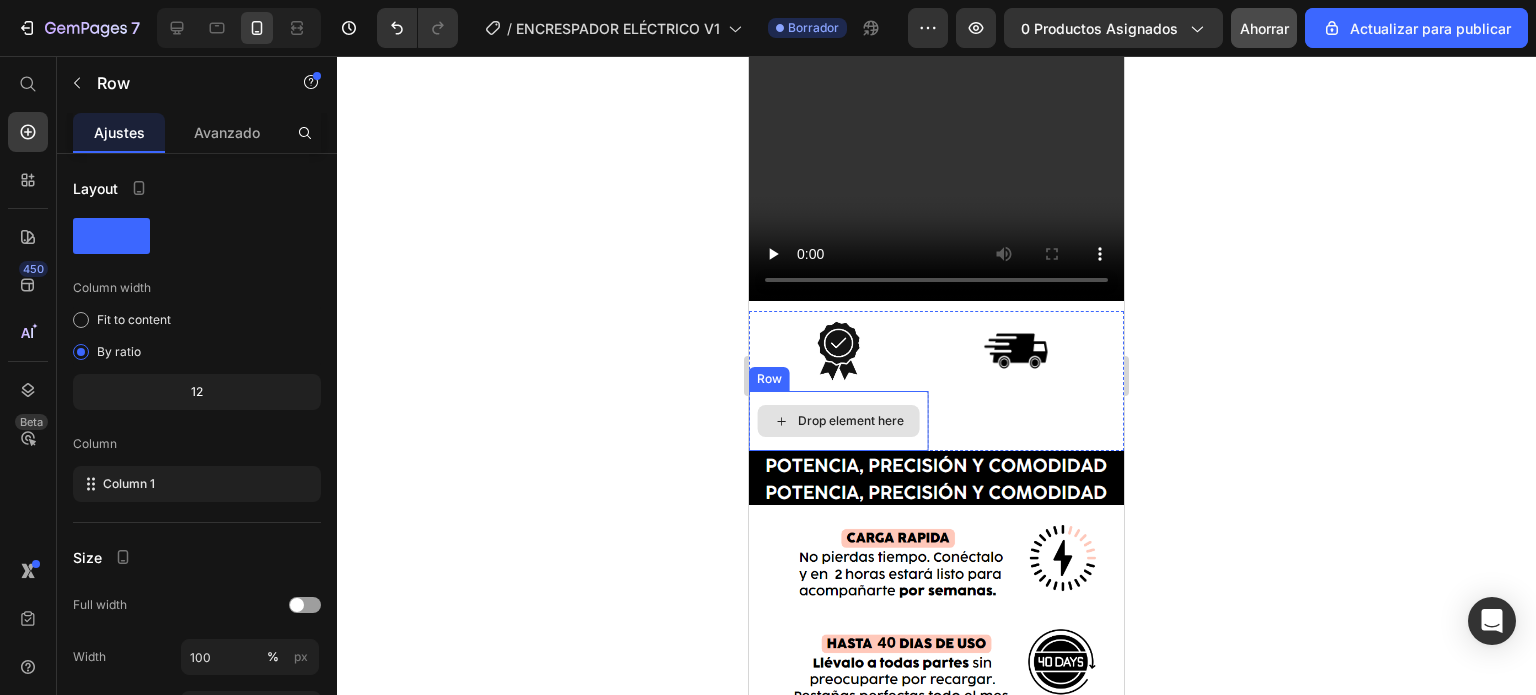 click on "Drop element here" at bounding box center (838, 421) 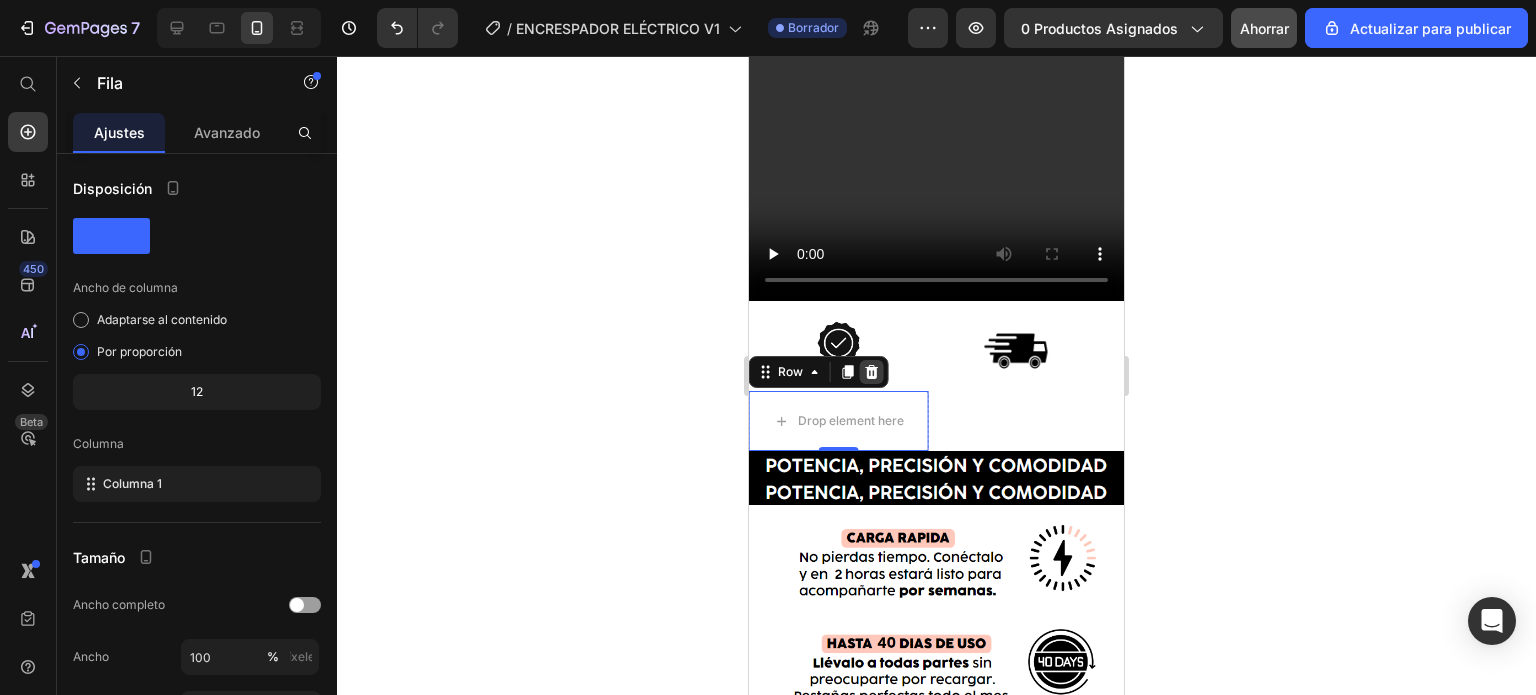 click 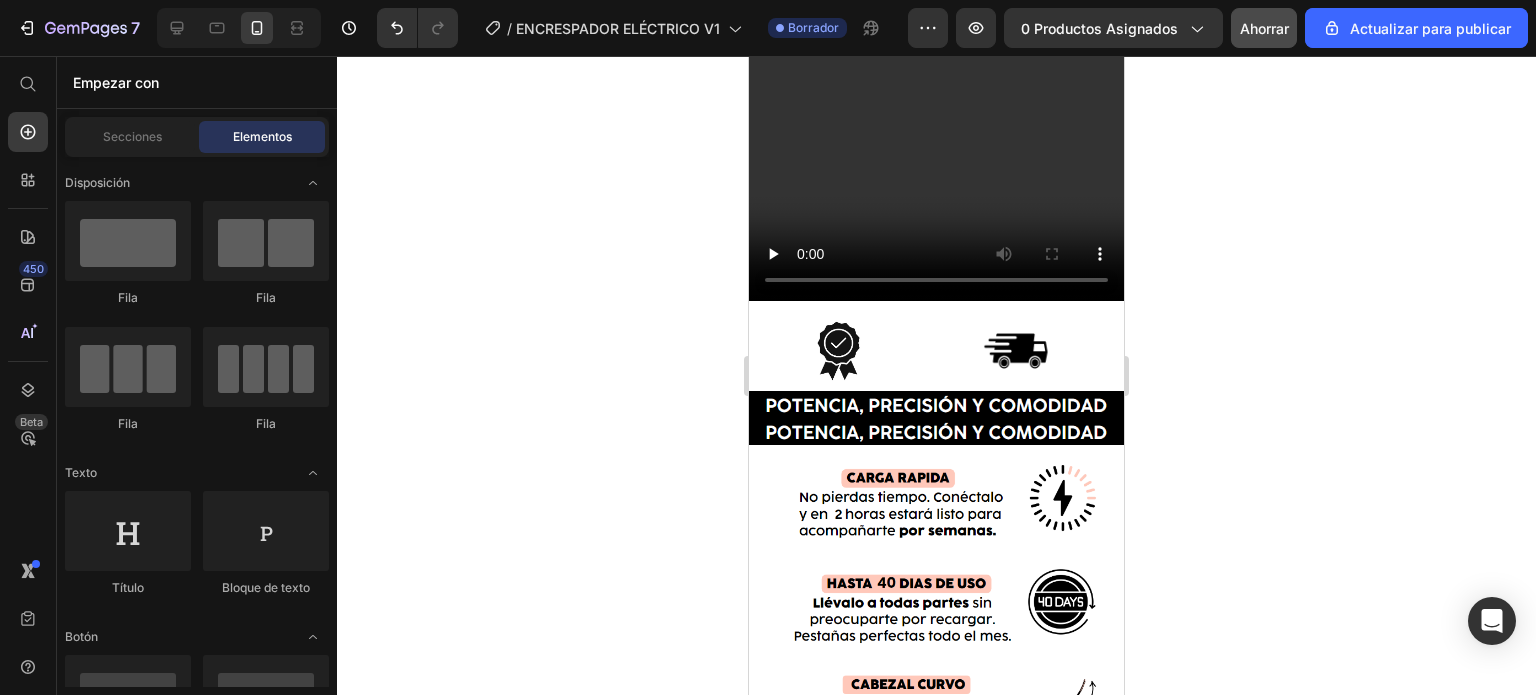click 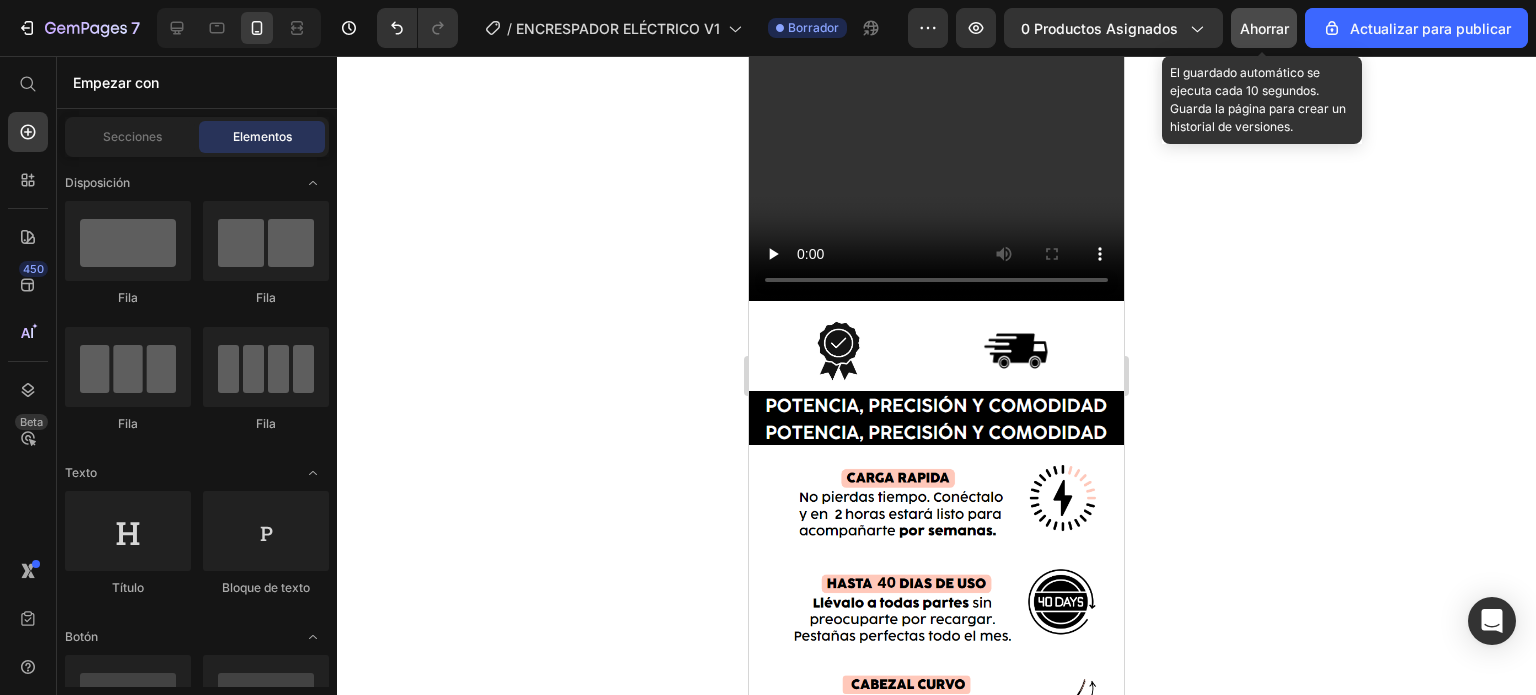 click on "Ahorrar" at bounding box center (1264, 28) 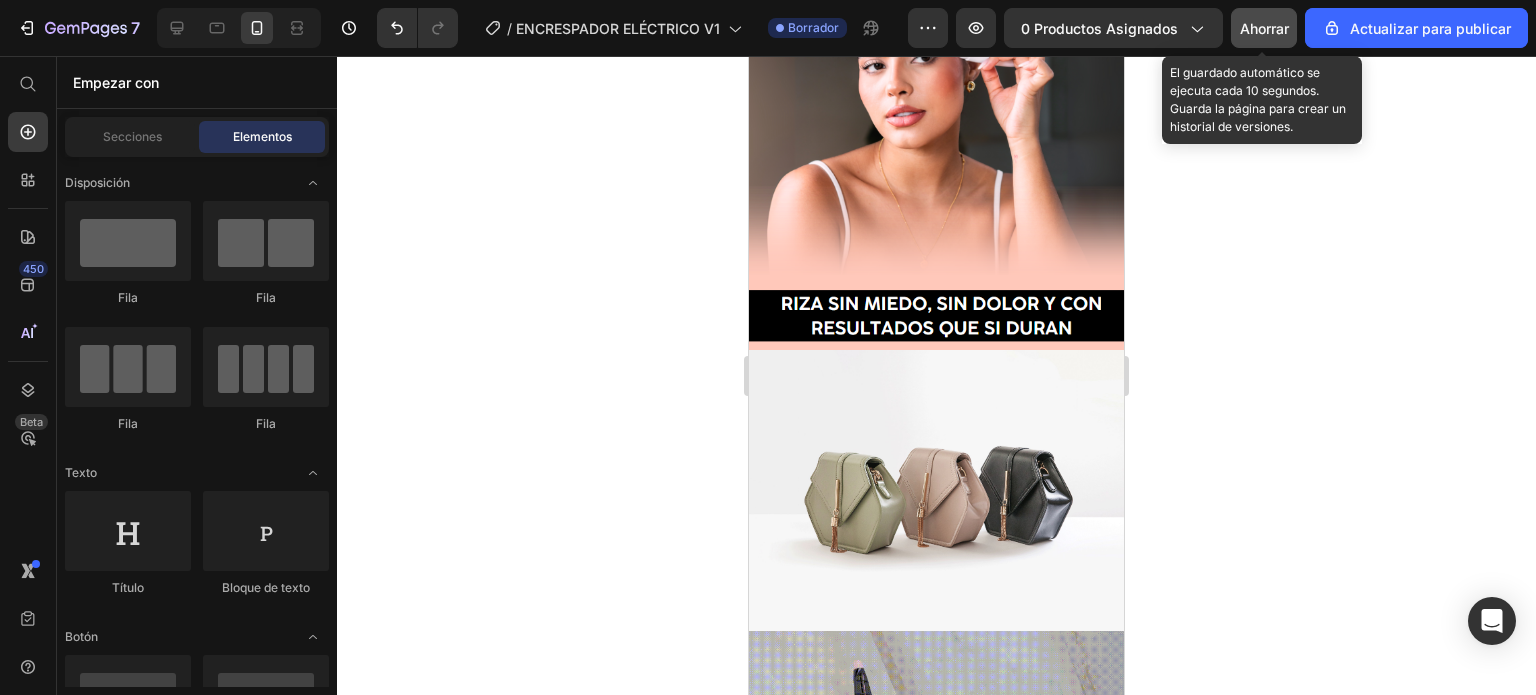 scroll, scrollTop: 192, scrollLeft: 0, axis: vertical 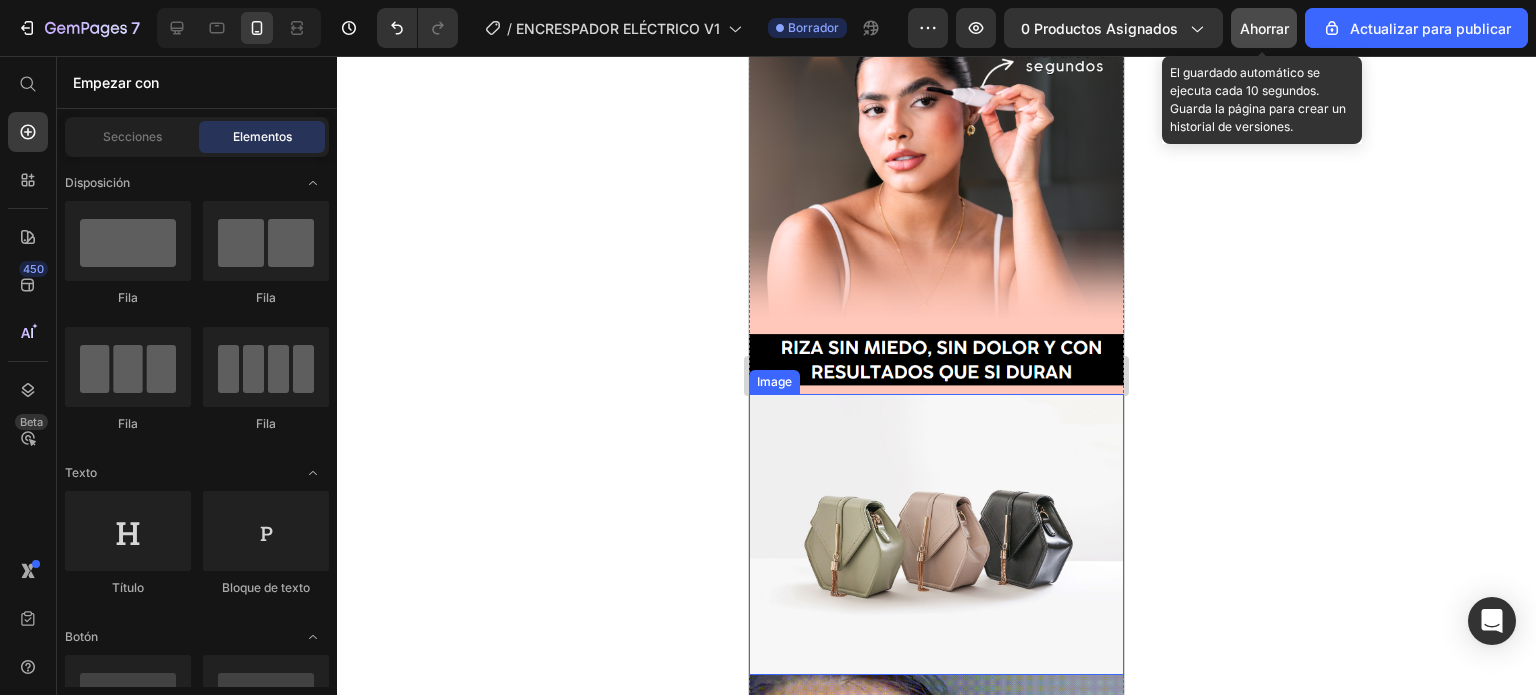click at bounding box center (936, 534) 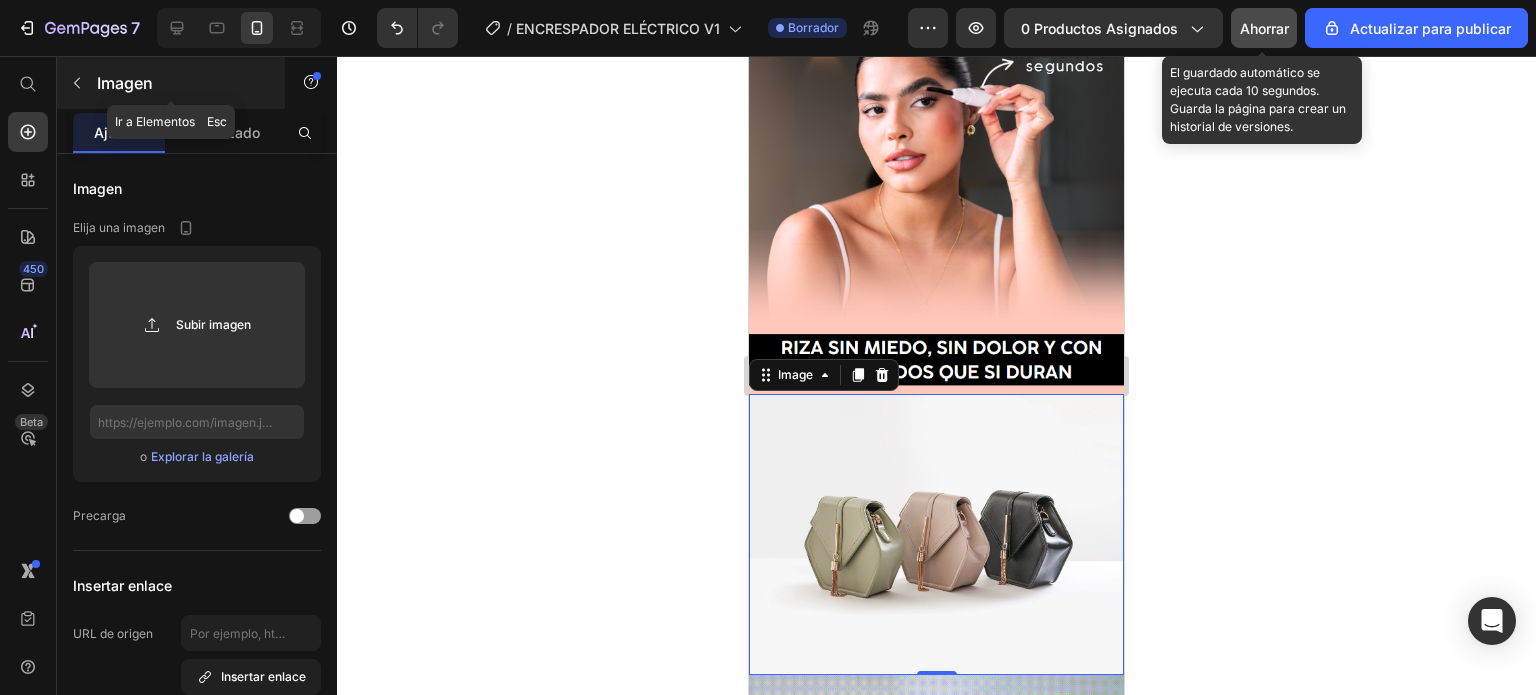 click 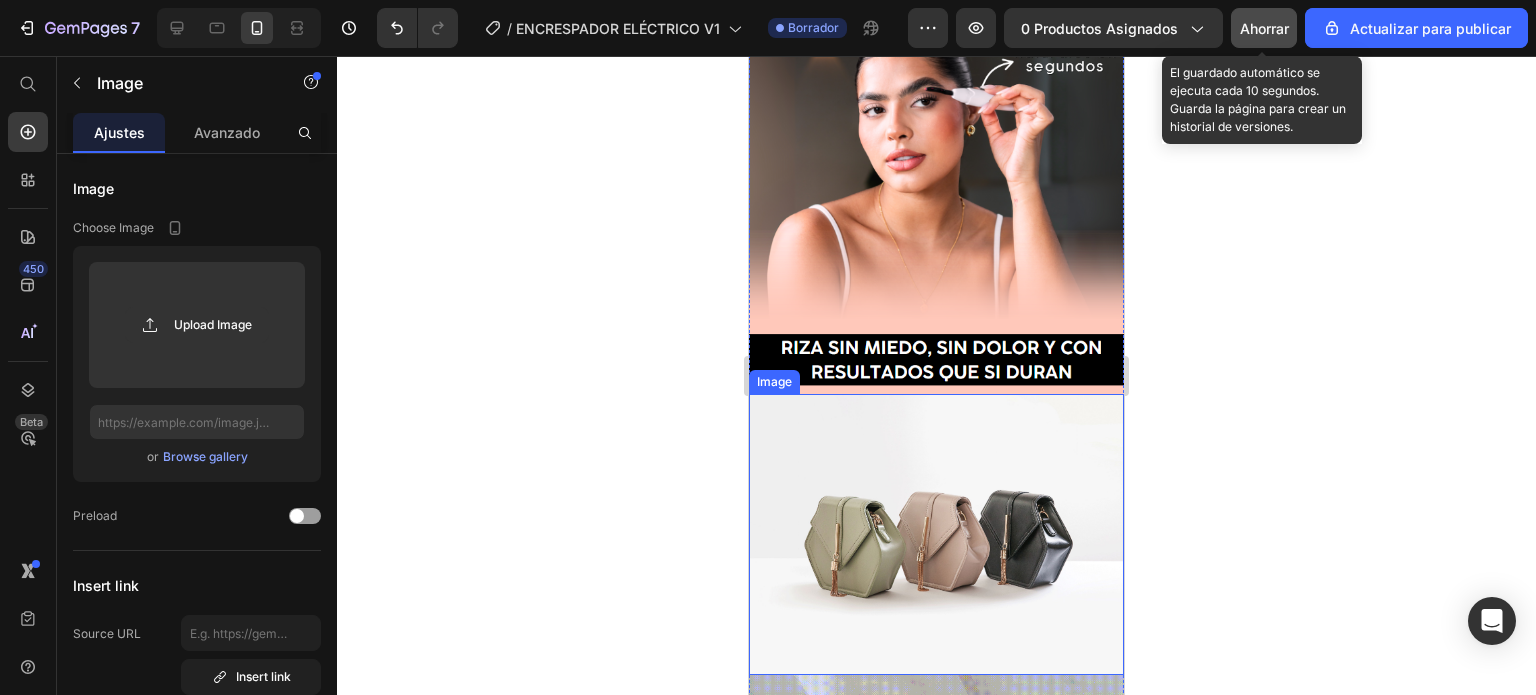 click at bounding box center (936, 534) 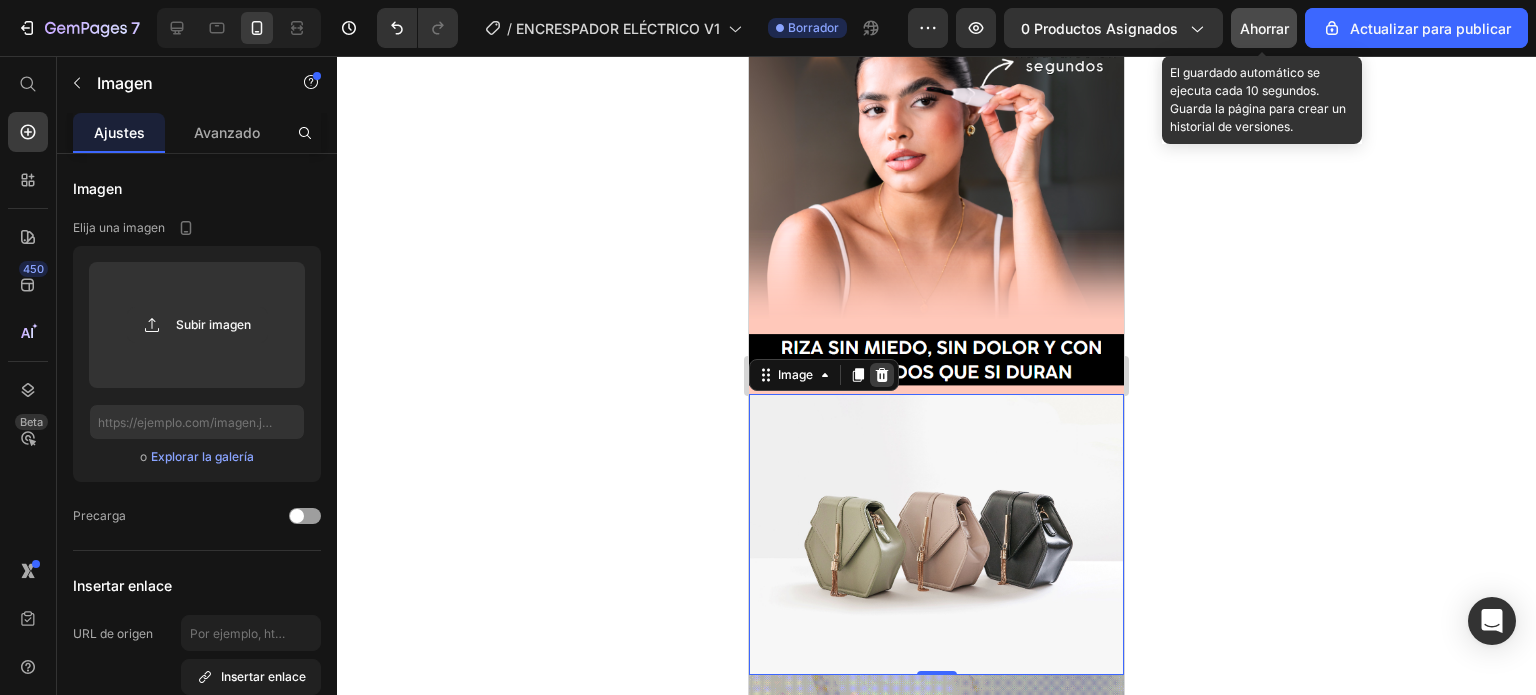 click 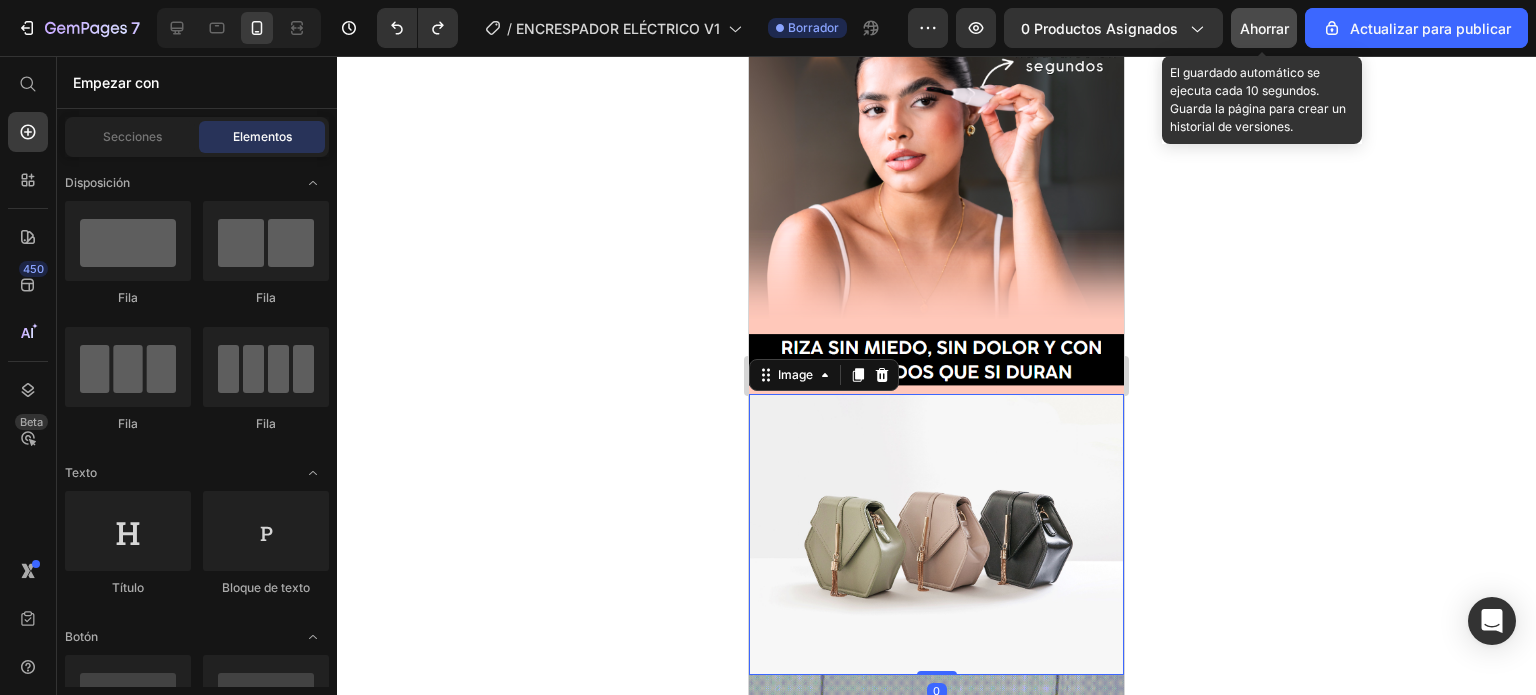 click at bounding box center (936, 534) 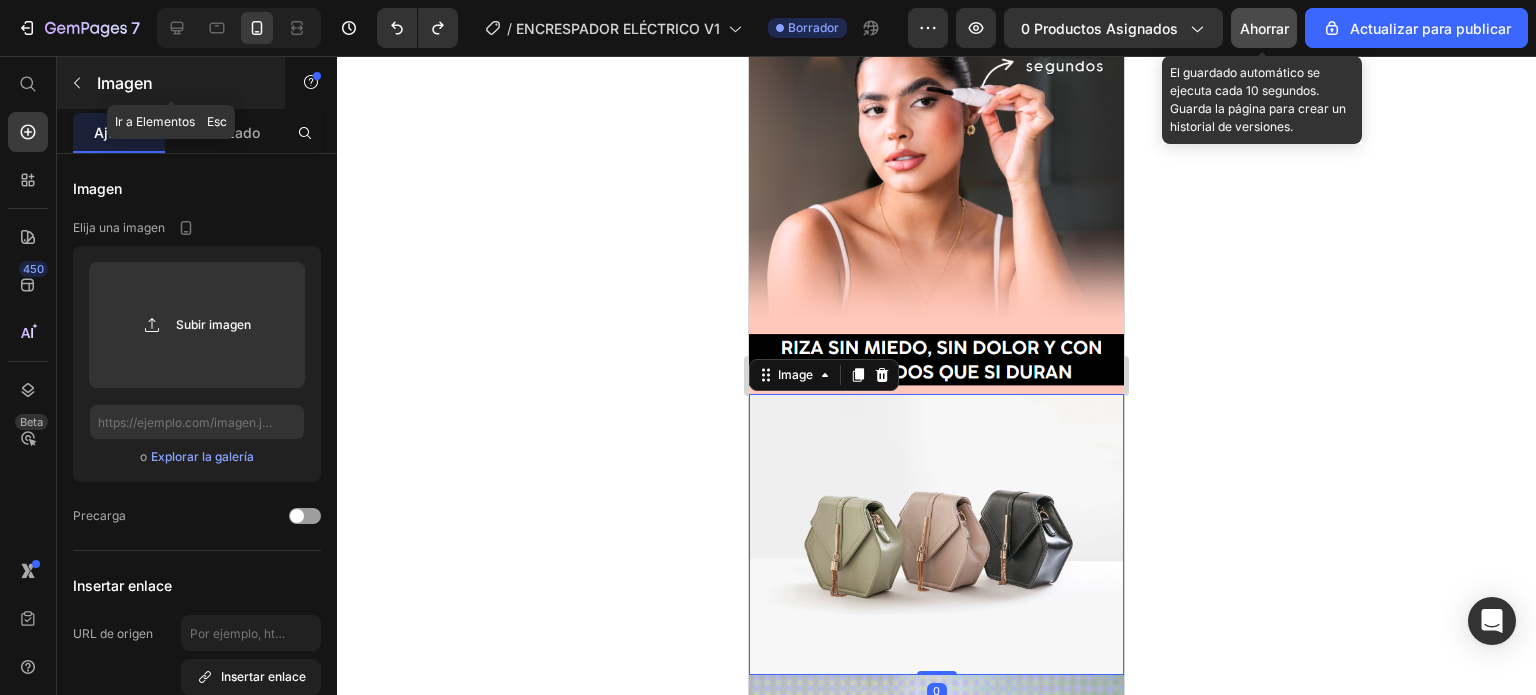 click on "Imagen" at bounding box center [171, 83] 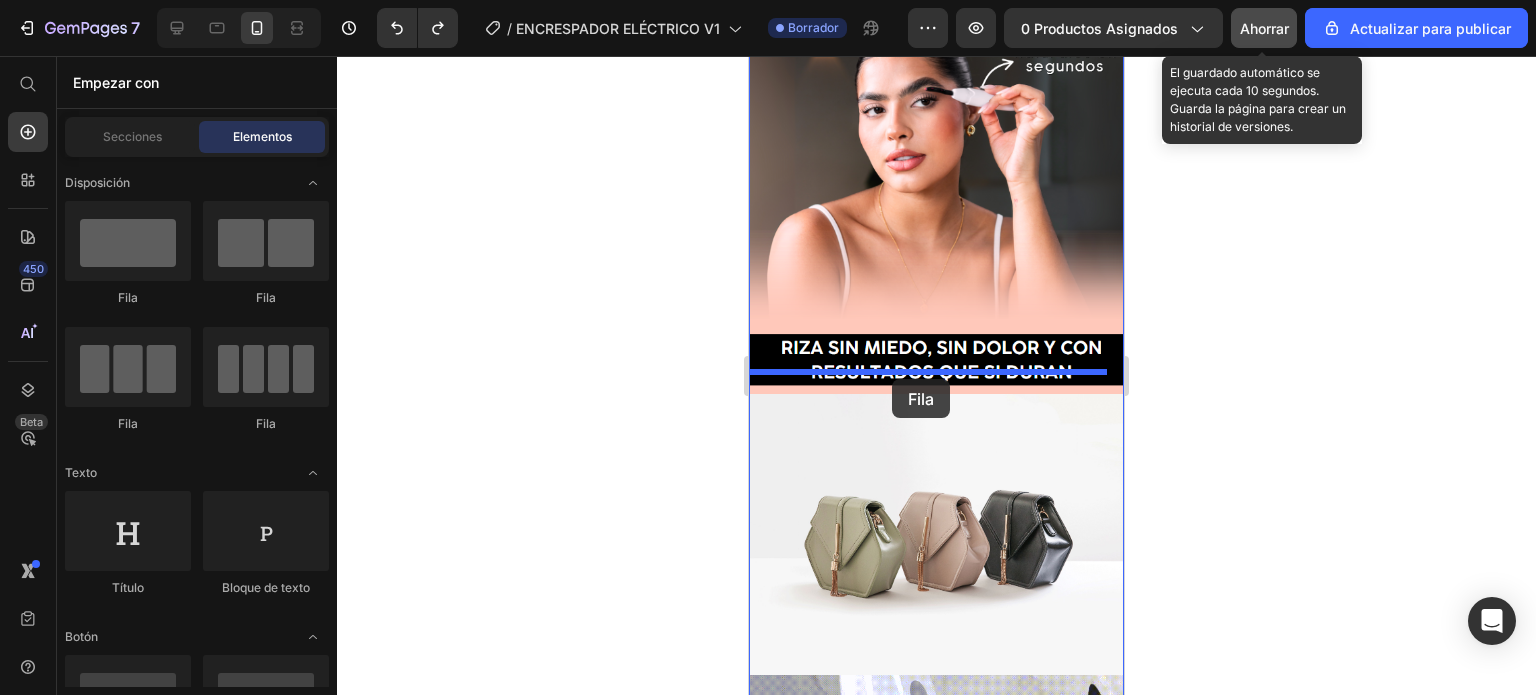 drag, startPoint x: 871, startPoint y: 295, endPoint x: 892, endPoint y: 379, distance: 86.58522 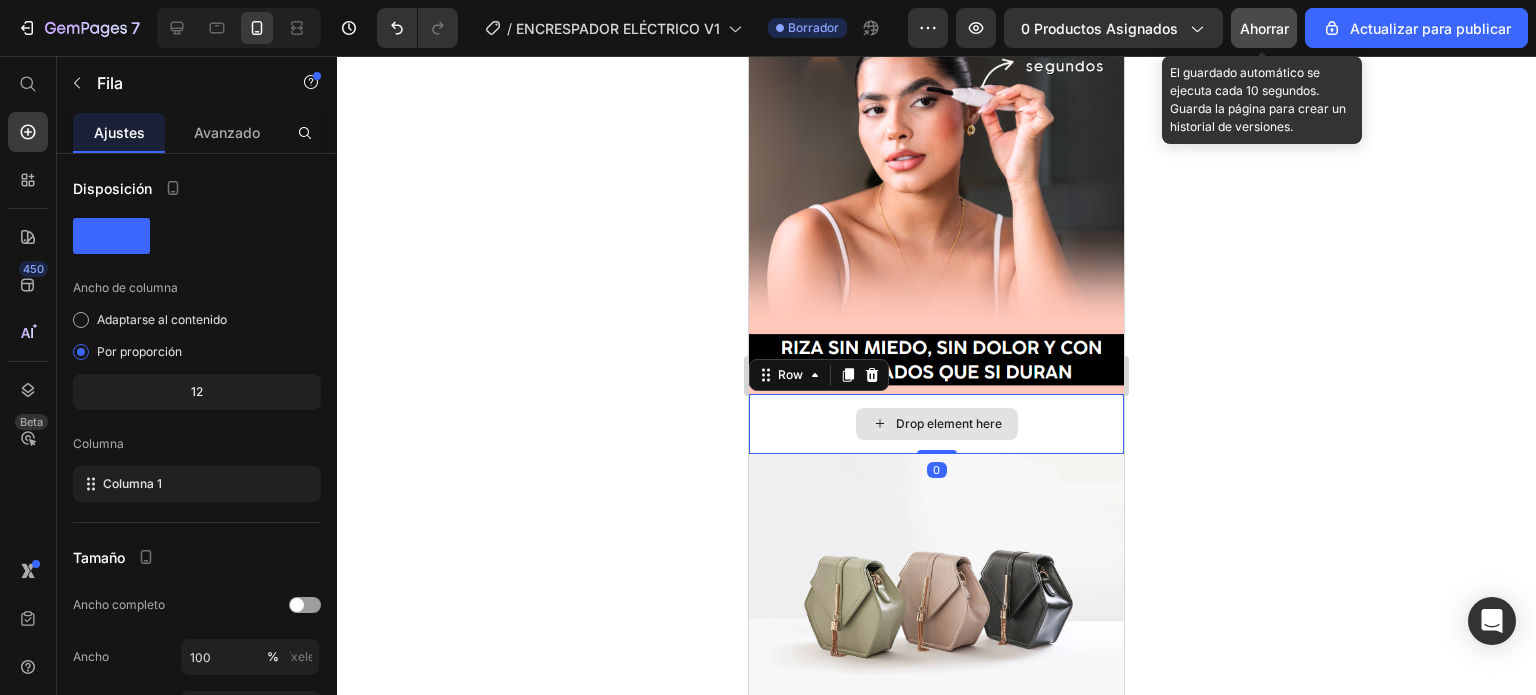click on "Drop element here" at bounding box center [936, 424] 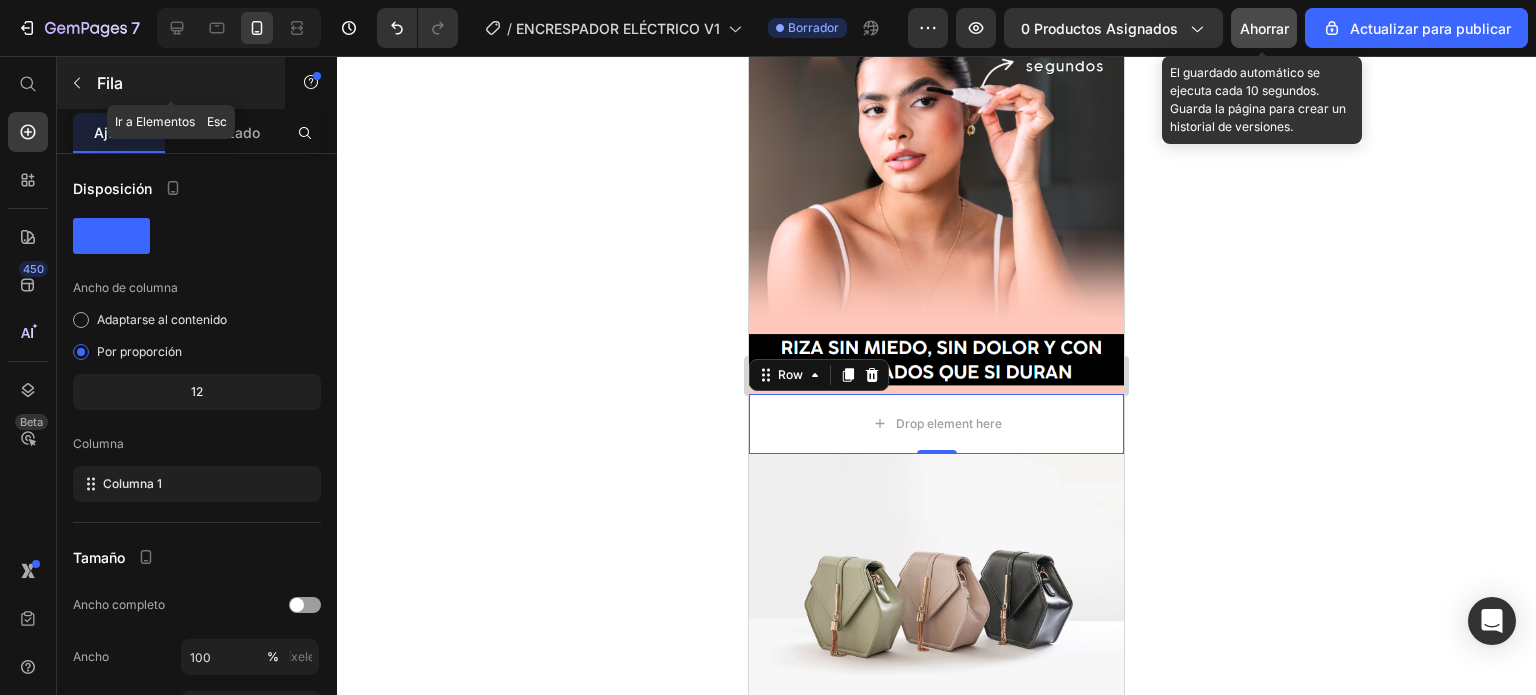 click at bounding box center (77, 83) 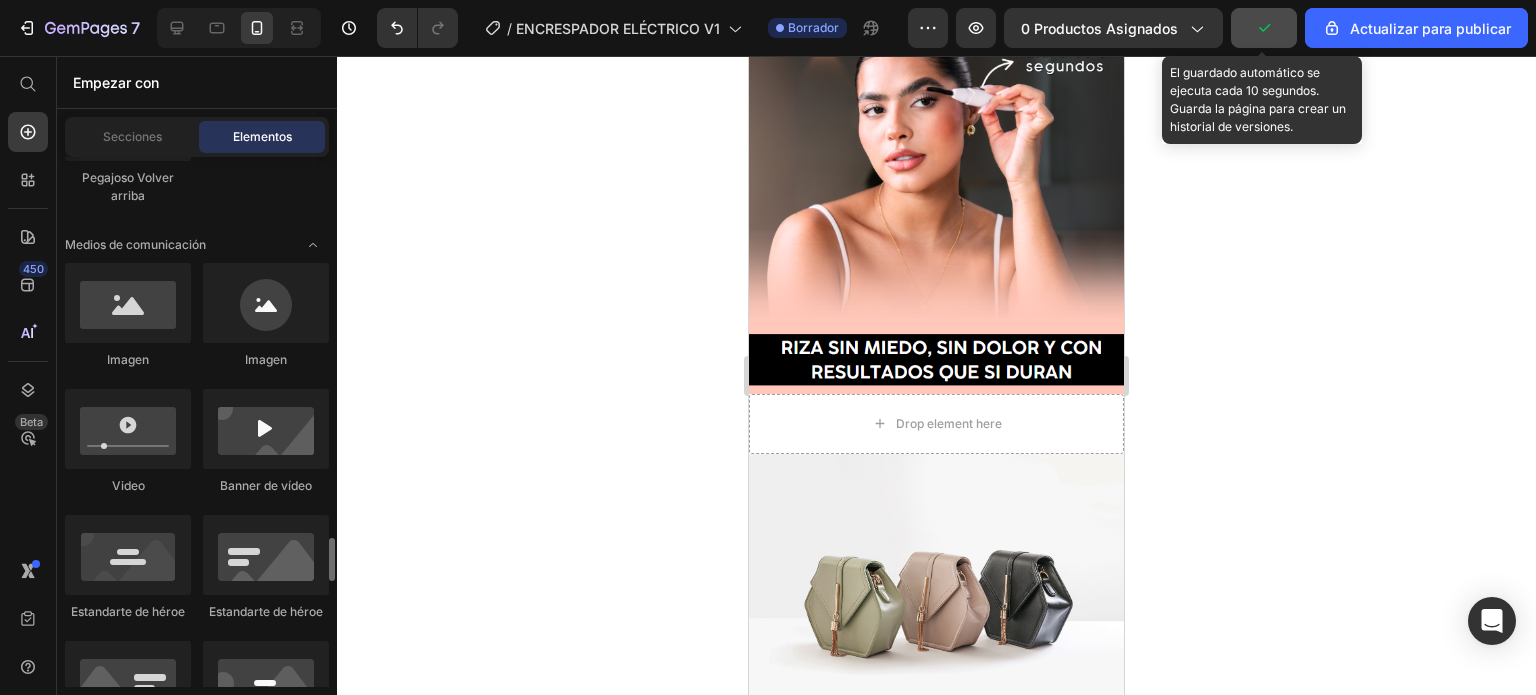 scroll, scrollTop: 1200, scrollLeft: 0, axis: vertical 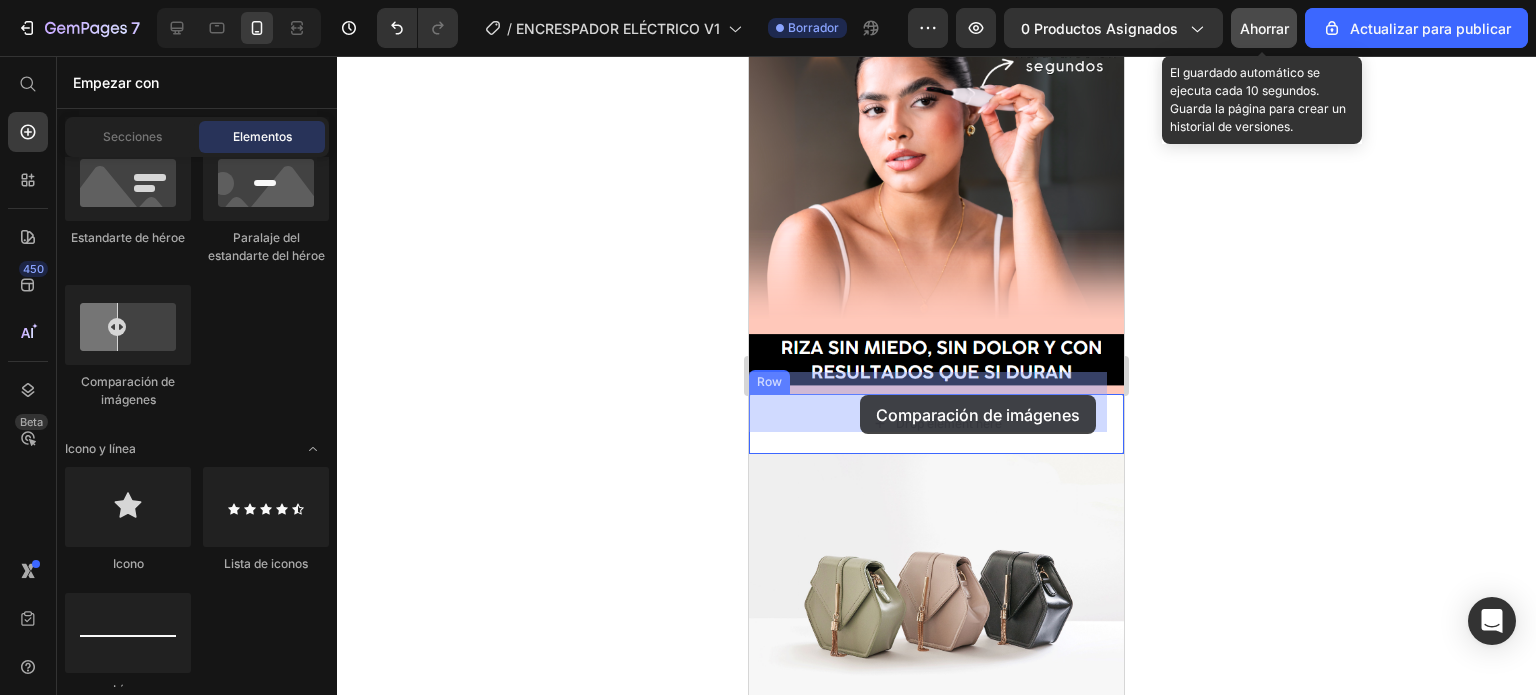 drag, startPoint x: 881, startPoint y: 411, endPoint x: 860, endPoint y: 395, distance: 26.400757 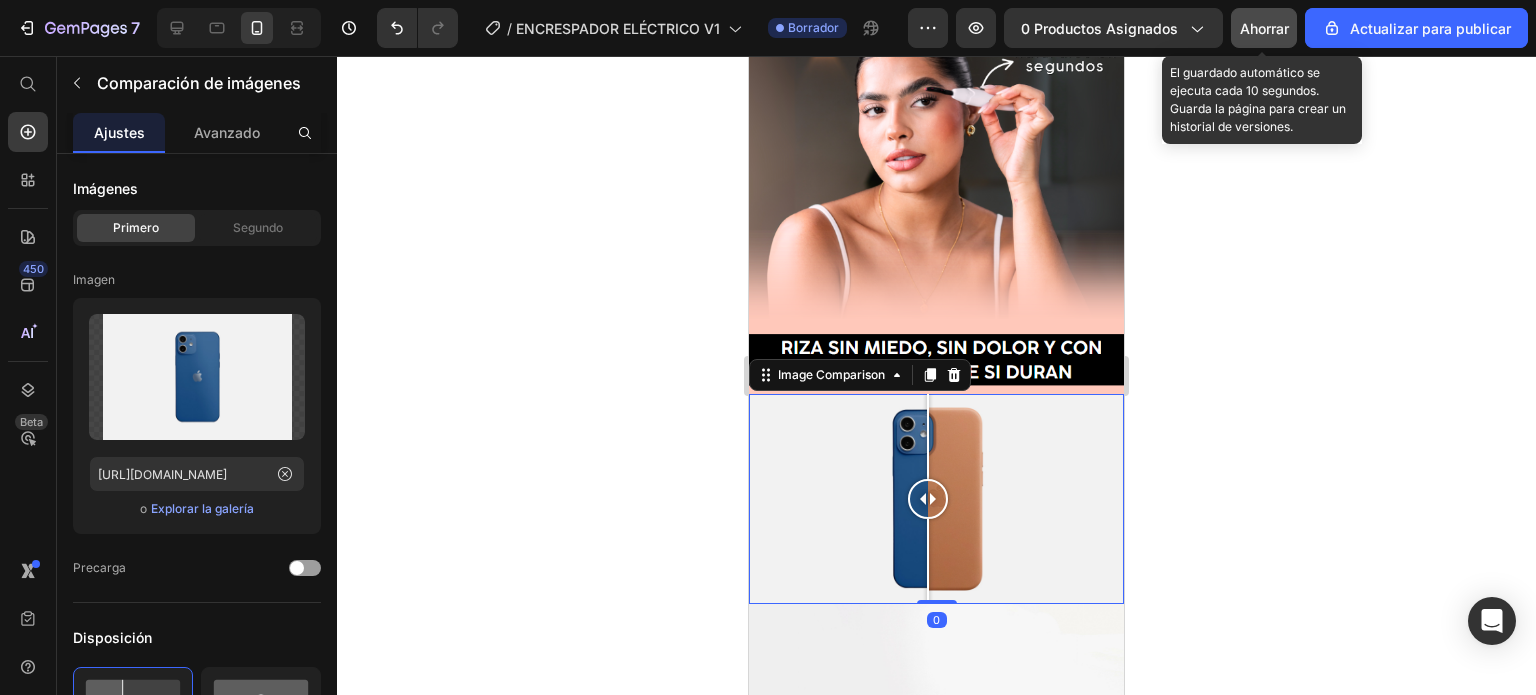 click at bounding box center [936, 499] 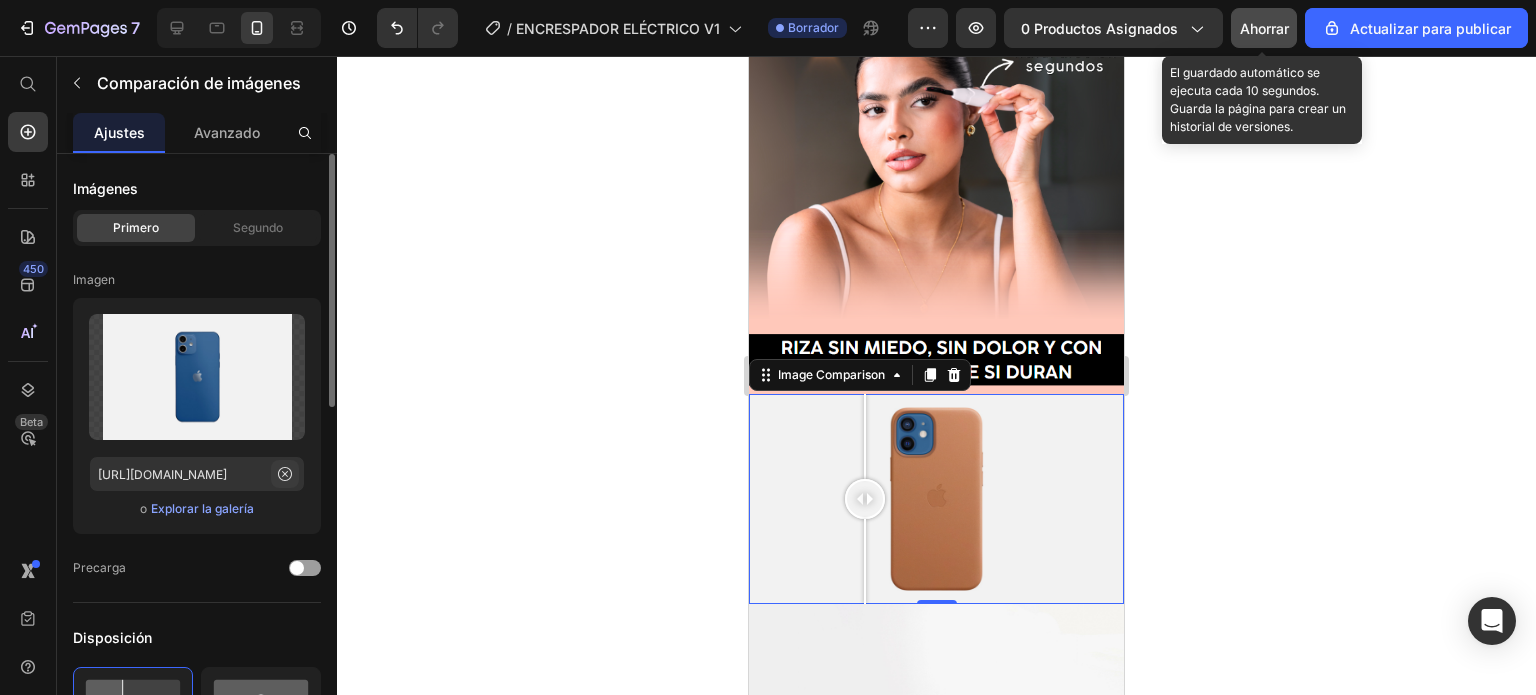 click 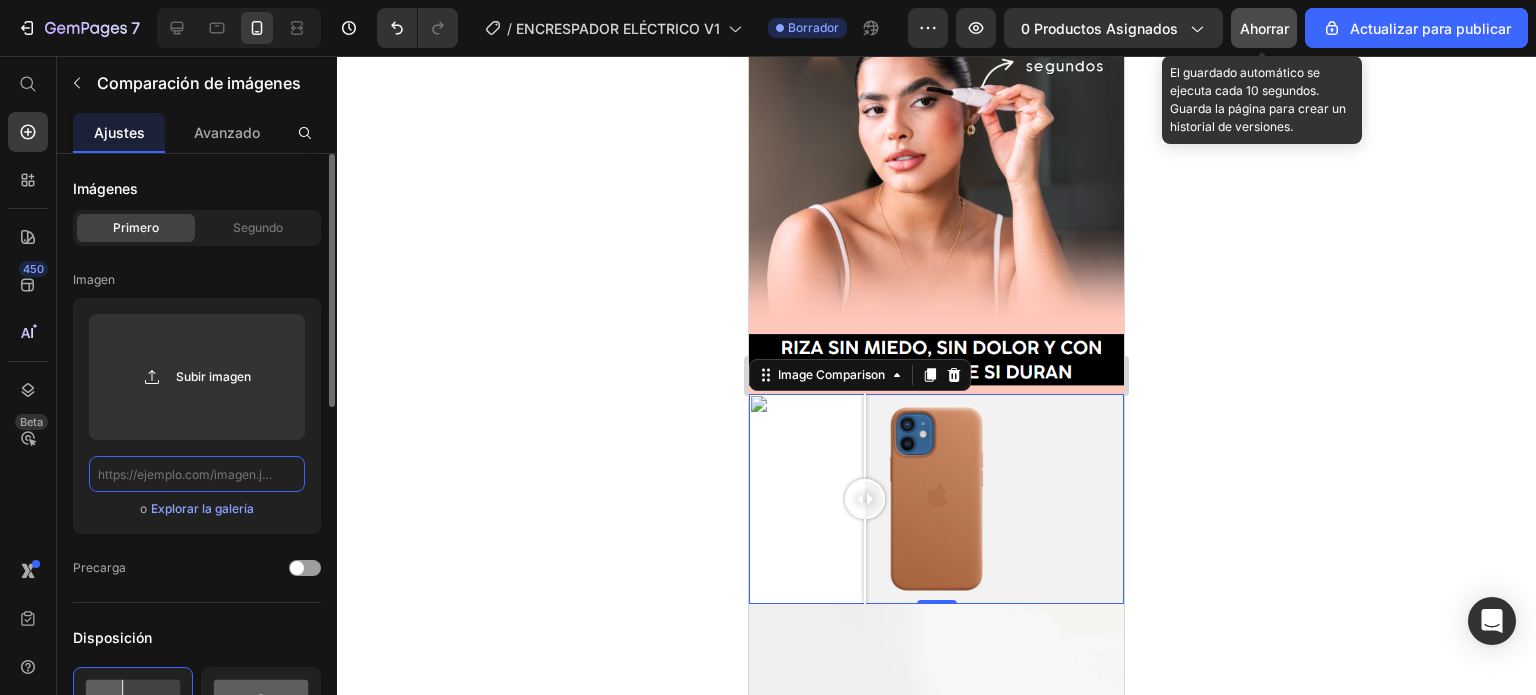 scroll, scrollTop: 0, scrollLeft: 0, axis: both 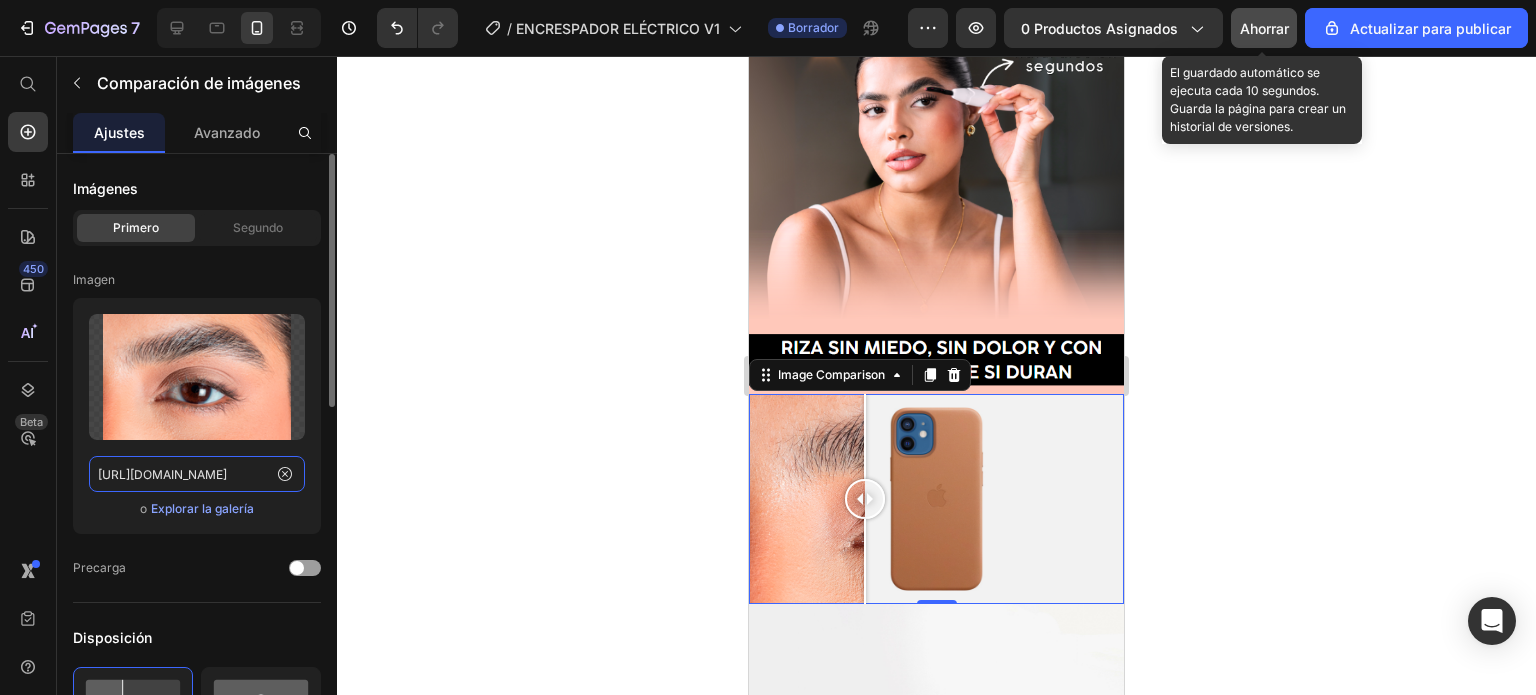 click at bounding box center (936, 499) 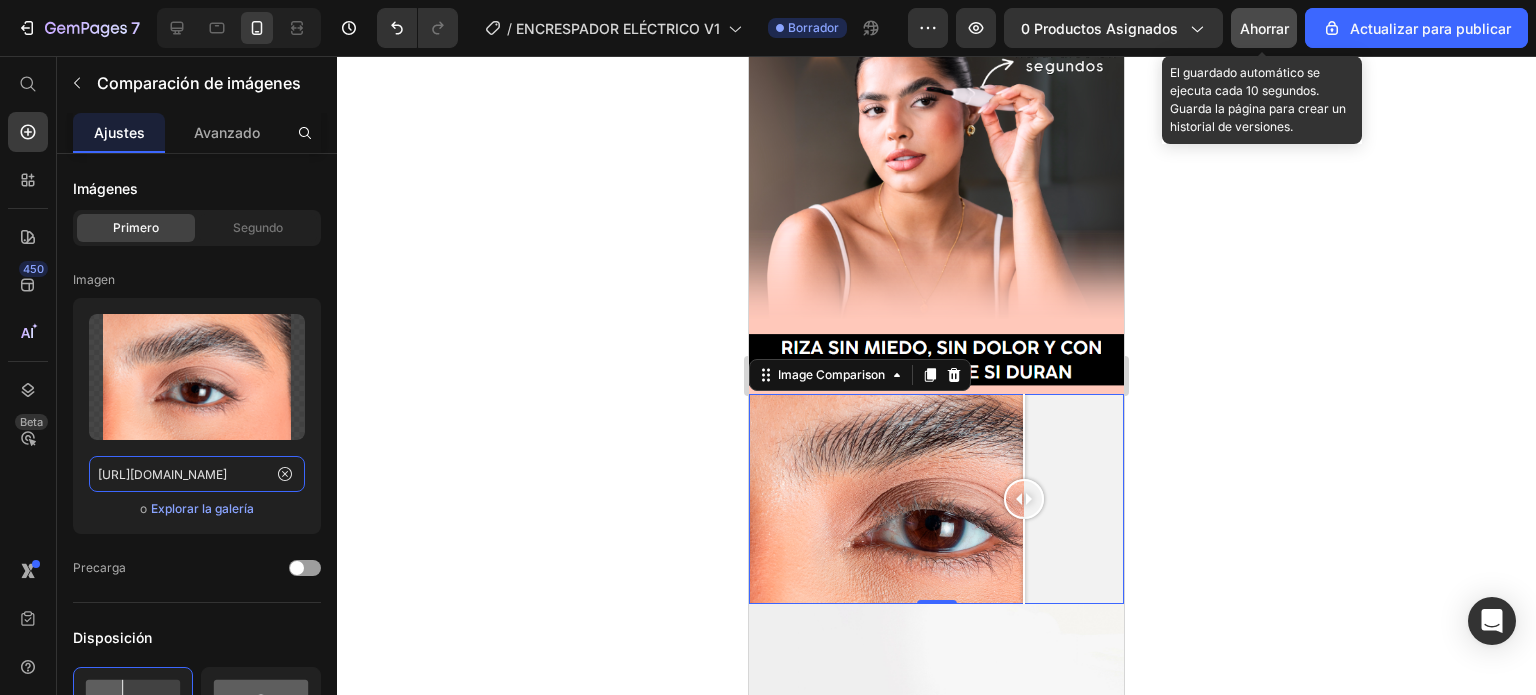 drag, startPoint x: 1024, startPoint y: 509, endPoint x: 1003, endPoint y: 497, distance: 24.186773 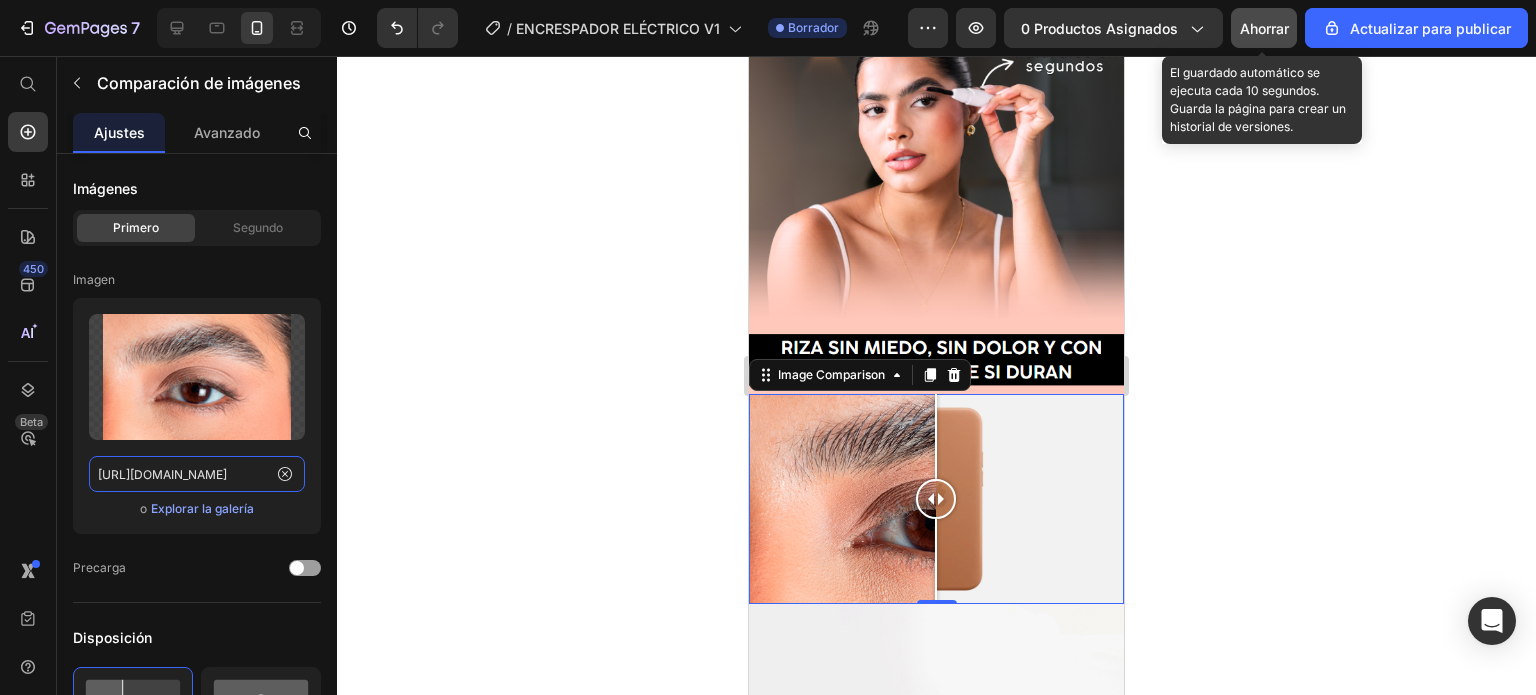 drag, startPoint x: 1016, startPoint y: 479, endPoint x: 936, endPoint y: 488, distance: 80.50466 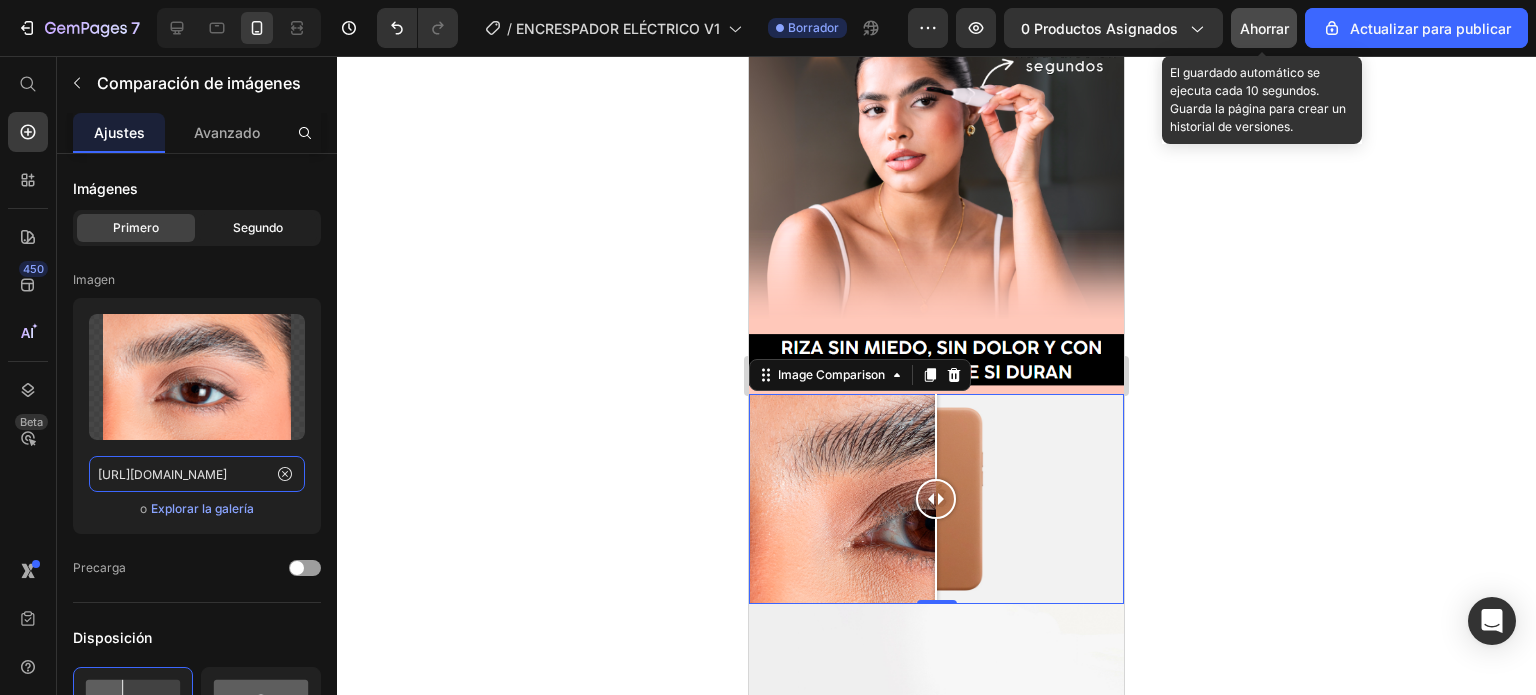 type on "[URL][DOMAIN_NAME]" 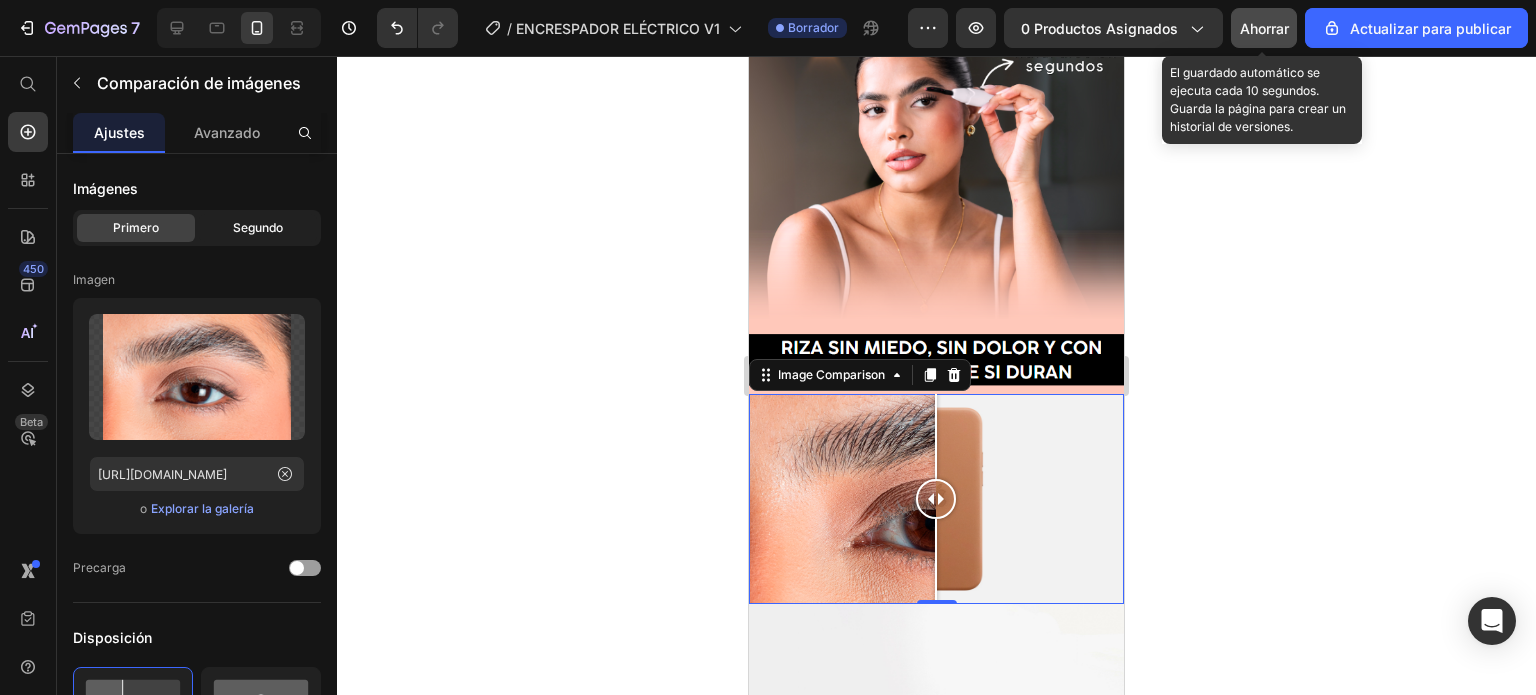 click on "Segundo" at bounding box center (258, 227) 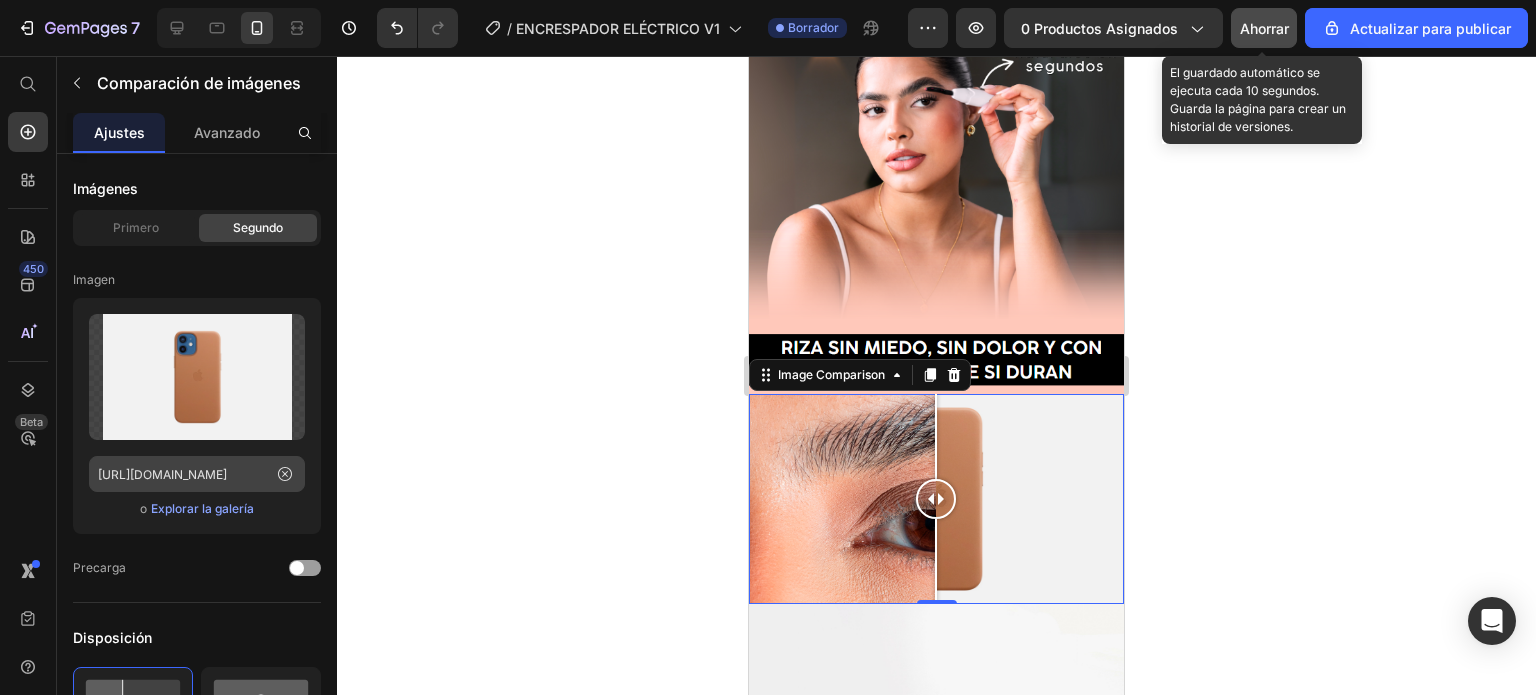 drag, startPoint x: 292, startPoint y: 473, endPoint x: 270, endPoint y: 471, distance: 22.090721 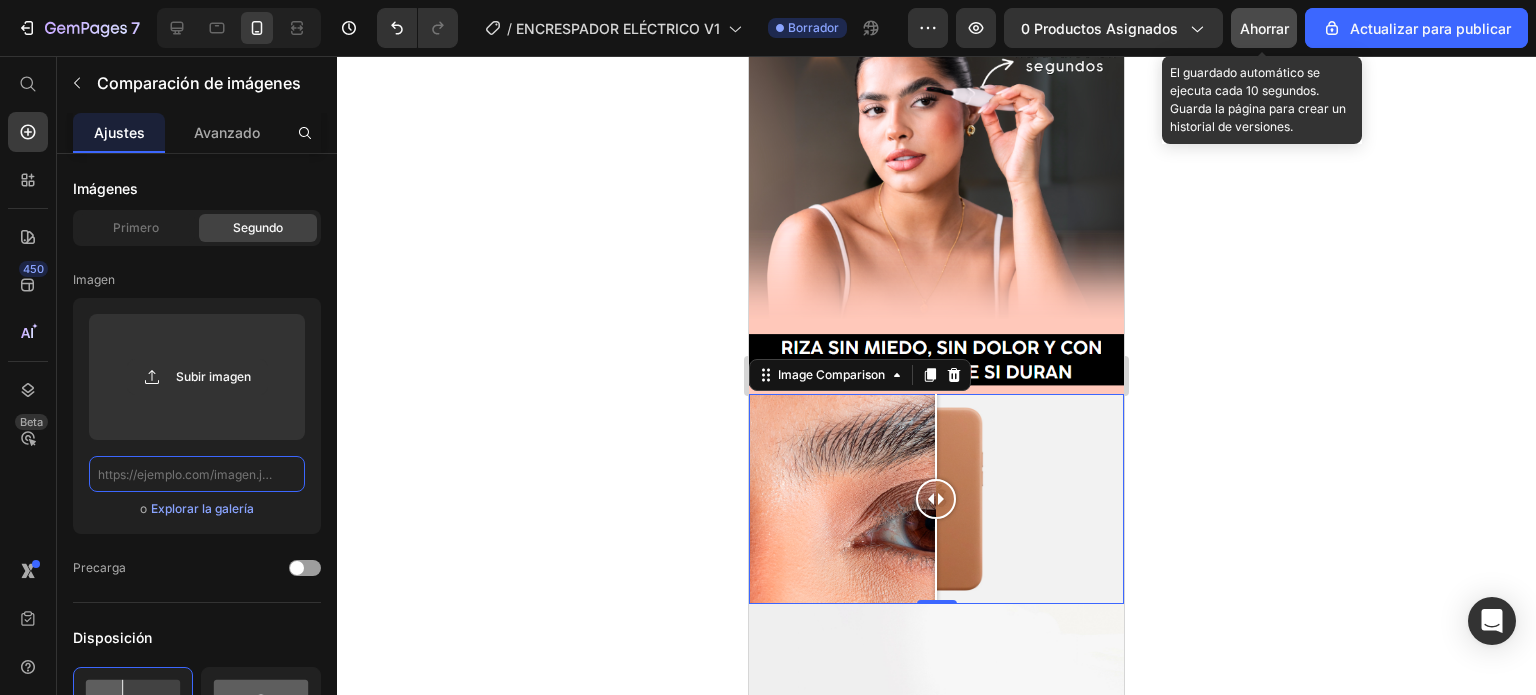 scroll, scrollTop: 0, scrollLeft: 0, axis: both 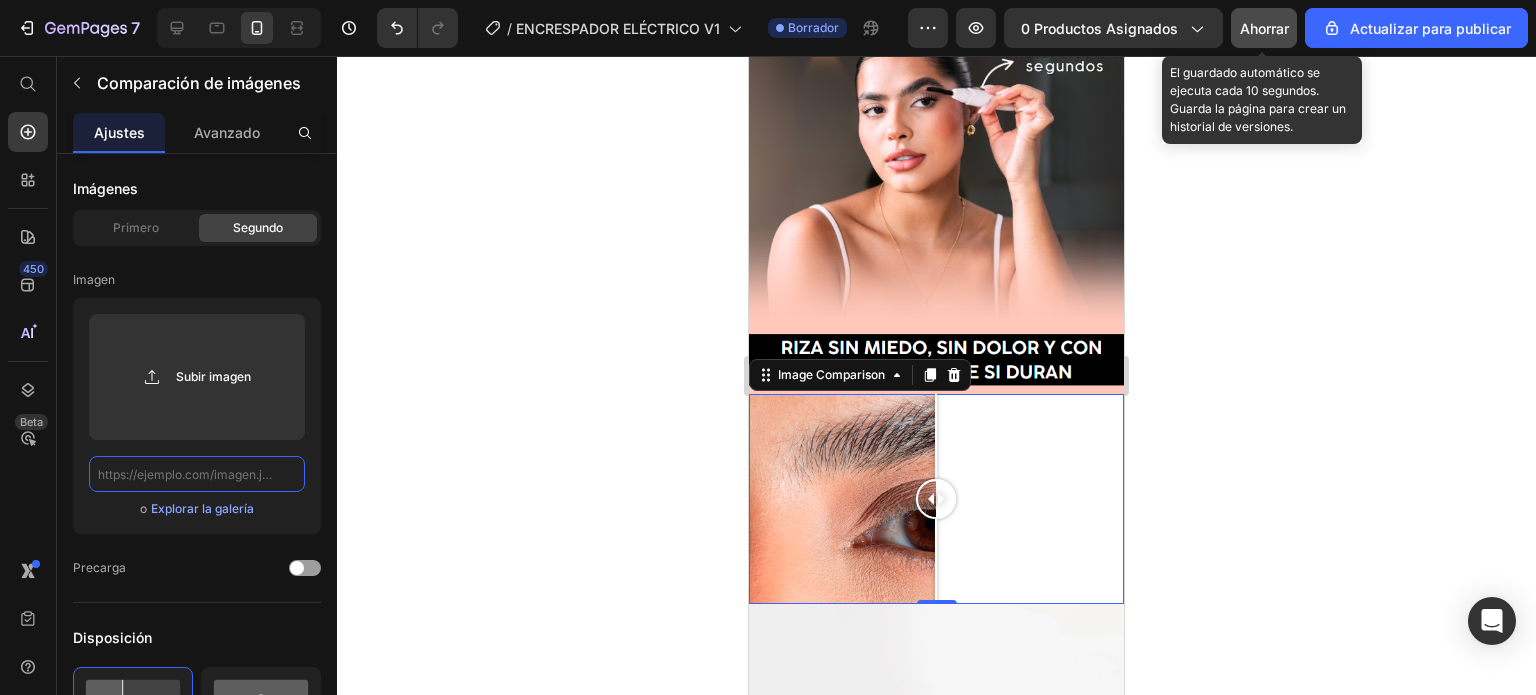 paste on "[URL][DOMAIN_NAME]" 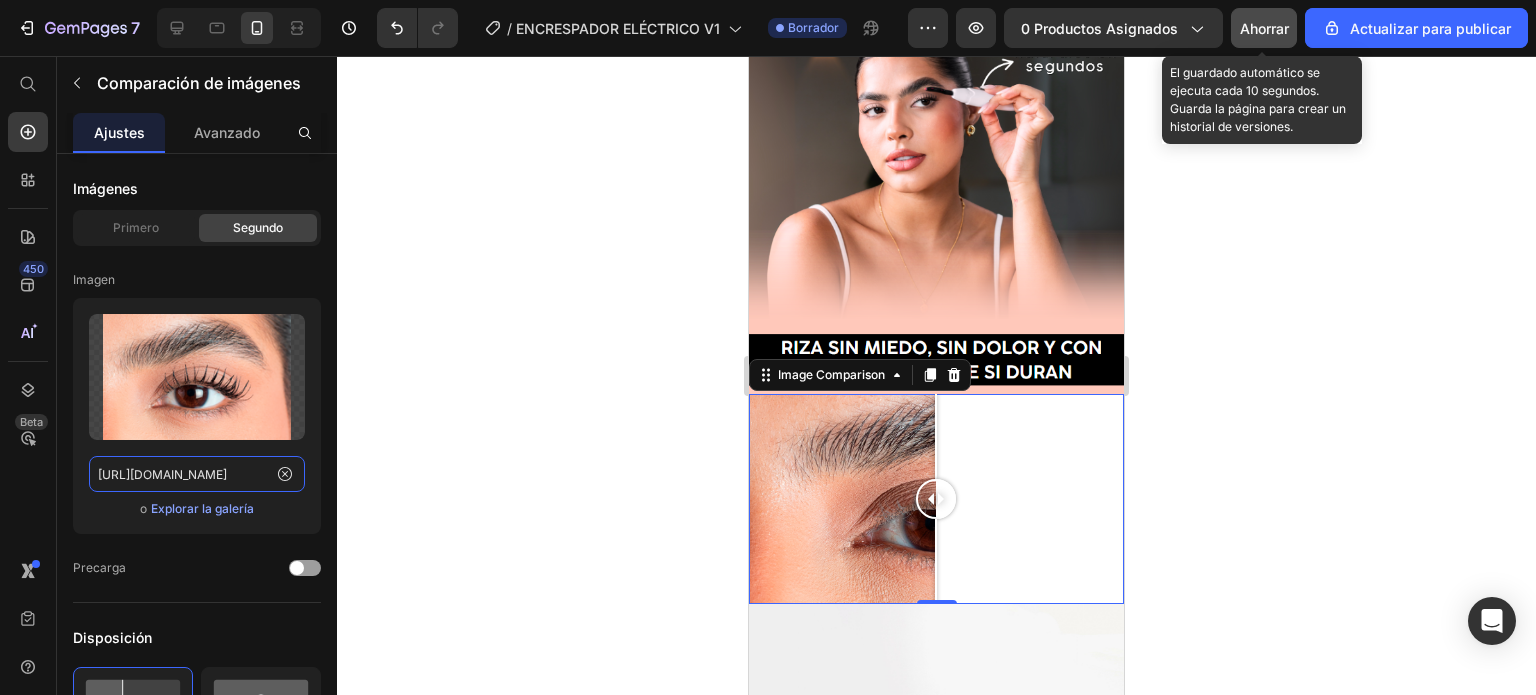 scroll, scrollTop: 0, scrollLeft: 326, axis: horizontal 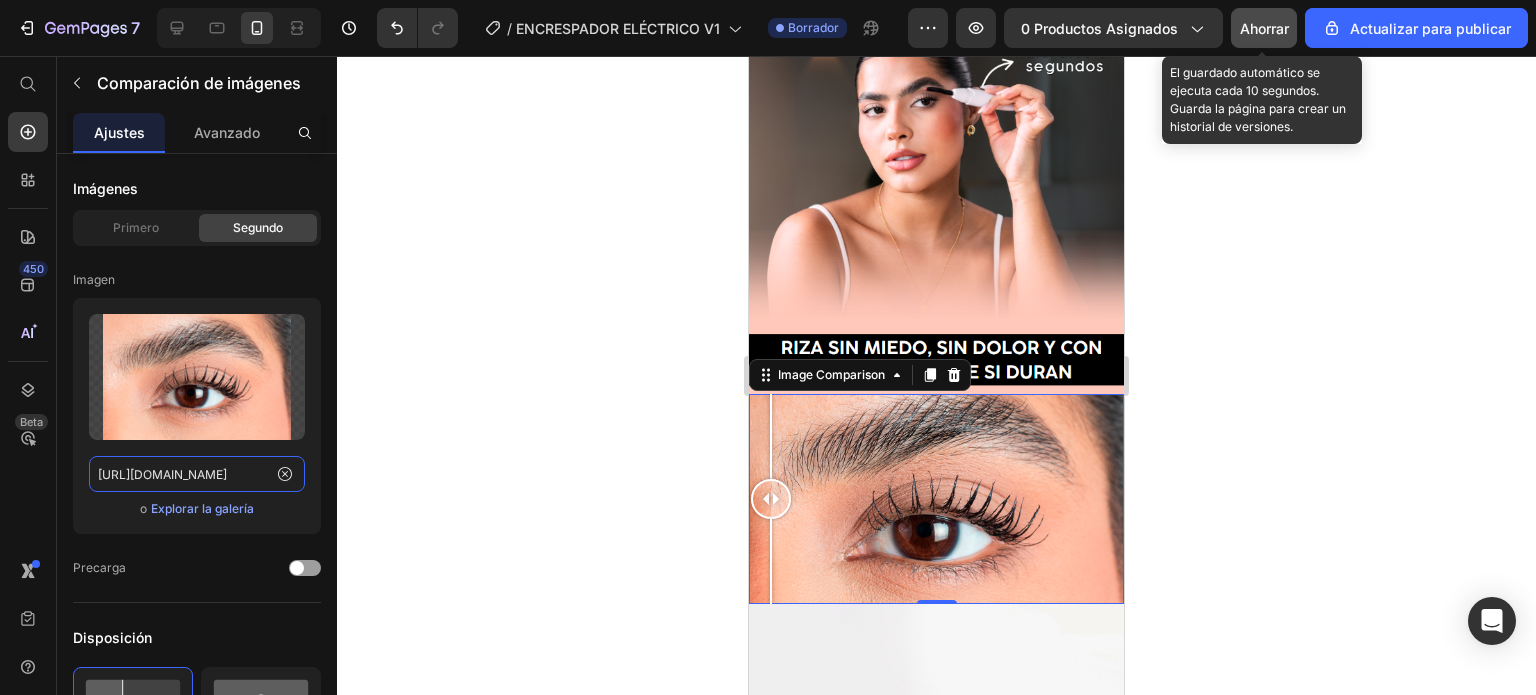 drag, startPoint x: 191, startPoint y: 416, endPoint x: 724, endPoint y: 492, distance: 538.3911 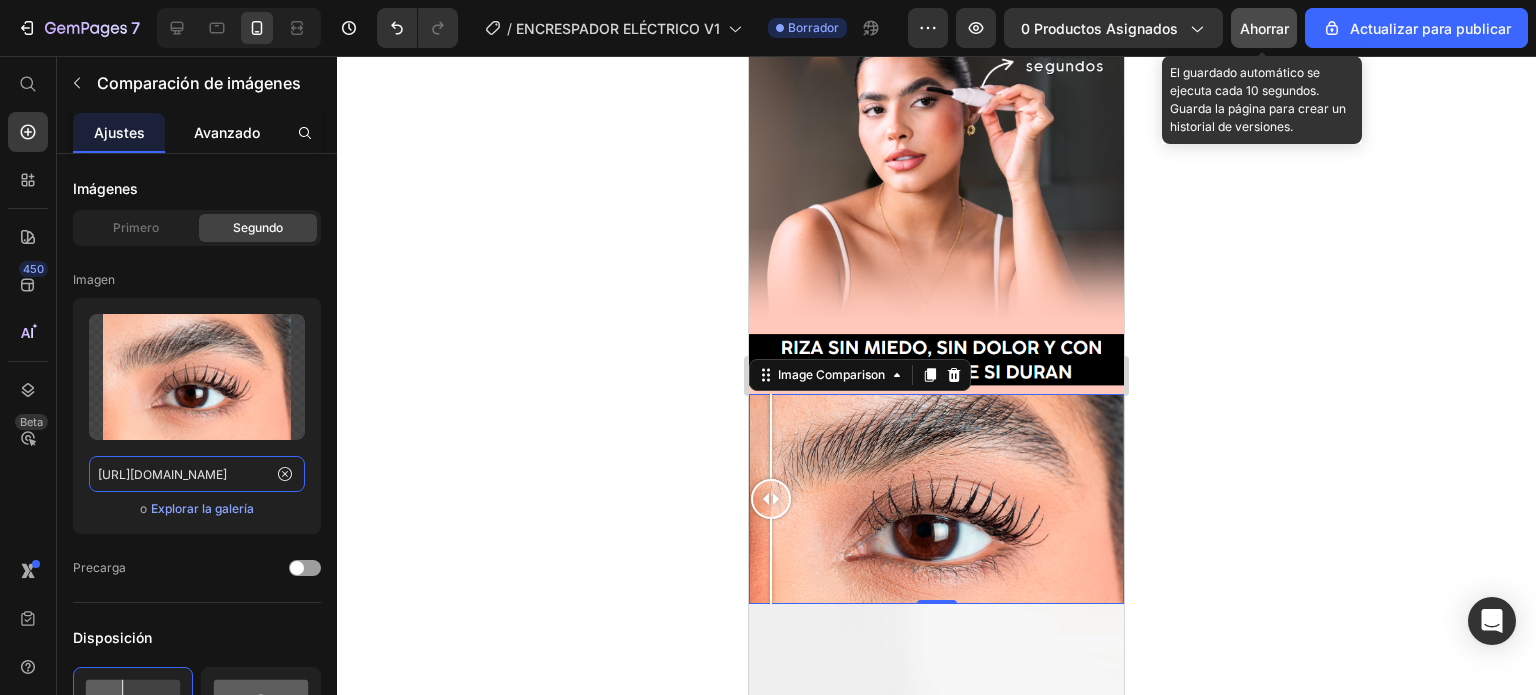 type on "[URL][DOMAIN_NAME]" 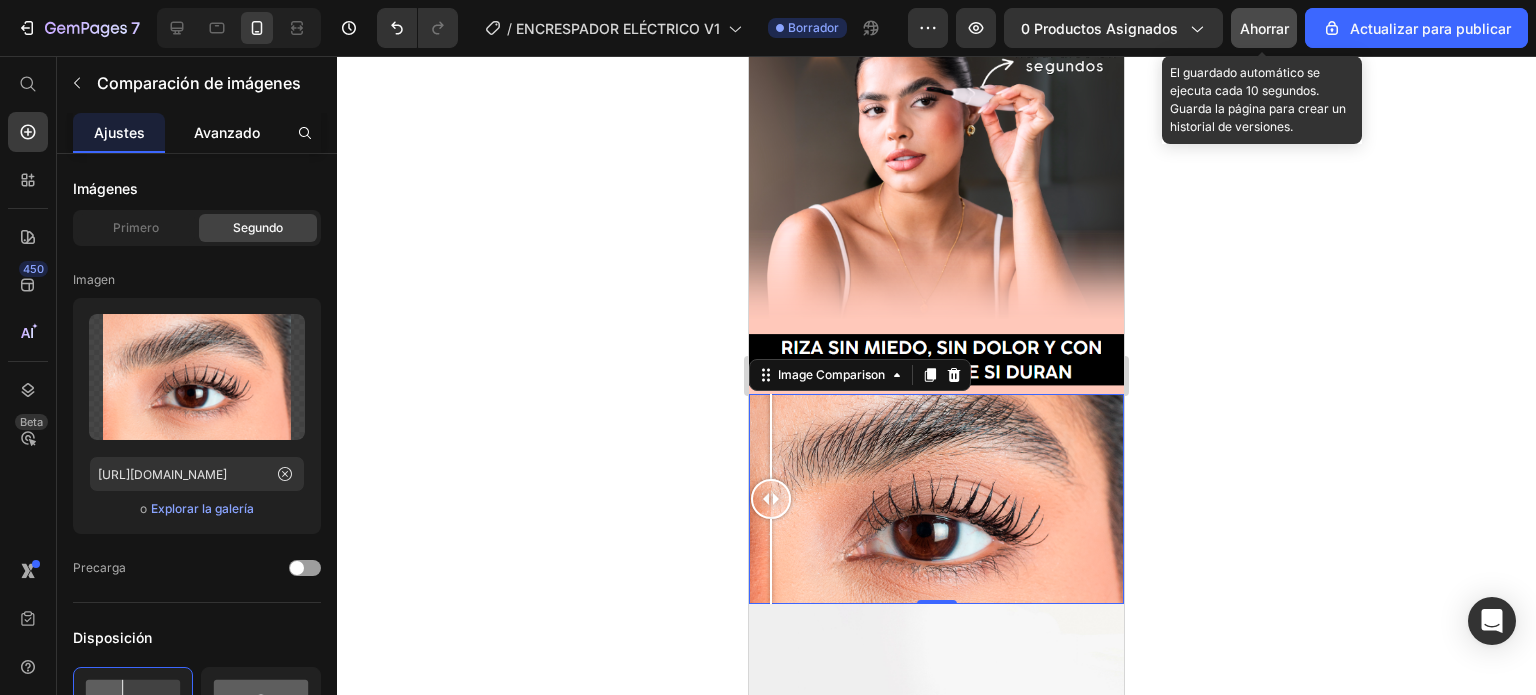 click on "Avanzado" at bounding box center (227, 132) 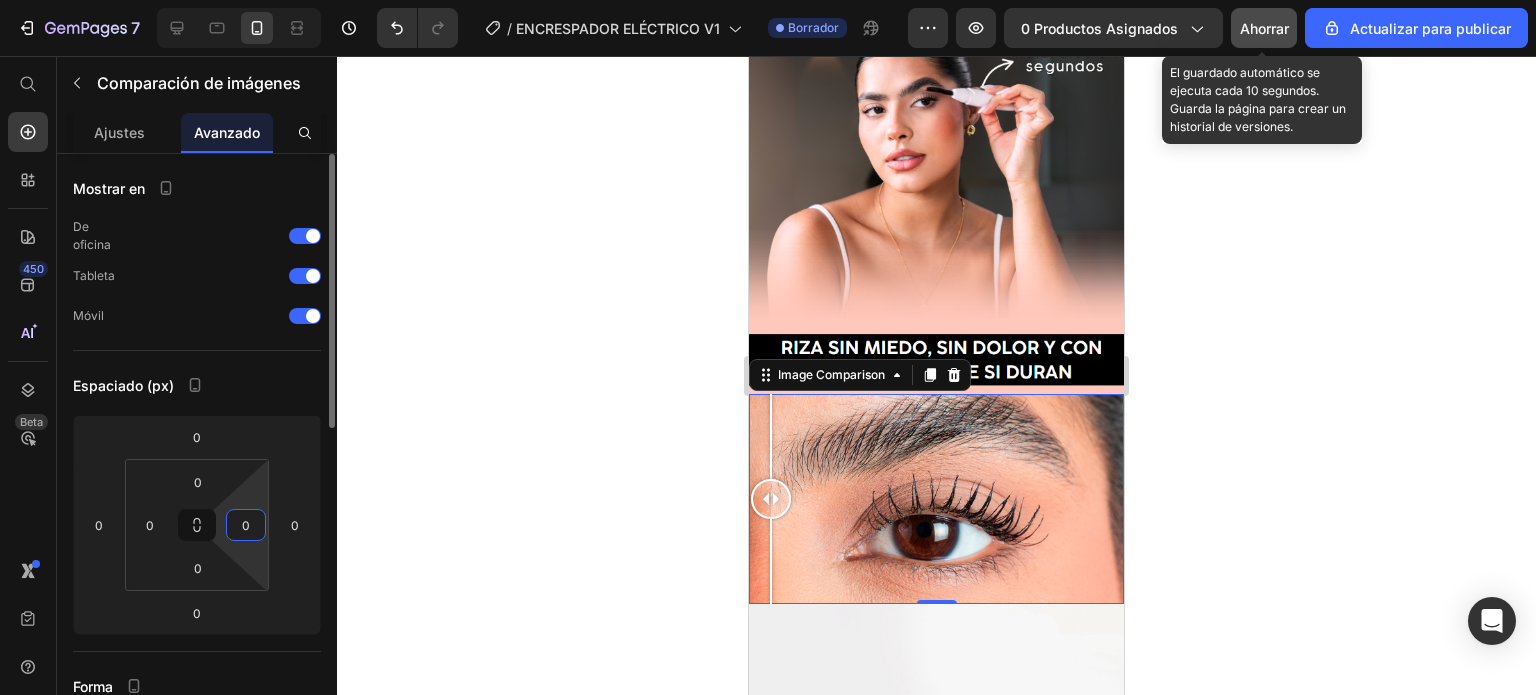 click on "0" at bounding box center (246, 525) 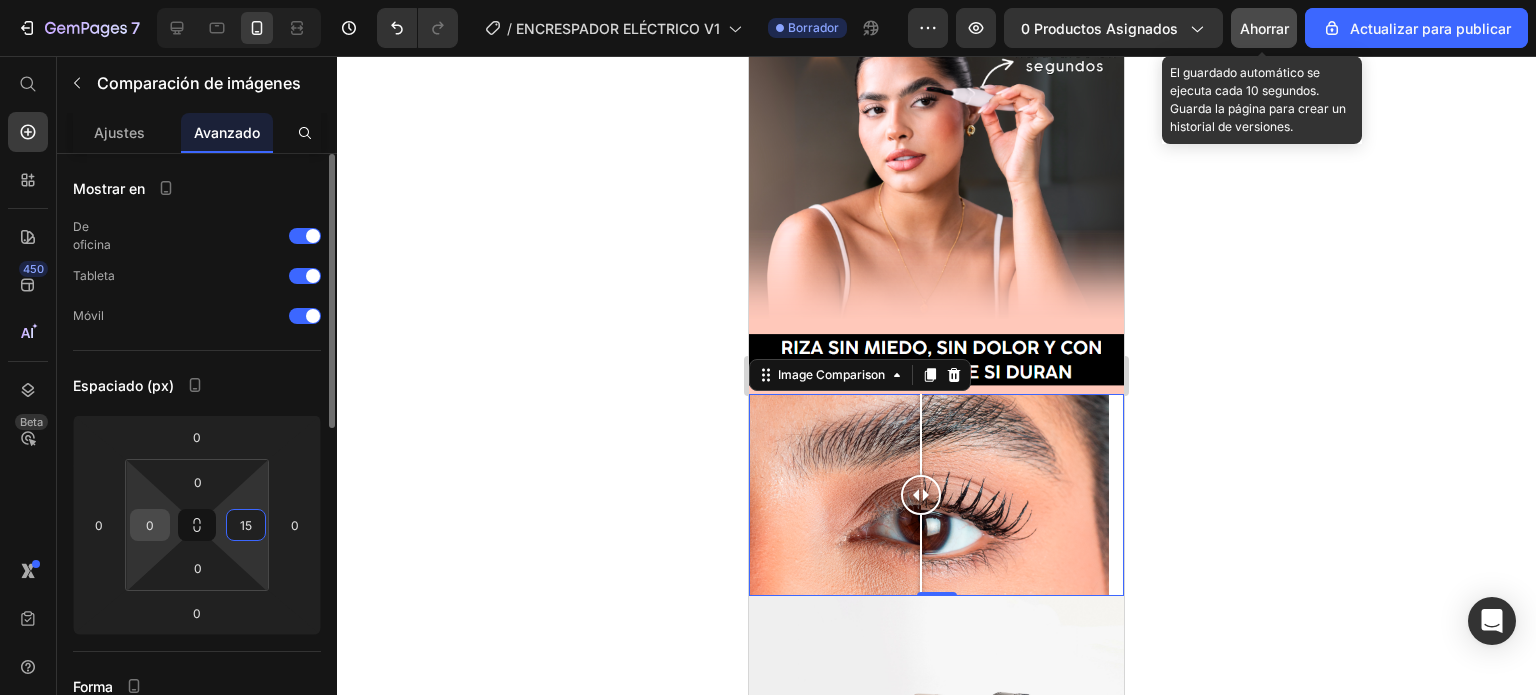 type on "15" 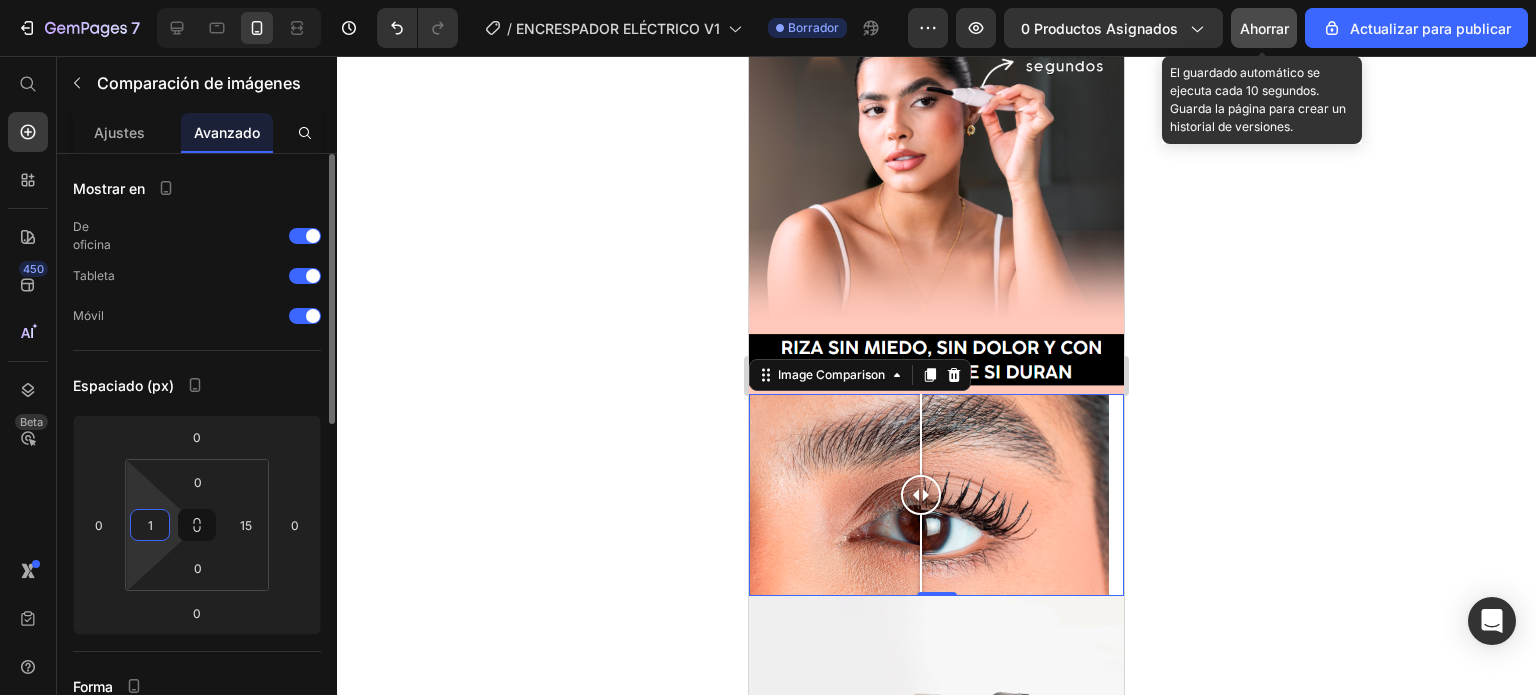 type on "15" 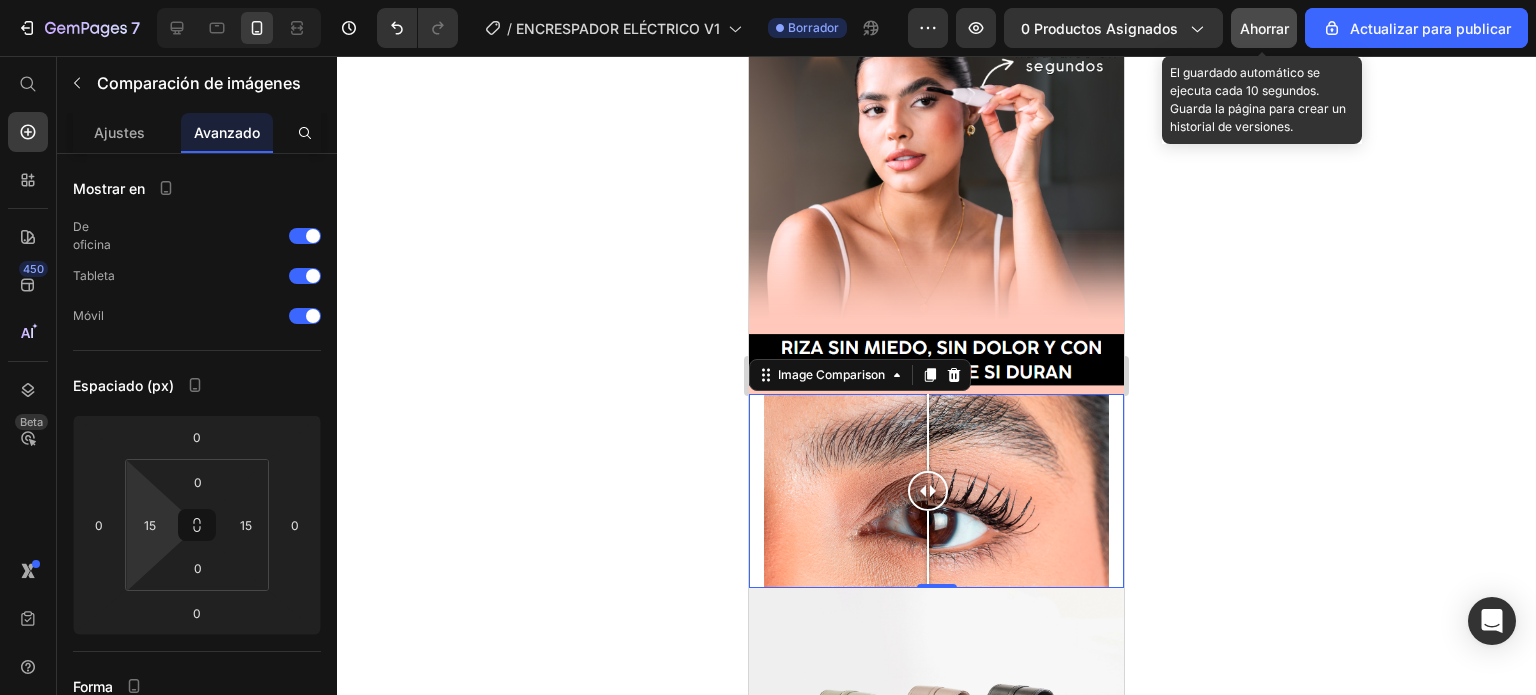 click 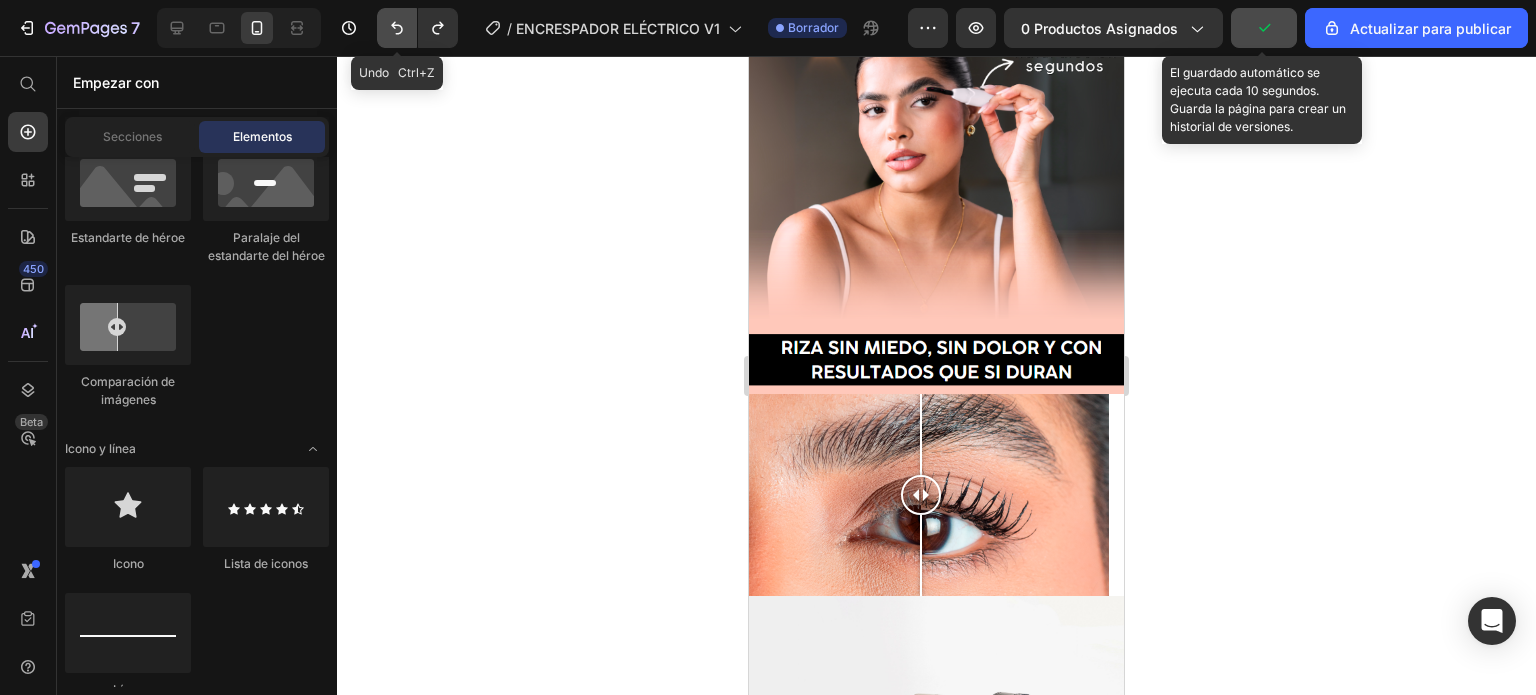 click 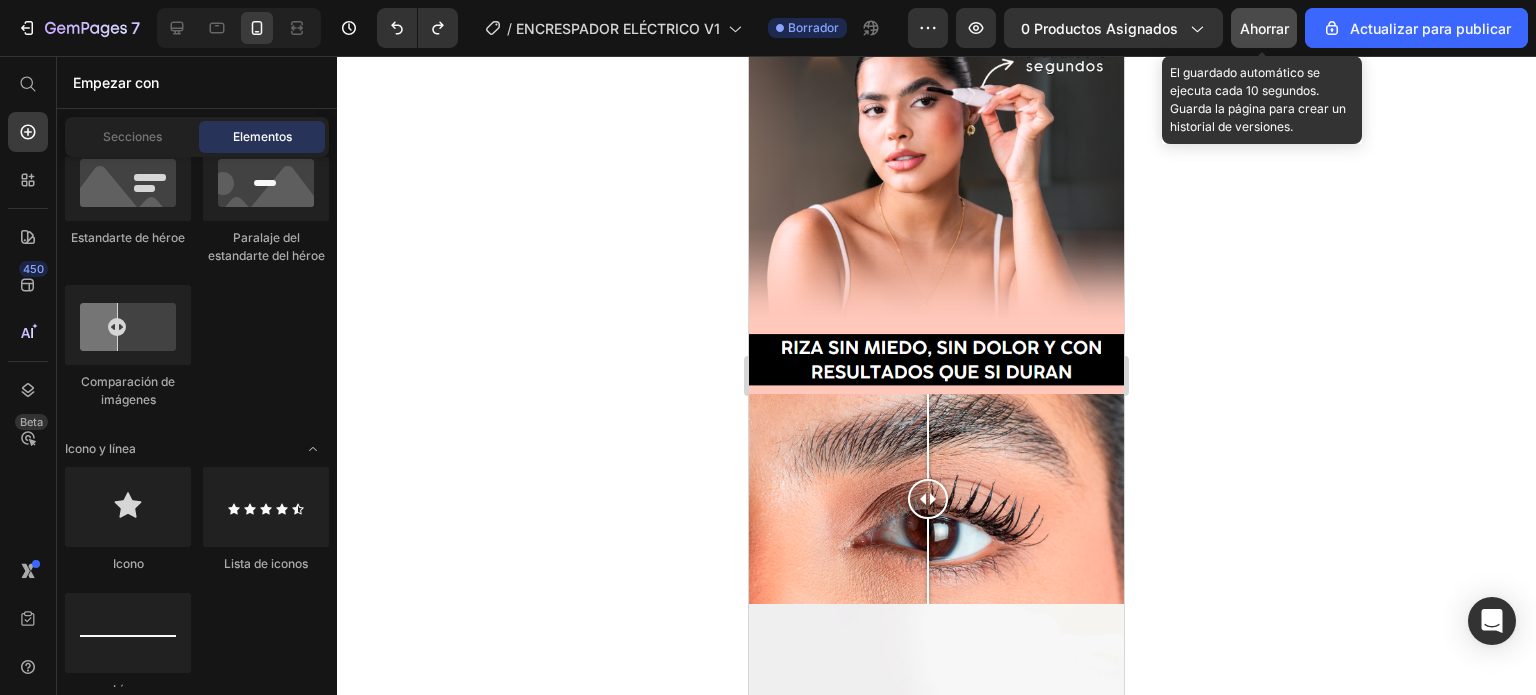 click 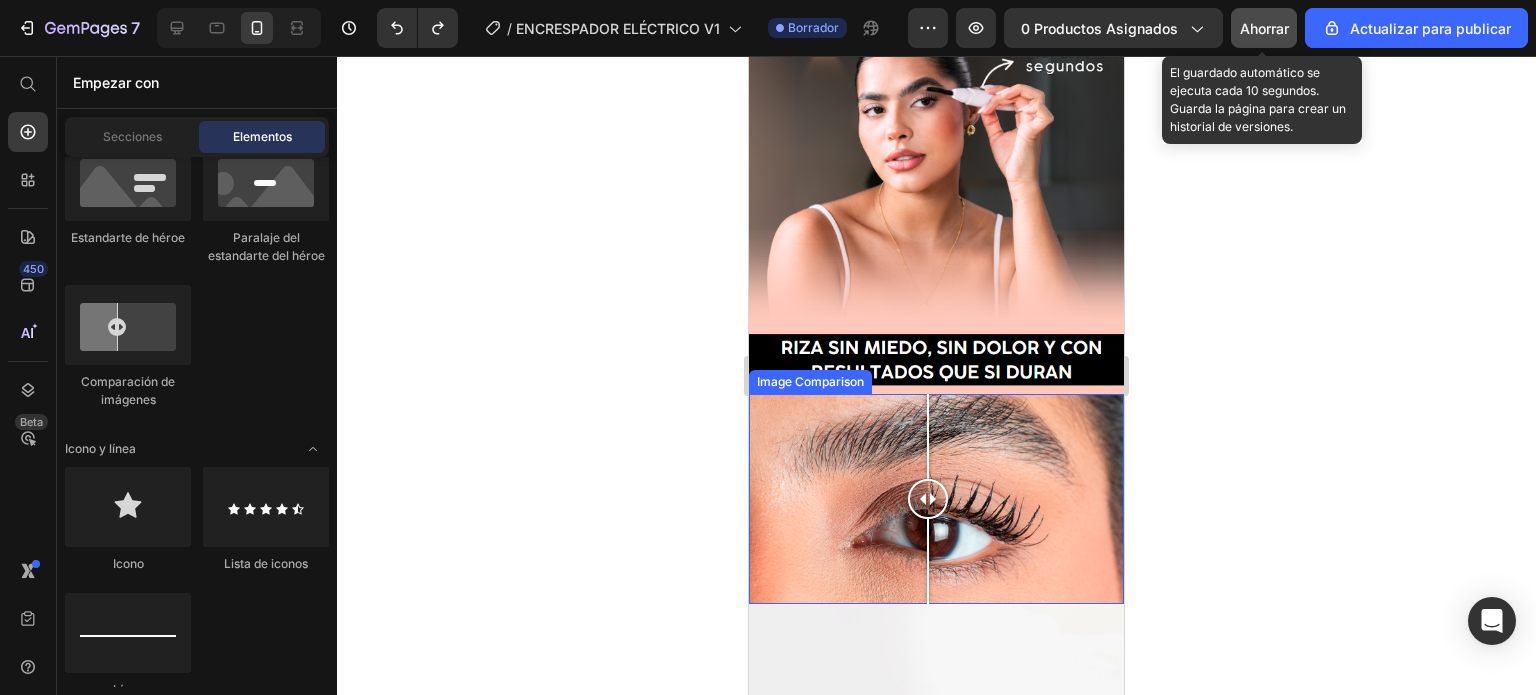 click at bounding box center [936, 499] 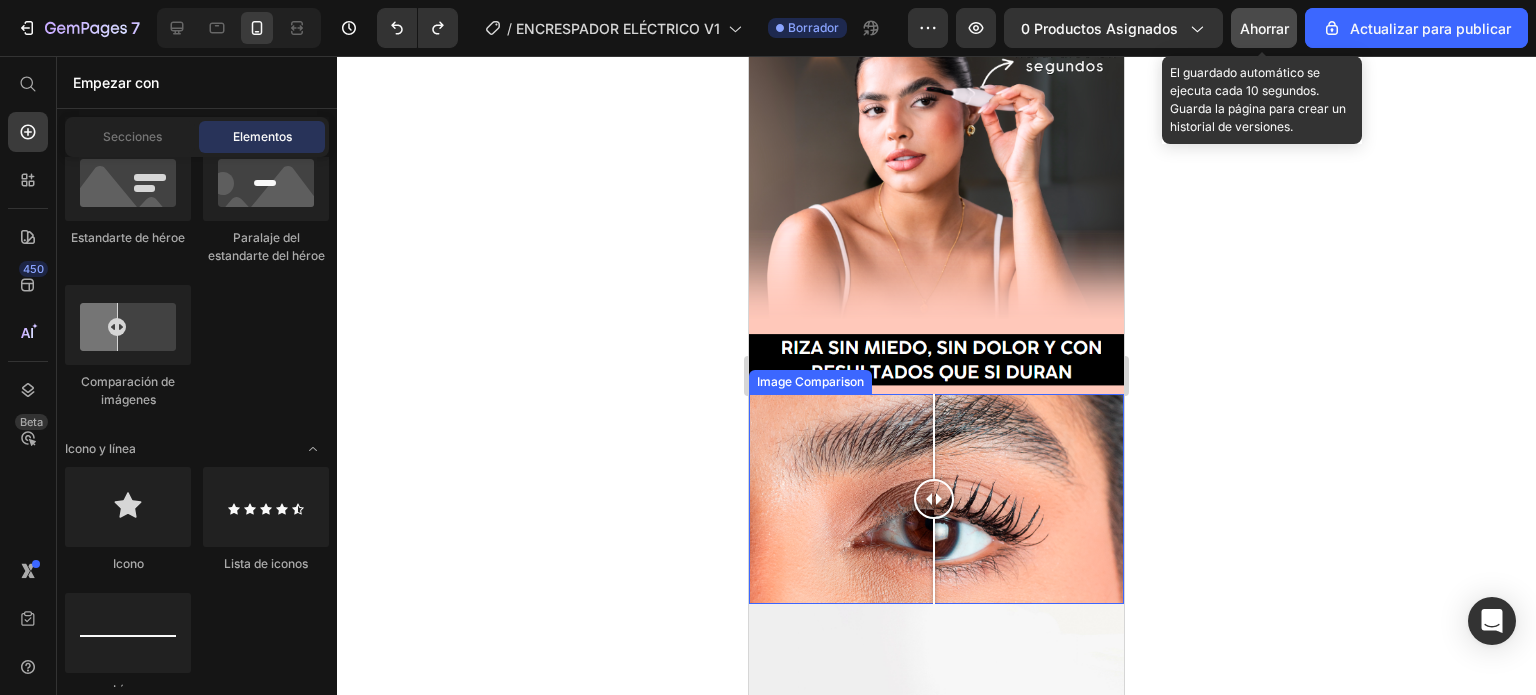 drag, startPoint x: 1087, startPoint y: 483, endPoint x: 934, endPoint y: 479, distance: 153.05228 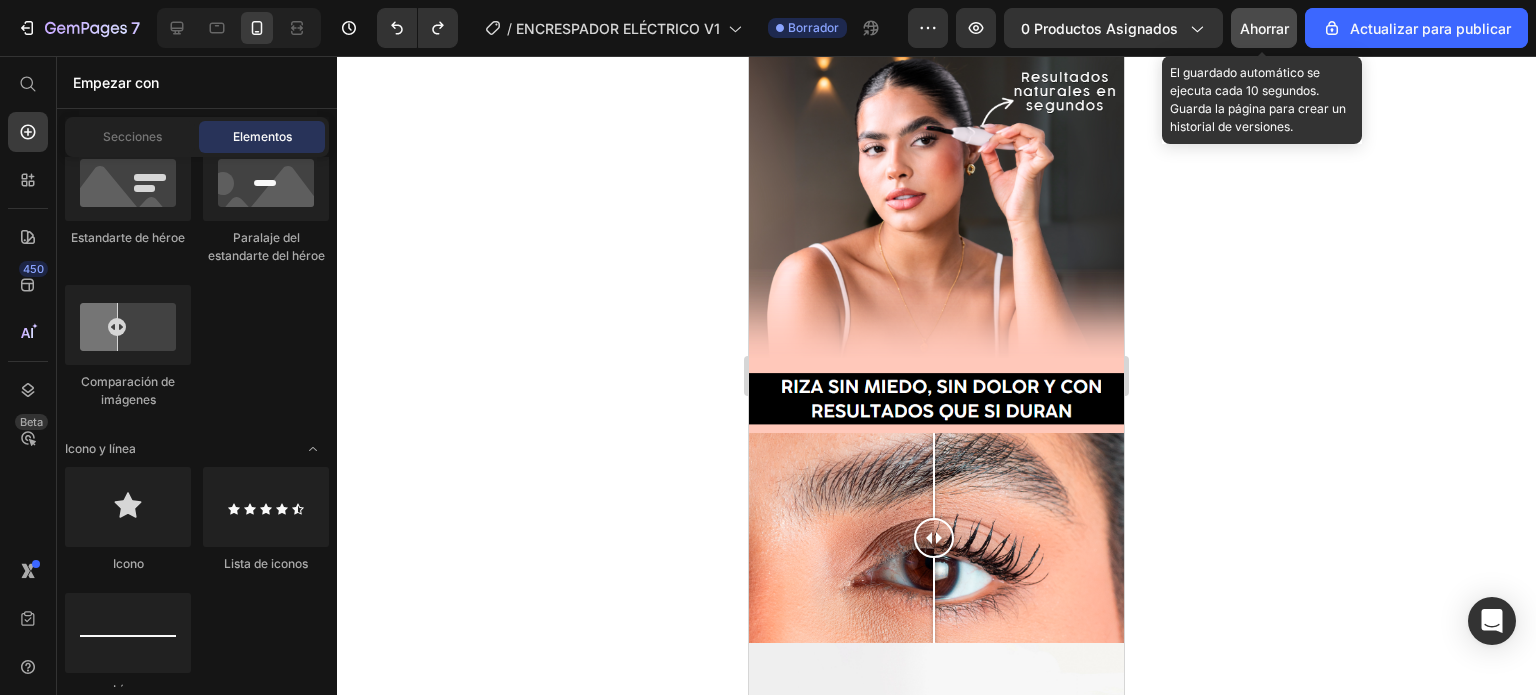scroll, scrollTop: 198, scrollLeft: 0, axis: vertical 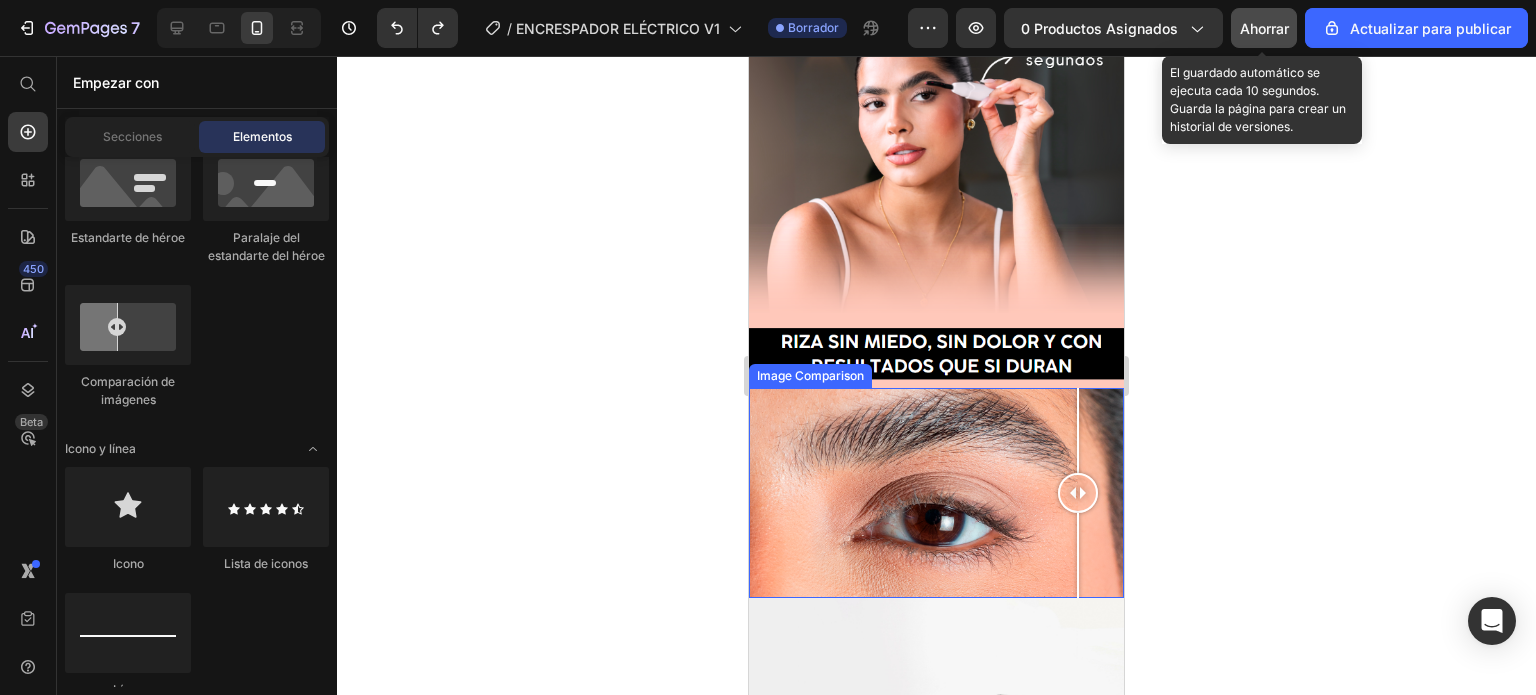 click at bounding box center [936, 493] 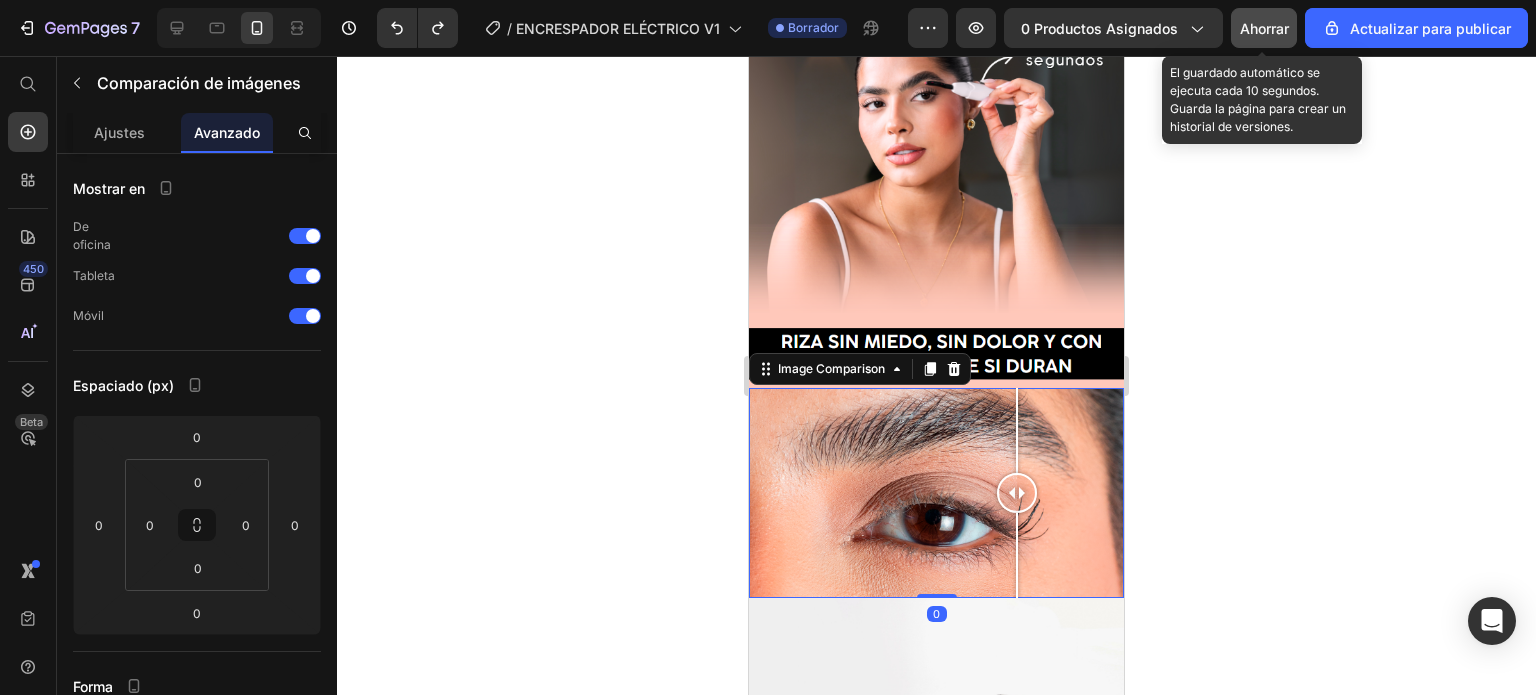 drag, startPoint x: 1022, startPoint y: 478, endPoint x: 965, endPoint y: 488, distance: 57.870544 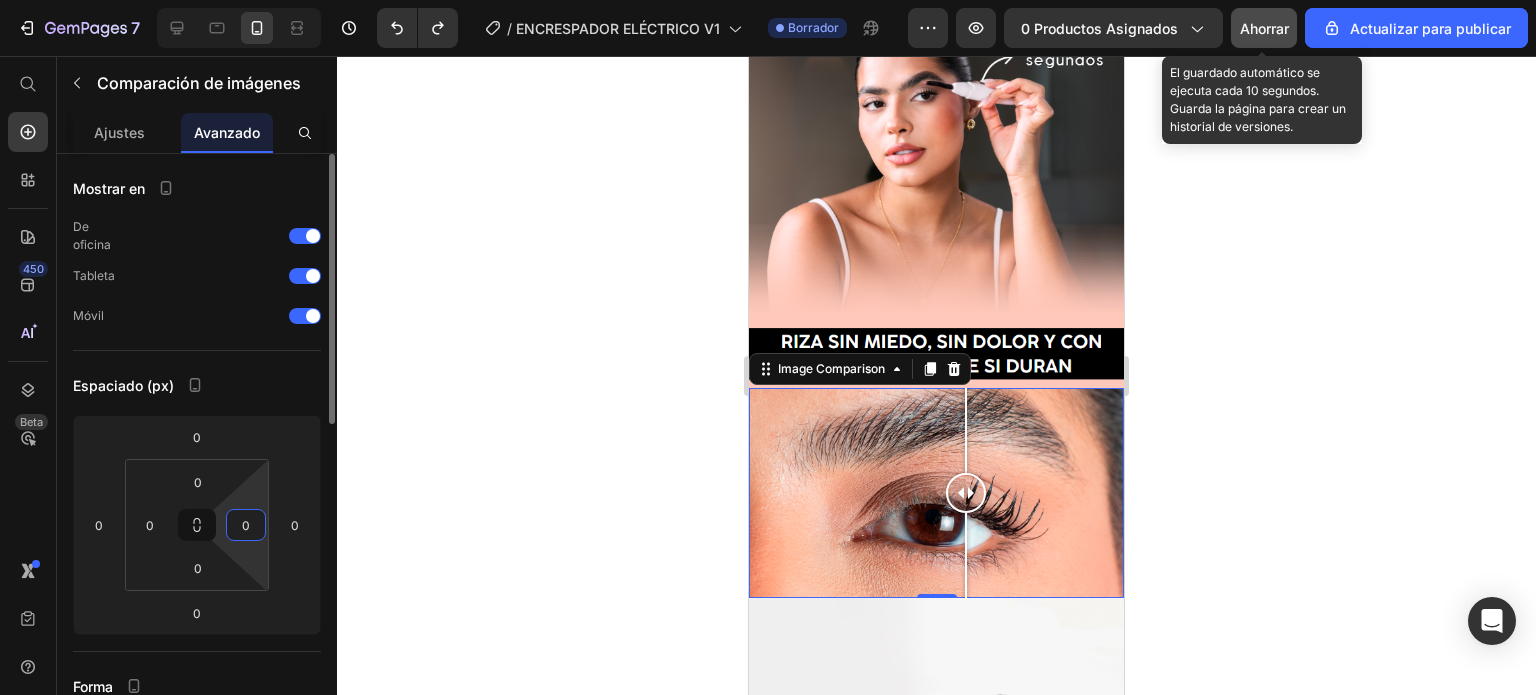 click on "0" at bounding box center (246, 525) 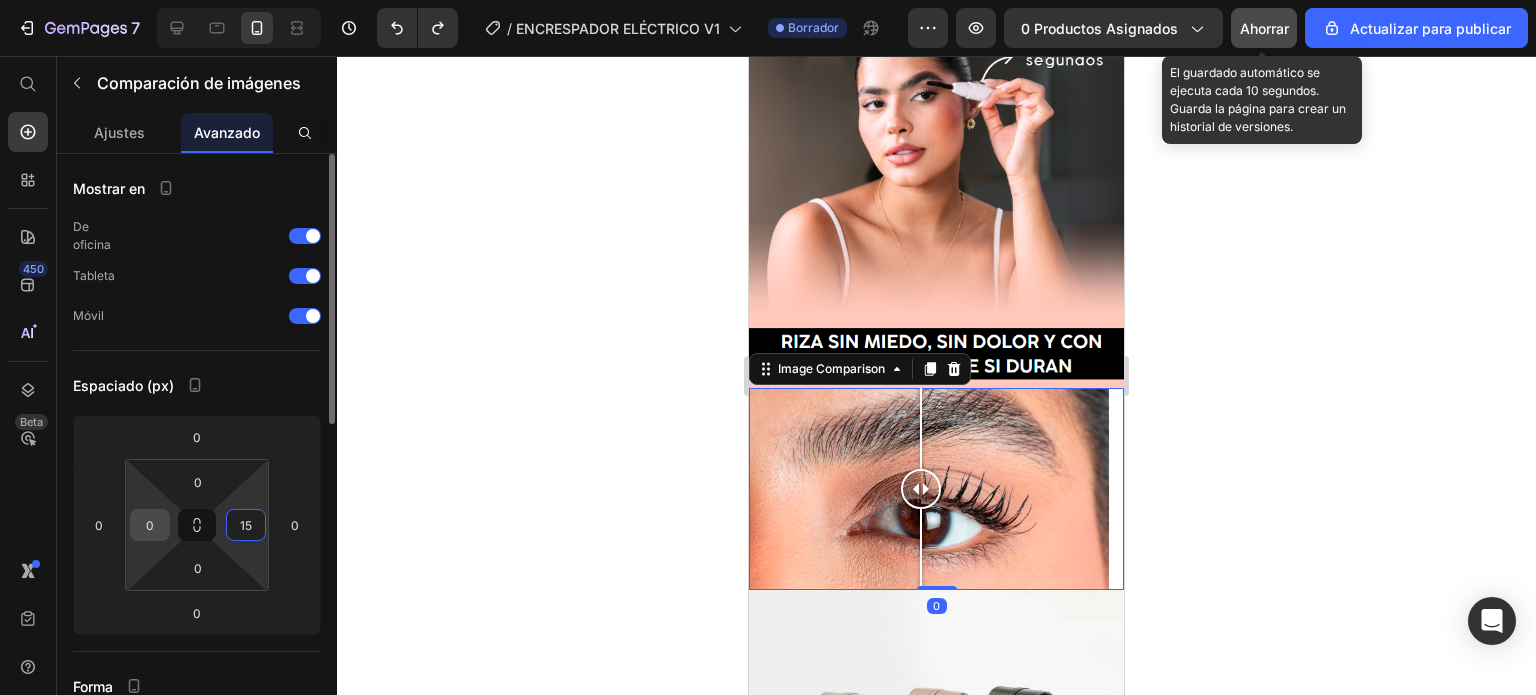 type on "15" 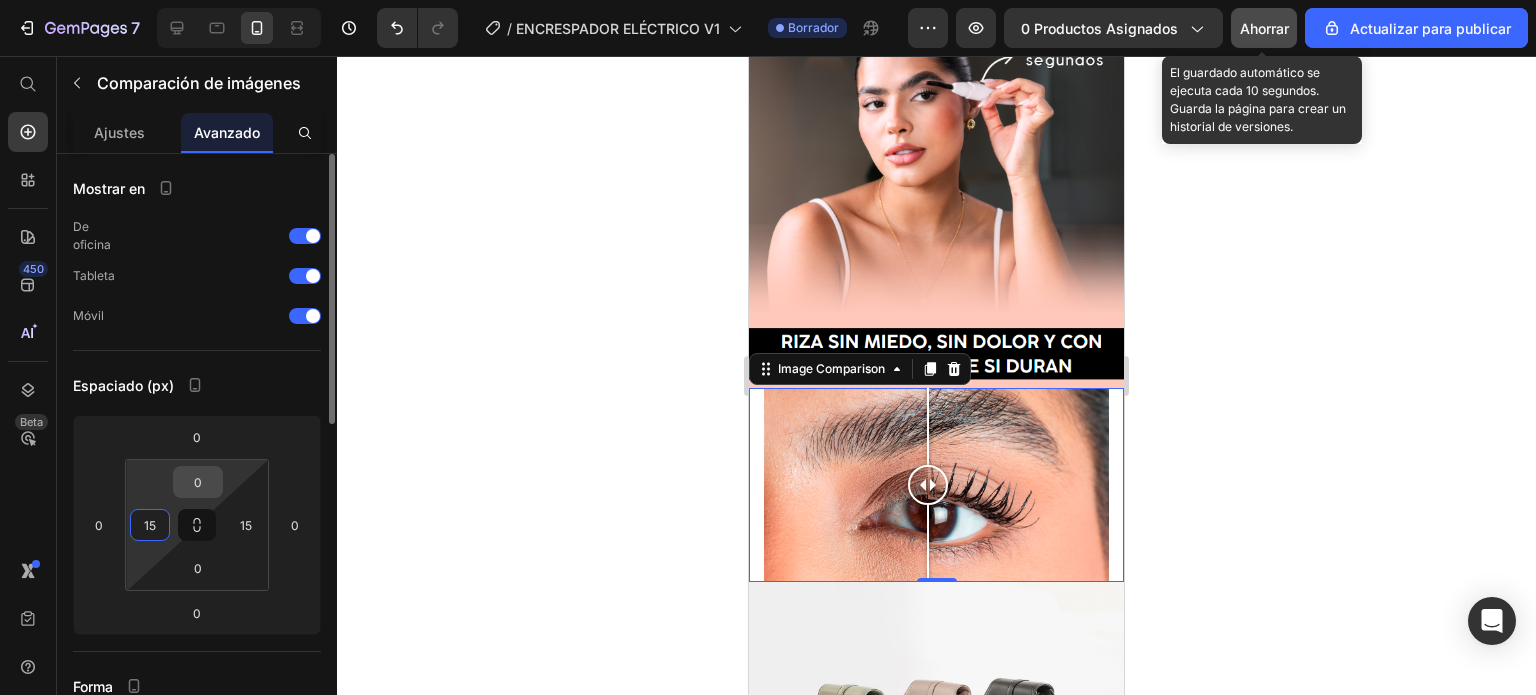 type on "15" 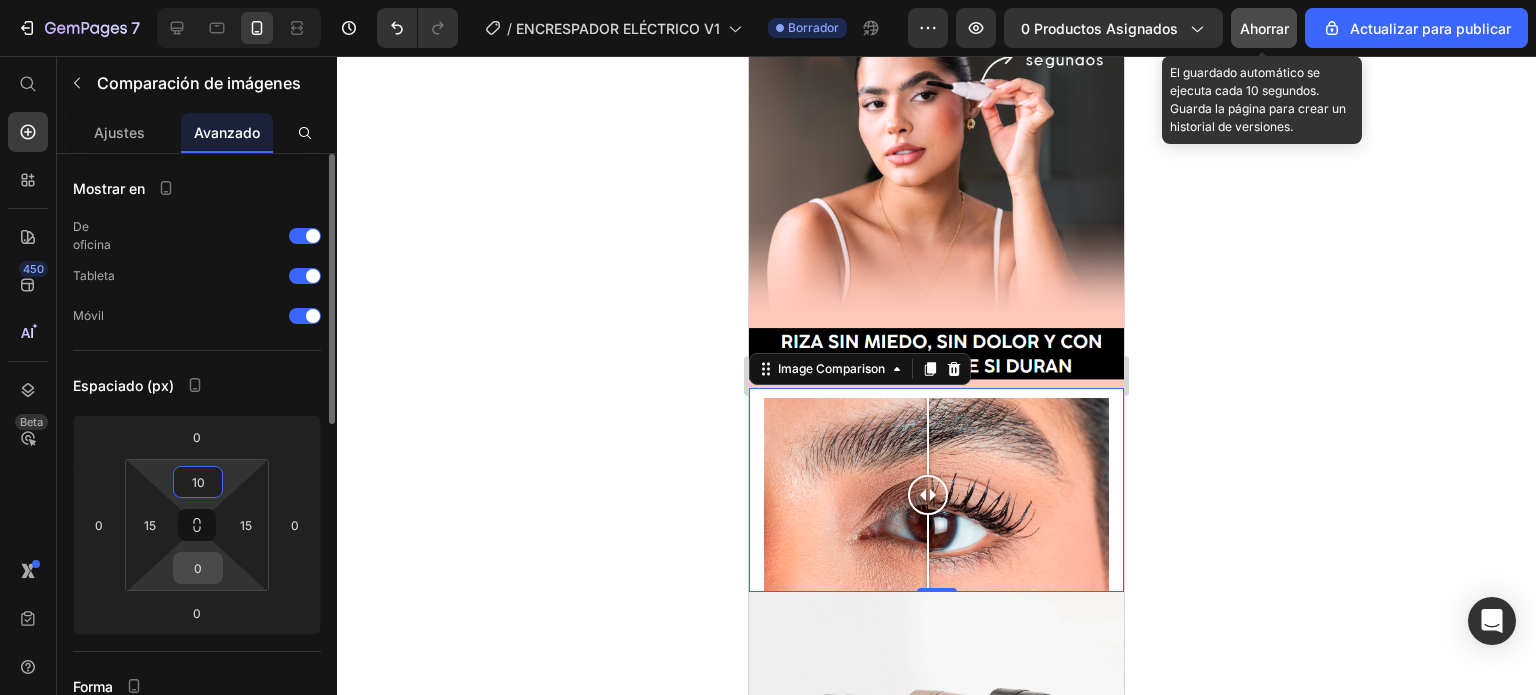 type on "10" 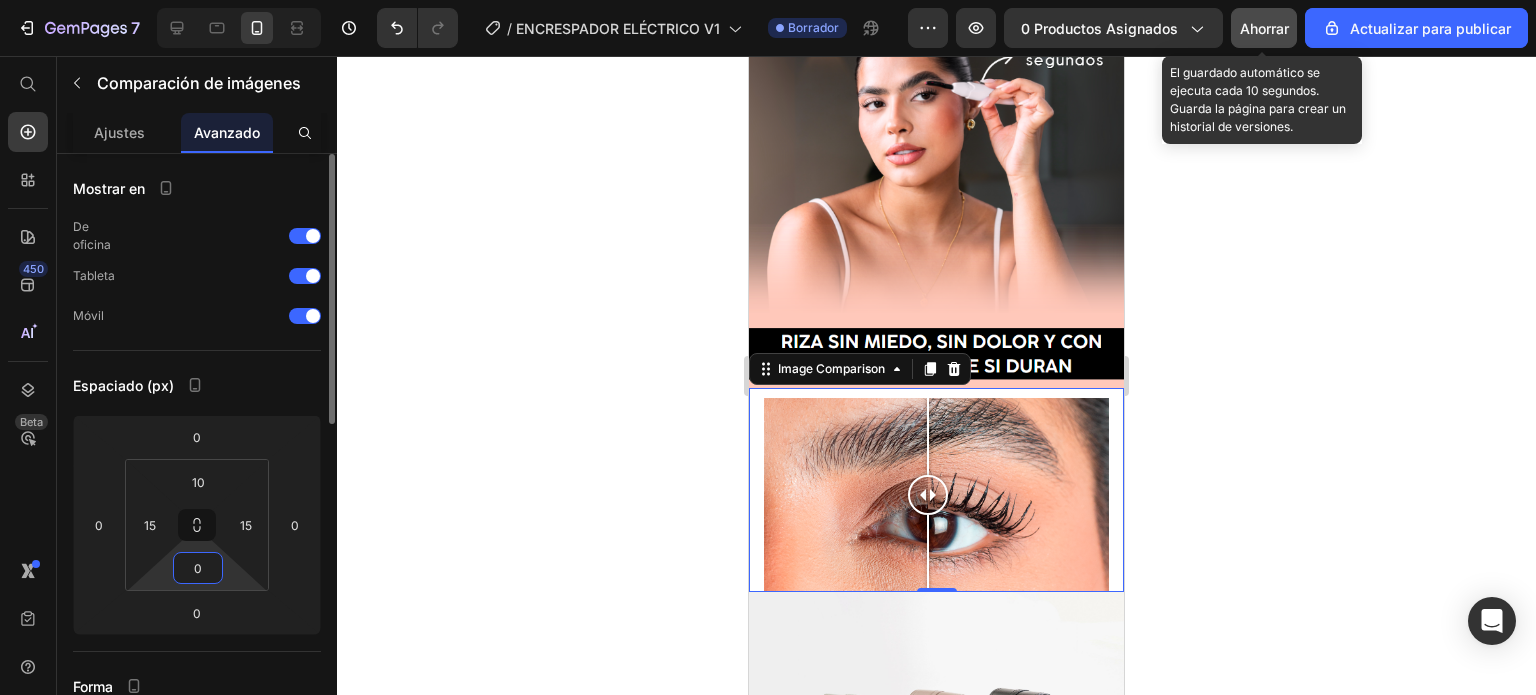click on "0" at bounding box center [198, 568] 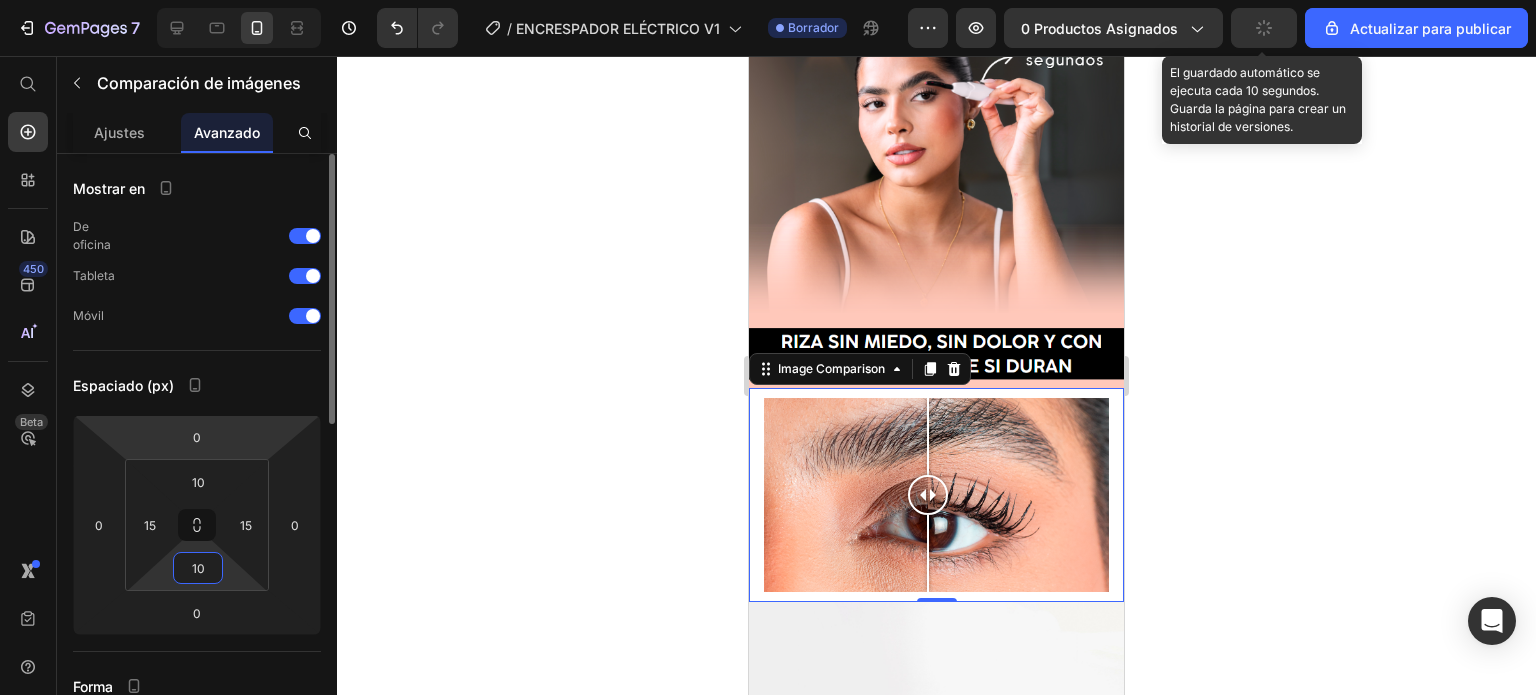 type on "10" 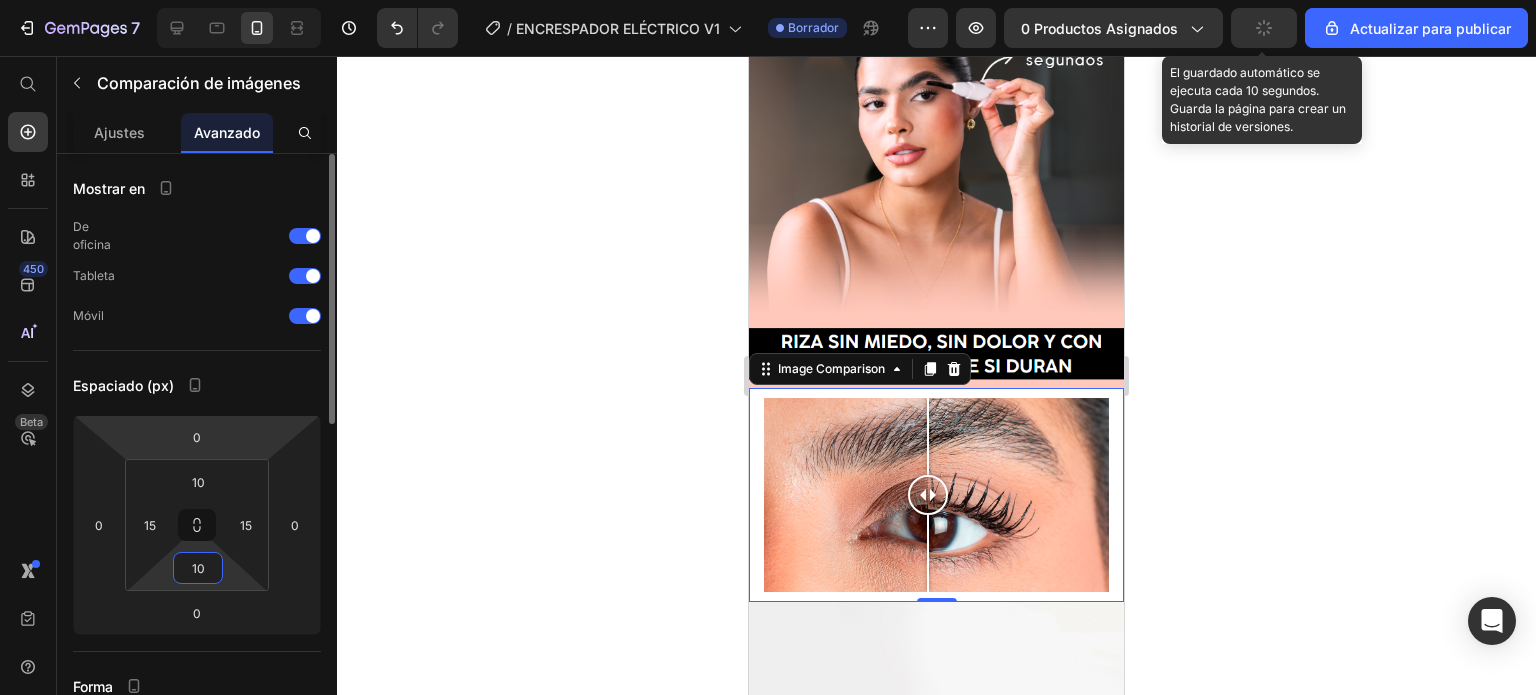 click on "Mostrar en De oficina Tableta Móvil" 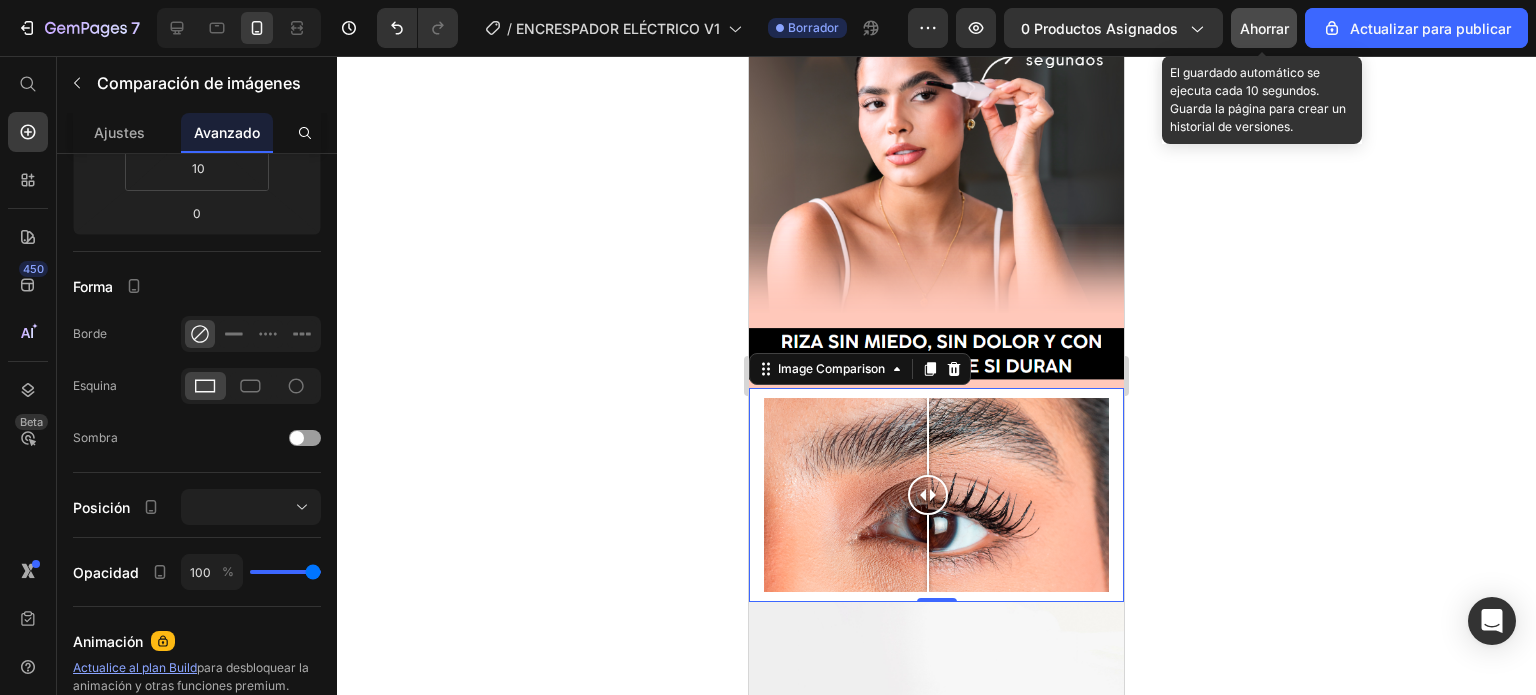 scroll, scrollTop: 722, scrollLeft: 0, axis: vertical 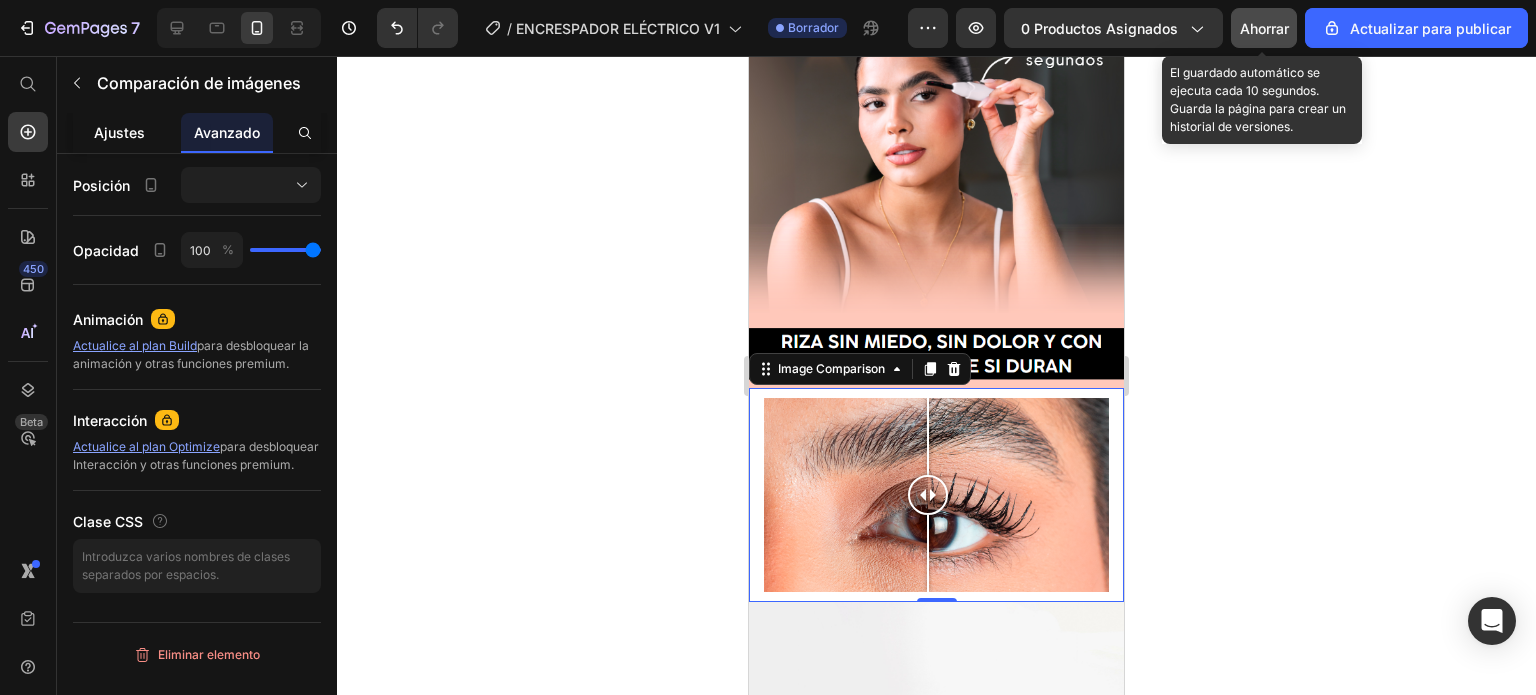 click on "Ajustes" at bounding box center (119, 132) 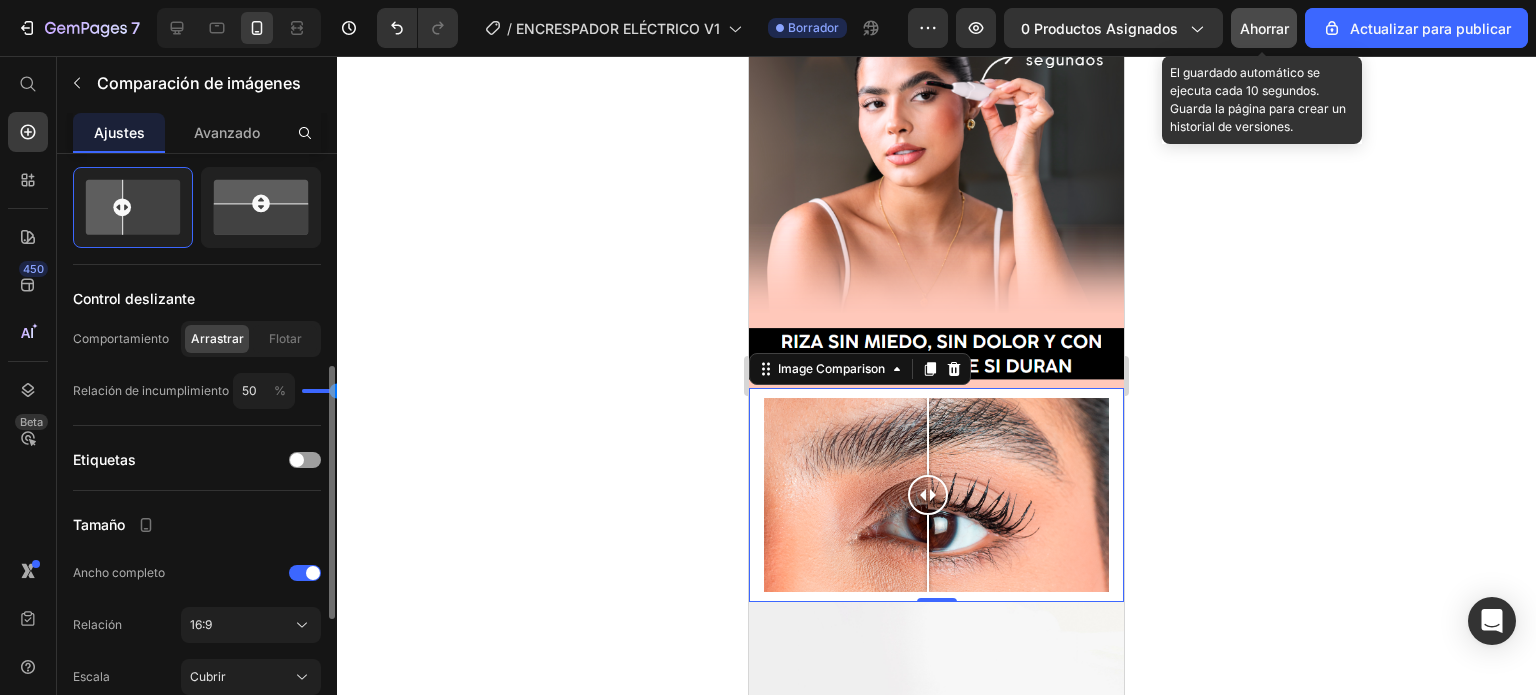 scroll, scrollTop: 809, scrollLeft: 0, axis: vertical 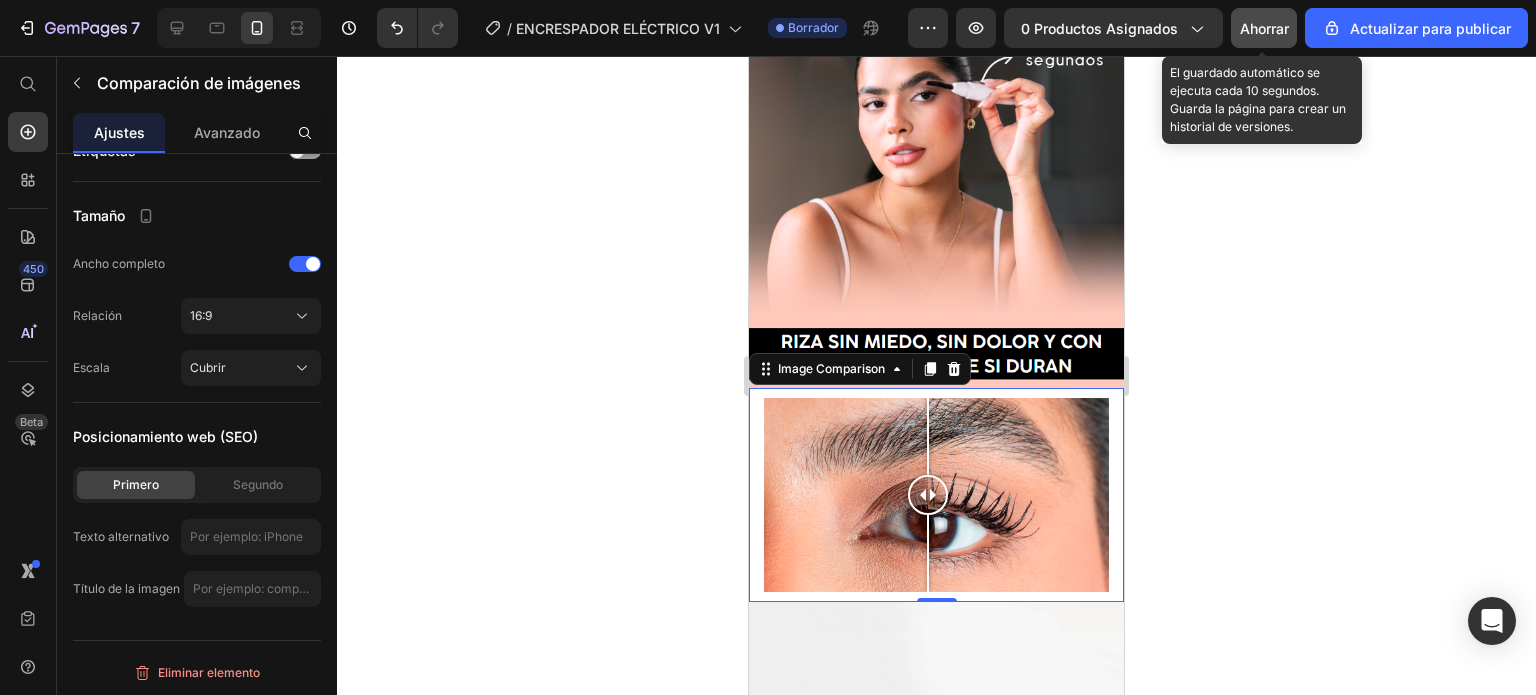 click on "Image Comparison   0" at bounding box center [936, 495] 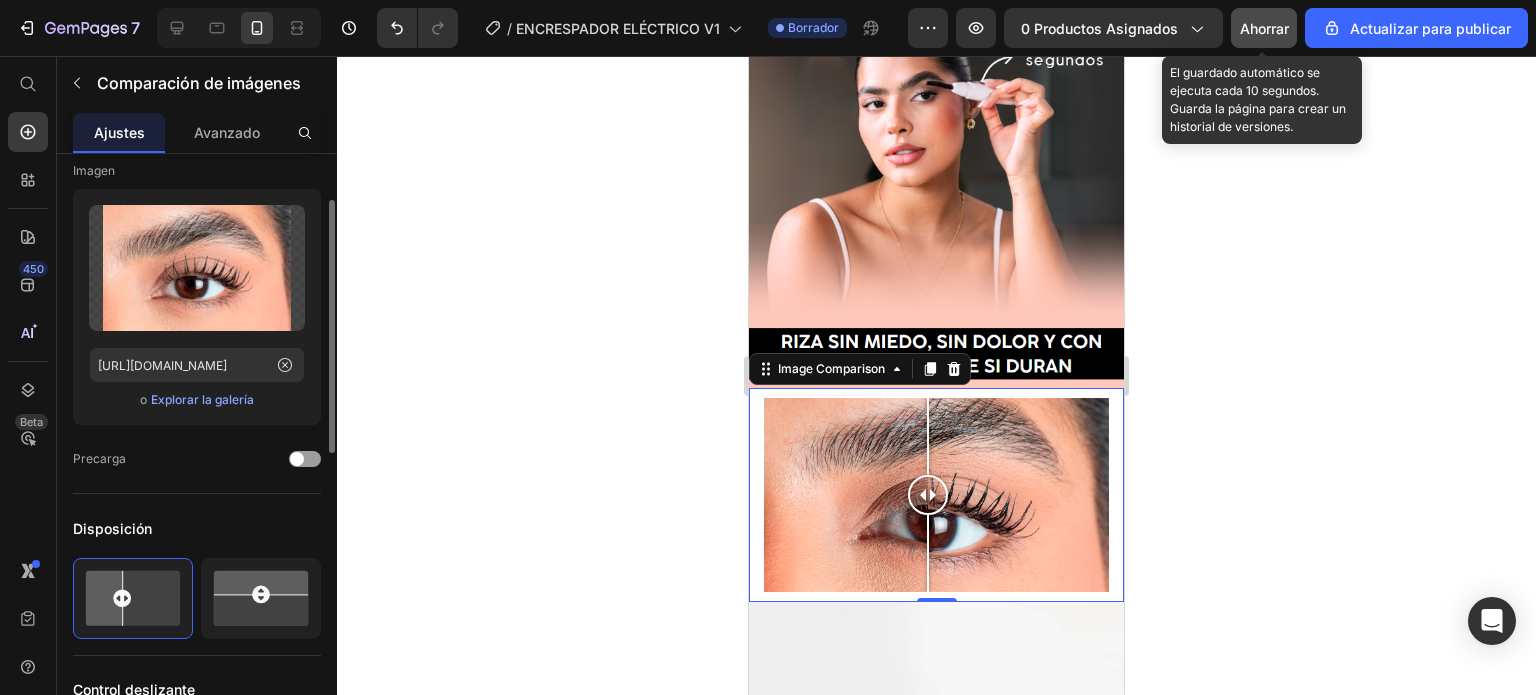 scroll, scrollTop: 0, scrollLeft: 0, axis: both 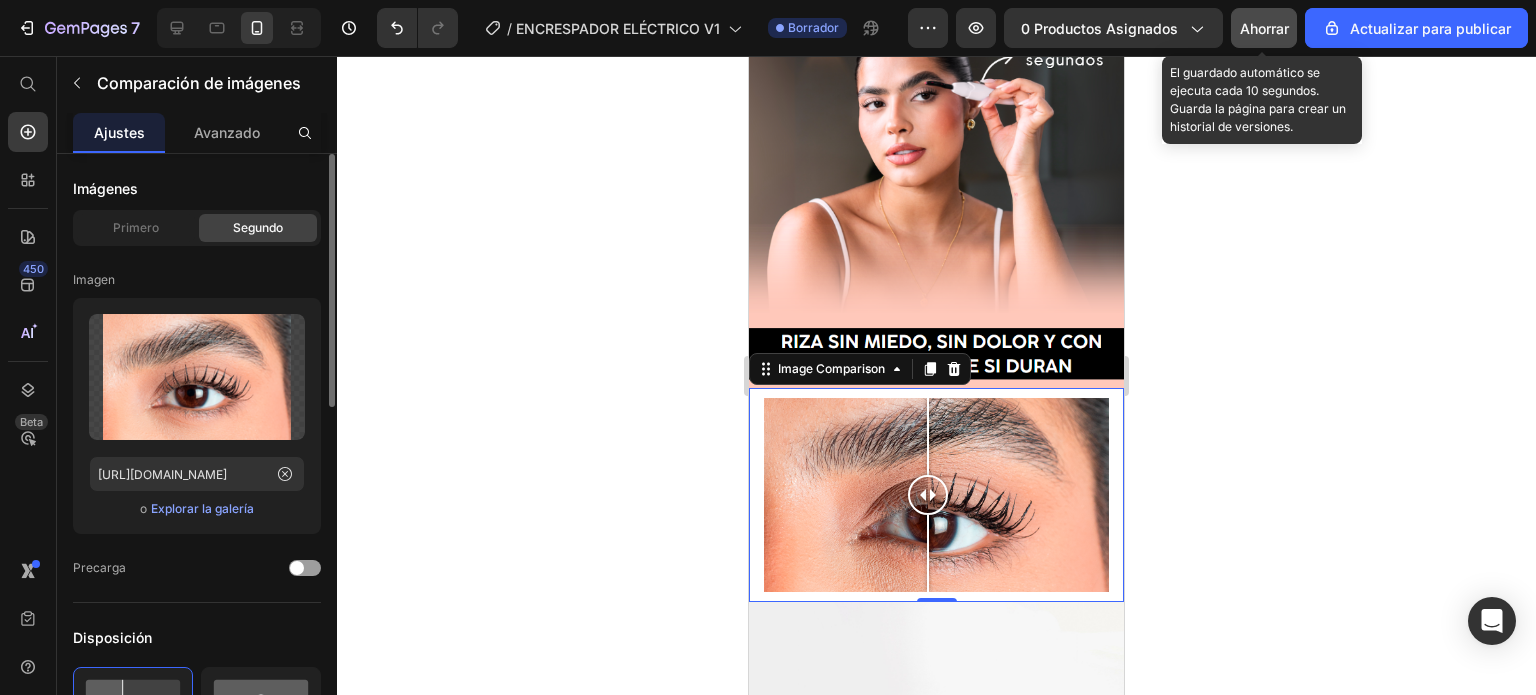 click on "Imágenes" at bounding box center [197, 188] 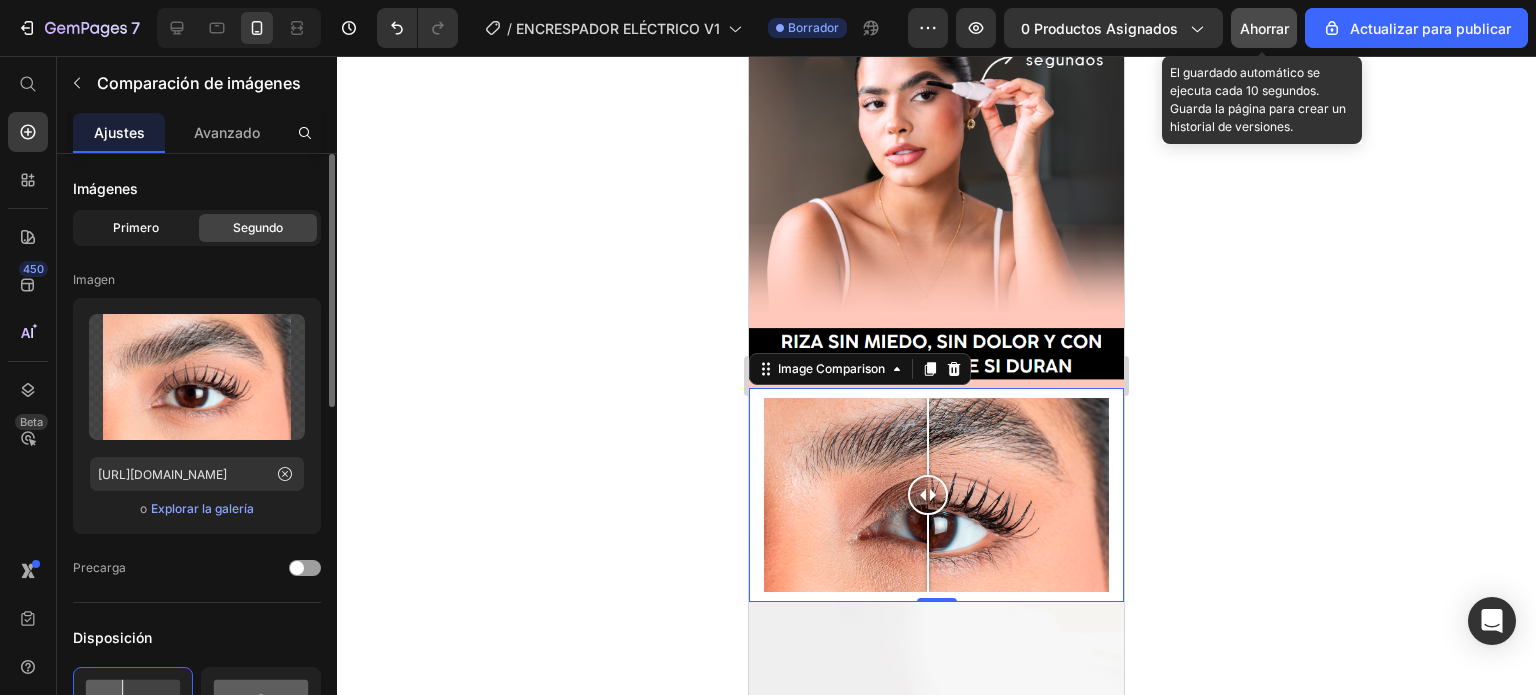 click on "Primero" at bounding box center (136, 227) 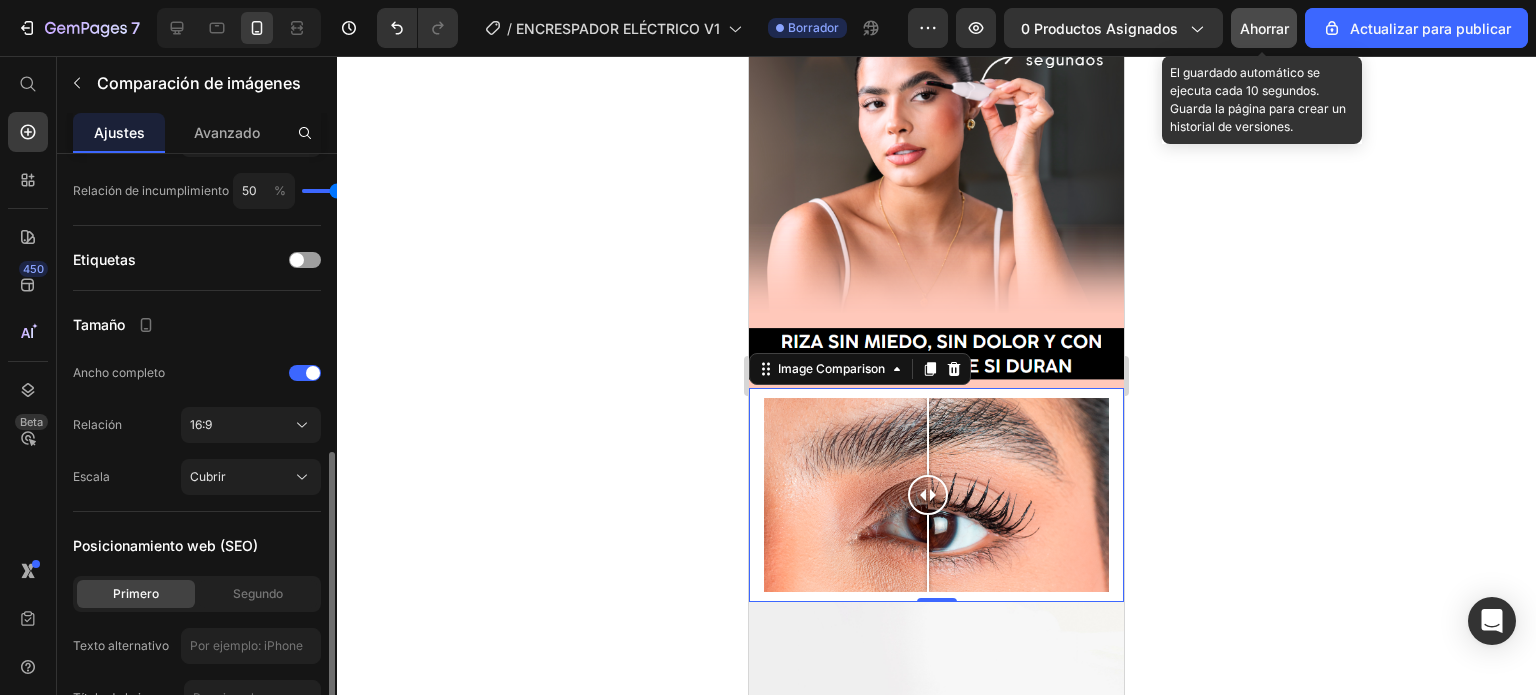 scroll, scrollTop: 809, scrollLeft: 0, axis: vertical 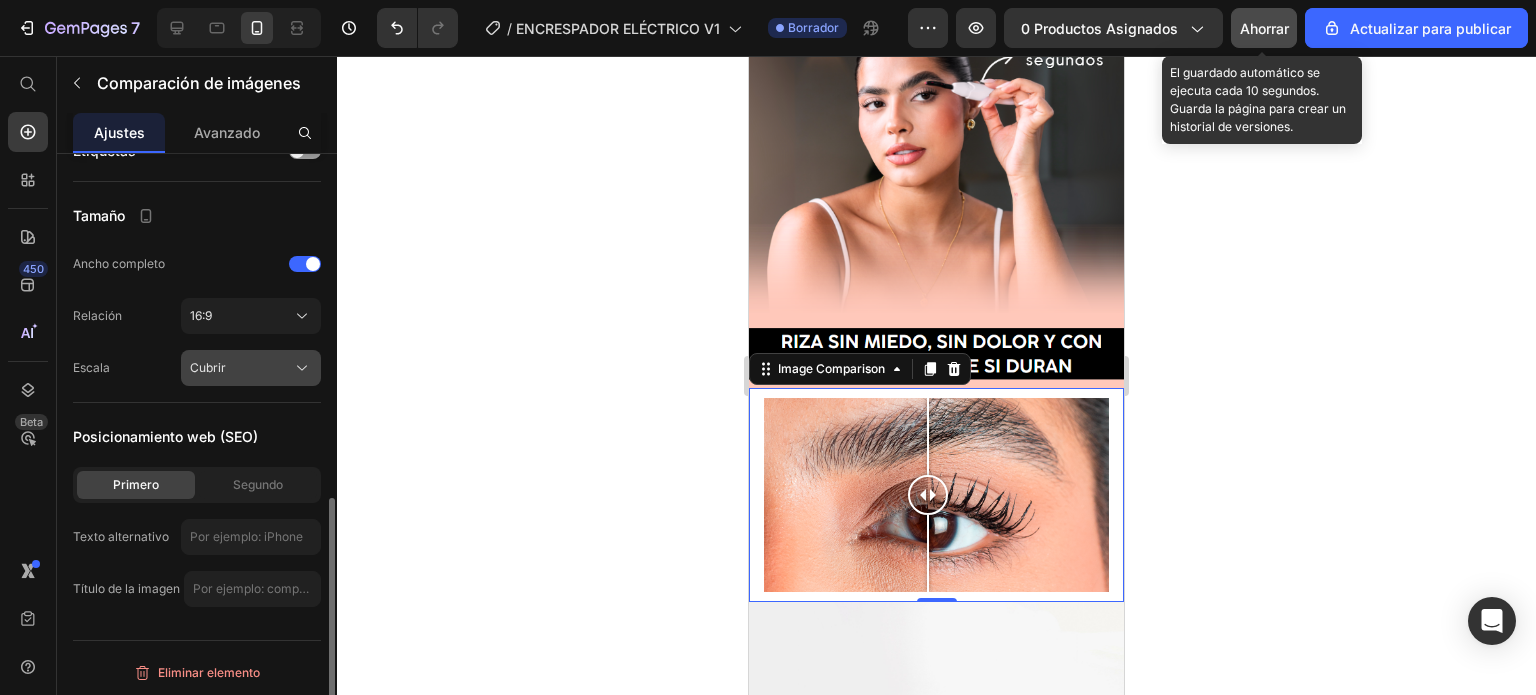 click on "Cubrir" 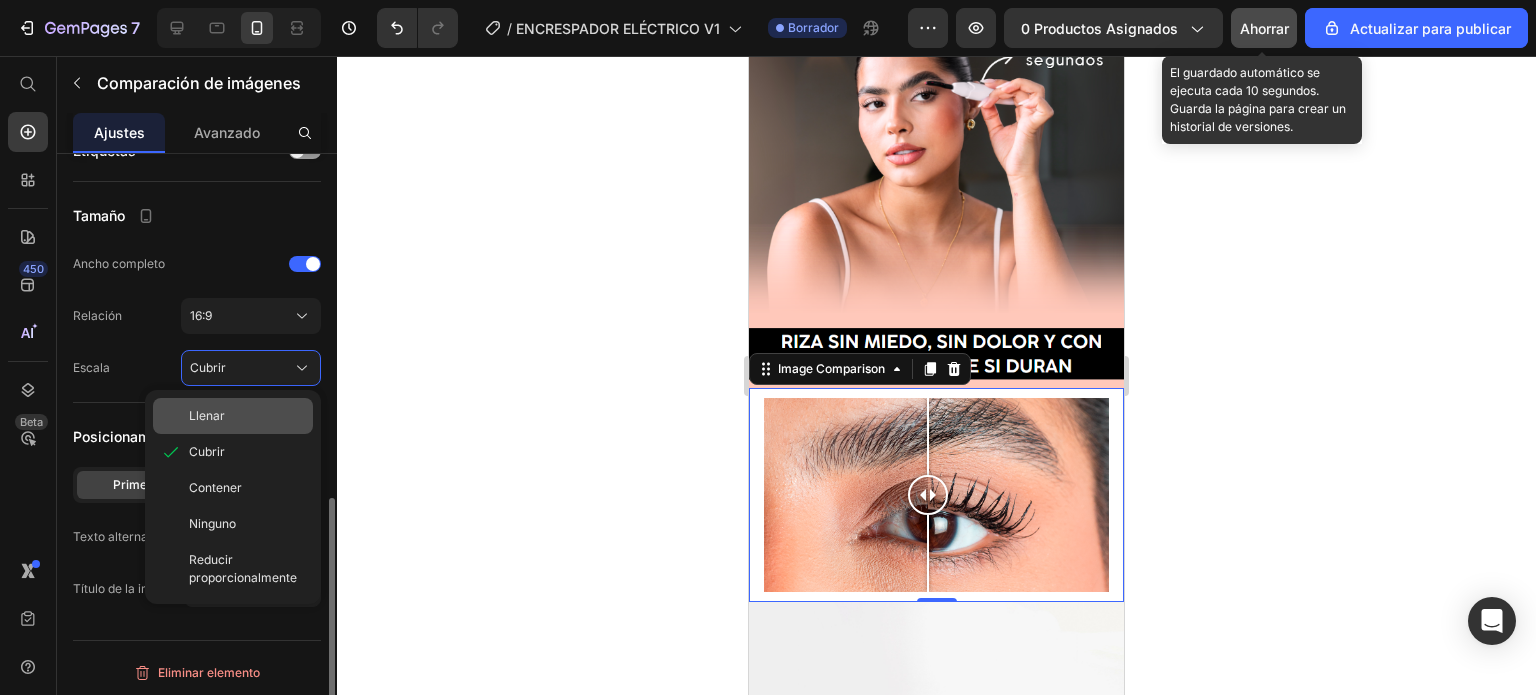 click on "Llenar" at bounding box center [247, 416] 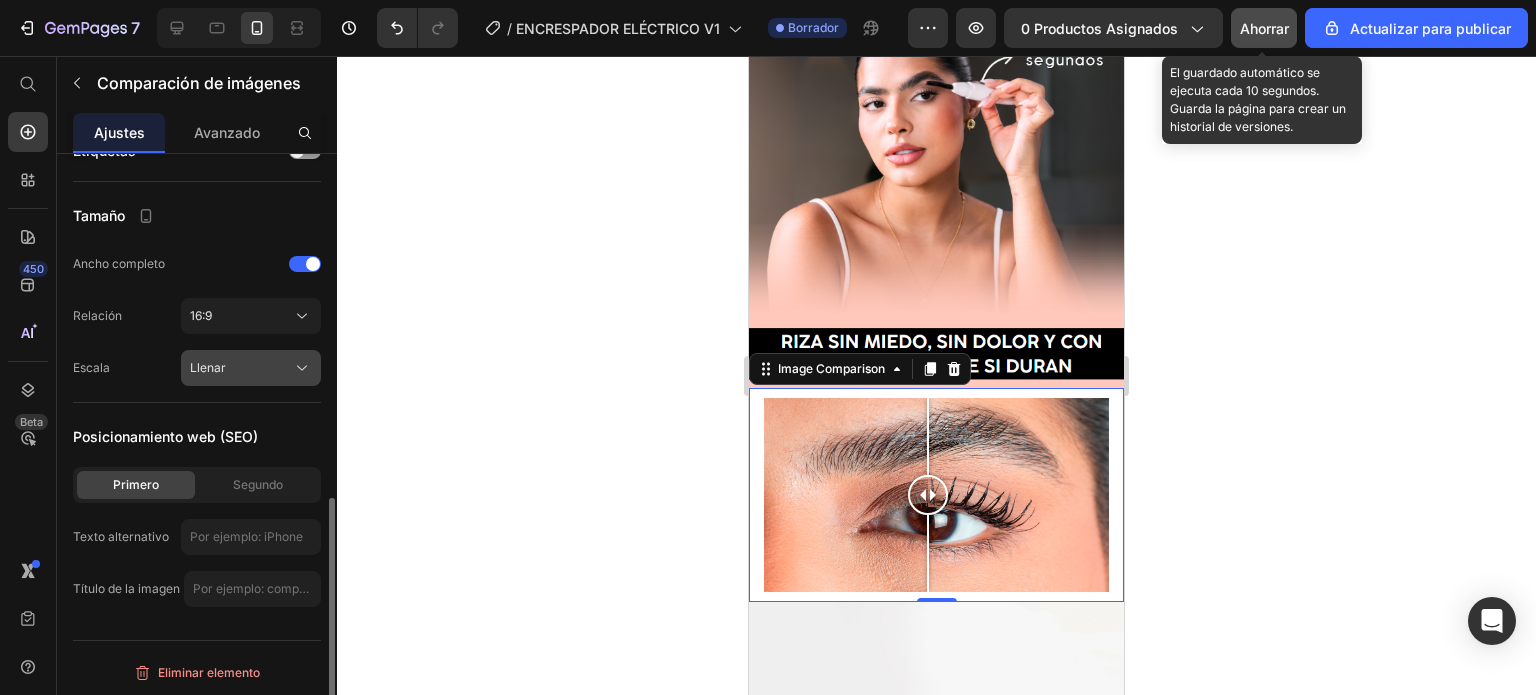 click on "Llenar" 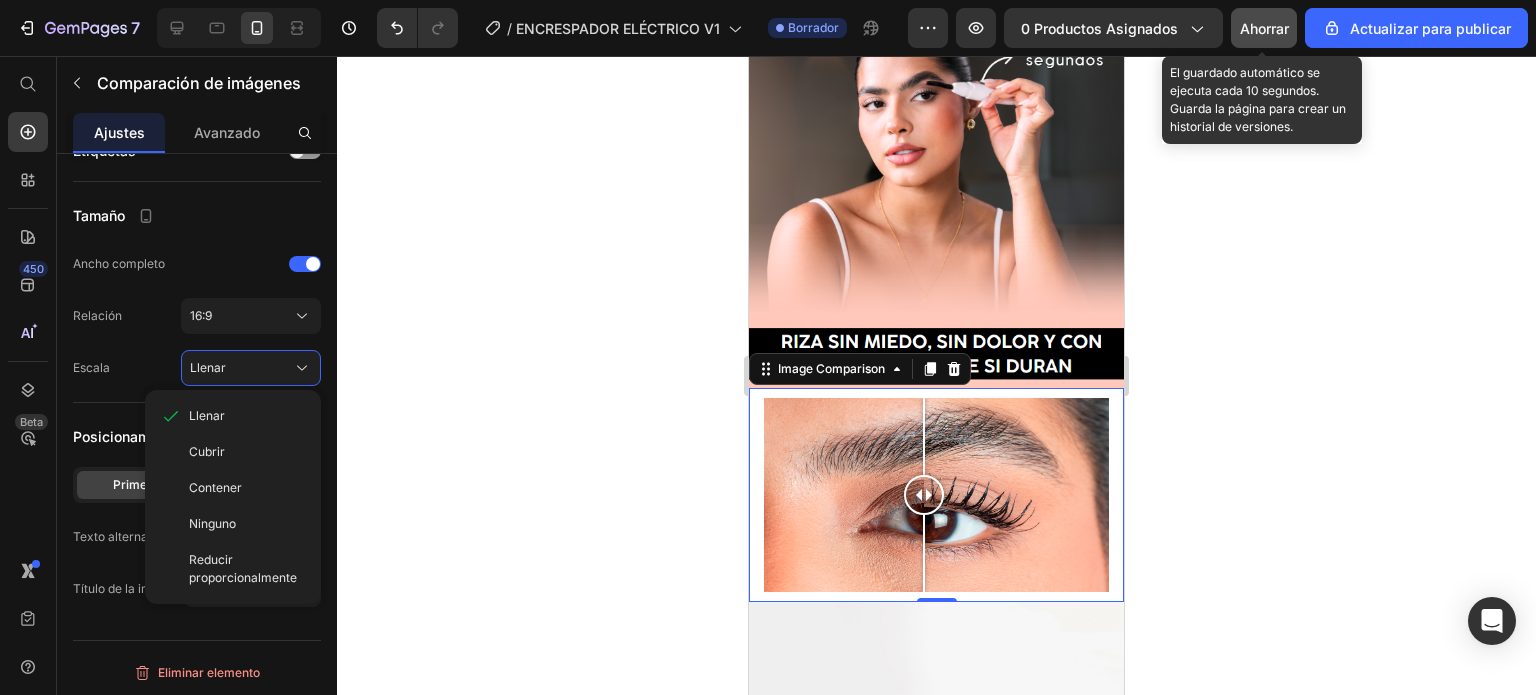 drag, startPoint x: 929, startPoint y: 462, endPoint x: 924, endPoint y: 505, distance: 43.289722 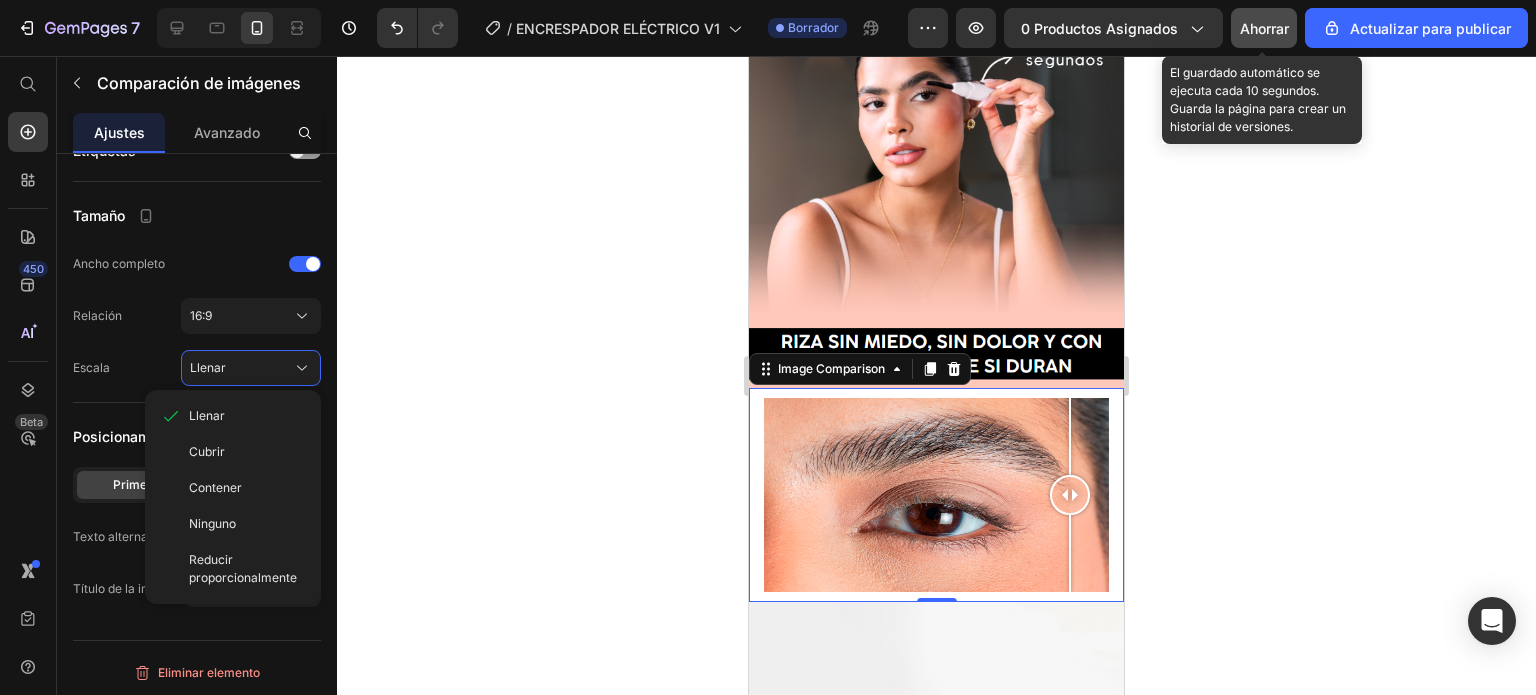 drag, startPoint x: 893, startPoint y: 482, endPoint x: 1110, endPoint y: 507, distance: 218.43535 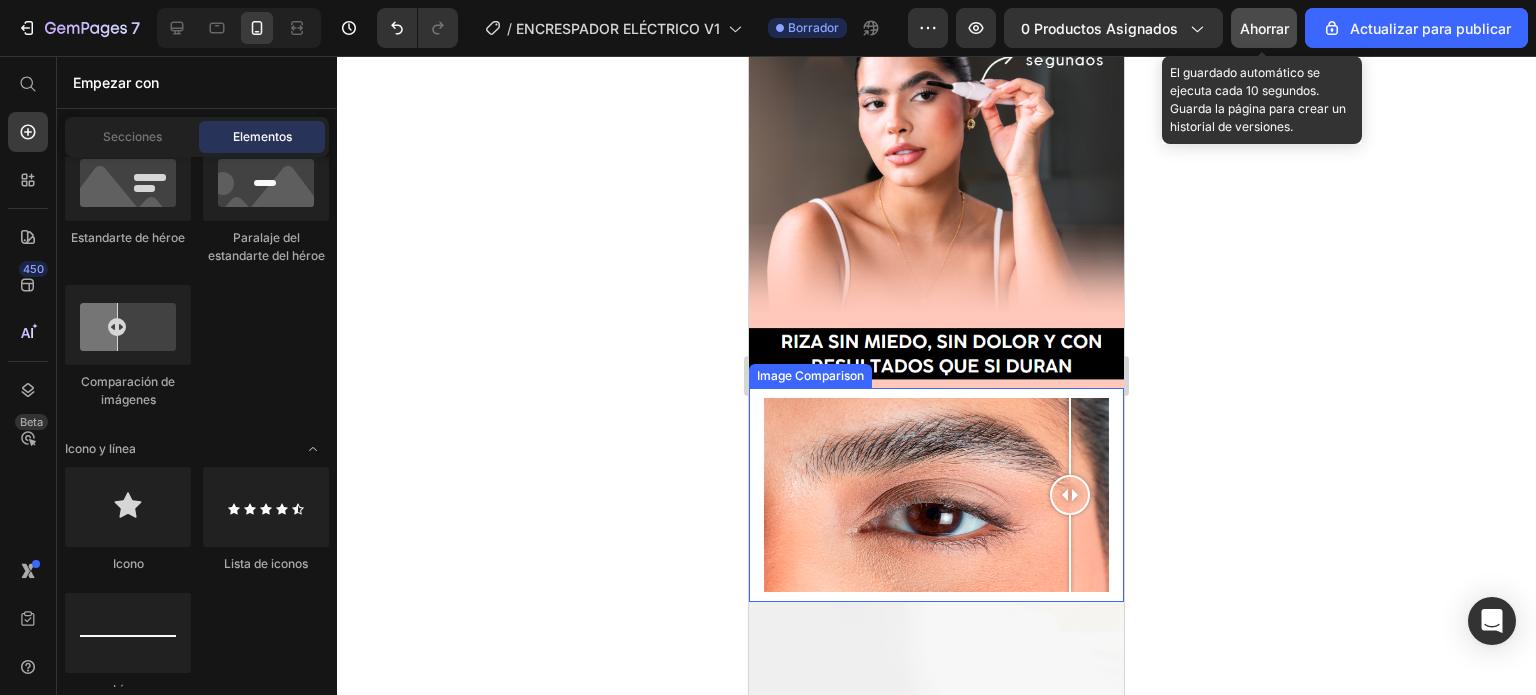 click at bounding box center (936, 495) 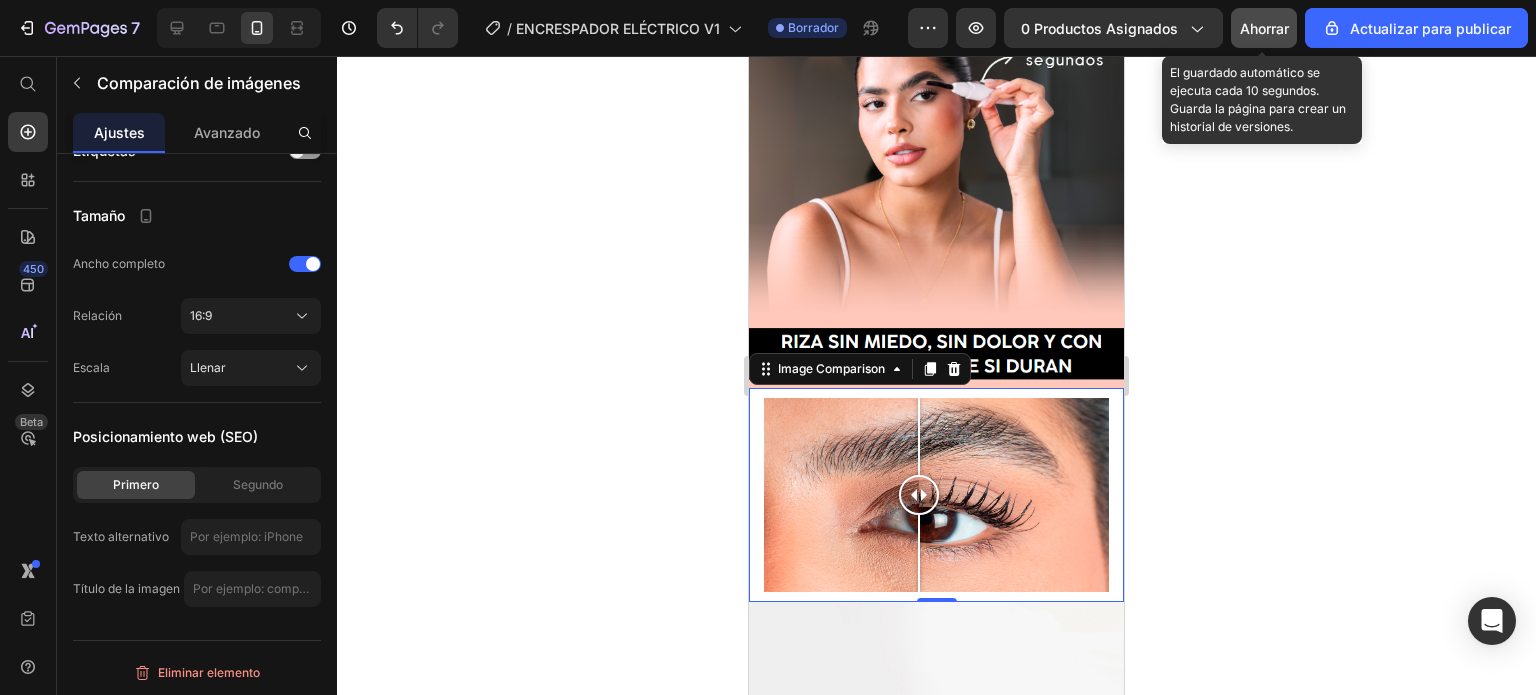 drag, startPoint x: 874, startPoint y: 467, endPoint x: 919, endPoint y: 511, distance: 62.936478 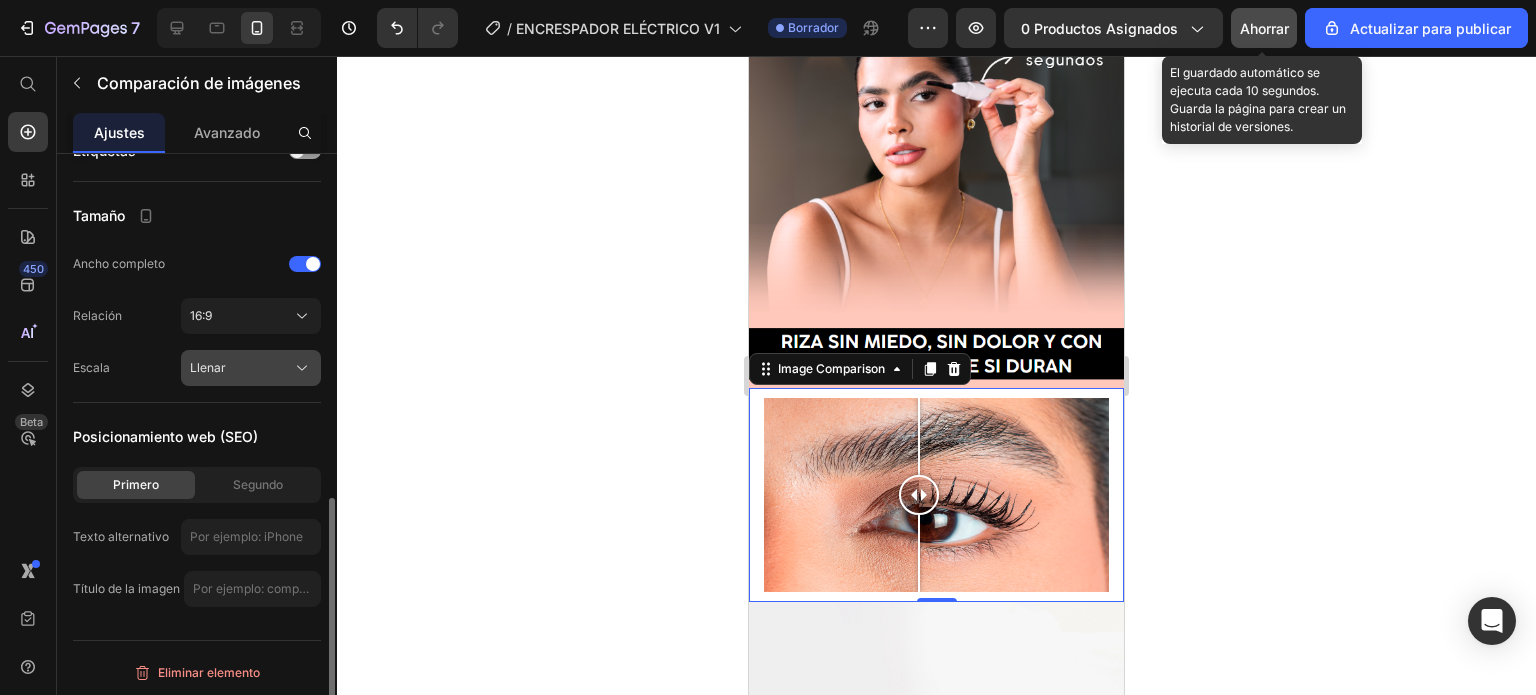 click on "Llenar" 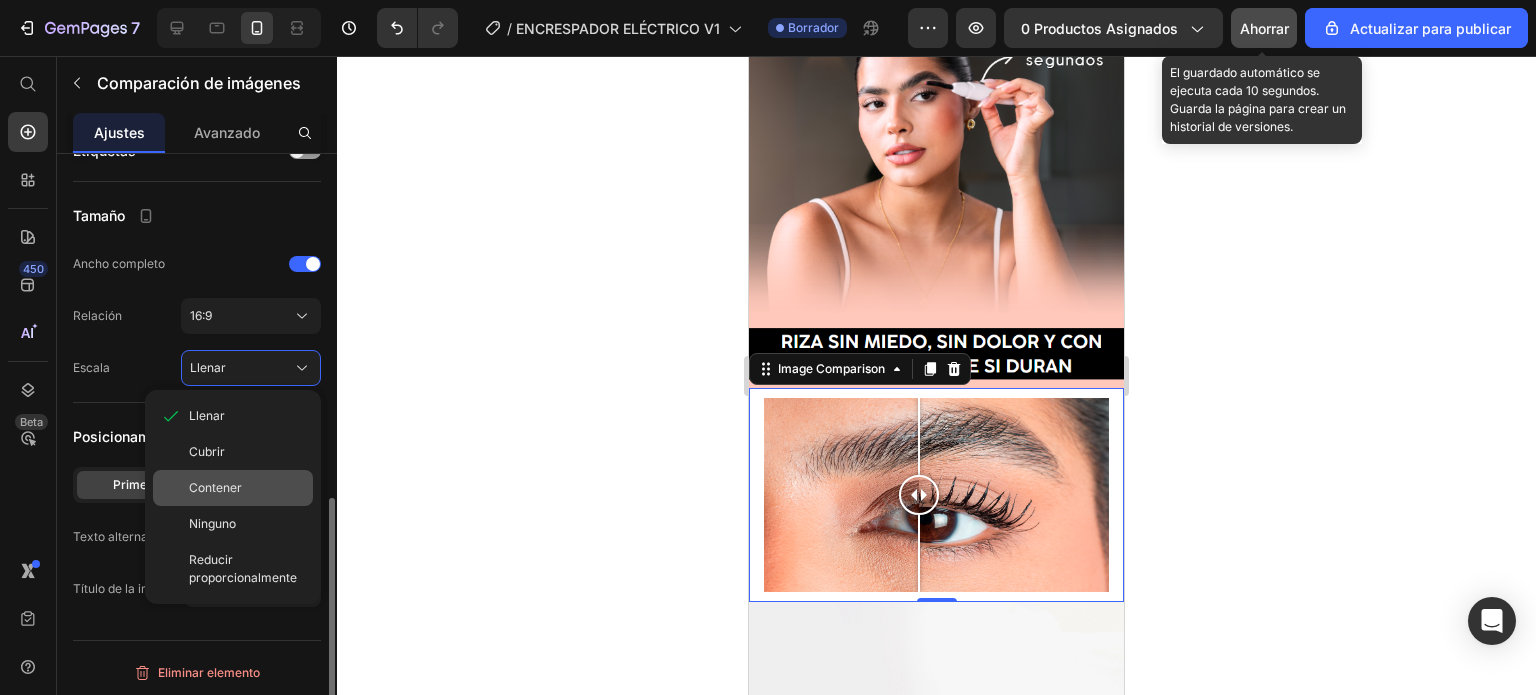 click on "Contener" at bounding box center [247, 488] 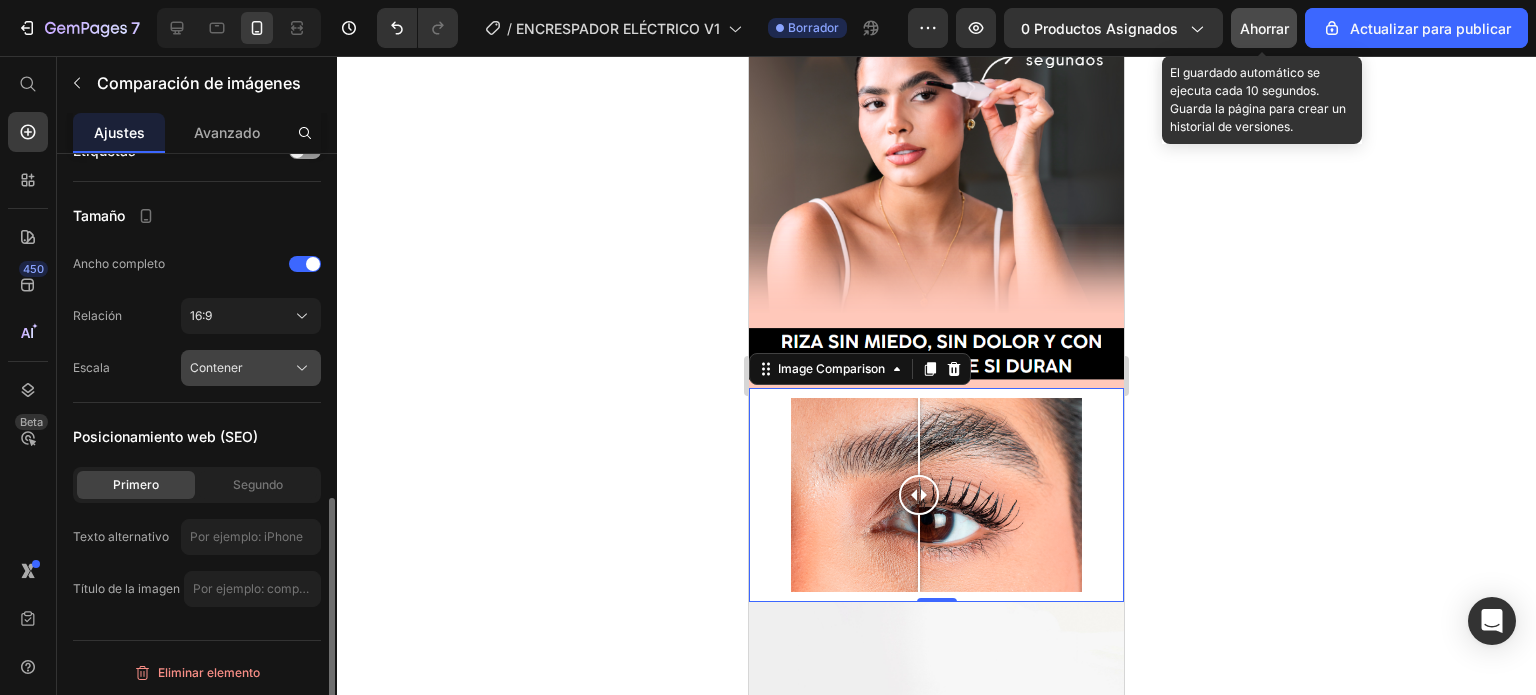click on "Contener" 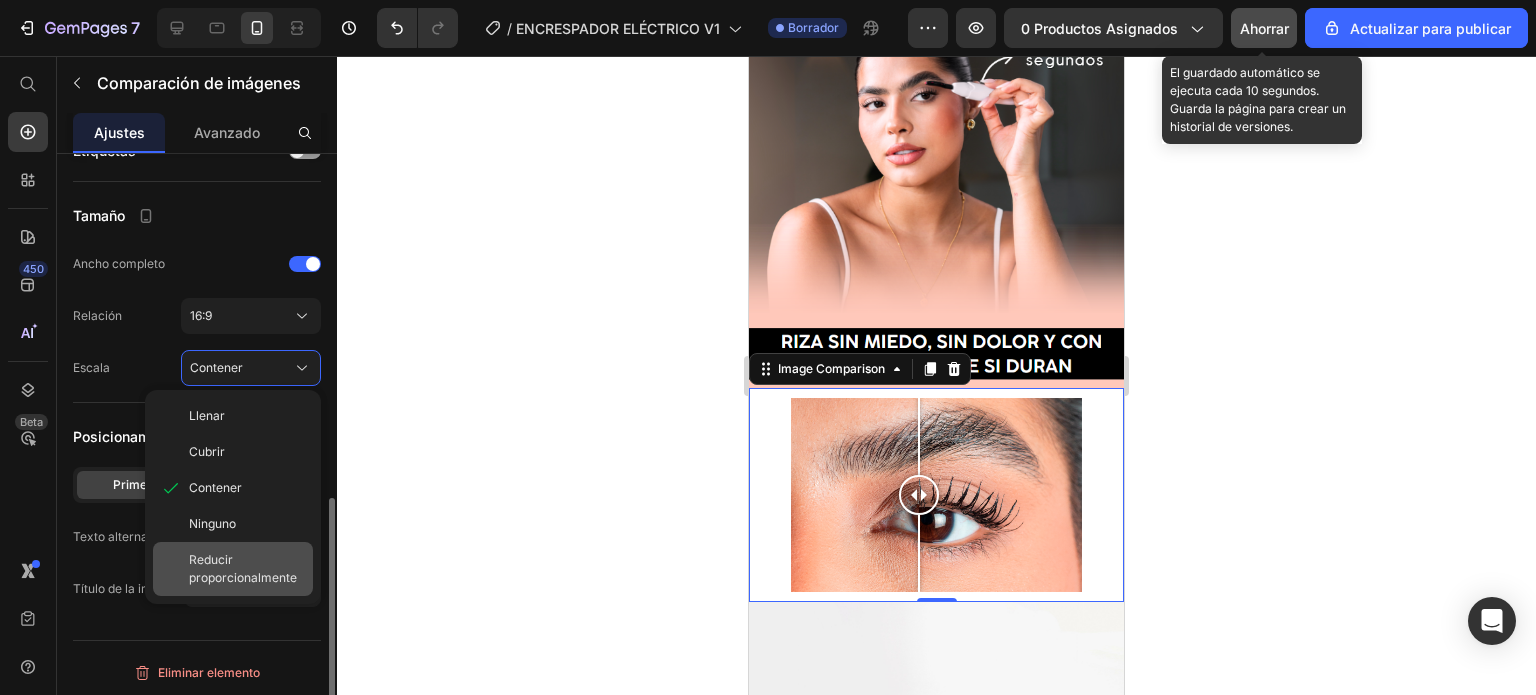 click on "Reducir proporcionalmente" at bounding box center [243, 568] 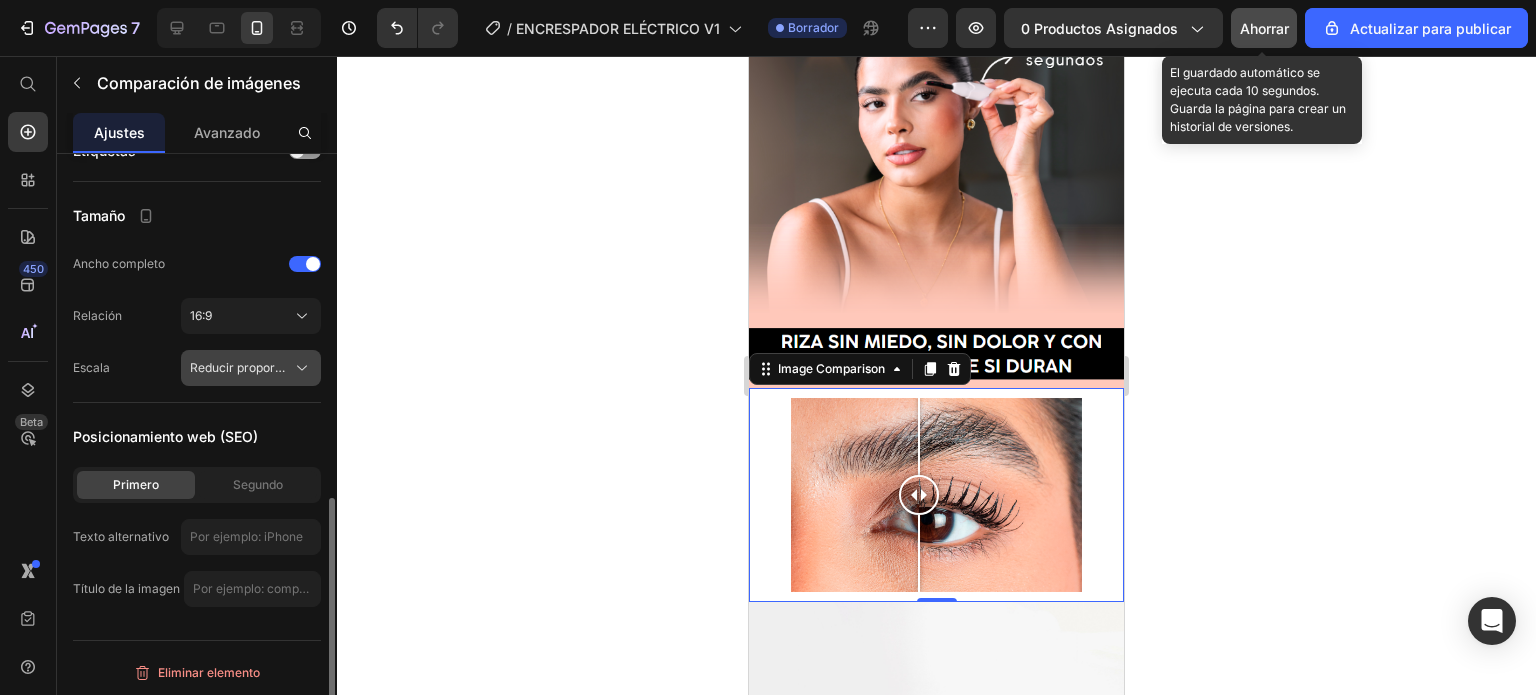 click on "Reducir proporcionalmente" at bounding box center [267, 367] 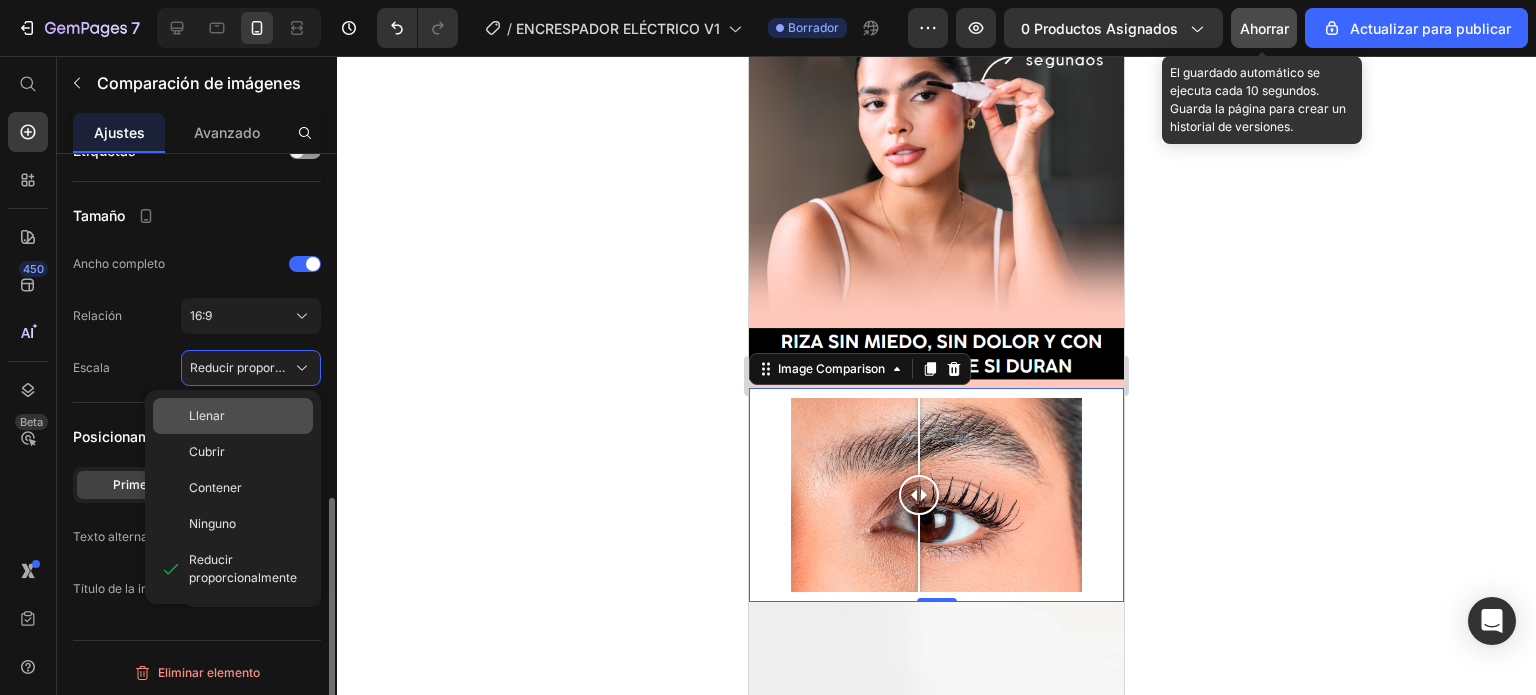 click on "Llenar" 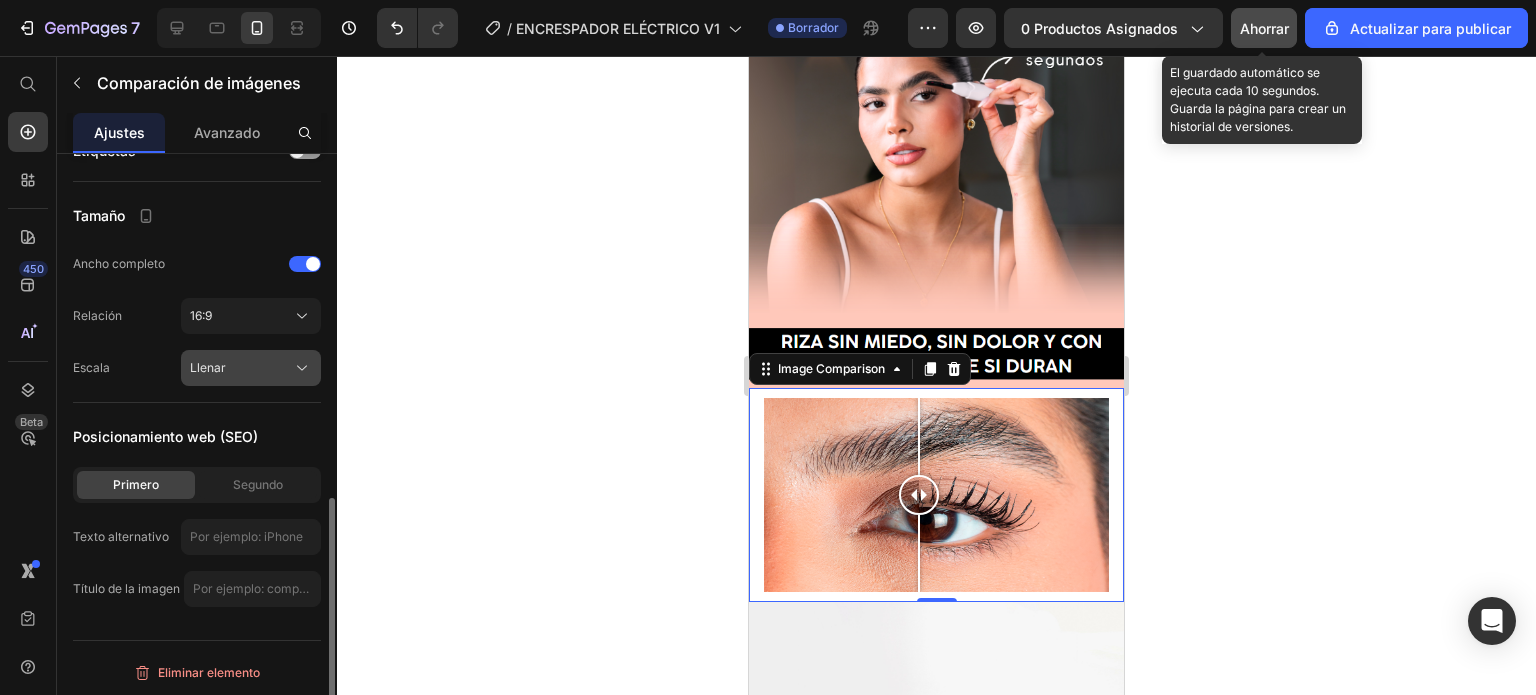 click on "Llenar" 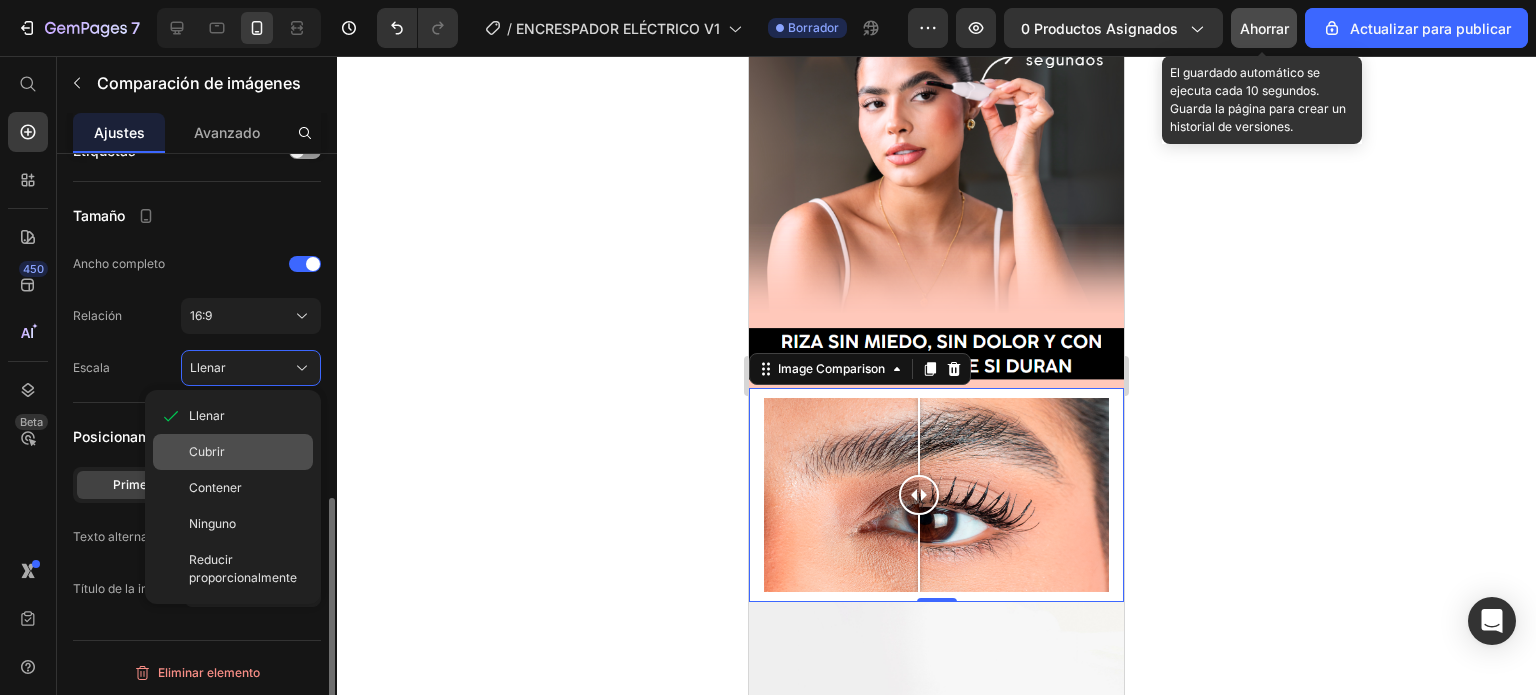 click on "Cubrir" at bounding box center [247, 452] 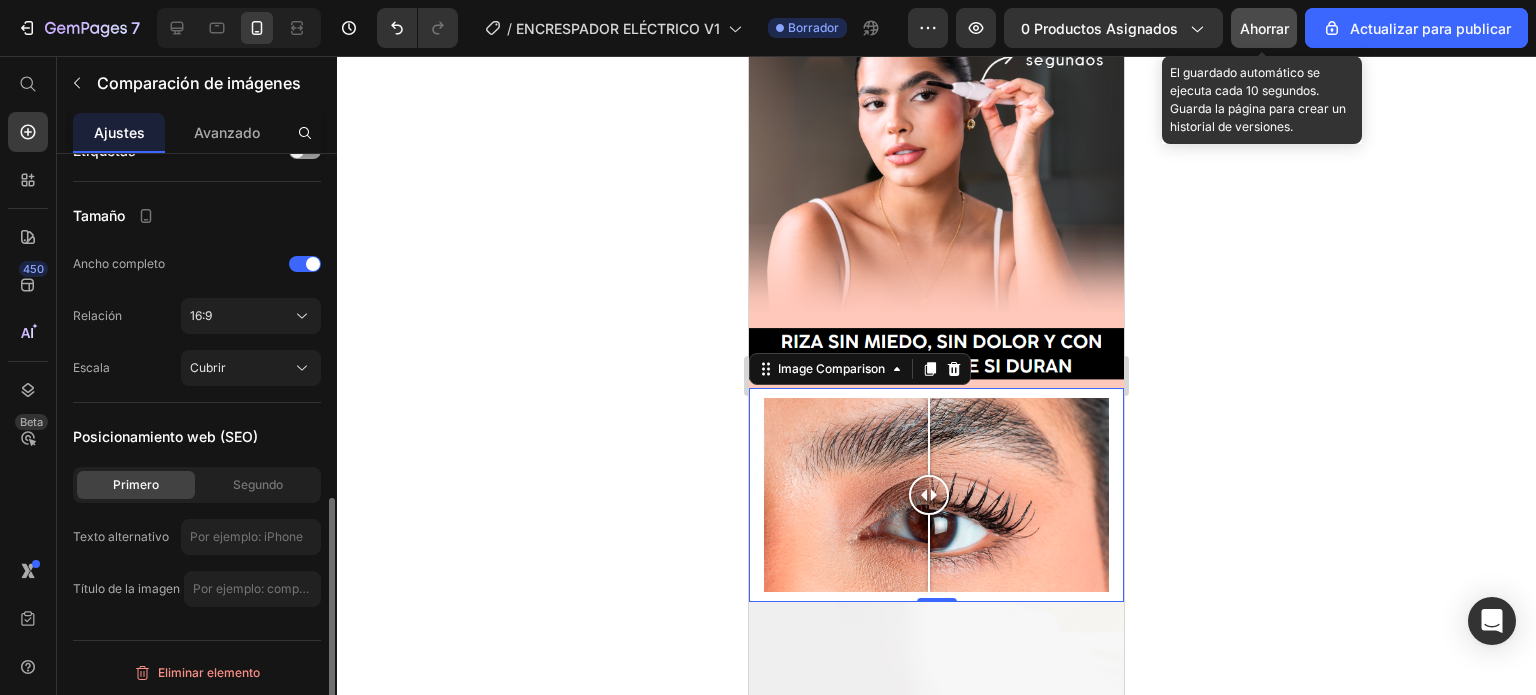 drag, startPoint x: 919, startPoint y: 468, endPoint x: 925, endPoint y: 493, distance: 25.70992 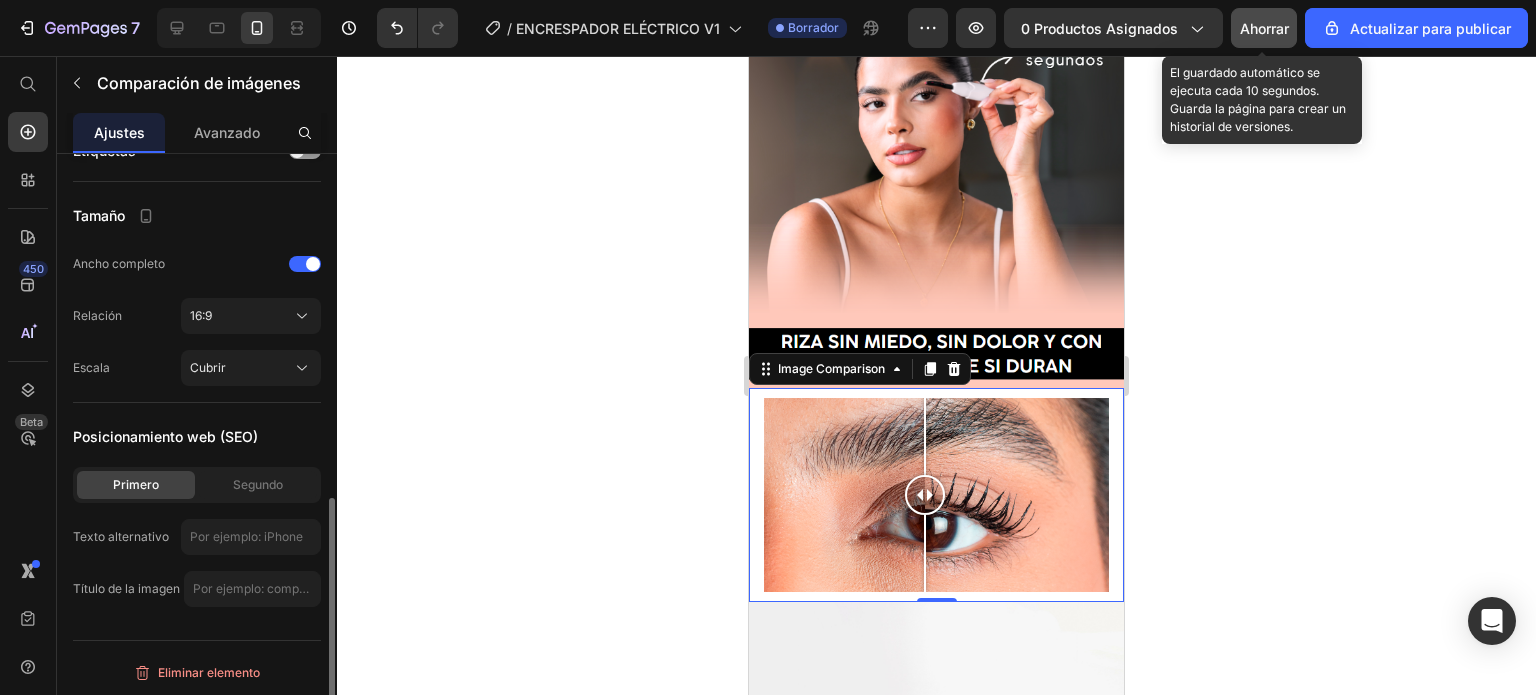 click on "[PERSON_NAME] completo Relación 16:9 Escala Cubrir" 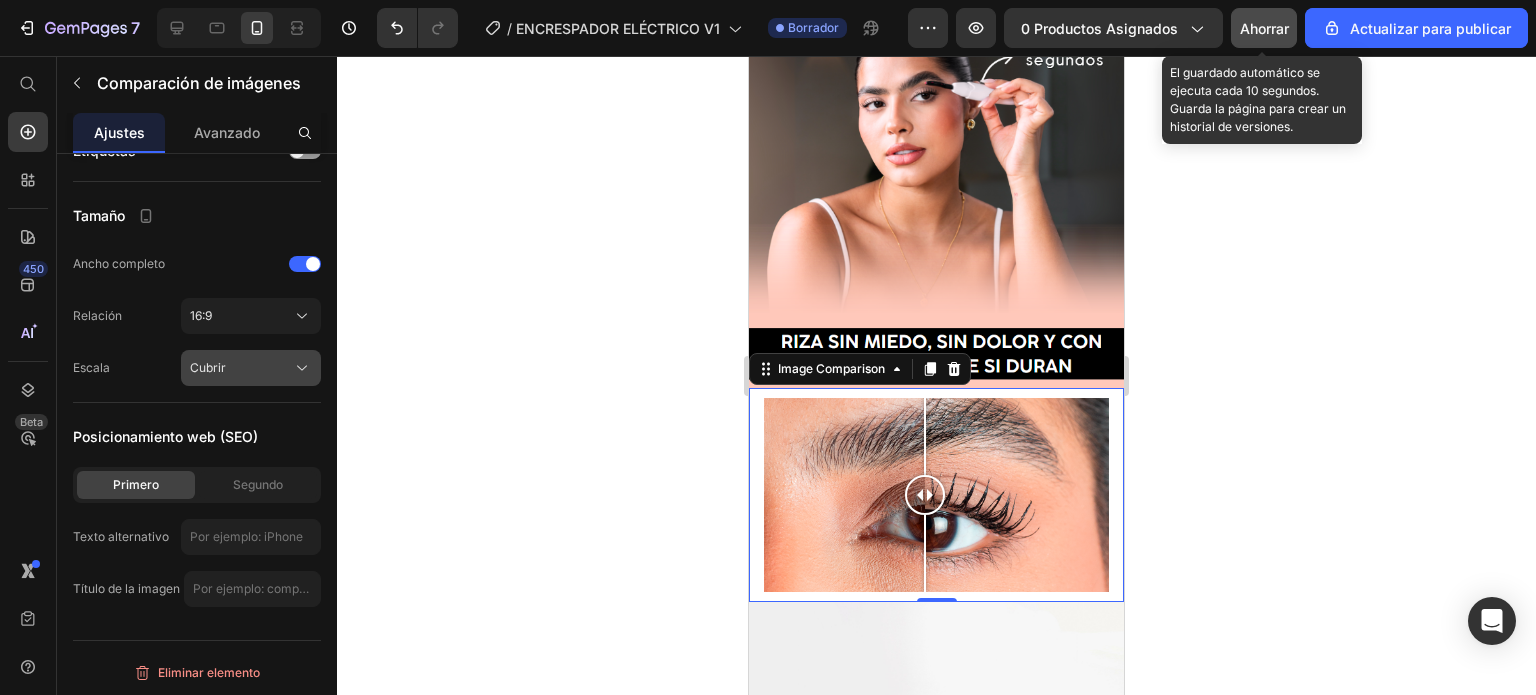 click on "Cubrir" at bounding box center (208, 367) 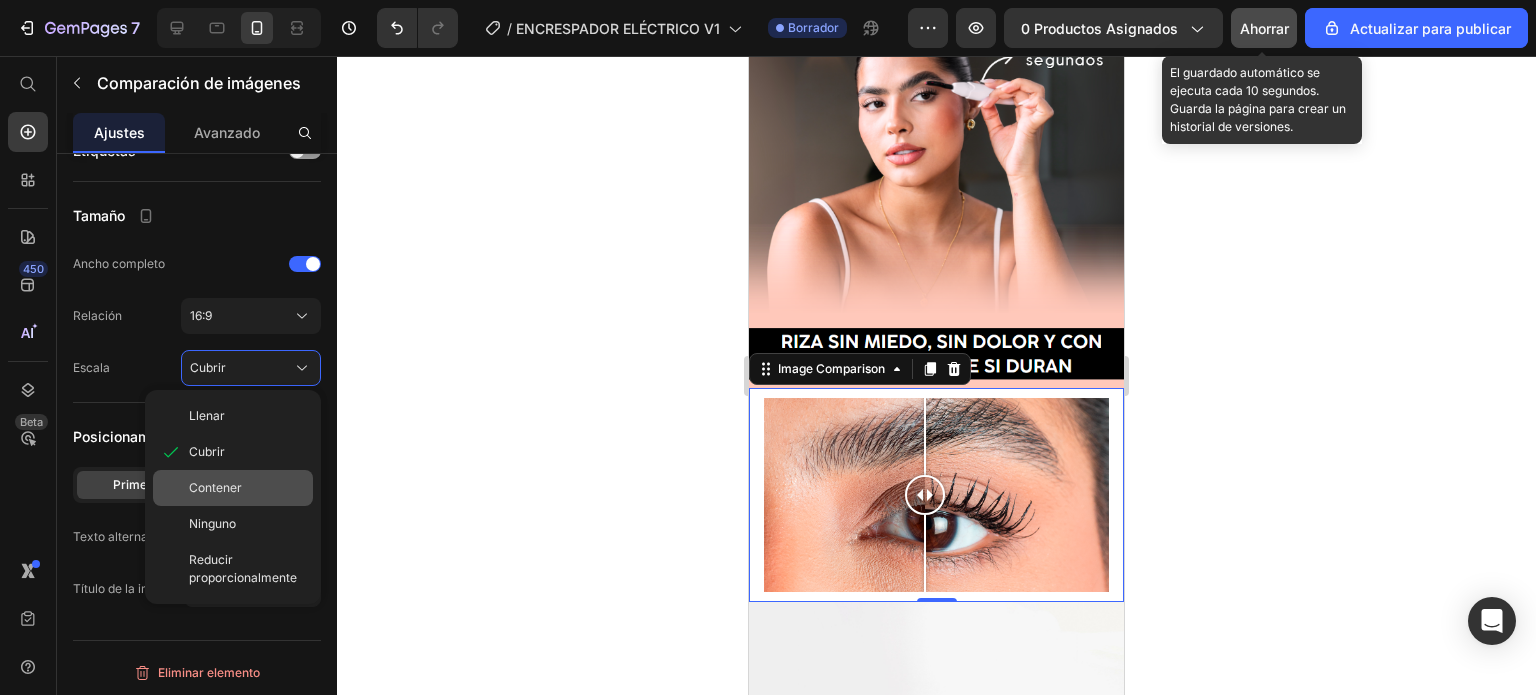 click on "Contener" at bounding box center [215, 487] 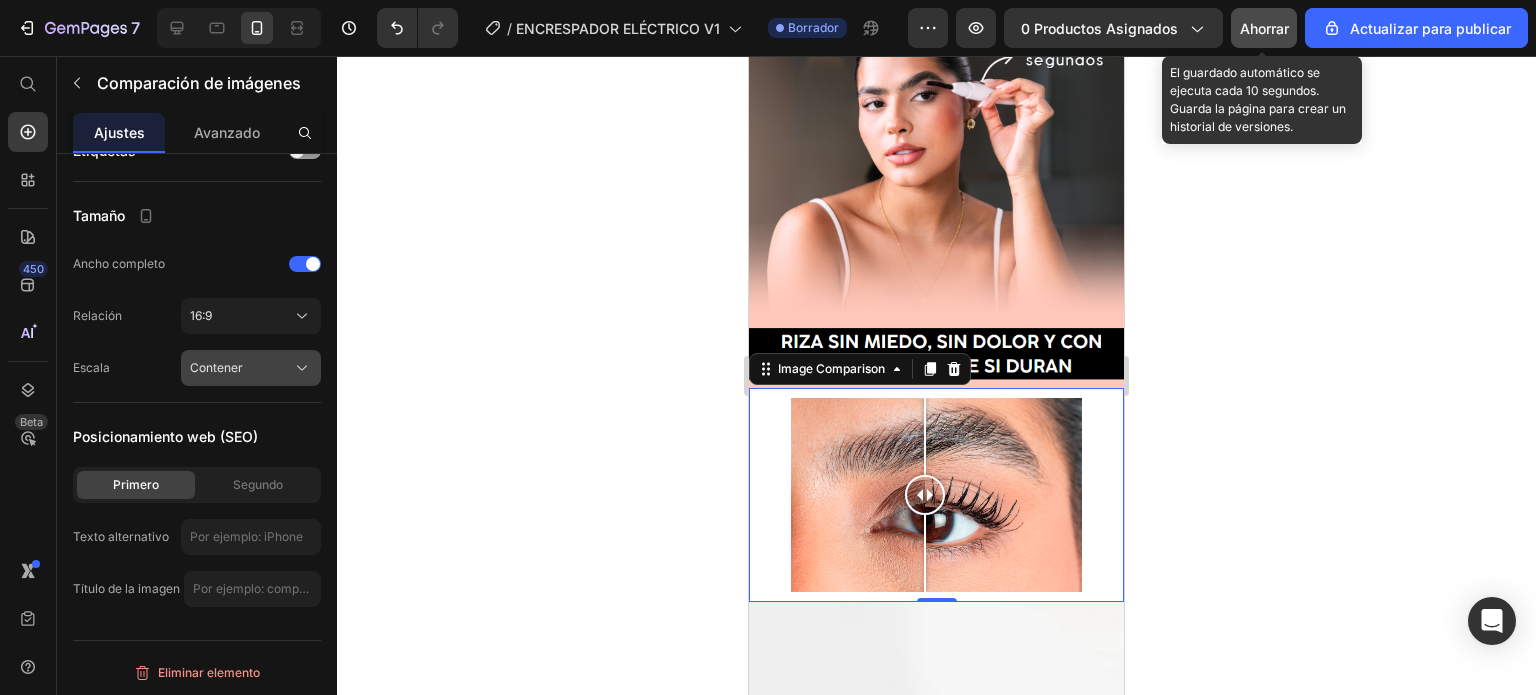 click on "Contener" at bounding box center [216, 367] 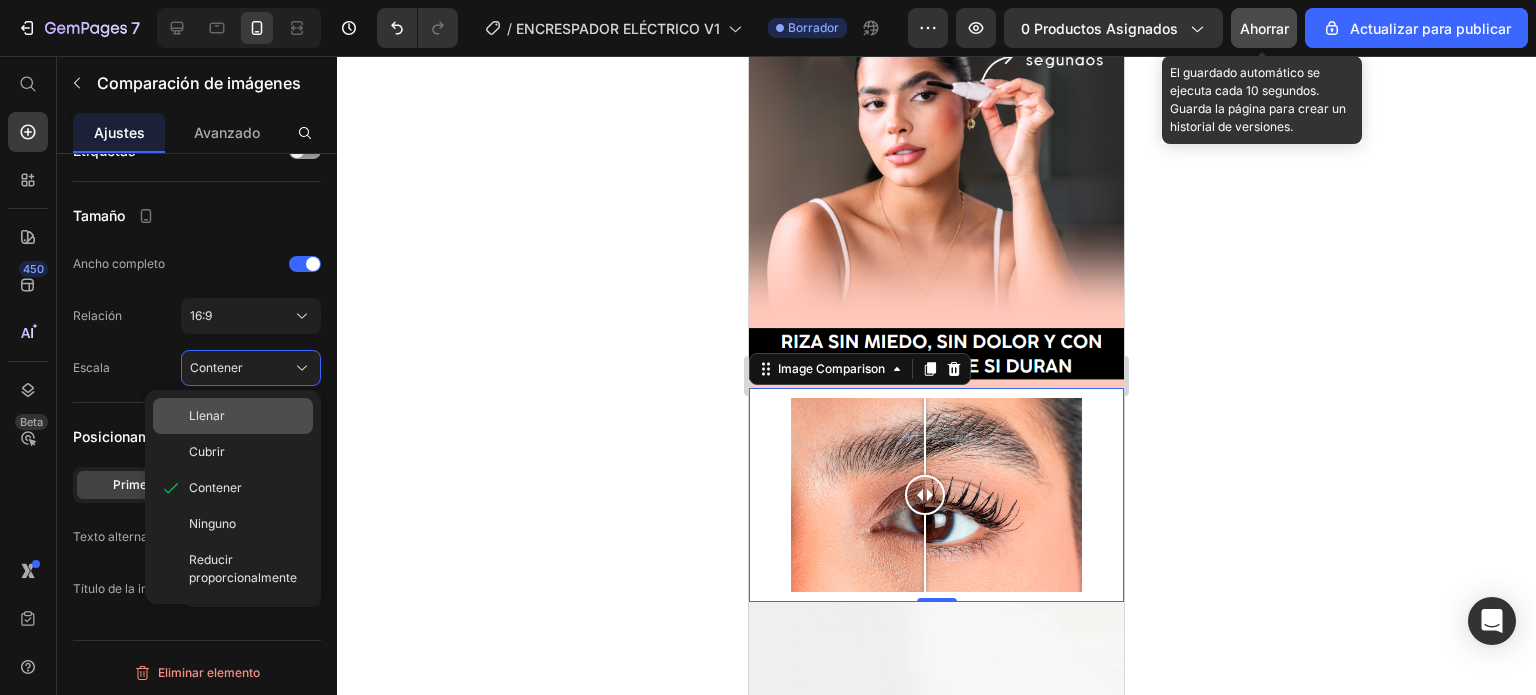 click on "Llenar" at bounding box center [247, 416] 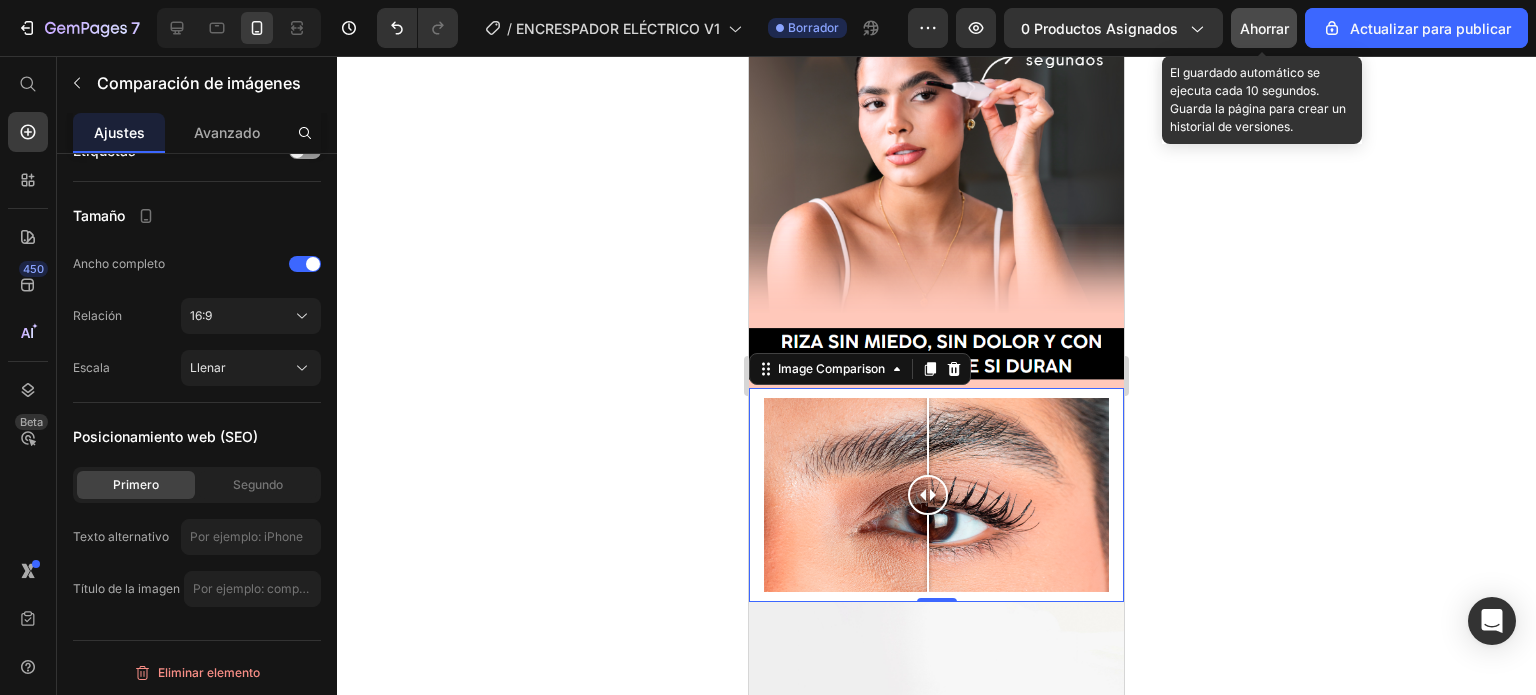 drag, startPoint x: 933, startPoint y: 467, endPoint x: 928, endPoint y: 490, distance: 23.537205 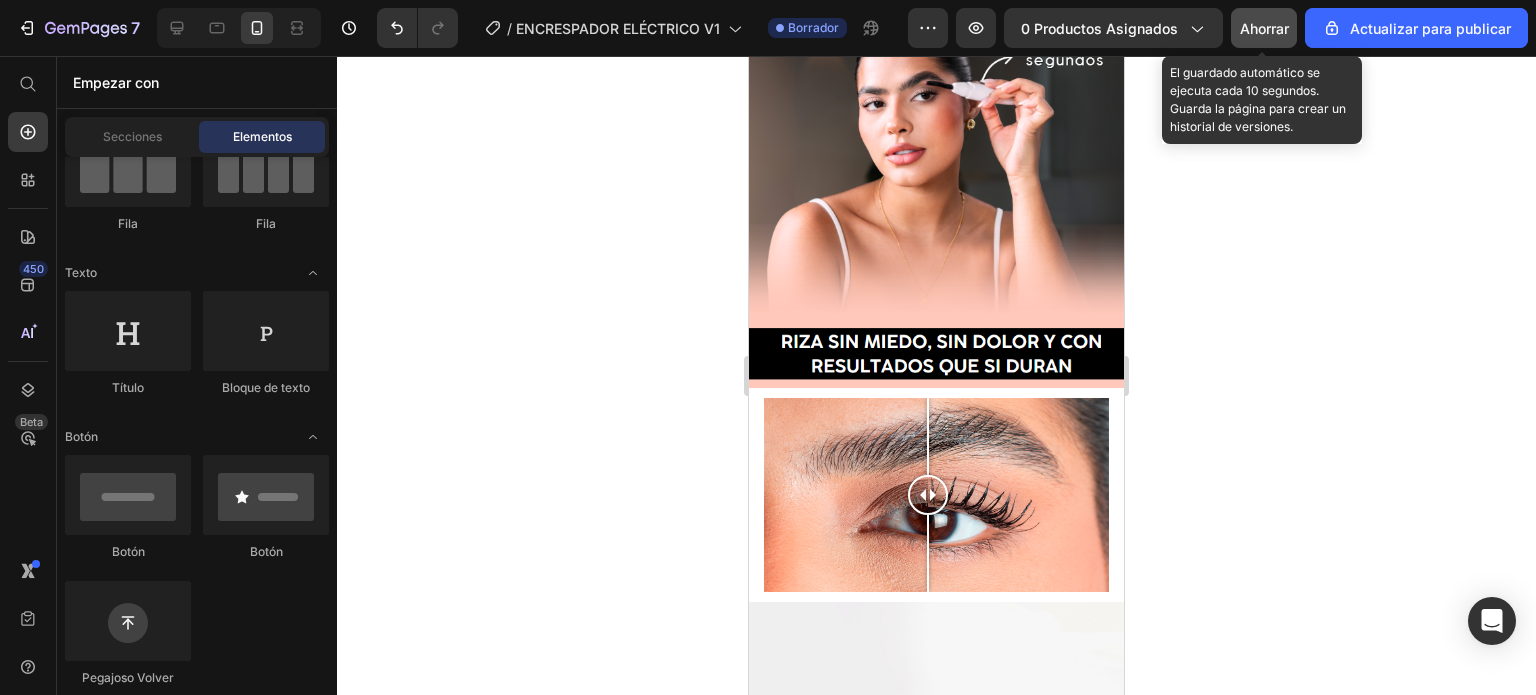 scroll, scrollTop: 0, scrollLeft: 0, axis: both 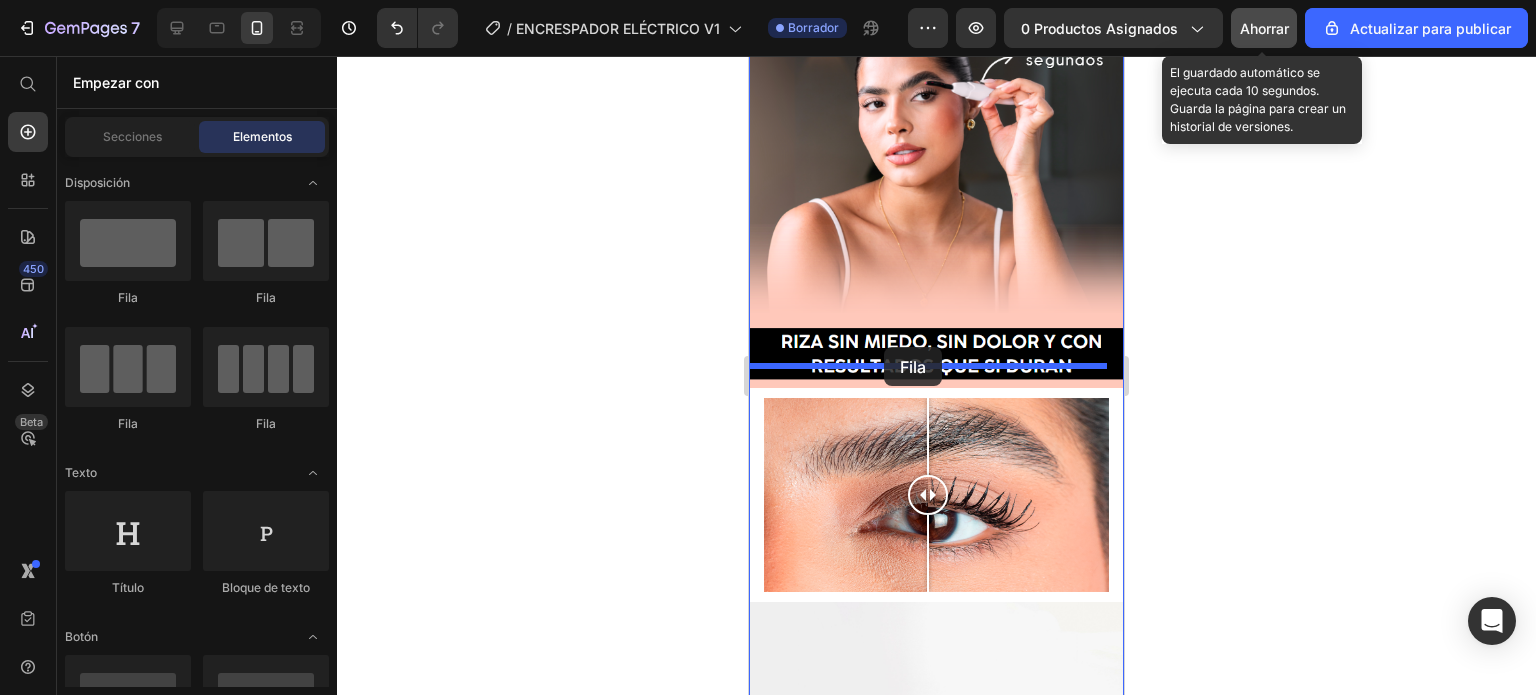 drag, startPoint x: 887, startPoint y: 287, endPoint x: 884, endPoint y: 347, distance: 60.074955 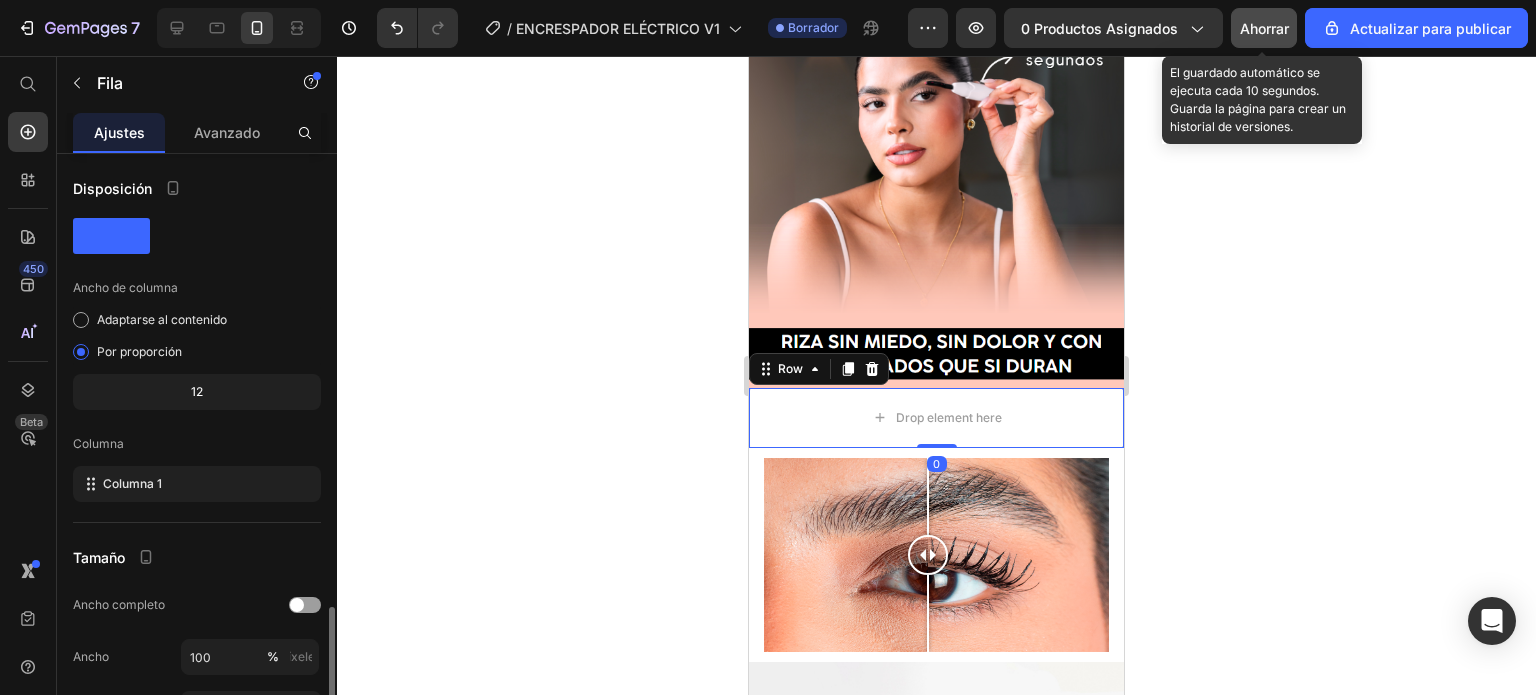 scroll, scrollTop: 268, scrollLeft: 0, axis: vertical 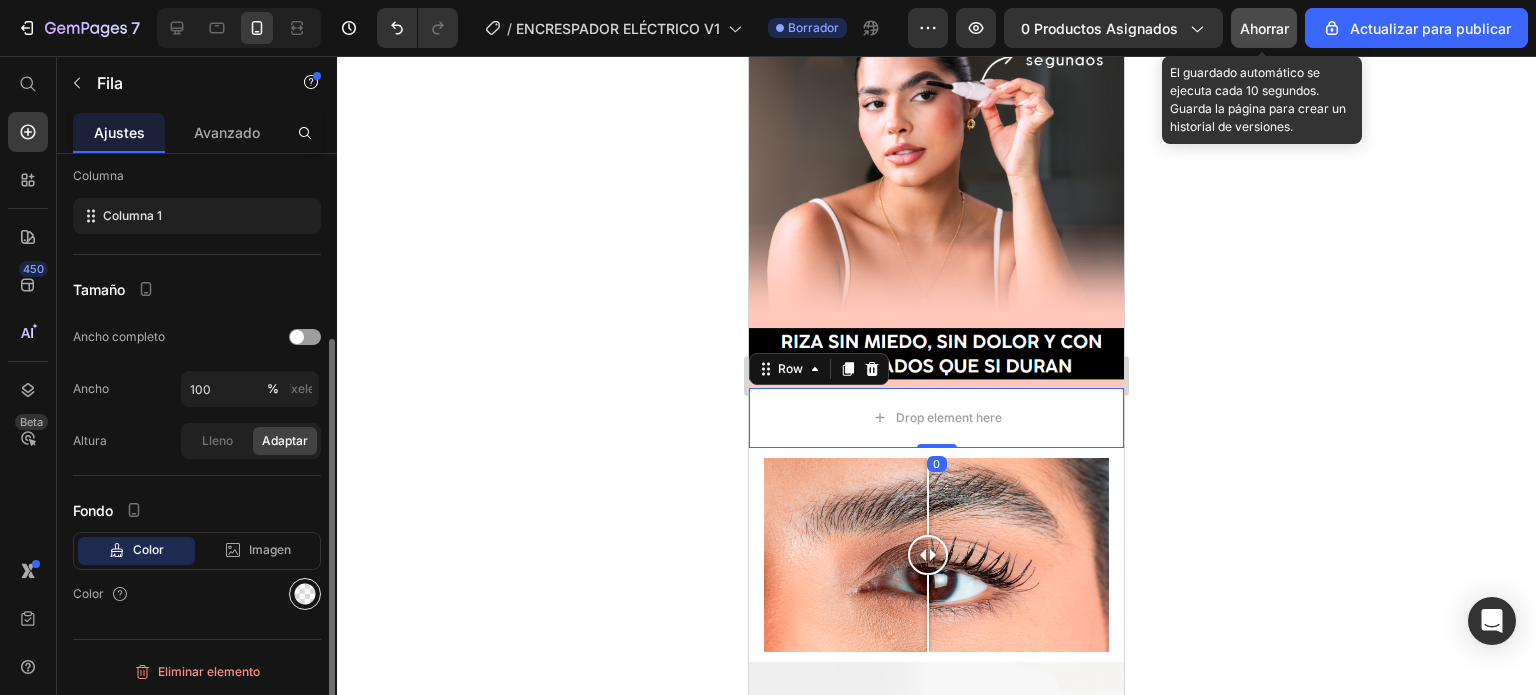 click 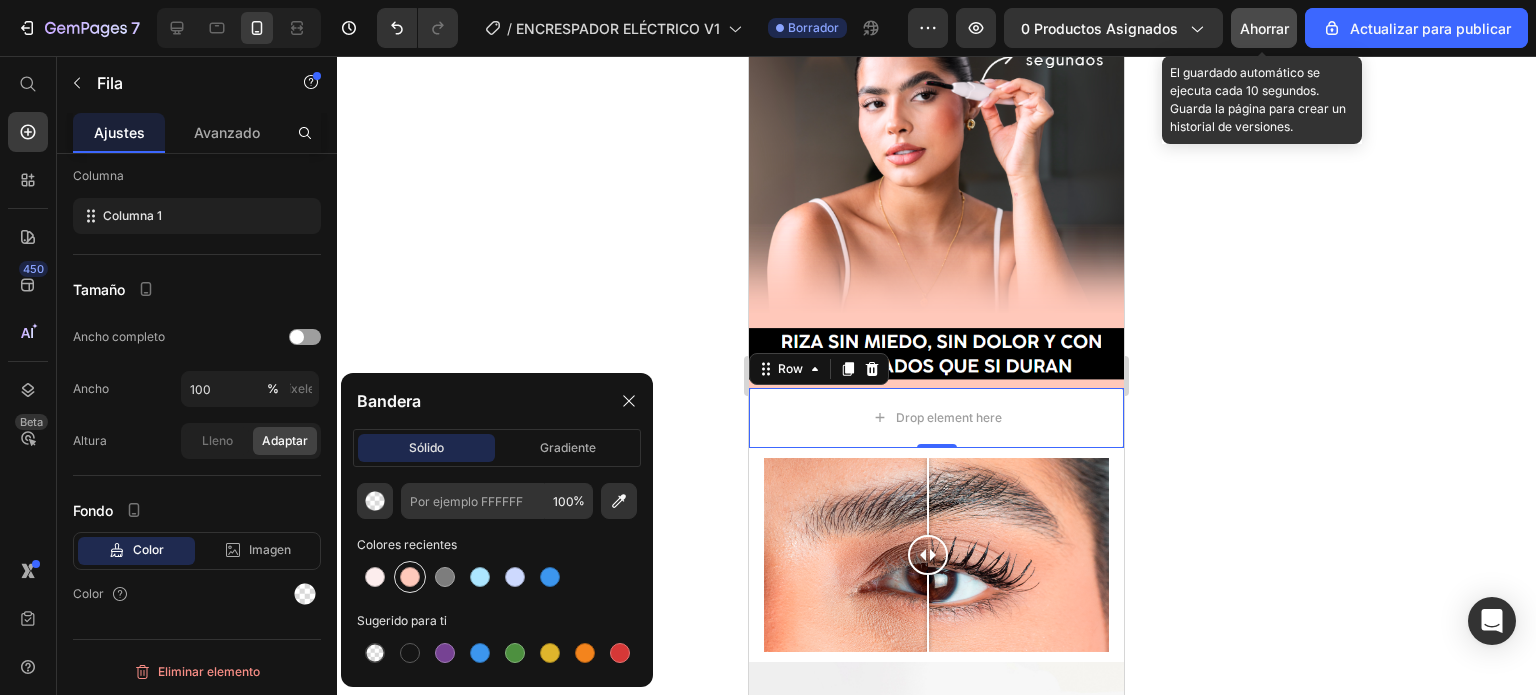 click at bounding box center (410, 577) 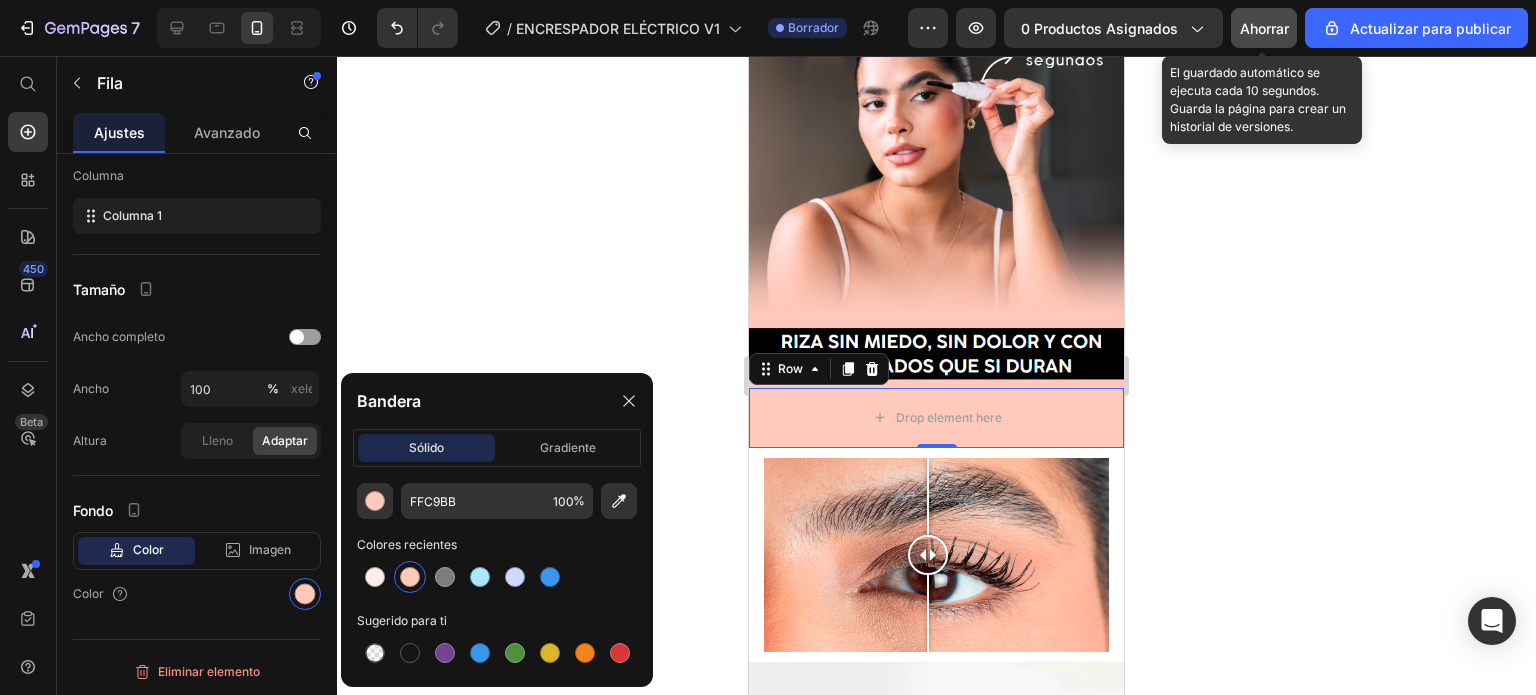 click 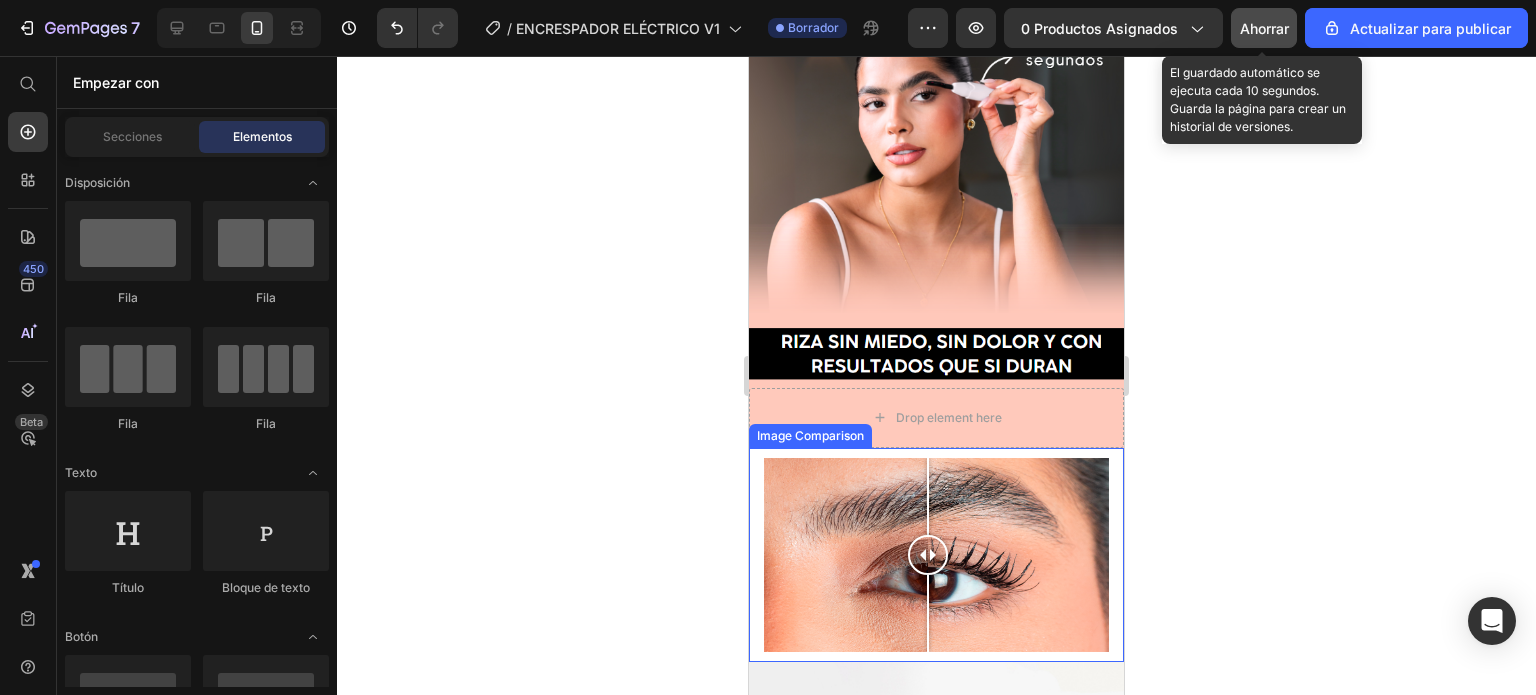 click at bounding box center [928, 555] 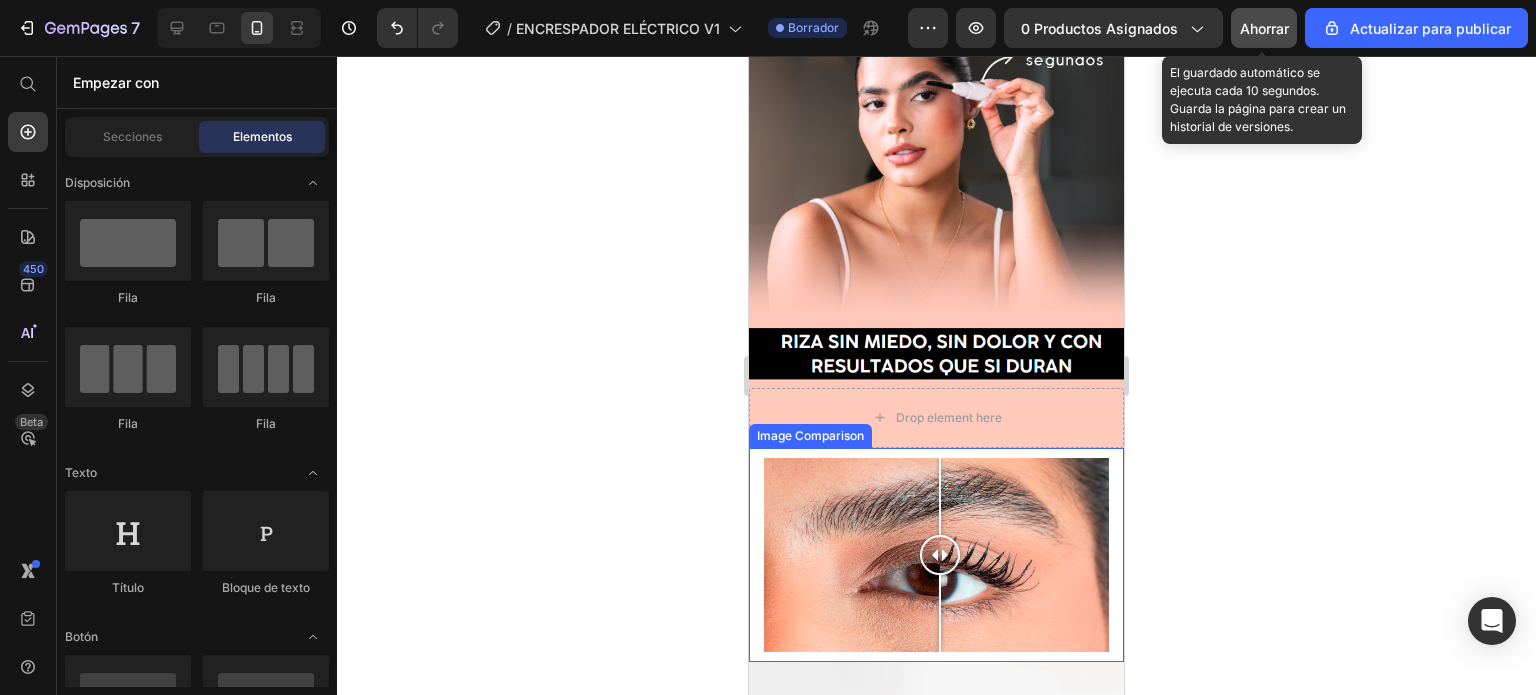 click at bounding box center [936, 555] 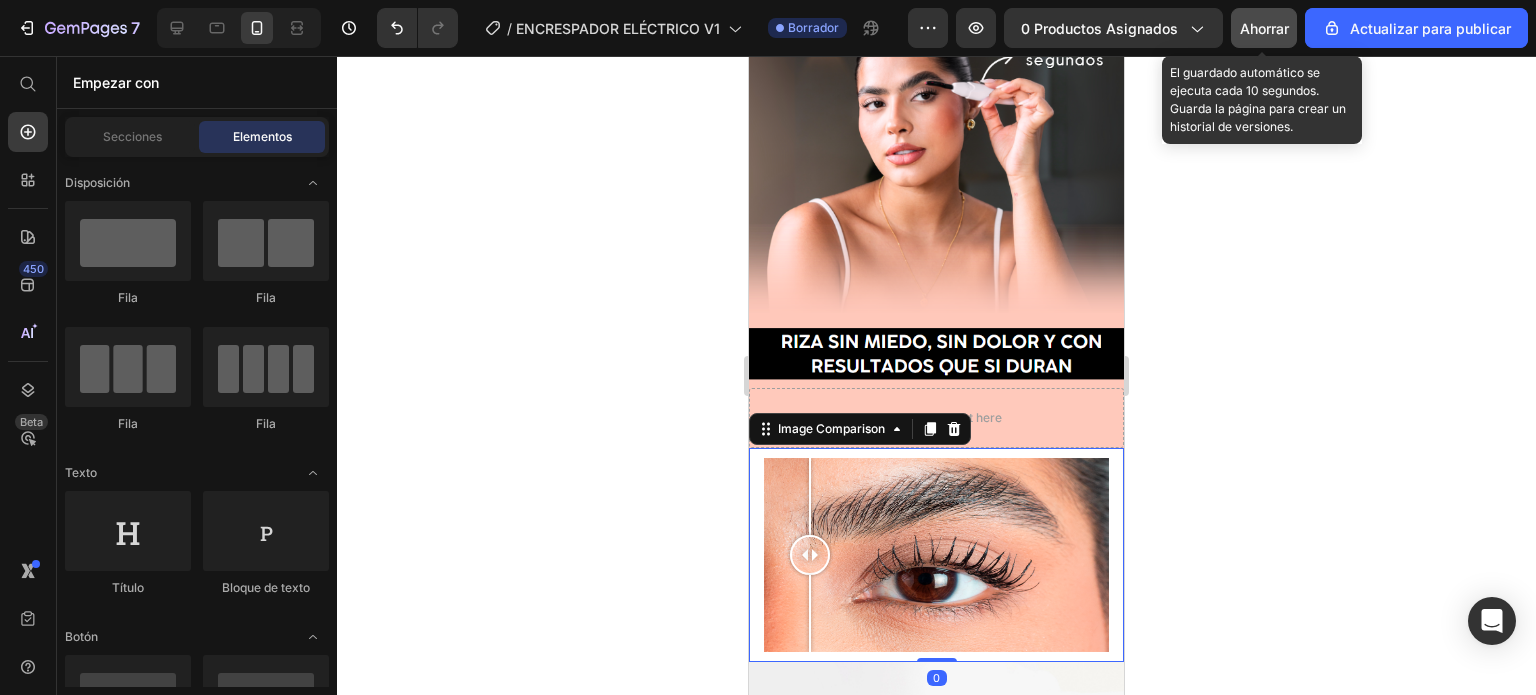 scroll, scrollTop: 0, scrollLeft: 0, axis: both 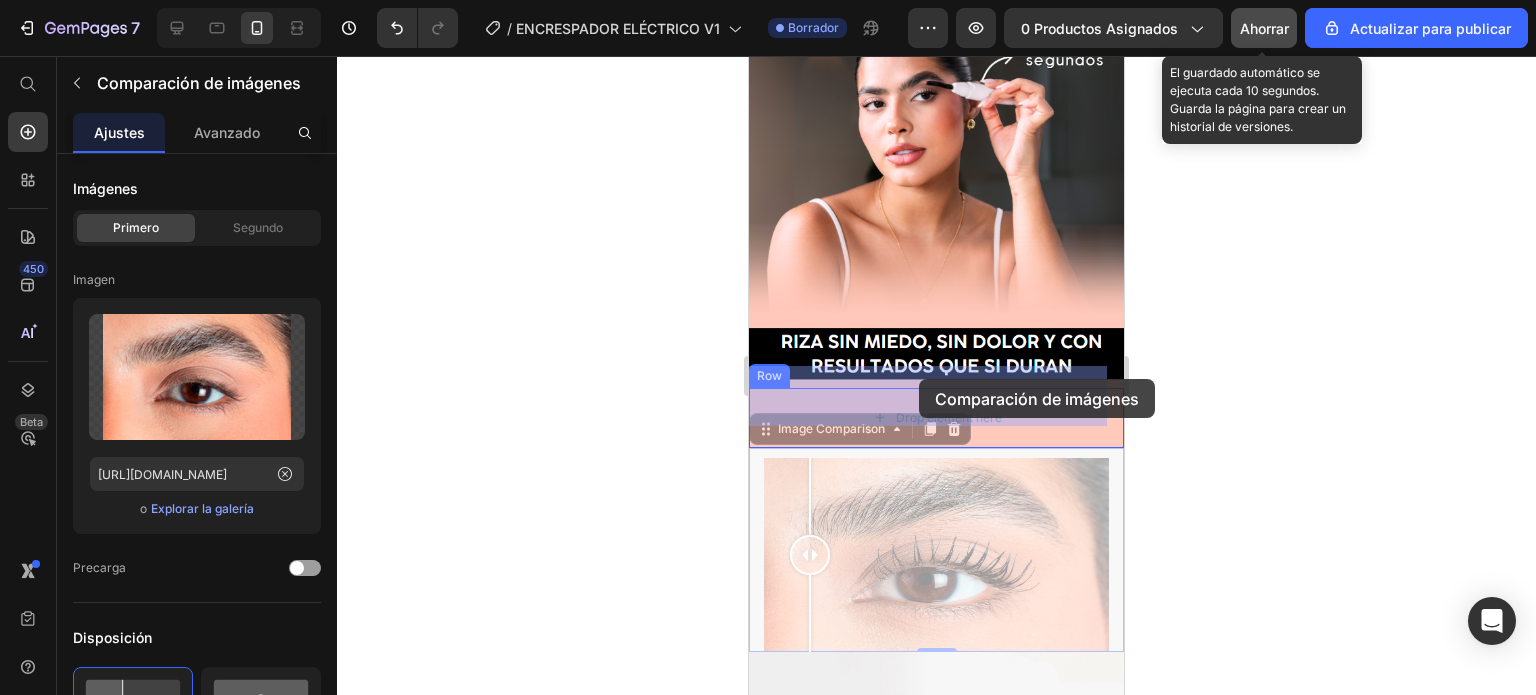 drag, startPoint x: 762, startPoint y: 410, endPoint x: 919, endPoint y: 379, distance: 160.03125 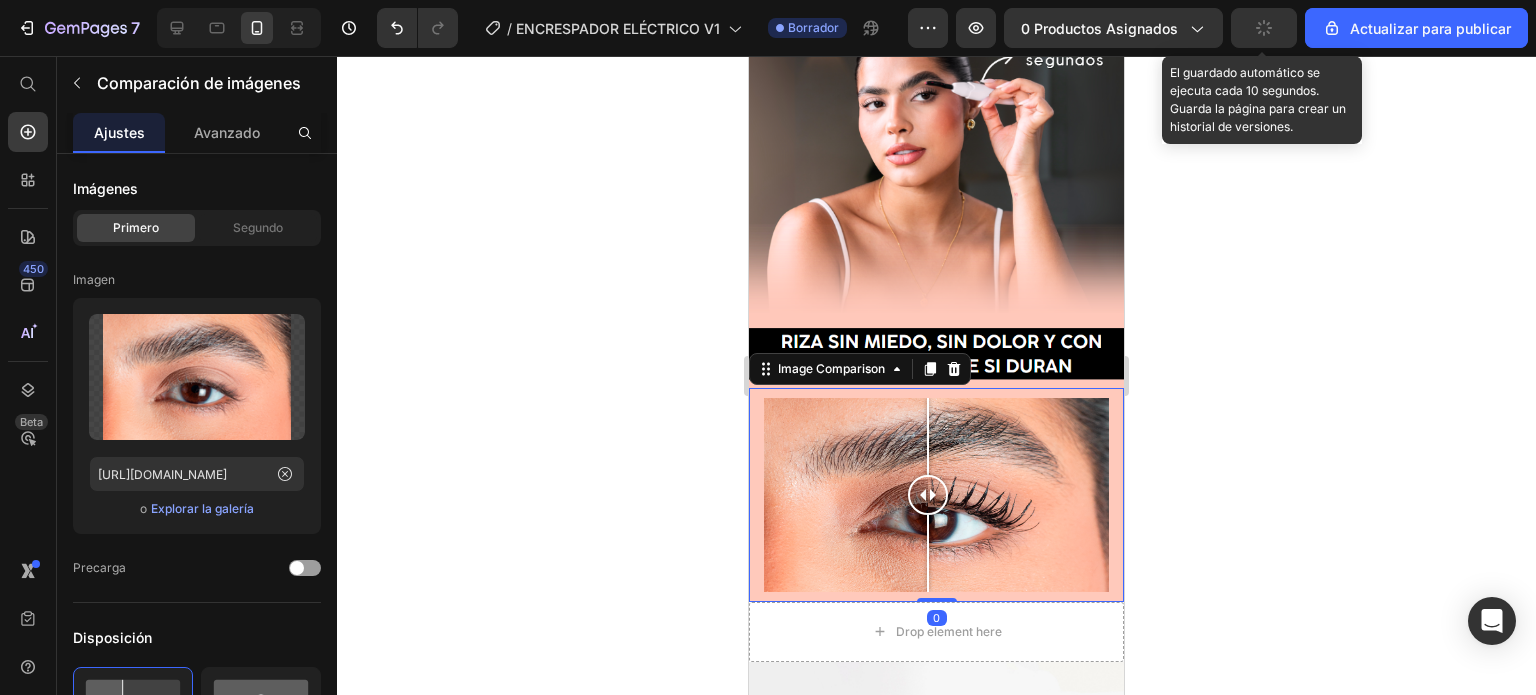 click 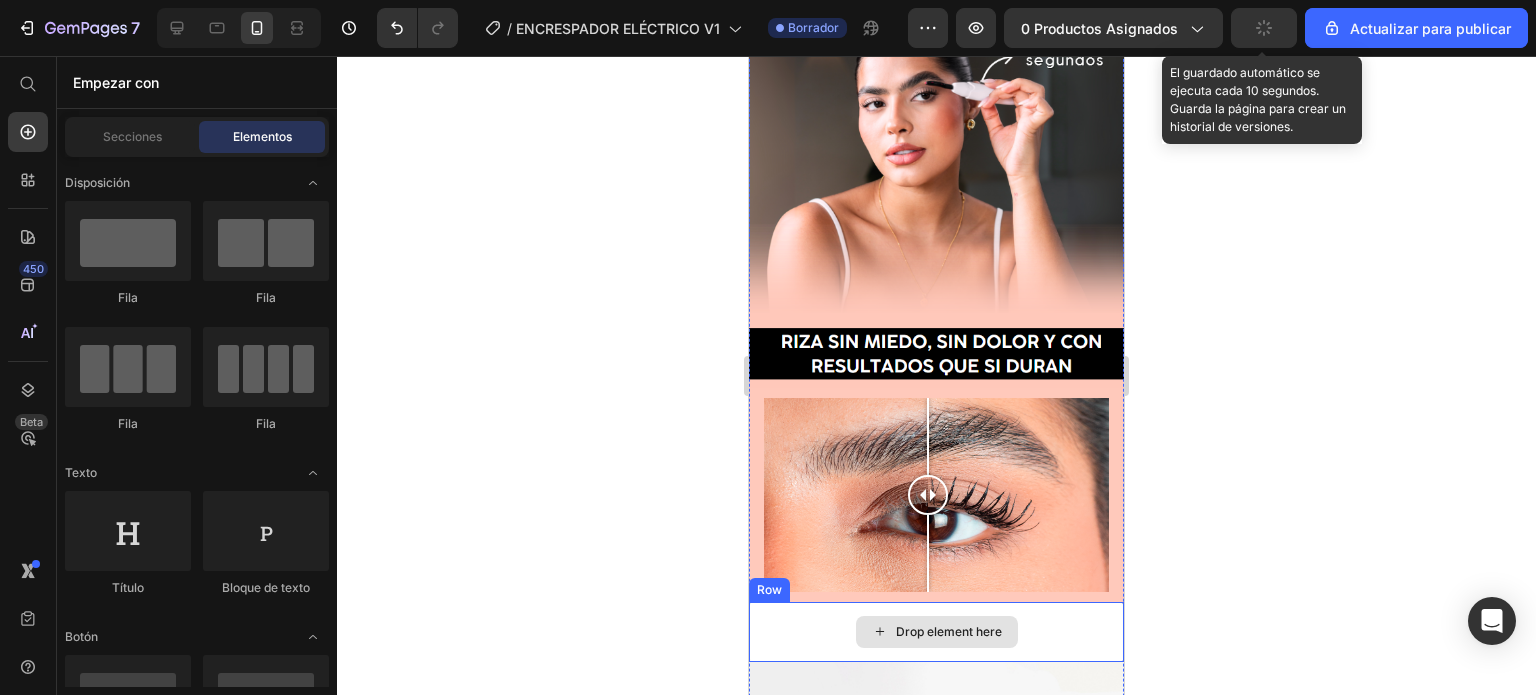 click on "Drop element here" at bounding box center [936, 632] 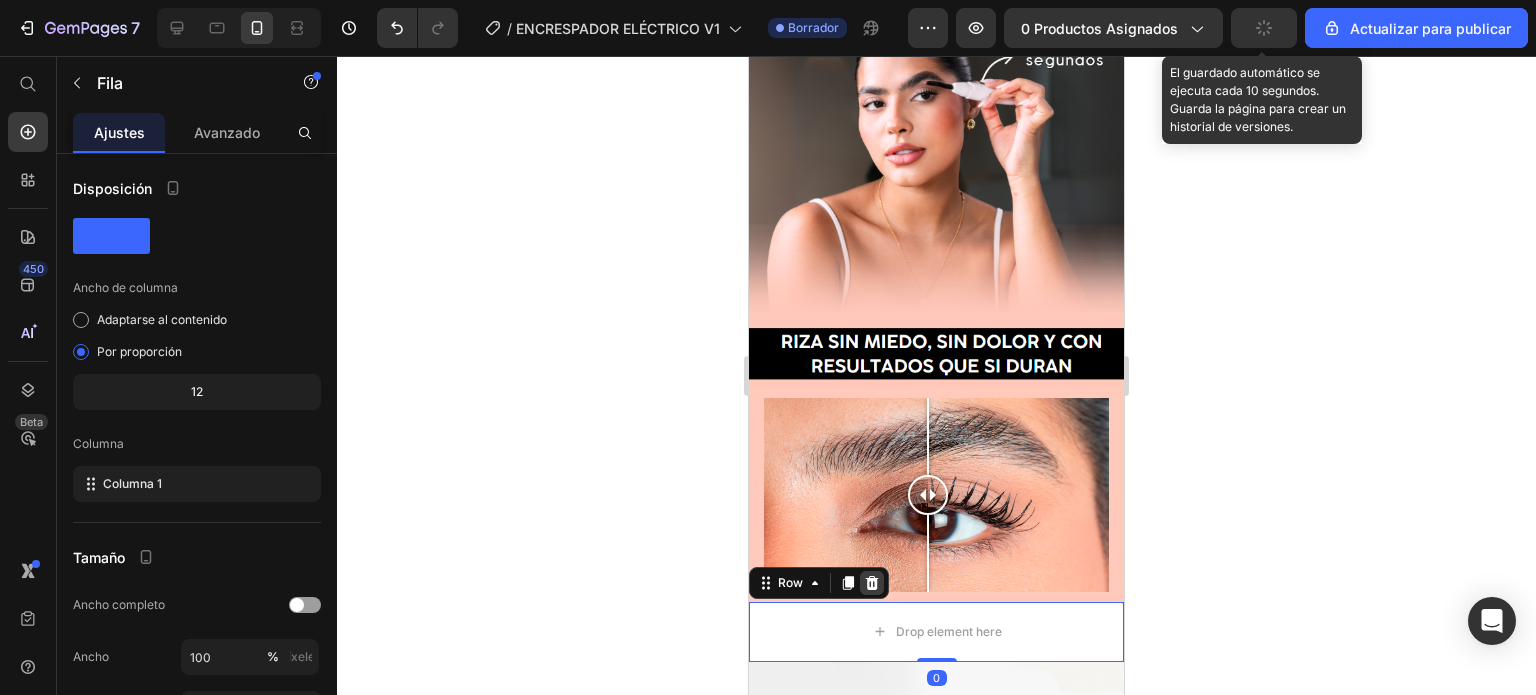 click 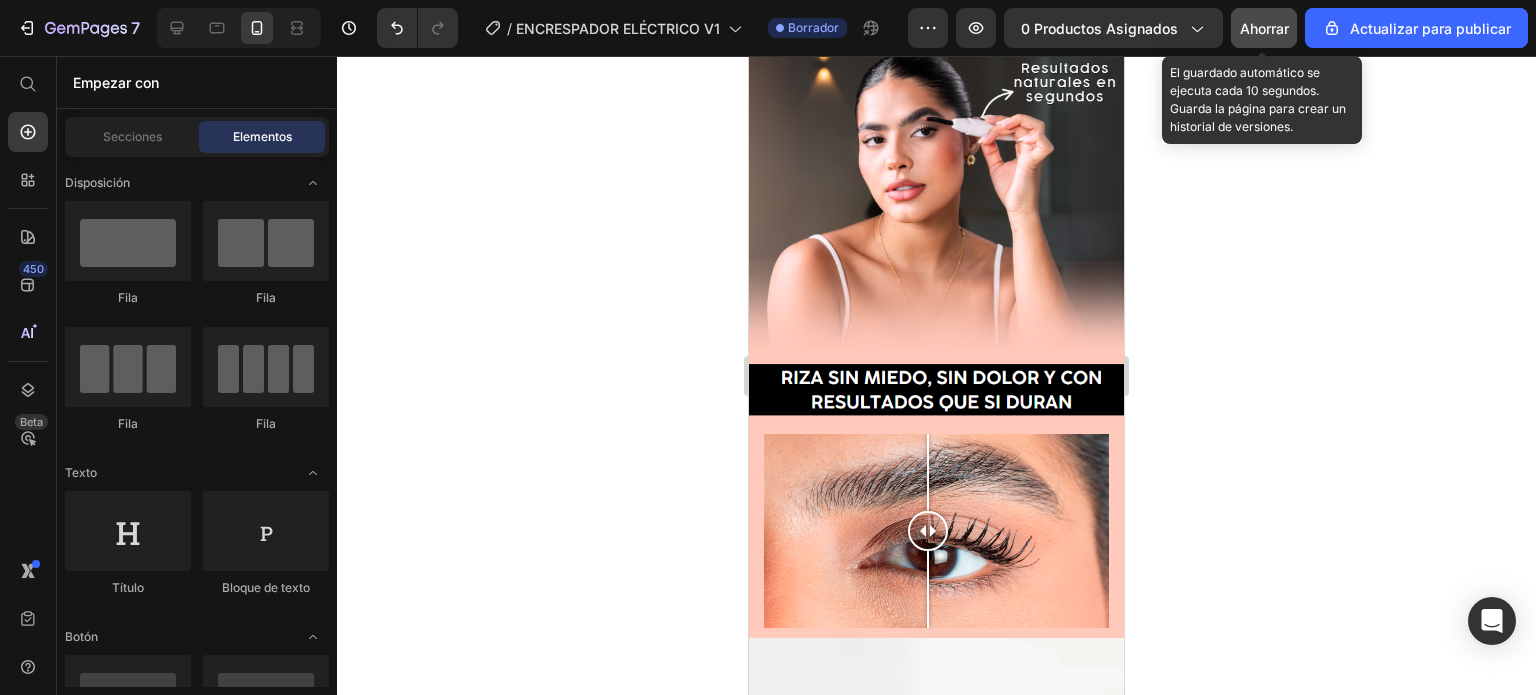 scroll, scrollTop: 324, scrollLeft: 0, axis: vertical 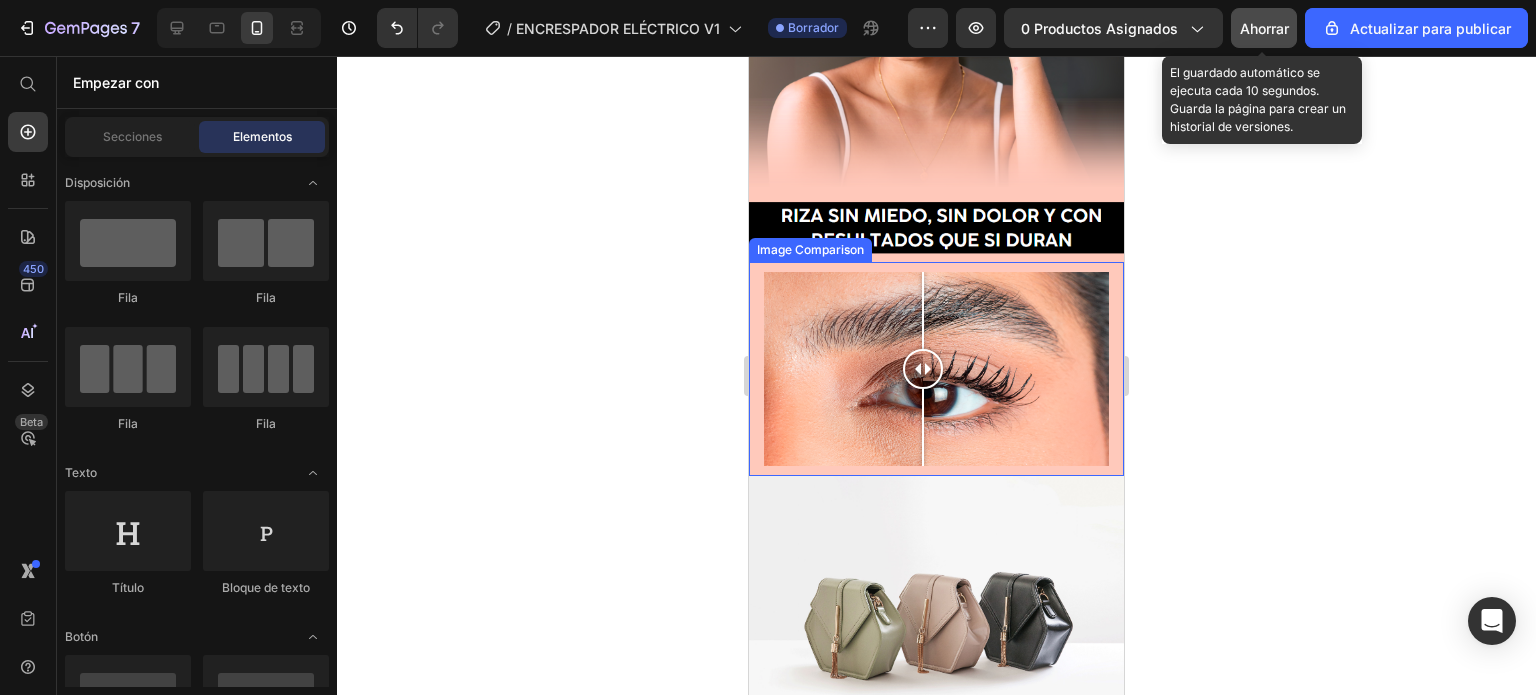 drag, startPoint x: 925, startPoint y: 349, endPoint x: 923, endPoint y: 386, distance: 37.054016 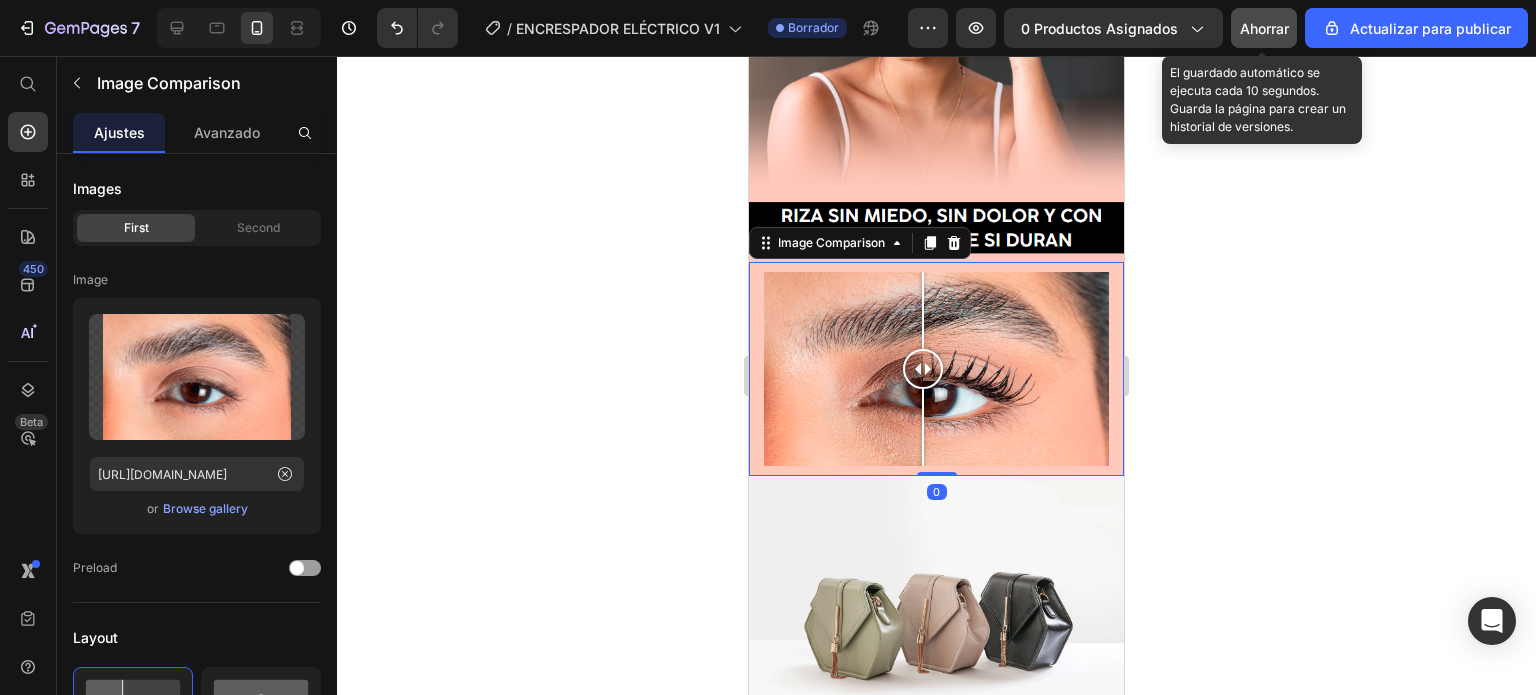 drag, startPoint x: 1209, startPoint y: 406, endPoint x: 1180, endPoint y: 351, distance: 62.177166 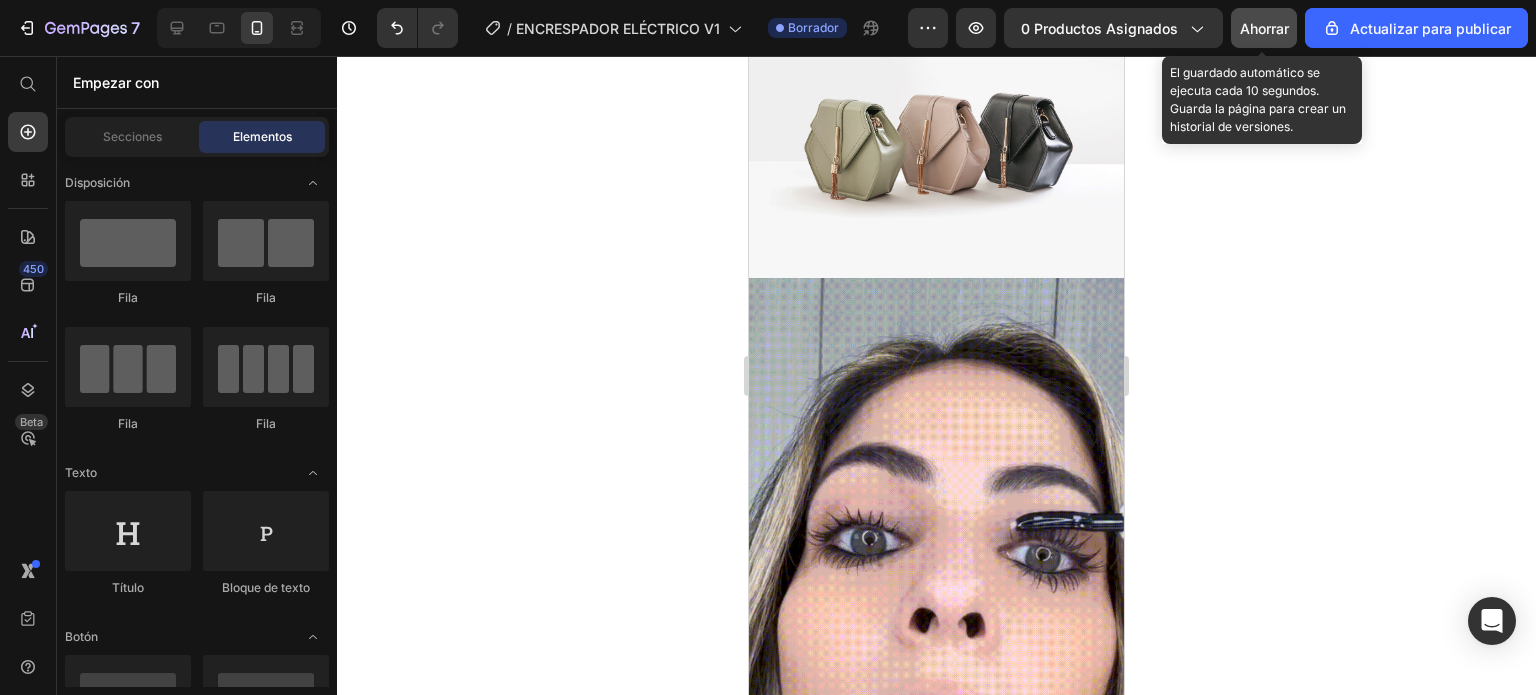 scroll, scrollTop: 758, scrollLeft: 0, axis: vertical 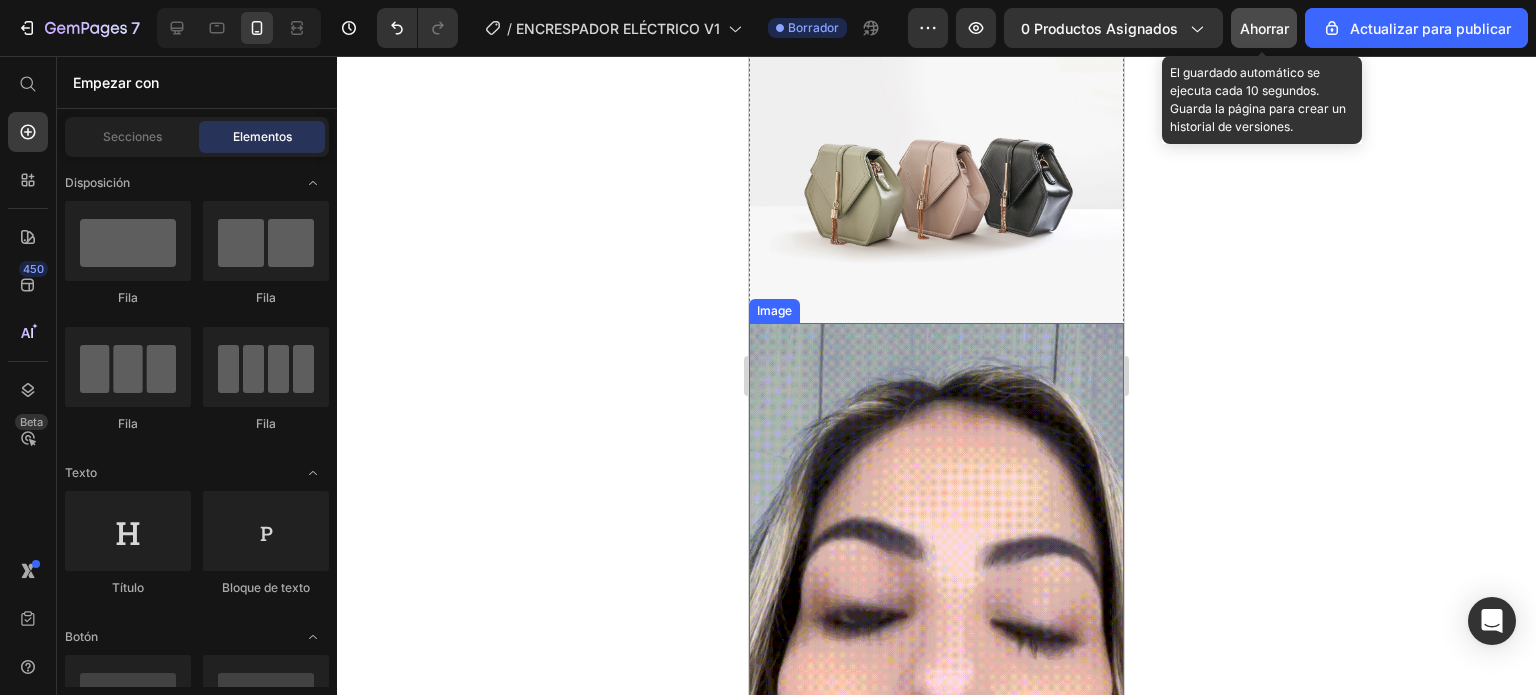 click at bounding box center (936, 637) 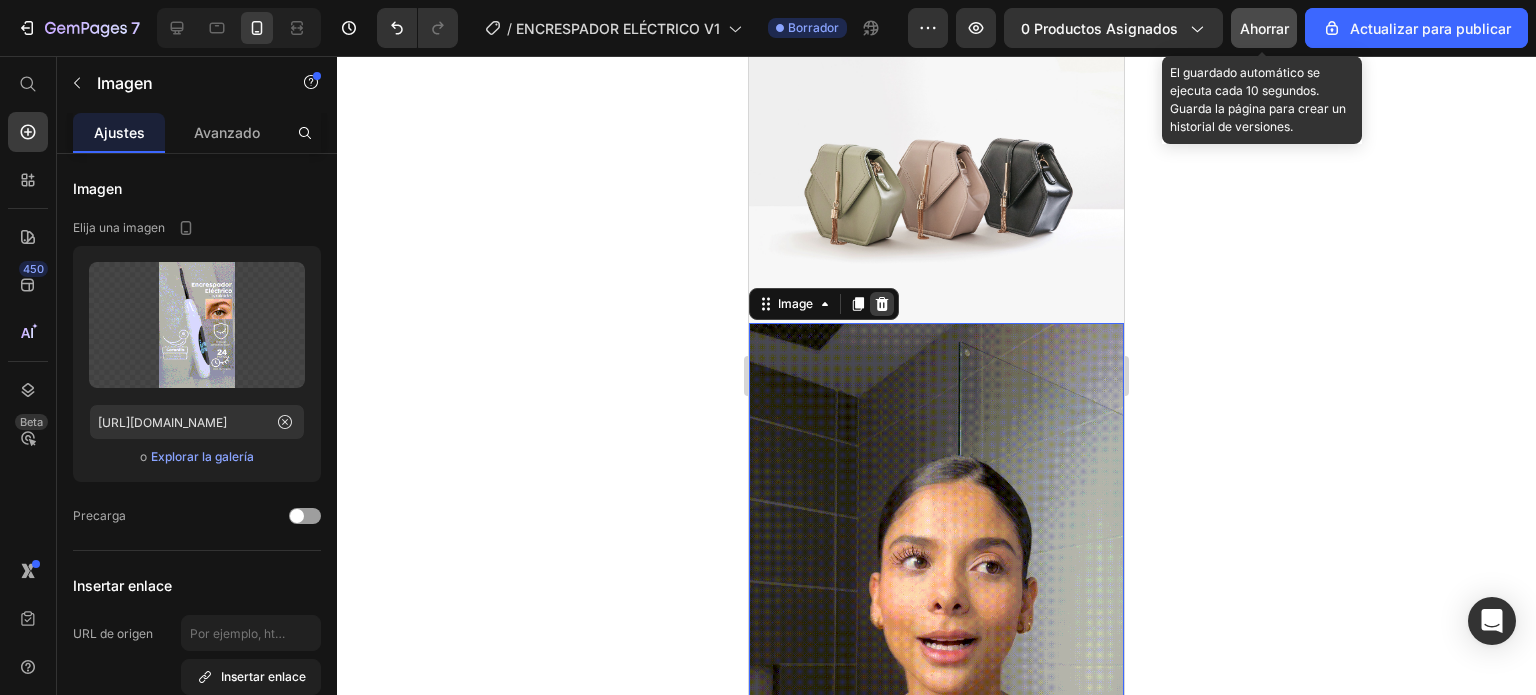 click at bounding box center (882, 304) 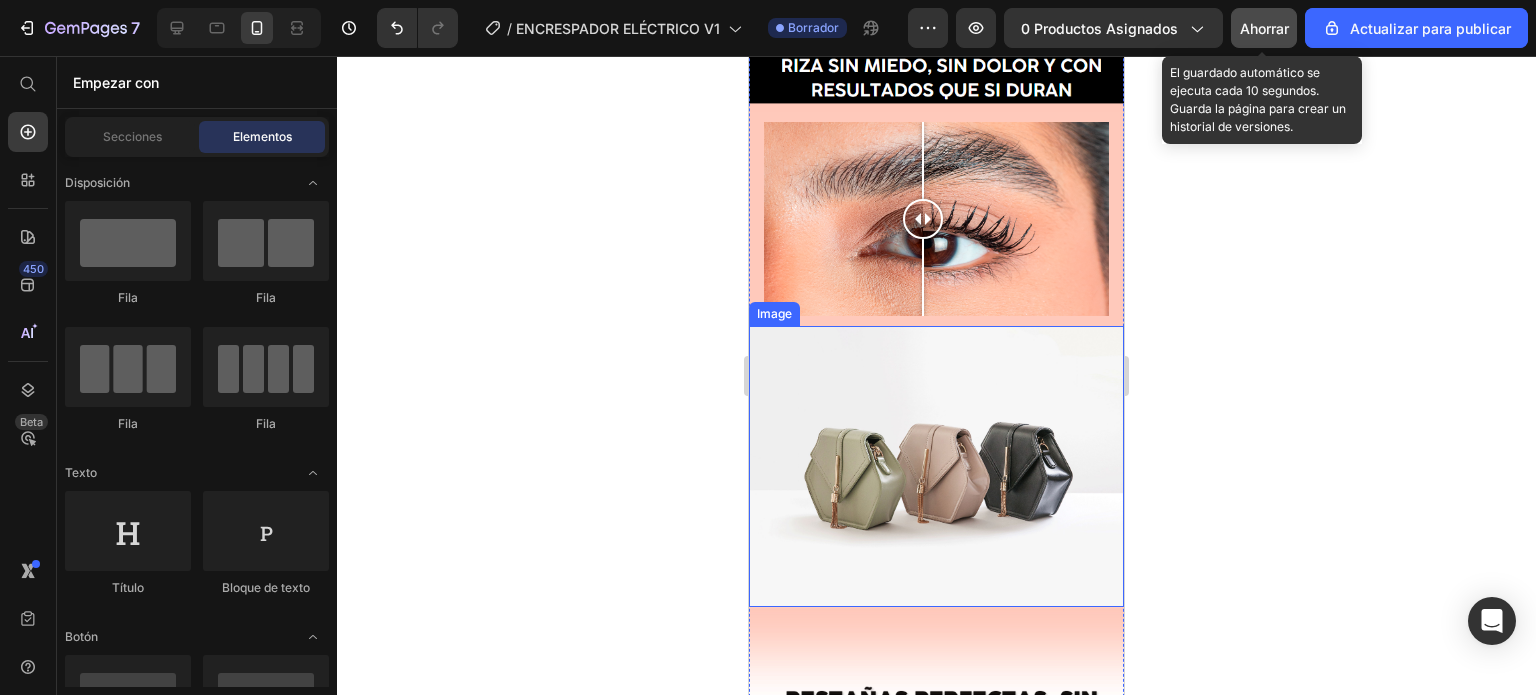 scroll, scrollTop: 458, scrollLeft: 0, axis: vertical 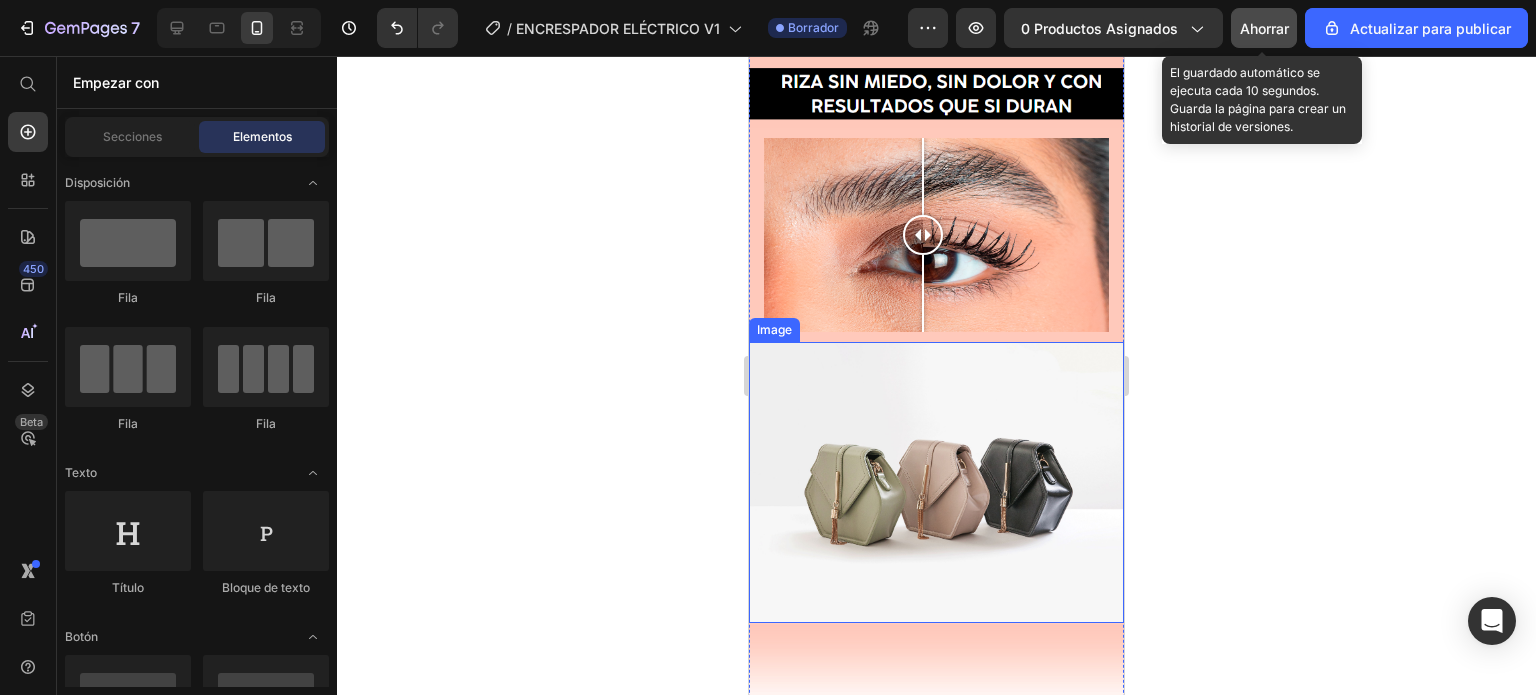 click at bounding box center (936, 482) 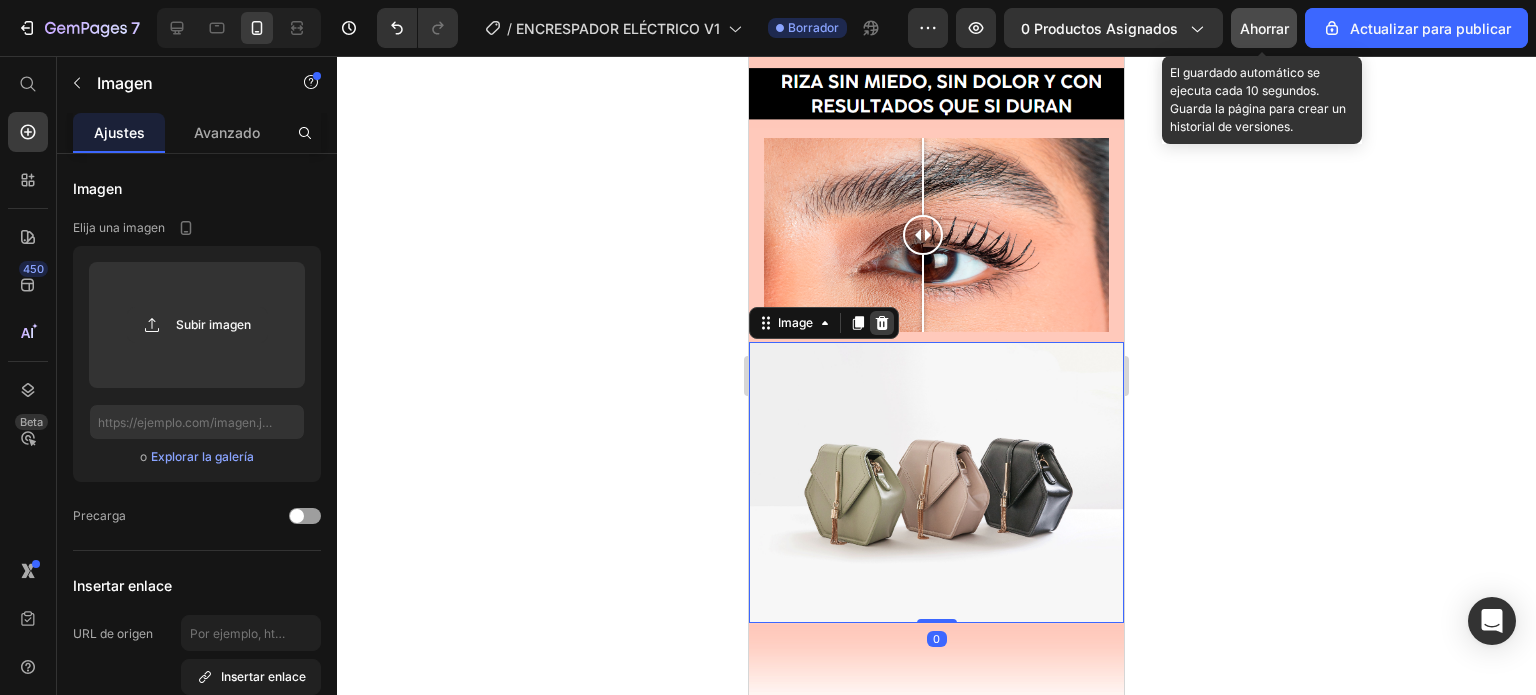 click 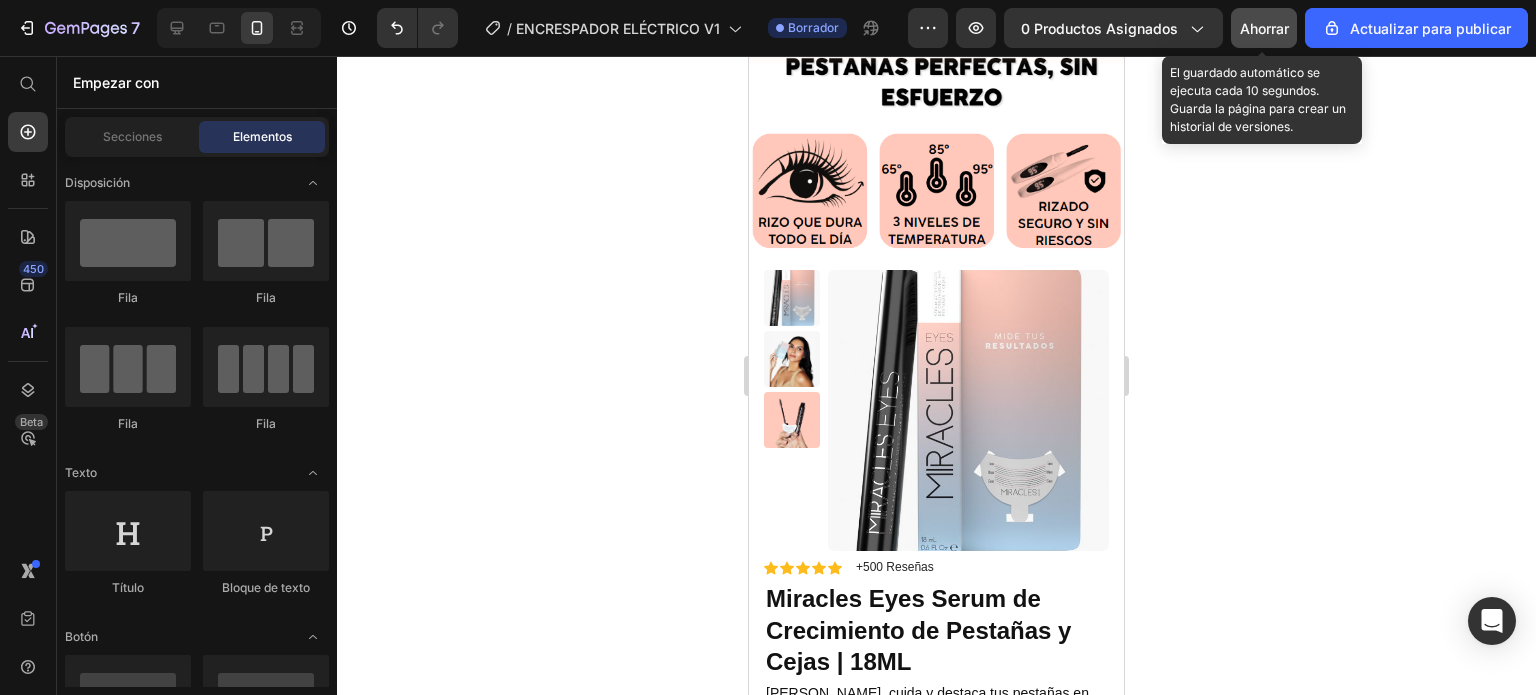 scroll, scrollTop: 676, scrollLeft: 0, axis: vertical 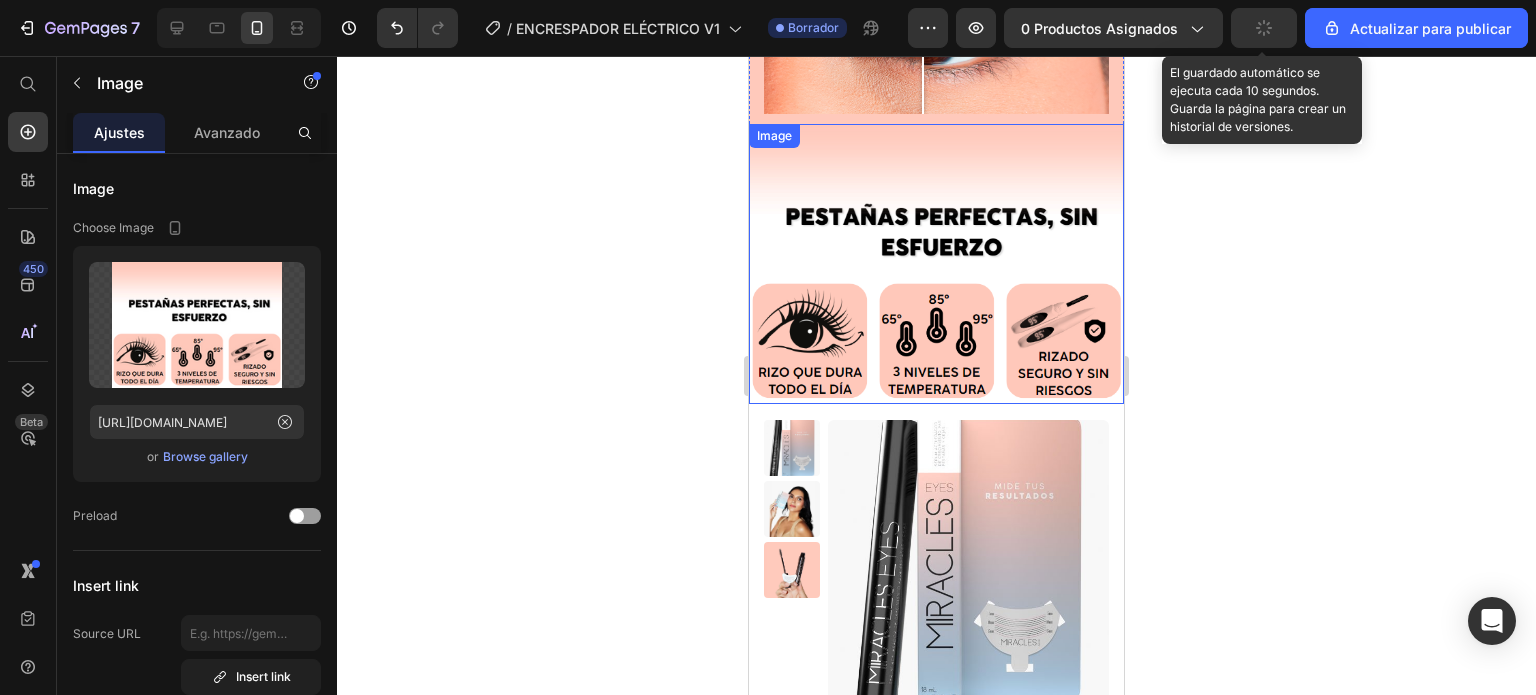 click at bounding box center [936, 264] 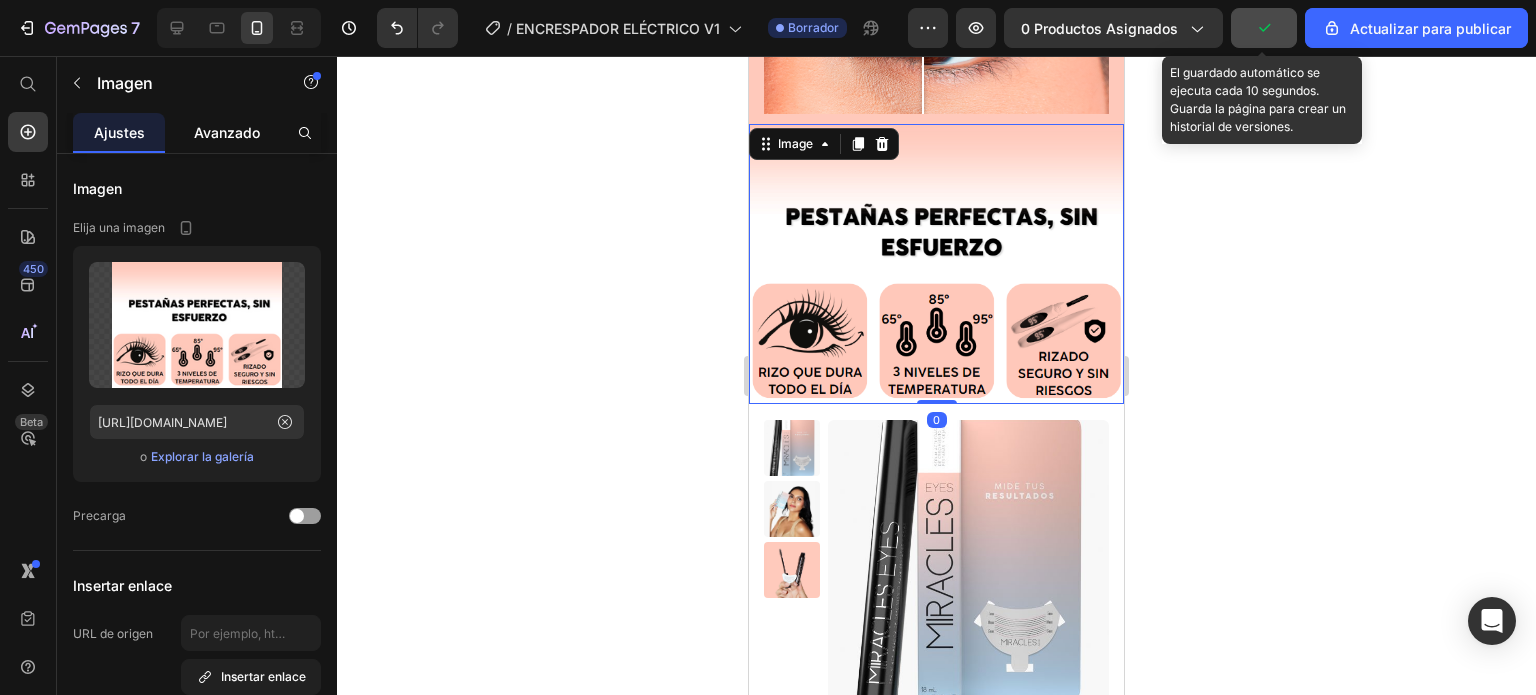 click on "Avanzado" at bounding box center [227, 132] 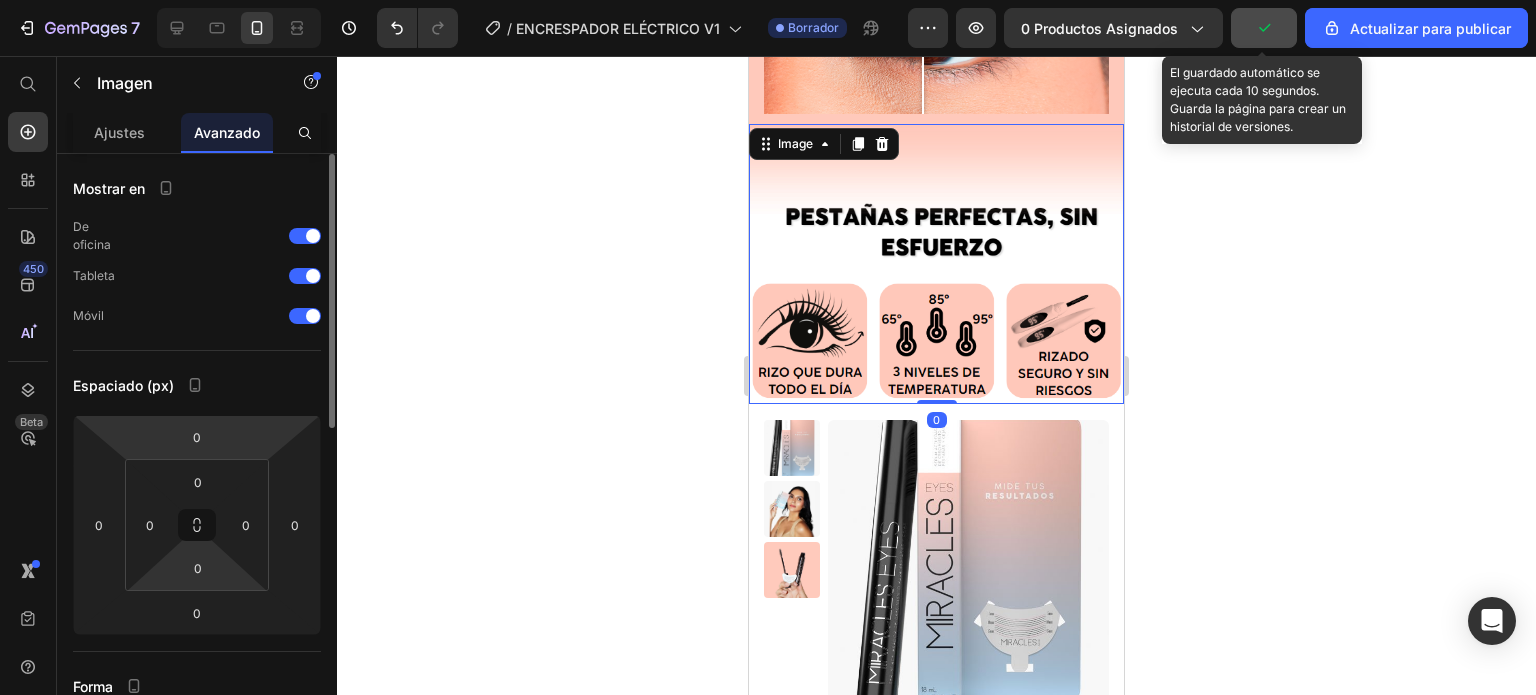 scroll, scrollTop: 100, scrollLeft: 0, axis: vertical 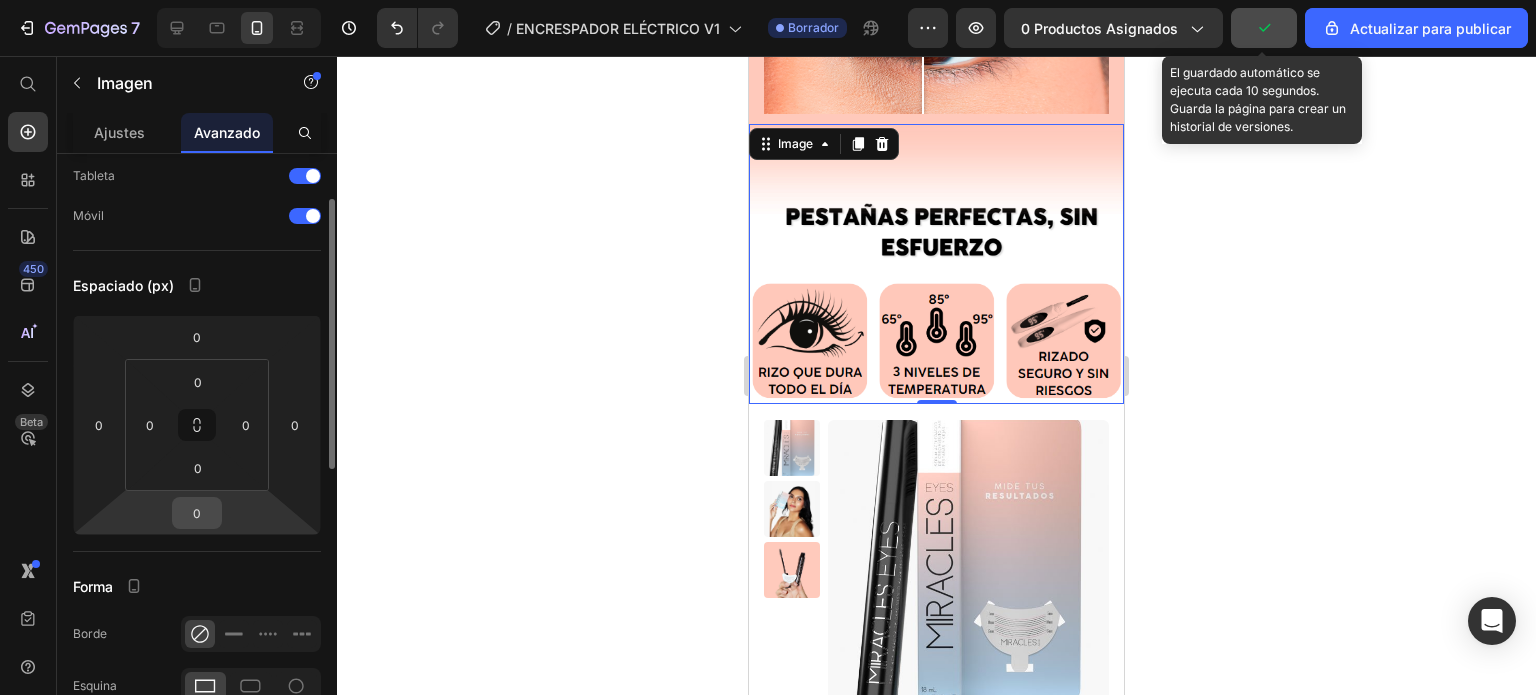 click on "0" at bounding box center (197, 513) 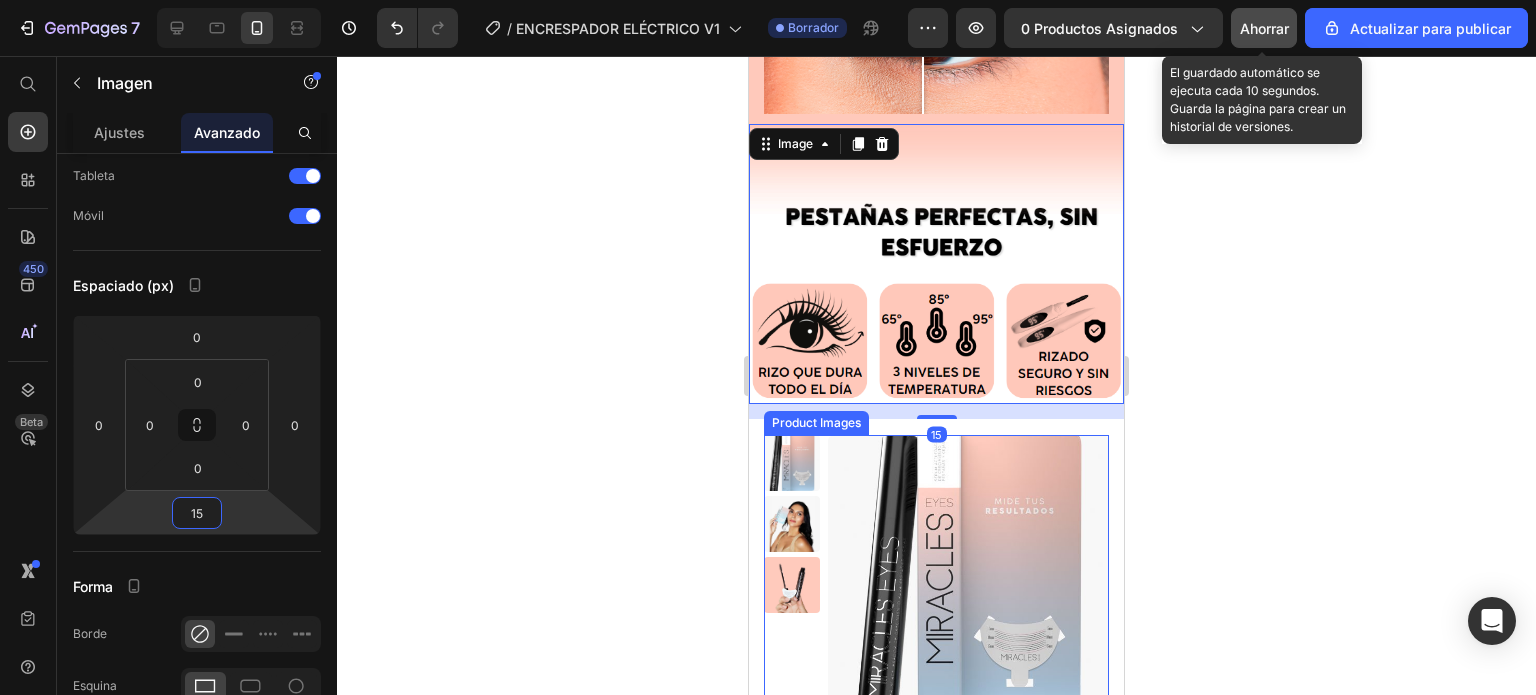 type on "15" 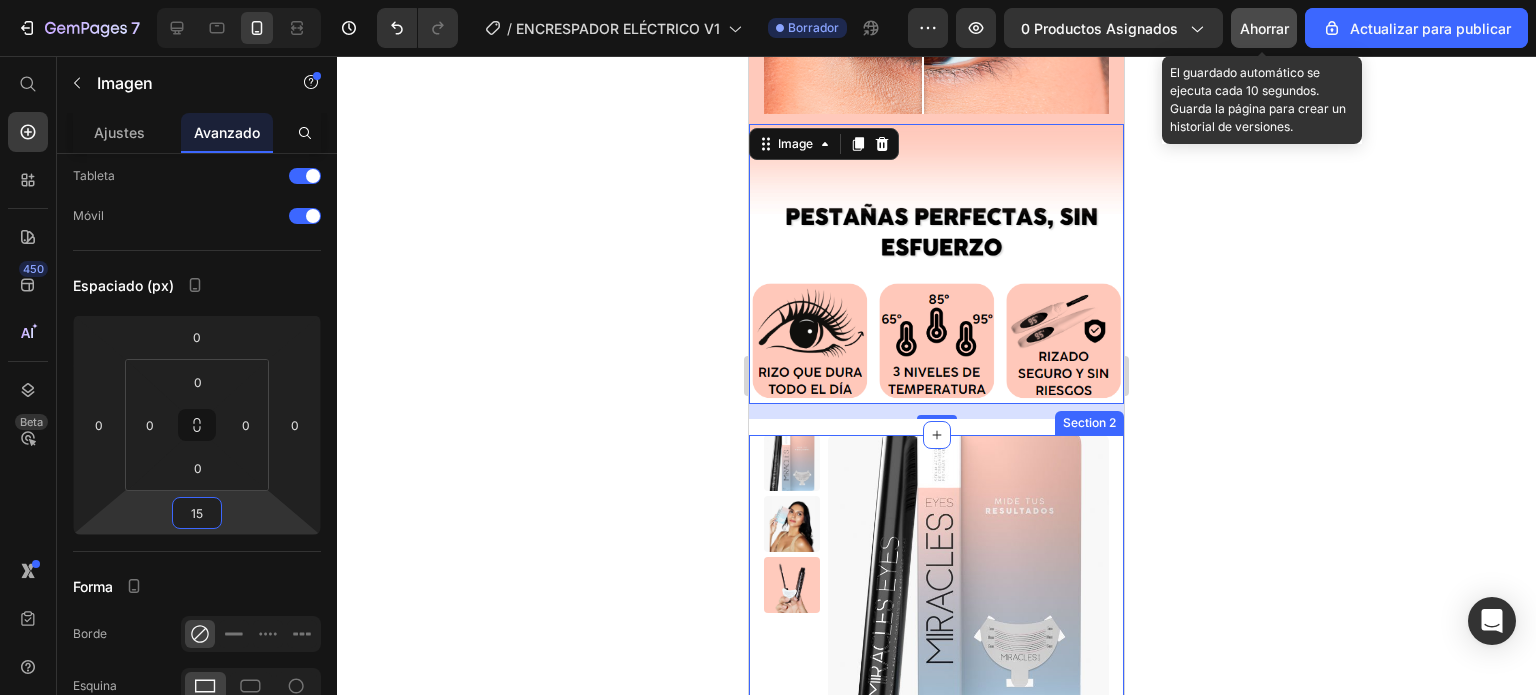 click 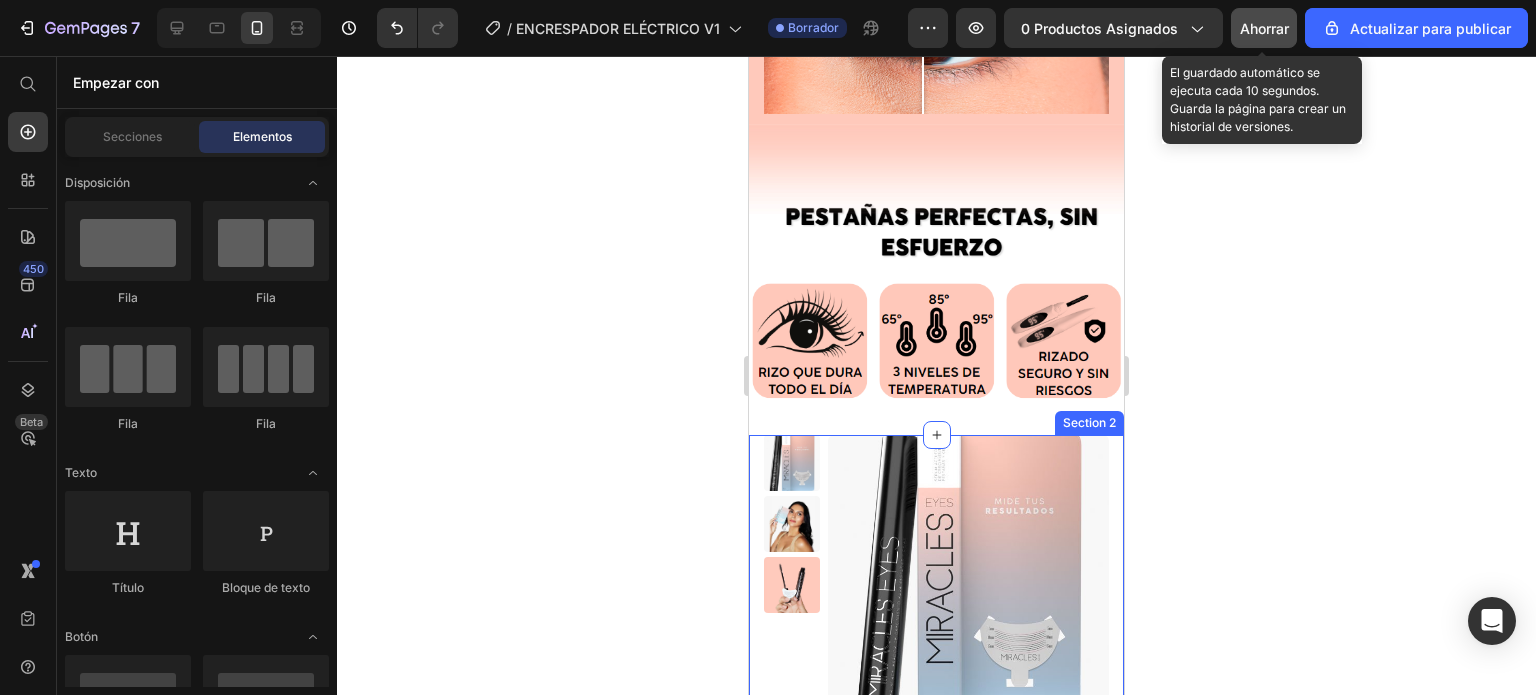 click 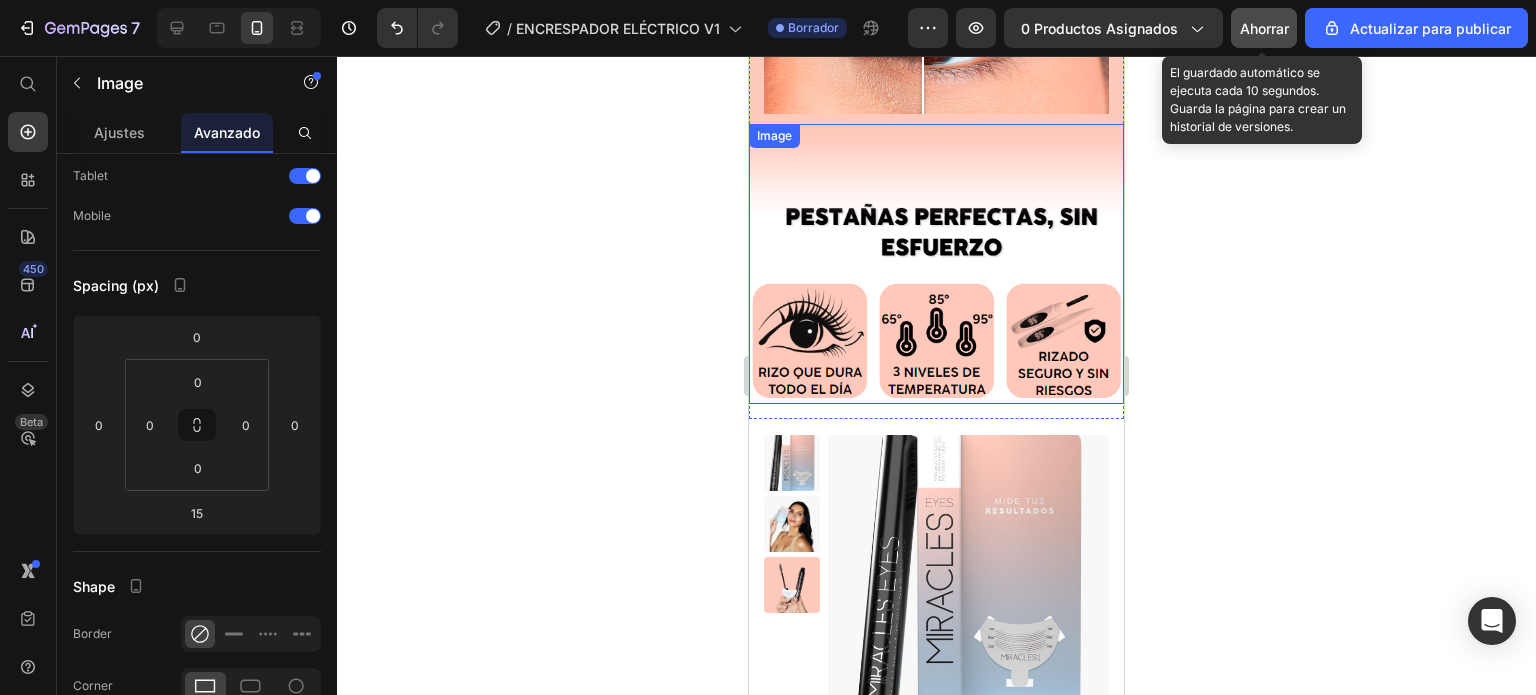 click at bounding box center [936, 264] 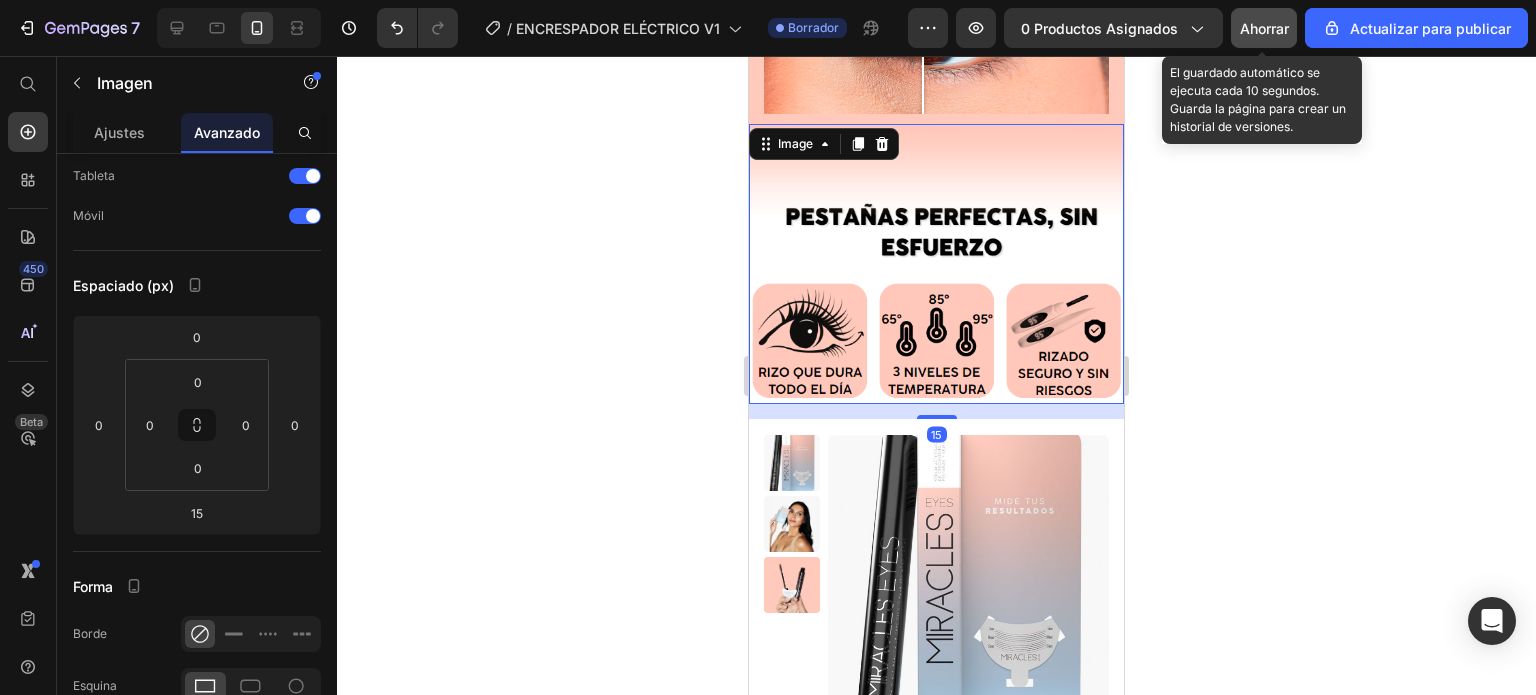 click on "15" at bounding box center (936, 411) 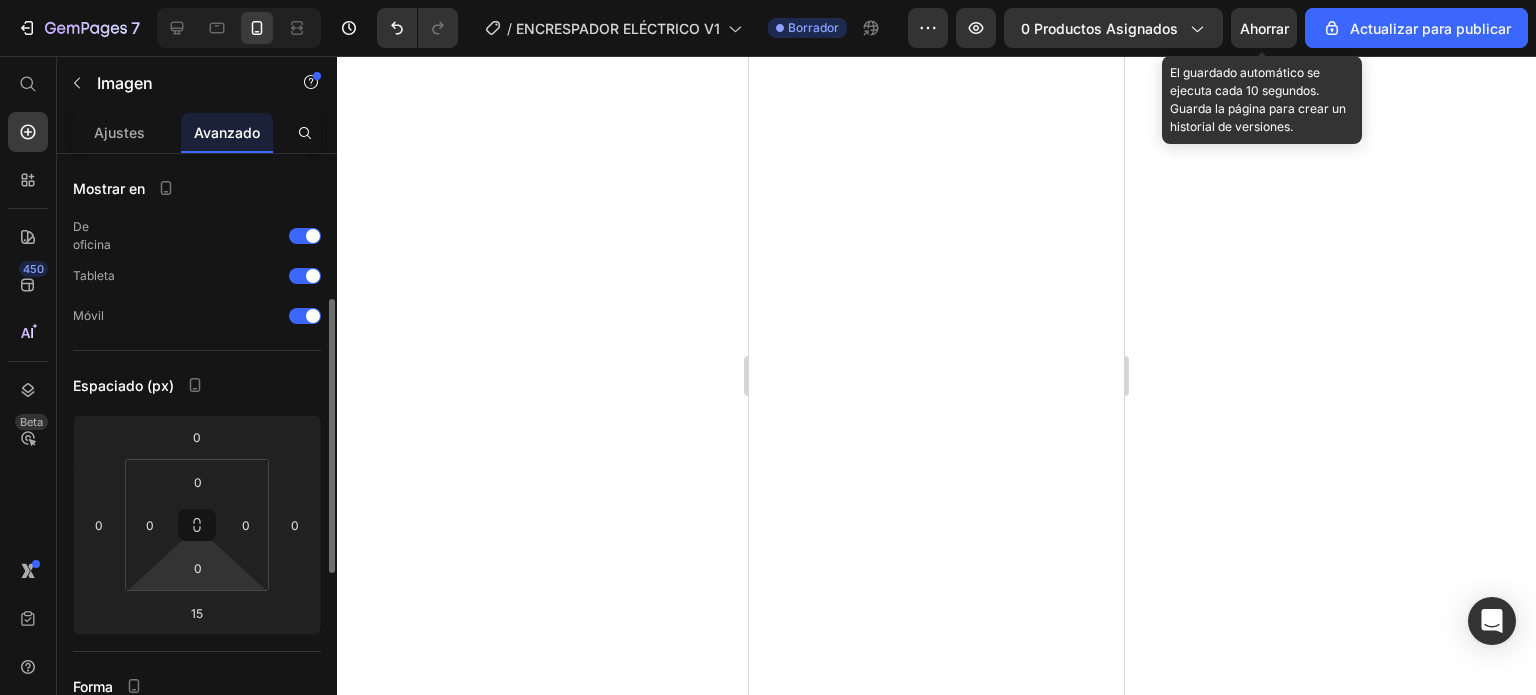 scroll, scrollTop: 0, scrollLeft: 0, axis: both 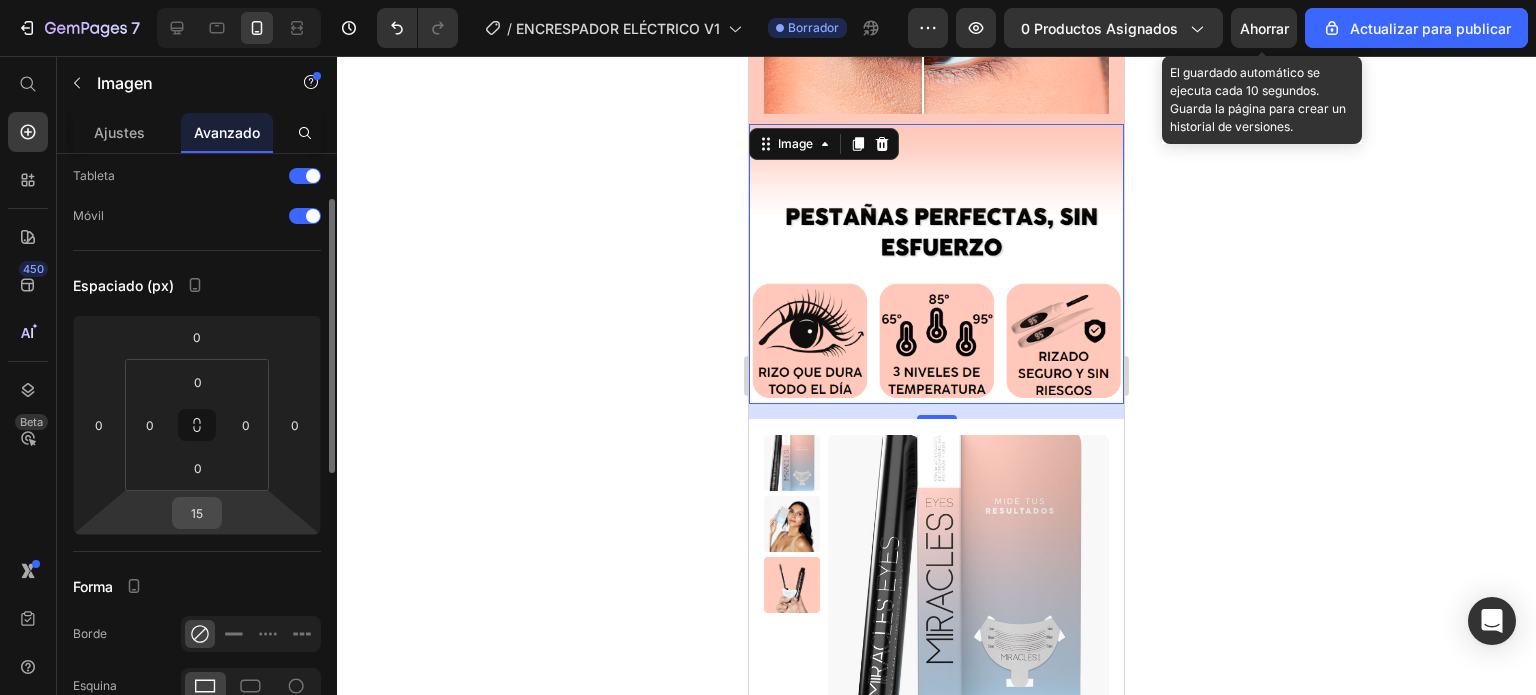 click on "15" at bounding box center [197, 513] 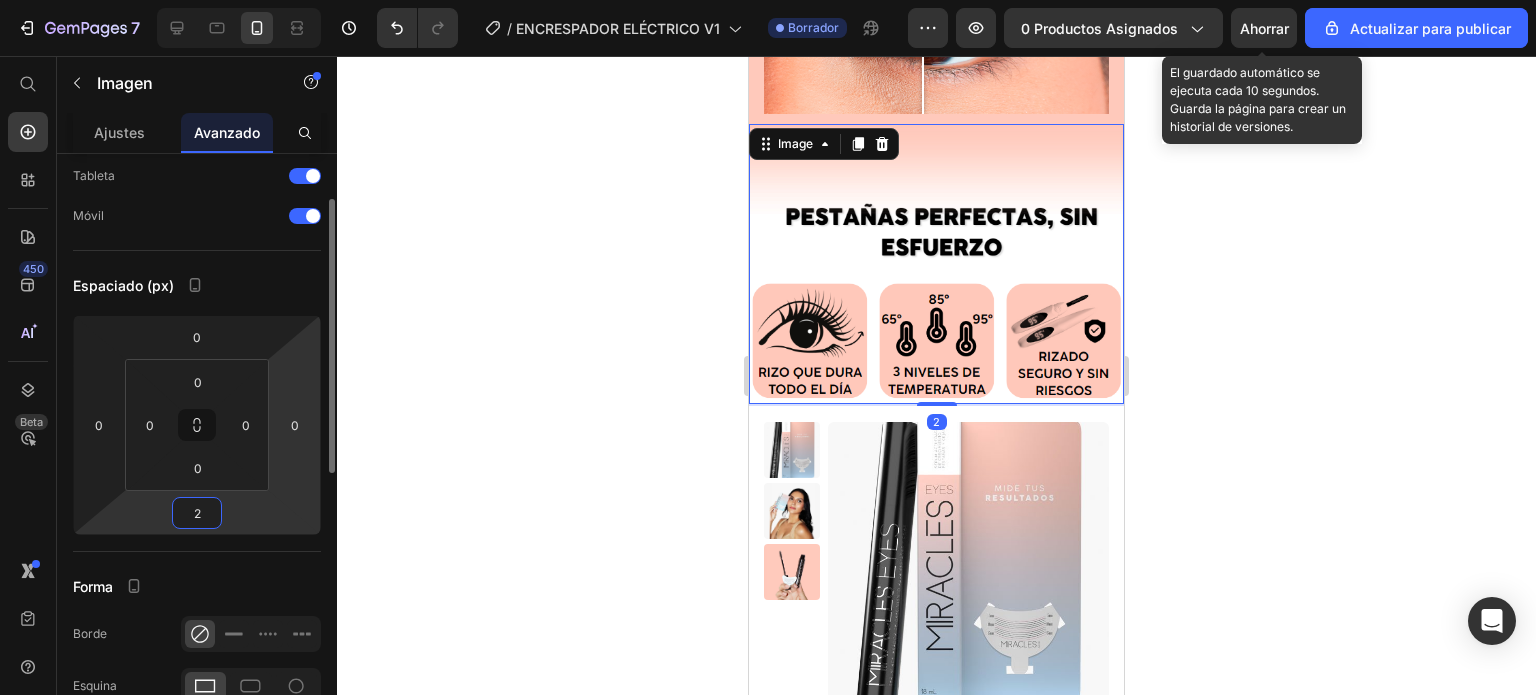 type on "25" 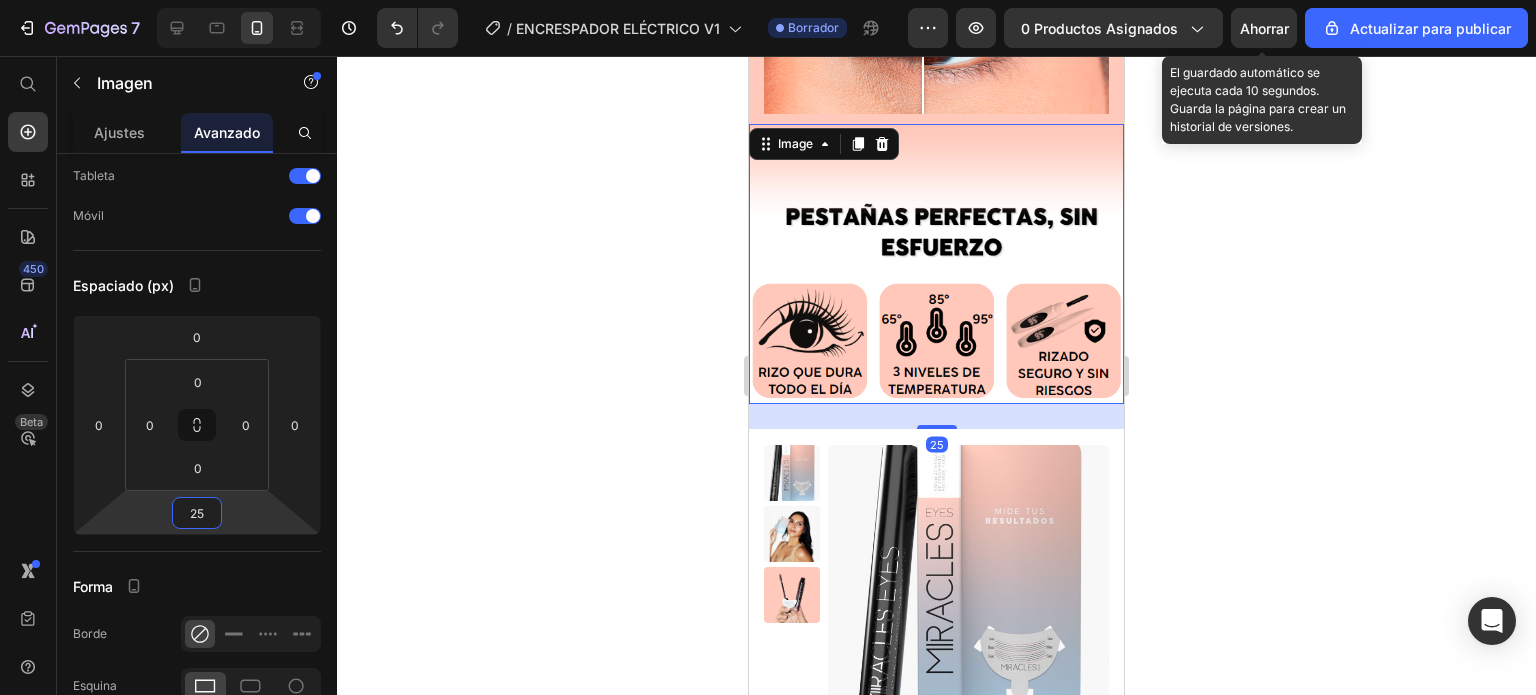 click 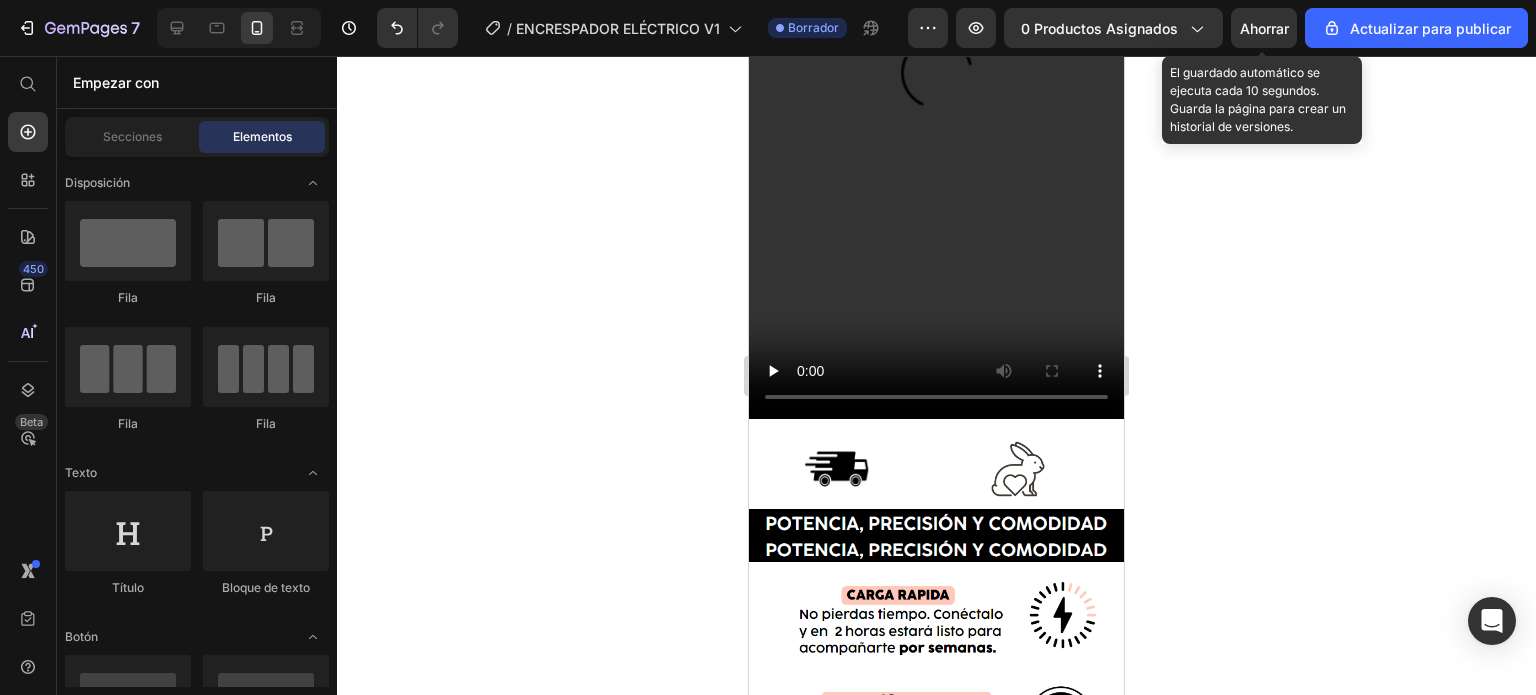 scroll, scrollTop: 2515, scrollLeft: 0, axis: vertical 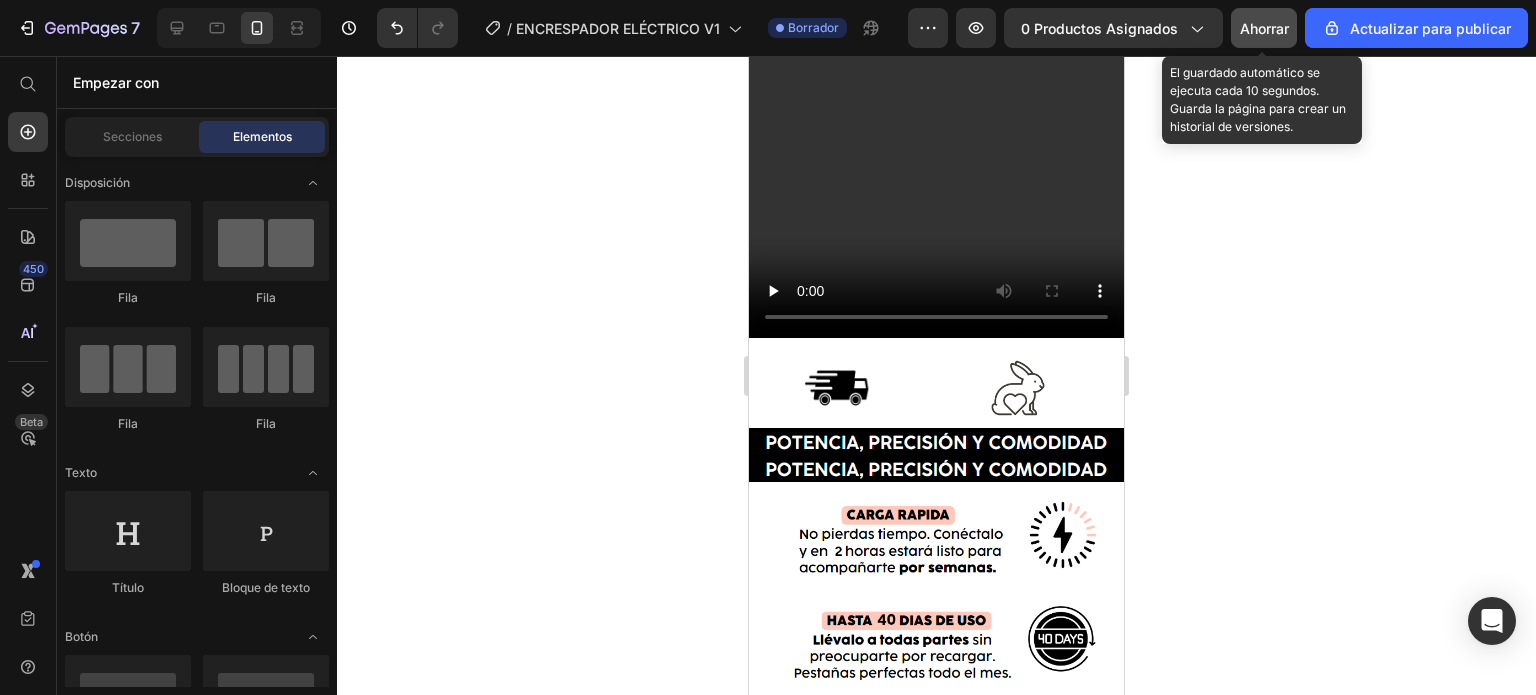 click on "Ahorrar" at bounding box center (1264, 28) 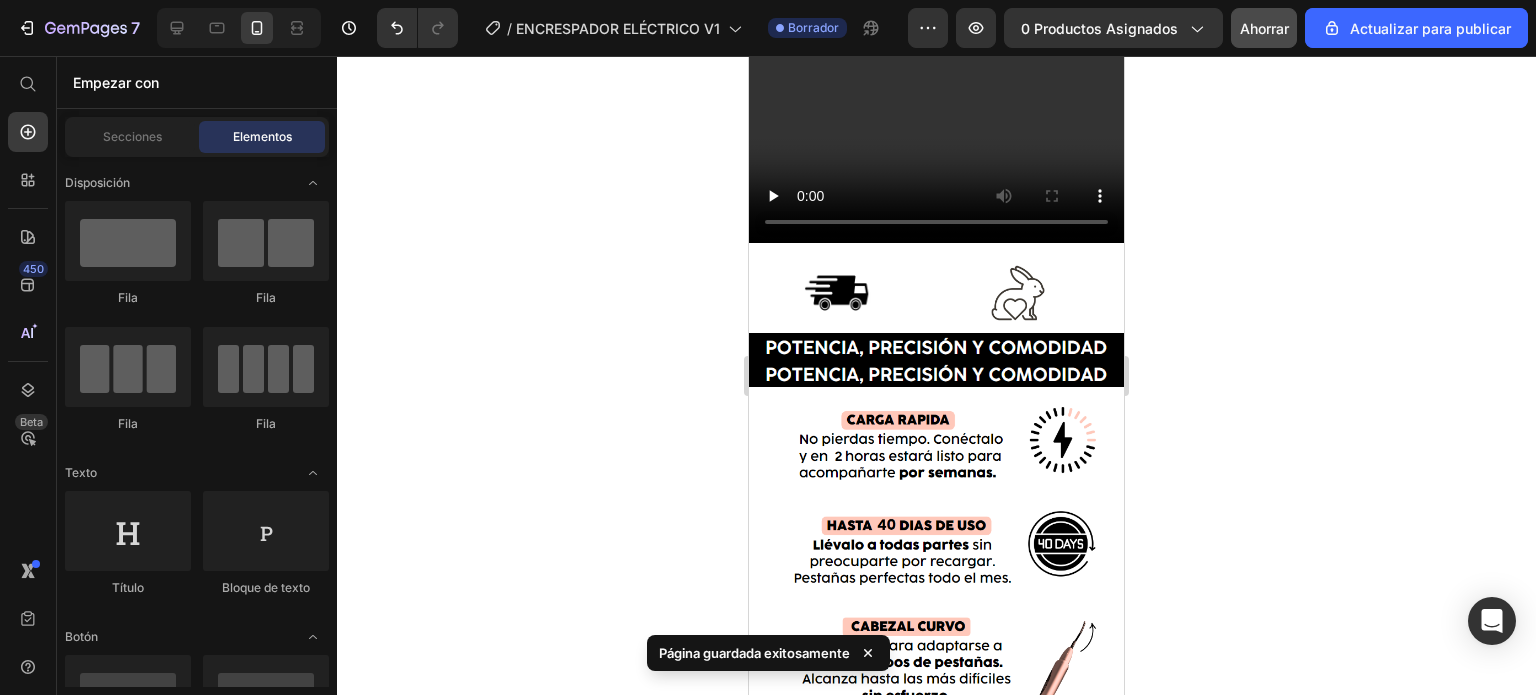 scroll, scrollTop: 2555, scrollLeft: 0, axis: vertical 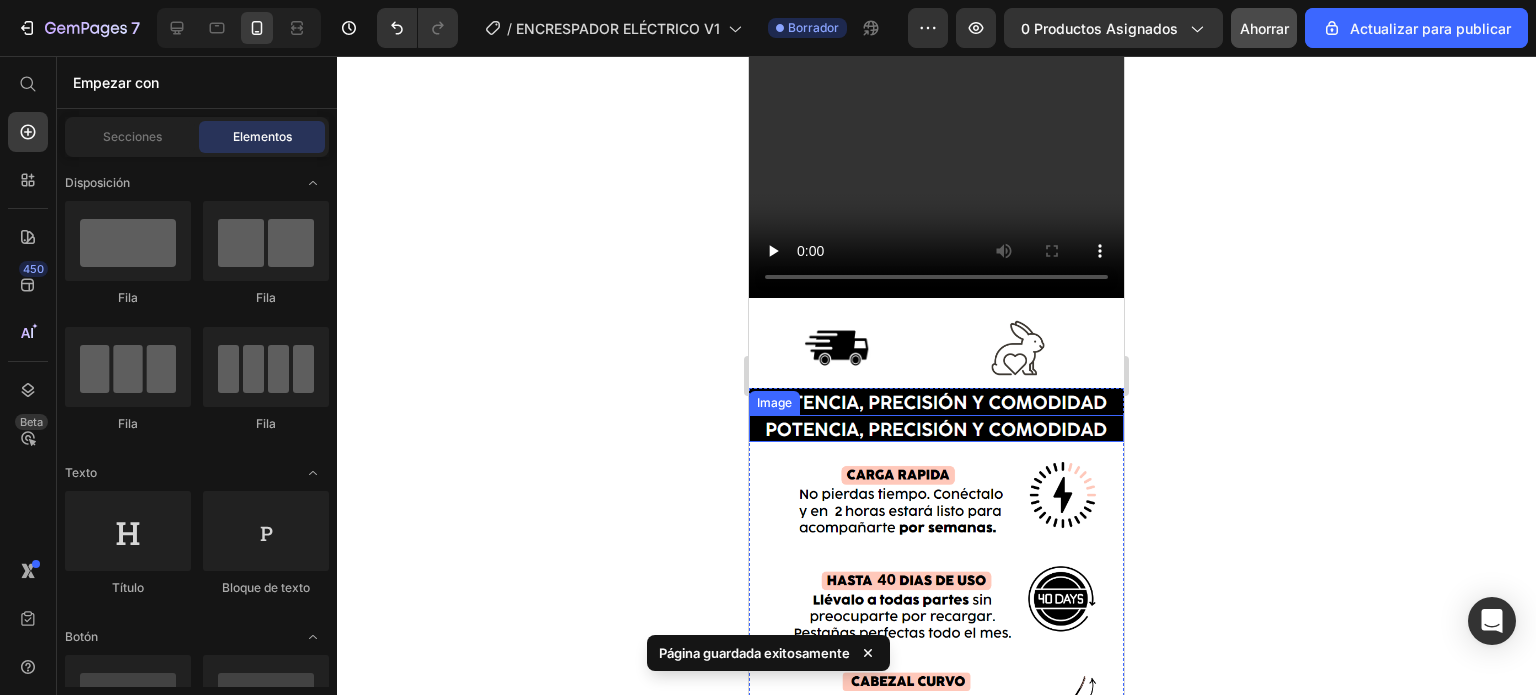 click at bounding box center [936, 428] 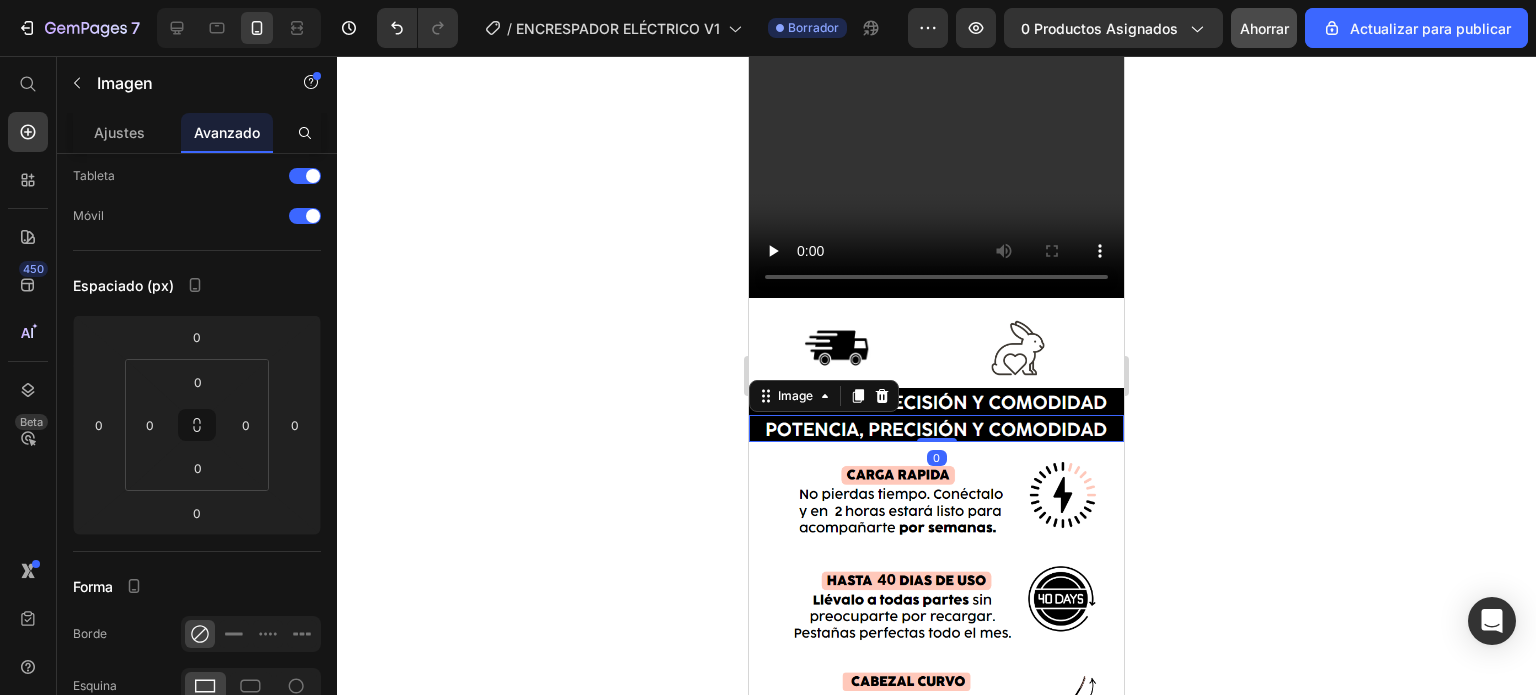 click at bounding box center [936, 428] 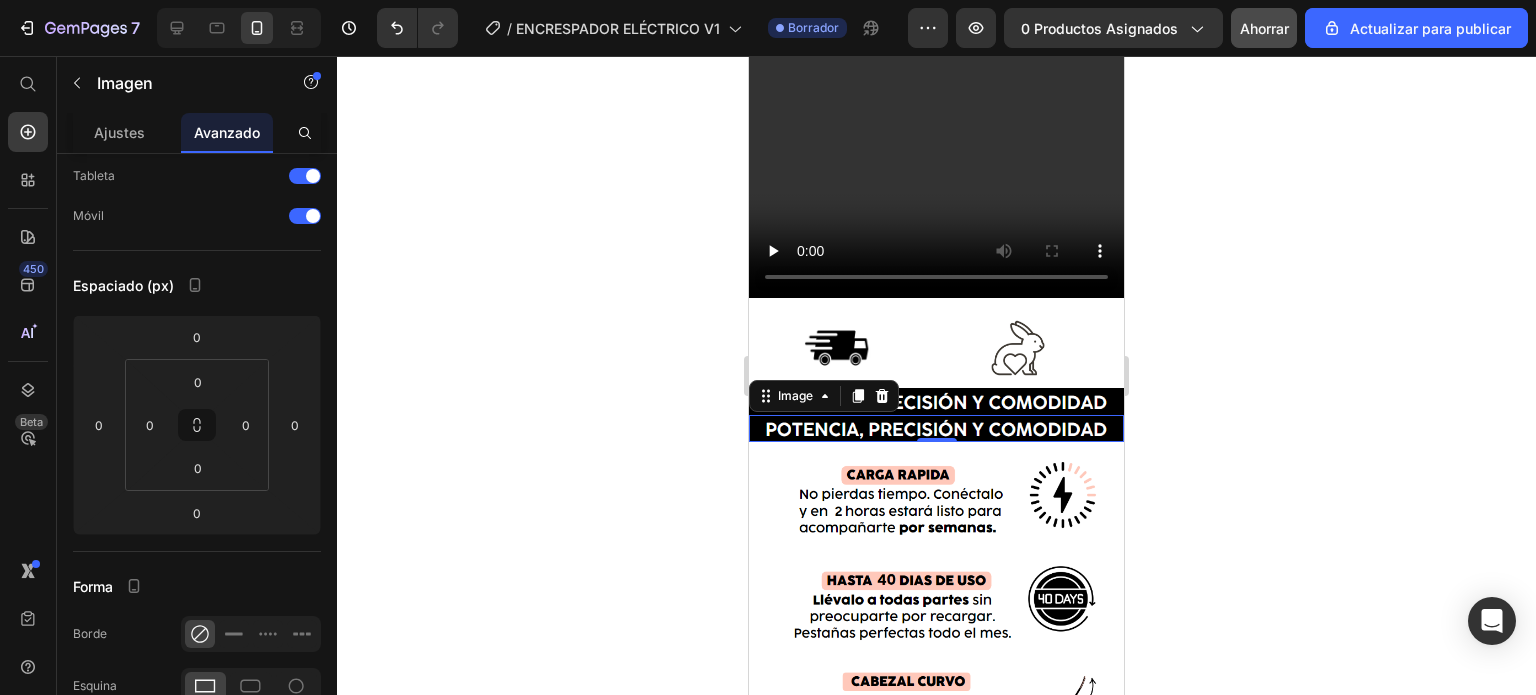 click at bounding box center (936, 428) 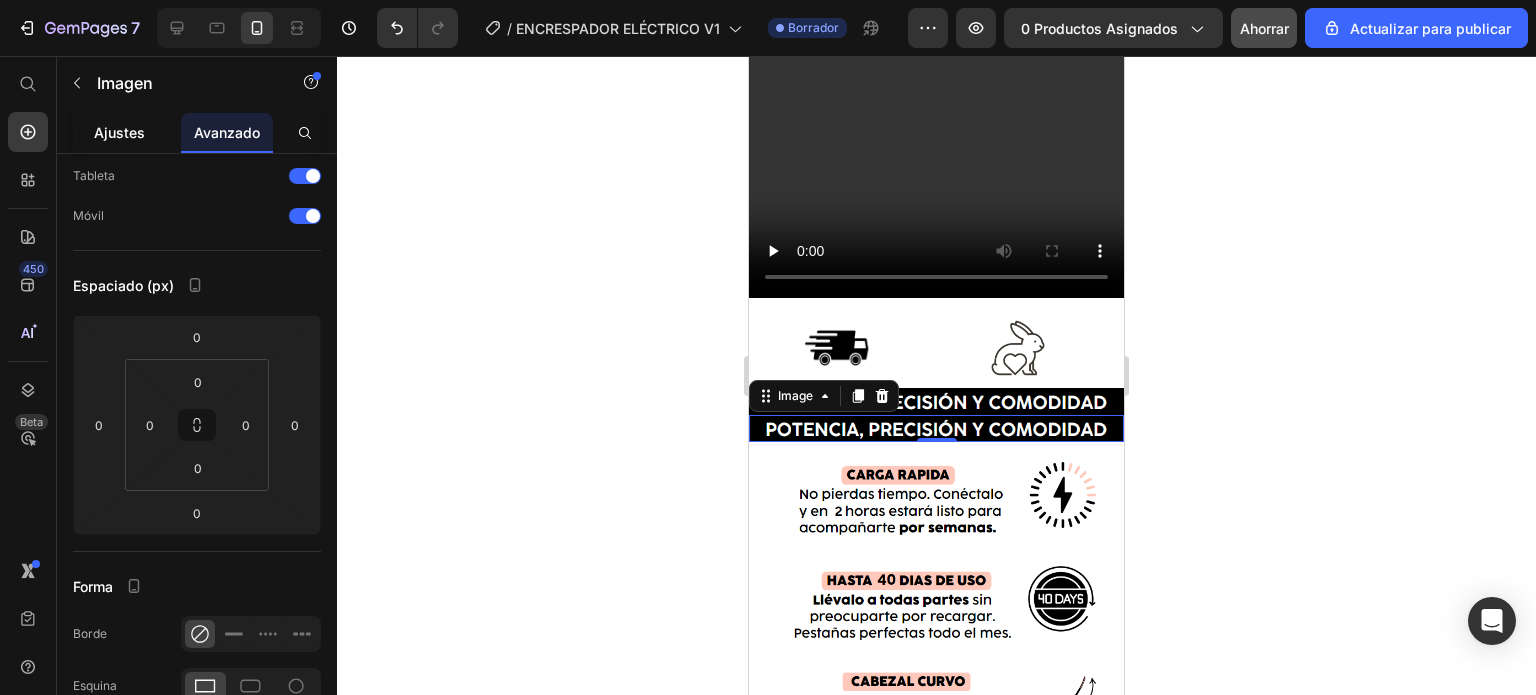 click on "Ajustes" at bounding box center (119, 132) 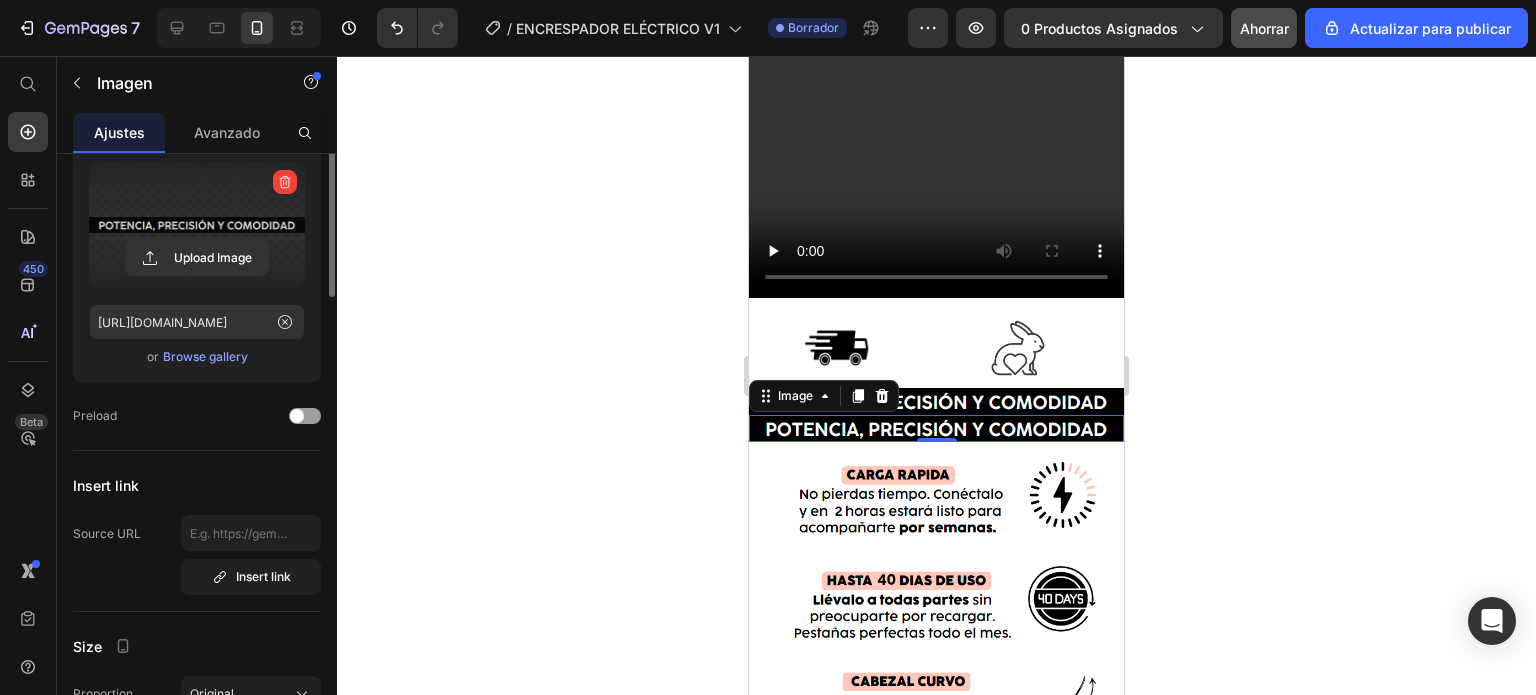 scroll, scrollTop: 0, scrollLeft: 0, axis: both 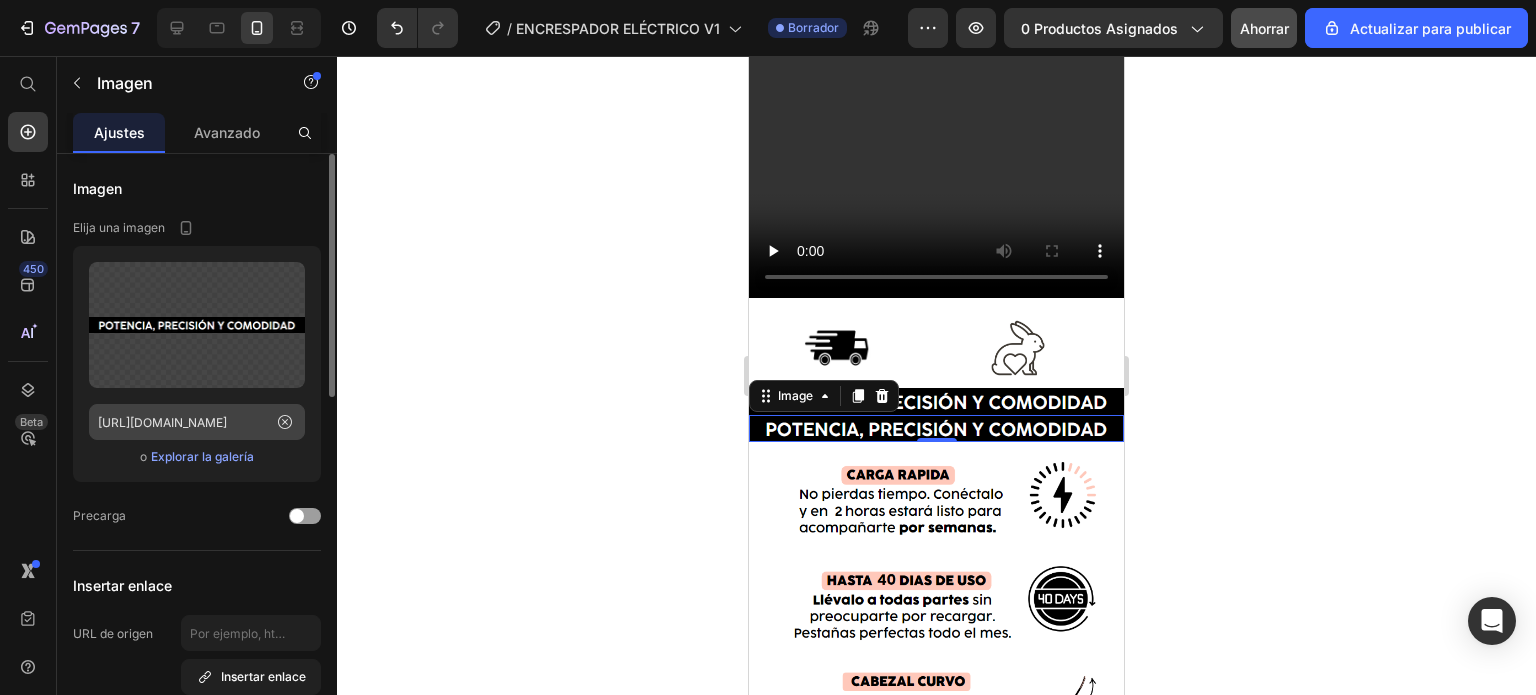 click 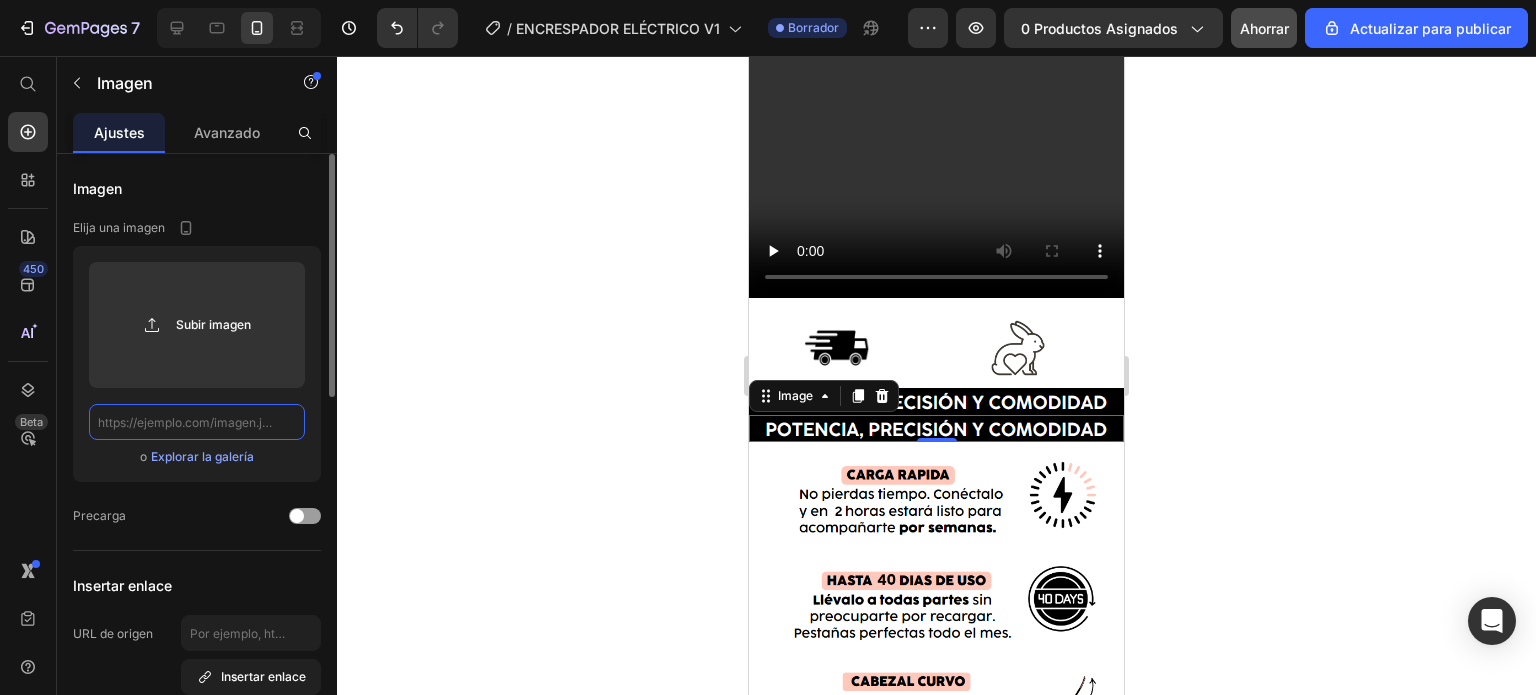 scroll, scrollTop: 0, scrollLeft: 0, axis: both 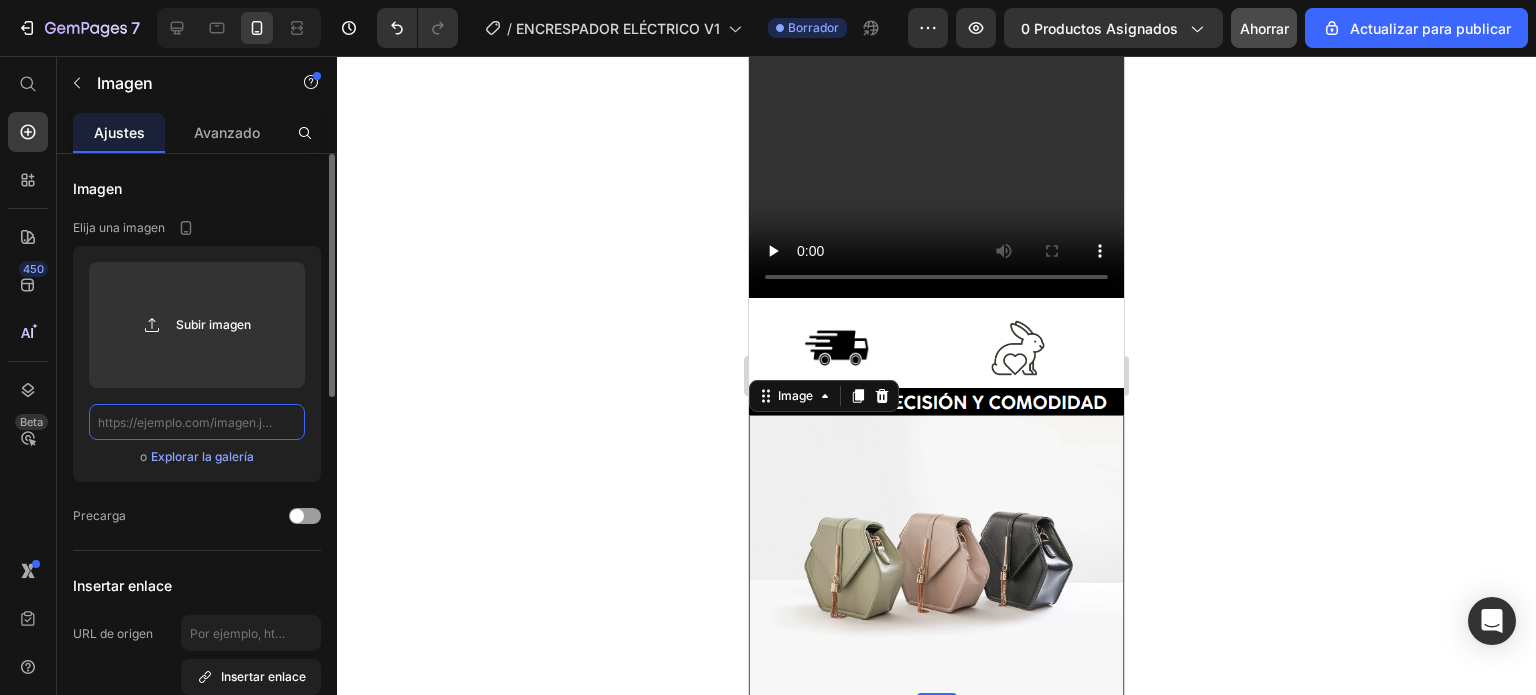 paste on "https://cdn.shopify.com/videos/c/o/v/86d13a9a48be4c62b5138d3886cfacaf.mp4" 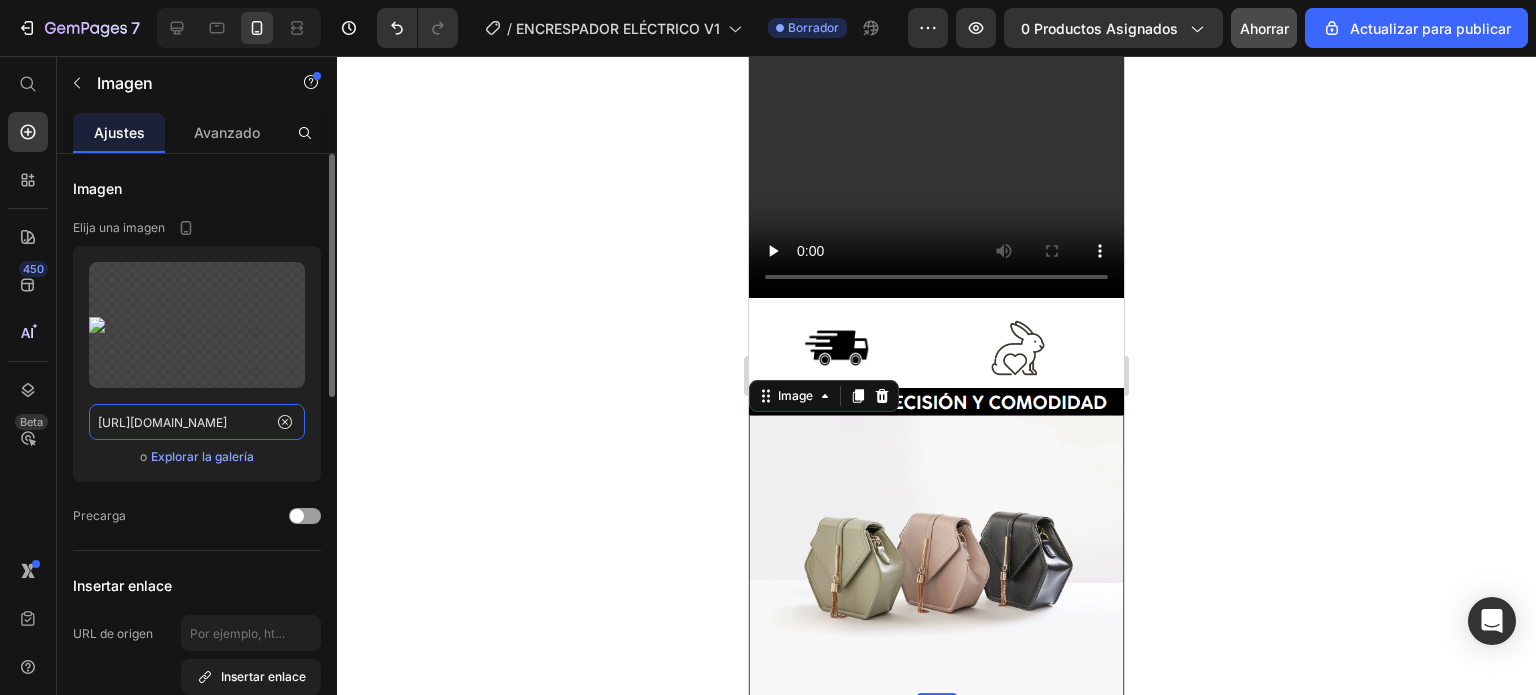 scroll, scrollTop: 0, scrollLeft: 289, axis: horizontal 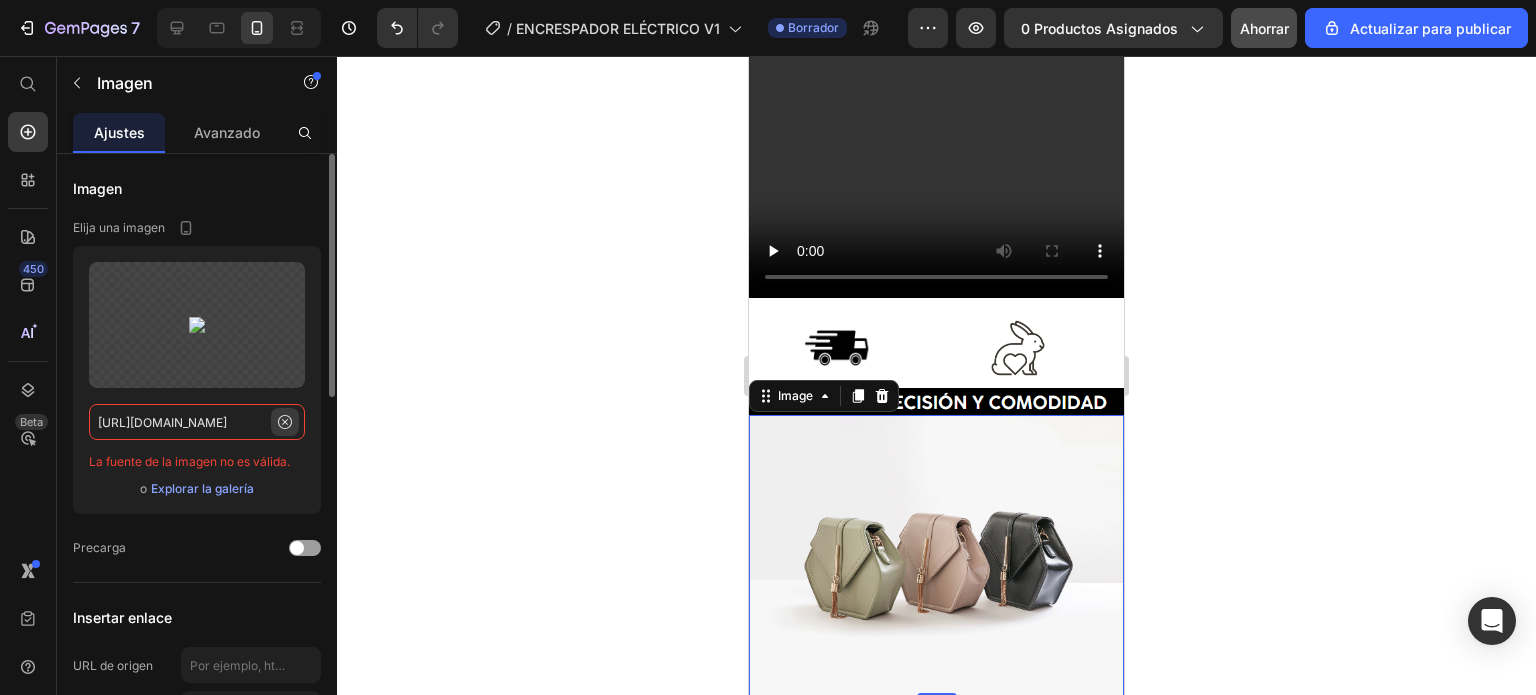 type on "https://cdn.shopify.com/videos/c/o/v/86d13a9a48be4c62b5138d3886cfacaf.mp4" 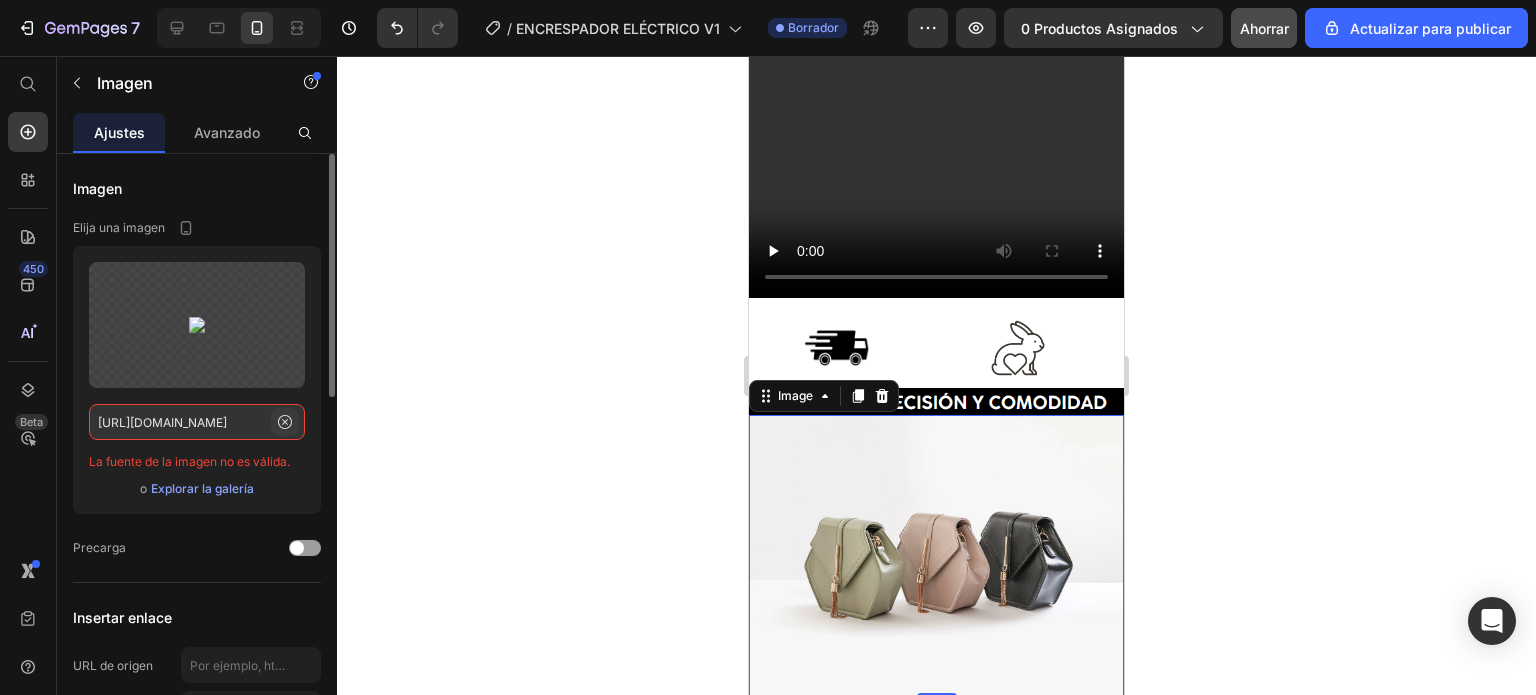 click 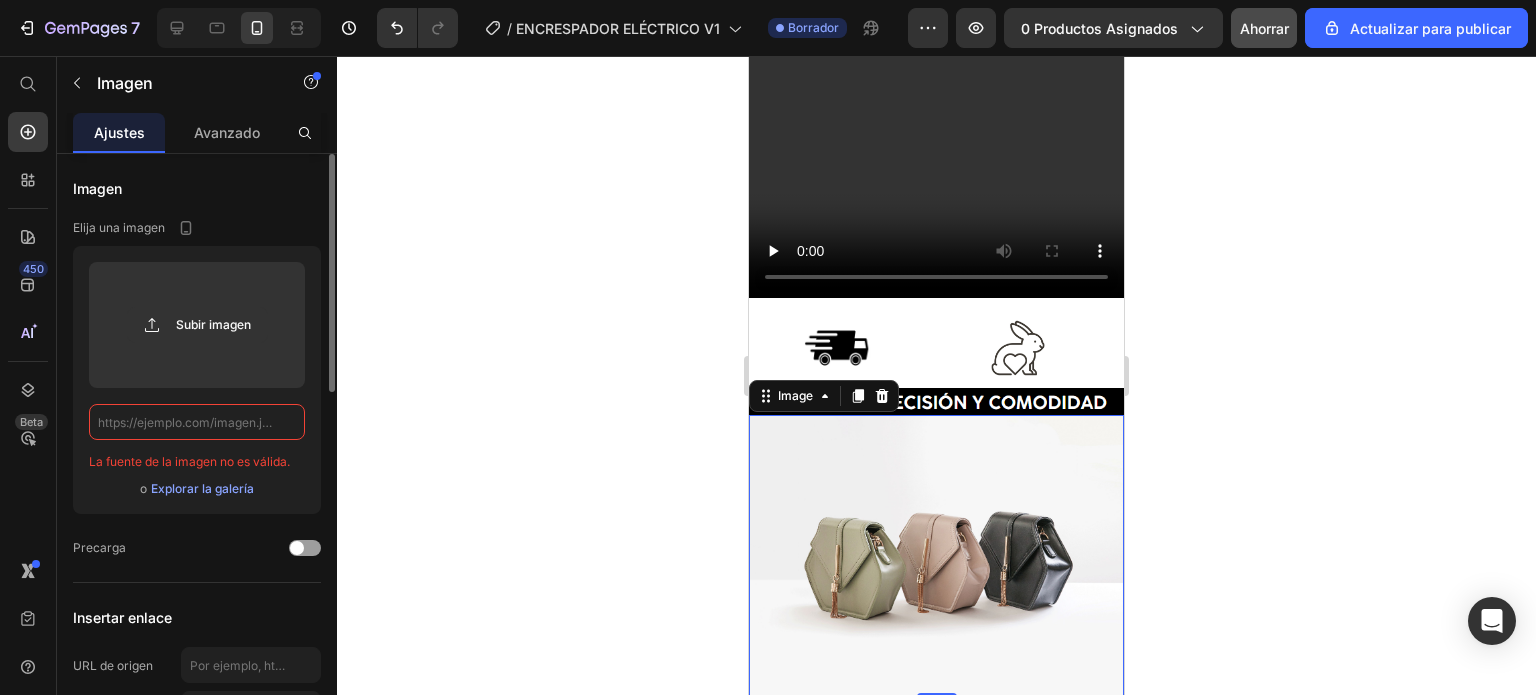 scroll, scrollTop: 0, scrollLeft: 0, axis: both 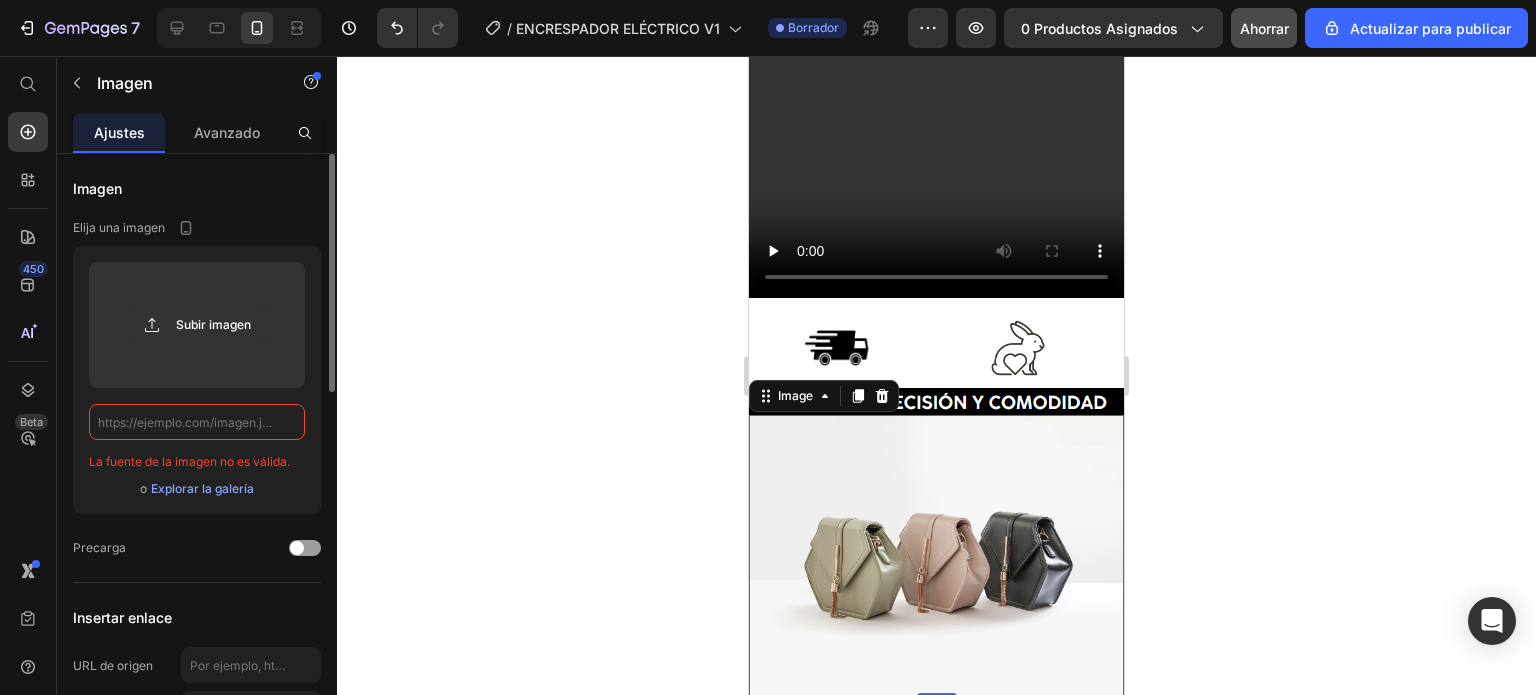 paste on "https://cdn.shopify.com/videos/c/o/v/86d13a9a48be4c62b5138d3886cfacaf.mp4" 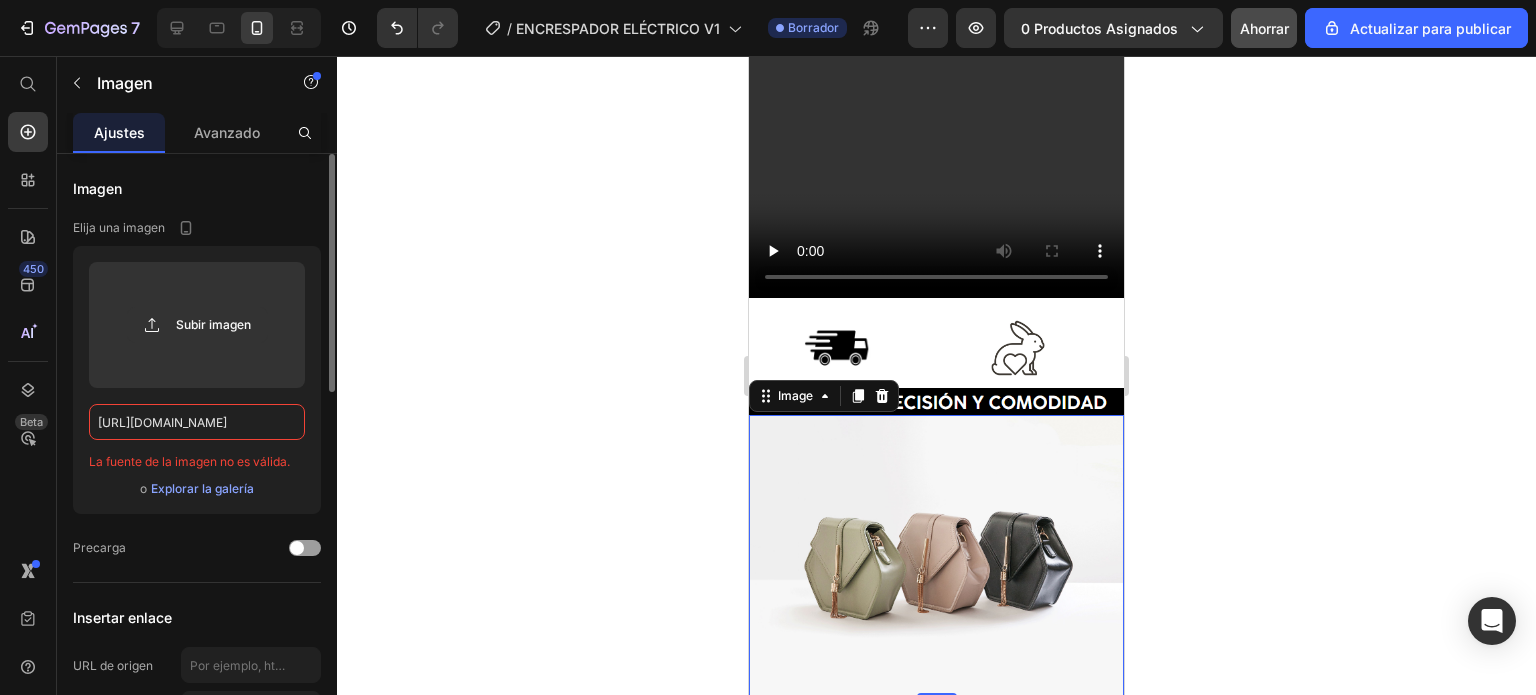 scroll, scrollTop: 0, scrollLeft: 289, axis: horizontal 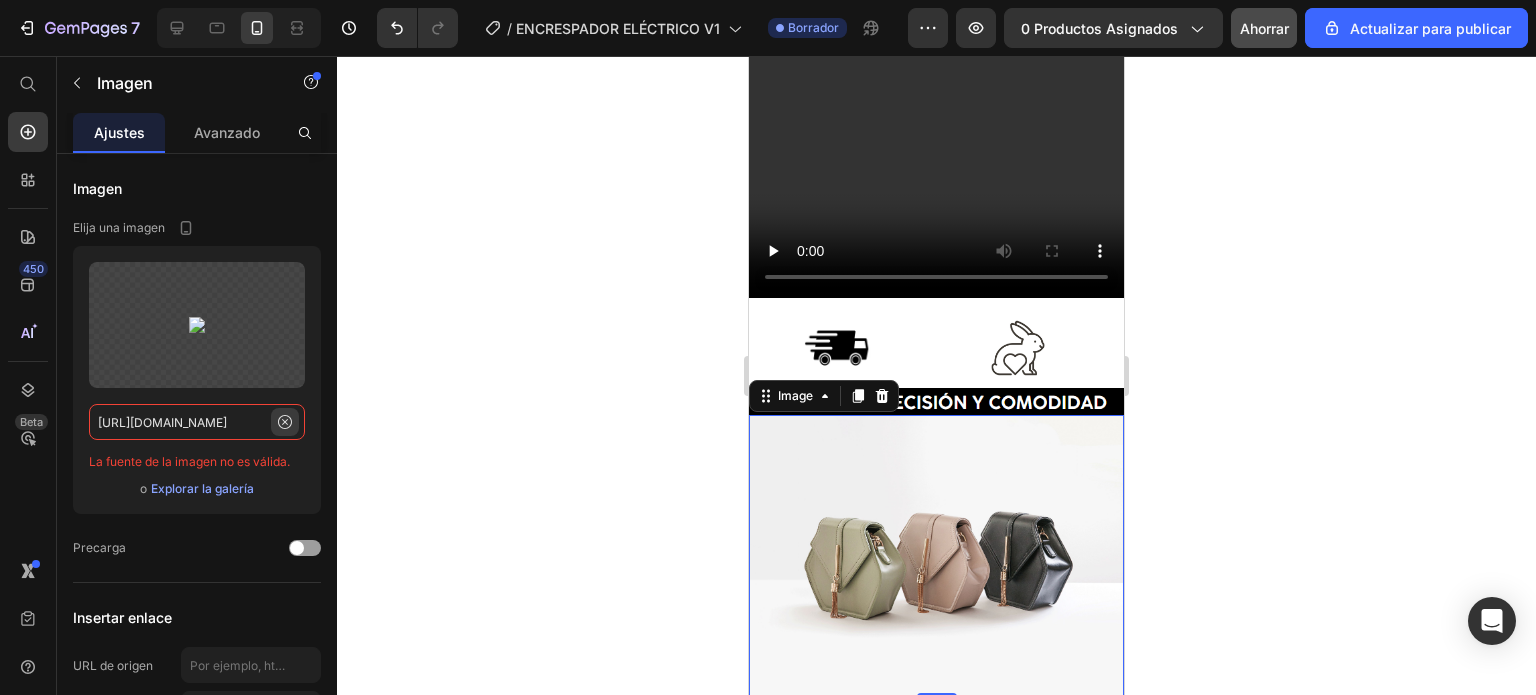 type on "https://cdn.shopify.com/videos/c/o/v/86d13a9a48be4c62b5138d3886cfacaf.mp4" 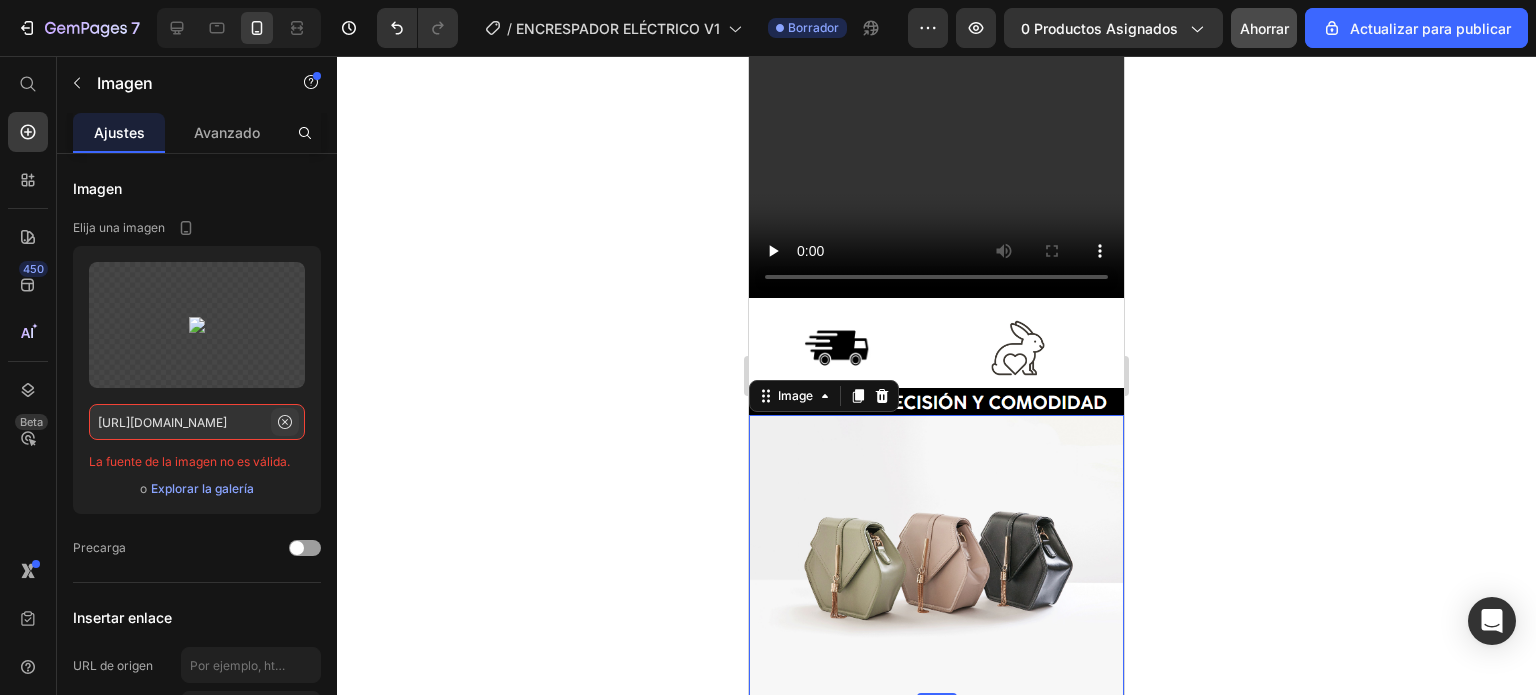 click 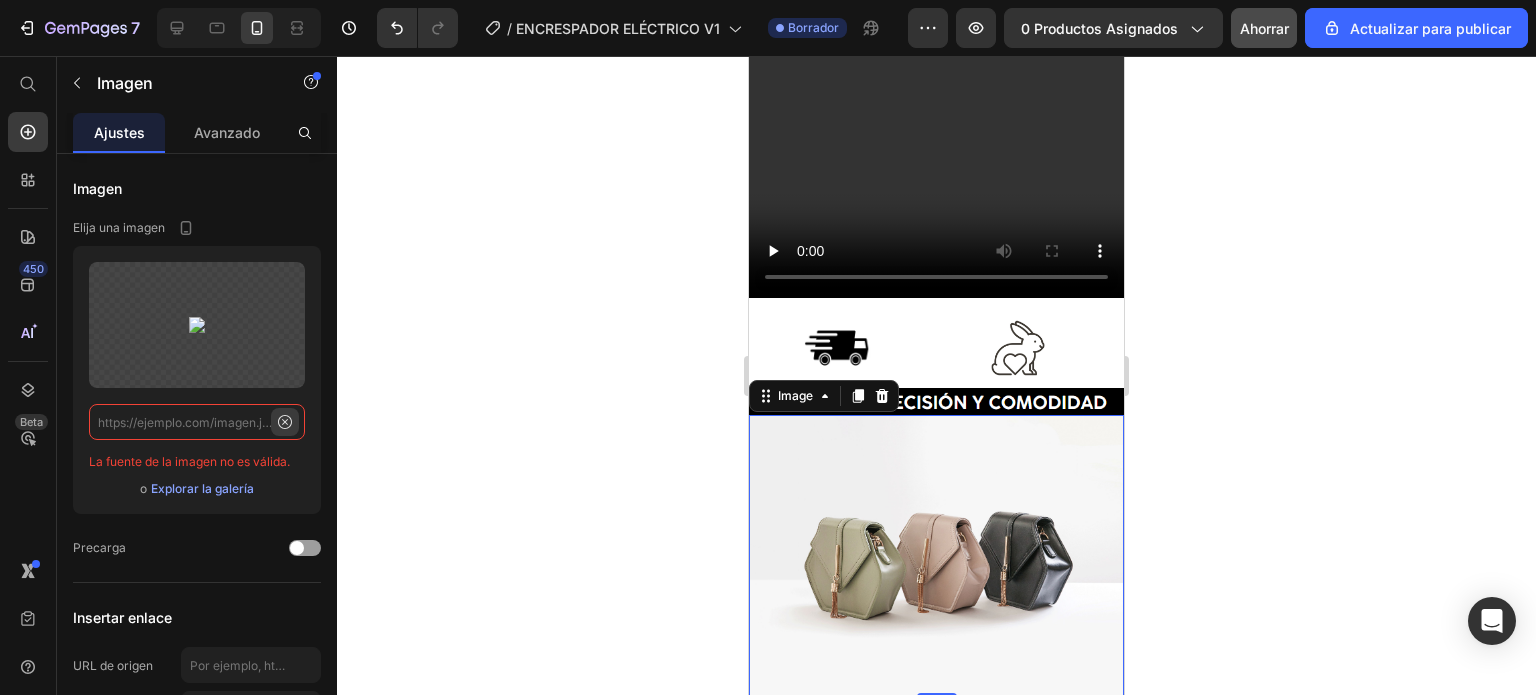 scroll, scrollTop: 0, scrollLeft: 0, axis: both 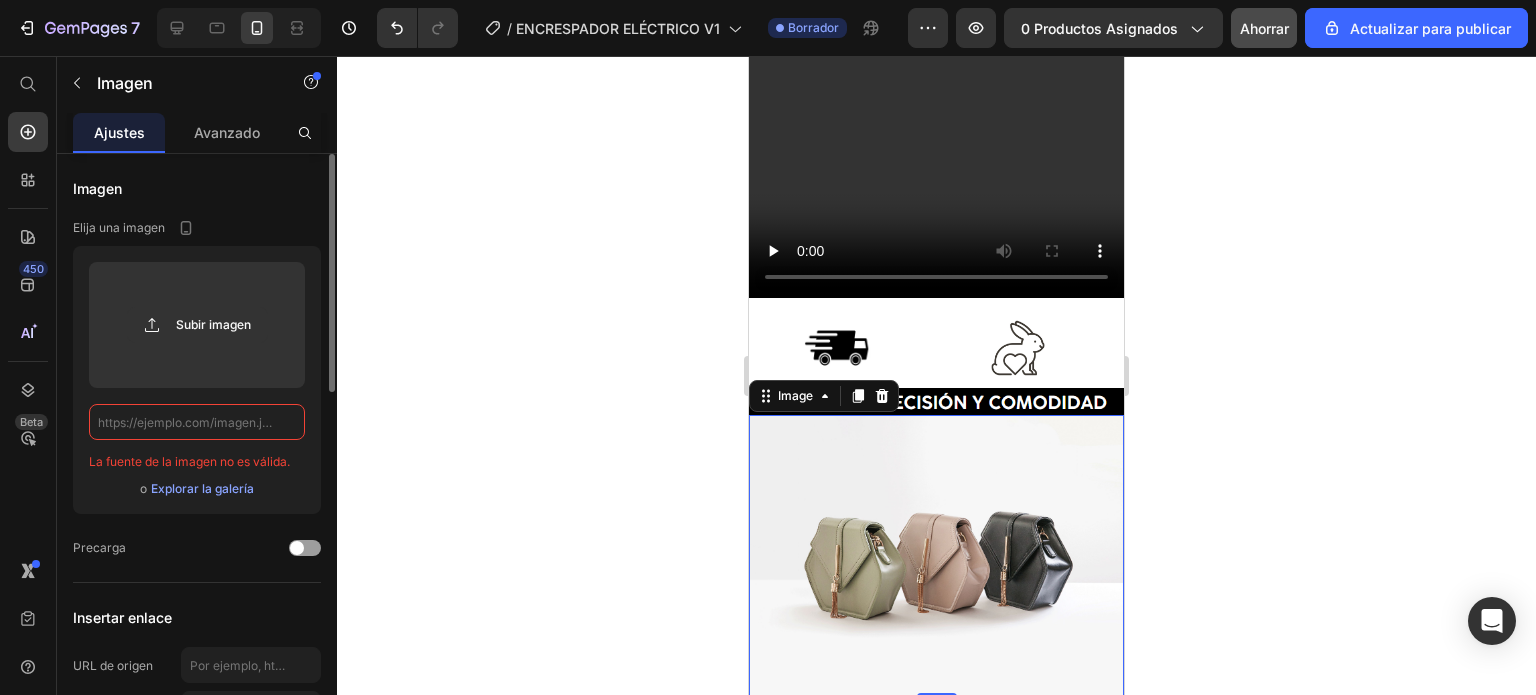 click 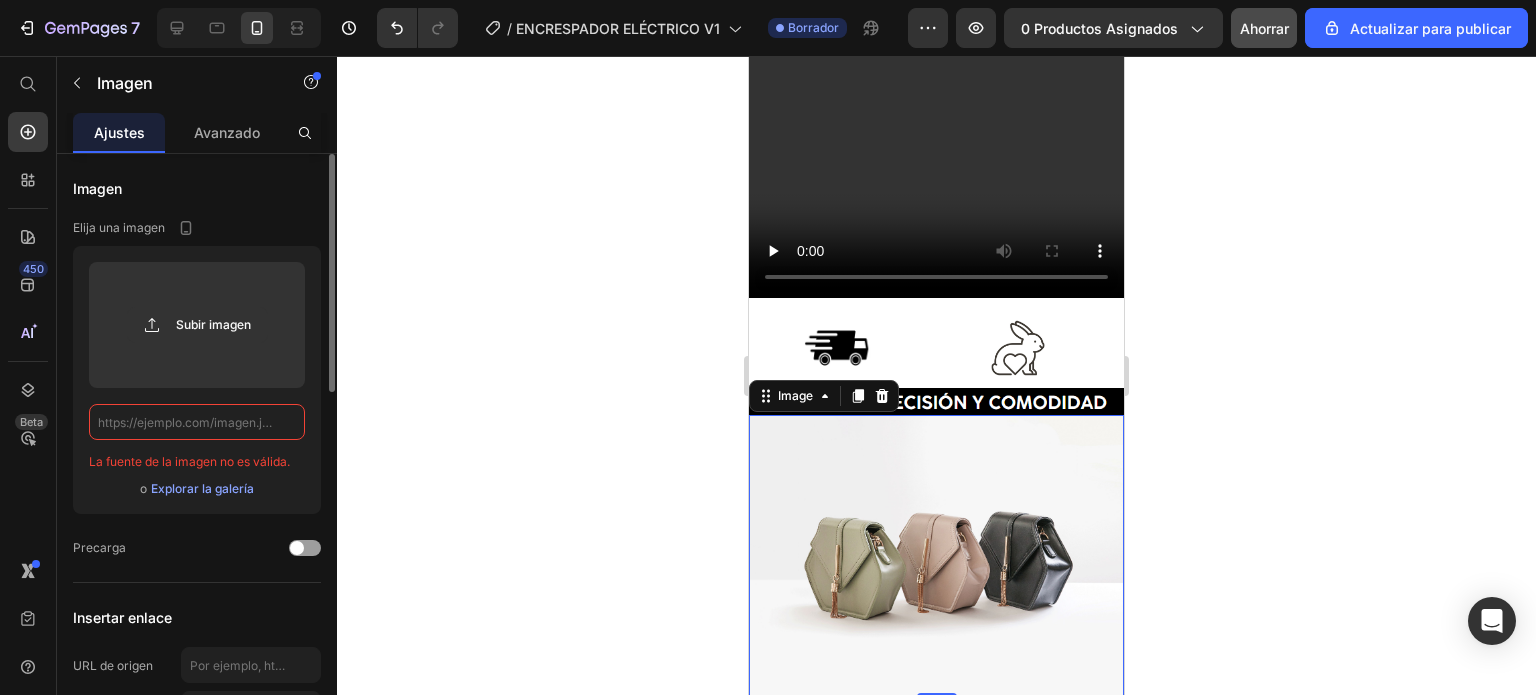 paste on "https://cdn.shopify.com/s/files/1/0777/2654/8279/files/Encrespador_By_Miracles_Colombia_2.webp?v=1721968017" 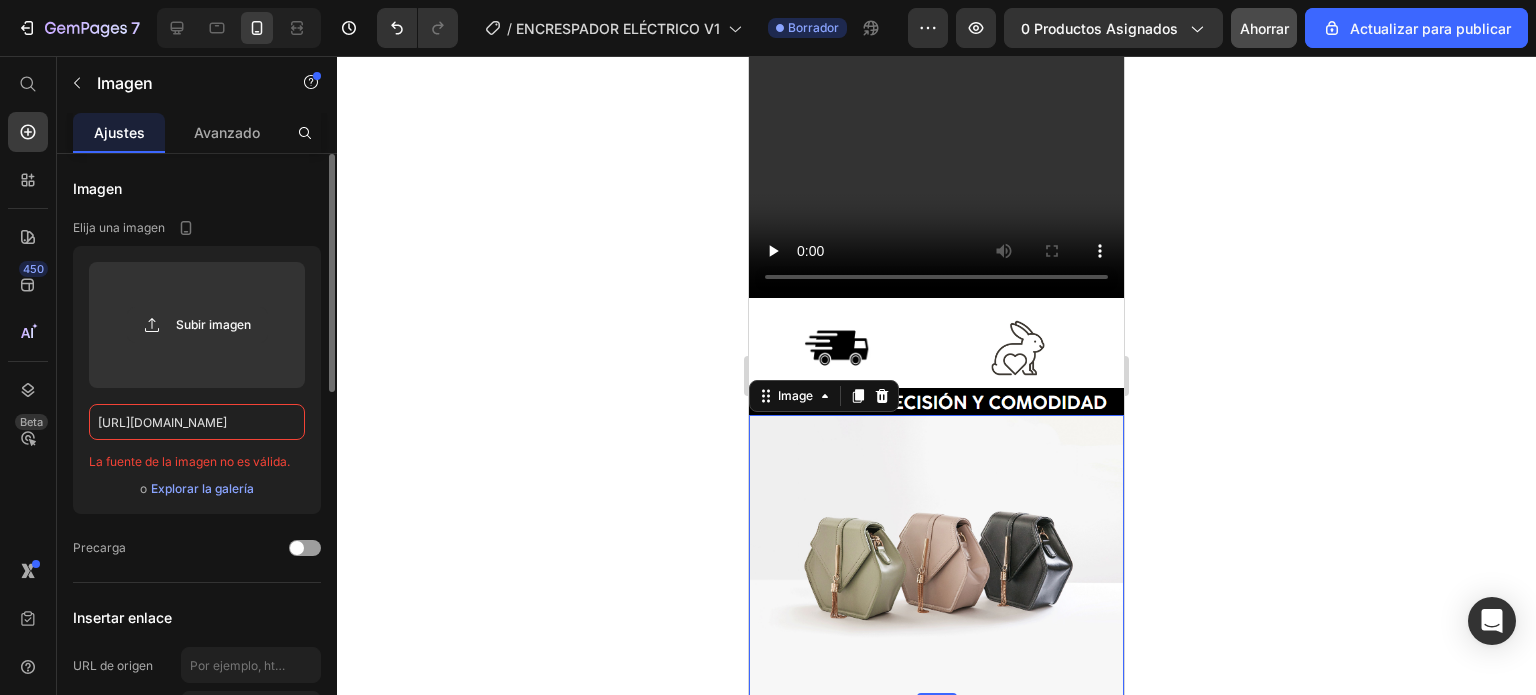 scroll, scrollTop: 0, scrollLeft: 477, axis: horizontal 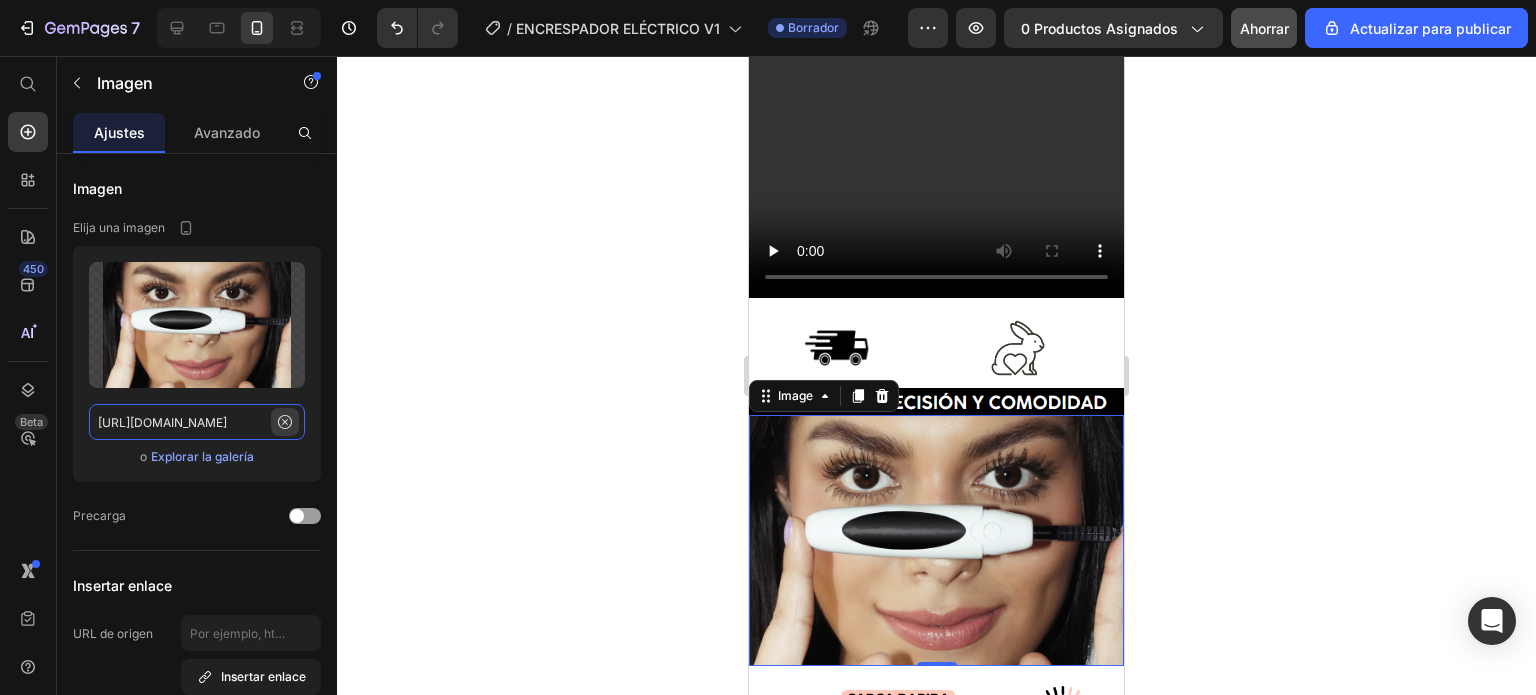 type on "https://cdn.shopify.com/s/files/1/0777/2654/8279/files/Encrespador_By_Miracles_Colombia_2.webp?v=1721968017" 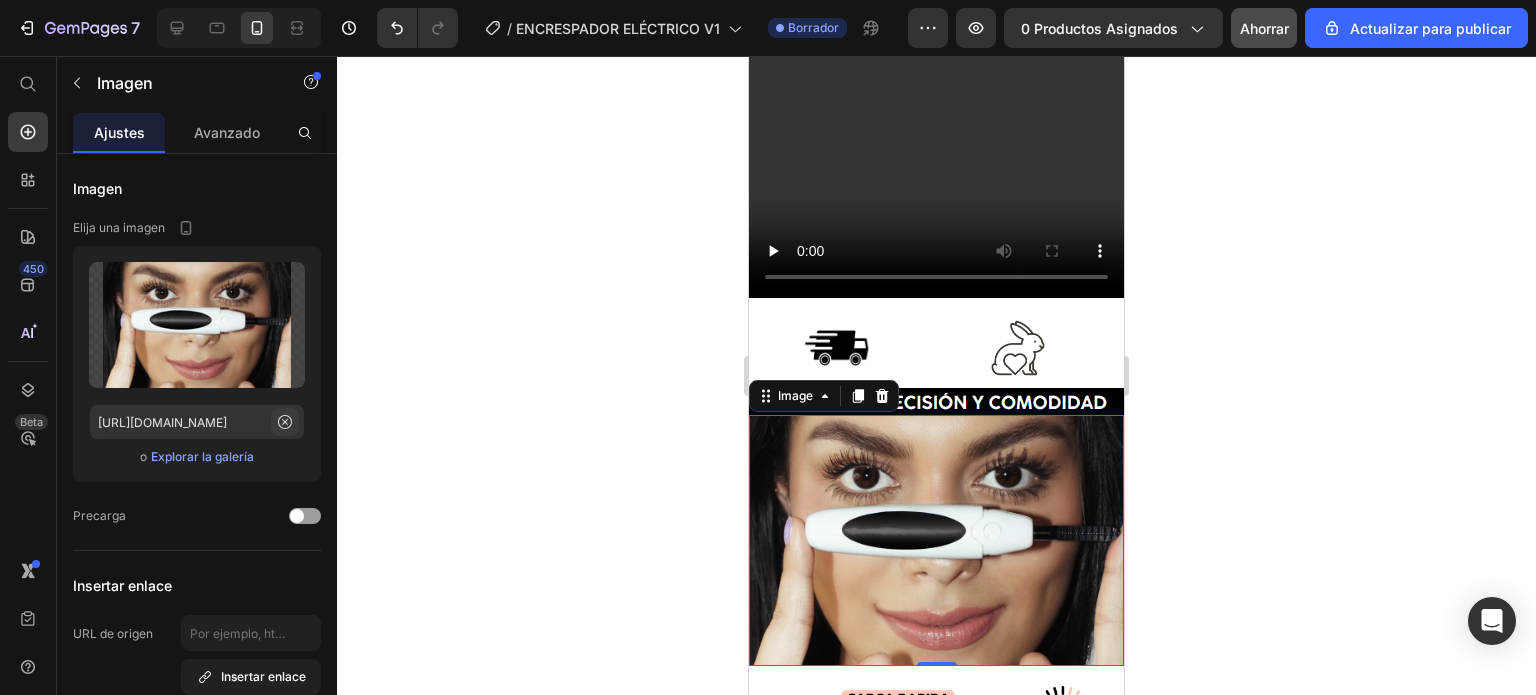 click 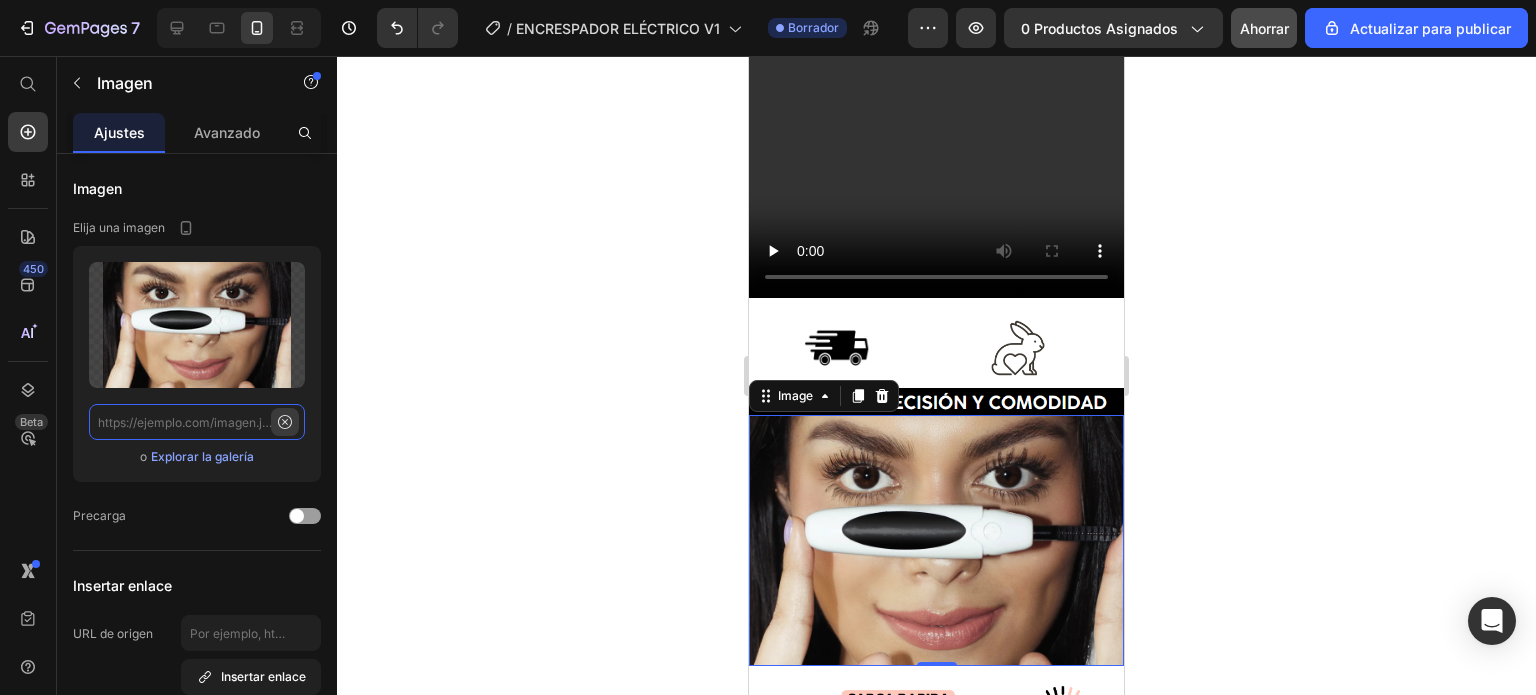 scroll, scrollTop: 0, scrollLeft: 0, axis: both 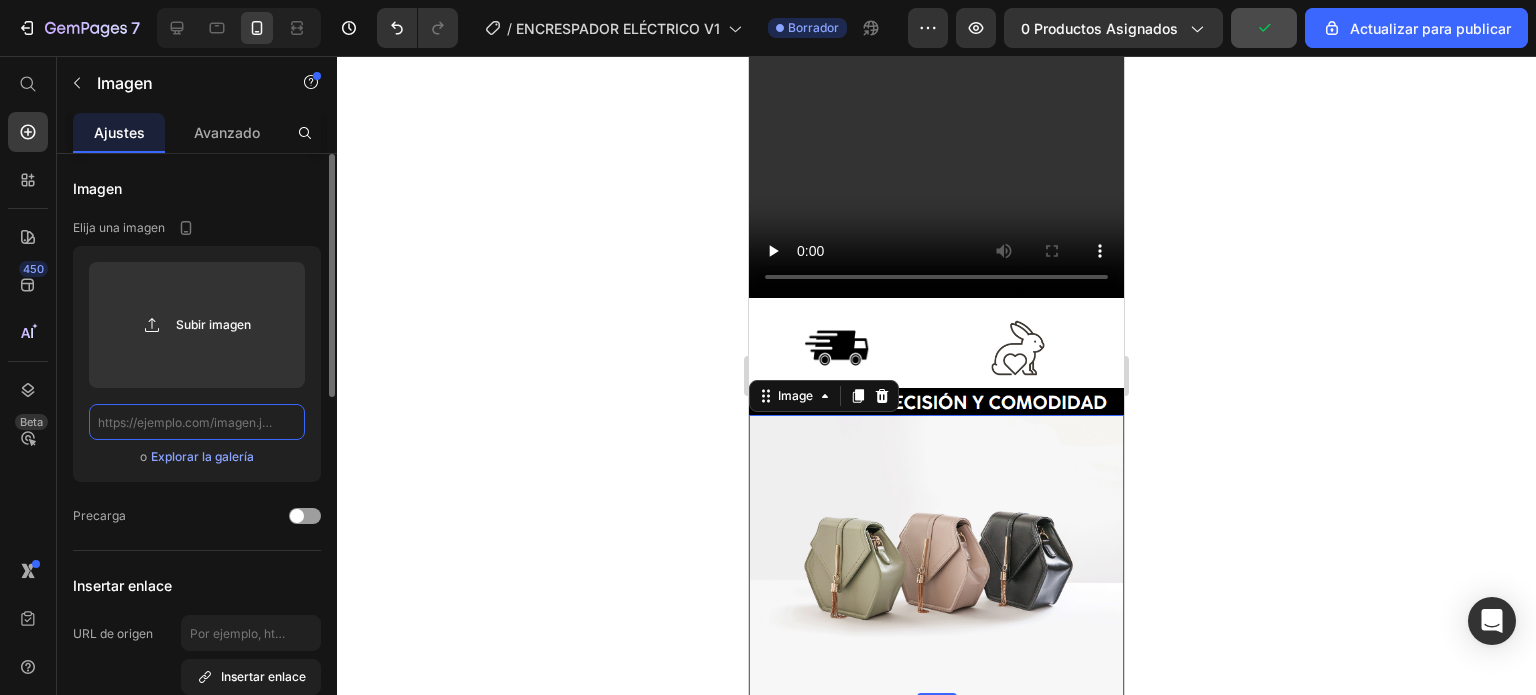 click 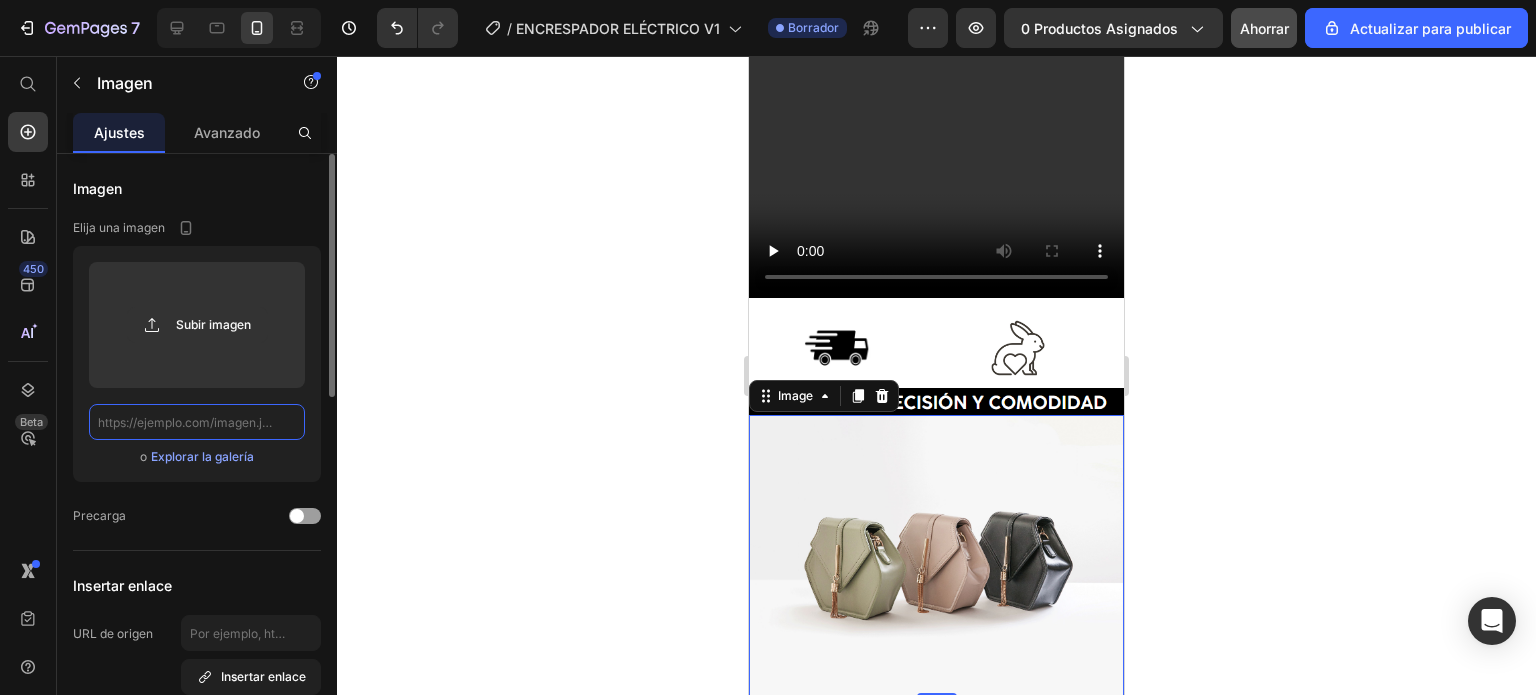 paste on "https://cdn.shopify.com/videos/c/o/v/86d13a9a48be4c62b5138d3886cfacaf.mp4" 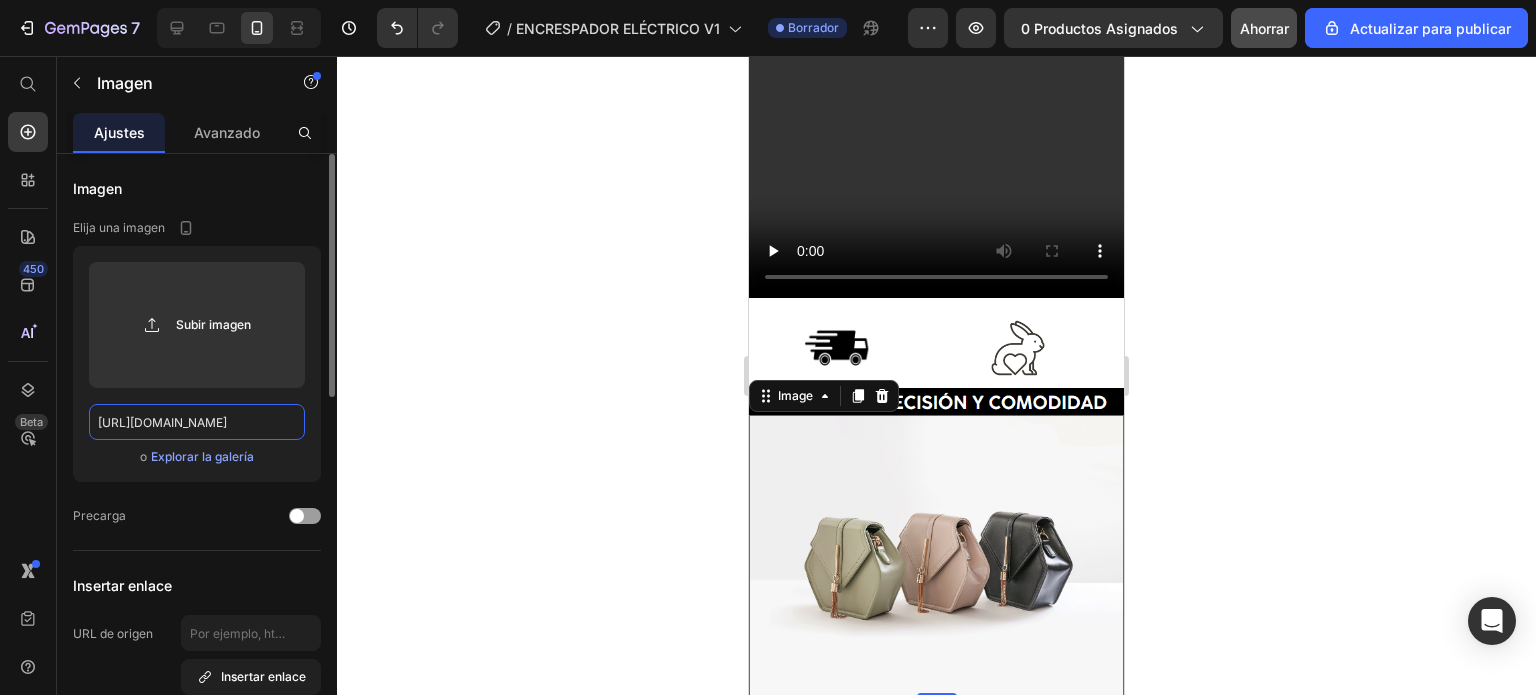 scroll, scrollTop: 0, scrollLeft: 289, axis: horizontal 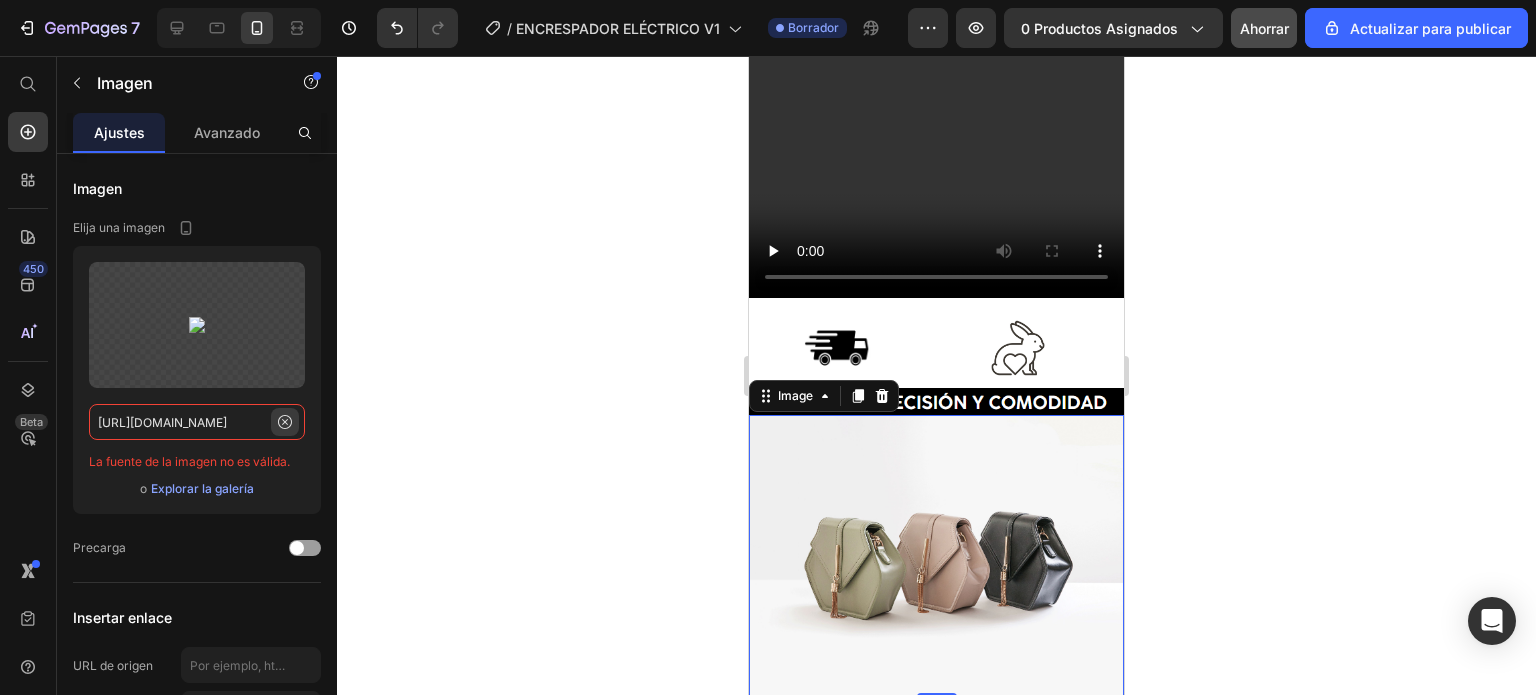 type on "https://cdn.shopify.com/videos/c/o/v/86d13a9a48be4c62b5138d3886cfacaf.mp4" 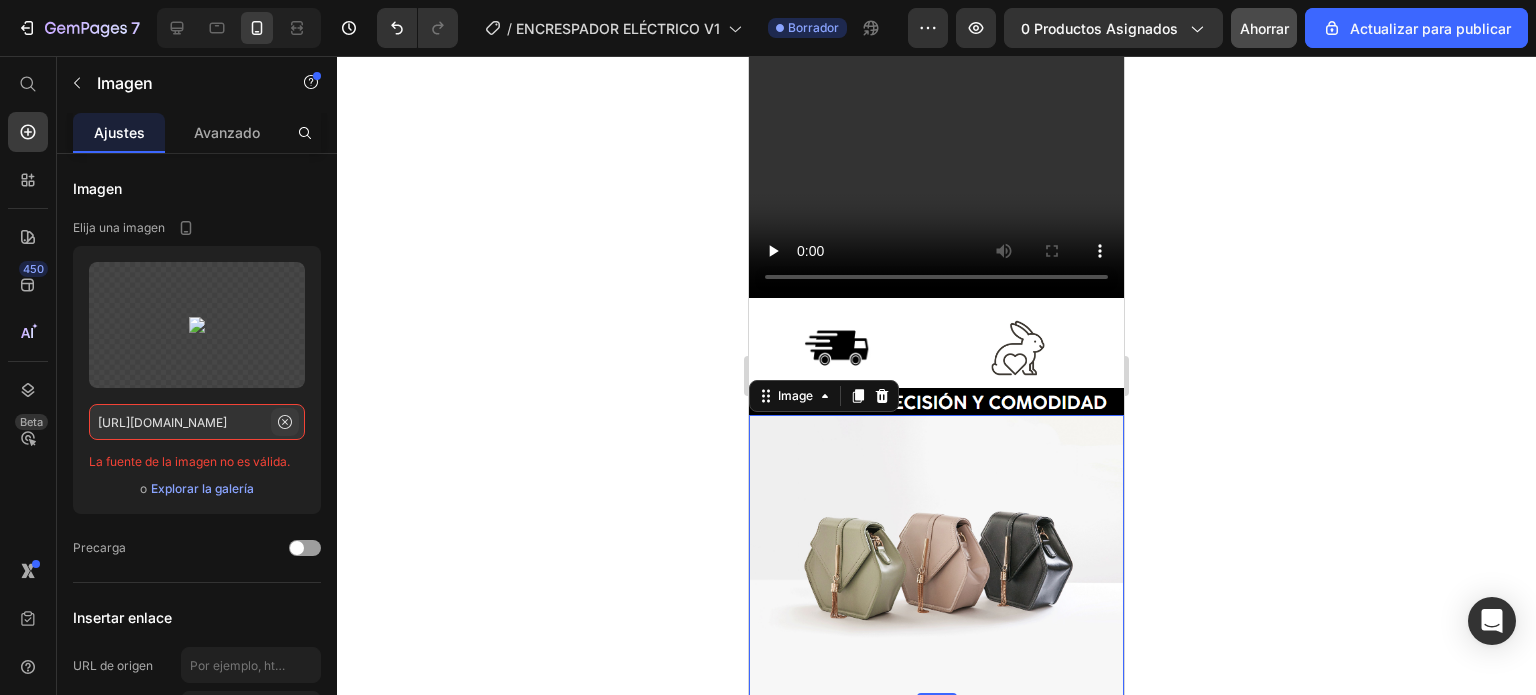click 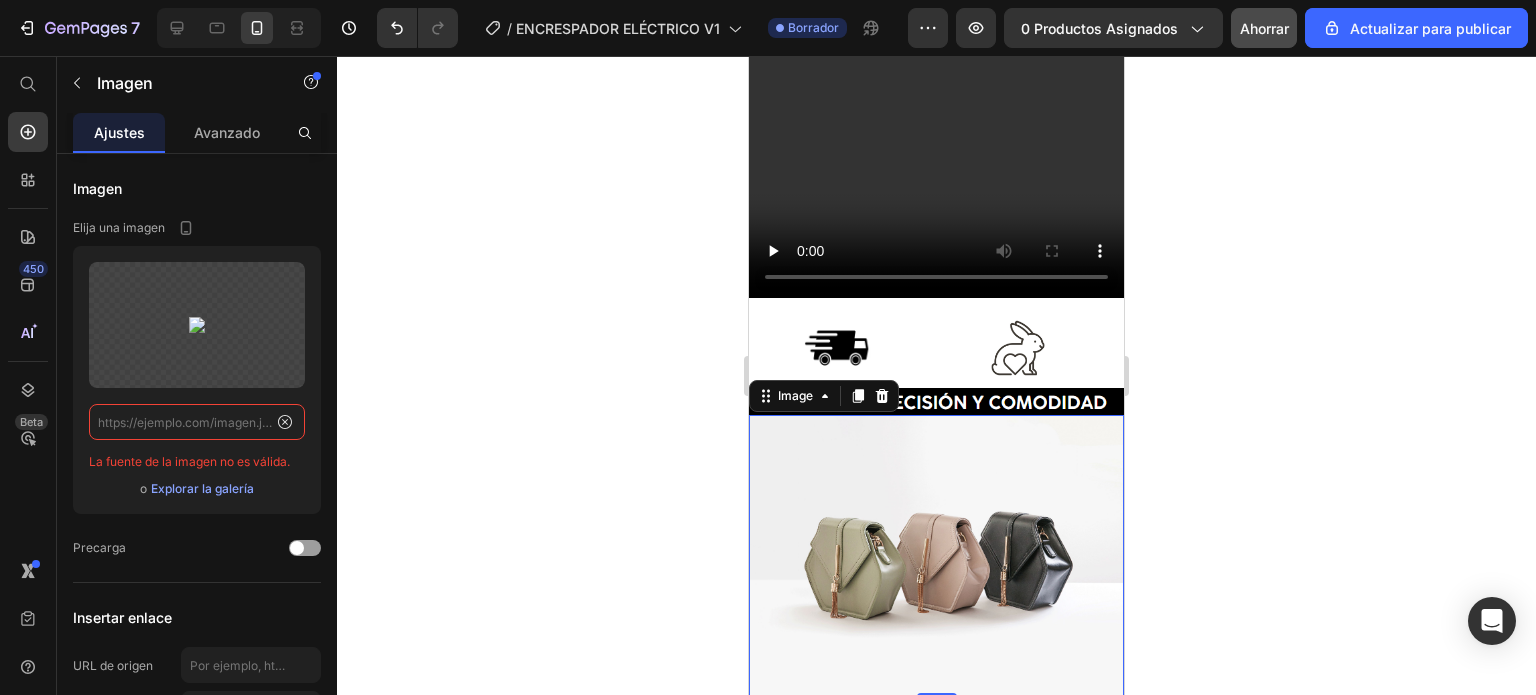 scroll, scrollTop: 0, scrollLeft: 0, axis: both 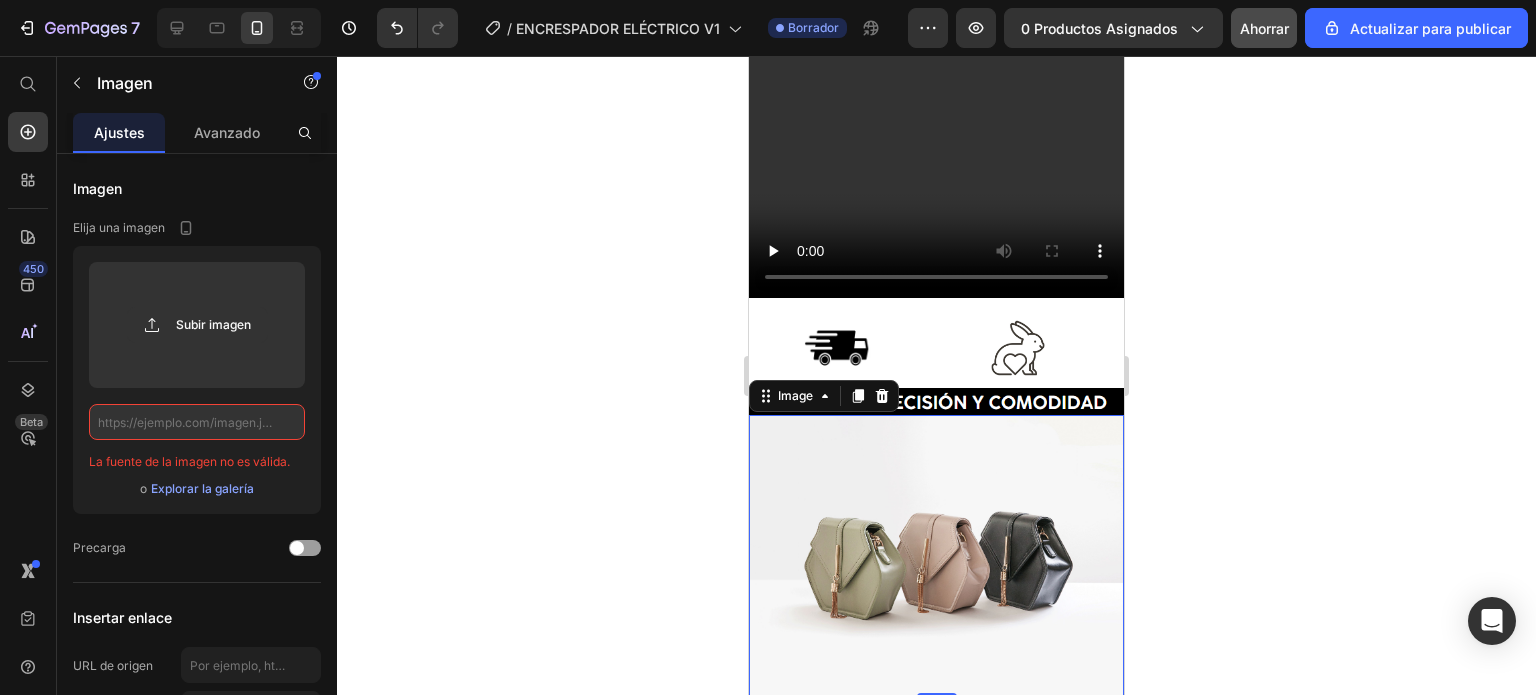 click on "Explorar la galería" at bounding box center (202, 488) 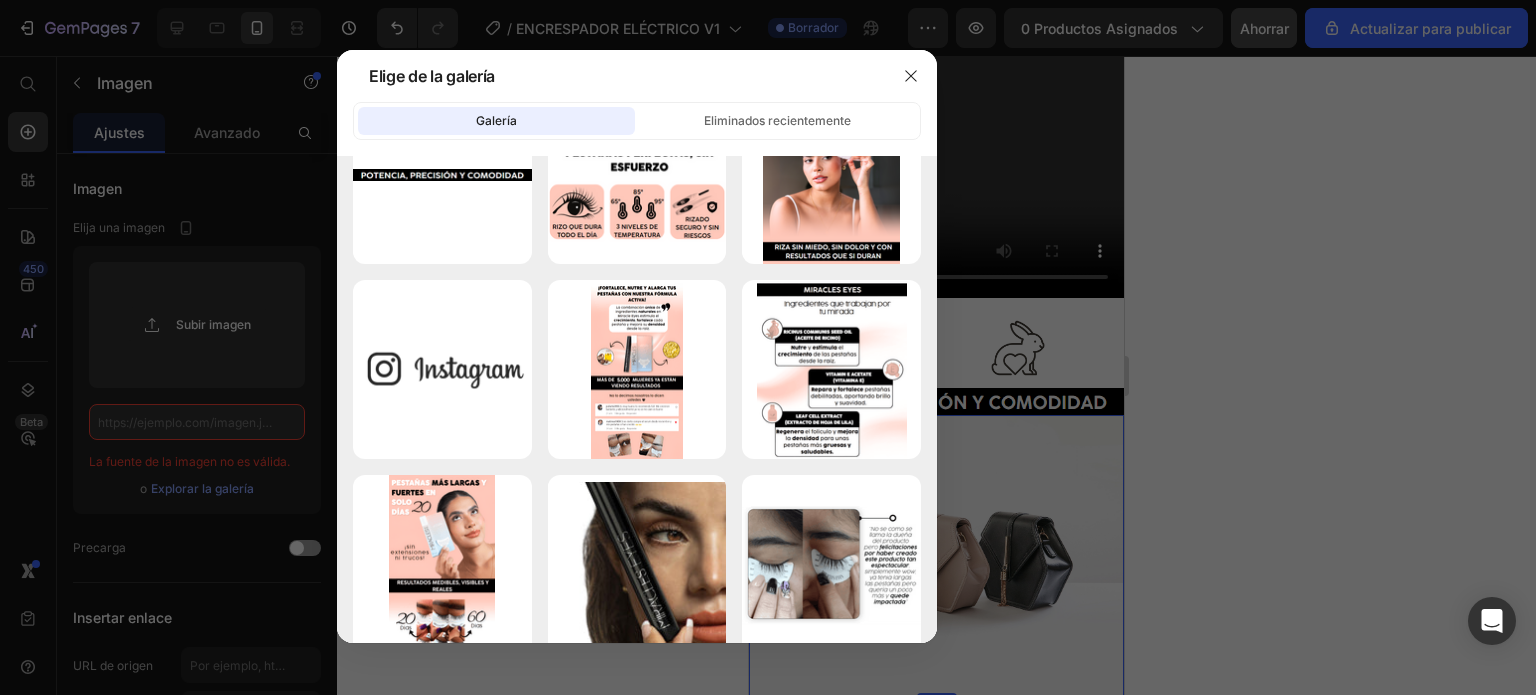 scroll, scrollTop: 0, scrollLeft: 0, axis: both 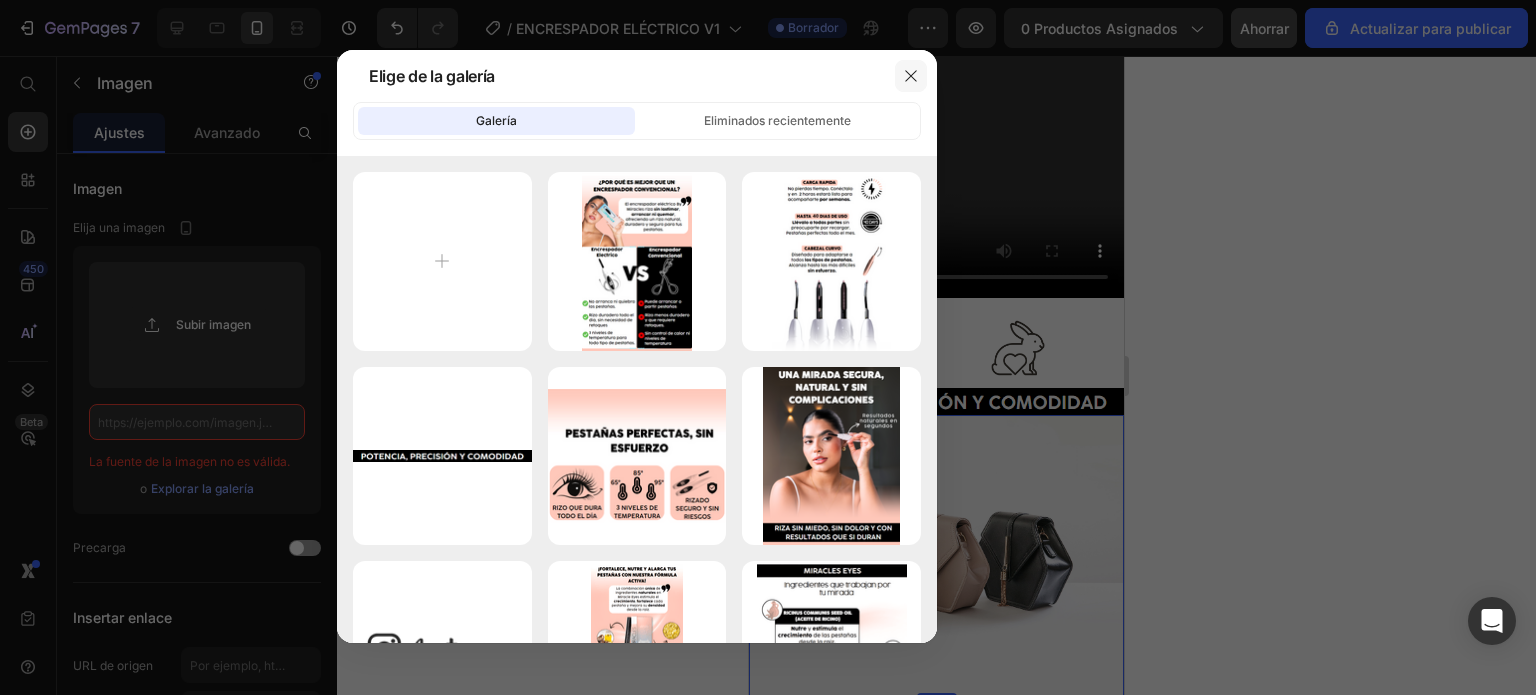 click 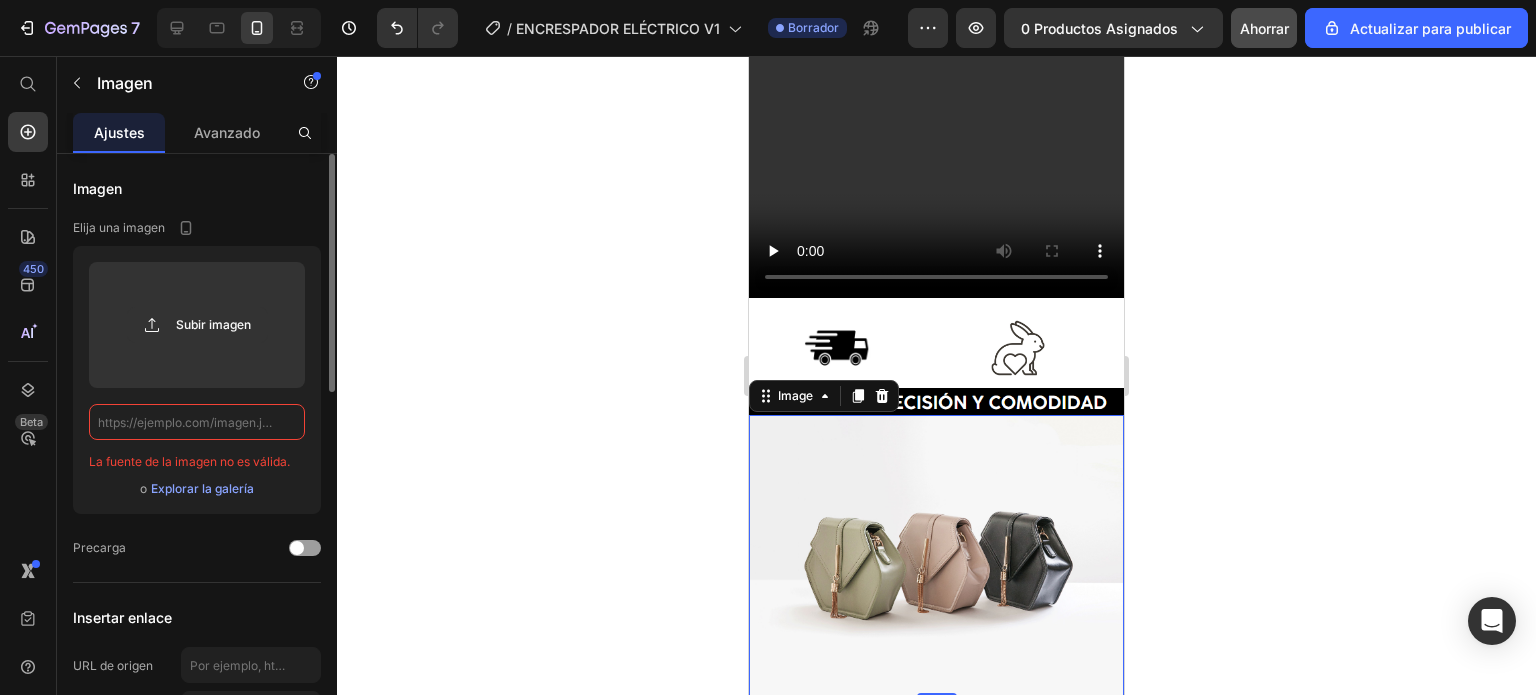 click 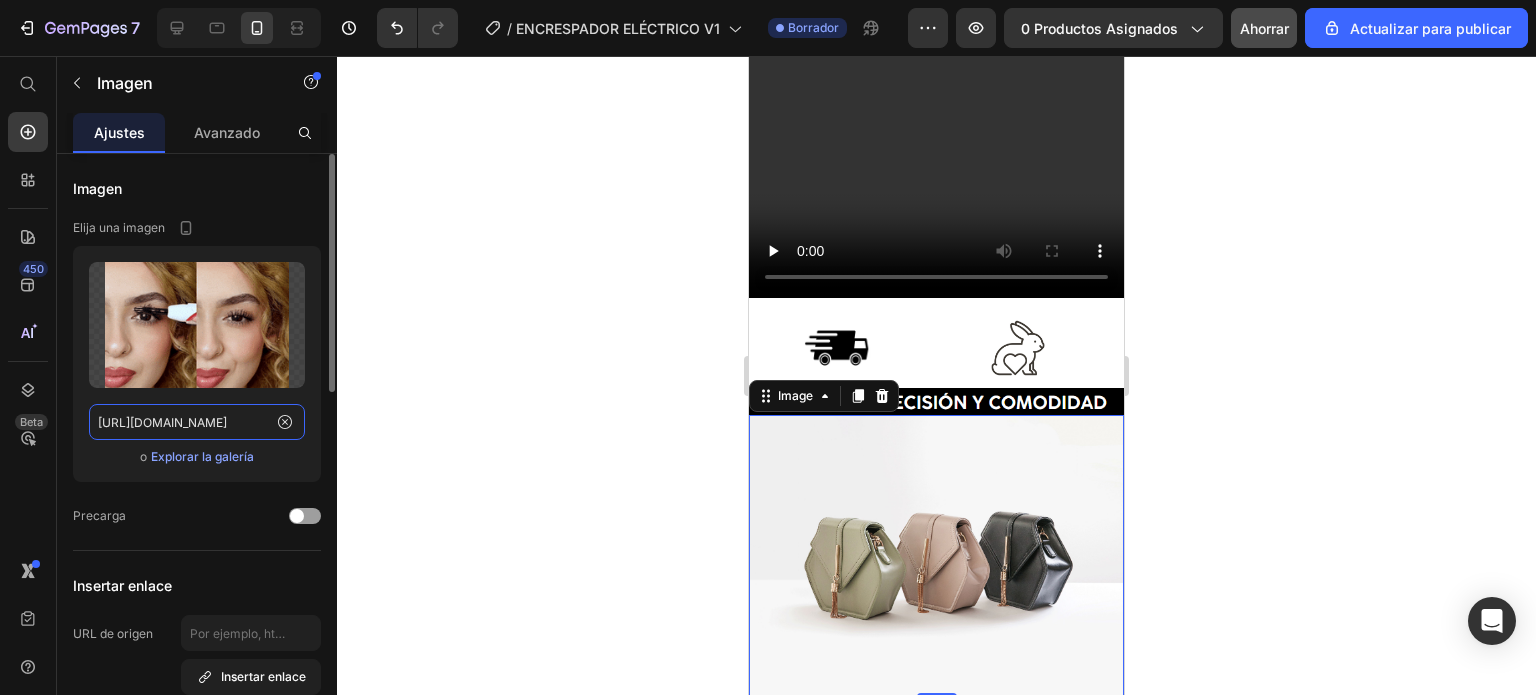 scroll, scrollTop: 0, scrollLeft: 521, axis: horizontal 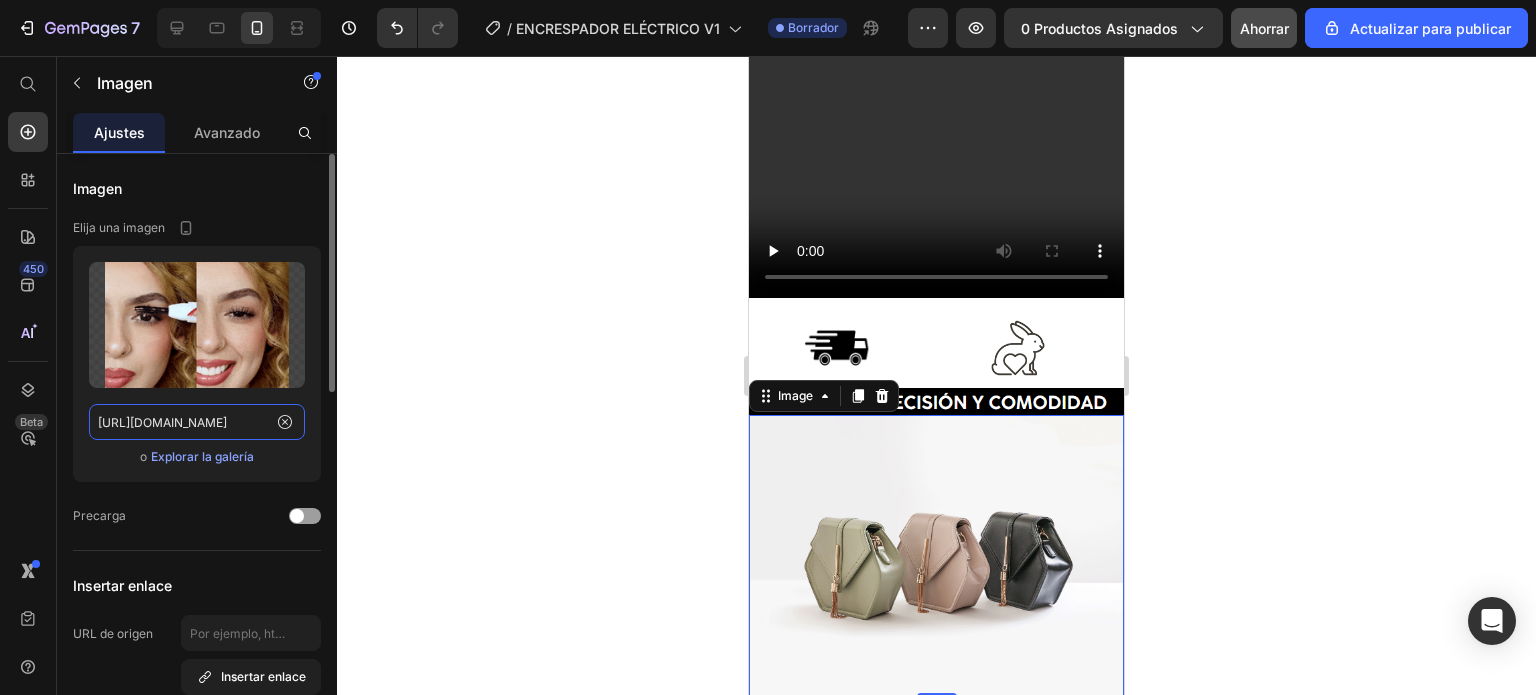 type on "https://cdn.shopify.com/s/files/1/0777/2654/8279/files/Encrespador_Electrico_By_Miracles_Resultados_1.gif?v=1752190771" 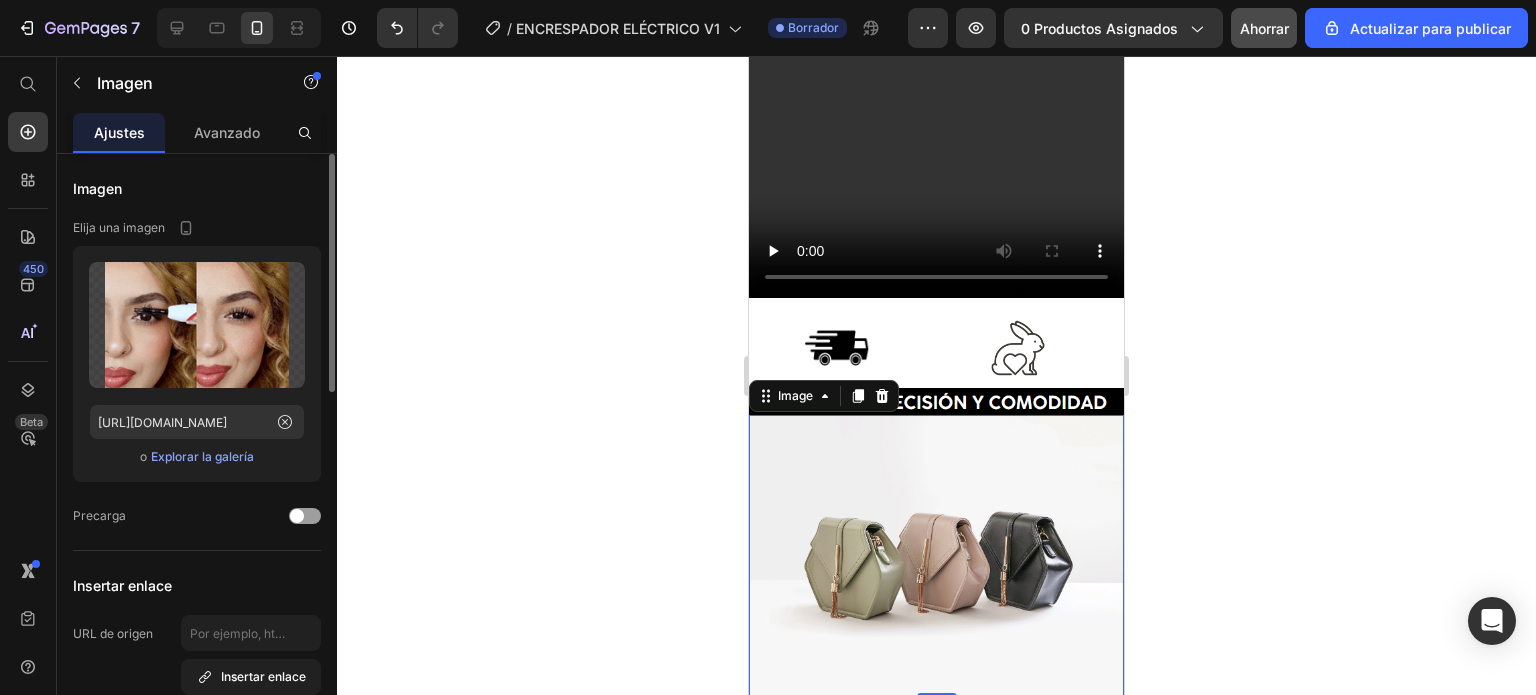 click on "Imagen Elija una imagen Subir imagen https://cdn.shopify.com/s/files/1/0777/2654/8279/files/Encrespador_Electrico_By_Miracles_Resultados_1.gif?v=1752190771 o Explorar la galería Precarga" 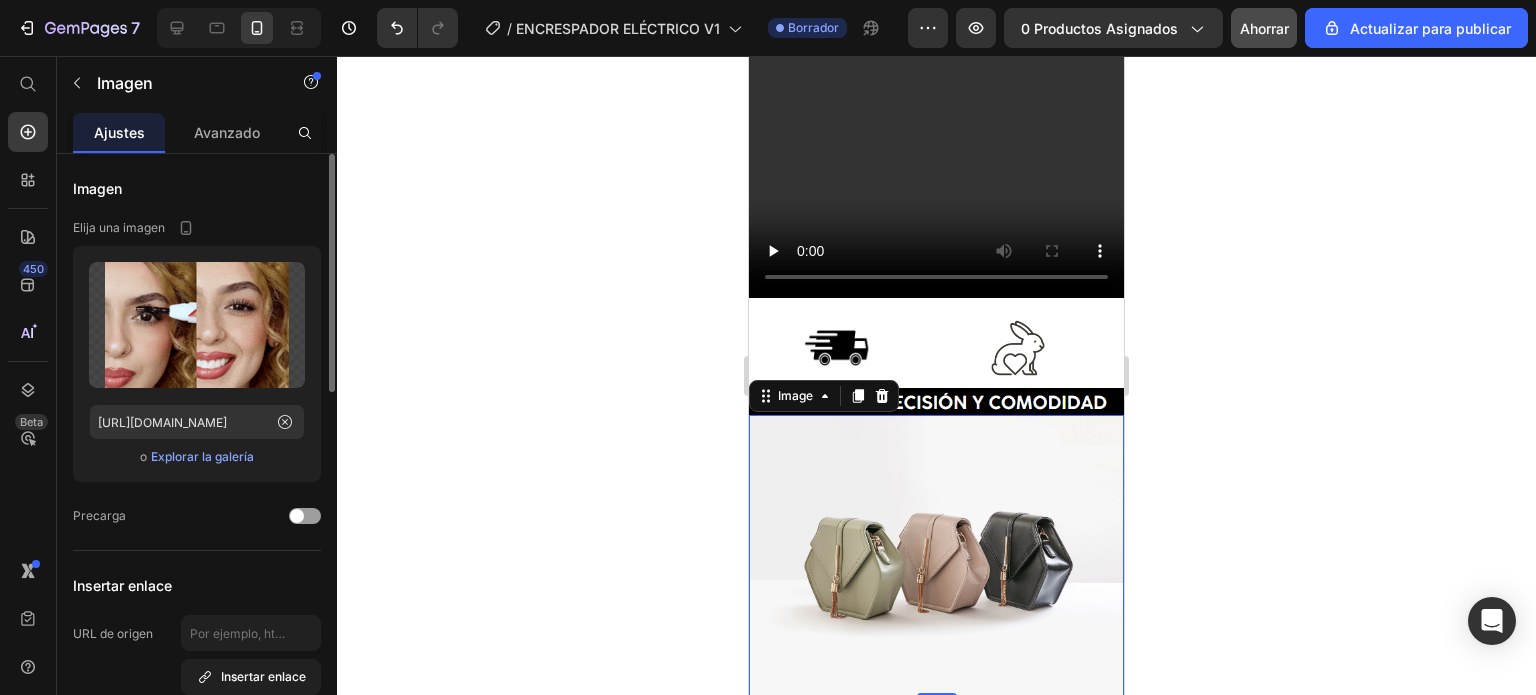 scroll, scrollTop: 0, scrollLeft: 0, axis: both 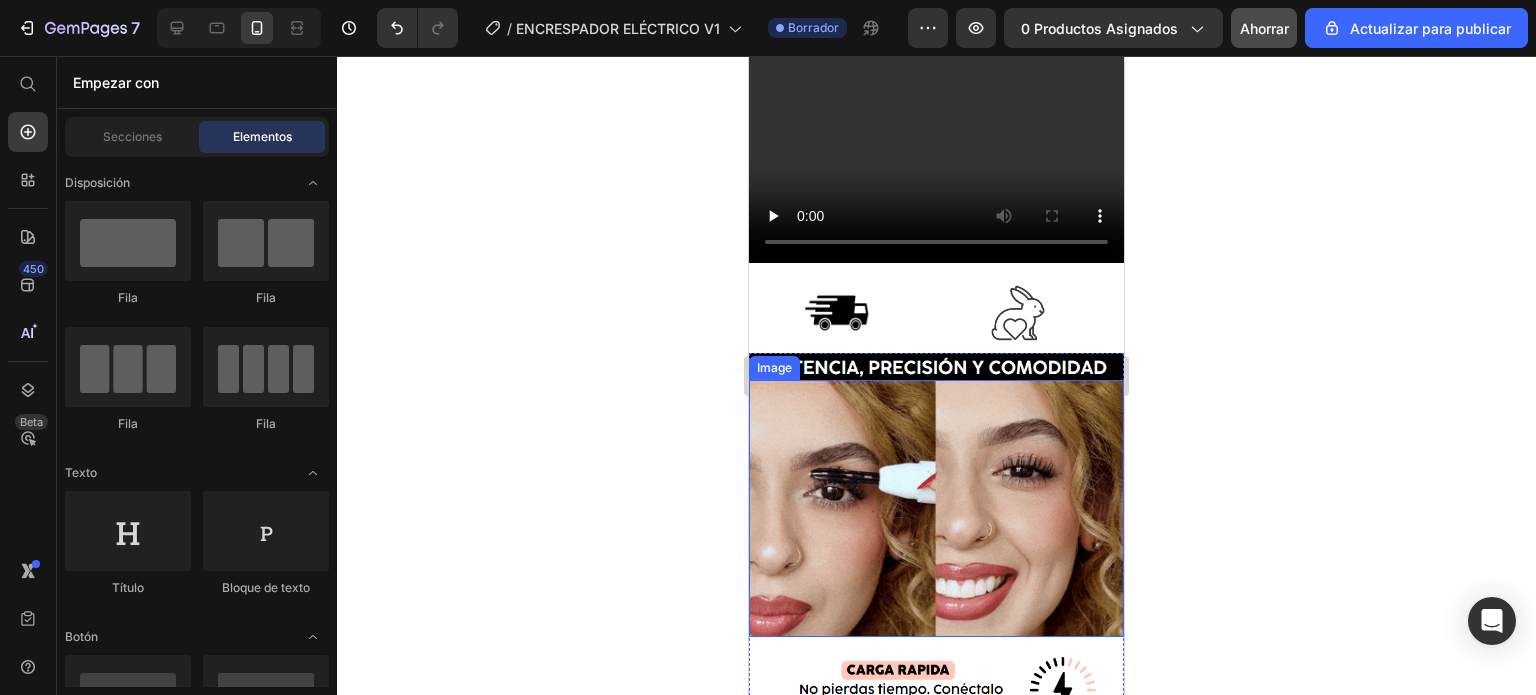 click at bounding box center (936, 508) 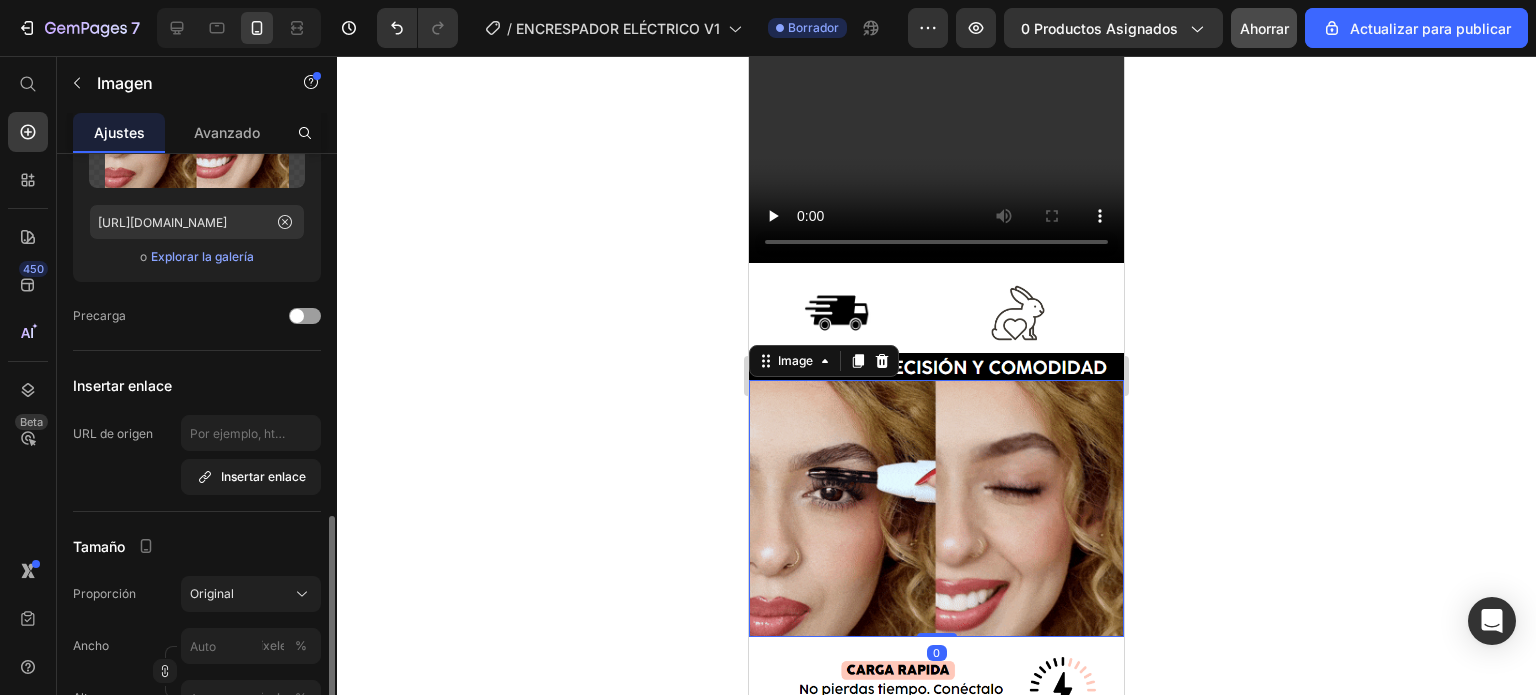 scroll, scrollTop: 400, scrollLeft: 0, axis: vertical 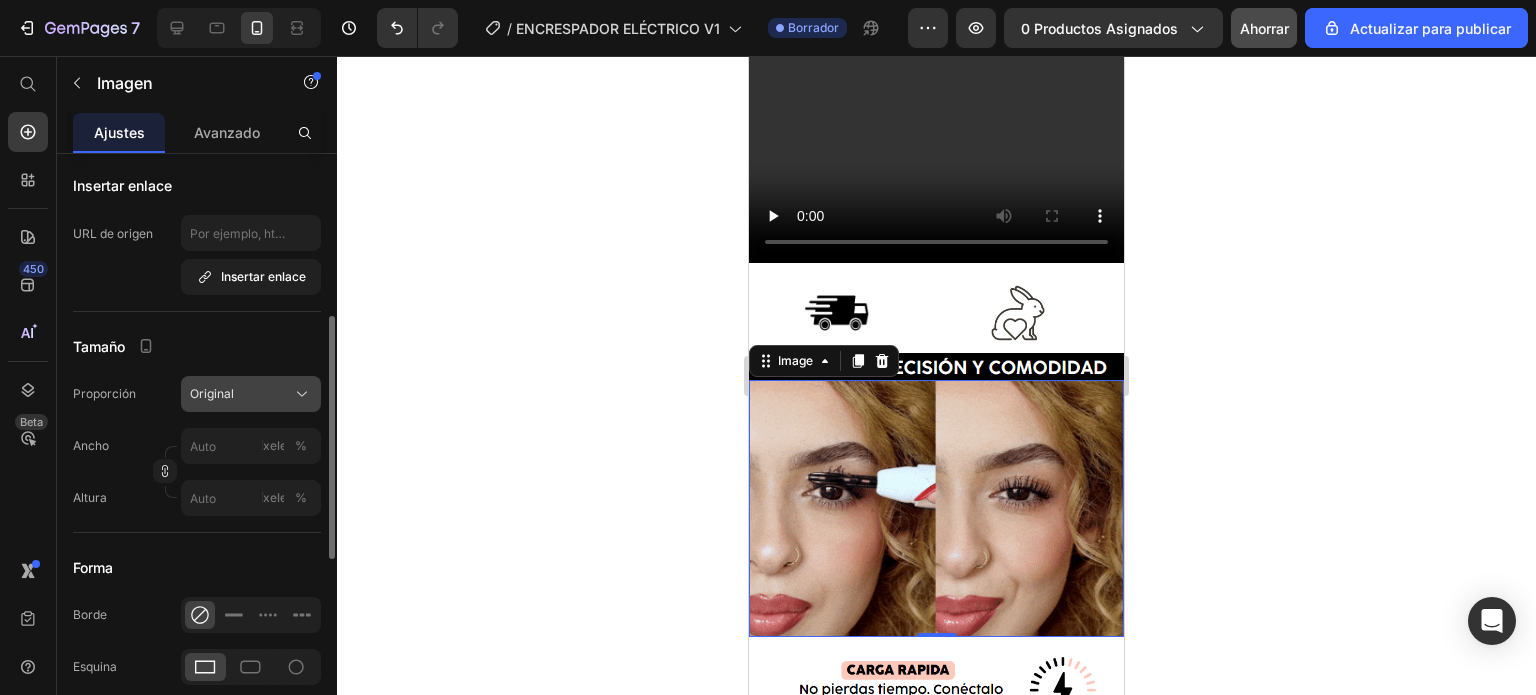 click on "Original" 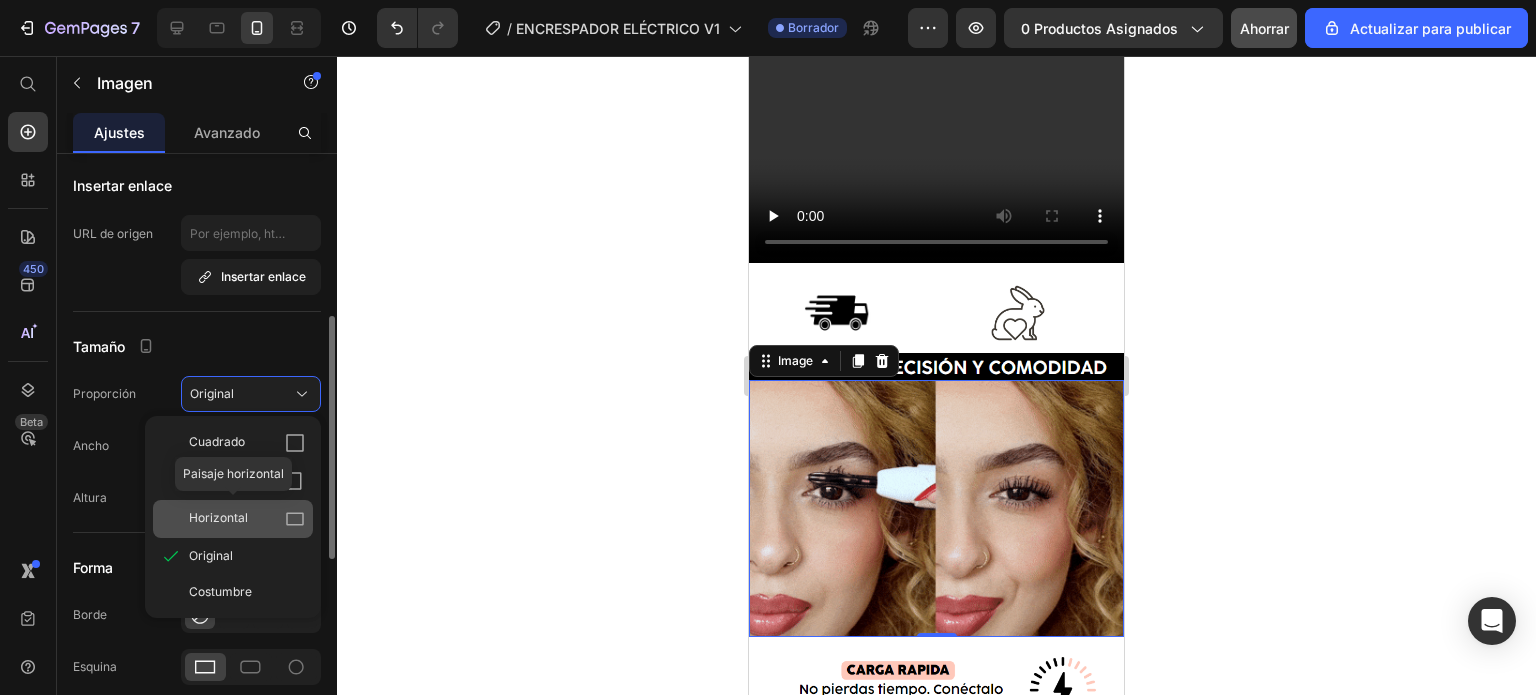 click on "Horizontal" 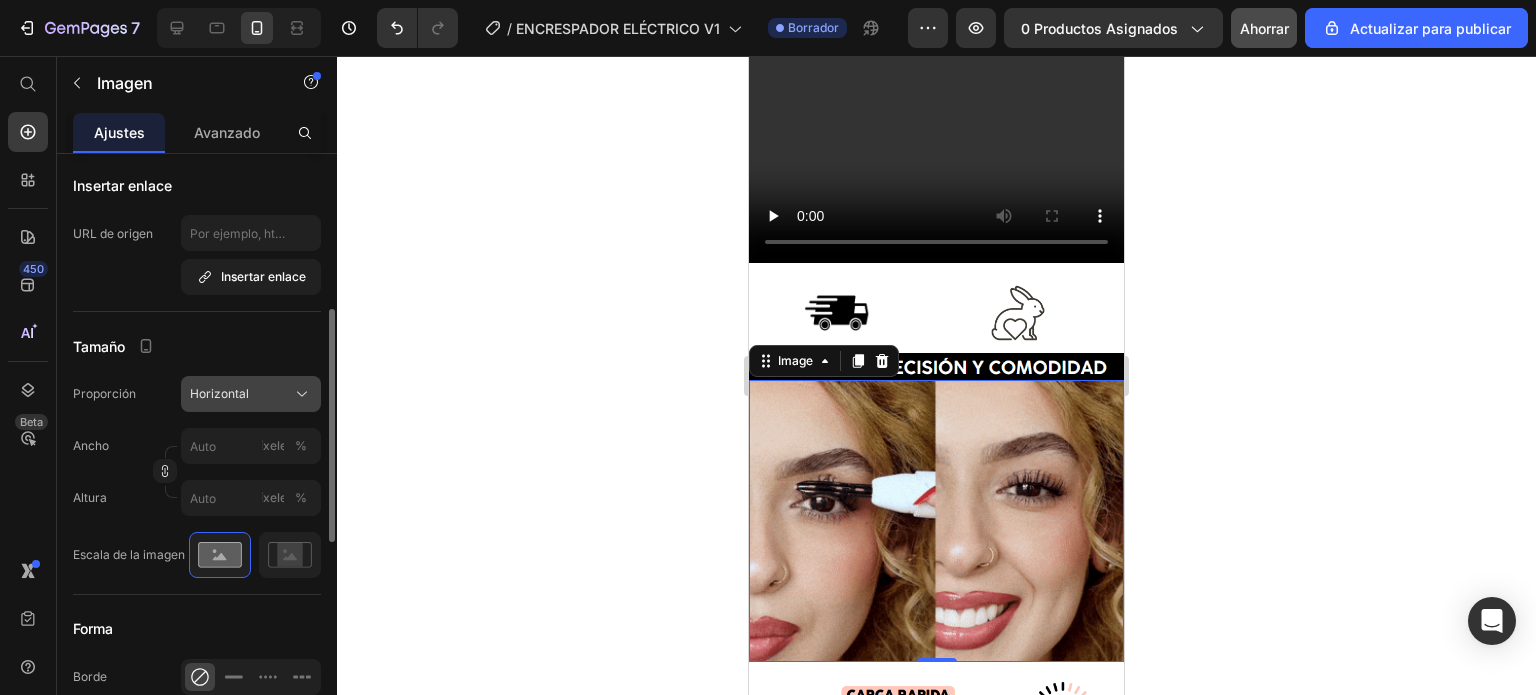 click on "Horizontal" 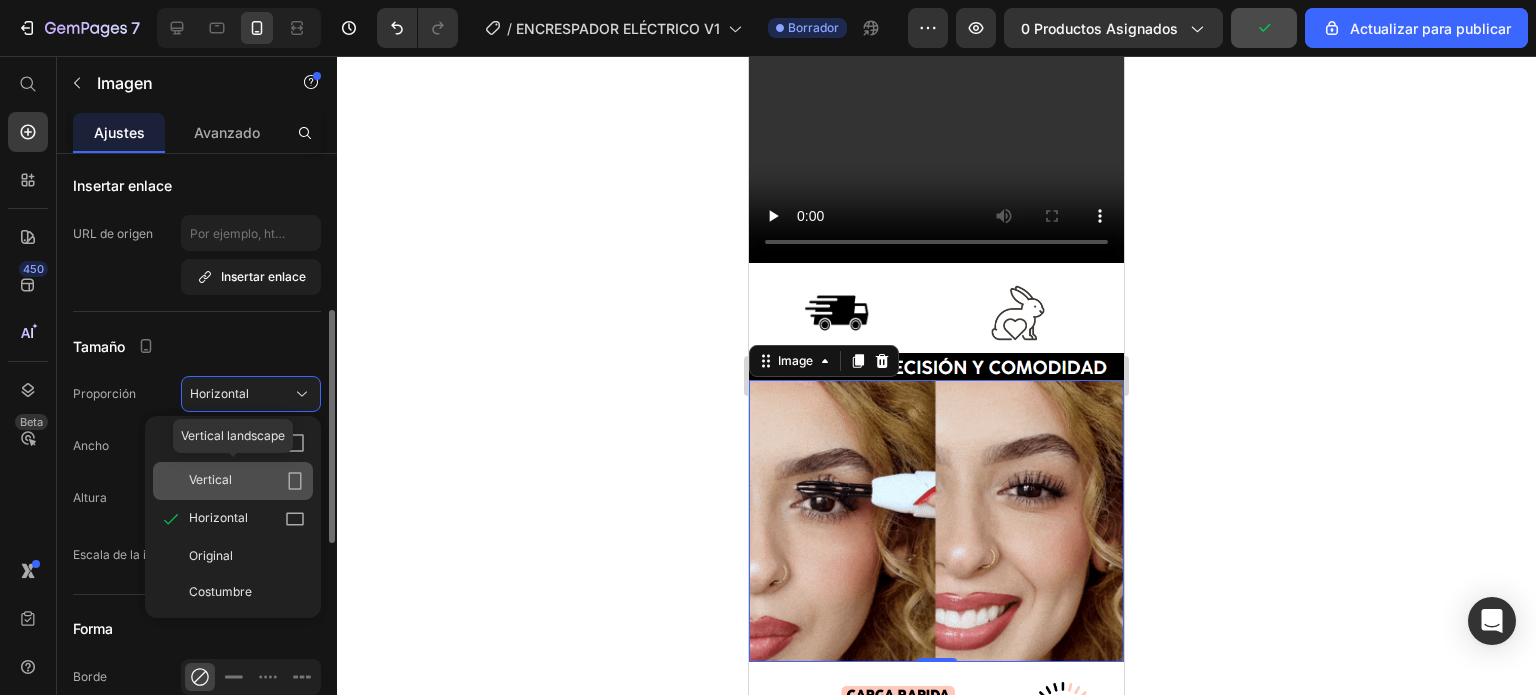 click on "Vertical" at bounding box center [247, 481] 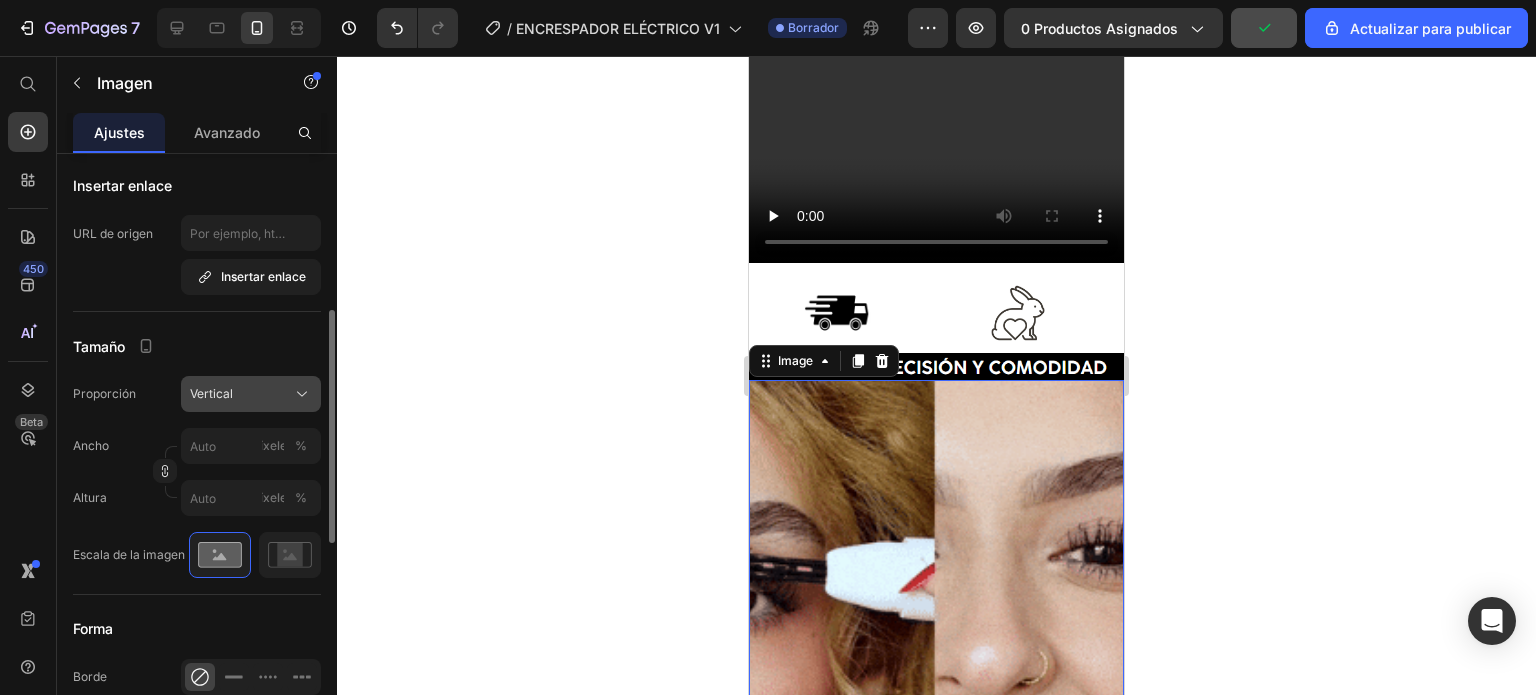 click on "Vertical" 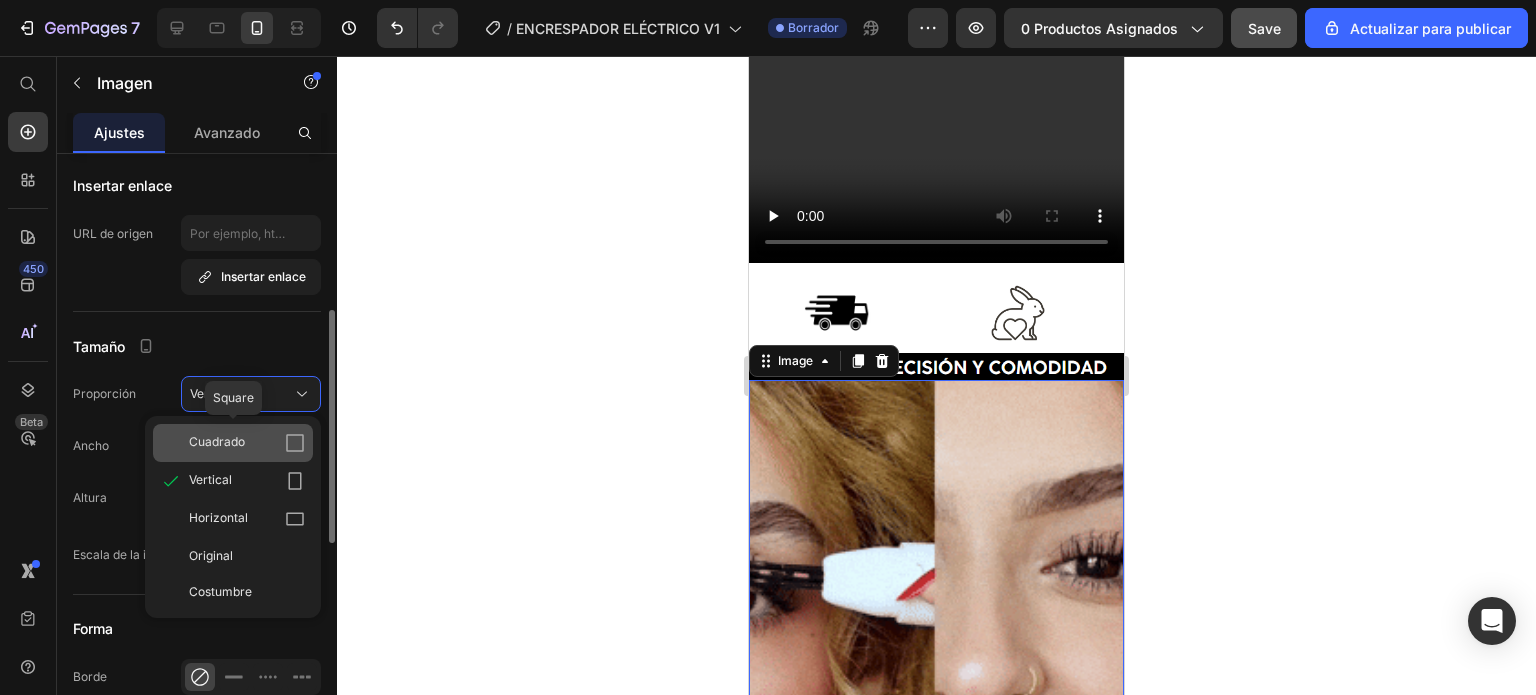 click on "Cuadrado" at bounding box center [247, 443] 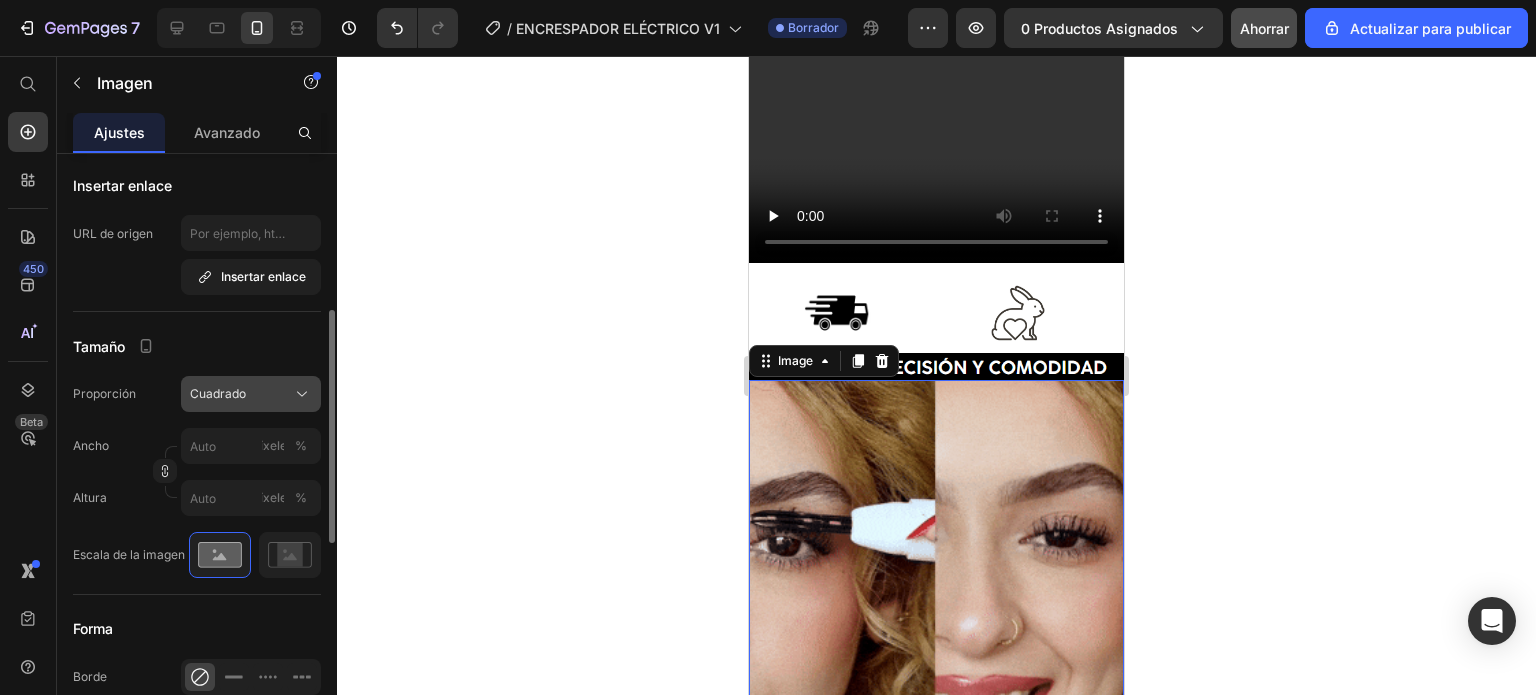 click on "Cuadrado" 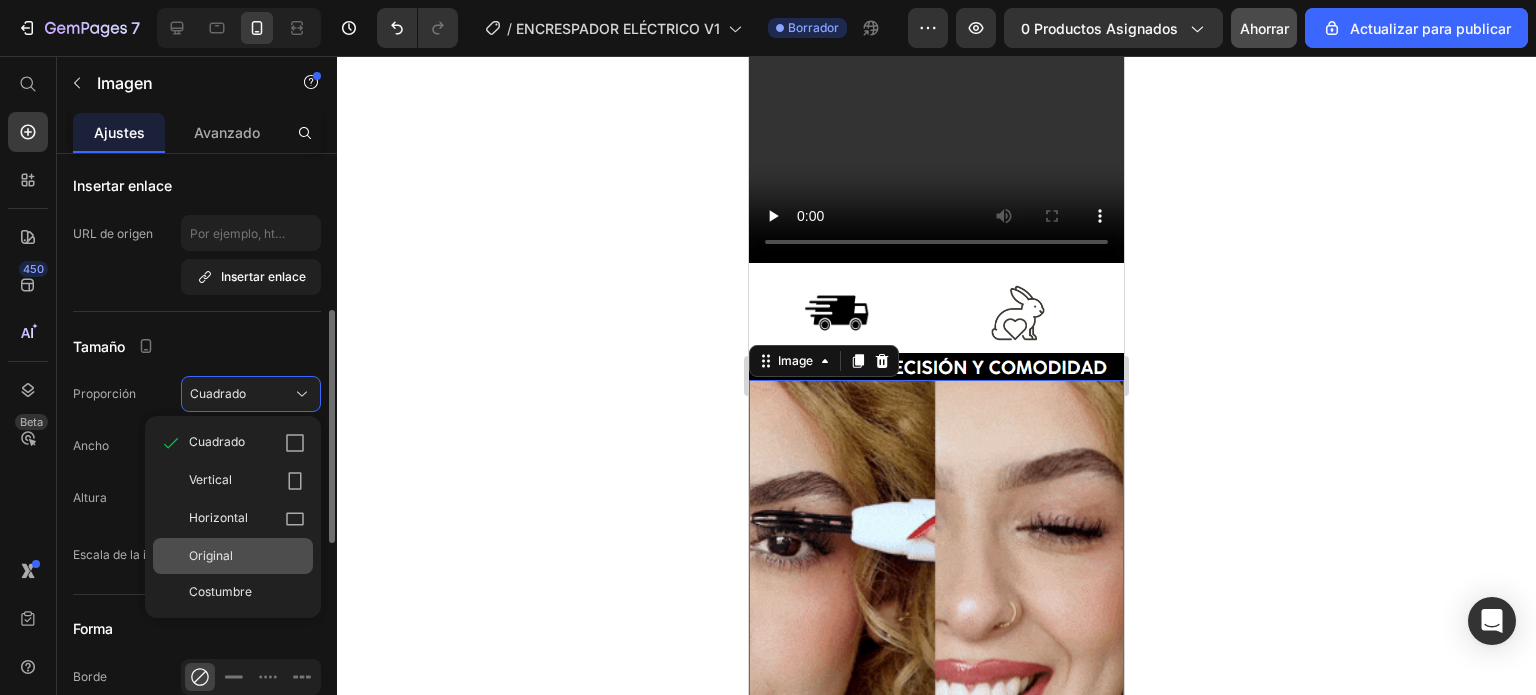 click on "Original" at bounding box center (247, 556) 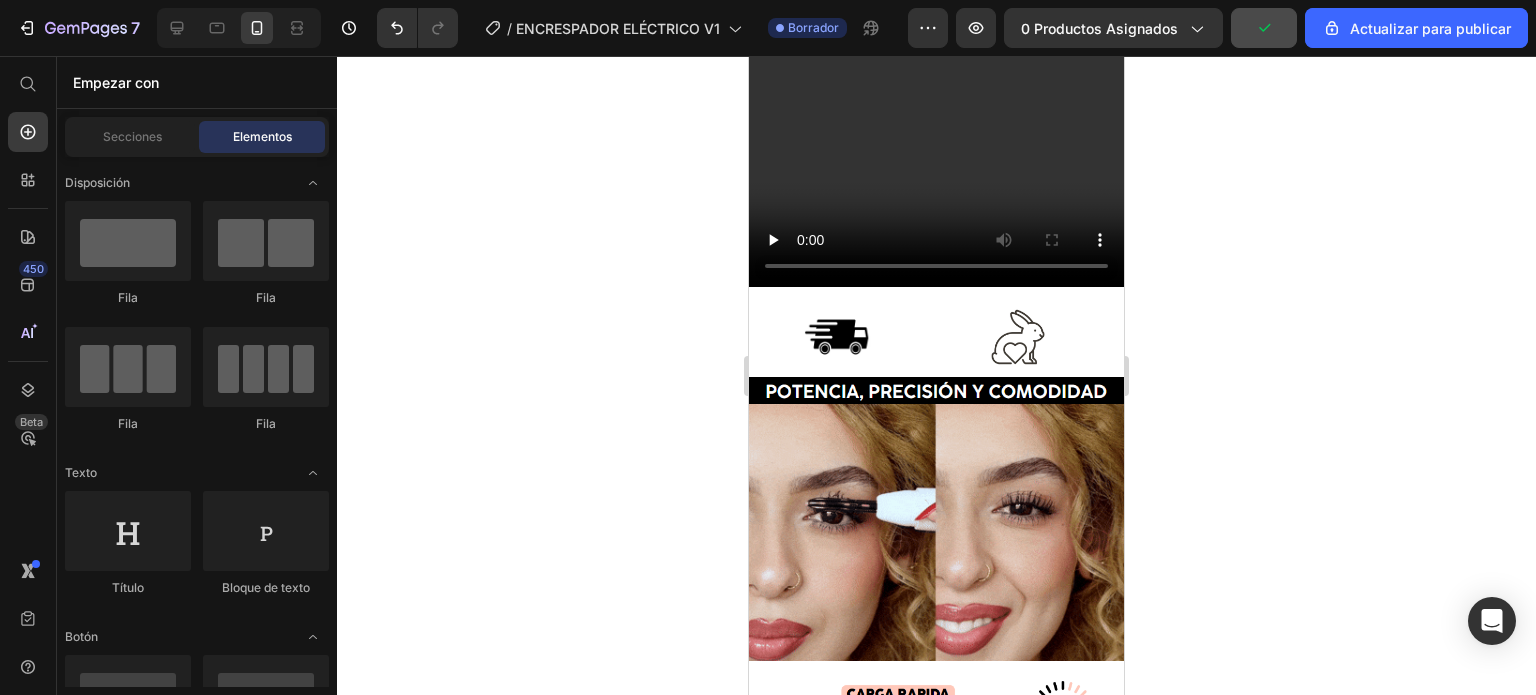 scroll, scrollTop: 2648, scrollLeft: 0, axis: vertical 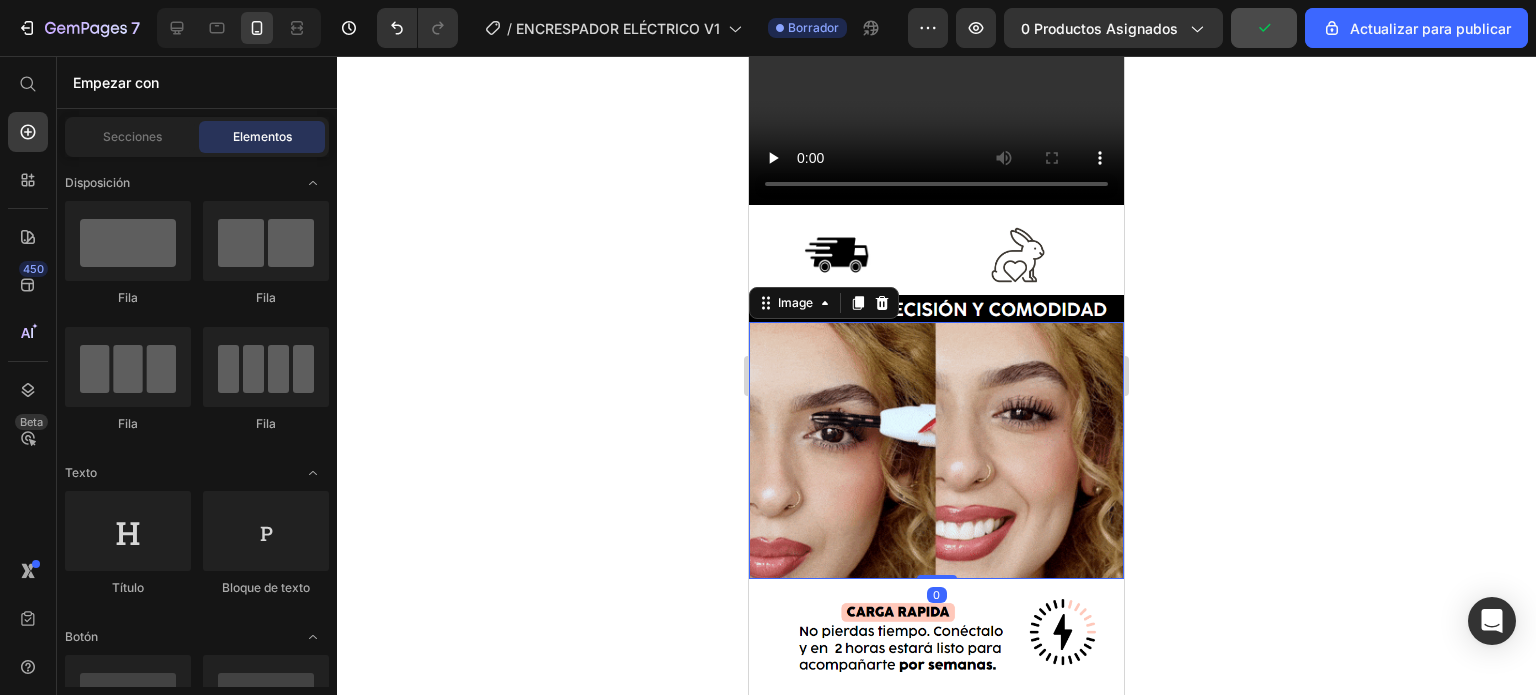 click at bounding box center [936, 450] 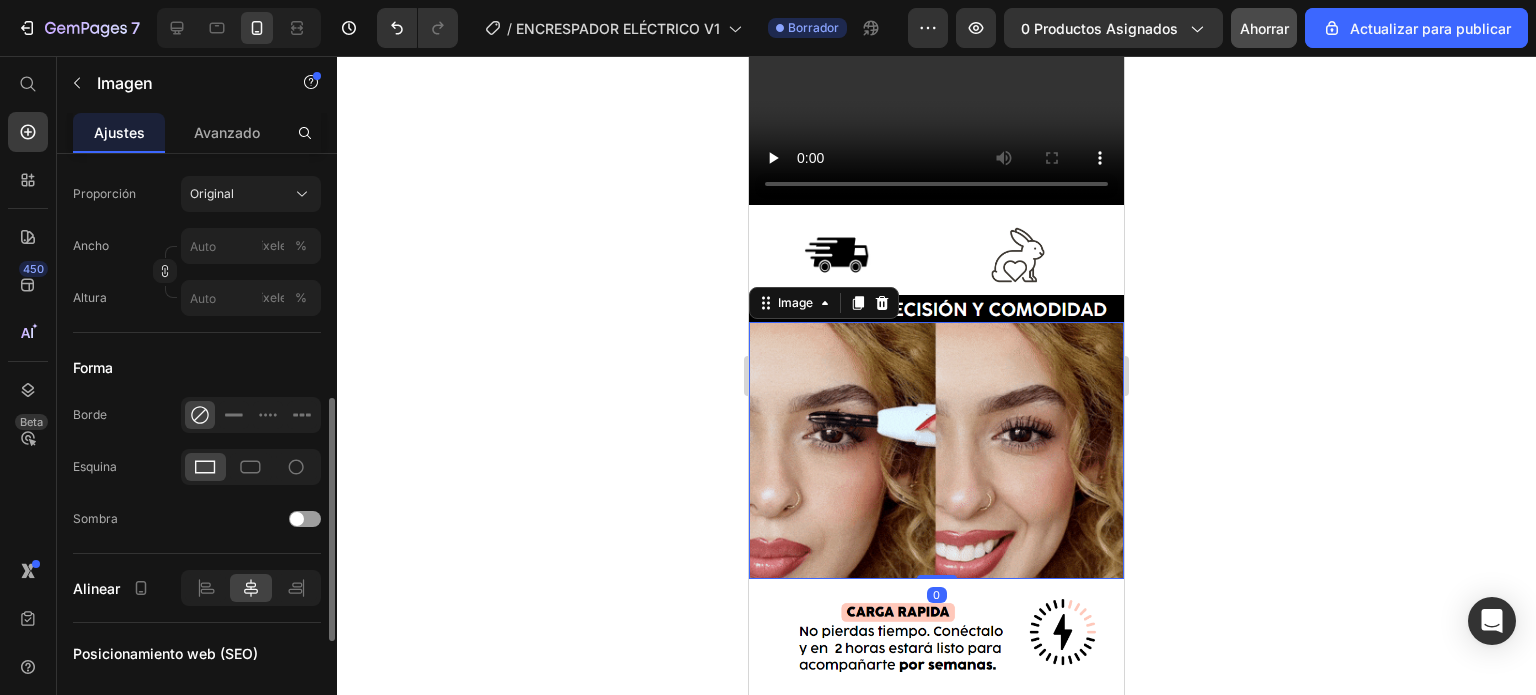 scroll, scrollTop: 700, scrollLeft: 0, axis: vertical 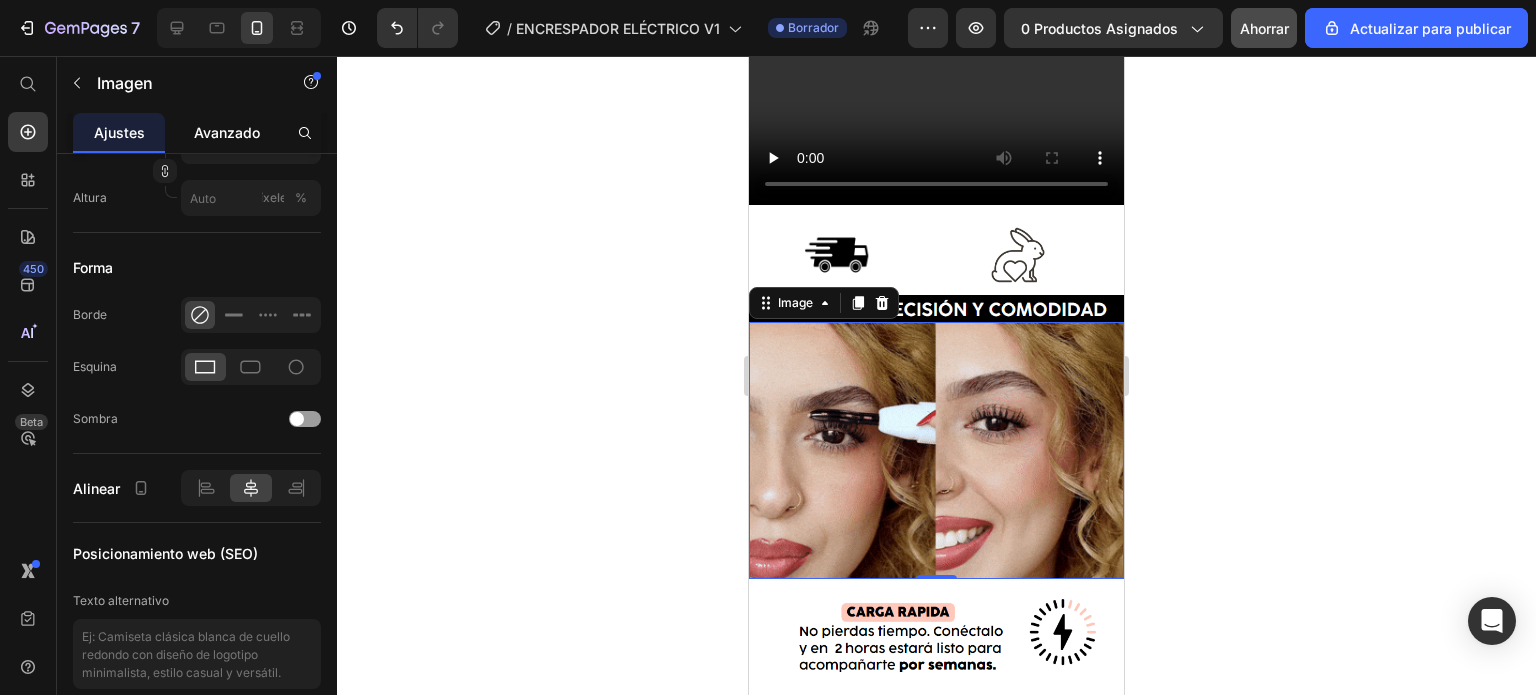 click on "Avanzado" at bounding box center [227, 132] 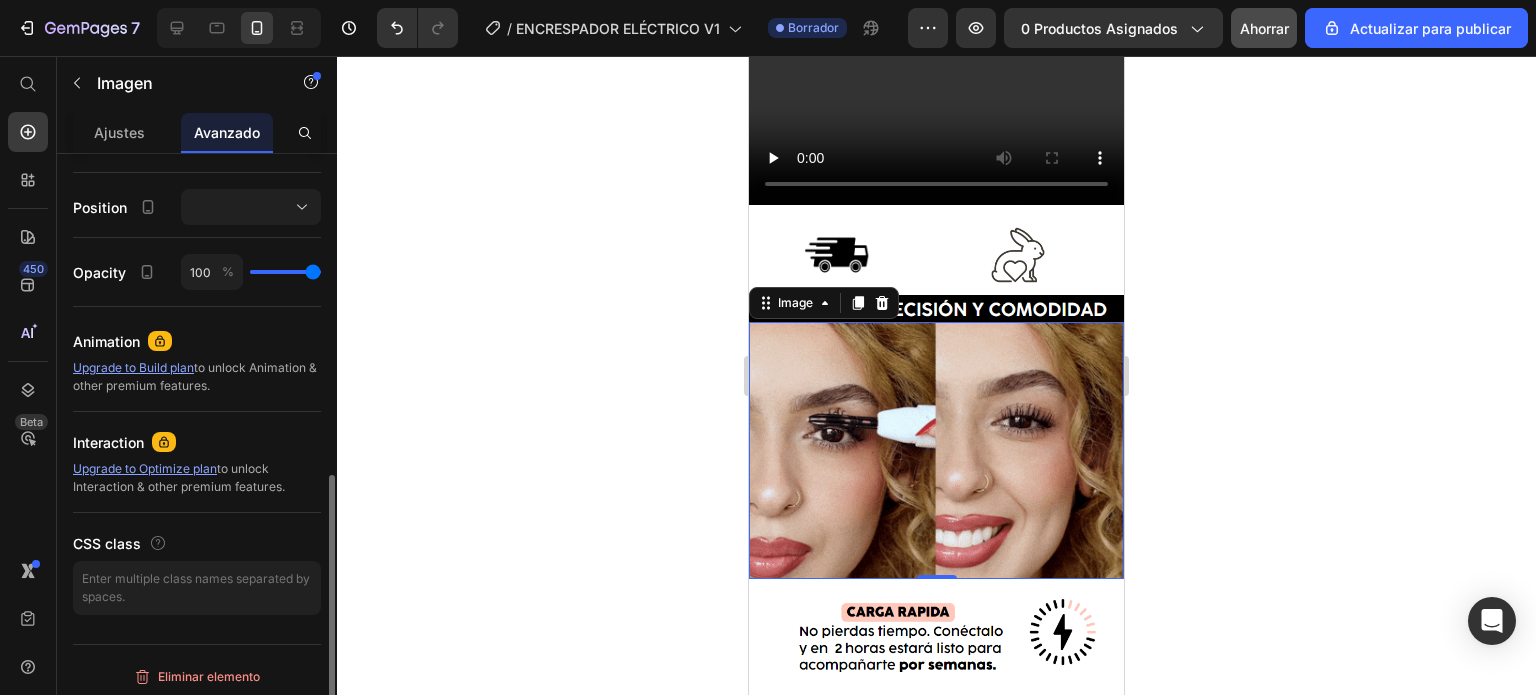 scroll, scrollTop: 0, scrollLeft: 0, axis: both 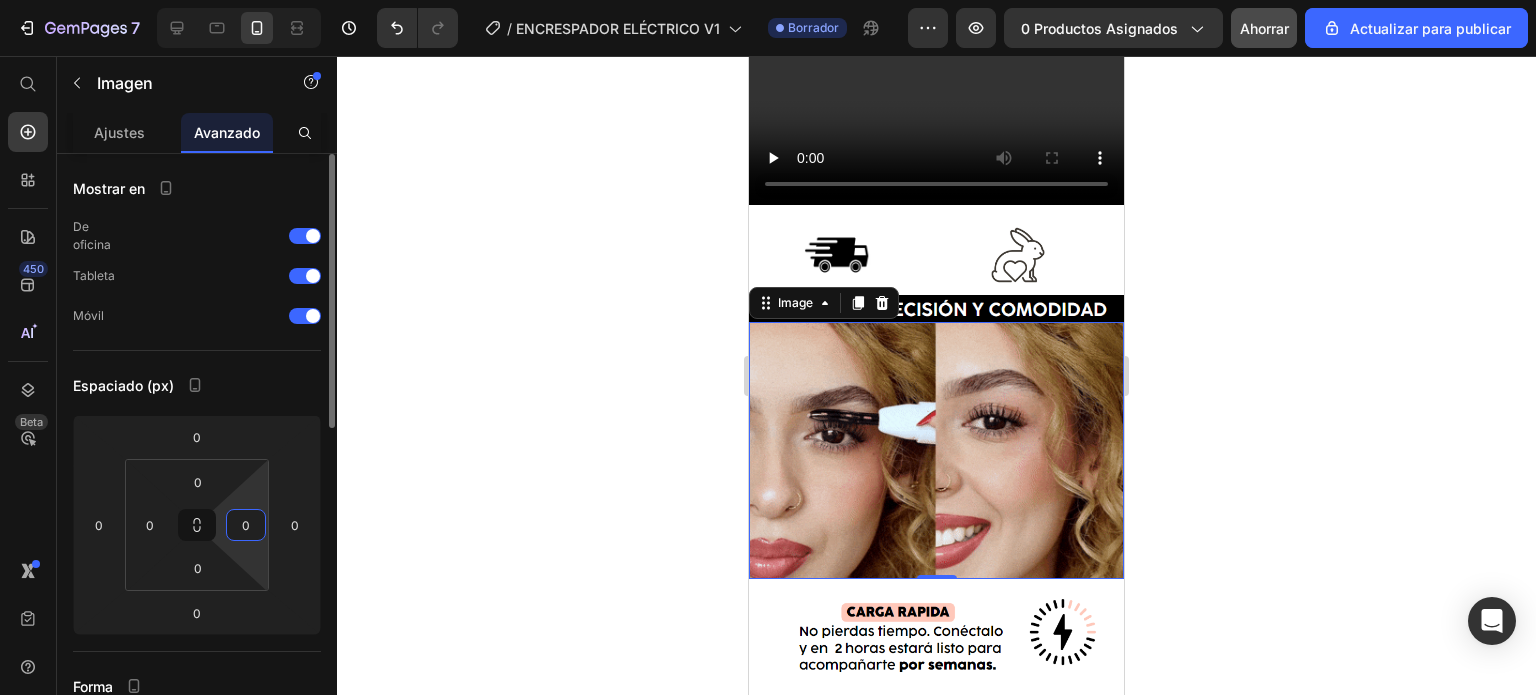 click on "0" at bounding box center [246, 525] 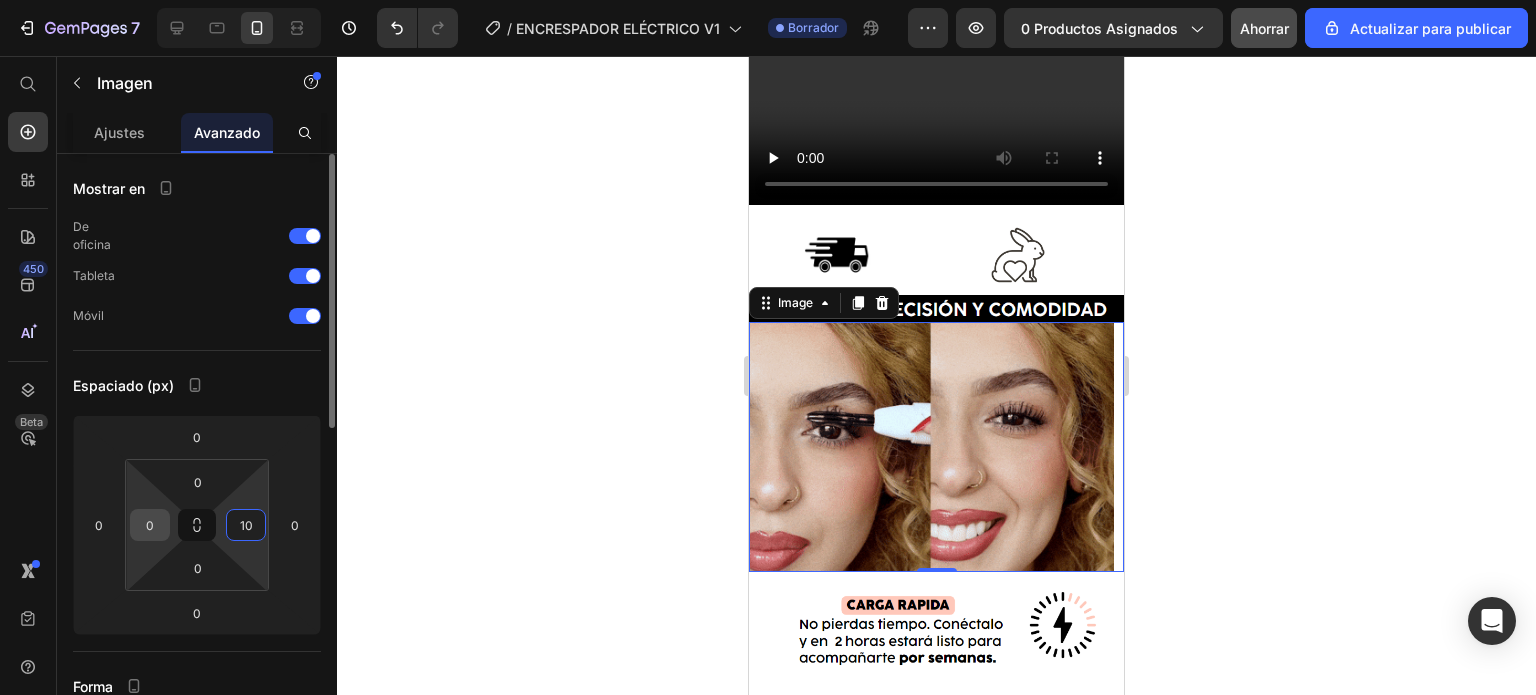 type on "10" 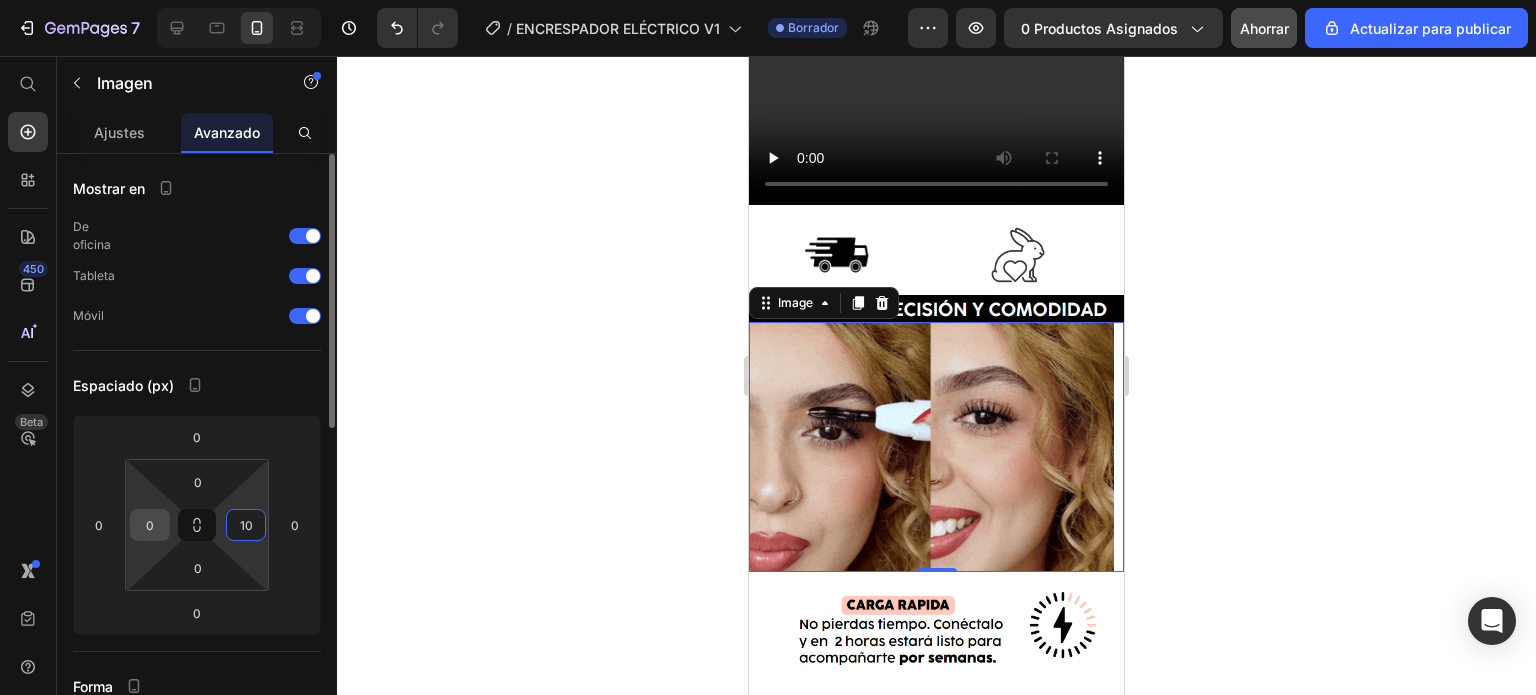 click on "0" at bounding box center (150, 525) 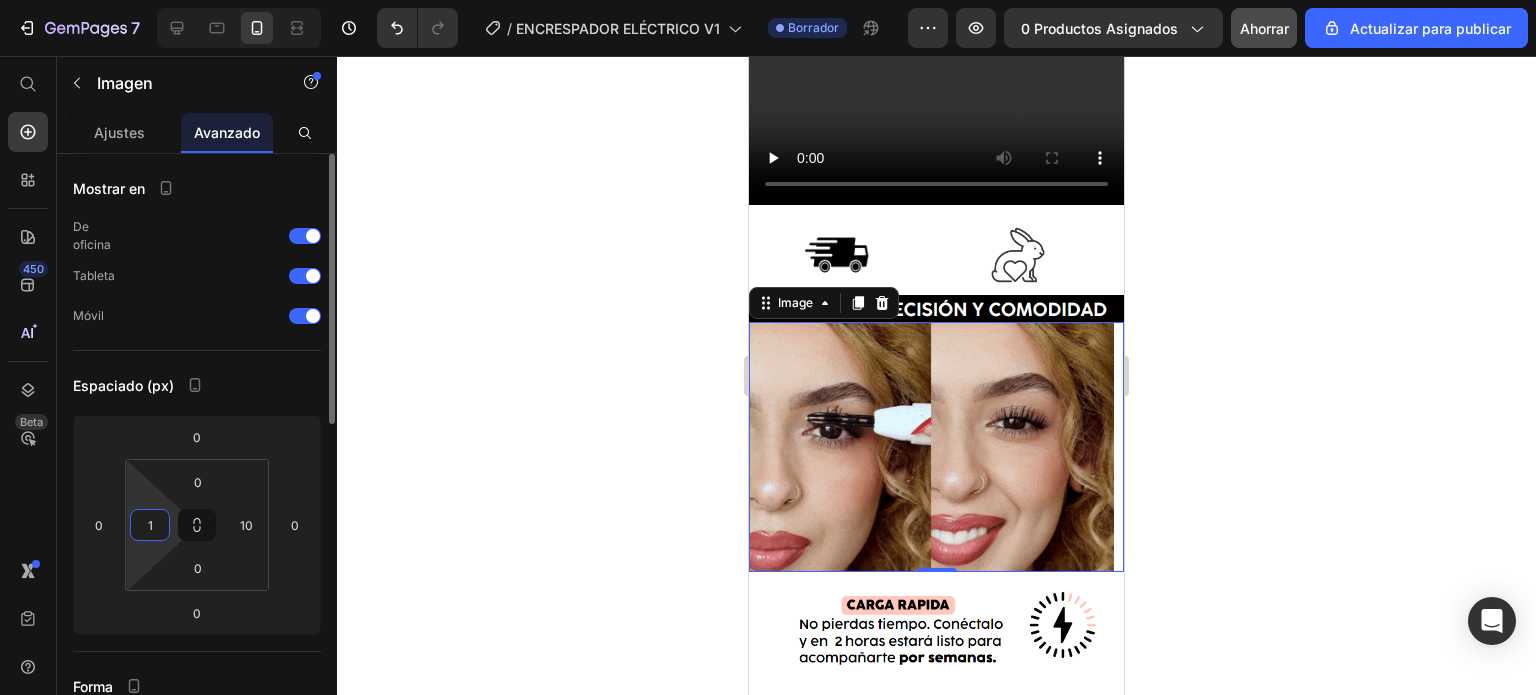 type on "10" 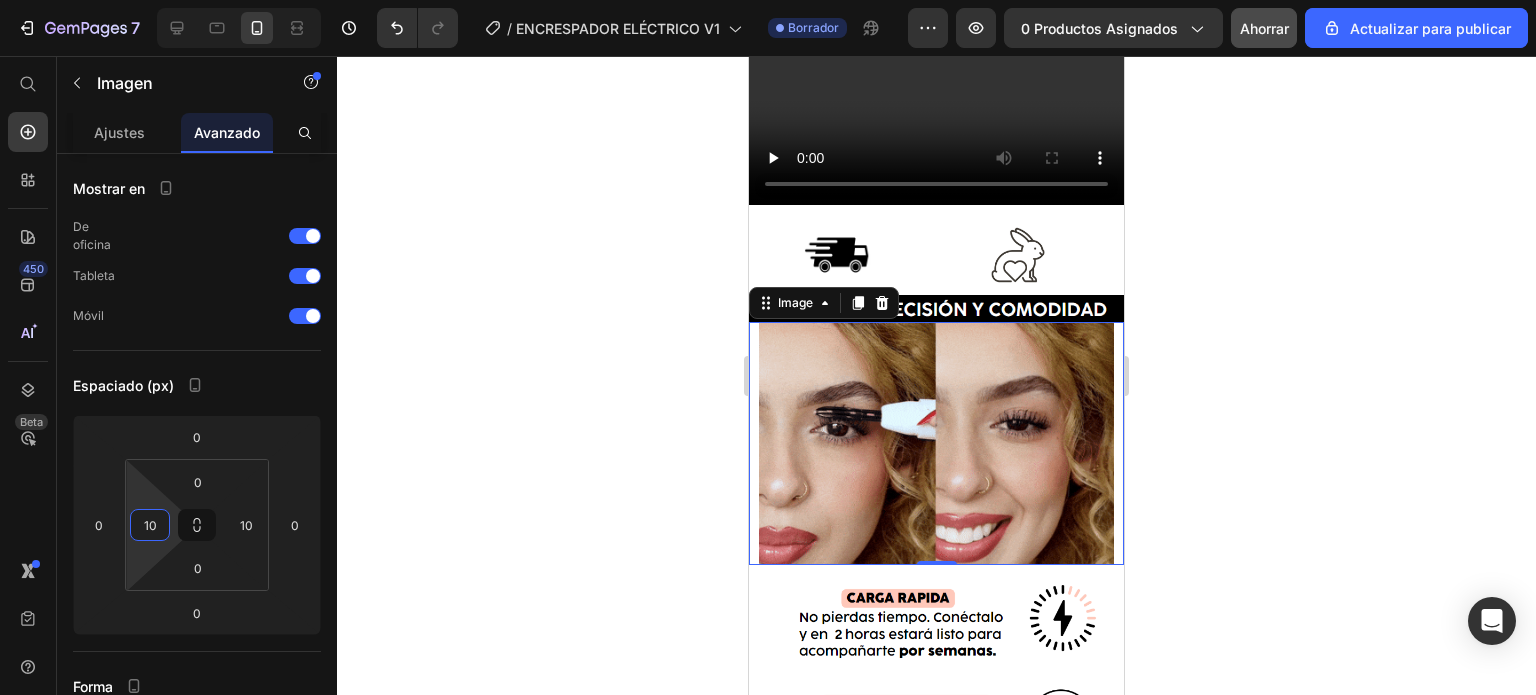 click 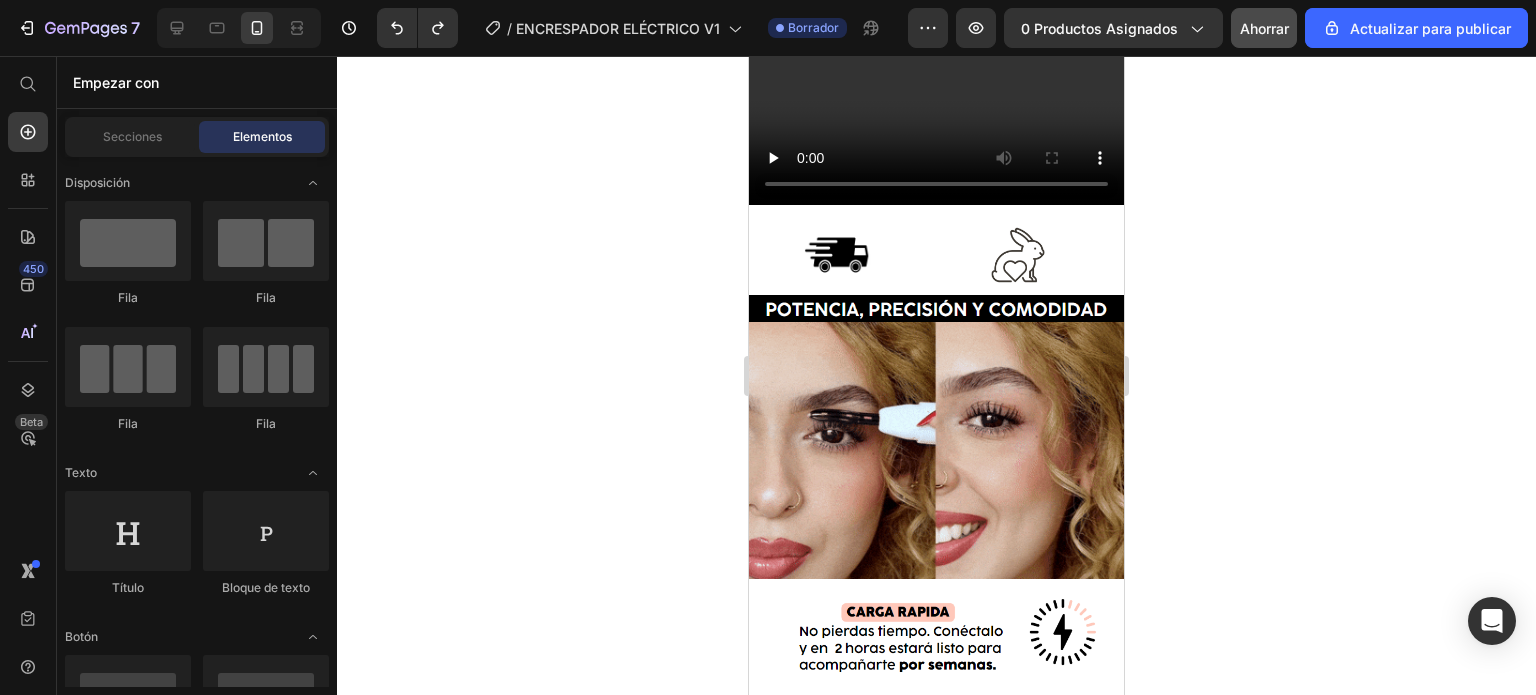 click 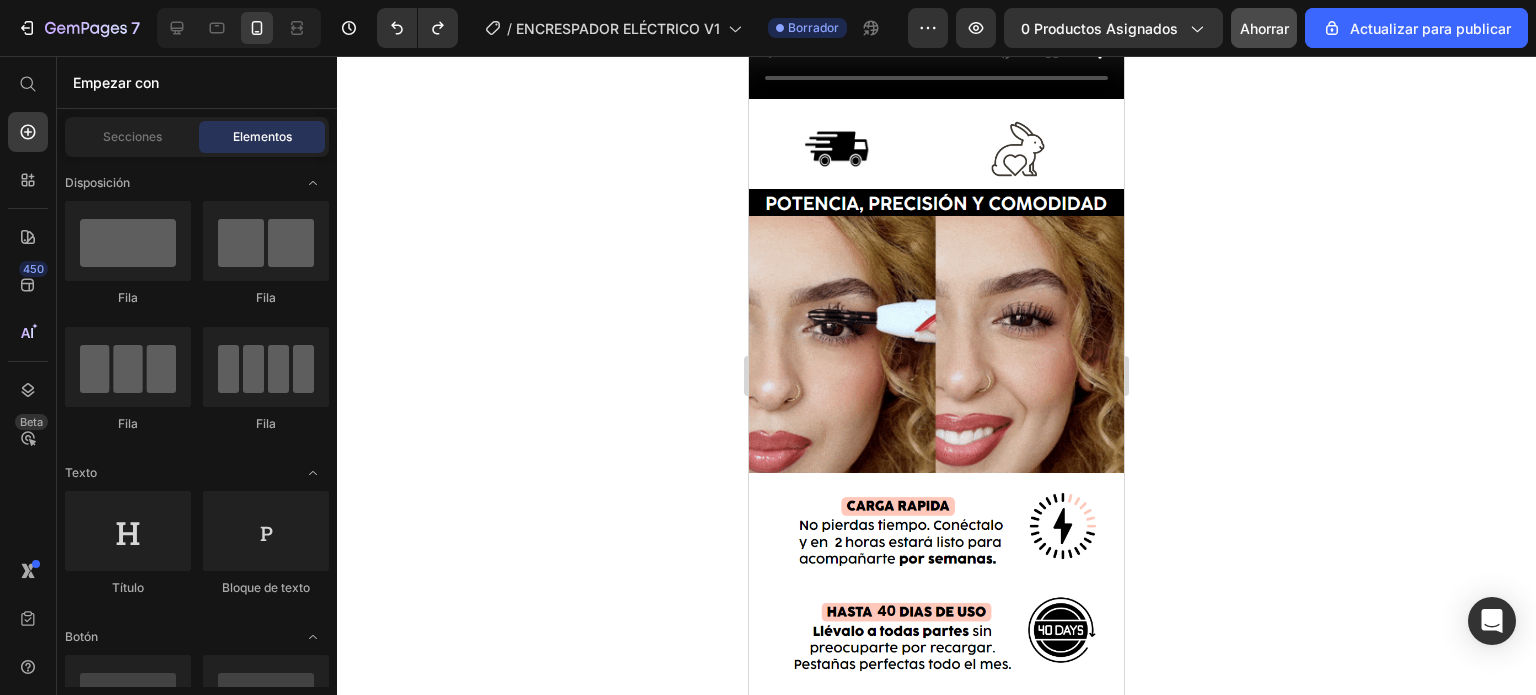 scroll, scrollTop: 2721, scrollLeft: 0, axis: vertical 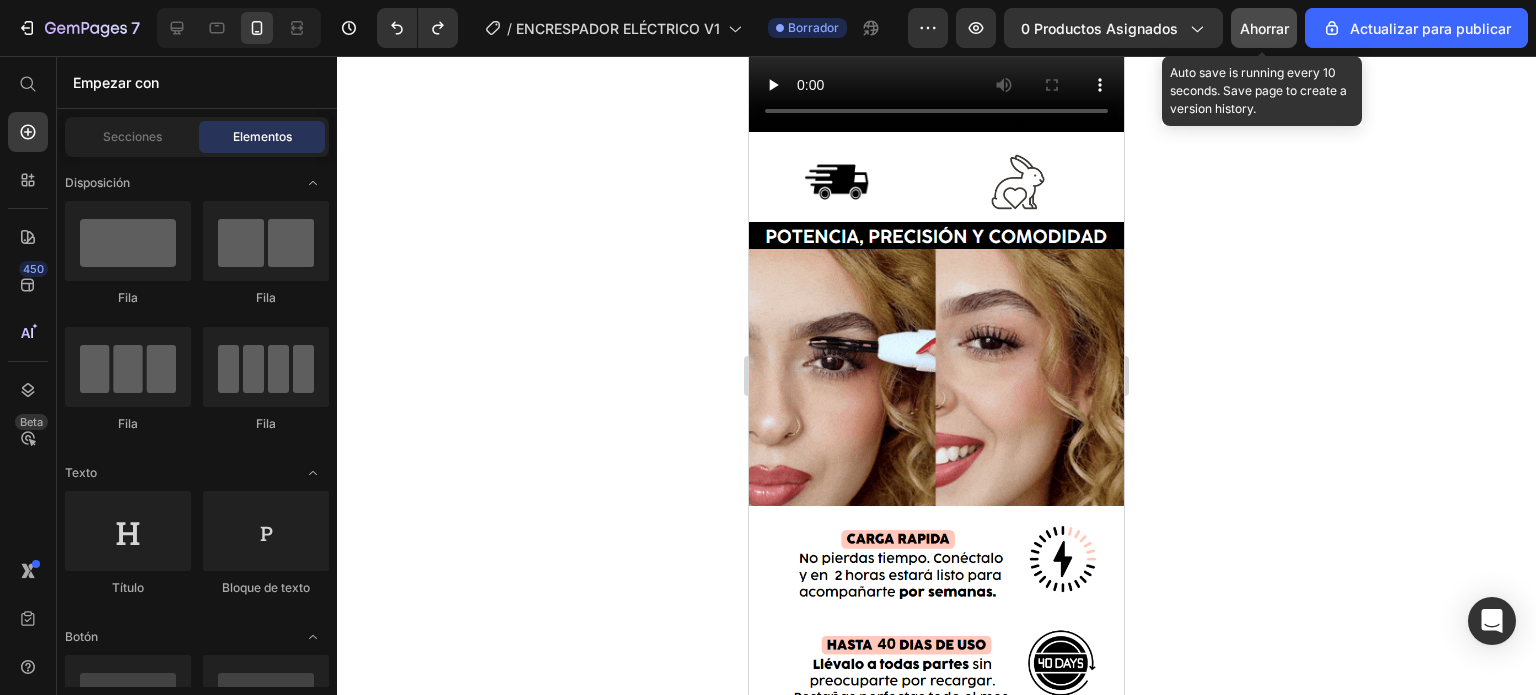 click on "Ahorrar" 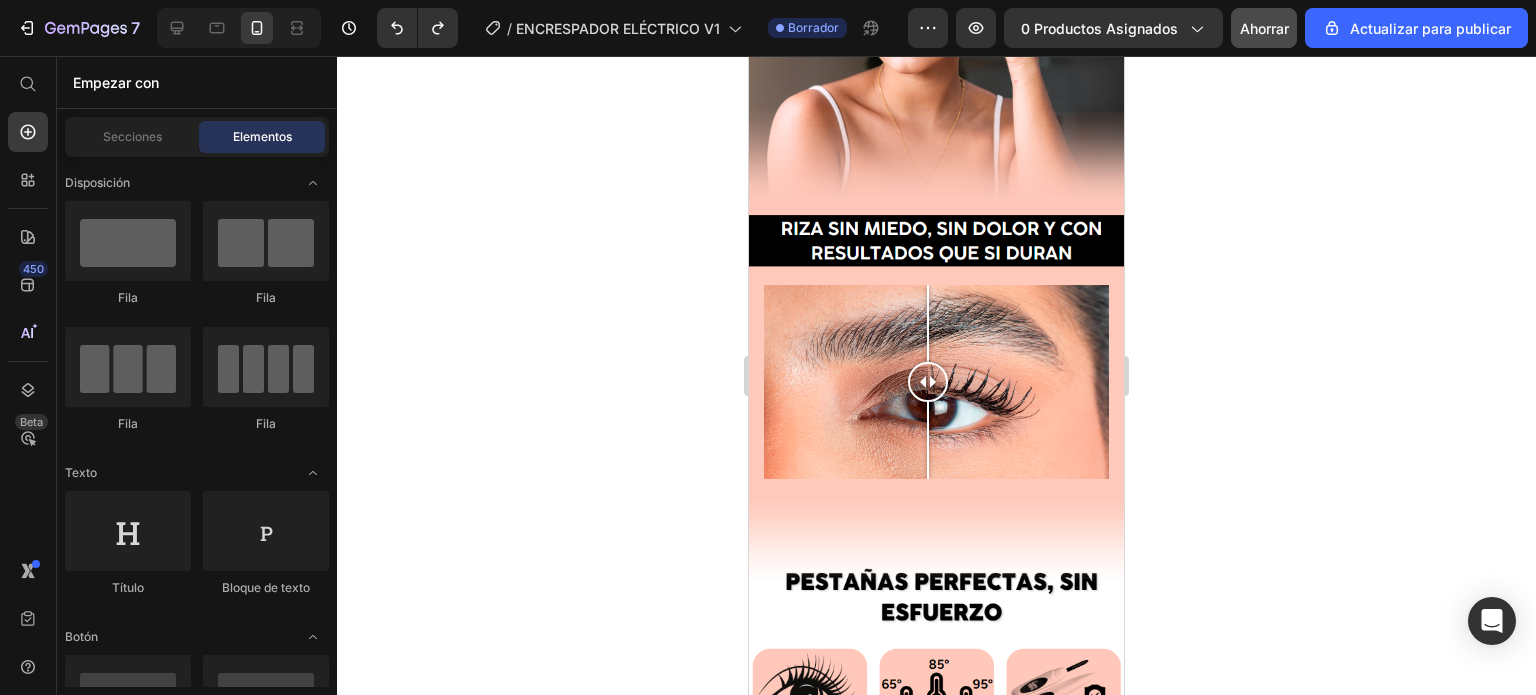 scroll, scrollTop: 212, scrollLeft: 0, axis: vertical 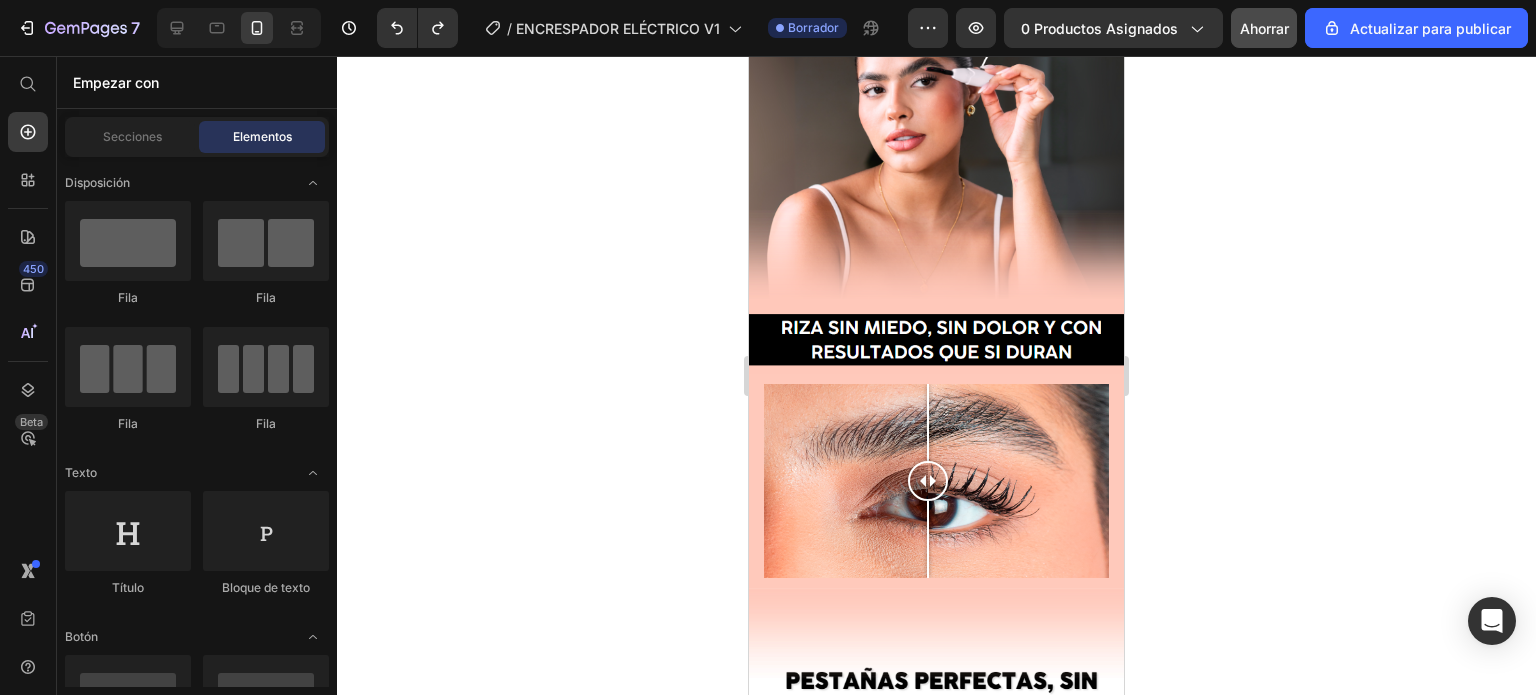 drag, startPoint x: 1117, startPoint y: 354, endPoint x: 1885, endPoint y: 213, distance: 780.8361 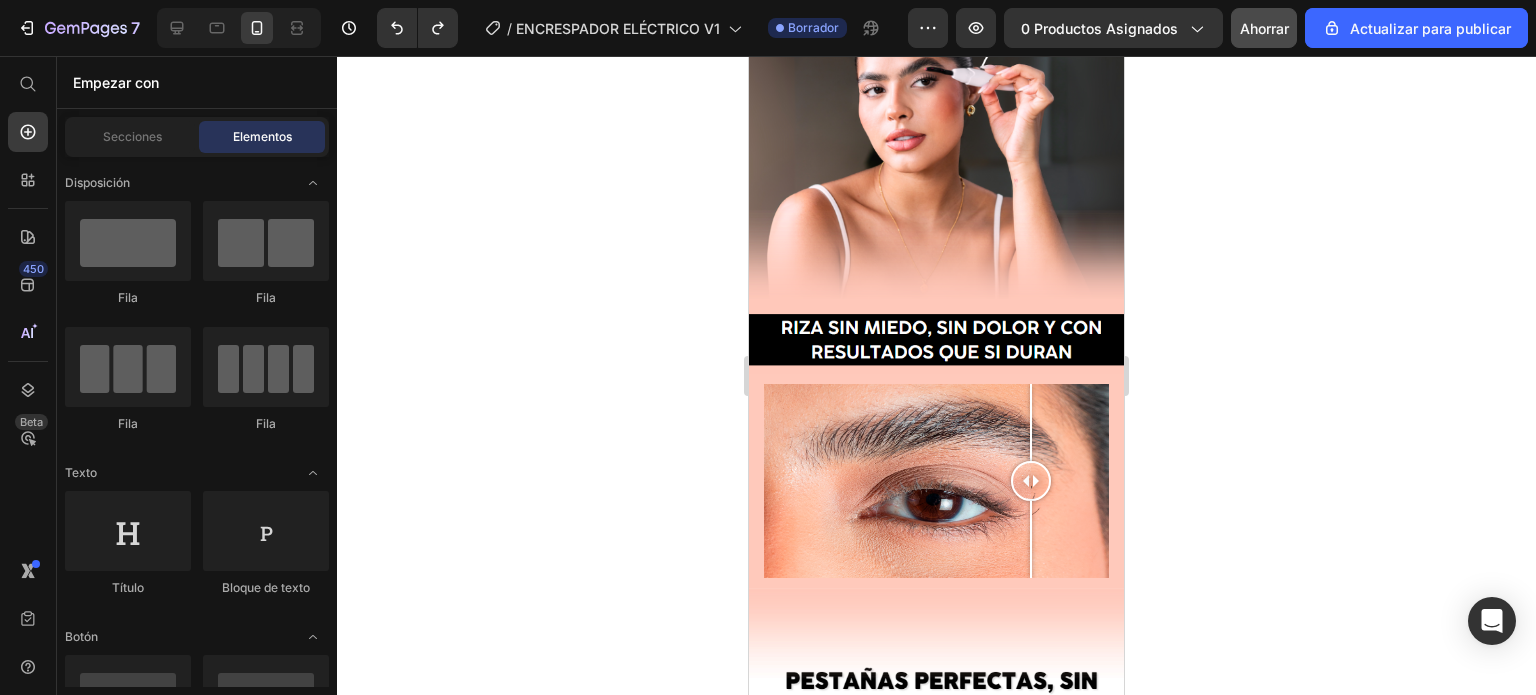 drag, startPoint x: 176, startPoint y: 399, endPoint x: 1310, endPoint y: 436, distance: 1134.6035 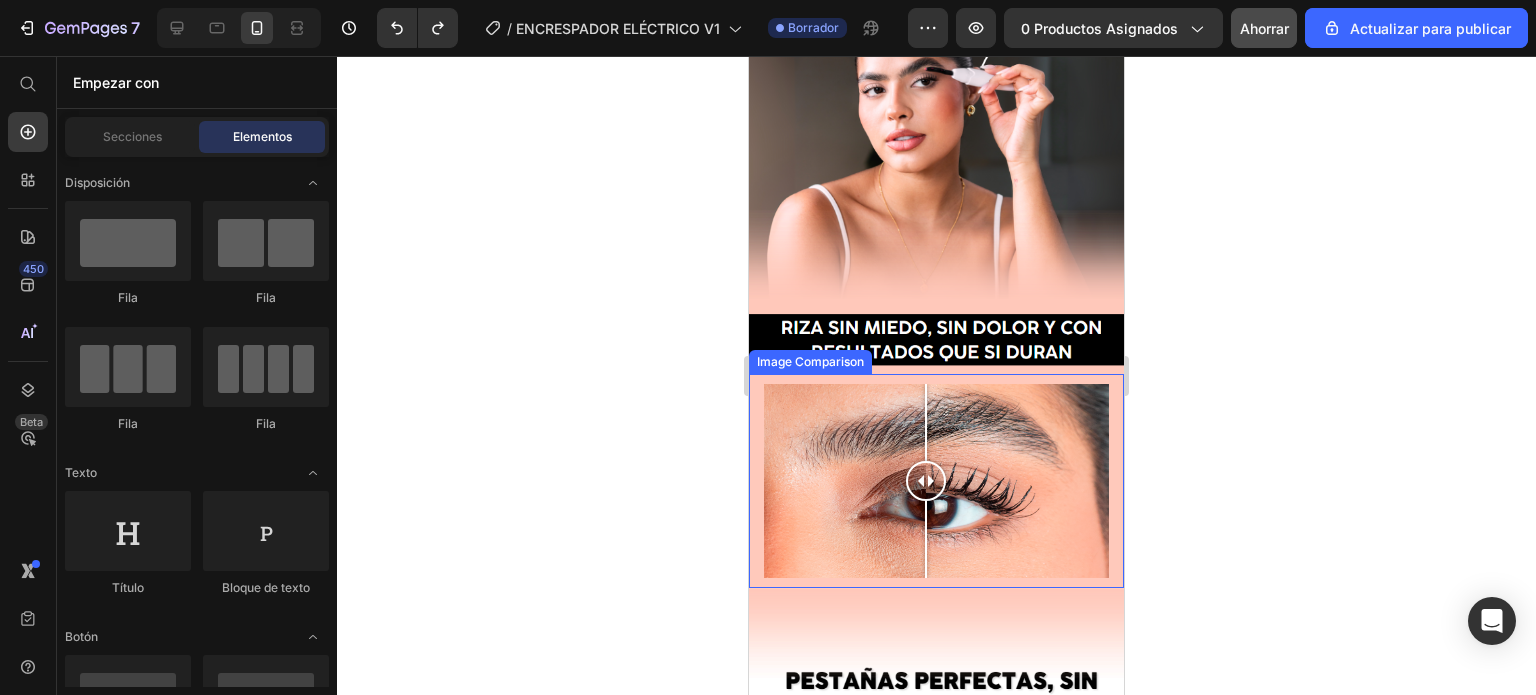 click at bounding box center [926, 481] 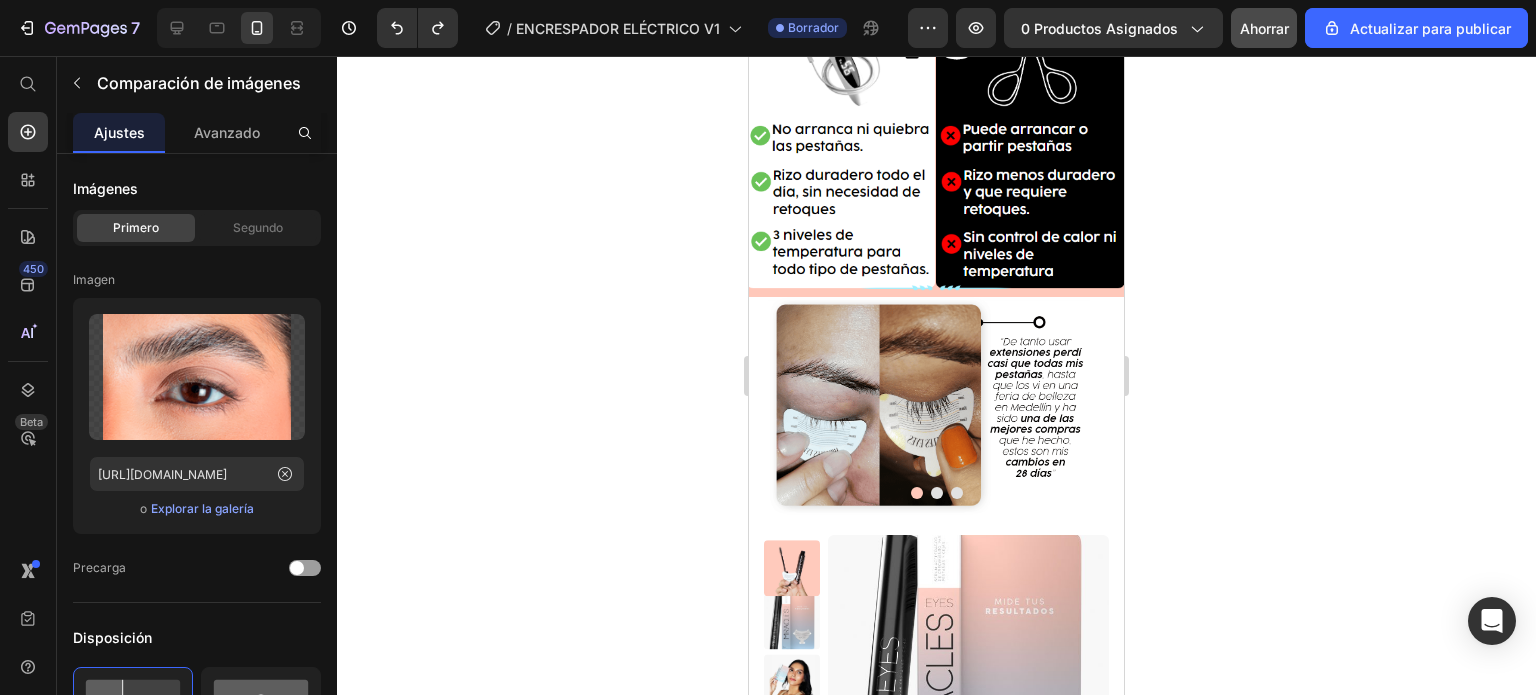scroll, scrollTop: 4100, scrollLeft: 0, axis: vertical 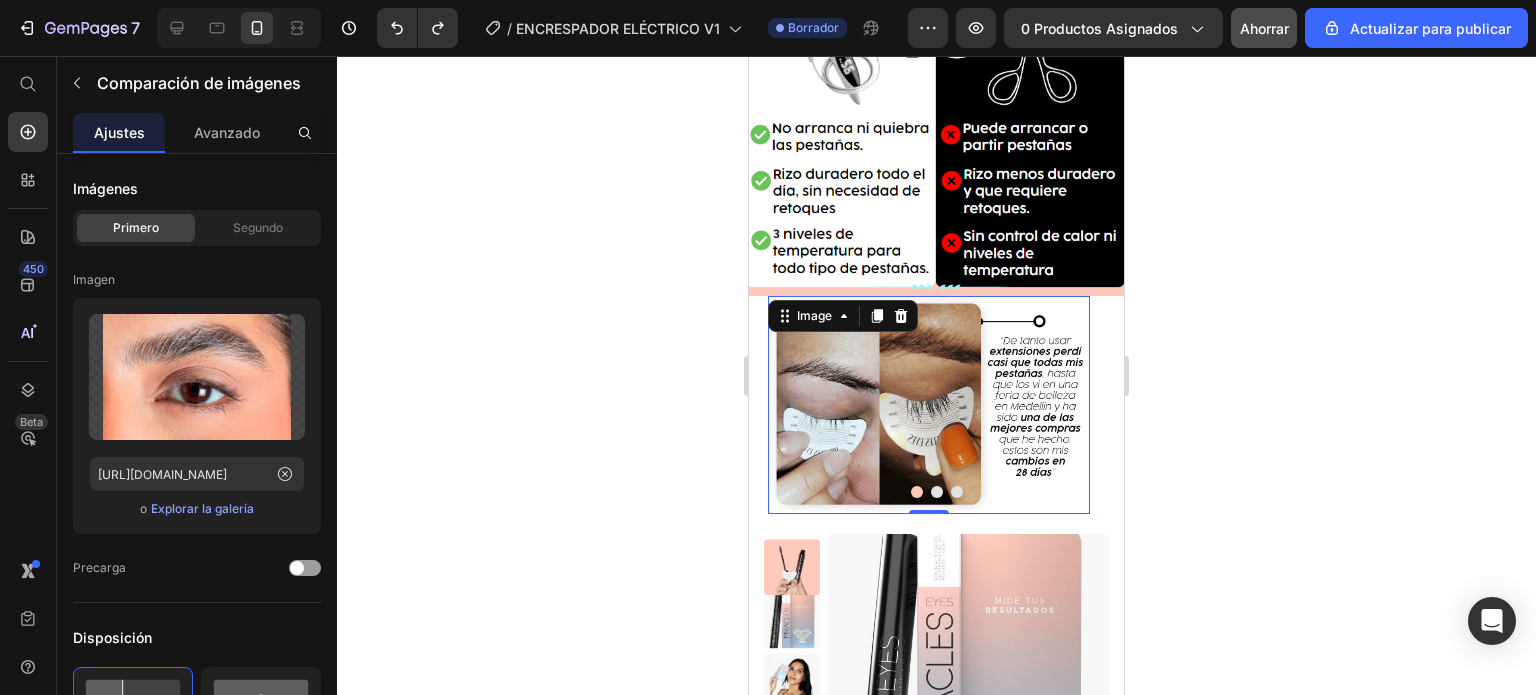 click at bounding box center [929, 405] 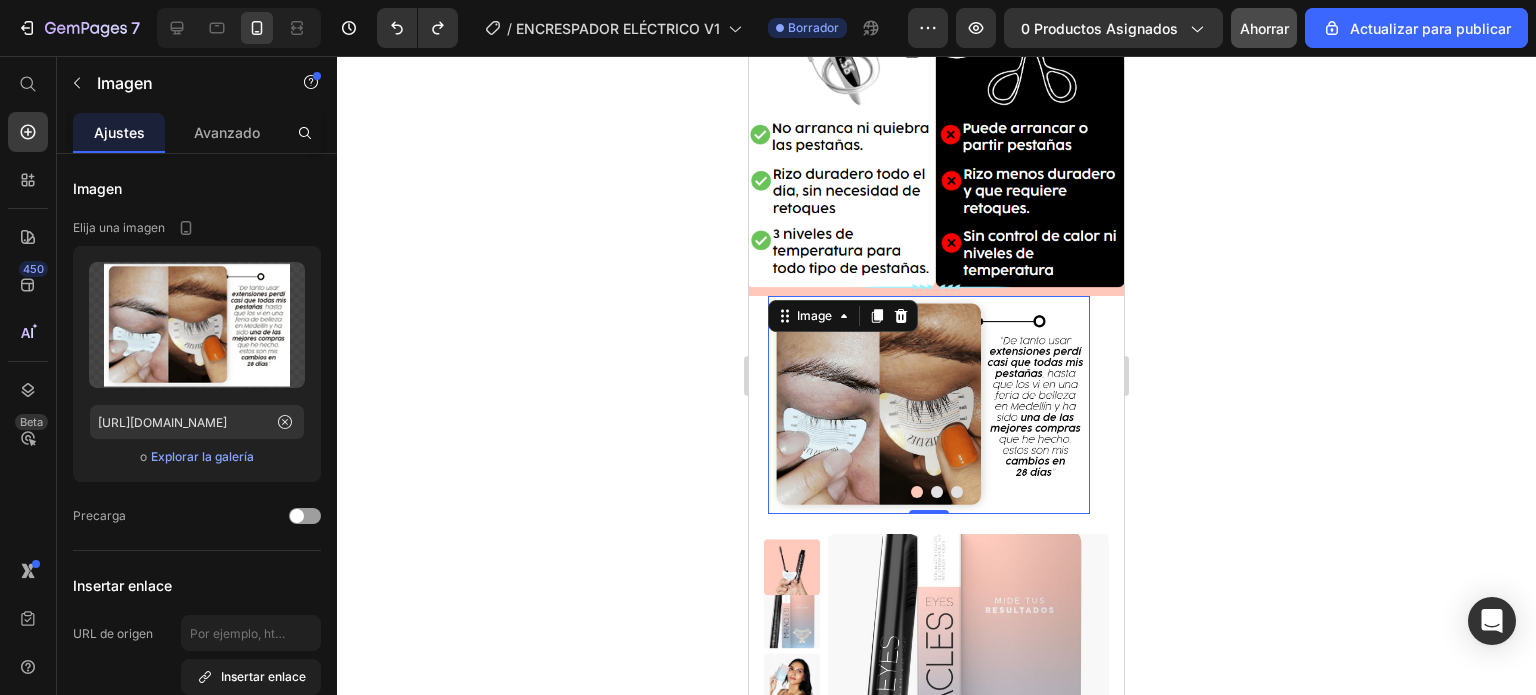 click 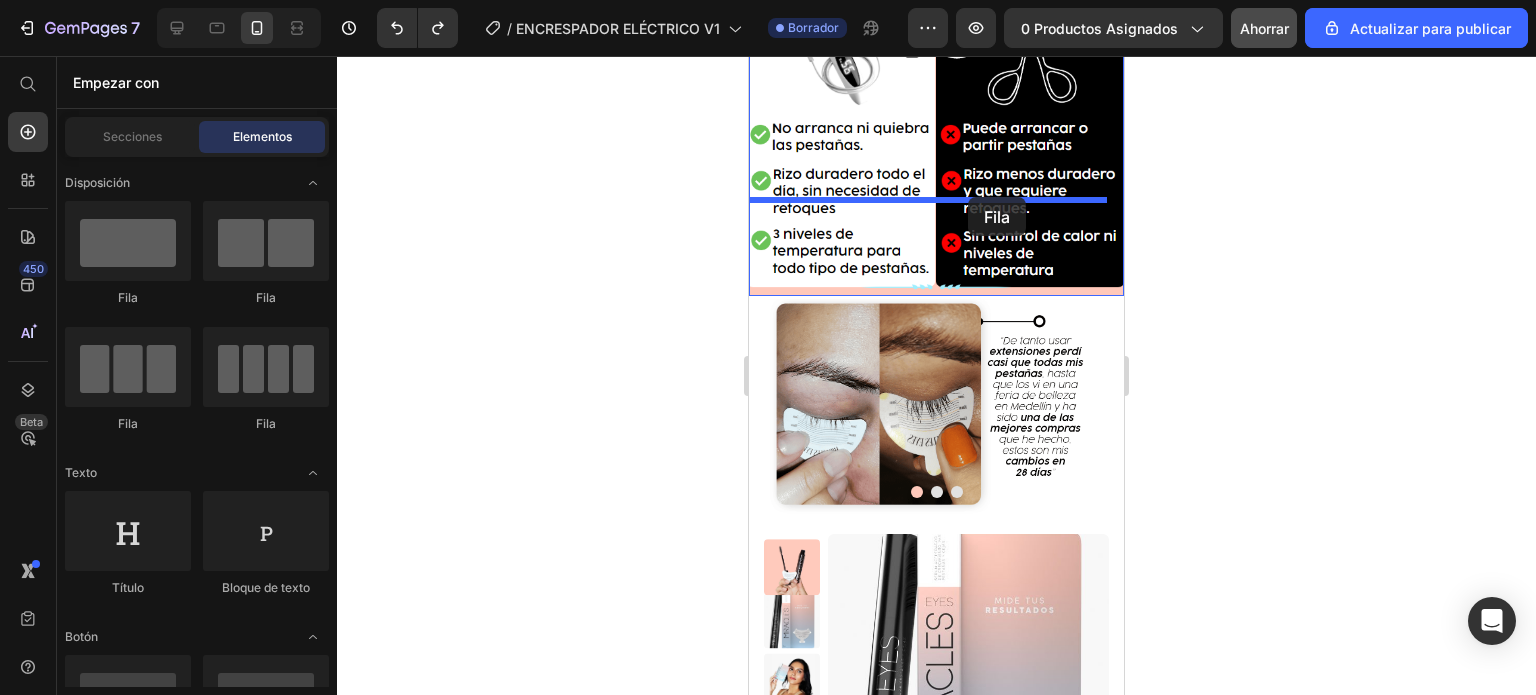 drag, startPoint x: 893, startPoint y: 313, endPoint x: 968, endPoint y: 197, distance: 138.13399 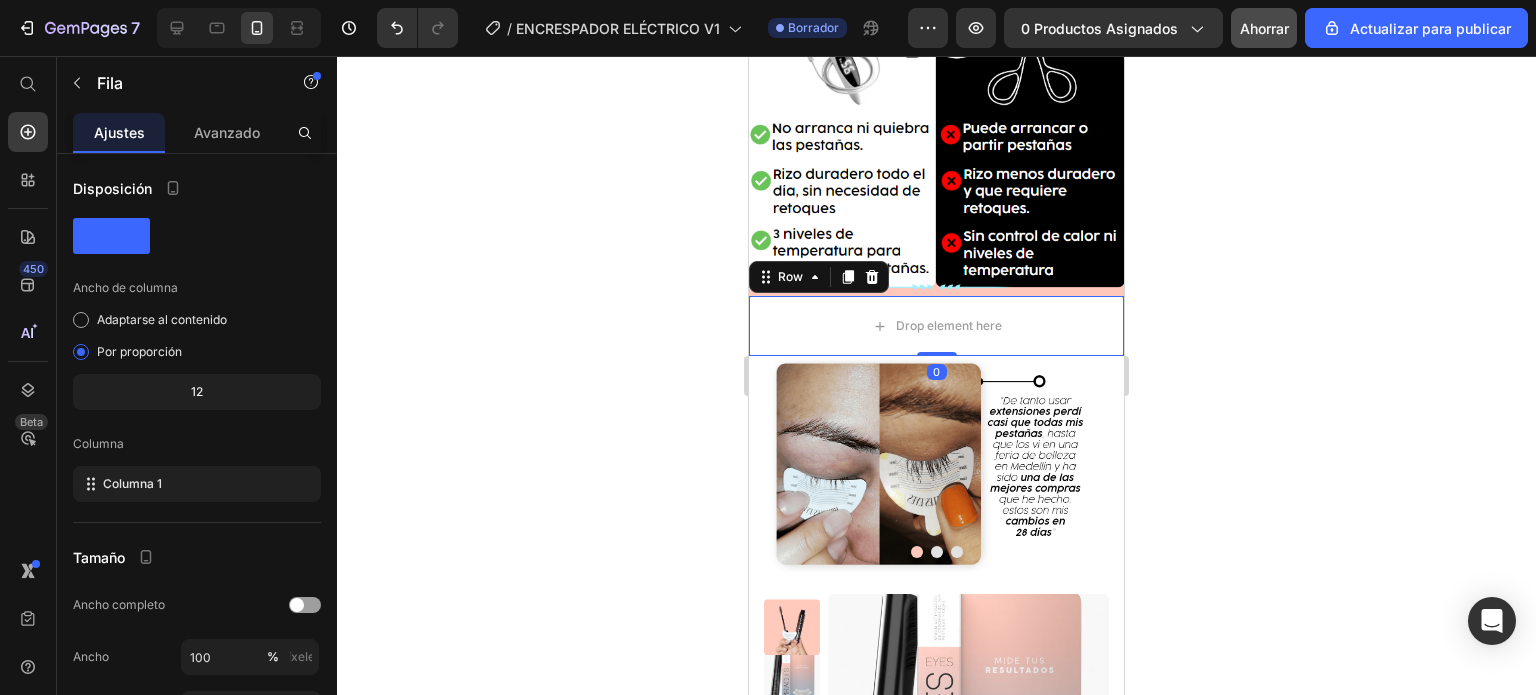 click 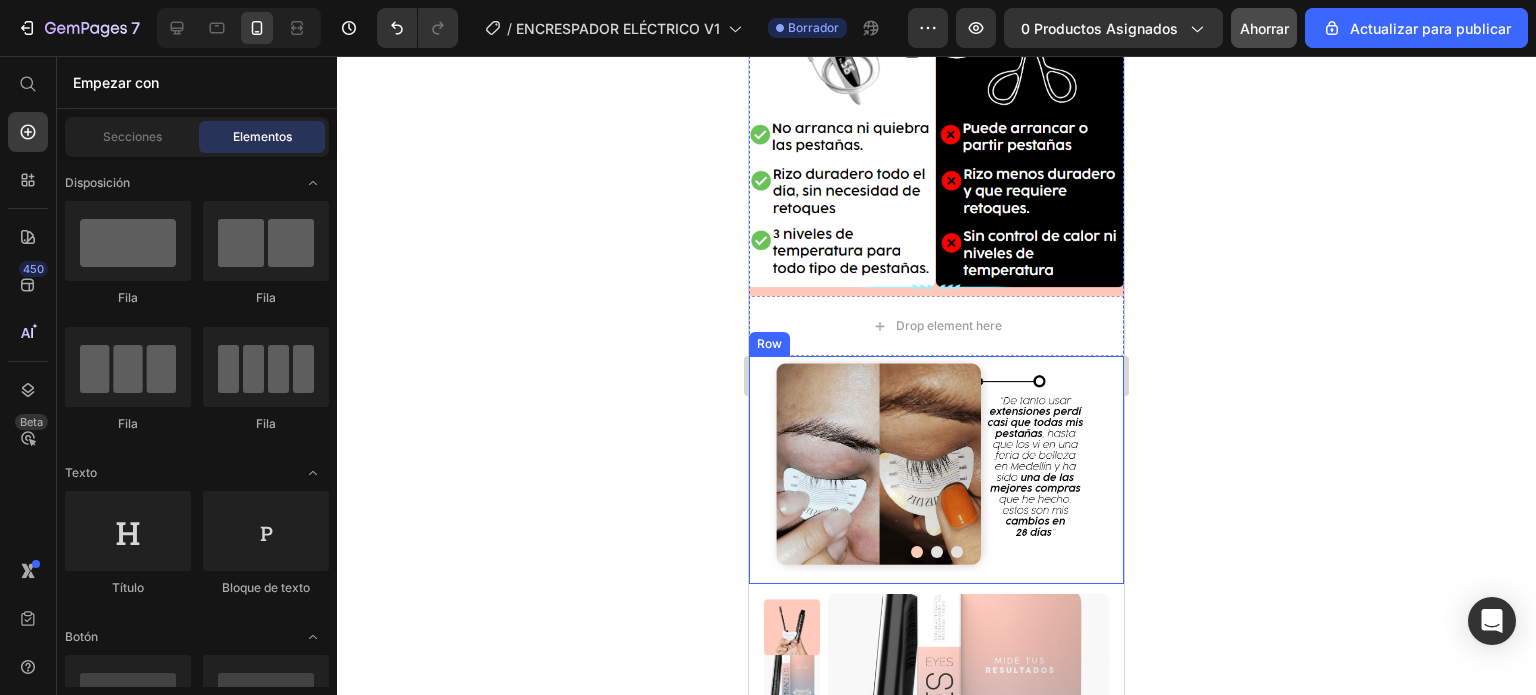 click 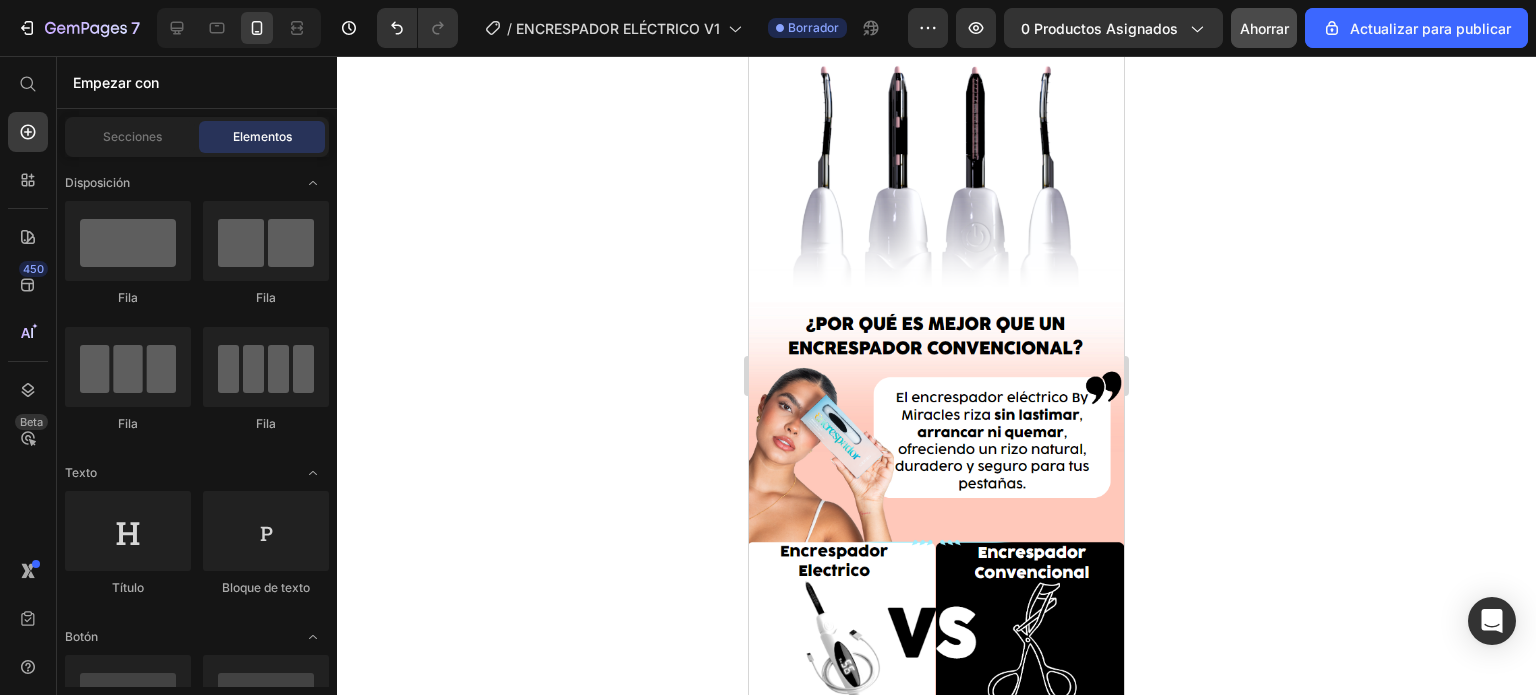 scroll, scrollTop: 3500, scrollLeft: 0, axis: vertical 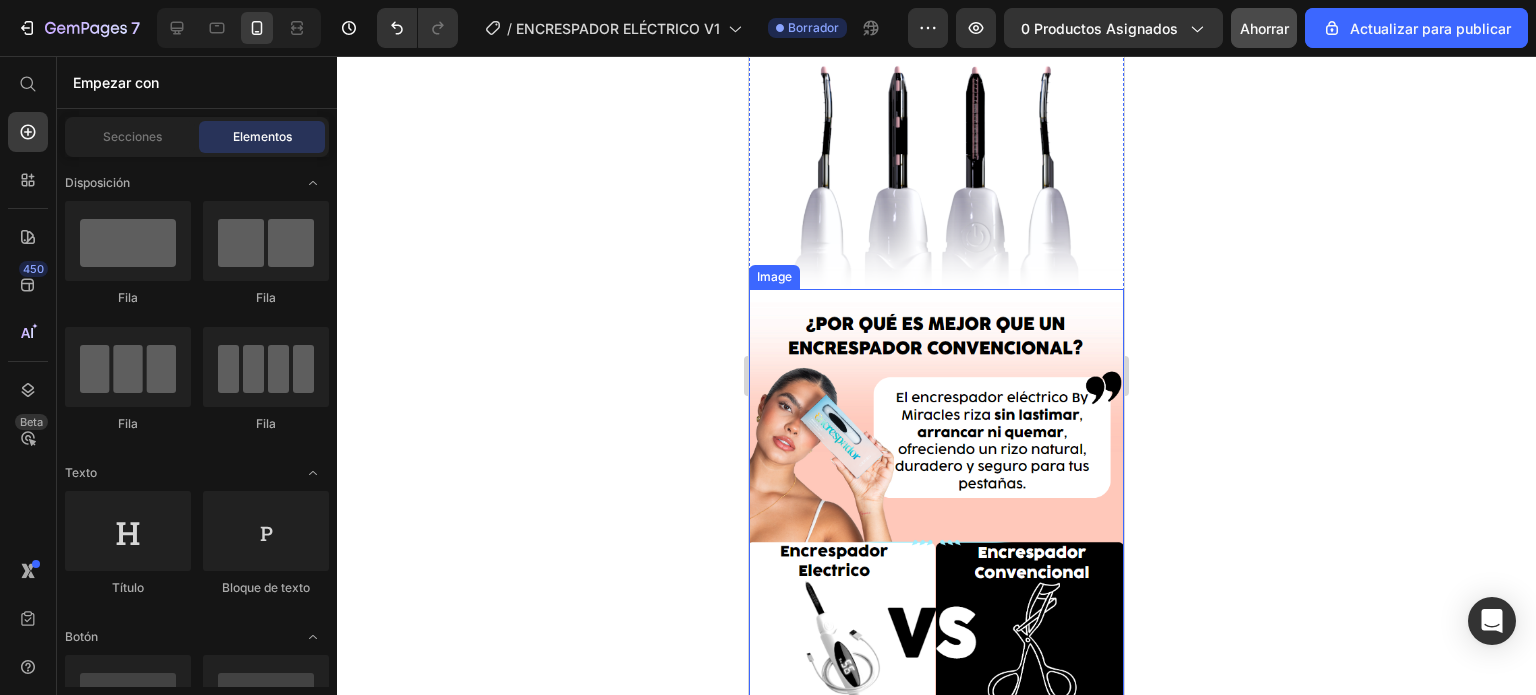 click at bounding box center (936, 593) 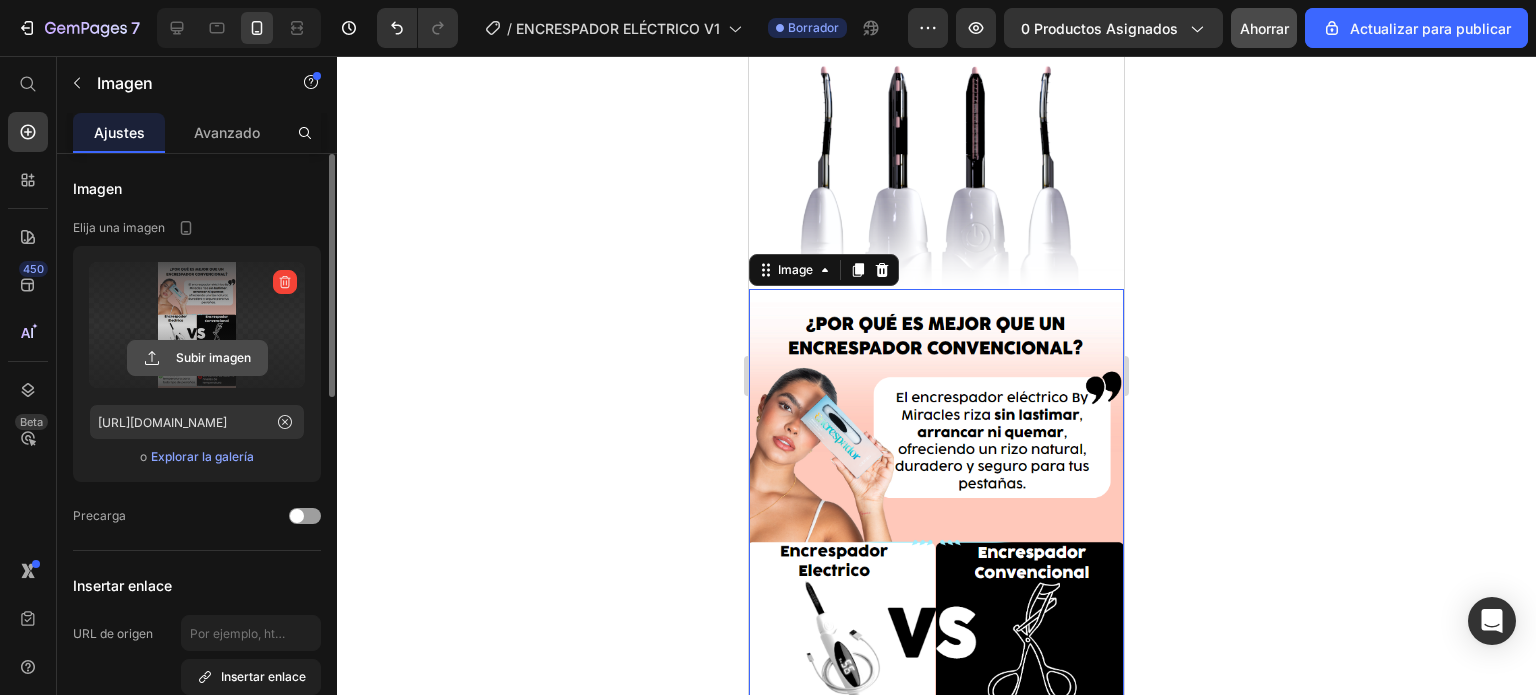 click 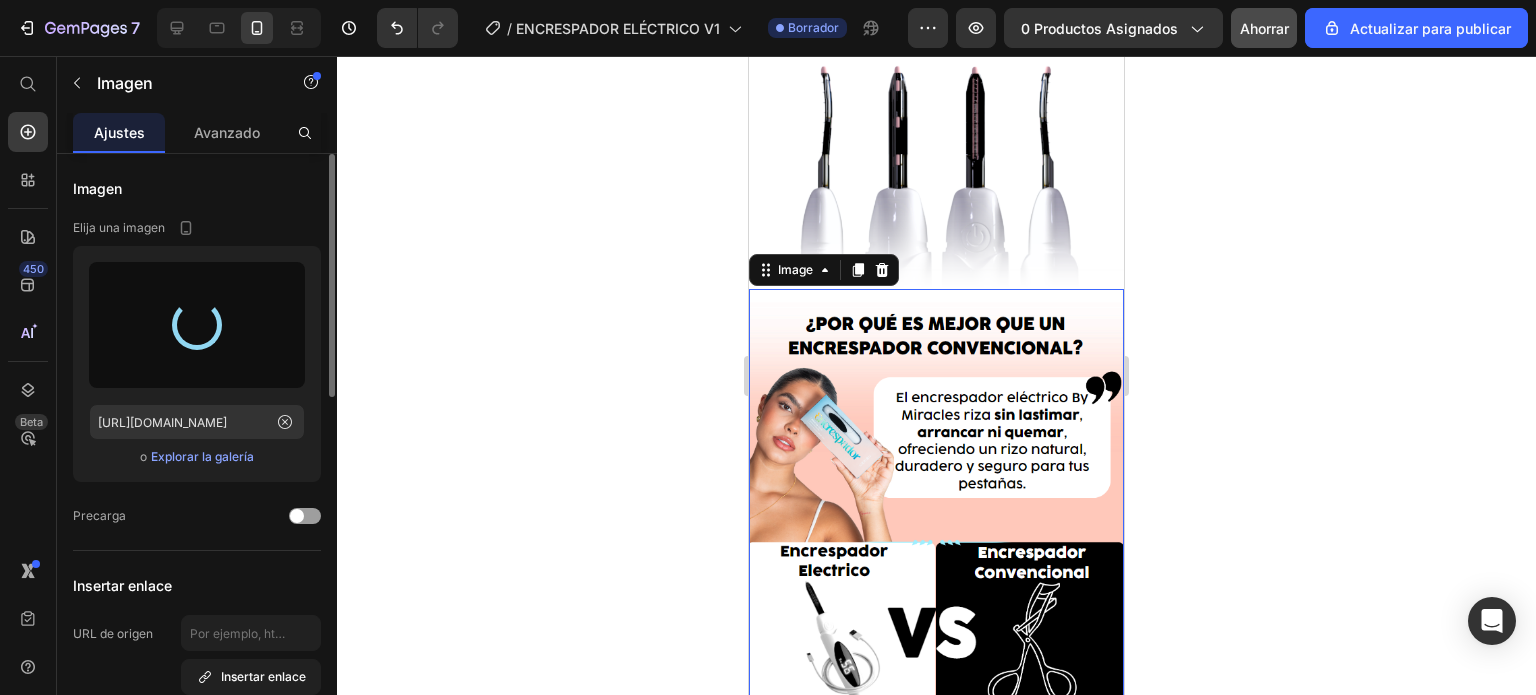 type on "https://cdn.shopify.com/s/files/1/0777/2654/8279/files/gempages_519032811882021678-5cb756a1-4c77-46ef-abcf-2dee5e187a72.png" 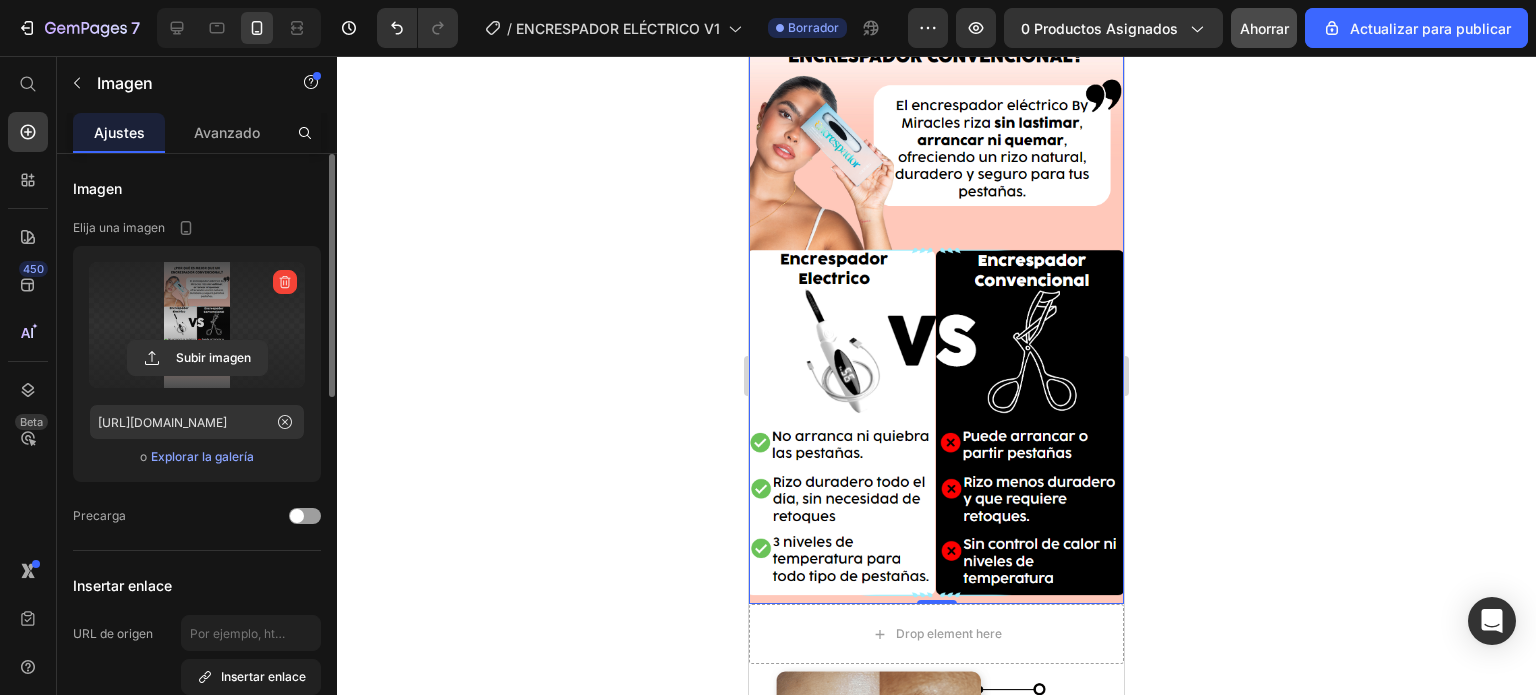 scroll, scrollTop: 3800, scrollLeft: 0, axis: vertical 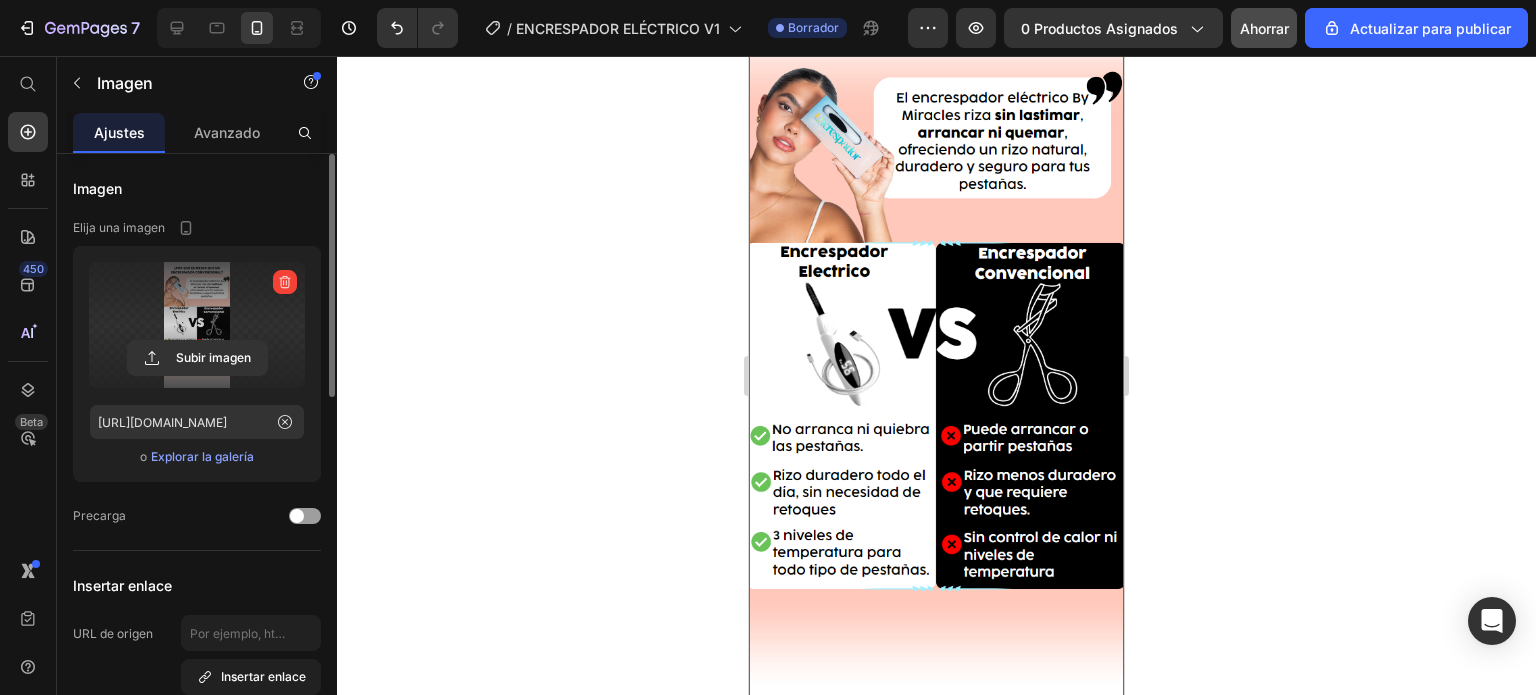 click 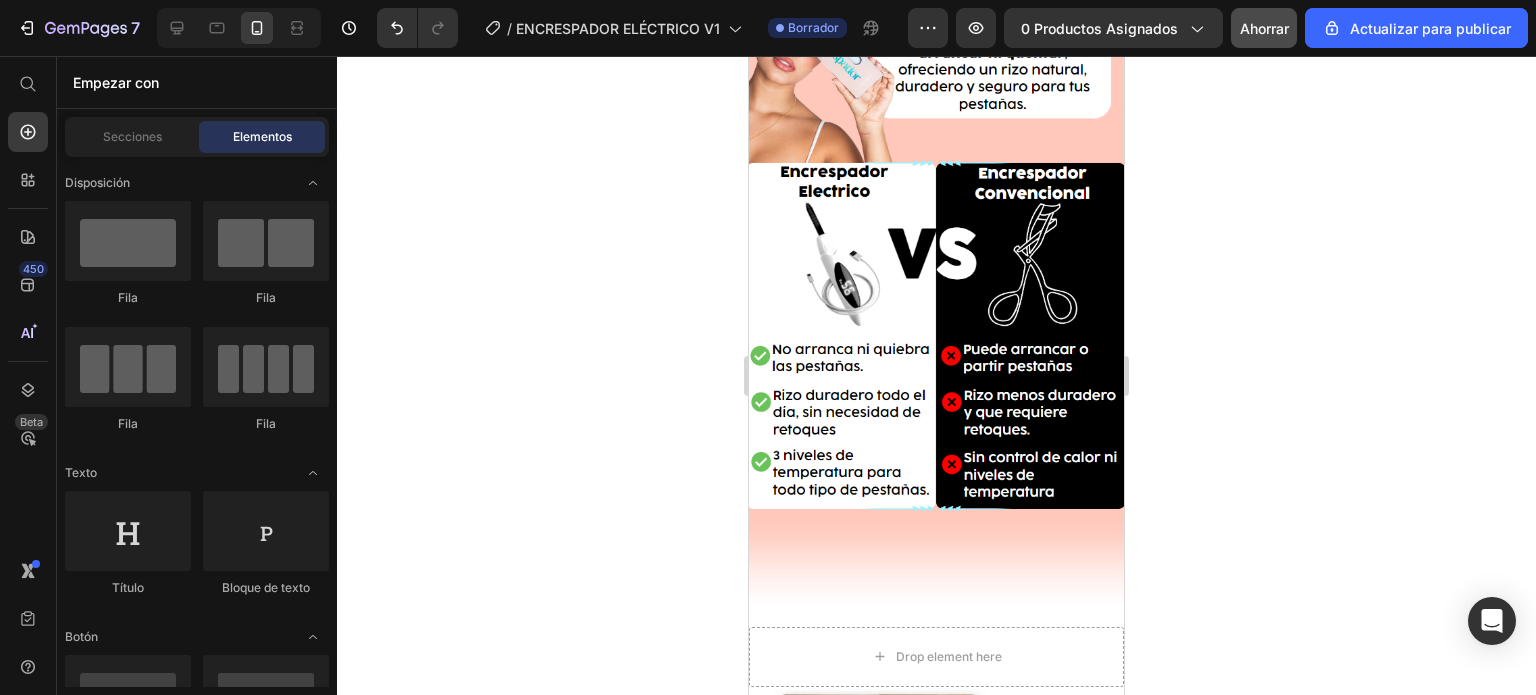 scroll, scrollTop: 3872, scrollLeft: 0, axis: vertical 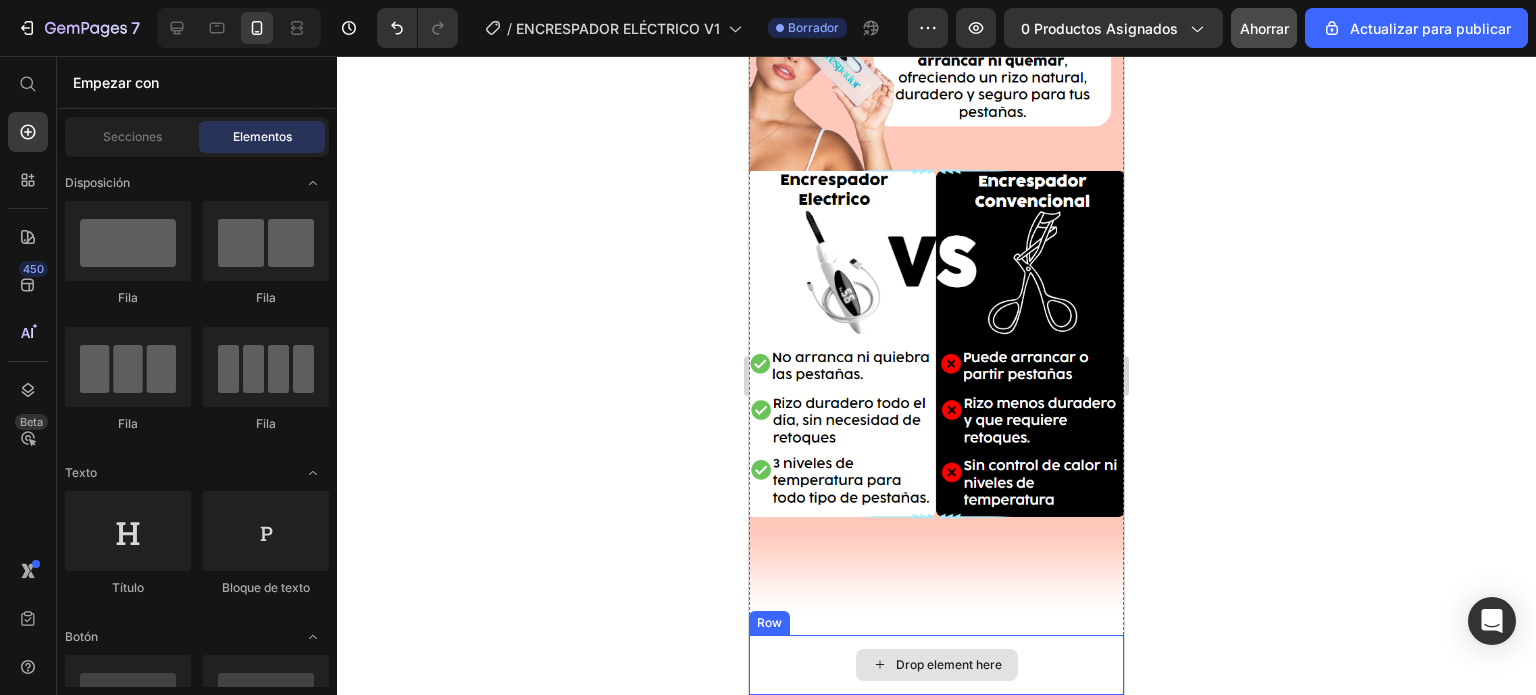 click on "Drop element here" at bounding box center (936, 665) 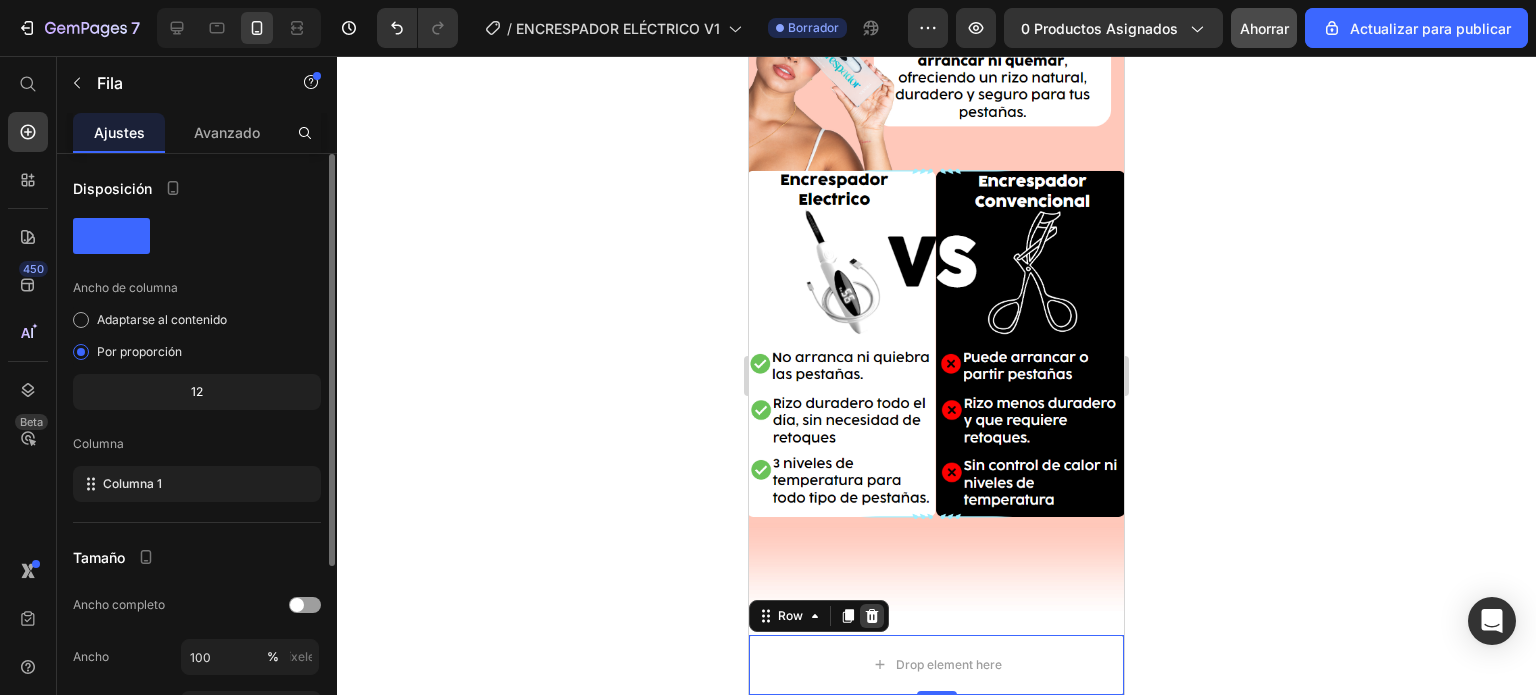 click 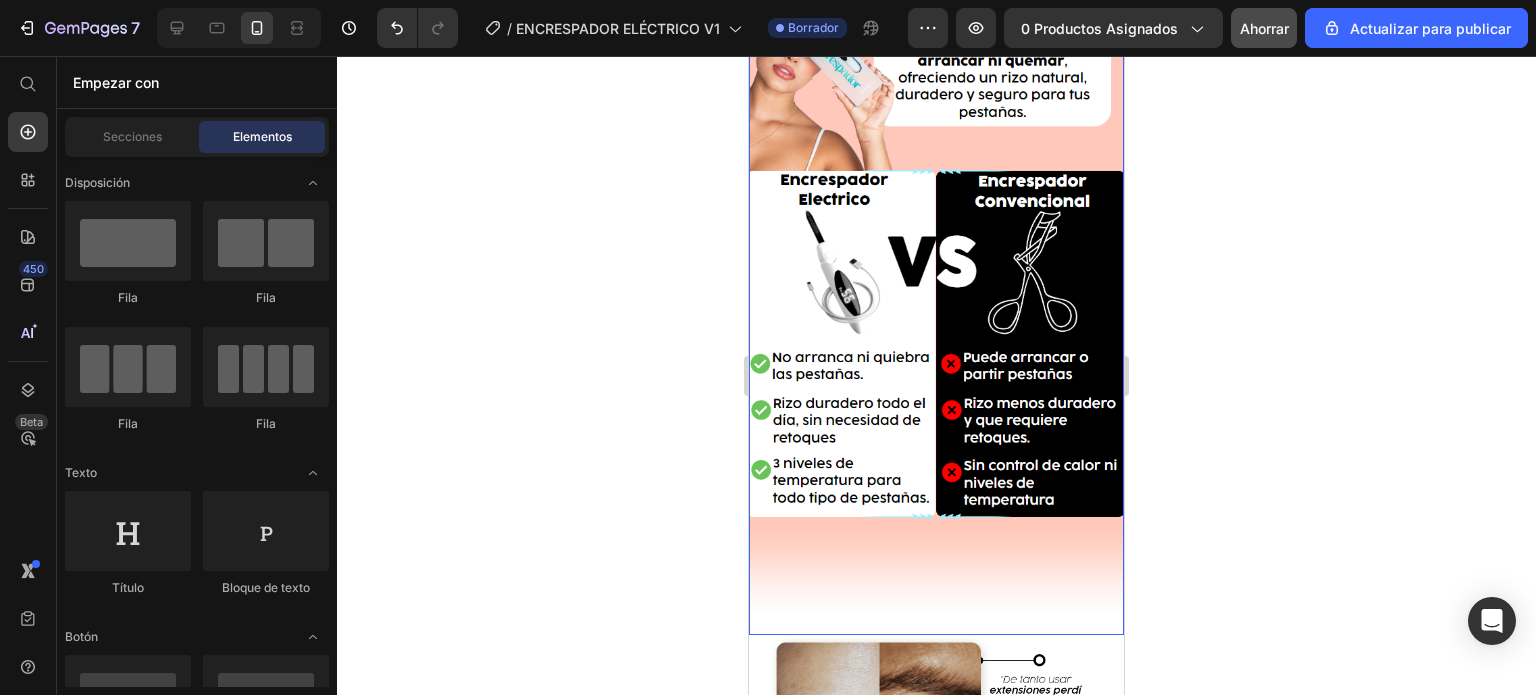 click at bounding box center [936, 276] 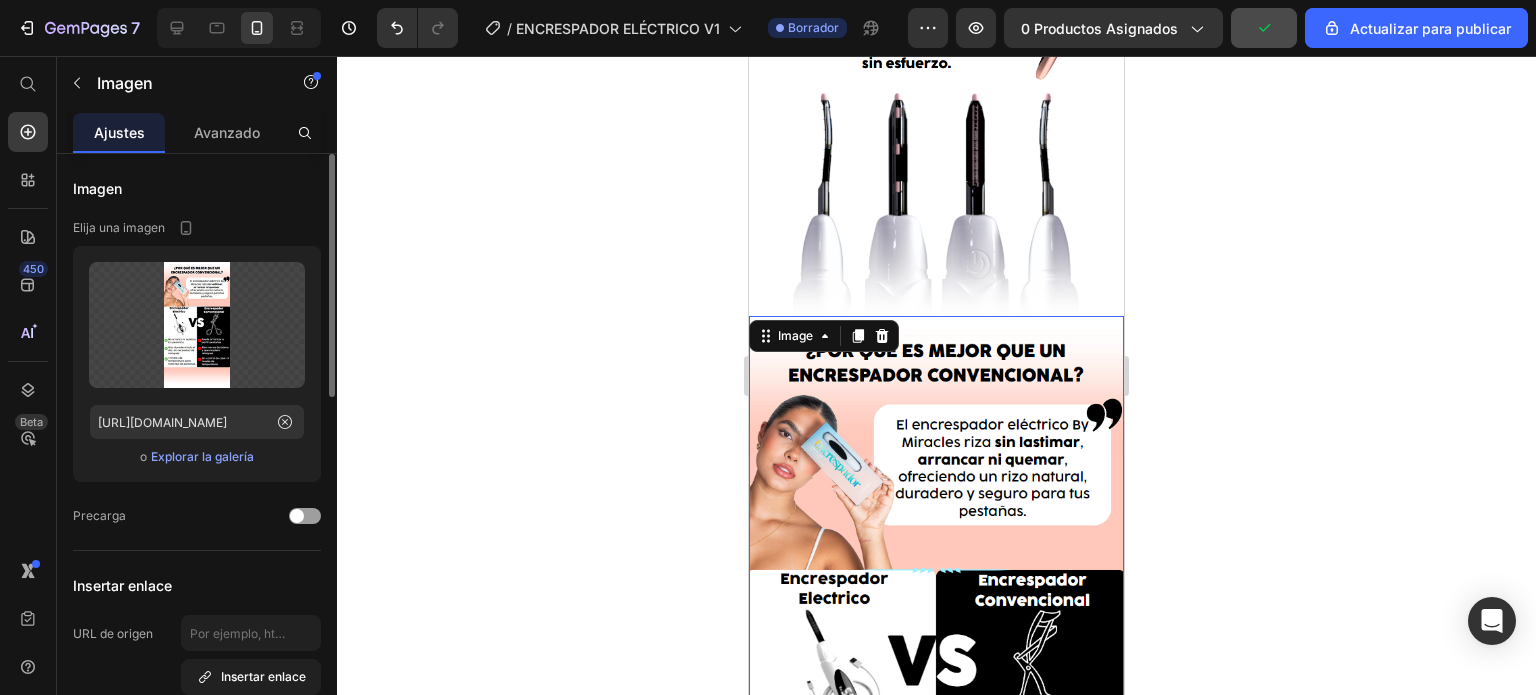 scroll, scrollTop: 3472, scrollLeft: 0, axis: vertical 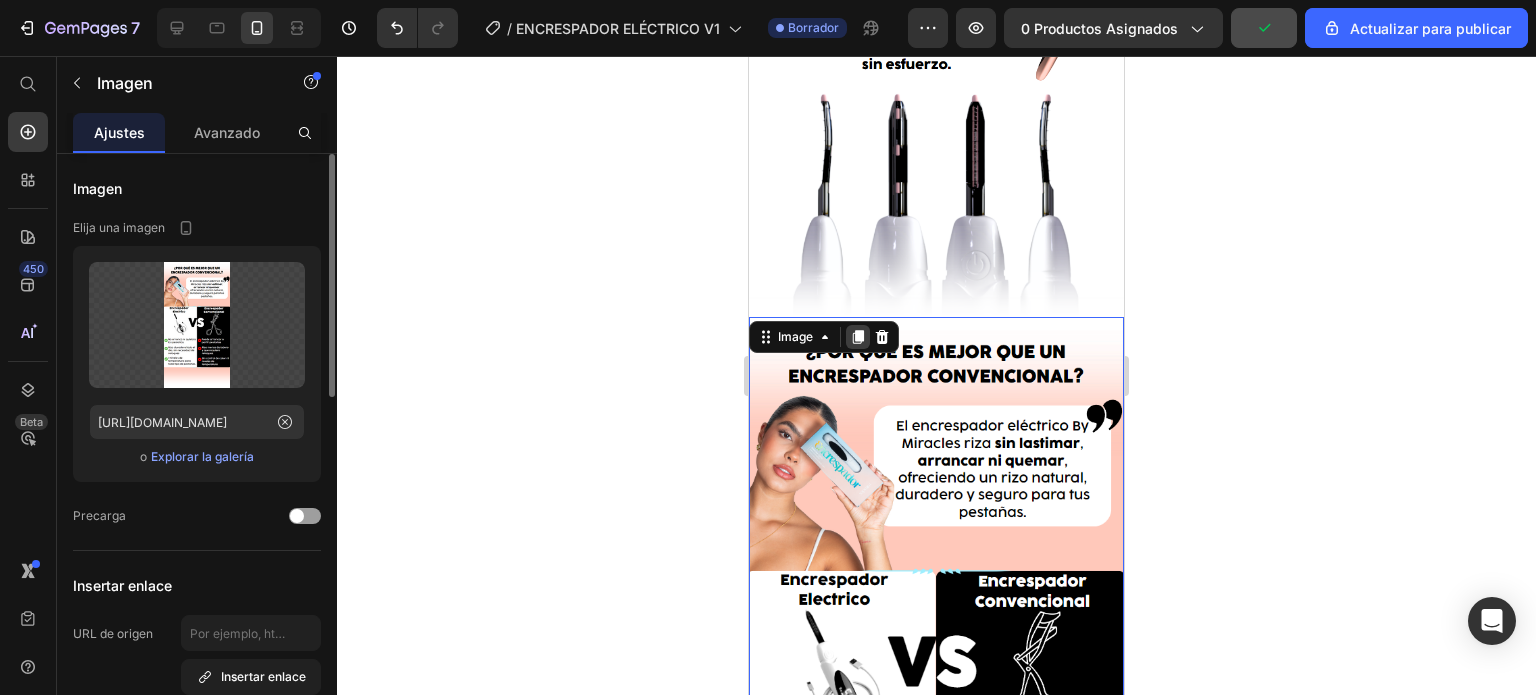 click 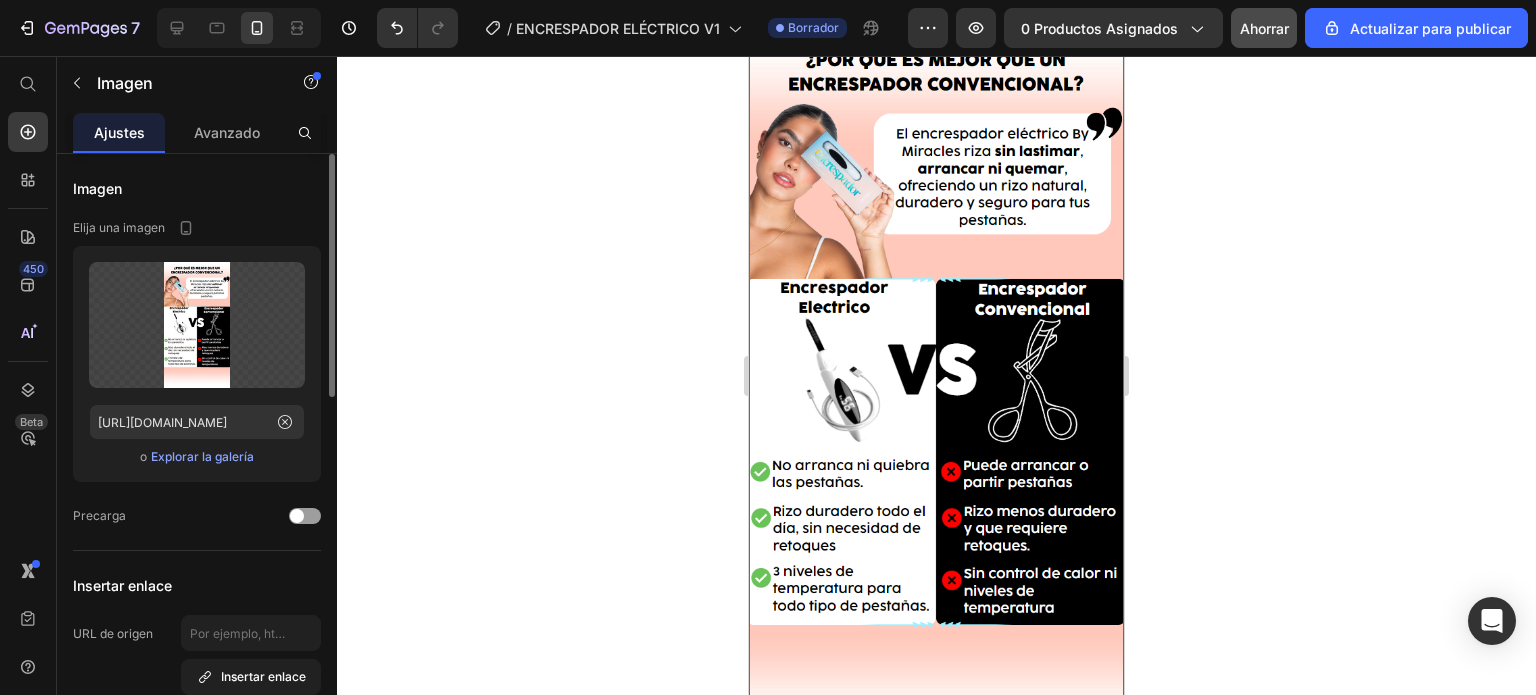 scroll, scrollTop: 4285, scrollLeft: 0, axis: vertical 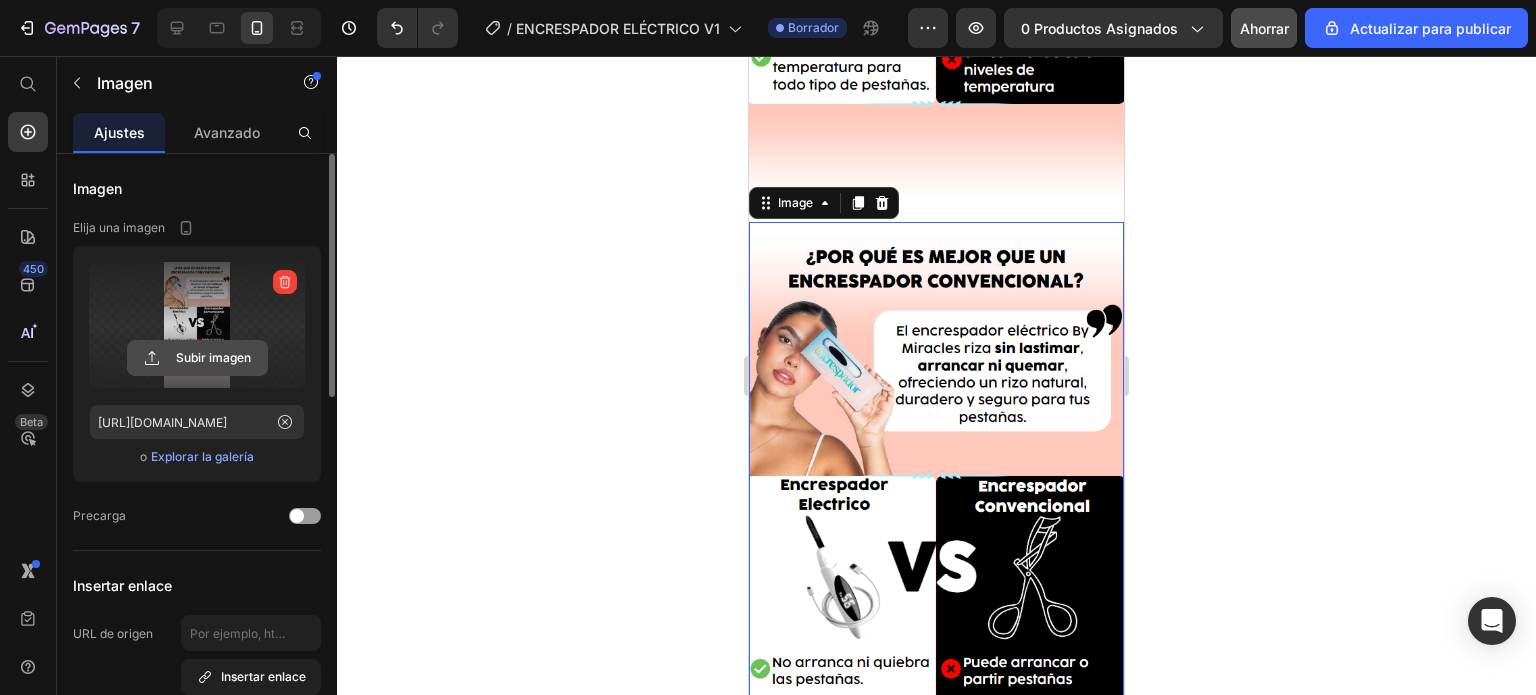 click 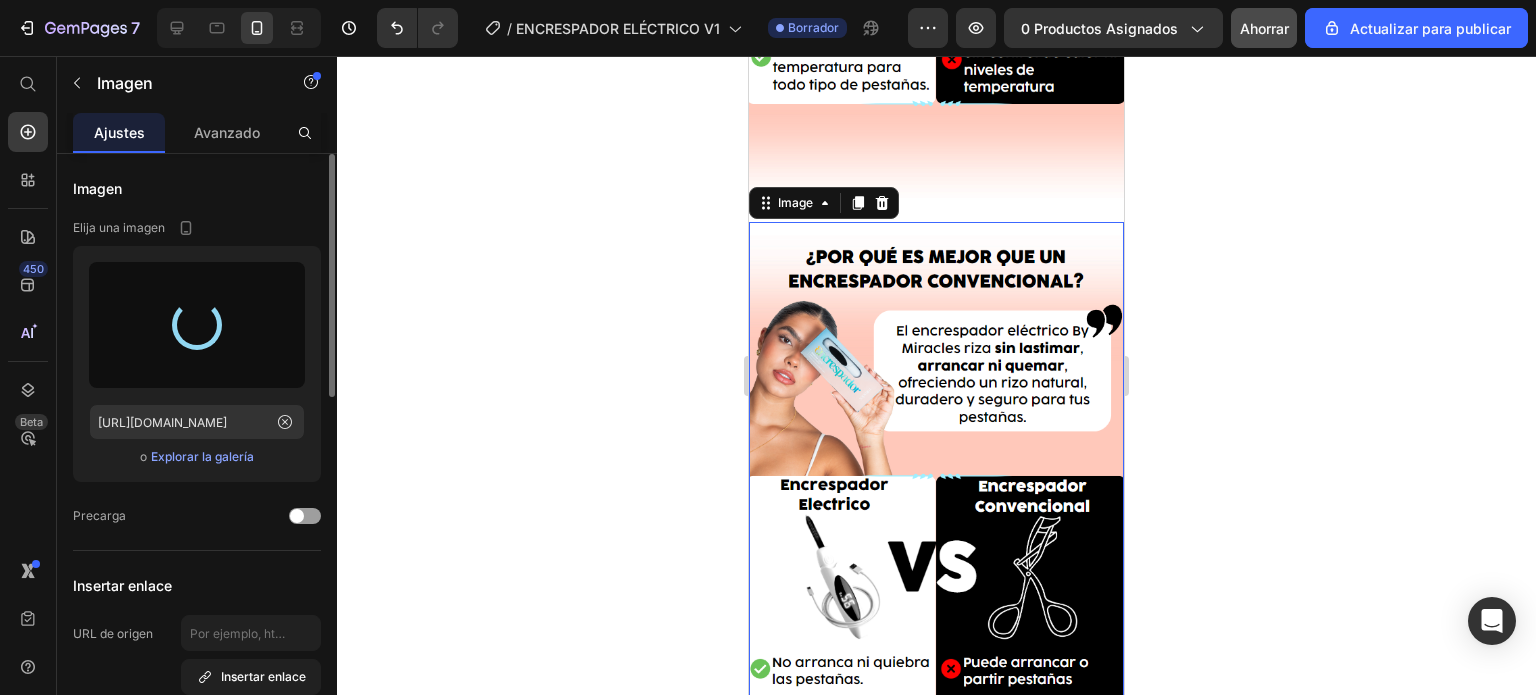 type on "https://cdn.shopify.com/s/files/1/0777/2654/8279/files/gempages_519032811882021678-4564c10c-2012-4bbc-b6dd-0ea14515757f.png" 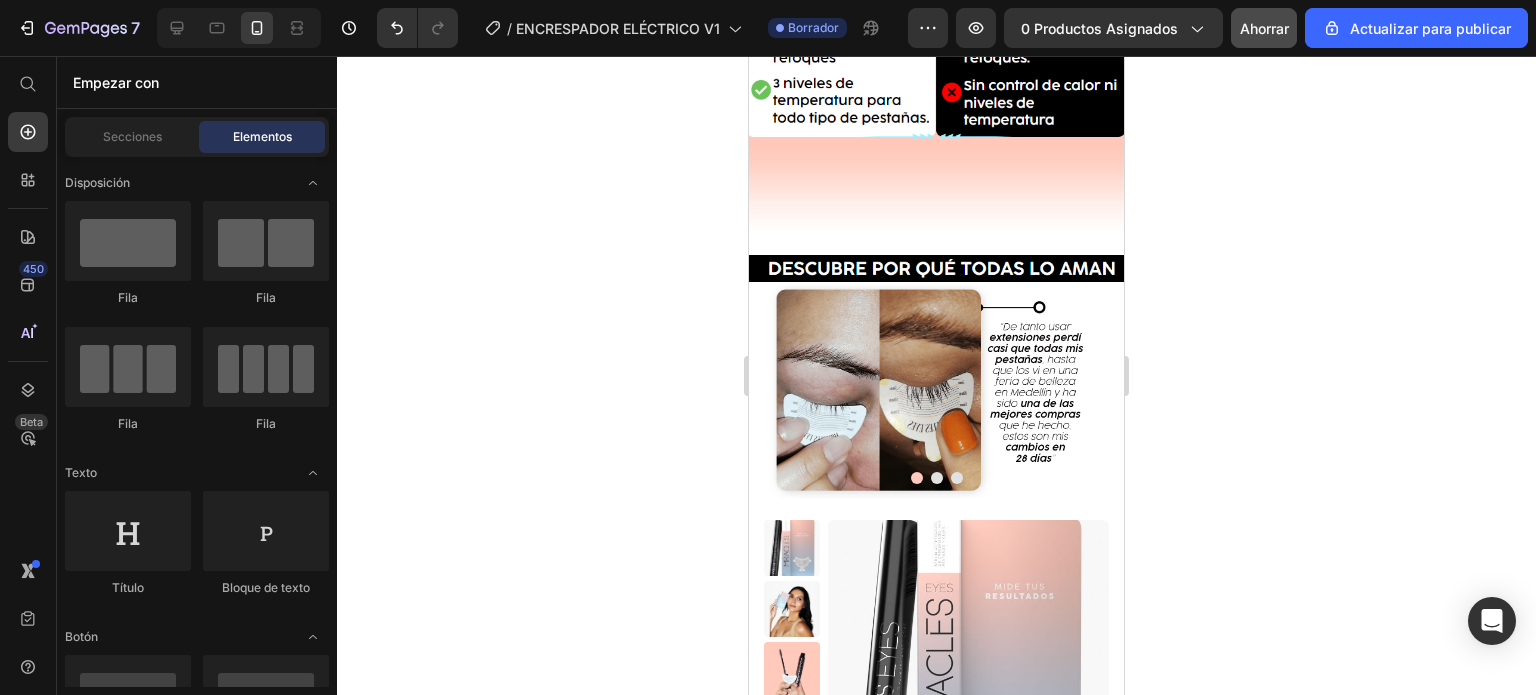 scroll, scrollTop: 4259, scrollLeft: 0, axis: vertical 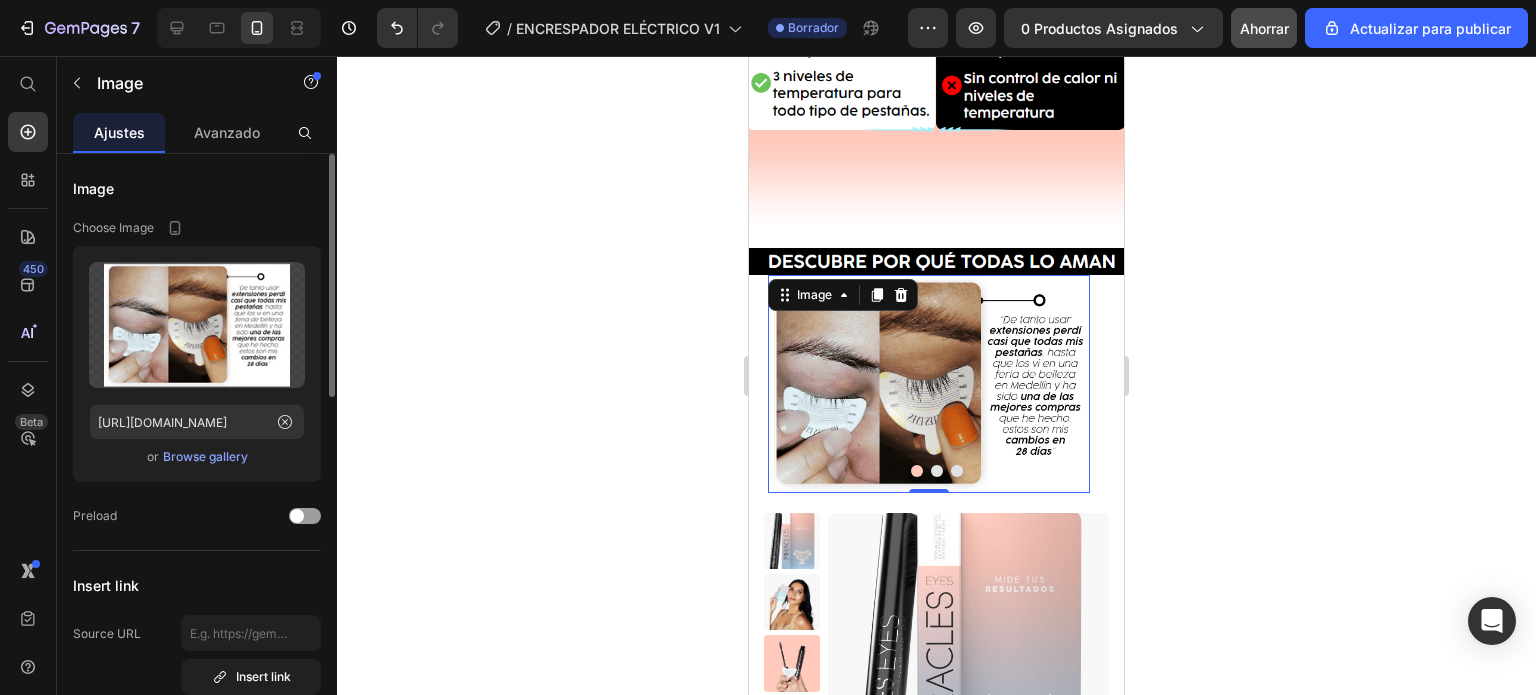 click at bounding box center (929, 384) 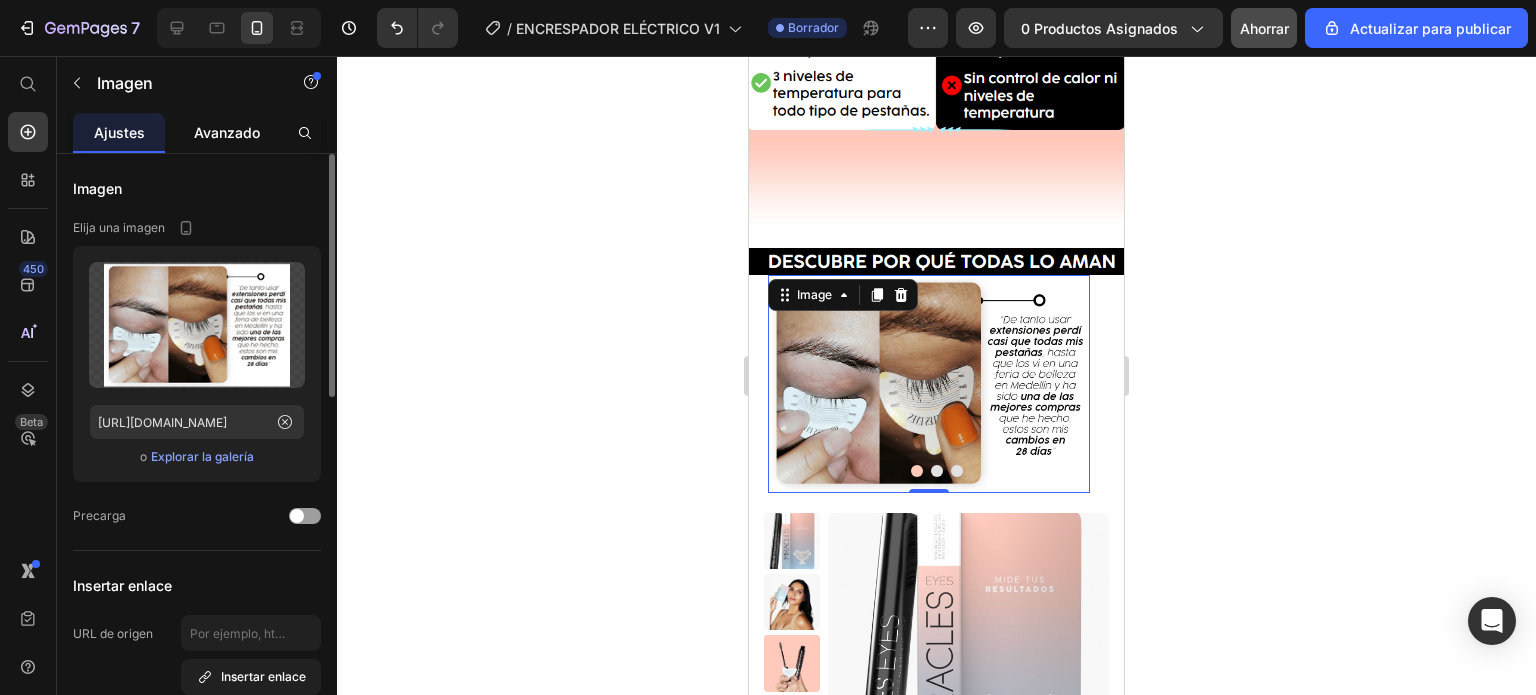 click on "Avanzado" at bounding box center [227, 132] 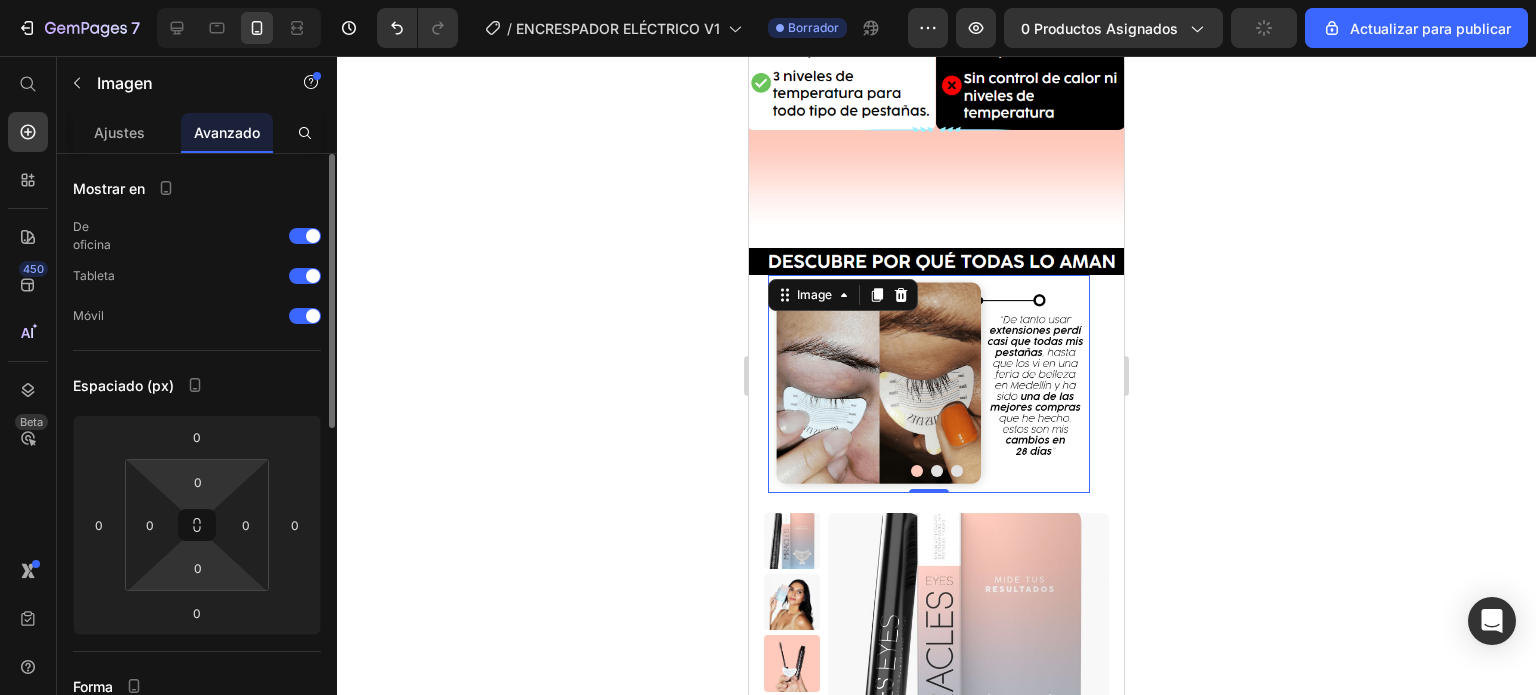 scroll, scrollTop: 100, scrollLeft: 0, axis: vertical 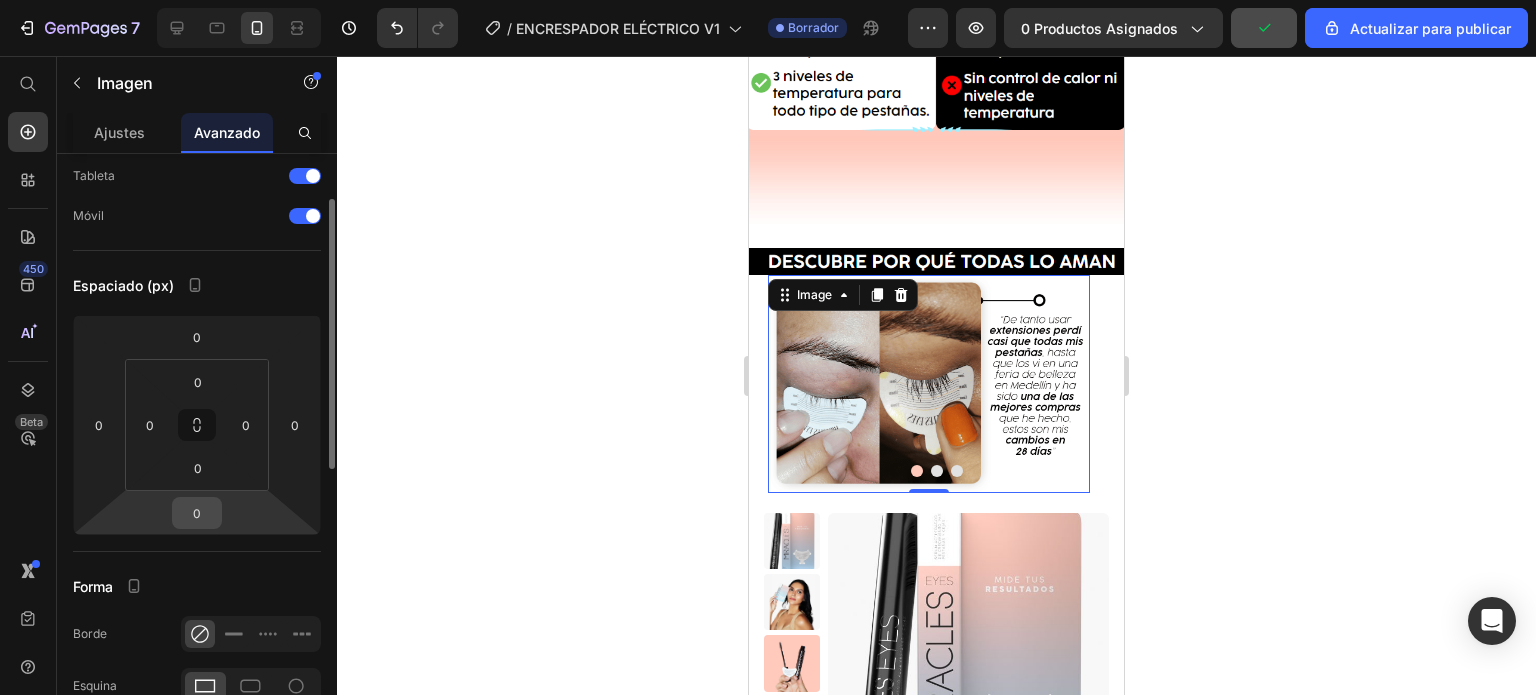 click on "0" at bounding box center [197, 513] 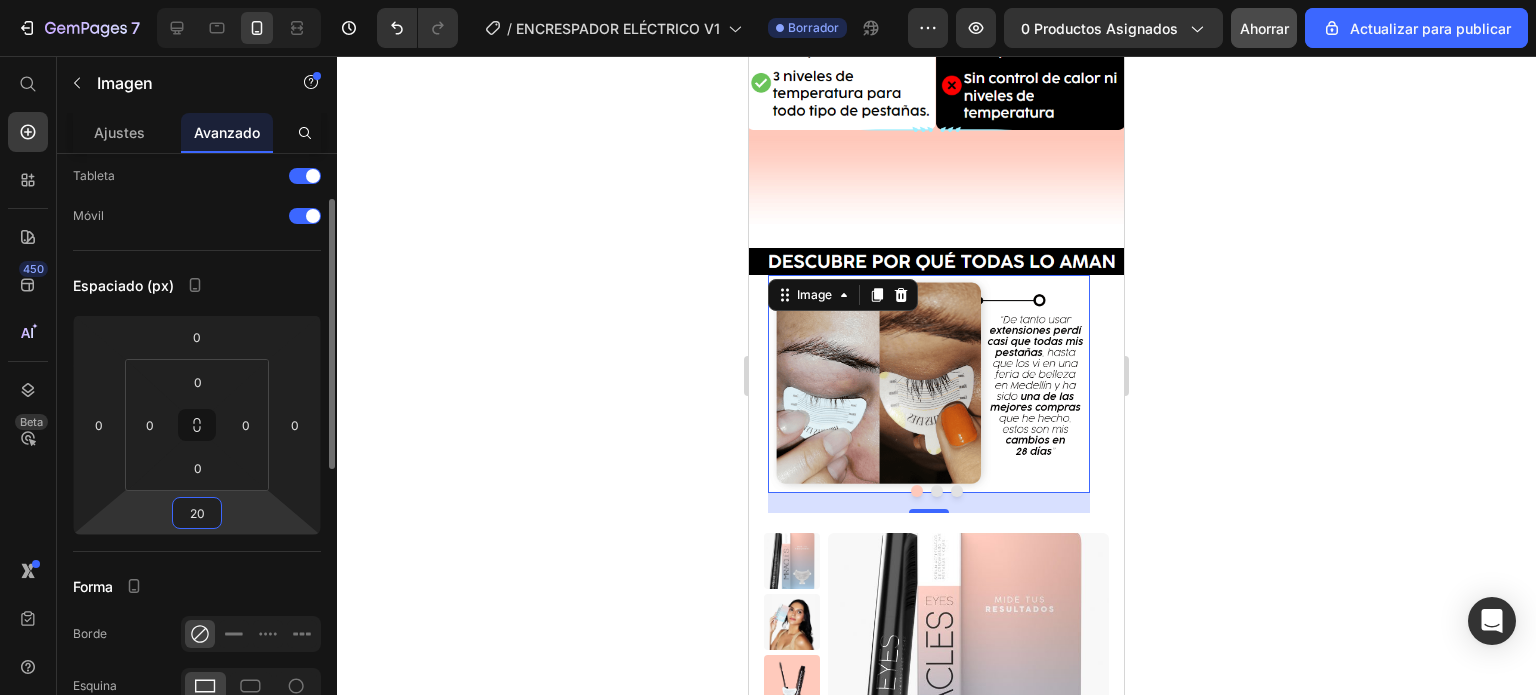 drag, startPoint x: 208, startPoint y: 522, endPoint x: 192, endPoint y: 516, distance: 17.088007 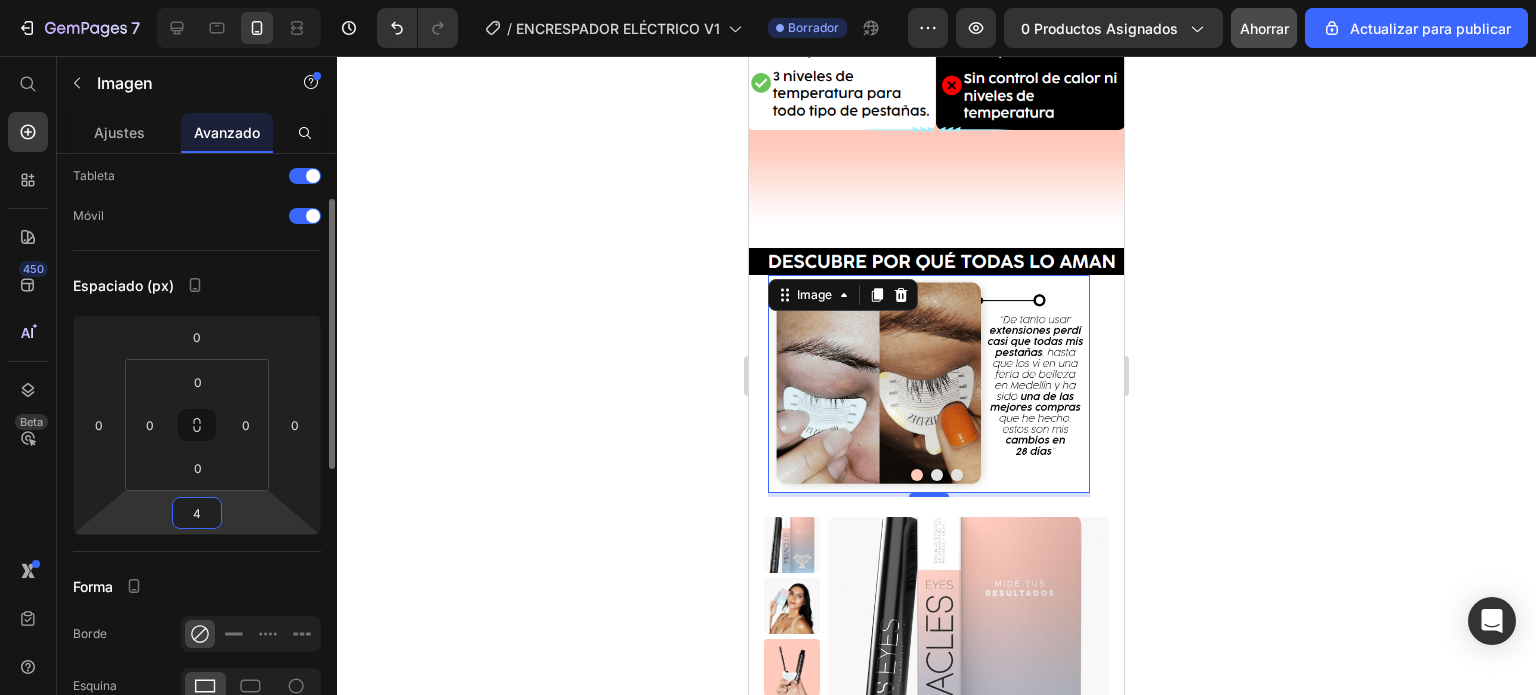 type on "40" 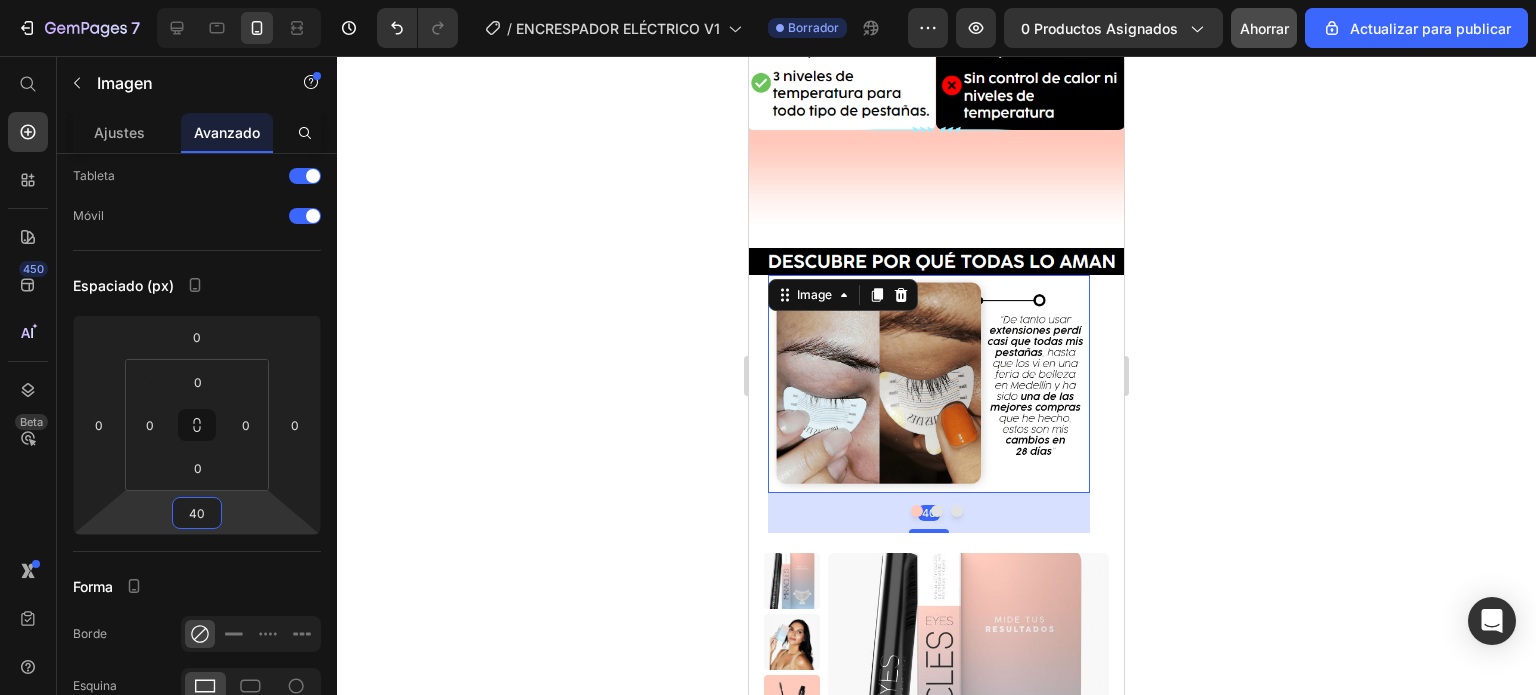 click 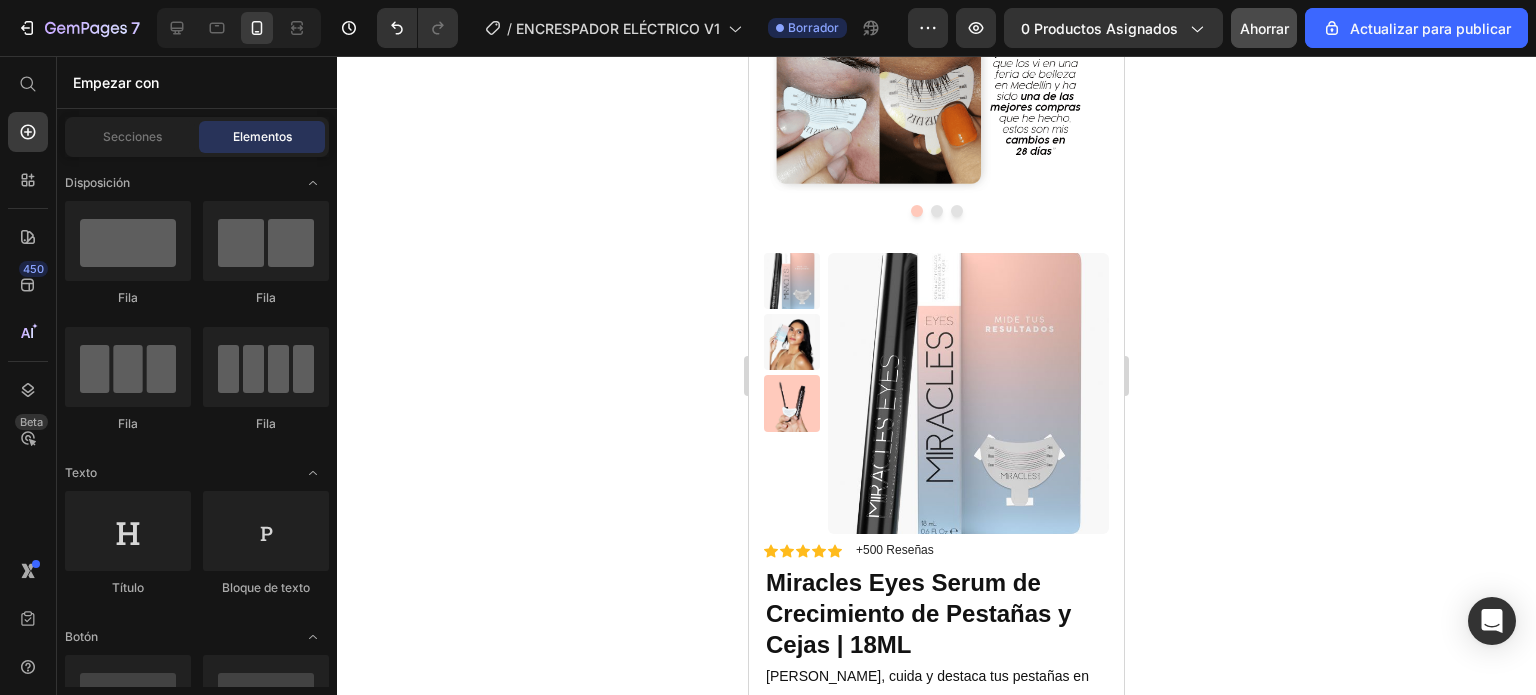 scroll, scrollTop: 4508, scrollLeft: 0, axis: vertical 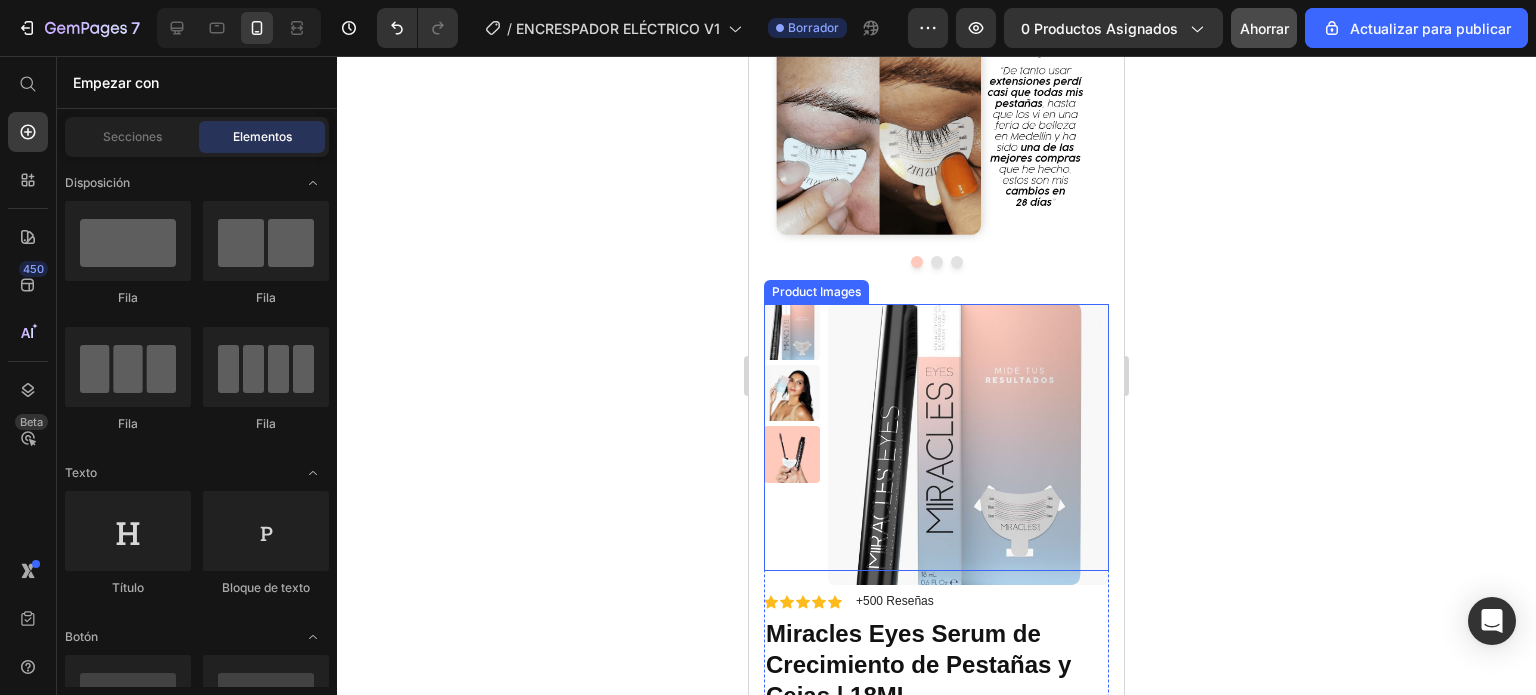 click at bounding box center [968, 444] 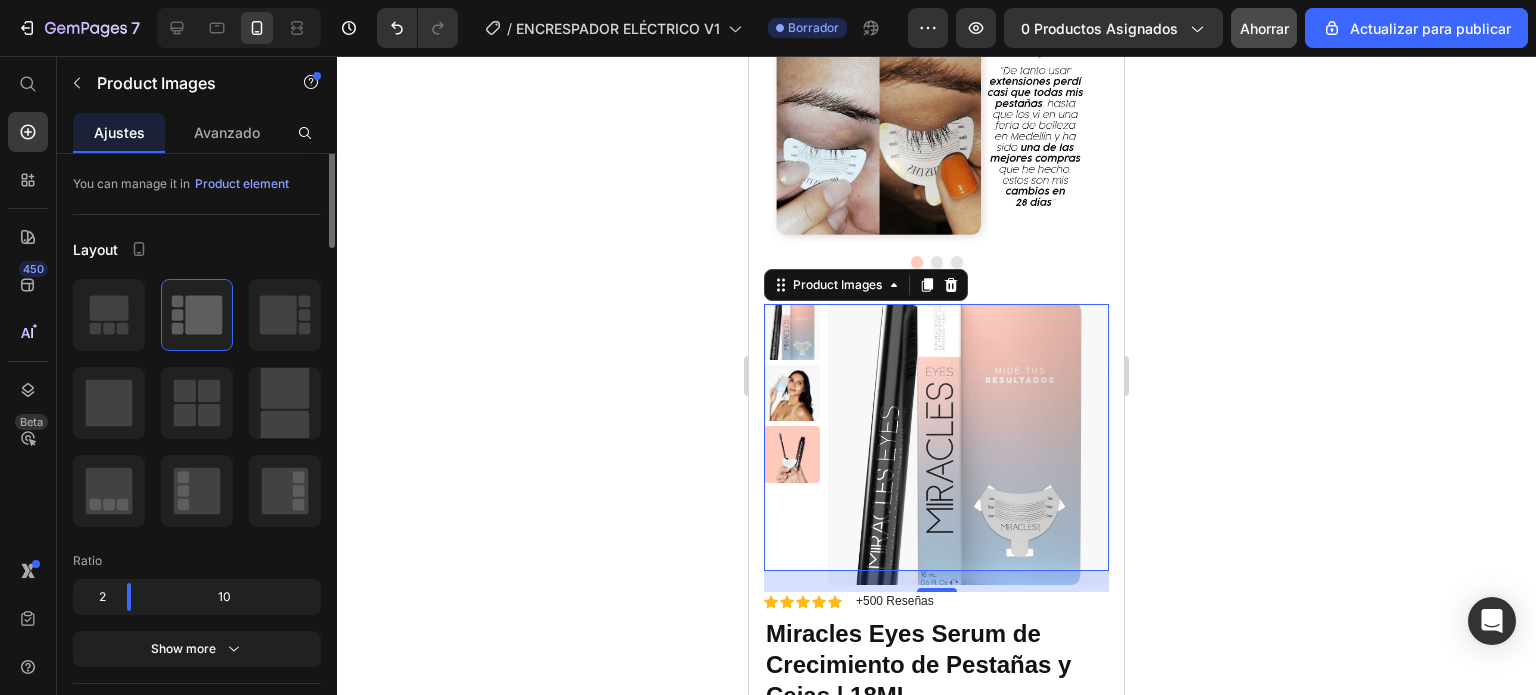 scroll, scrollTop: 0, scrollLeft: 0, axis: both 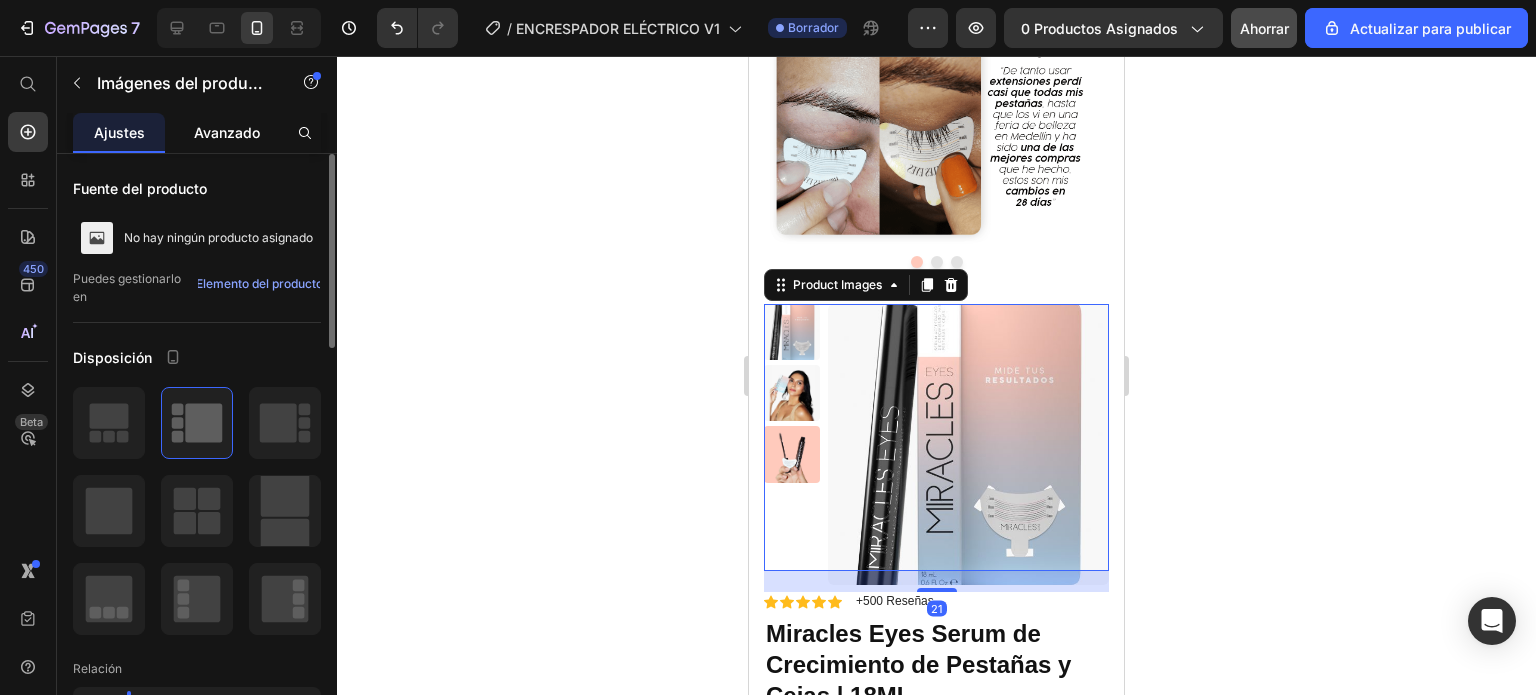 click on "Avanzado" at bounding box center [227, 132] 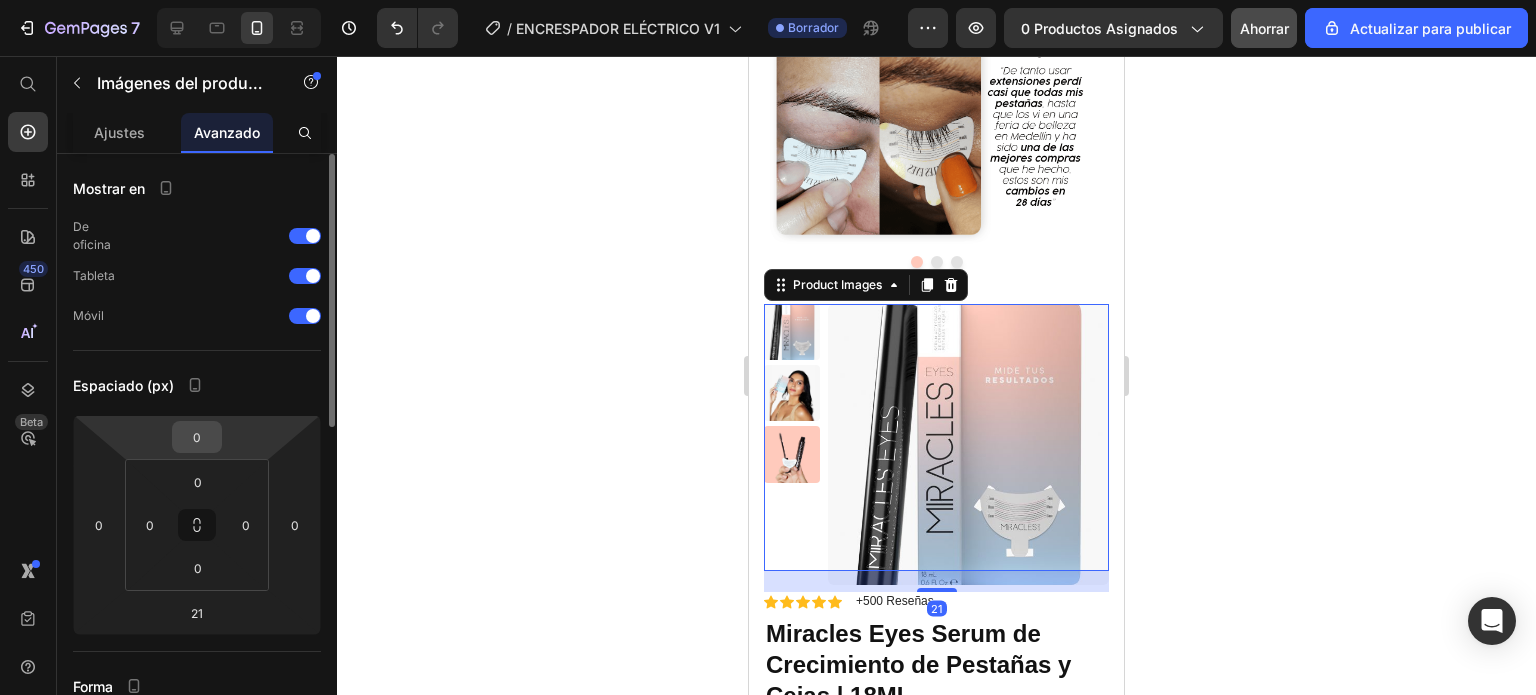 click on "0" at bounding box center (197, 437) 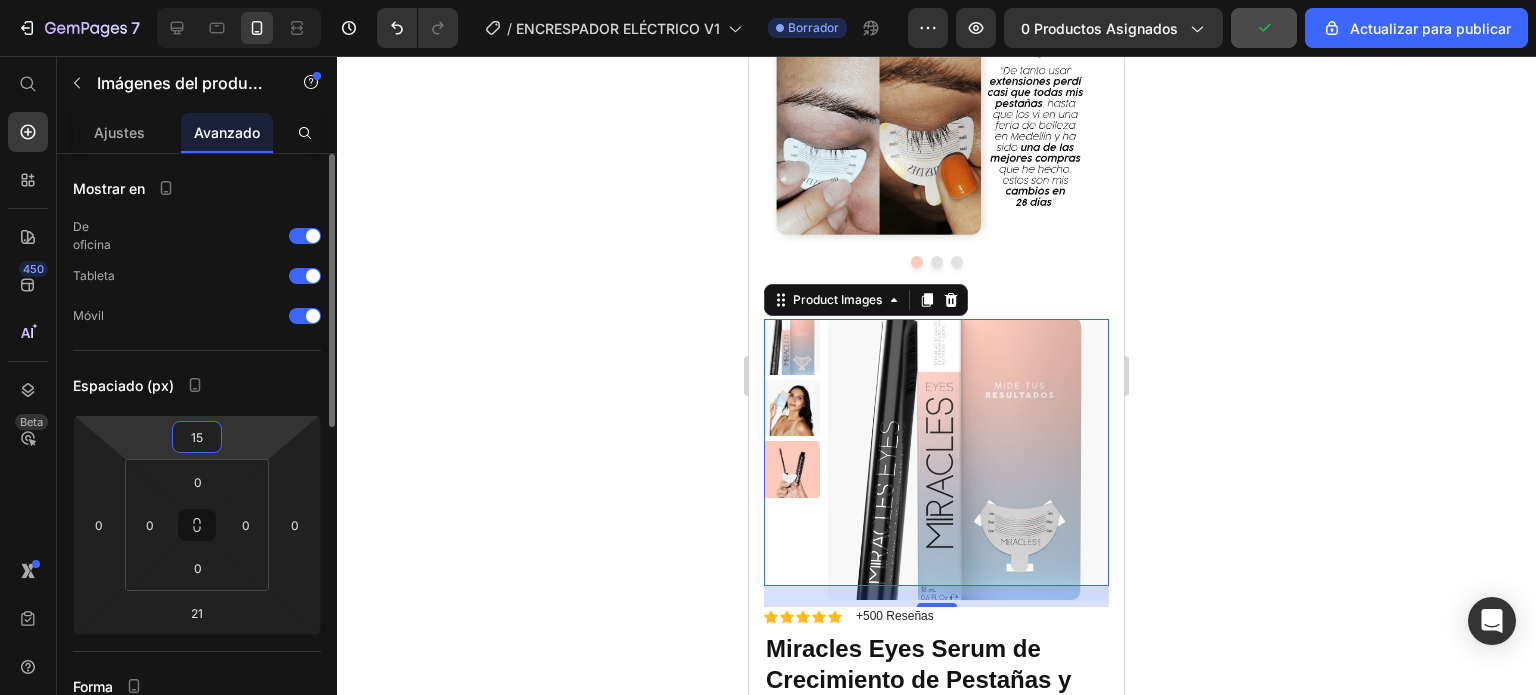 type on "1" 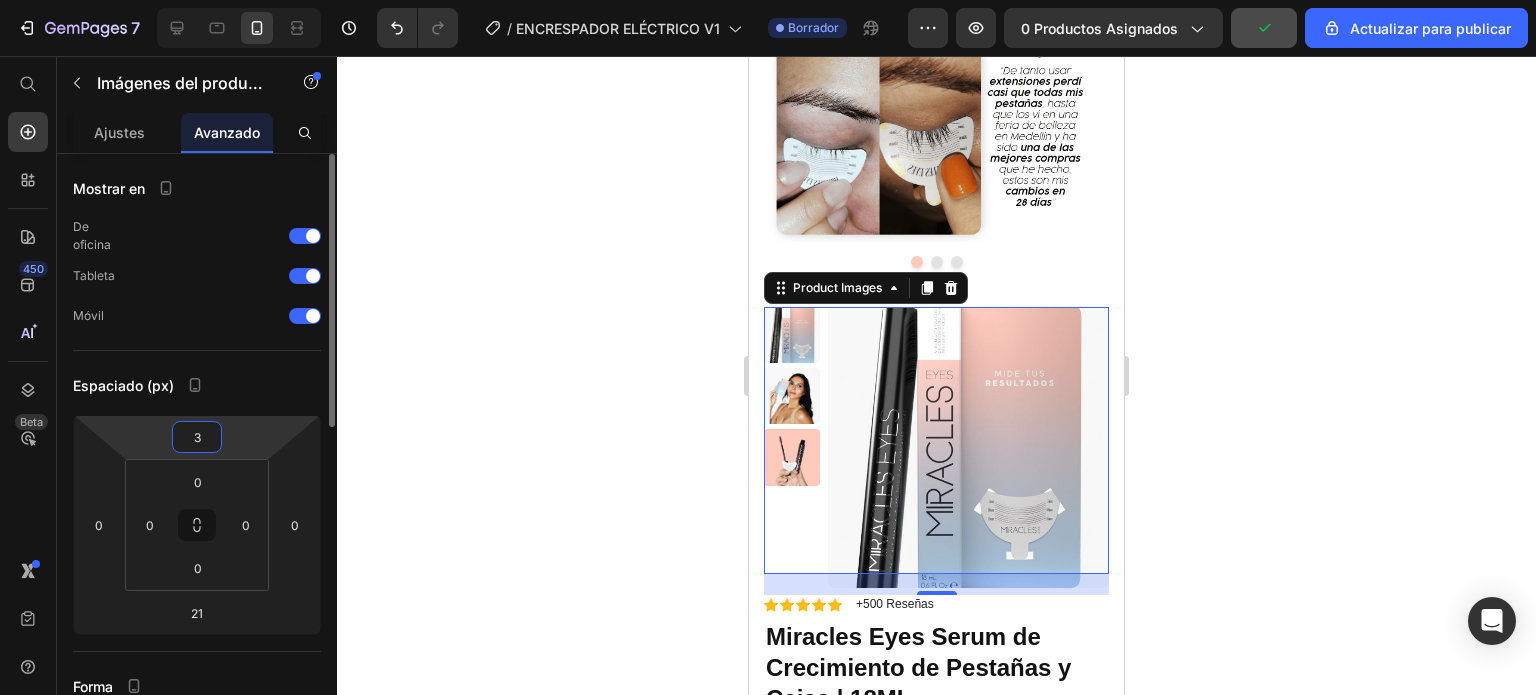 type on "30" 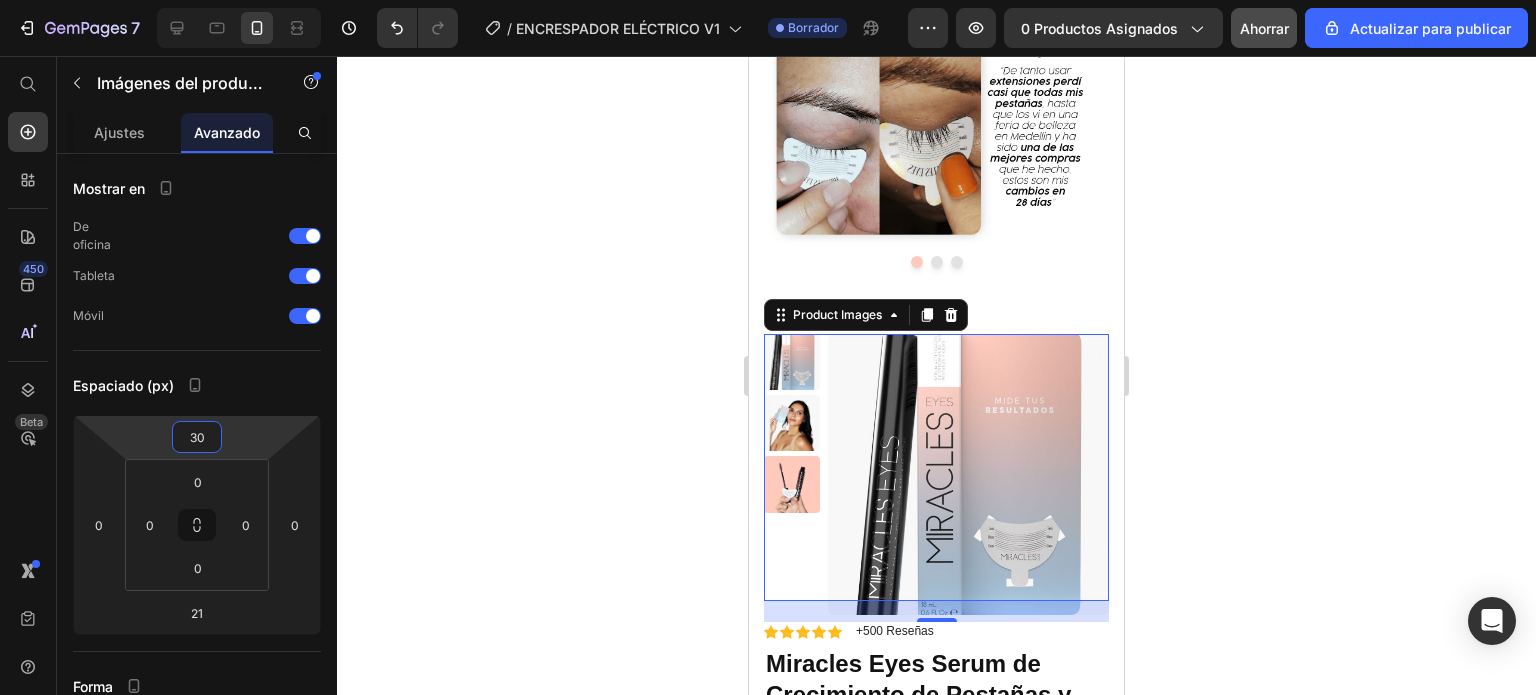 click 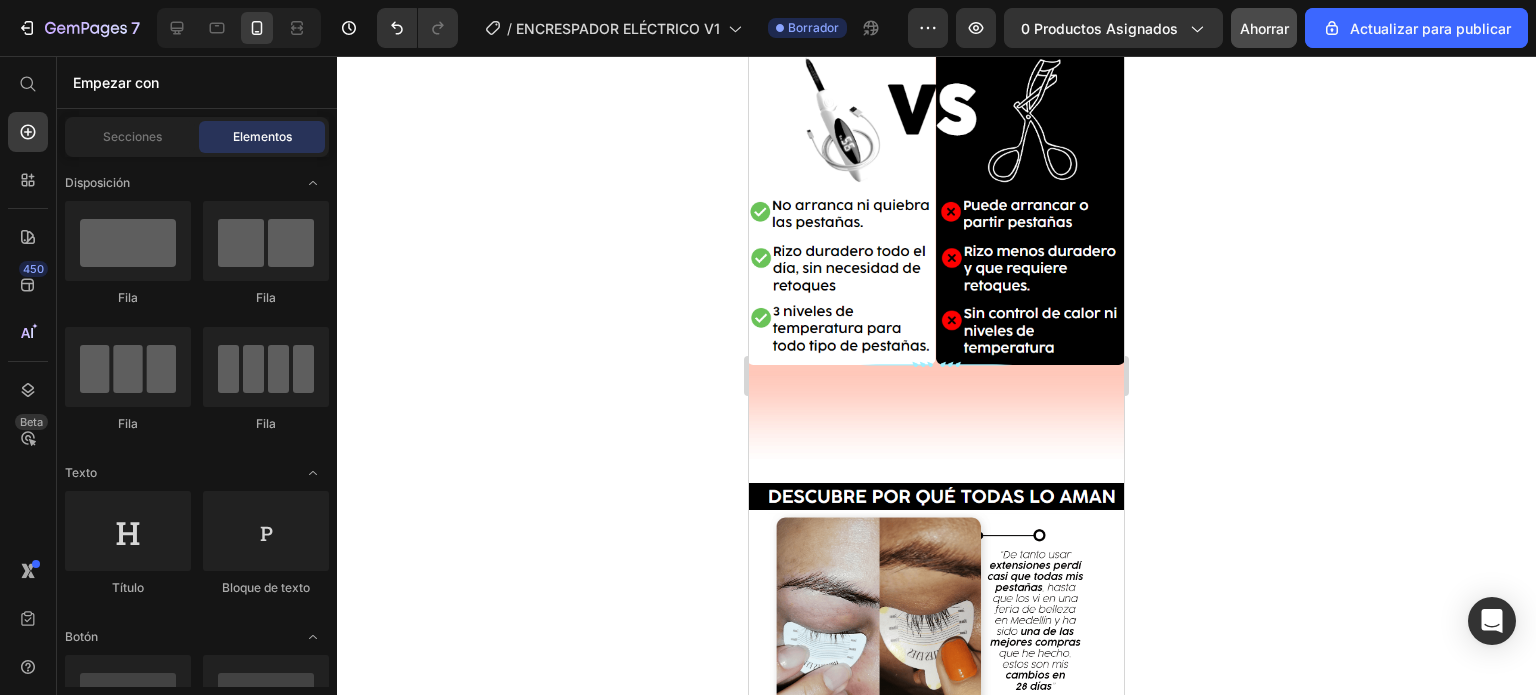 scroll, scrollTop: 4091, scrollLeft: 0, axis: vertical 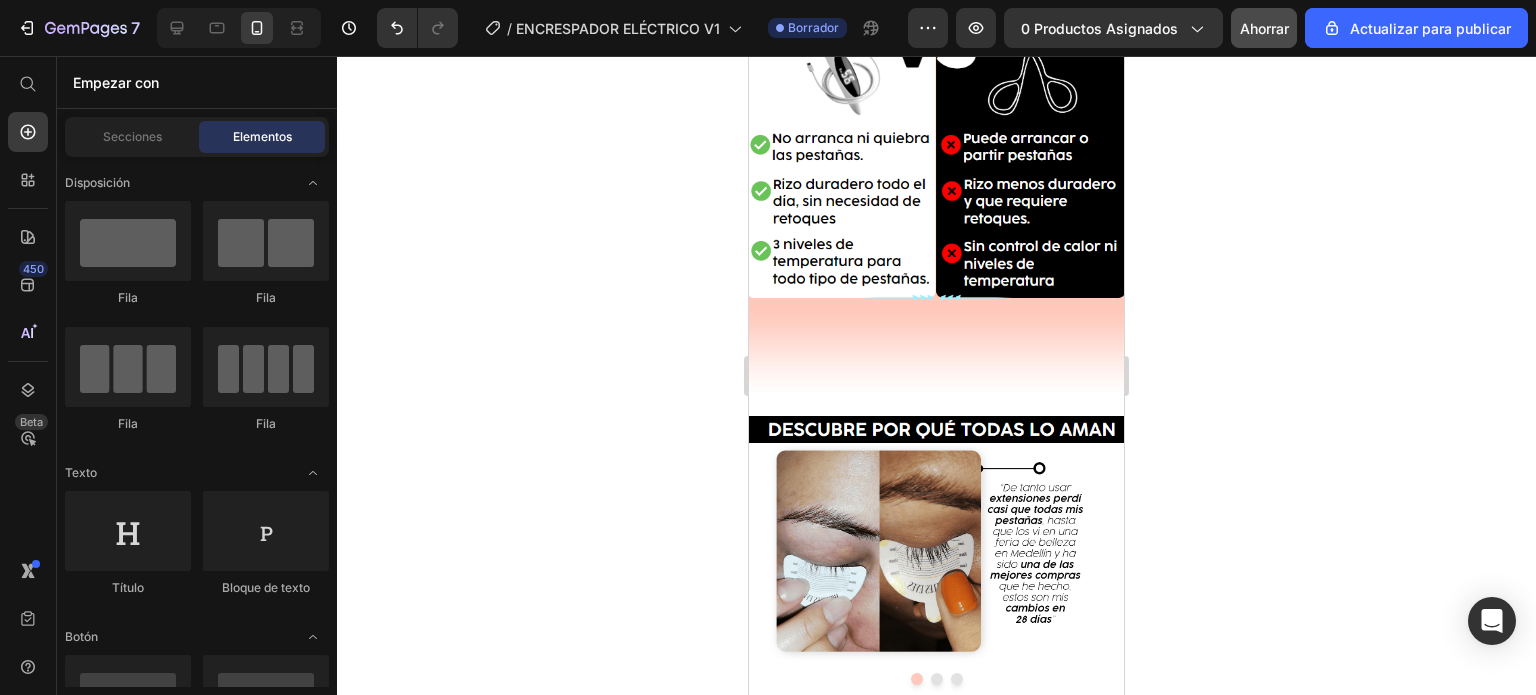 drag, startPoint x: 1120, startPoint y: 515, endPoint x: 1873, endPoint y: 533, distance: 753.2151 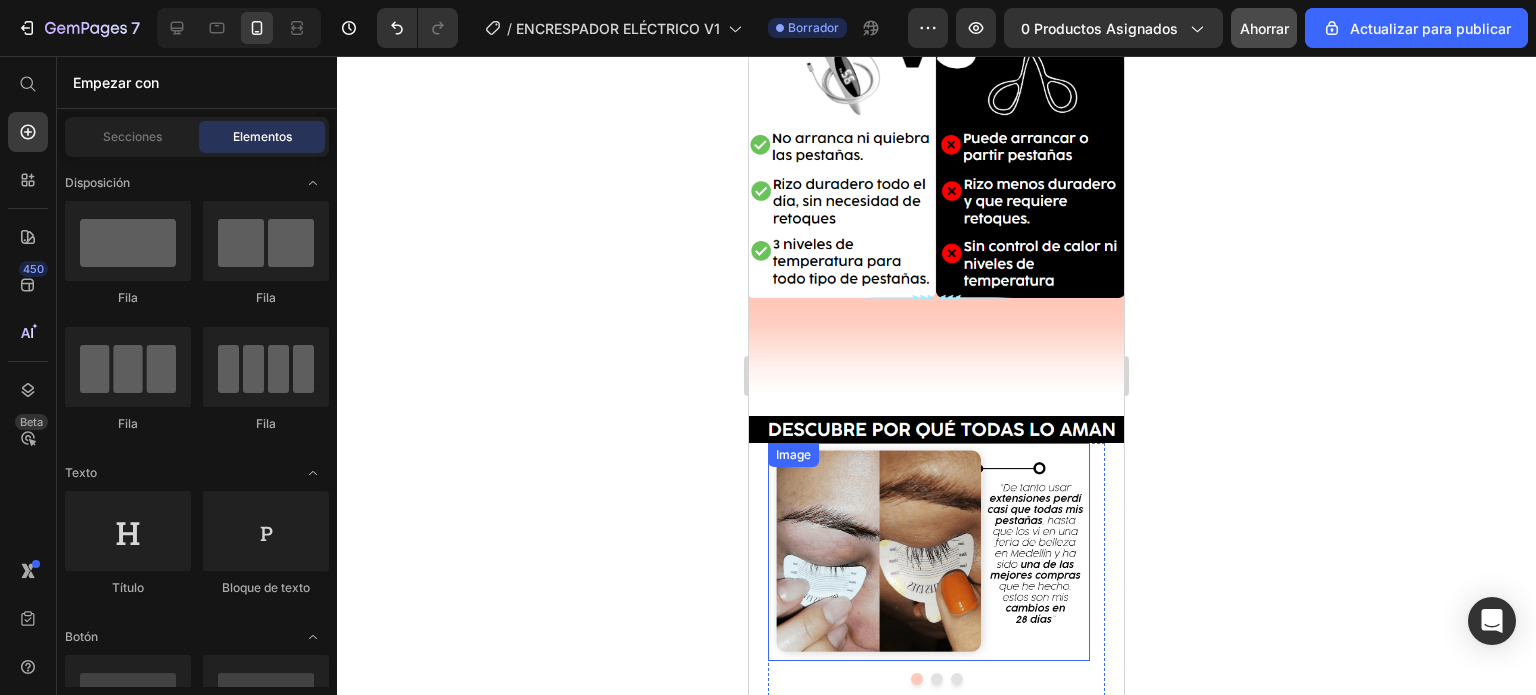 click at bounding box center (929, 552) 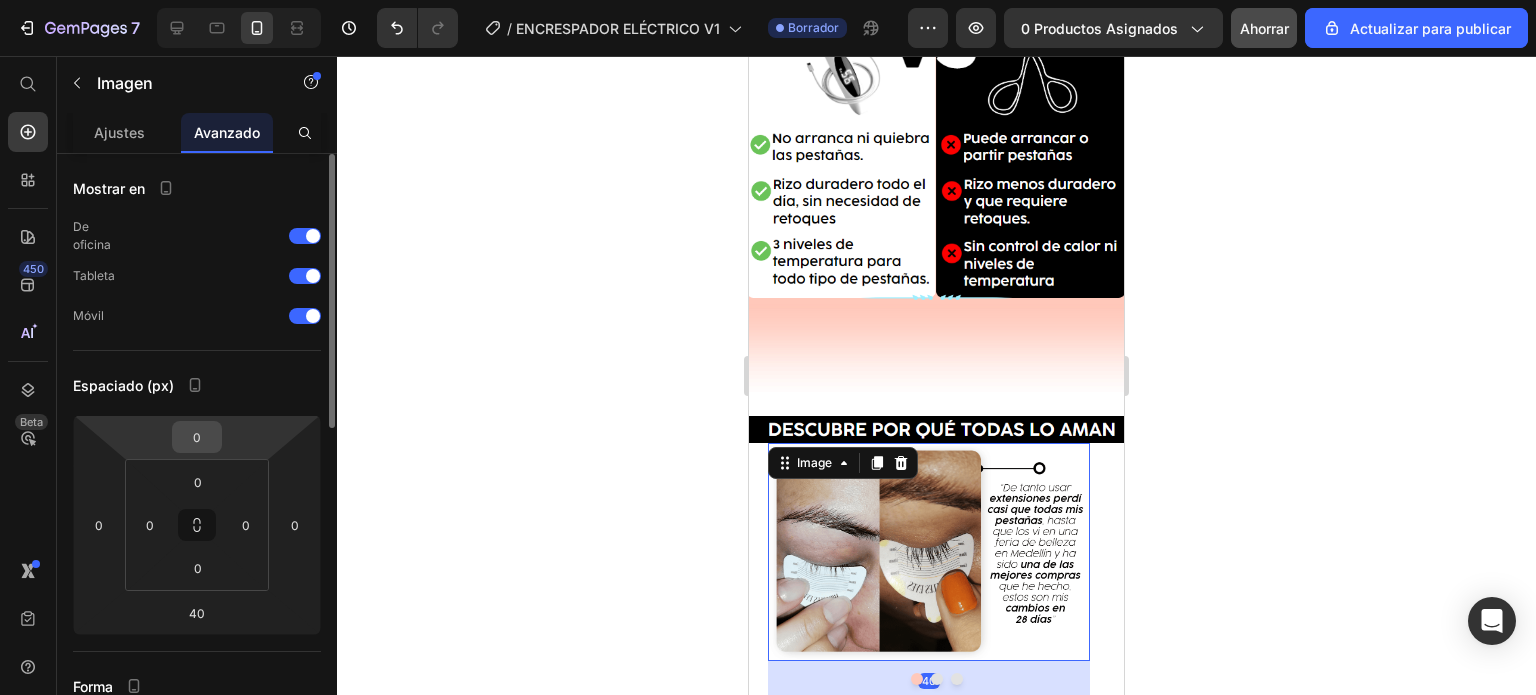 click on "0" at bounding box center (197, 437) 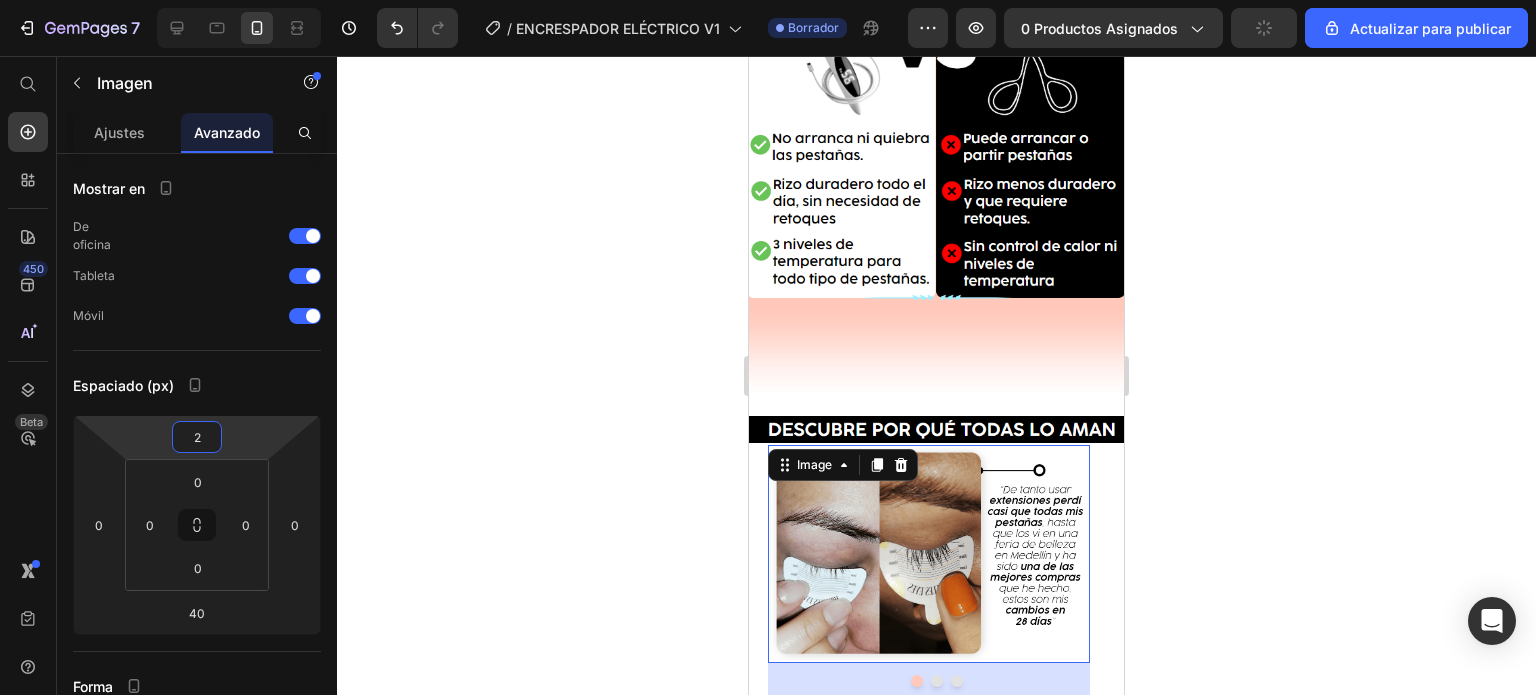 type on "25" 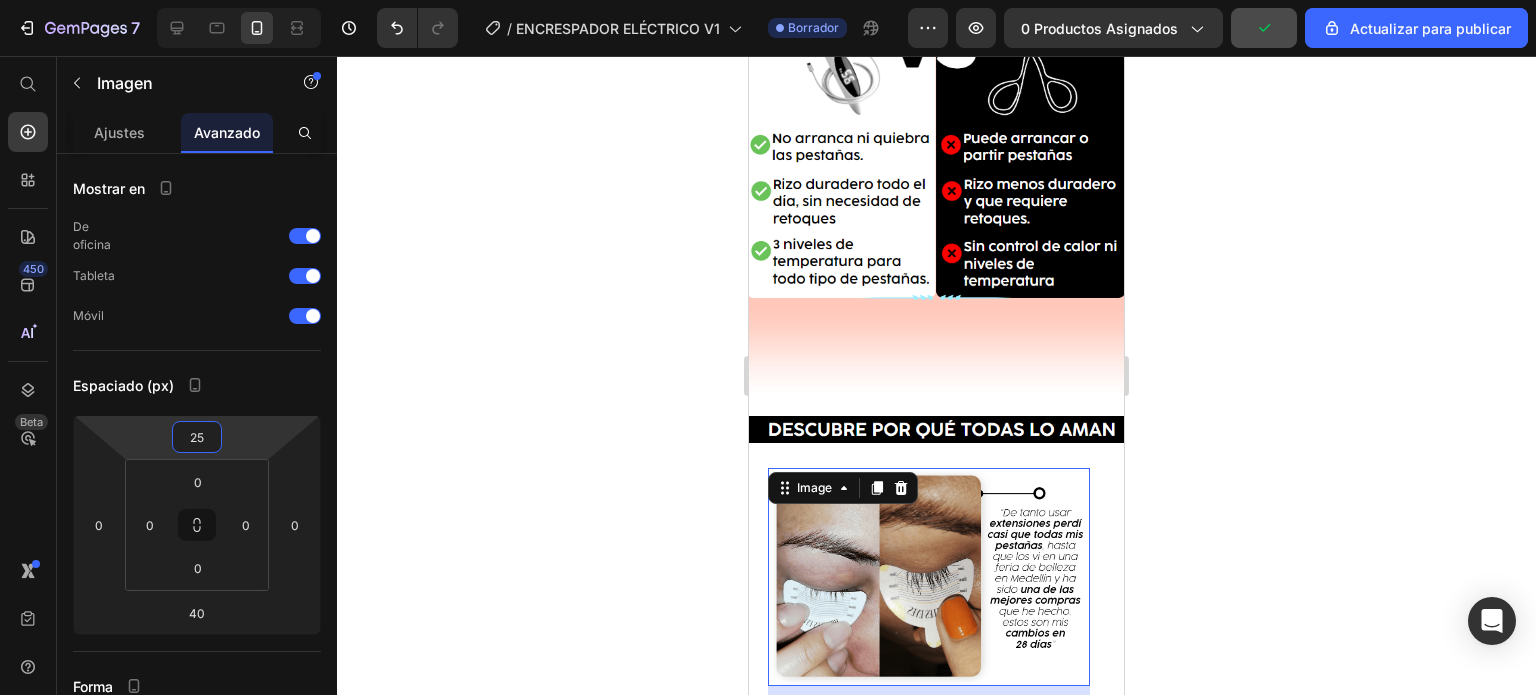 click 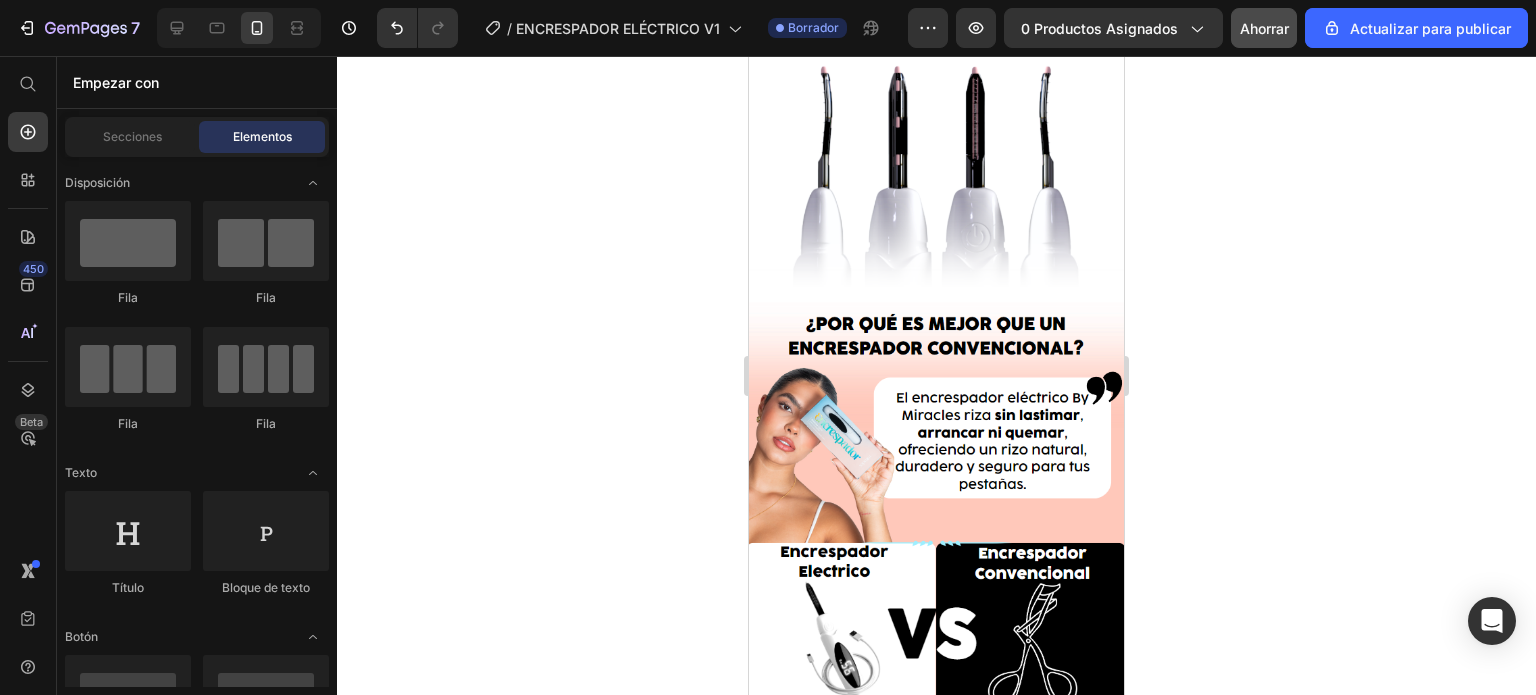 scroll, scrollTop: 3525, scrollLeft: 0, axis: vertical 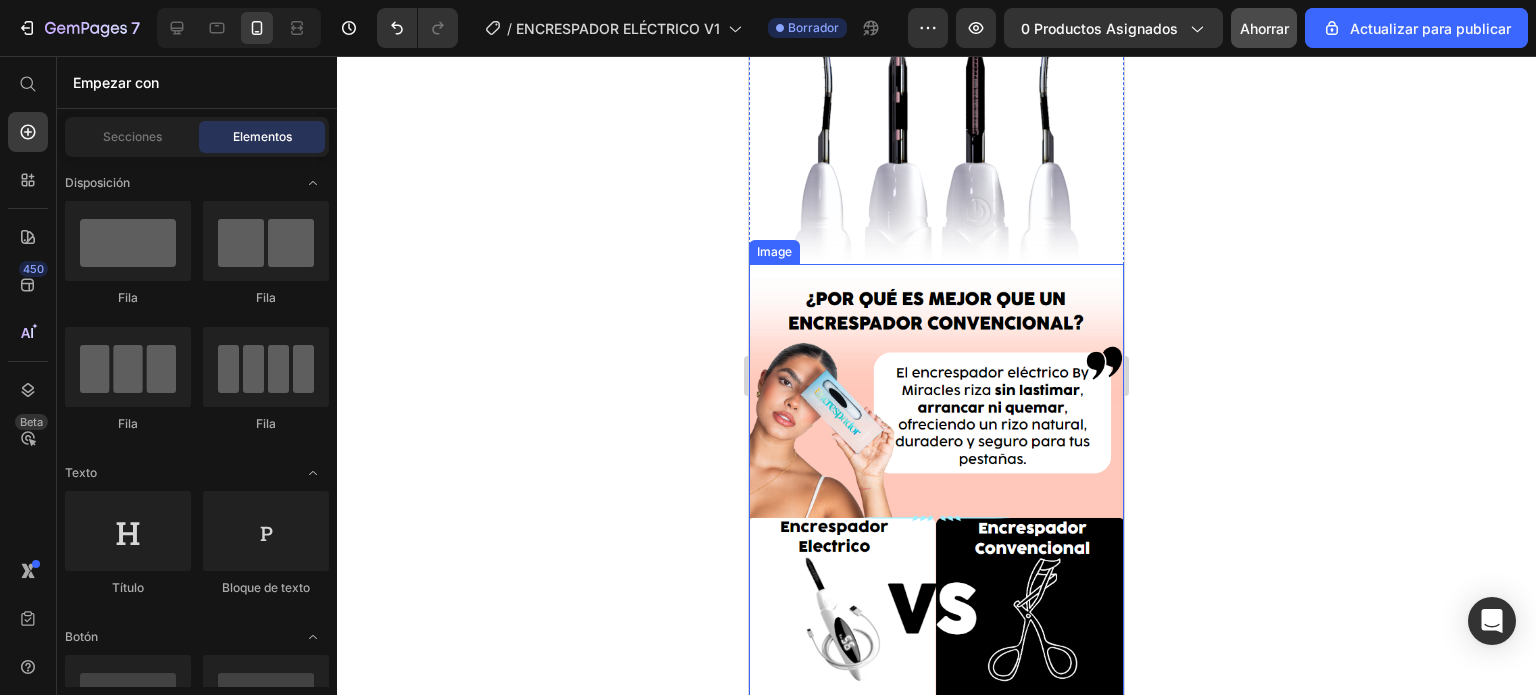 click at bounding box center [936, 623] 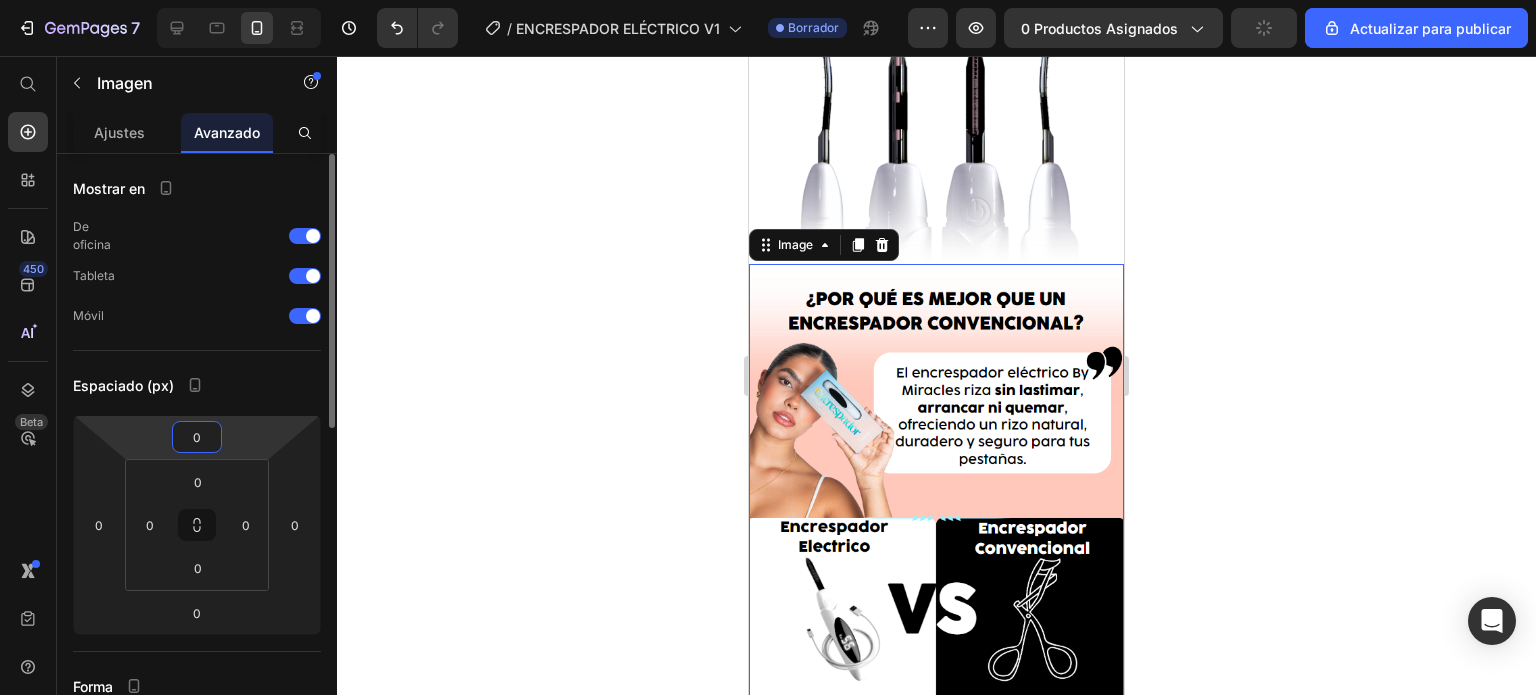 click on "0" at bounding box center (197, 437) 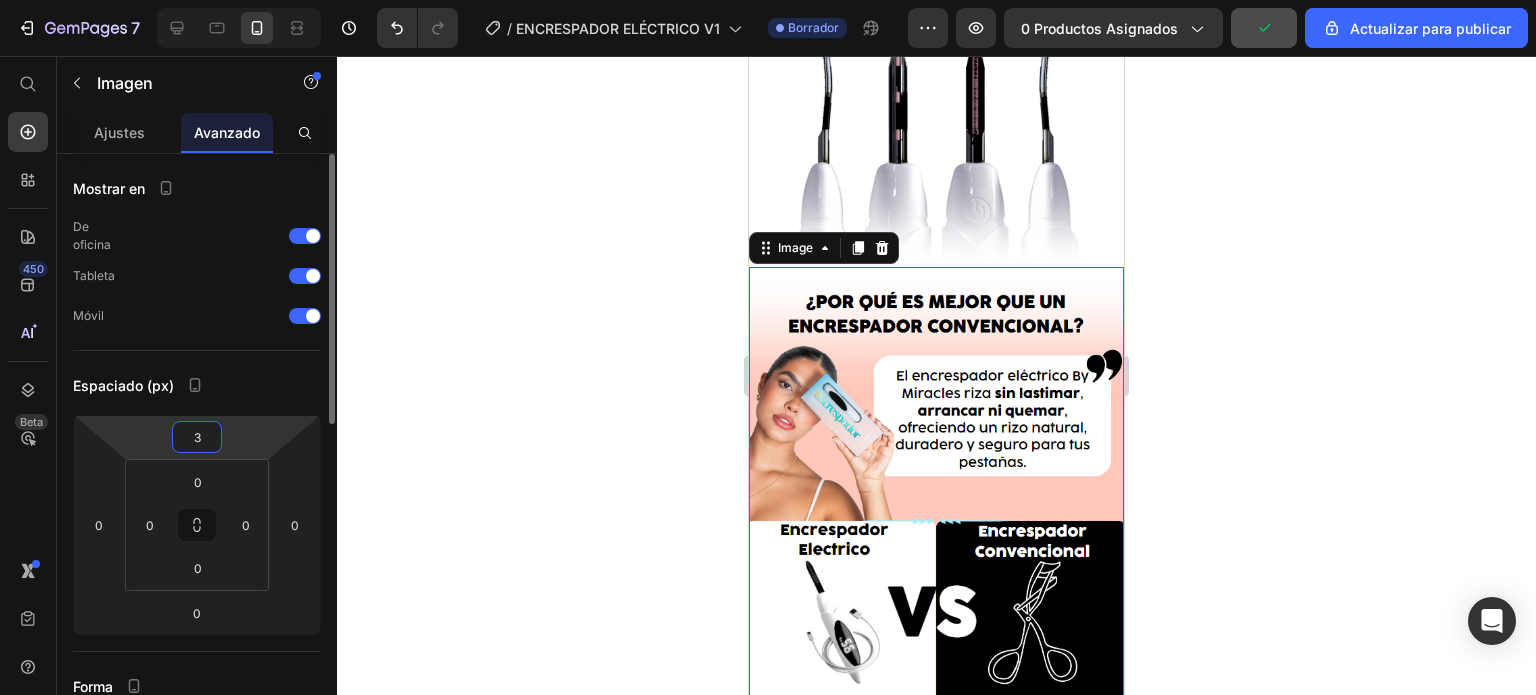 type on "30" 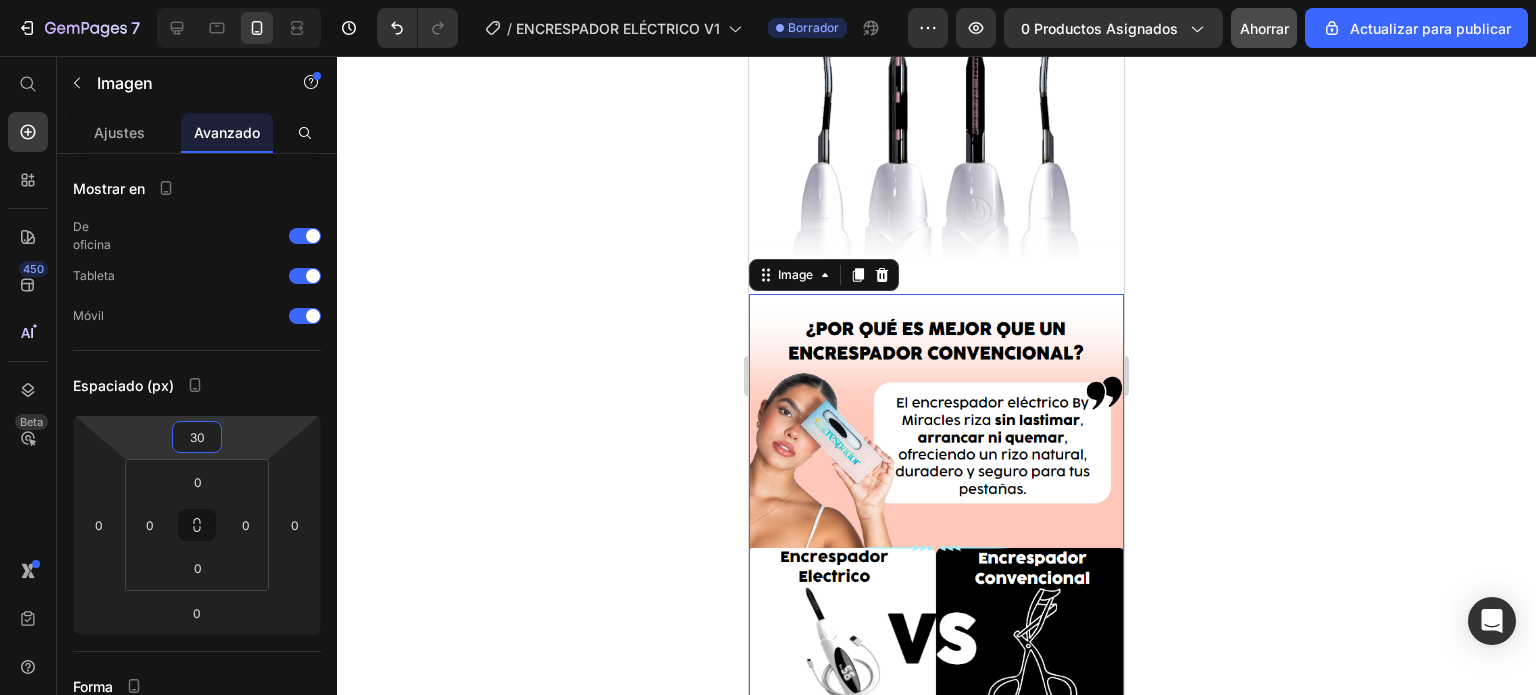 click 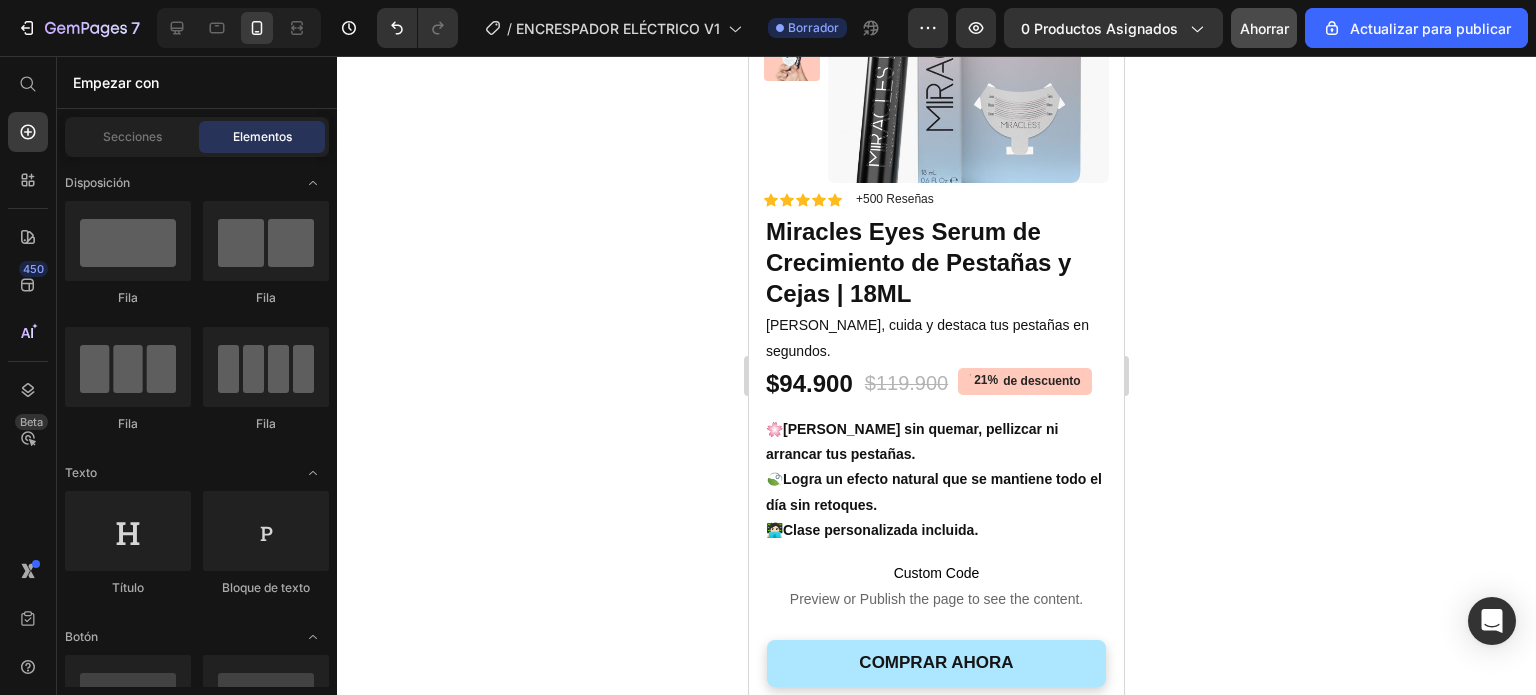 scroll, scrollTop: 4927, scrollLeft: 0, axis: vertical 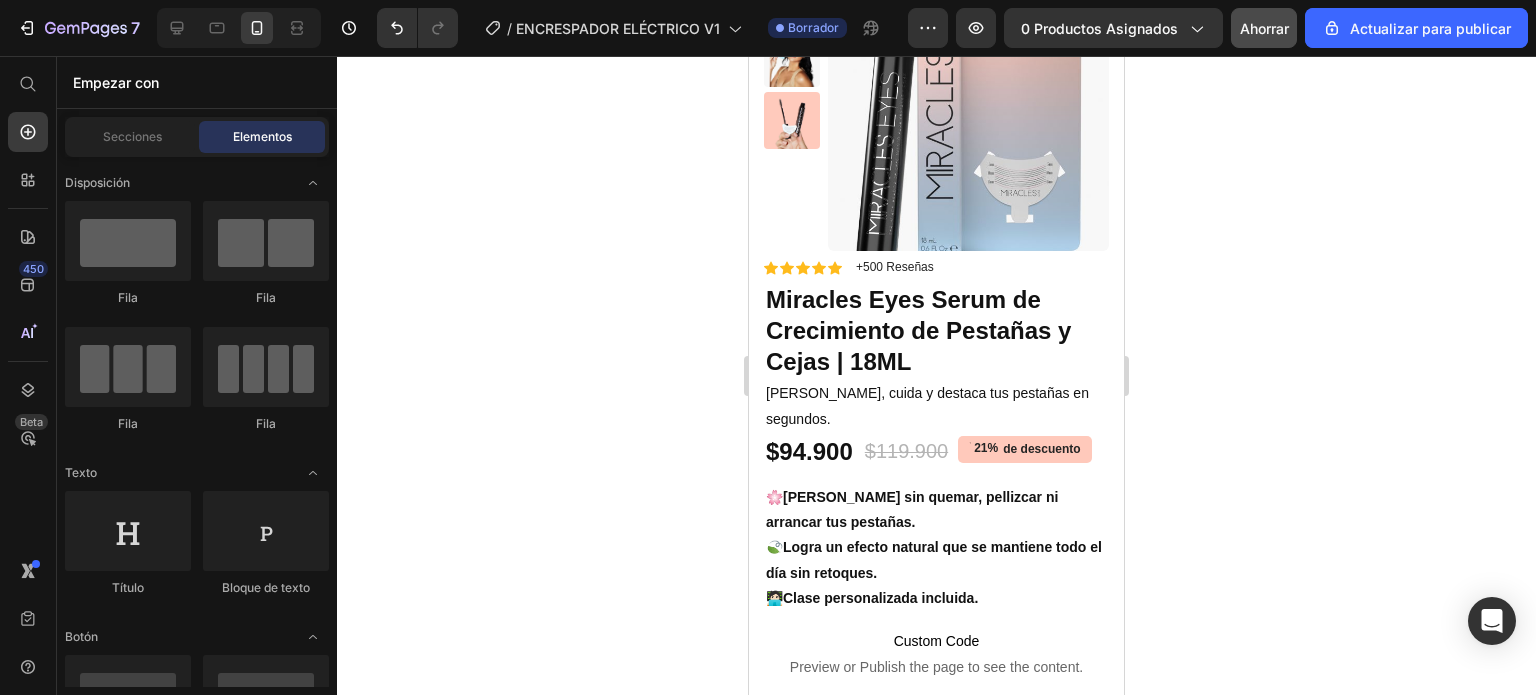 drag, startPoint x: 1115, startPoint y: 427, endPoint x: 1945, endPoint y: 448, distance: 830.2656 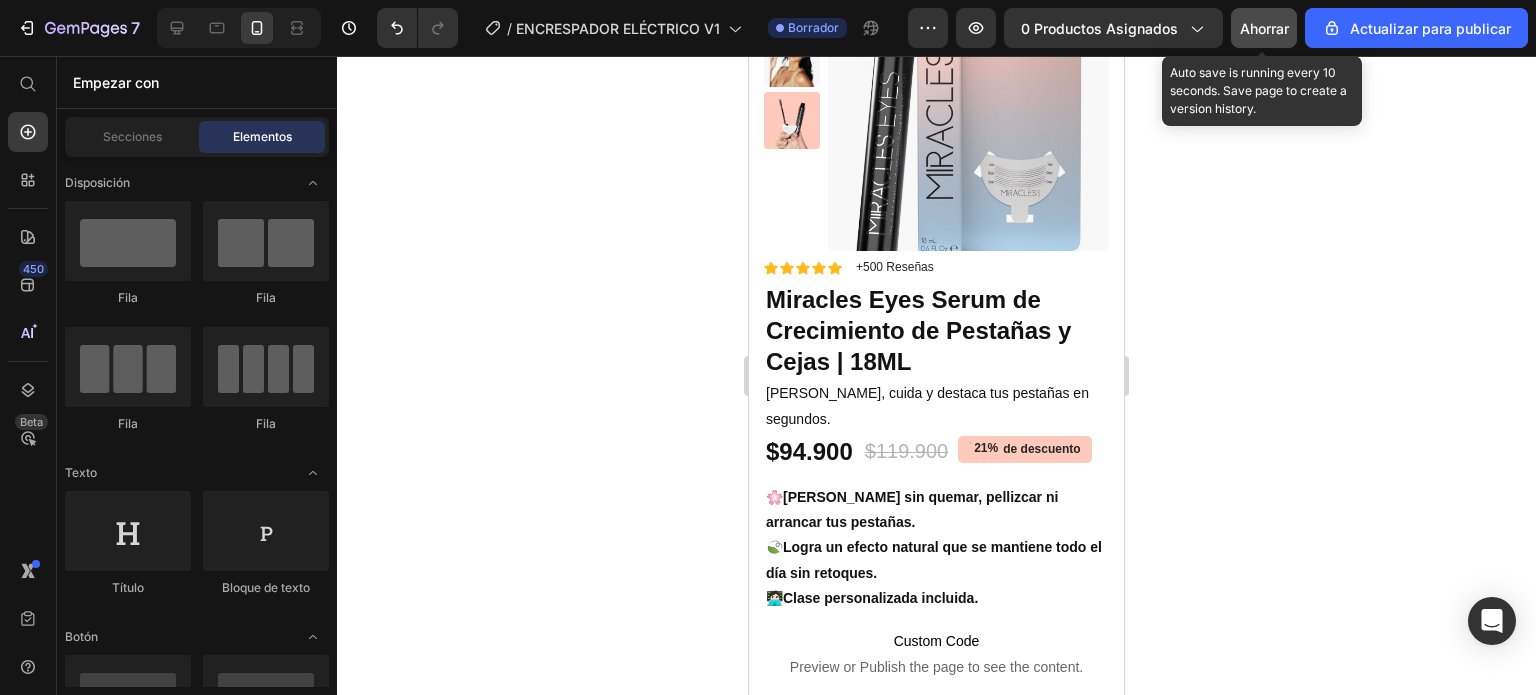 click on "Ahorrar" at bounding box center (1264, 28) 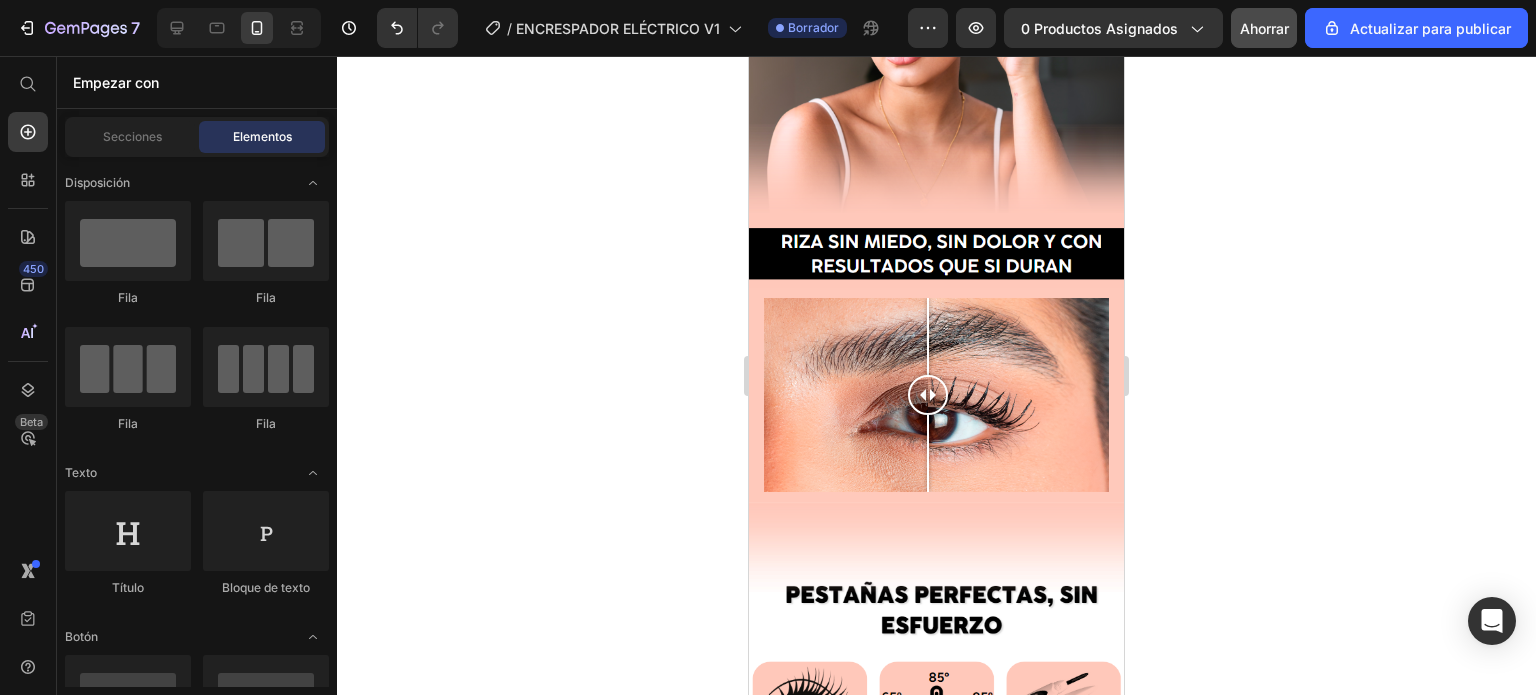 scroll, scrollTop: 307, scrollLeft: 0, axis: vertical 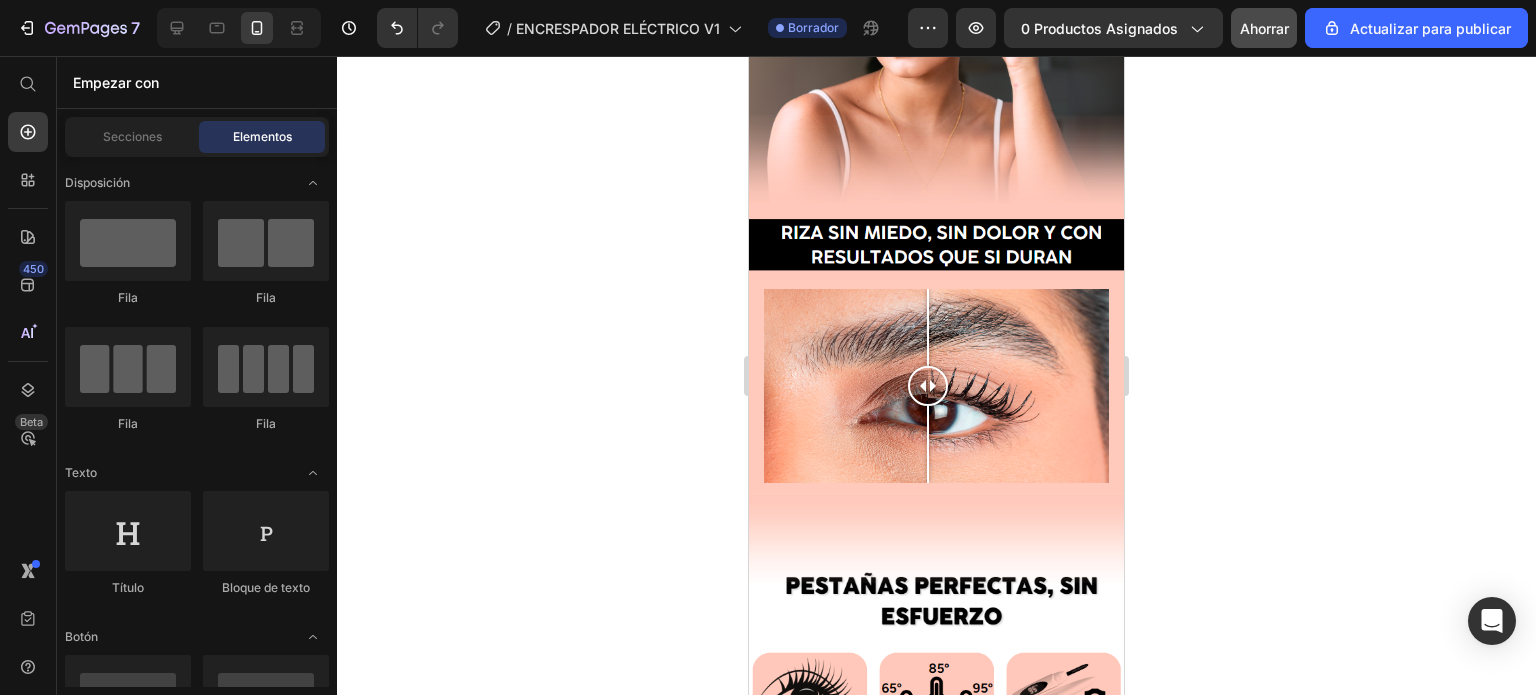 drag, startPoint x: 1116, startPoint y: 571, endPoint x: 1921, endPoint y: 195, distance: 888.4824 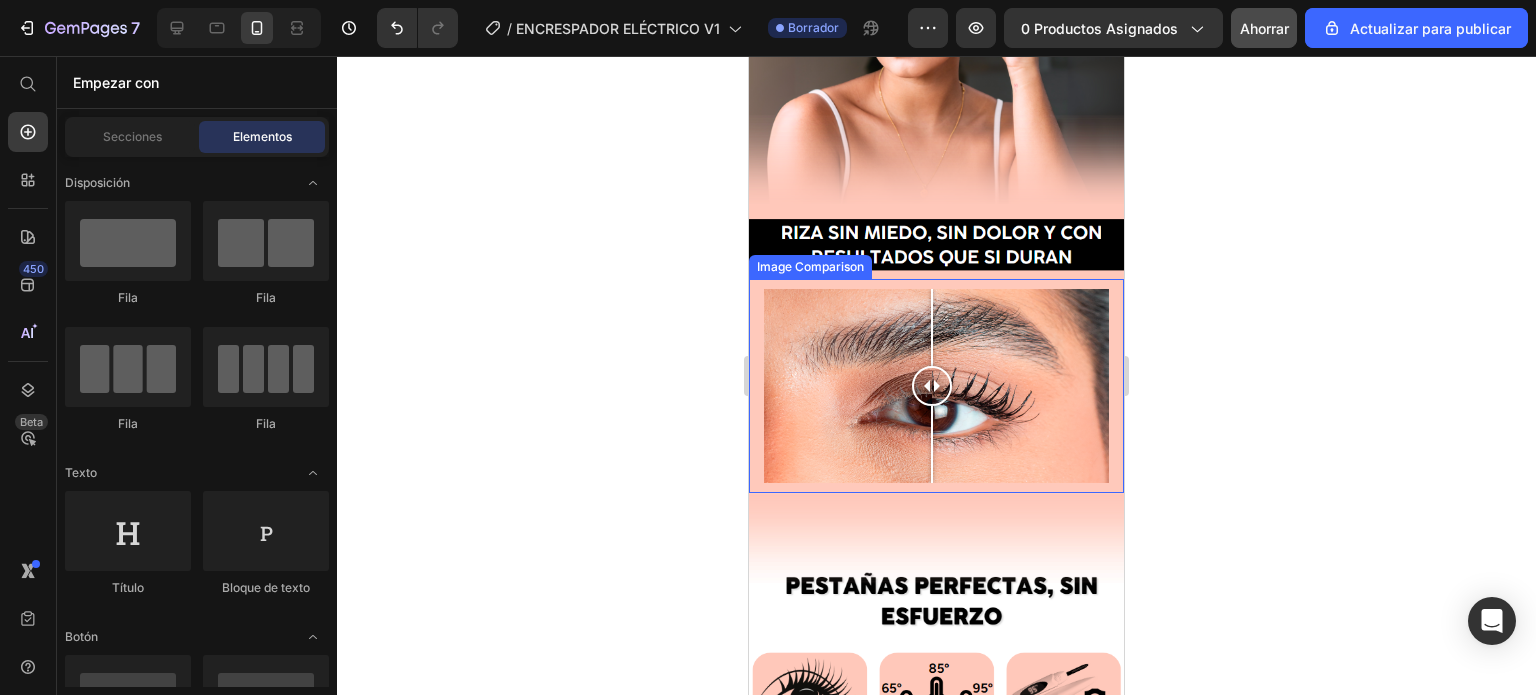 drag, startPoint x: 925, startPoint y: 358, endPoint x: 932, endPoint y: 385, distance: 27.89265 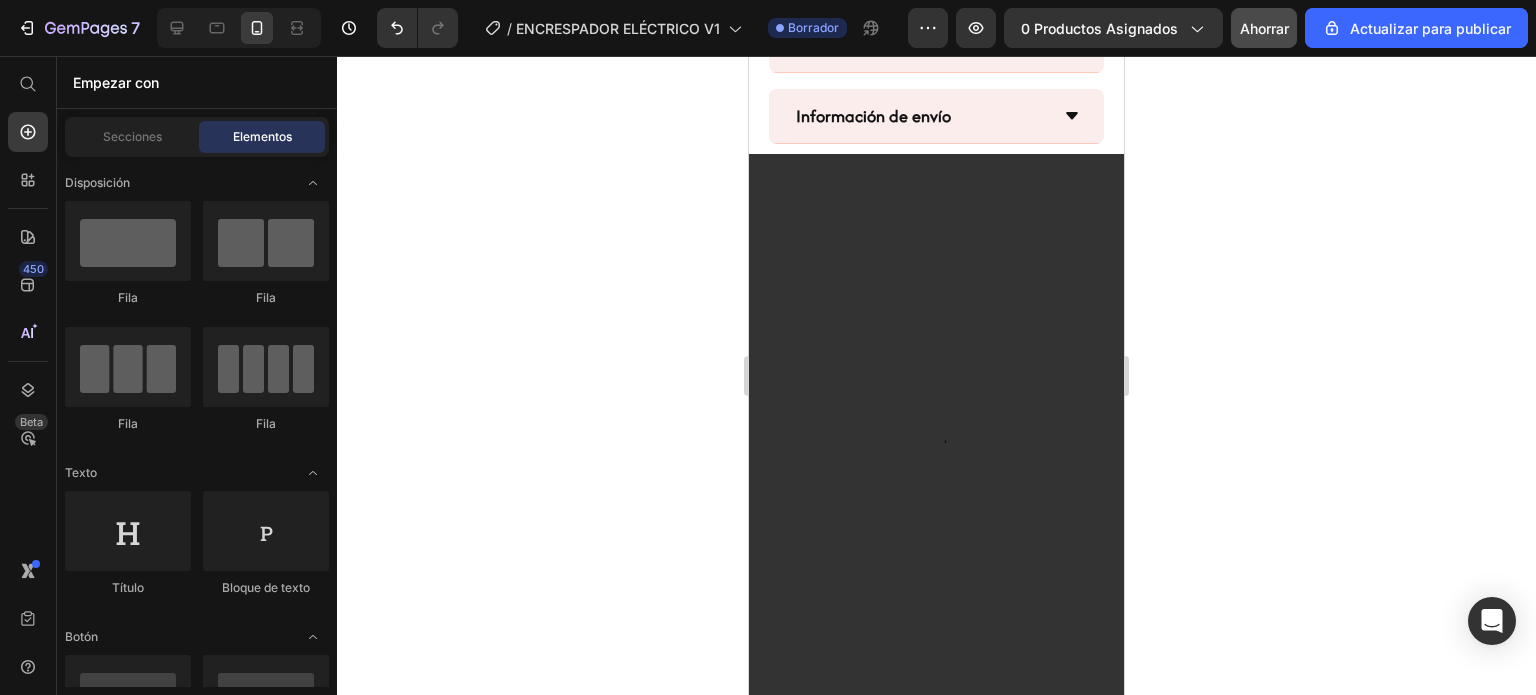 scroll, scrollTop: 2100, scrollLeft: 0, axis: vertical 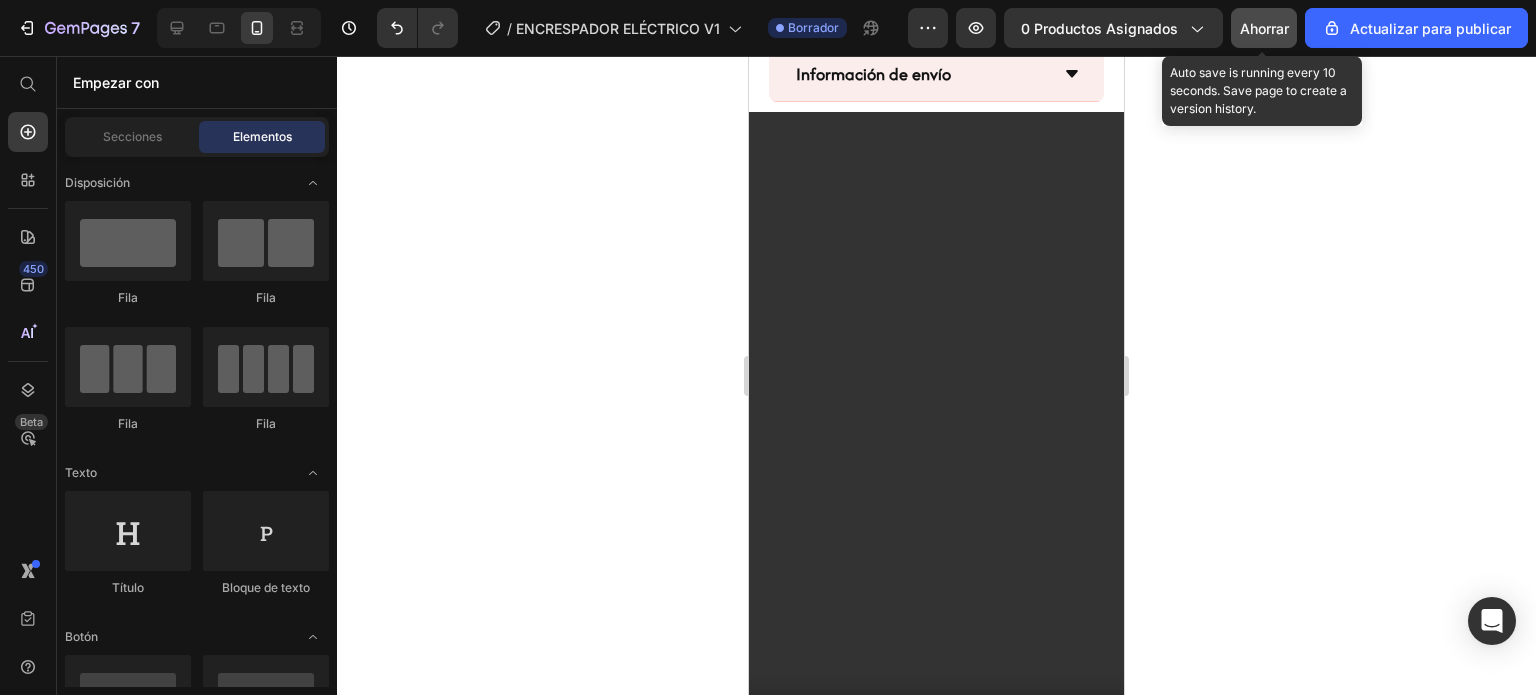 click on "Ahorrar" at bounding box center (1264, 28) 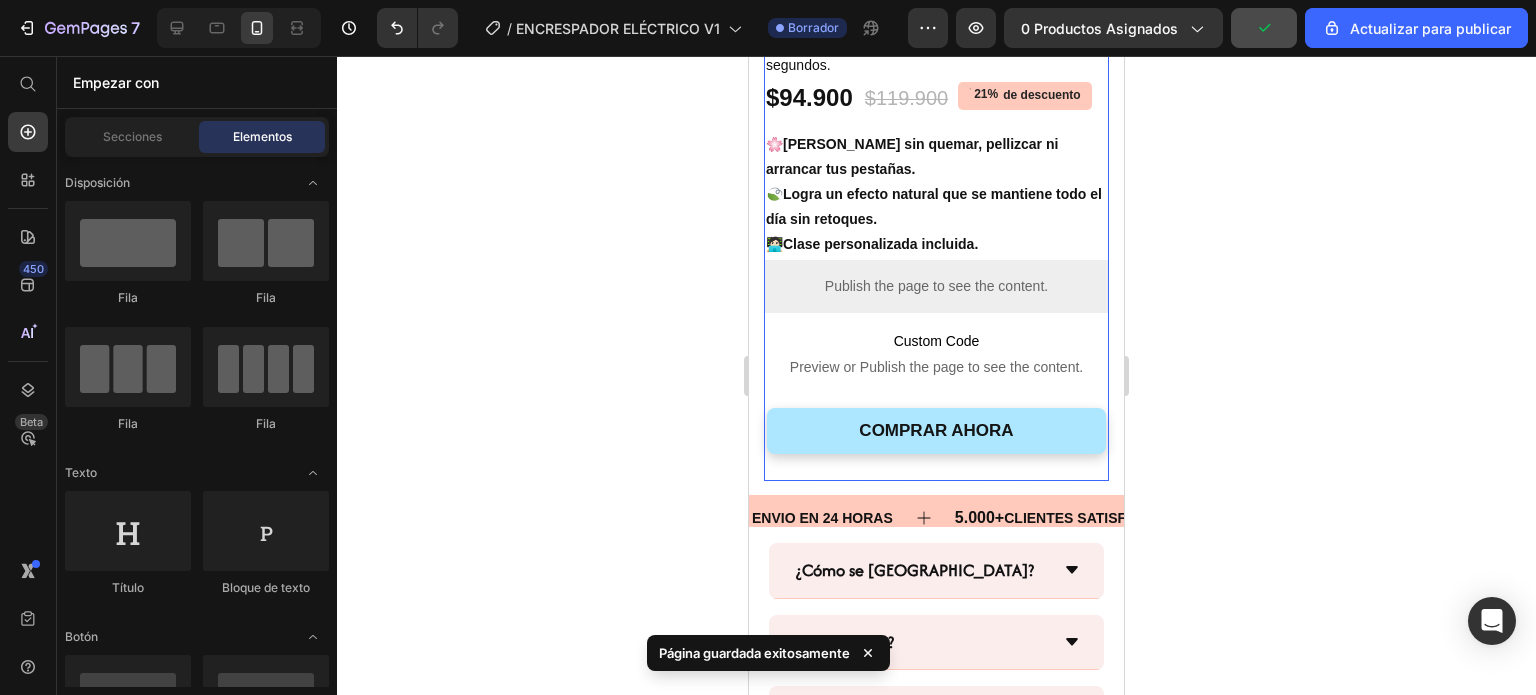 scroll, scrollTop: 1500, scrollLeft: 0, axis: vertical 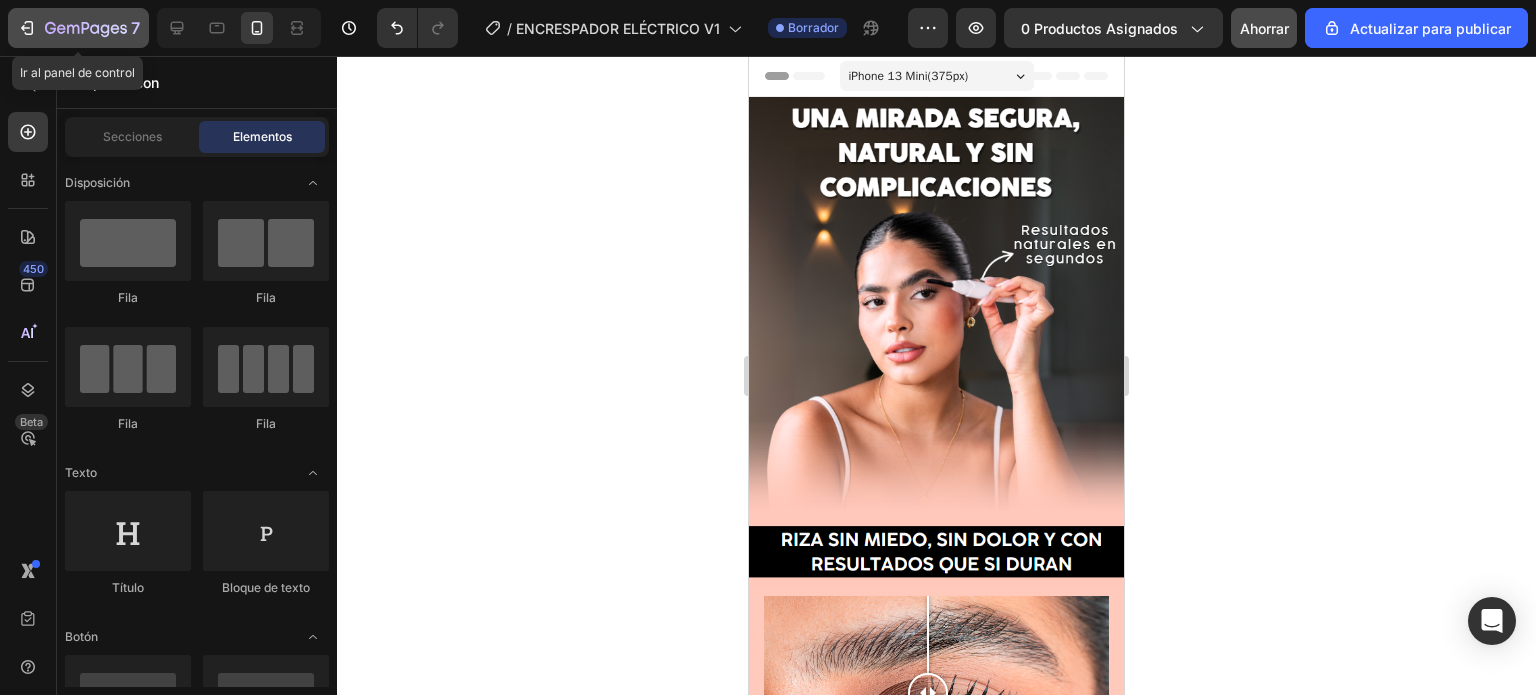 click 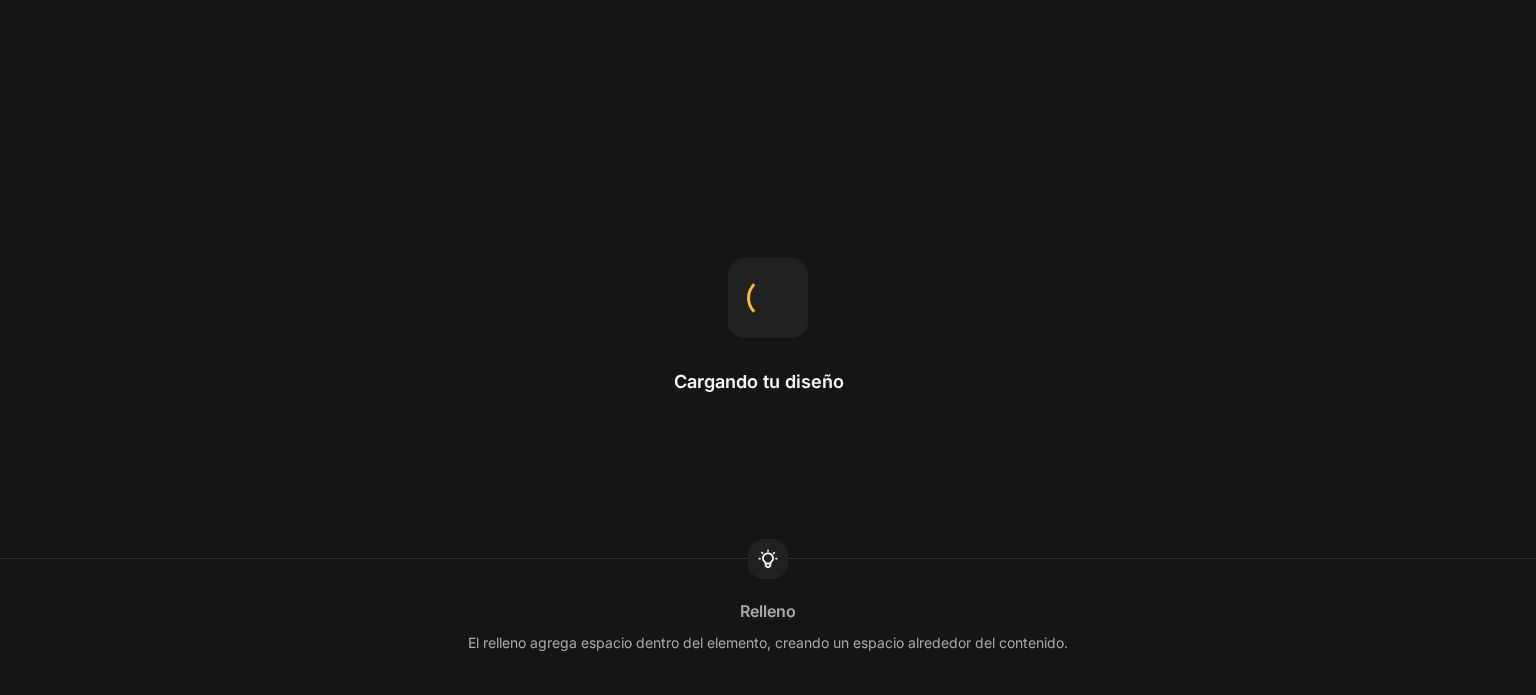 scroll, scrollTop: 0, scrollLeft: 0, axis: both 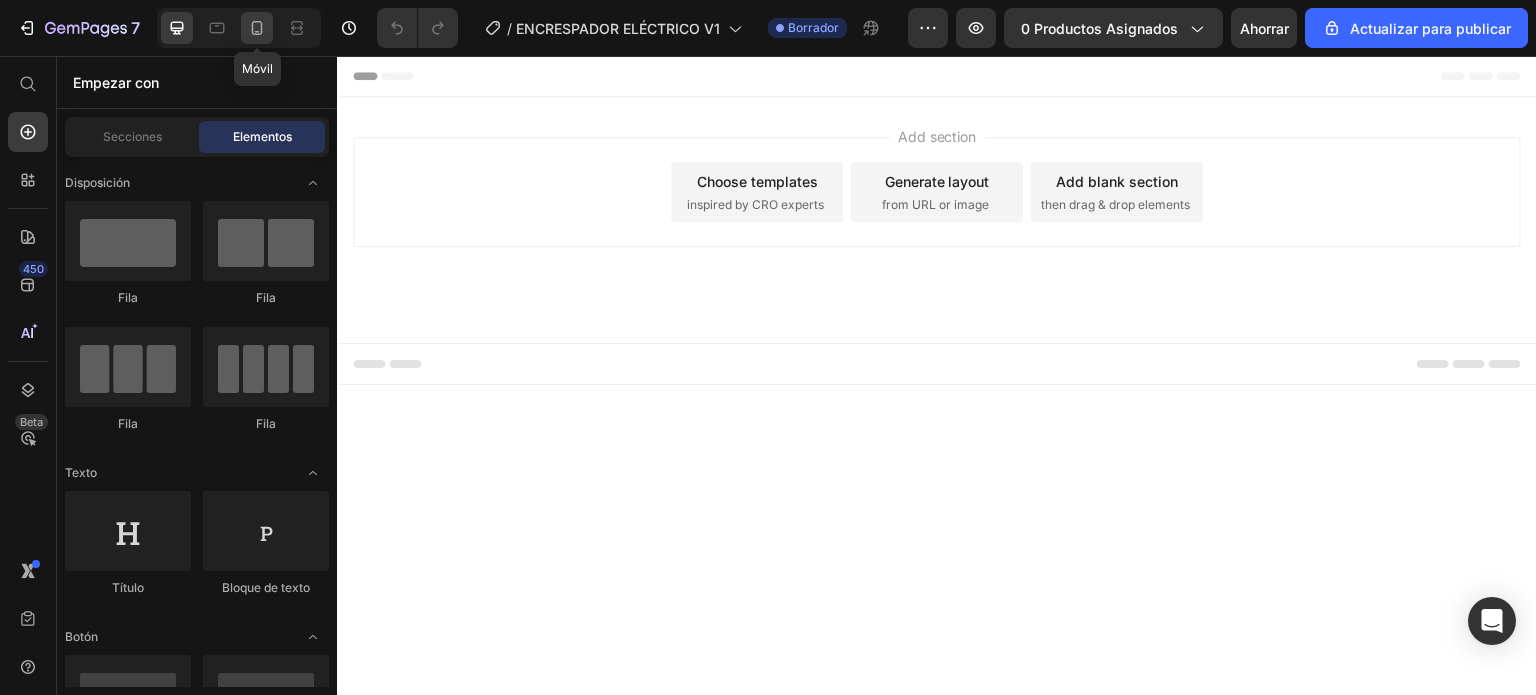 click 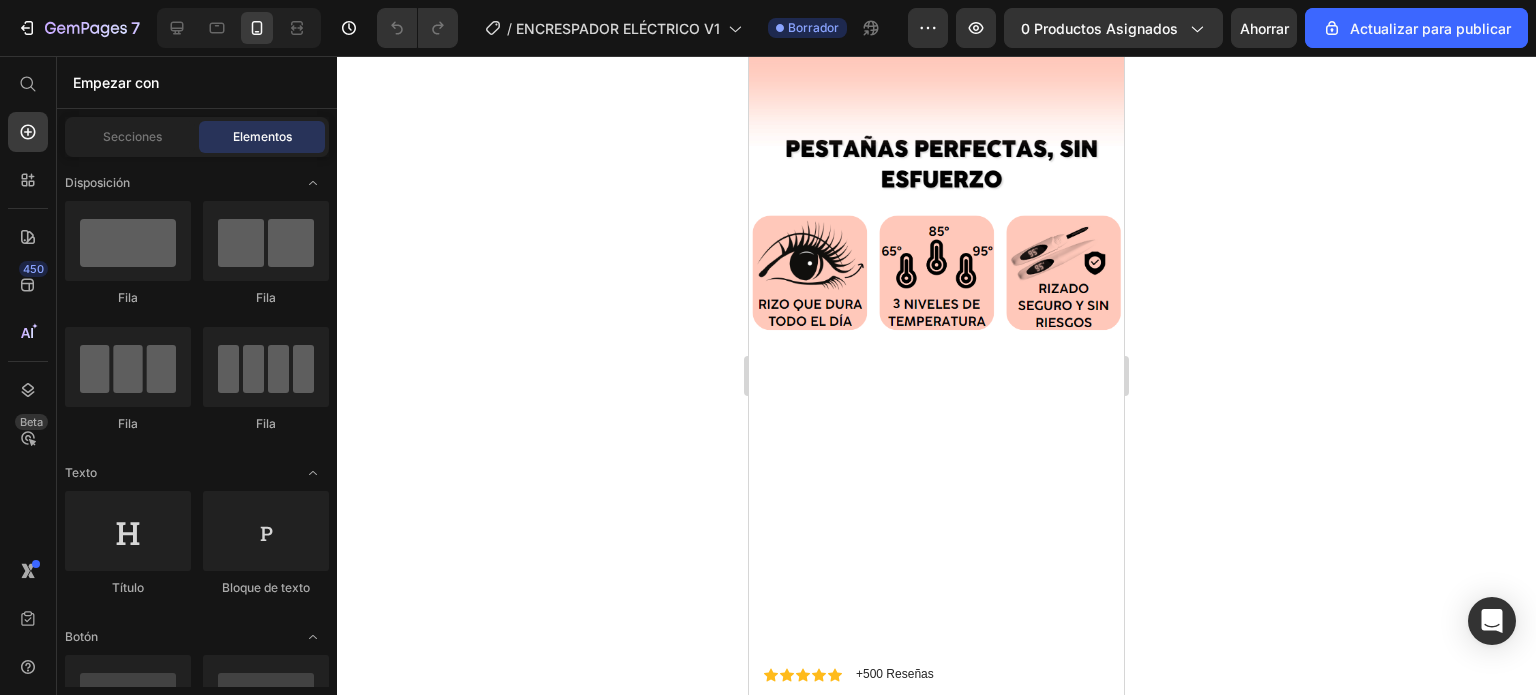 scroll, scrollTop: 740, scrollLeft: 0, axis: vertical 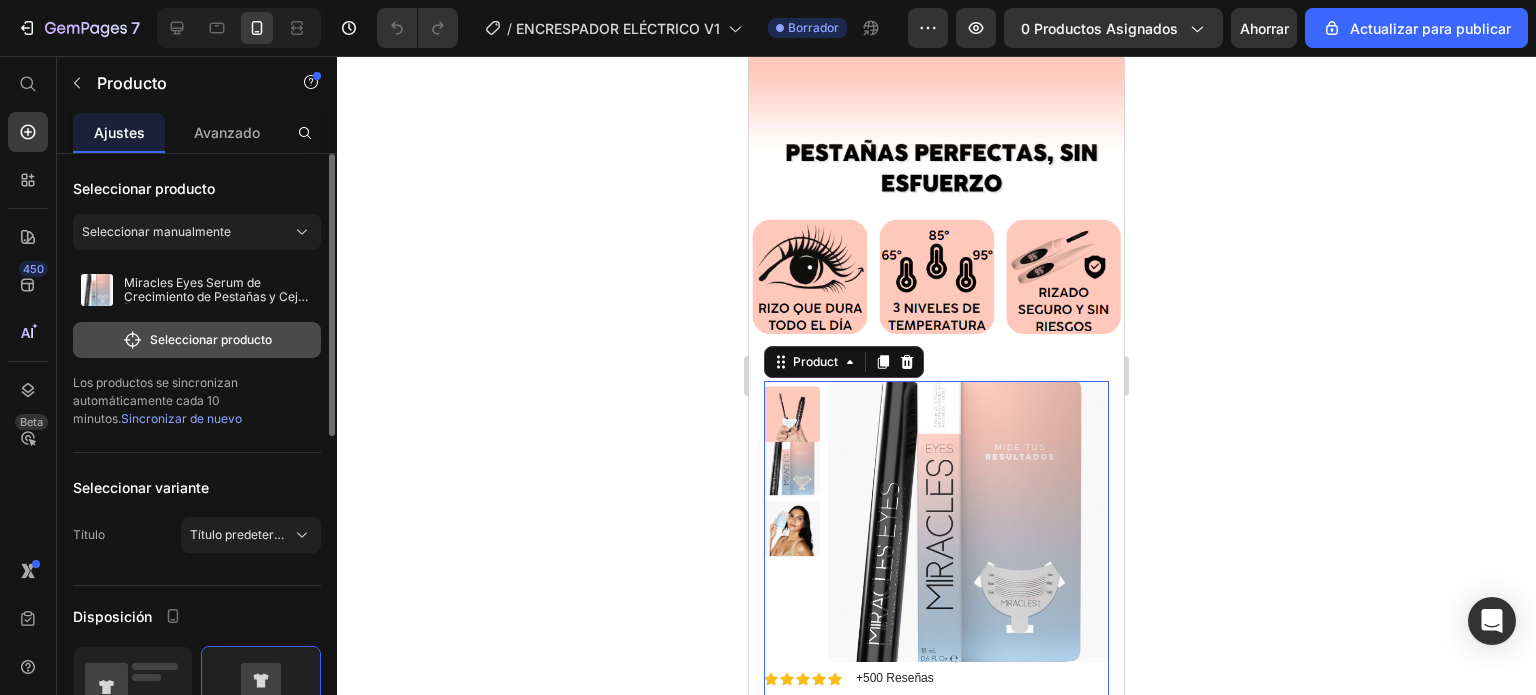 click on "Seleccionar producto" at bounding box center [211, 339] 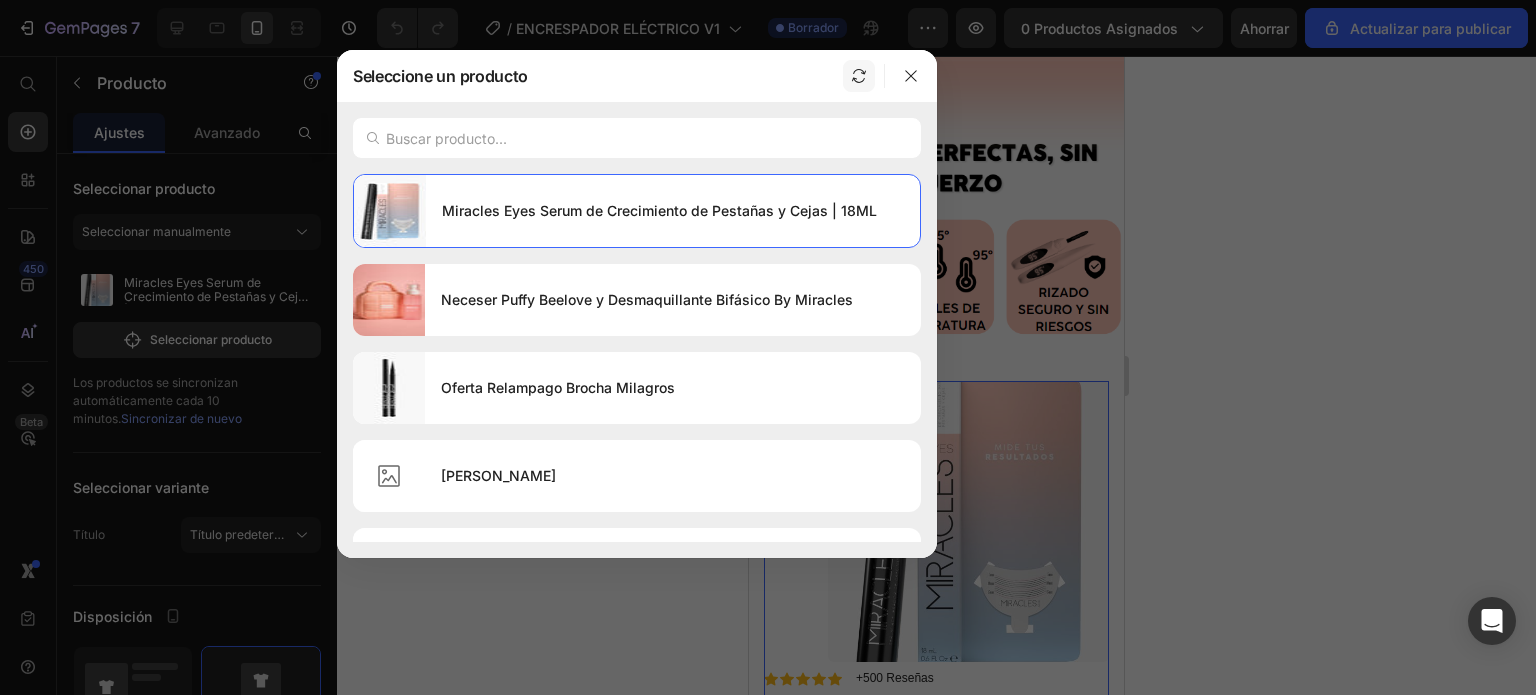 click at bounding box center [859, 76] 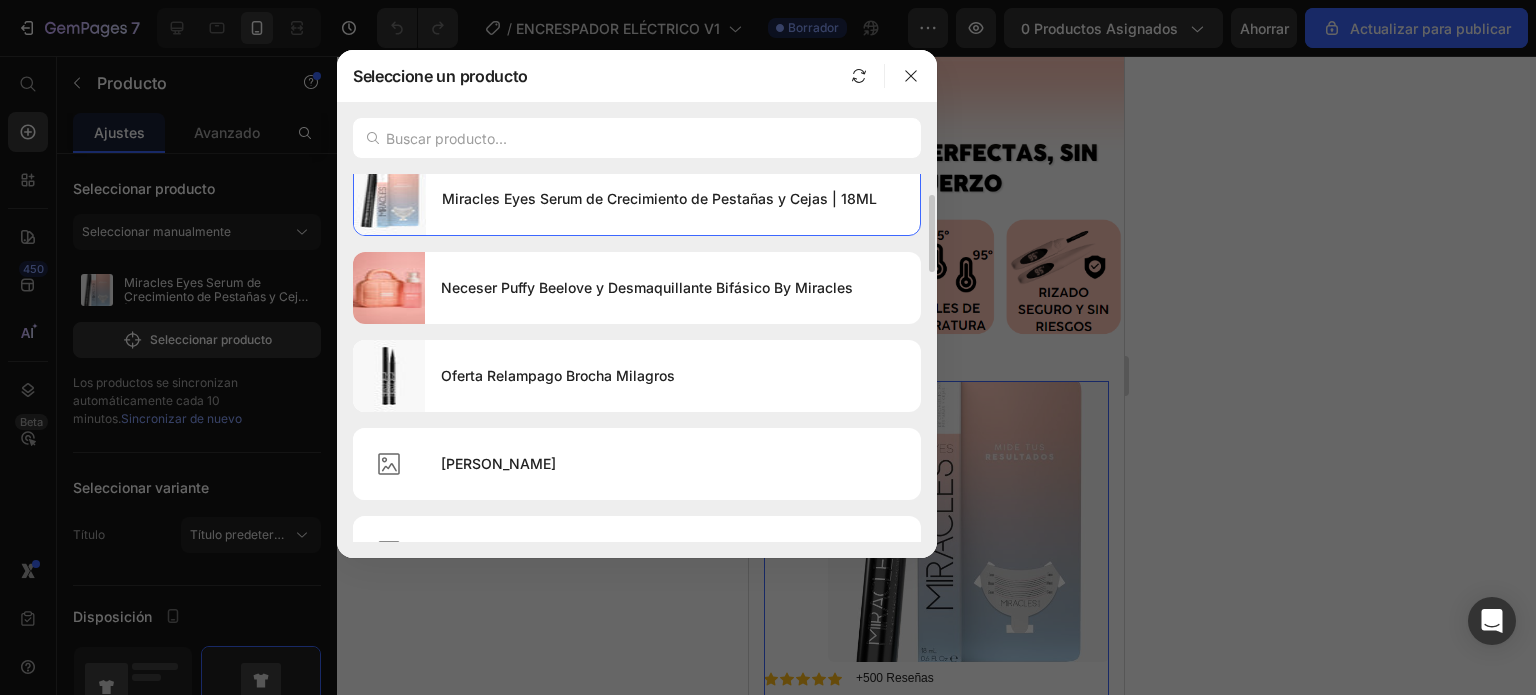 scroll, scrollTop: 0, scrollLeft: 0, axis: both 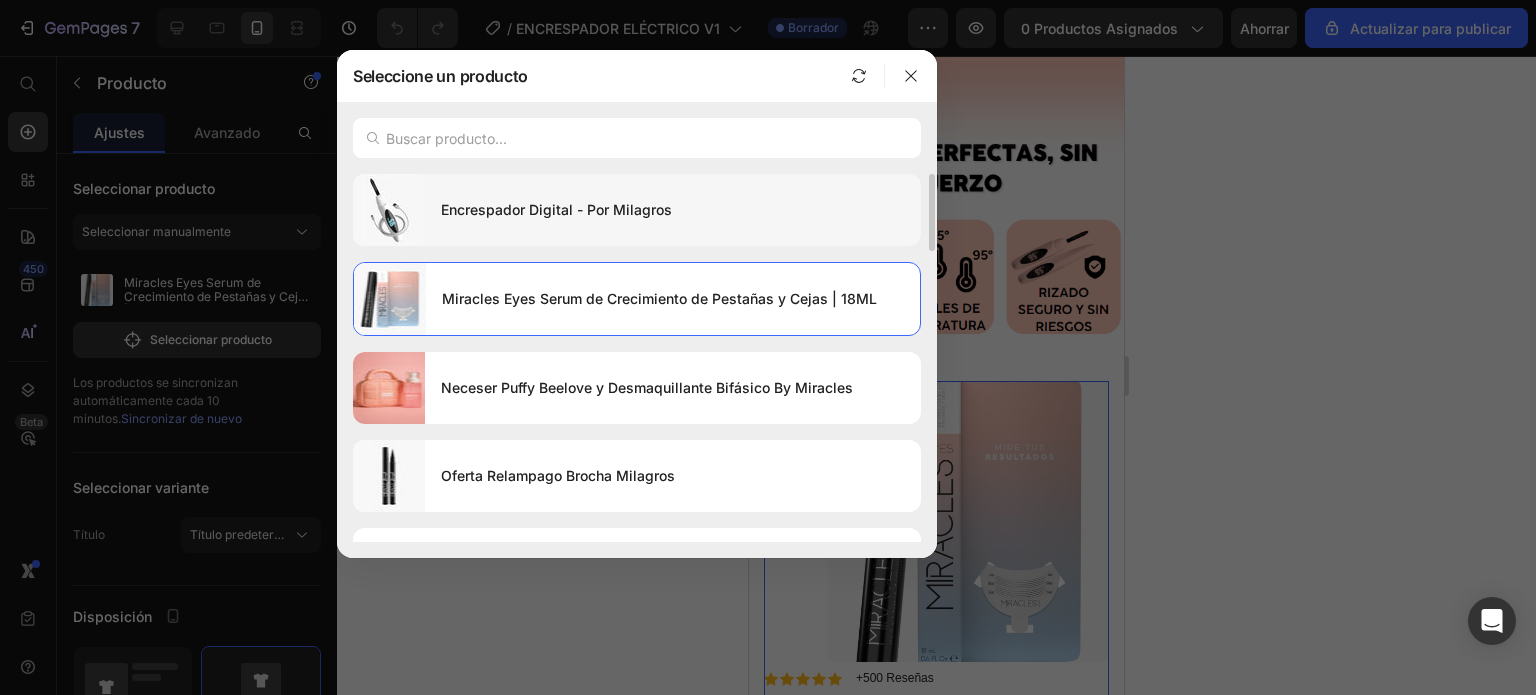click on "Encrespador Digital - Por Milagros" at bounding box center (556, 209) 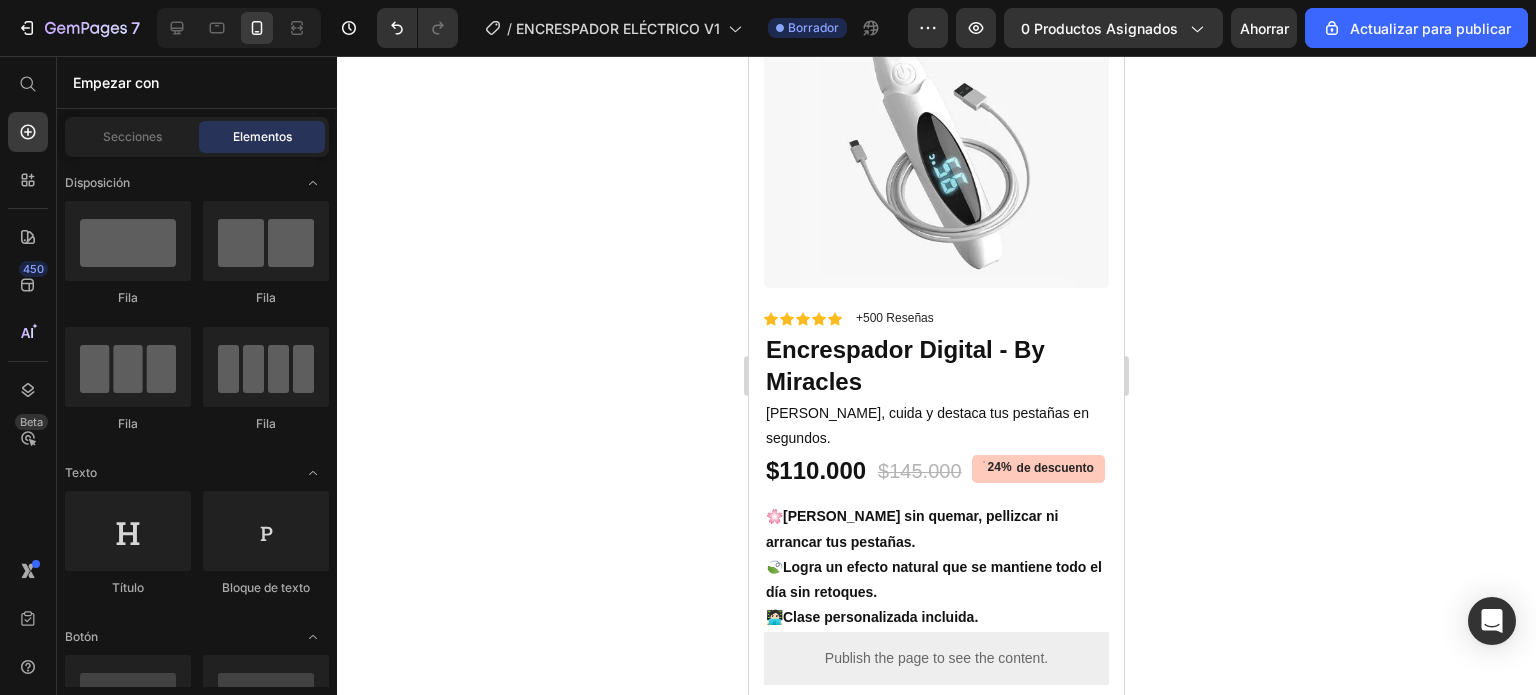 scroll, scrollTop: 1215, scrollLeft: 0, axis: vertical 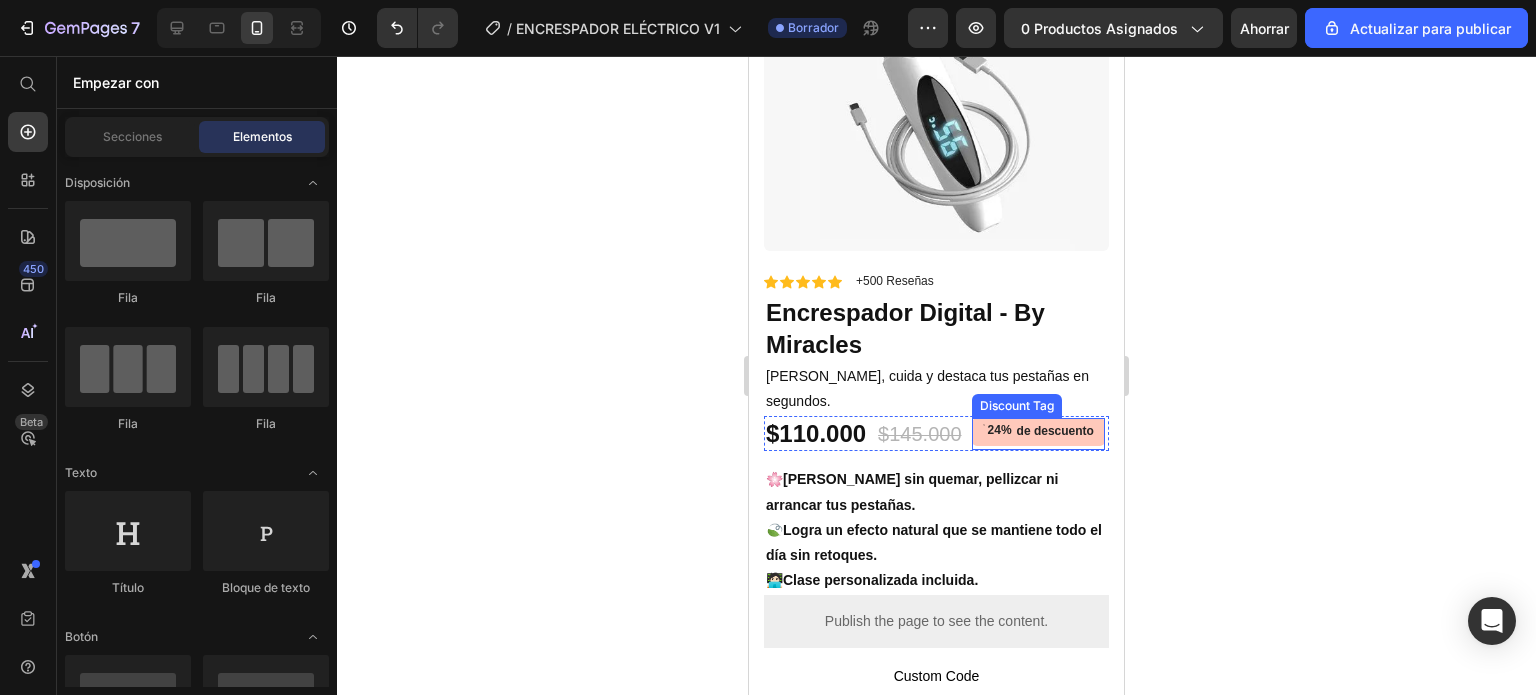 click on "de descuento" at bounding box center [1055, 432] 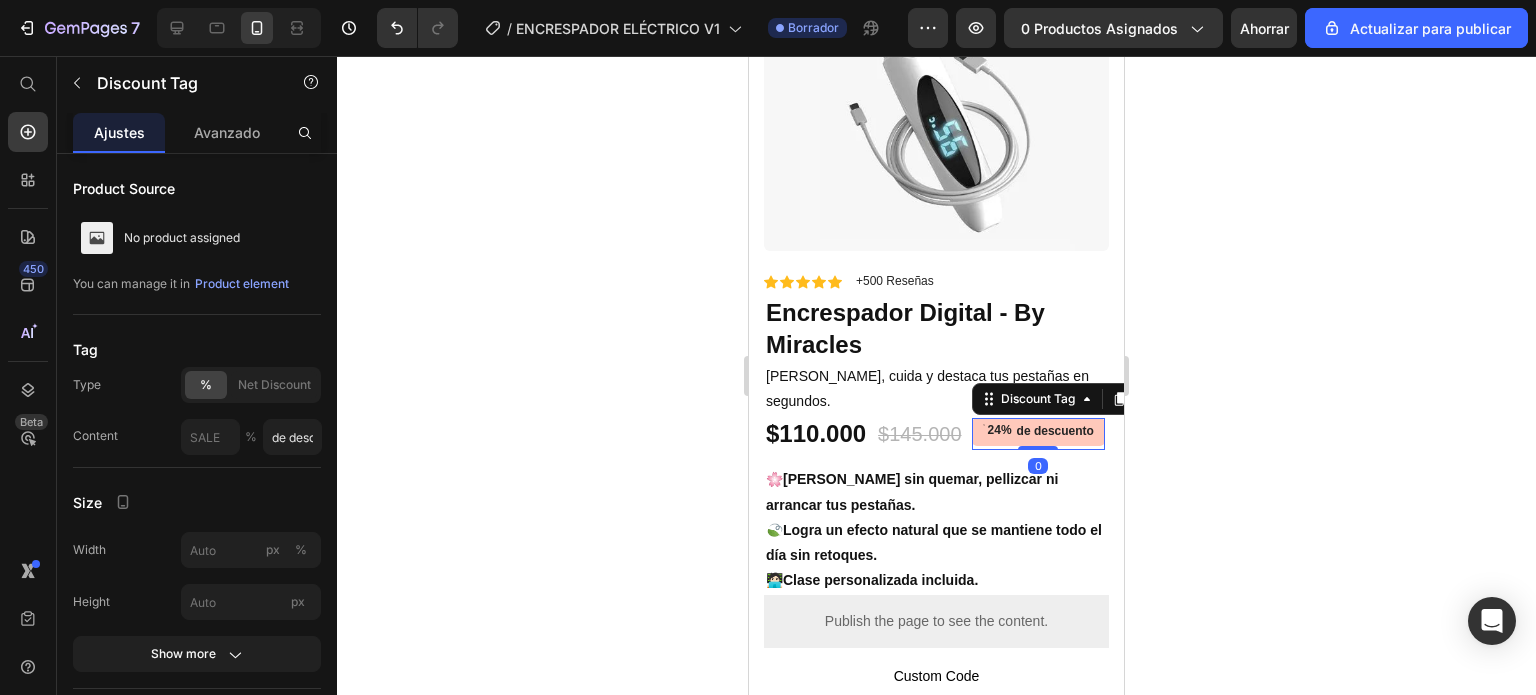 click on "de descuento" at bounding box center (1055, 432) 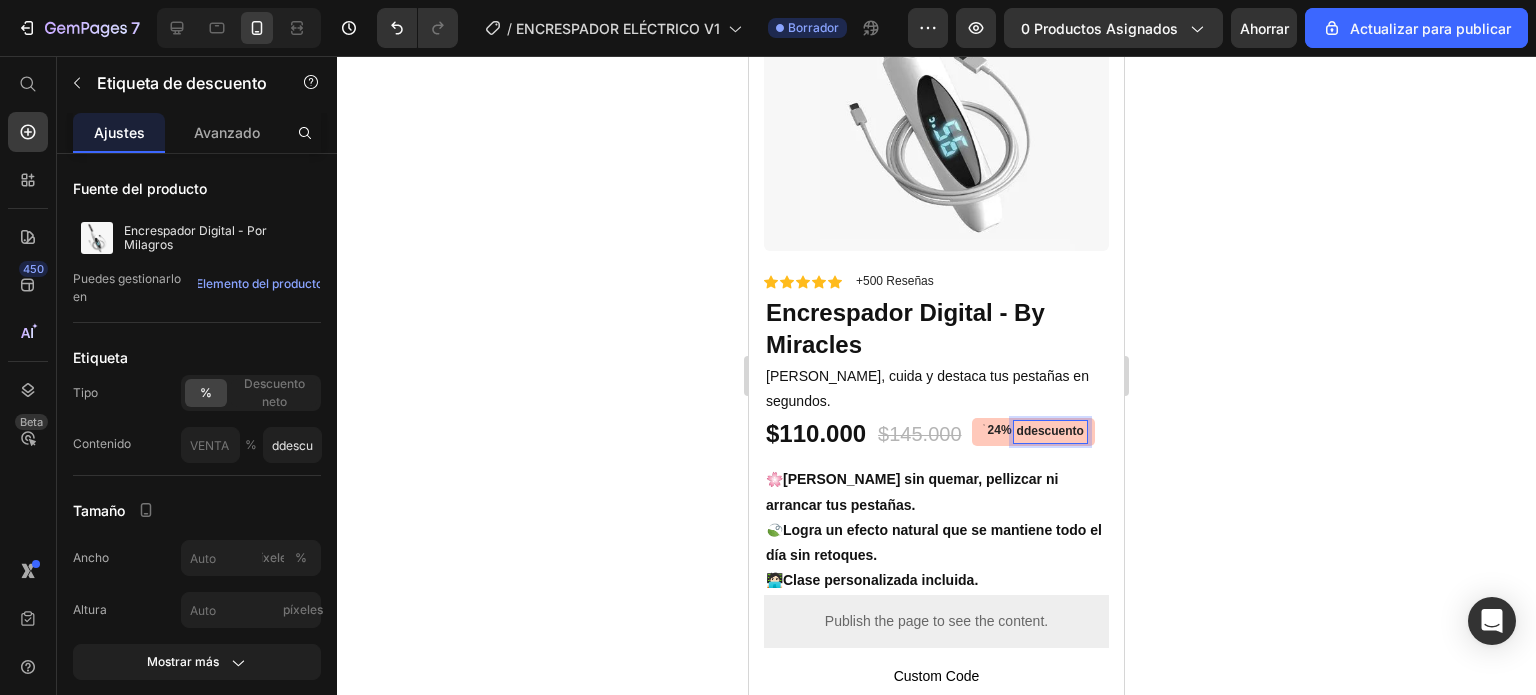 scroll, scrollTop: 1217, scrollLeft: 0, axis: vertical 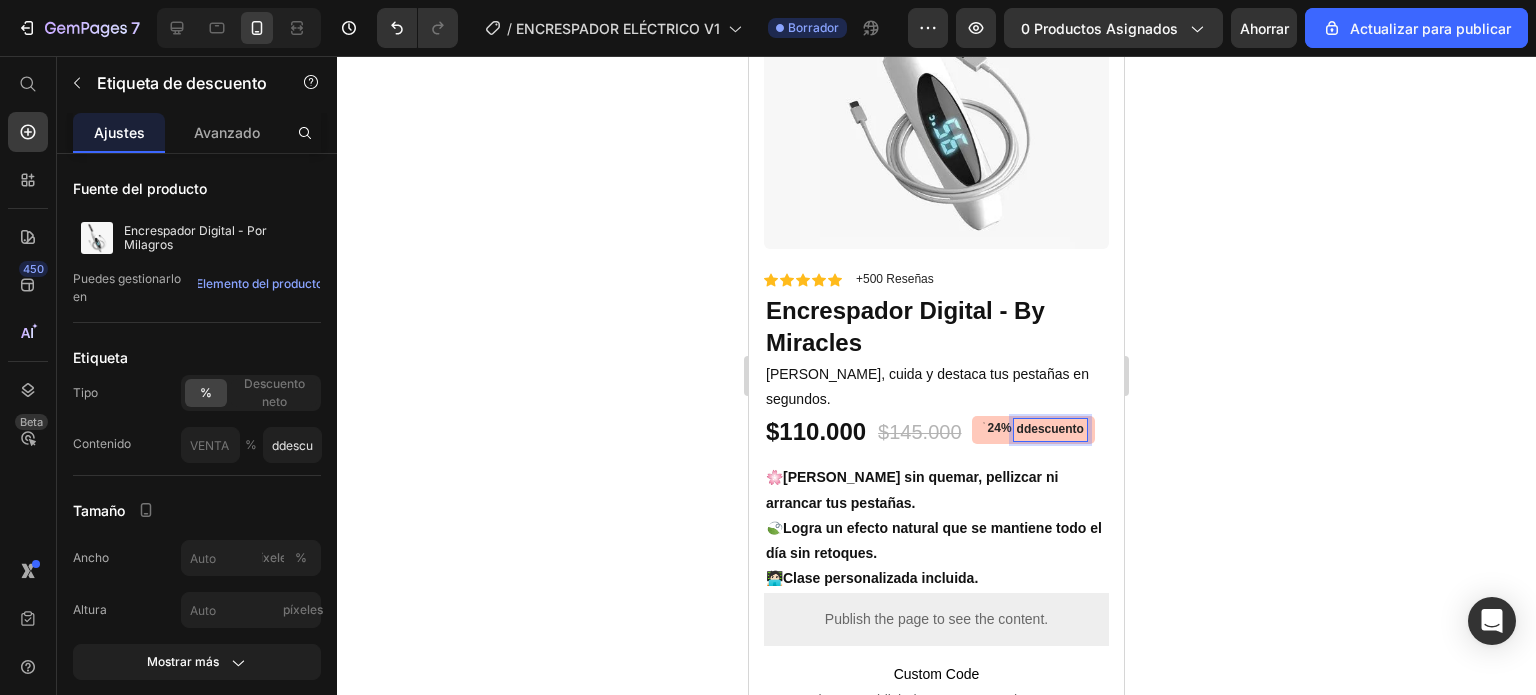 type on "descuento" 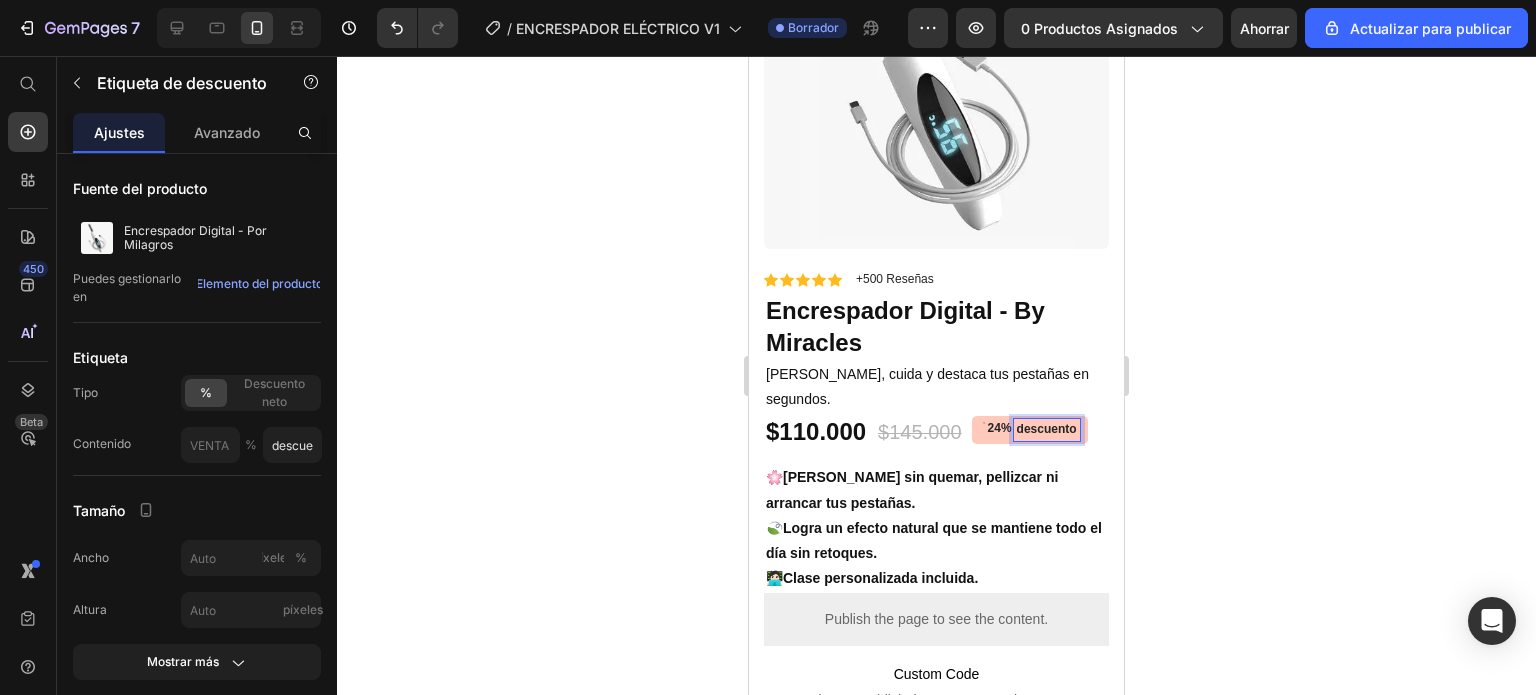 click 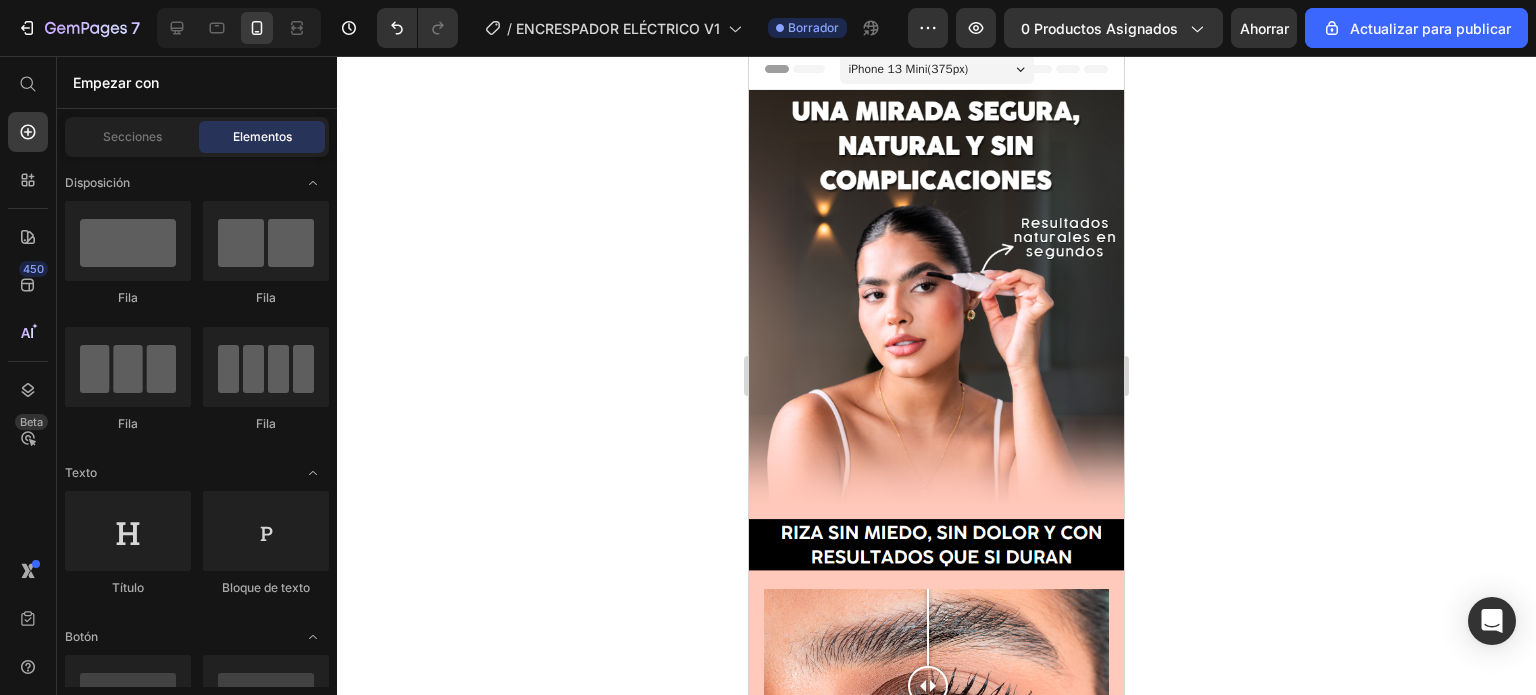 scroll, scrollTop: 0, scrollLeft: 0, axis: both 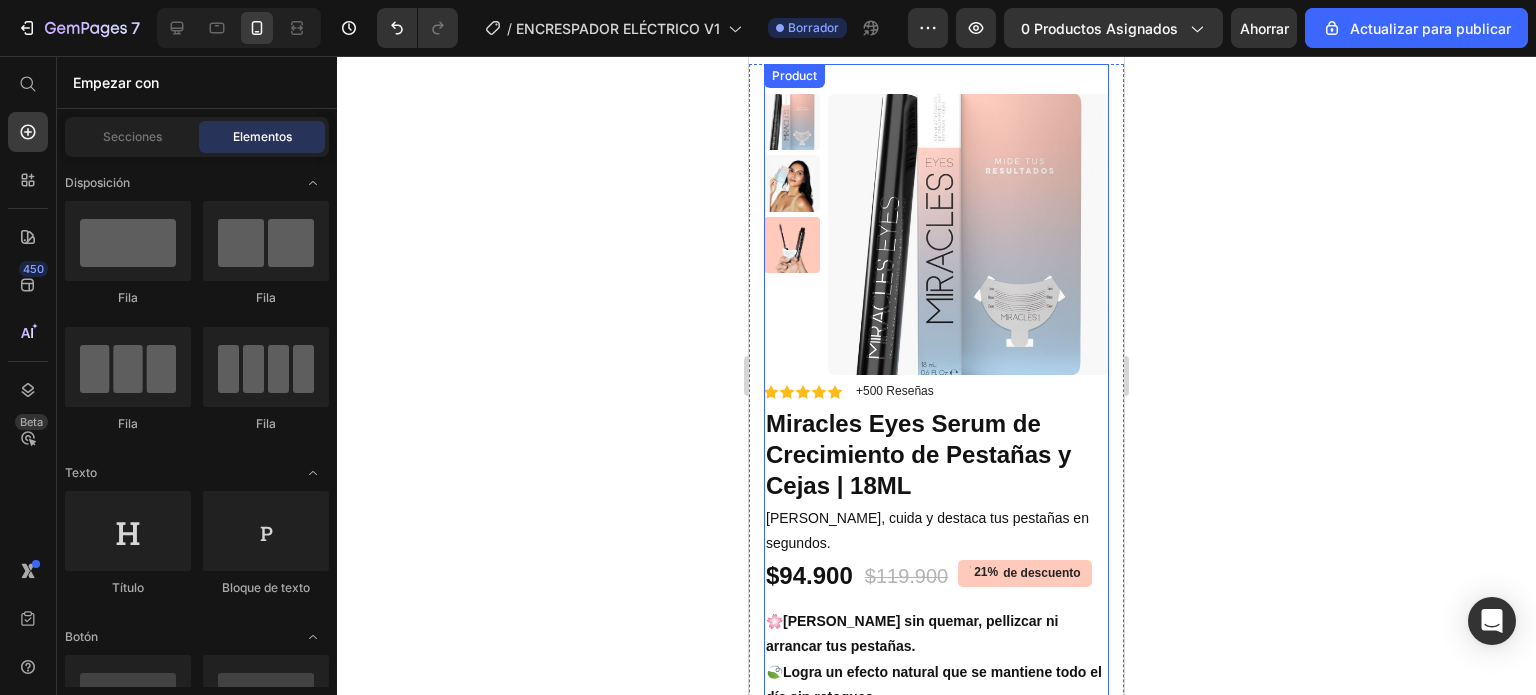 click on "Product Images
Material
Shipping
Care instruction Accordion" at bounding box center [936, 223] 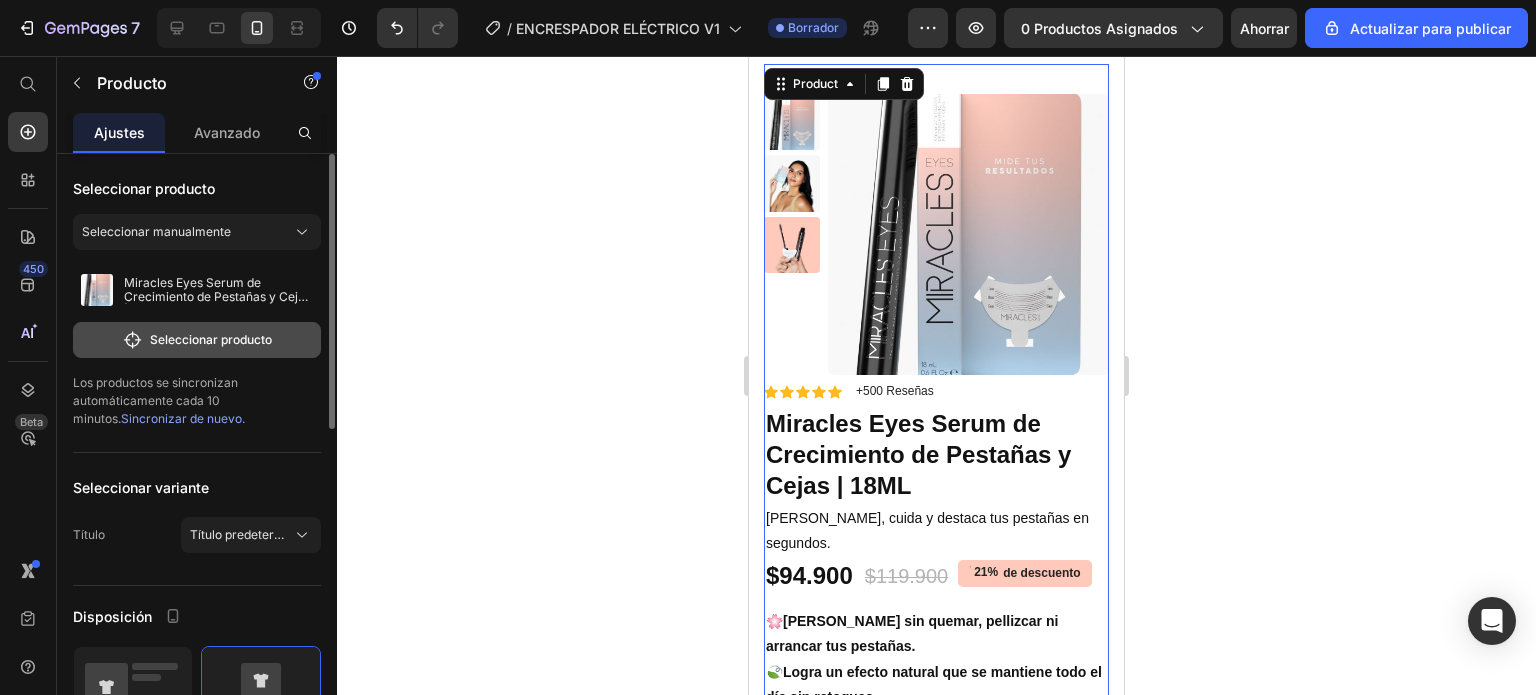 click on "Seleccionar producto" at bounding box center [211, 339] 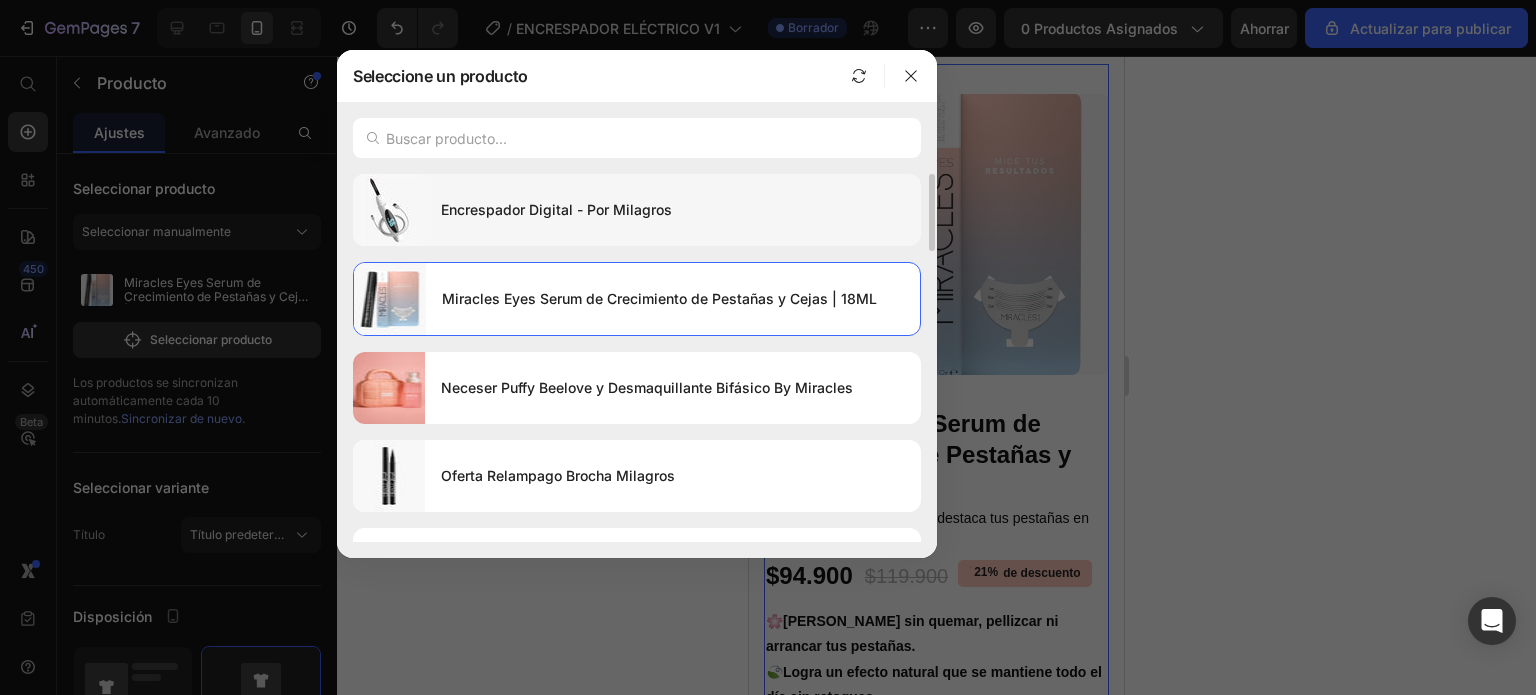 click on "Encrespador Digital - Por Milagros" at bounding box center [556, 209] 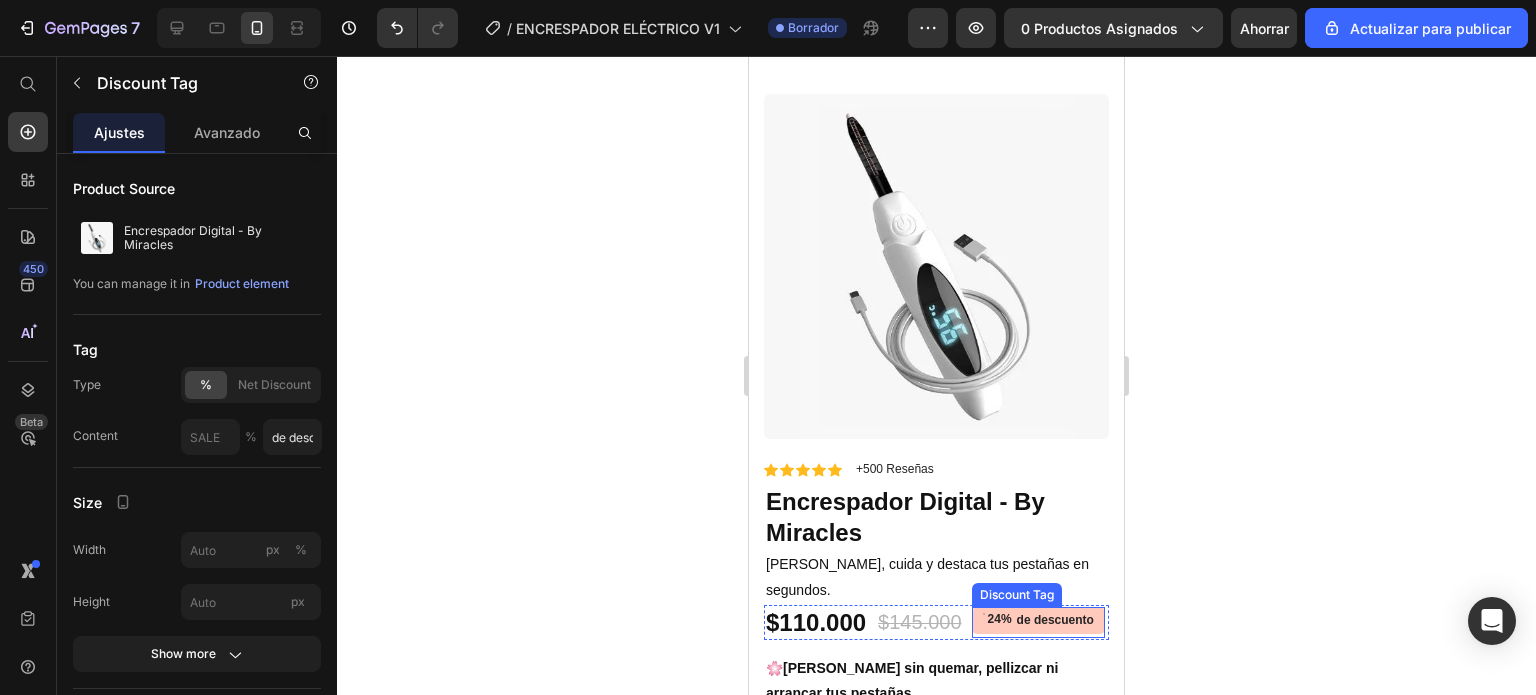click on "de descuento" at bounding box center (1055, 621) 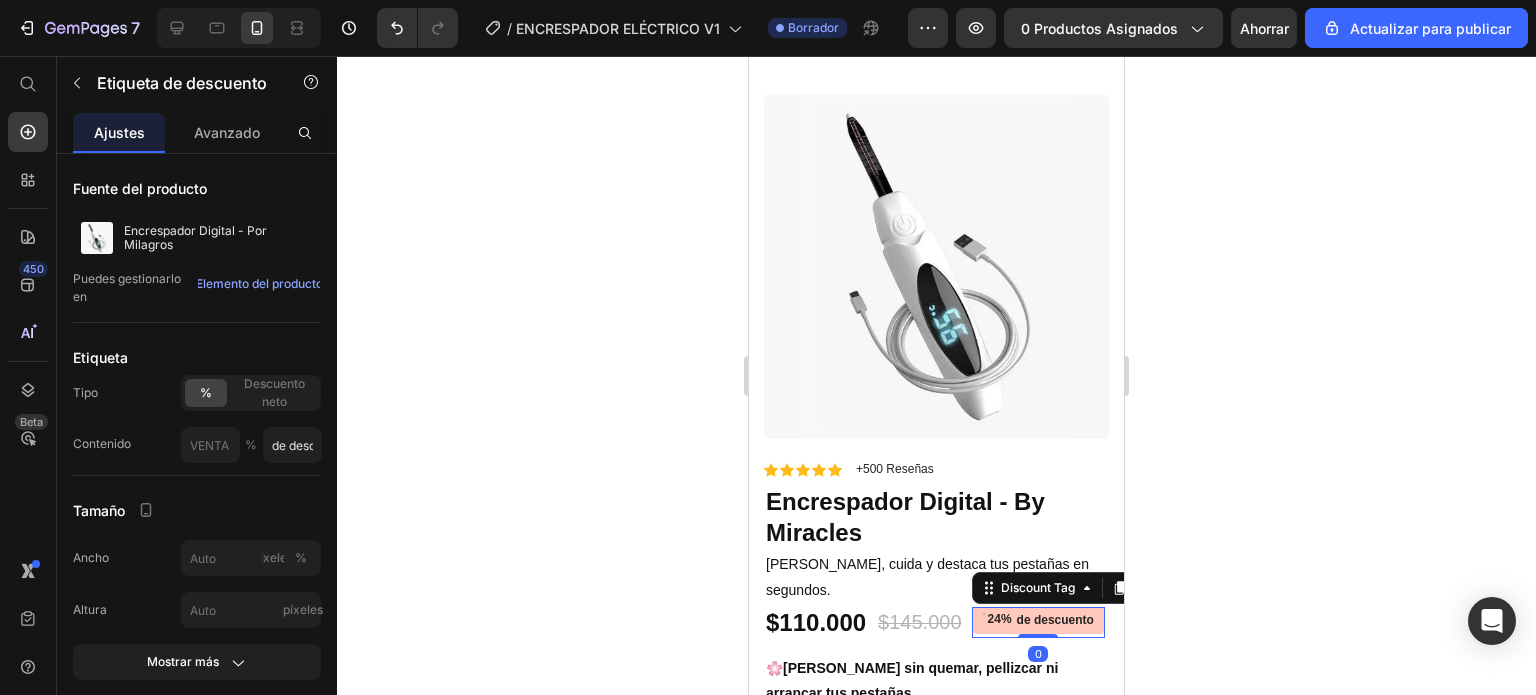 click on "24%" at bounding box center [1000, 620] 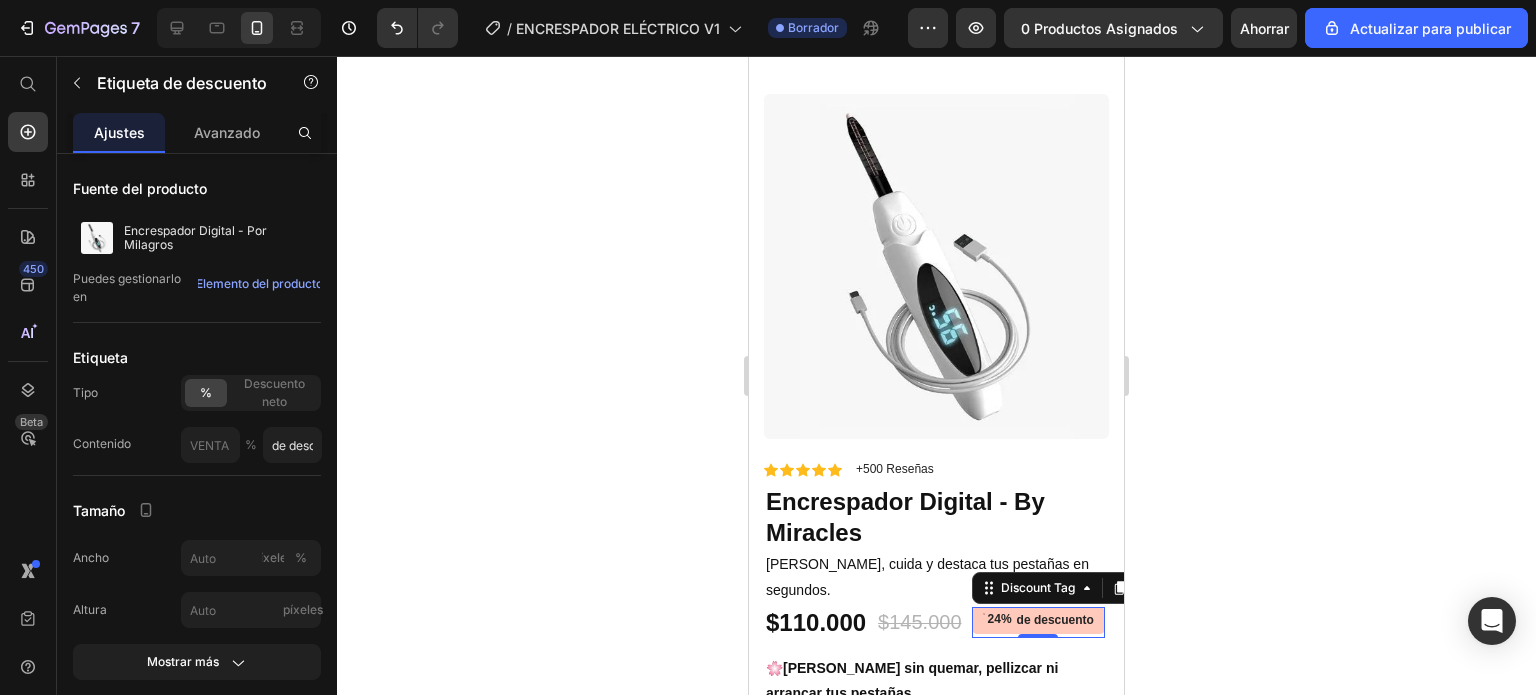 click on "24%" at bounding box center (1000, 620) 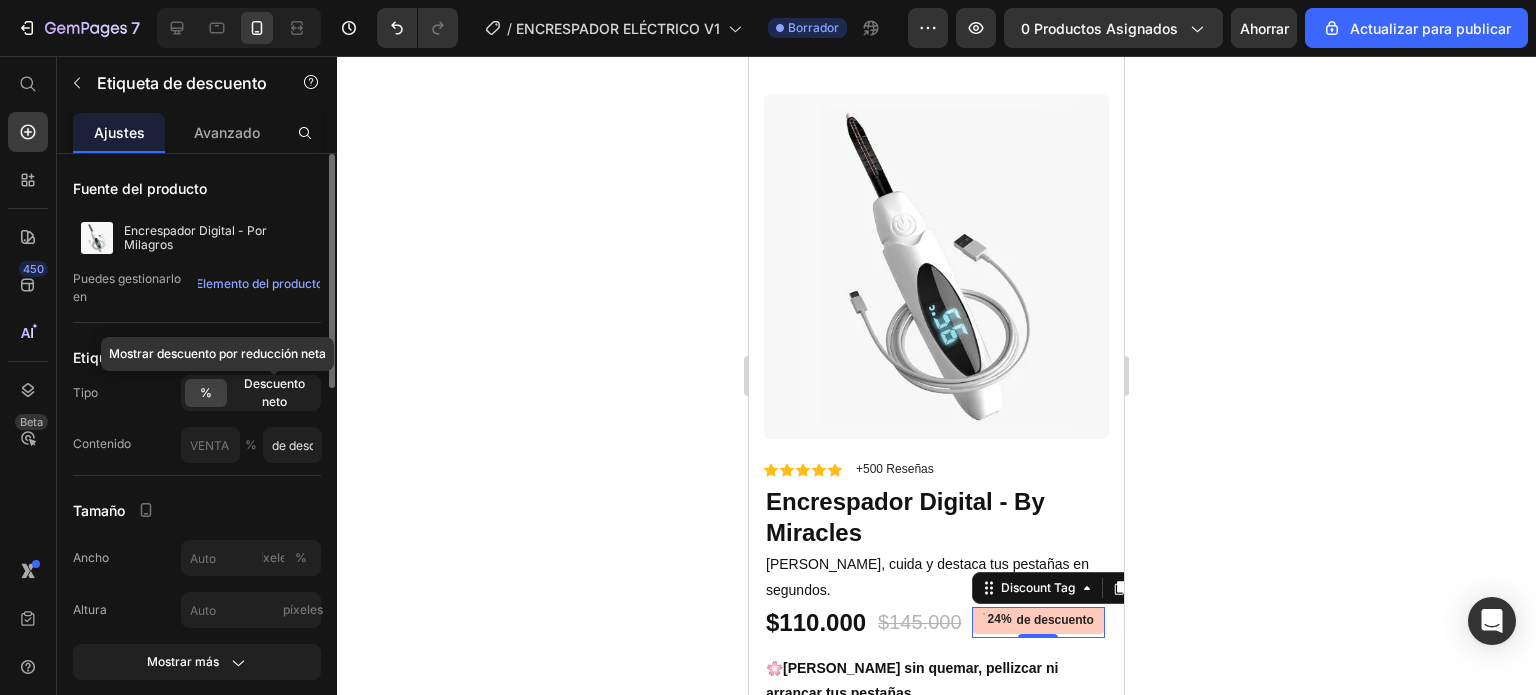 click on "Descuento neto" at bounding box center [274, 392] 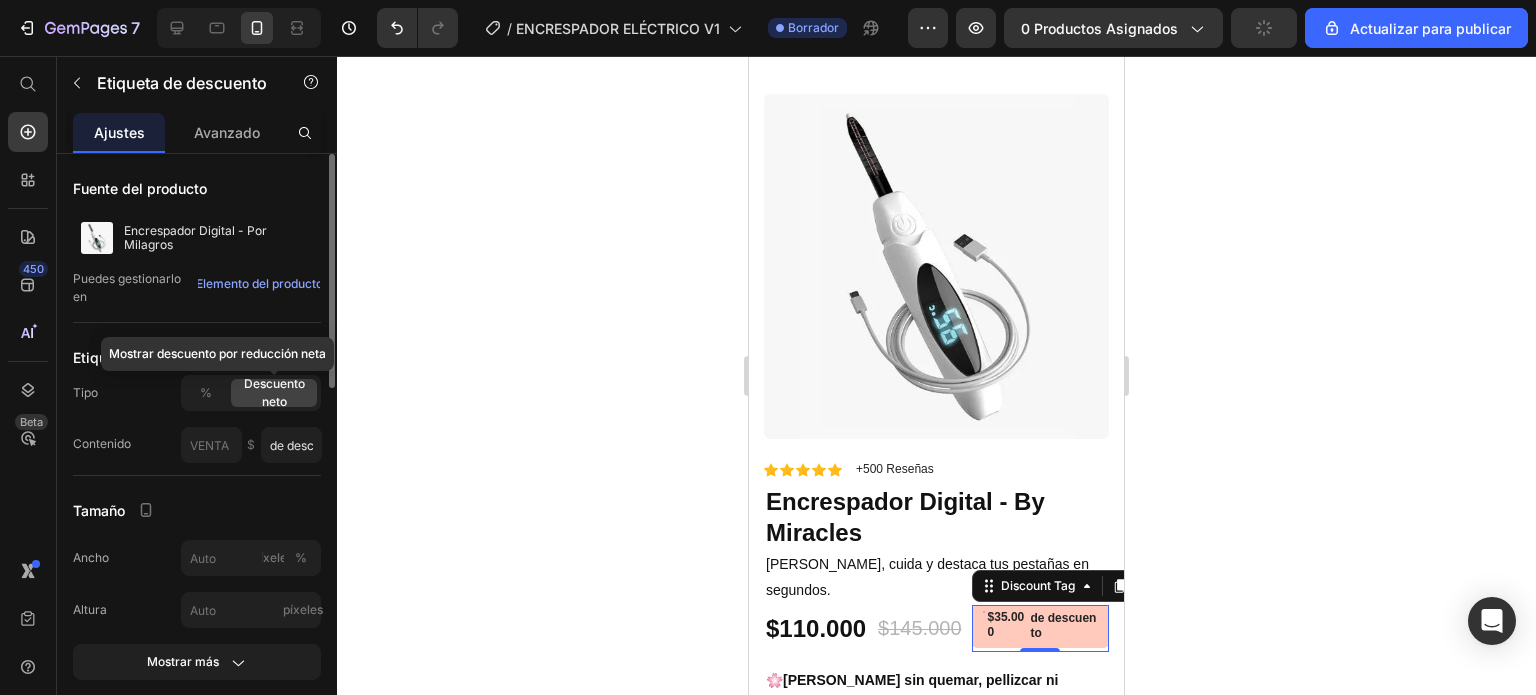 click on "Descuento neto" at bounding box center (274, 392) 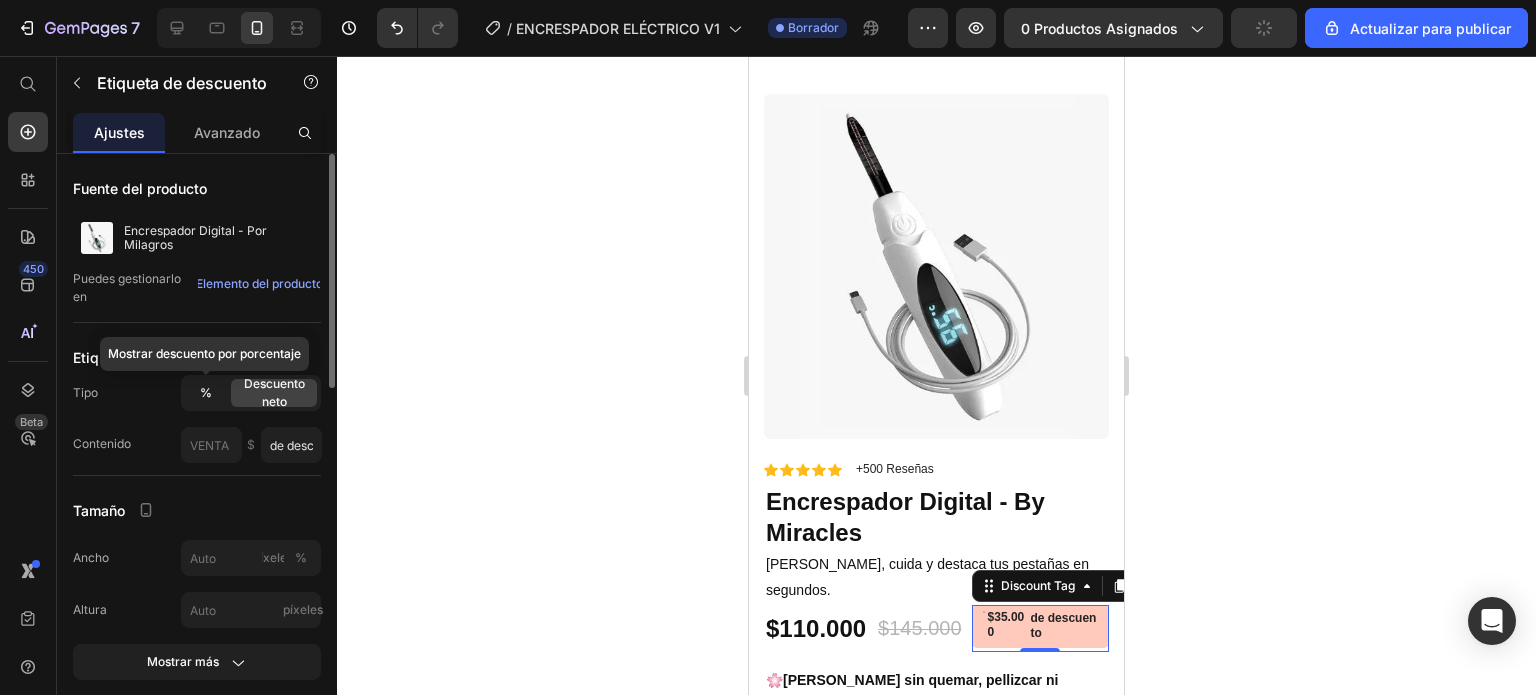 click on "%" at bounding box center (206, 392) 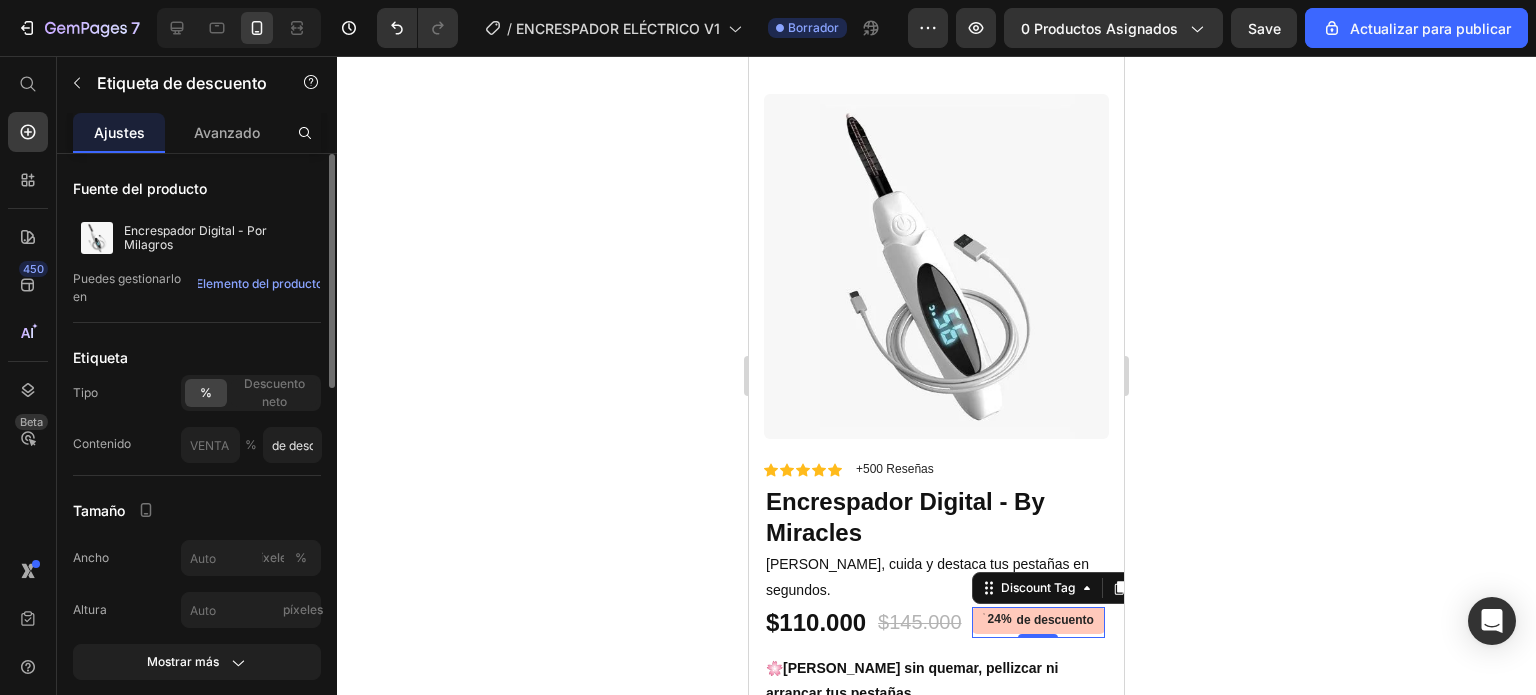 scroll, scrollTop: 100, scrollLeft: 0, axis: vertical 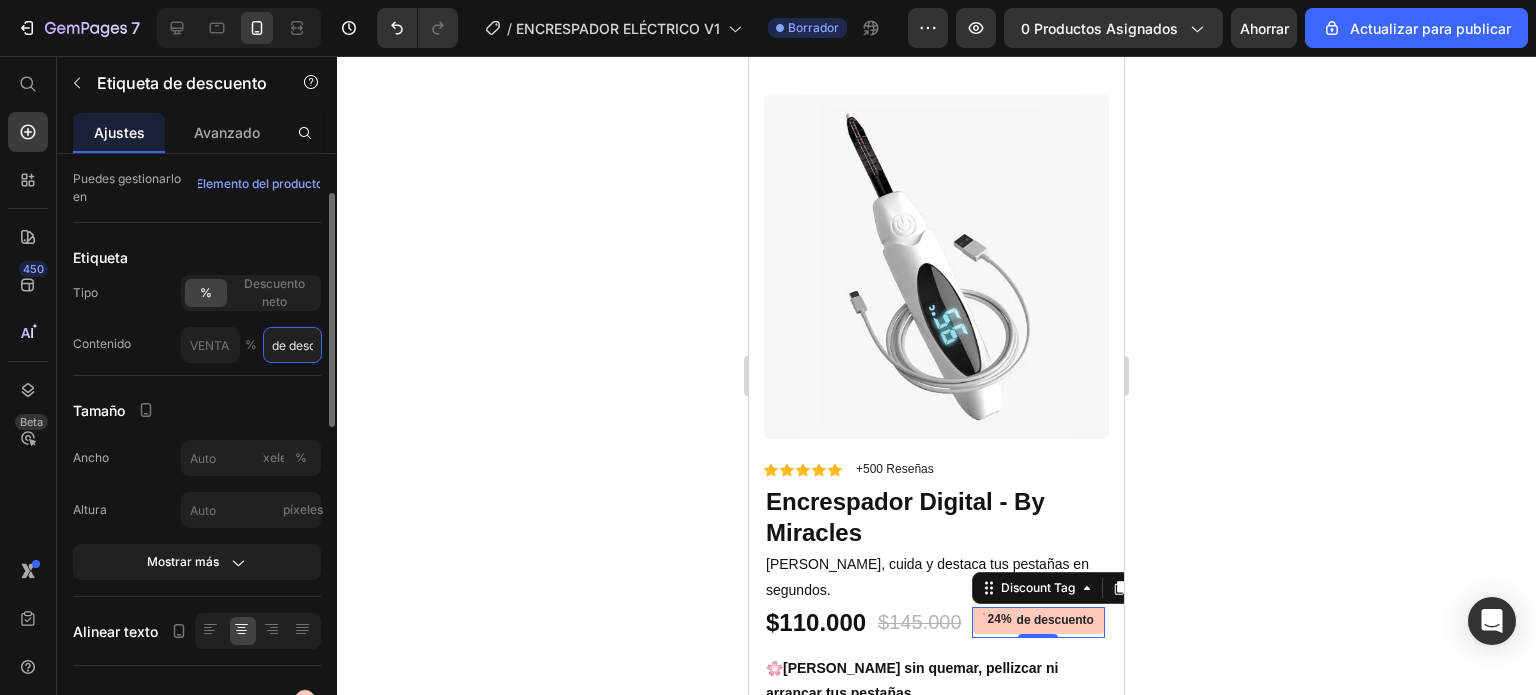 drag, startPoint x: 289, startPoint y: 342, endPoint x: 258, endPoint y: 346, distance: 31.257 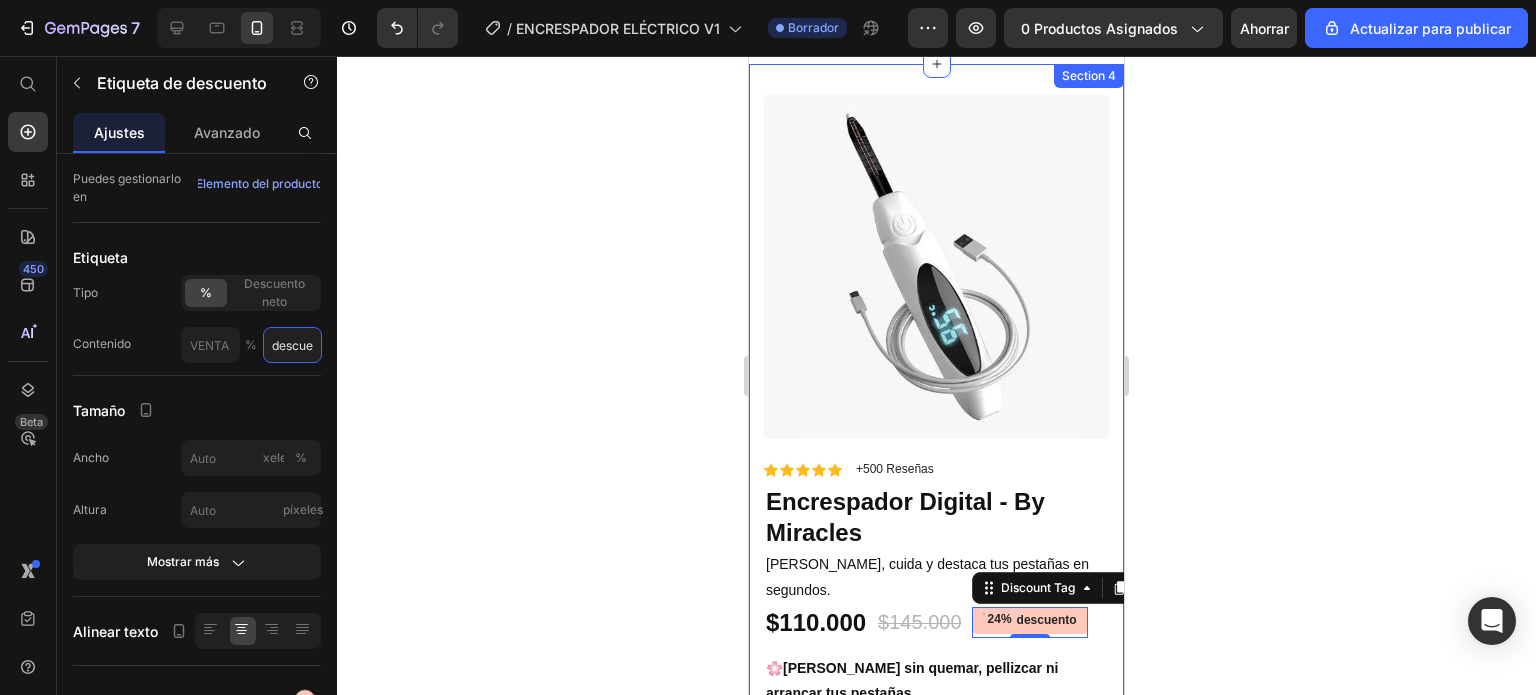 type on "descuento" 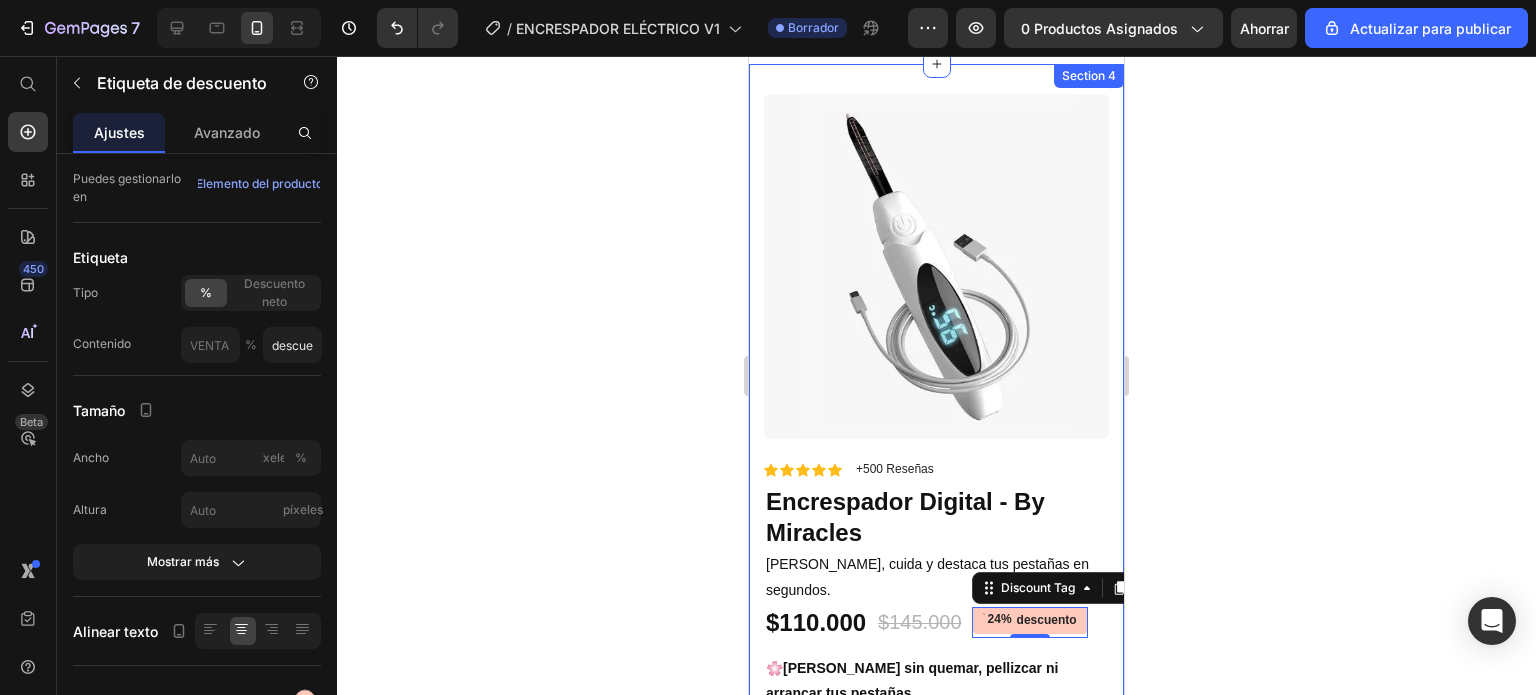 click 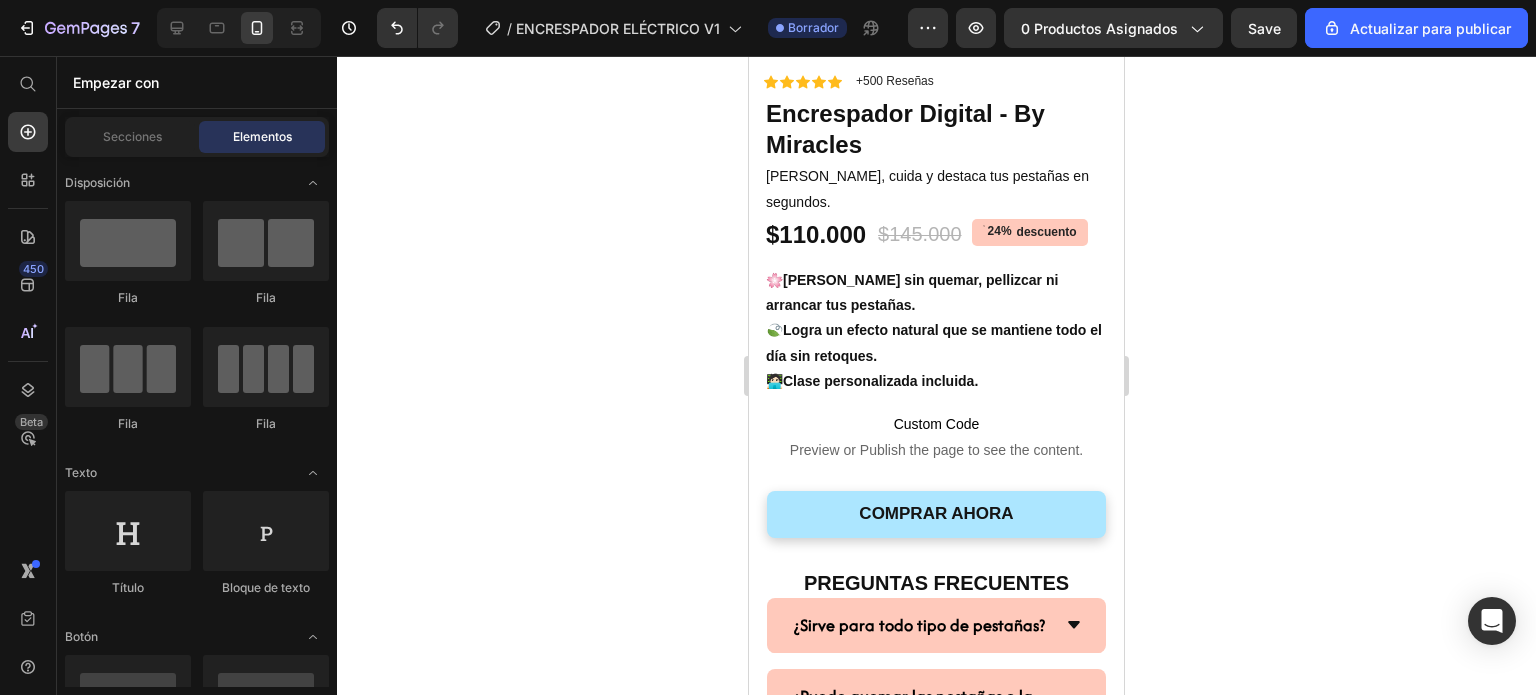 scroll, scrollTop: 4971, scrollLeft: 0, axis: vertical 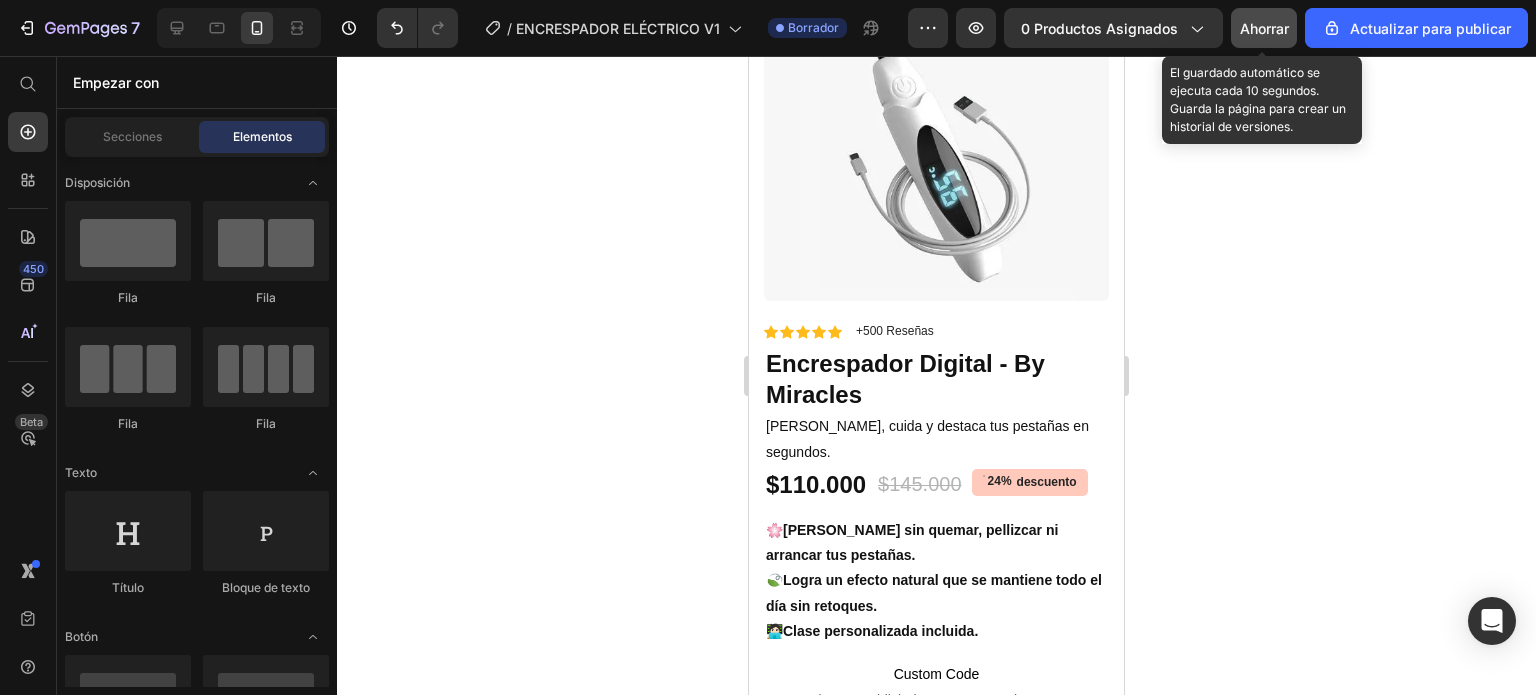 click on "Ahorrar" 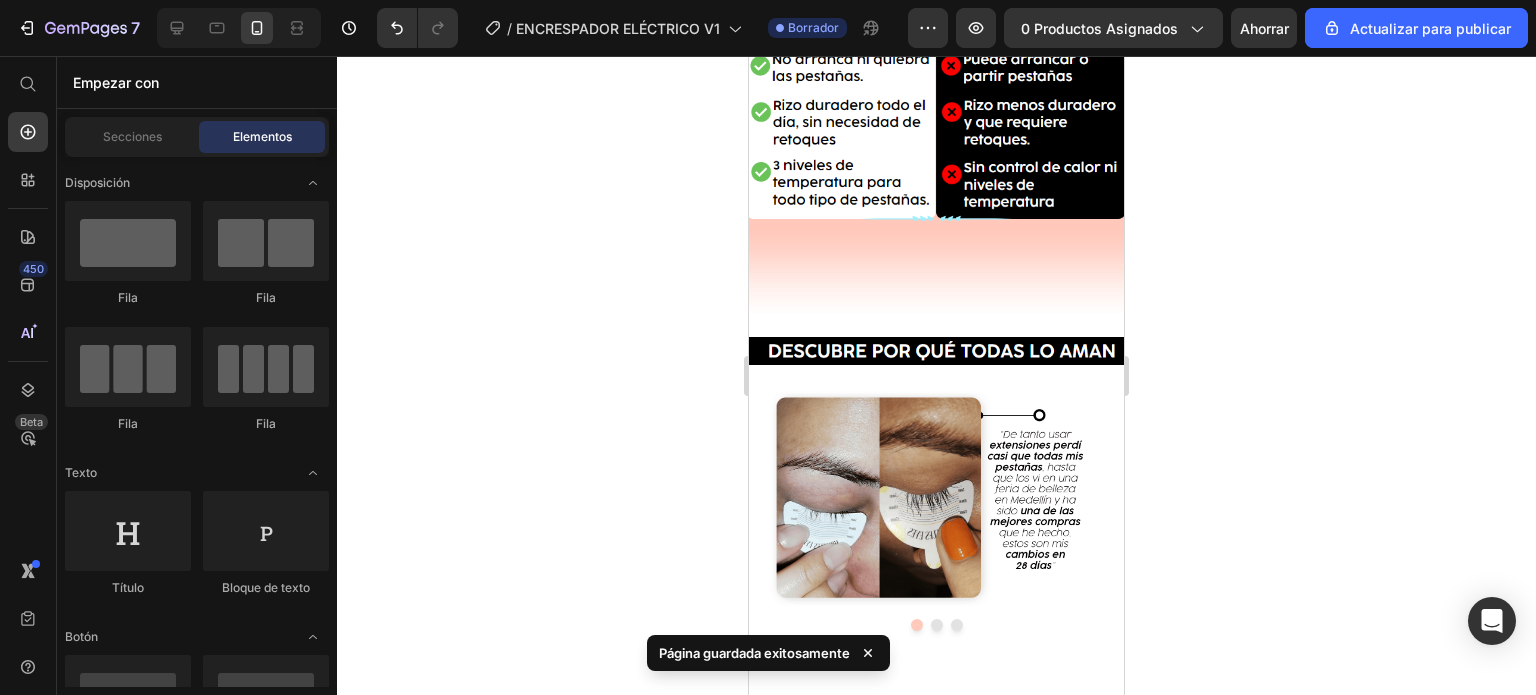 scroll, scrollTop: 4248, scrollLeft: 0, axis: vertical 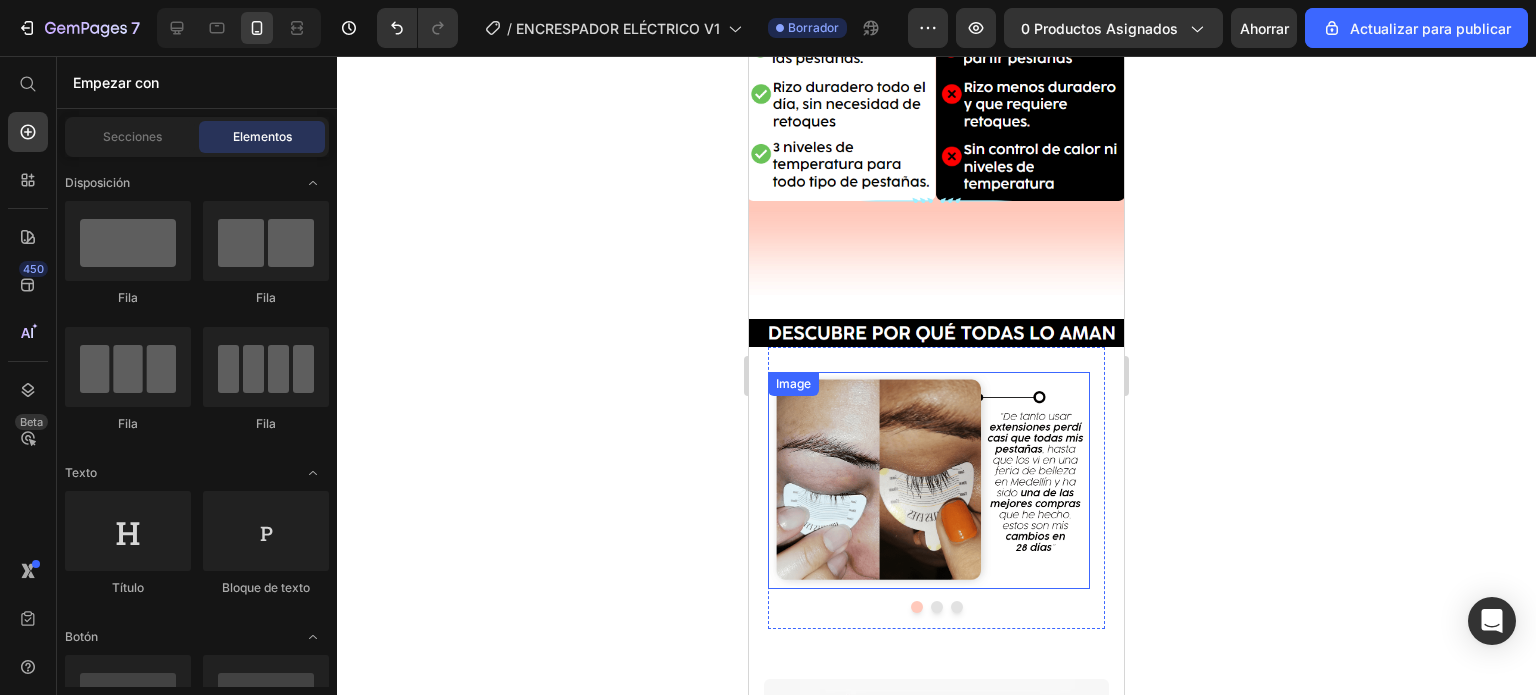 click at bounding box center (929, 481) 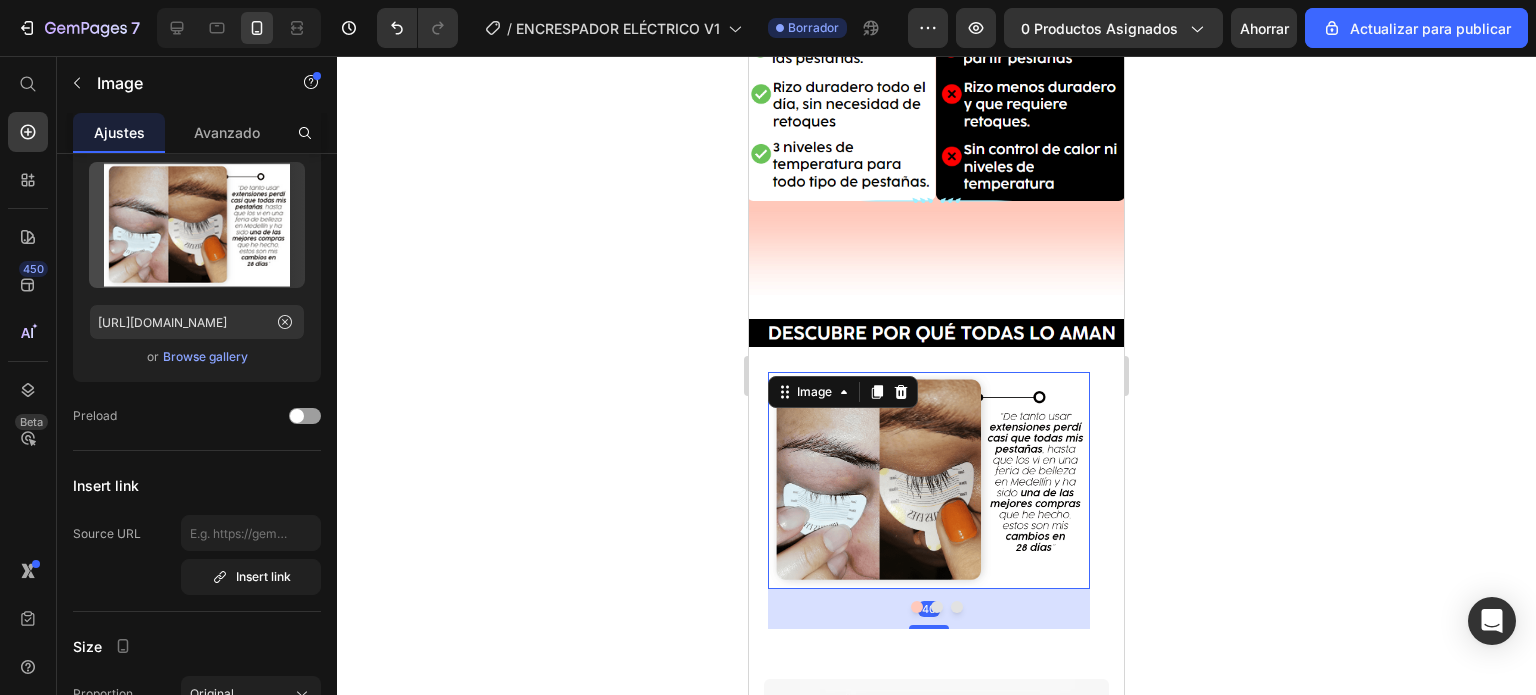 scroll, scrollTop: 0, scrollLeft: 0, axis: both 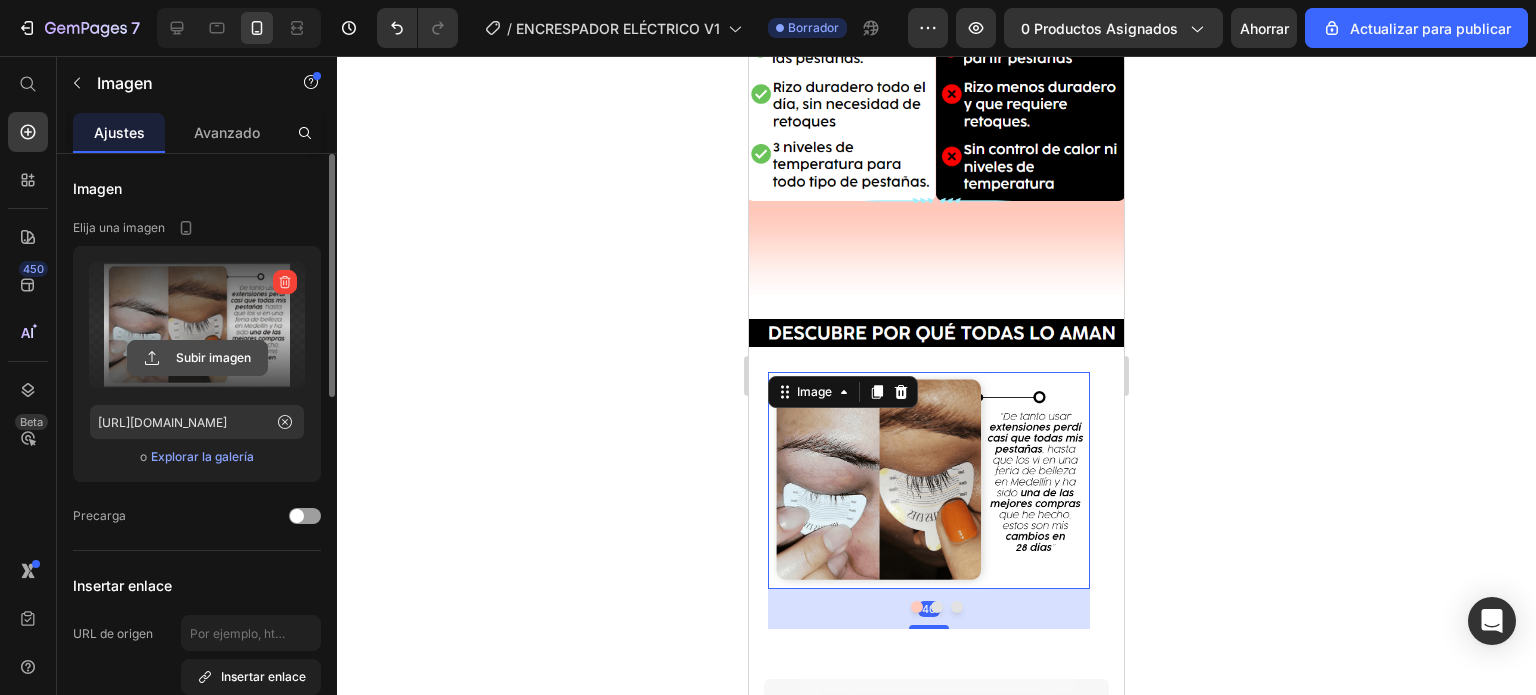 click 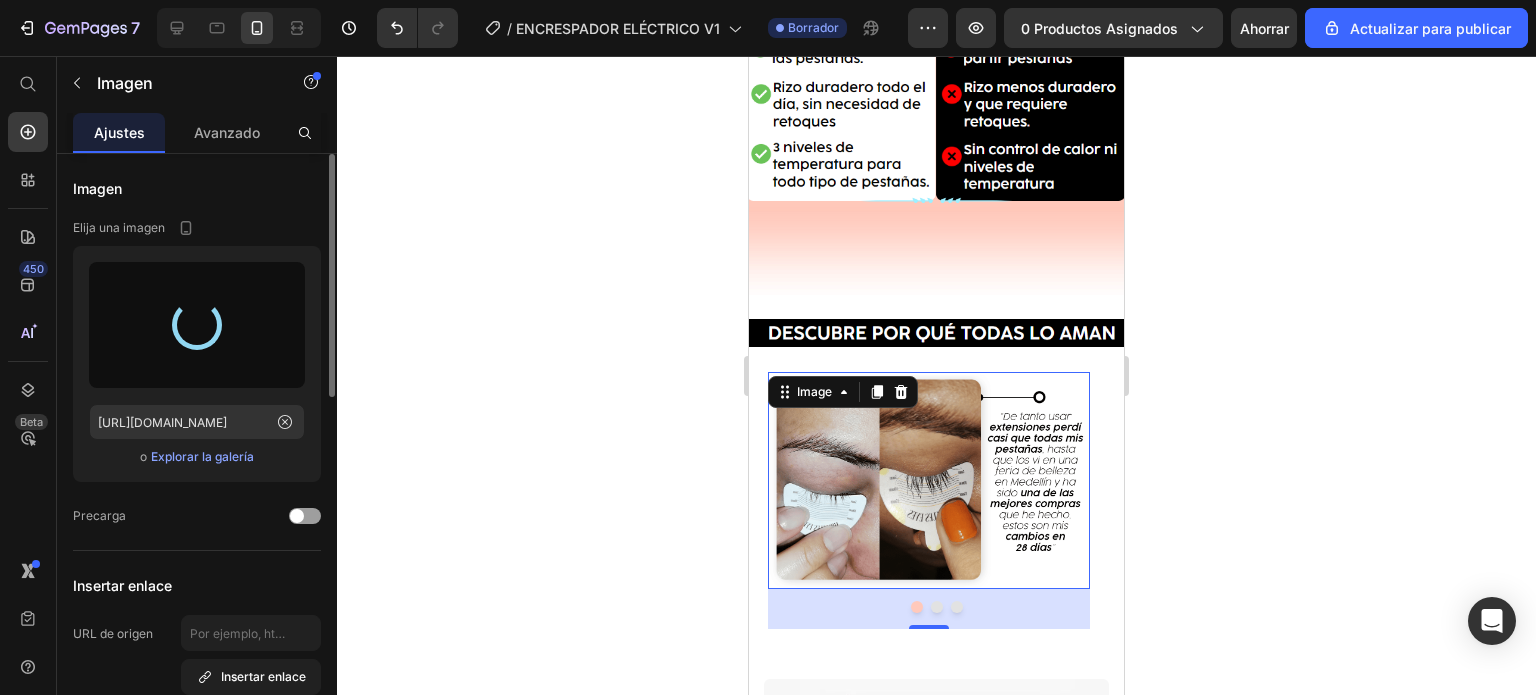 type on "https://cdn.shopify.com/s/files/1/0777/2654/8279/files/gempages_519032811882021678-2263aa31-80b9-4020-85df-ac51e288de1c.png" 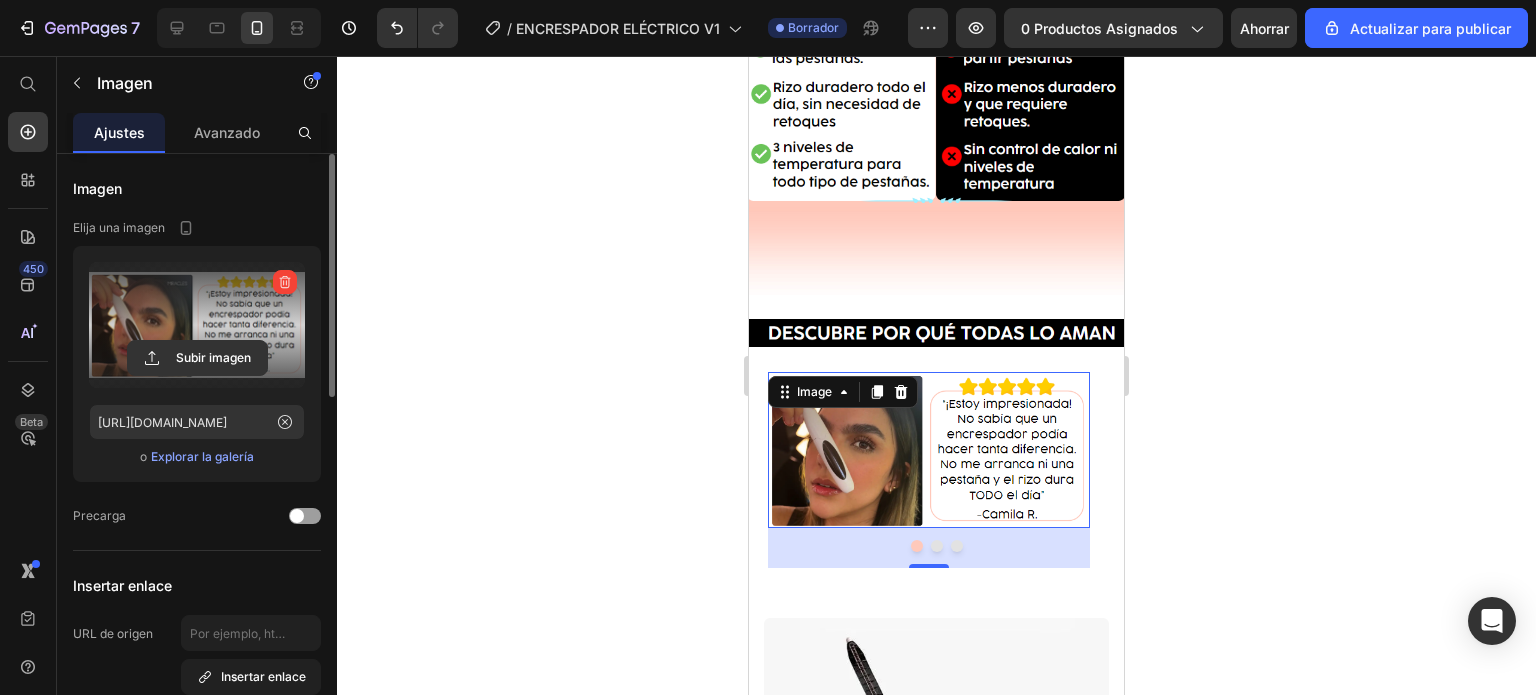 click 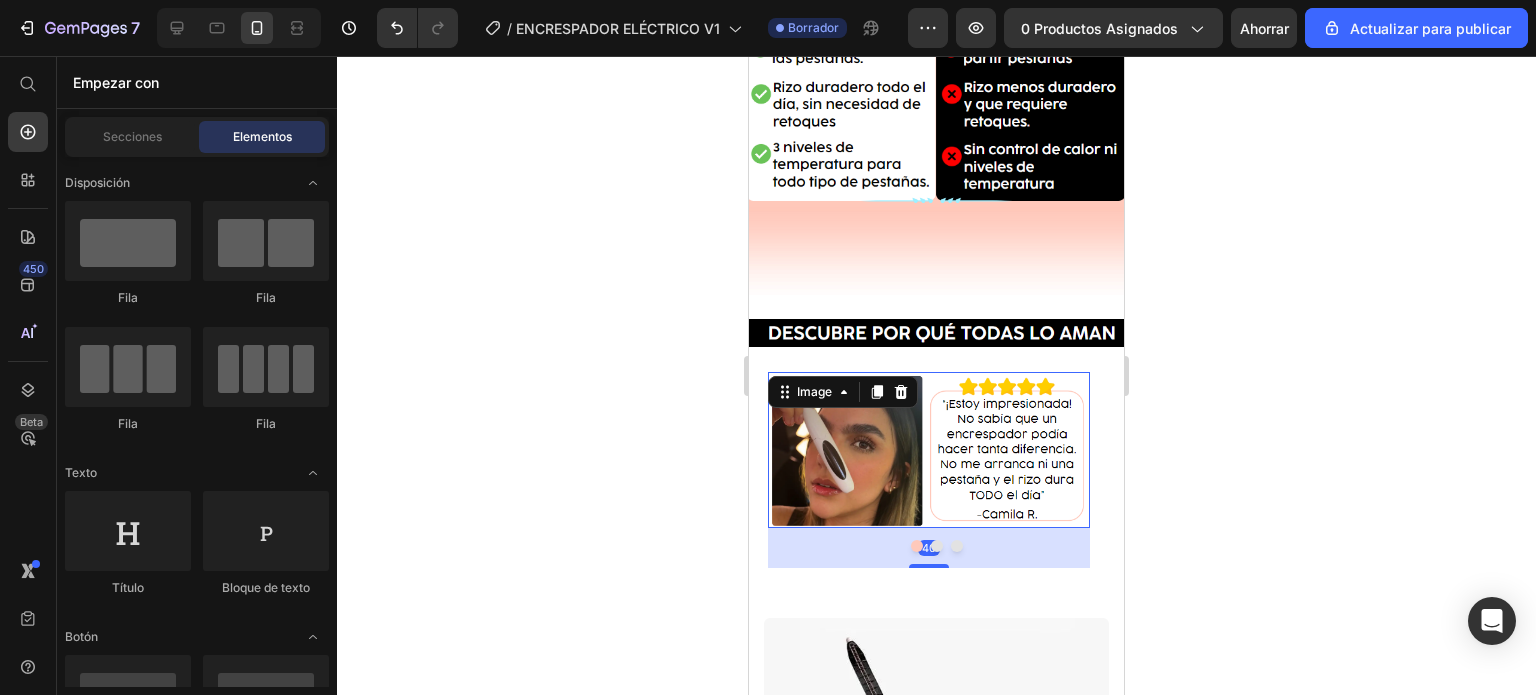 click at bounding box center [929, 450] 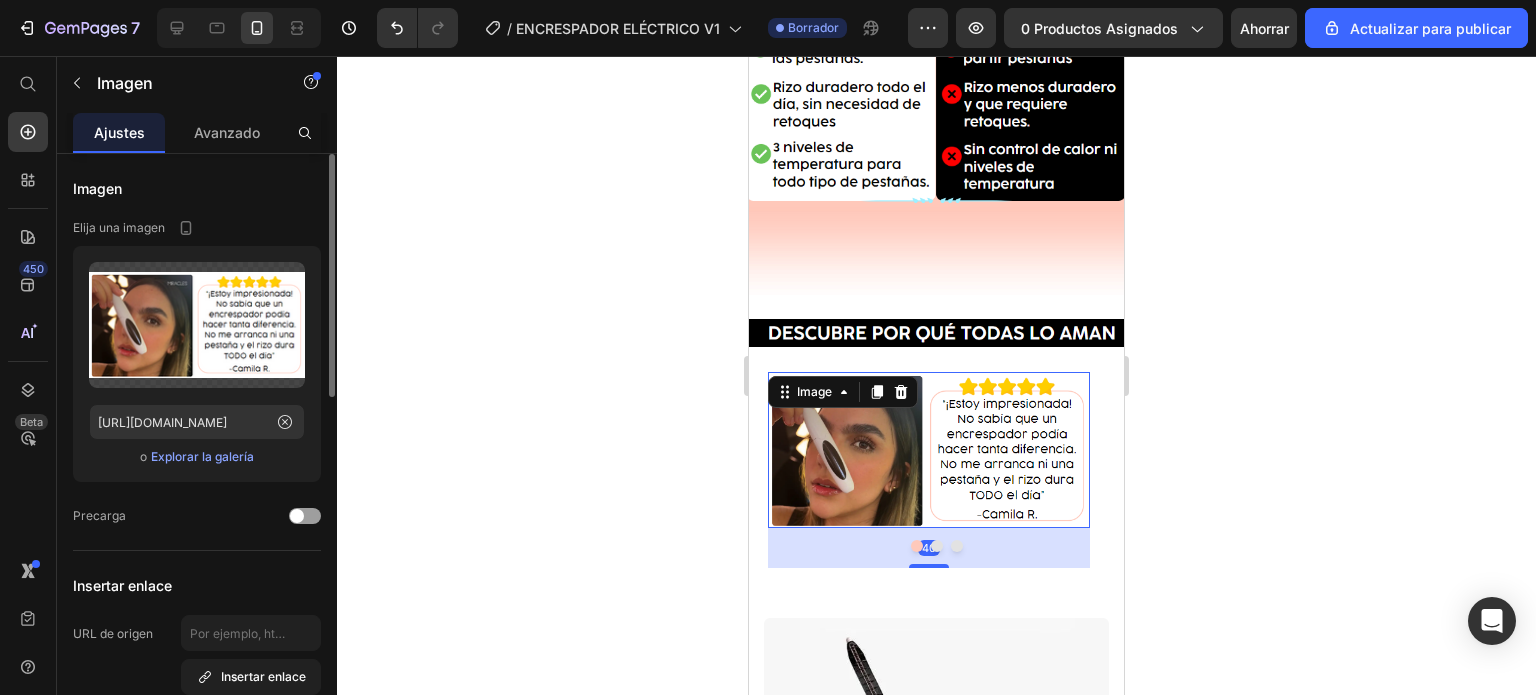 click on "40" at bounding box center (929, 548) 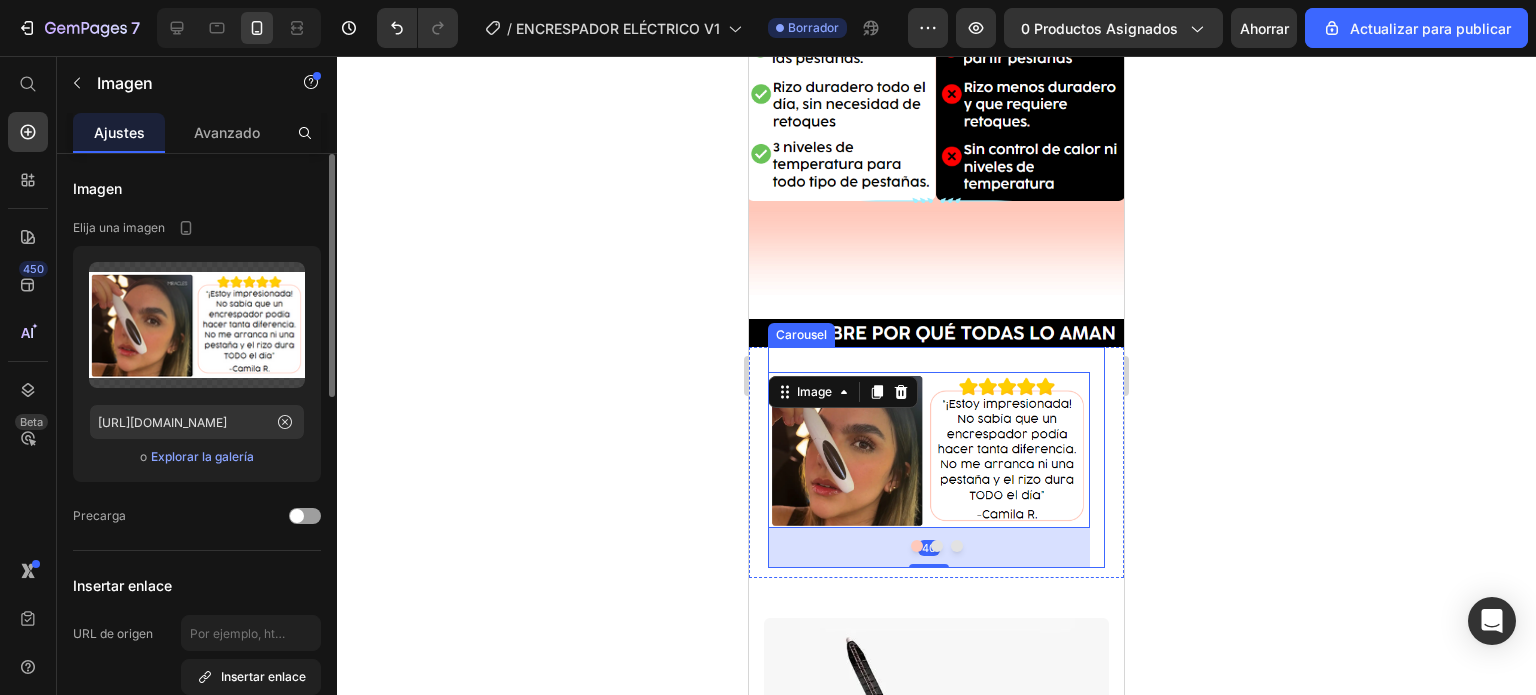 click at bounding box center (937, 546) 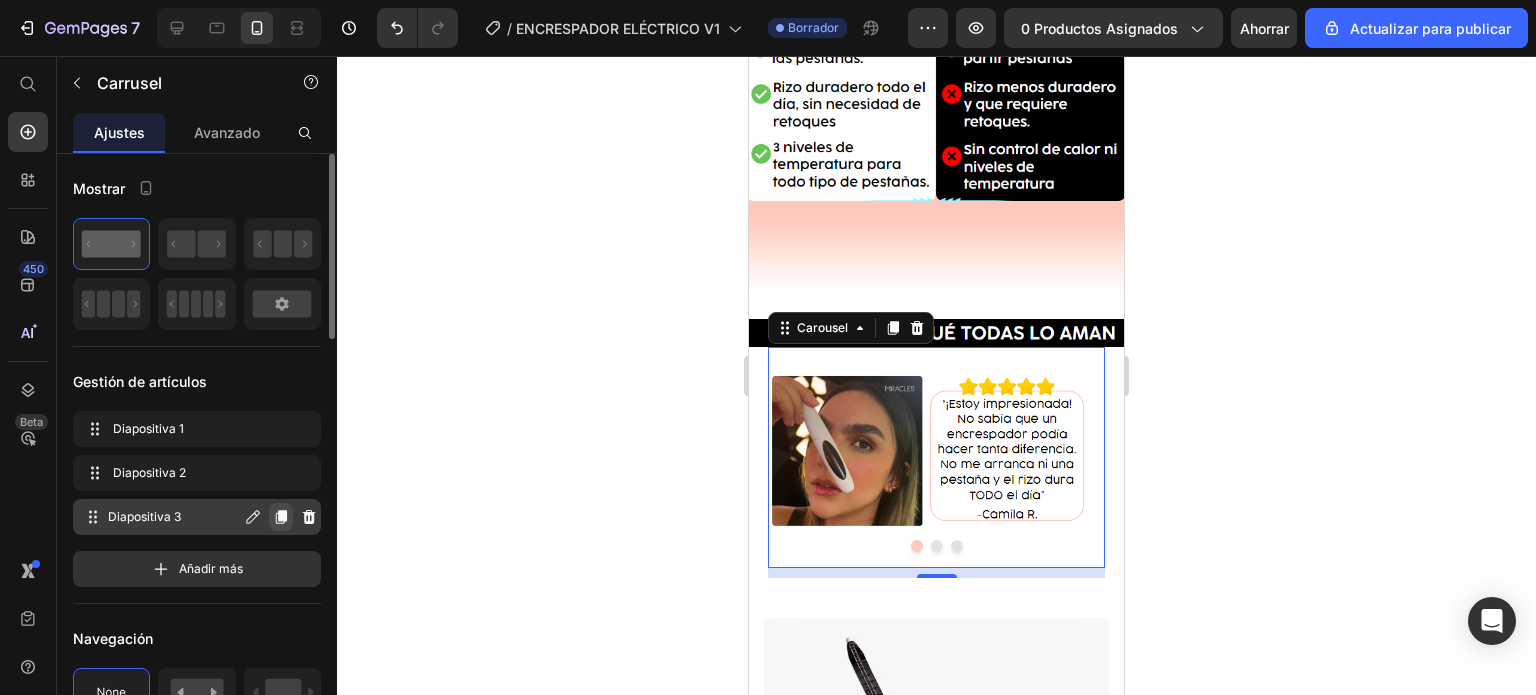 click 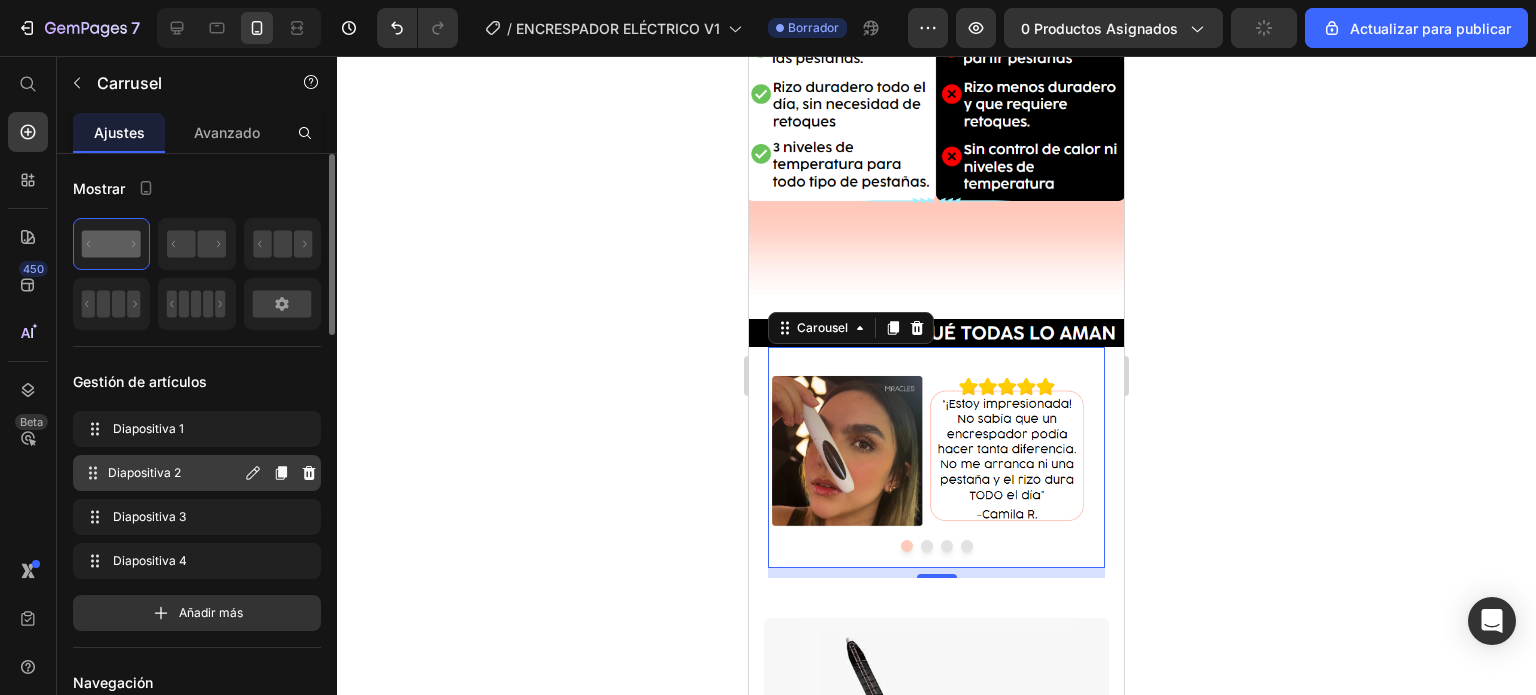 click on "Diapositiva 2" at bounding box center (144, 472) 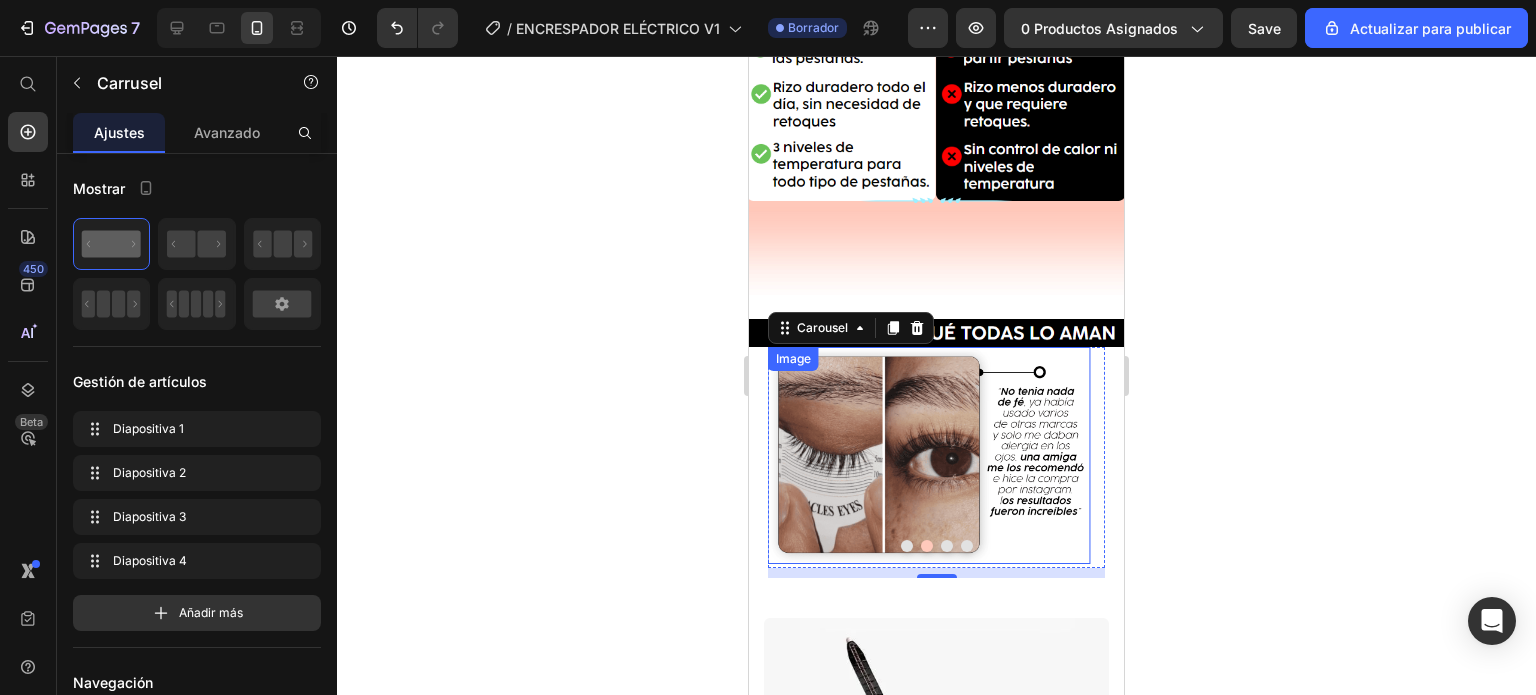 click at bounding box center [929, 456] 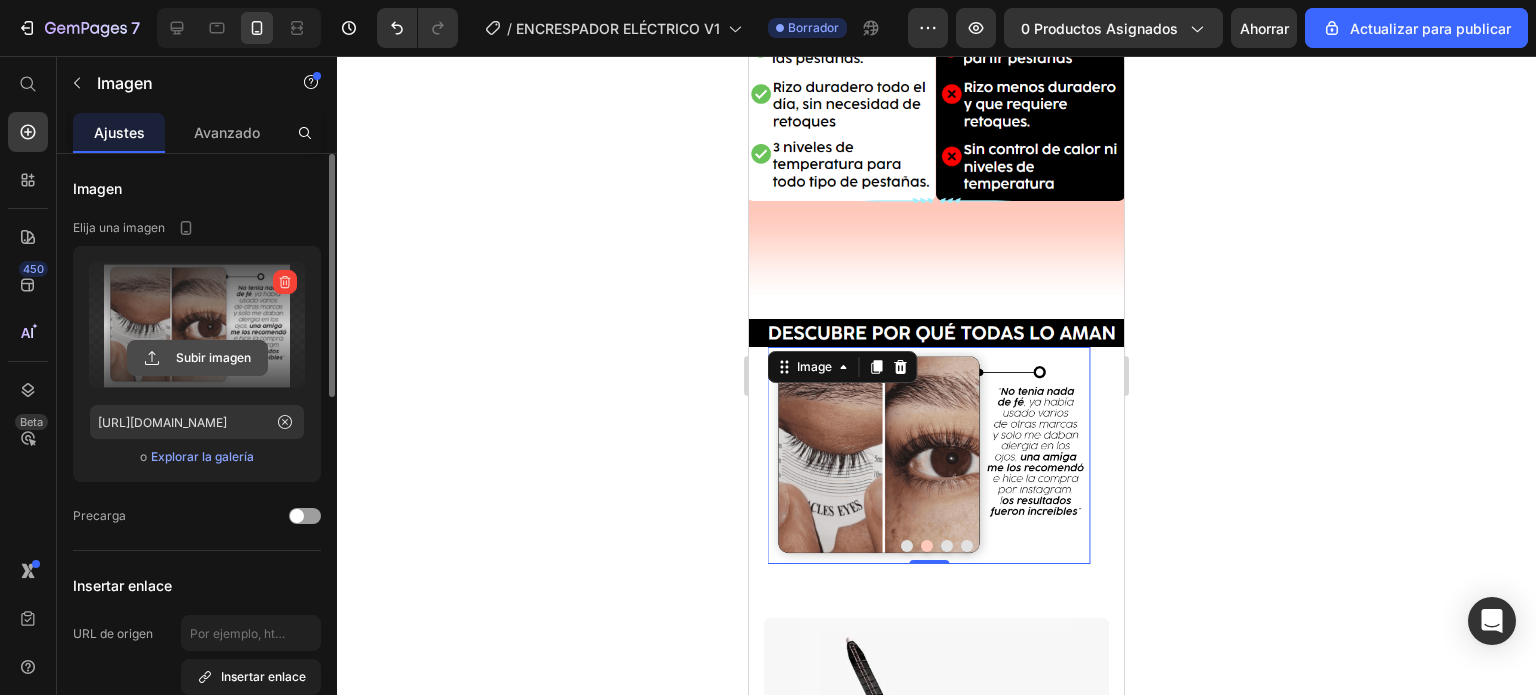 click 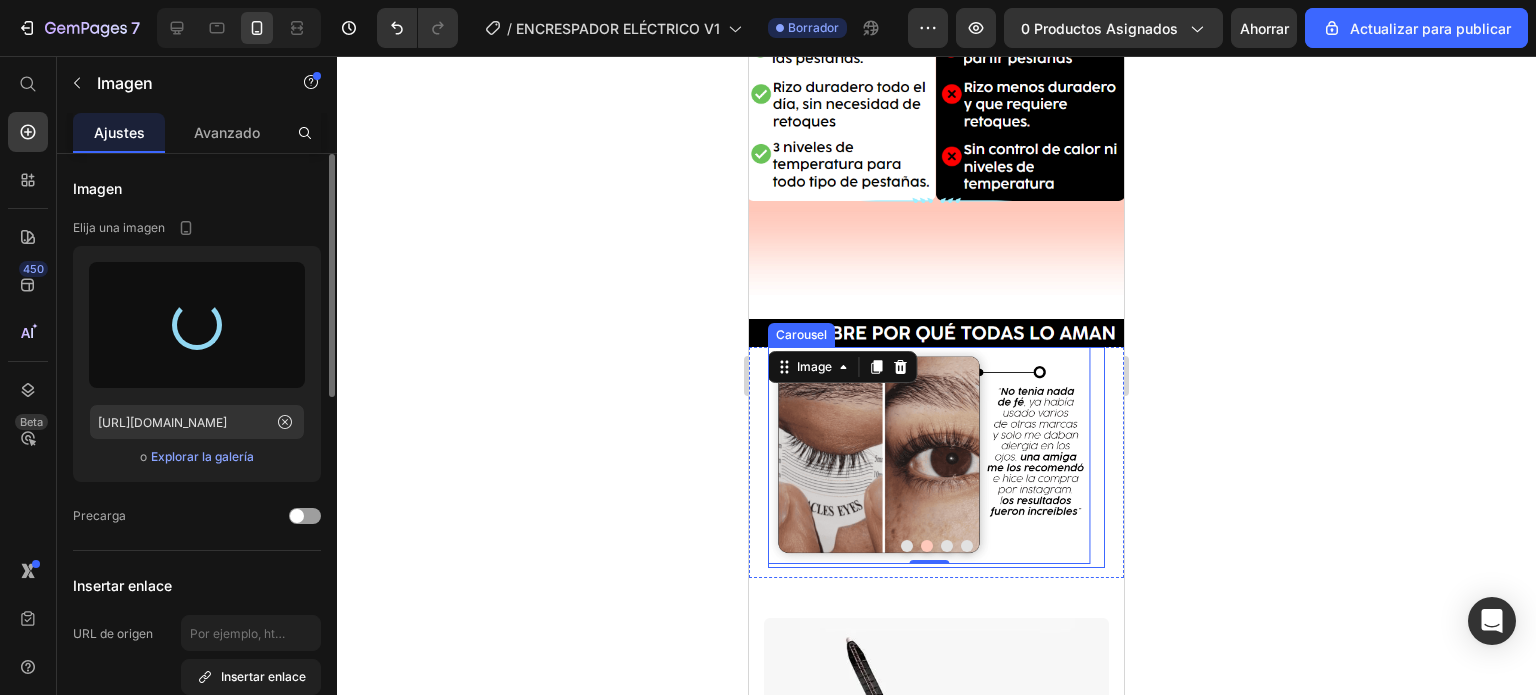 type on "https://cdn.shopify.com/s/files/1/0777/2654/8279/files/gempages_519032811882021678-fbce2480-b8f3-4c9e-a28f-7d573305605e.png" 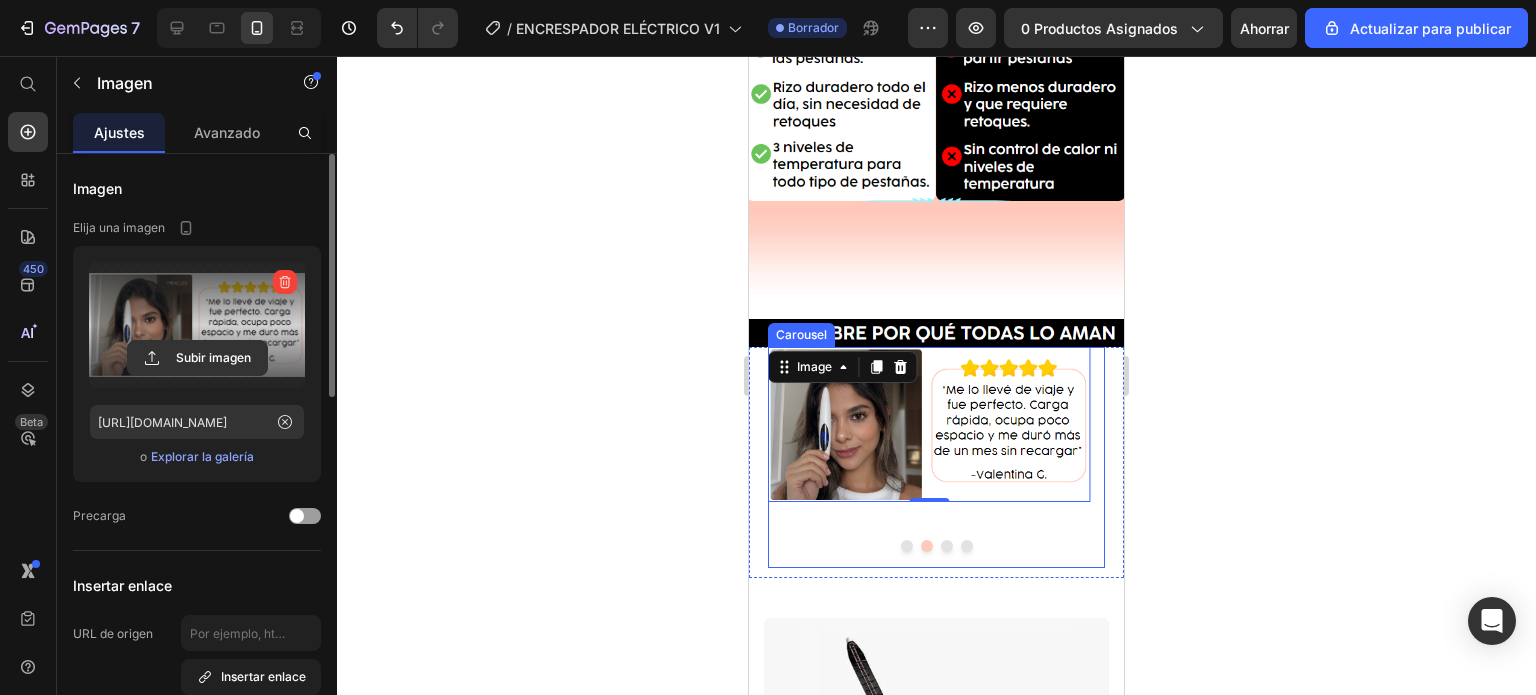 click at bounding box center [947, 546] 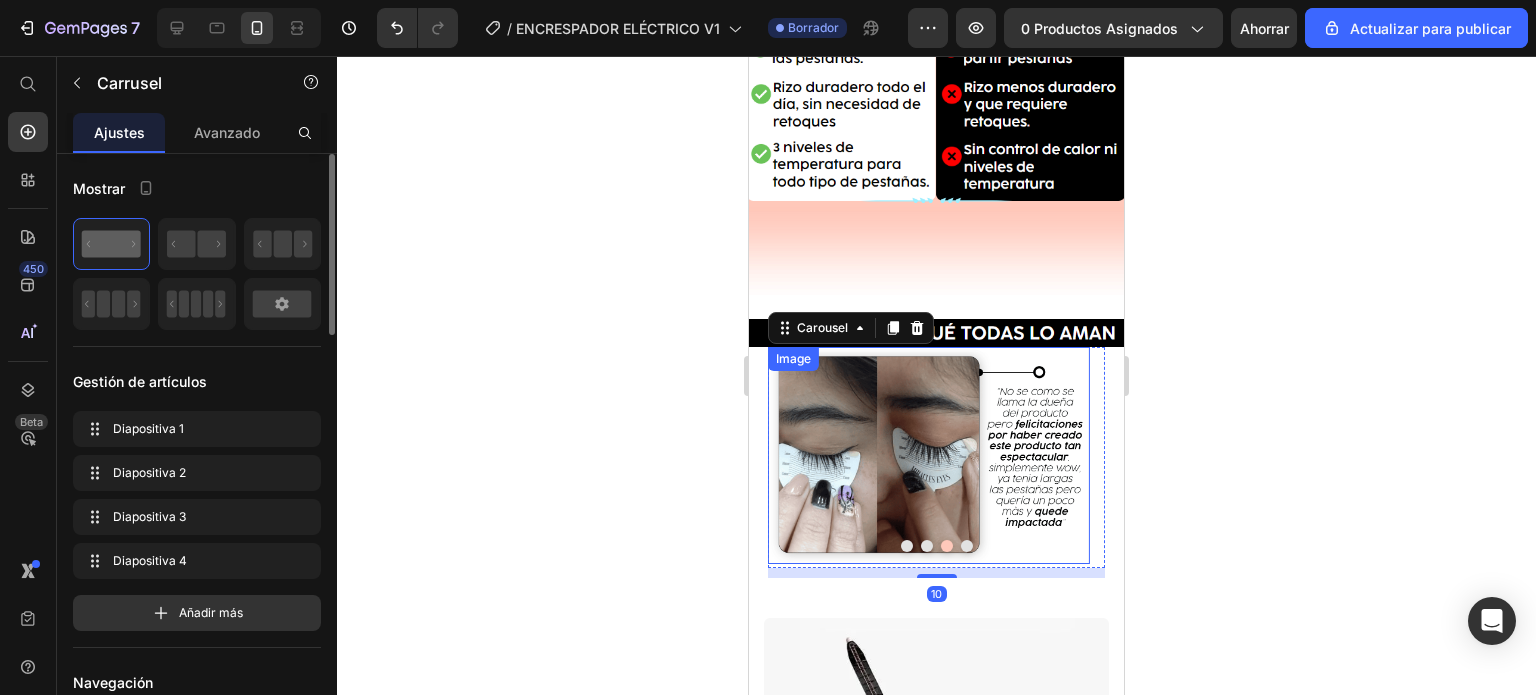 click at bounding box center (929, 456) 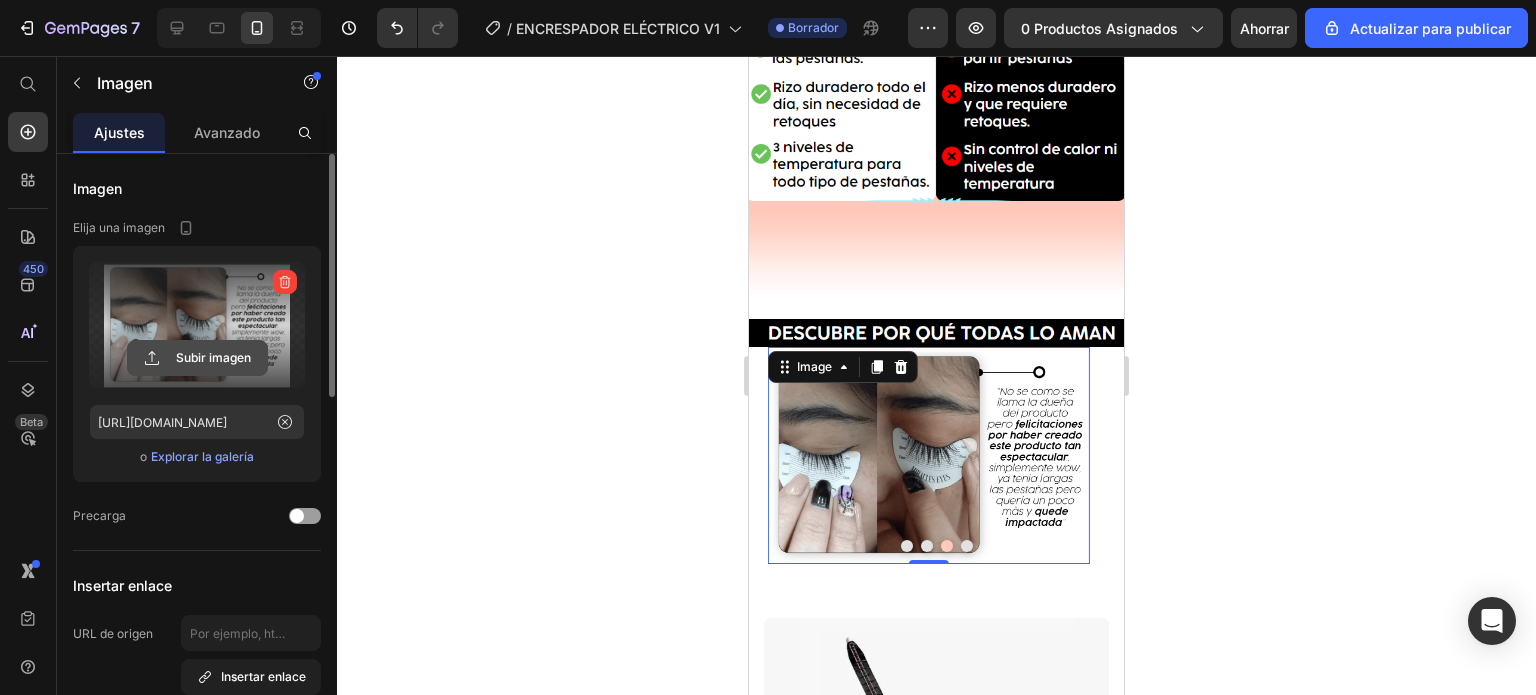 click 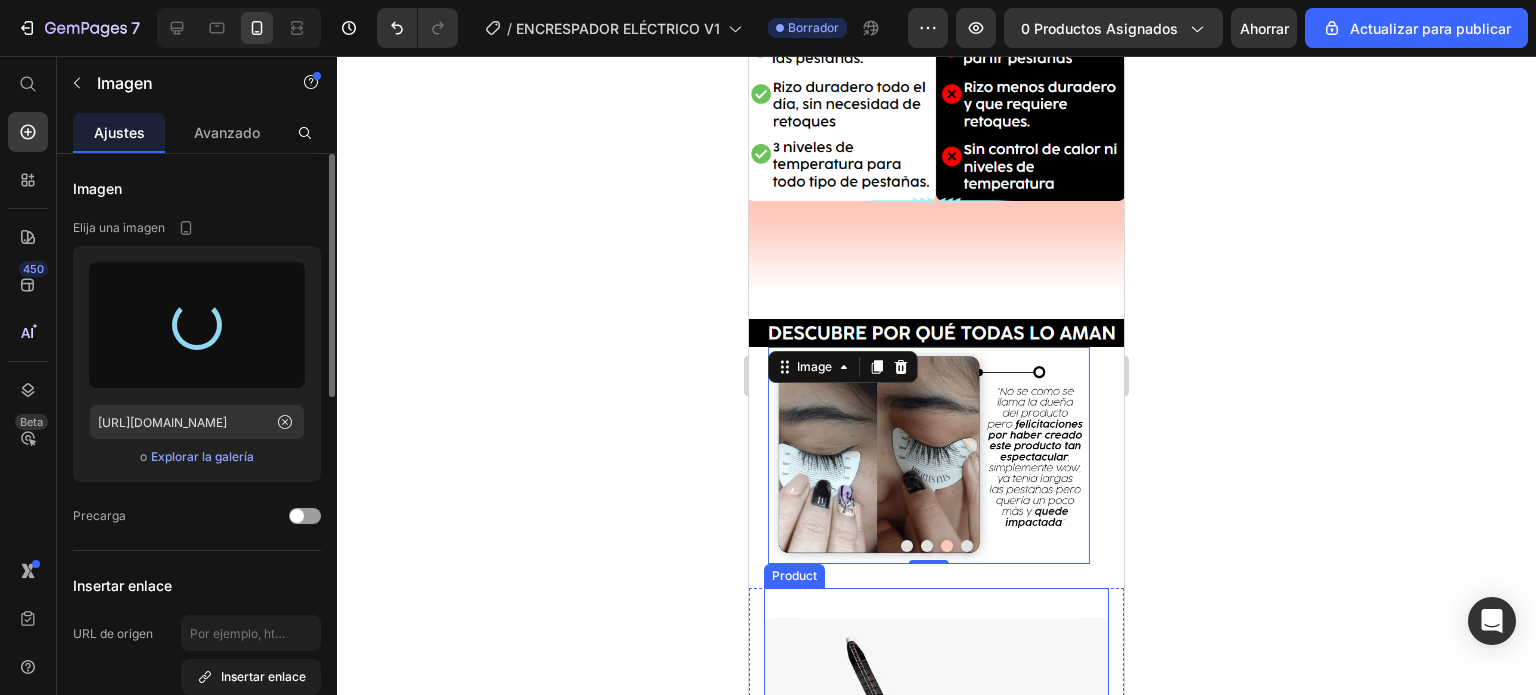type on "https://cdn.shopify.com/s/files/1/0777/2654/8279/files/gempages_519032811882021678-588a212d-c86e-4203-839f-459a8de9f951.png" 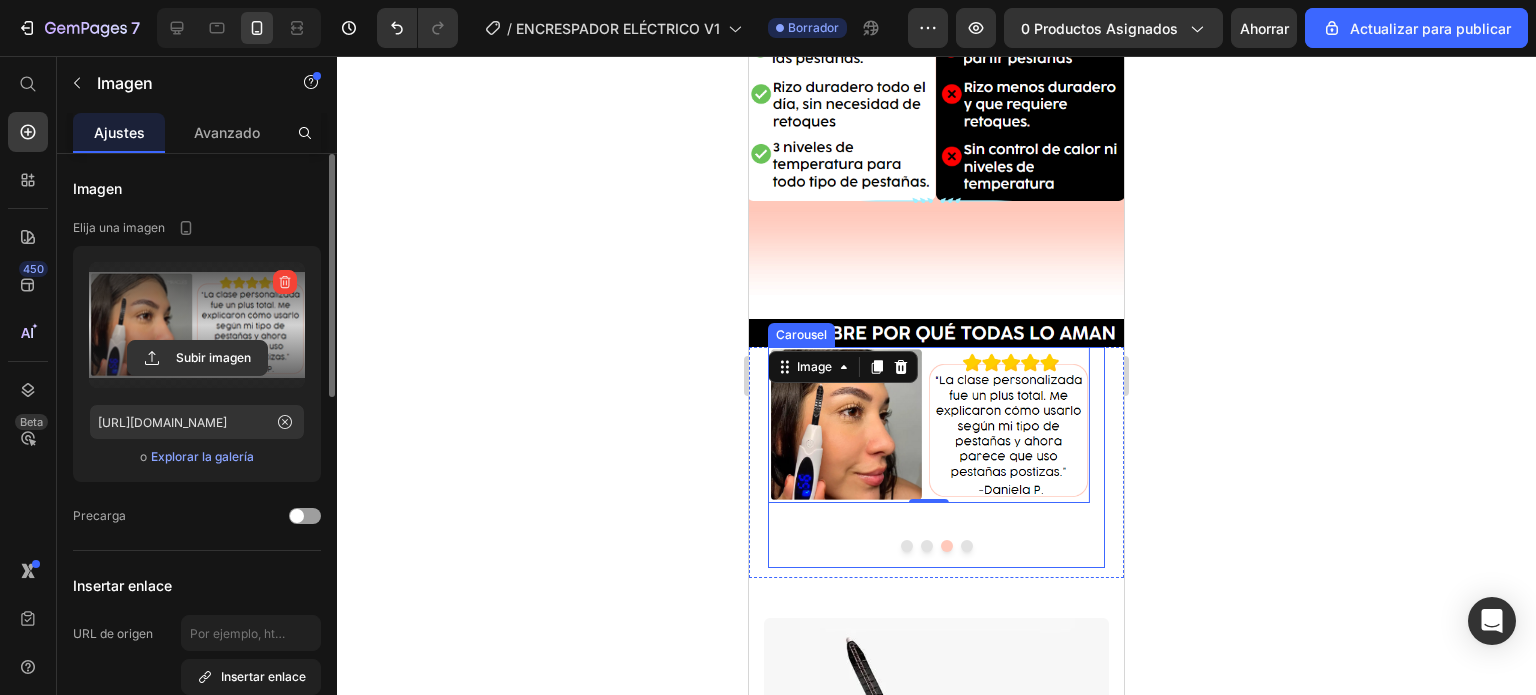 click at bounding box center (967, 546) 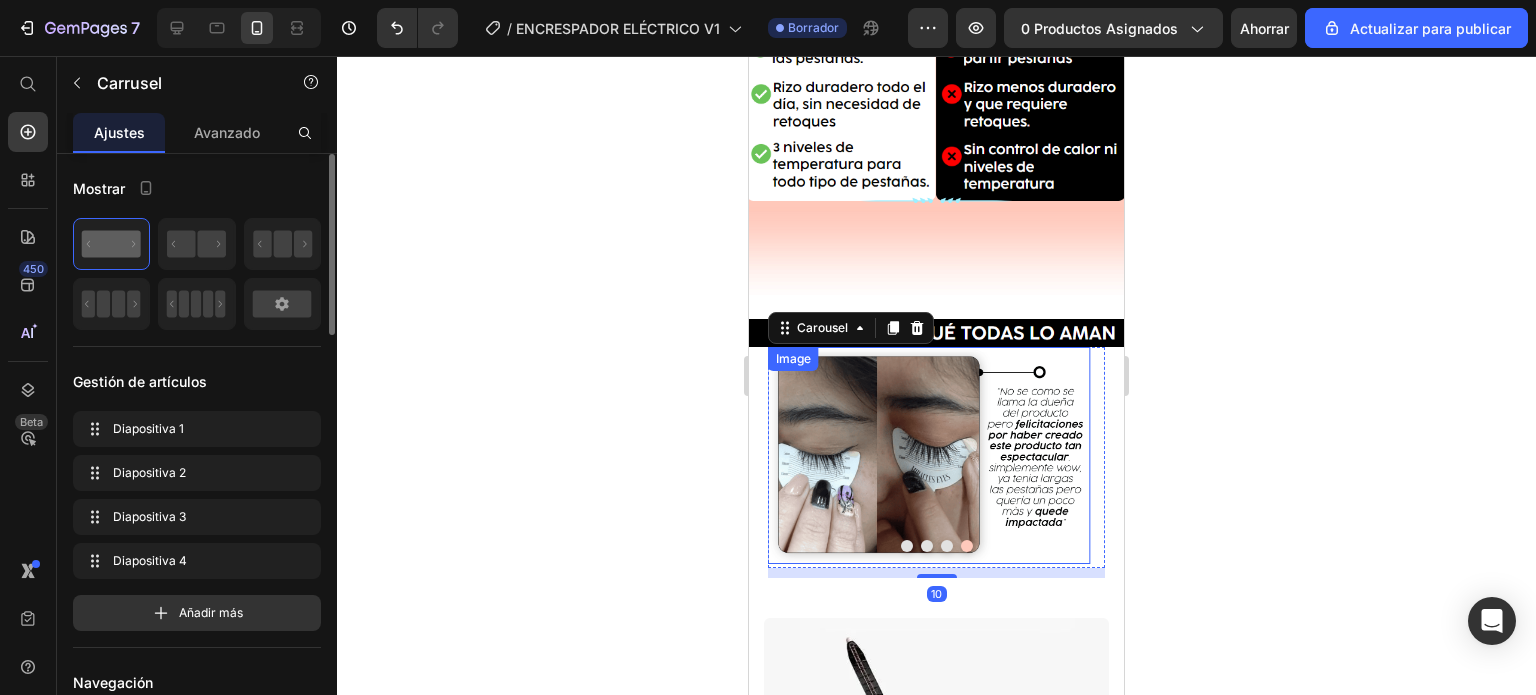 click at bounding box center [929, 456] 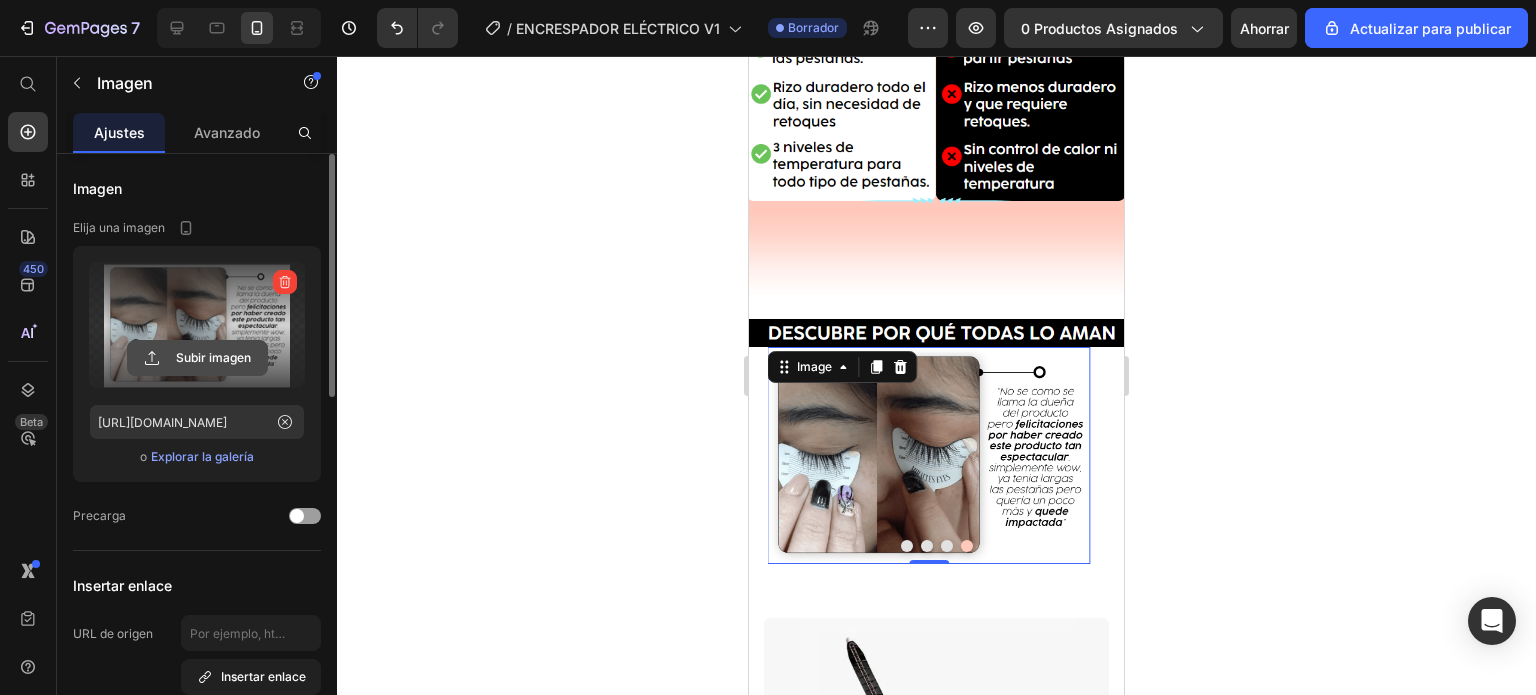 click 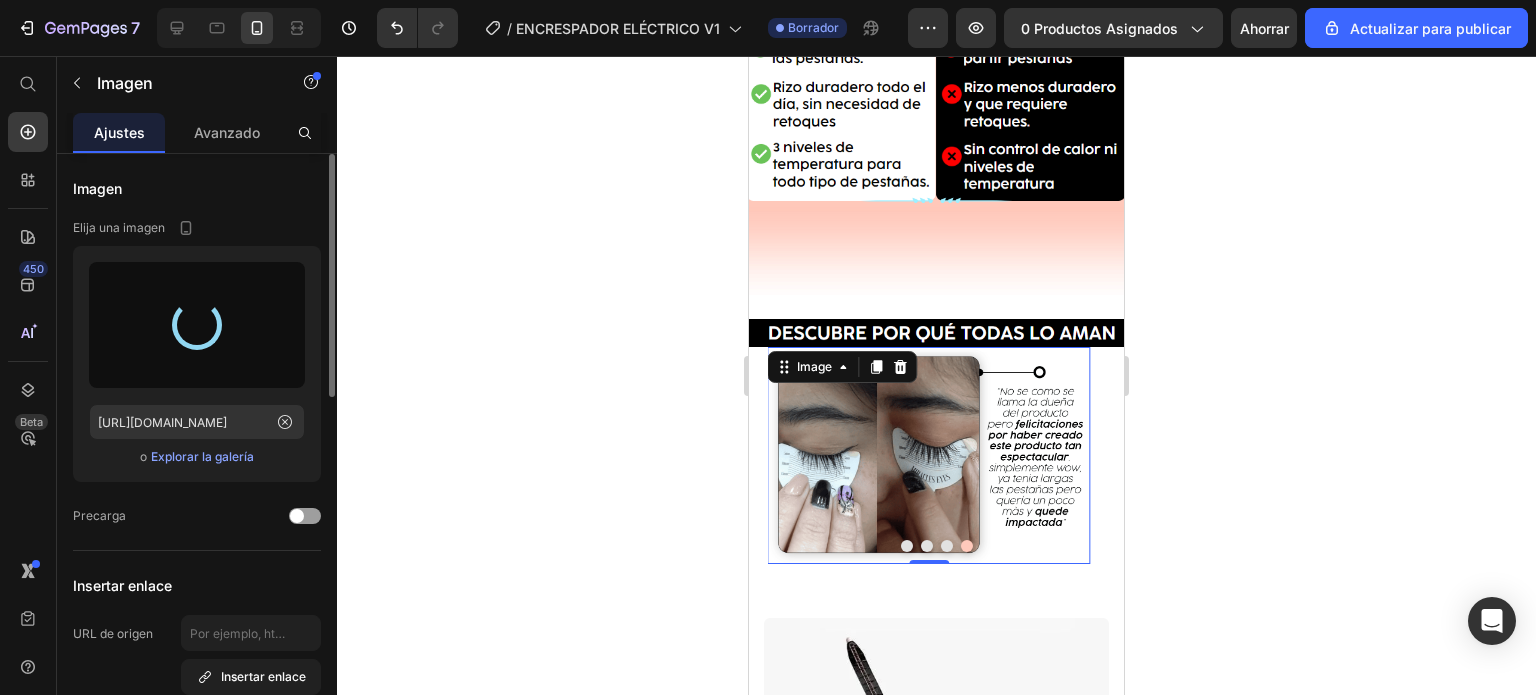 type on "https://cdn.shopify.com/s/files/1/0777/2654/8279/files/gempages_519032811882021678-7c0abce1-5051-42ce-a732-98e11dbf8dd6.png" 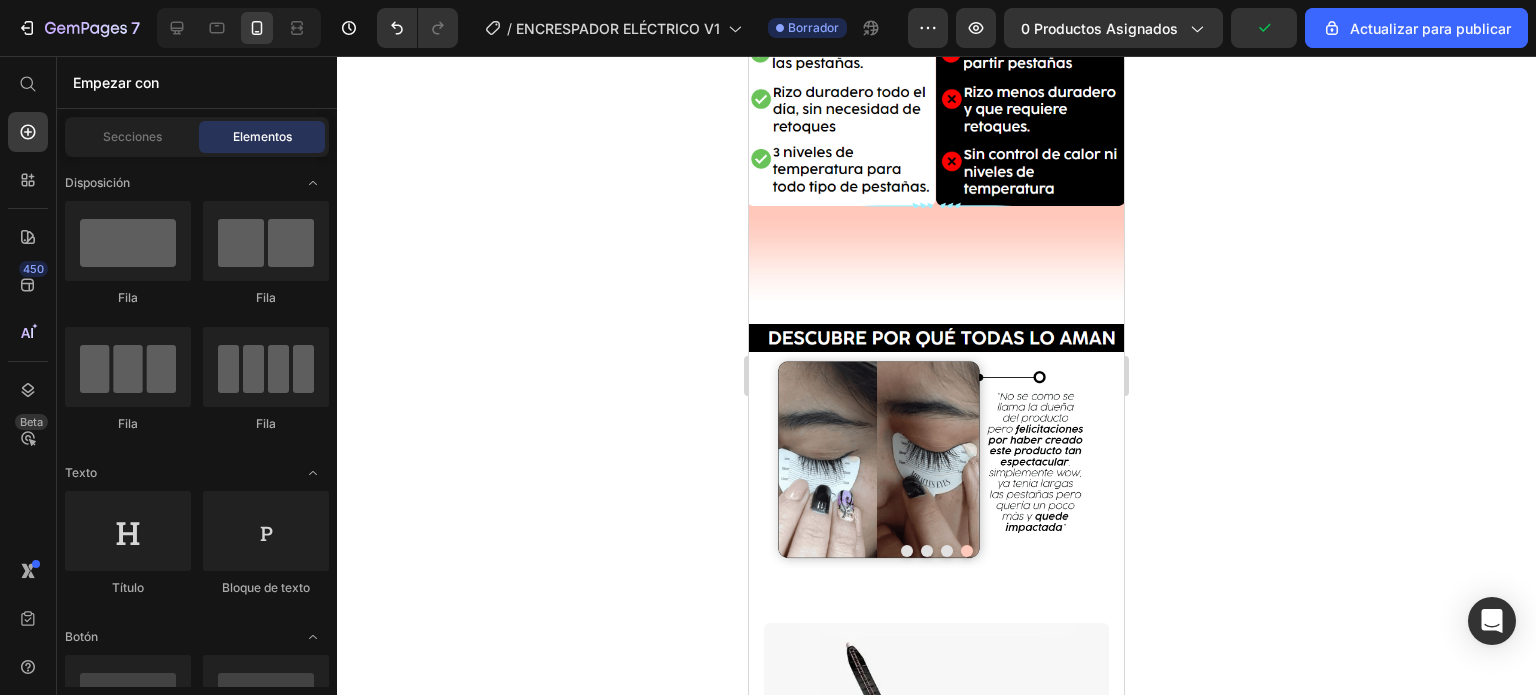 scroll, scrollTop: 4260, scrollLeft: 0, axis: vertical 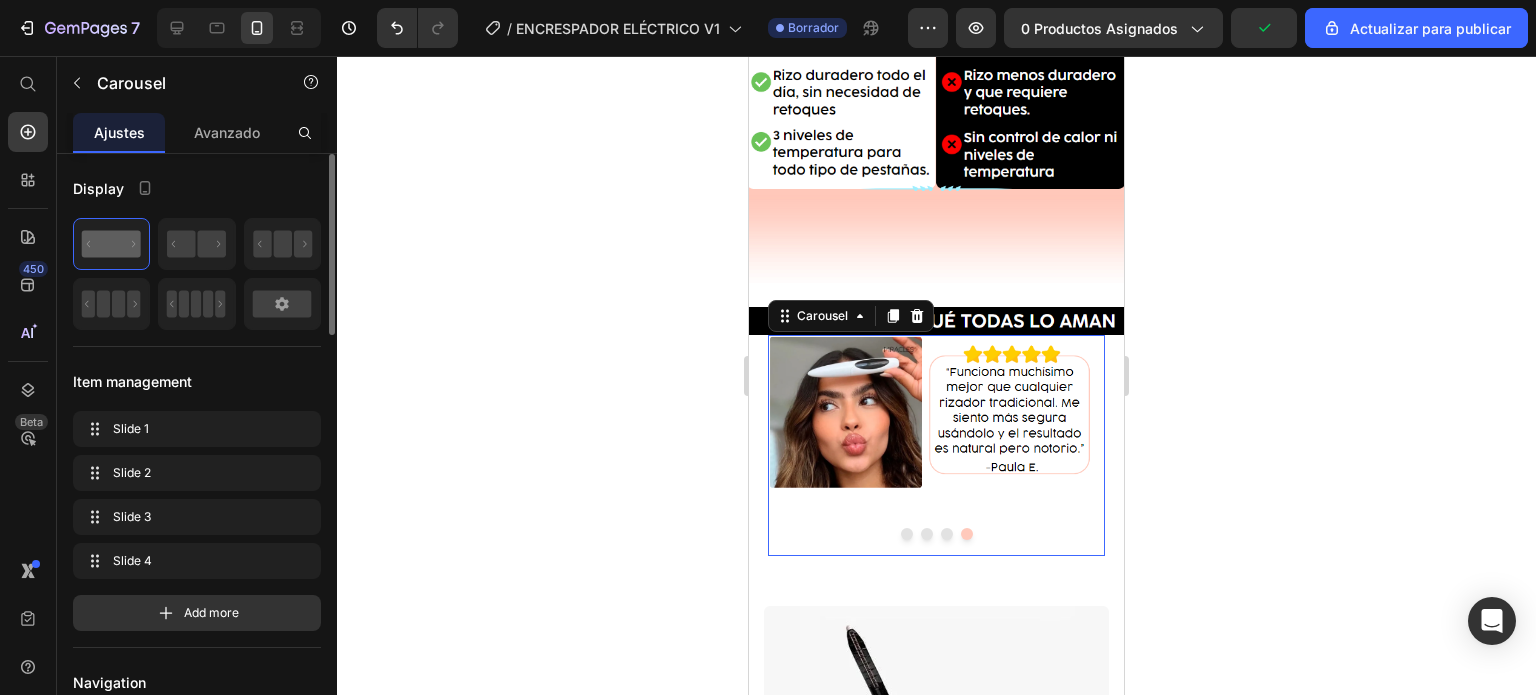 click on "Image" at bounding box center [929, 445] 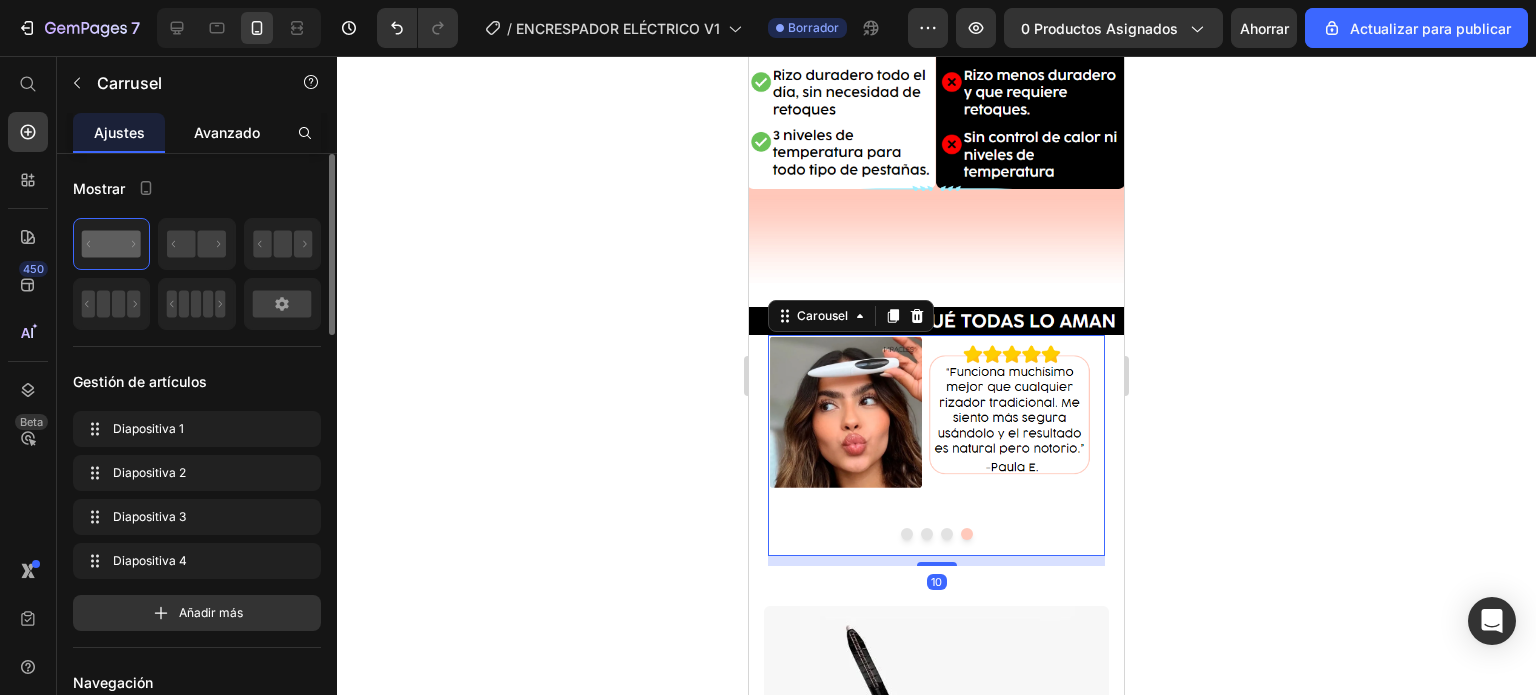 click on "Avanzado" at bounding box center [227, 132] 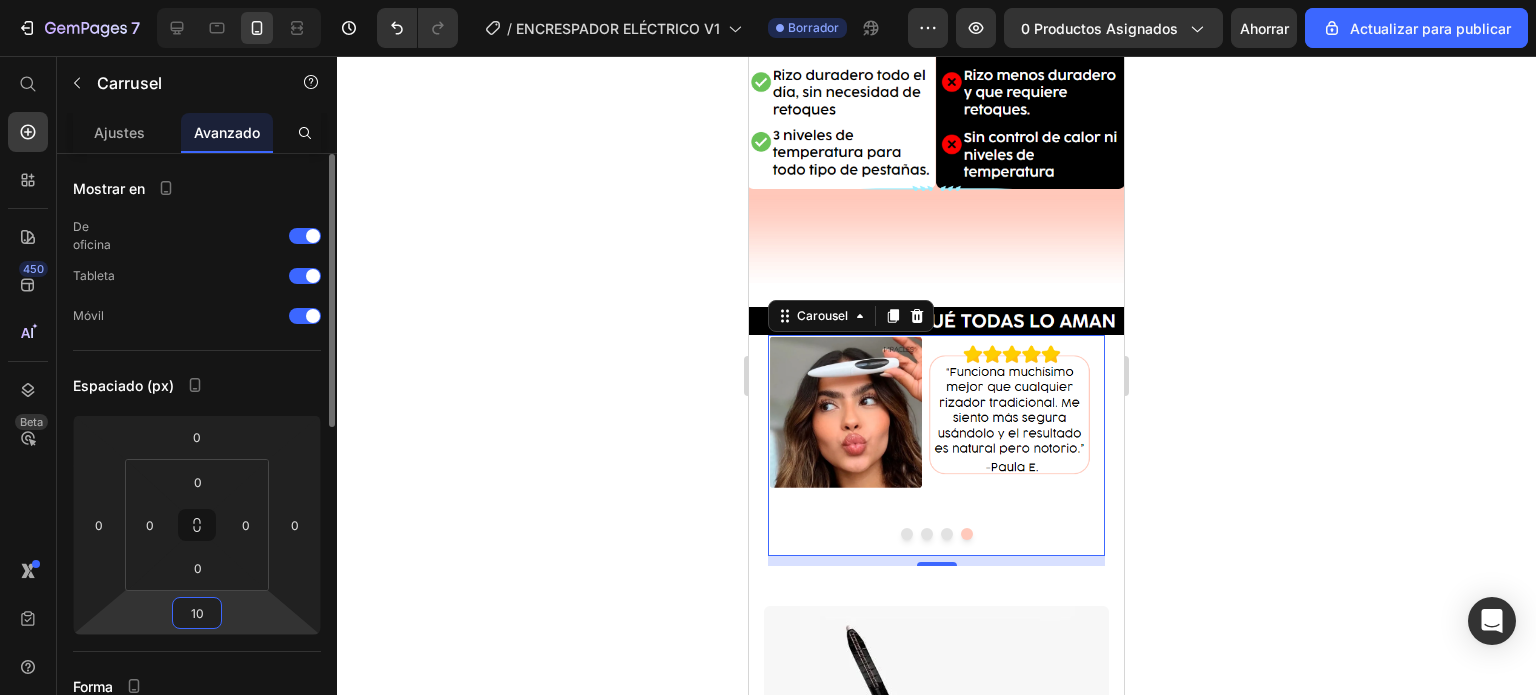 click on "10" at bounding box center [197, 613] 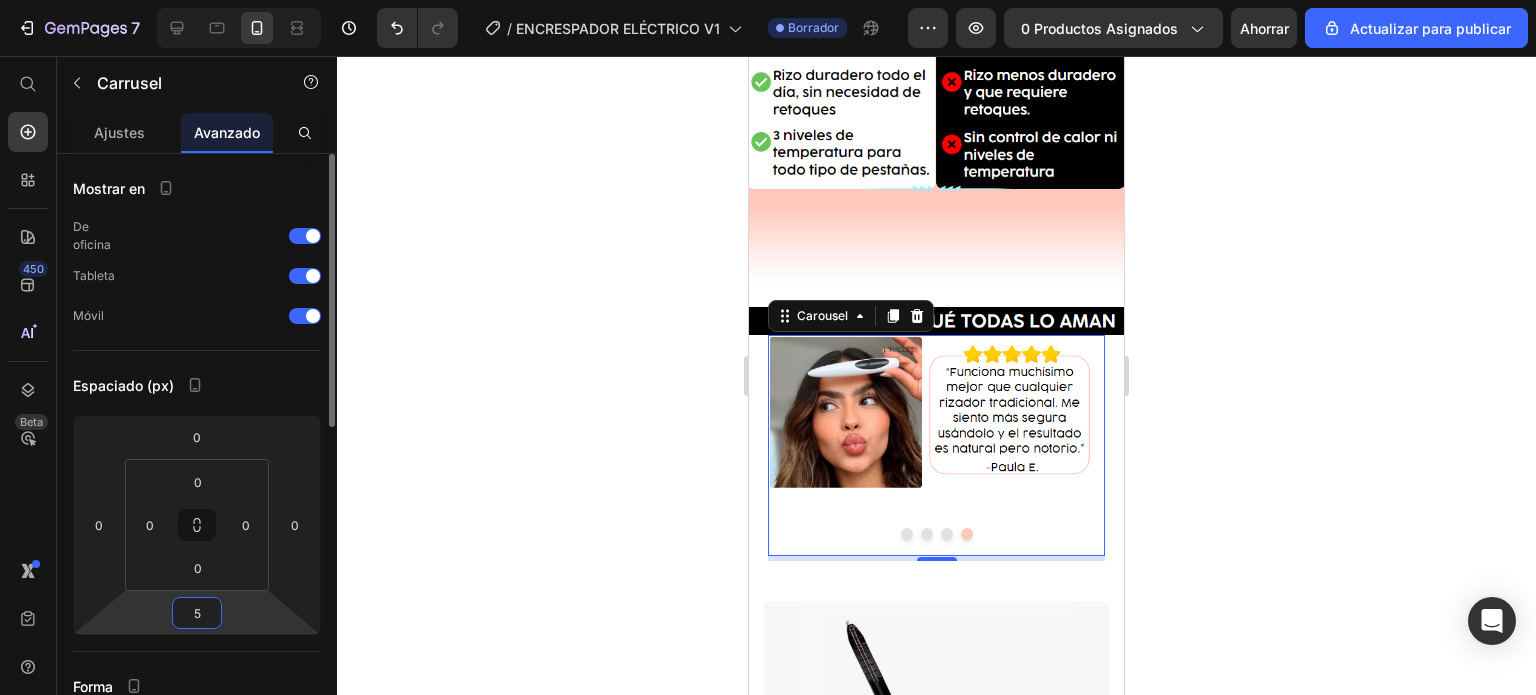 click on "Espaciado (px)" at bounding box center (197, 385) 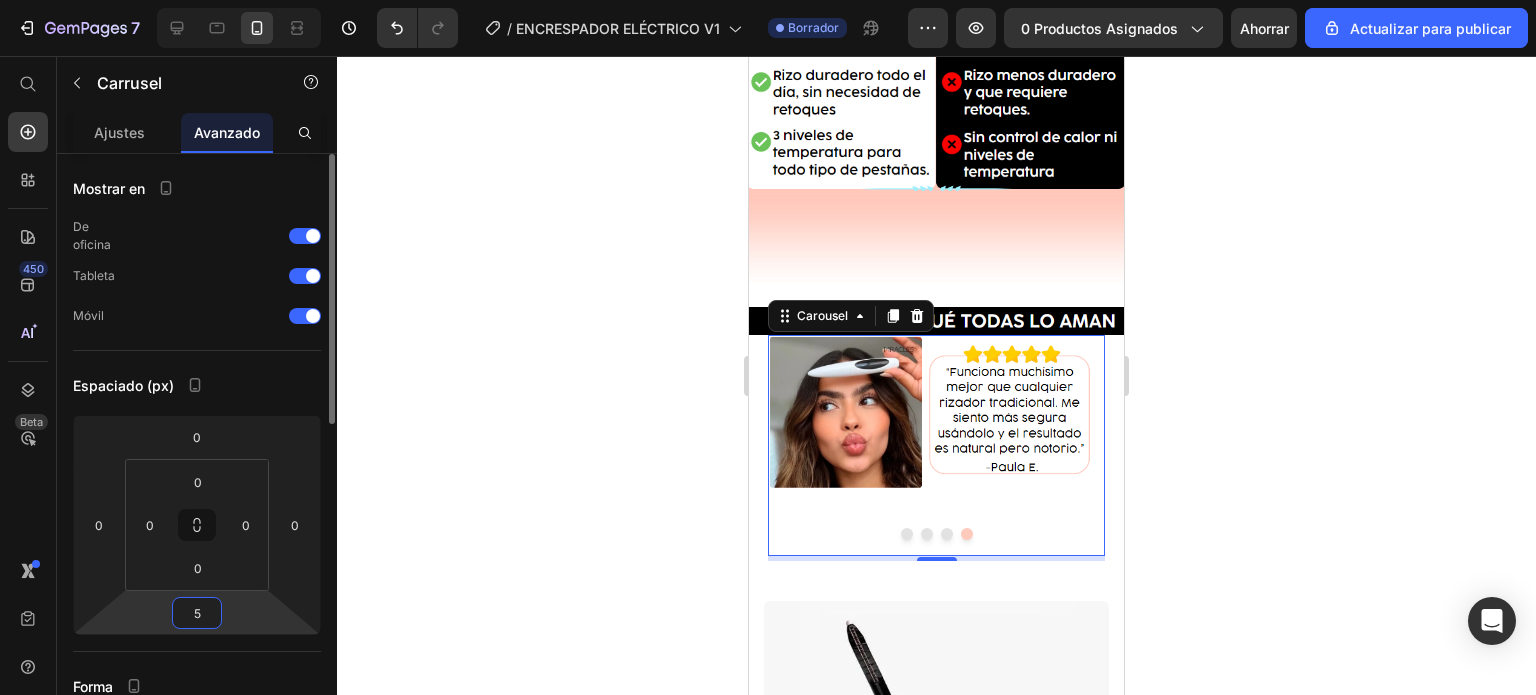 drag, startPoint x: 204, startPoint y: 608, endPoint x: 188, endPoint y: 613, distance: 16.763054 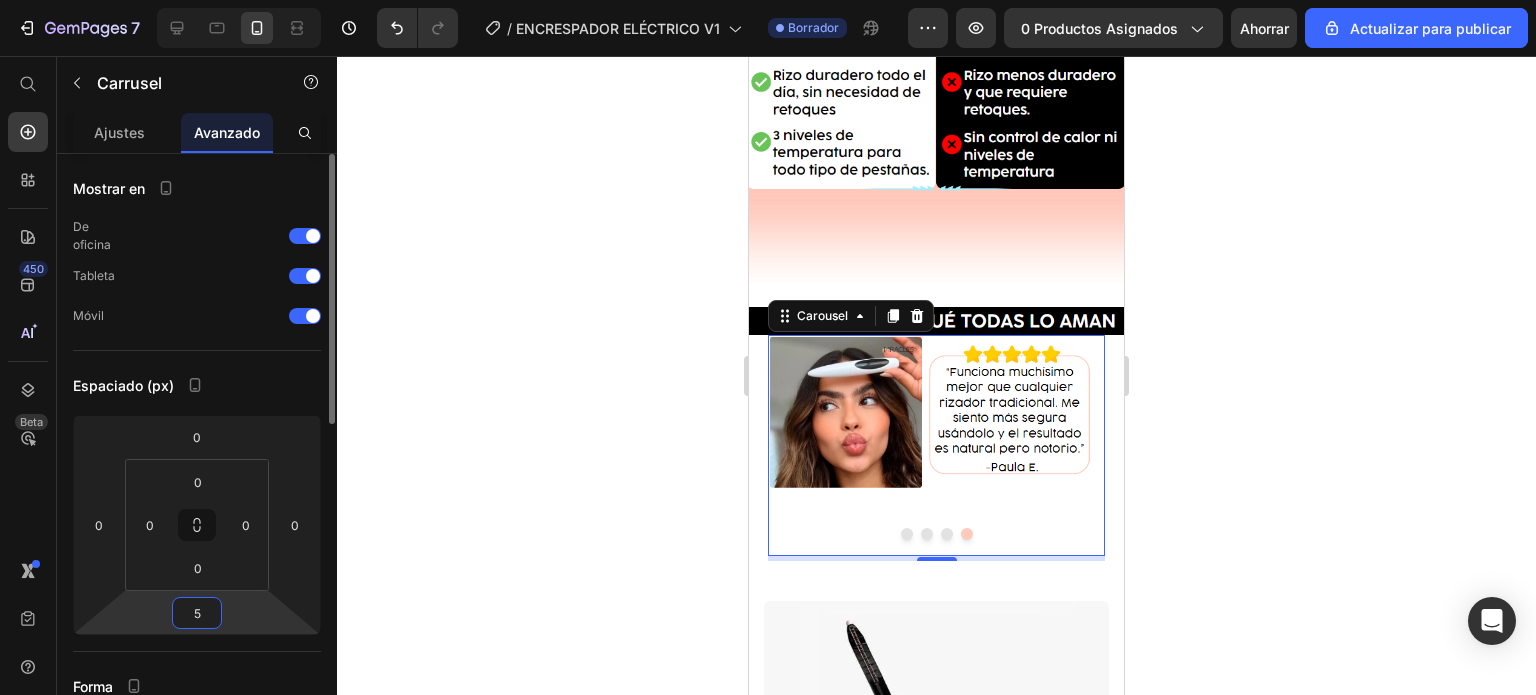 click on "5" at bounding box center [197, 613] 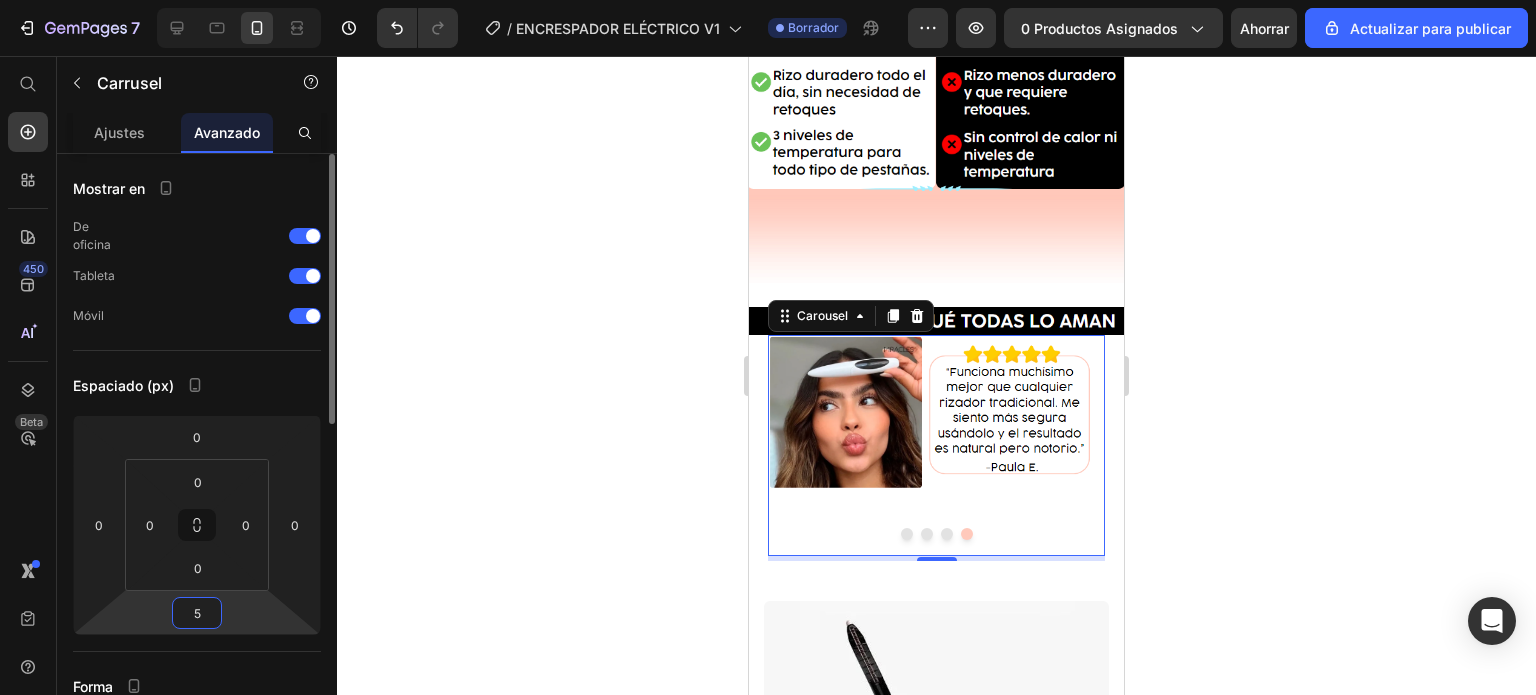 drag, startPoint x: 192, startPoint y: 616, endPoint x: 210, endPoint y: 617, distance: 18.027756 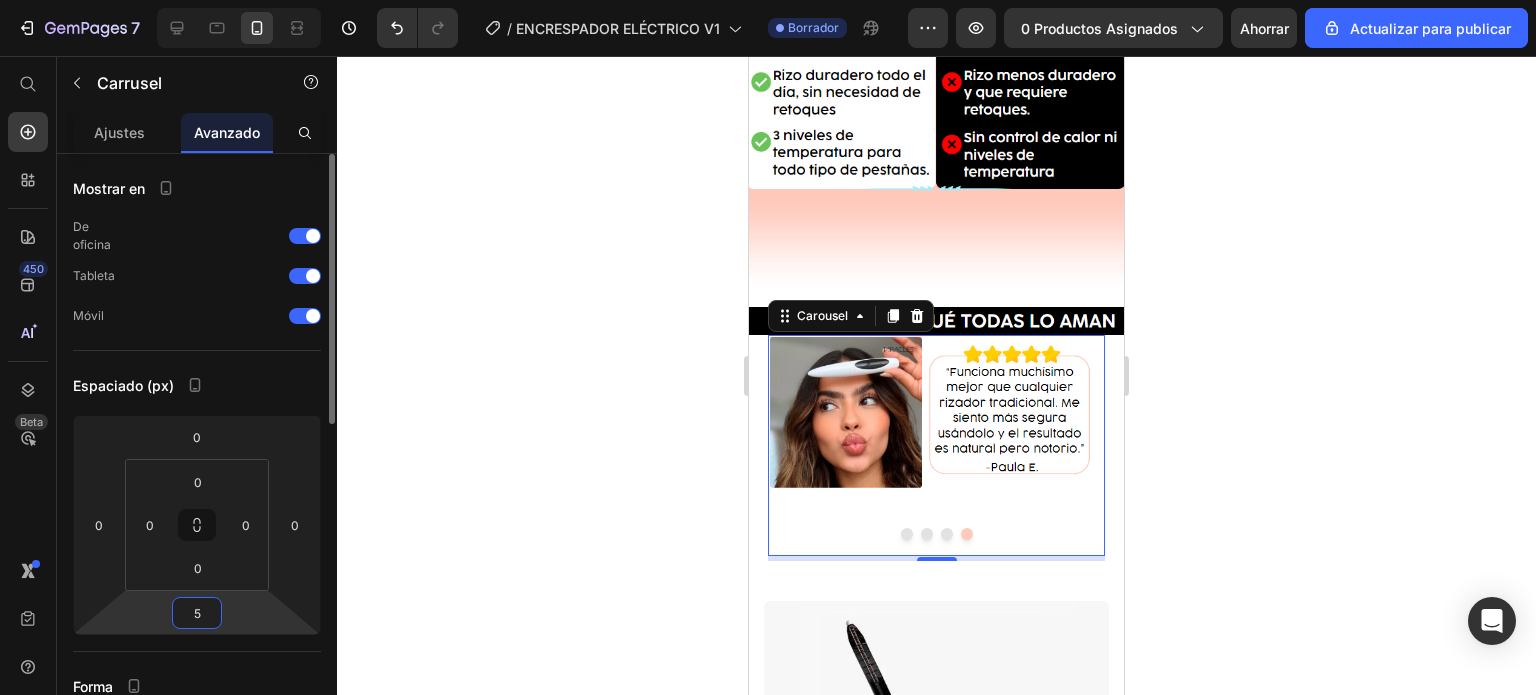 click on "5" at bounding box center (197, 613) 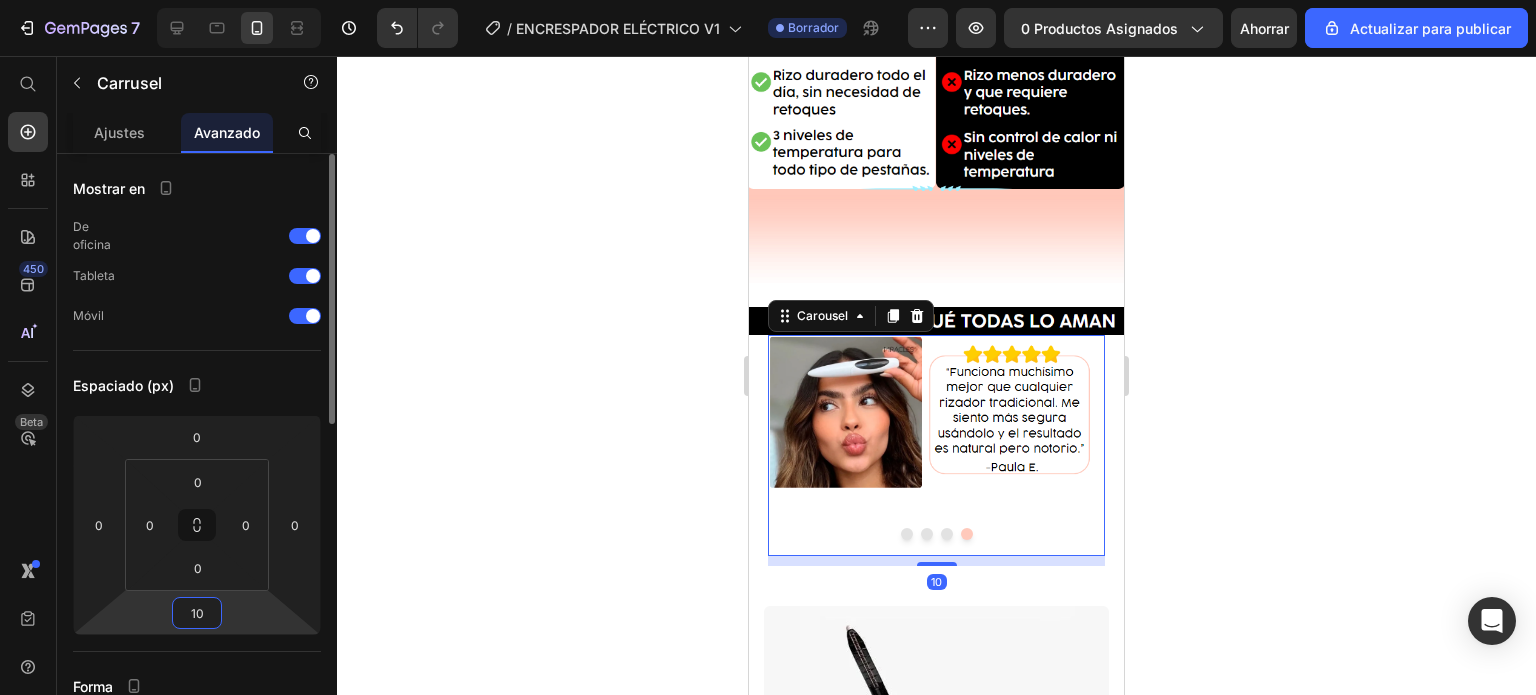 type on "10" 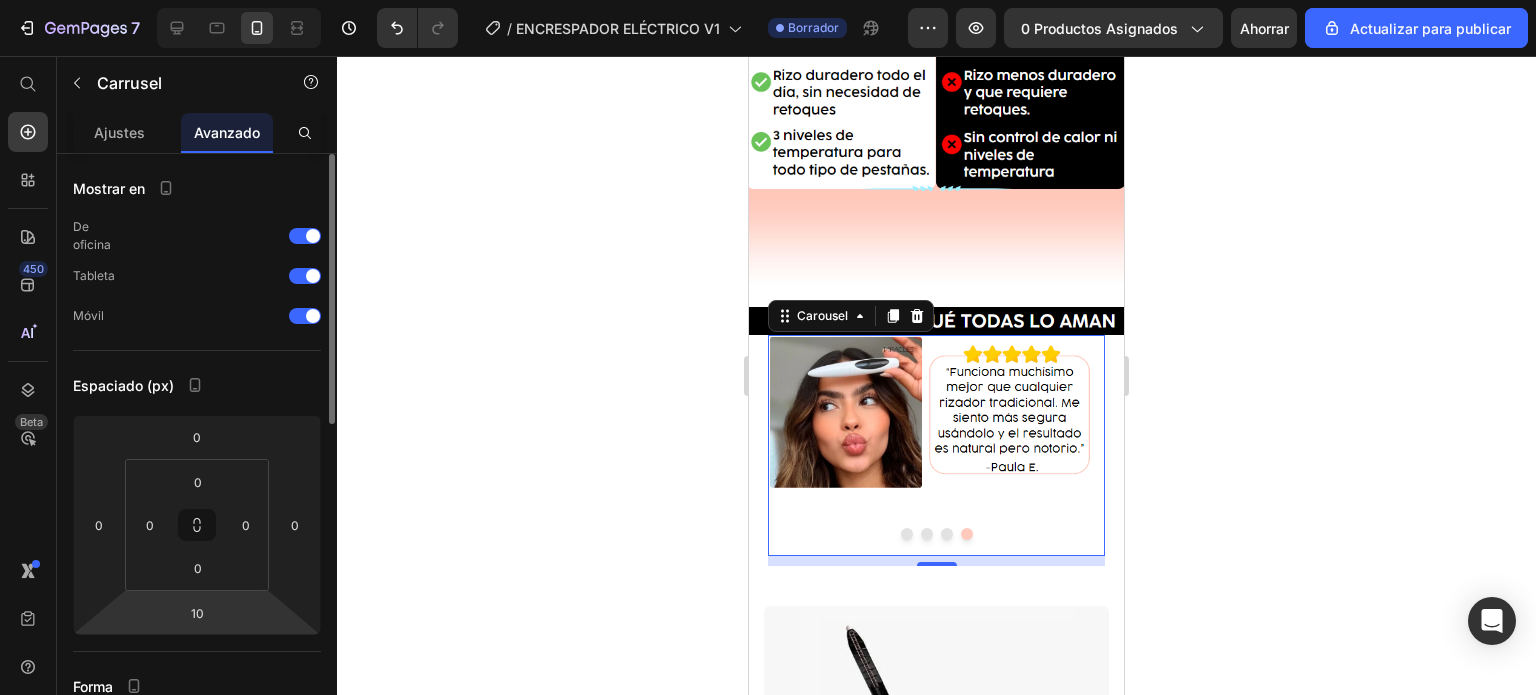 click on "Mostrar en De oficina Tableta Móvil Espaciado (px) 0 0 10 0 0 0 0 0 Forma Borde Esquina Sombra Posición Opacidad 100 % Animación Actualice al plan Build  para desbloquear la animación y otras funciones premium. Interacción Actualice al plan Optimize  para desbloquear Interacción y otras funciones premium. Clase CSS" at bounding box center [197, 757] 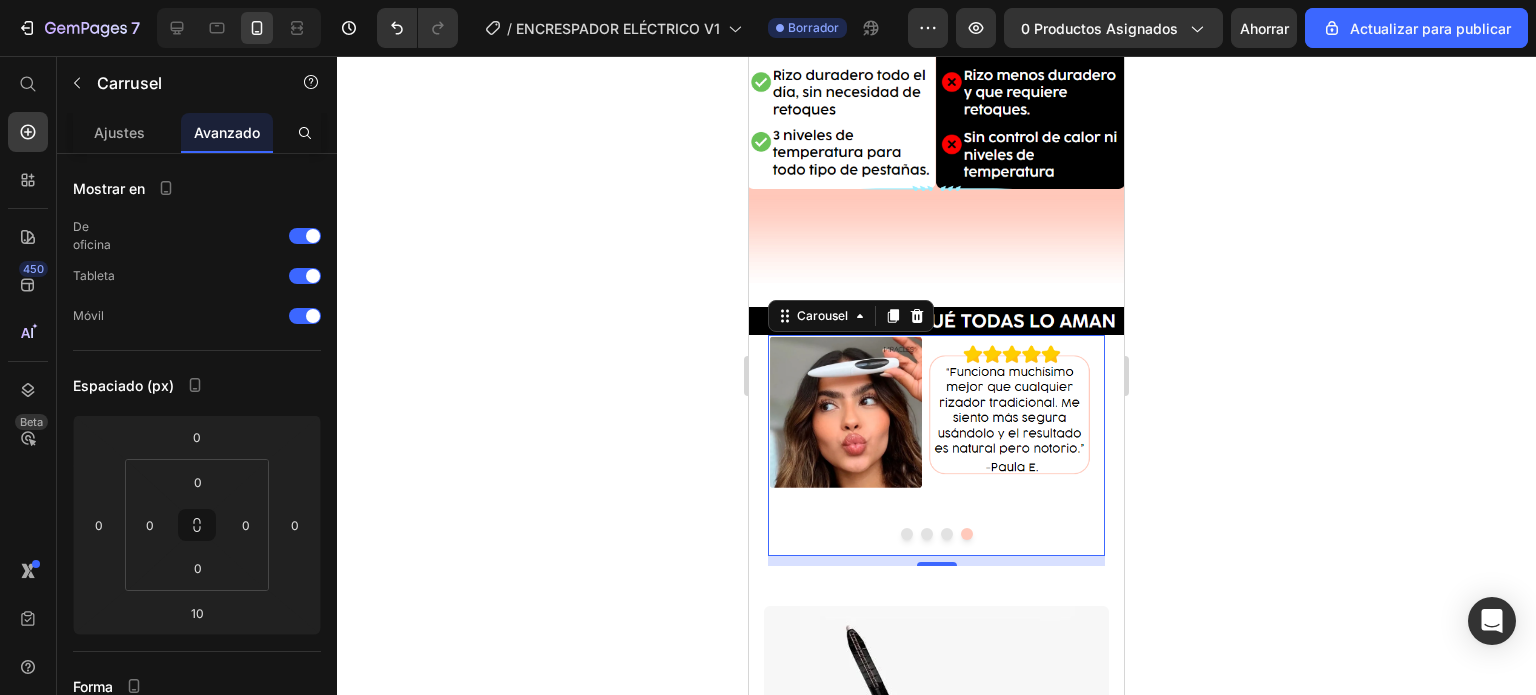 click at bounding box center [937, 534] 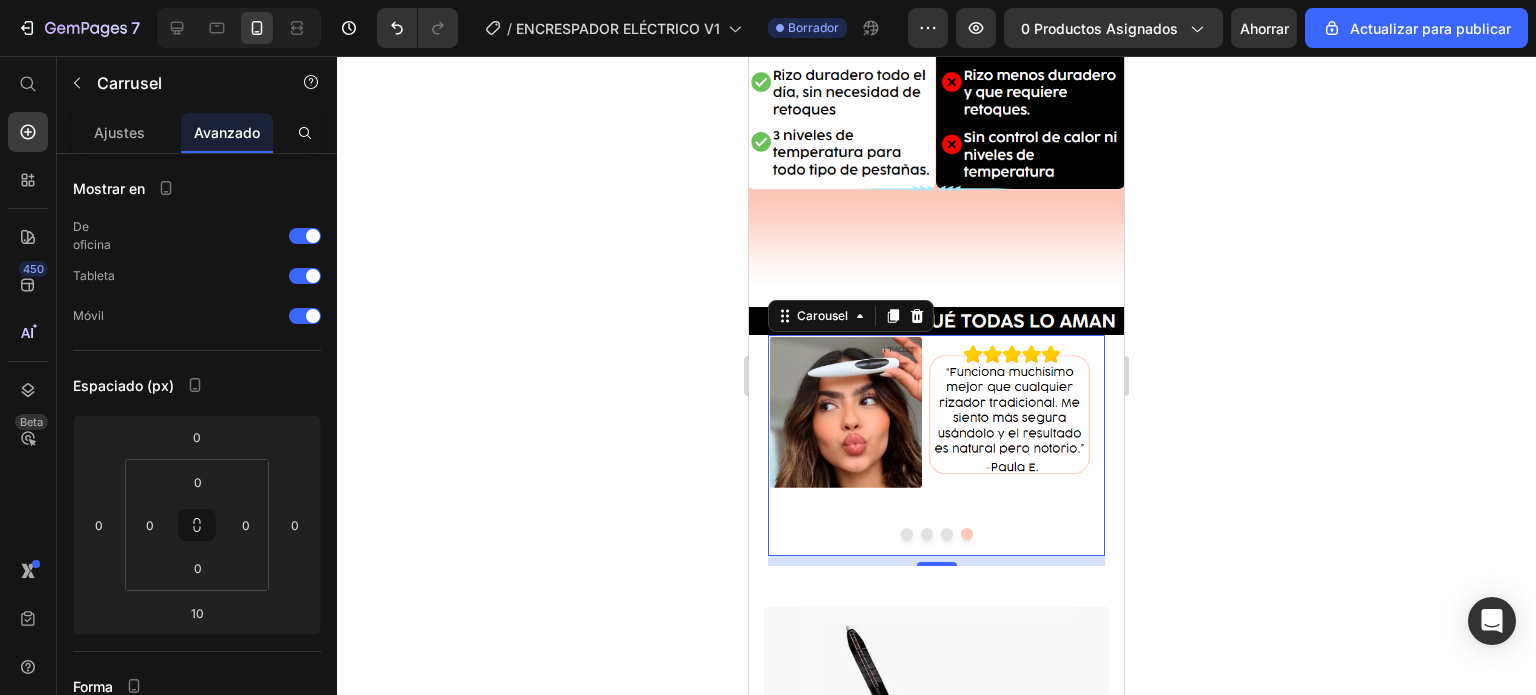 click at bounding box center [947, 534] 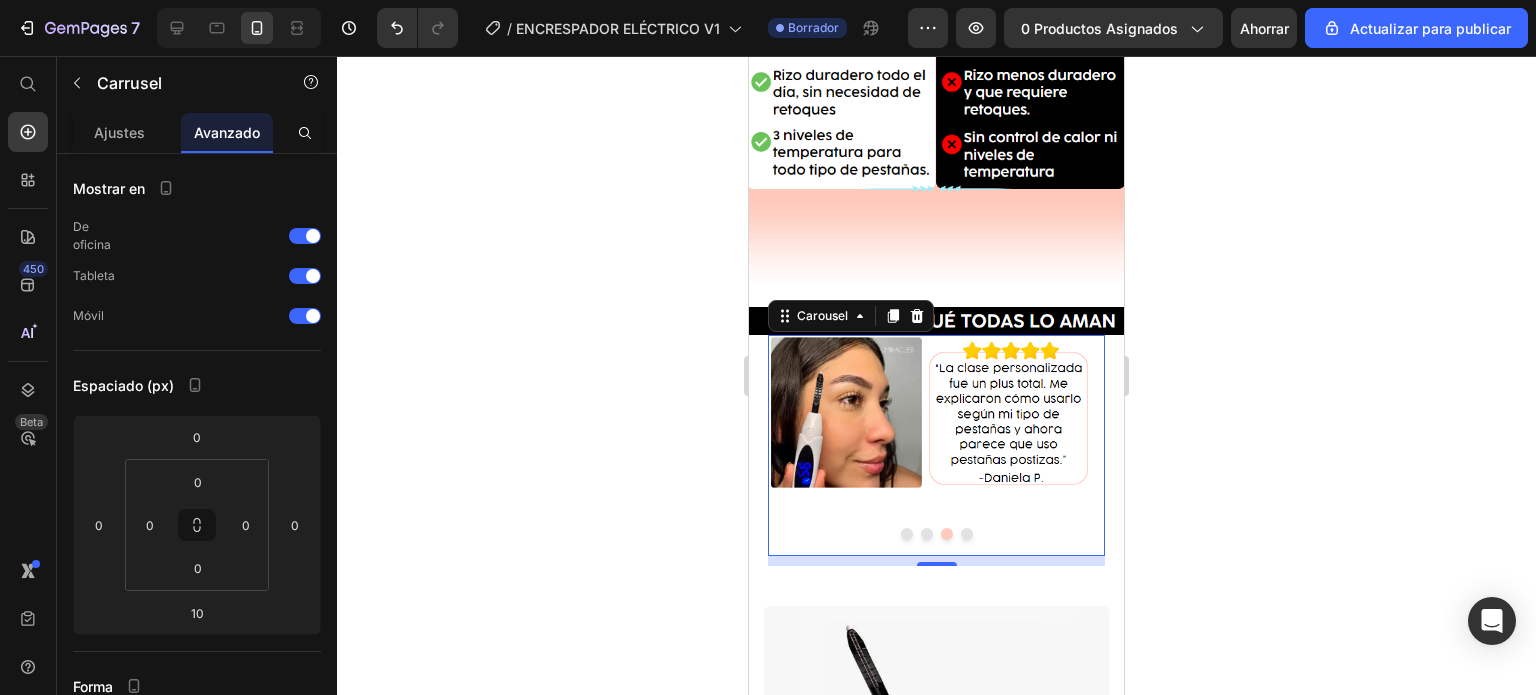 click at bounding box center (927, 534) 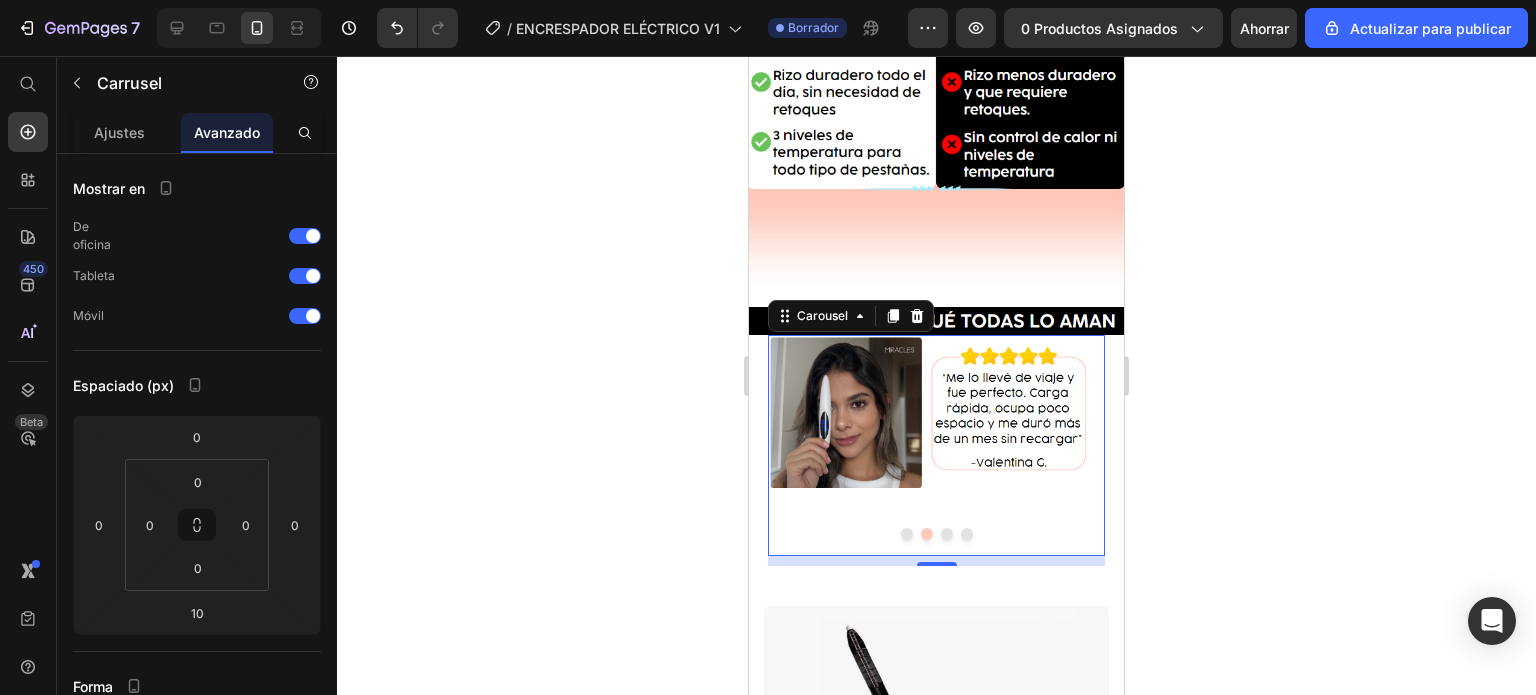 click at bounding box center (907, 534) 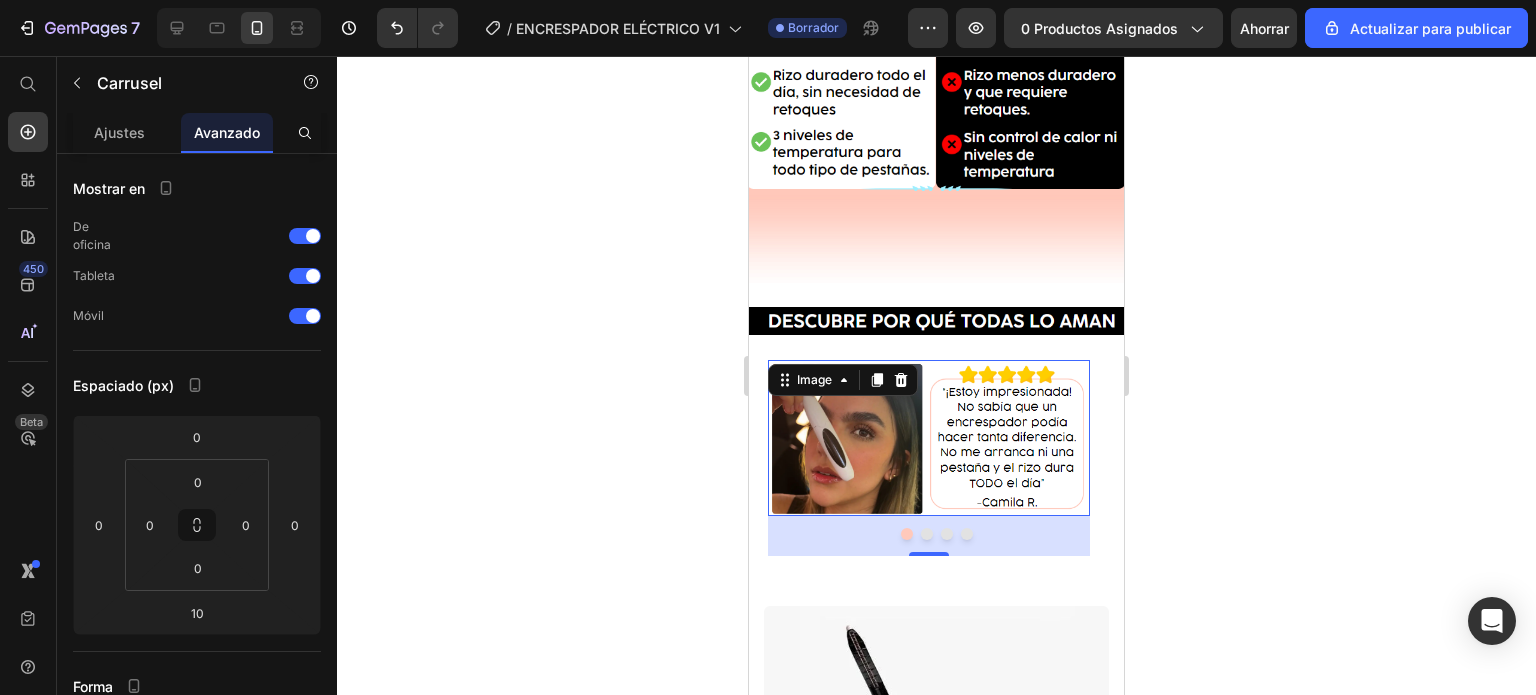 click at bounding box center [929, 438] 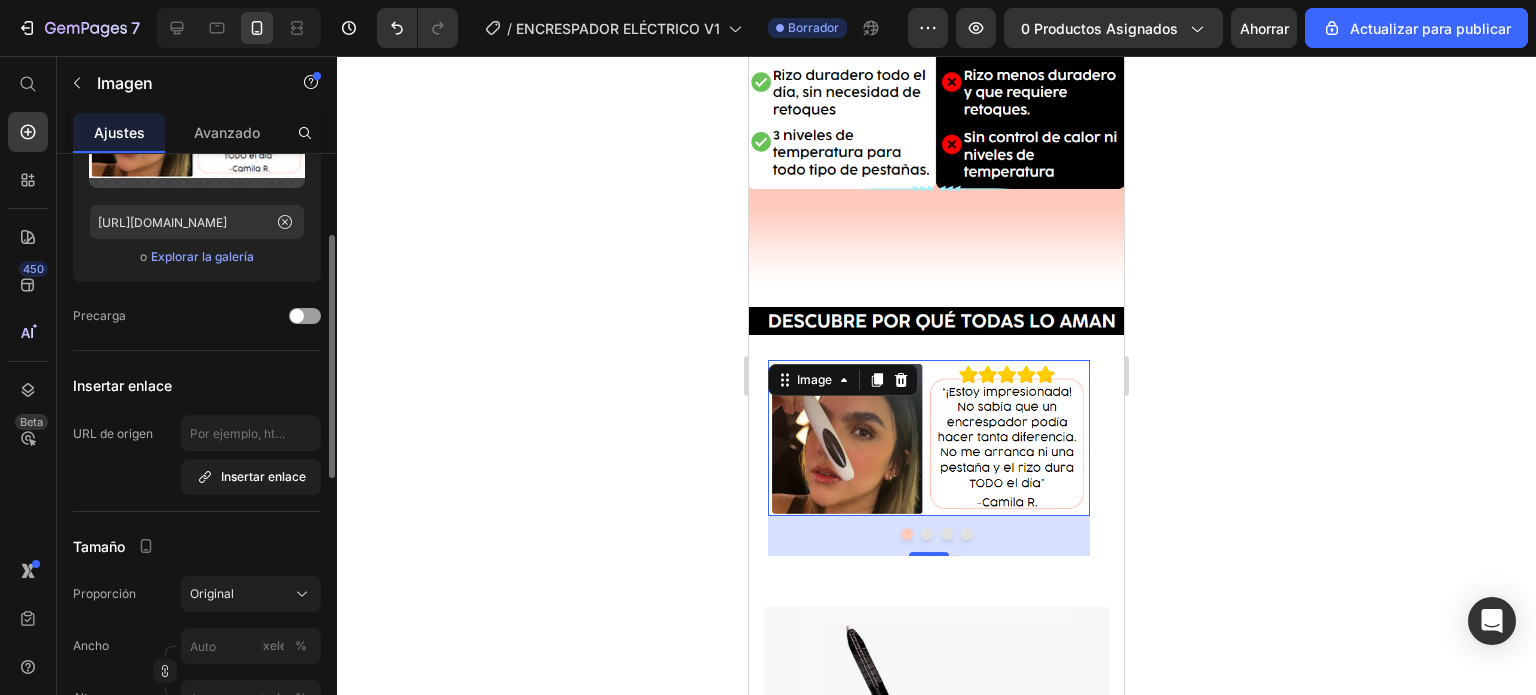 scroll, scrollTop: 300, scrollLeft: 0, axis: vertical 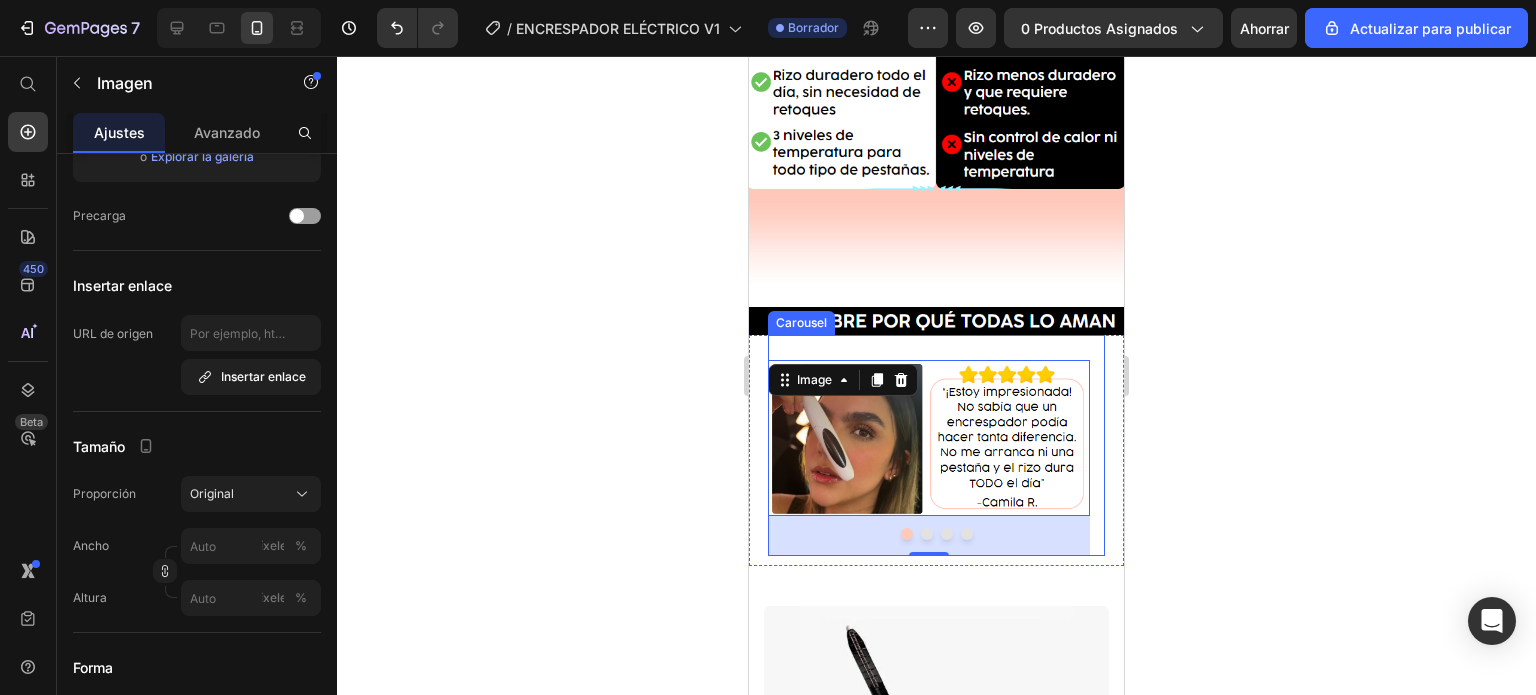 click at bounding box center [927, 534] 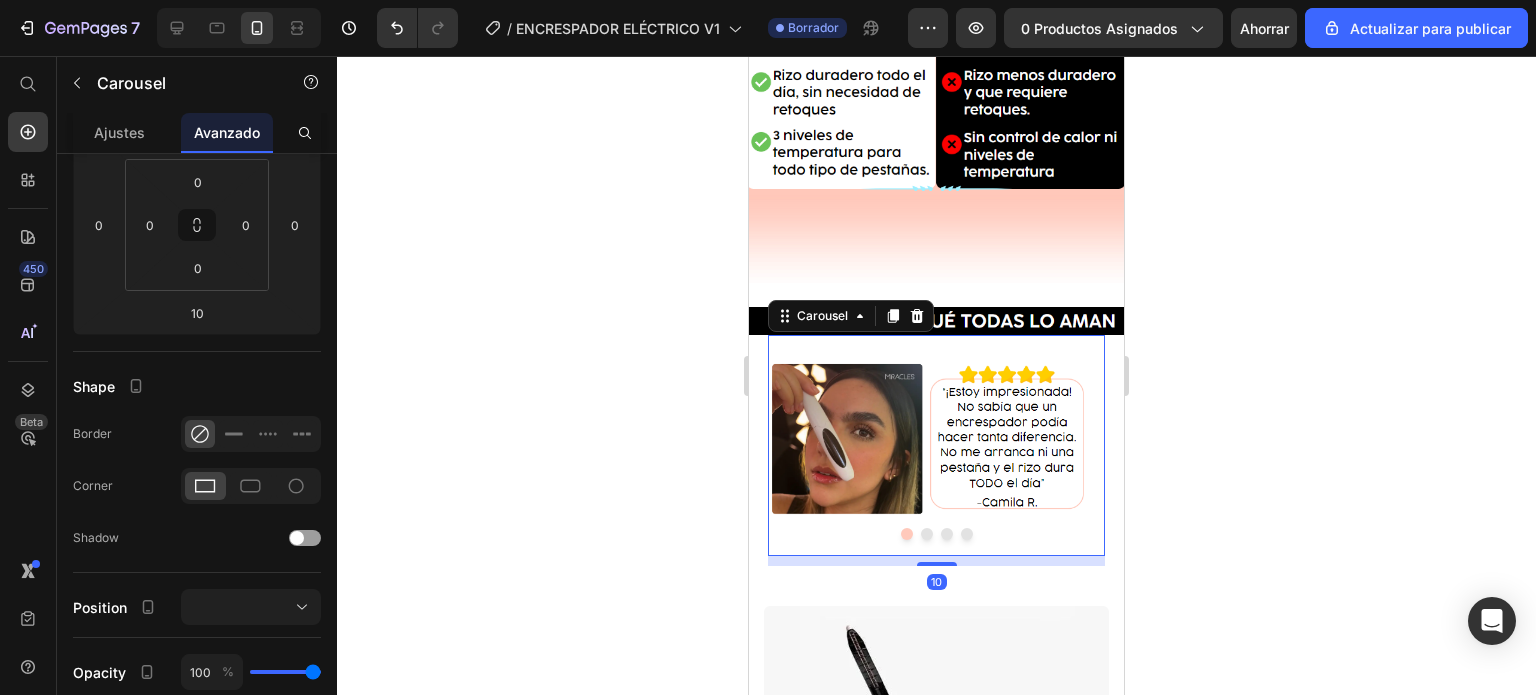 scroll, scrollTop: 0, scrollLeft: 0, axis: both 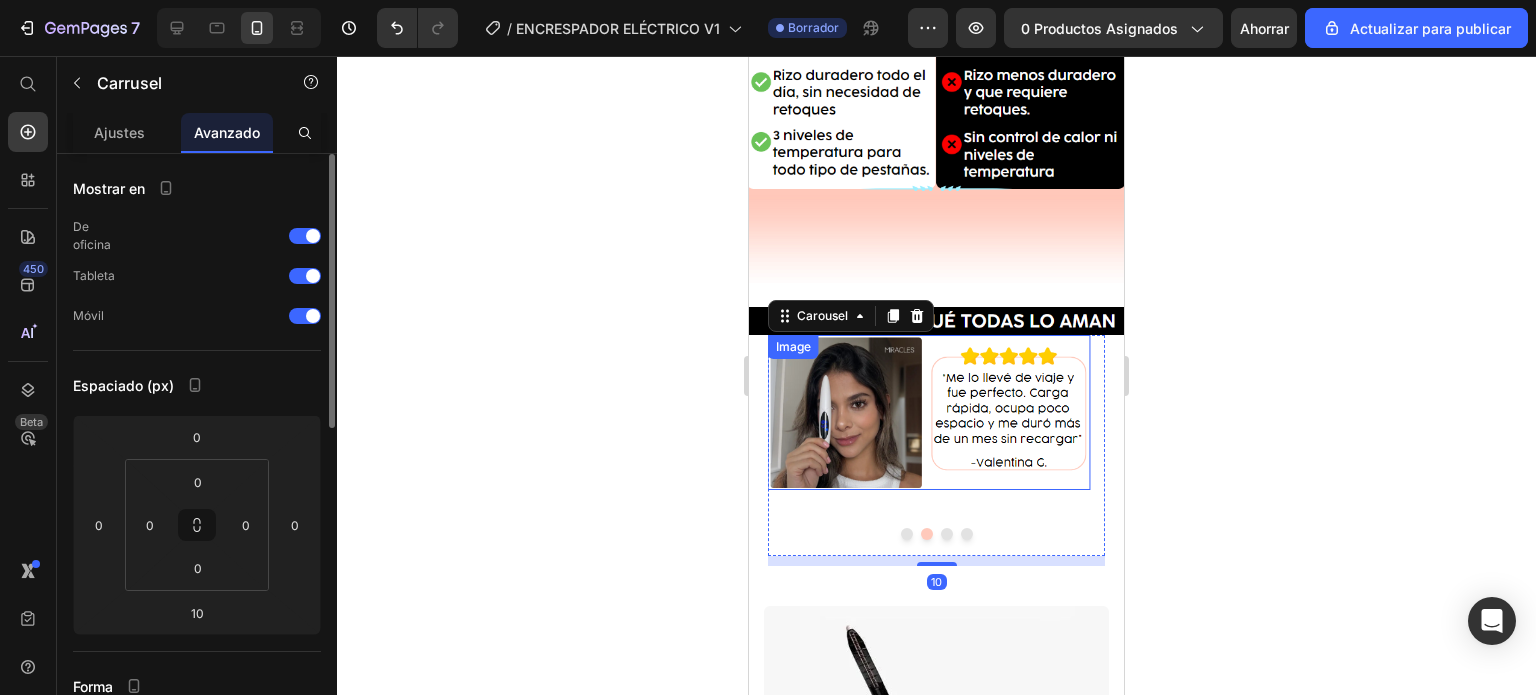 click at bounding box center (929, 412) 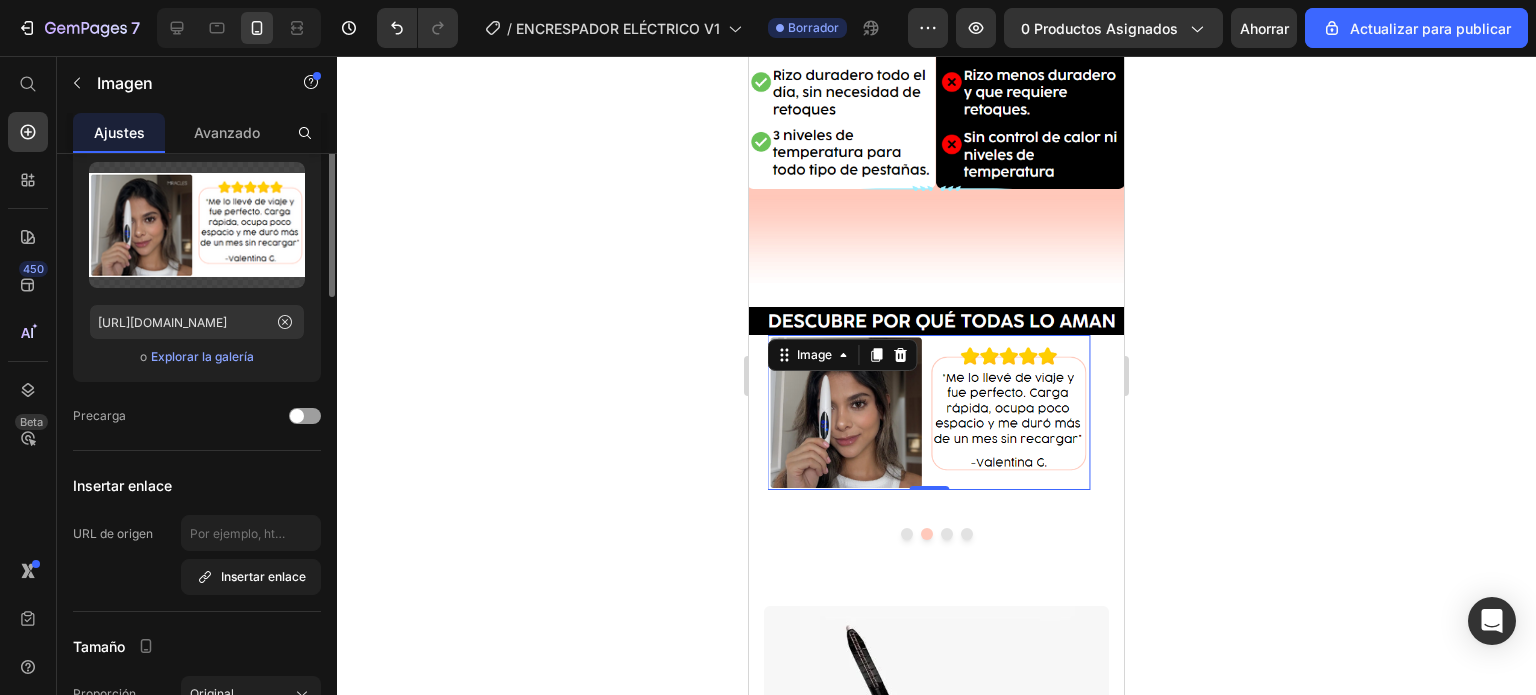 scroll, scrollTop: 0, scrollLeft: 0, axis: both 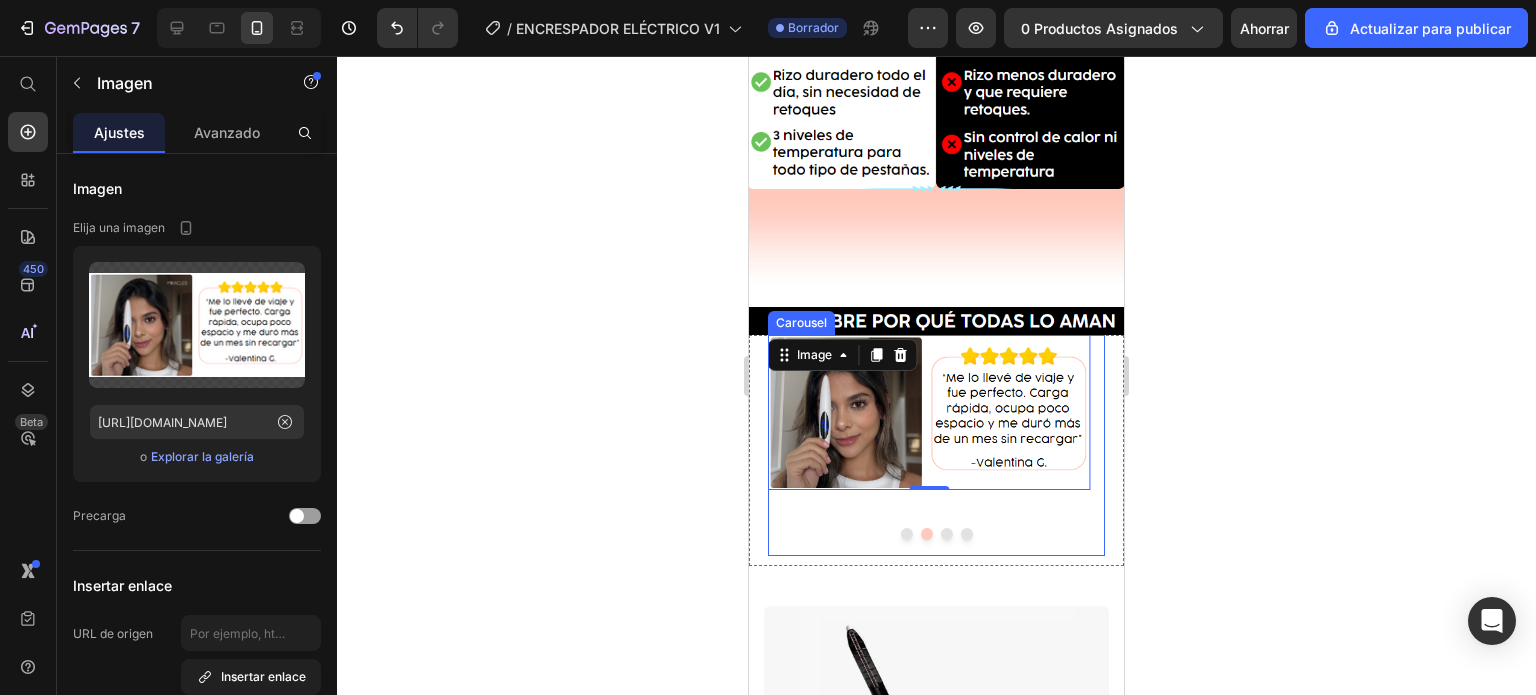 click at bounding box center [907, 534] 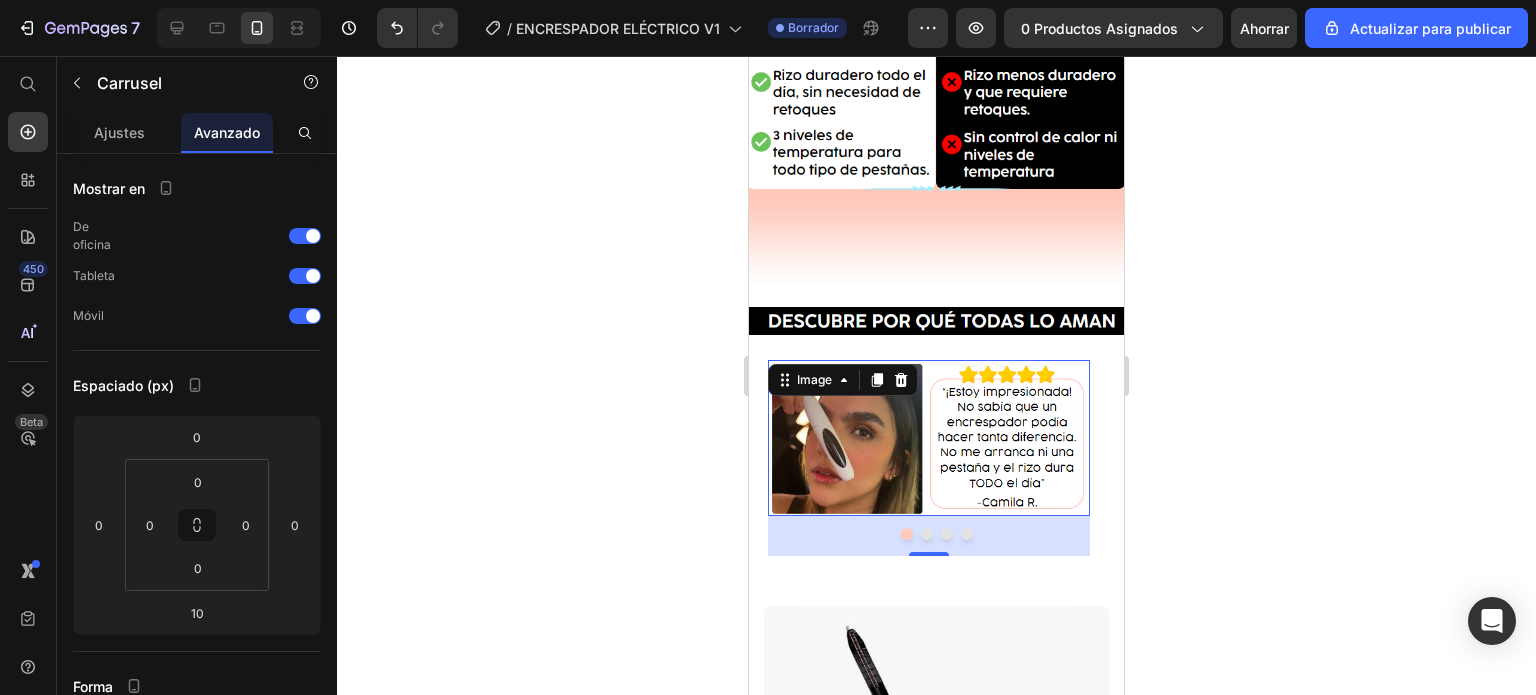 click at bounding box center (929, 438) 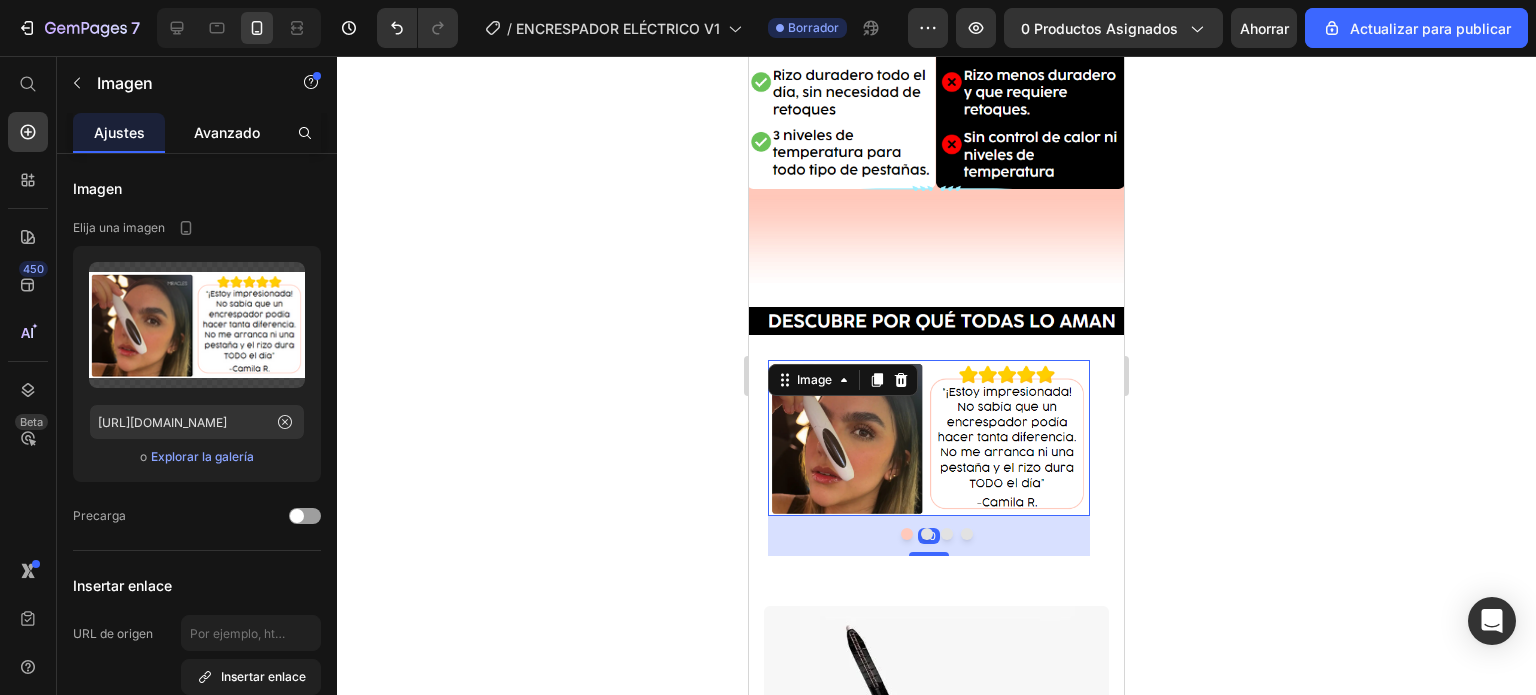 click on "Avanzado" at bounding box center (227, 132) 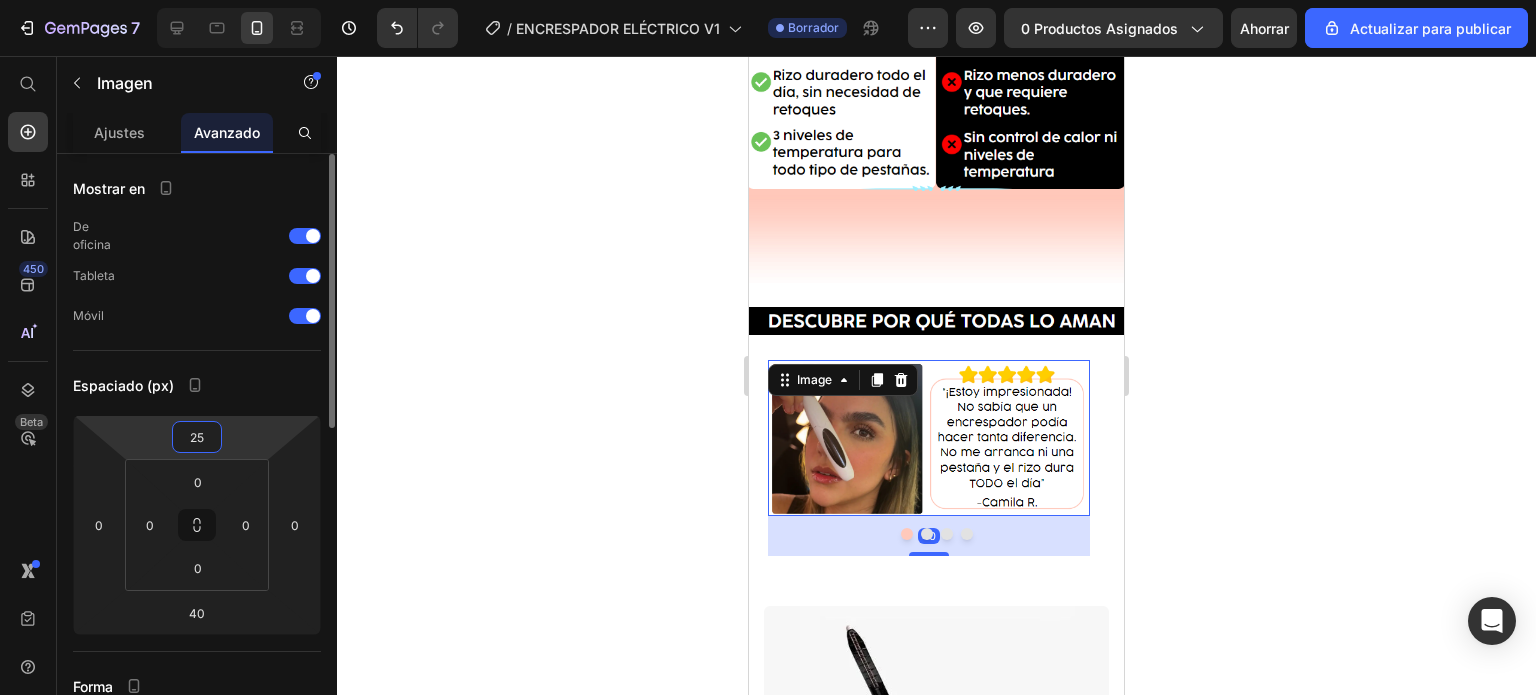 click on "25" at bounding box center [197, 437] 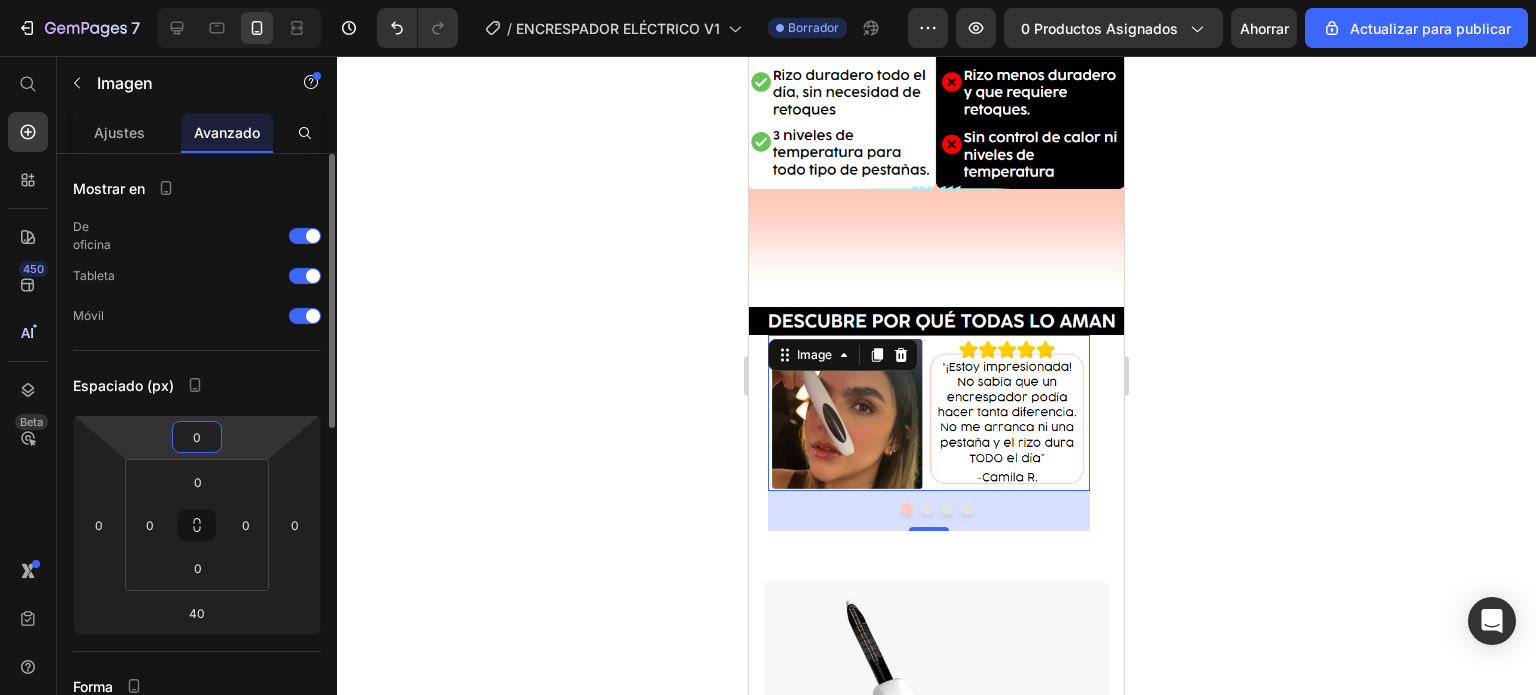 type on "0" 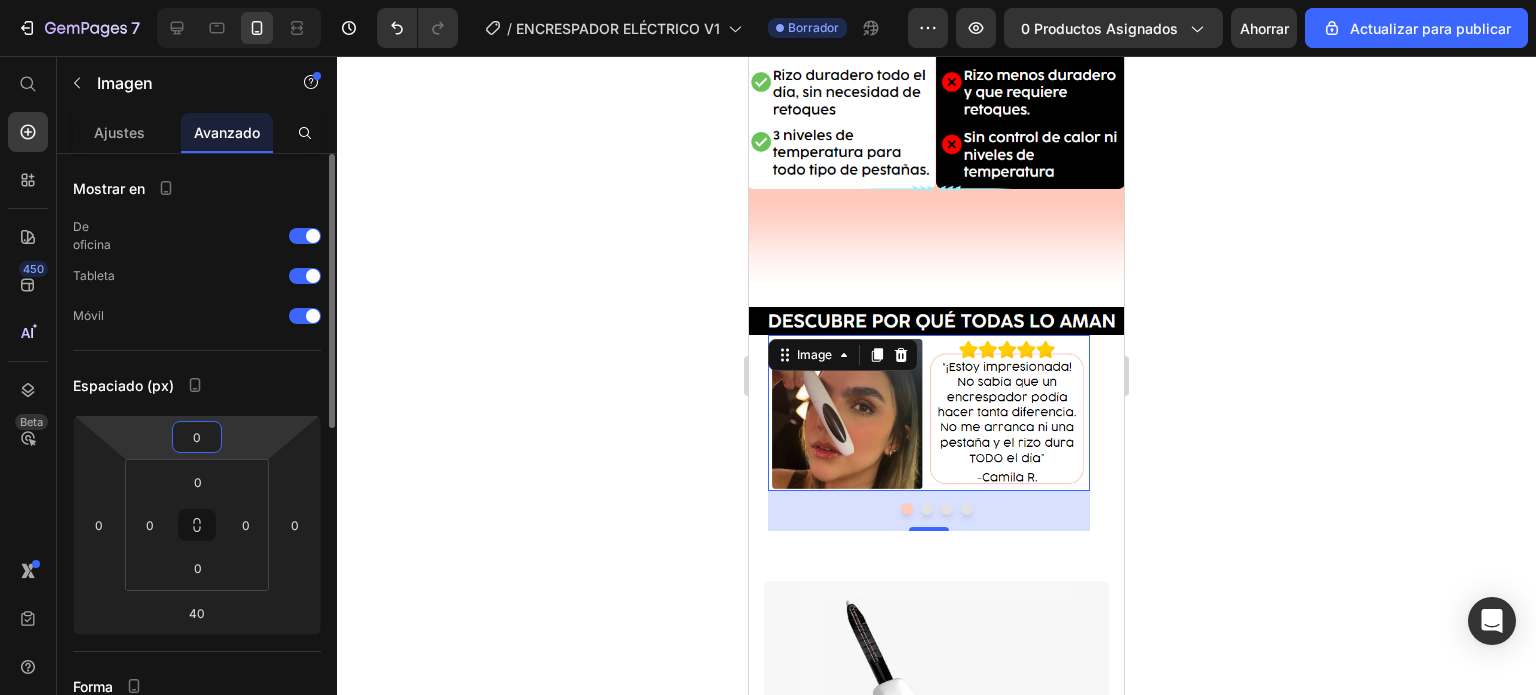 click on "Espaciado (px)" at bounding box center (197, 385) 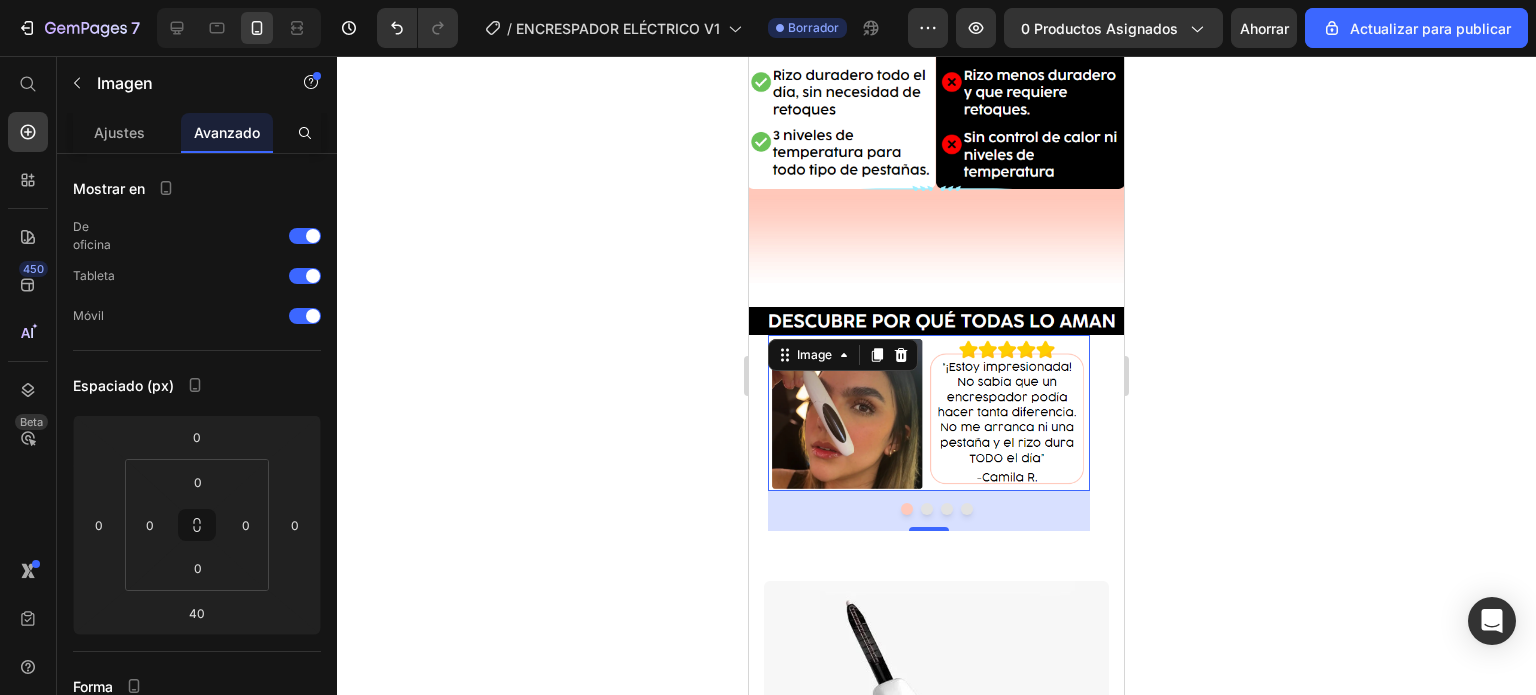 click 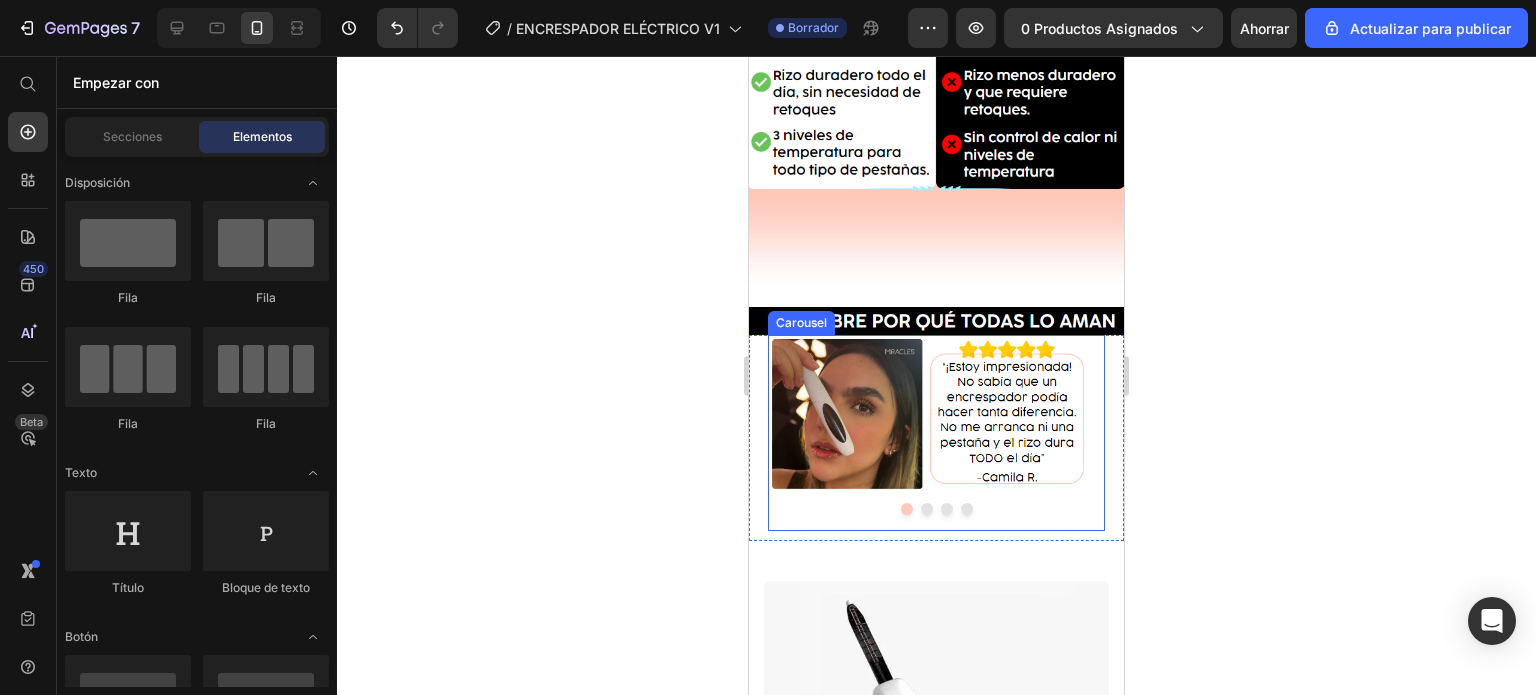 click on "Image" at bounding box center (929, 433) 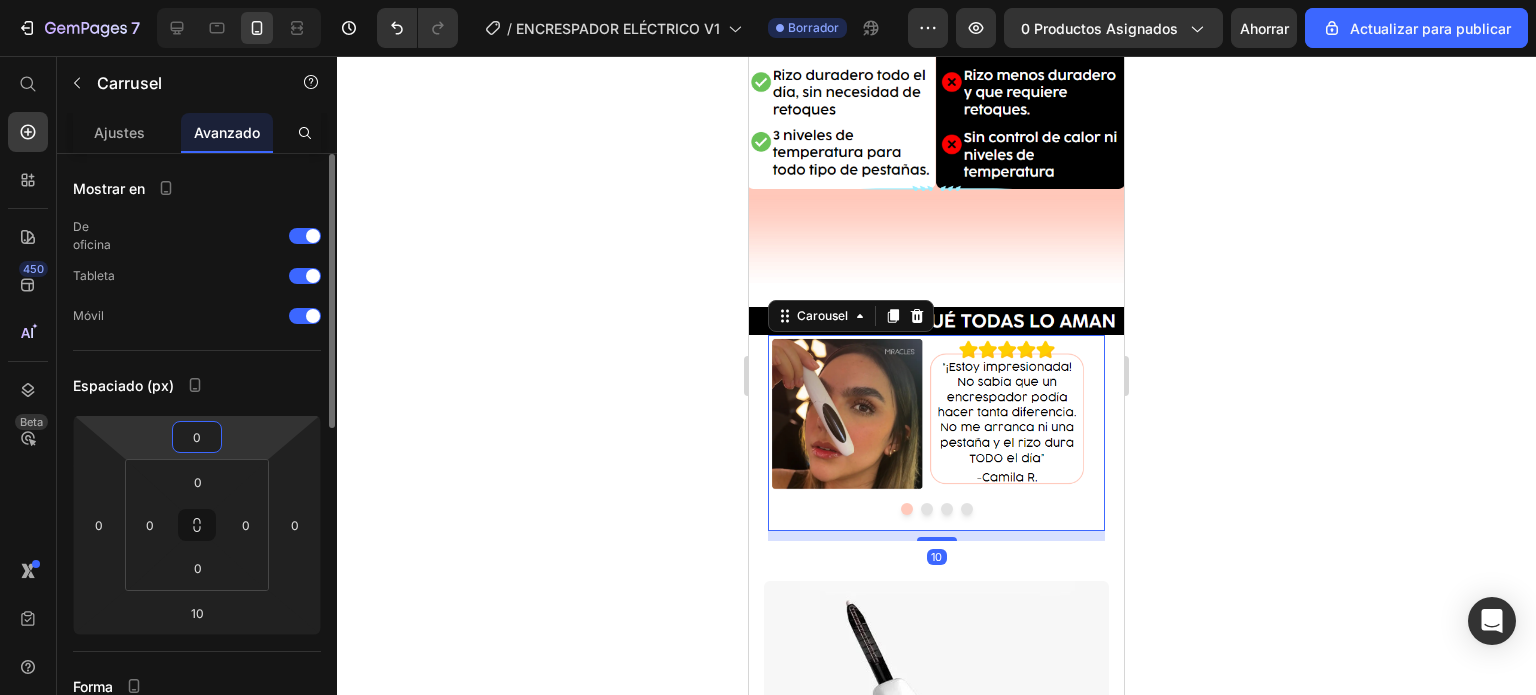 click on "0" at bounding box center [197, 437] 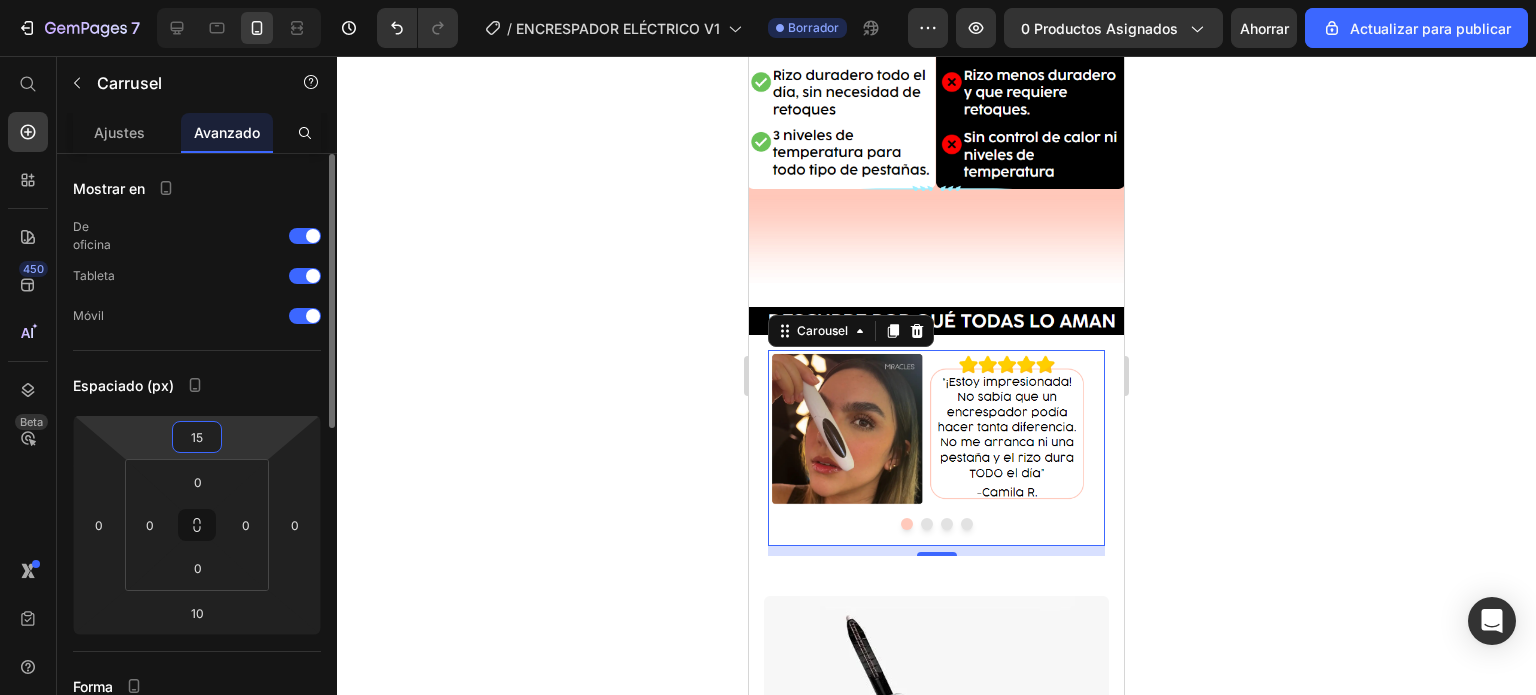 drag, startPoint x: 209, startPoint y: 439, endPoint x: 161, endPoint y: 435, distance: 48.166378 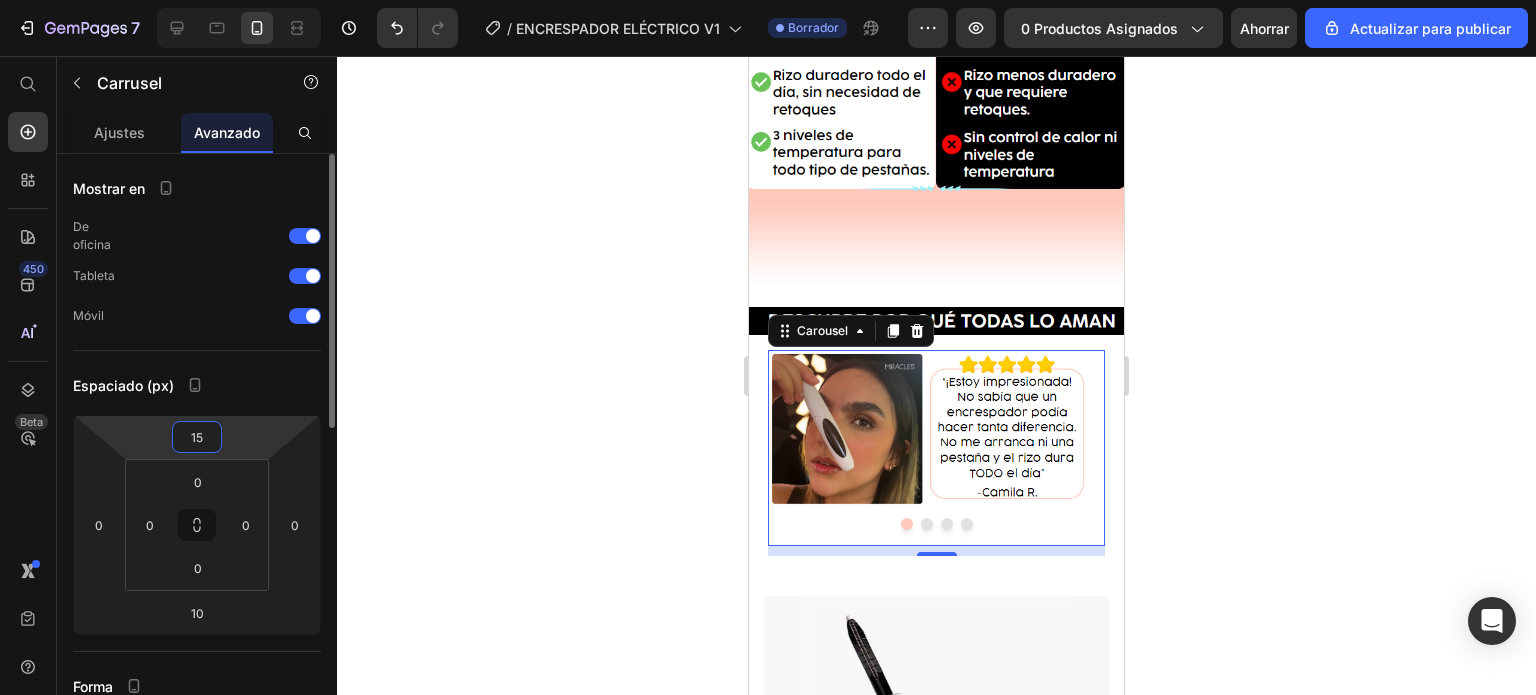 click on "15 0 10 0" at bounding box center (197, 525) 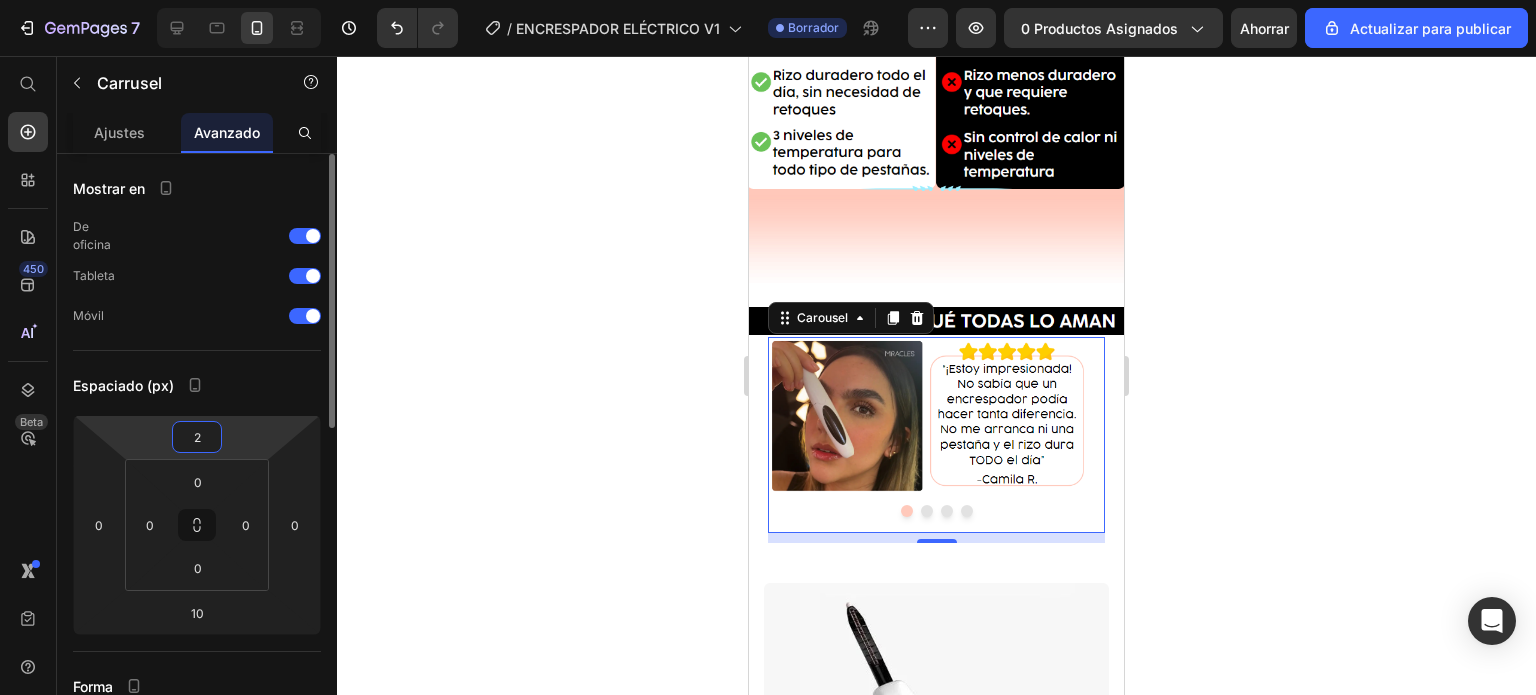 type on "20" 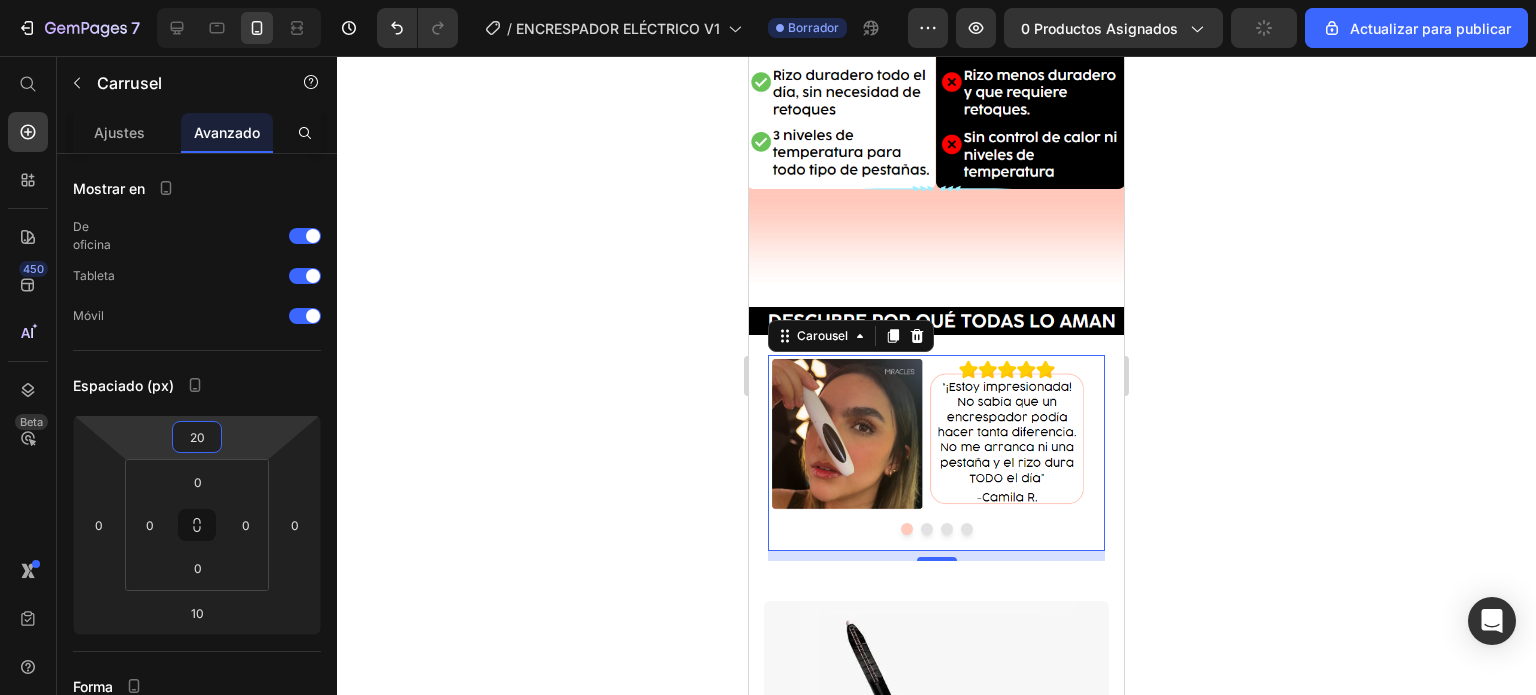 click 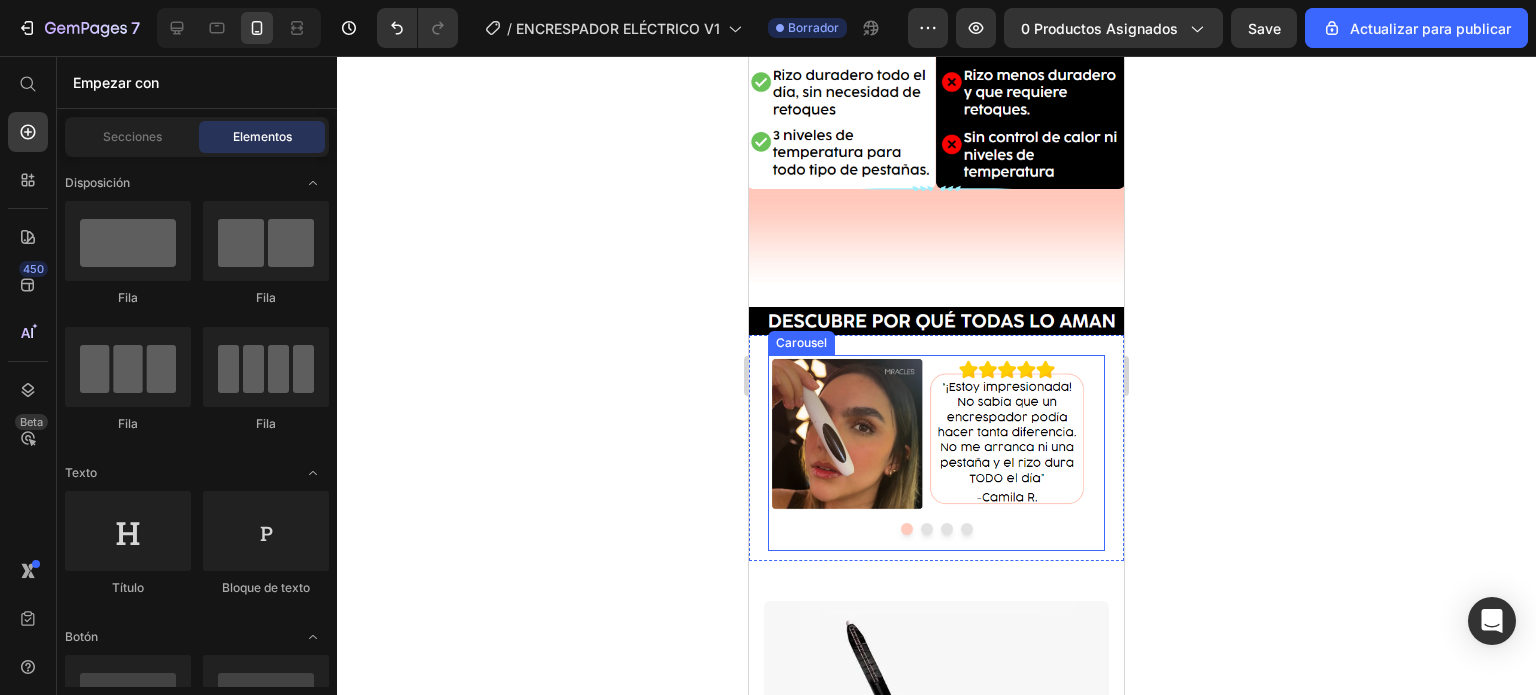 click at bounding box center [927, 529] 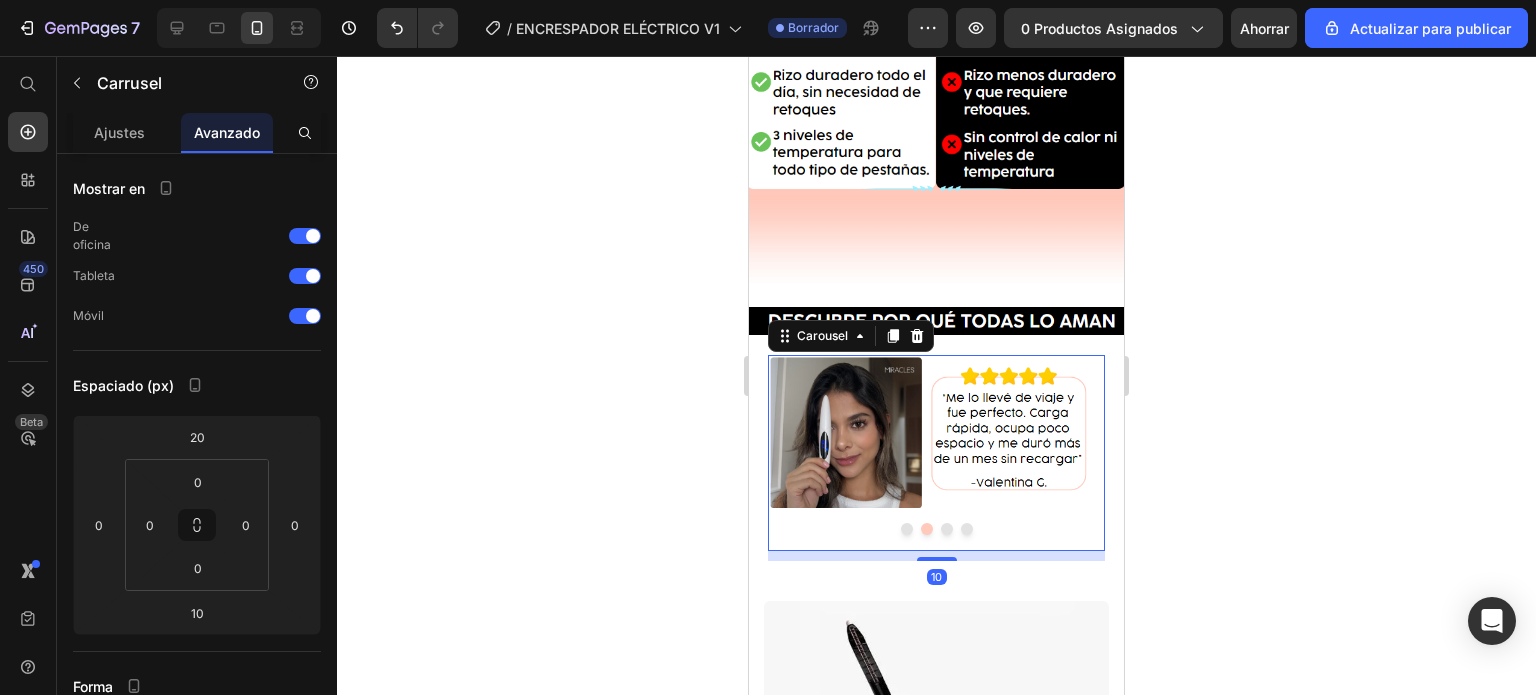 click at bounding box center [947, 529] 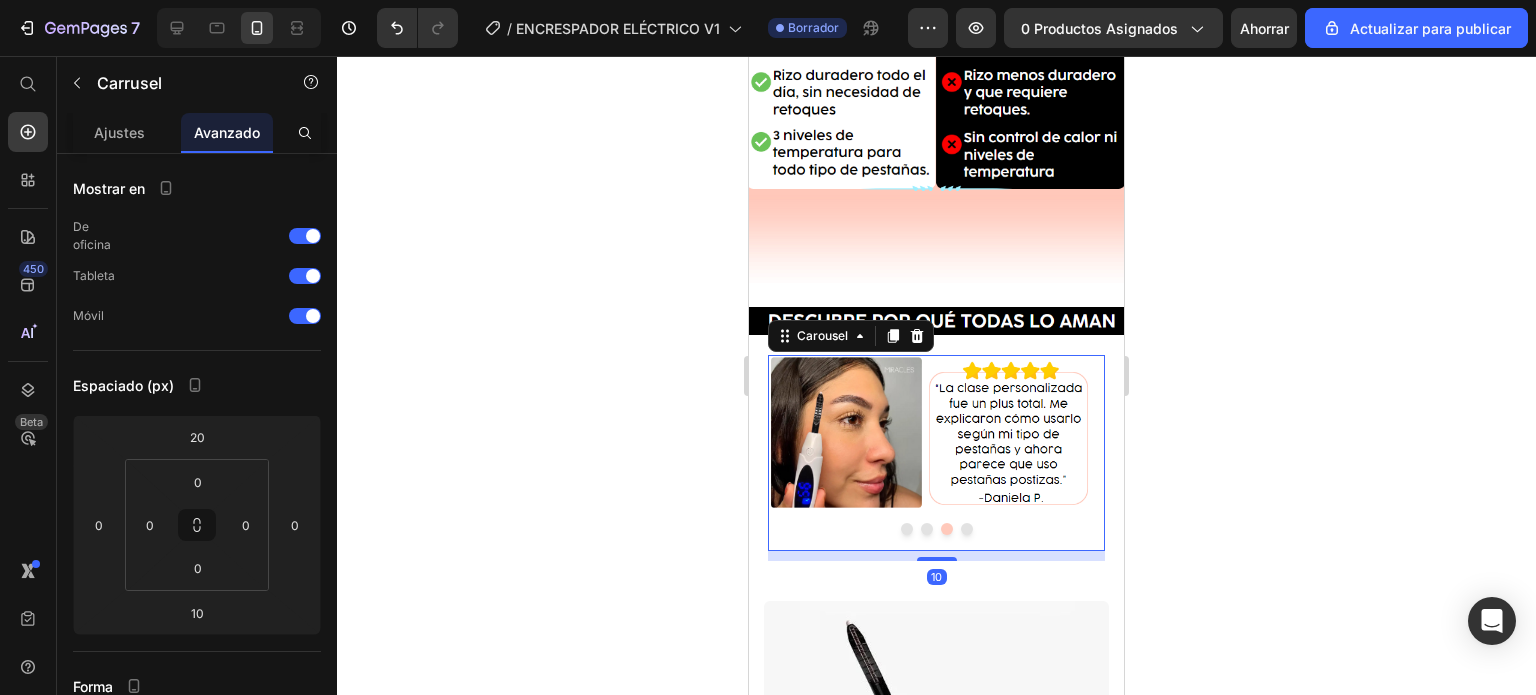 click at bounding box center [967, 529] 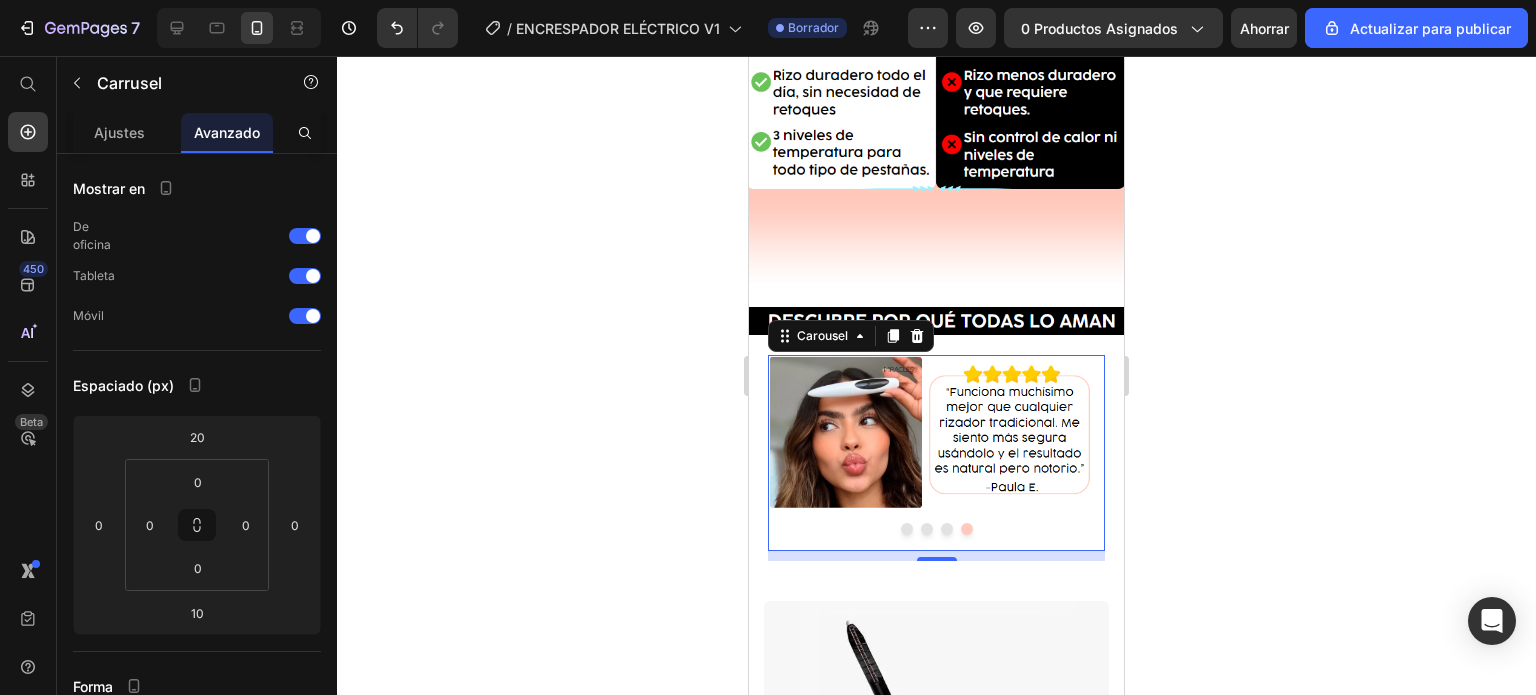 click 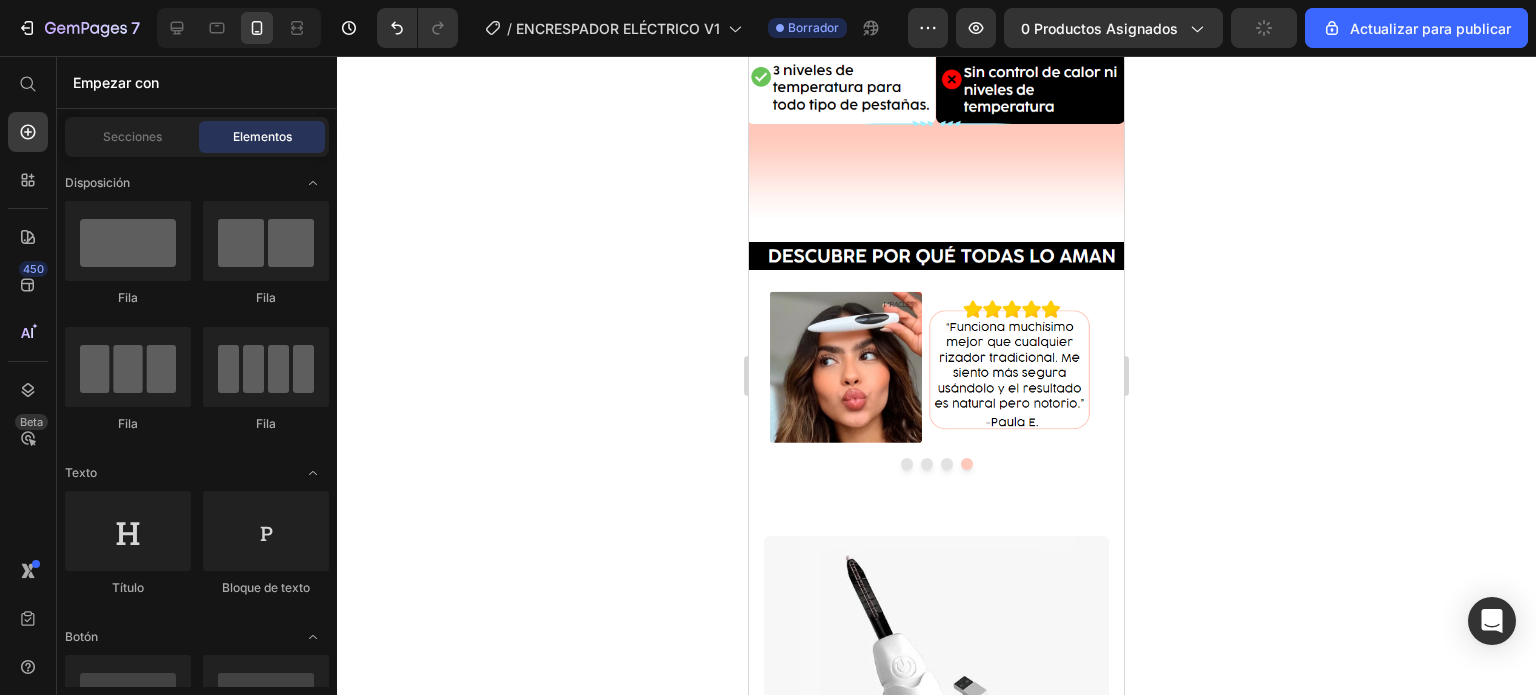 scroll, scrollTop: 4333, scrollLeft: 0, axis: vertical 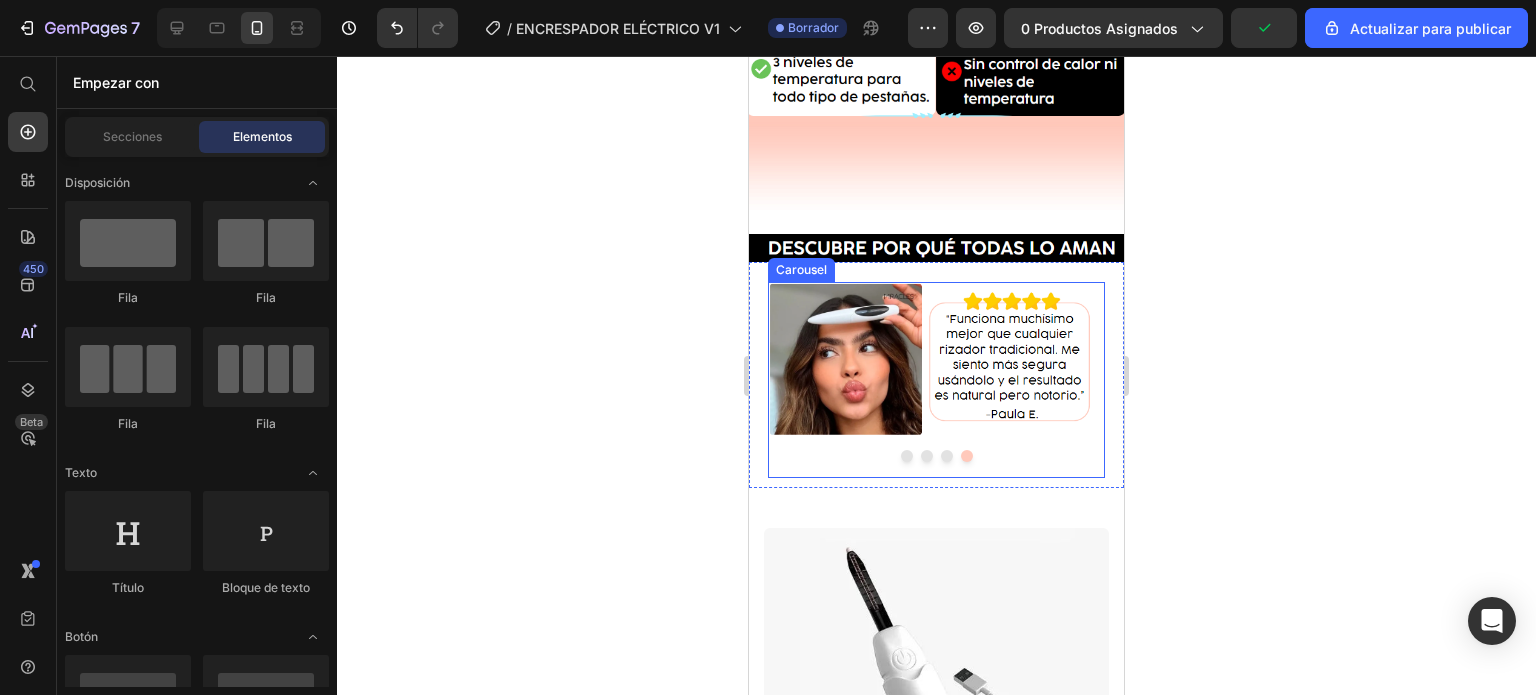 click at bounding box center (907, 456) 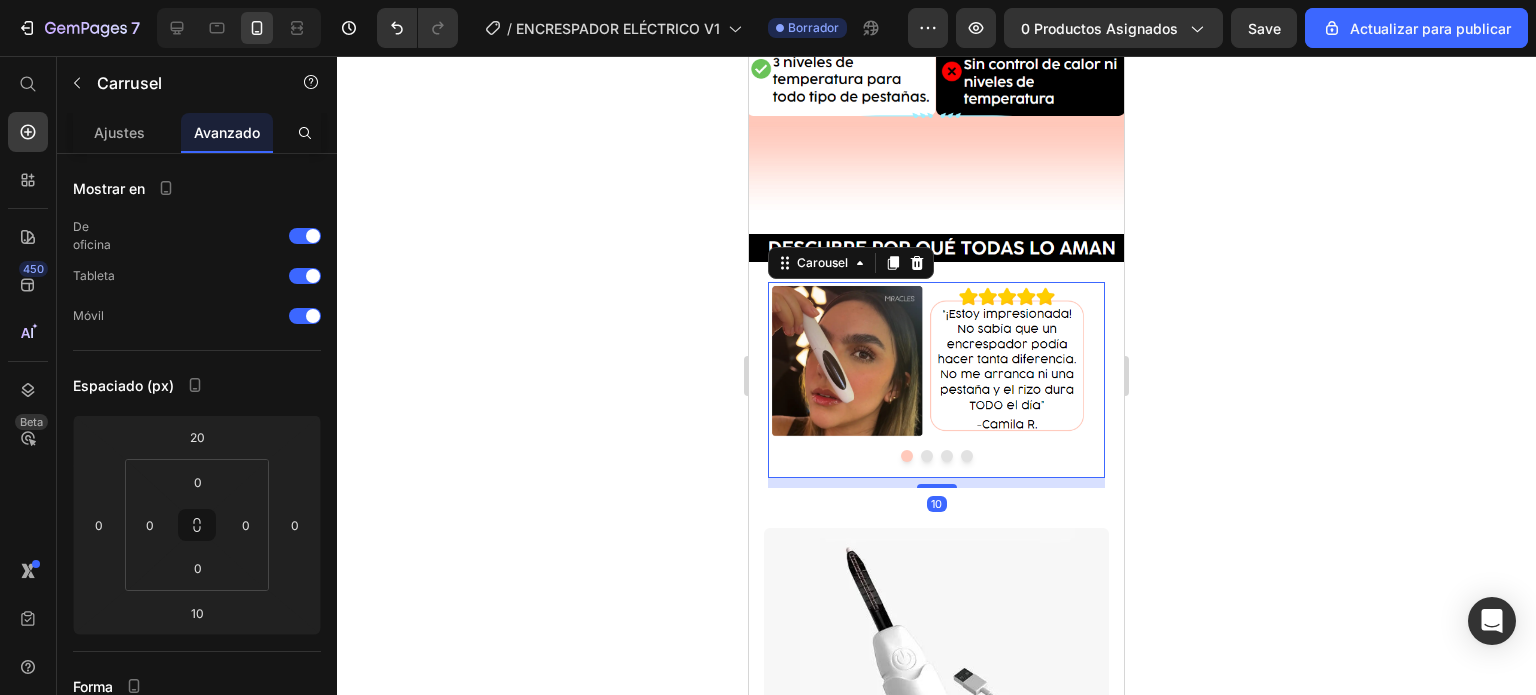 click at bounding box center (927, 456) 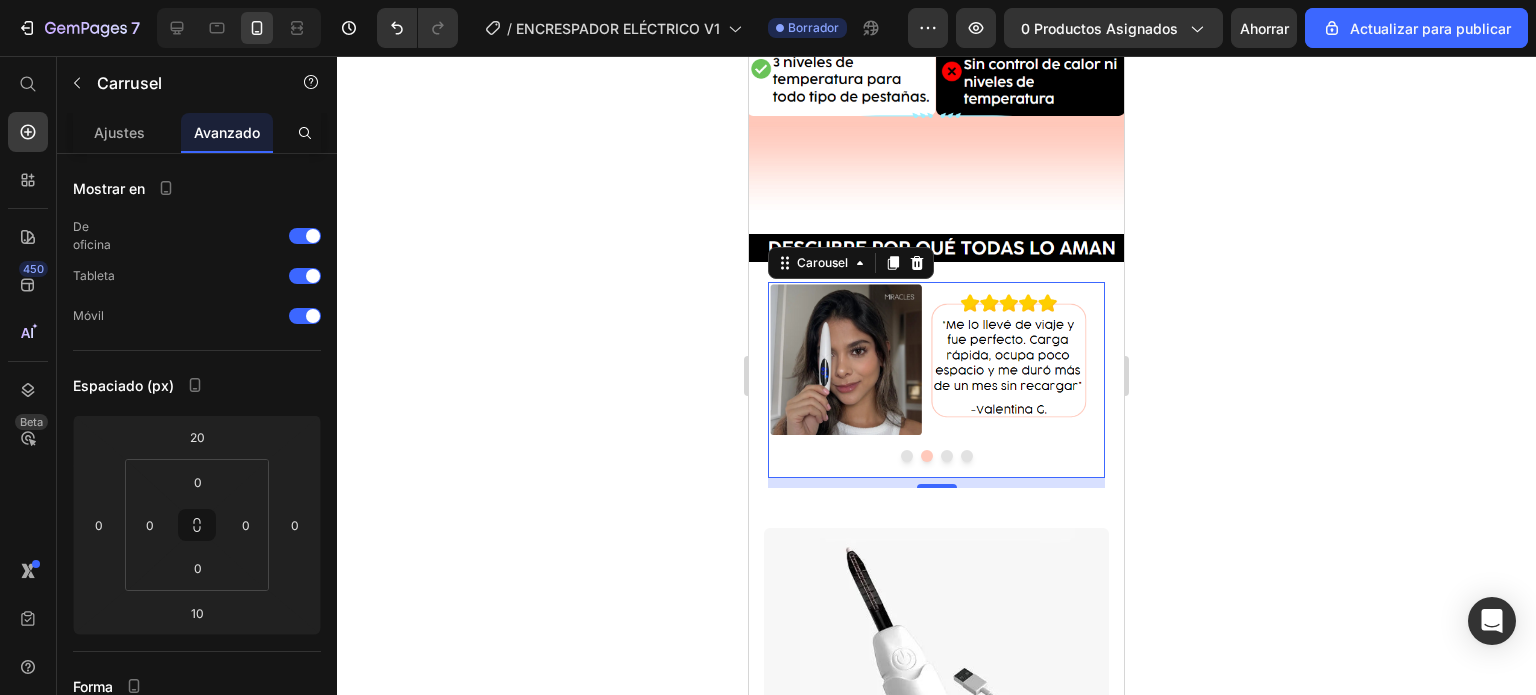 click at bounding box center [947, 456] 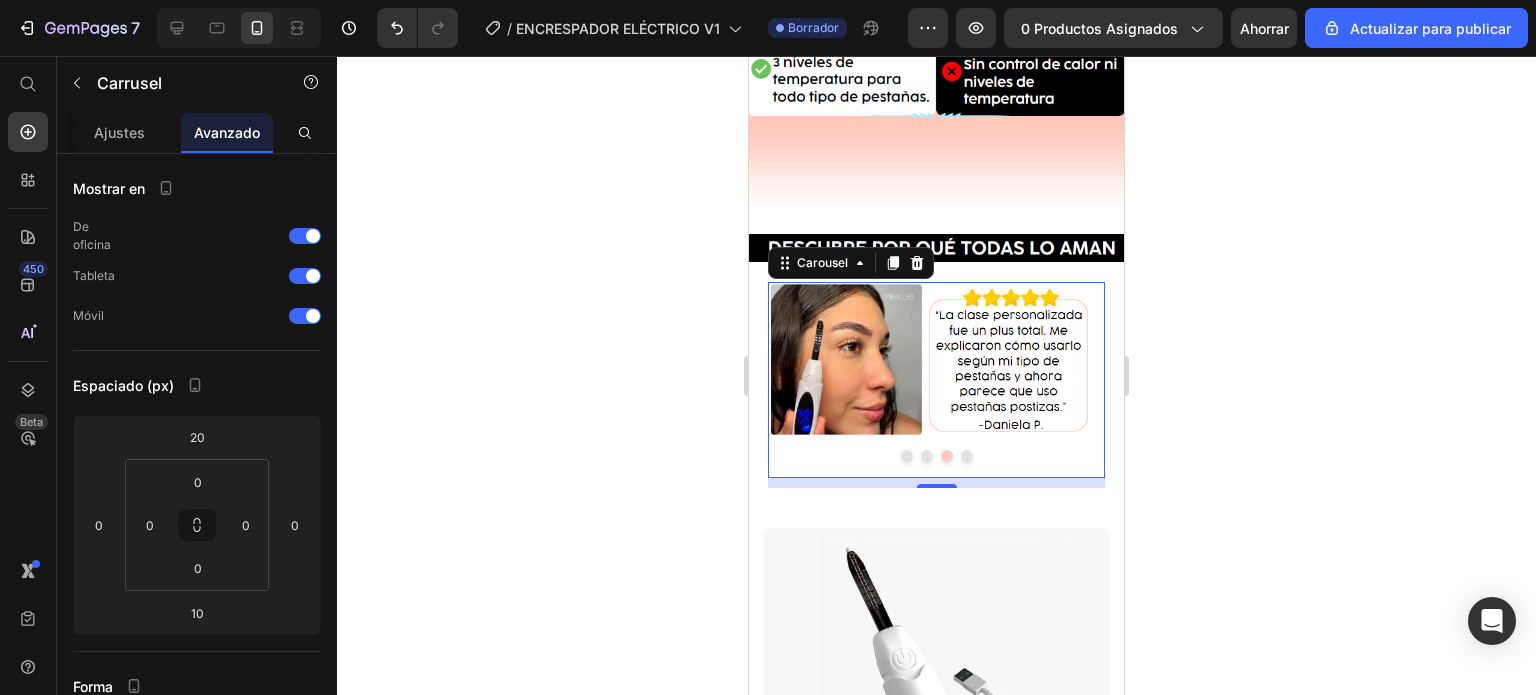 click at bounding box center [967, 456] 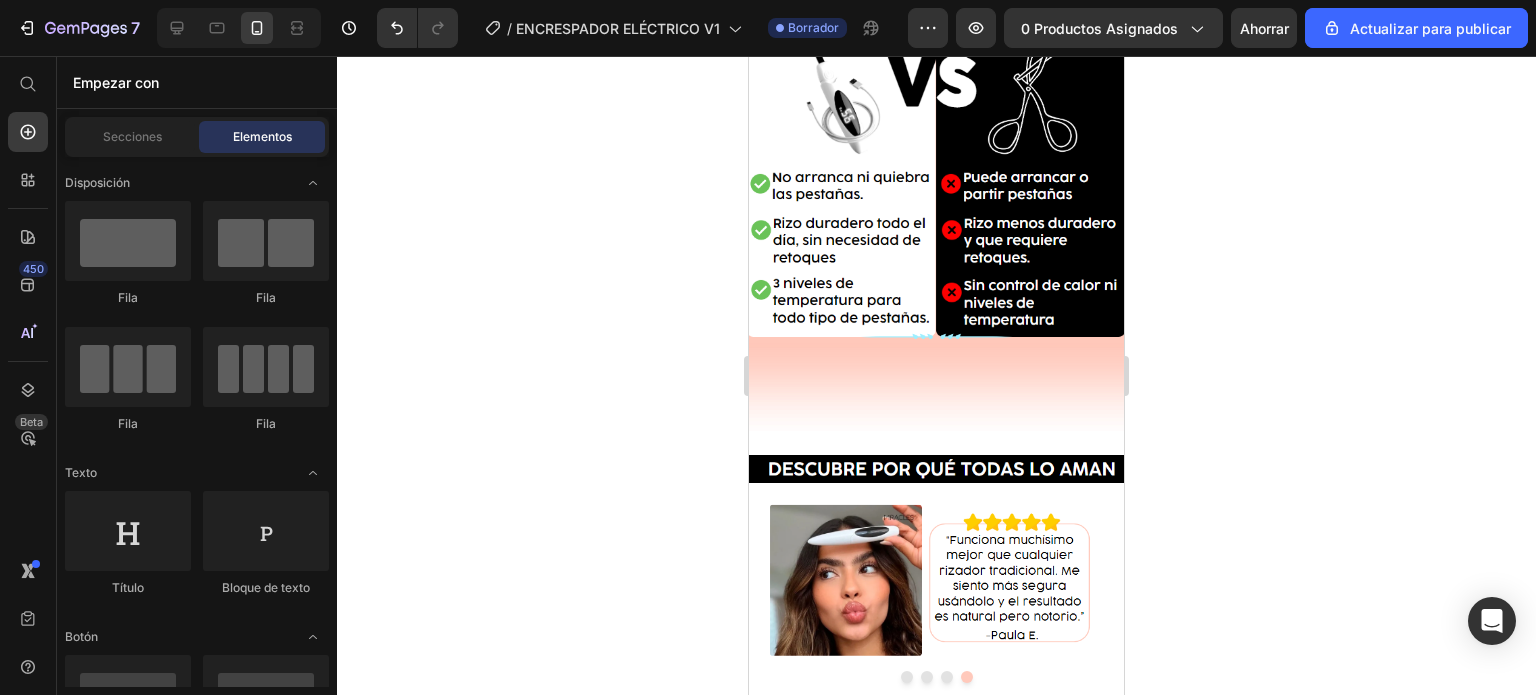 scroll, scrollTop: 4205, scrollLeft: 0, axis: vertical 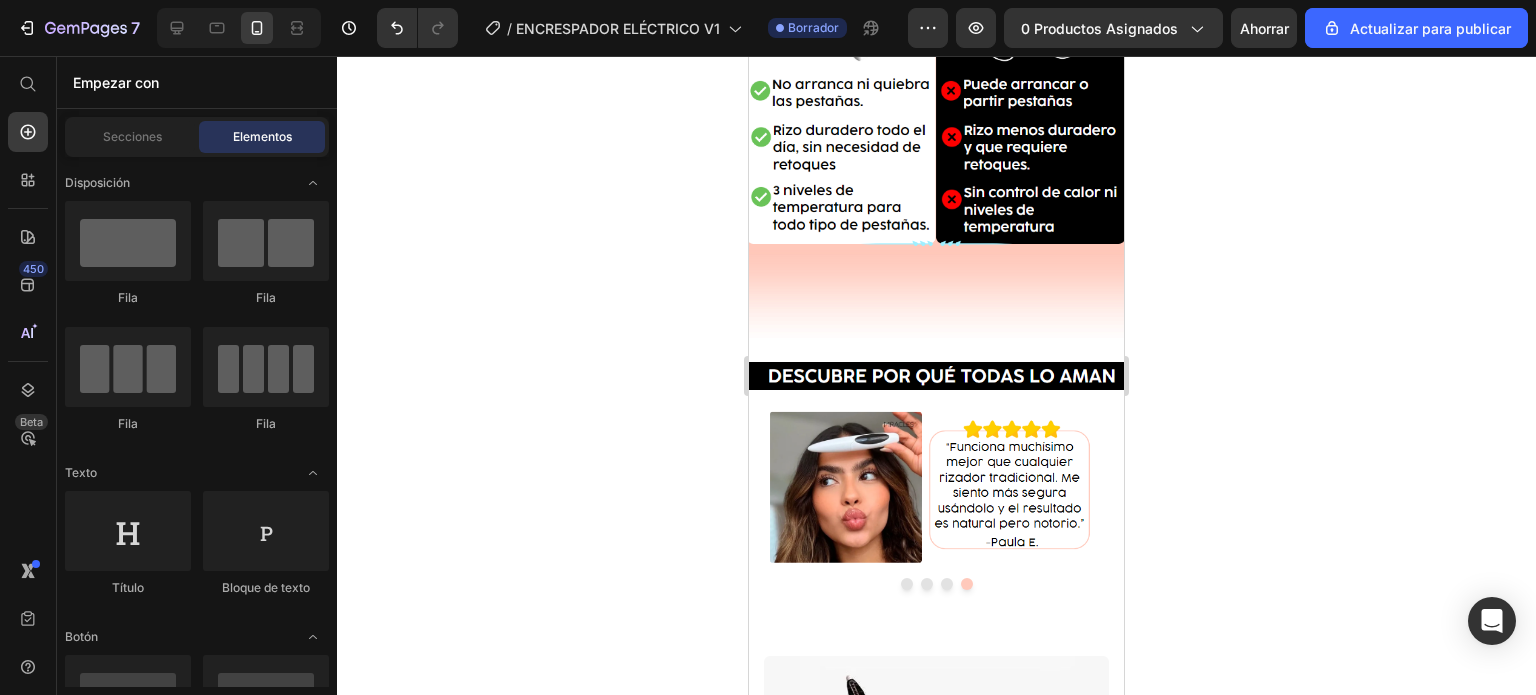 drag, startPoint x: 1116, startPoint y: 507, endPoint x: 1873, endPoint y: 552, distance: 758.33636 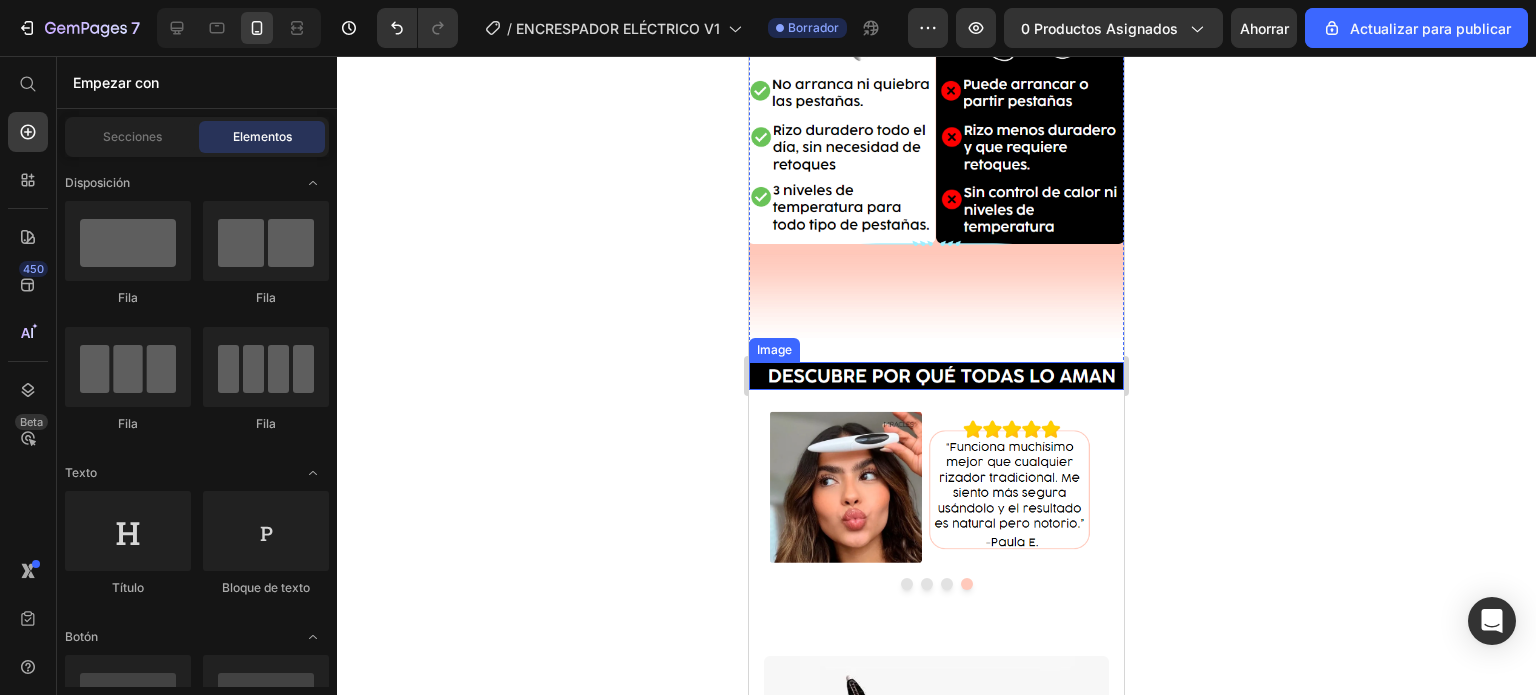 click at bounding box center [936, 376] 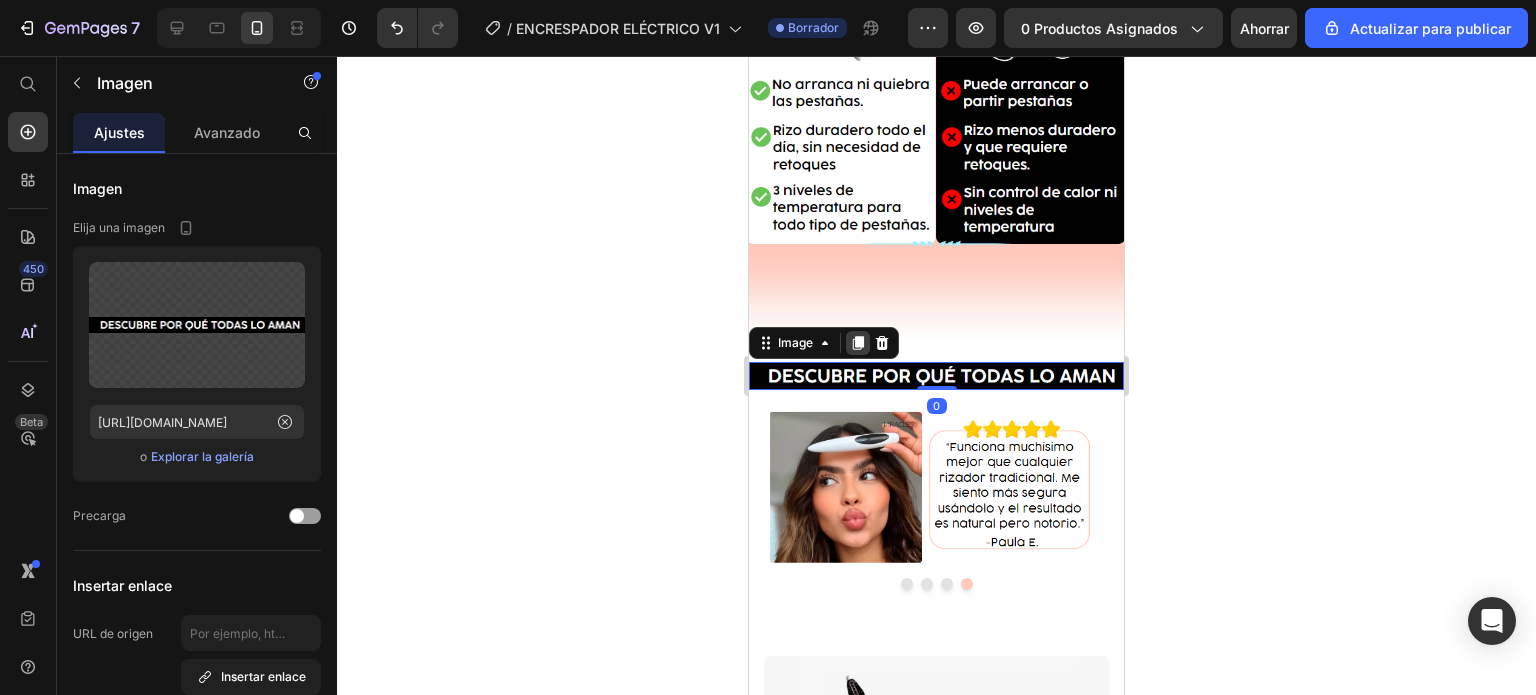 click 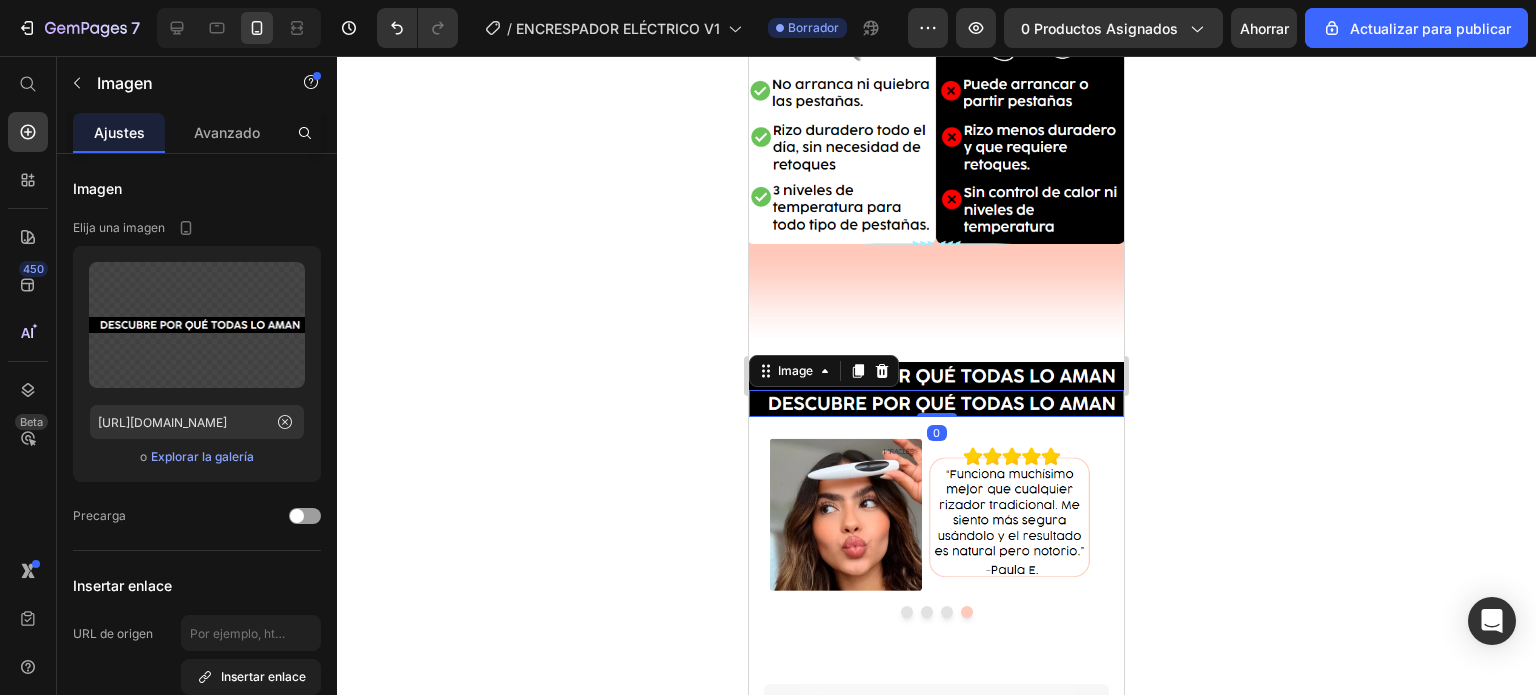 click at bounding box center [936, 404] 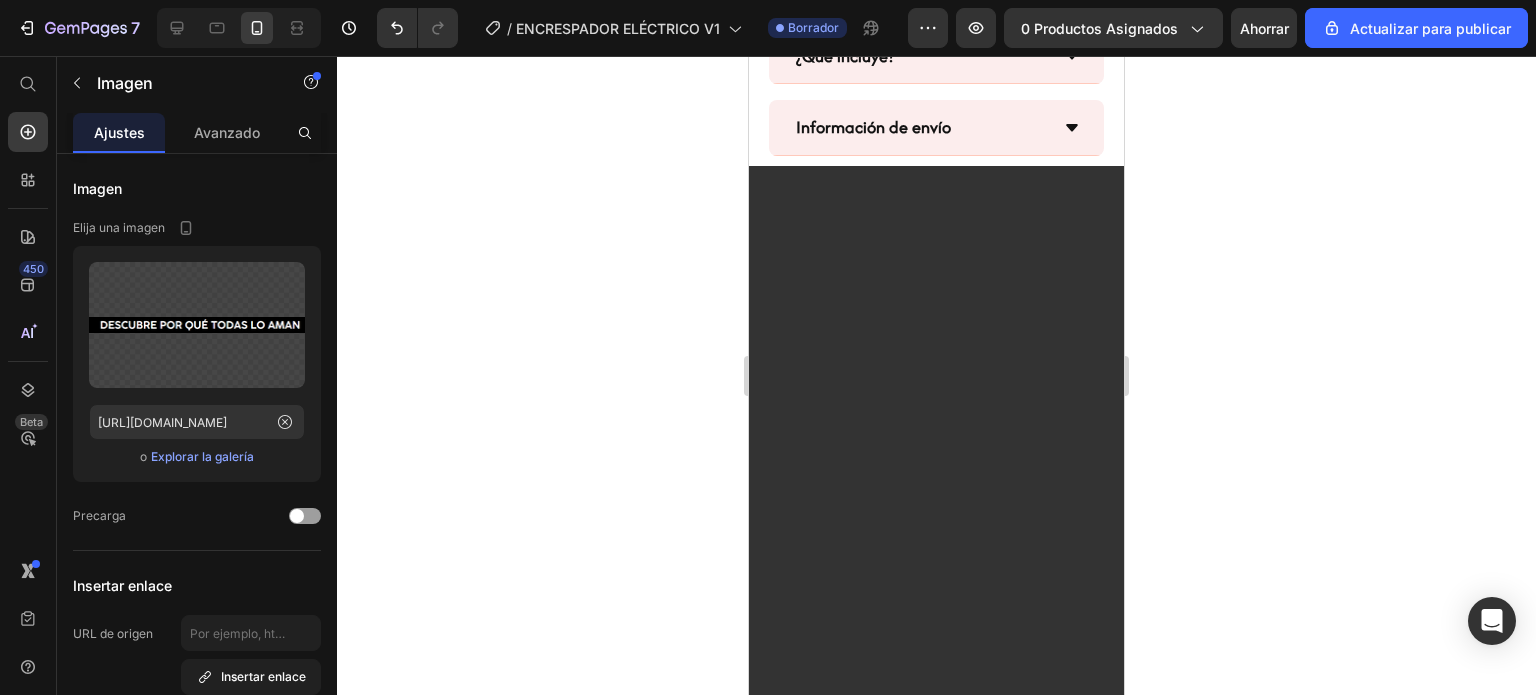 scroll, scrollTop: 2105, scrollLeft: 0, axis: vertical 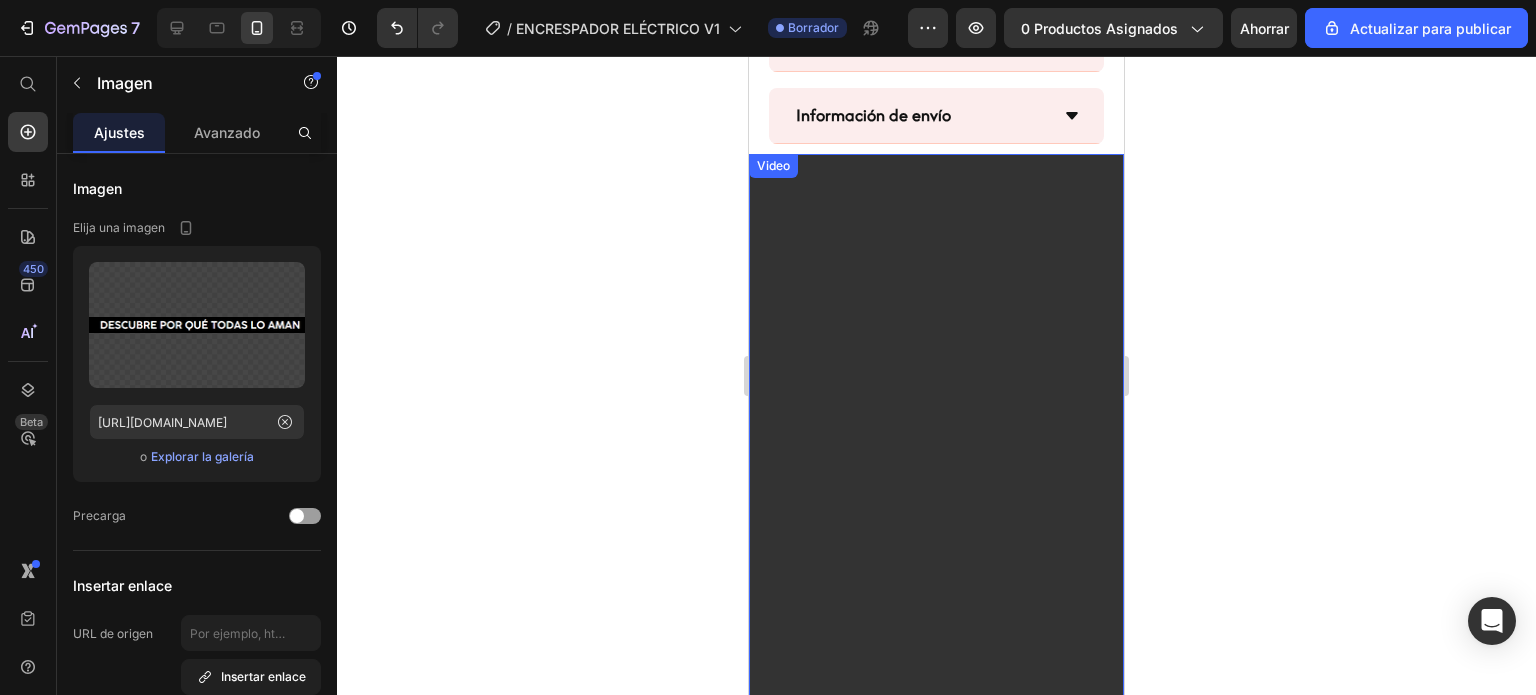click at bounding box center [936, 487] 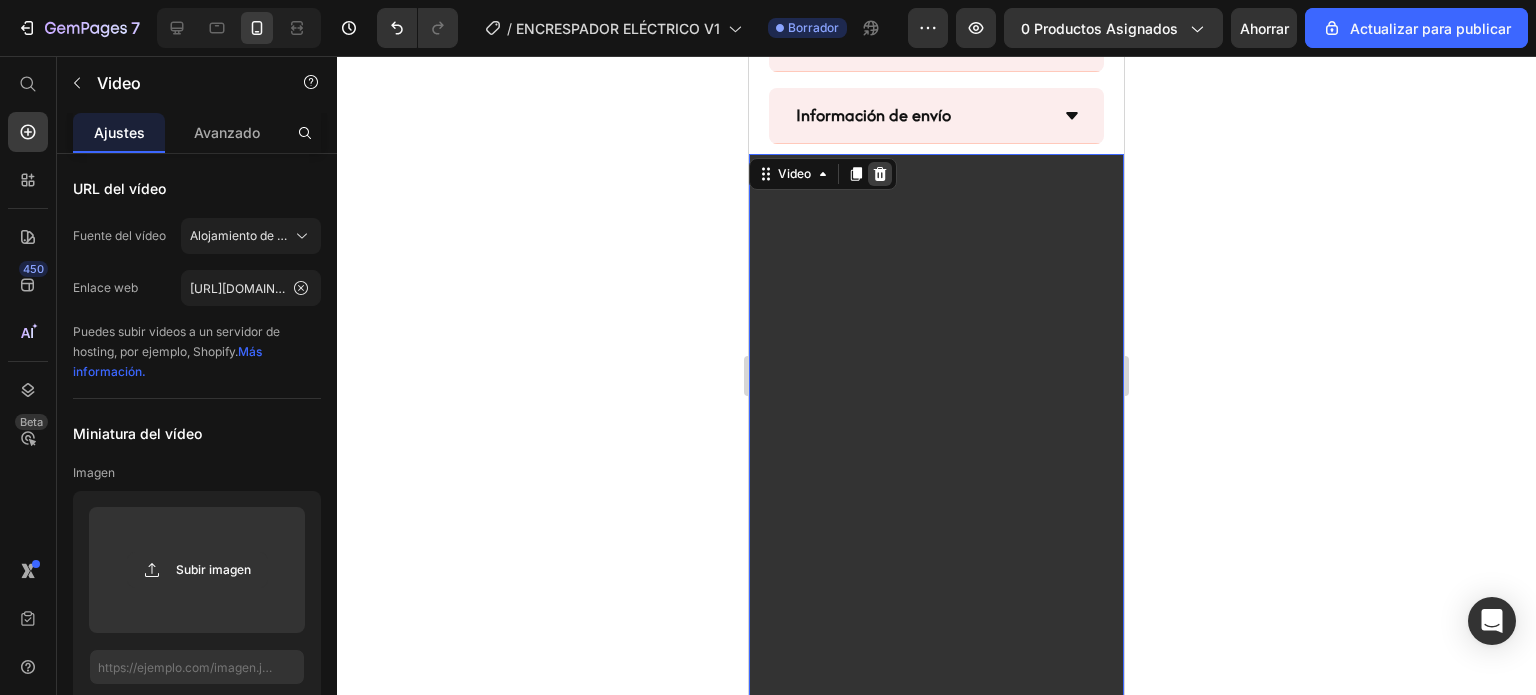click 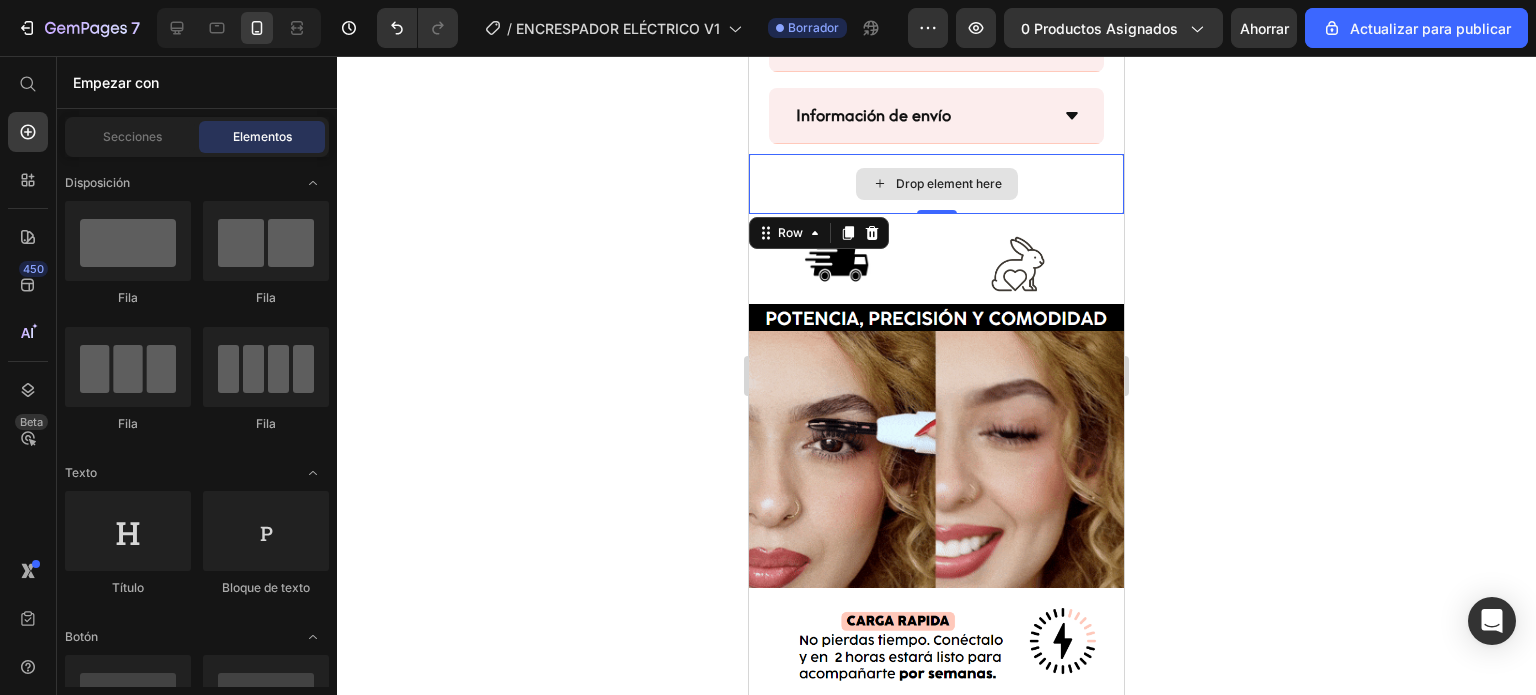 click on "Drop element here" at bounding box center [936, 184] 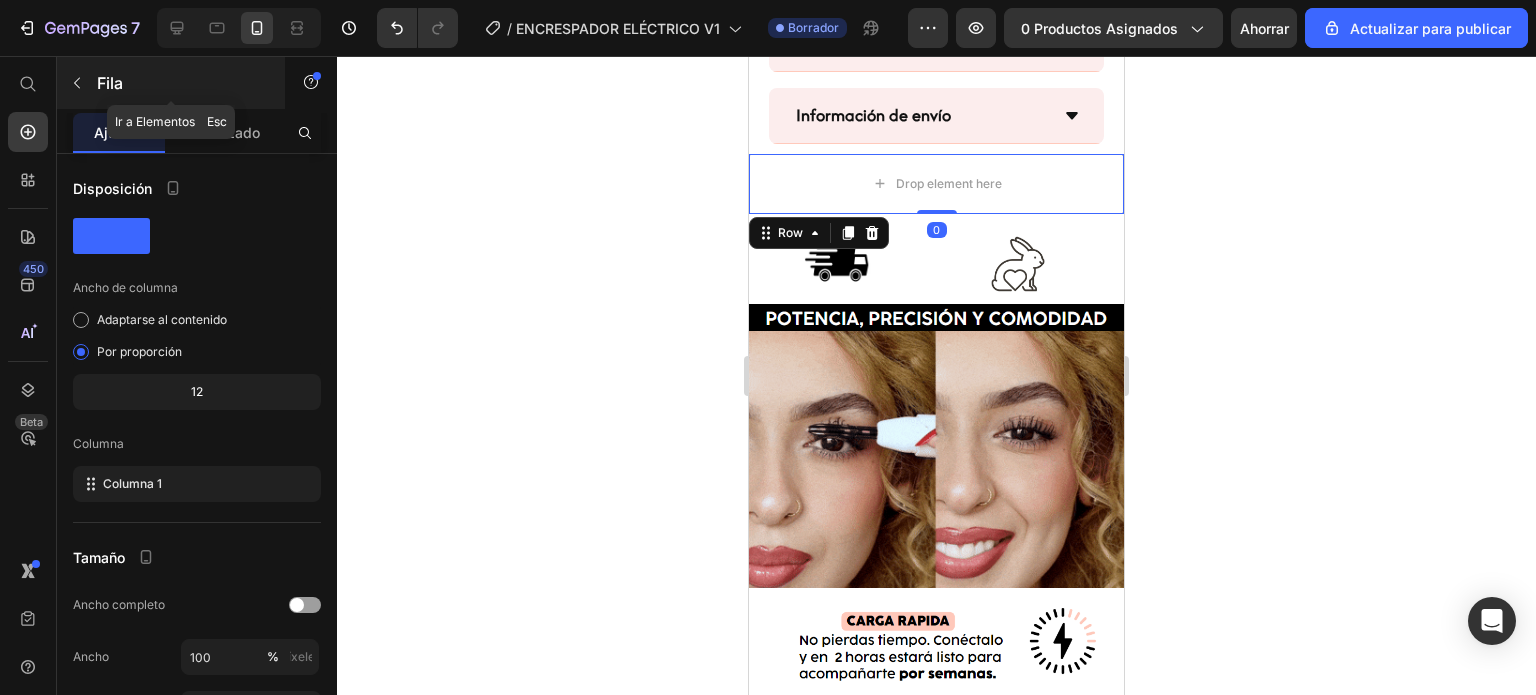 click at bounding box center [77, 83] 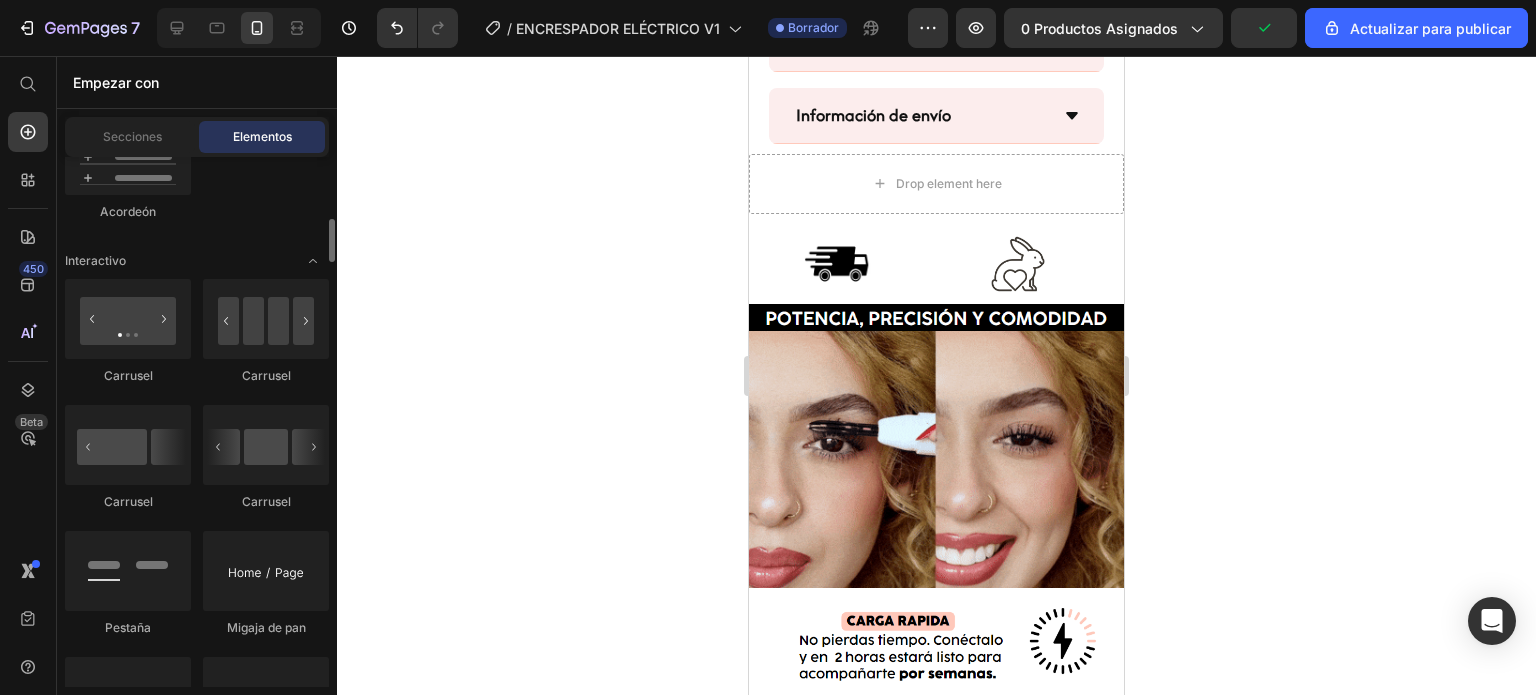 scroll, scrollTop: 2000, scrollLeft: 0, axis: vertical 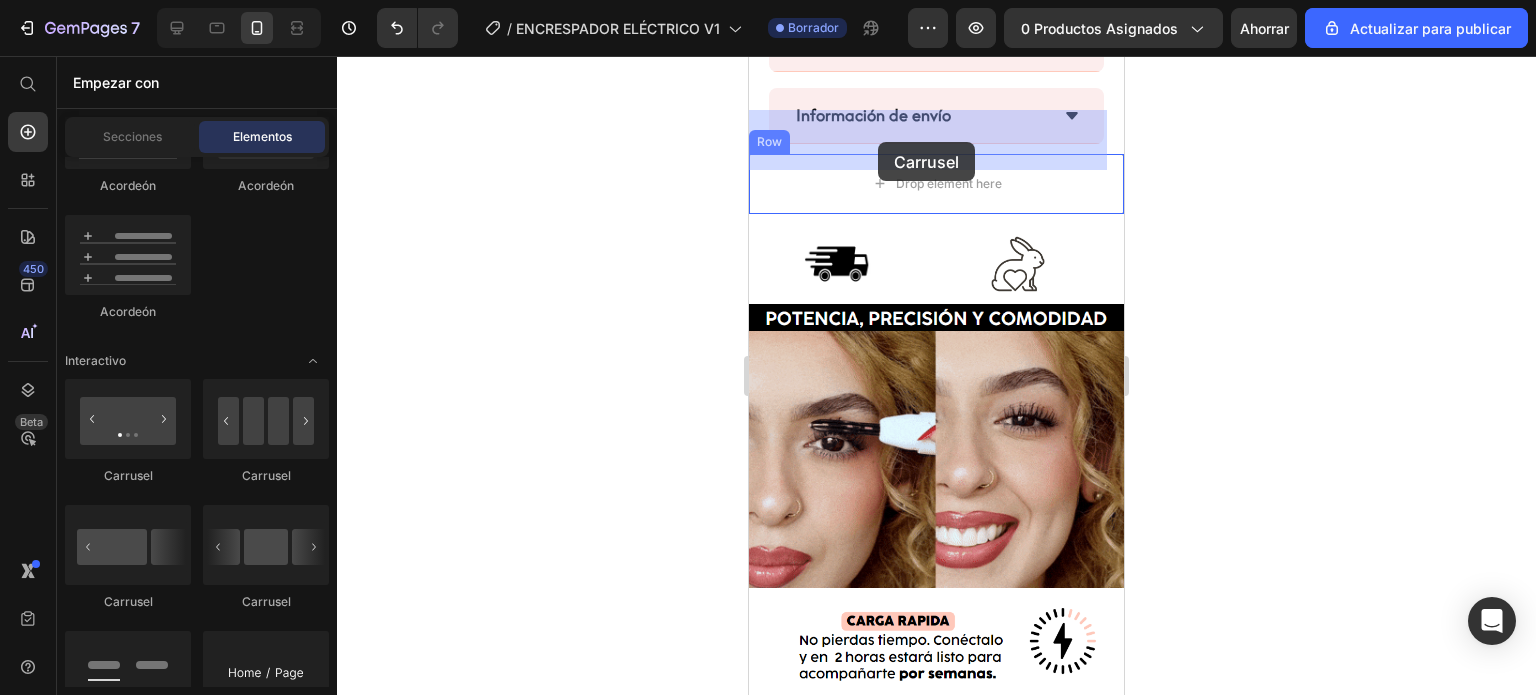 drag, startPoint x: 1020, startPoint y: 501, endPoint x: 878, endPoint y: 142, distance: 386.06348 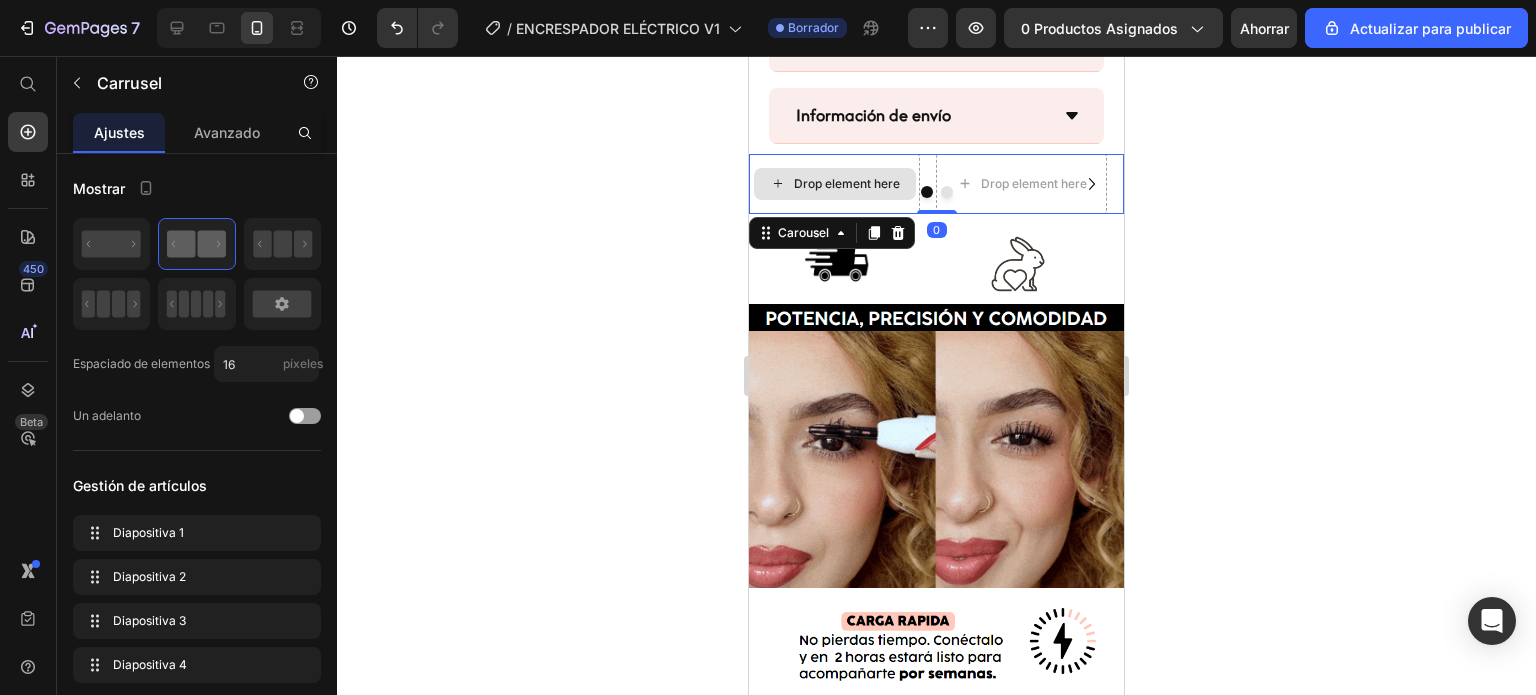 click on "Drop element here" at bounding box center (847, 184) 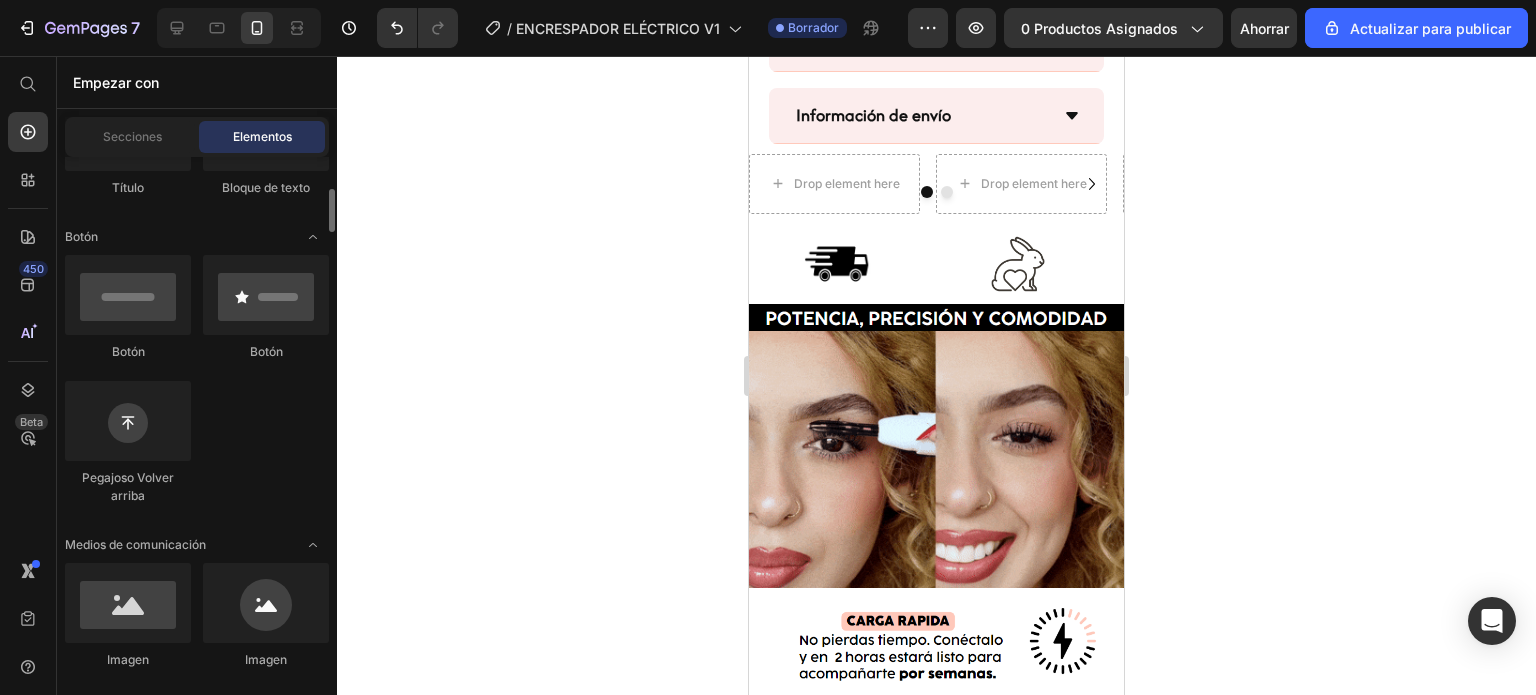 scroll, scrollTop: 700, scrollLeft: 0, axis: vertical 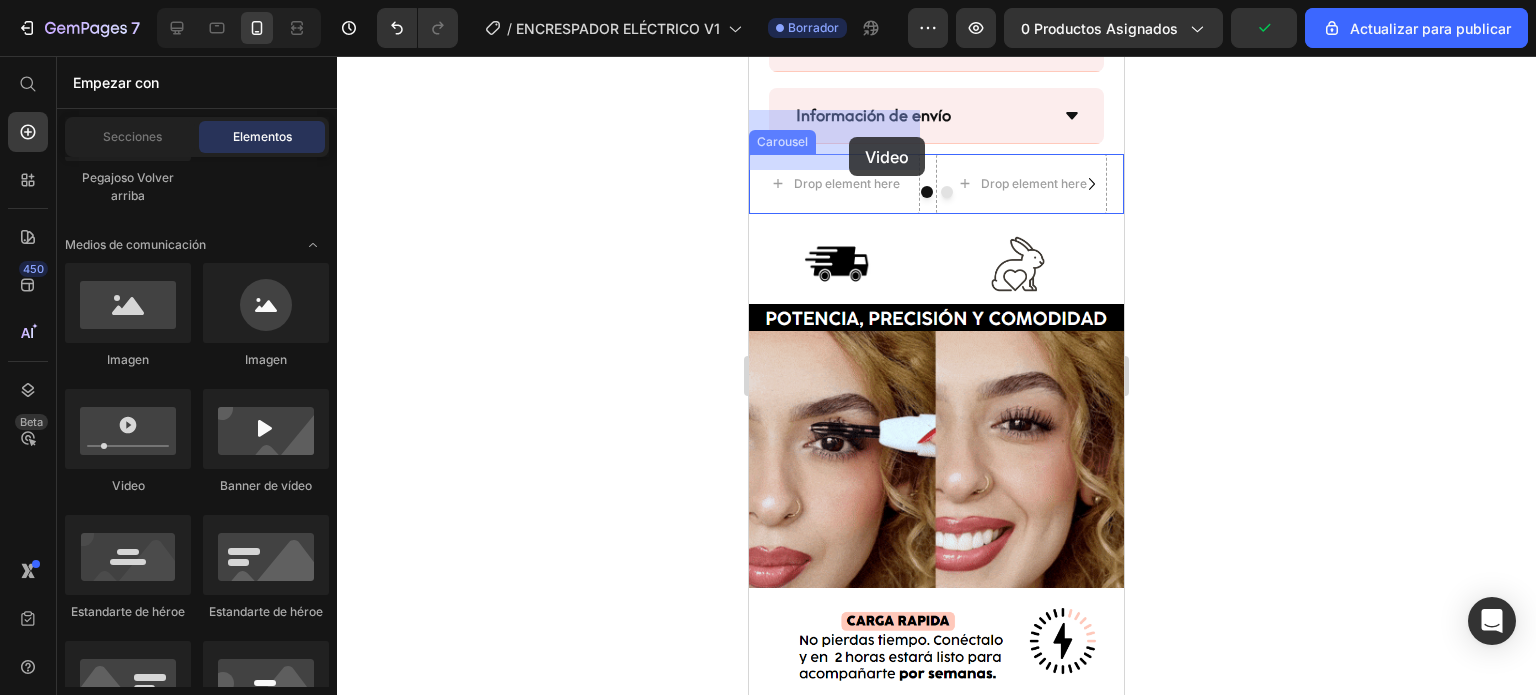 drag, startPoint x: 881, startPoint y: 496, endPoint x: 873, endPoint y: 143, distance: 353.09064 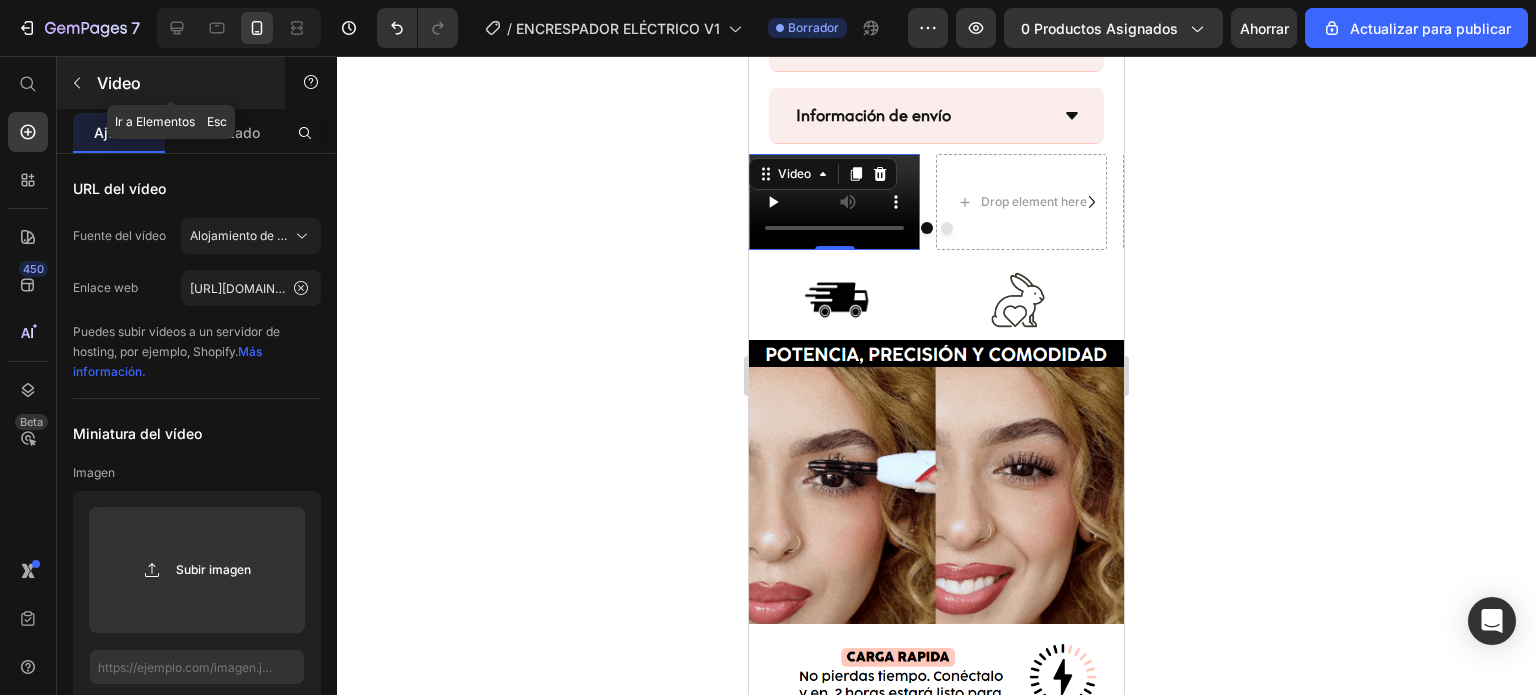 click at bounding box center [77, 83] 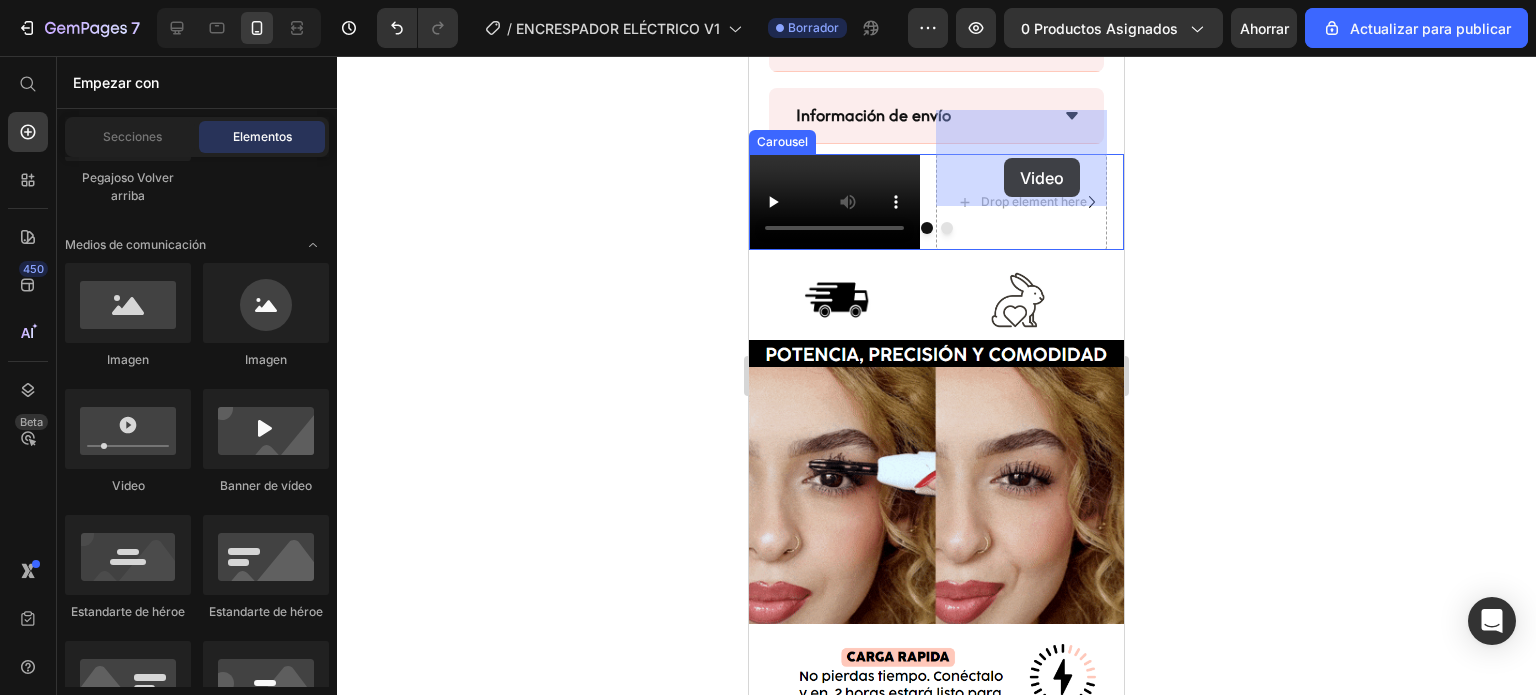 drag, startPoint x: 871, startPoint y: 504, endPoint x: 1004, endPoint y: 158, distance: 370.6818 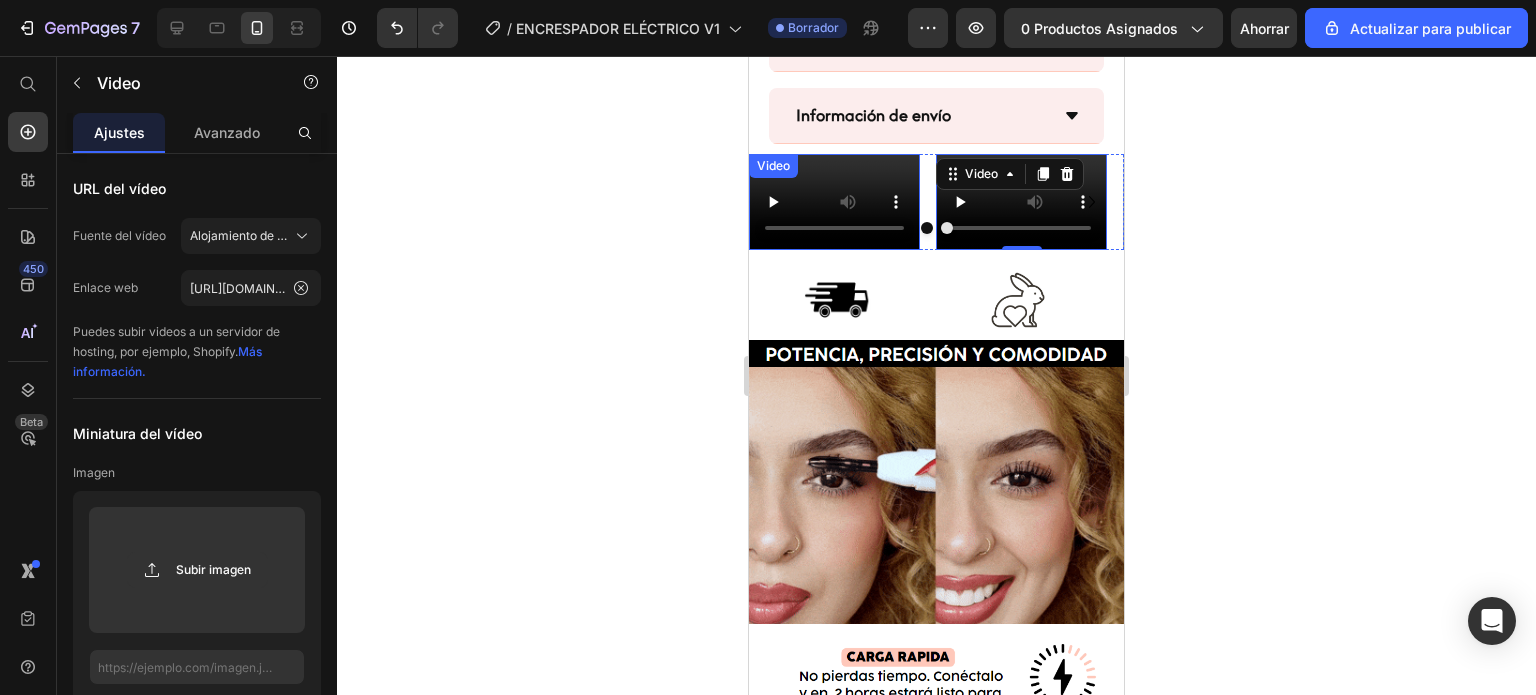 click on "Video" at bounding box center (834, 202) 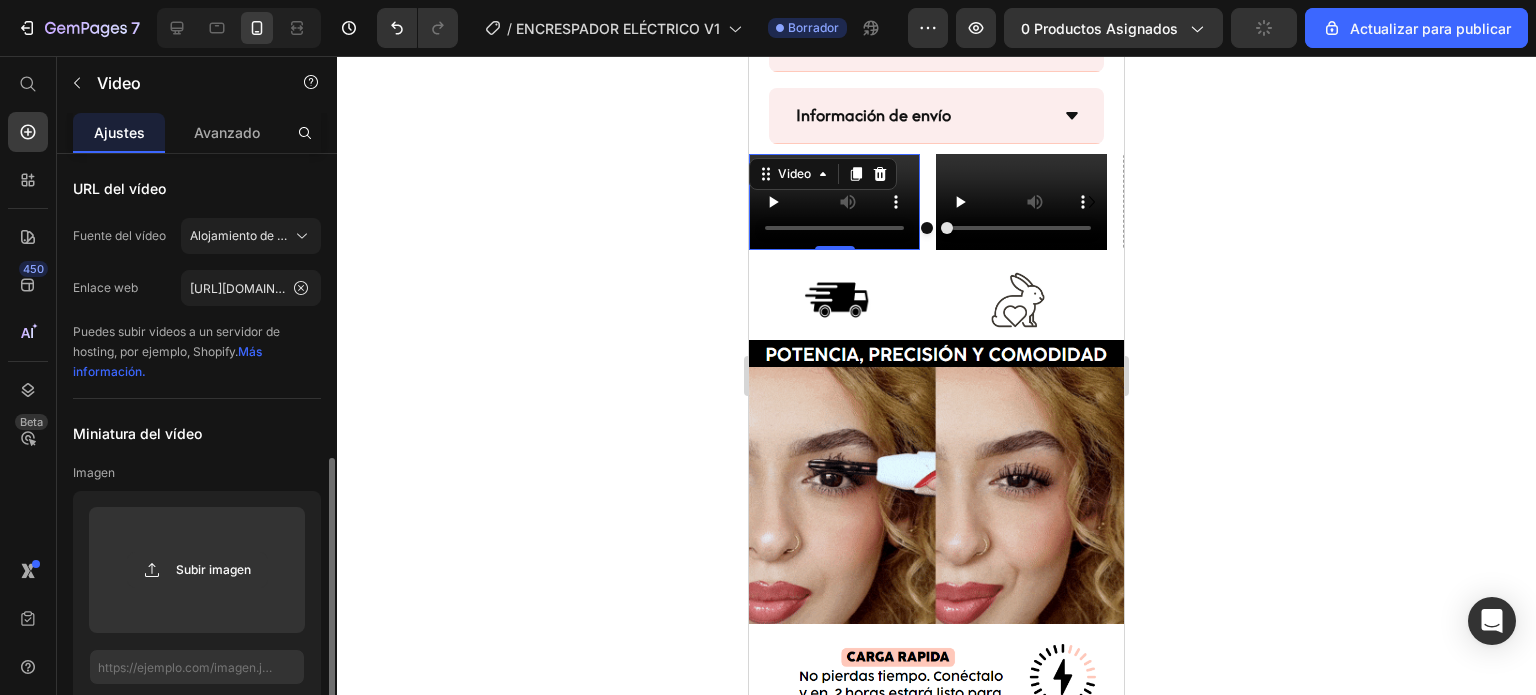 scroll, scrollTop: 200, scrollLeft: 0, axis: vertical 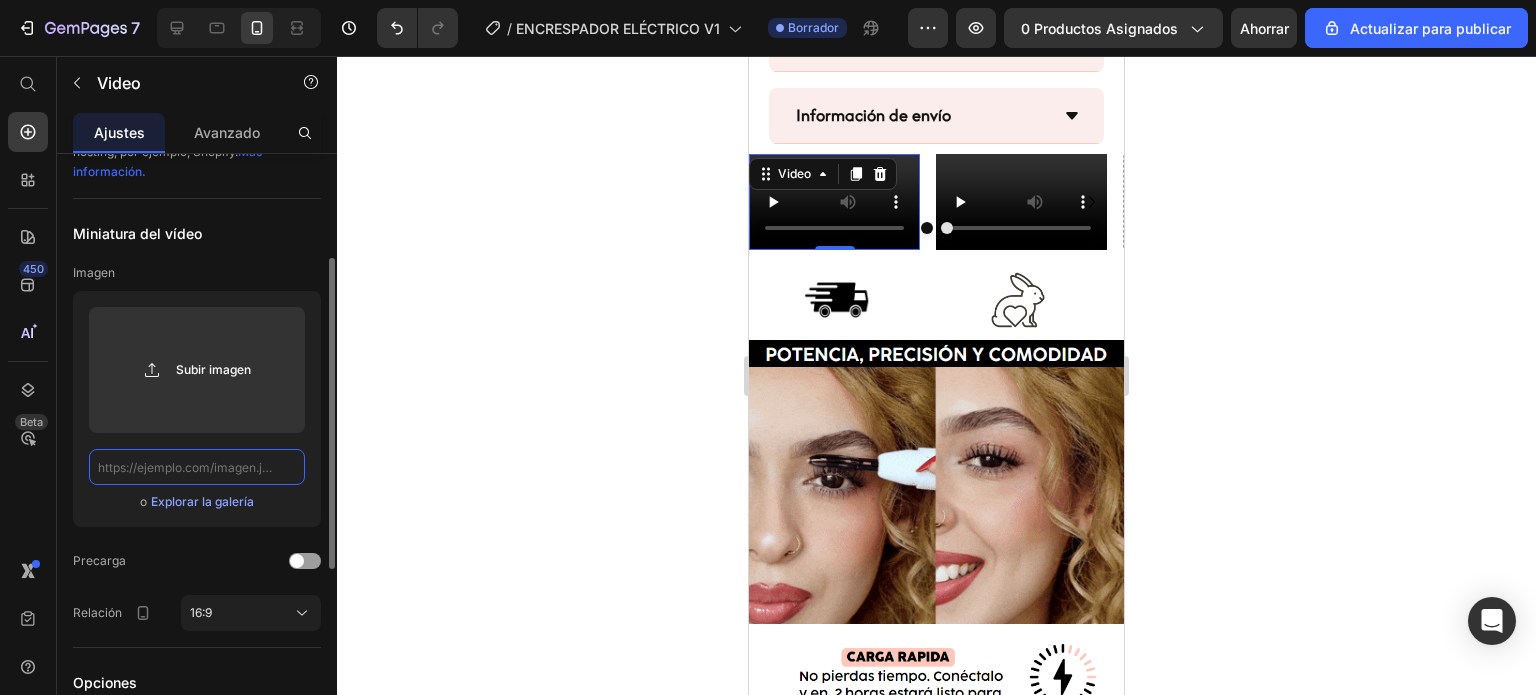 click 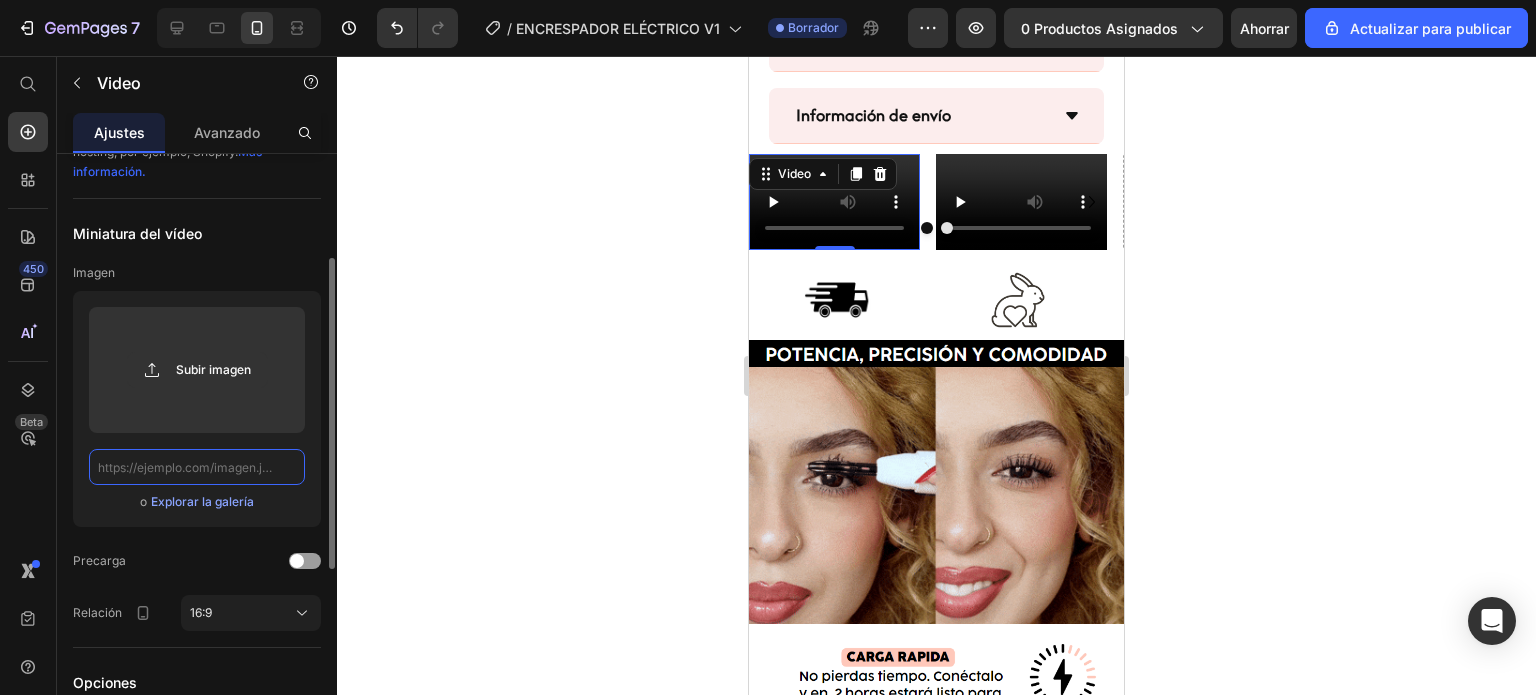 paste on "https://cdn.shopify.com/videos/c/o/v/c1517449498f4890a46fa13151c219ba.mp4" 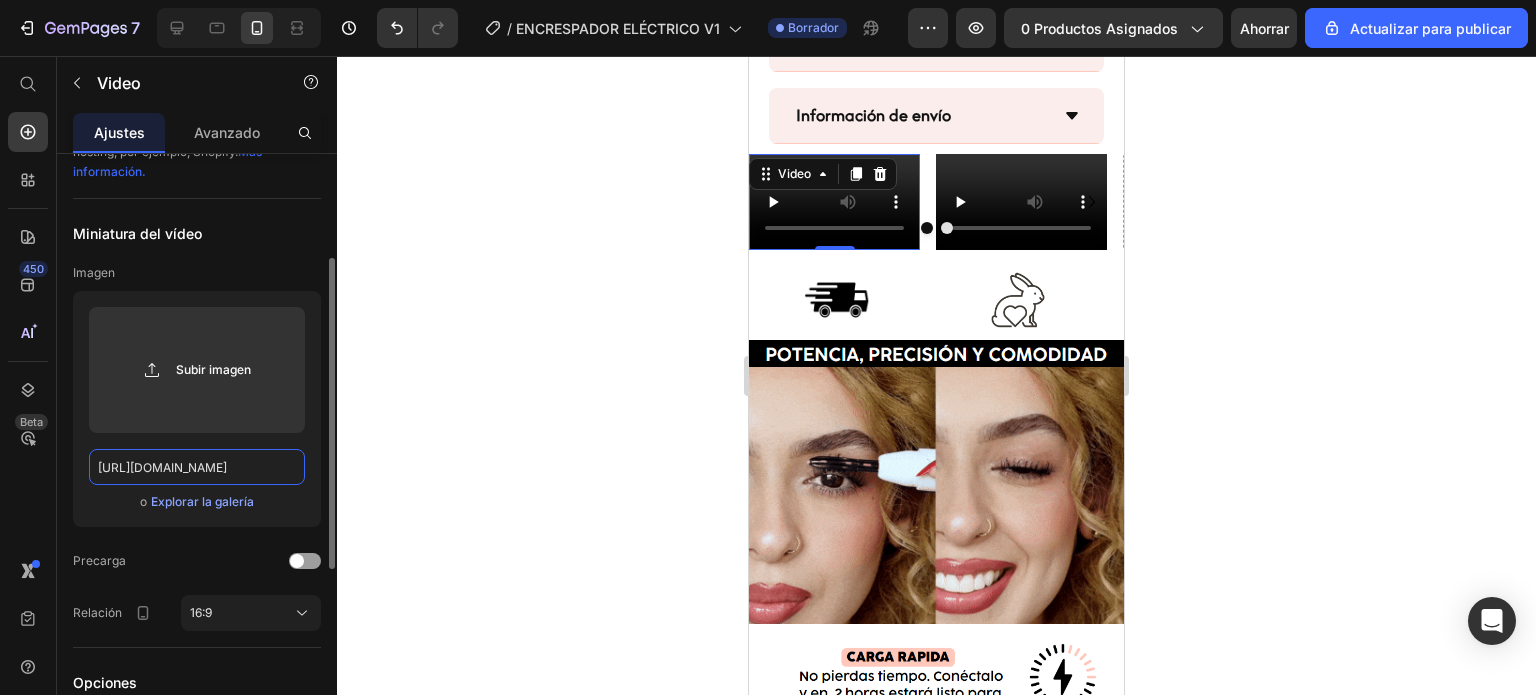 scroll, scrollTop: 0, scrollLeft: 280, axis: horizontal 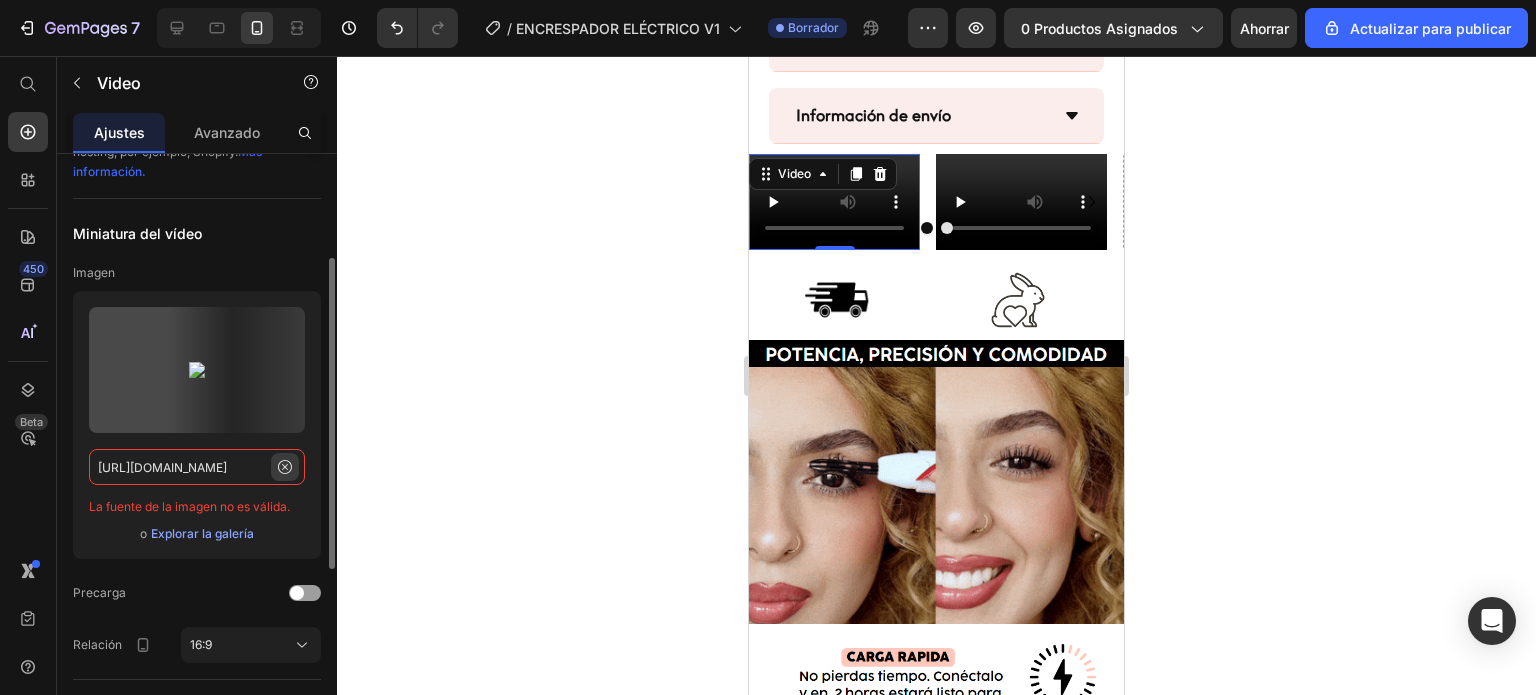 type on "https://cdn.shopify.com/videos/c/o/v/c1517449498f4890a46fa13151c219ba.mp4" 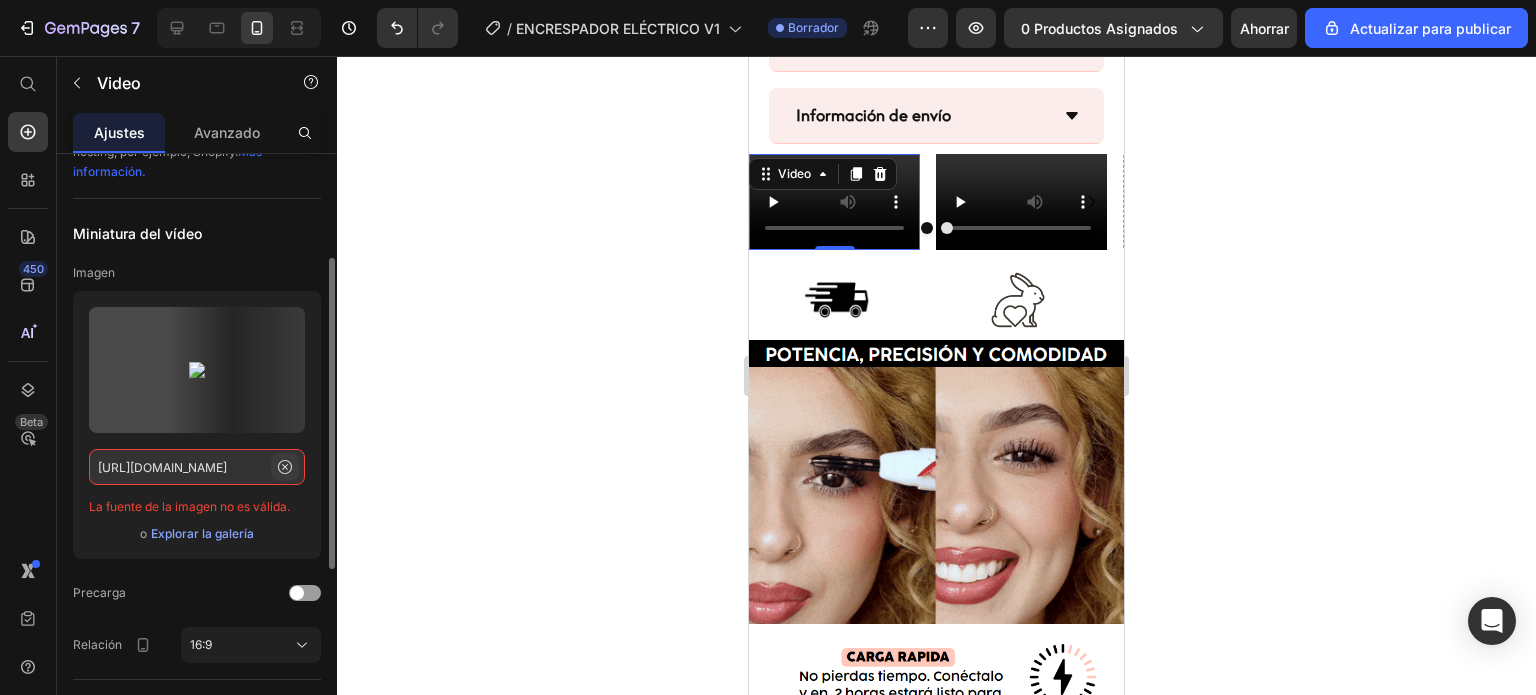 click 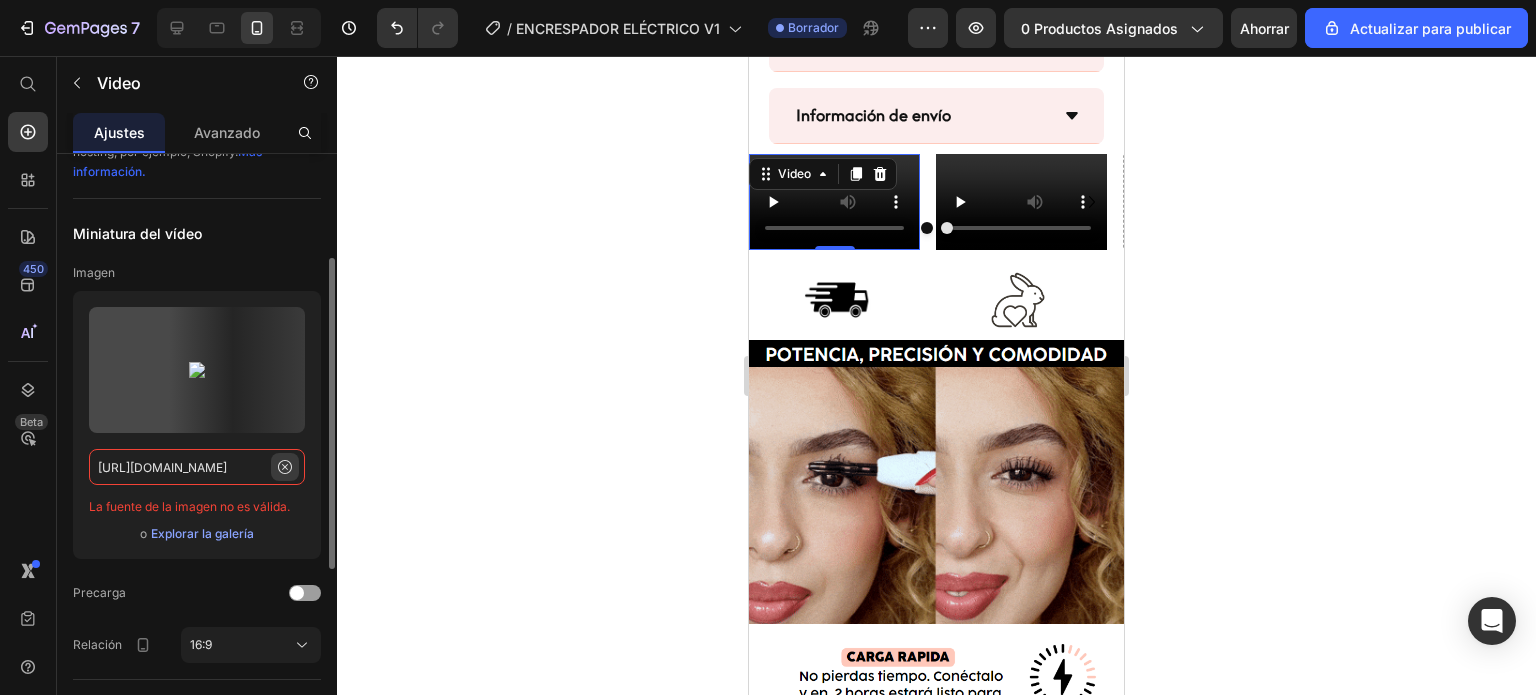 type 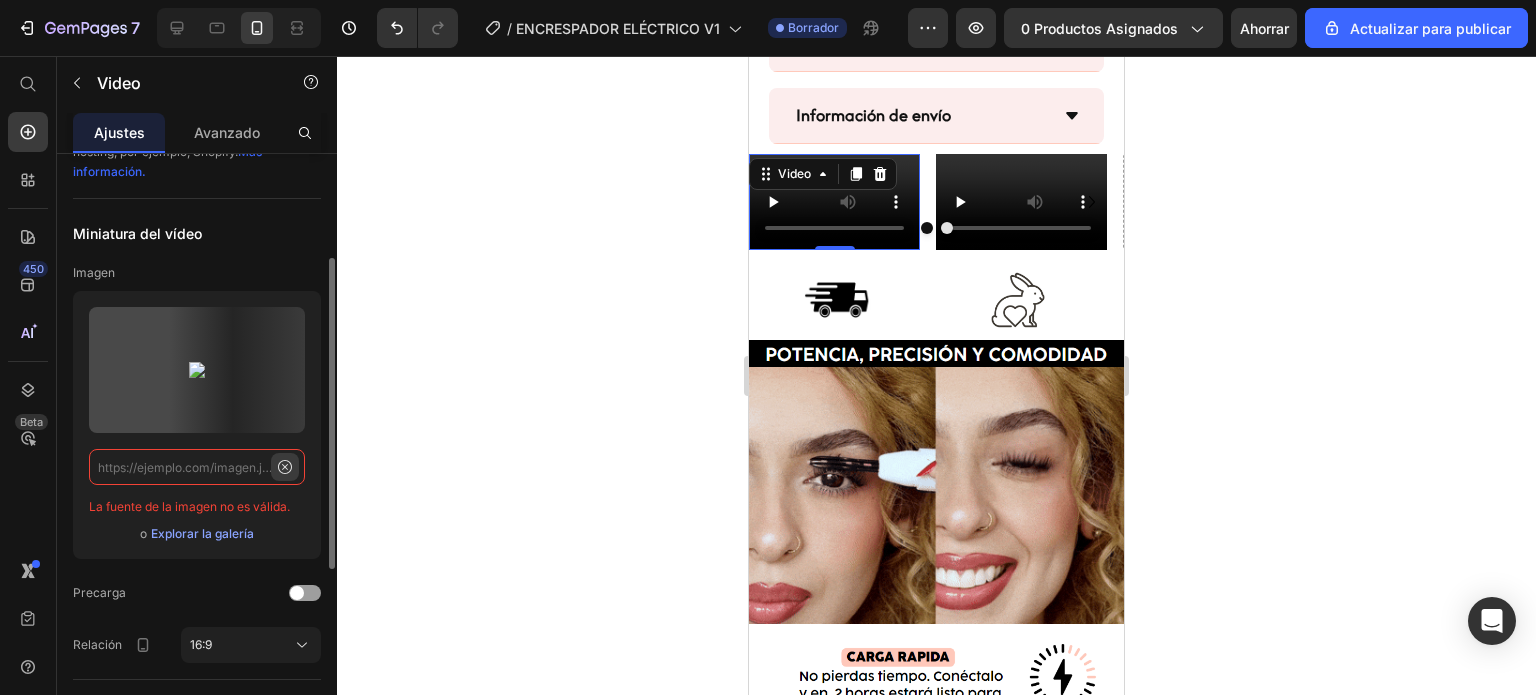 scroll, scrollTop: 0, scrollLeft: 0, axis: both 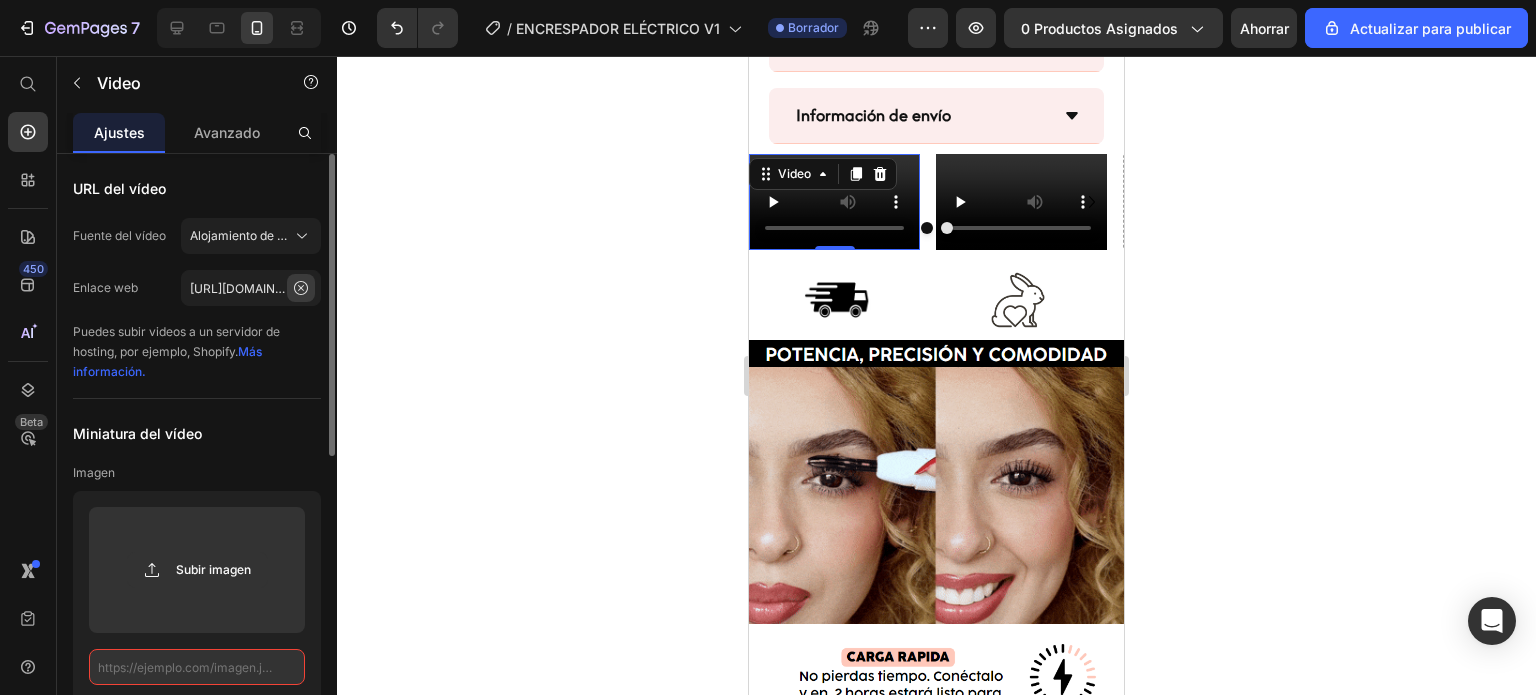click 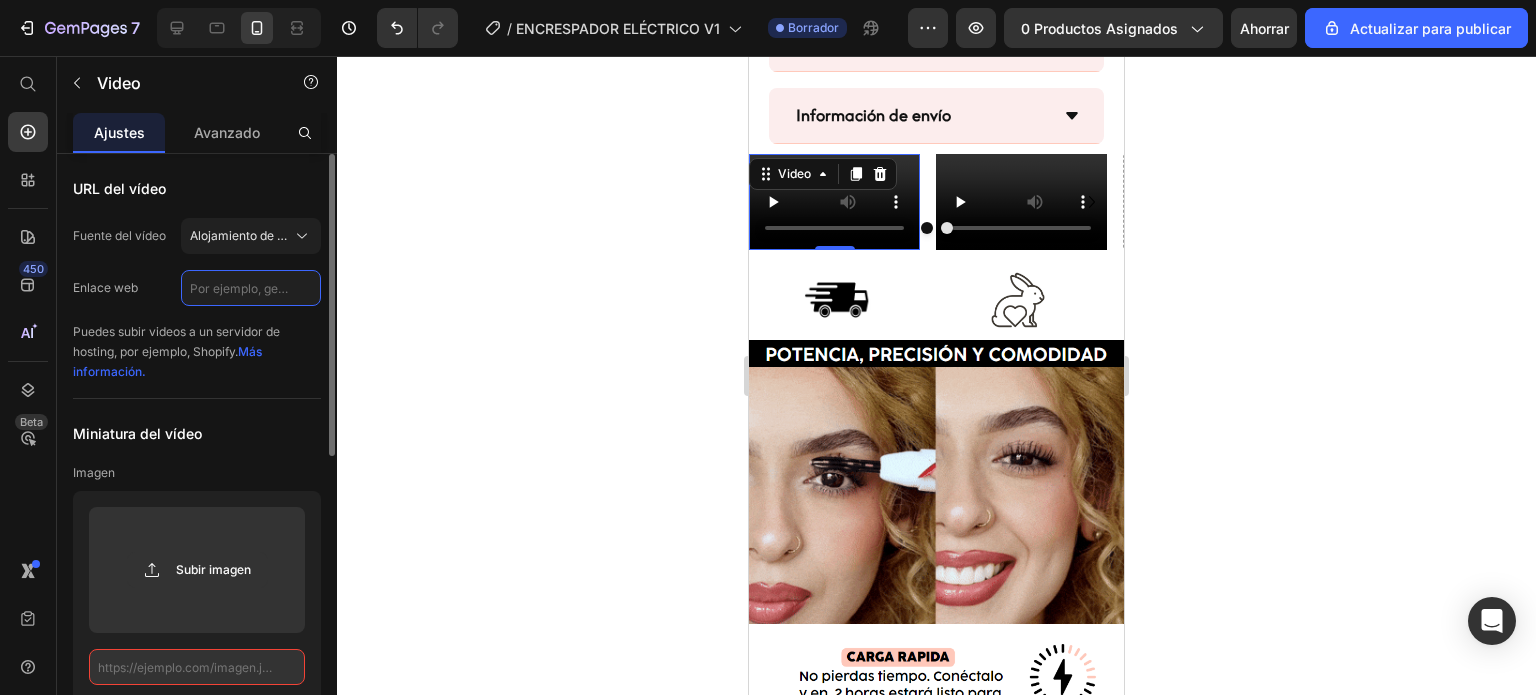 scroll, scrollTop: 0, scrollLeft: 0, axis: both 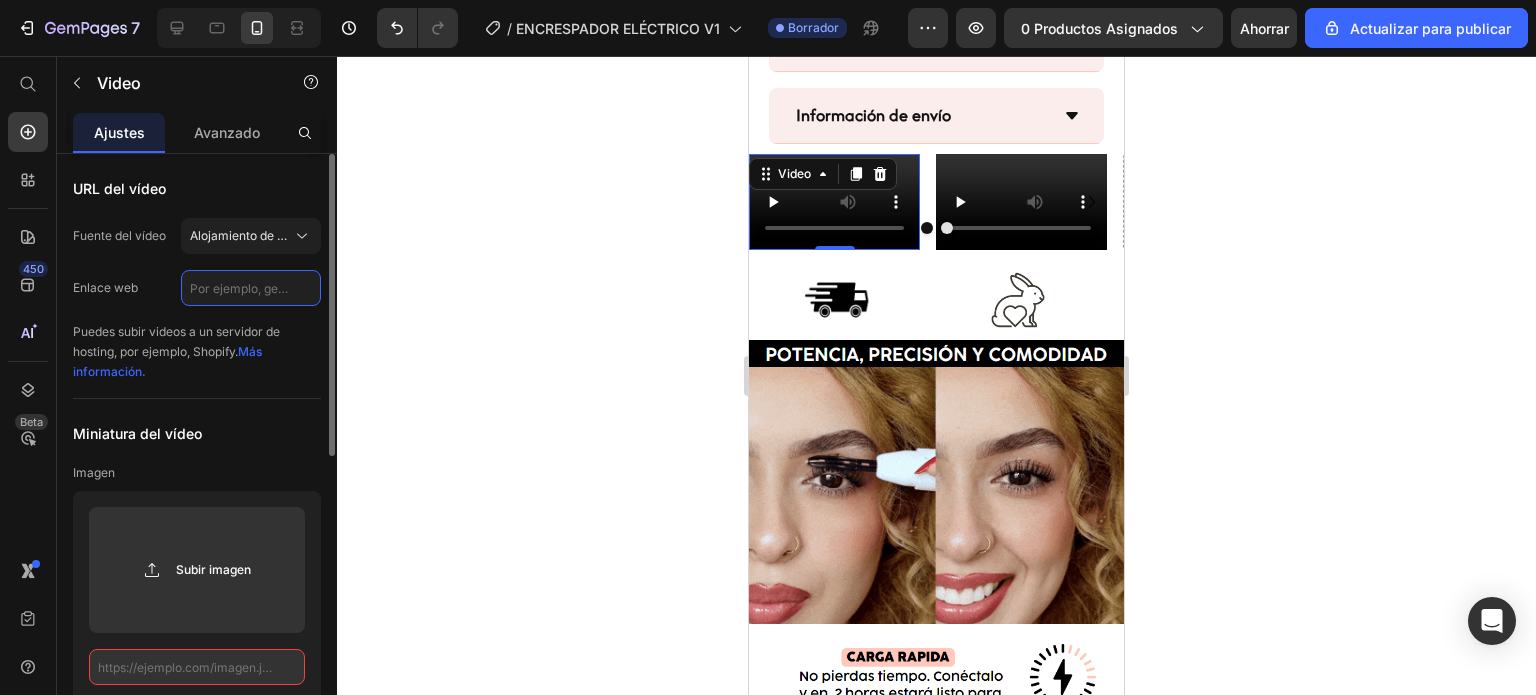 paste on "https://cdn.shopify.com/videos/c/o/v/c1517449498f4890a46fa13151c219ba.mp4" 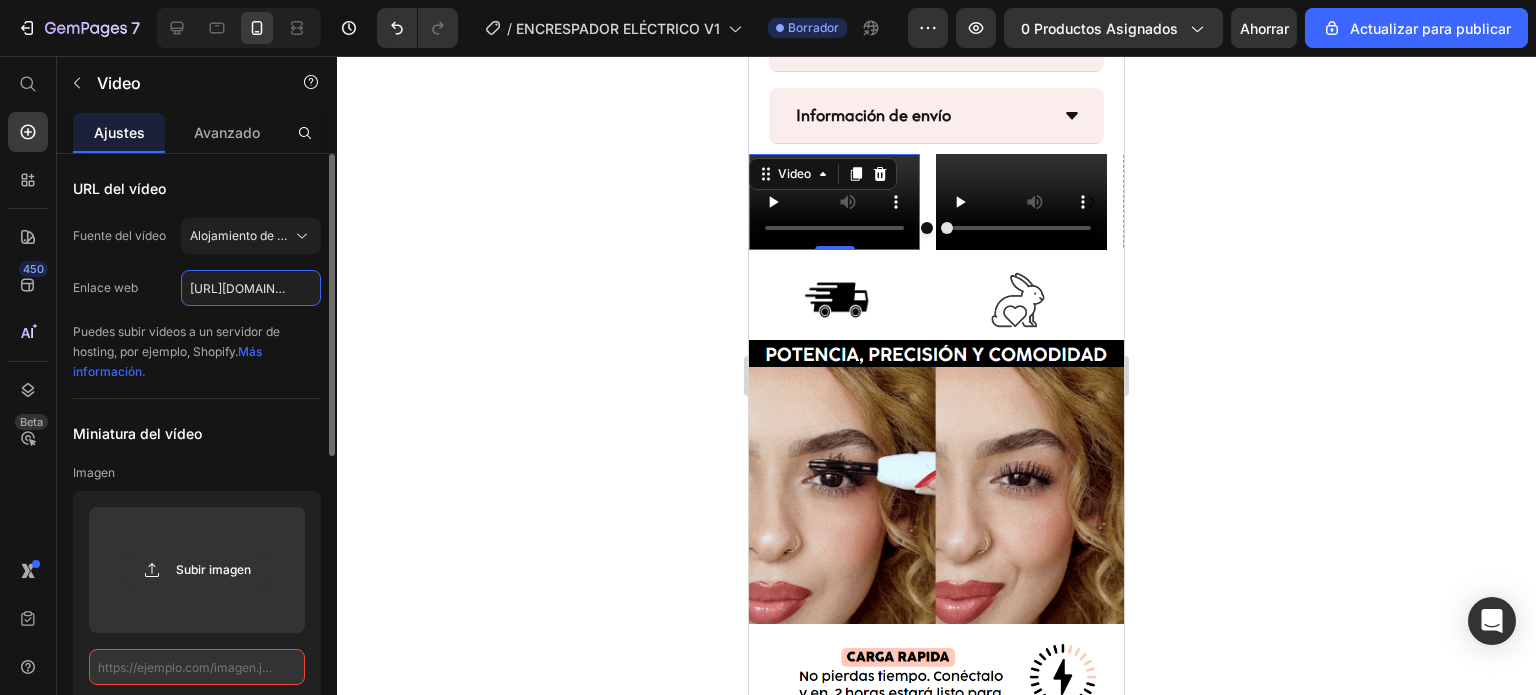 scroll, scrollTop: 0, scrollLeft: 356, axis: horizontal 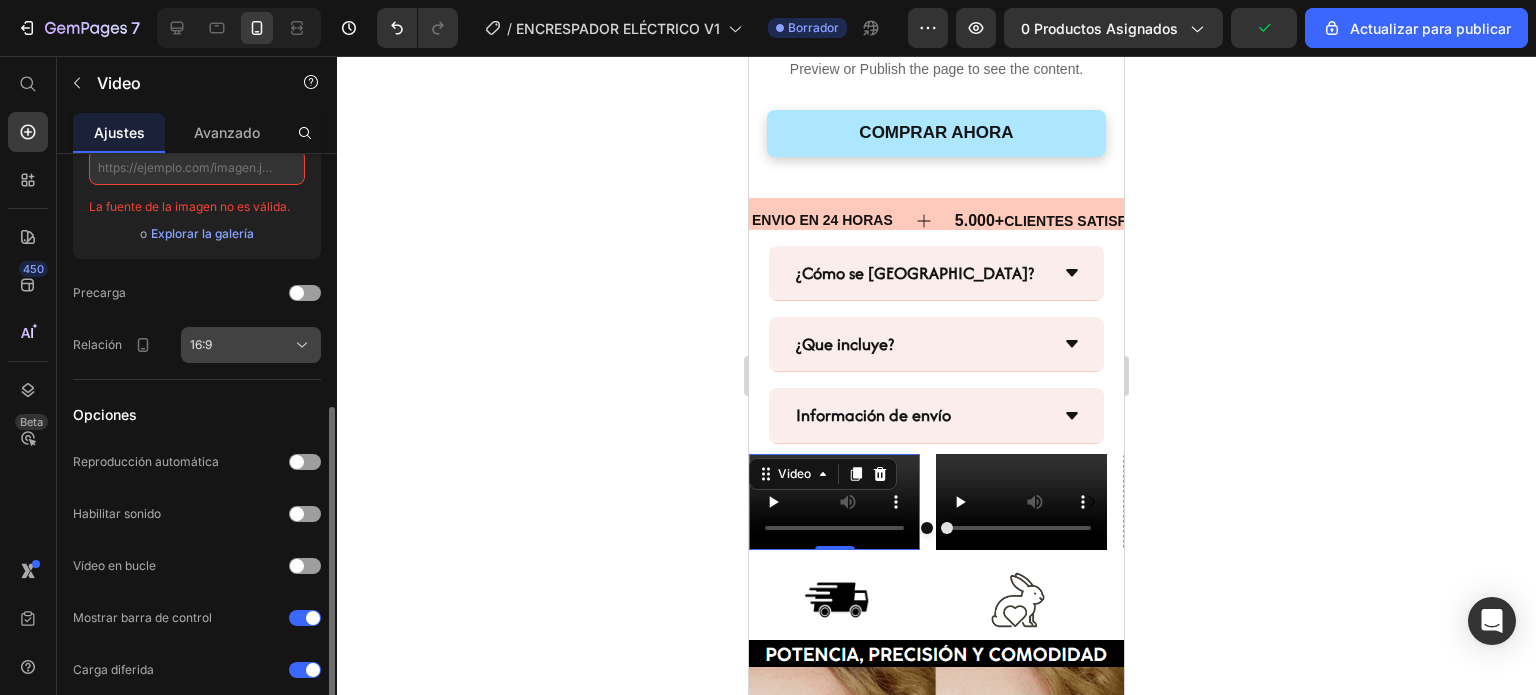 type on "https://cdn.shopify.com/videos/c/o/v/c1517449498f4890a46fa13151c219ba.mp4" 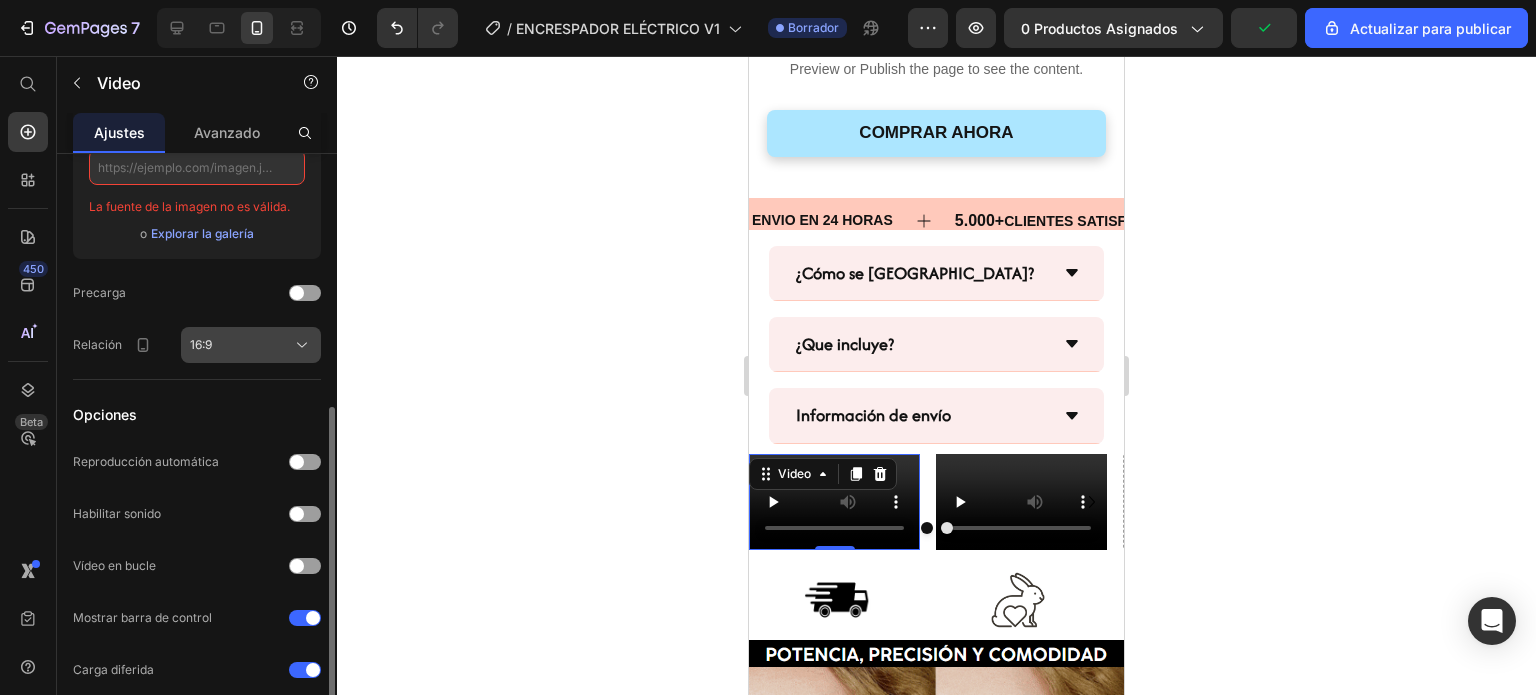 click on "16:9" 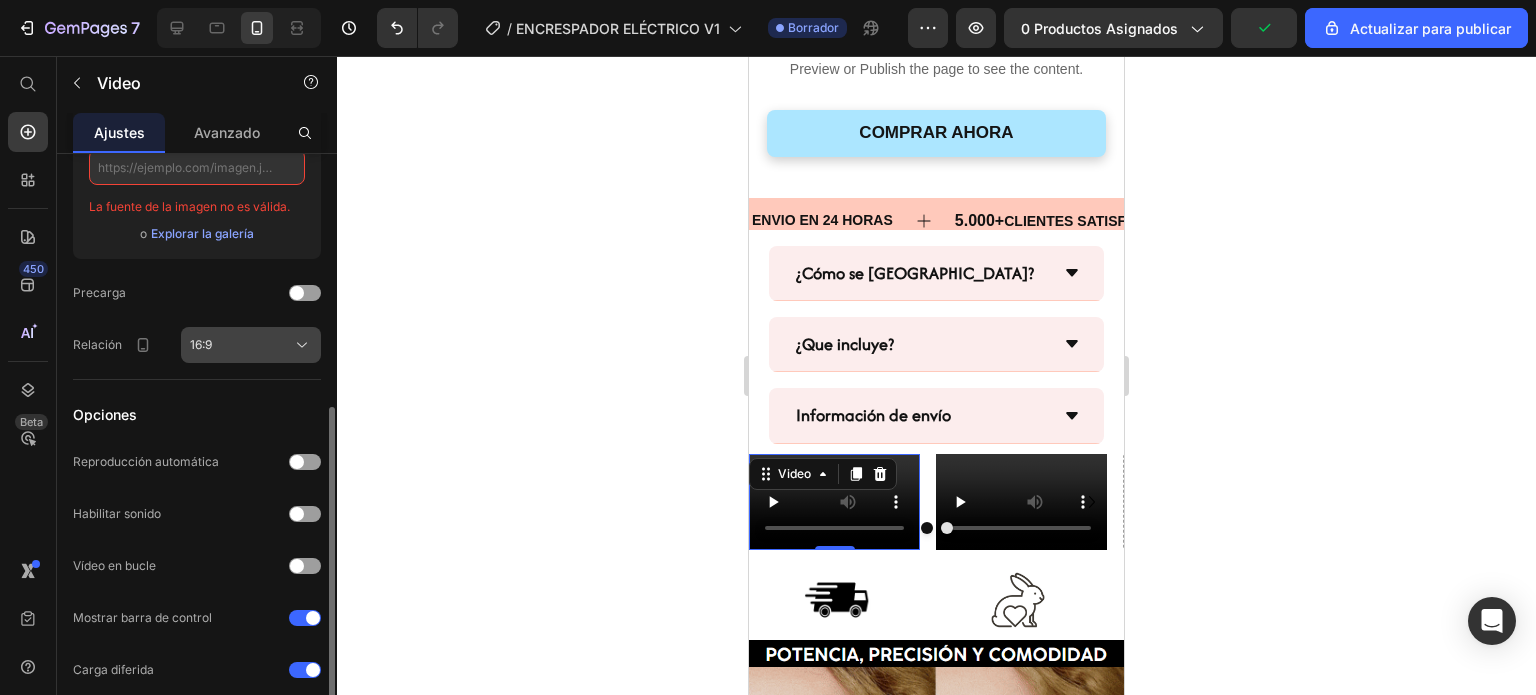 scroll, scrollTop: 0, scrollLeft: 0, axis: both 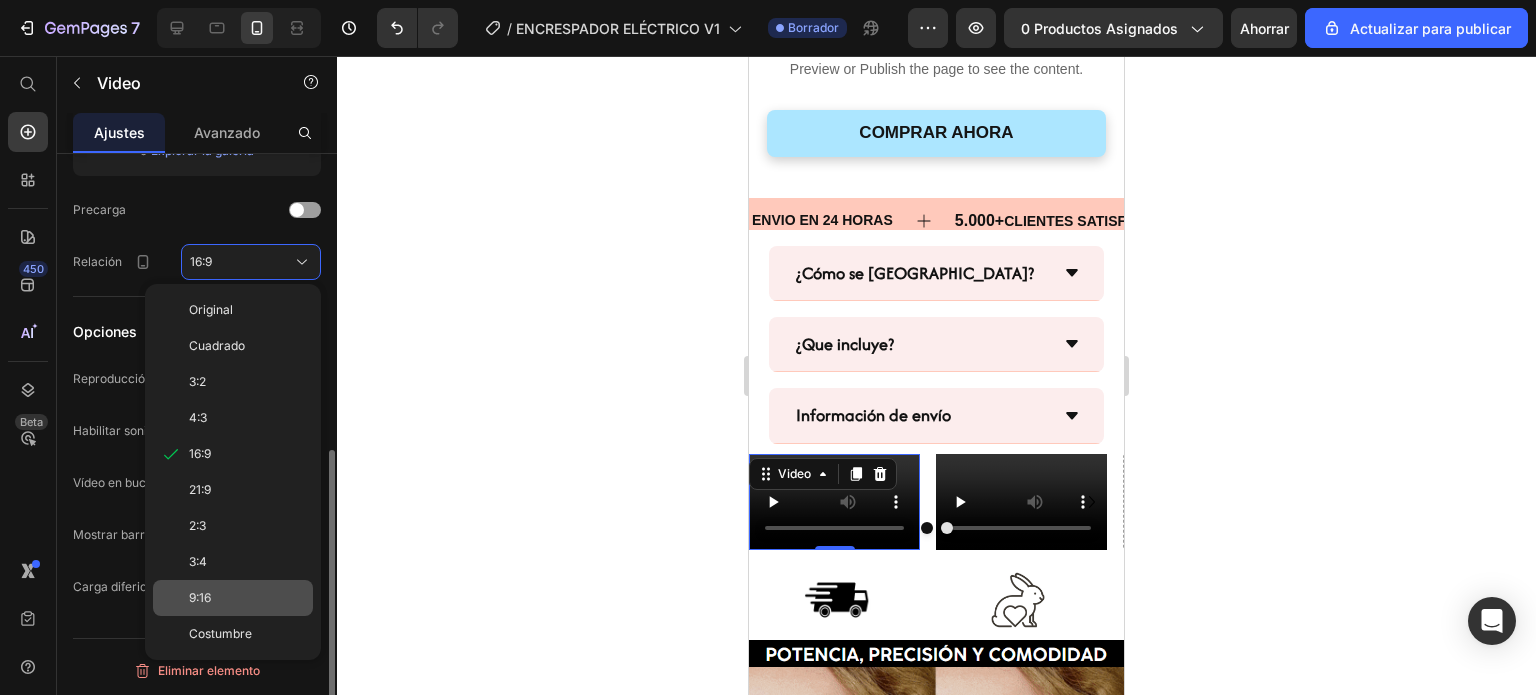 click on "9:16" at bounding box center (247, 598) 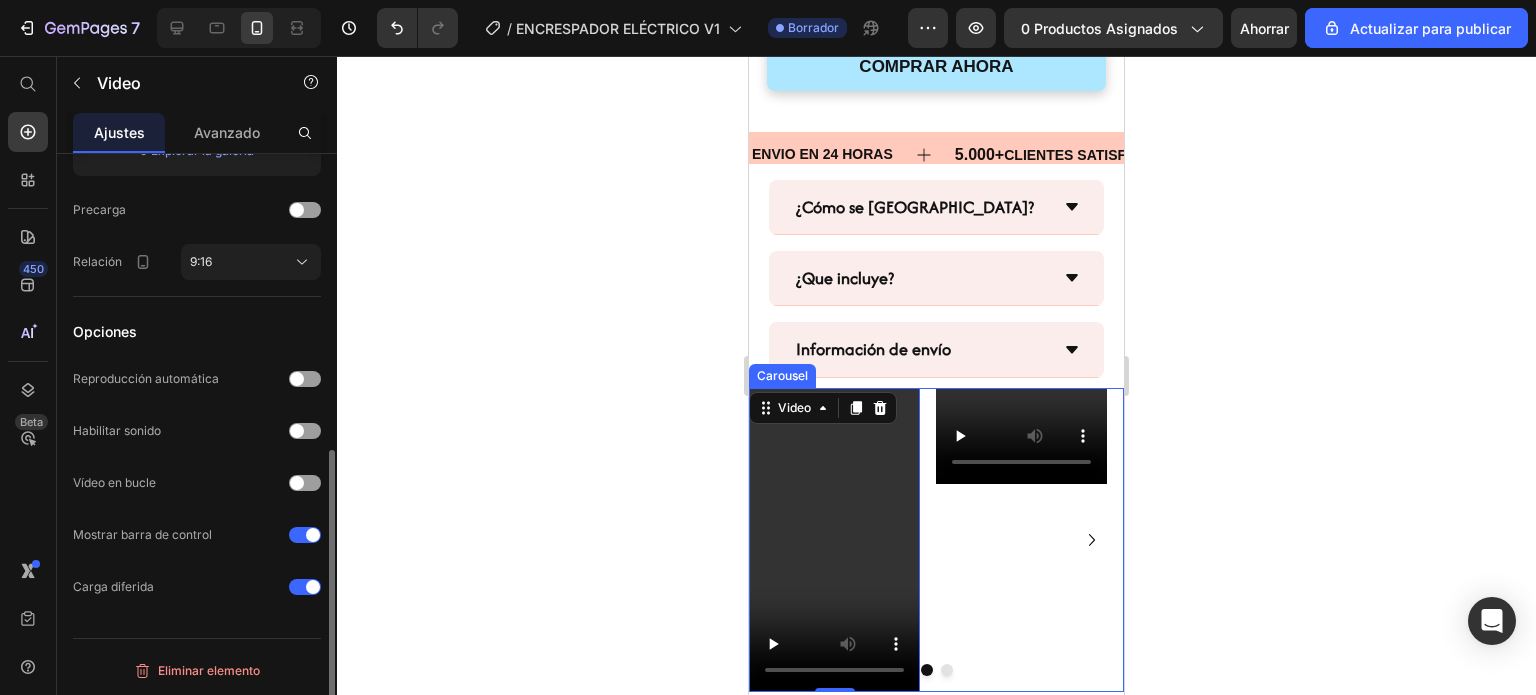 scroll, scrollTop: 1905, scrollLeft: 0, axis: vertical 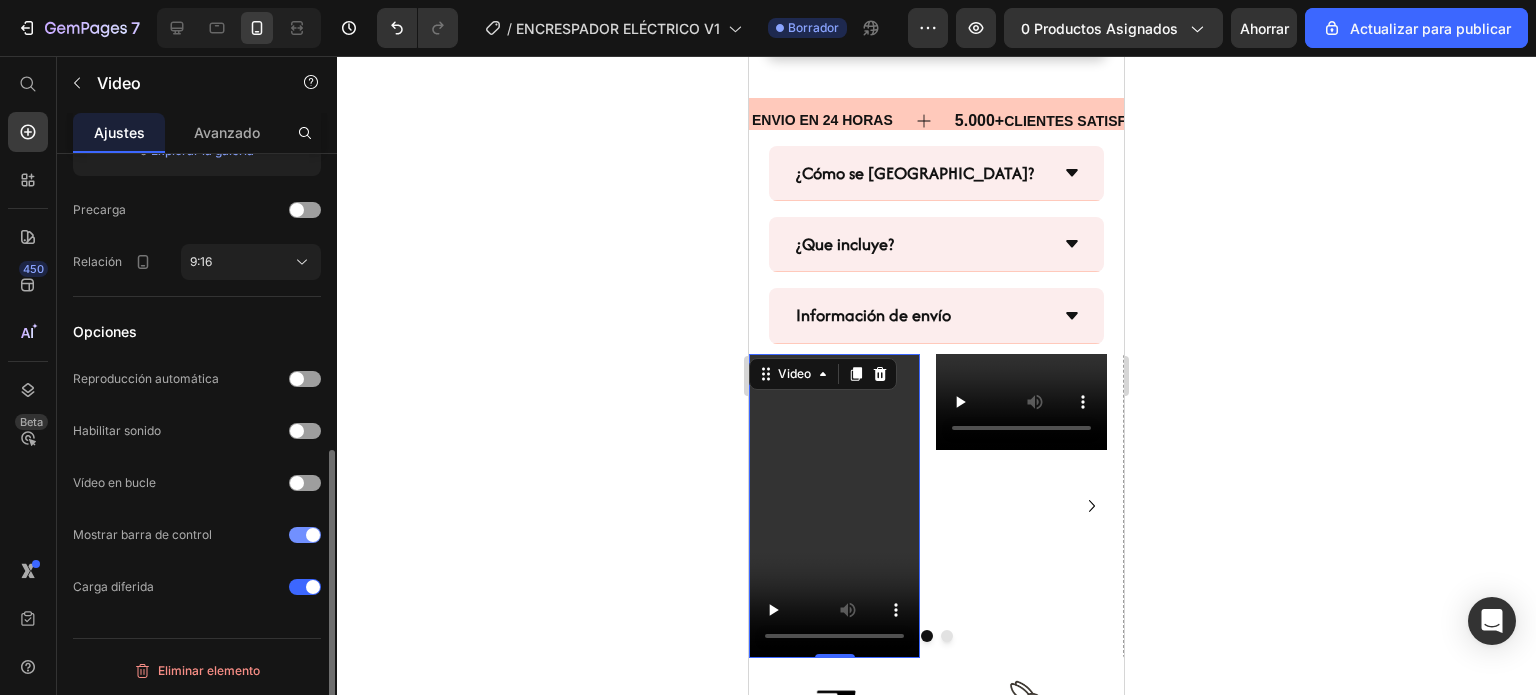 click at bounding box center [305, 535] 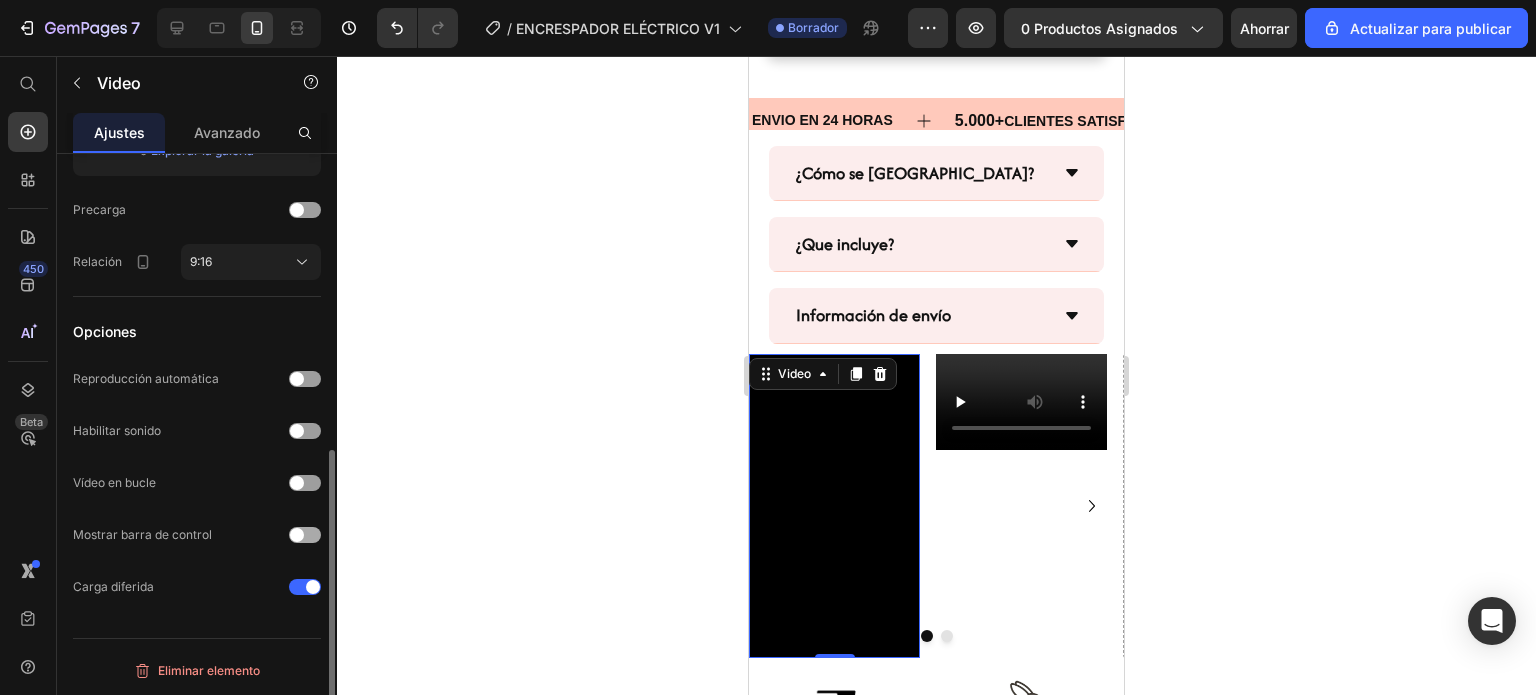 click at bounding box center [305, 535] 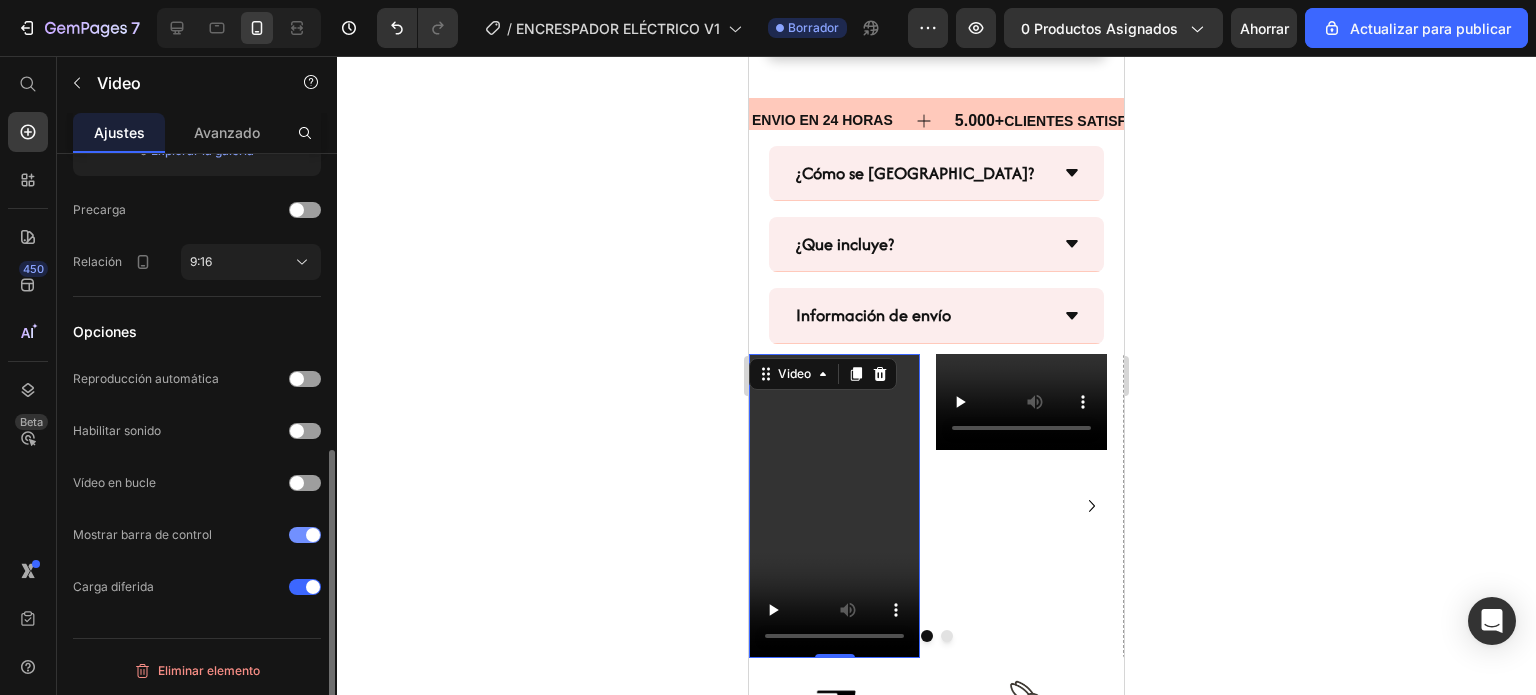 click at bounding box center [305, 535] 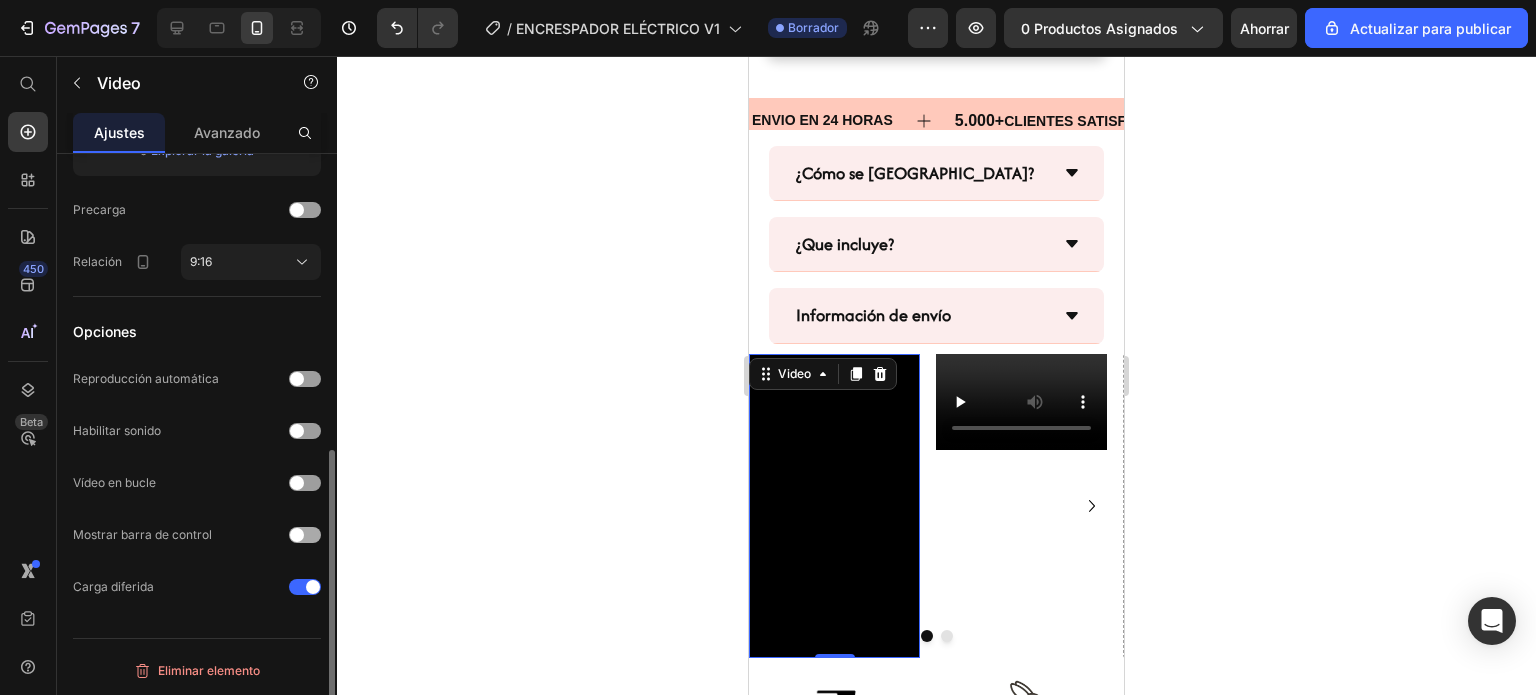 click at bounding box center (297, 535) 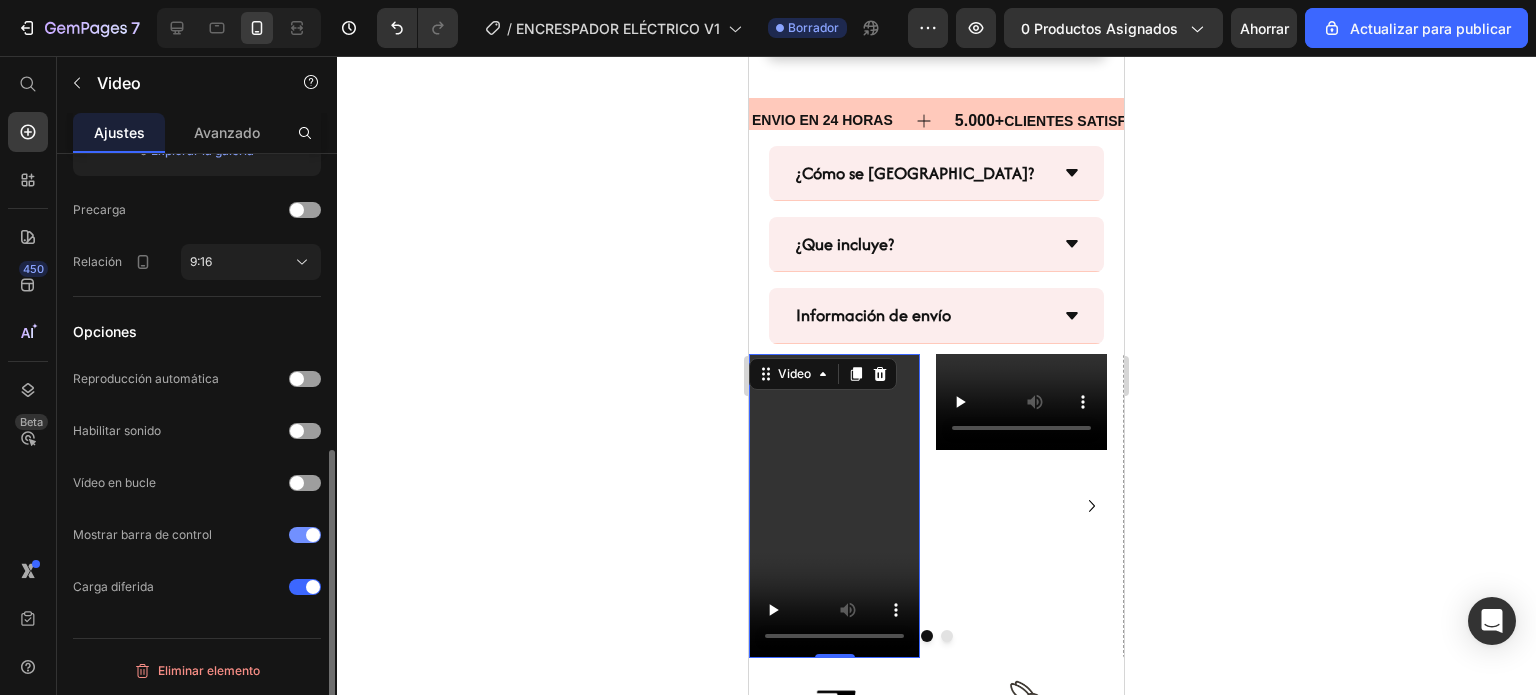 click at bounding box center [305, 535] 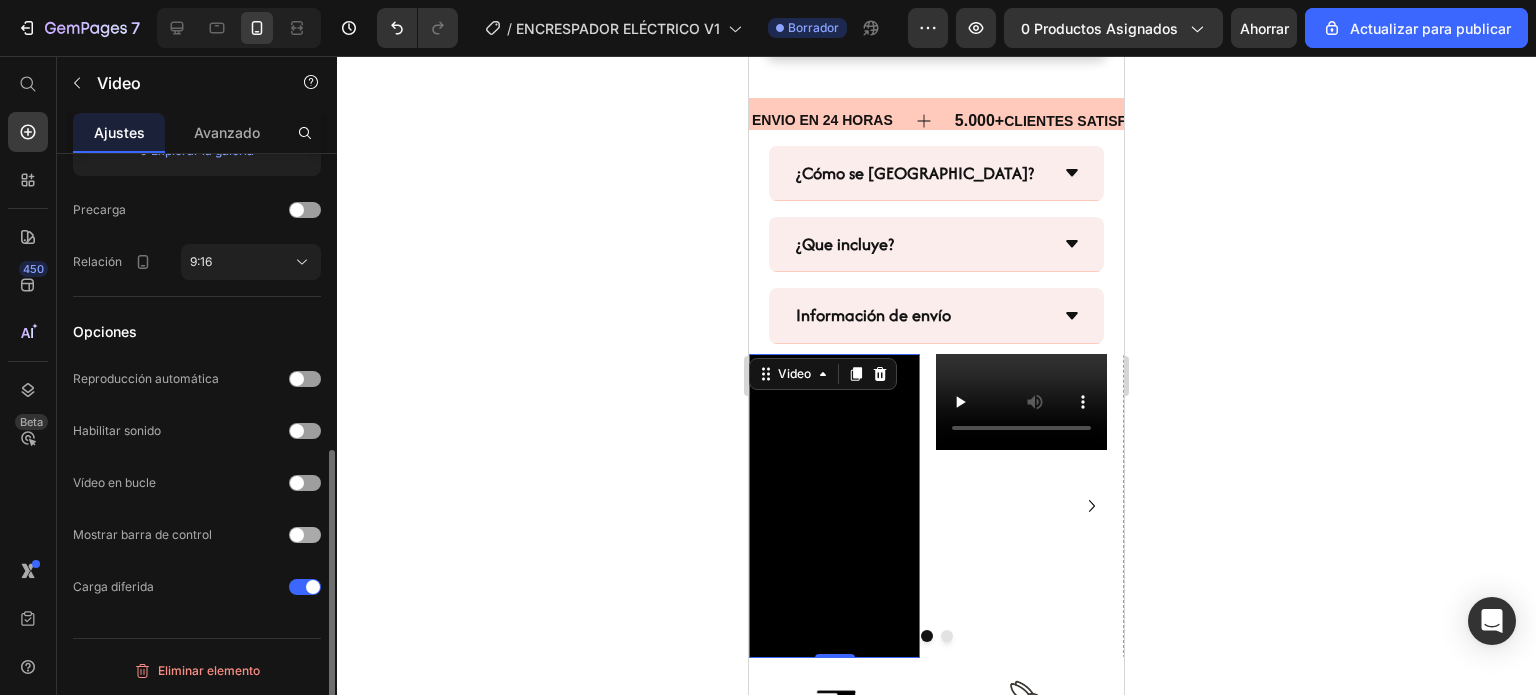 click at bounding box center [297, 535] 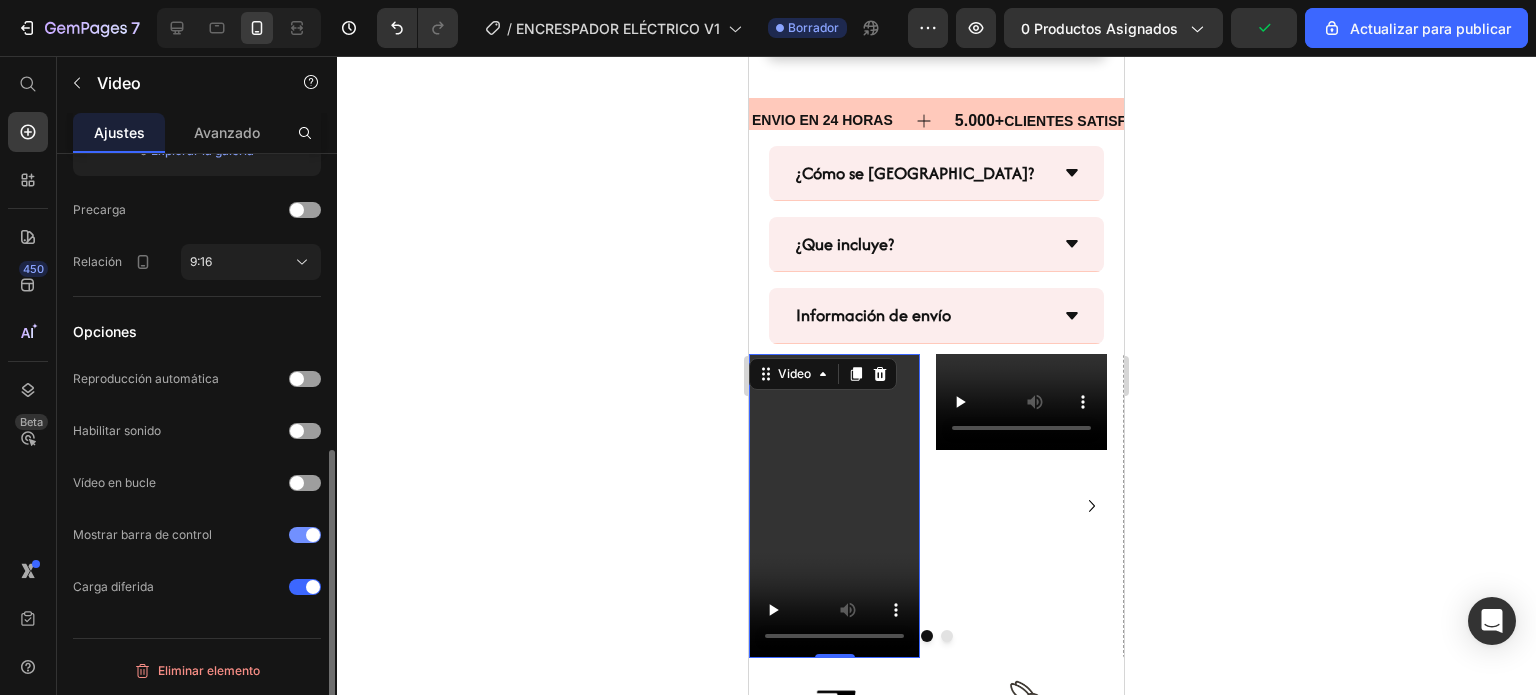 click at bounding box center (305, 535) 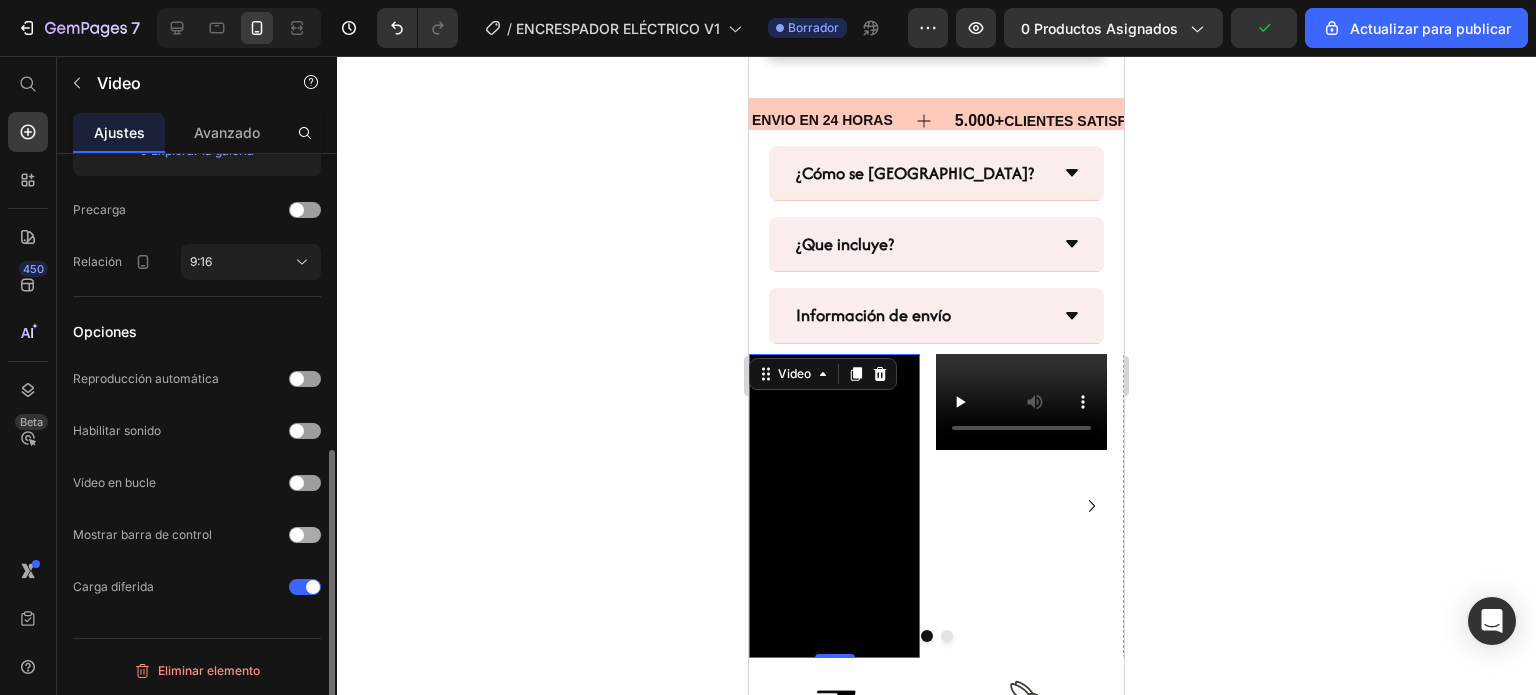 click at bounding box center [297, 535] 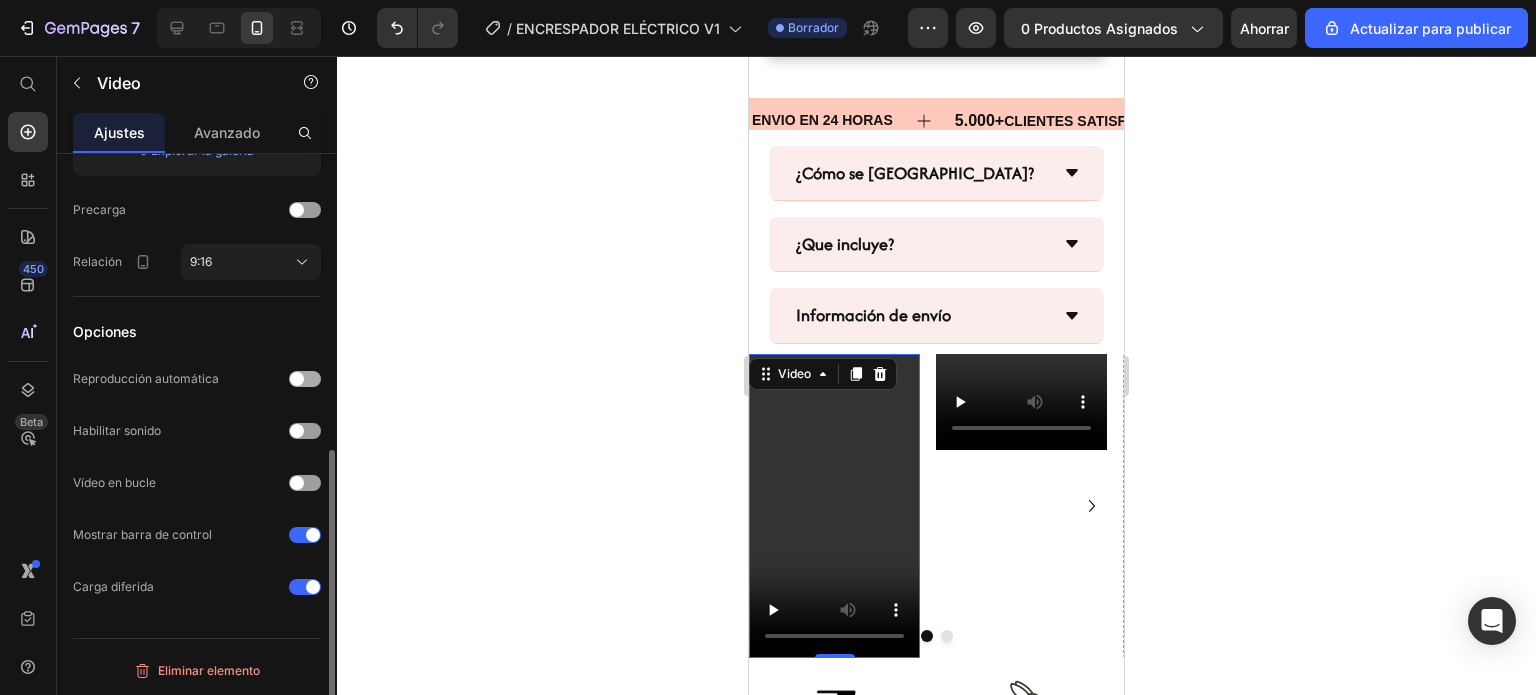 click at bounding box center [305, 379] 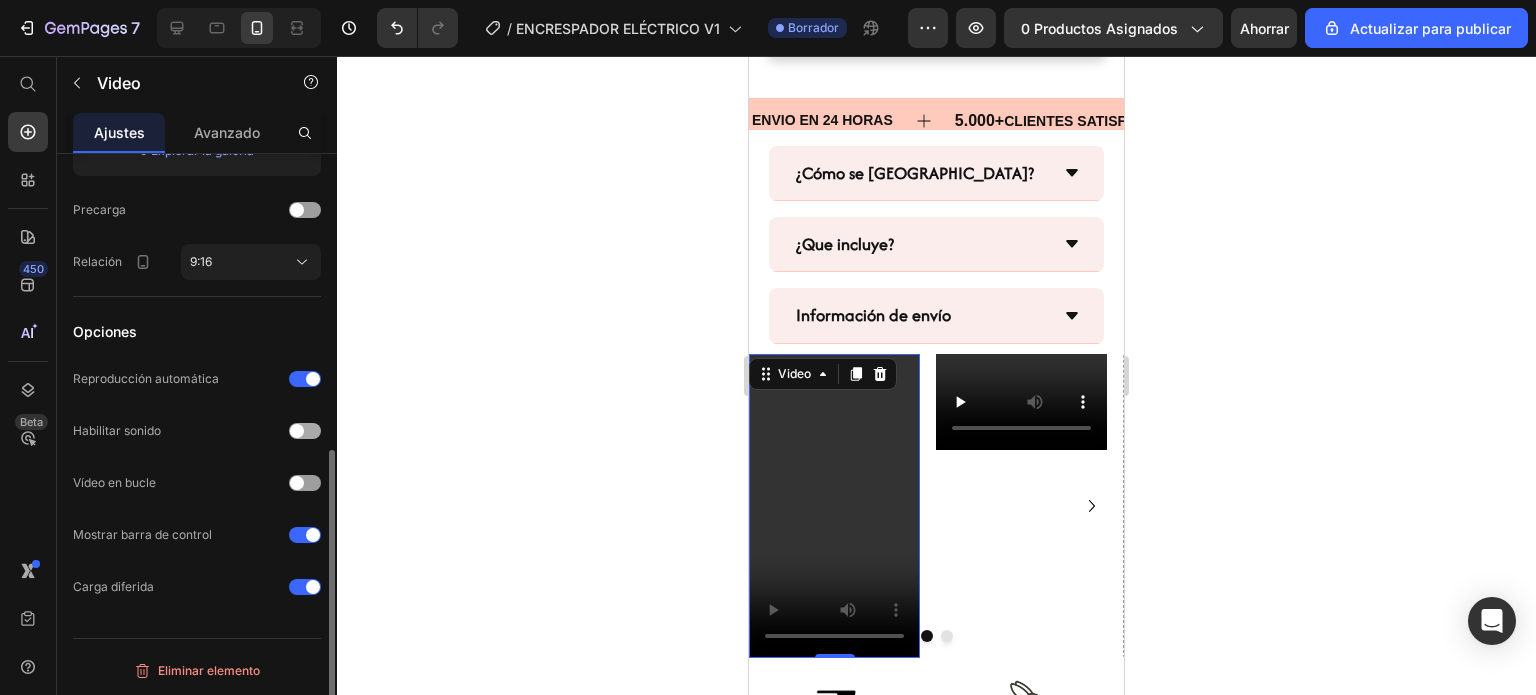 click at bounding box center (305, 431) 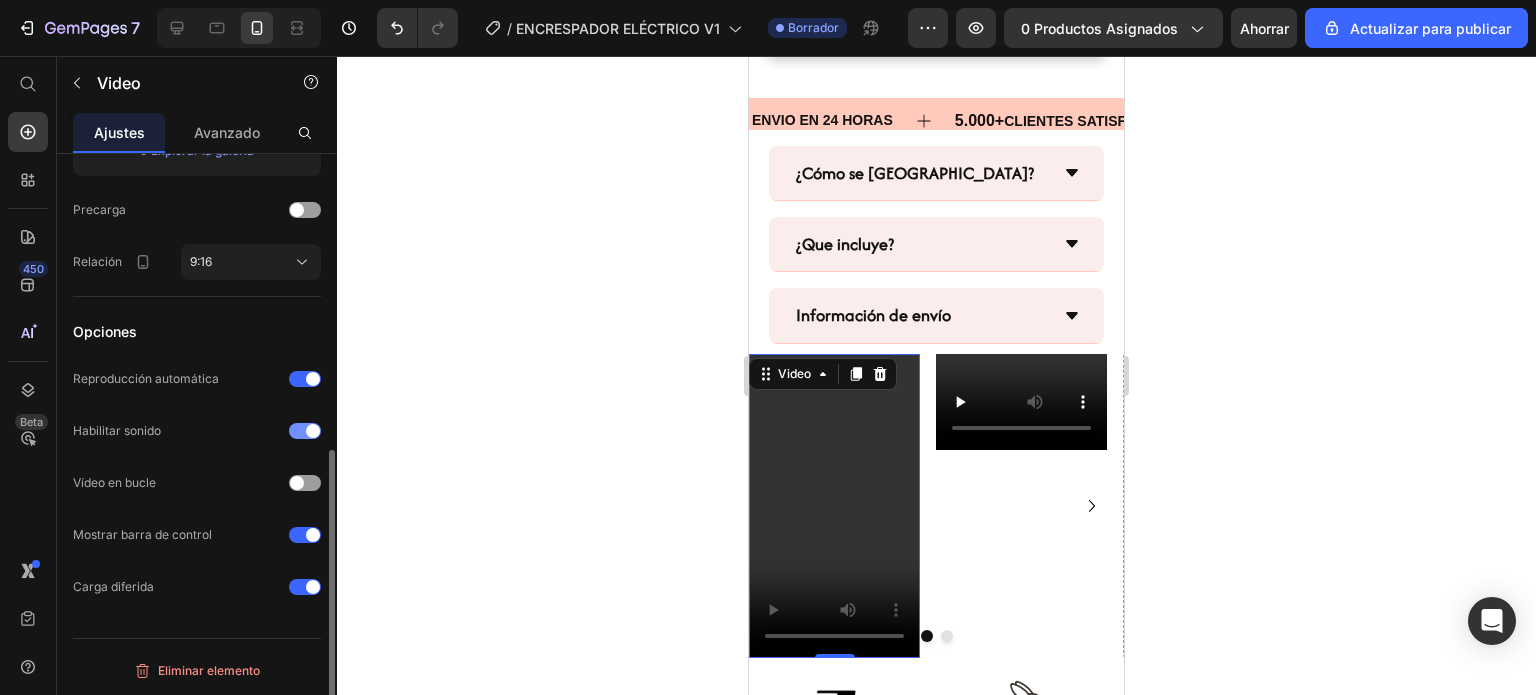 click at bounding box center (313, 431) 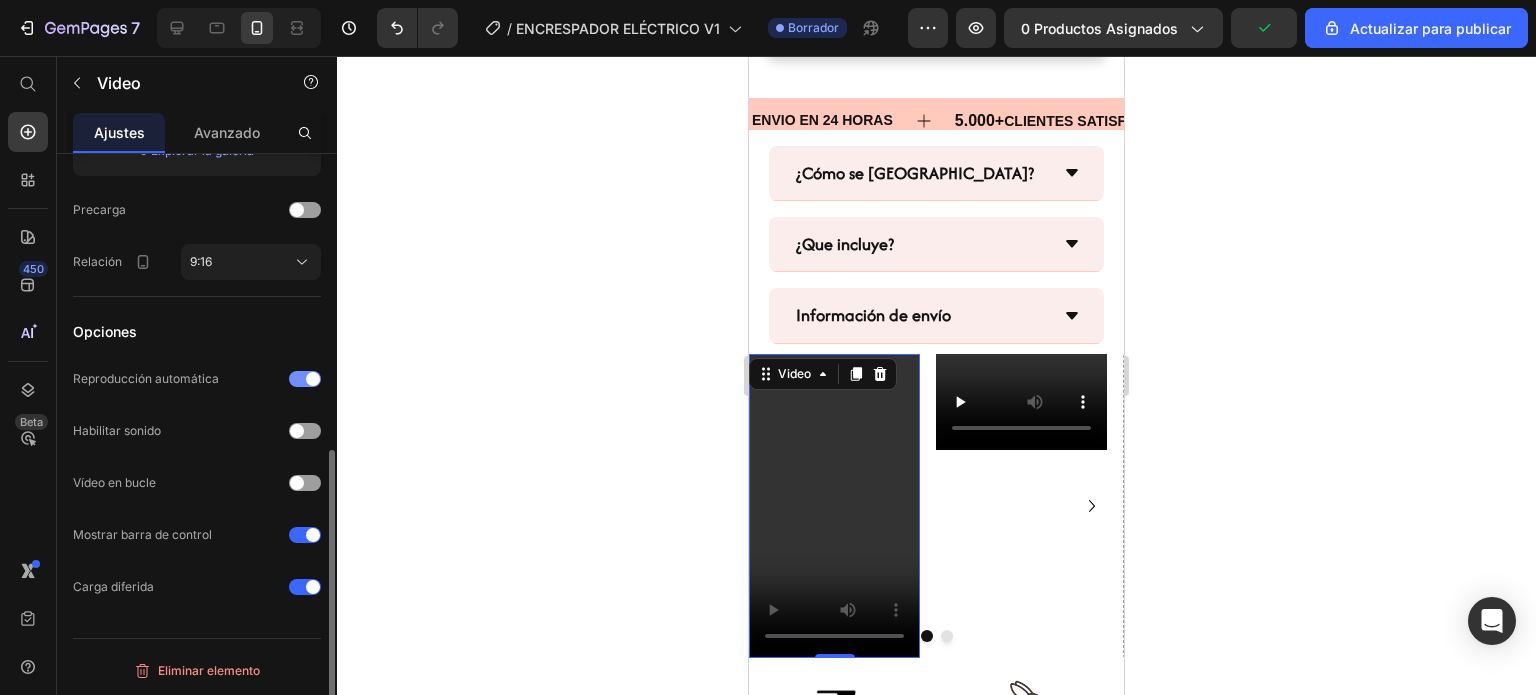 click at bounding box center (305, 379) 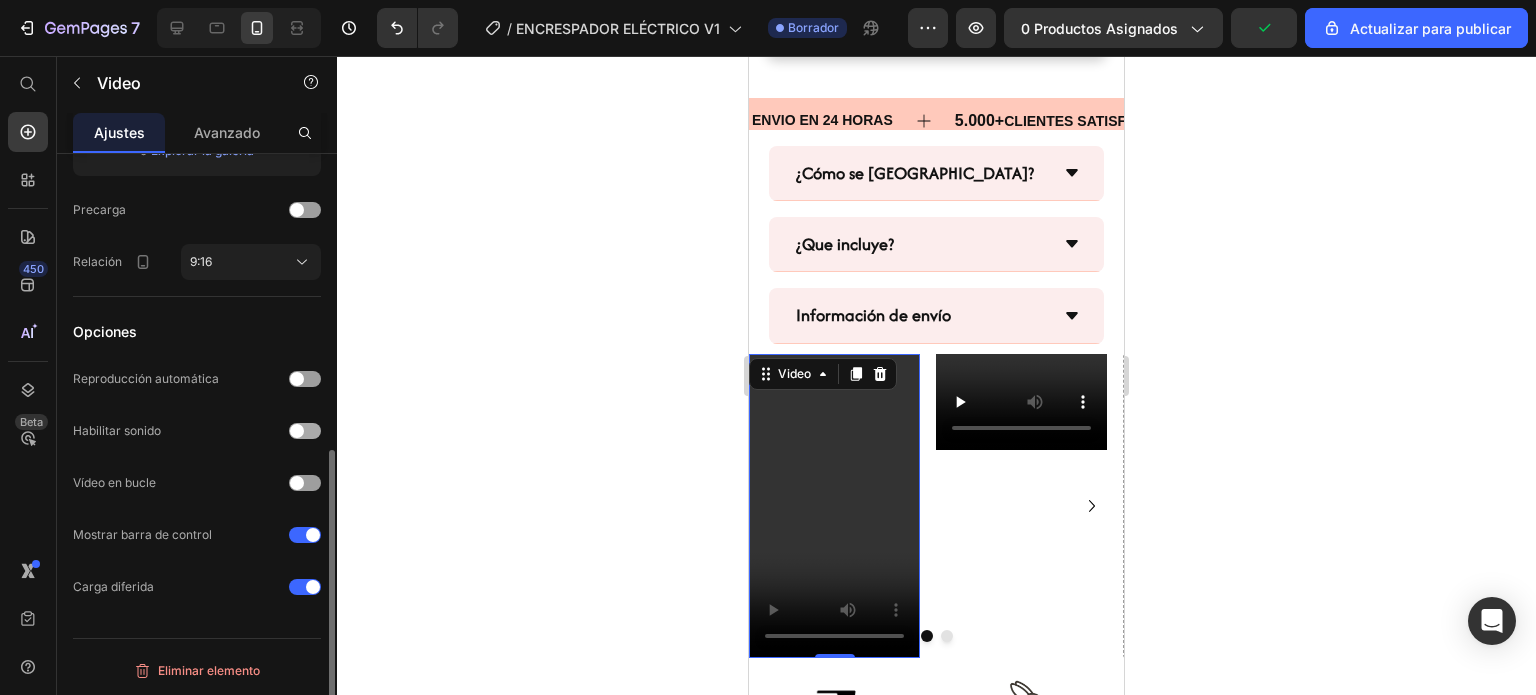 click at bounding box center [297, 431] 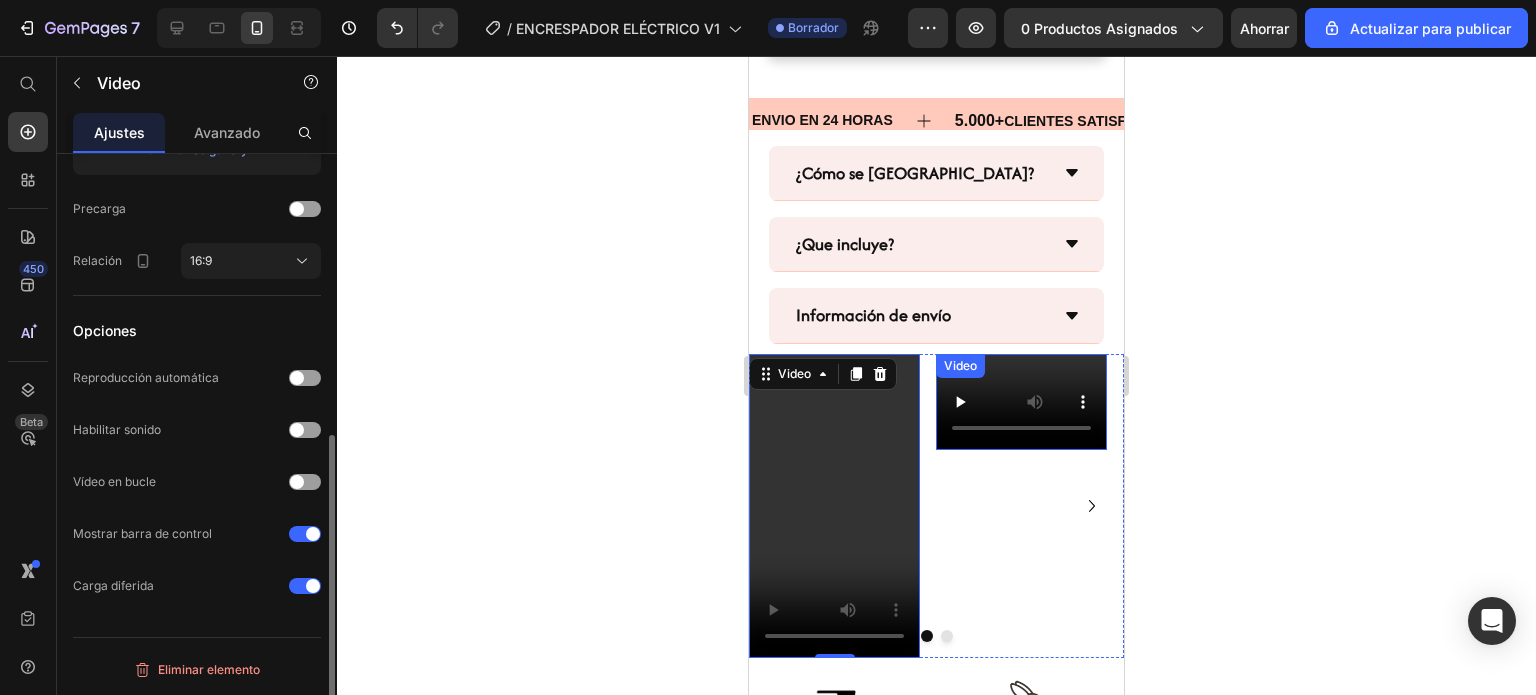 click on "Video" at bounding box center (1021, 402) 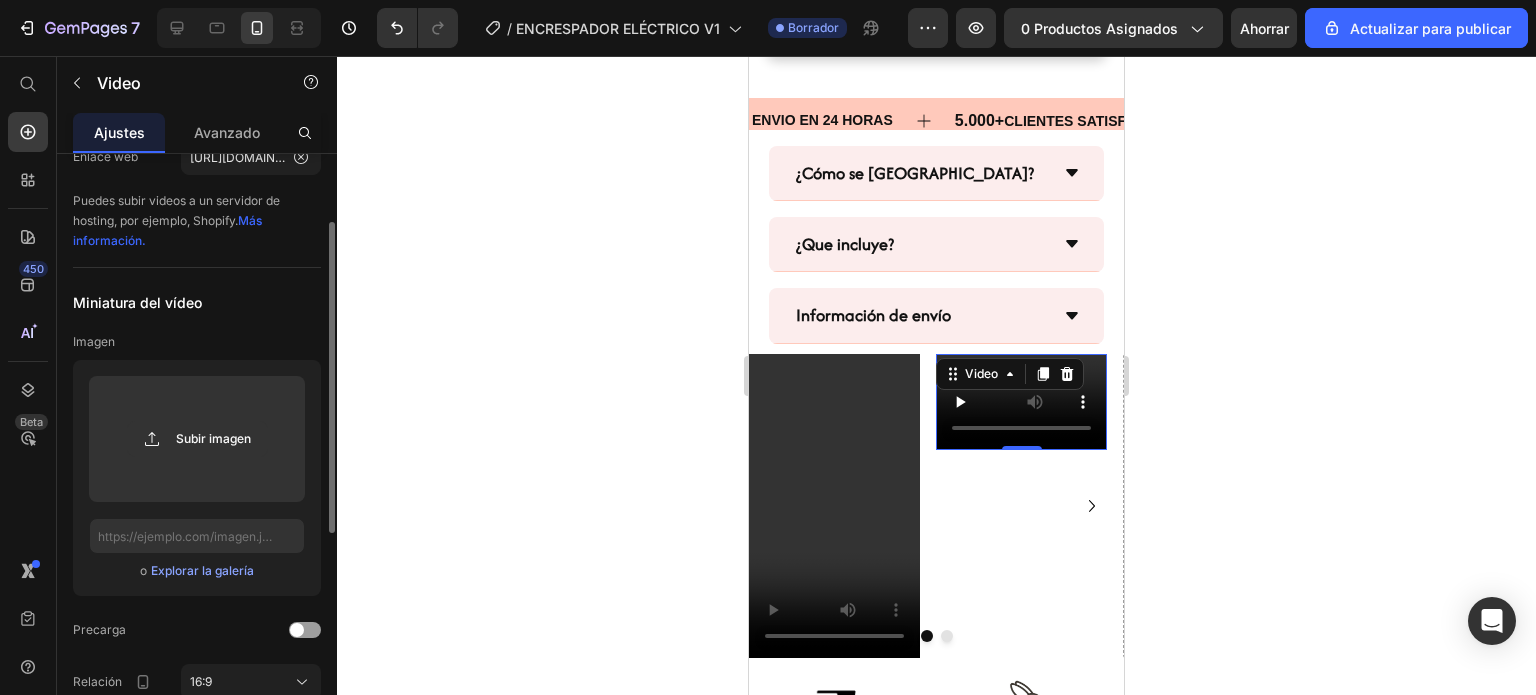 scroll, scrollTop: 0, scrollLeft: 0, axis: both 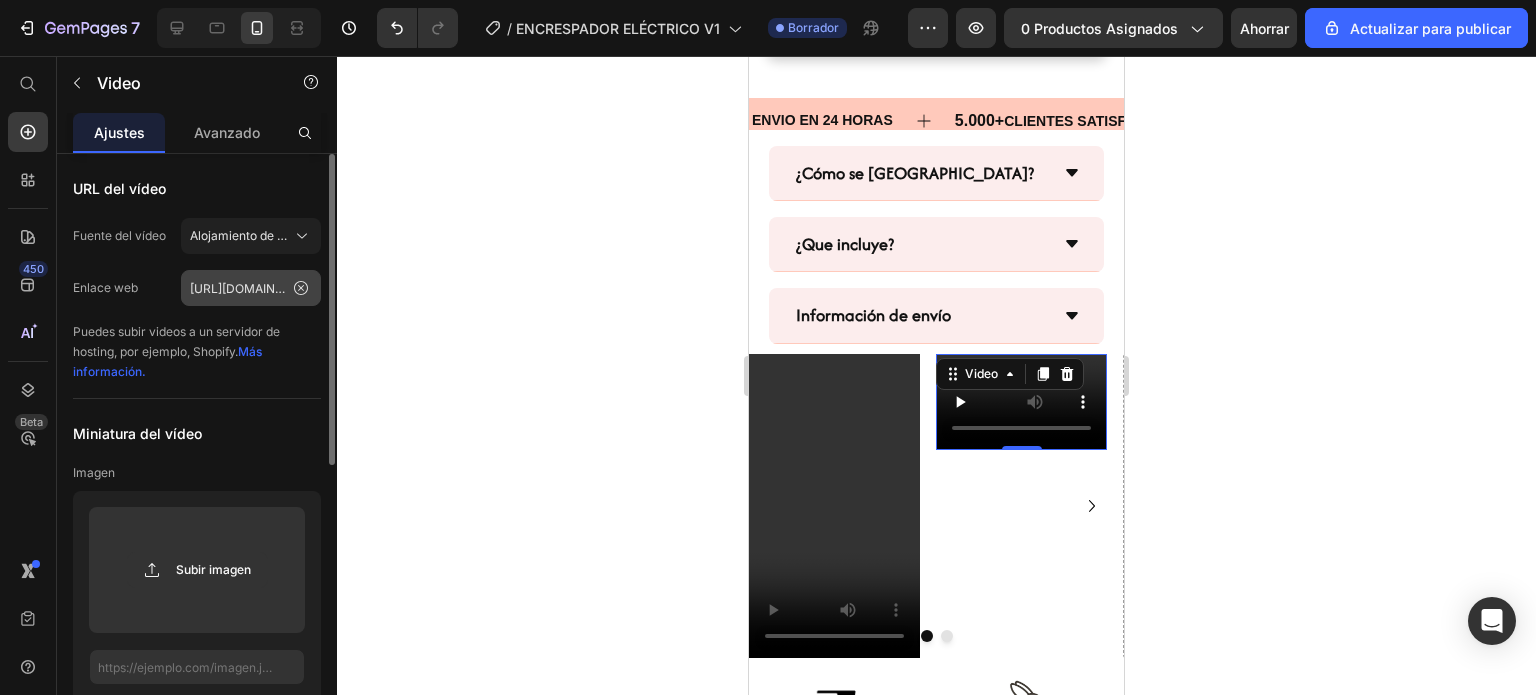 drag, startPoint x: 300, startPoint y: 287, endPoint x: 288, endPoint y: 287, distance: 12 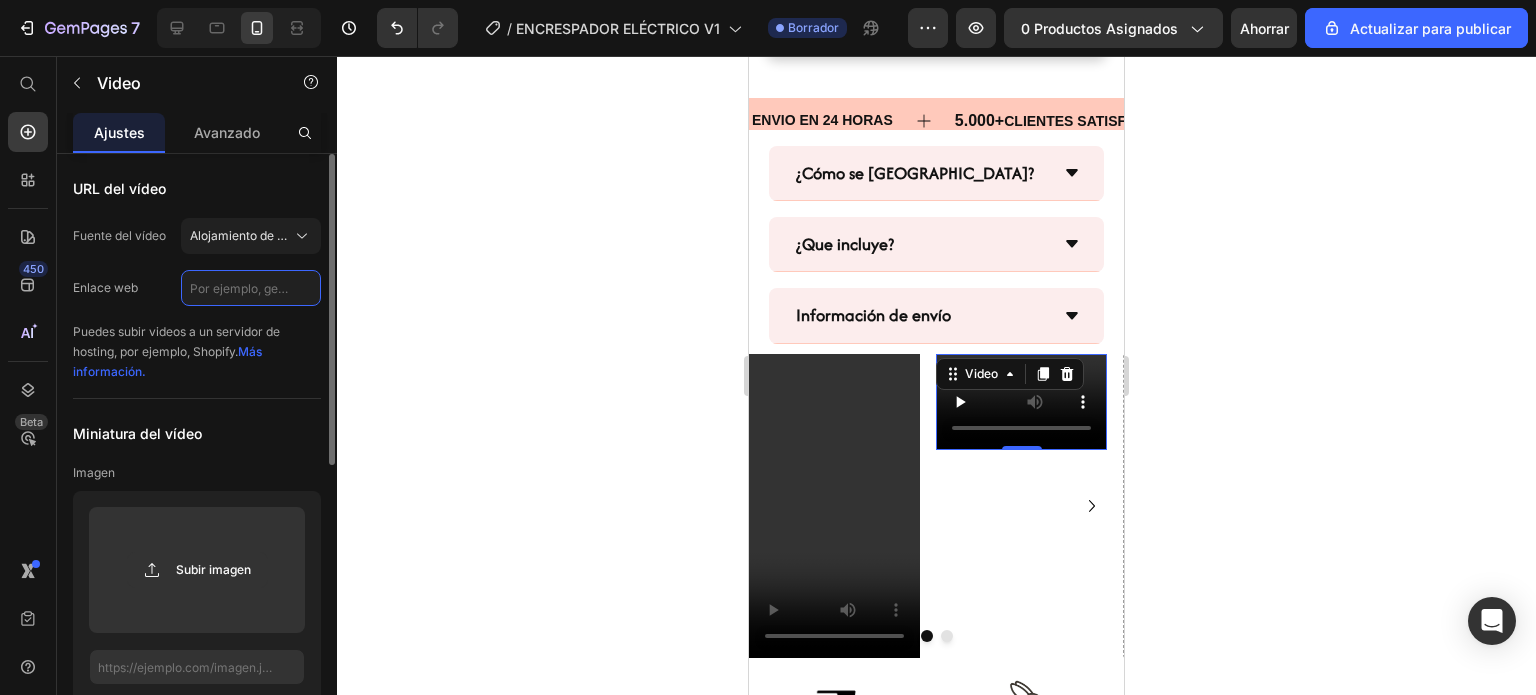 scroll, scrollTop: 0, scrollLeft: 0, axis: both 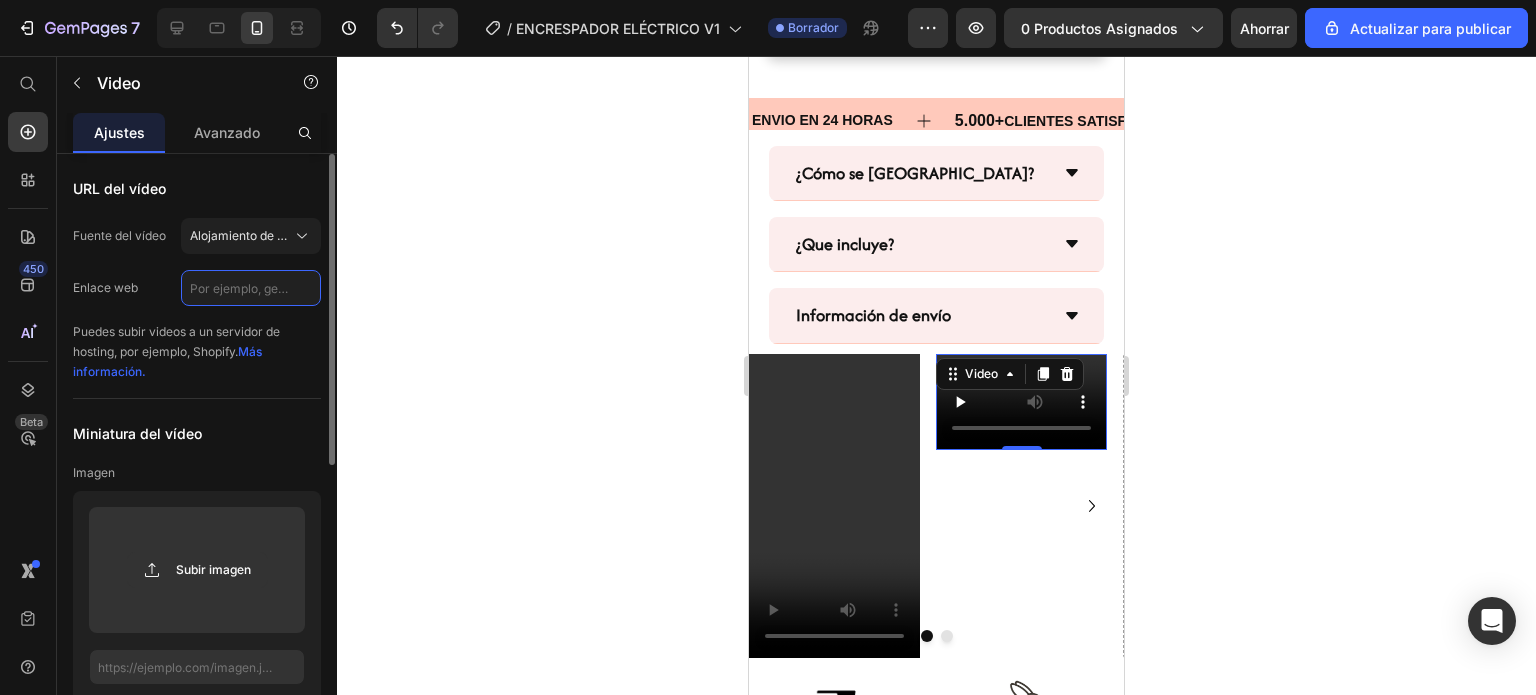 paste on "https://cdn.shopify.com/videos/c/o/v/122330e046fc4d1c867da4ee9839eeff.mp4" 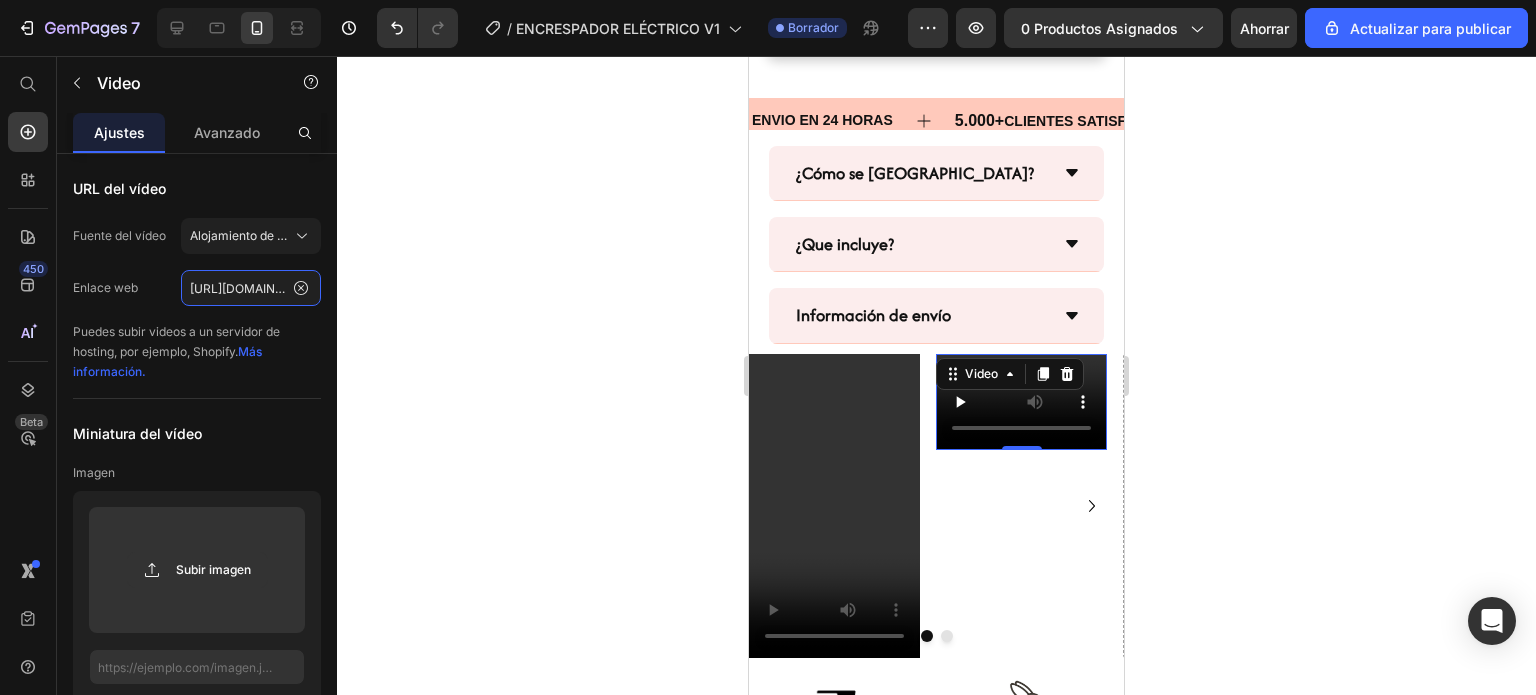scroll, scrollTop: 0, scrollLeft: 362, axis: horizontal 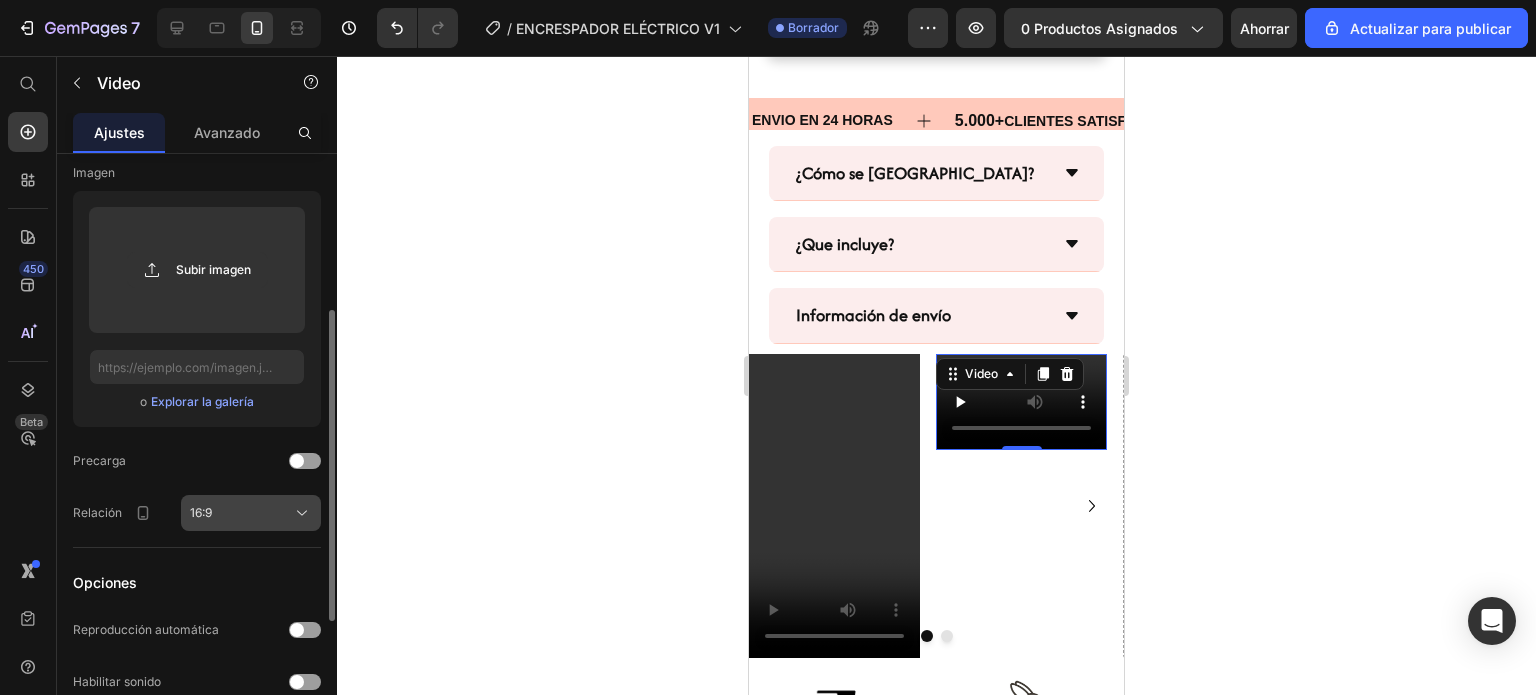 type on "https://cdn.shopify.com/videos/c/o/v/122330e046fc4d1c867da4ee9839eeff.mp4" 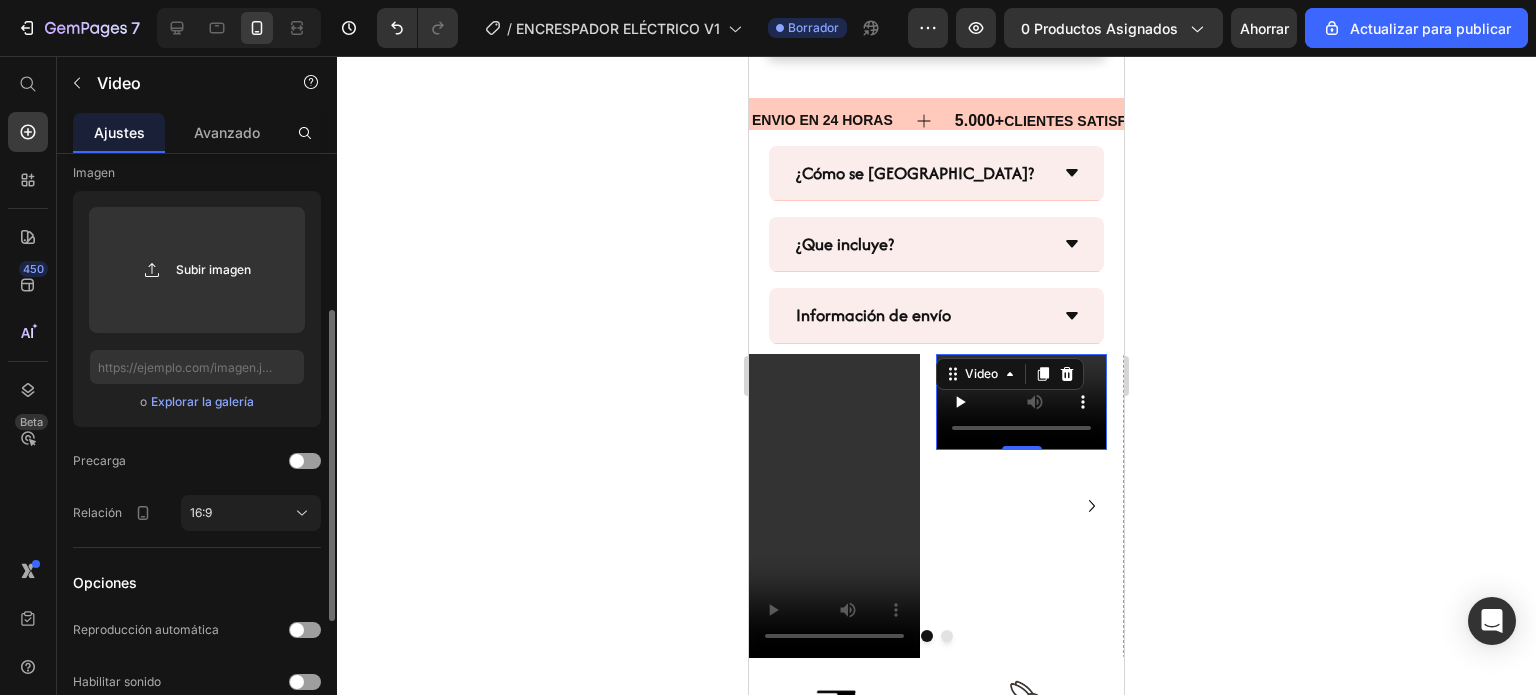 scroll, scrollTop: 0, scrollLeft: 0, axis: both 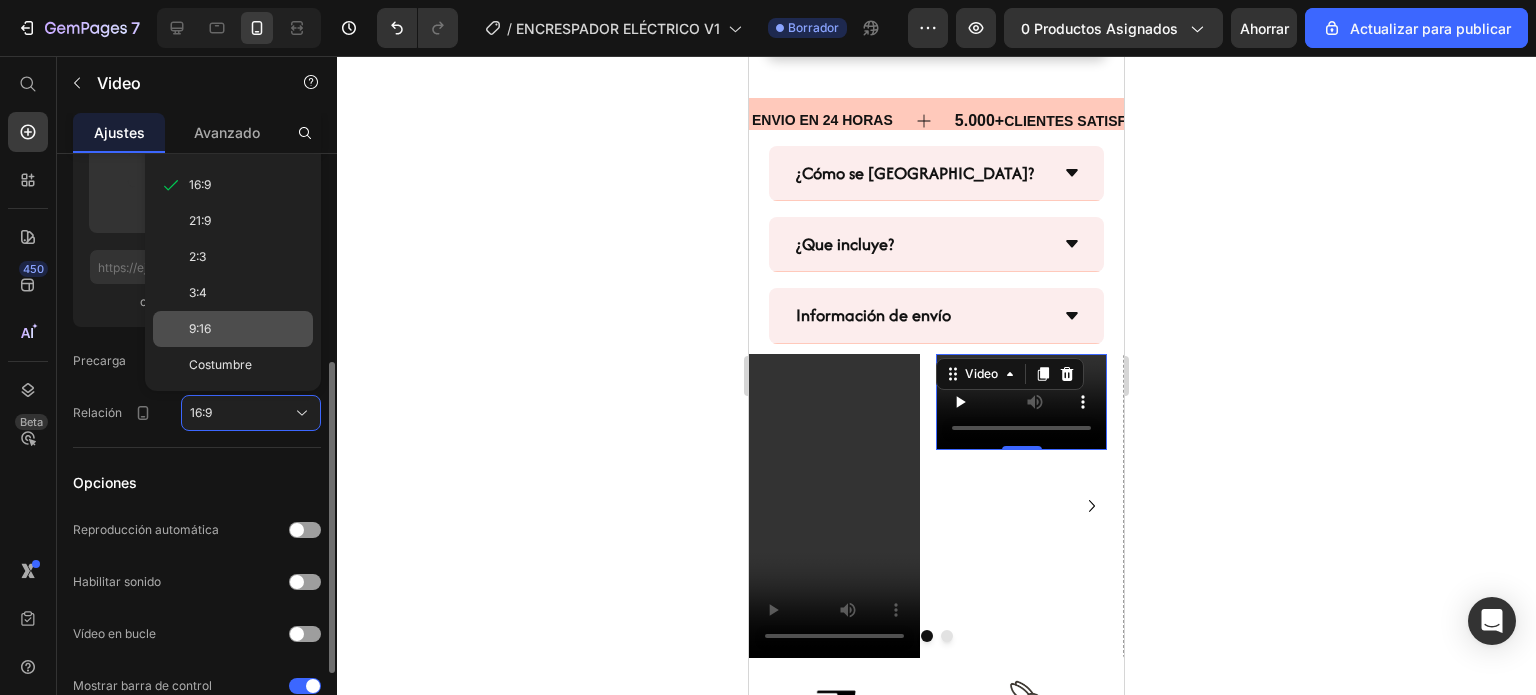click on "9:16" at bounding box center [247, 329] 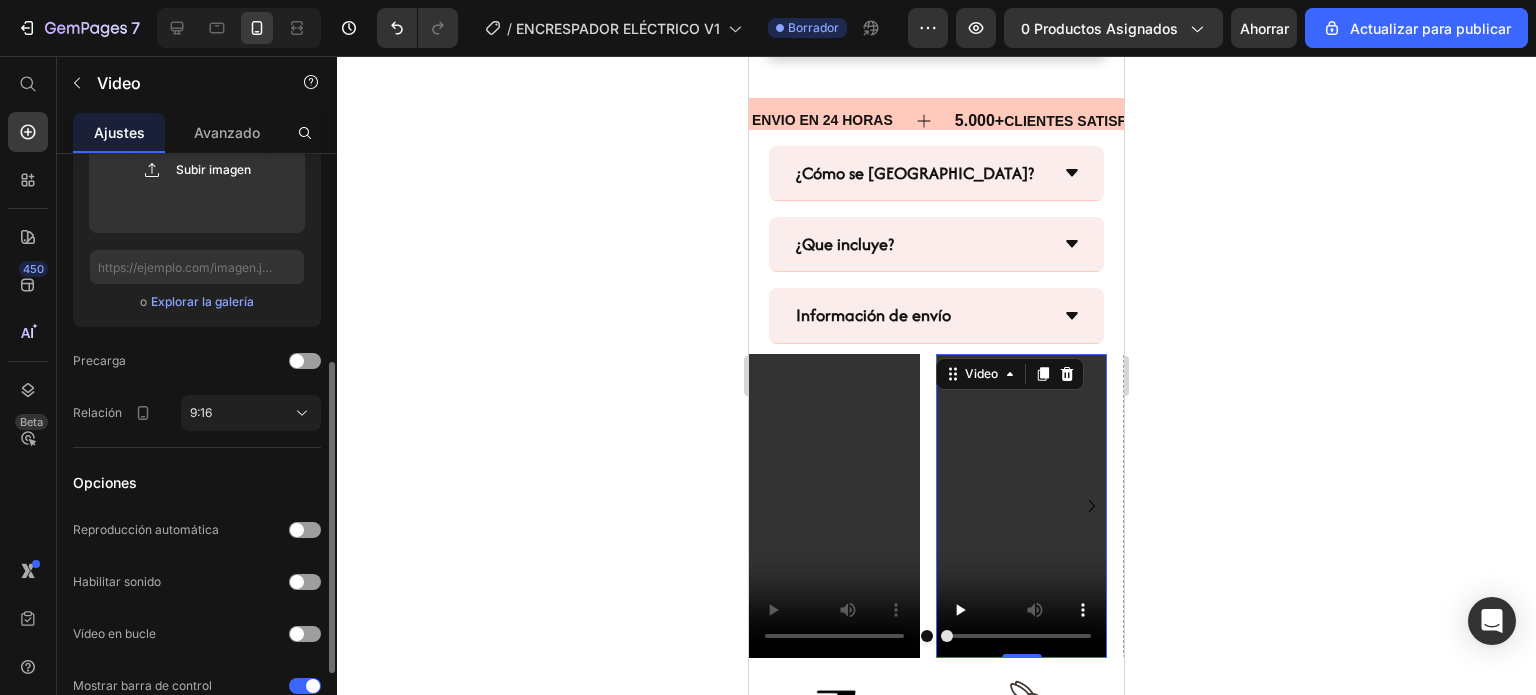 scroll, scrollTop: 500, scrollLeft: 0, axis: vertical 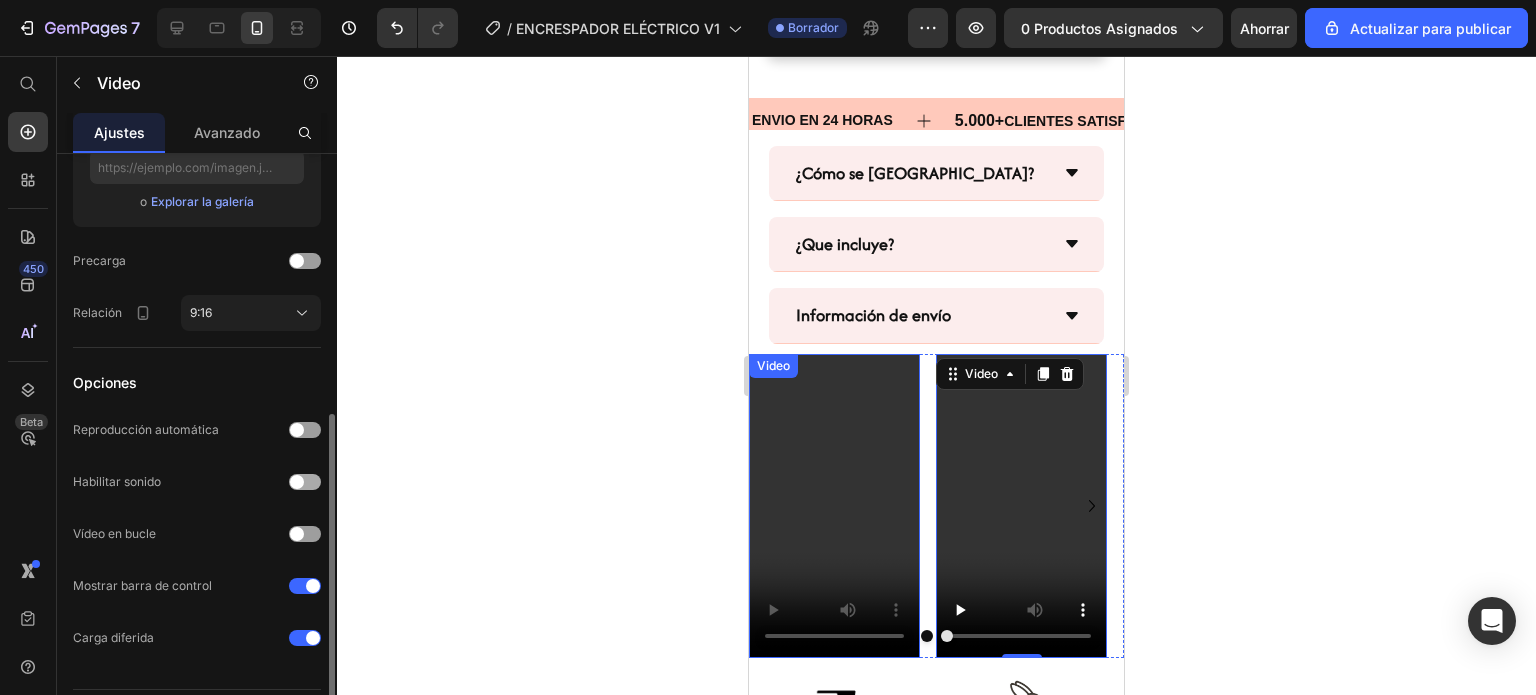click at bounding box center [297, 482] 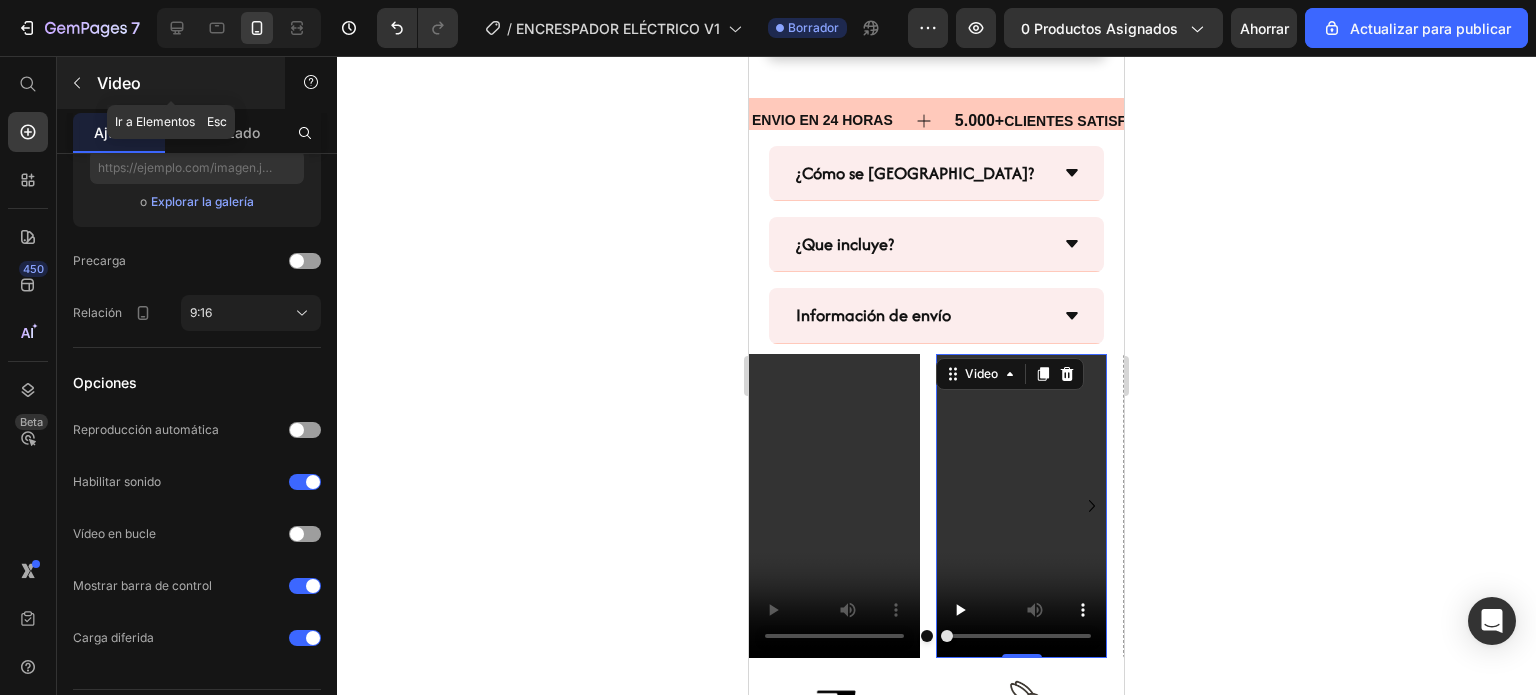 click at bounding box center (77, 83) 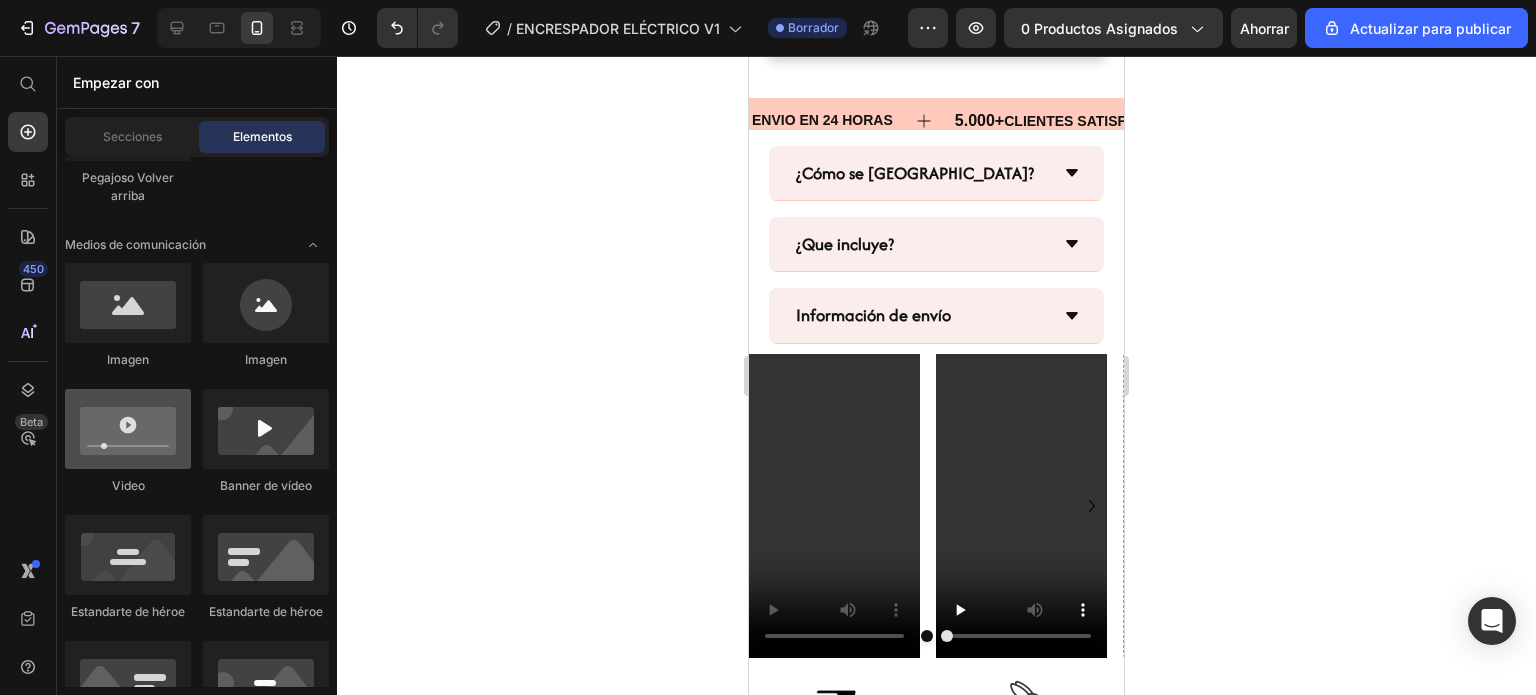 scroll, scrollTop: 300, scrollLeft: 0, axis: vertical 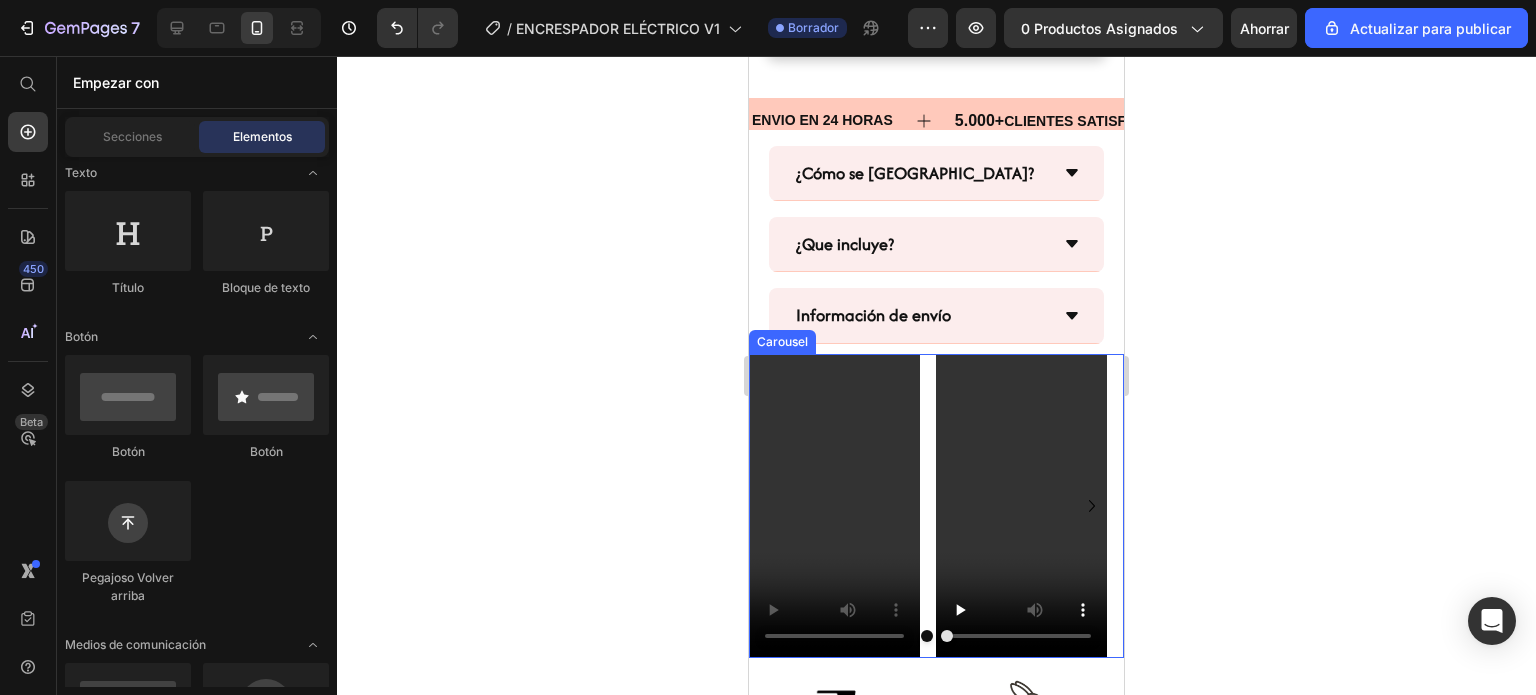 click on "Video Video
Drop element here
Drop element here" at bounding box center [936, 506] 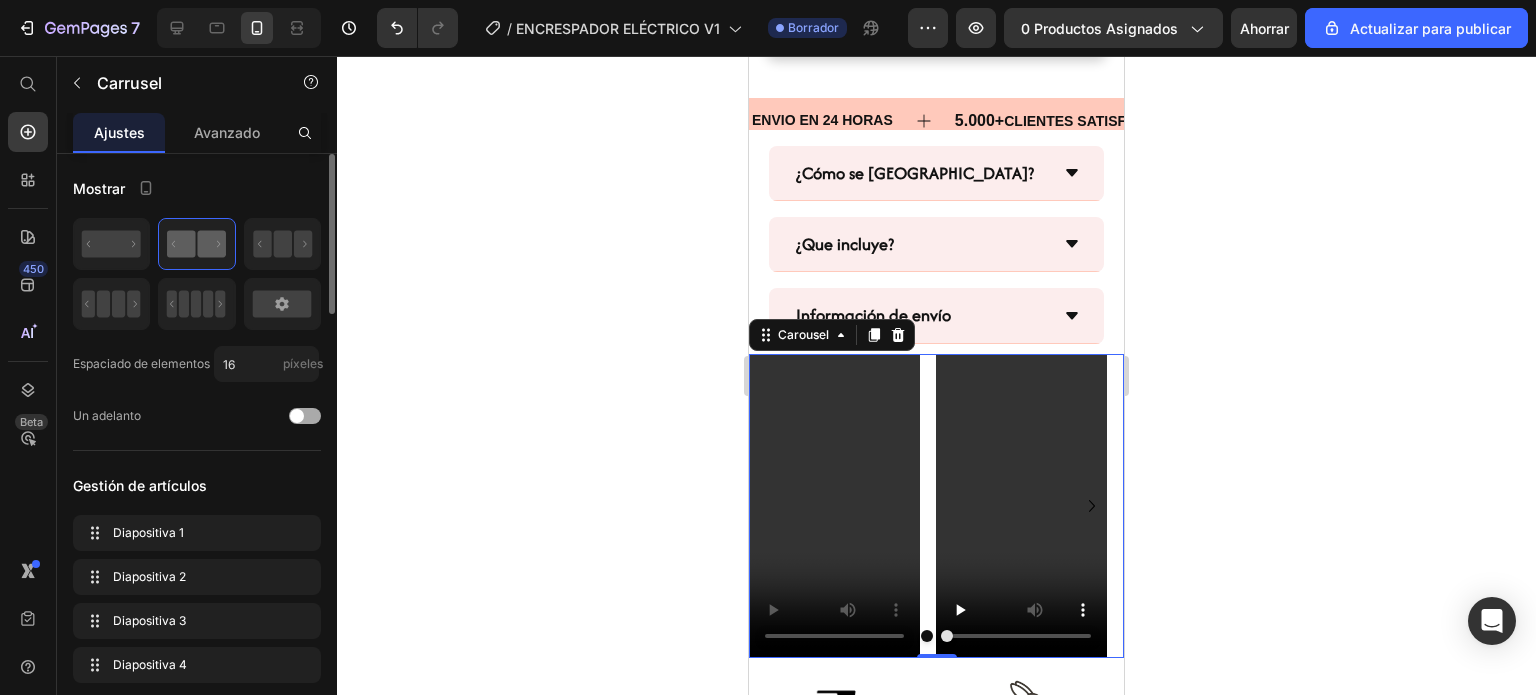 scroll, scrollTop: 100, scrollLeft: 0, axis: vertical 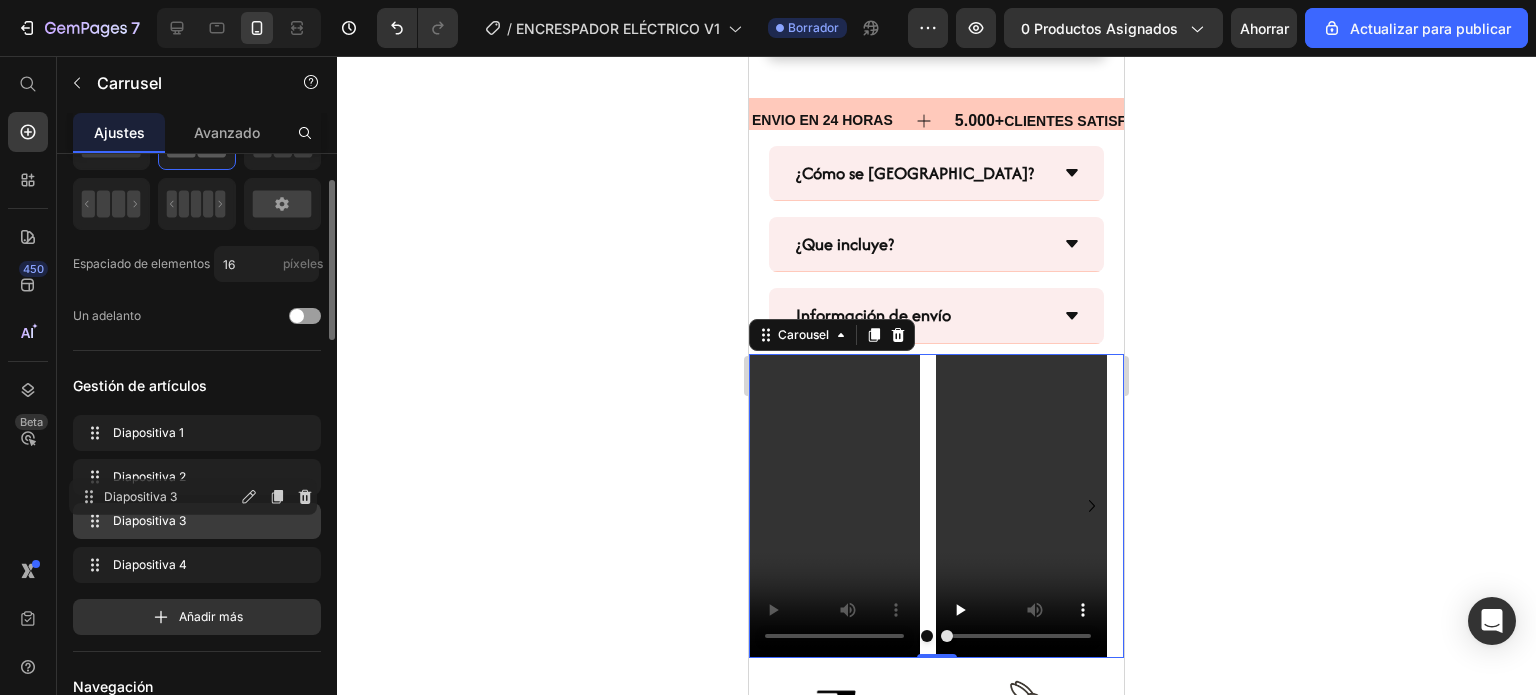 type 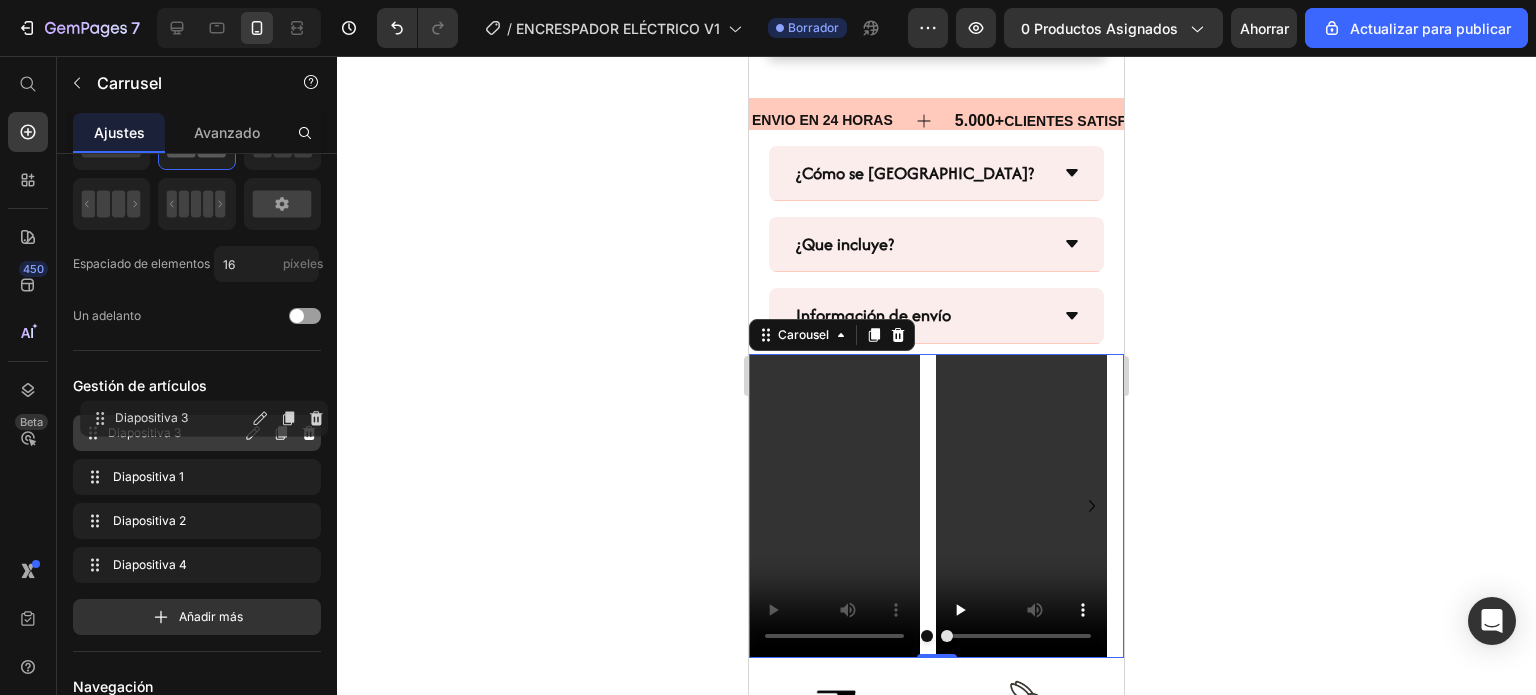 drag, startPoint x: 178, startPoint y: 523, endPoint x: 185, endPoint y: 421, distance: 102.239914 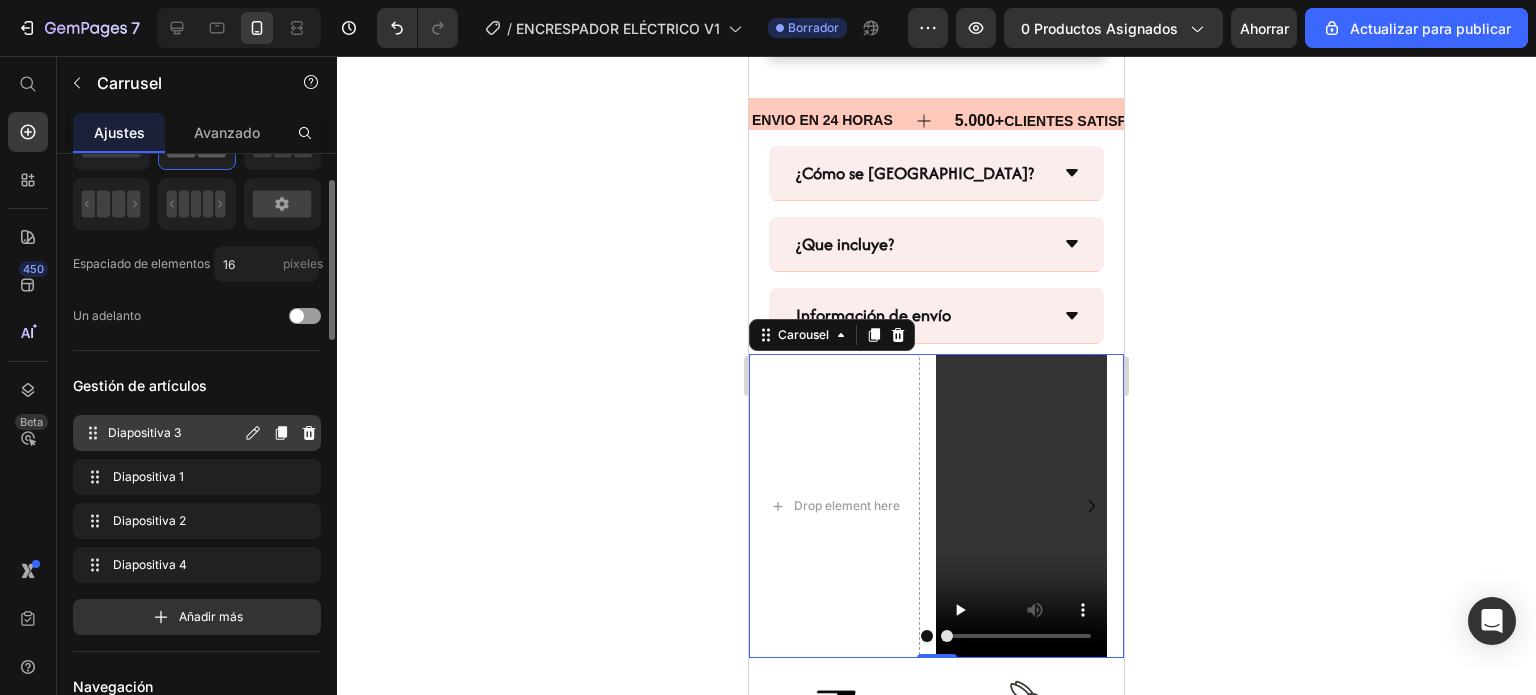 click on "Diapositiva 3" at bounding box center (144, 432) 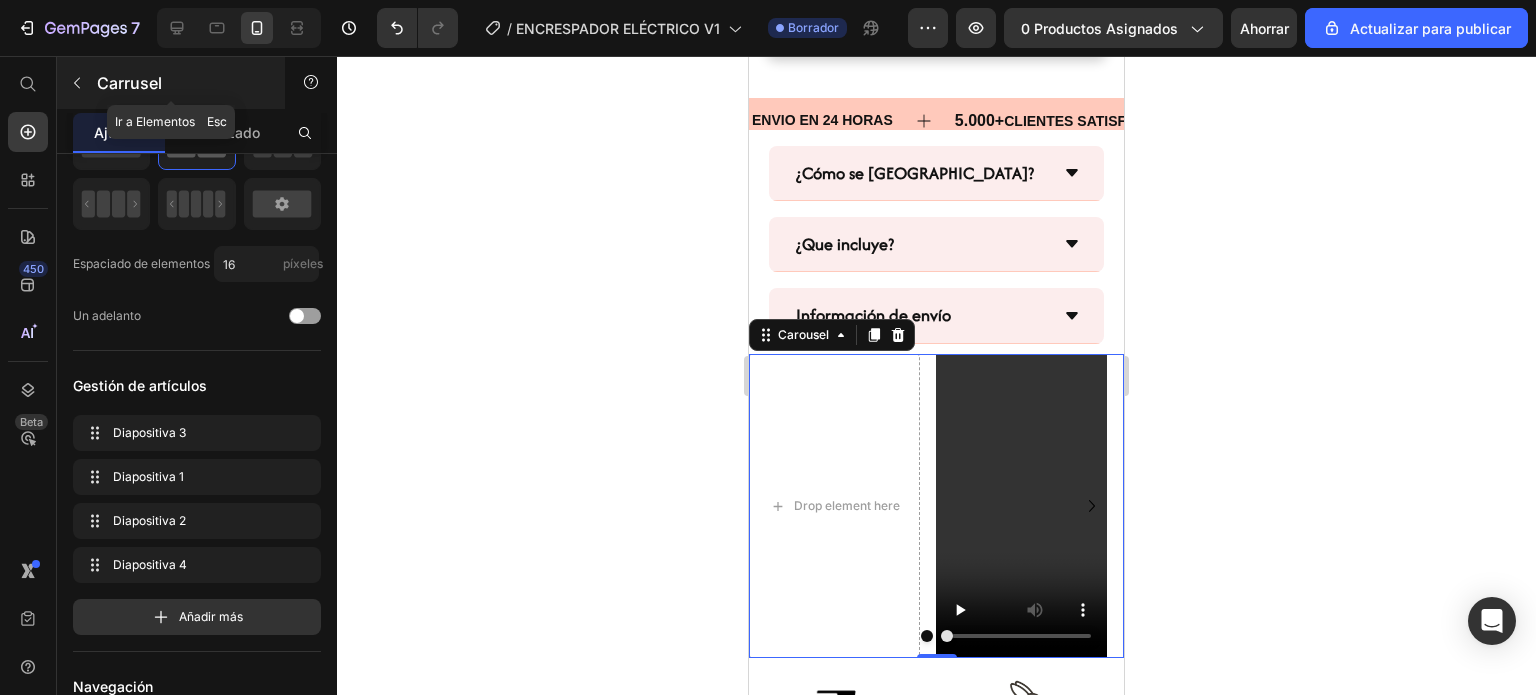 click 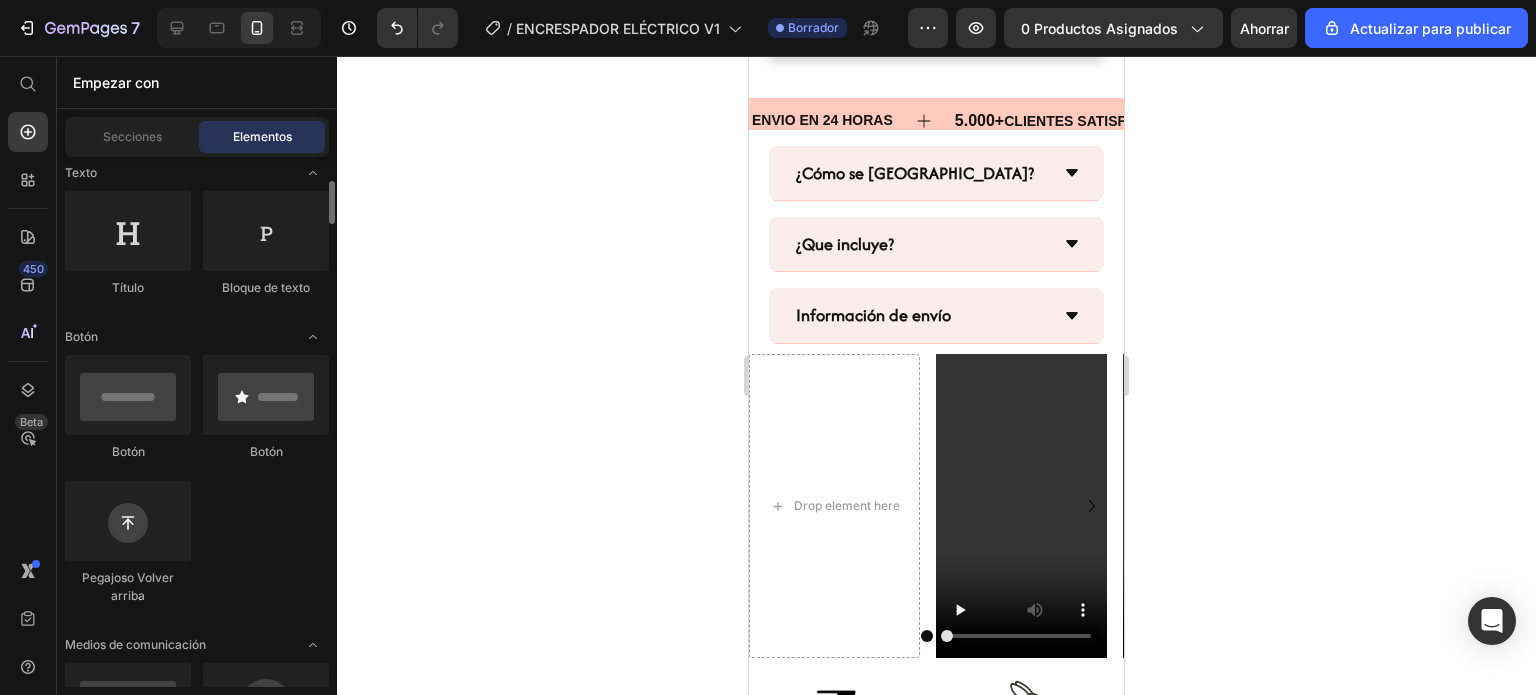 scroll, scrollTop: 600, scrollLeft: 0, axis: vertical 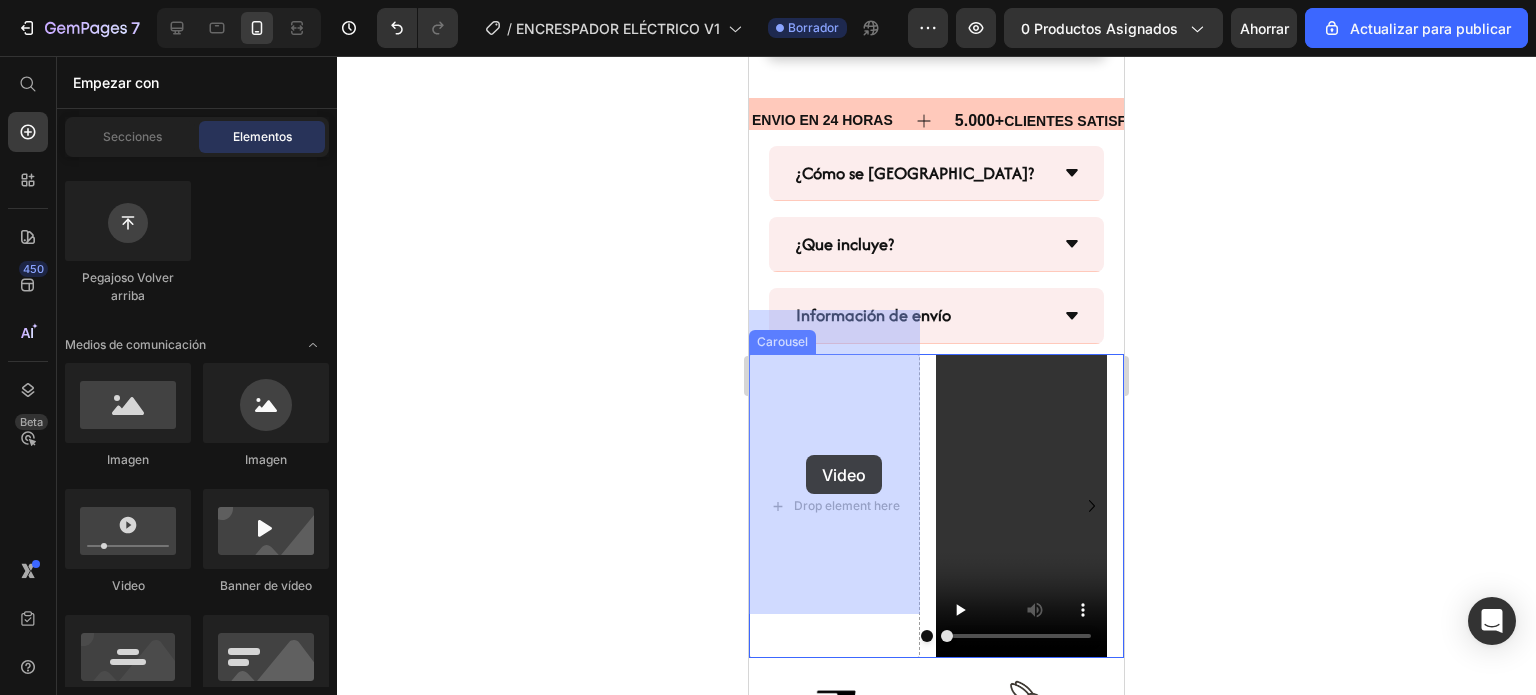 drag, startPoint x: 871, startPoint y: 602, endPoint x: 806, endPoint y: 455, distance: 160.72958 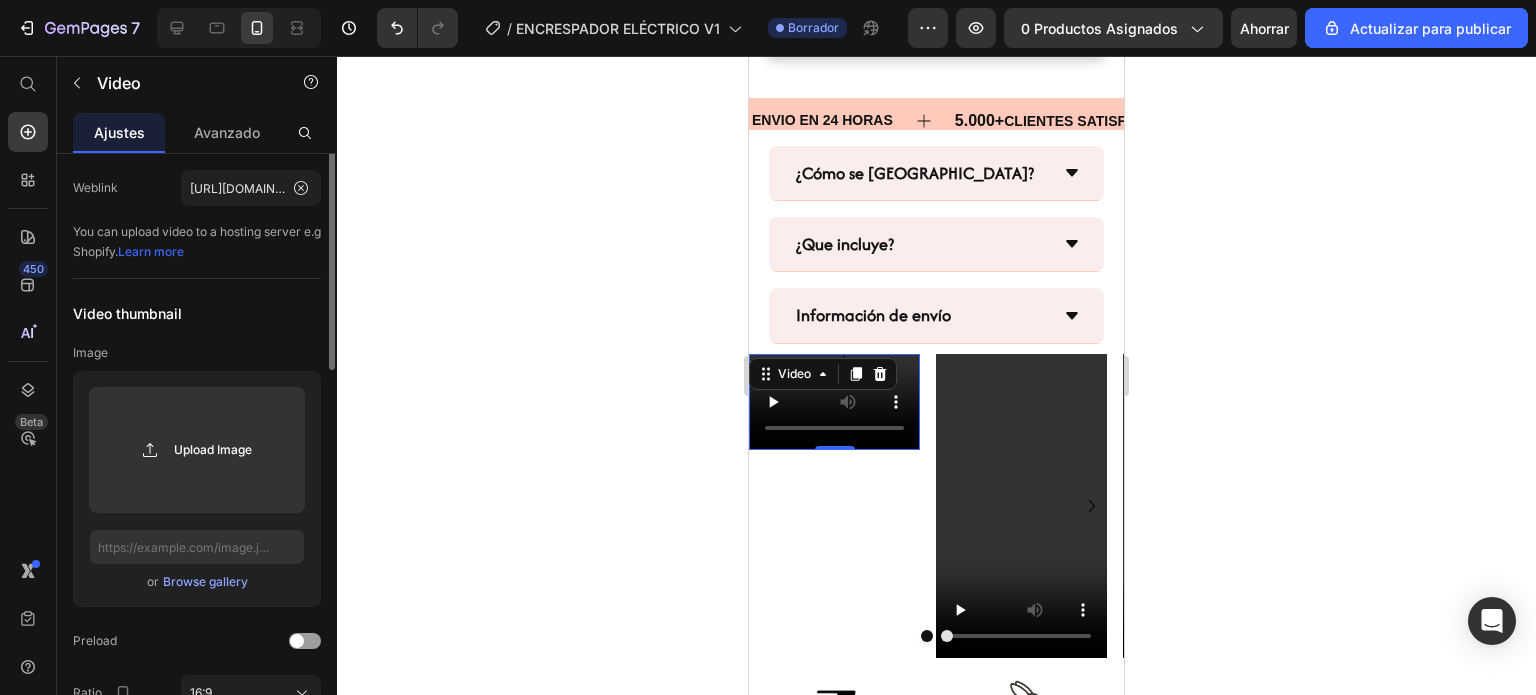 scroll, scrollTop: 0, scrollLeft: 0, axis: both 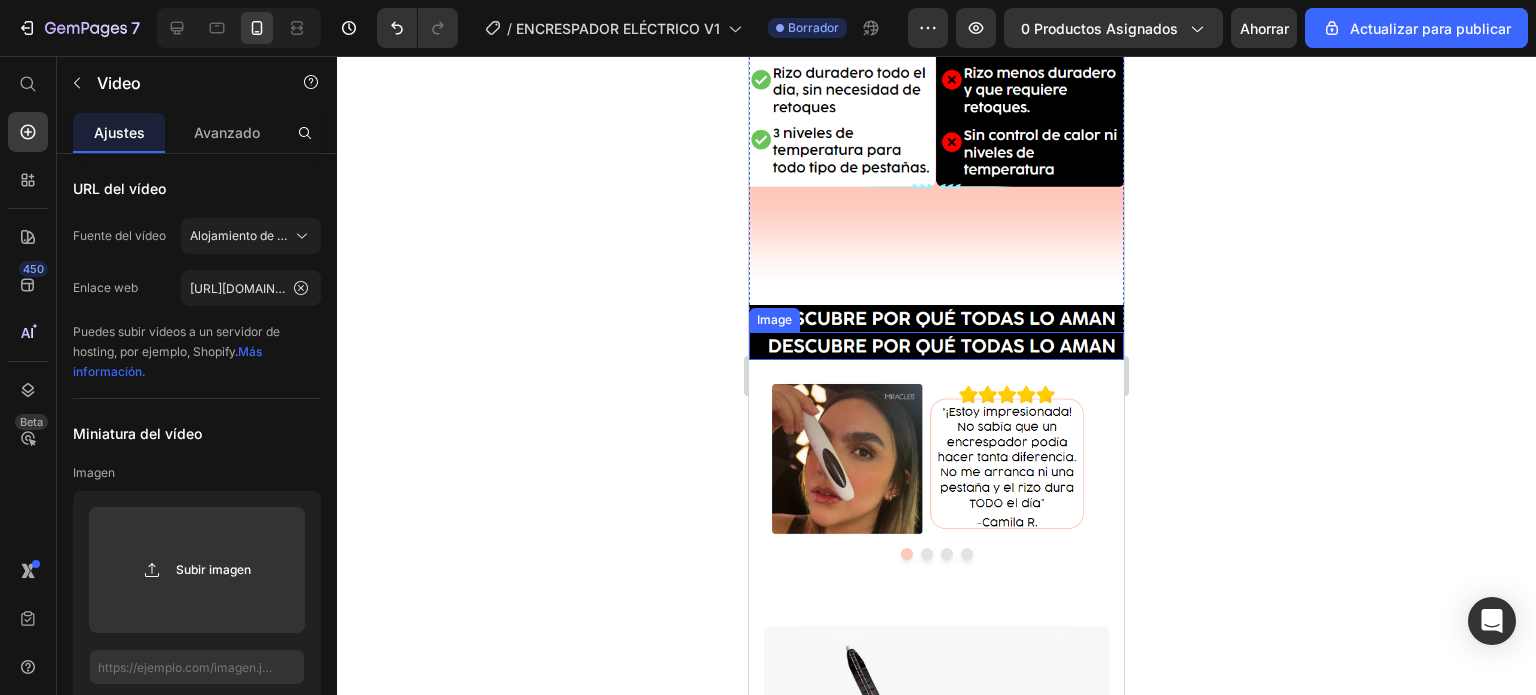 click at bounding box center [936, 346] 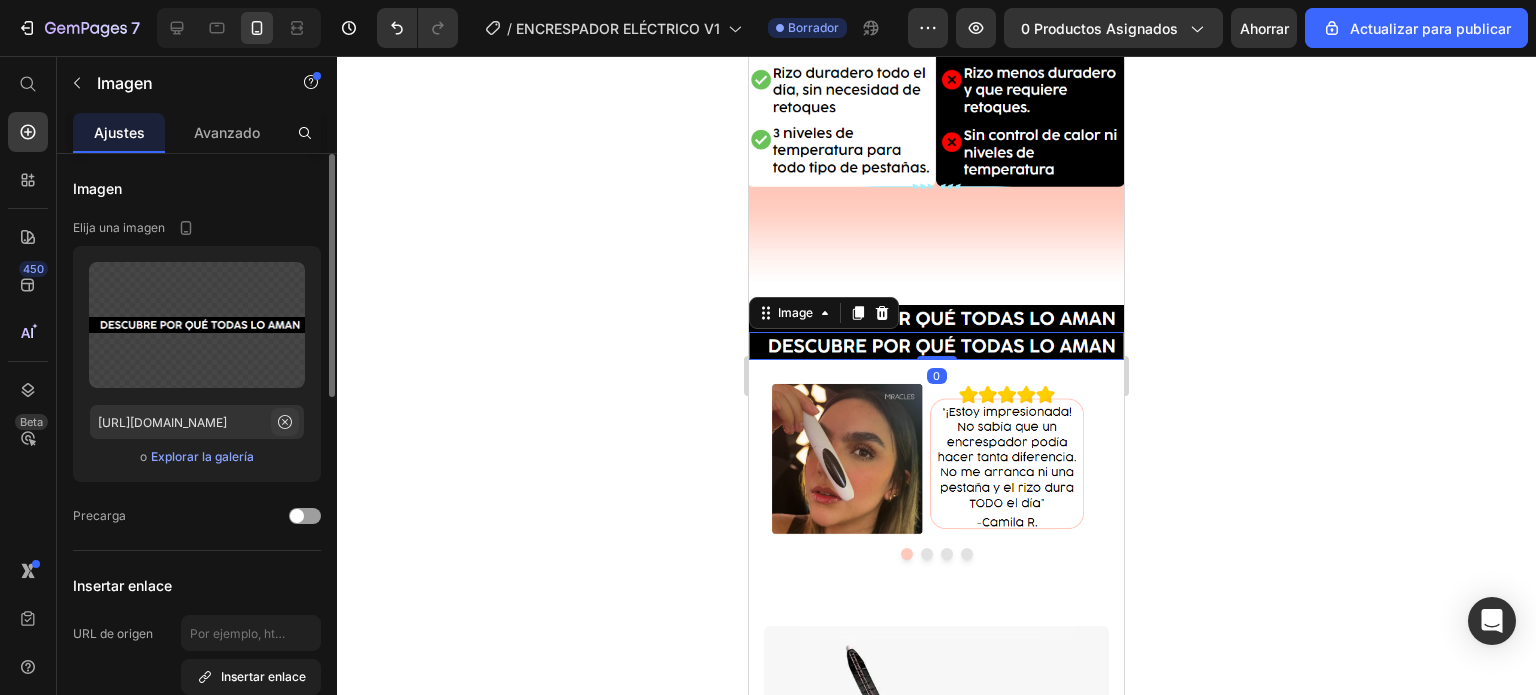 click 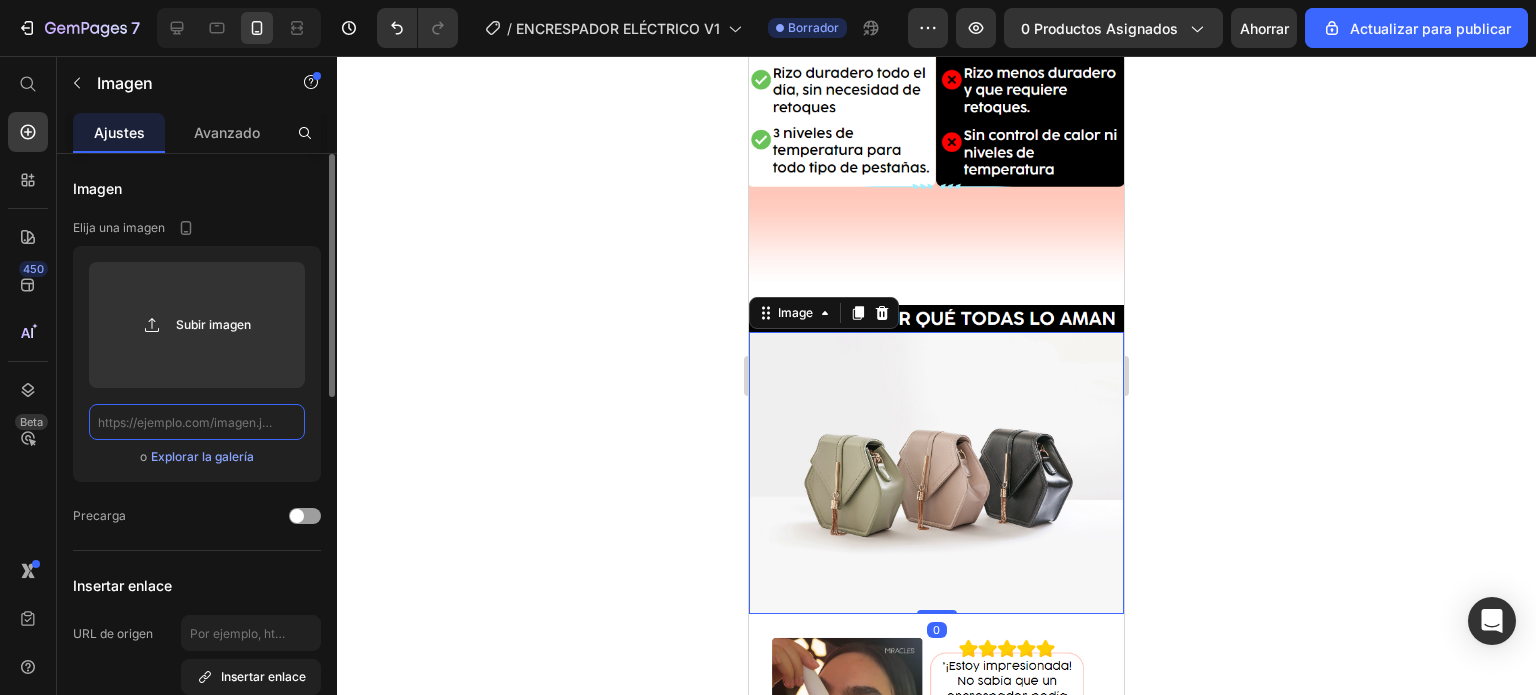 scroll, scrollTop: 0, scrollLeft: 0, axis: both 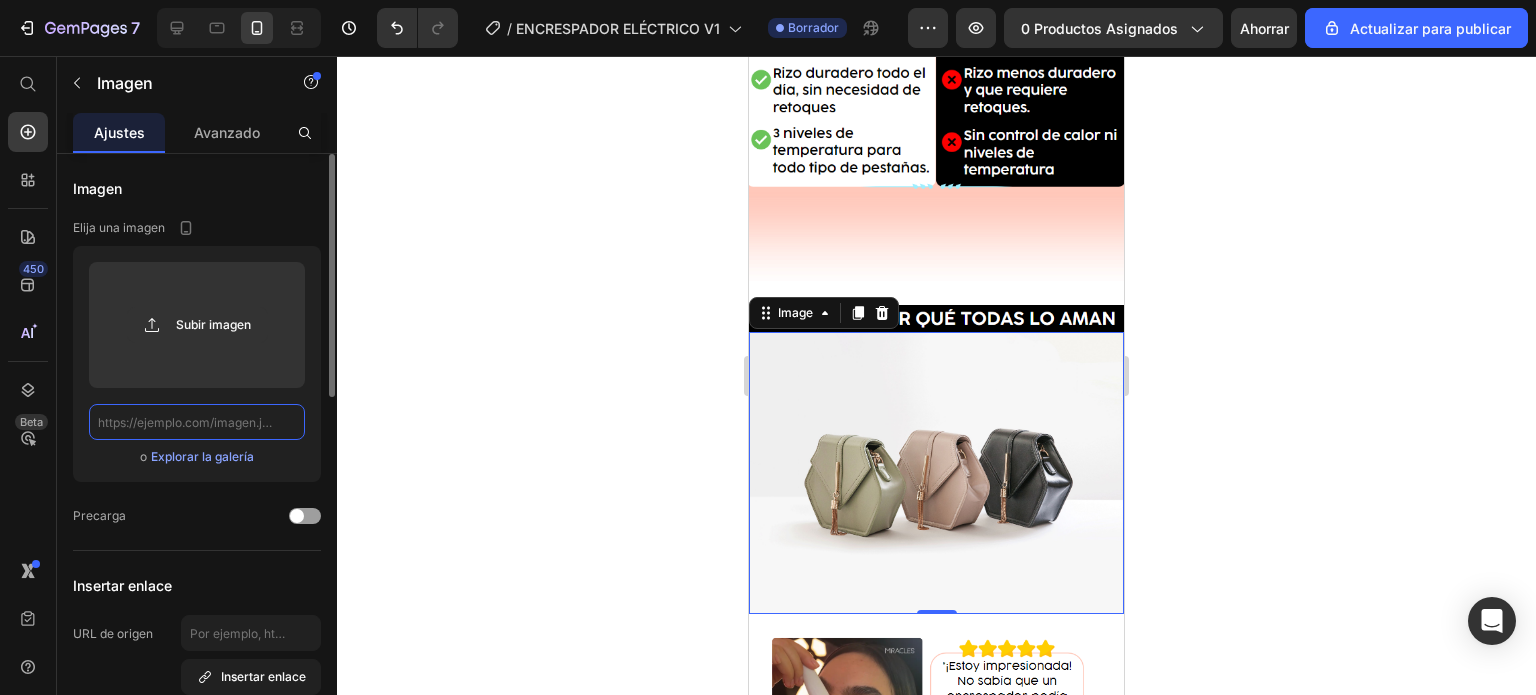paste on "https://cdn.shopify.com/s/files/1/0777/2654/8279/files/Diferencia_encrespador_tradicional_y_electrico_Mir_1.gif?v=1752196390" 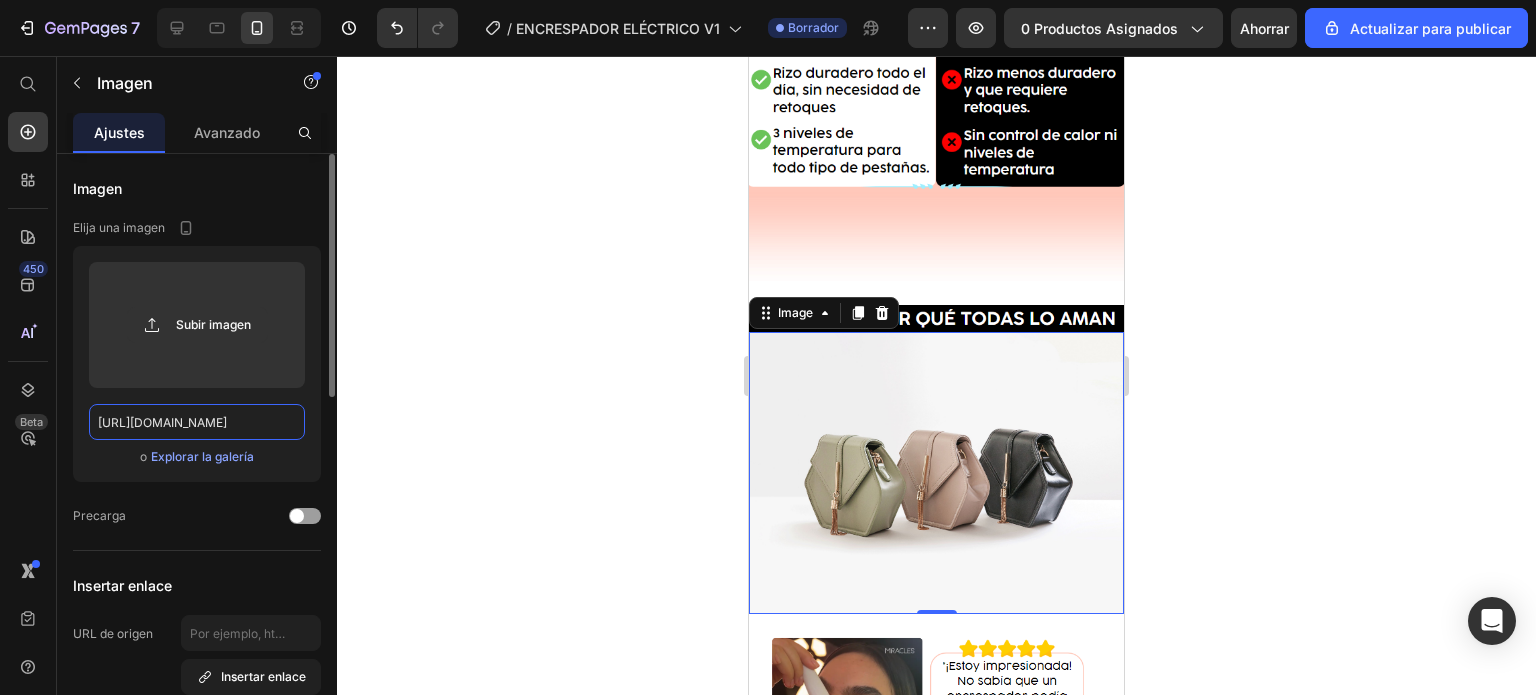 scroll, scrollTop: 0, scrollLeft: 544, axis: horizontal 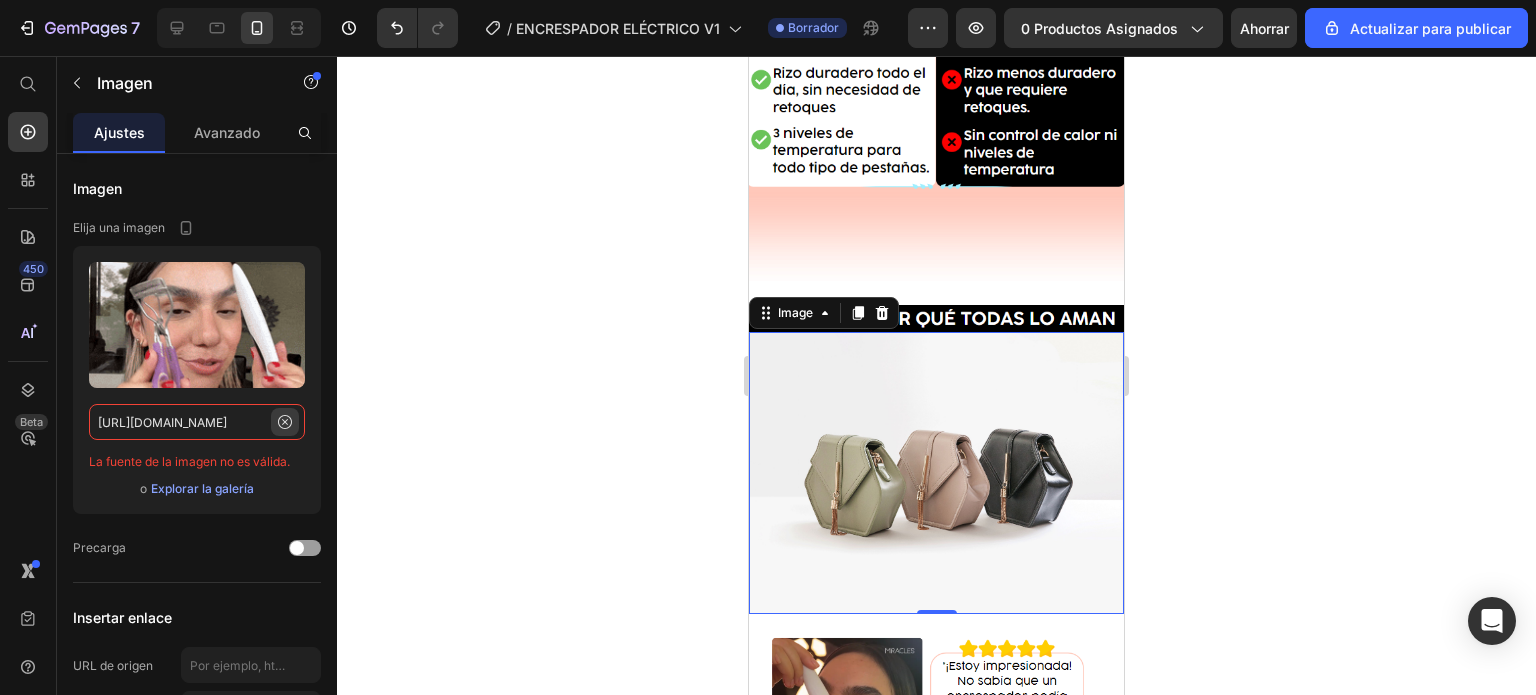type on "https://cdn.shopify.com/s/files/1/0777/2654/8279/files/Diferencia_encrespador_tradicional_y_electrico_Mir_1.gif?v=1752196390" 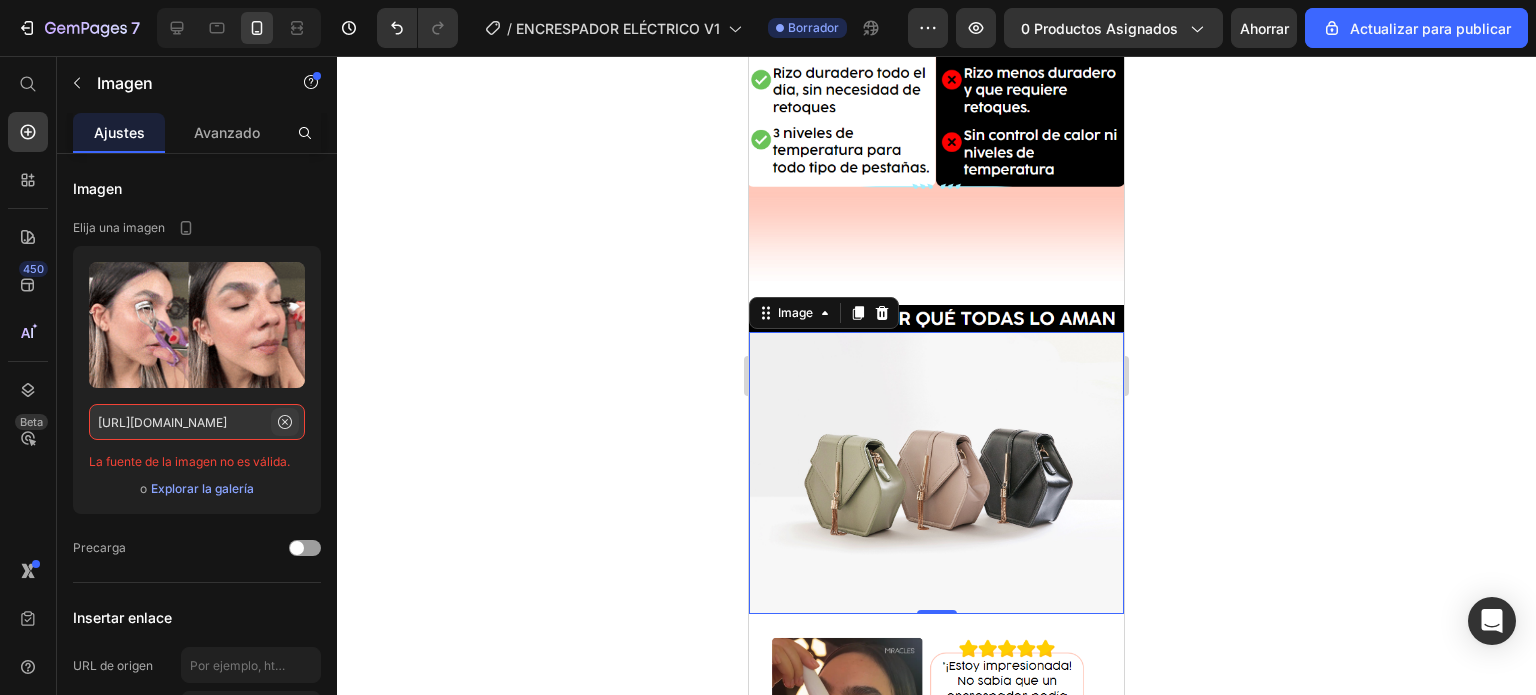 click 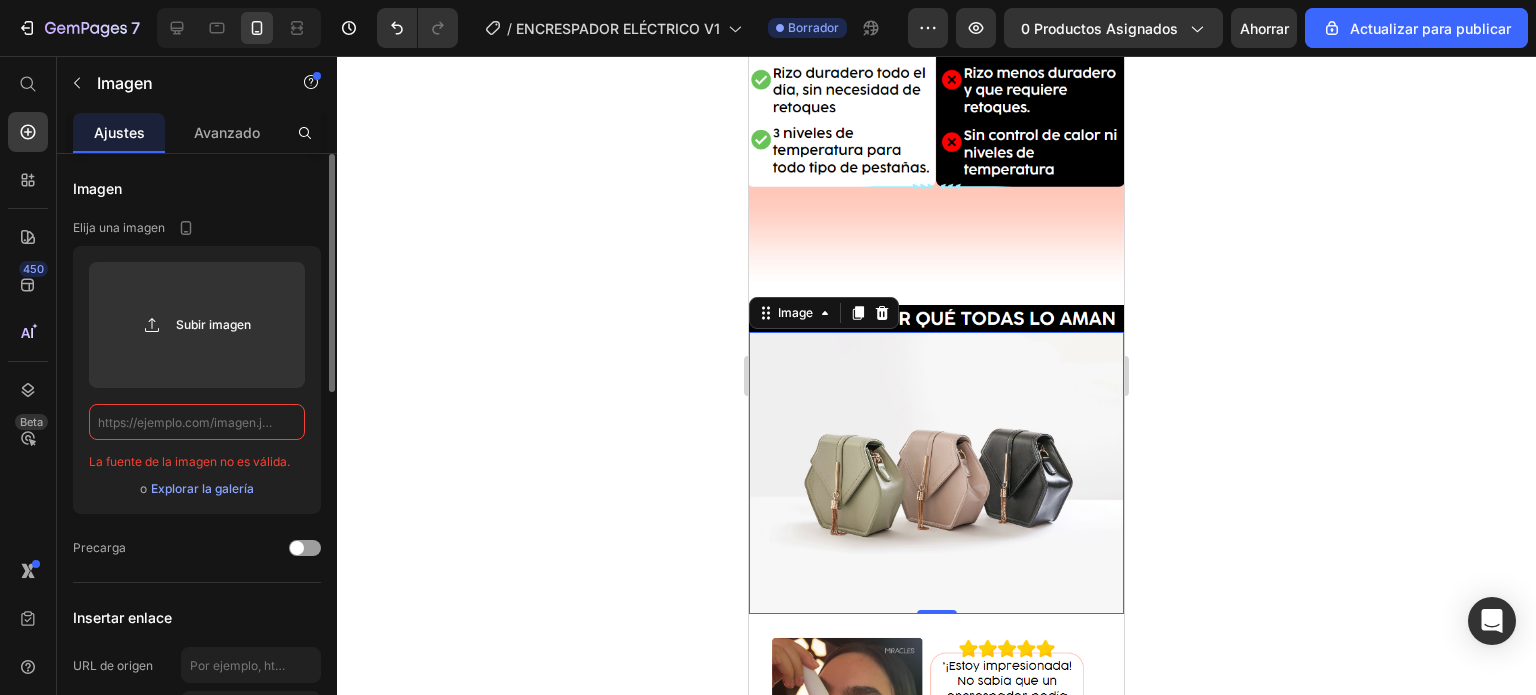 scroll, scrollTop: 0, scrollLeft: 0, axis: both 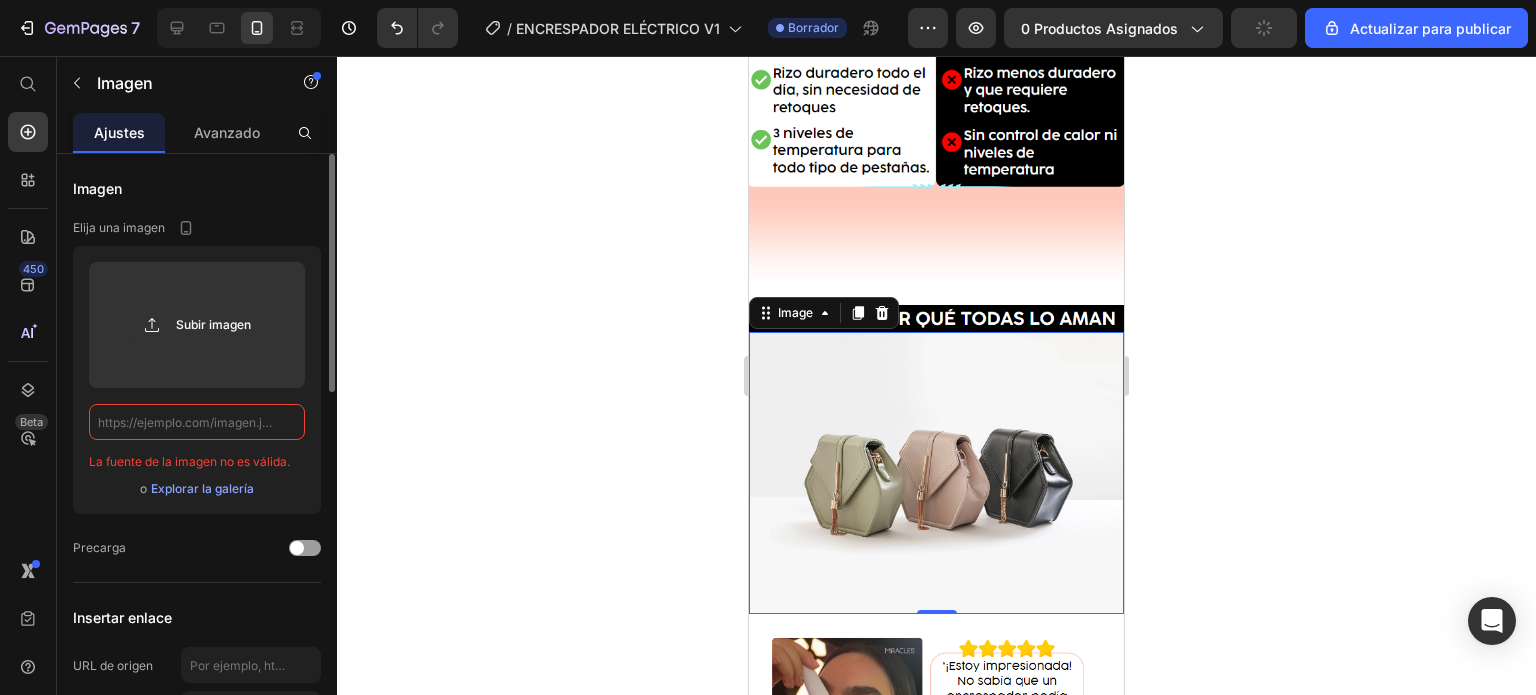 paste on "https://cdn.shopify.com/s/files/1/0777/2654/8279/files/Diferencia_encrespador_tradicional_y_electrico_Mir_1.gif?v=1752196390" 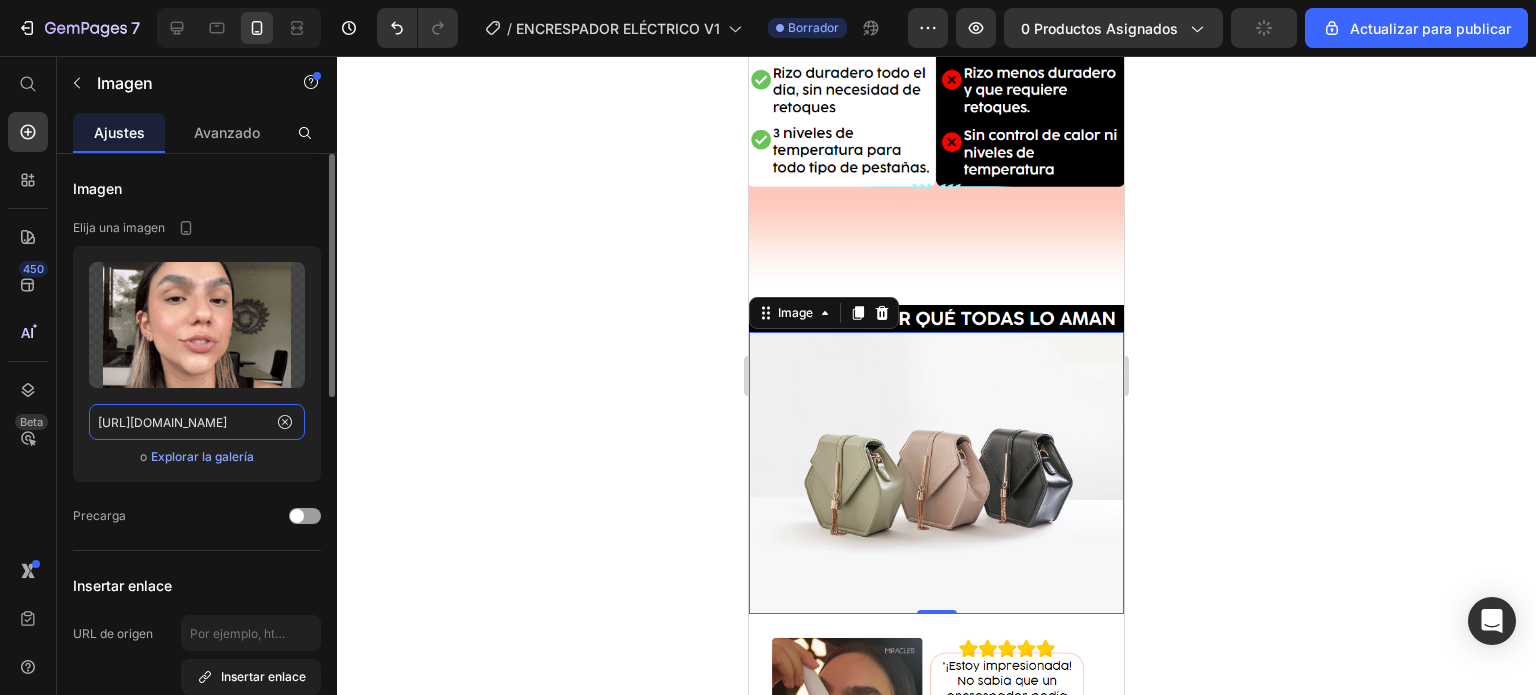 scroll, scrollTop: 0, scrollLeft: 544, axis: horizontal 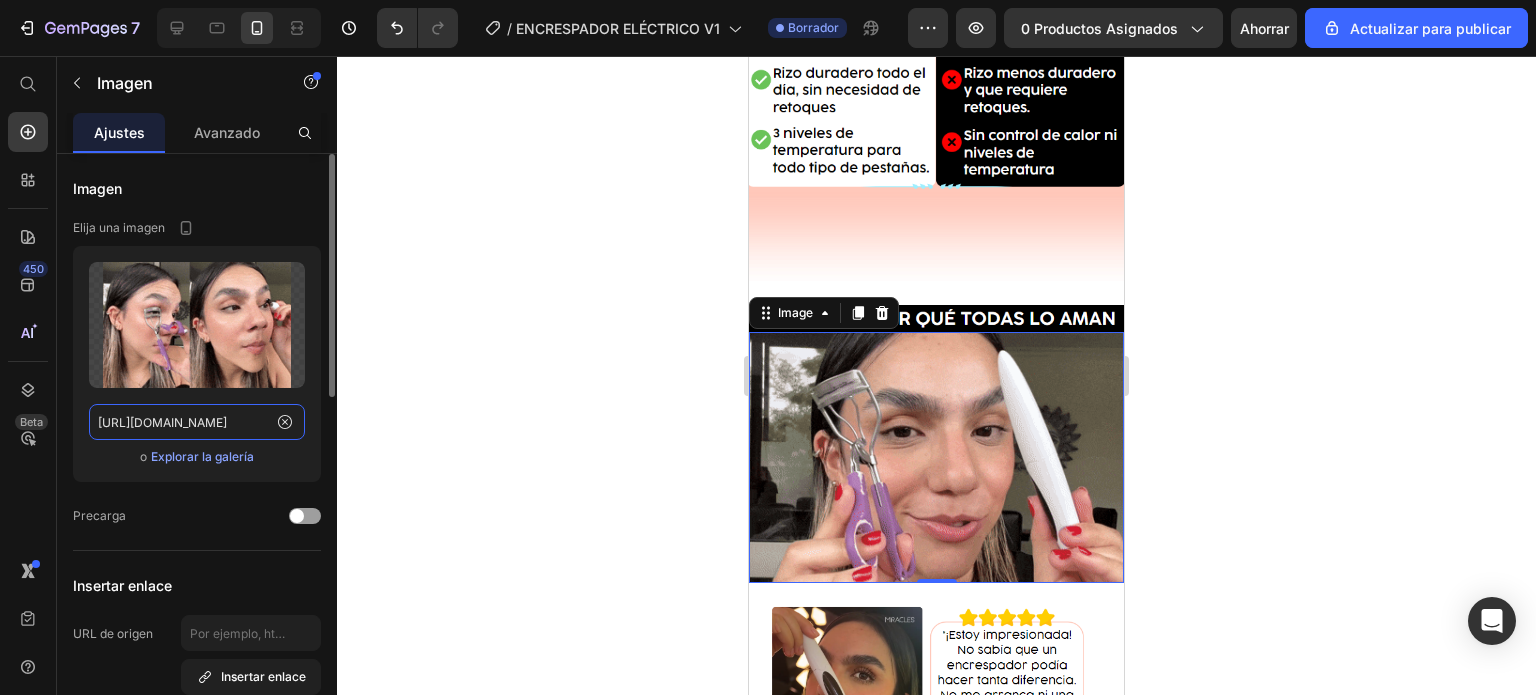 type on "https://cdn.shopify.com/s/files/1/0777/2654/8279/files/Diferencia_encrespador_tradicional_y_electrico_Mir_1.gif?v=1752196390" 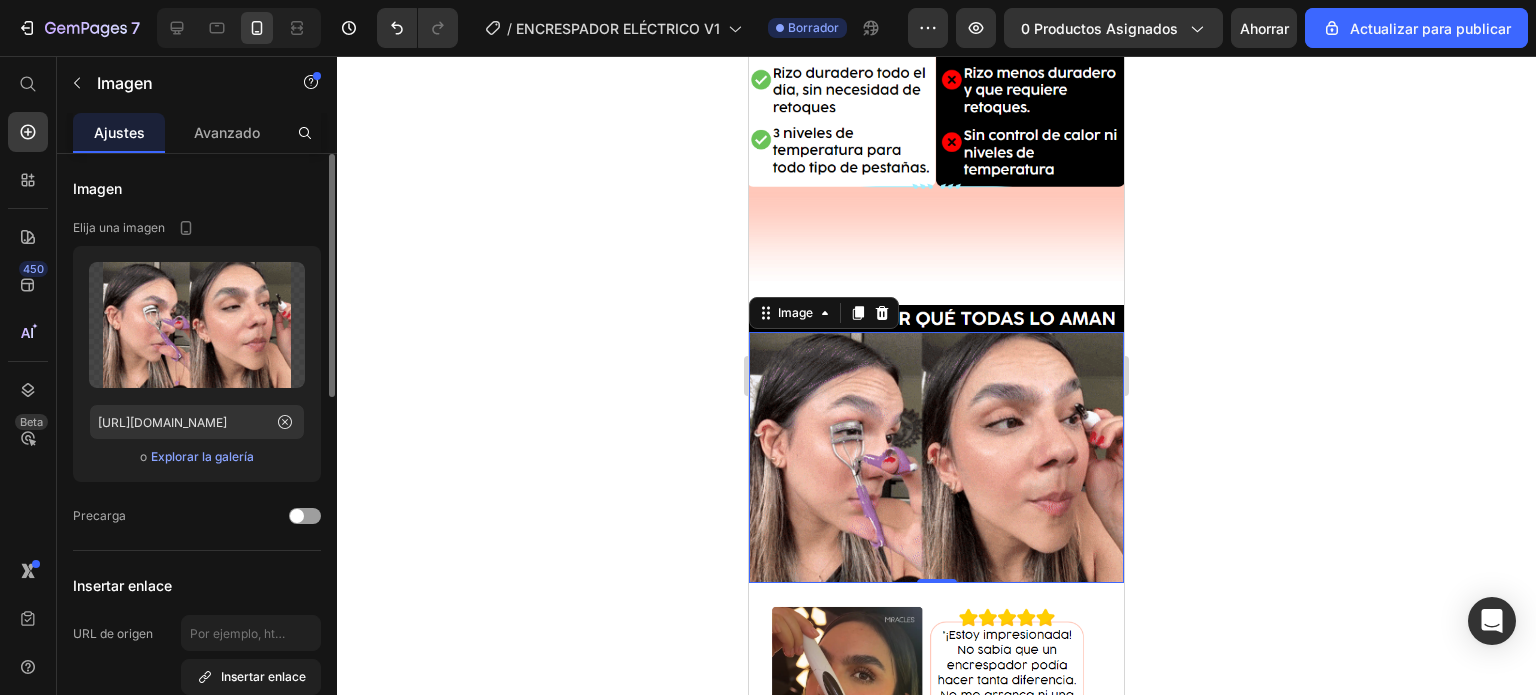 scroll, scrollTop: 0, scrollLeft: 0, axis: both 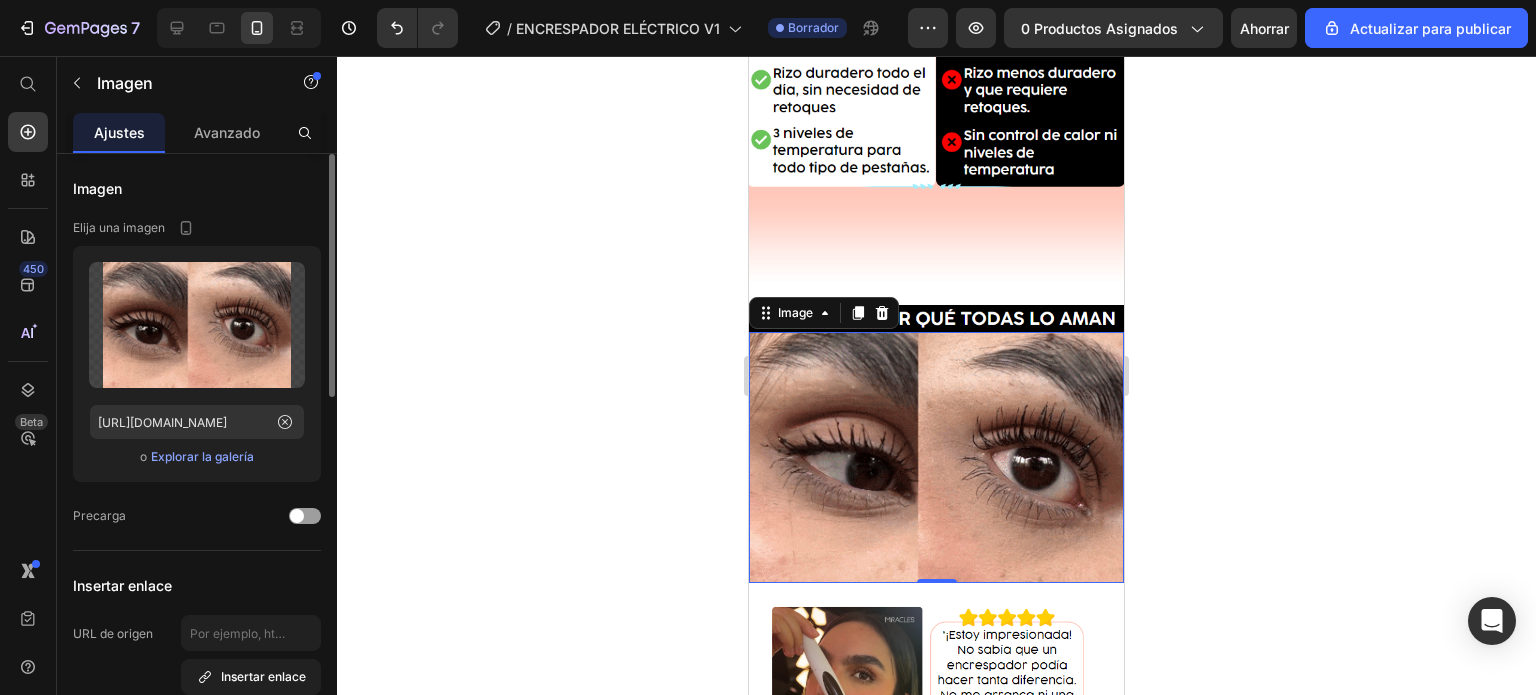 click on "Imagen Elija una imagen Subir imagen https://cdn.shopify.com/s/files/1/0777/2654/8279/files/Diferencia_encrespador_tradicional_y_electrico_Mir_1.gif?v=1752196390 o Explorar la galería Precarga" 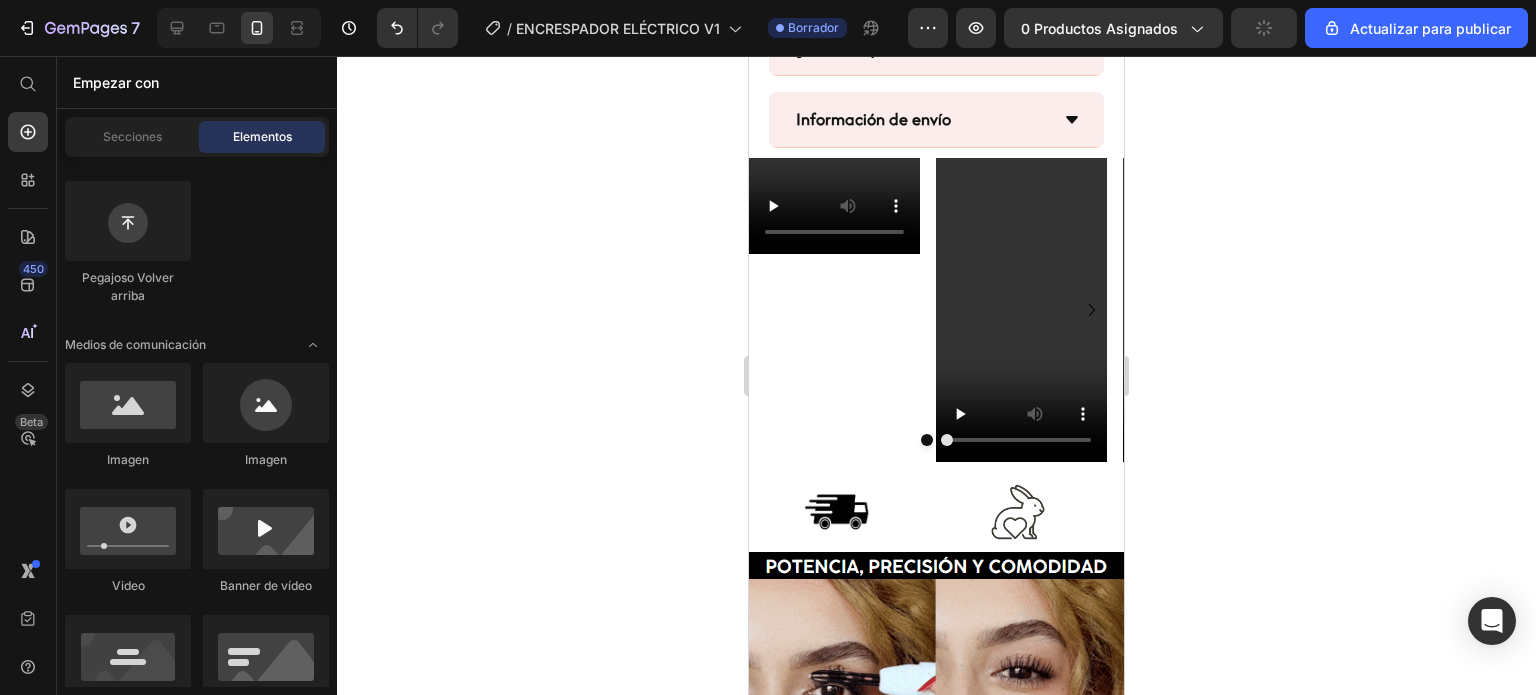 scroll, scrollTop: 2025, scrollLeft: 0, axis: vertical 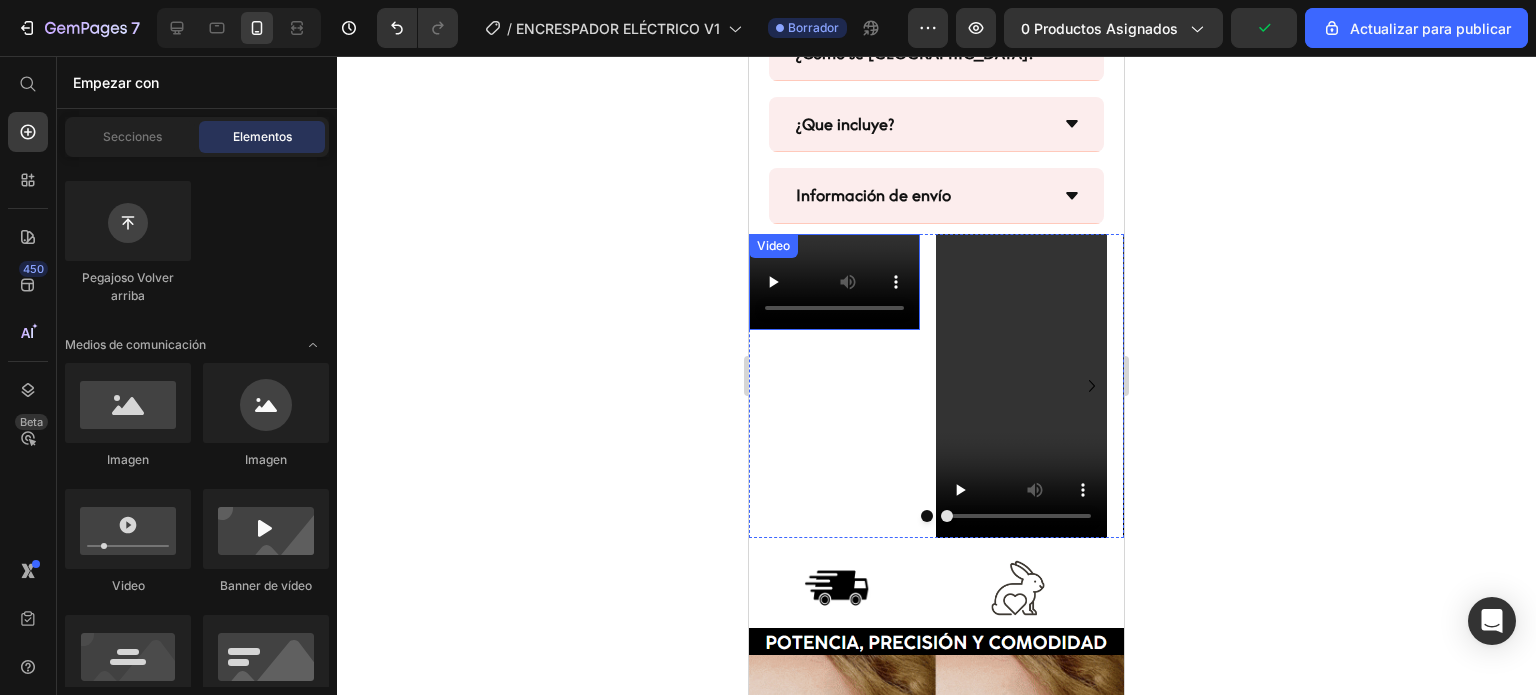 click on "Video" at bounding box center (834, 282) 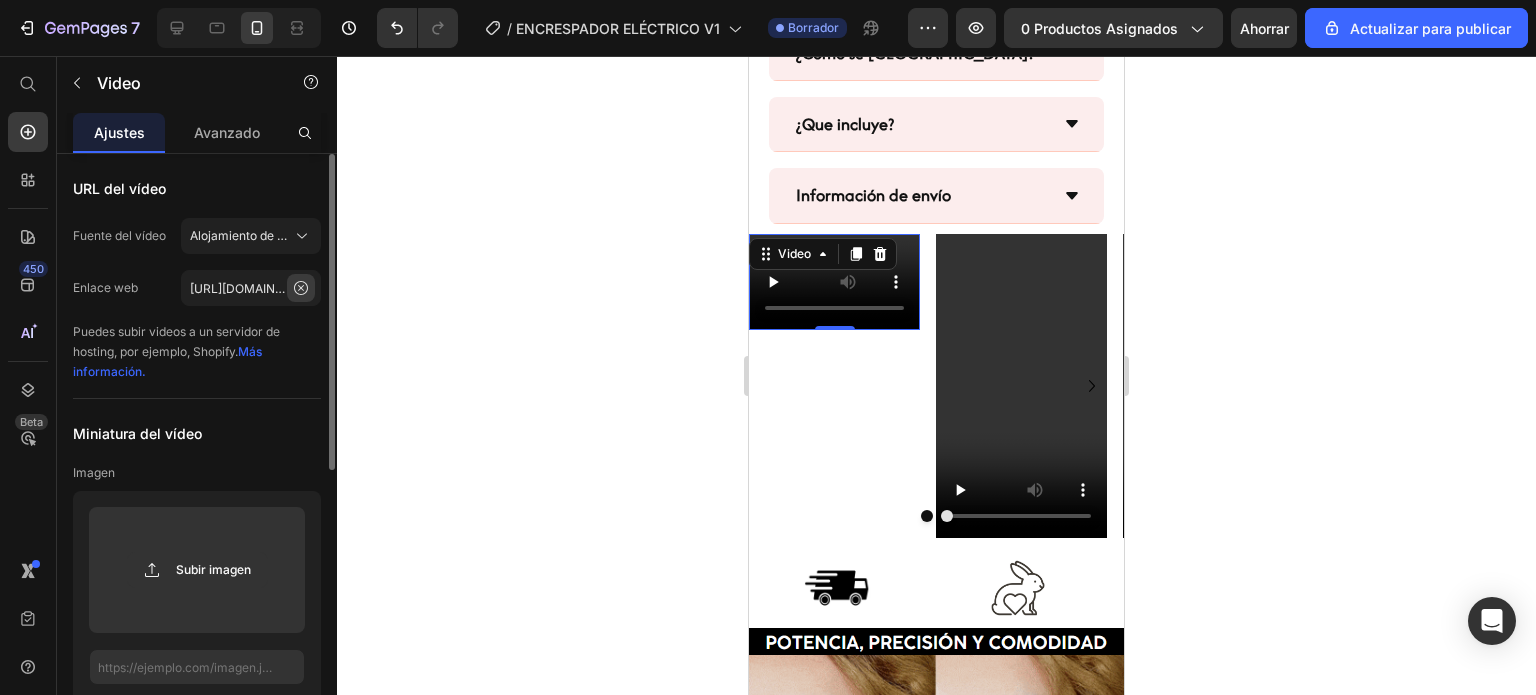 click 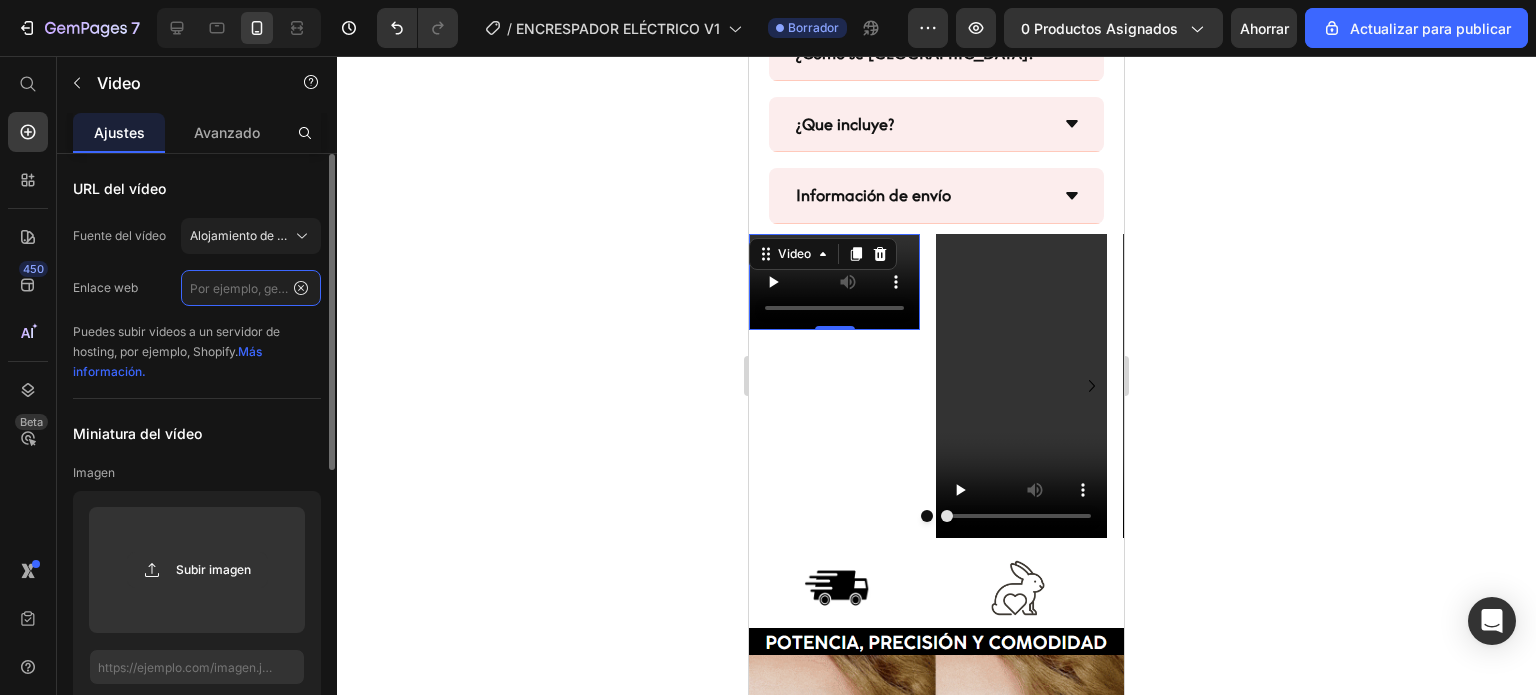 scroll, scrollTop: 0, scrollLeft: 0, axis: both 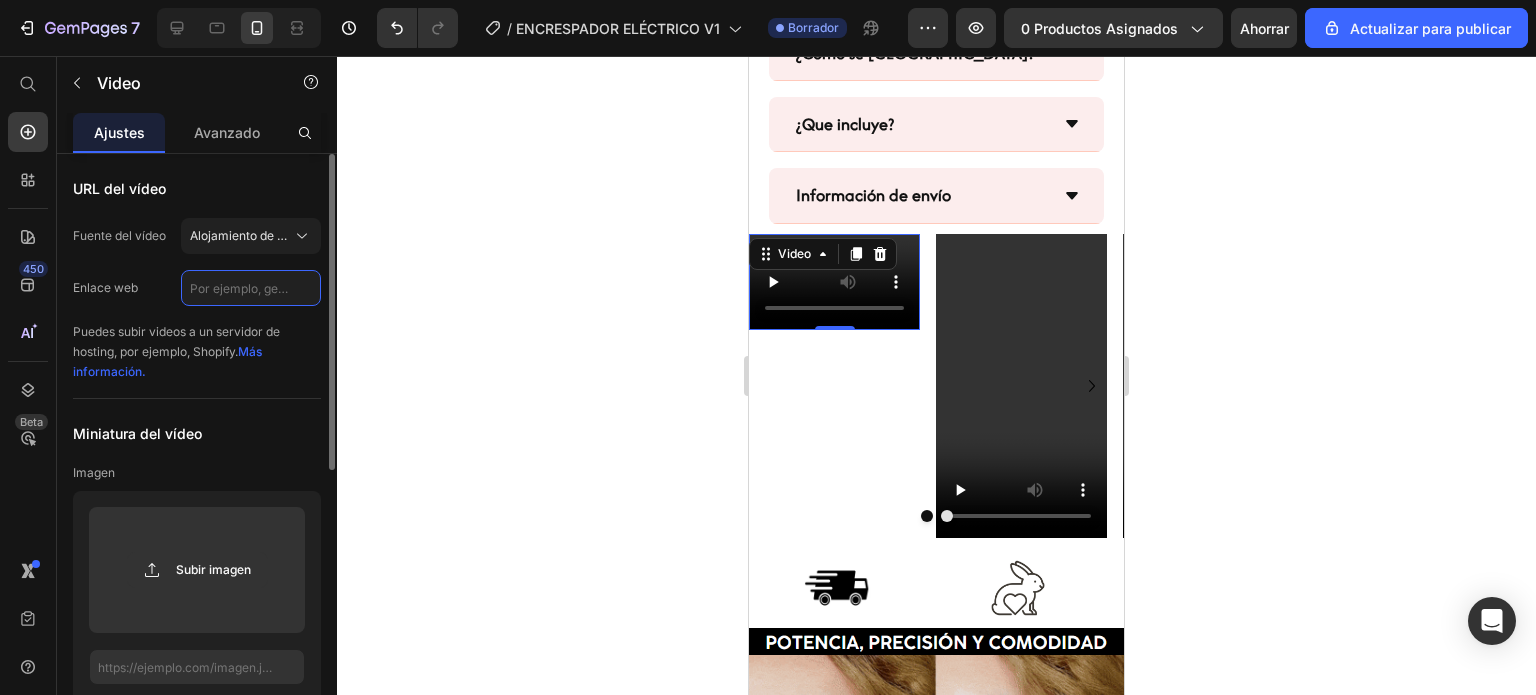 paste on "https://cdn.shopify.com/videos/c/o/v/49f73d95e9794ff4bd12f65731e27ff5.mp4" 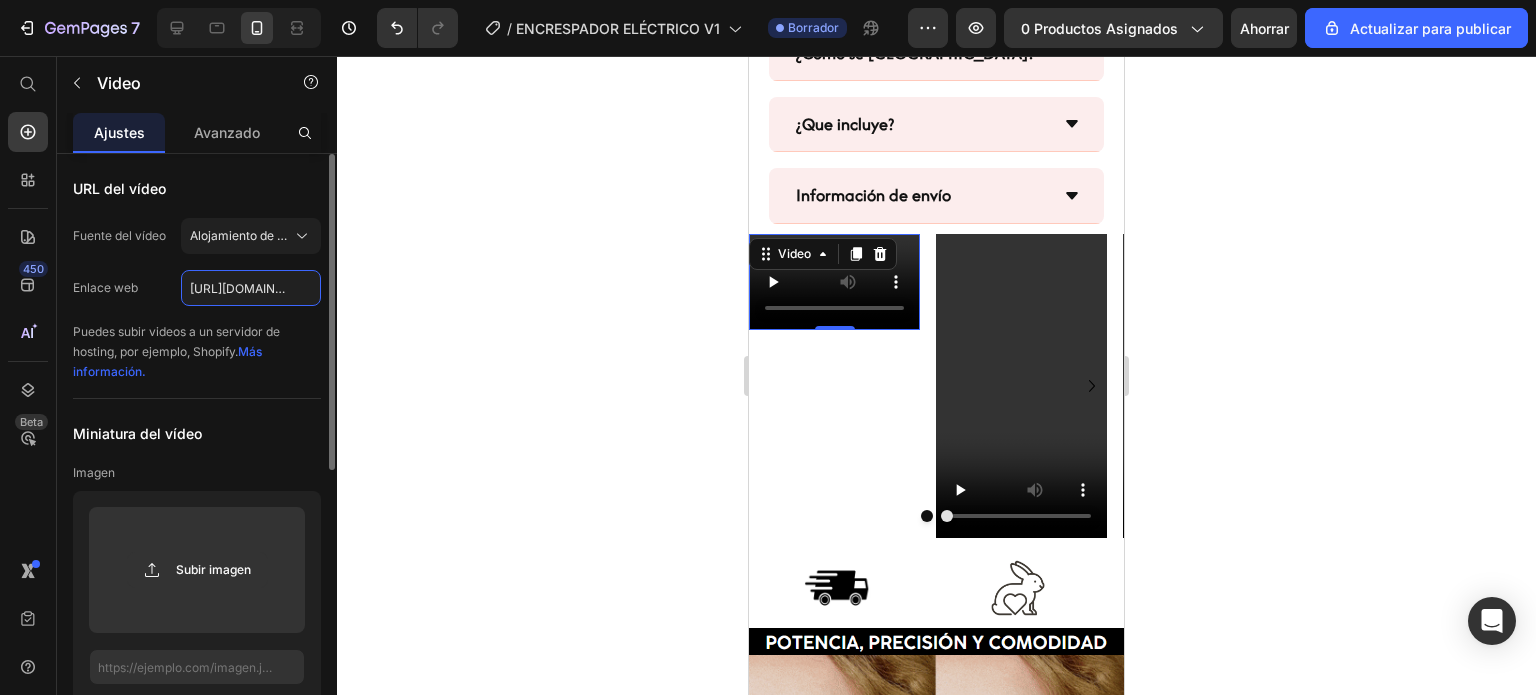 scroll, scrollTop: 0, scrollLeft: 352, axis: horizontal 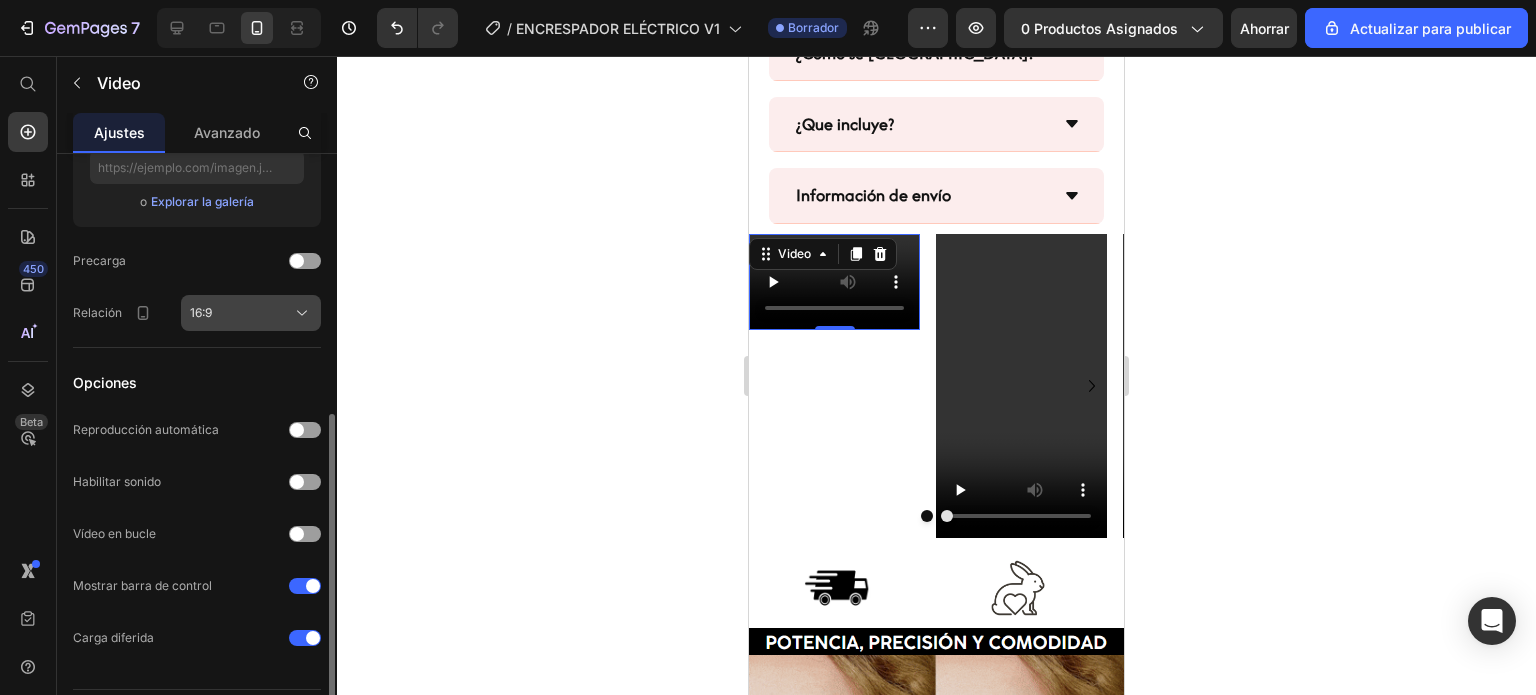 type on "https://cdn.shopify.com/videos/c/o/v/49f73d95e9794ff4bd12f65731e27ff5.mp4" 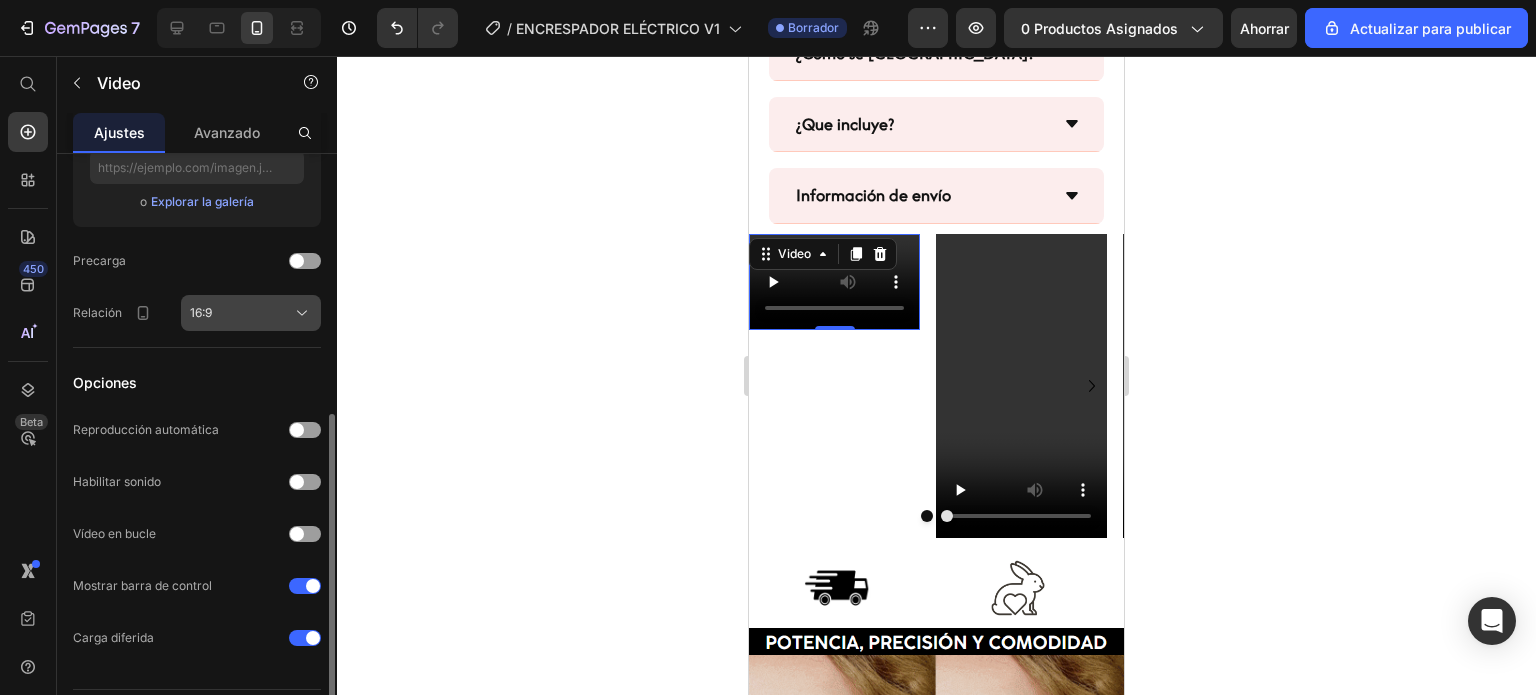click on "16:9" at bounding box center [251, 313] 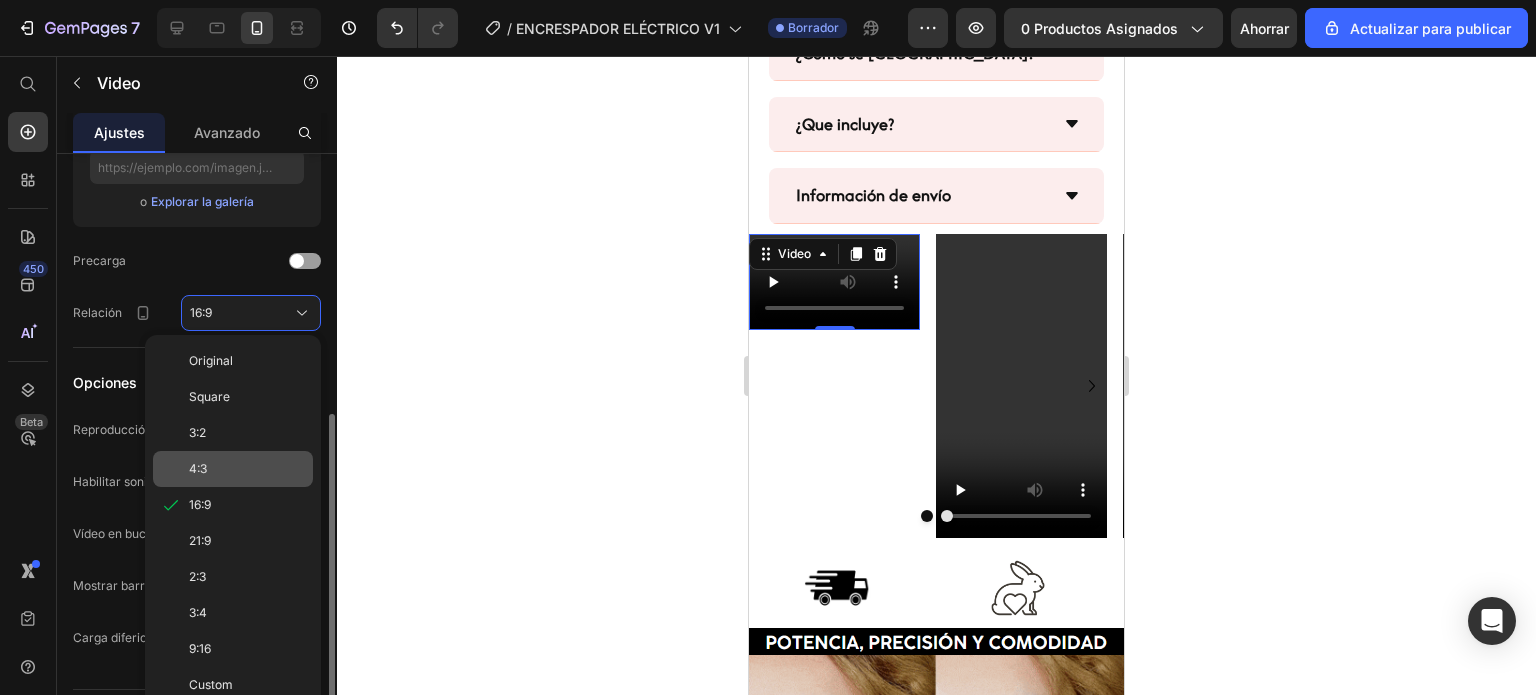 scroll, scrollTop: 0, scrollLeft: 0, axis: both 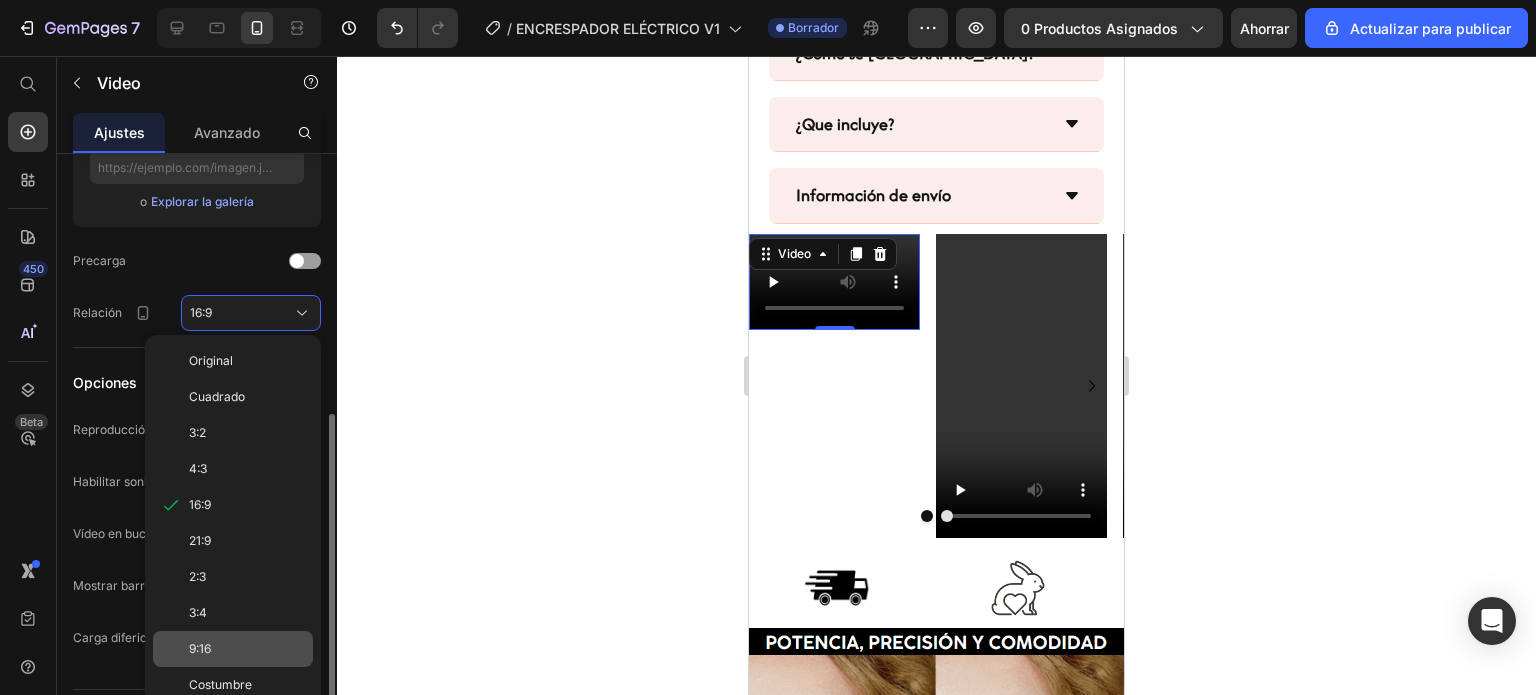 click on "9:16" at bounding box center (200, 648) 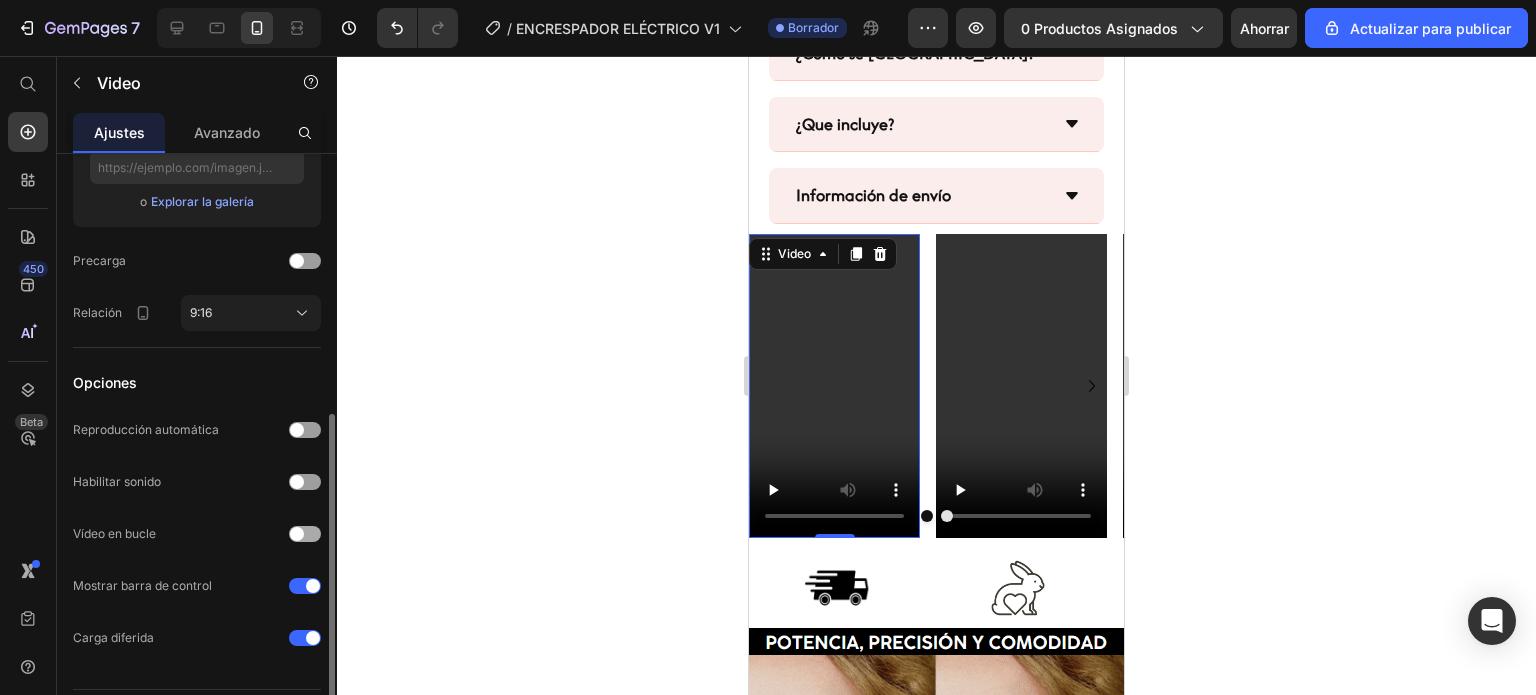 scroll, scrollTop: 551, scrollLeft: 0, axis: vertical 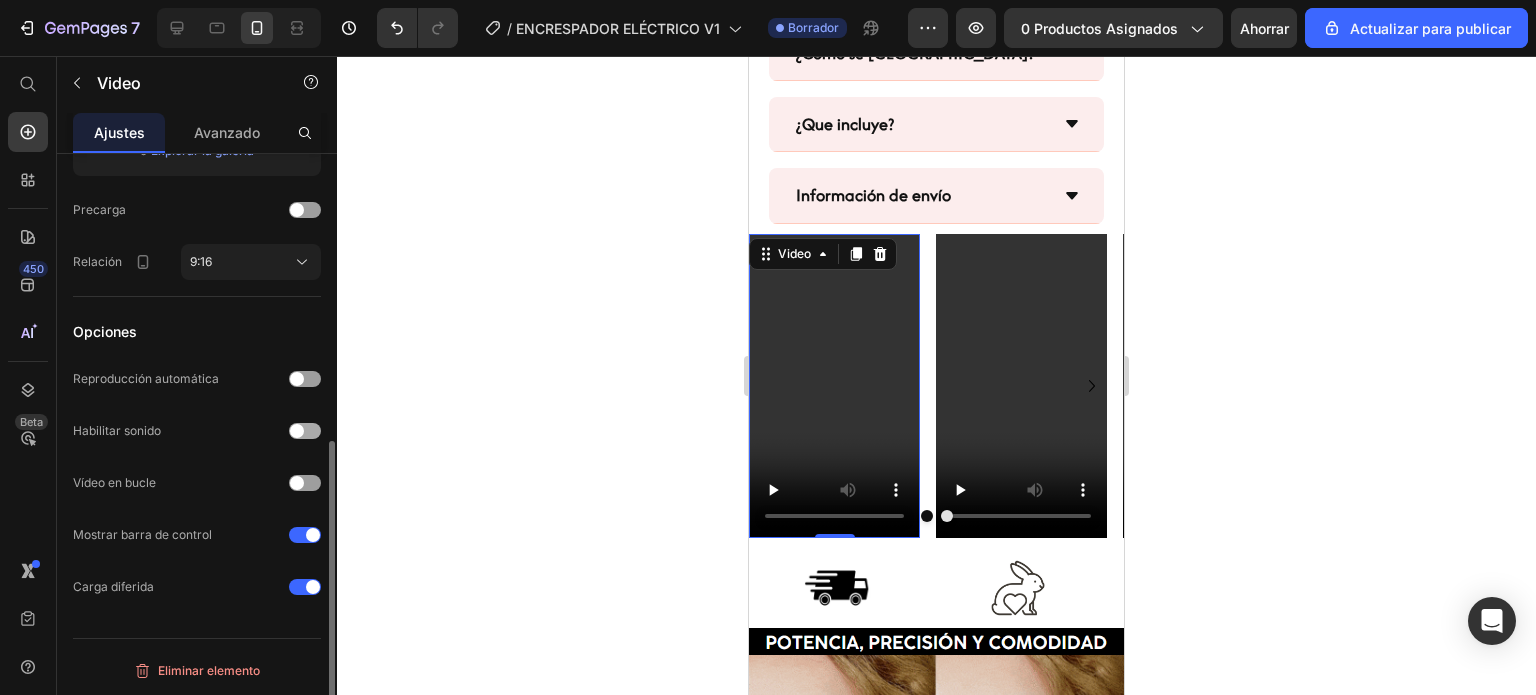 click at bounding box center (297, 431) 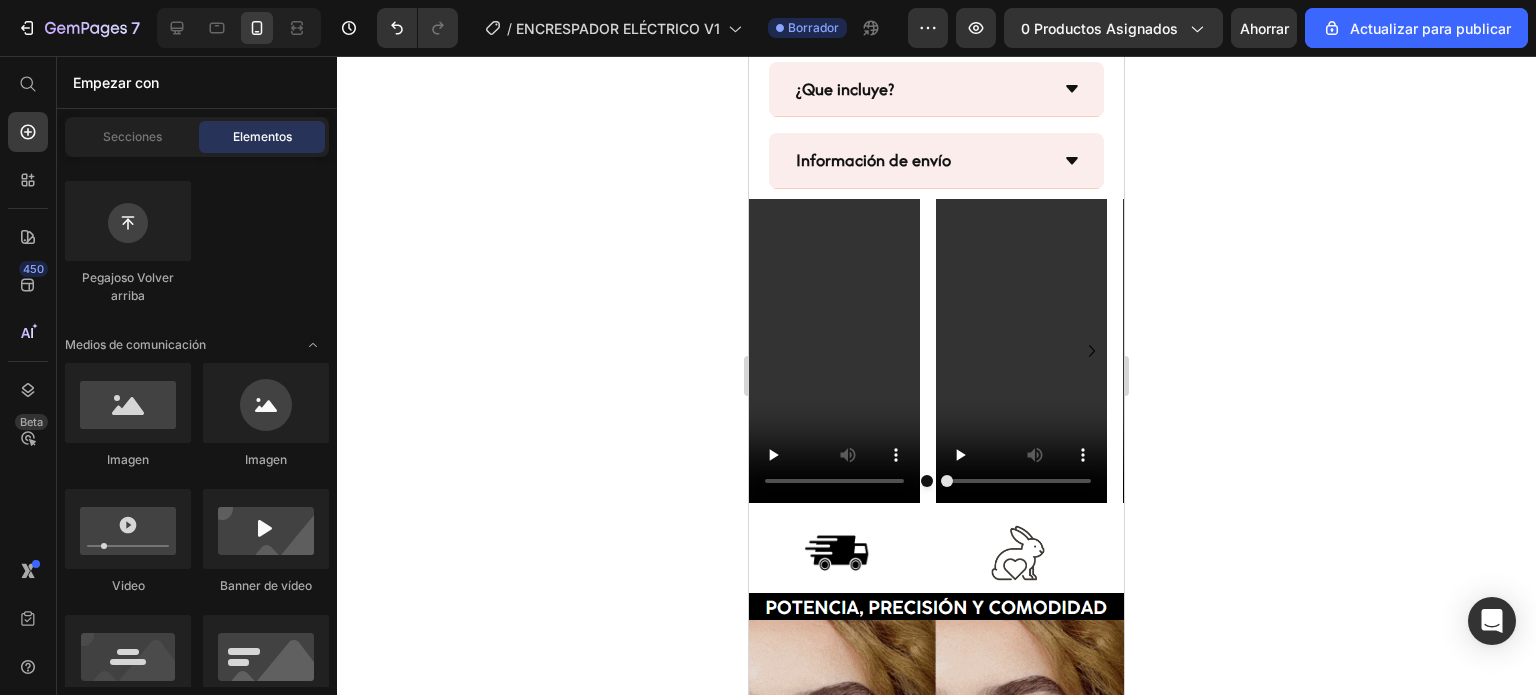 scroll, scrollTop: 2042, scrollLeft: 0, axis: vertical 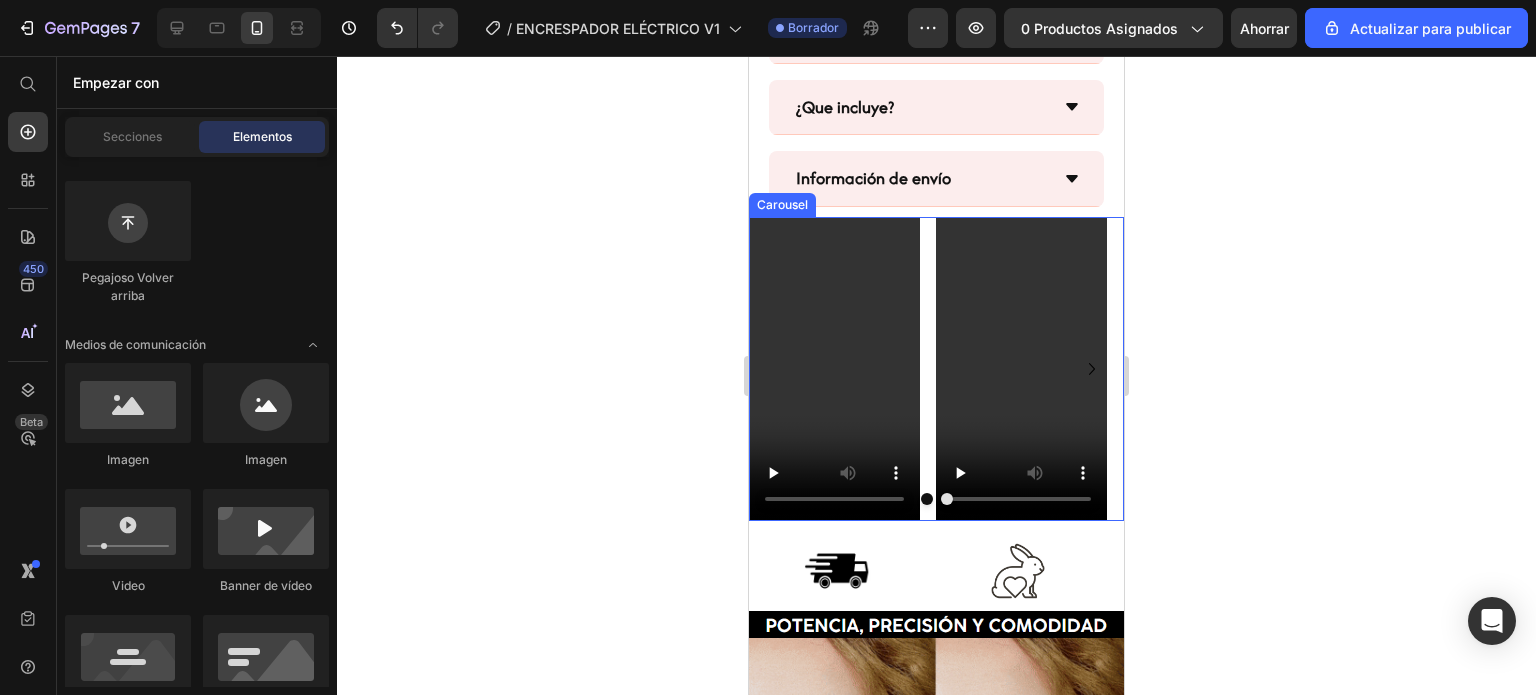 click on "Video Video Video
Drop element here" at bounding box center (936, 369) 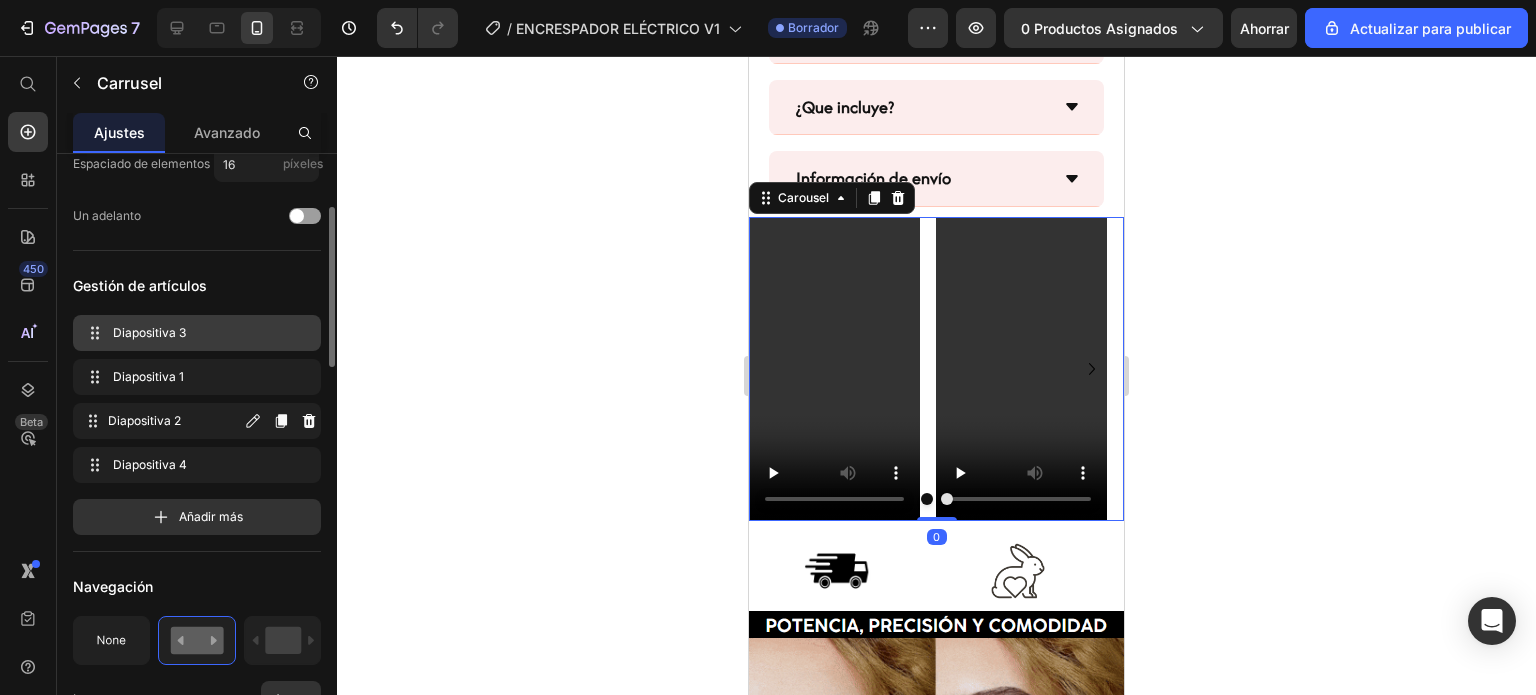 scroll, scrollTop: 300, scrollLeft: 0, axis: vertical 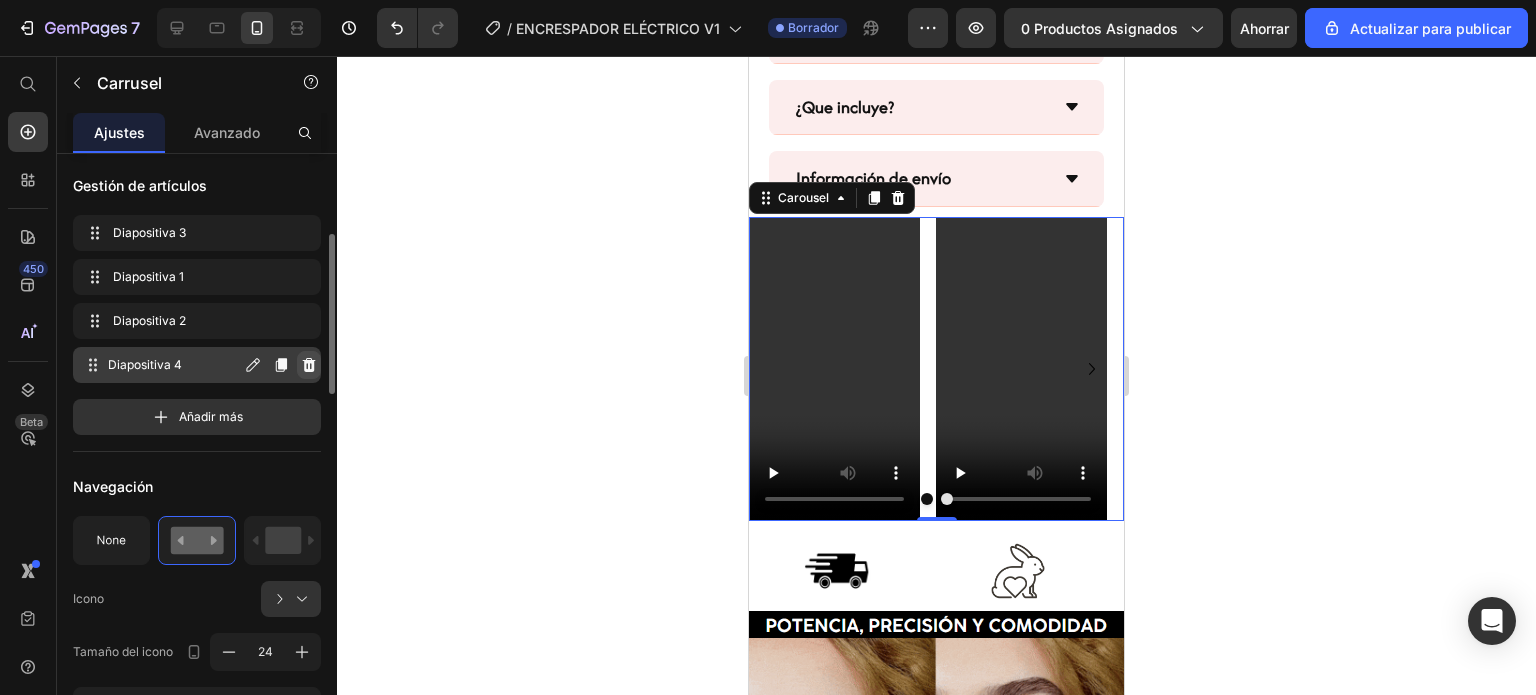 click 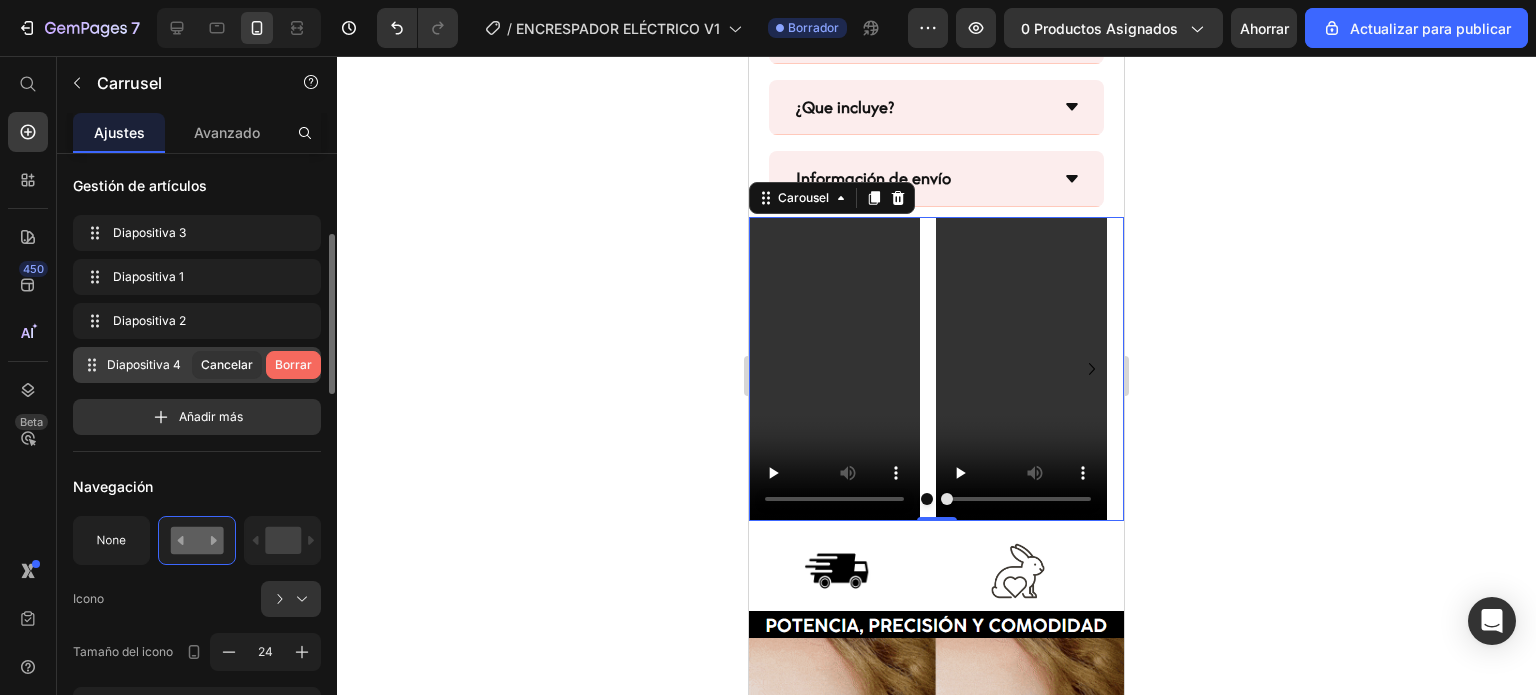 click on "Borrar" at bounding box center [293, 364] 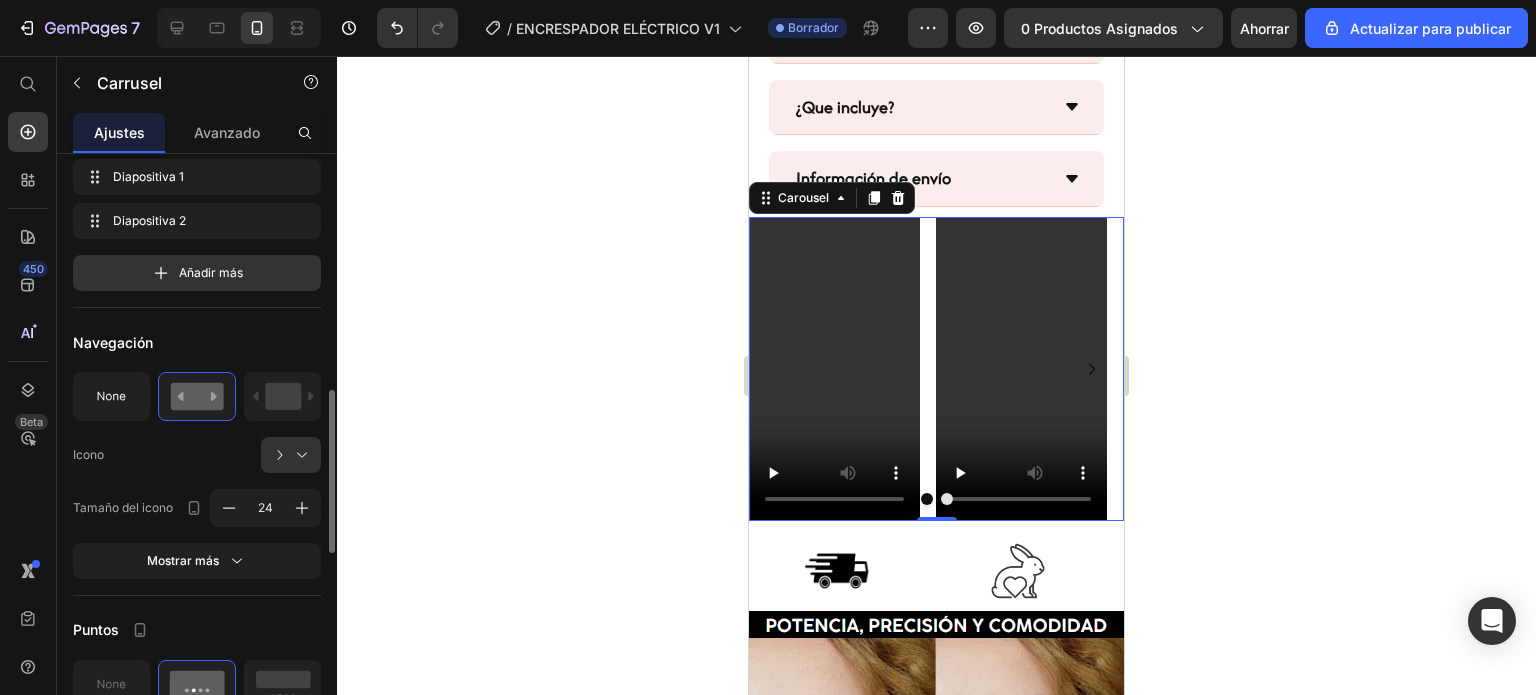 scroll, scrollTop: 500, scrollLeft: 0, axis: vertical 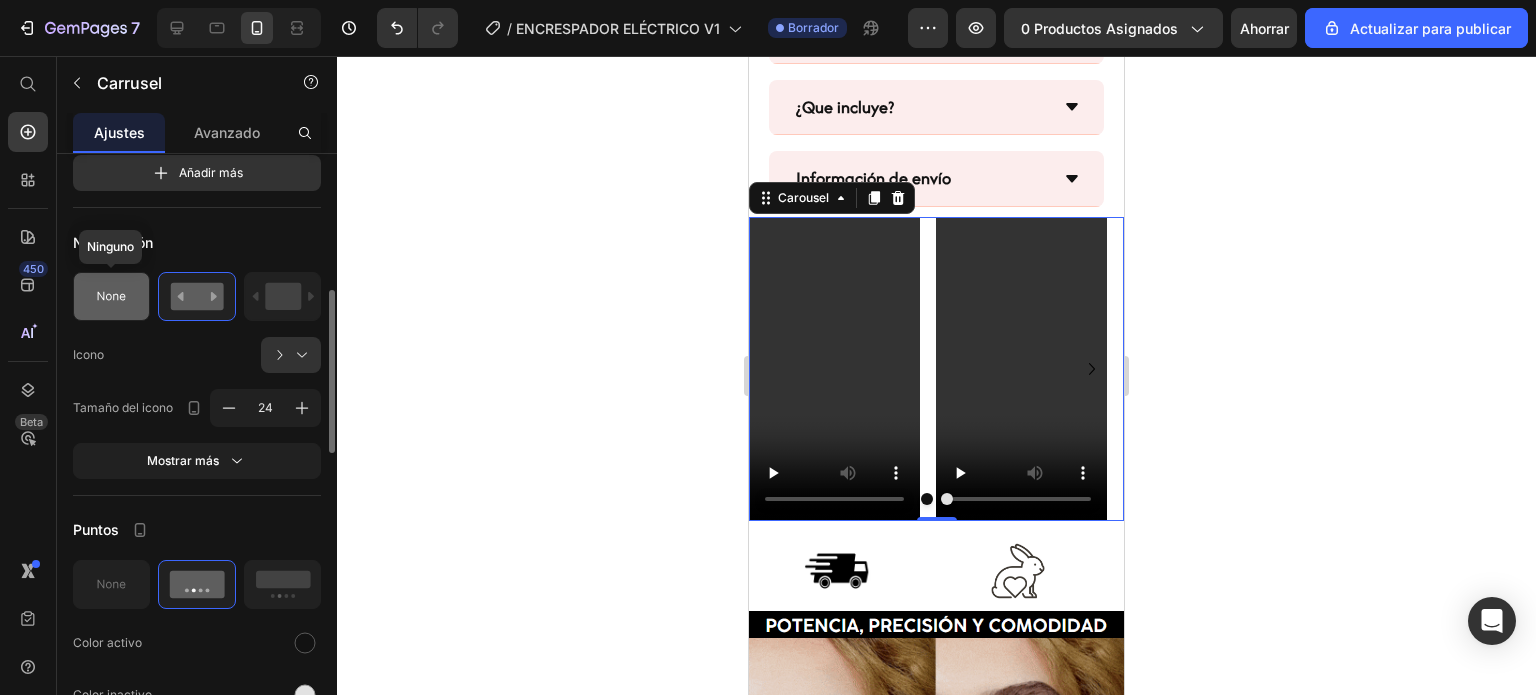 click 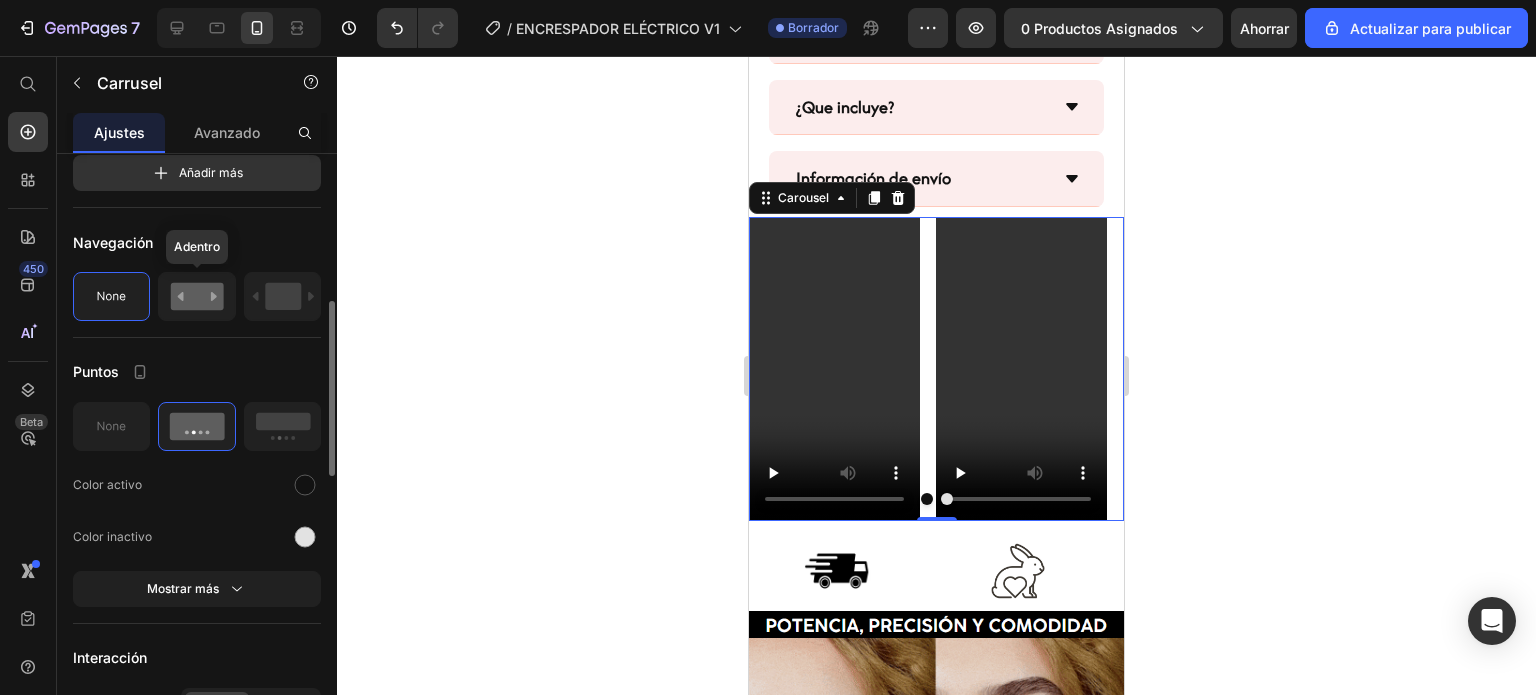 click 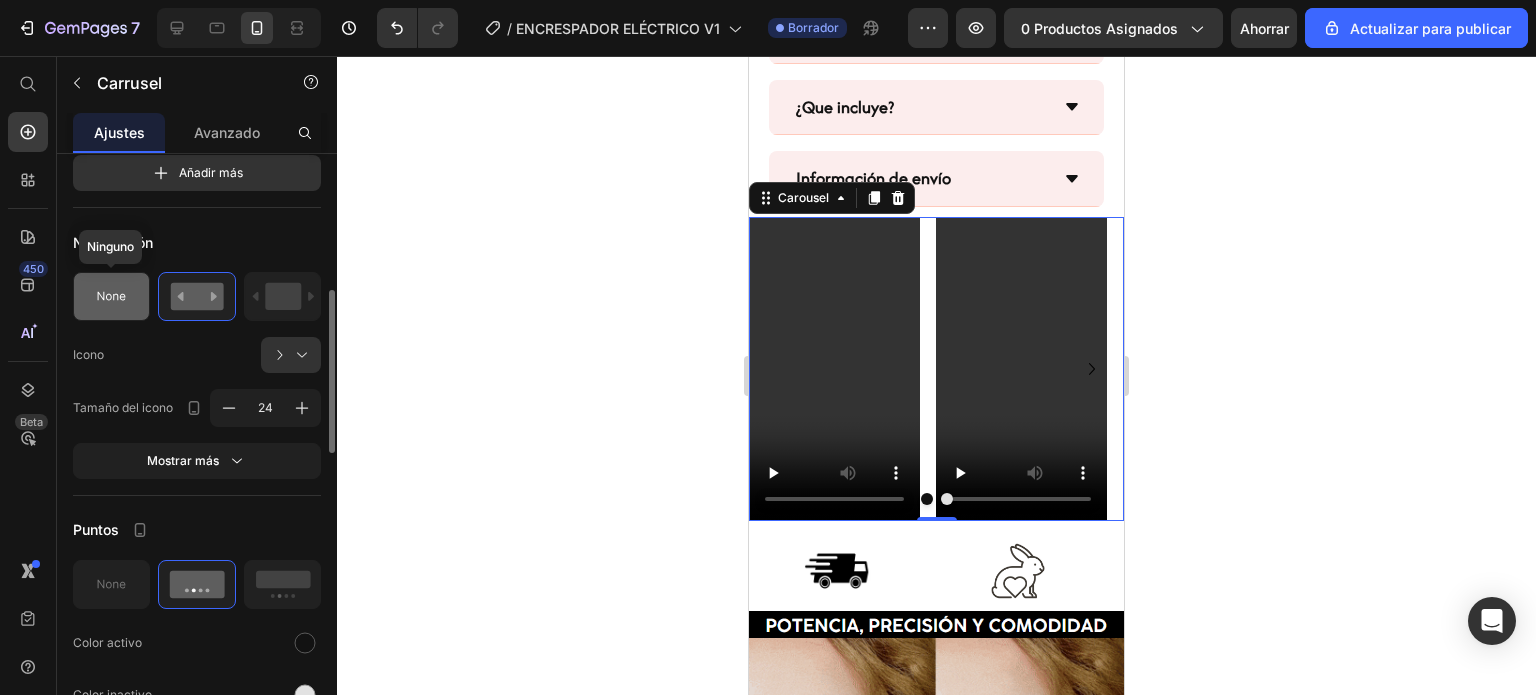 click 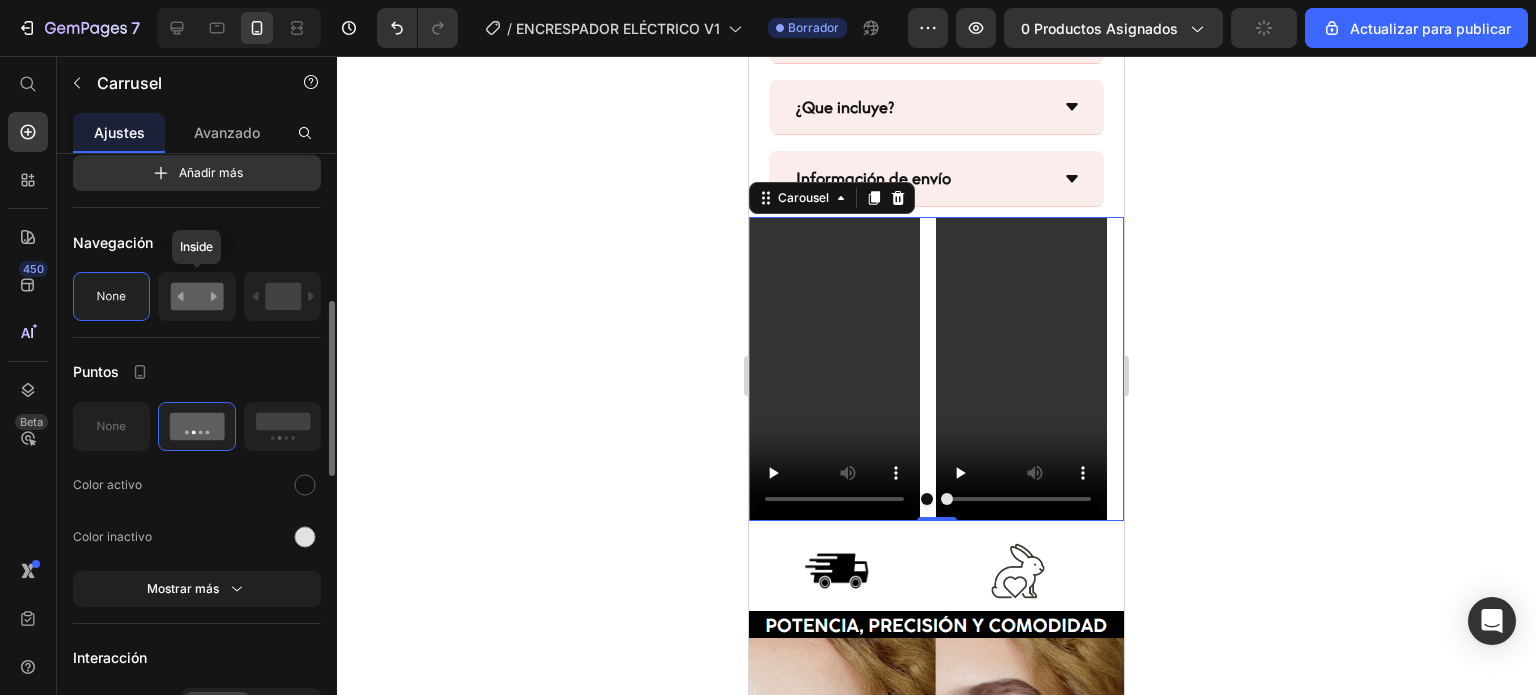click 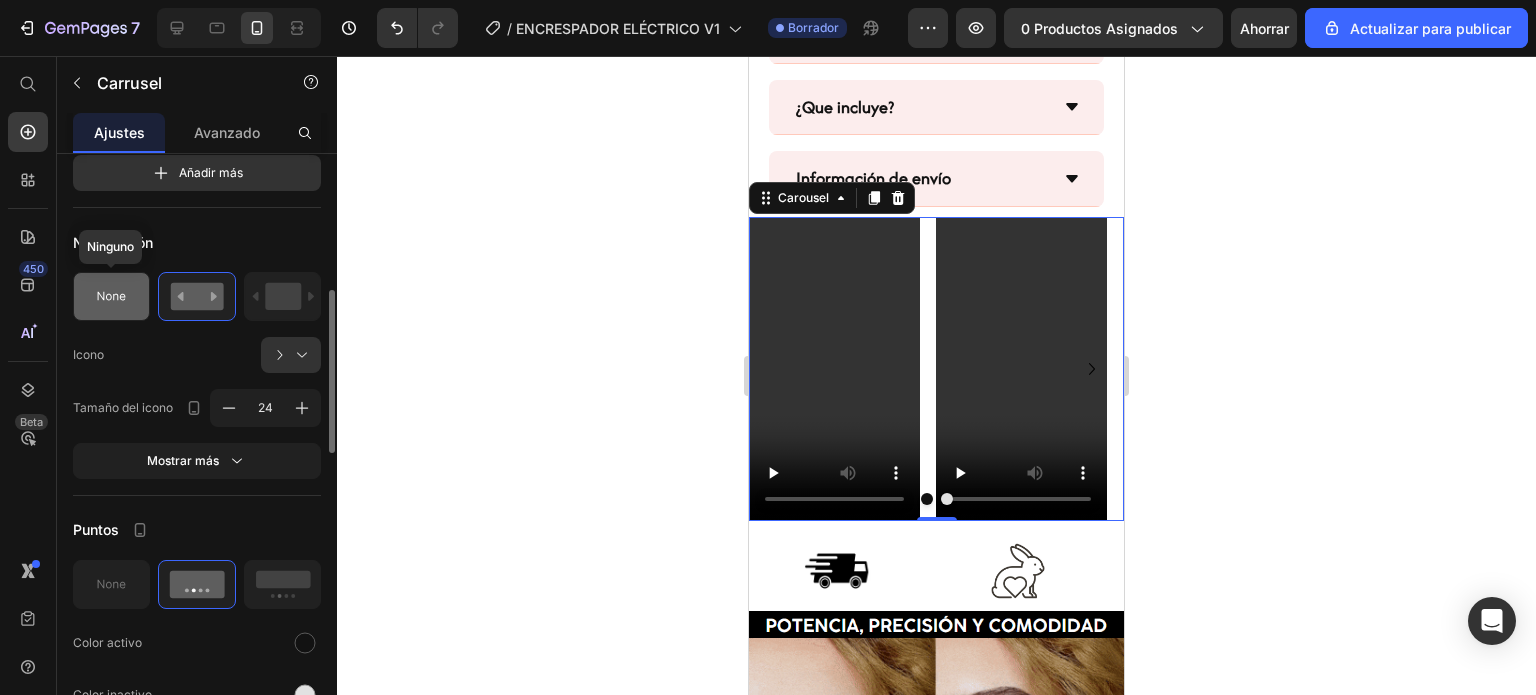 click 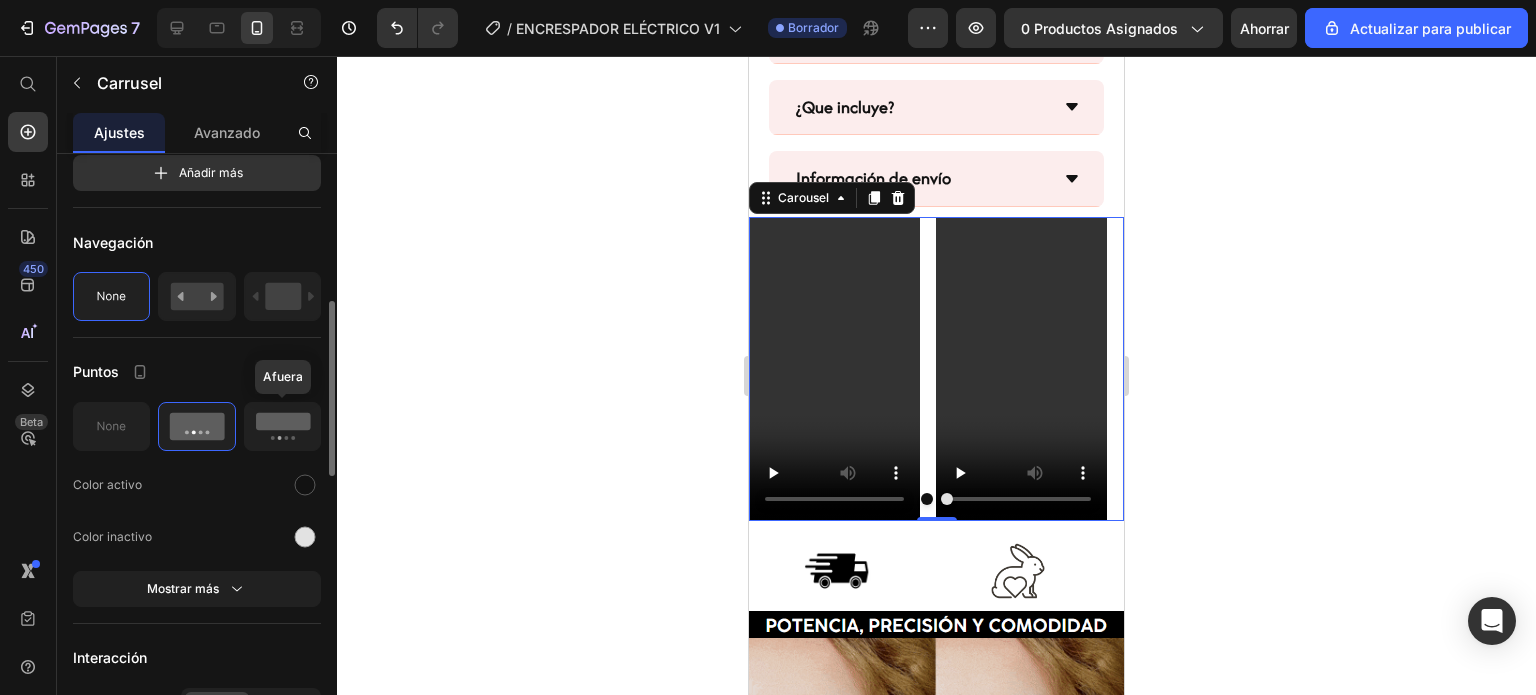 click 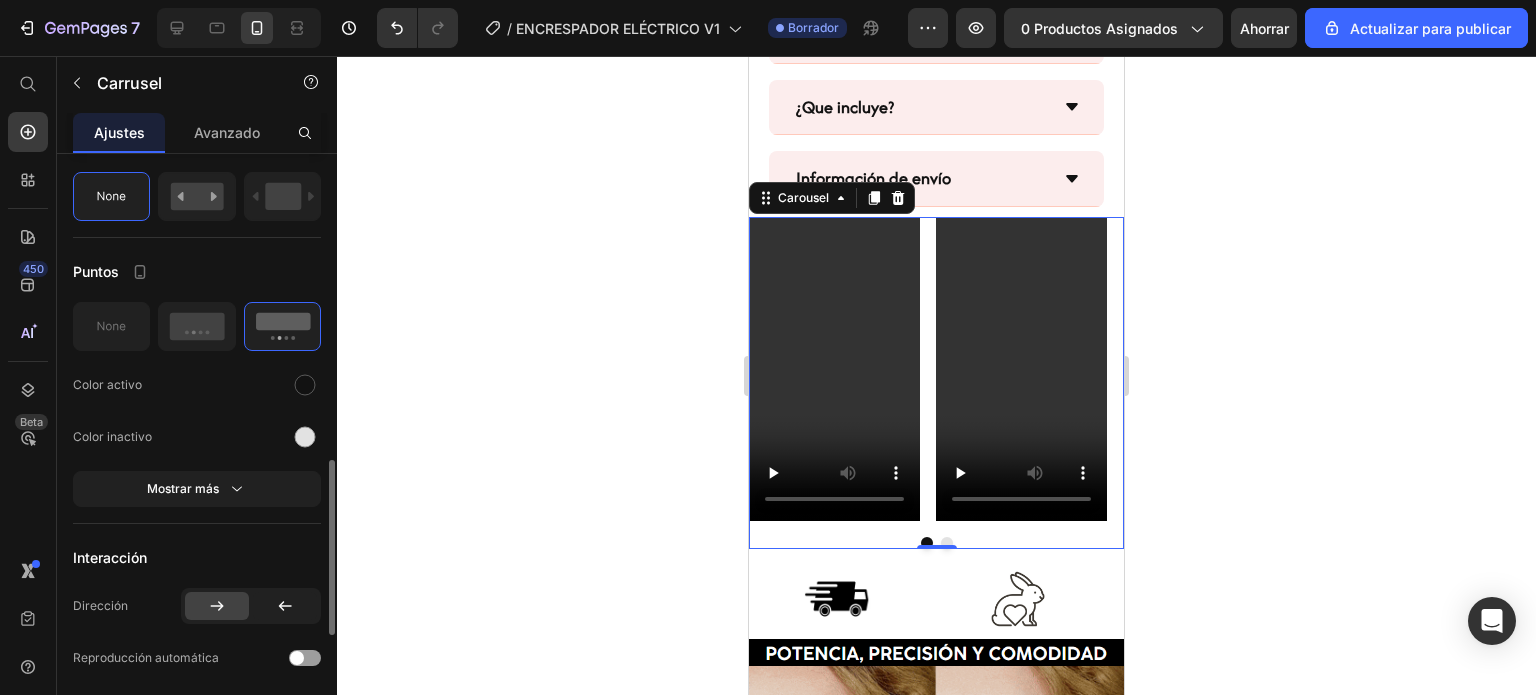 scroll, scrollTop: 700, scrollLeft: 0, axis: vertical 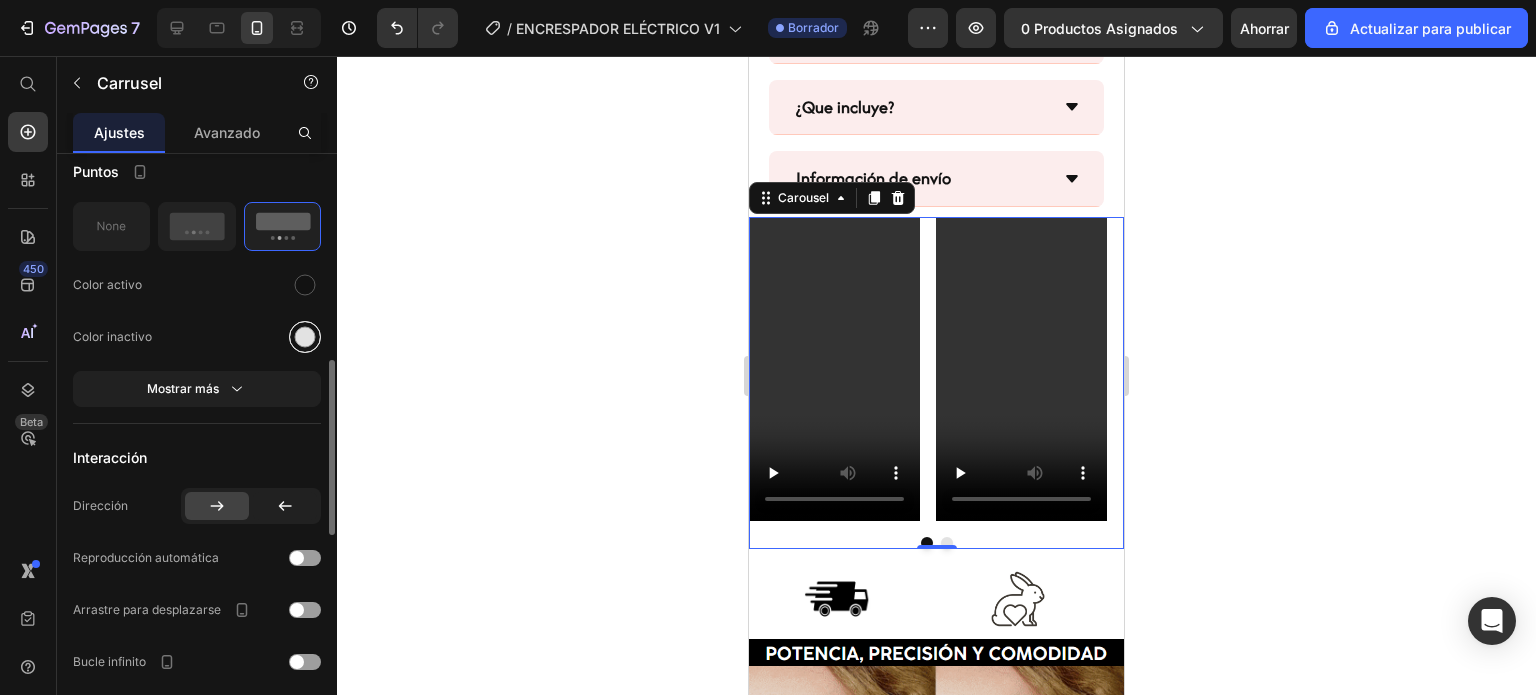 click at bounding box center (305, 336) 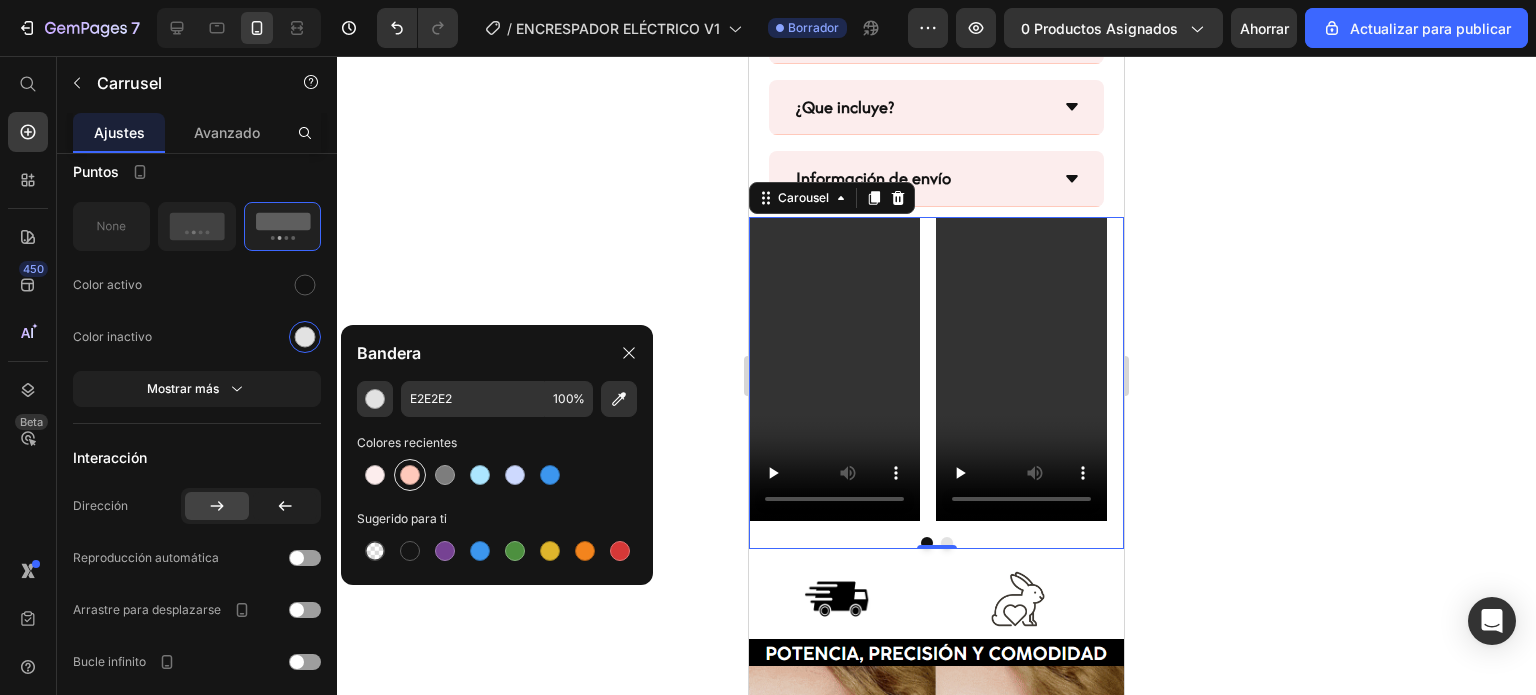 click at bounding box center [410, 475] 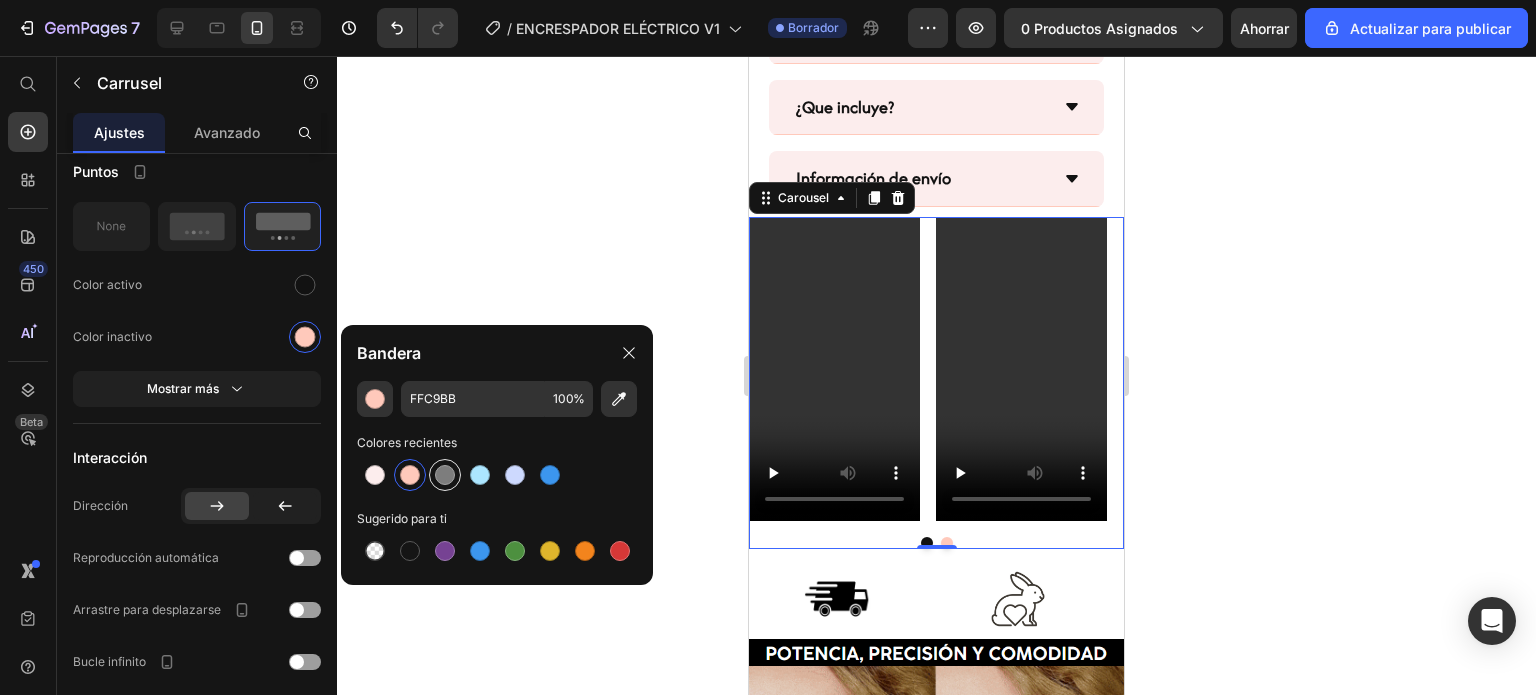 click at bounding box center [445, 475] 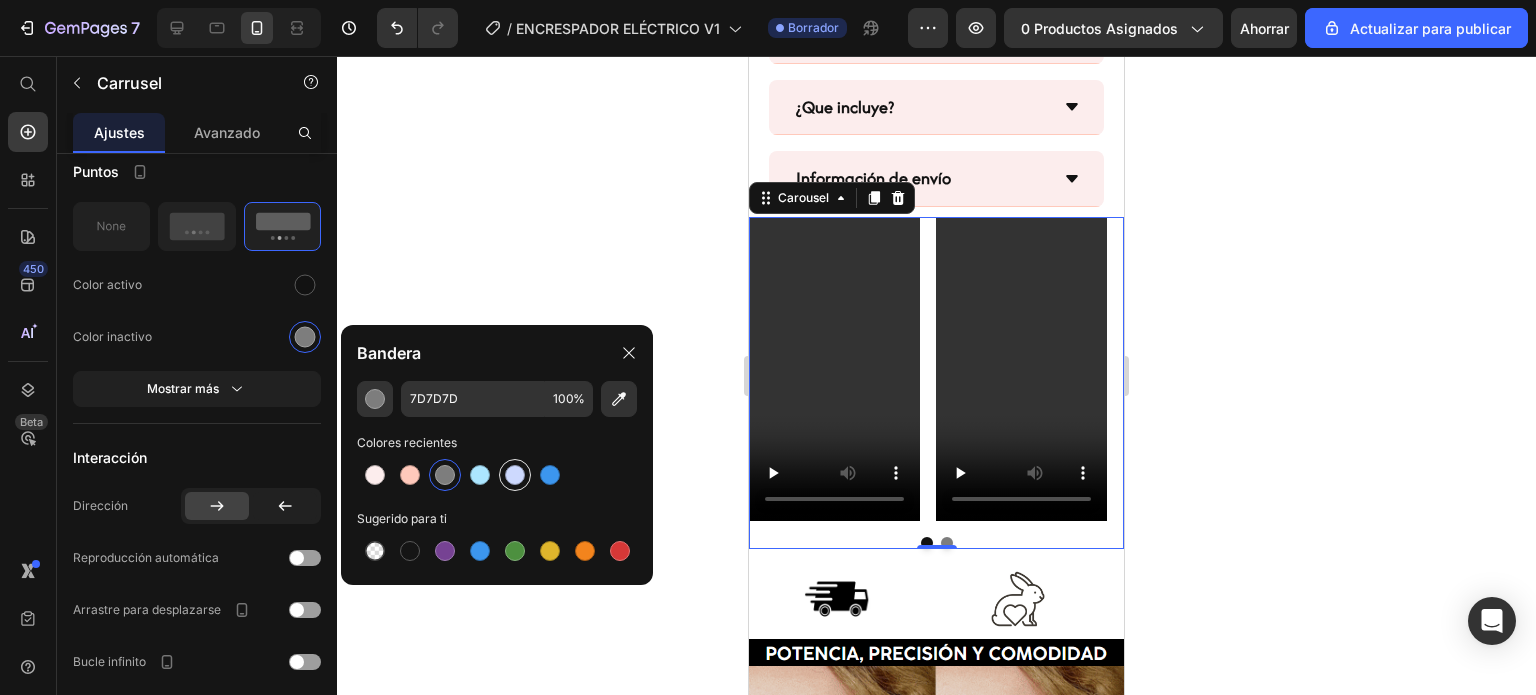 click at bounding box center [515, 475] 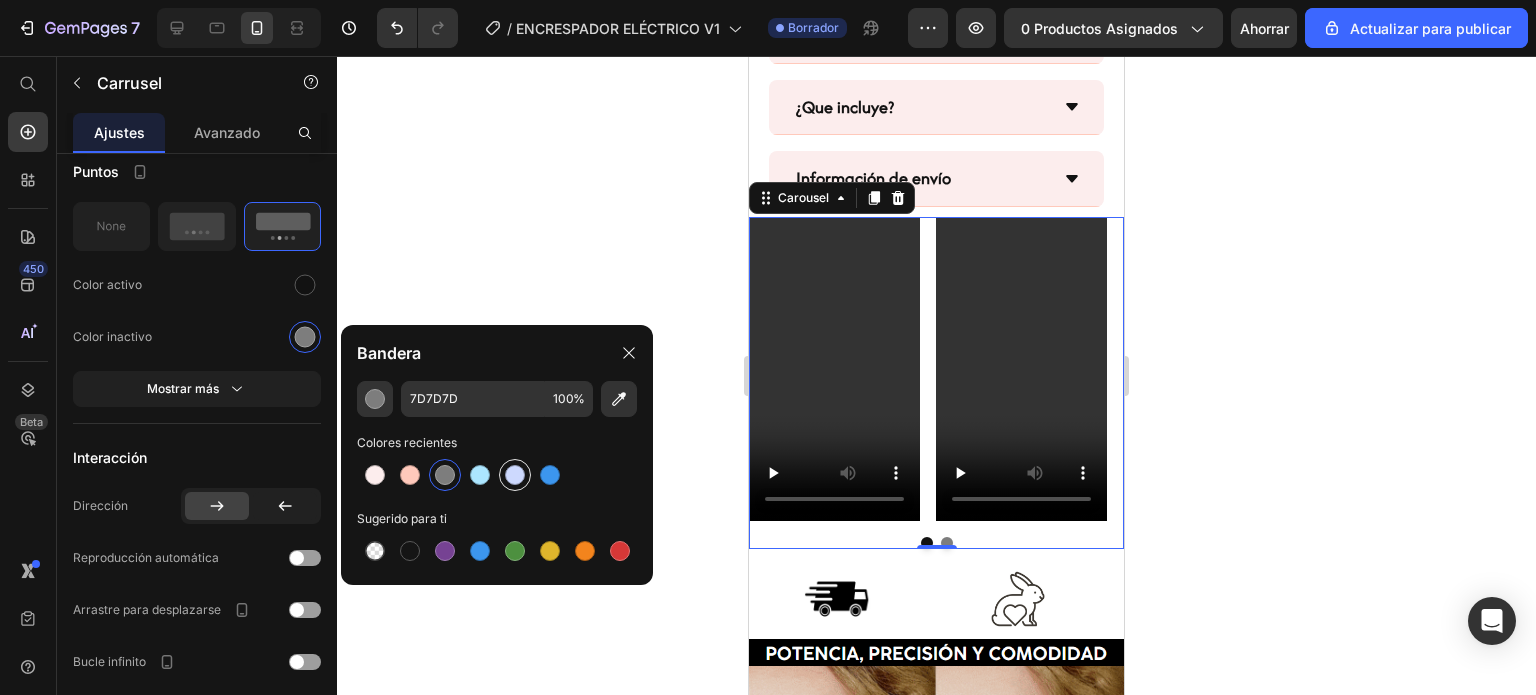 type on "CDD9FE" 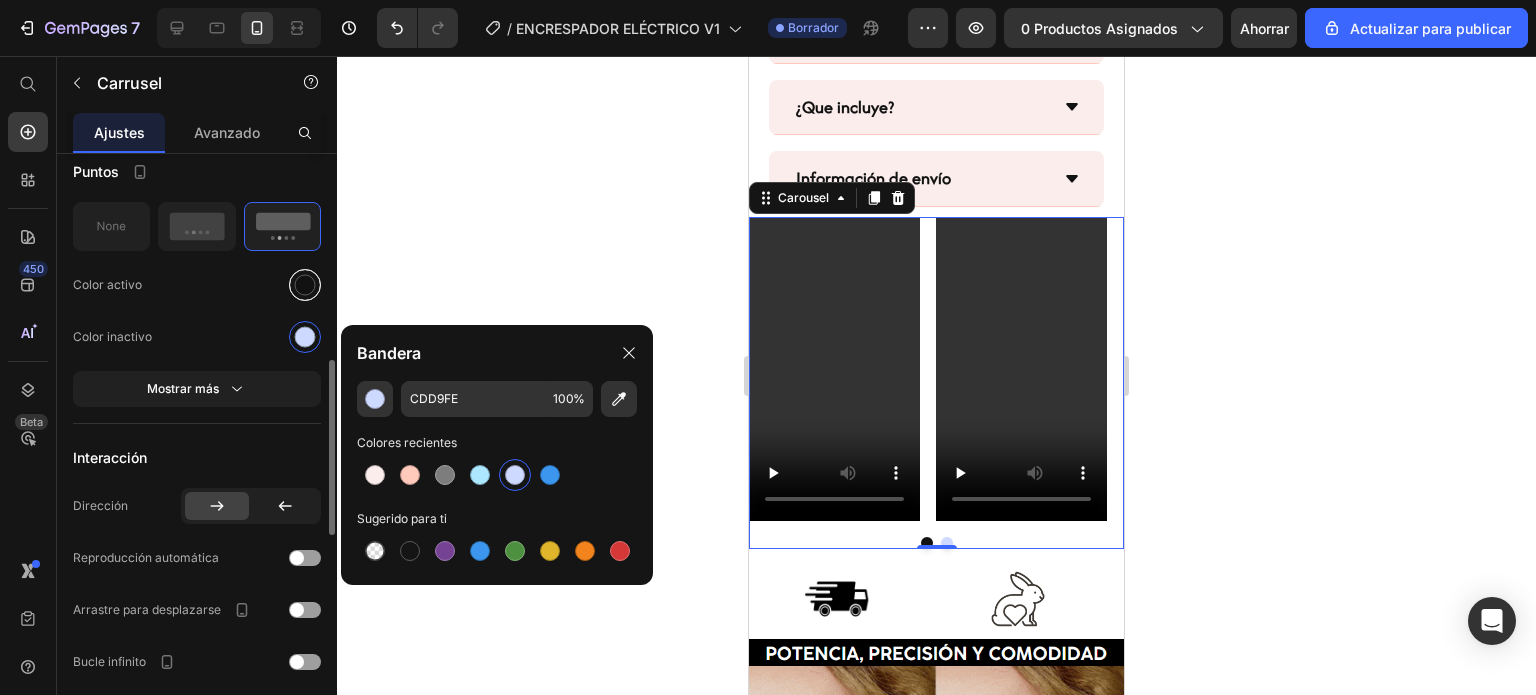 click at bounding box center (305, 284) 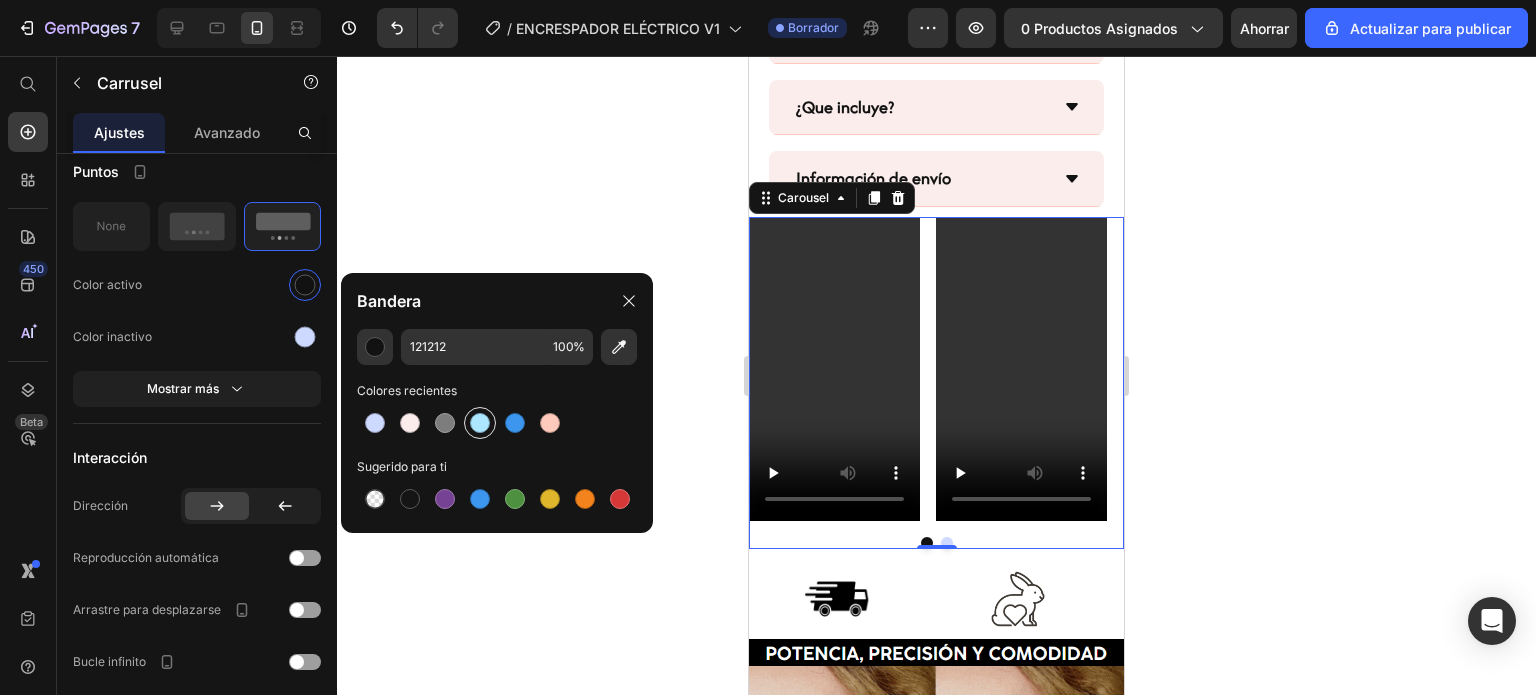 click at bounding box center (480, 423) 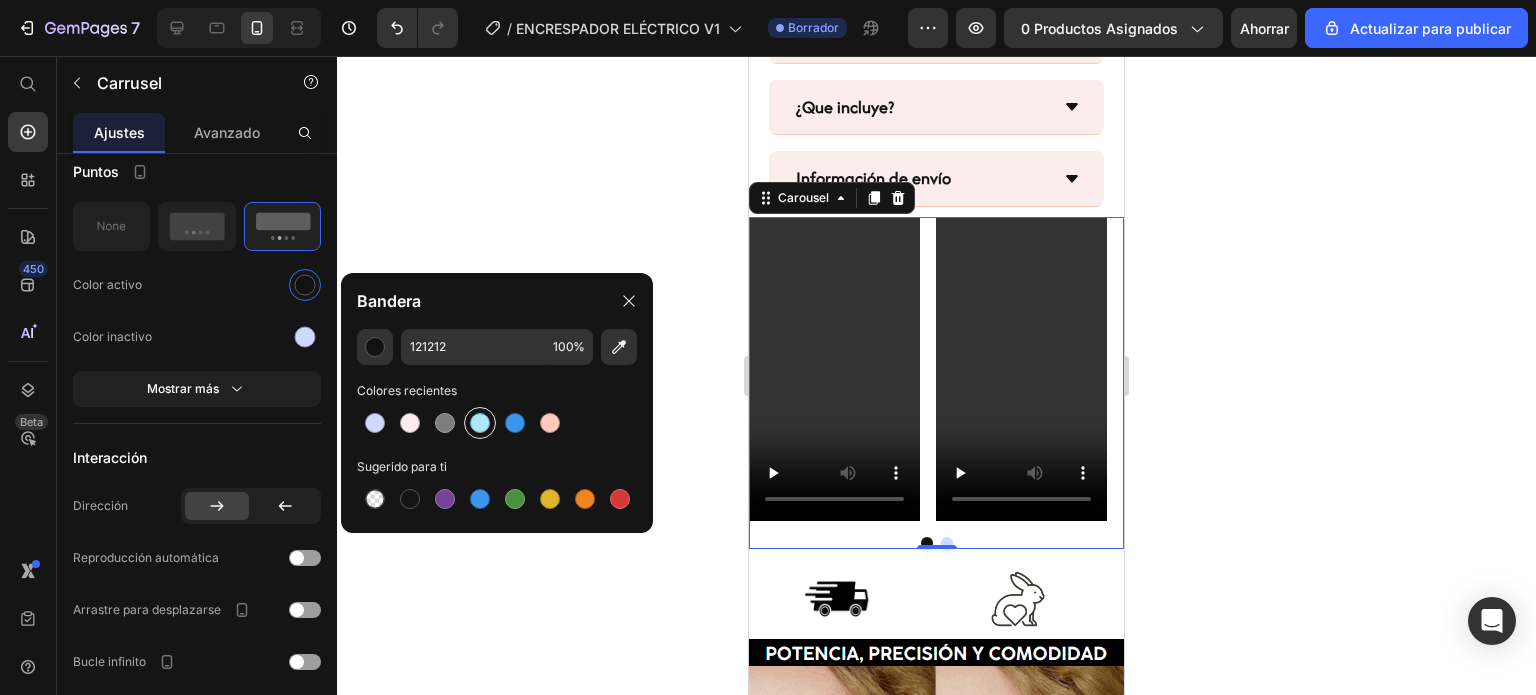 type on "ACE6FF" 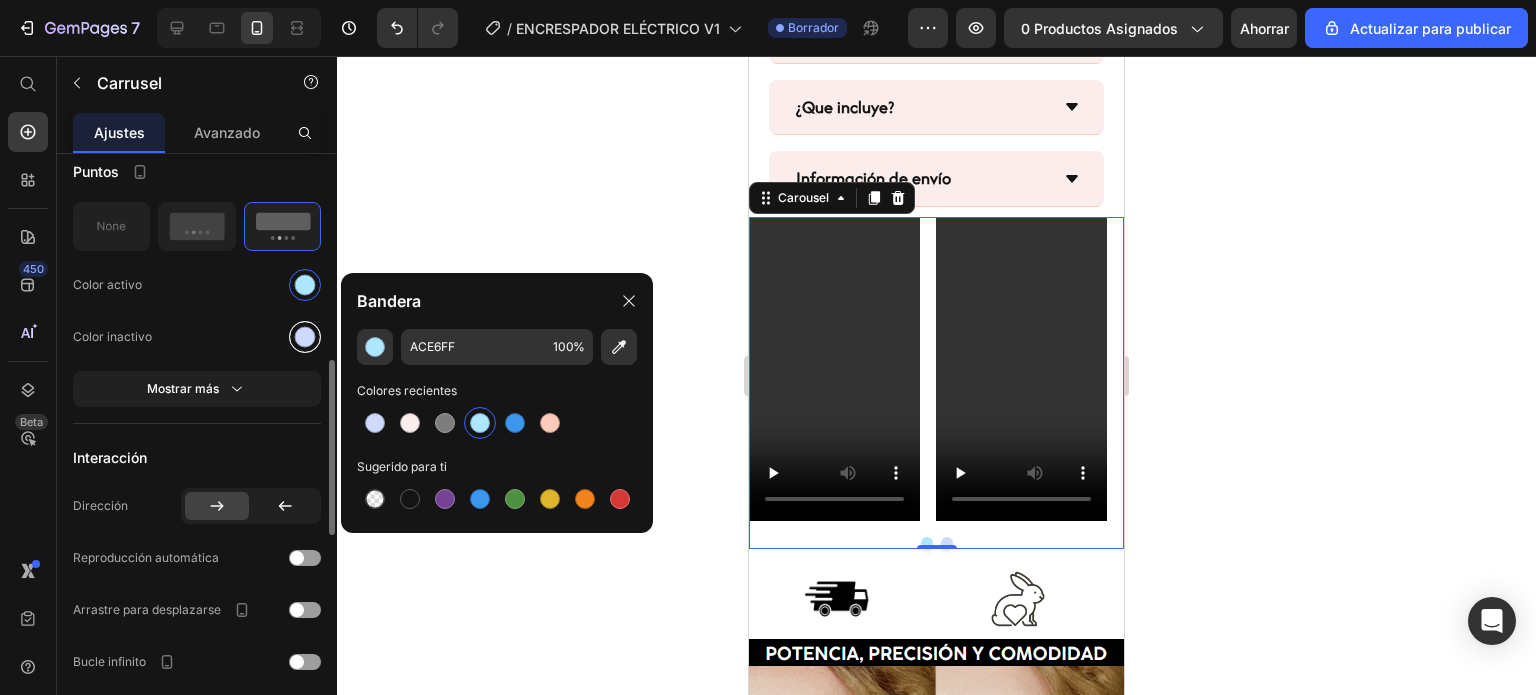 click at bounding box center [305, 336] 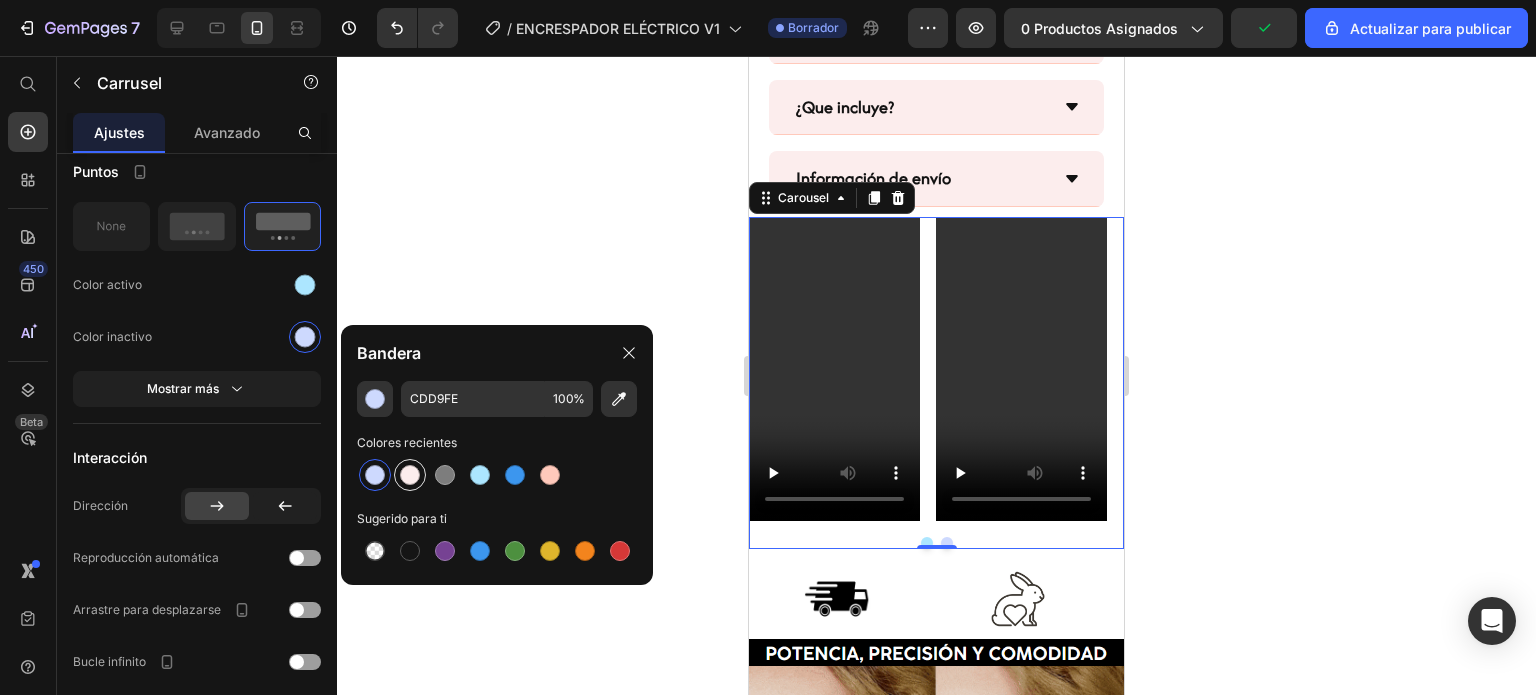 click at bounding box center [410, 475] 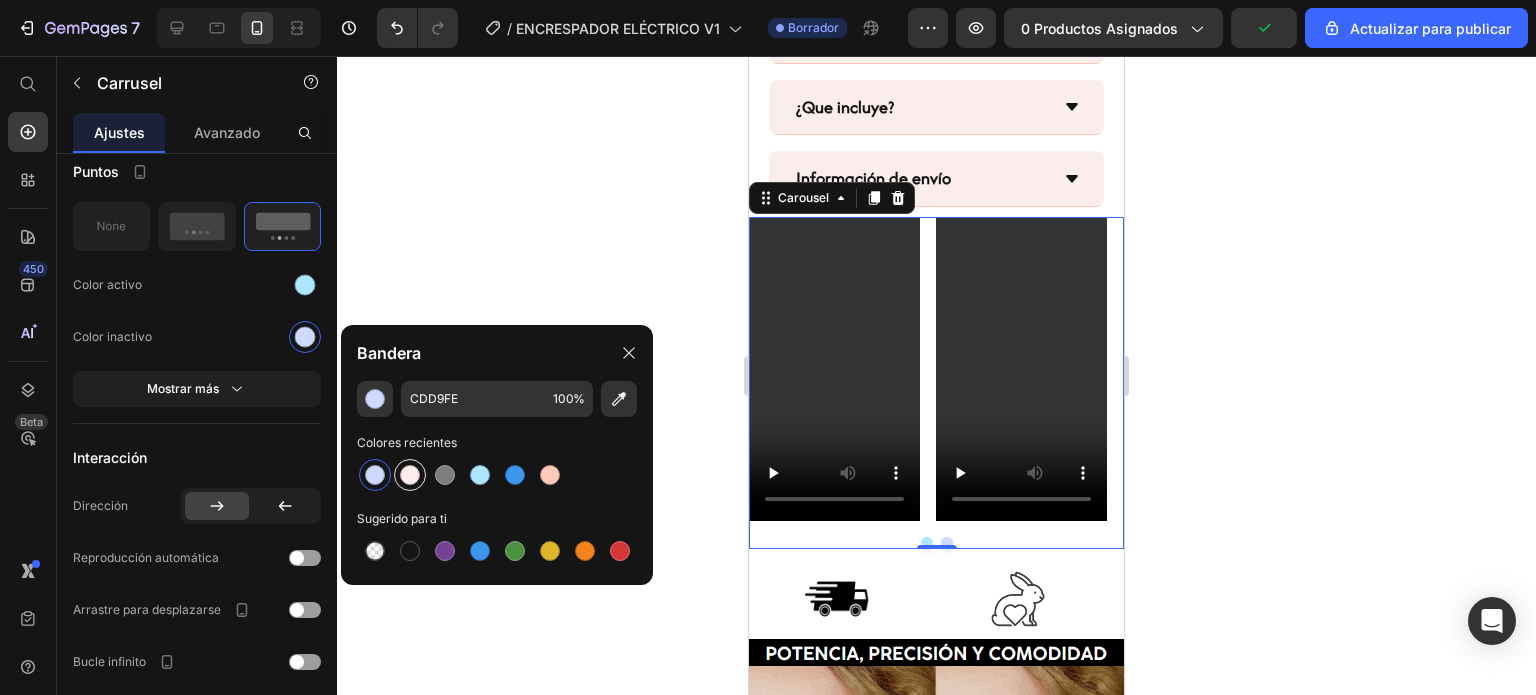 type on "FCEDED" 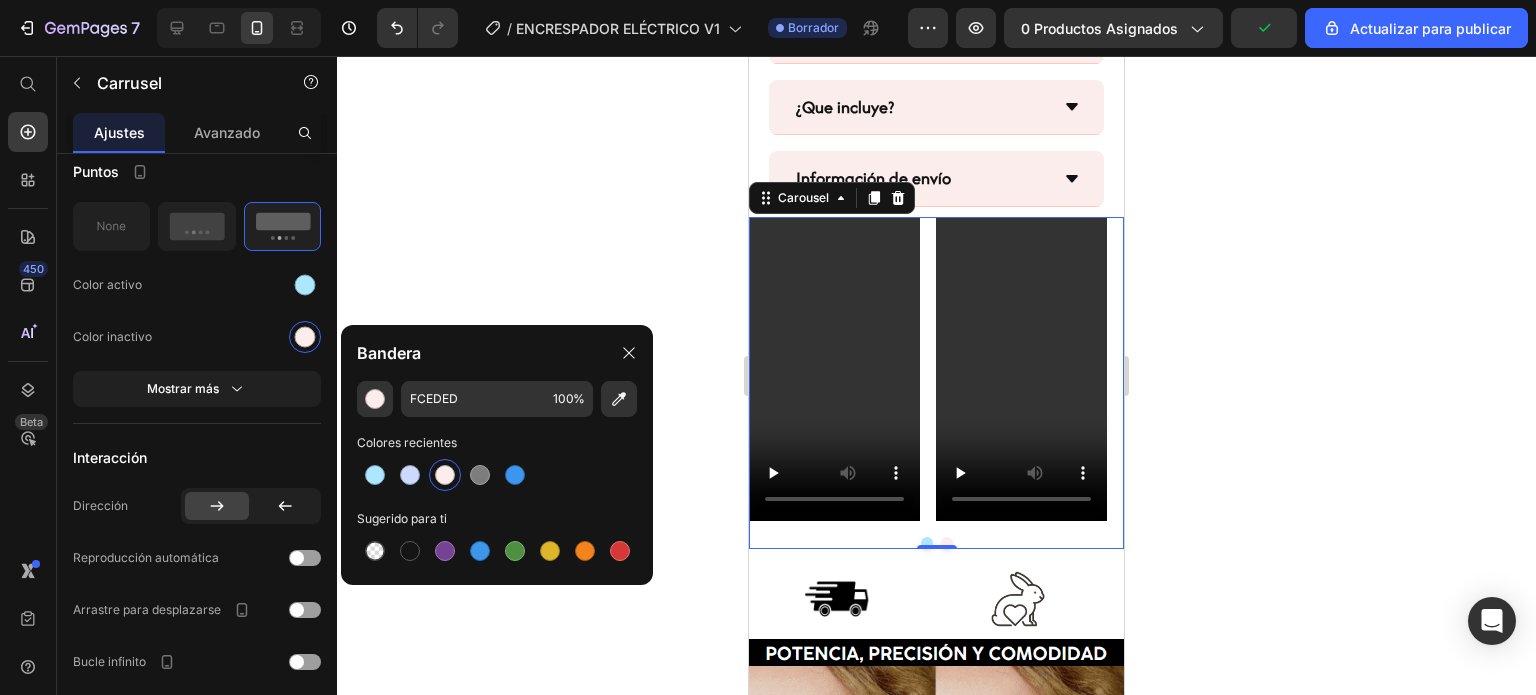 click 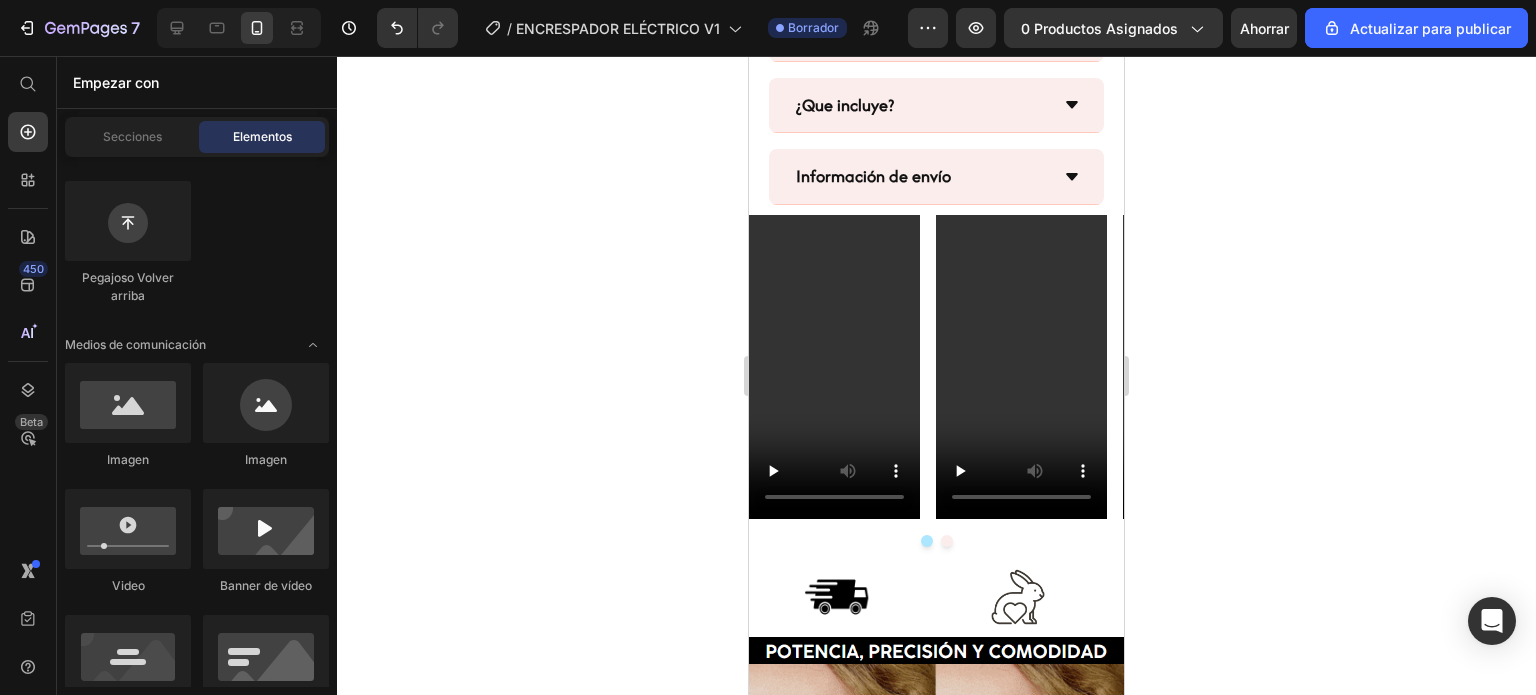 scroll, scrollTop: 2019, scrollLeft: 0, axis: vertical 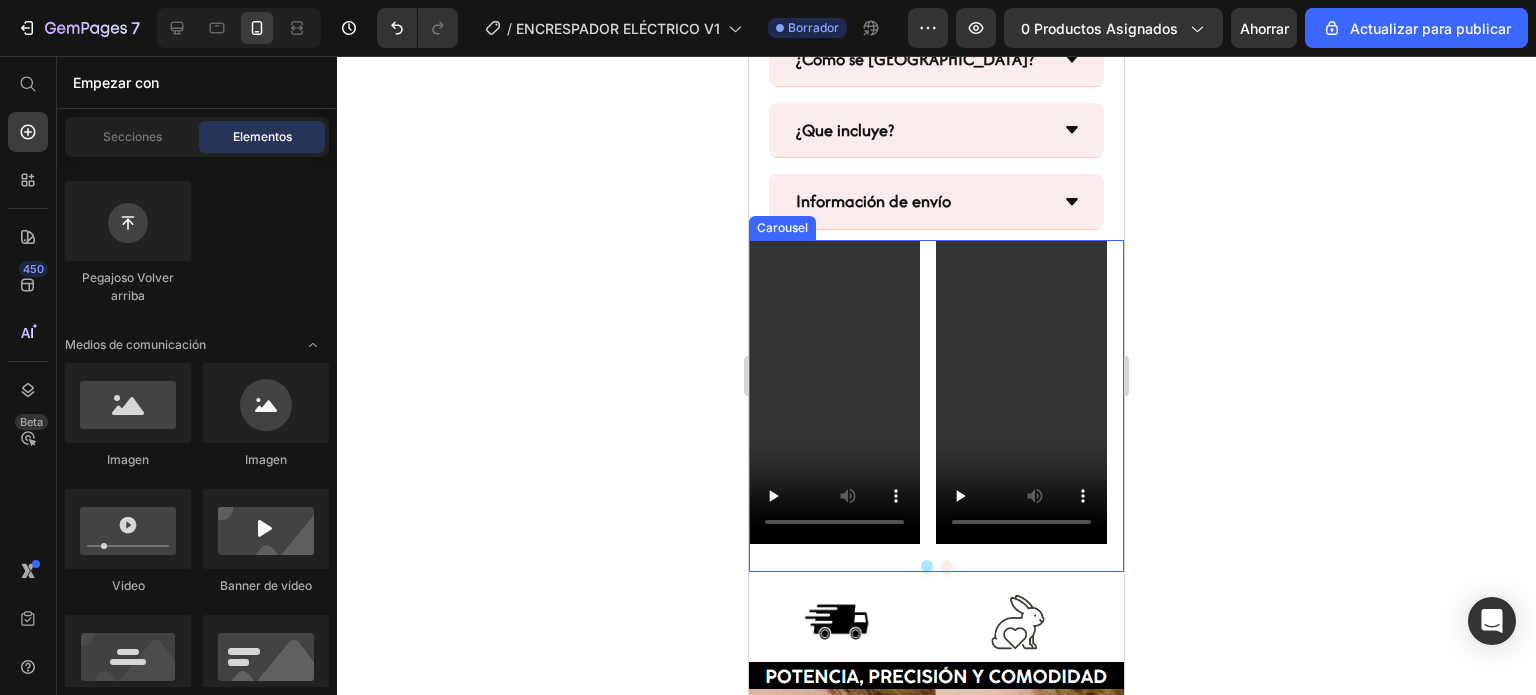 click on "Video Video Video" at bounding box center [936, 392] 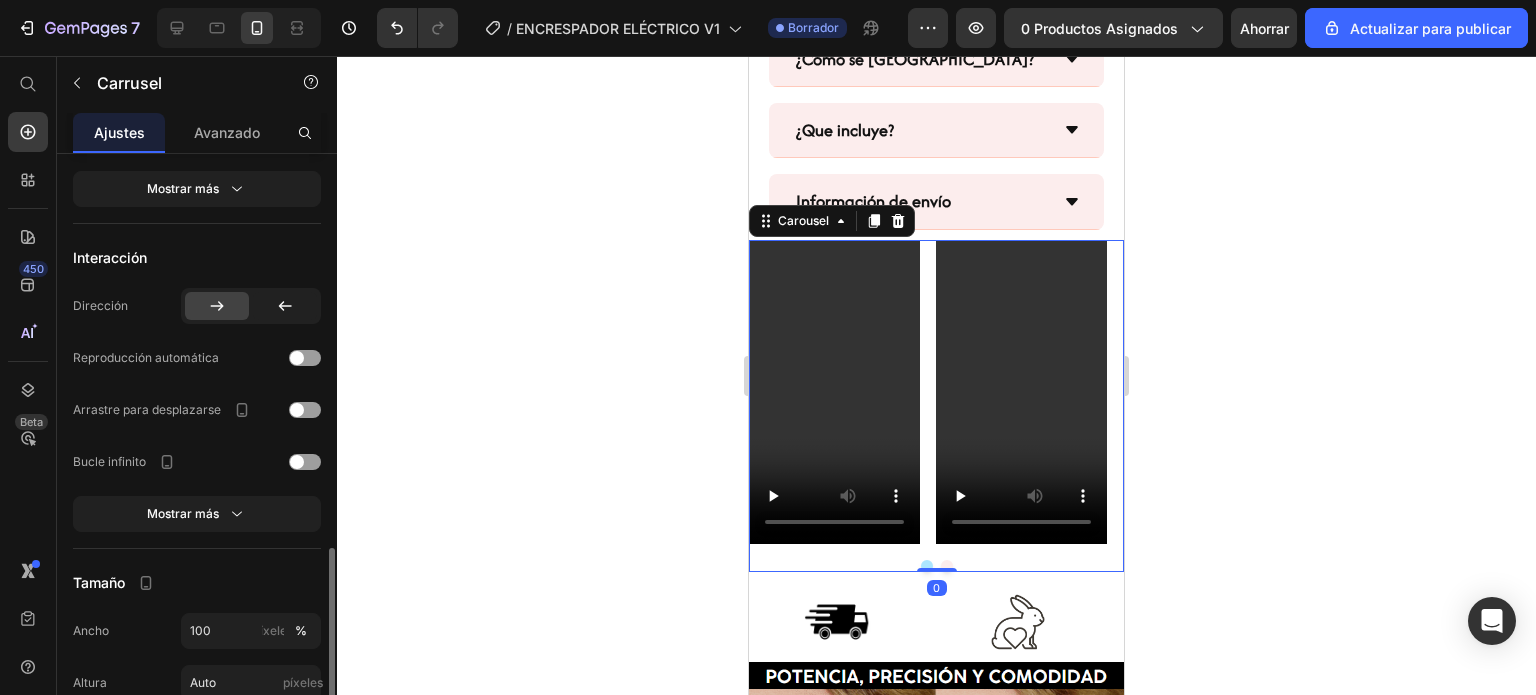scroll, scrollTop: 1000, scrollLeft: 0, axis: vertical 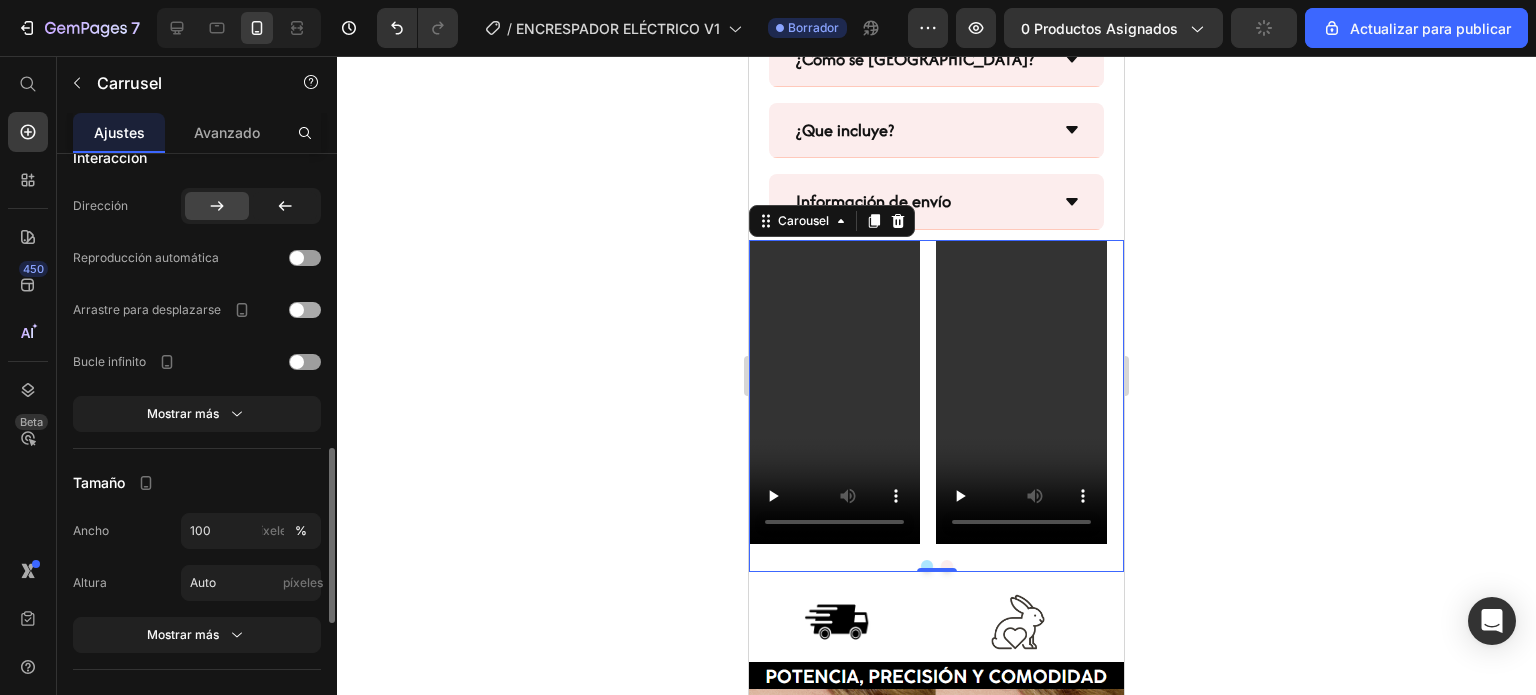 click at bounding box center (305, 310) 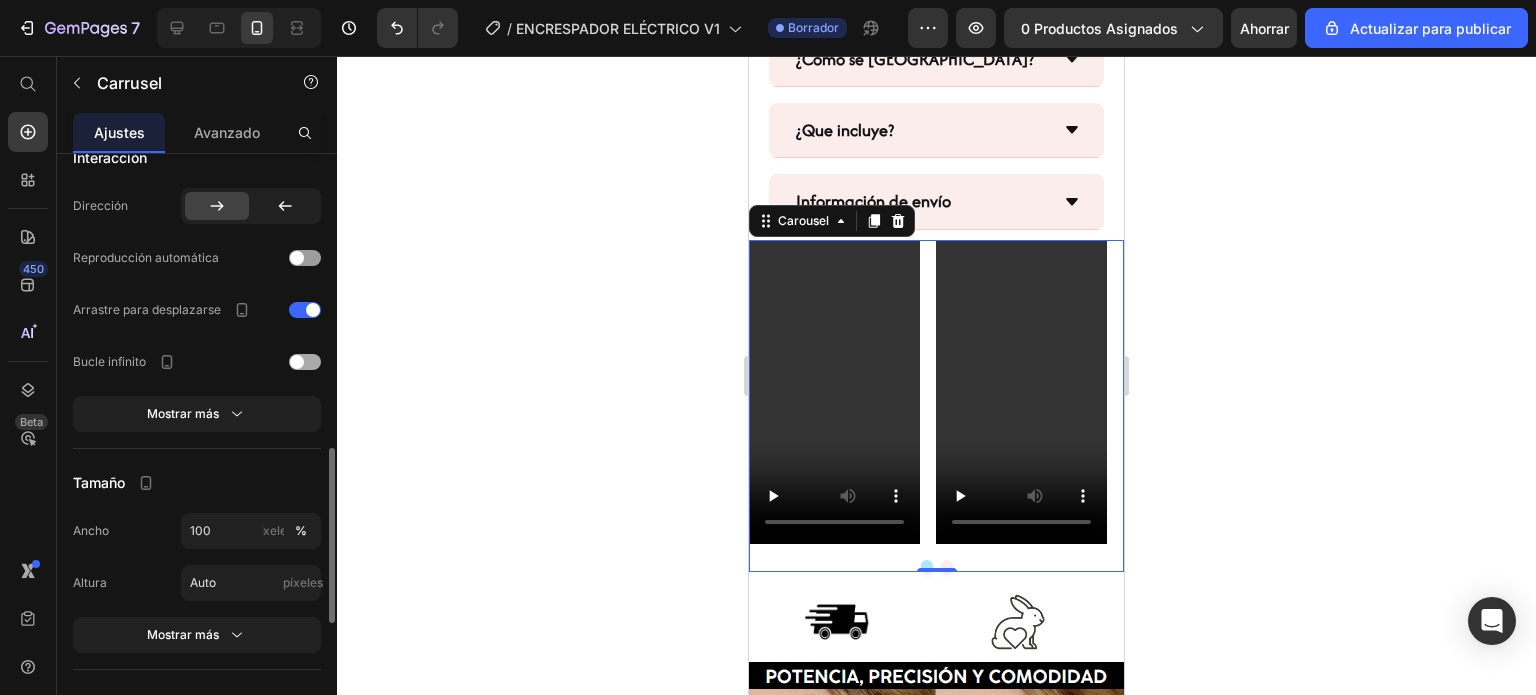 click at bounding box center [305, 362] 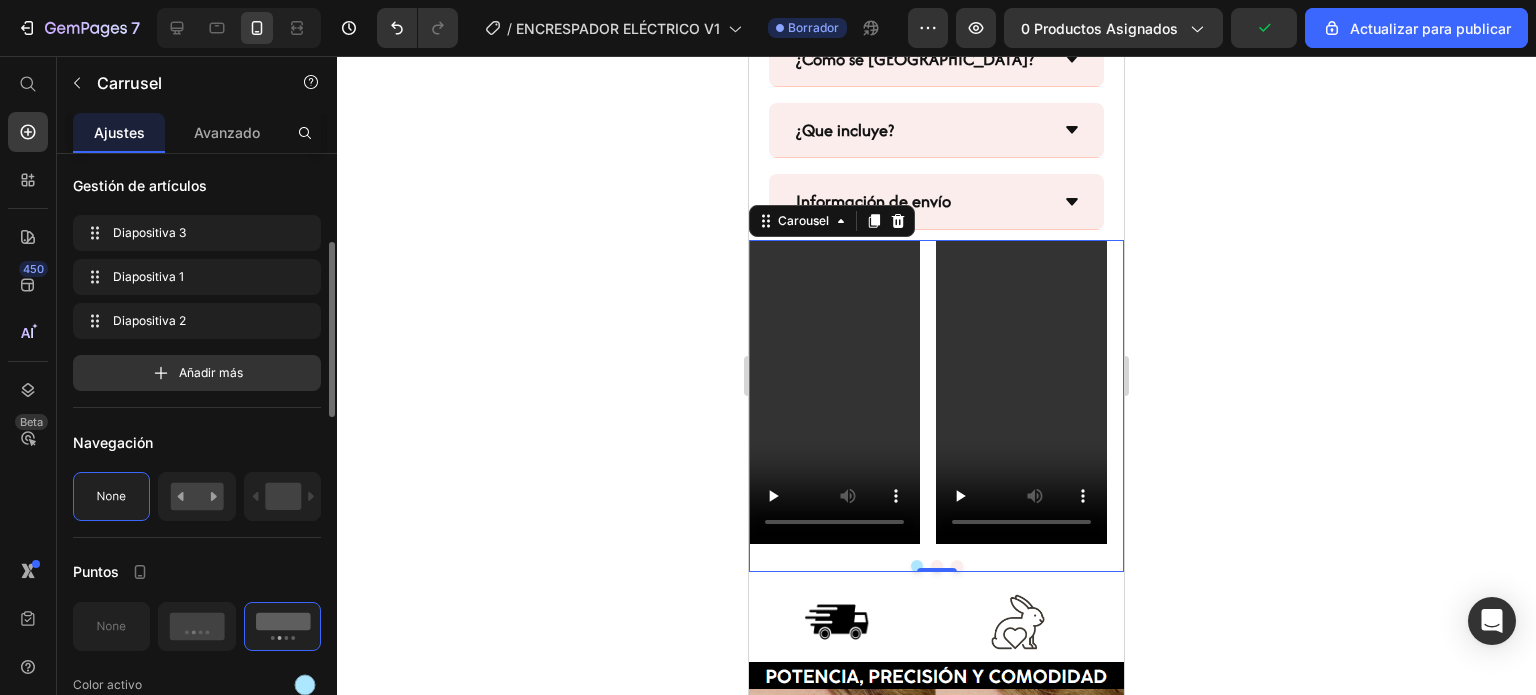 scroll, scrollTop: 0, scrollLeft: 0, axis: both 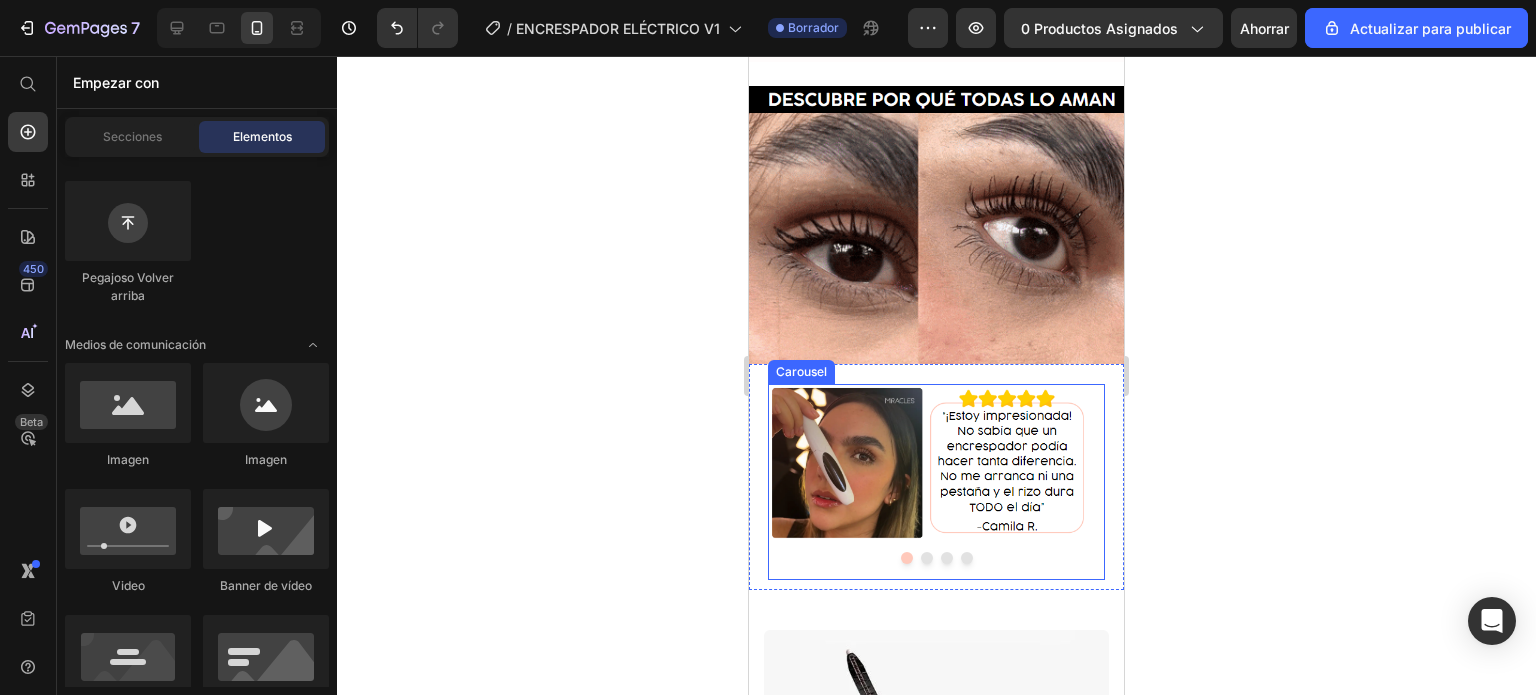 click on "Image" at bounding box center [929, 482] 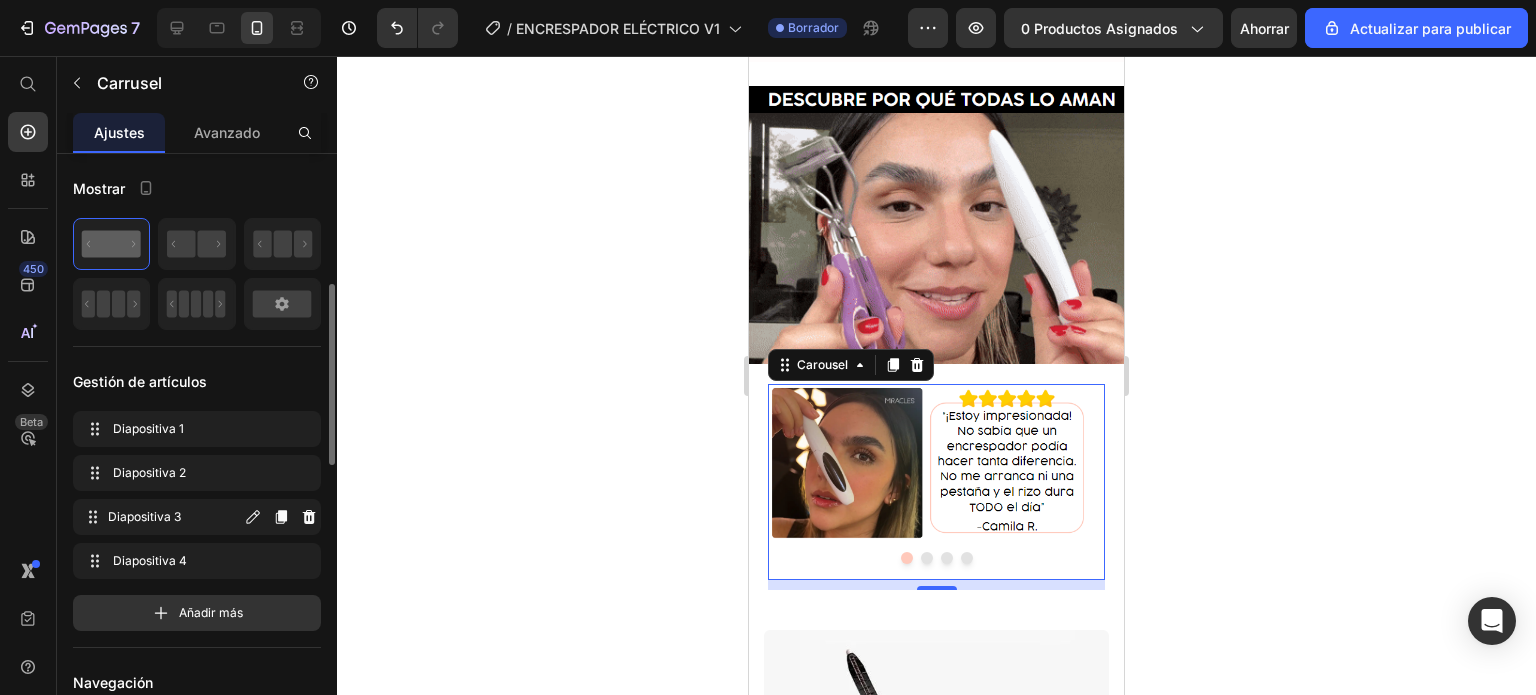 scroll, scrollTop: 200, scrollLeft: 0, axis: vertical 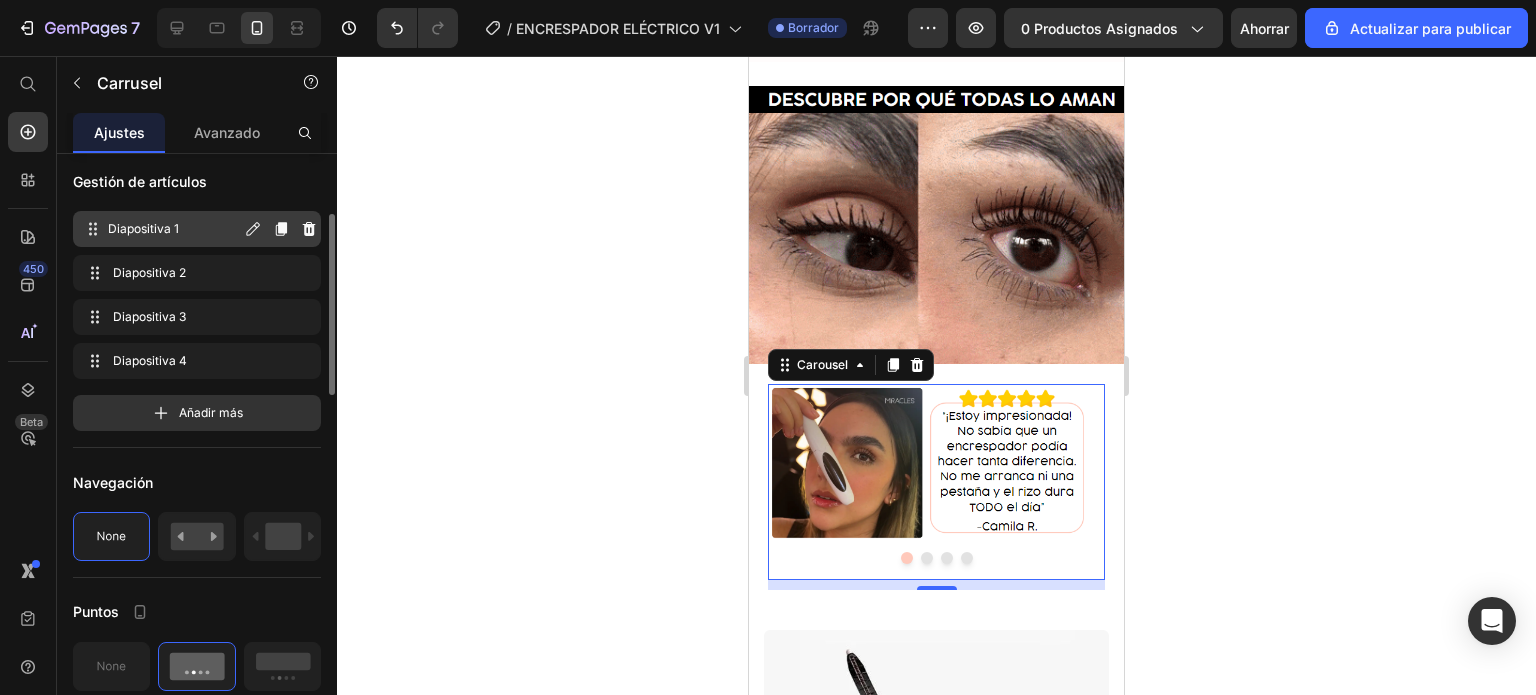 click on "Diapositiva 1" at bounding box center (143, 228) 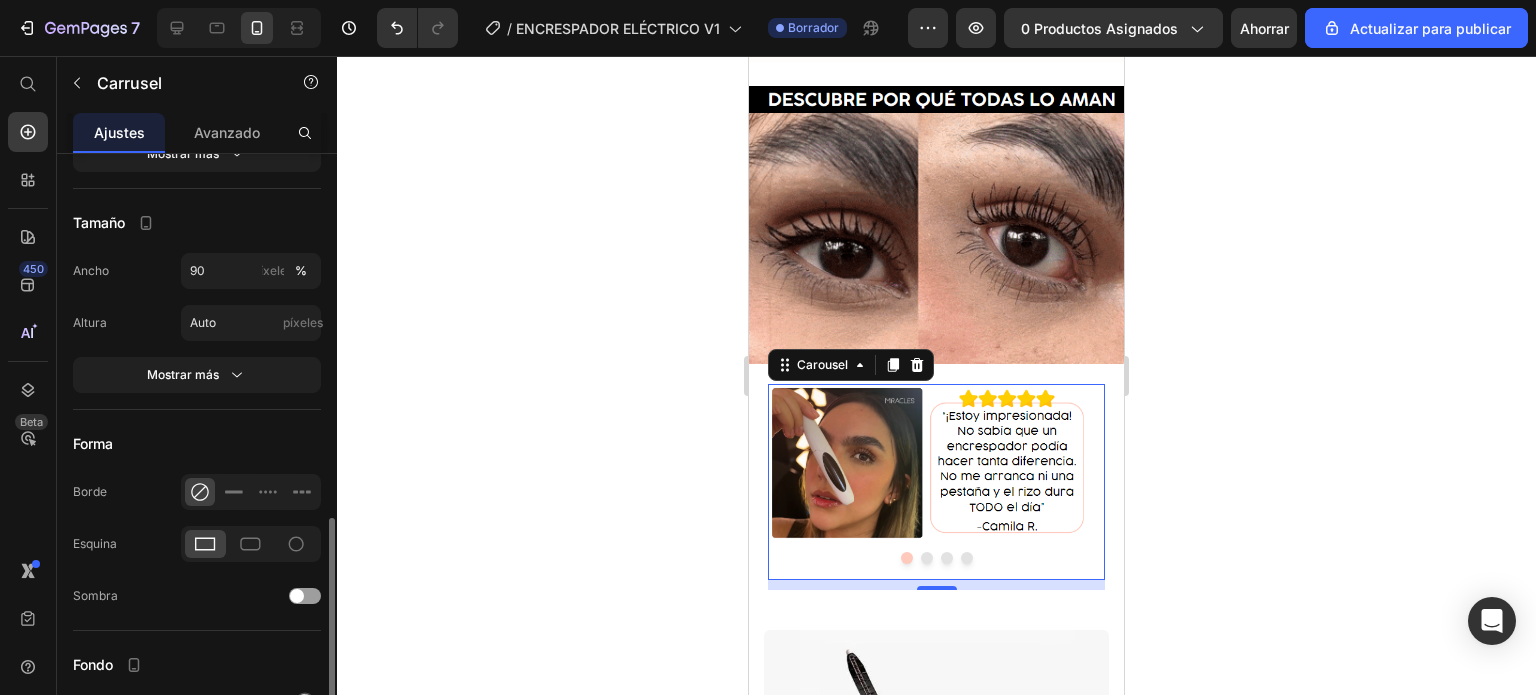 scroll, scrollTop: 1000, scrollLeft: 0, axis: vertical 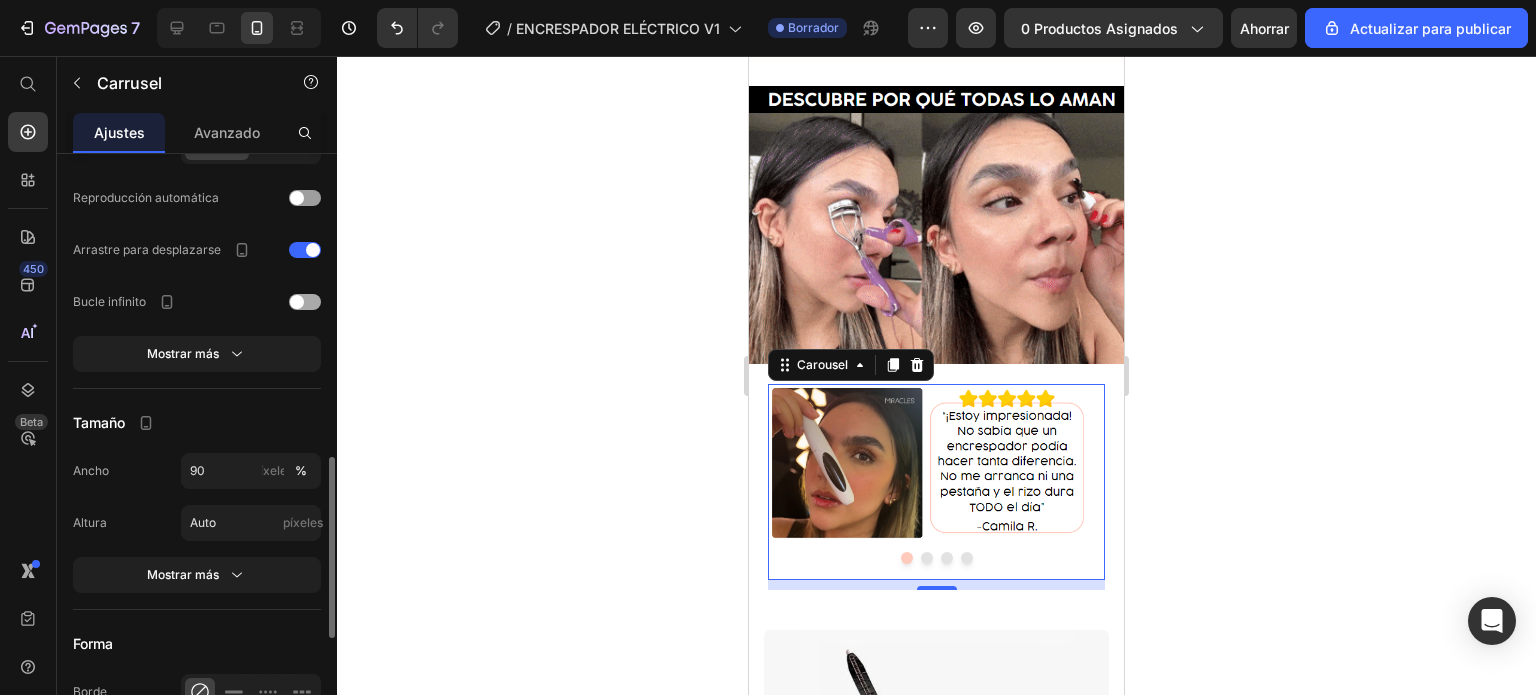 click at bounding box center (305, 302) 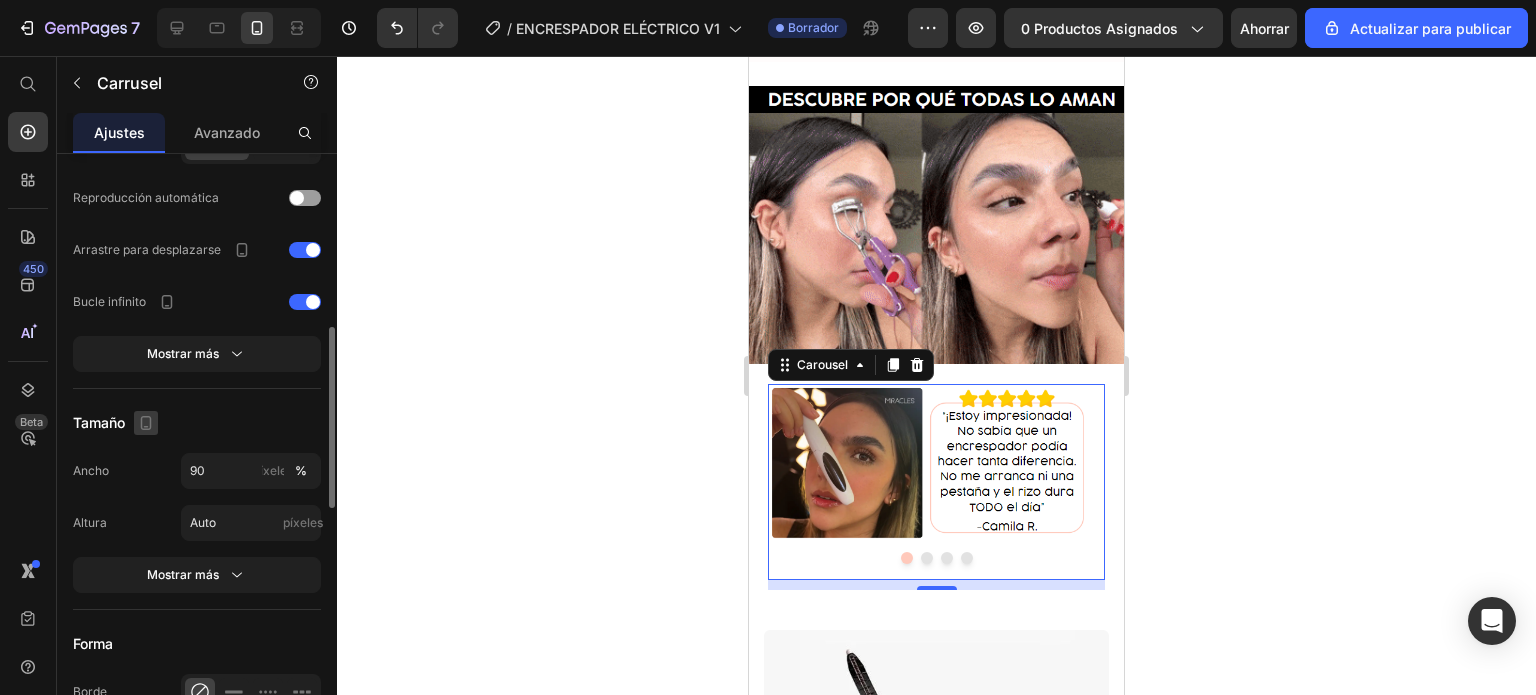 scroll, scrollTop: 900, scrollLeft: 0, axis: vertical 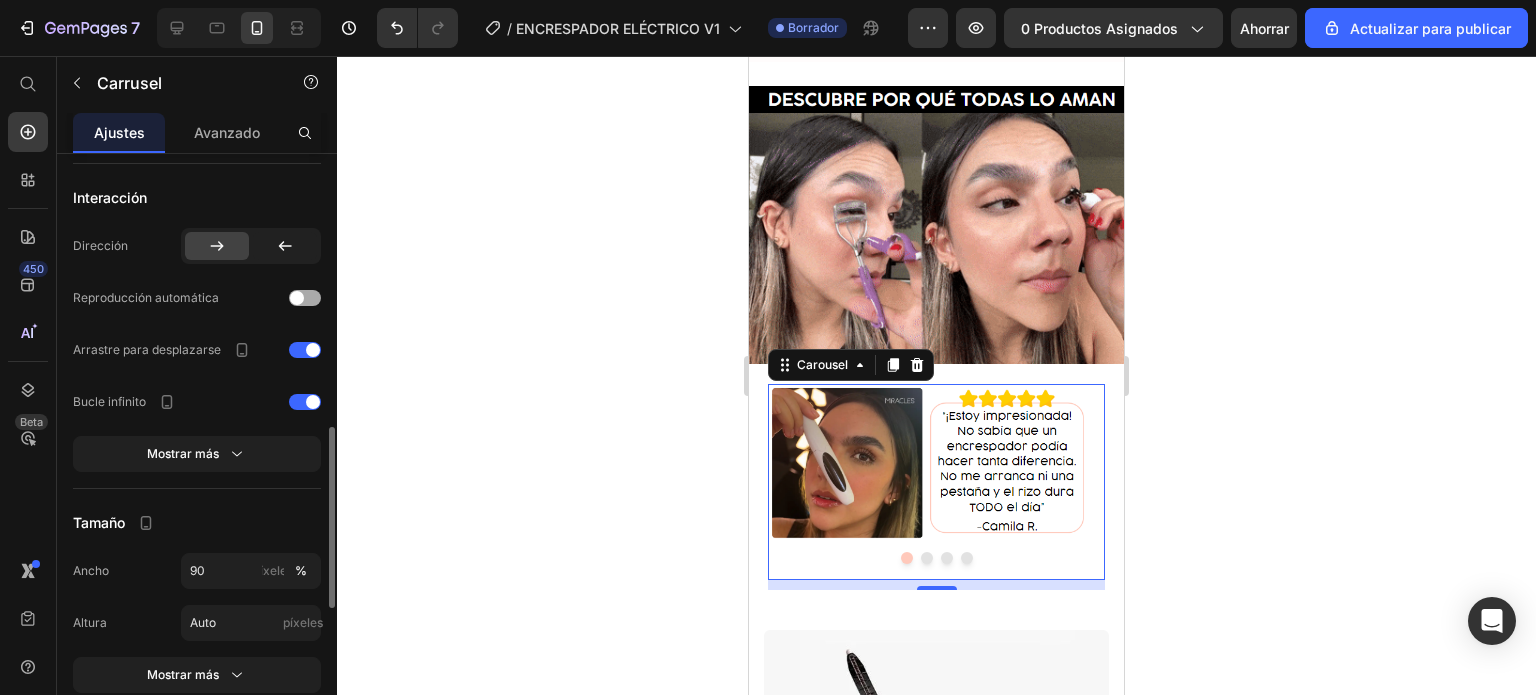 click at bounding box center [305, 298] 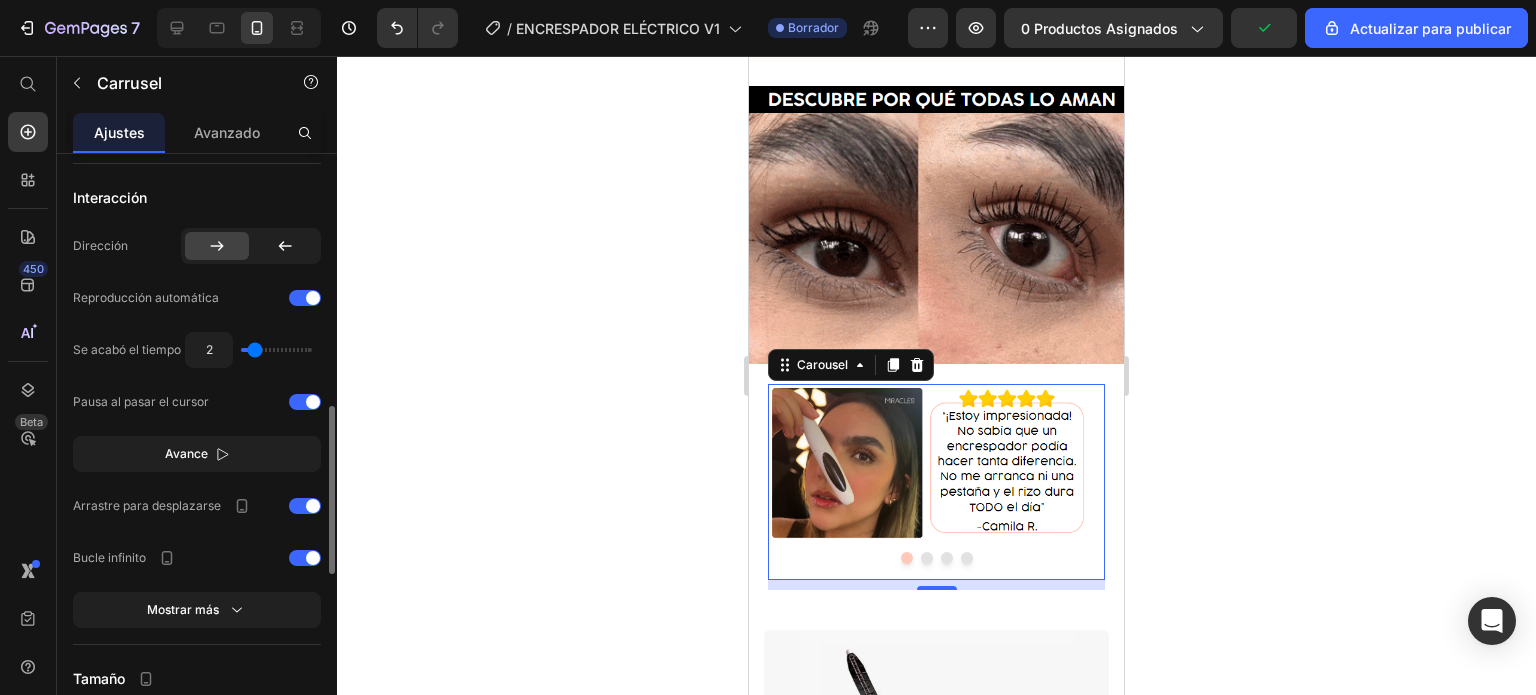 type on "2.8" 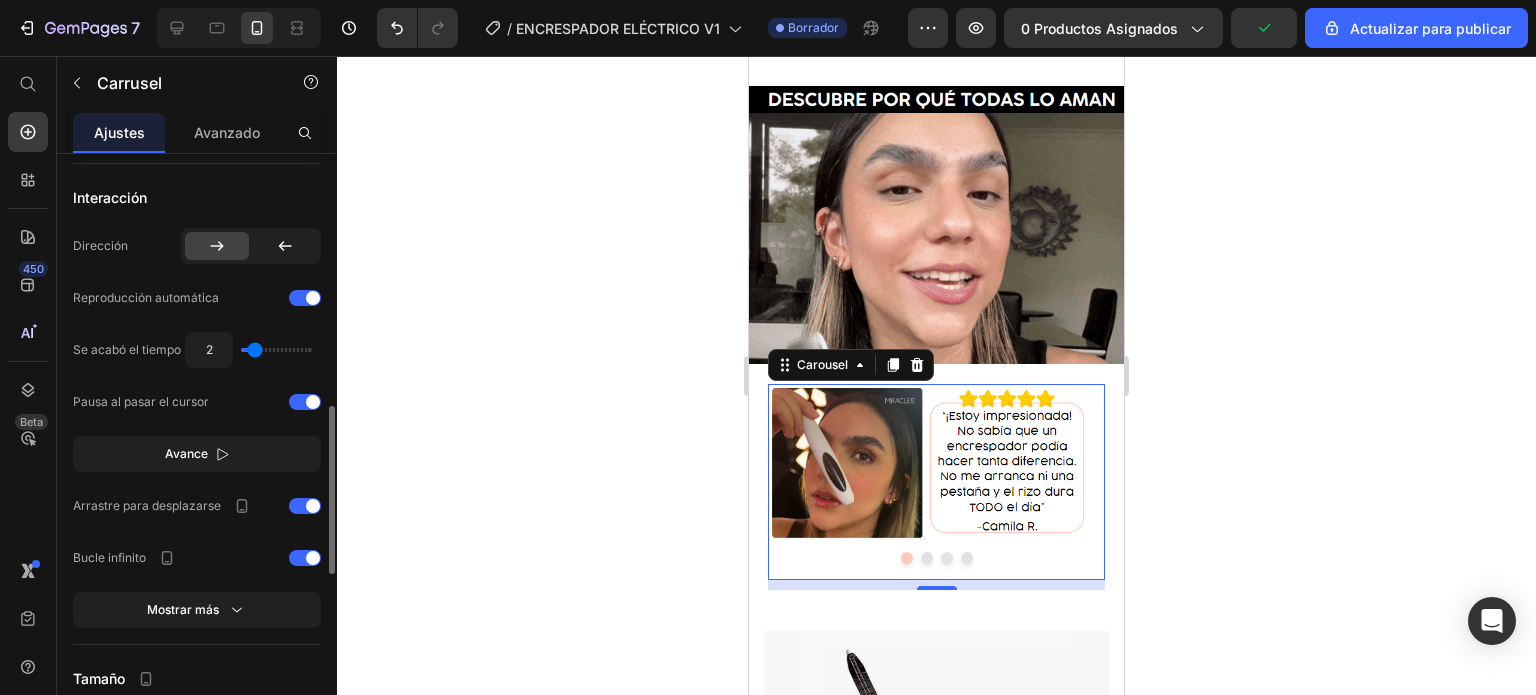 type on "2.8" 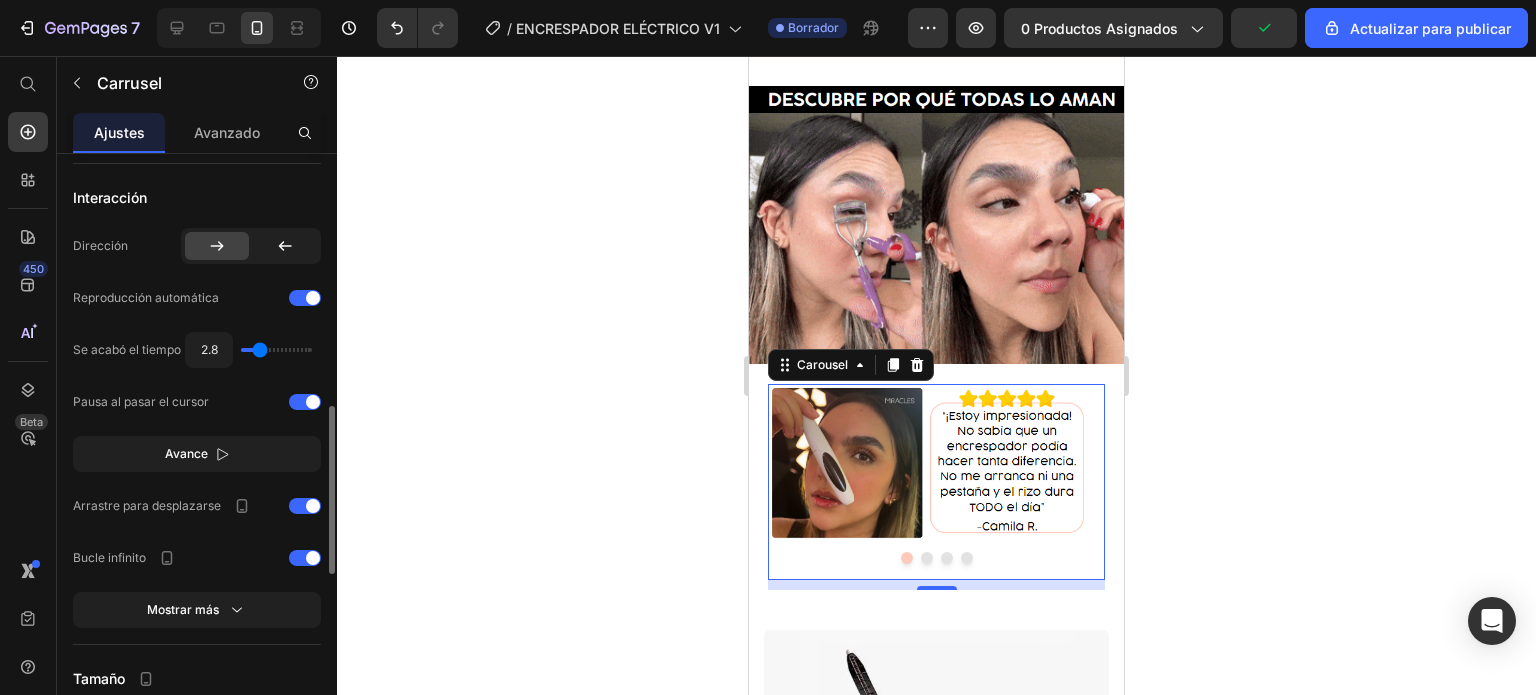 type on "3" 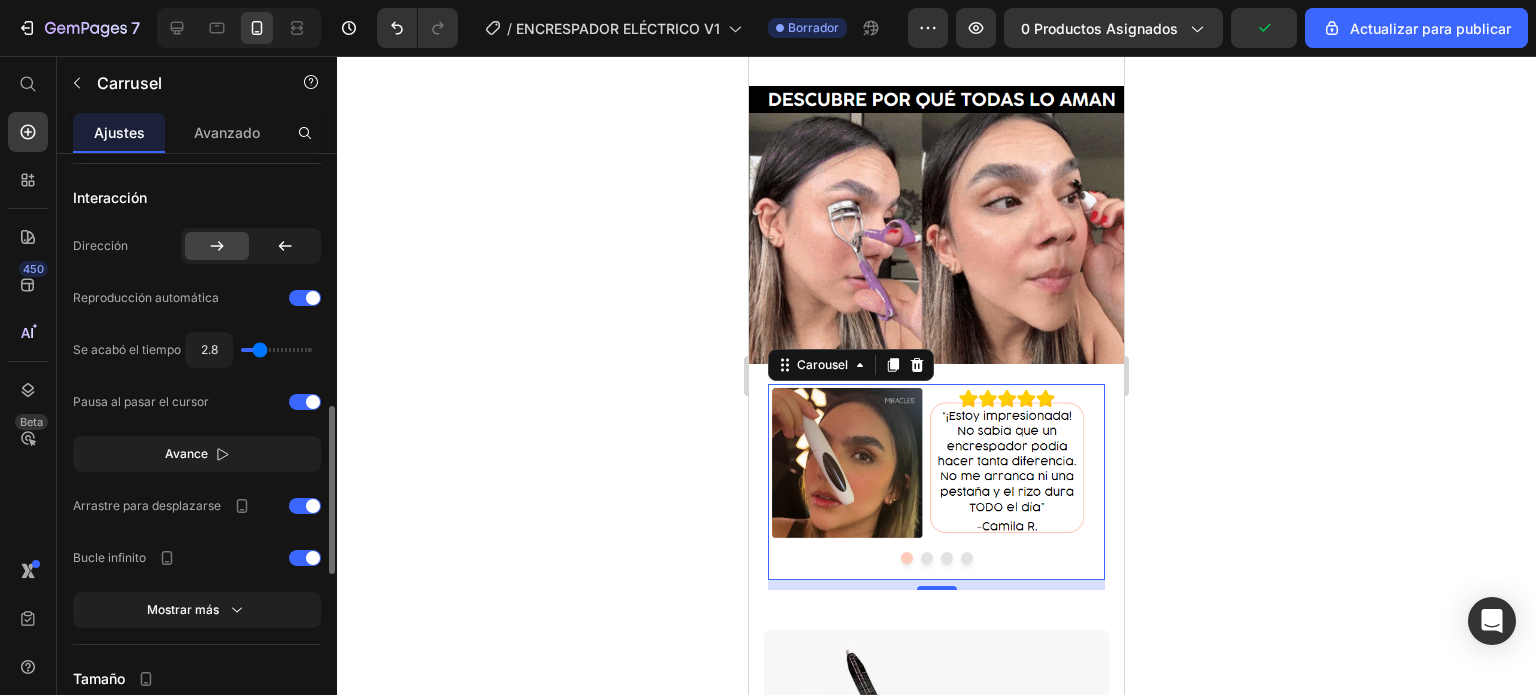 type on "3" 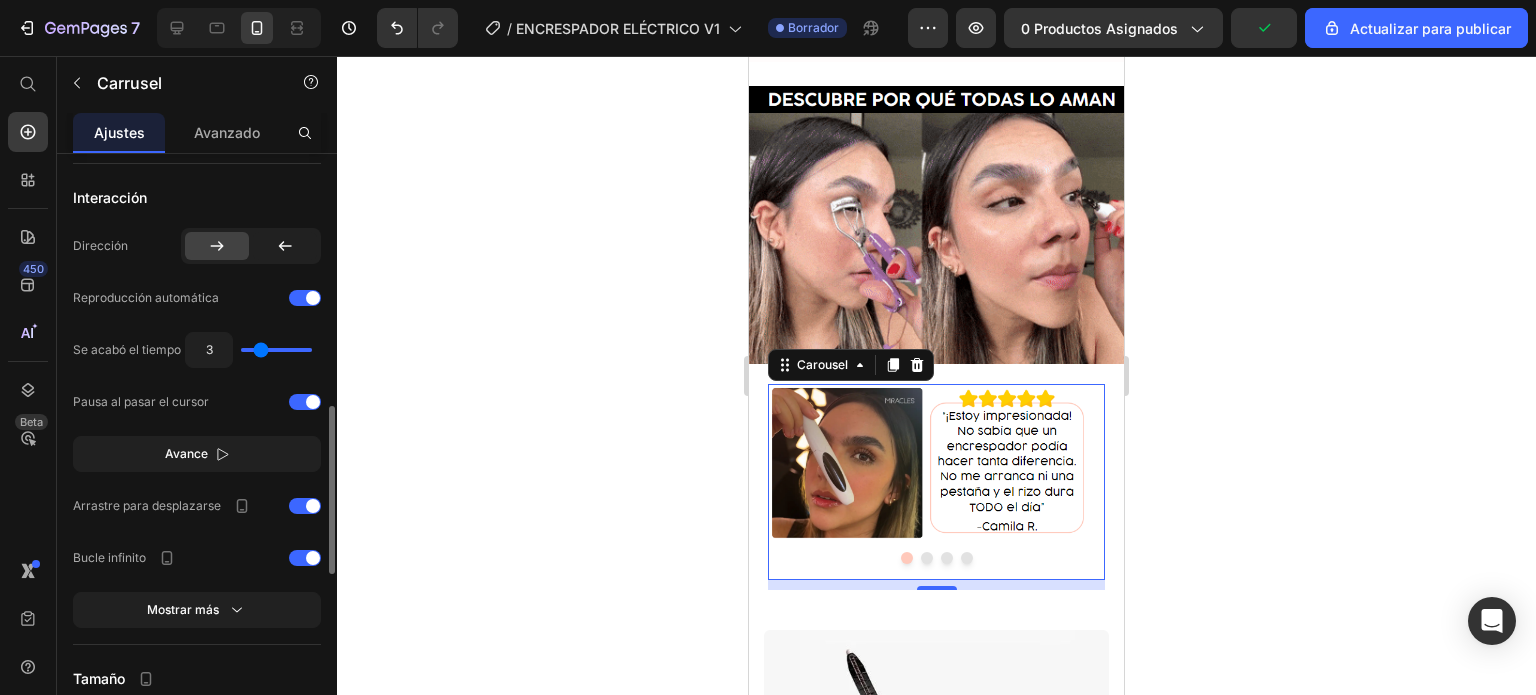 type on "3.1" 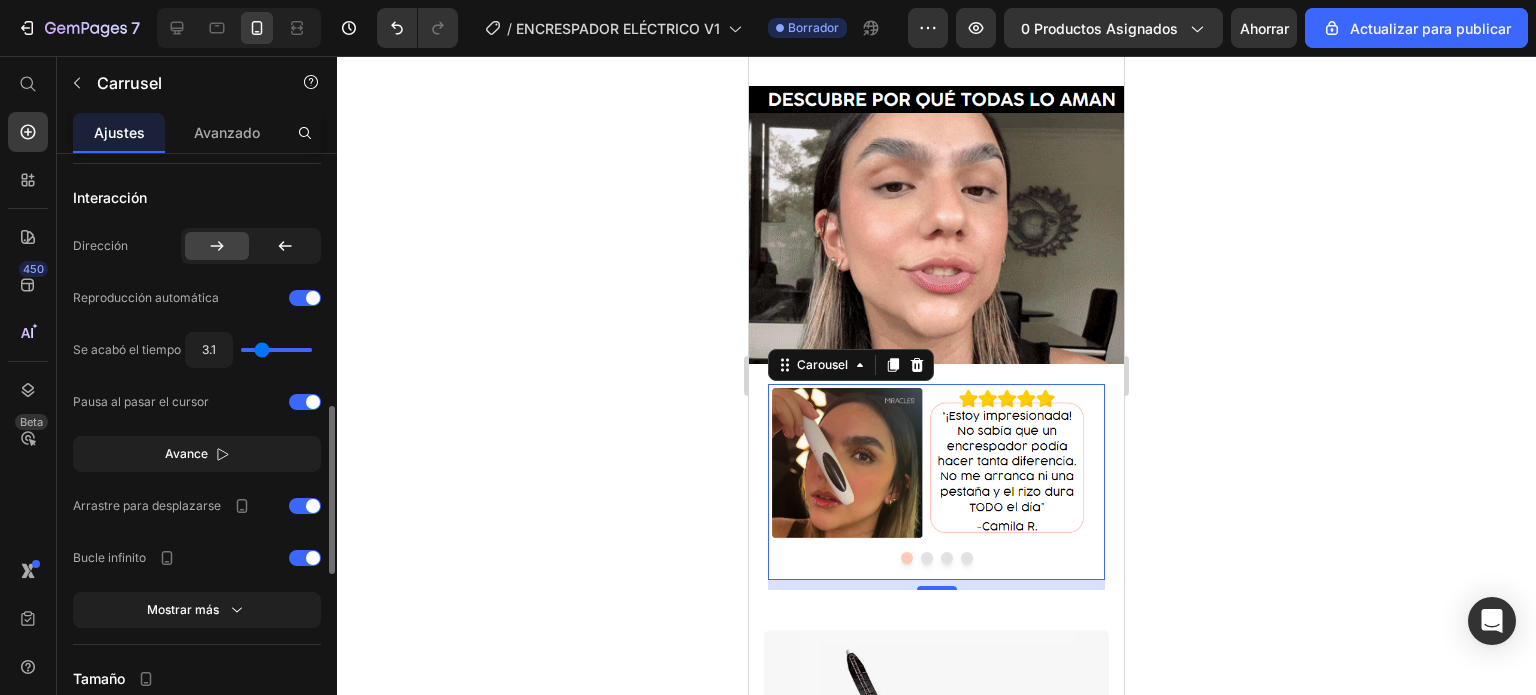type on "3.1" 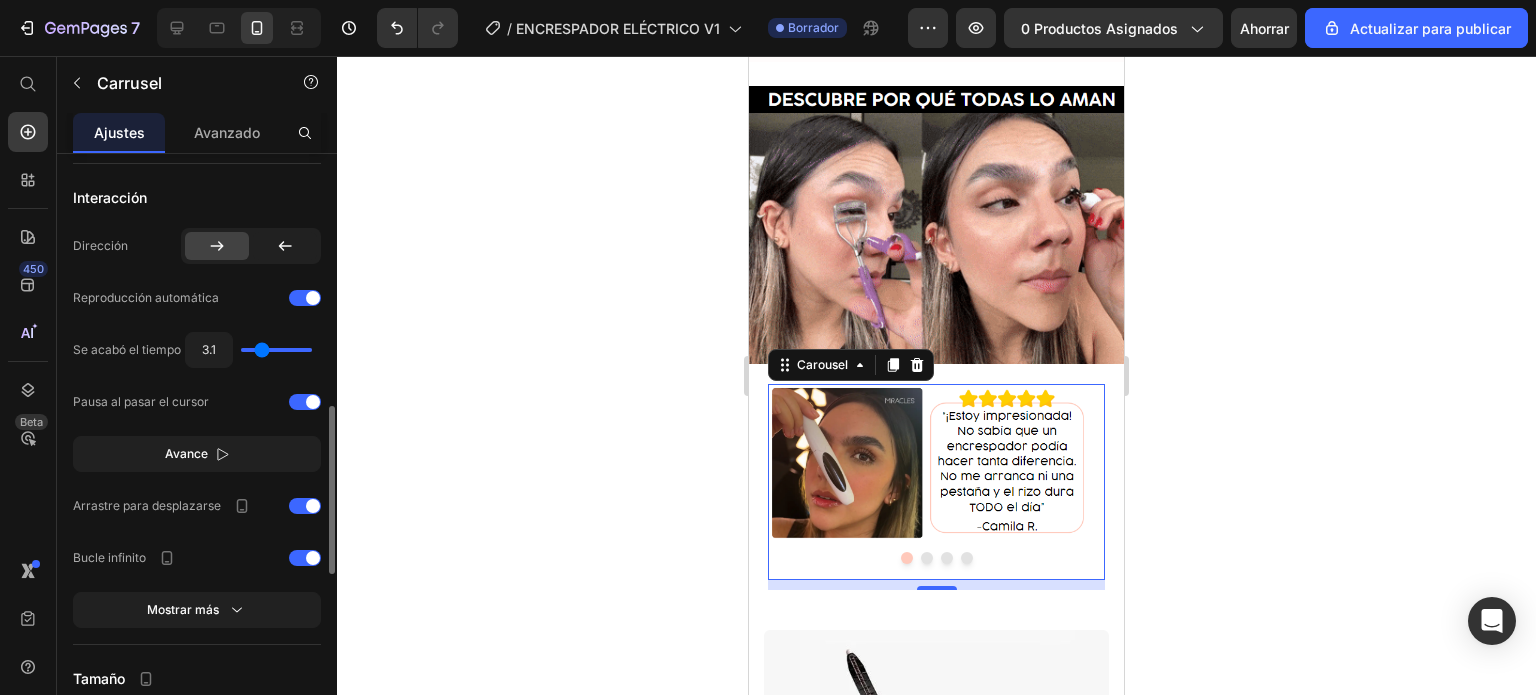 click at bounding box center (276, 350) 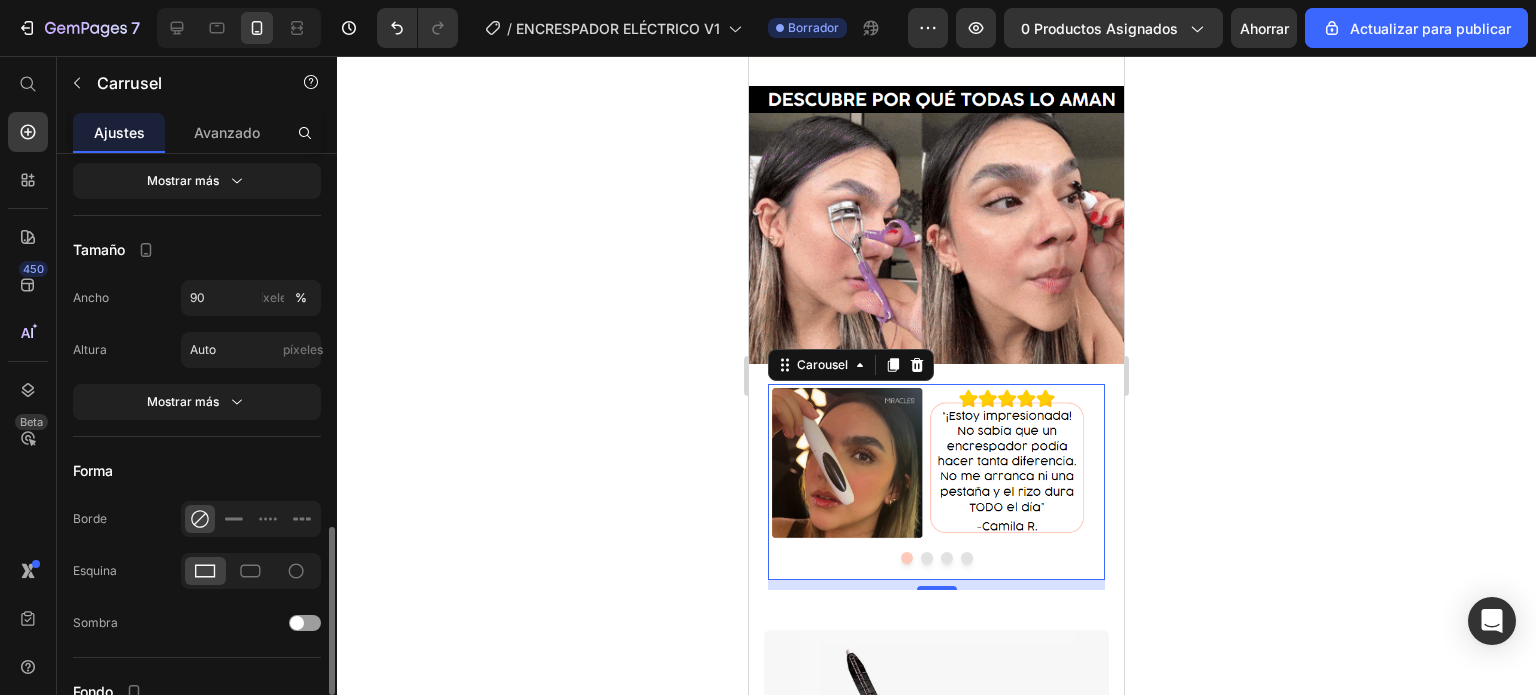 scroll, scrollTop: 1229, scrollLeft: 0, axis: vertical 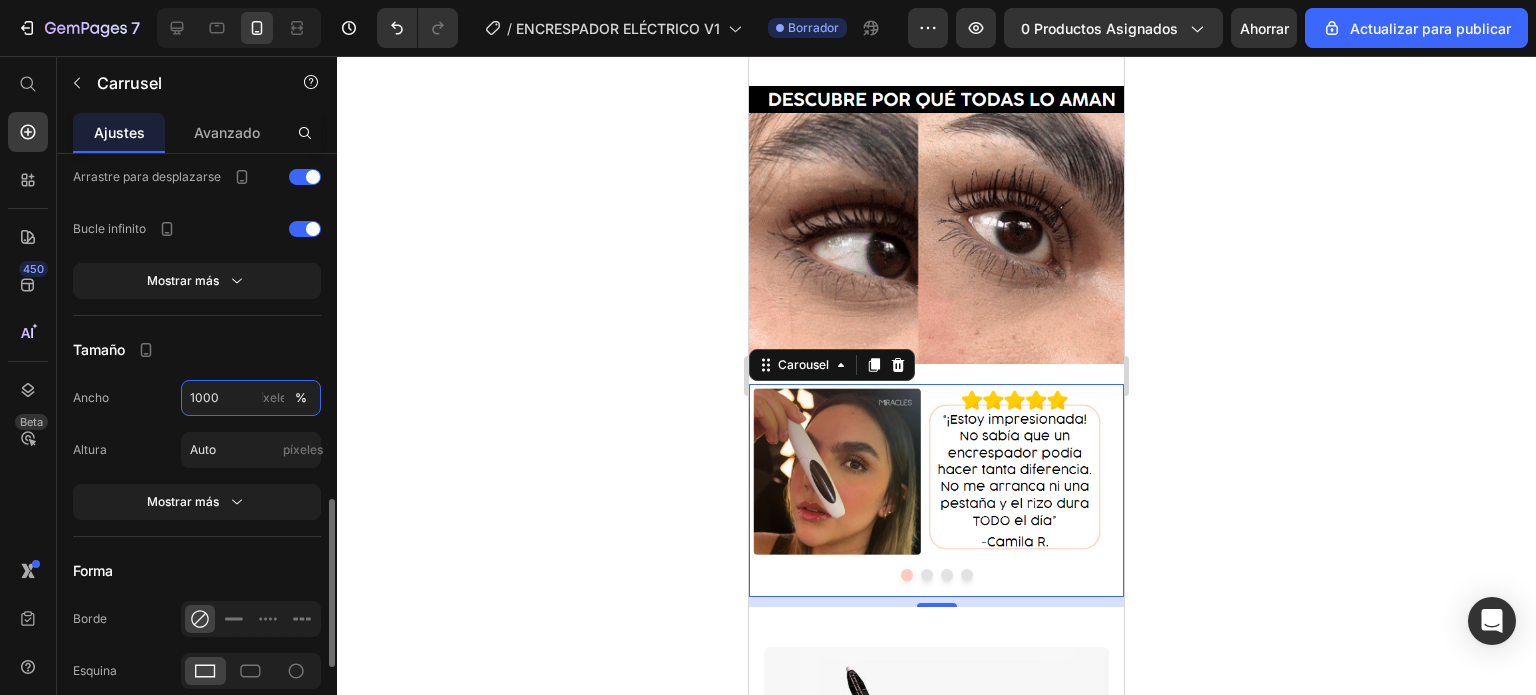 type on "100" 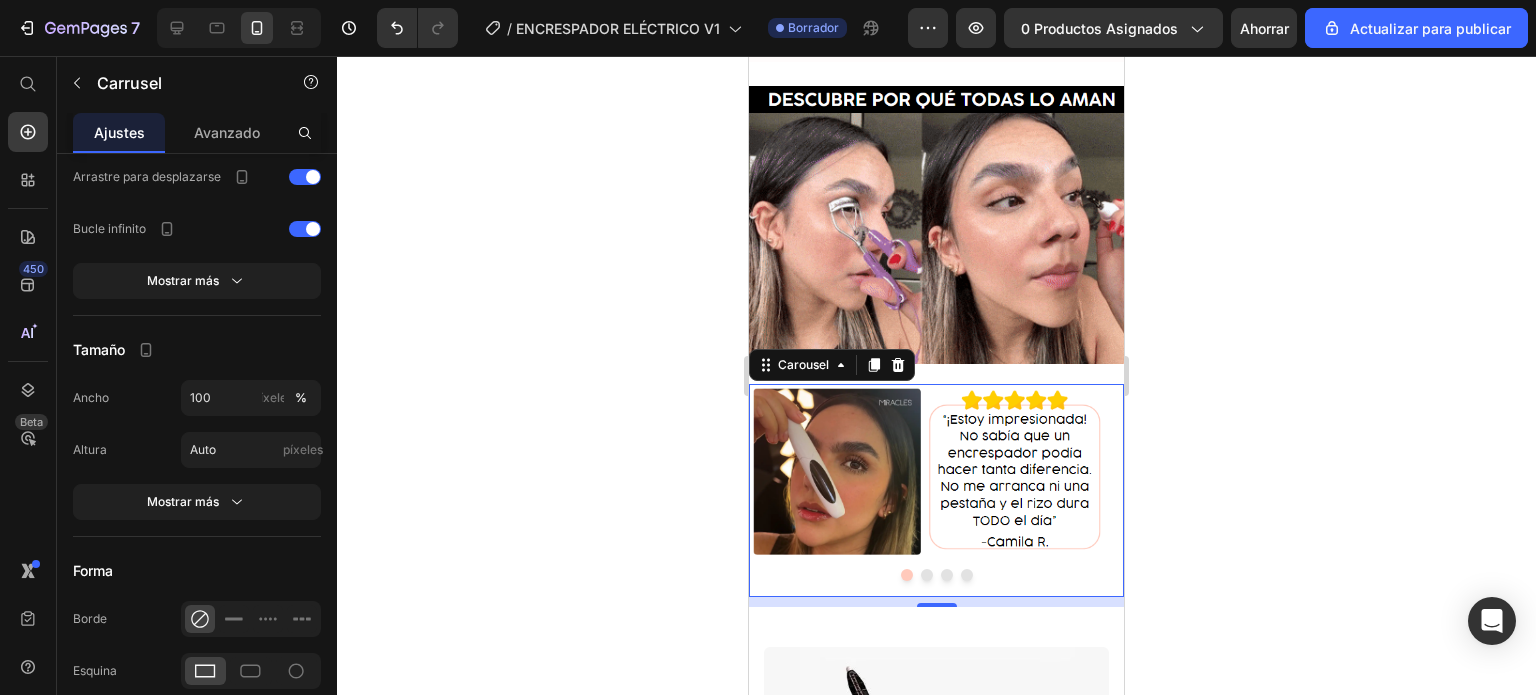 click 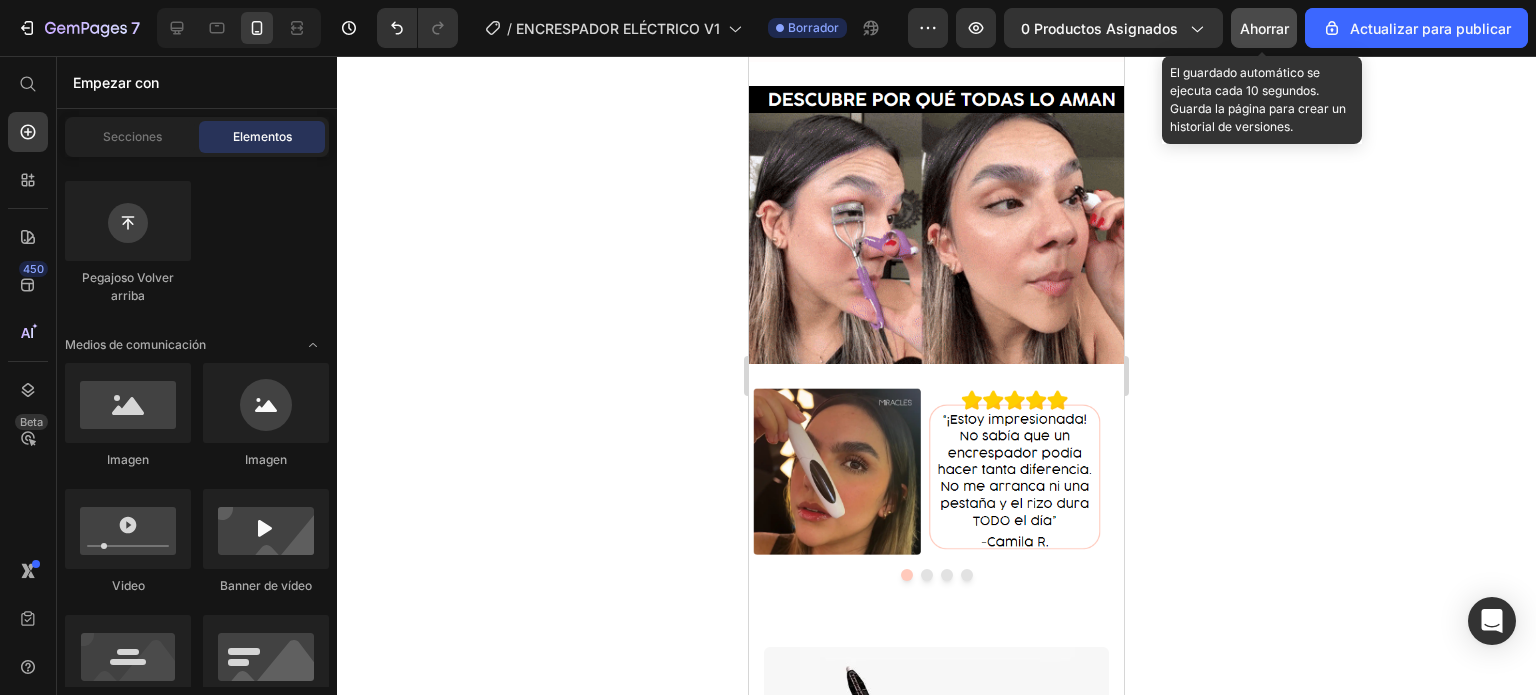 click on "Ahorrar" at bounding box center [1264, 28] 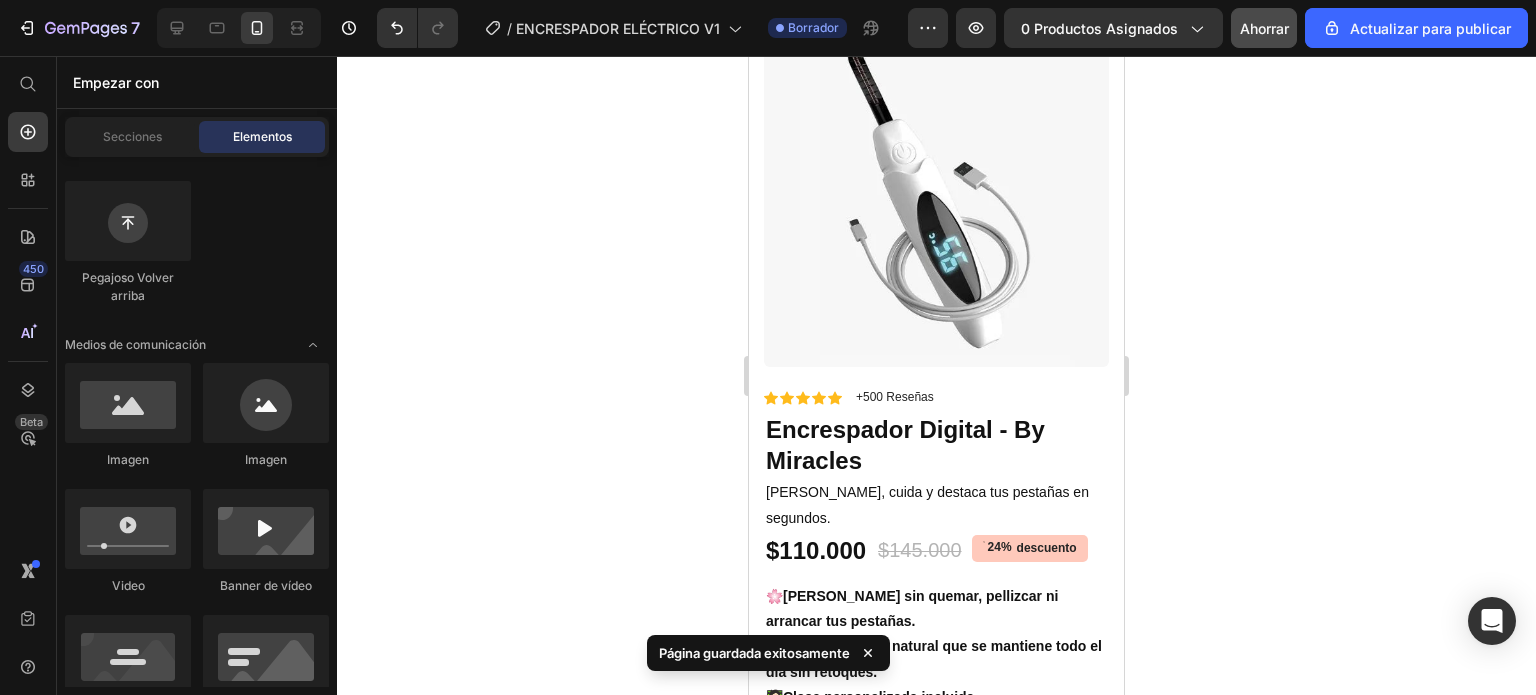 scroll, scrollTop: 4840, scrollLeft: 0, axis: vertical 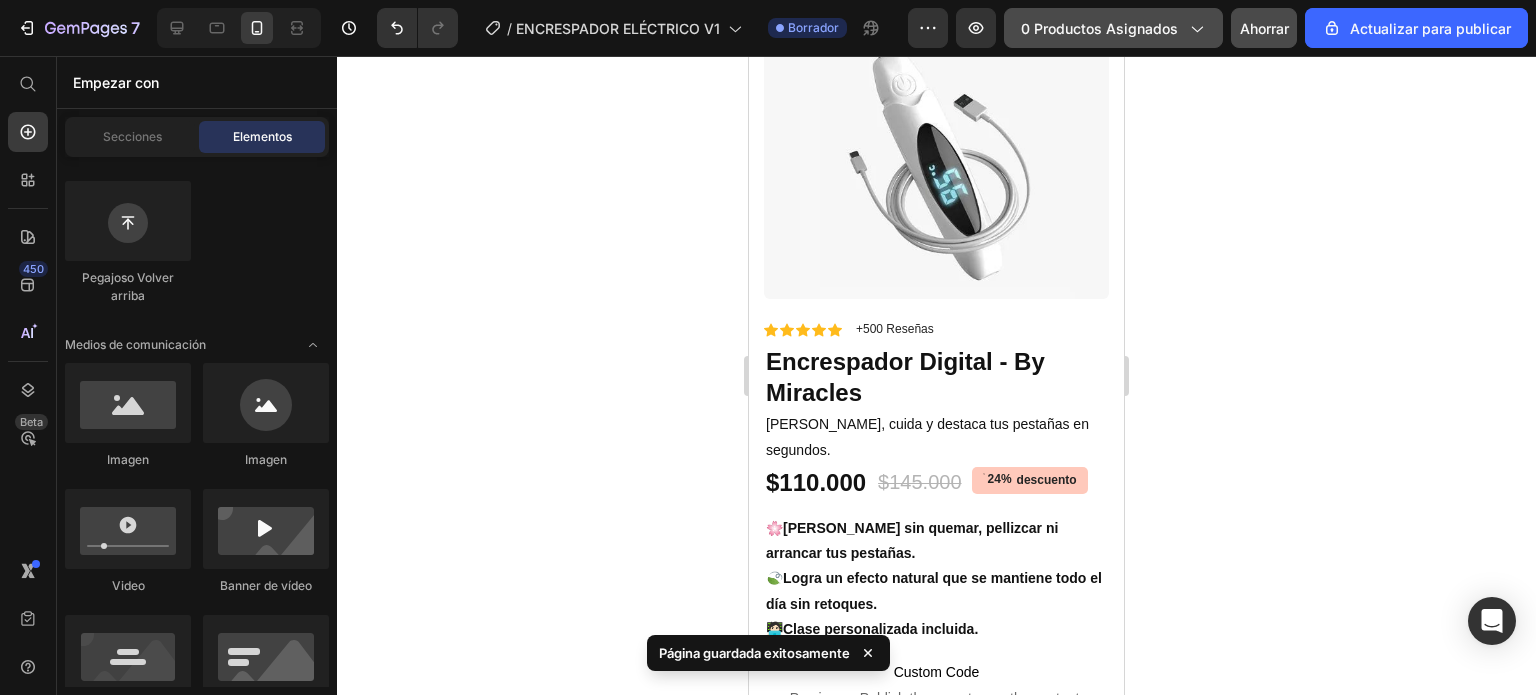 click on "0 productos asignados" at bounding box center [1099, 28] 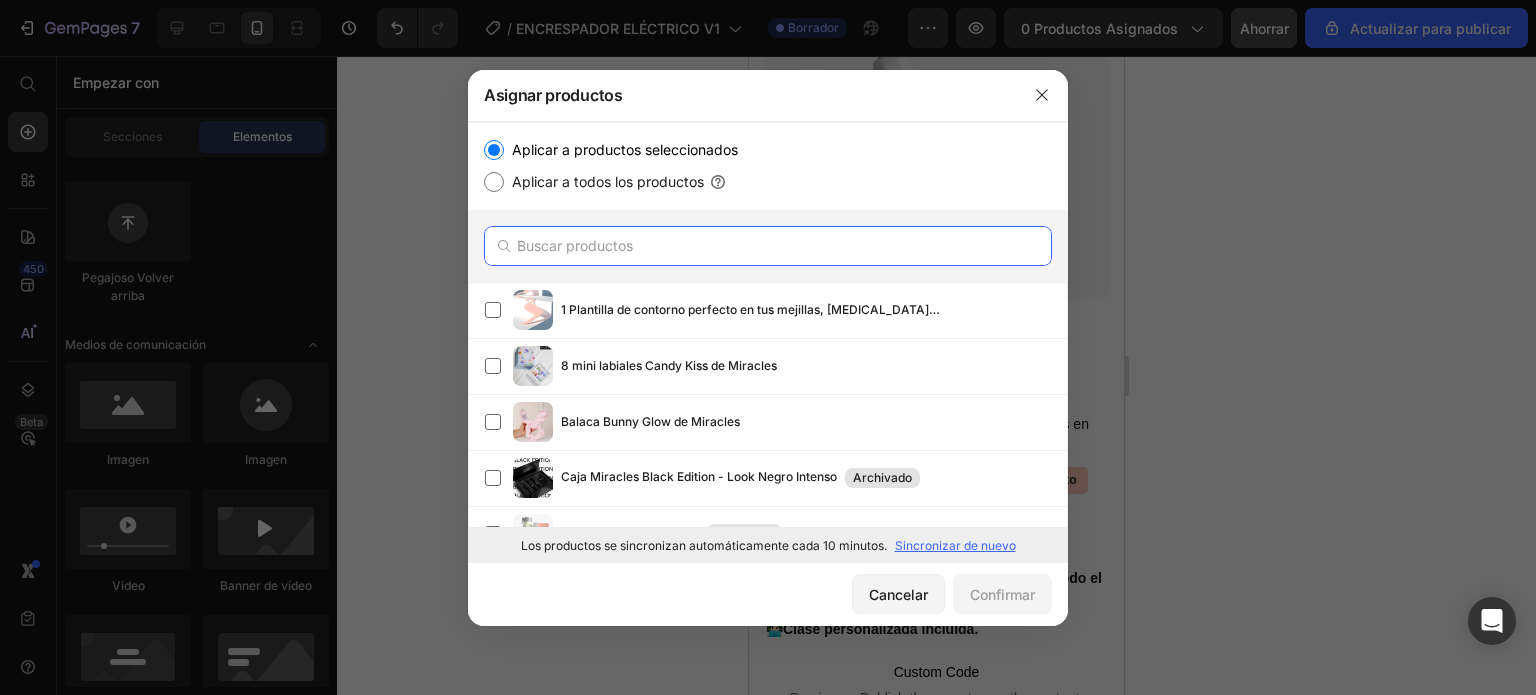 click at bounding box center [768, 246] 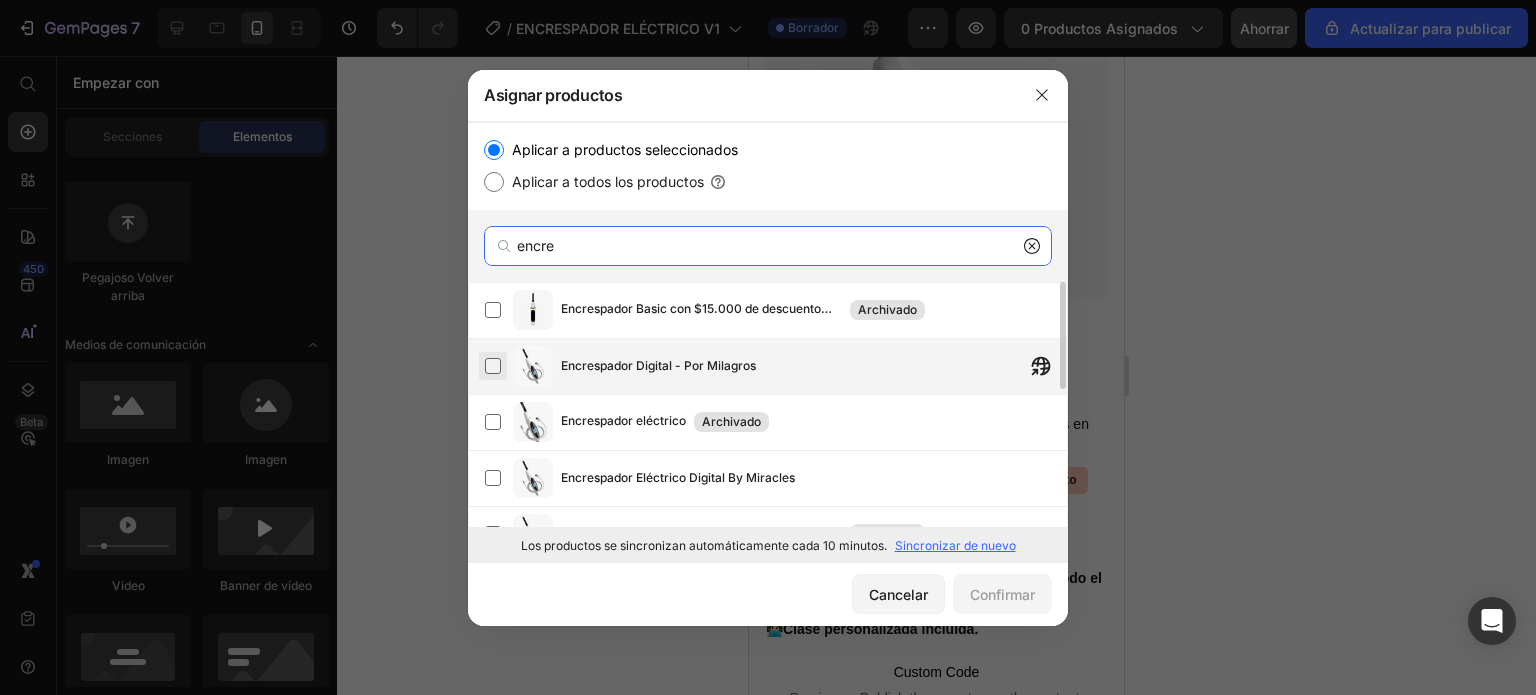 type on "encre" 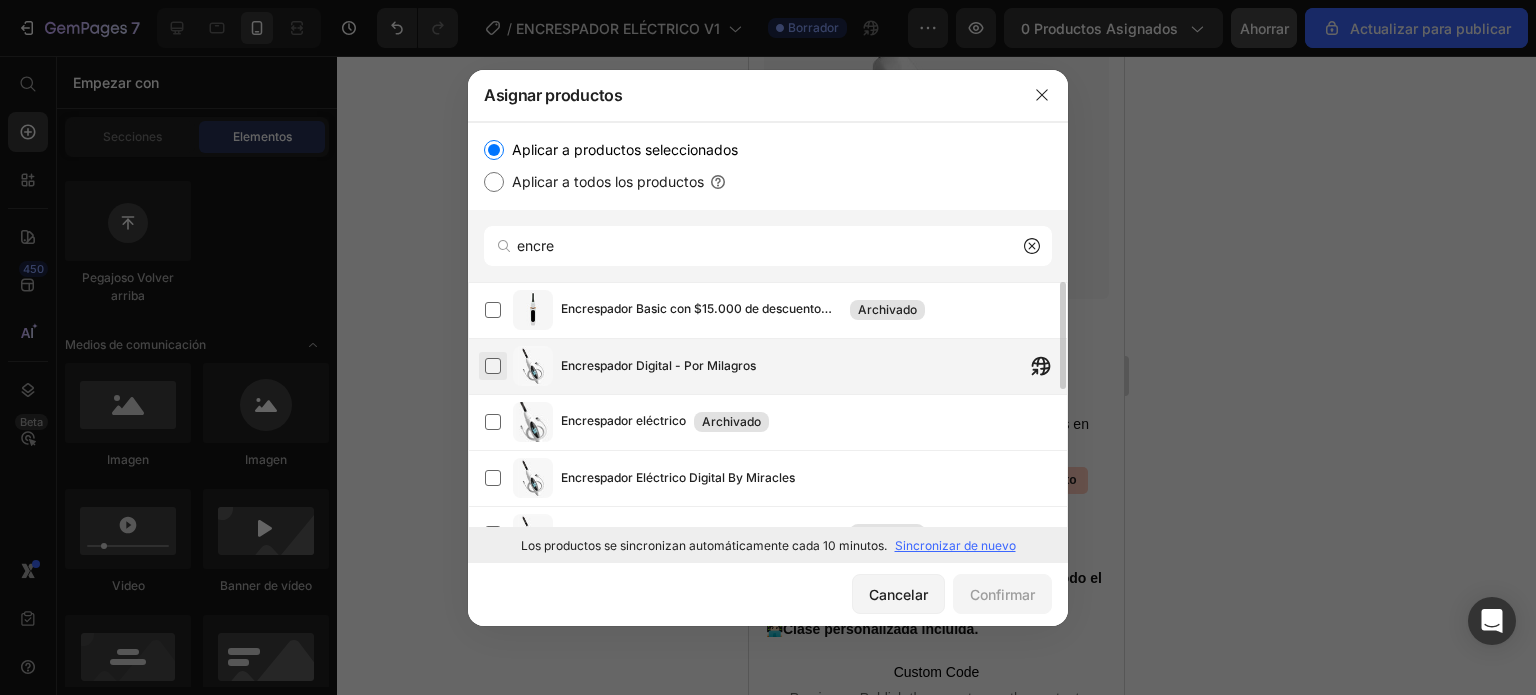 click at bounding box center (493, 366) 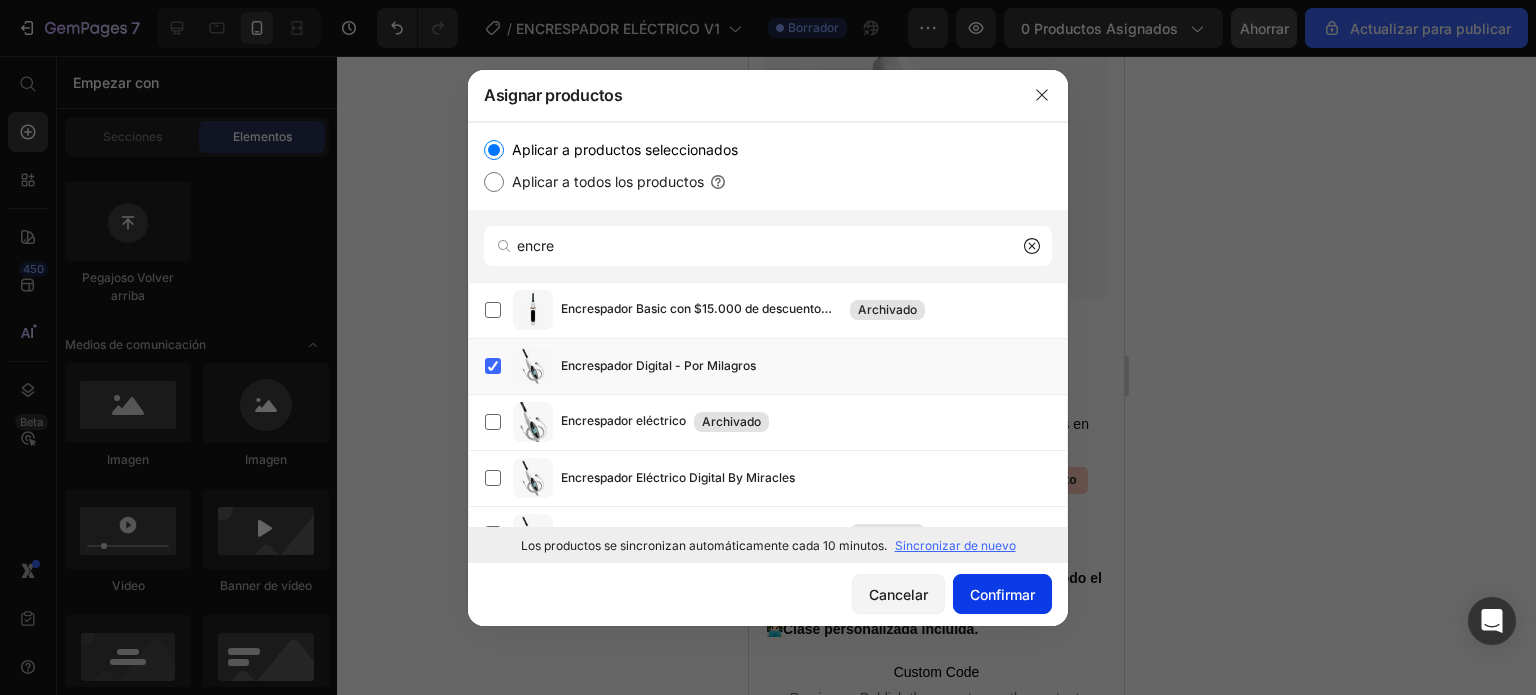 click on "Confirmar" at bounding box center [1002, 594] 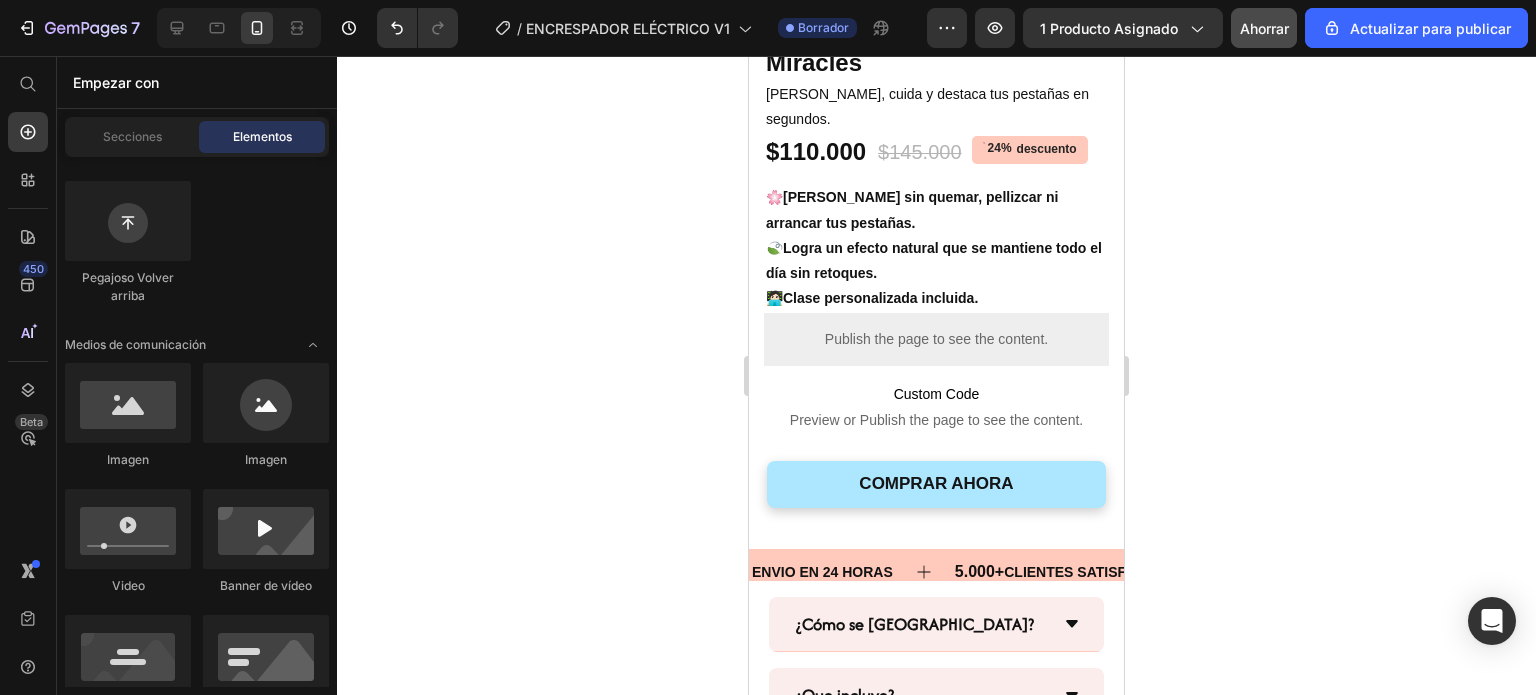 scroll, scrollTop: 1531, scrollLeft: 0, axis: vertical 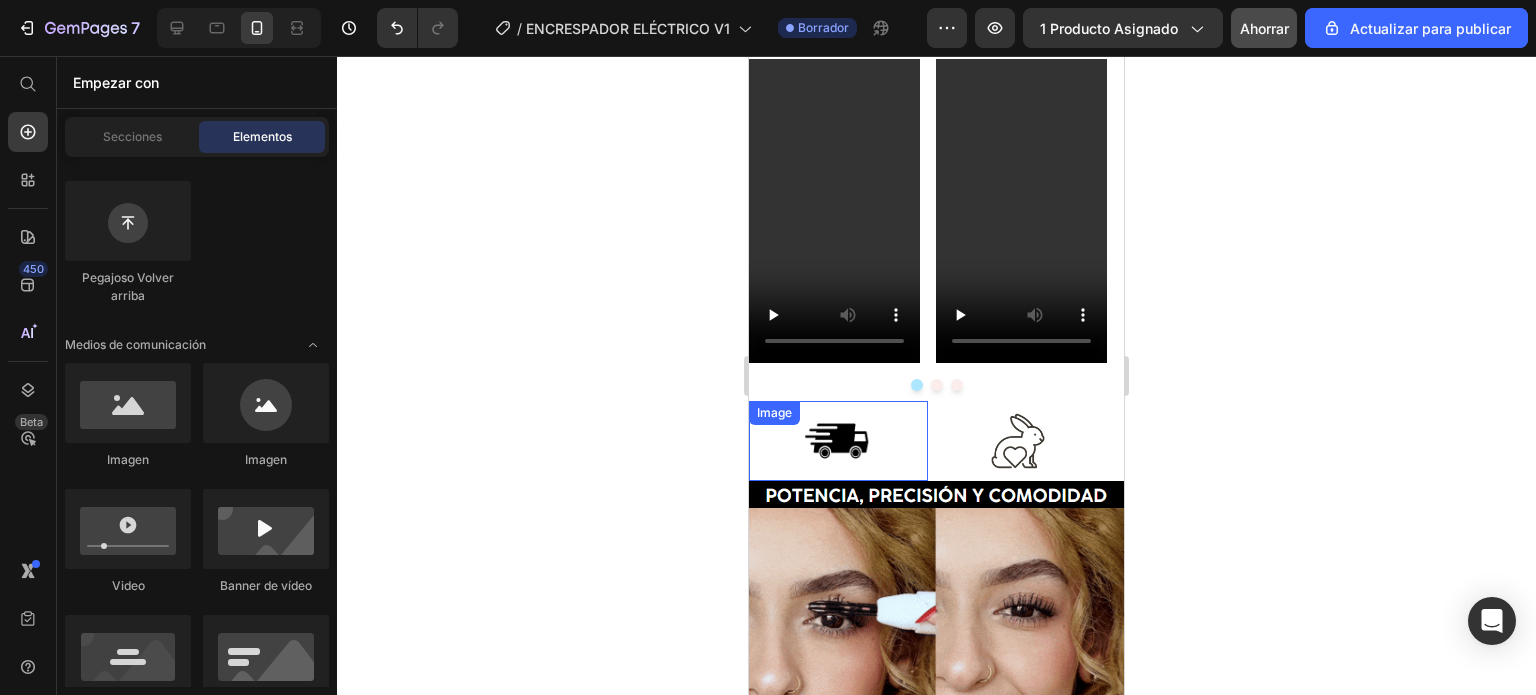 click at bounding box center [838, 441] 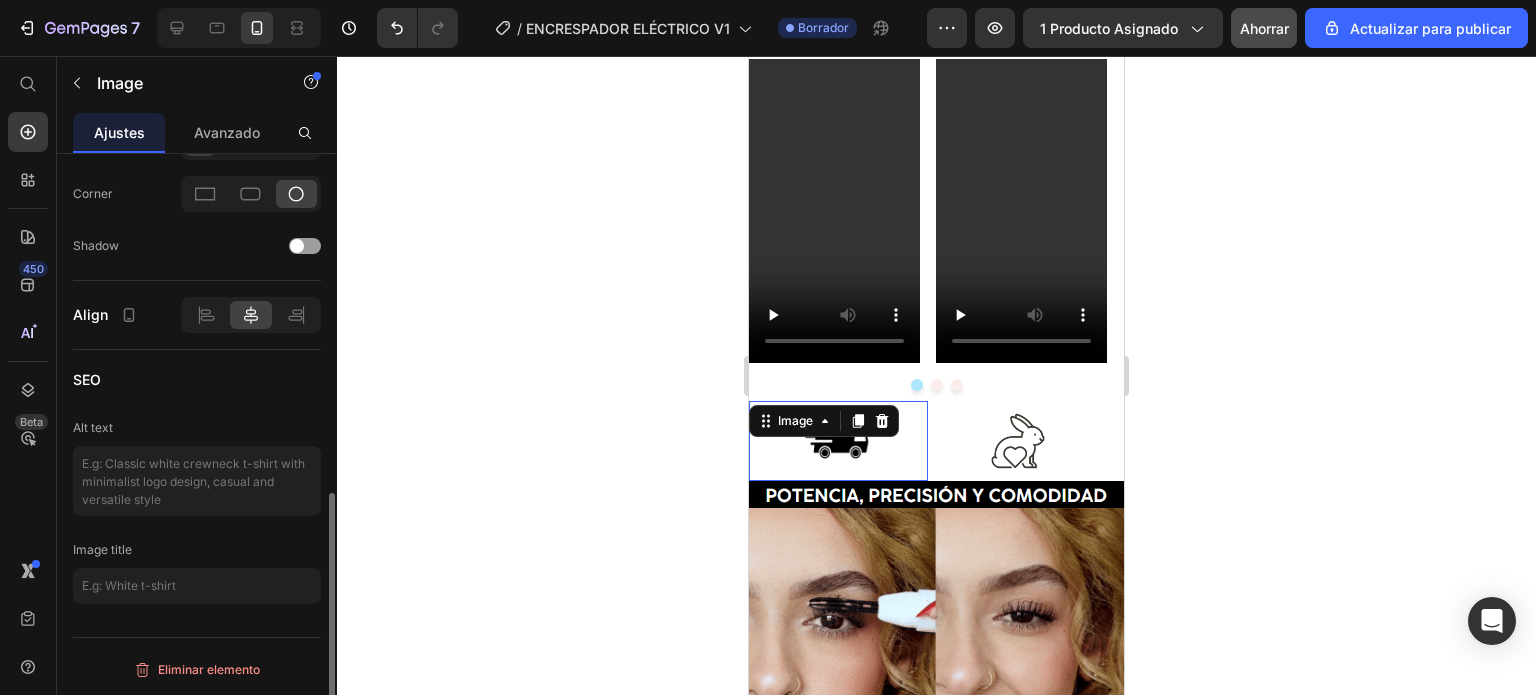 scroll, scrollTop: 0, scrollLeft: 0, axis: both 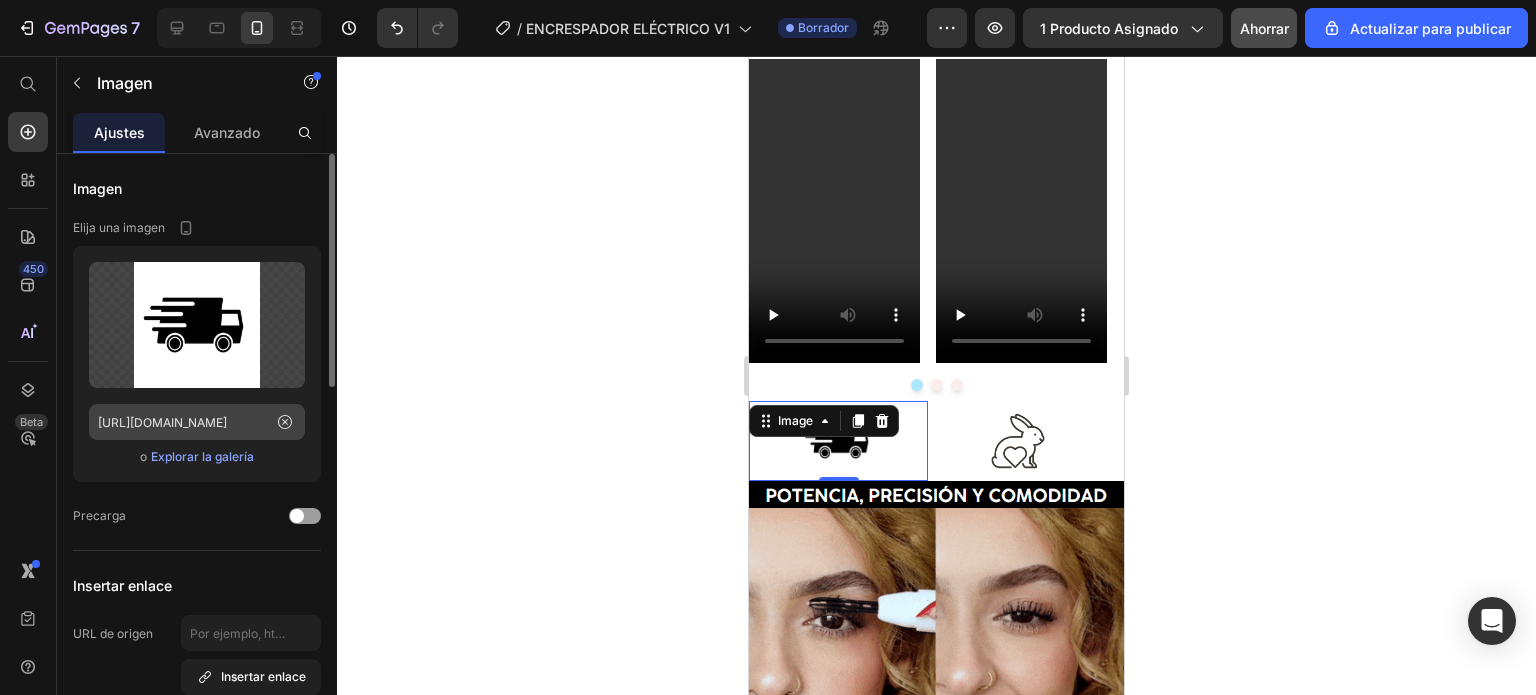 drag, startPoint x: 288, startPoint y: 423, endPoint x: 255, endPoint y: 423, distance: 33 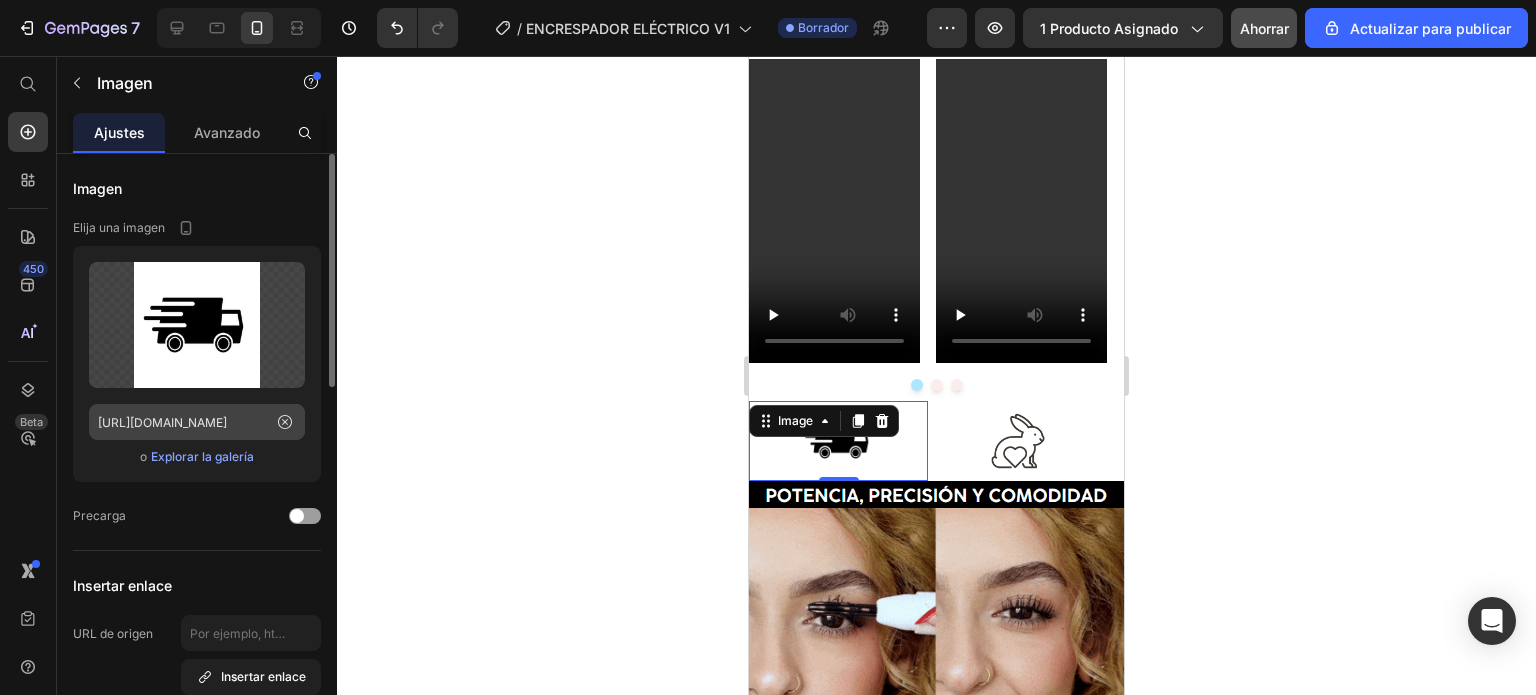 click 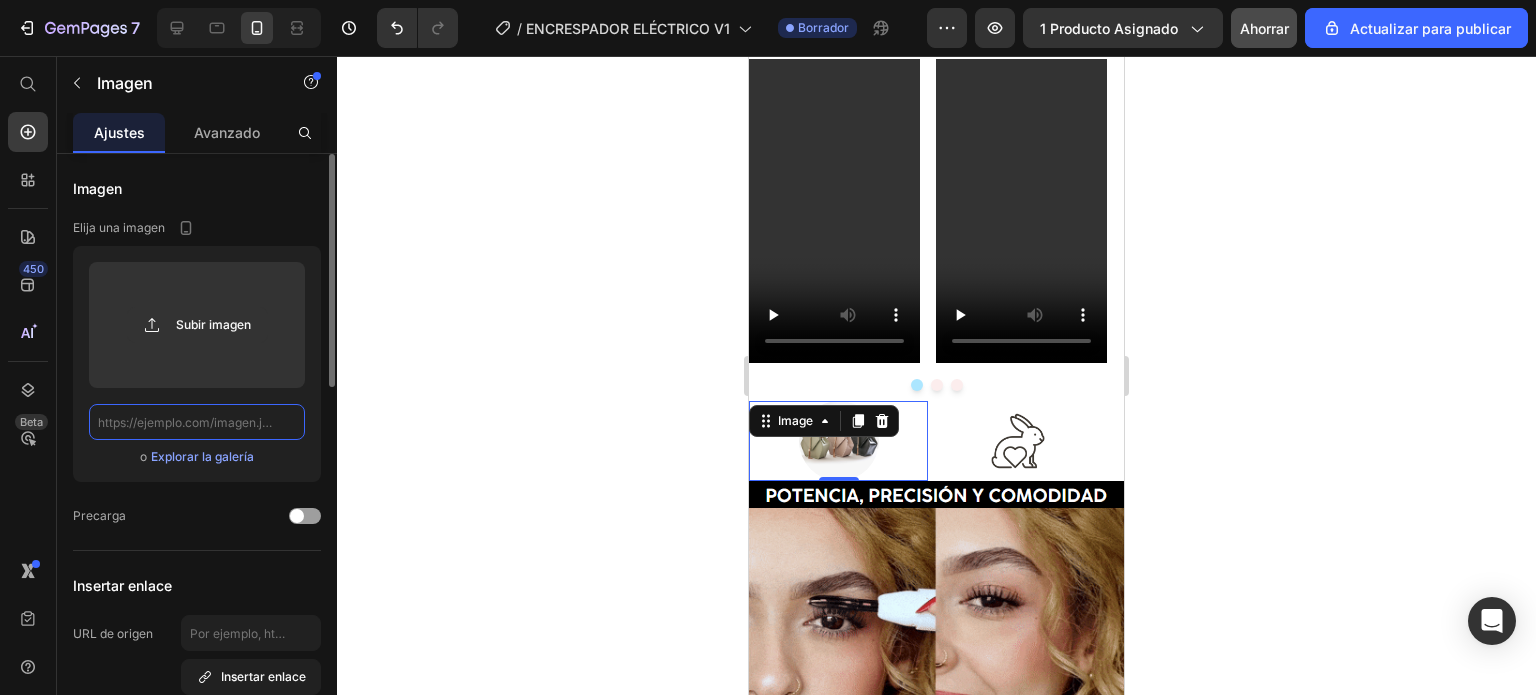 scroll, scrollTop: 0, scrollLeft: 0, axis: both 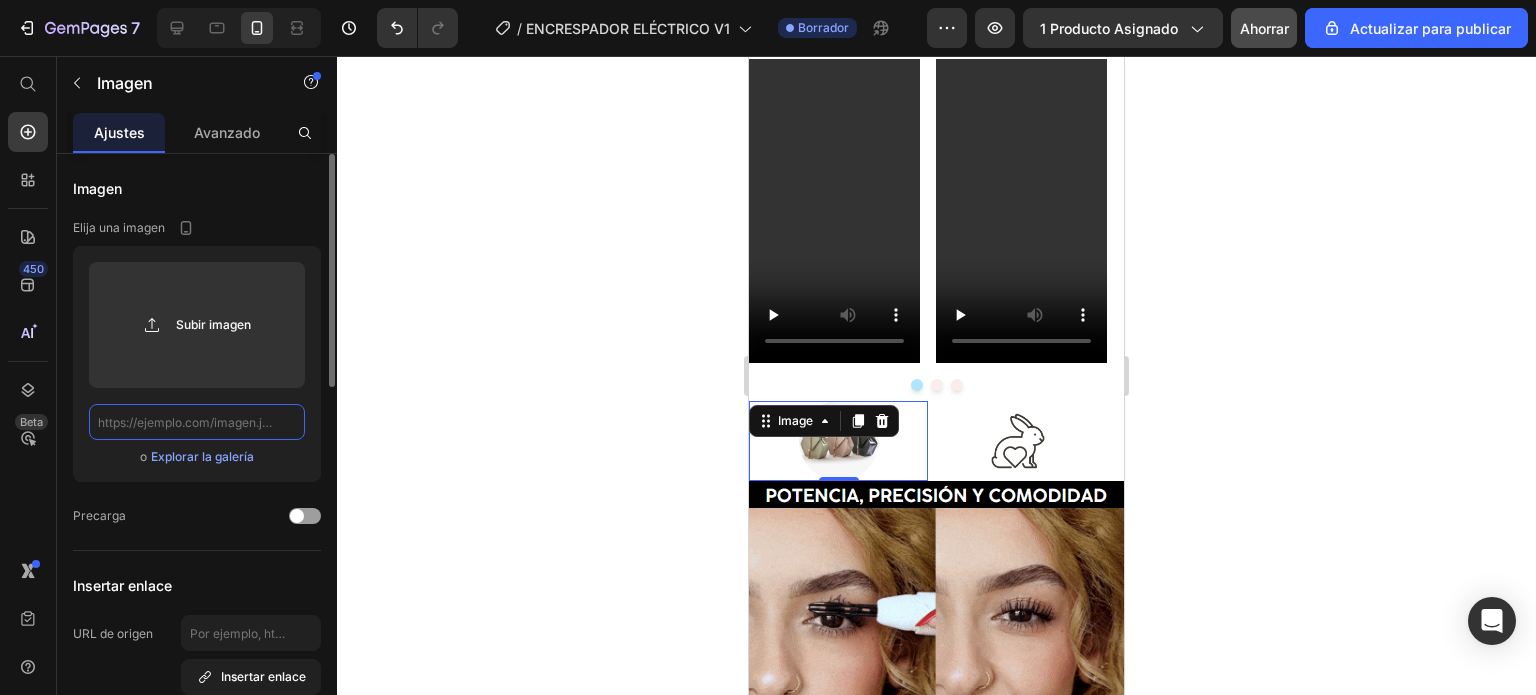 paste on "https://cdn.shopify.com/s/files/1/0777/2654/8279/files/6_MESES_DE_GARANTIA.png?v=1752168224" 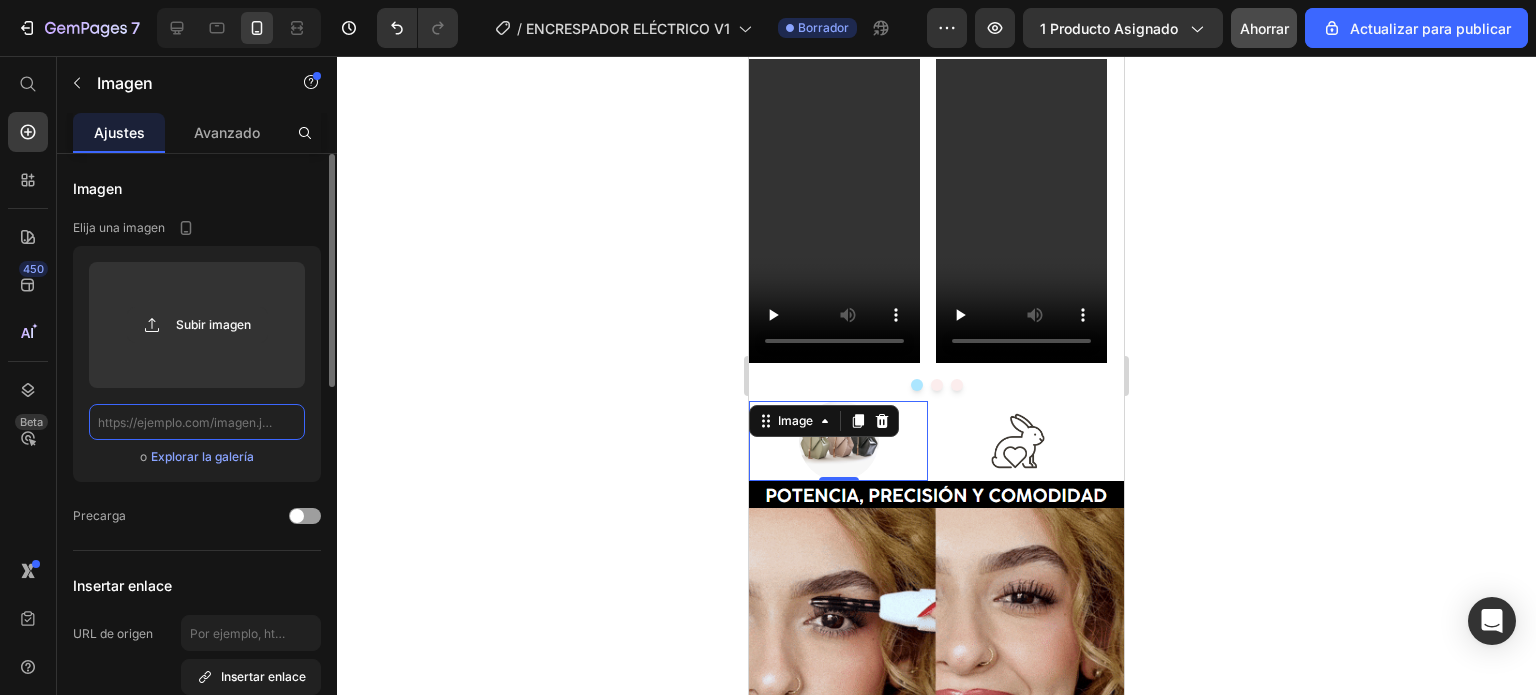 type on "https://cdn.shopify.com/s/files/1/0777/2654/8279/files/6_MESES_DE_GARANTIA.png?v=1752168224" 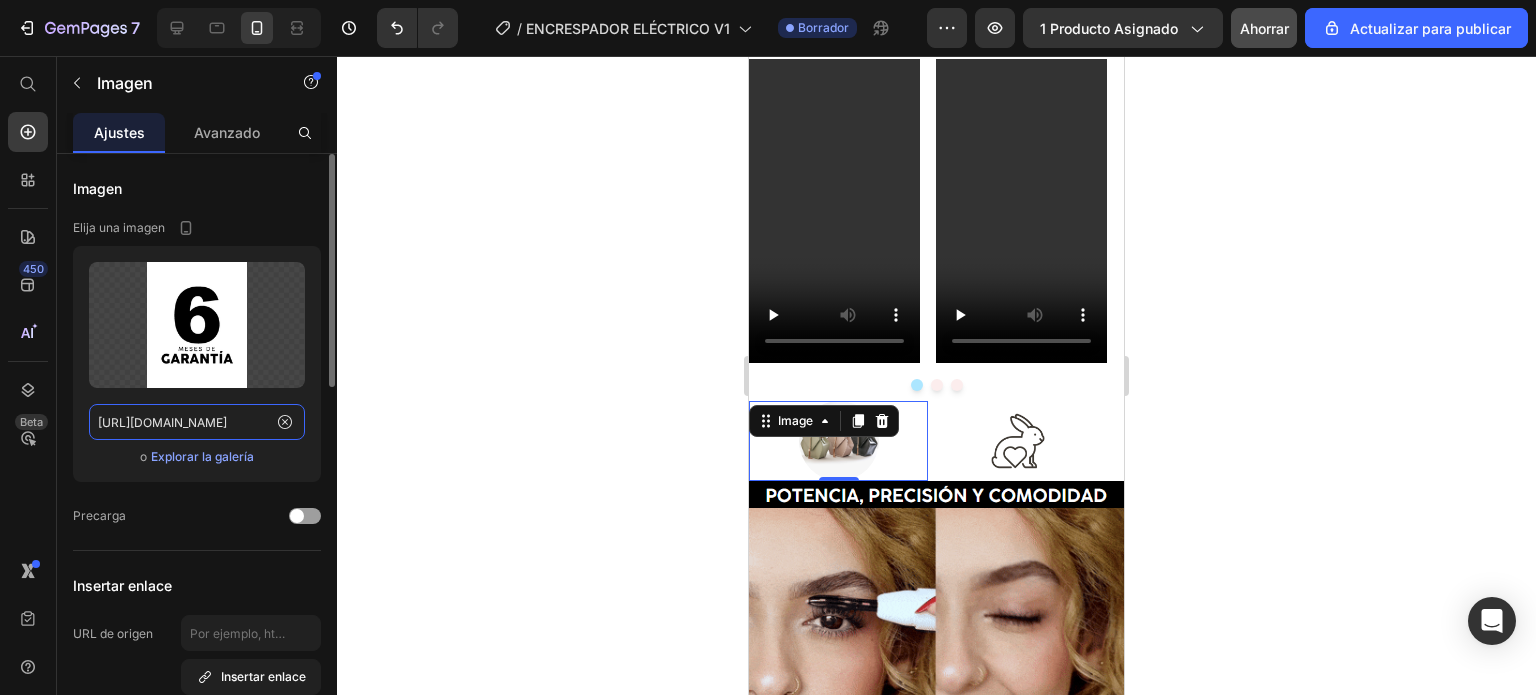 scroll, scrollTop: 0, scrollLeft: 395, axis: horizontal 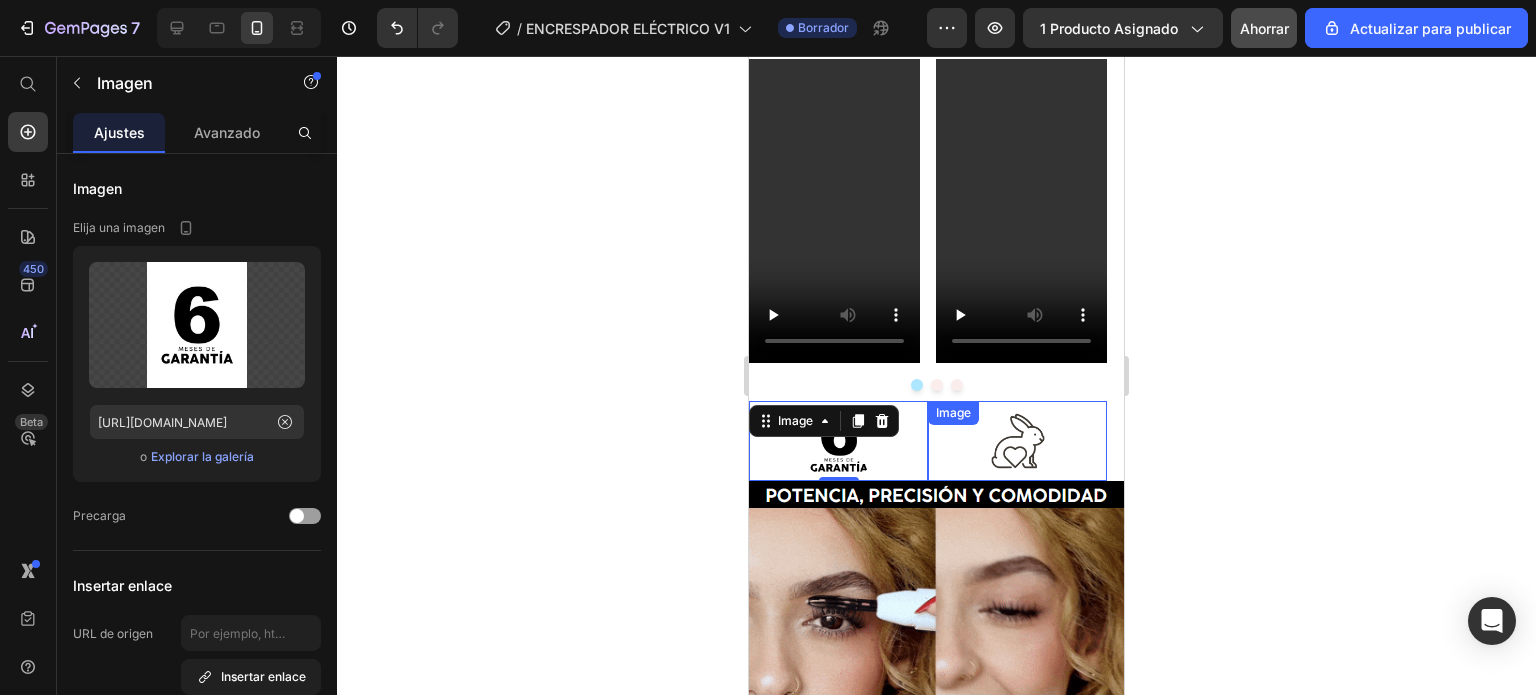 click at bounding box center (1017, 441) 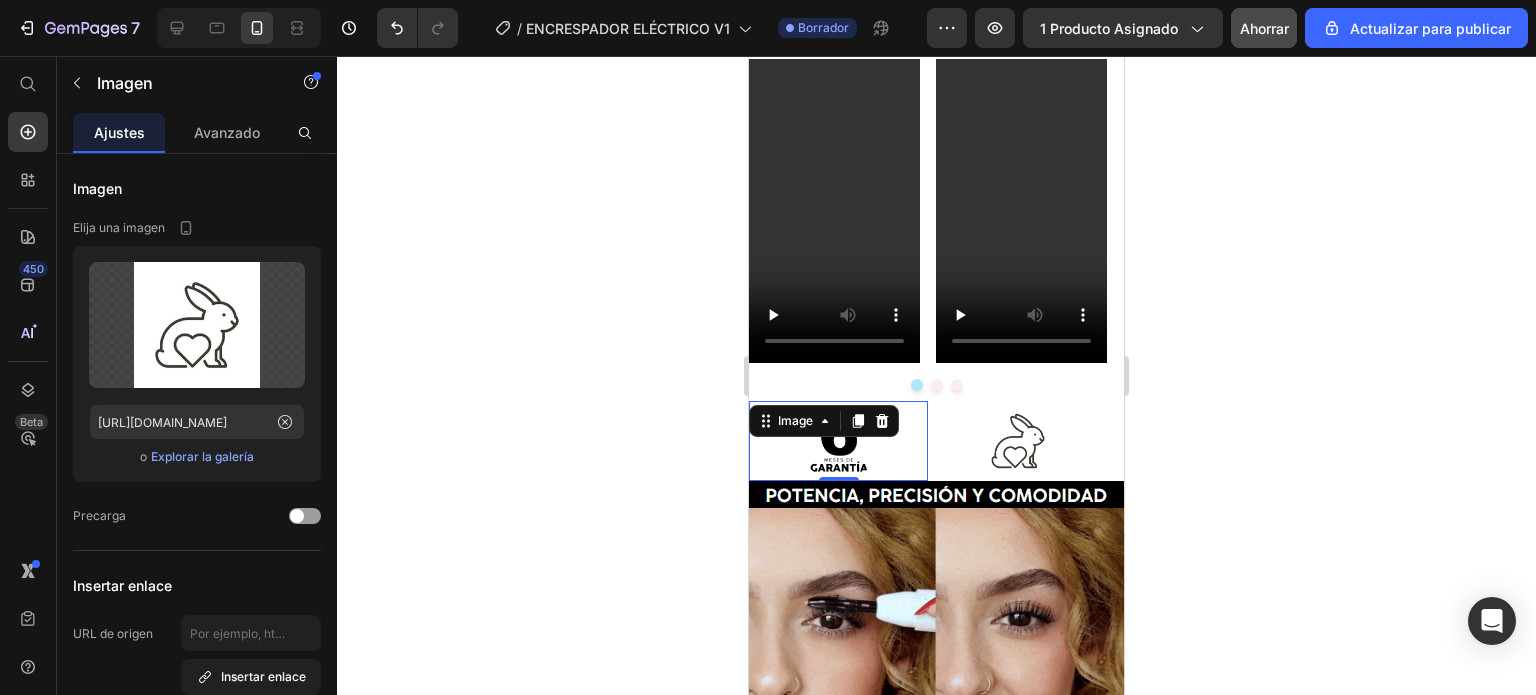 click at bounding box center (838, 441) 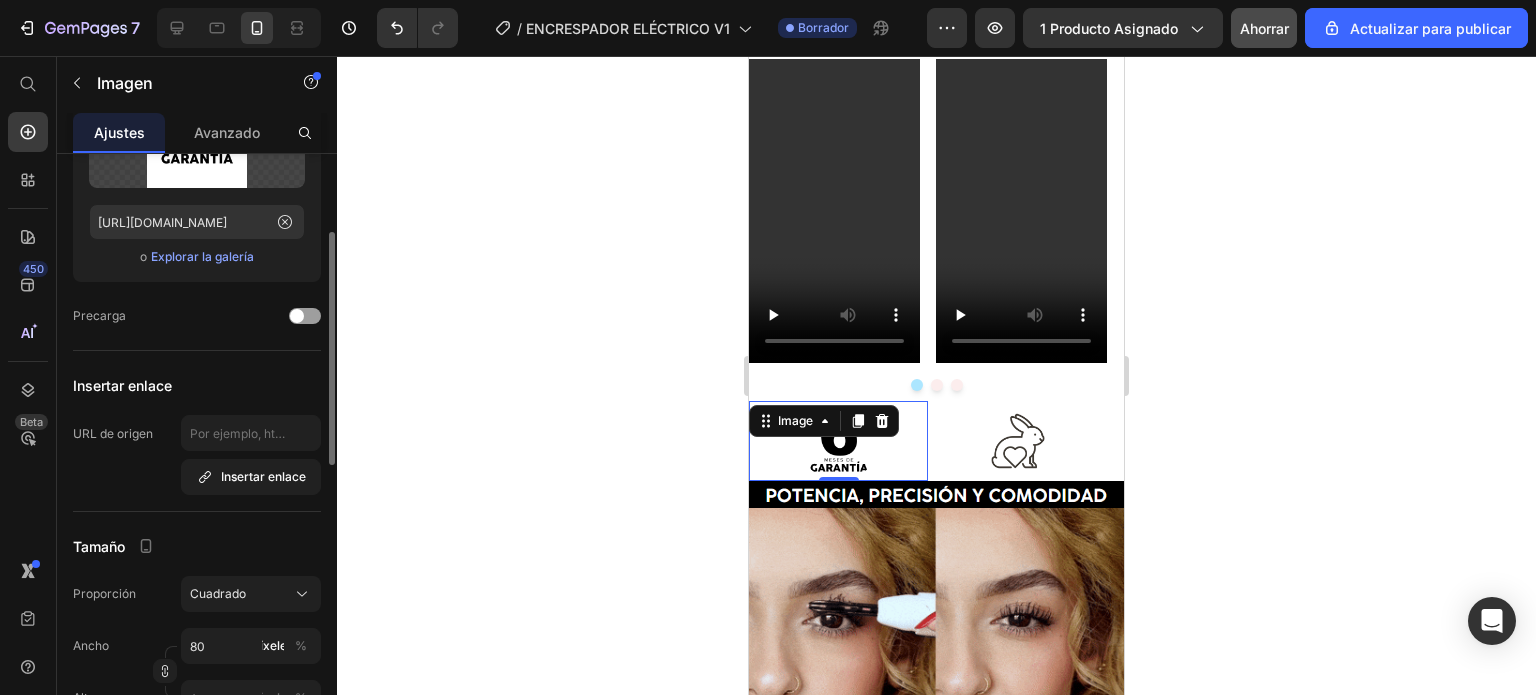 scroll, scrollTop: 300, scrollLeft: 0, axis: vertical 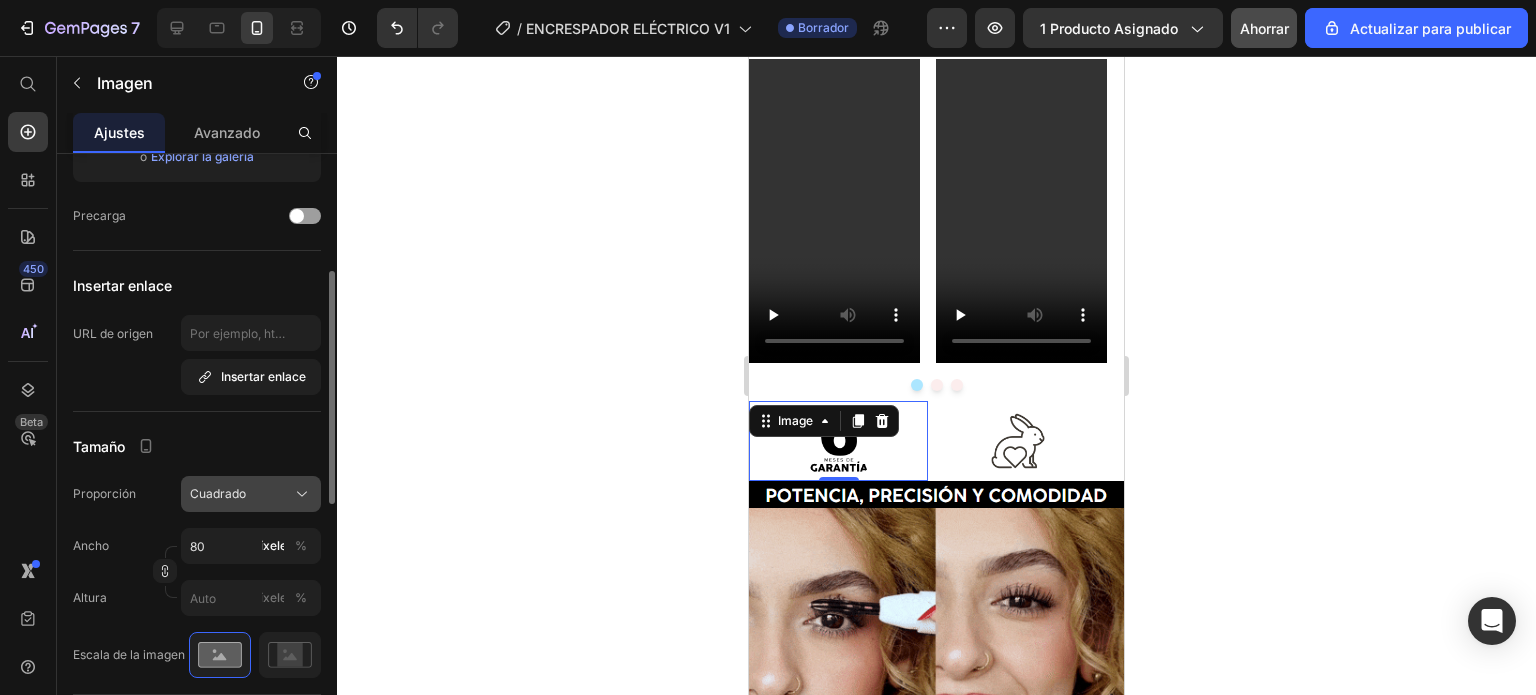 click on "Cuadrado" 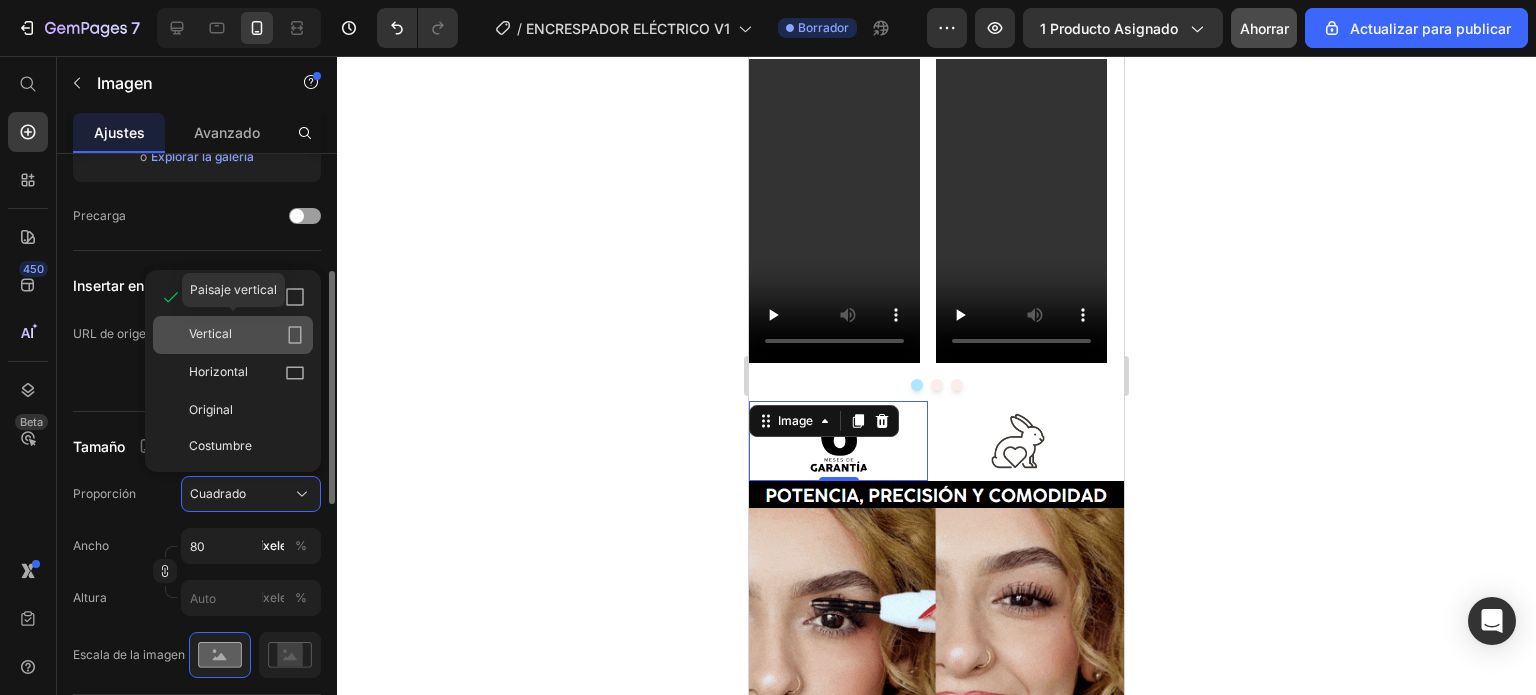 click on "Vertical" at bounding box center [247, 335] 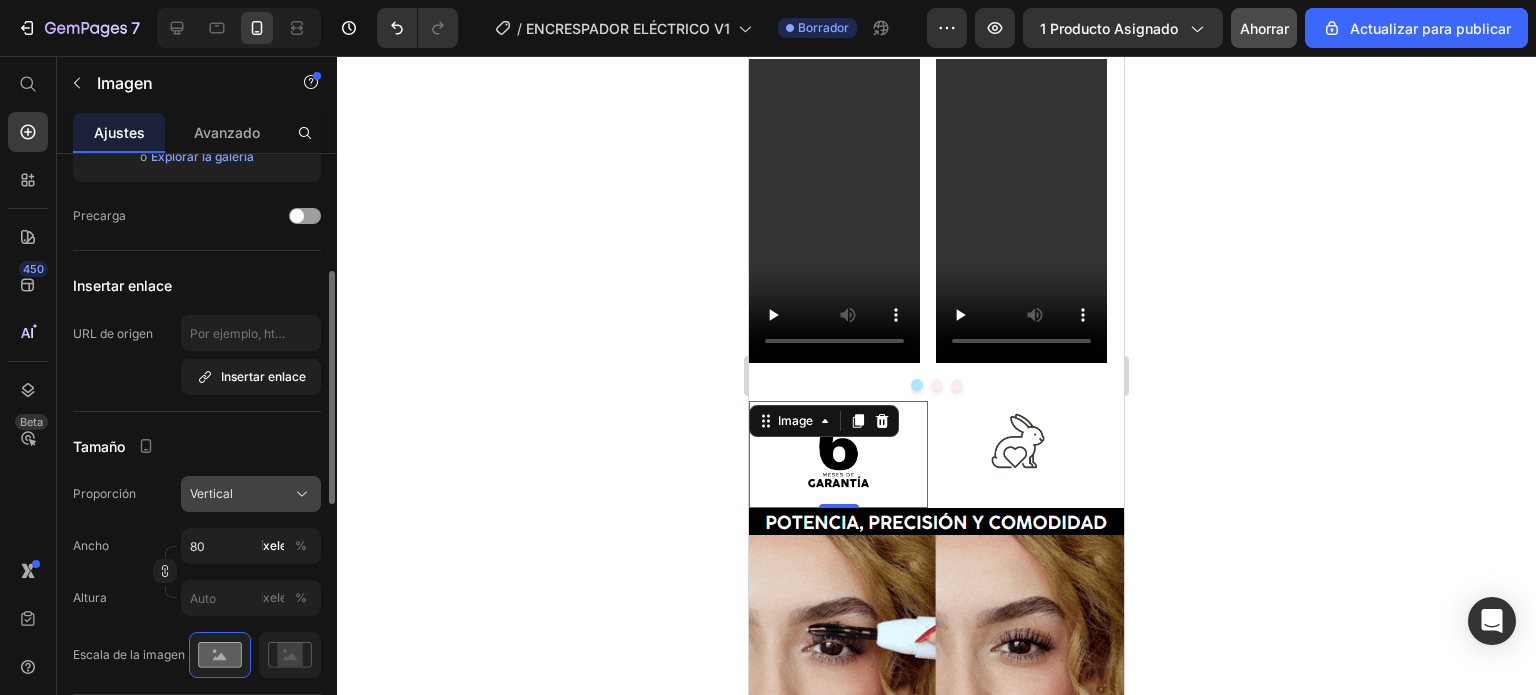 click on "Vertical" 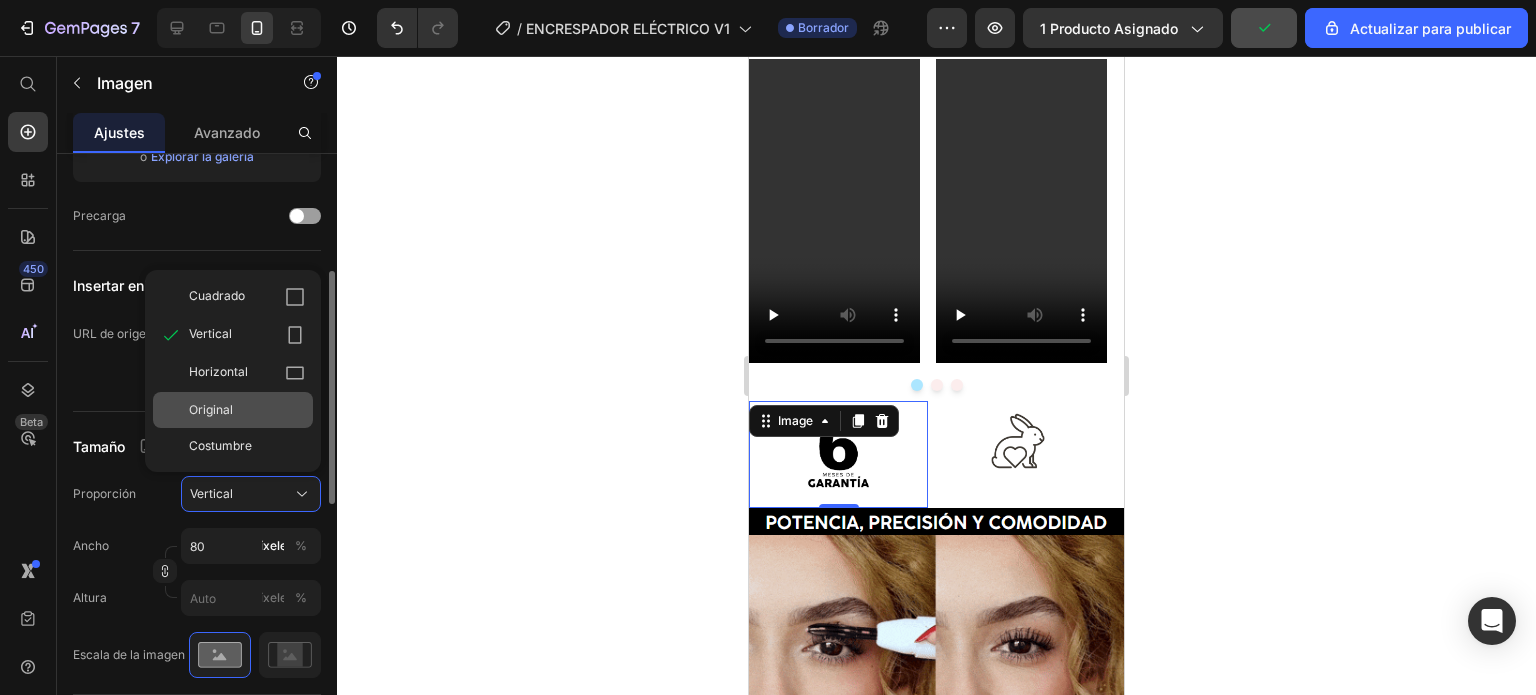click on "Original" at bounding box center (247, 410) 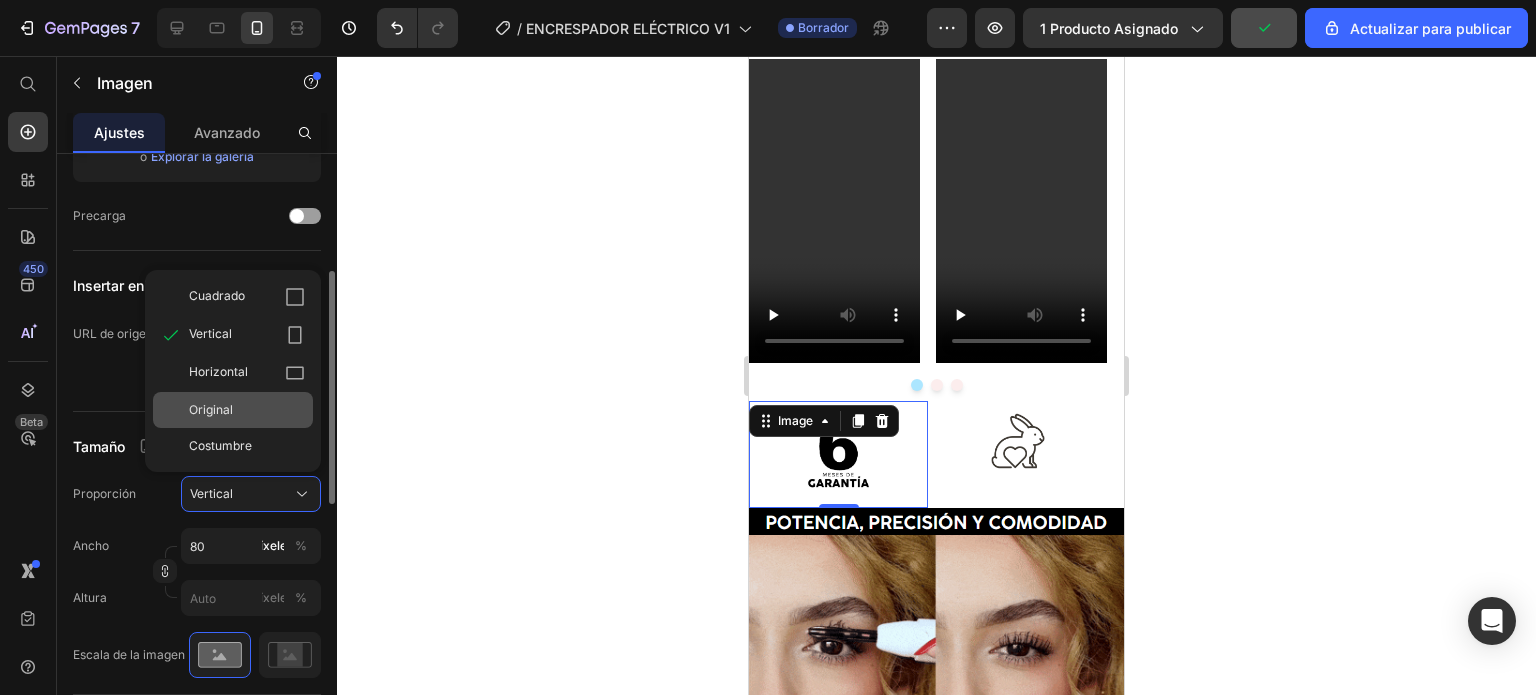 type 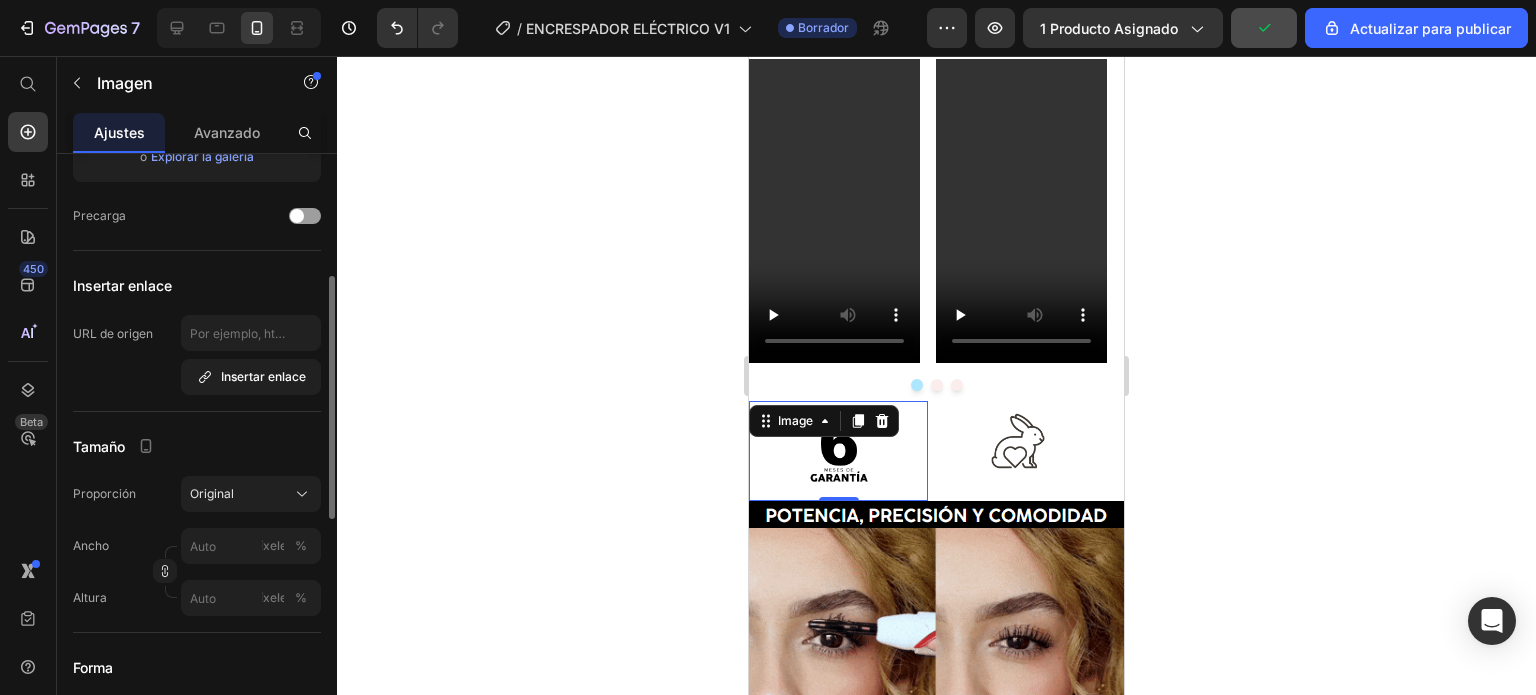 click 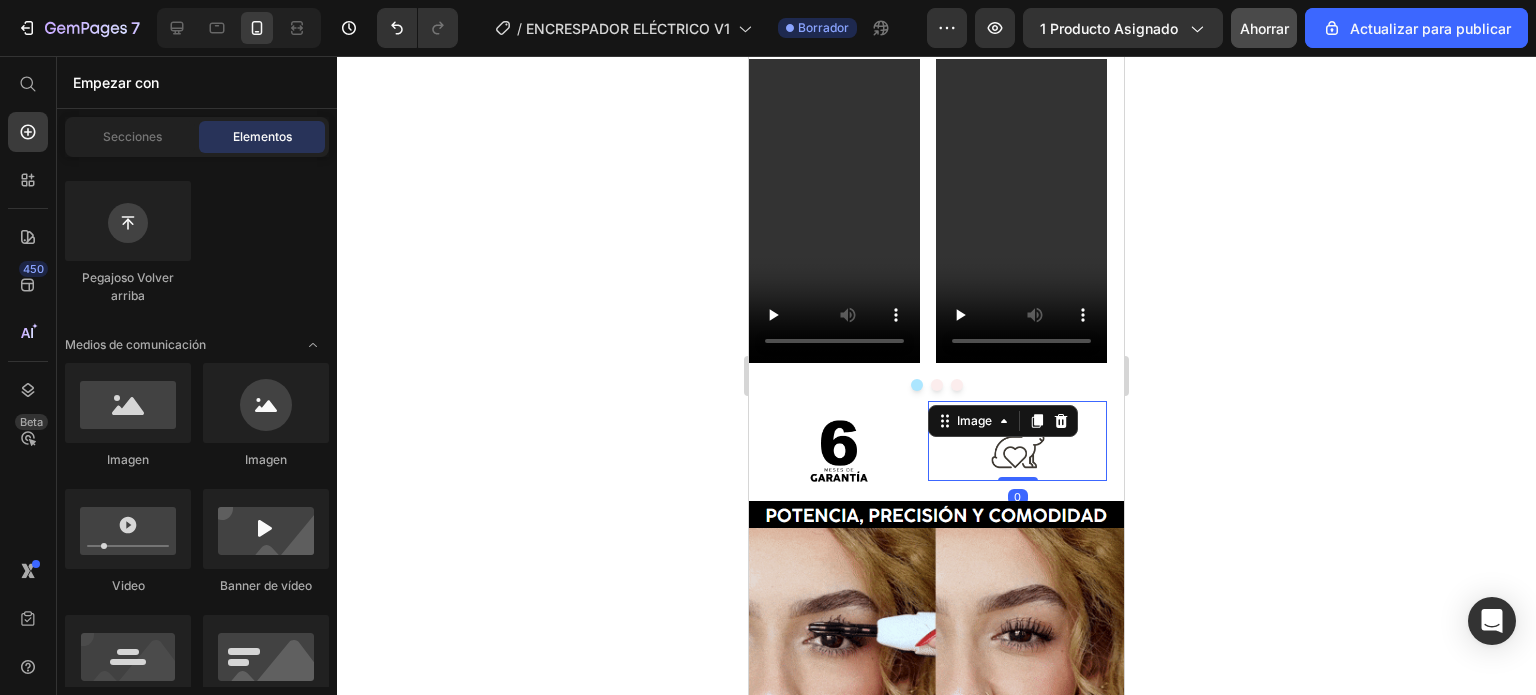 click at bounding box center (1017, 441) 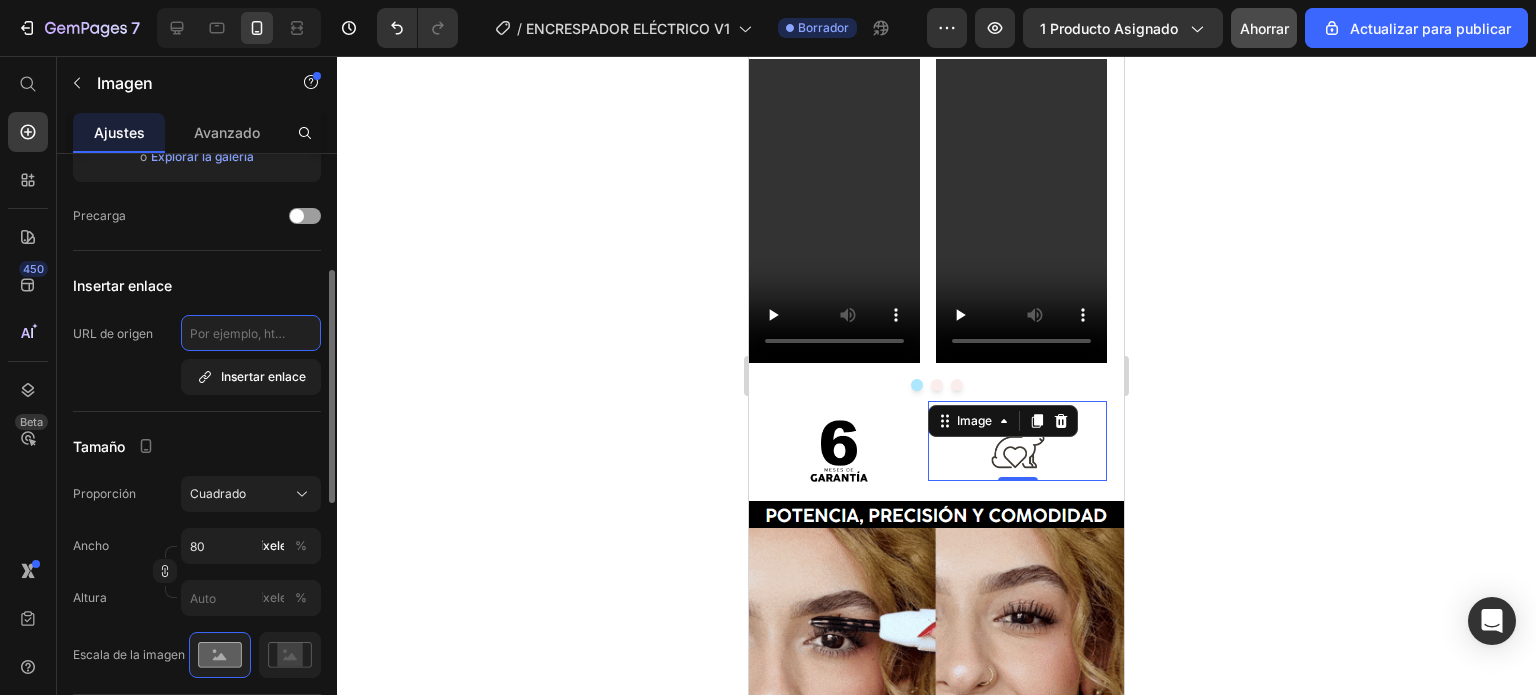 click 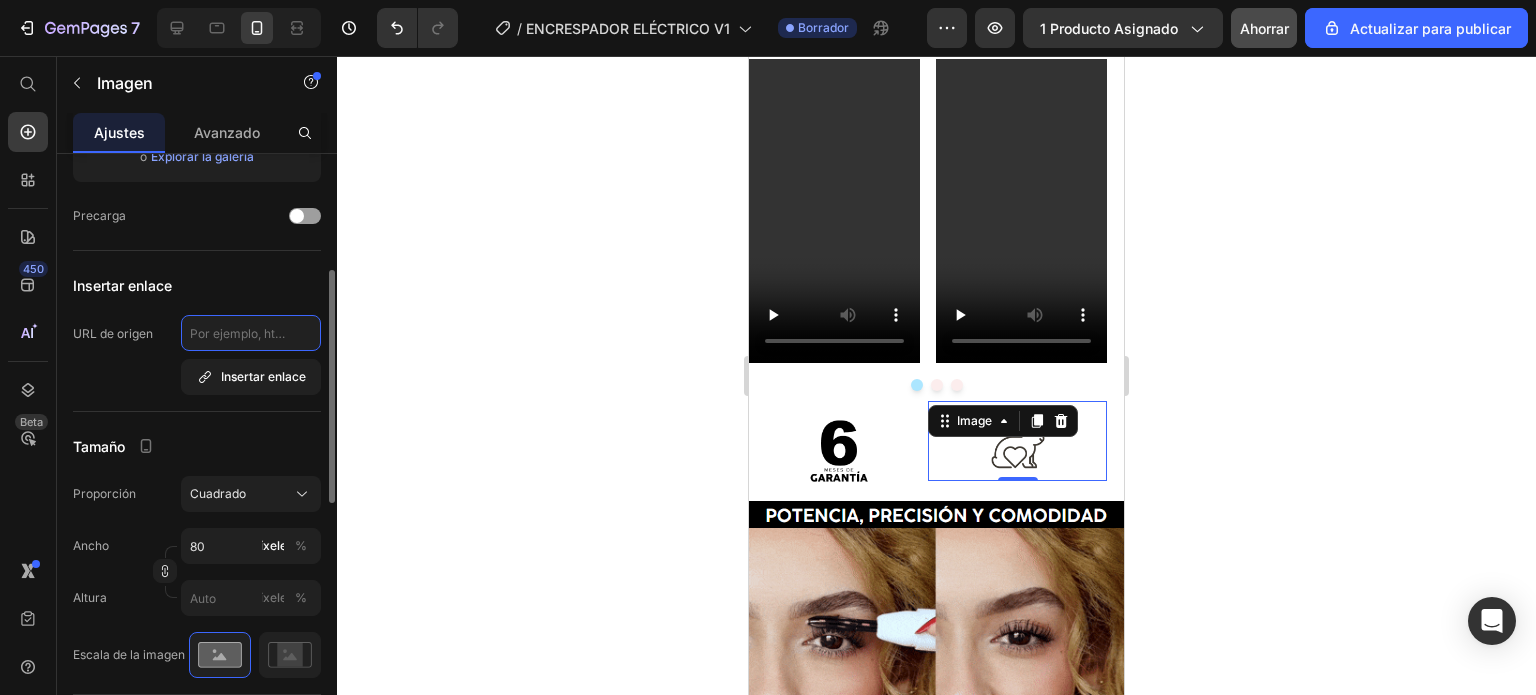 scroll, scrollTop: 0, scrollLeft: 0, axis: both 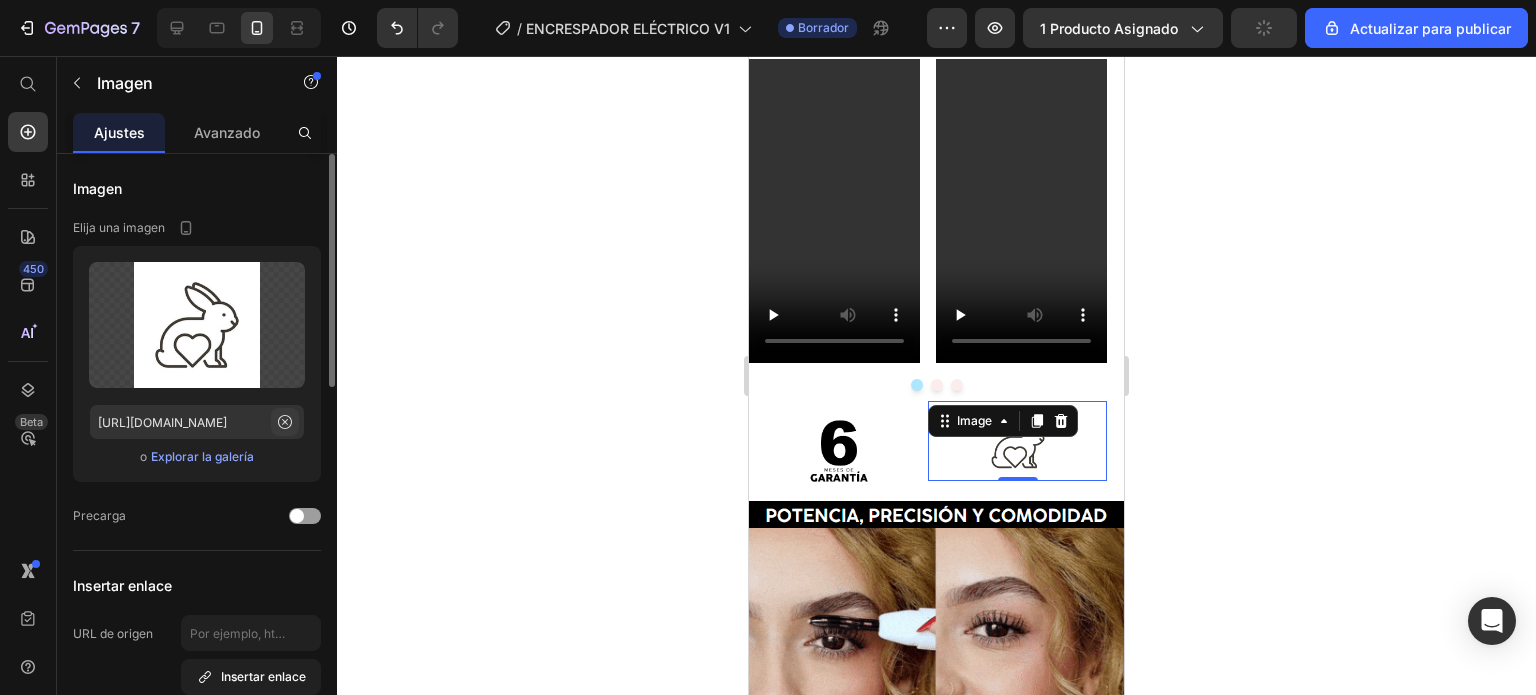 click 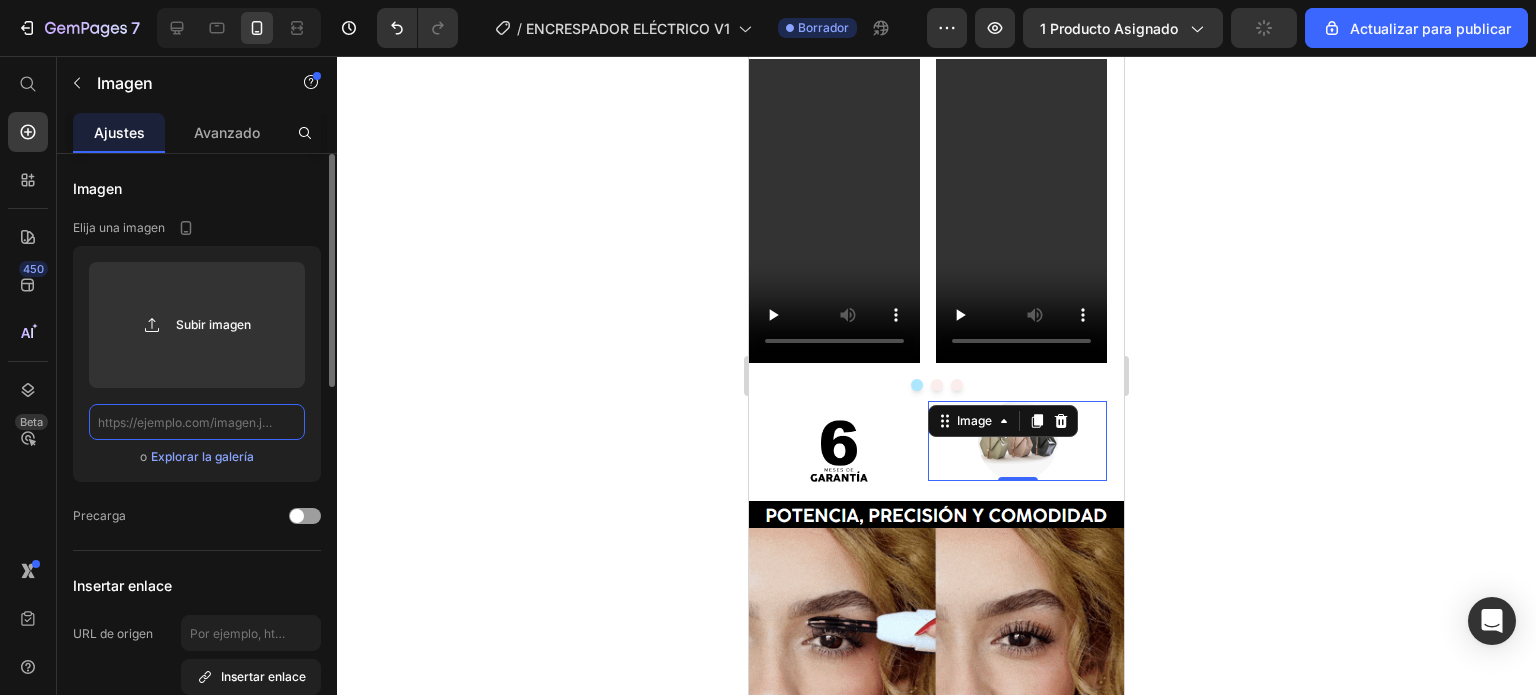 scroll, scrollTop: 0, scrollLeft: 0, axis: both 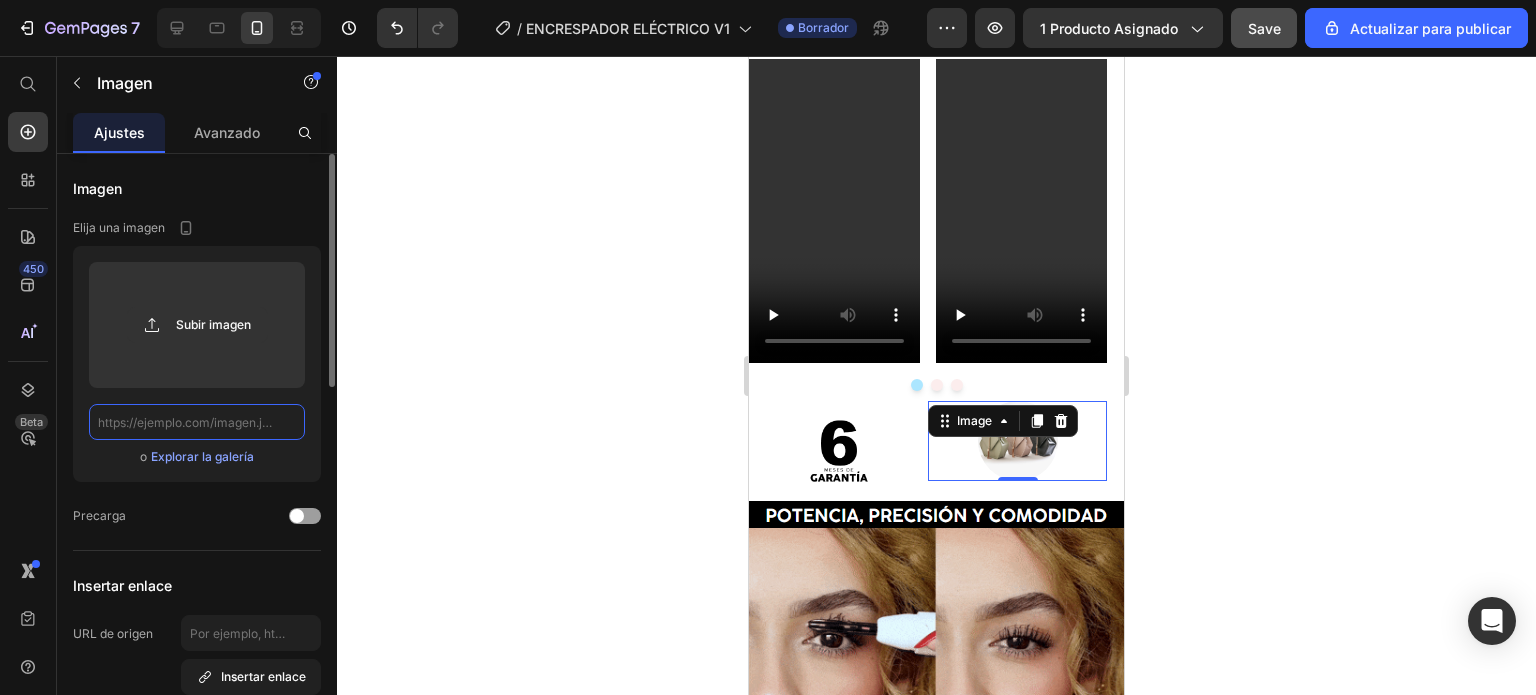 paste on "https://cdn.shopify.com/s/files/1/0777/2654/8279/files/1_HORA_DE_CARGA.png?v=1752168224" 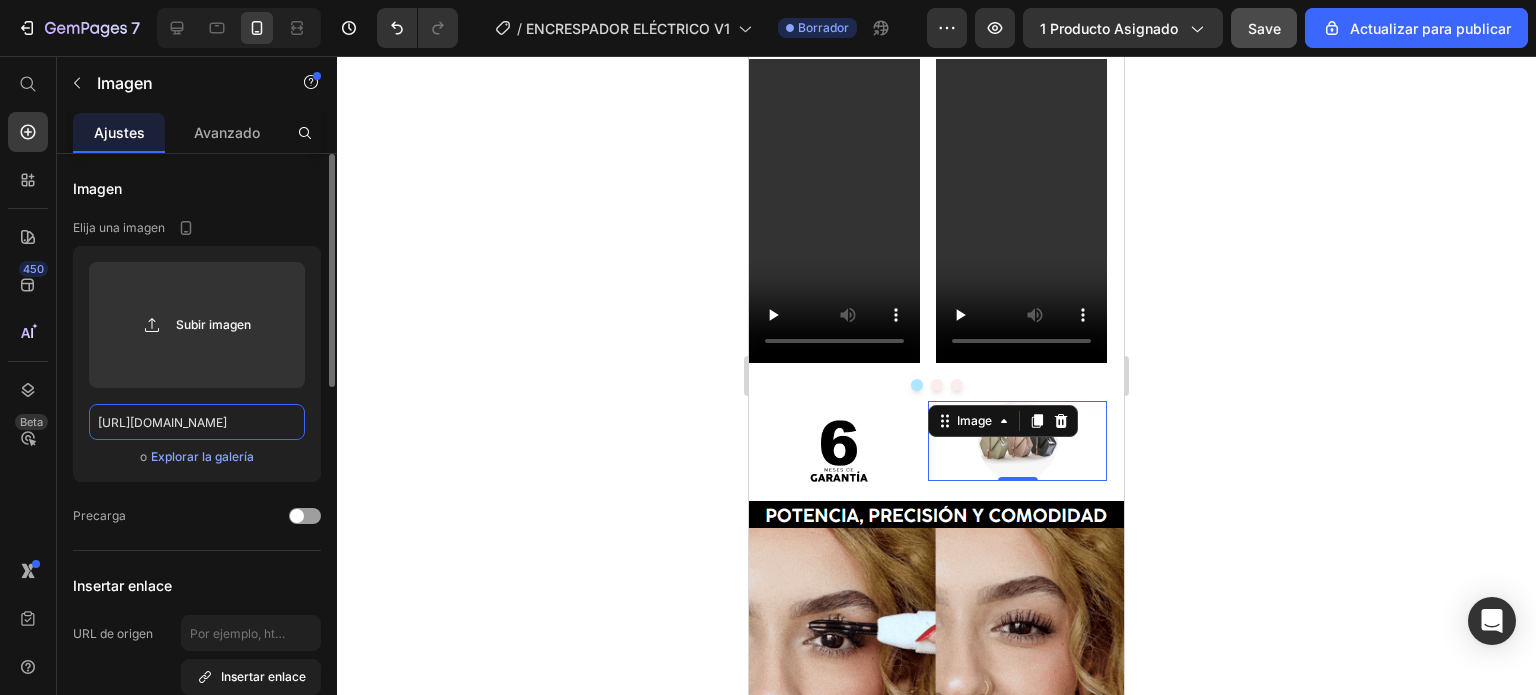 scroll, scrollTop: 0, scrollLeft: 367, axis: horizontal 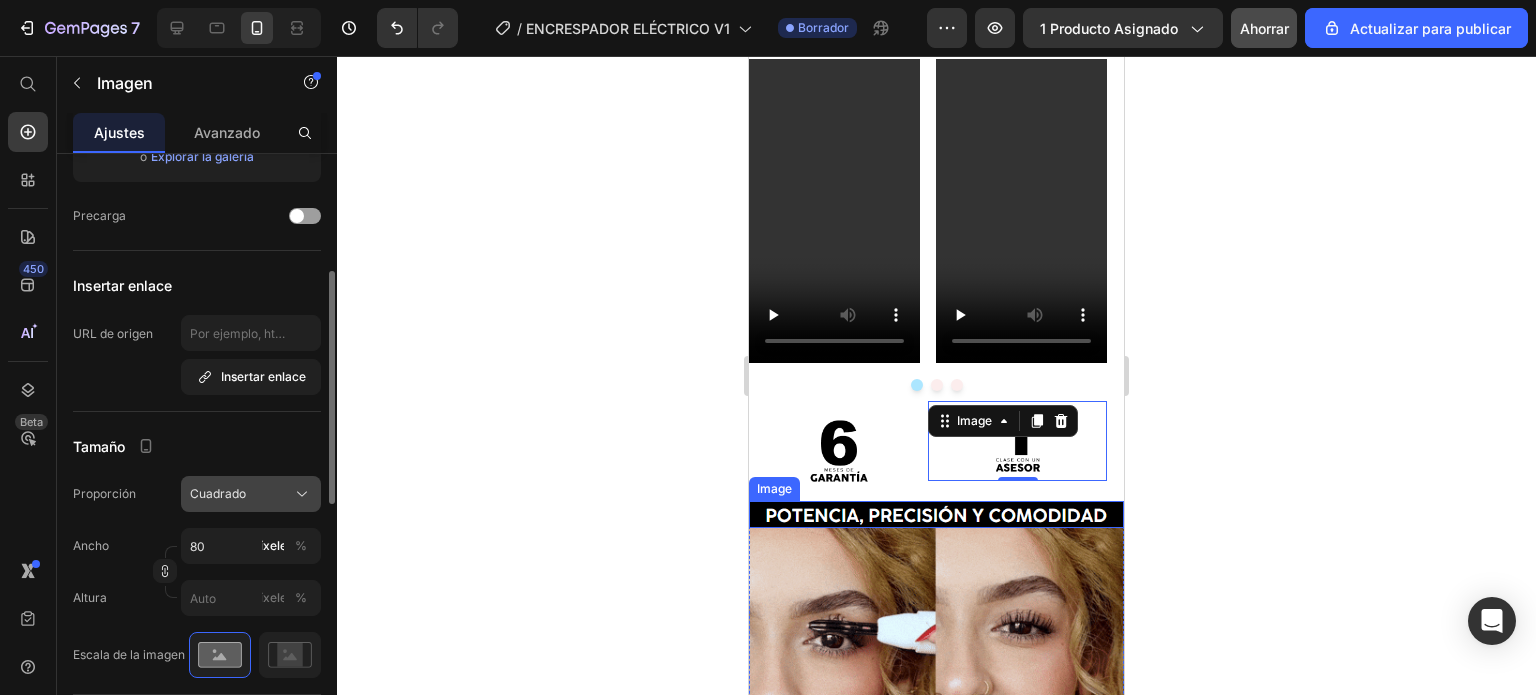 type on "https://cdn.shopify.com/s/files/1/0777/2654/8279/files/1_HORA_DE_CARGA.png?v=1752168224" 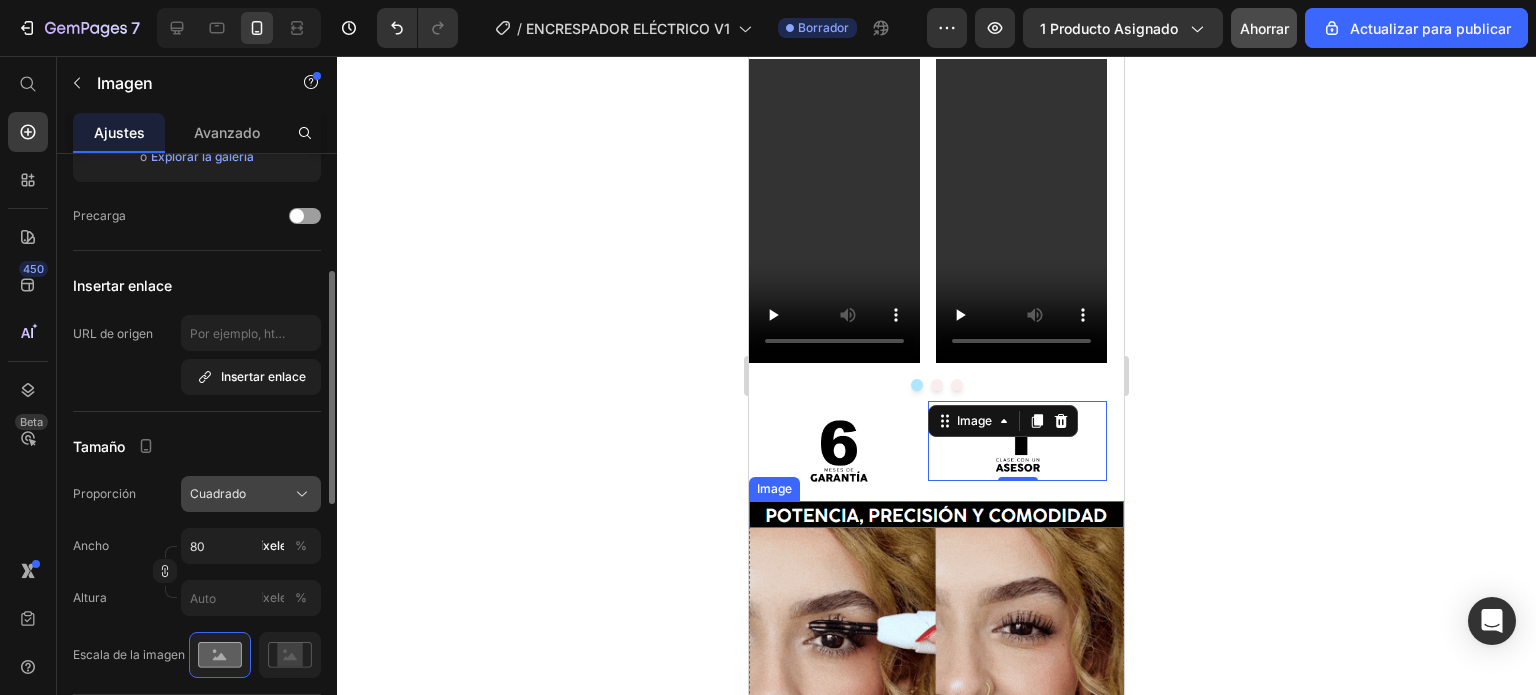 click on "Cuadrado" 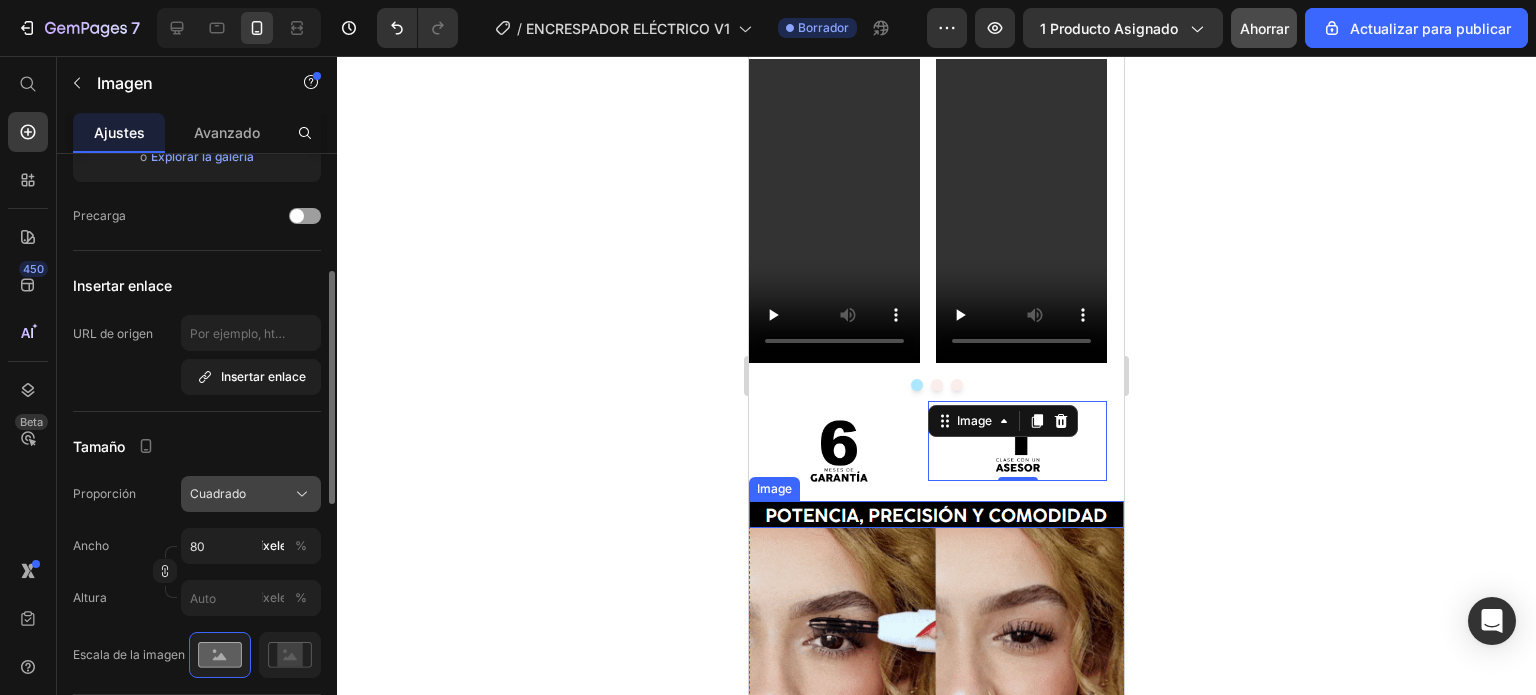 scroll, scrollTop: 0, scrollLeft: 0, axis: both 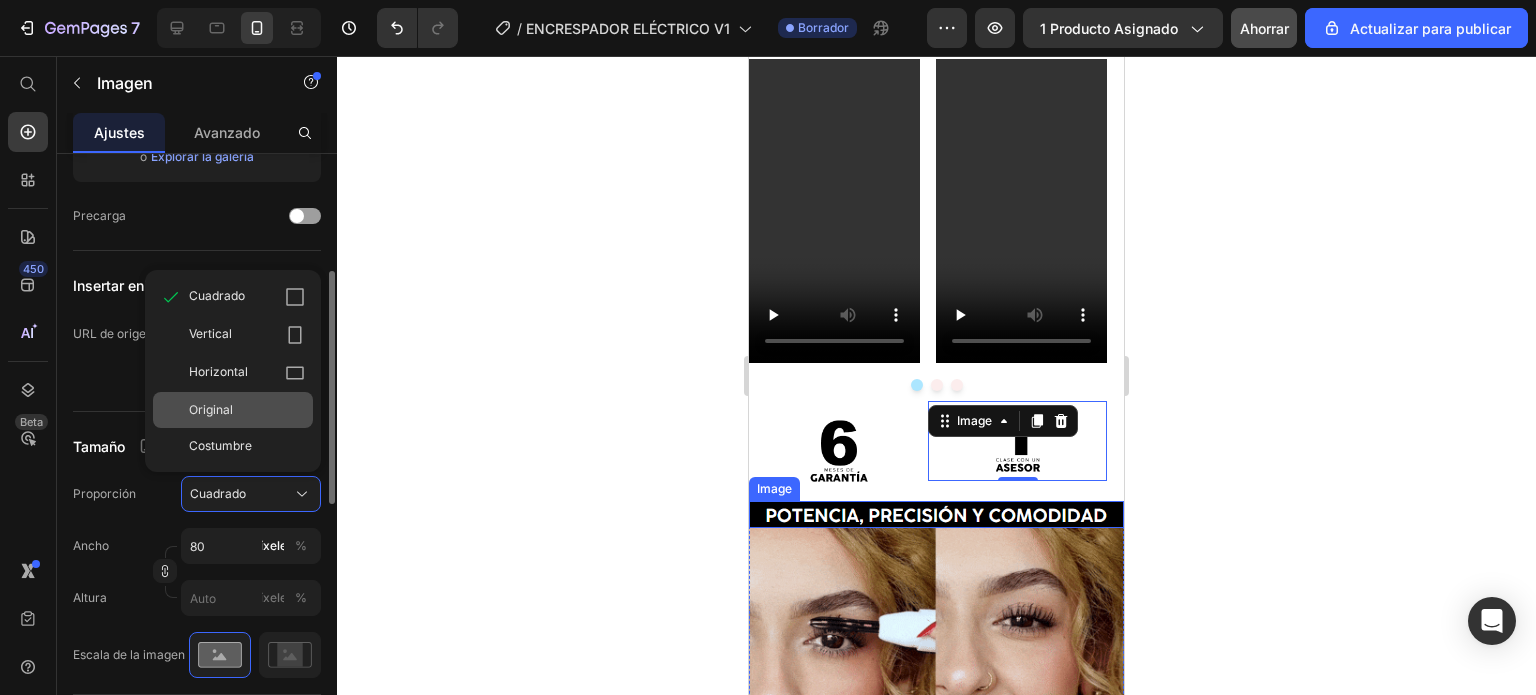 click on "Original" at bounding box center [211, 409] 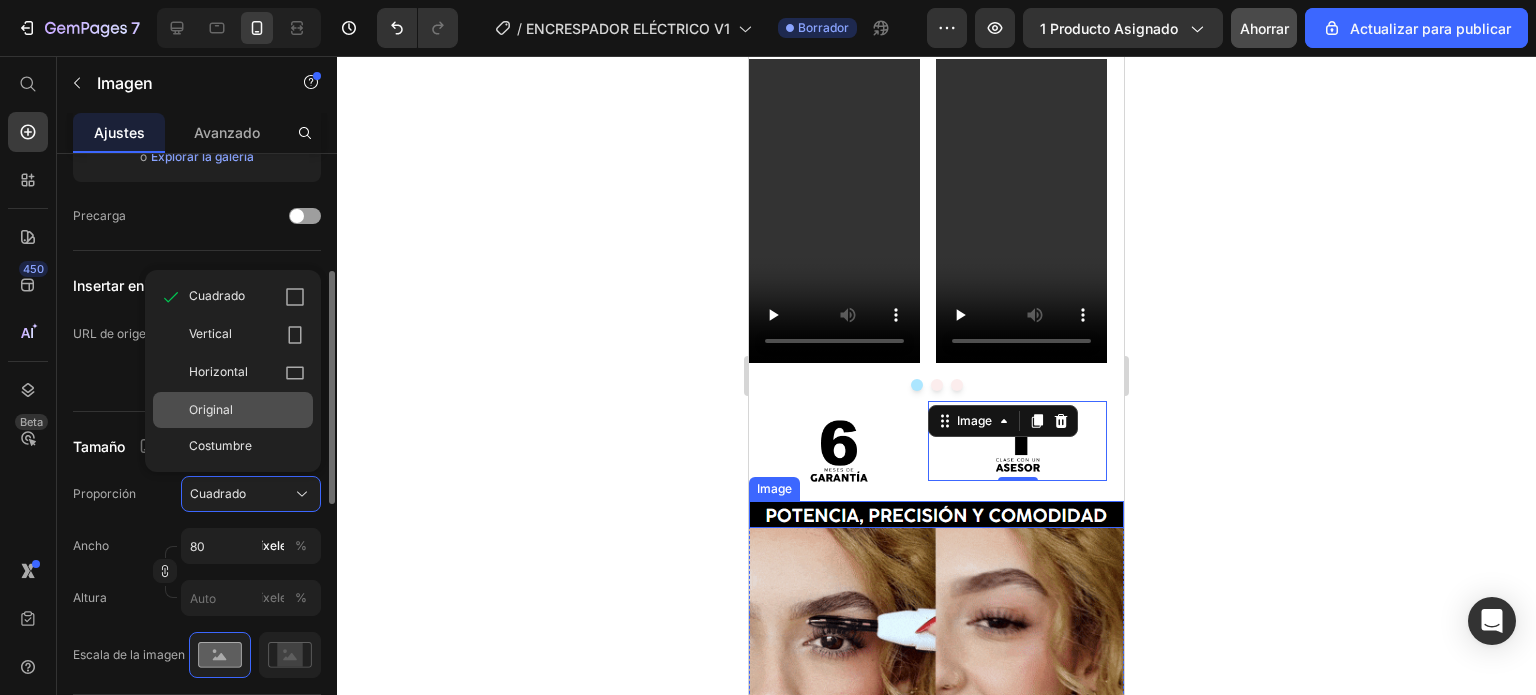 type 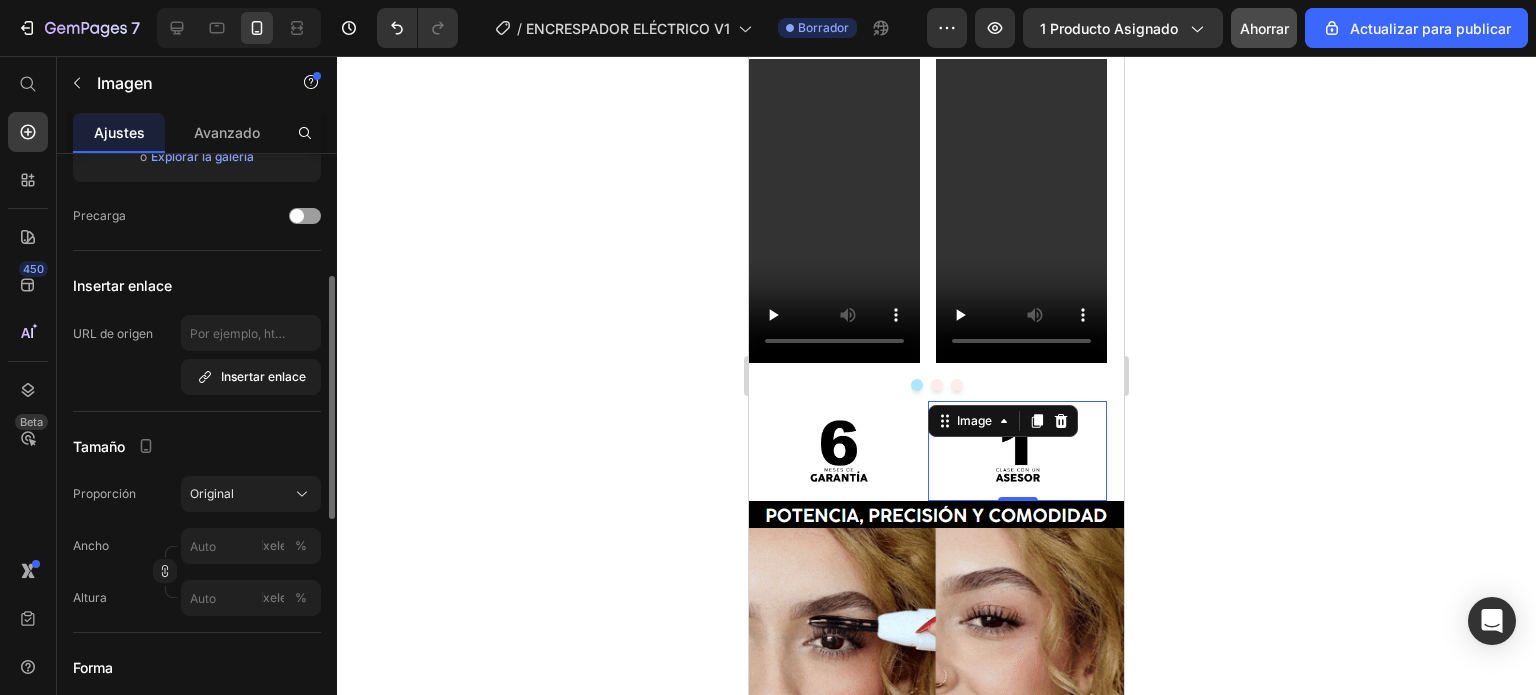 click 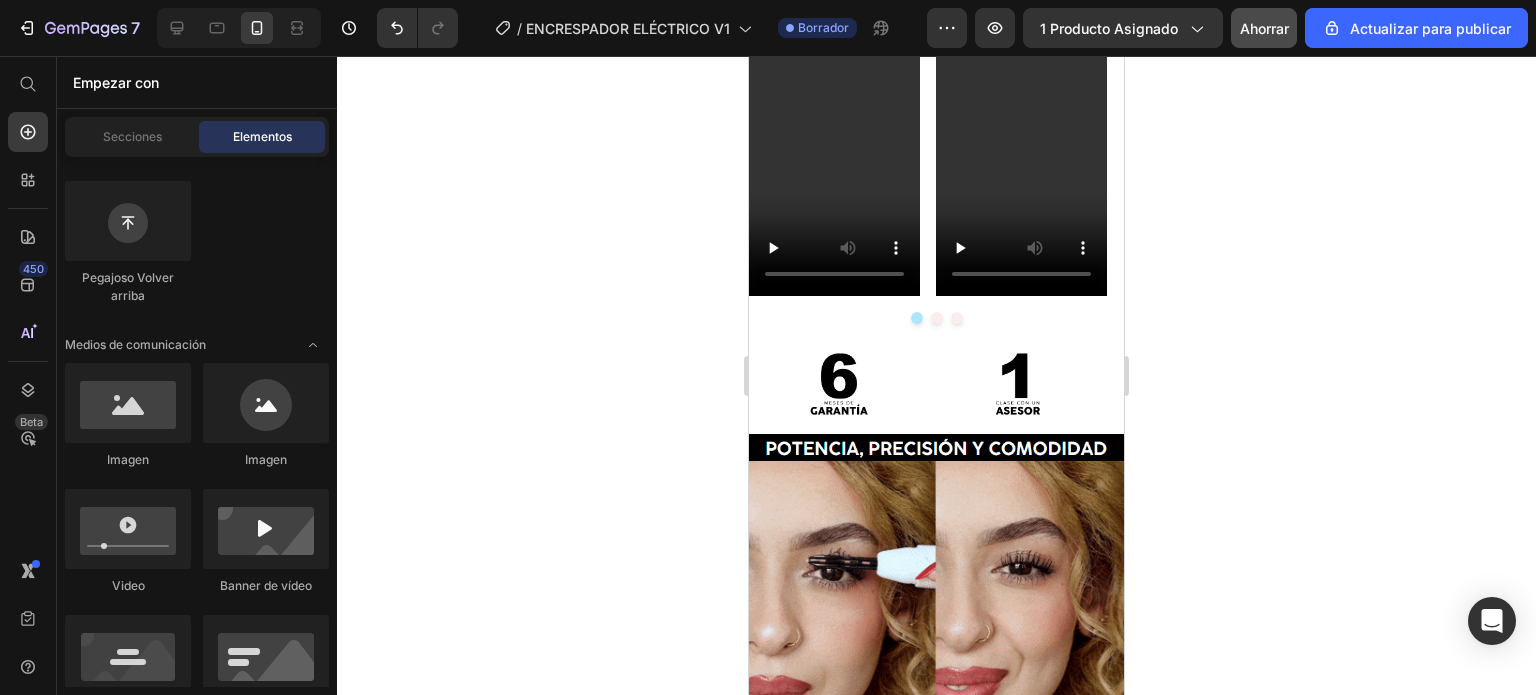 scroll, scrollTop: 2343, scrollLeft: 0, axis: vertical 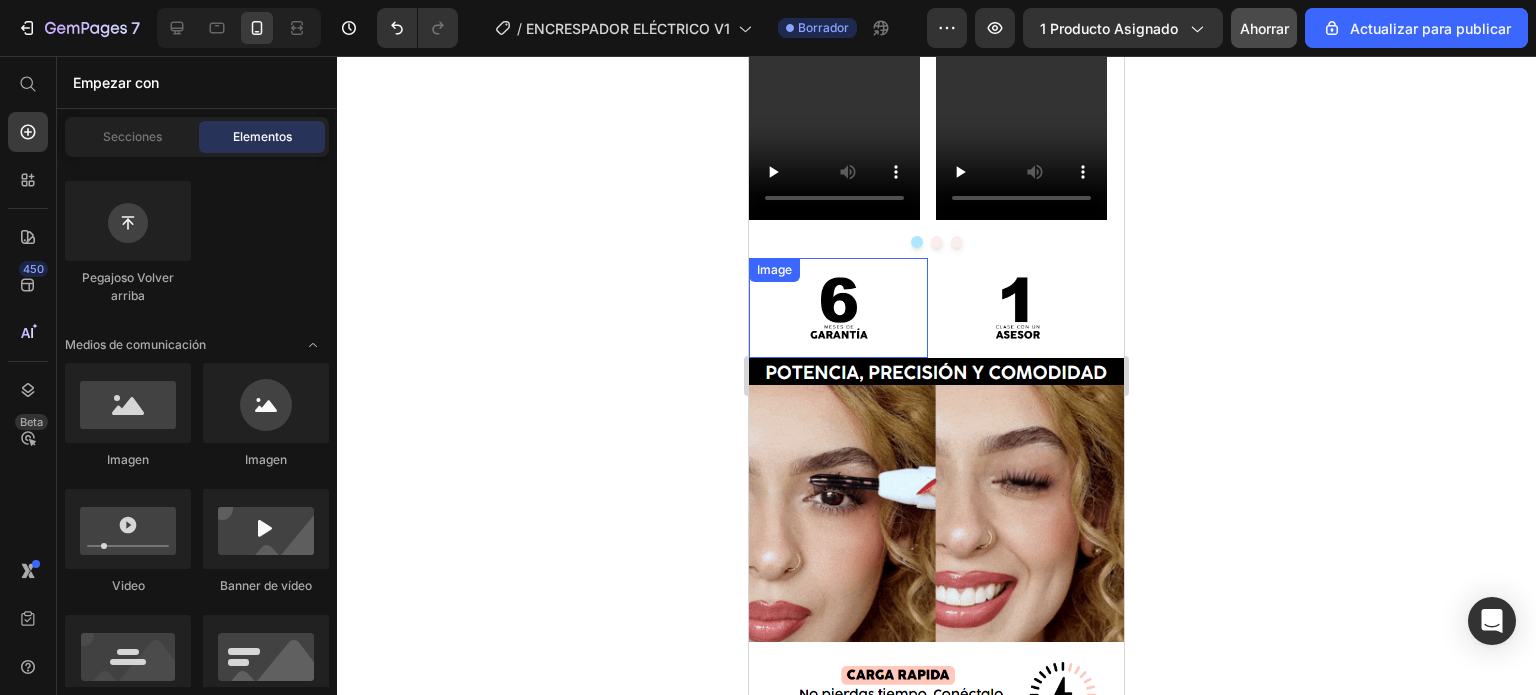 click at bounding box center [838, 308] 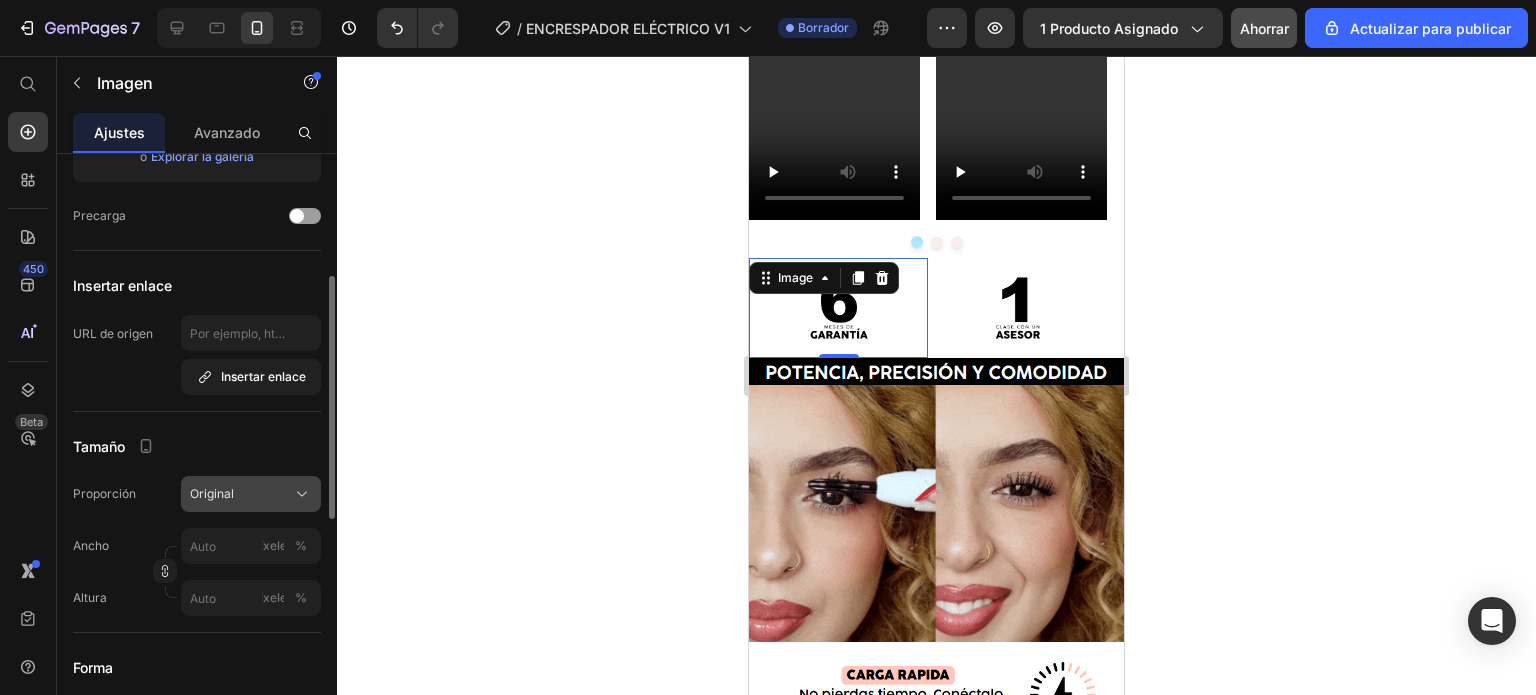 click on "Original" 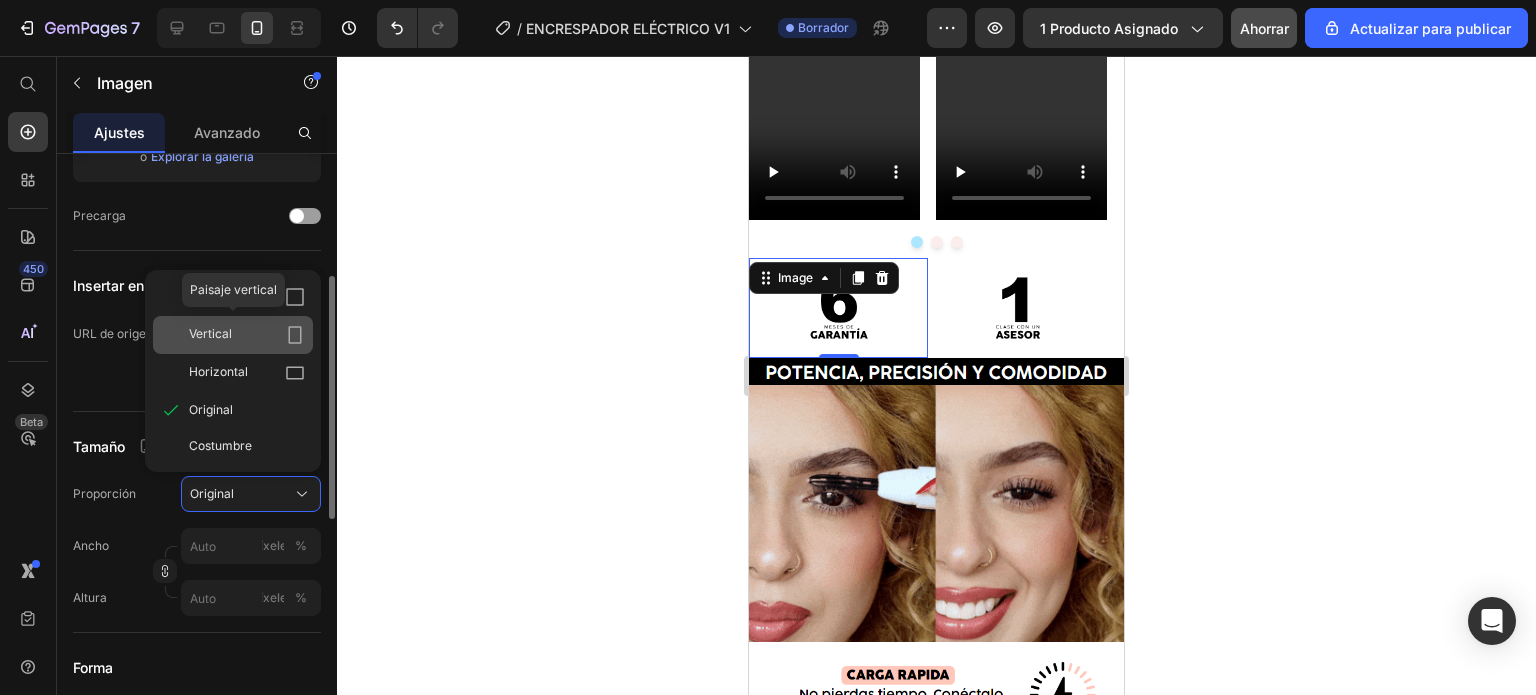 click on "Vertical" 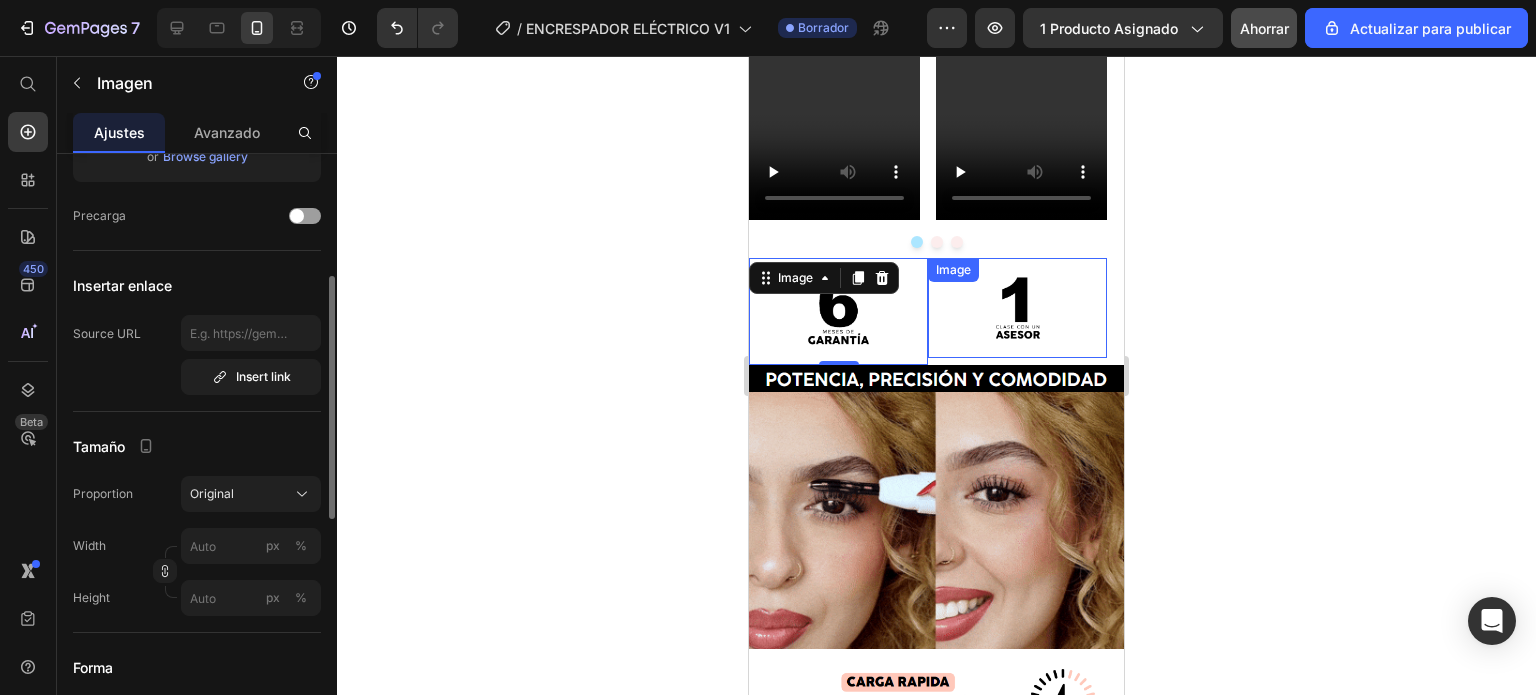 click at bounding box center [1017, 308] 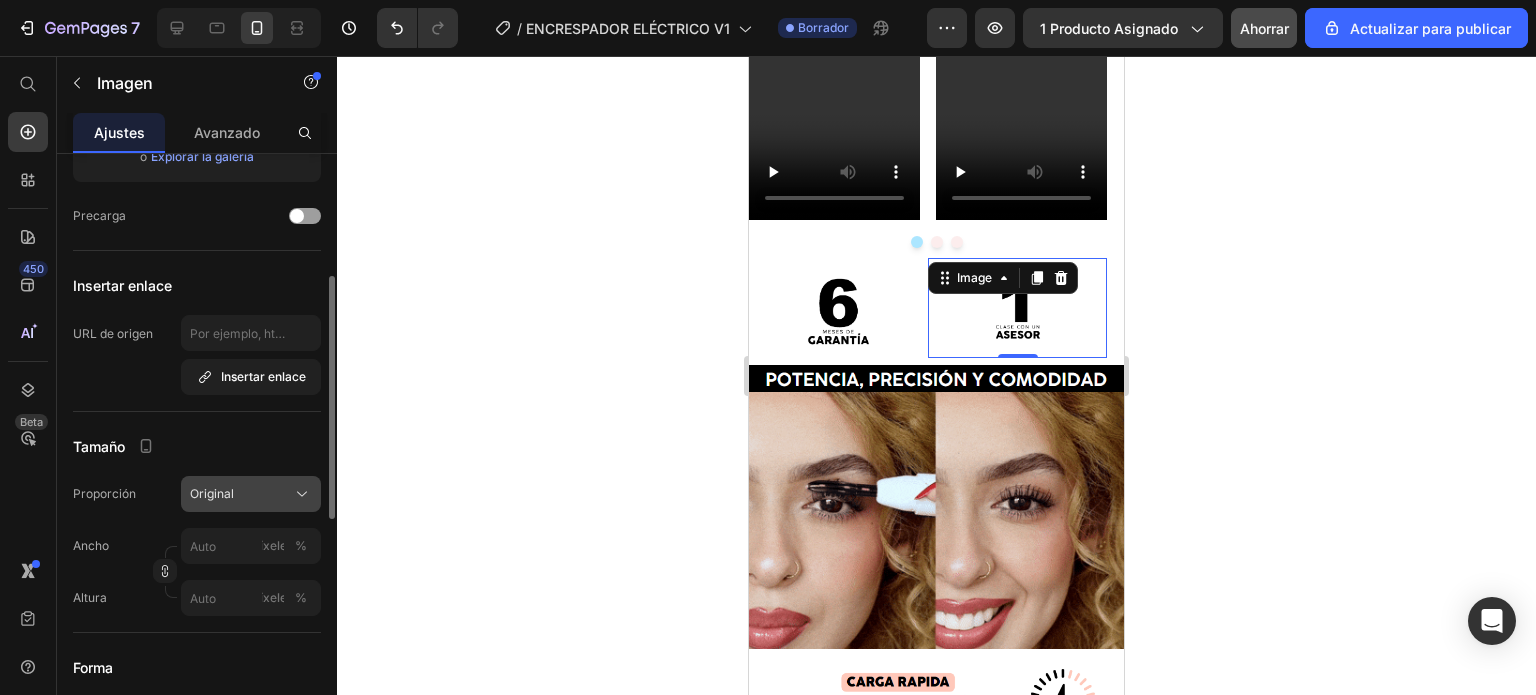 click on "Original" at bounding box center [212, 493] 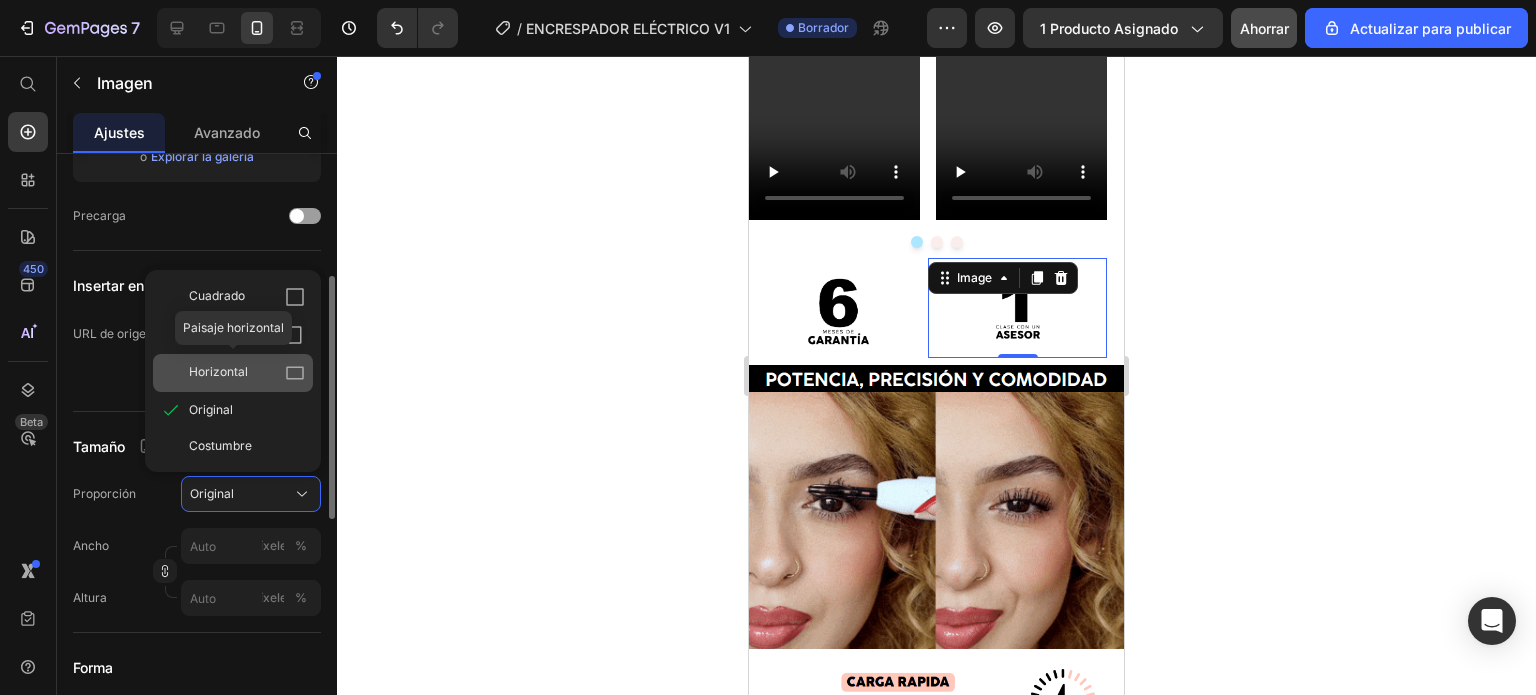 click on "Horizontal" at bounding box center [218, 371] 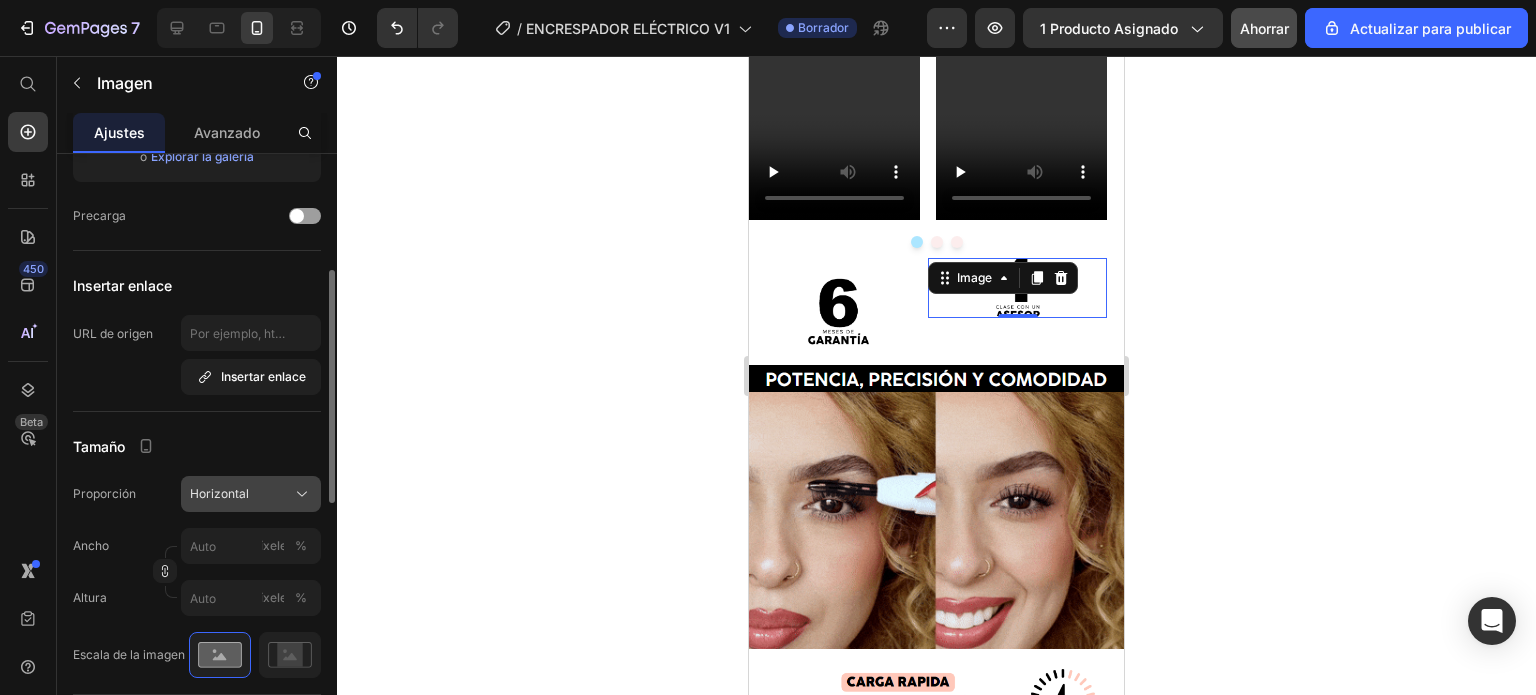 click on "Horizontal" at bounding box center (219, 493) 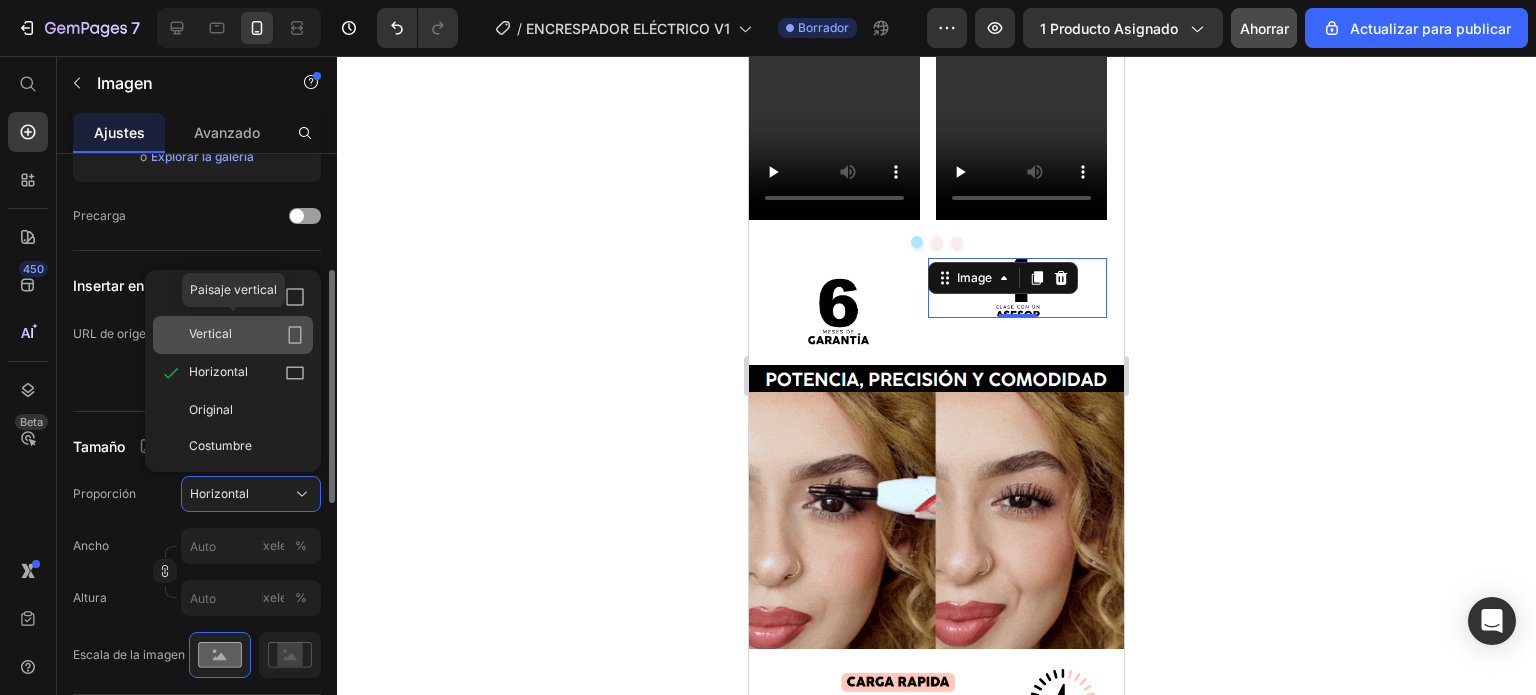 click on "Vertical" at bounding box center (247, 335) 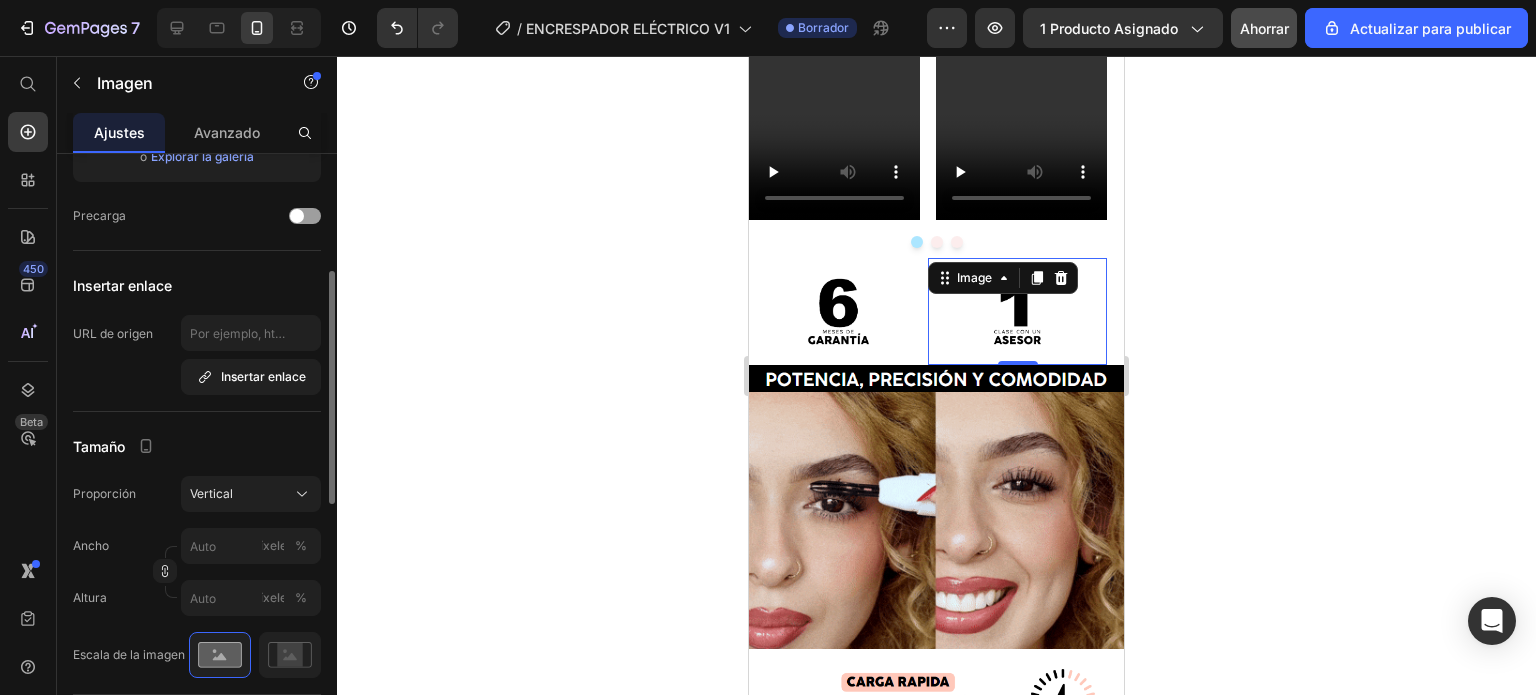 click 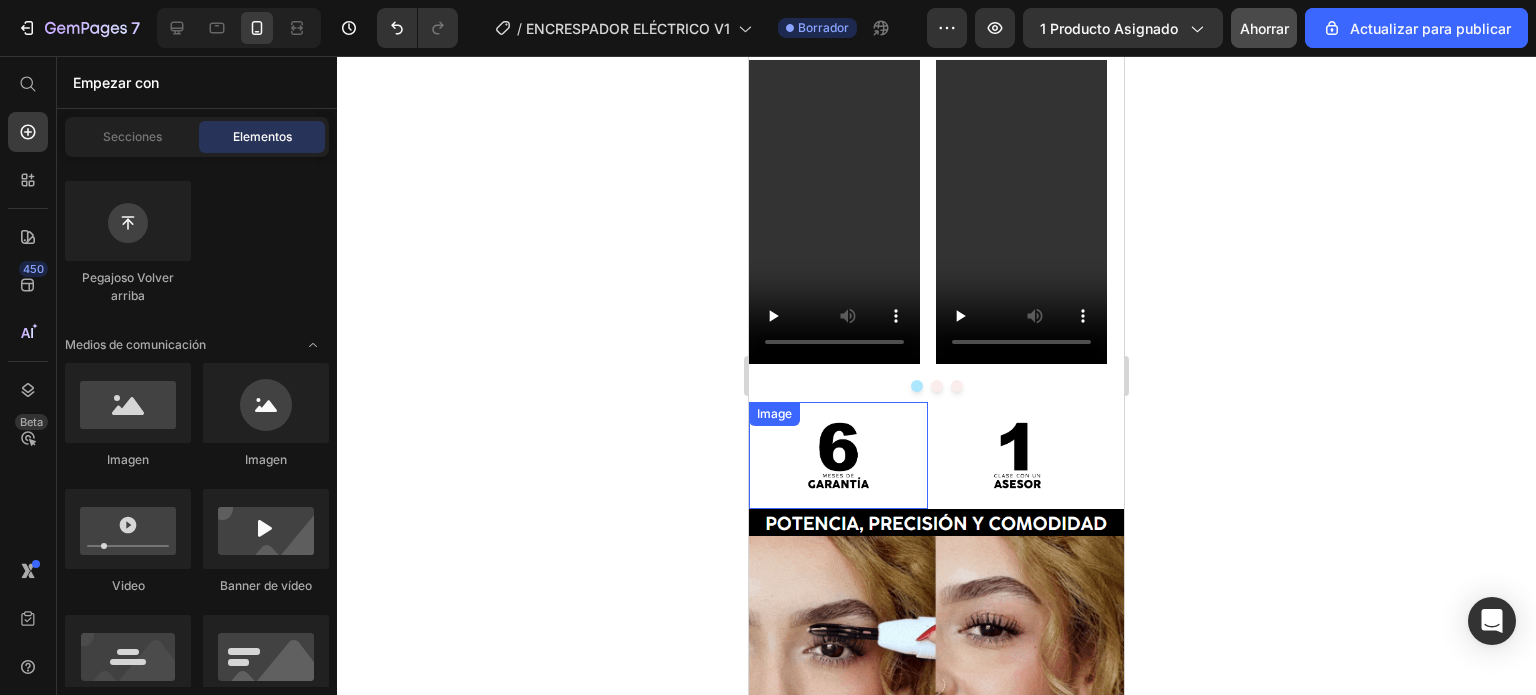 scroll, scrollTop: 2143, scrollLeft: 0, axis: vertical 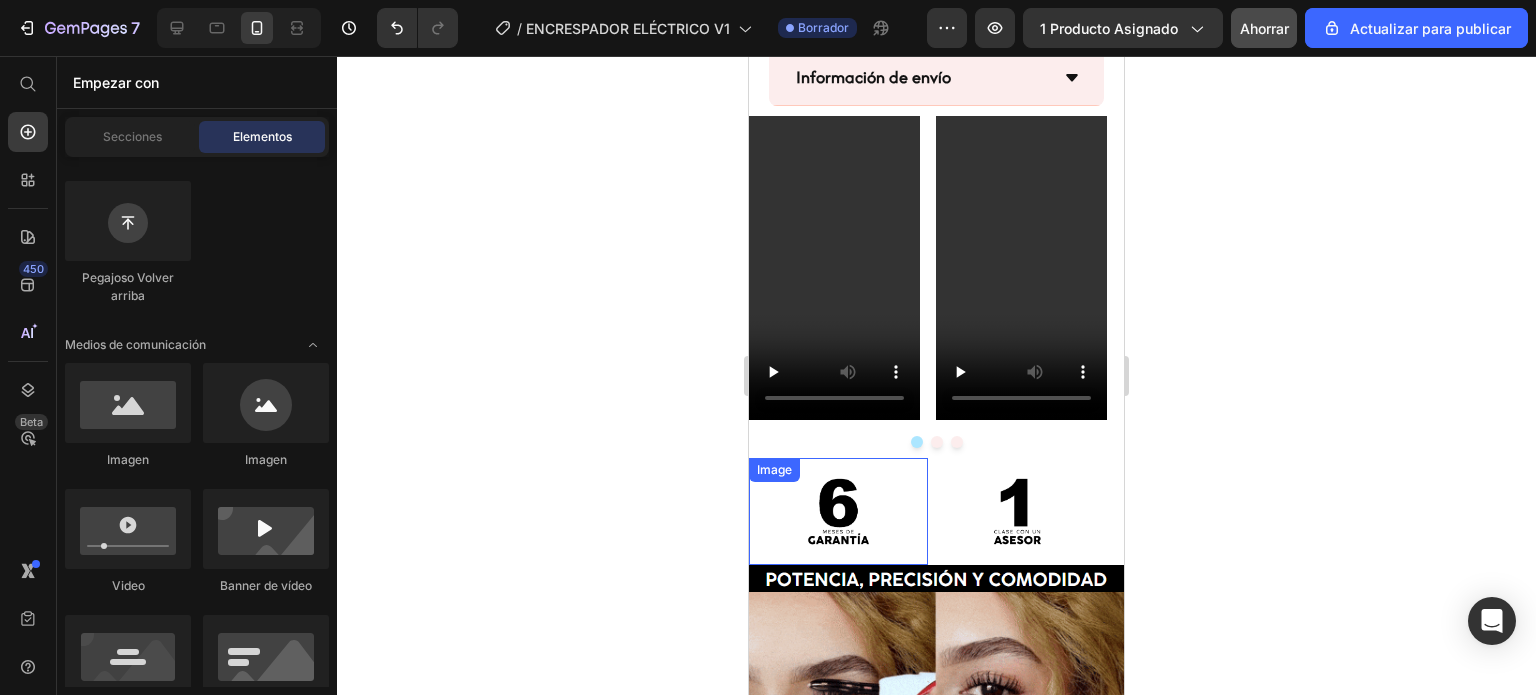 click at bounding box center [838, 511] 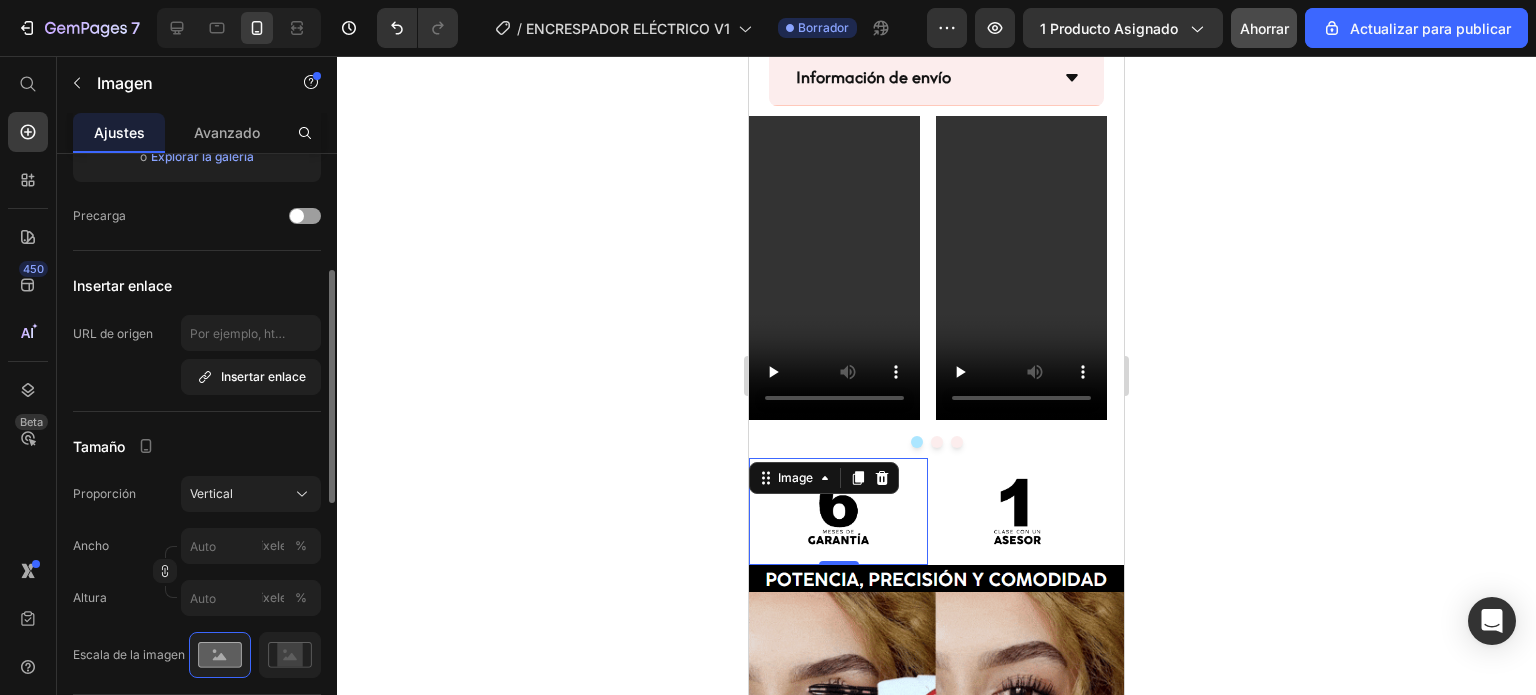 scroll, scrollTop: 0, scrollLeft: 0, axis: both 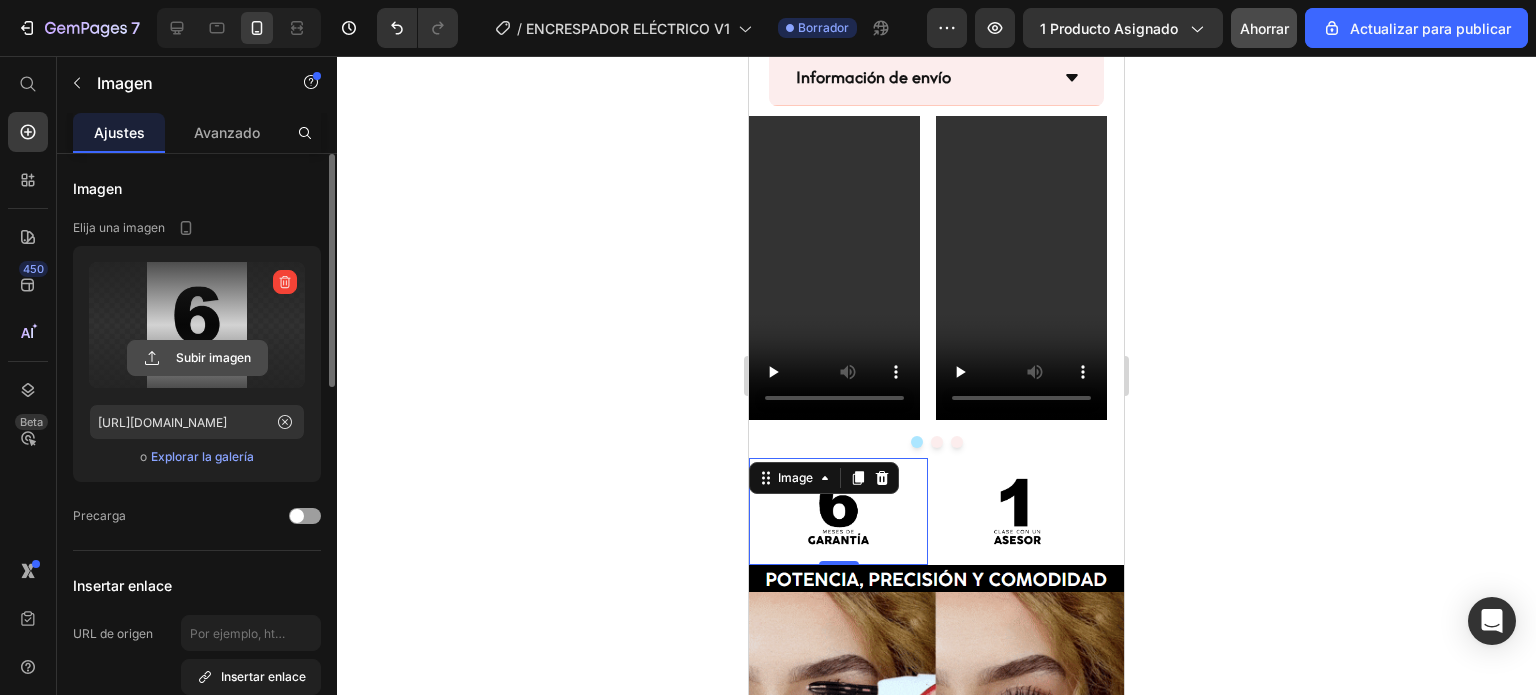 click 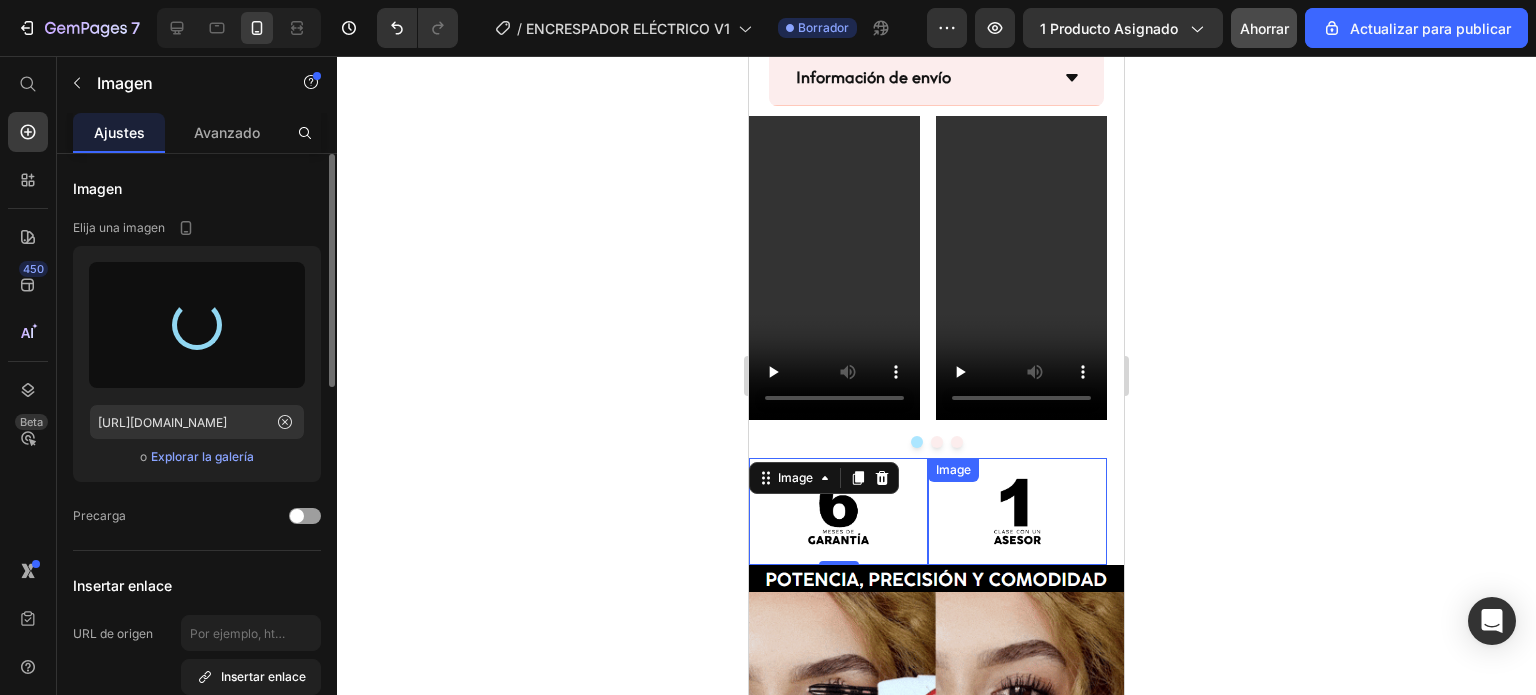 type on "https://cdn.shopify.com/s/files/1/0777/2654/8279/files/gempages_519032811882021678-406690d4-e123-47b4-9084-b7a49b04d0b0.png" 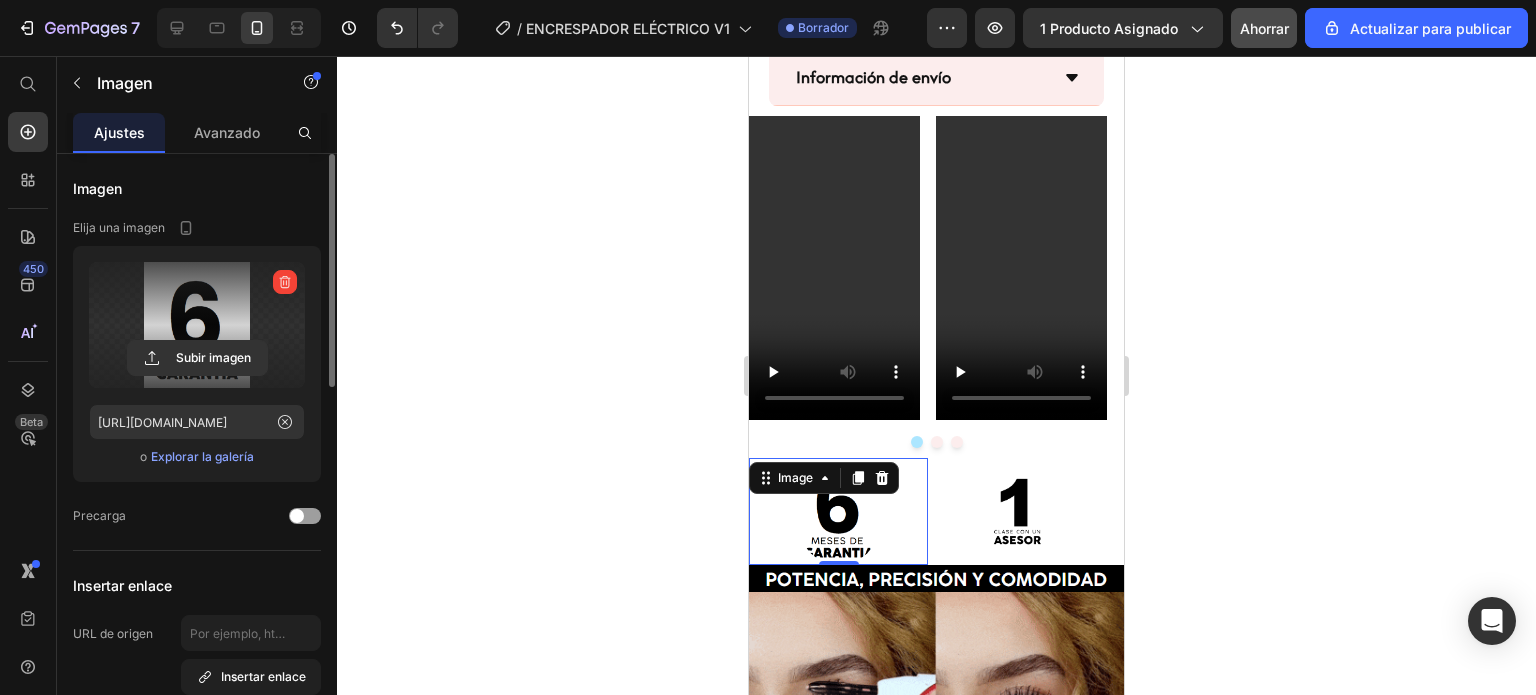 scroll, scrollTop: 300, scrollLeft: 0, axis: vertical 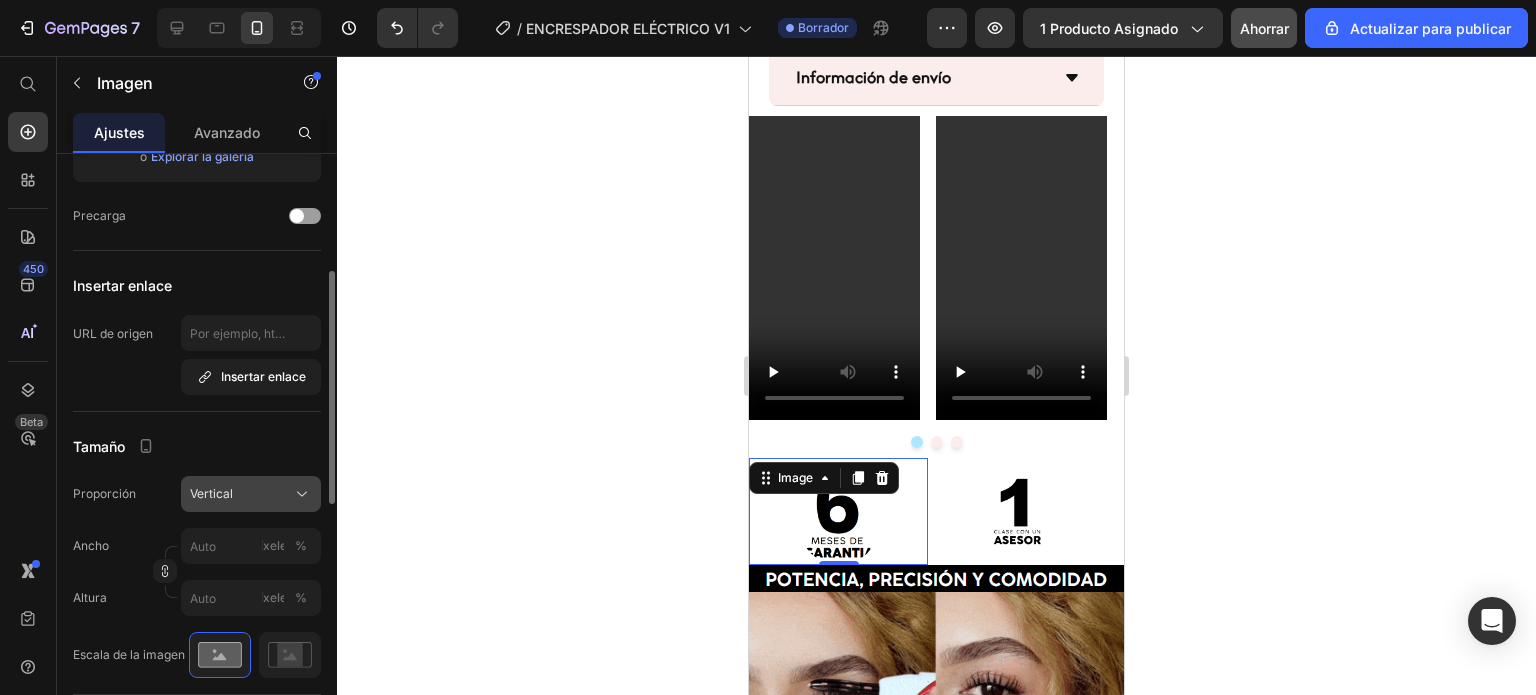 click on "Vertical" 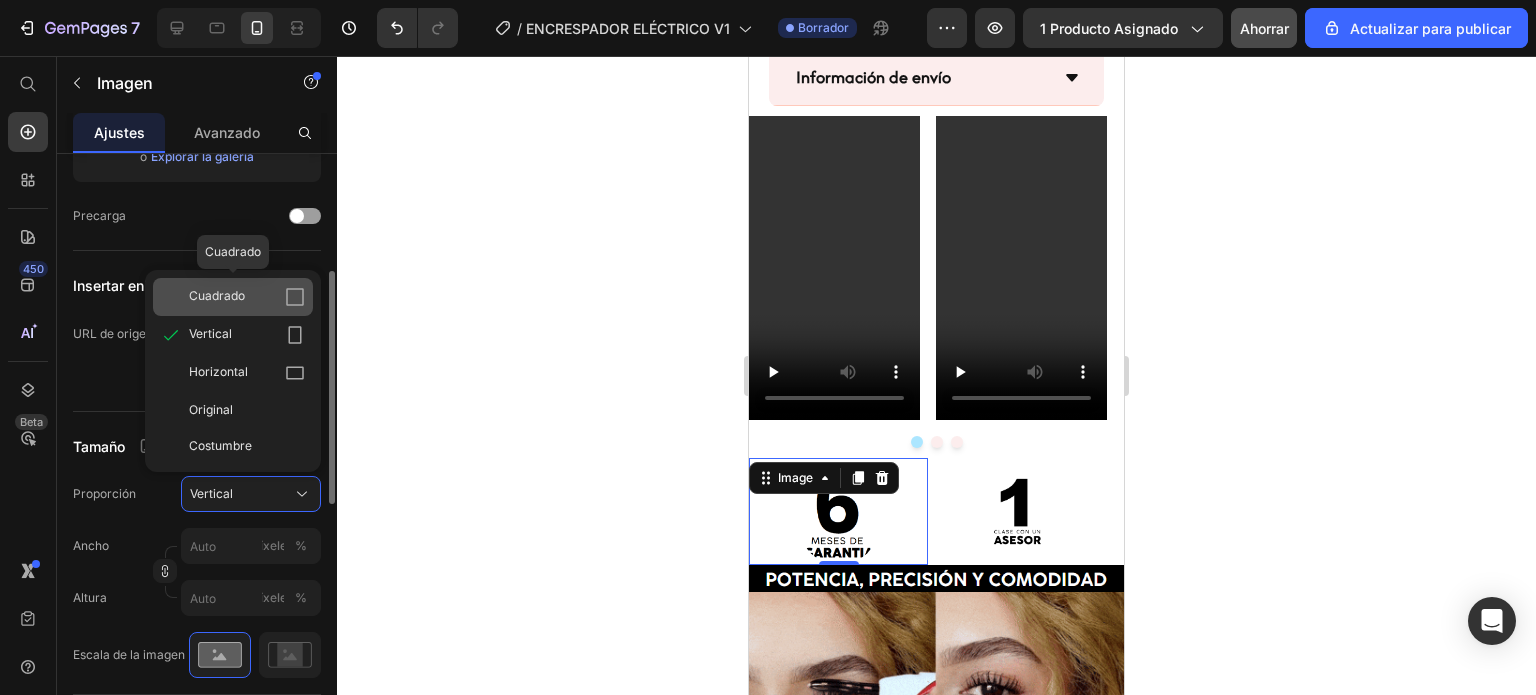 click on "Cuadrado" at bounding box center [217, 295] 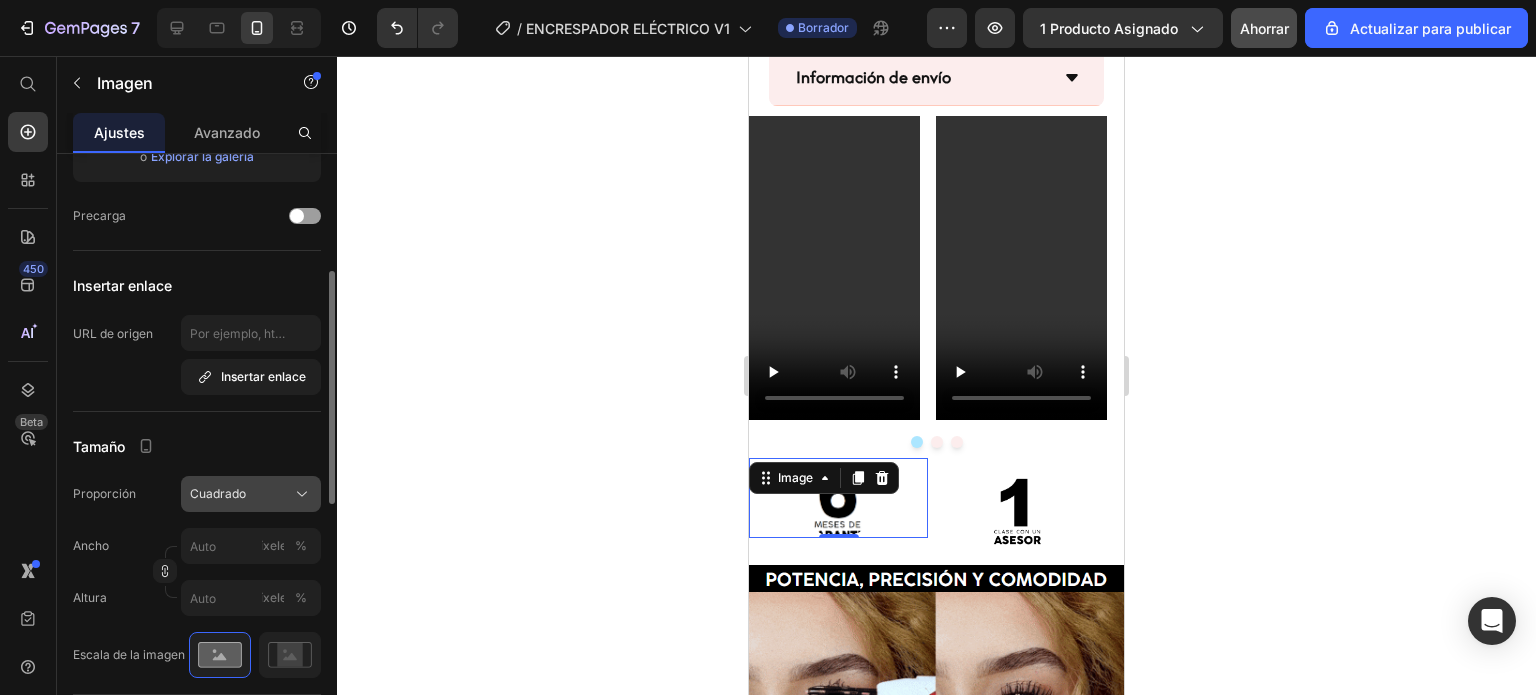 click on "Cuadrado" 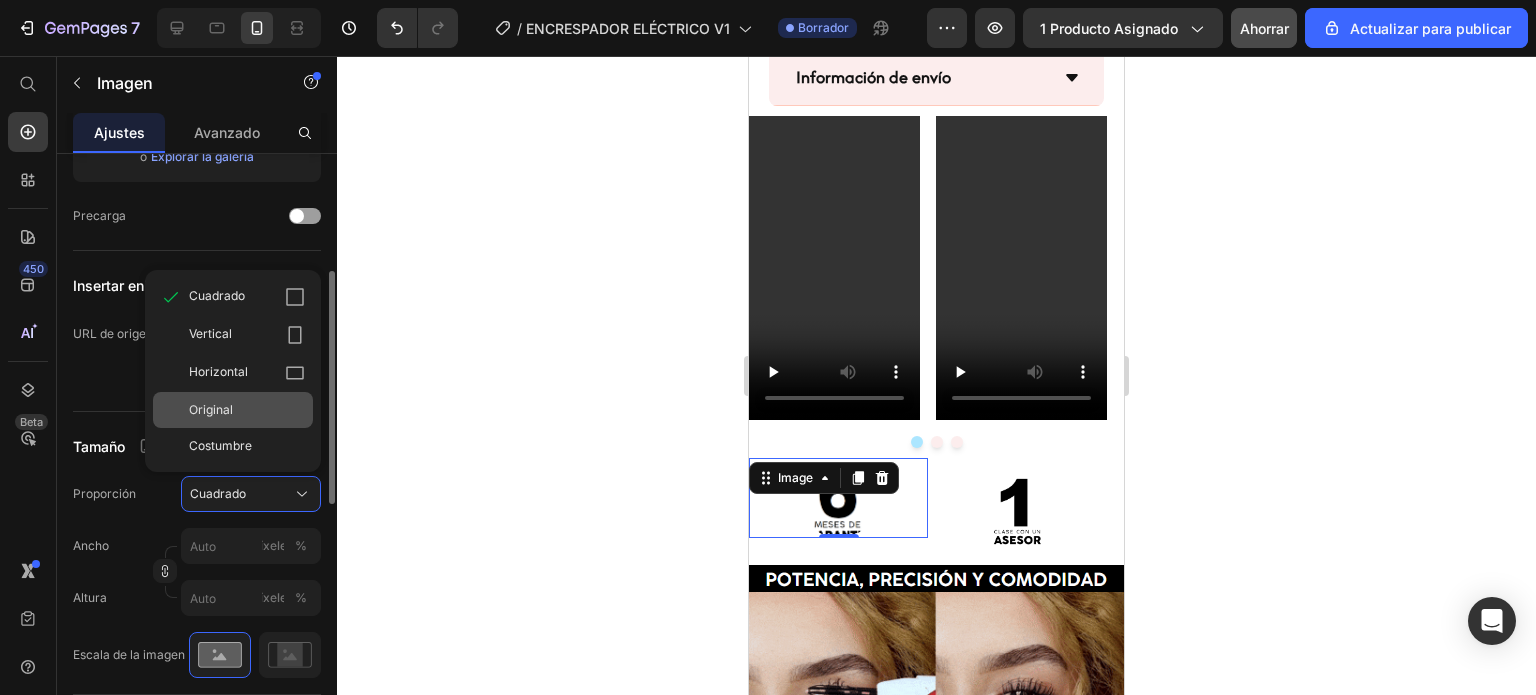 click on "Original" at bounding box center [211, 409] 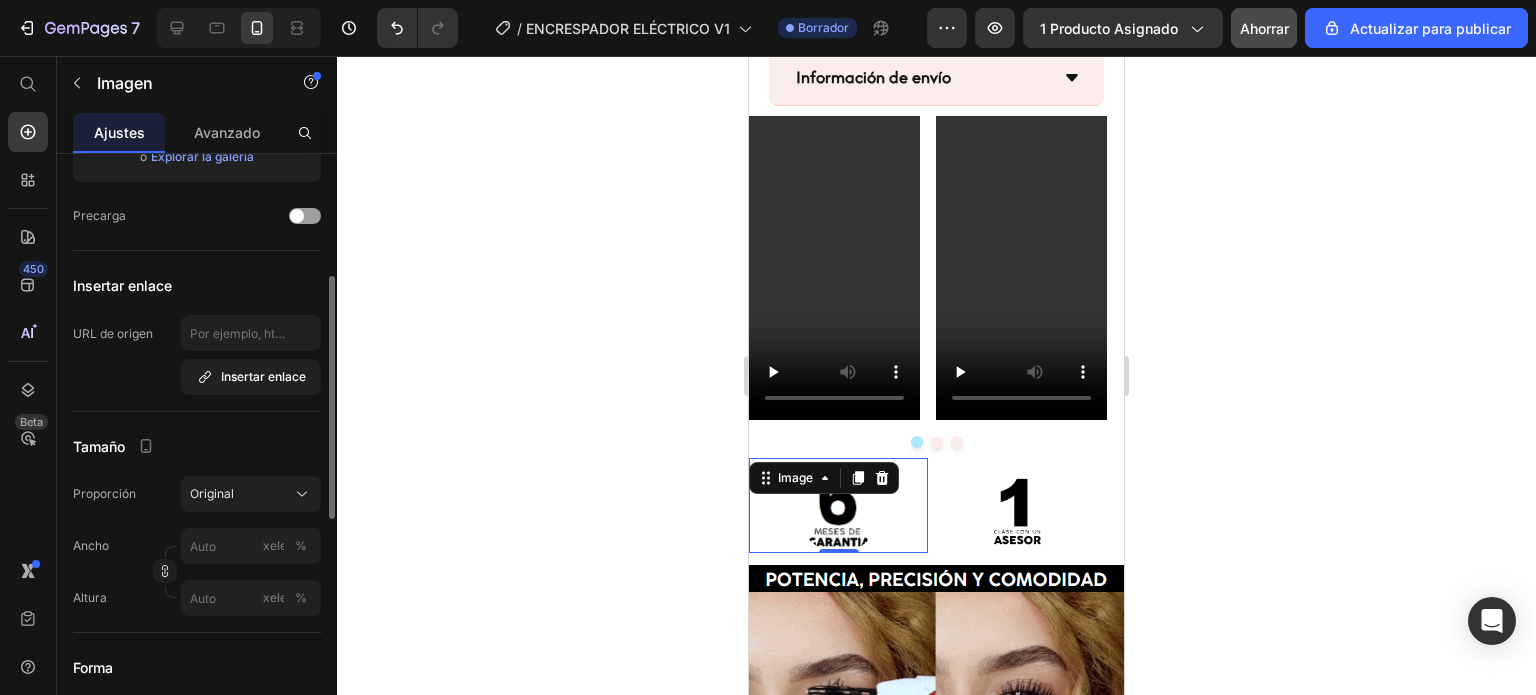 click on "Ancho píxeles %" at bounding box center [197, 546] 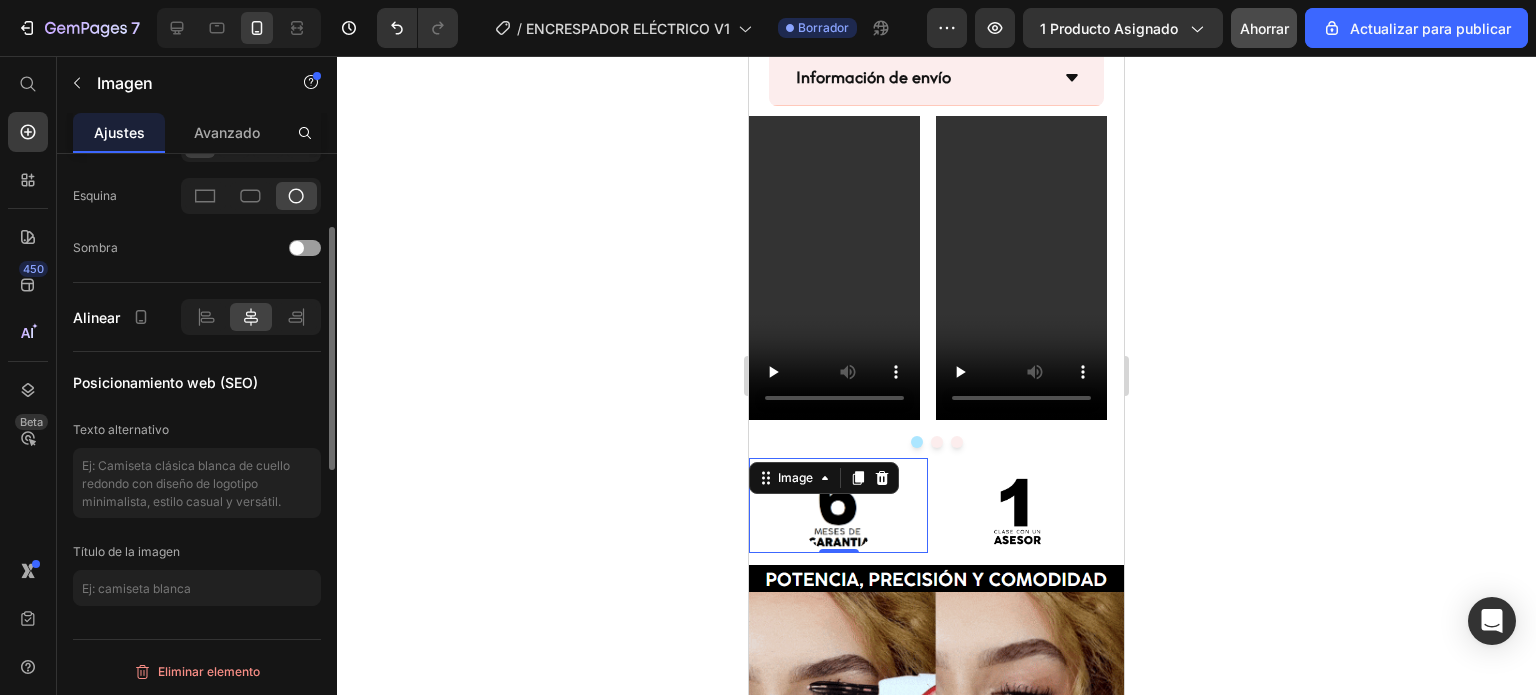 scroll, scrollTop: 671, scrollLeft: 0, axis: vertical 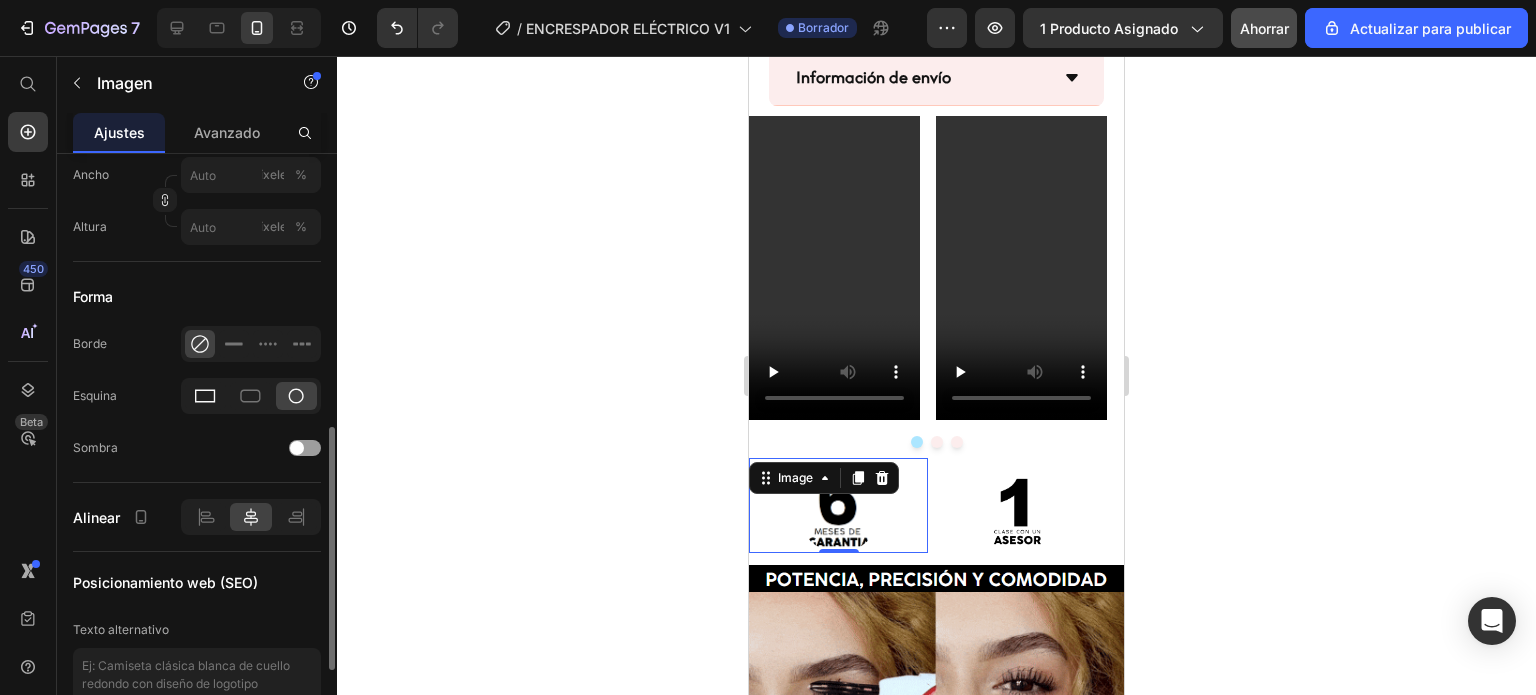 click 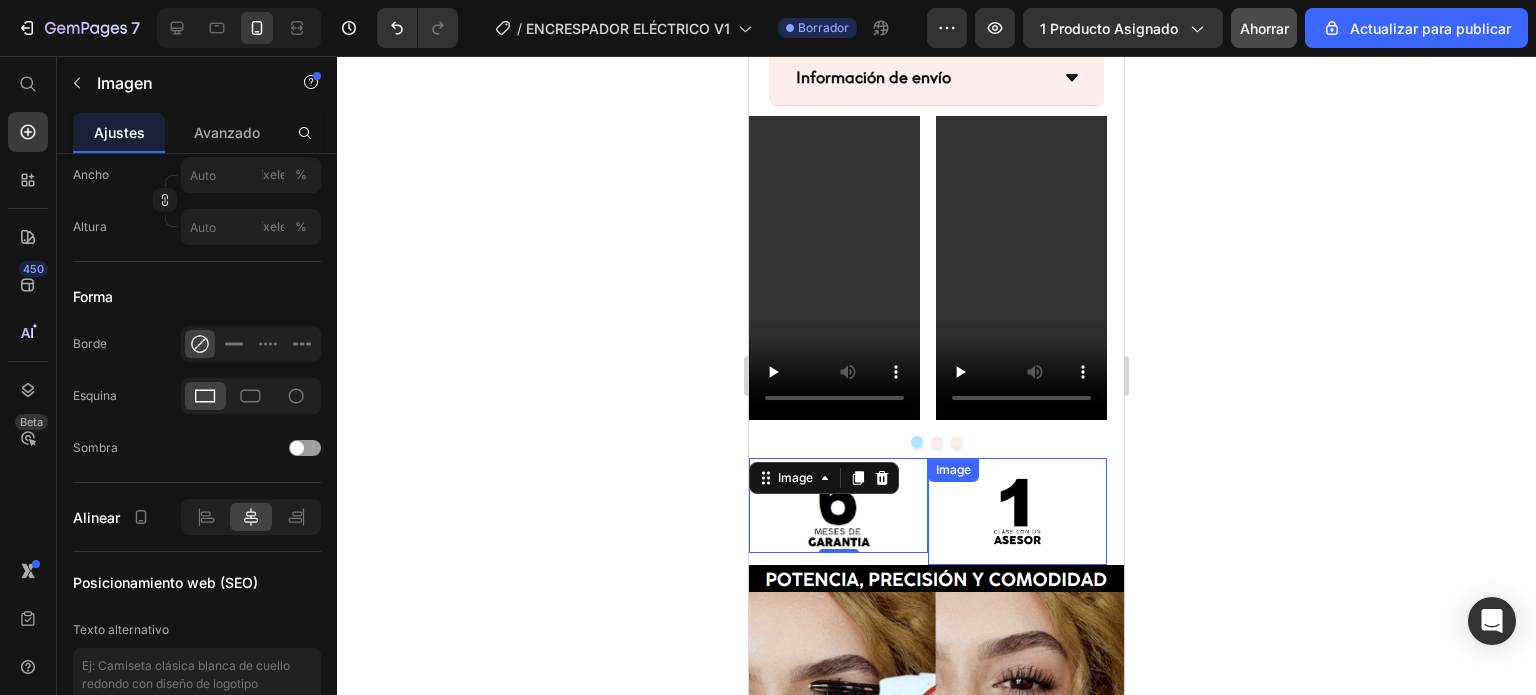 click at bounding box center [1017, 511] 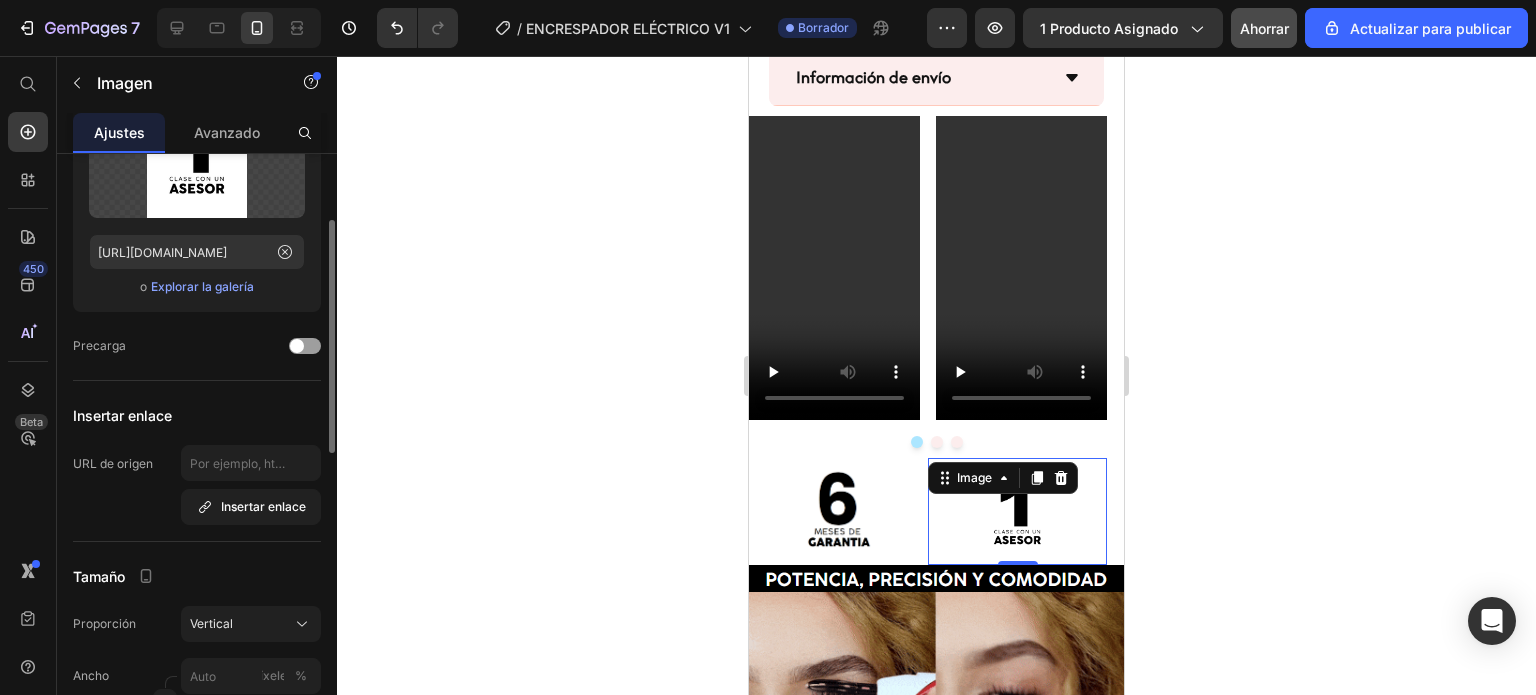 scroll, scrollTop: 0, scrollLeft: 0, axis: both 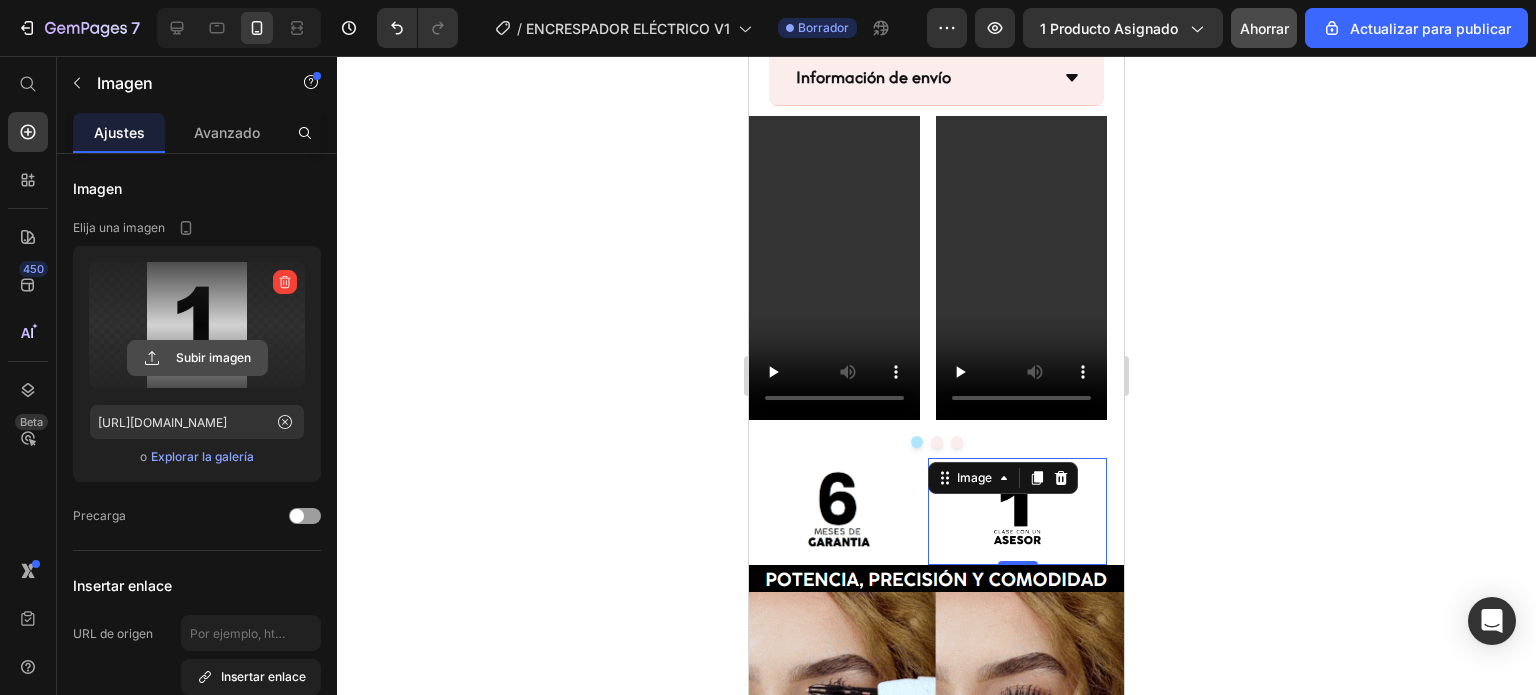 click 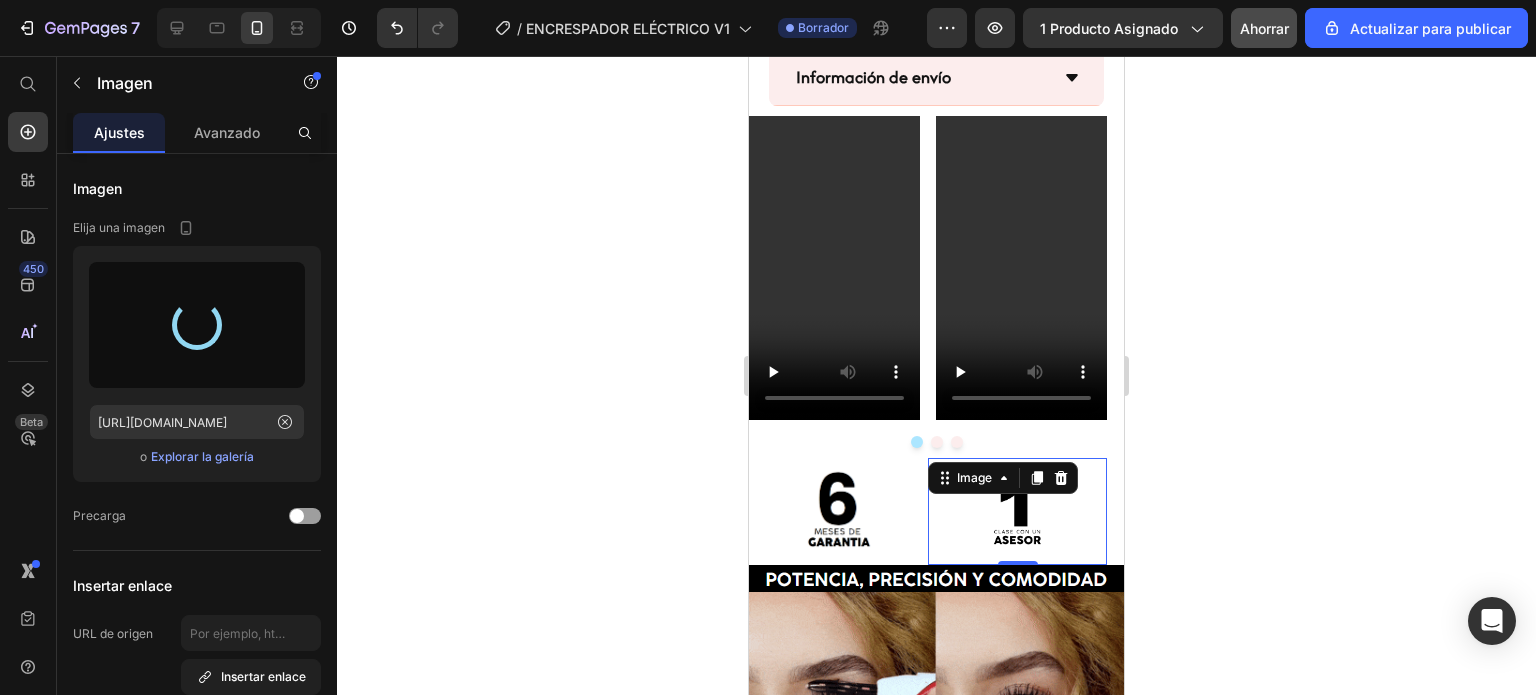 type on "https://cdn.shopify.com/s/files/1/0777/2654/8279/files/gempages_519032811882021678-fc4715a3-c33a-48d6-83e2-3cbb68bf4916.png" 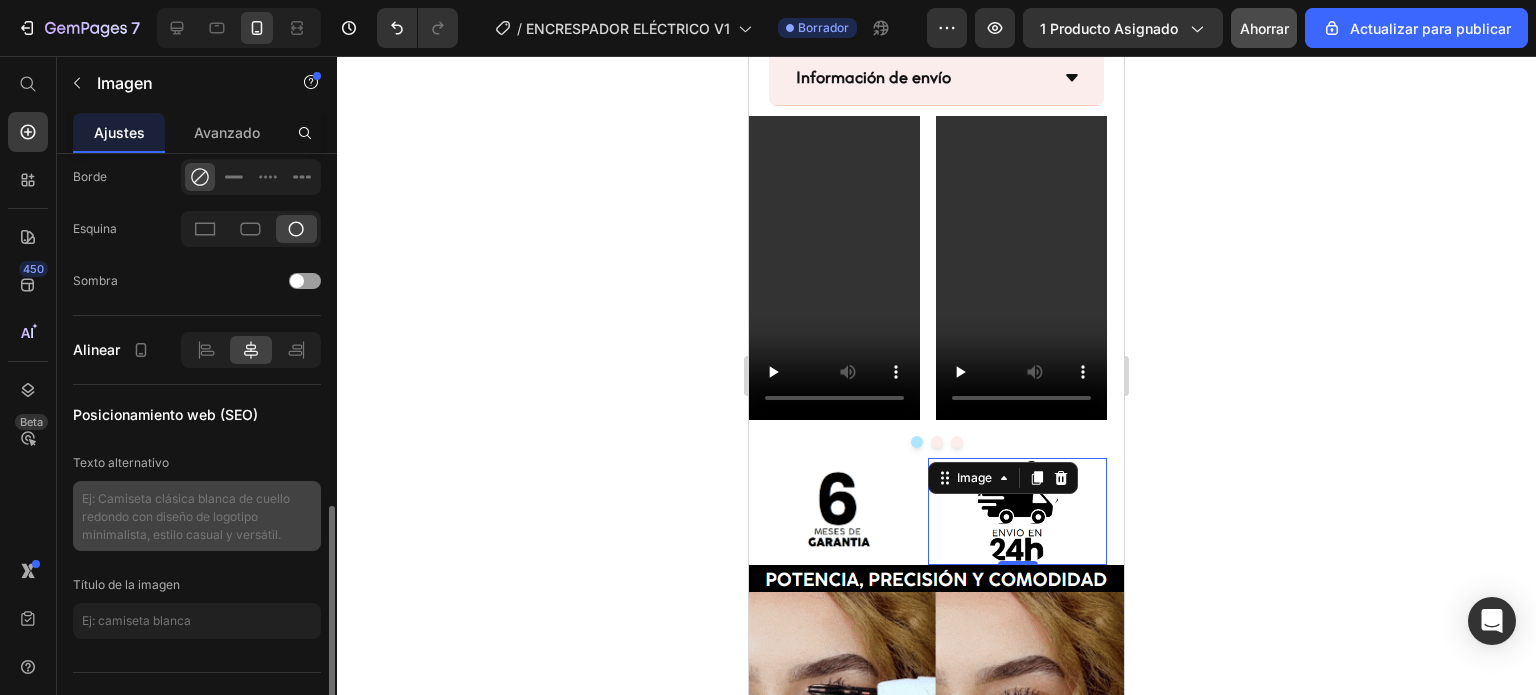 scroll, scrollTop: 932, scrollLeft: 0, axis: vertical 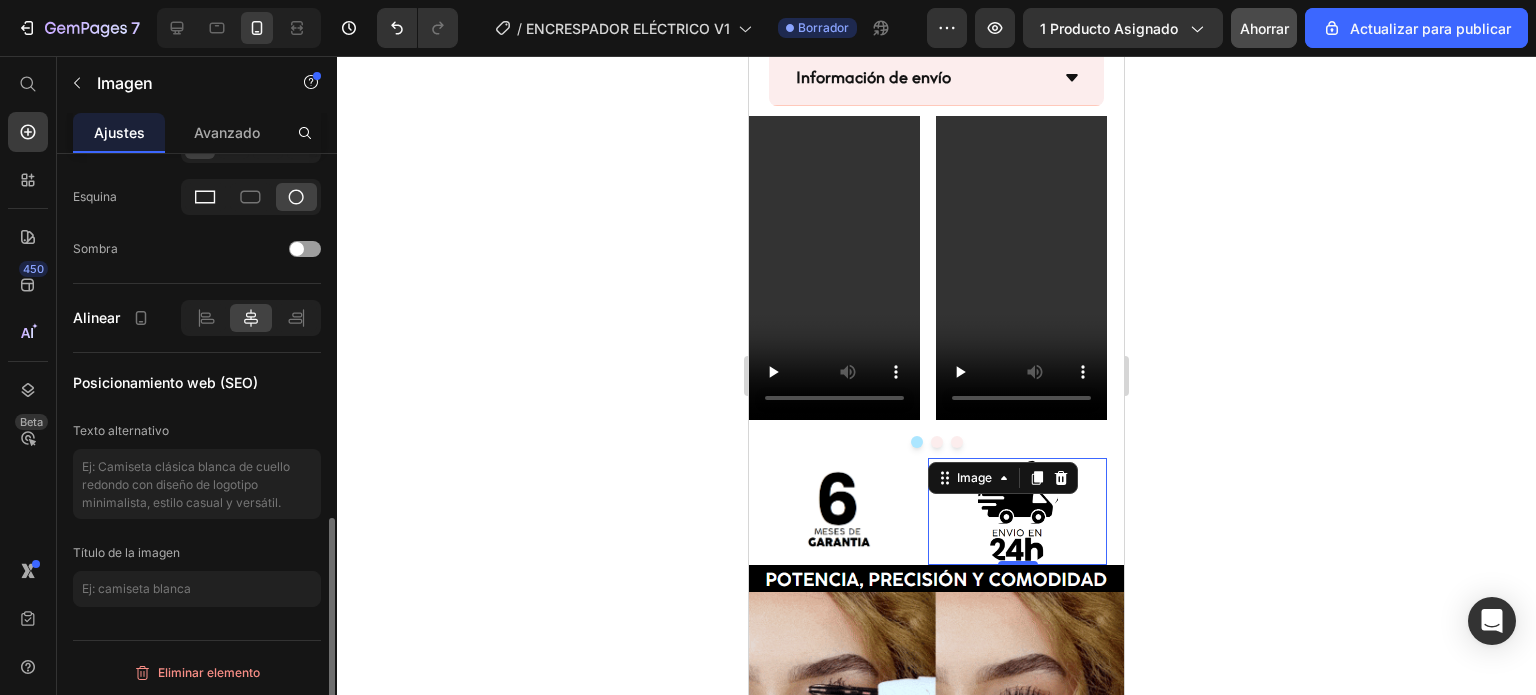 click 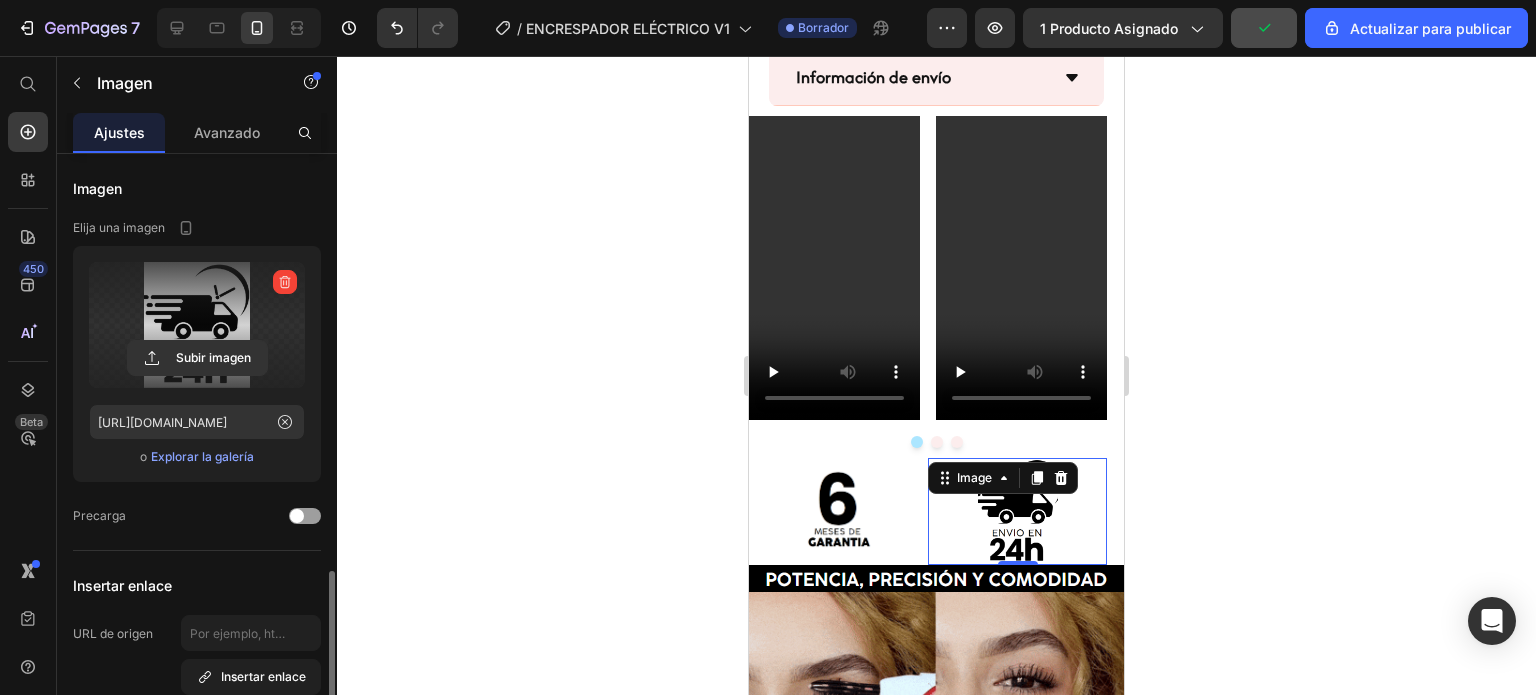 scroll, scrollTop: 300, scrollLeft: 0, axis: vertical 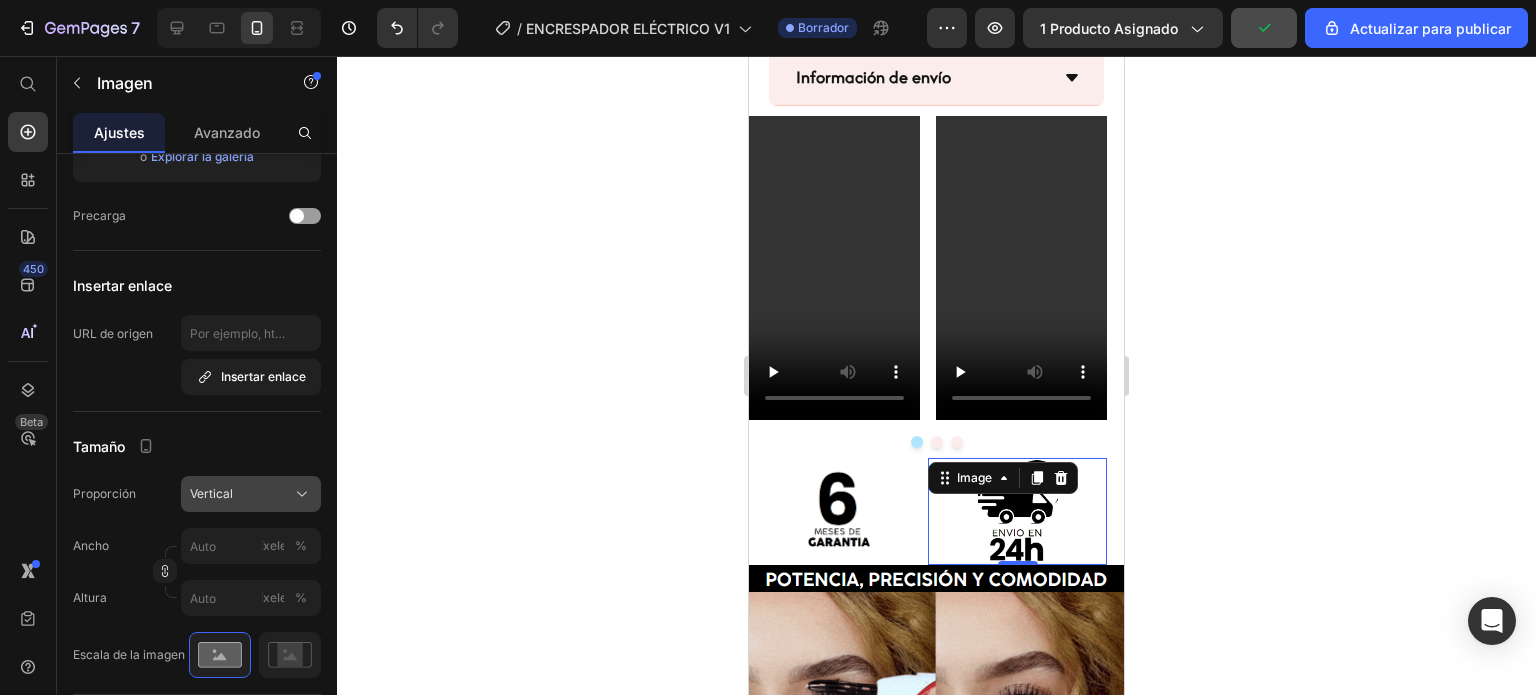 click on "Vertical" 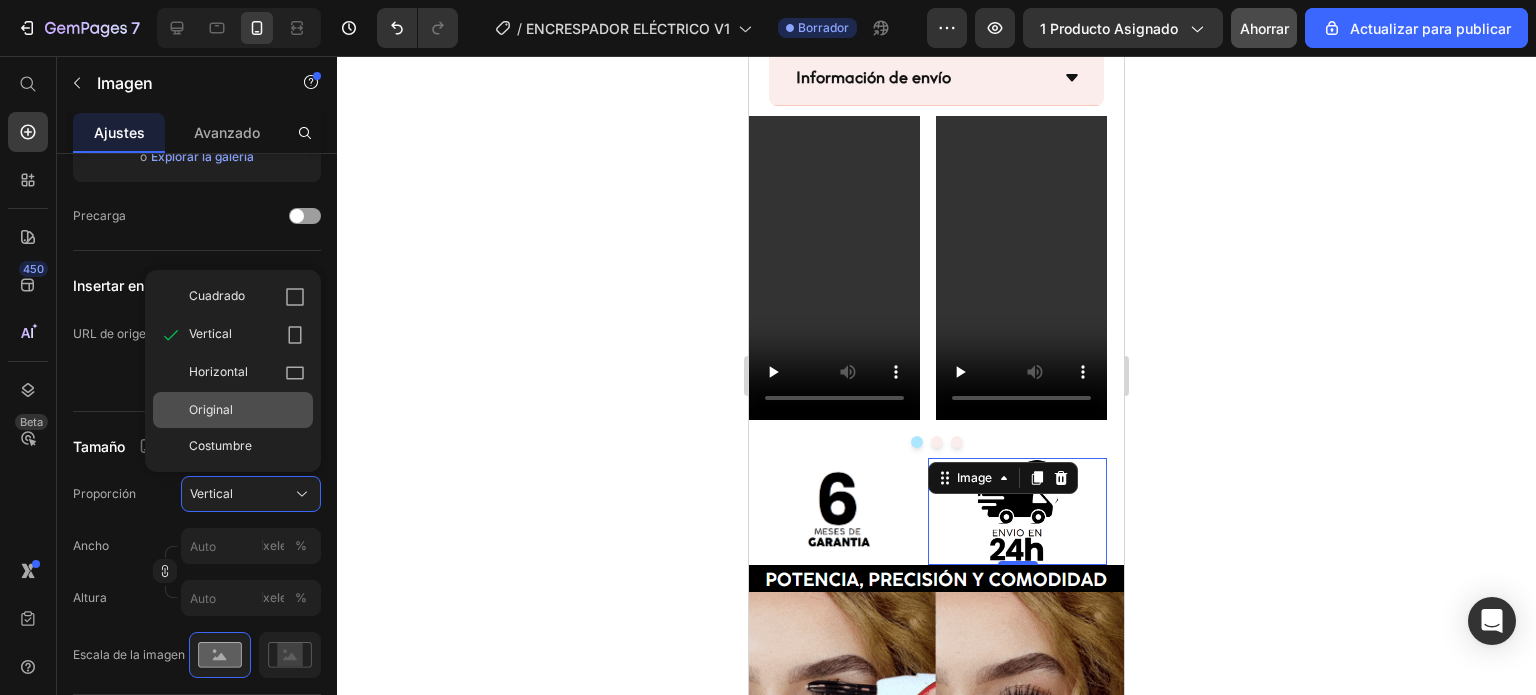 click on "Original" 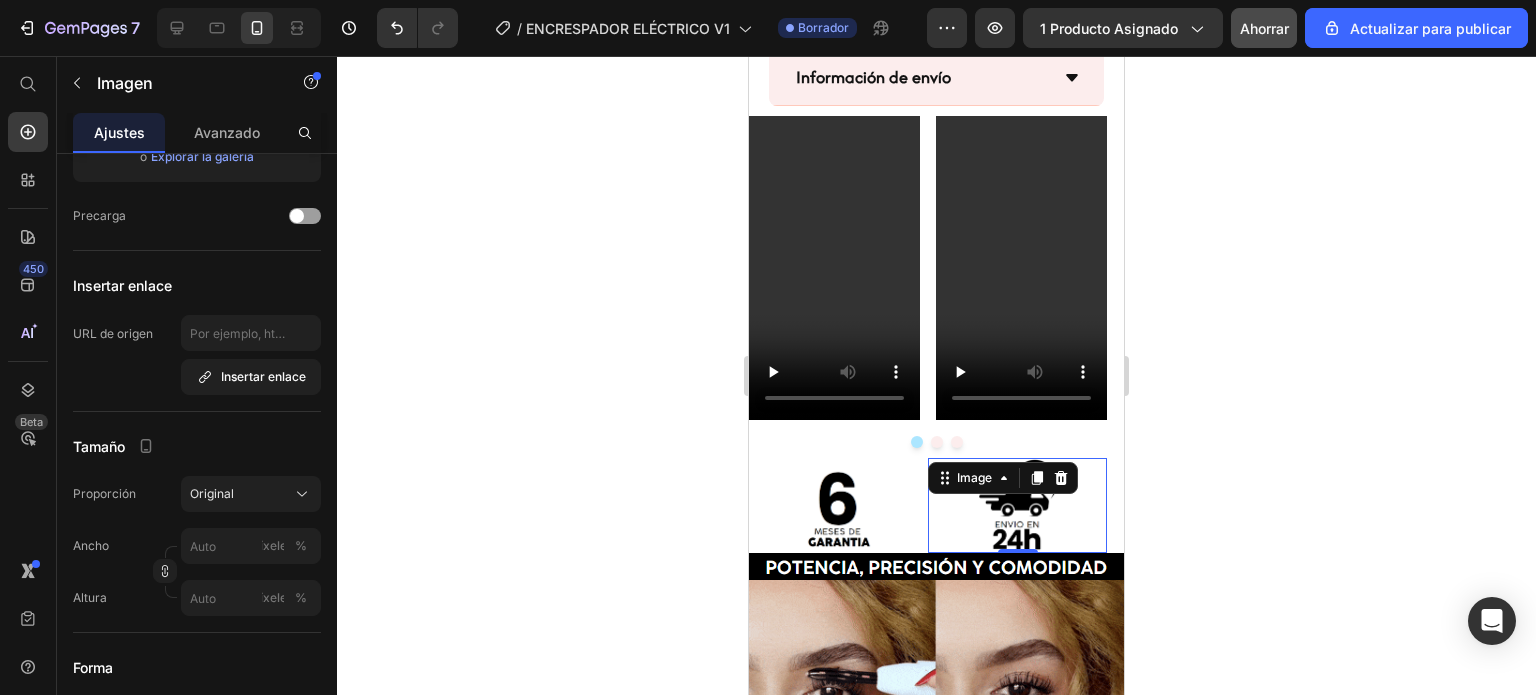 click 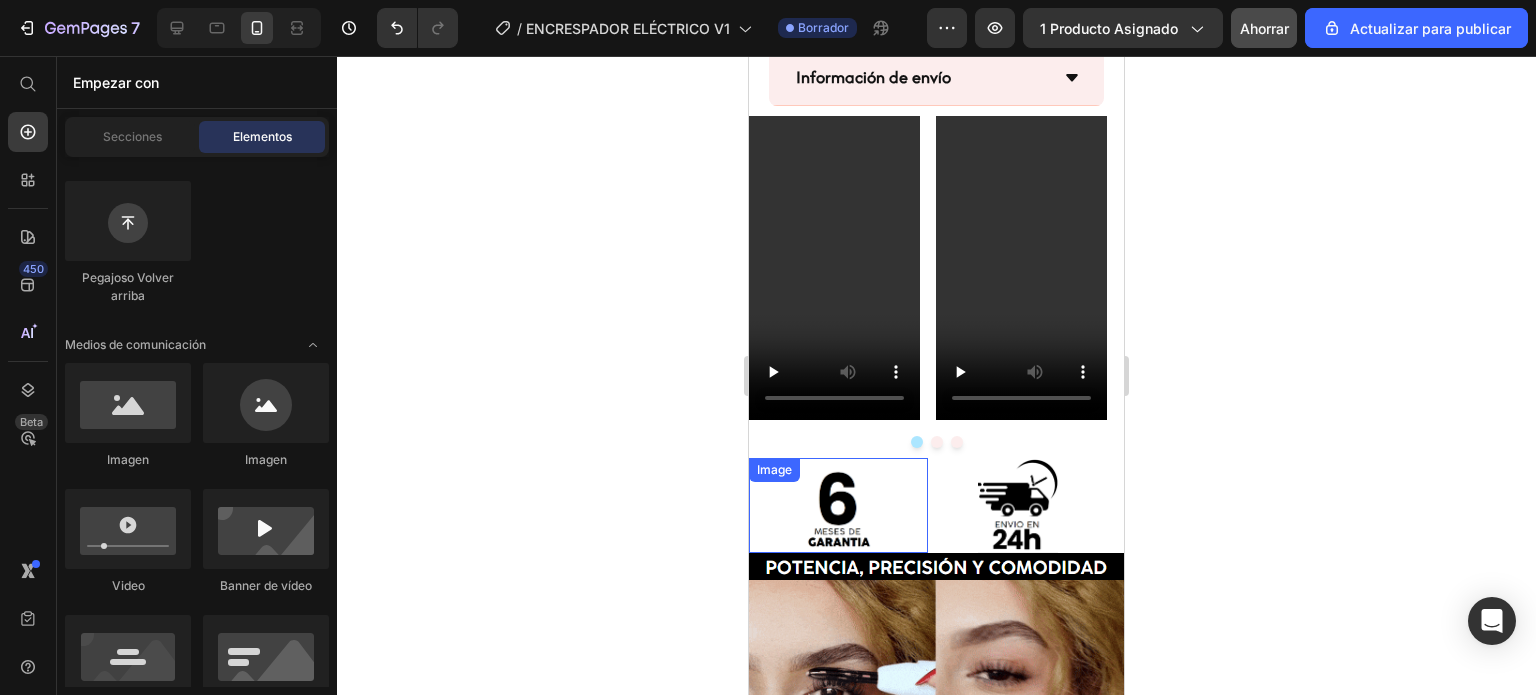 click at bounding box center (838, 505) 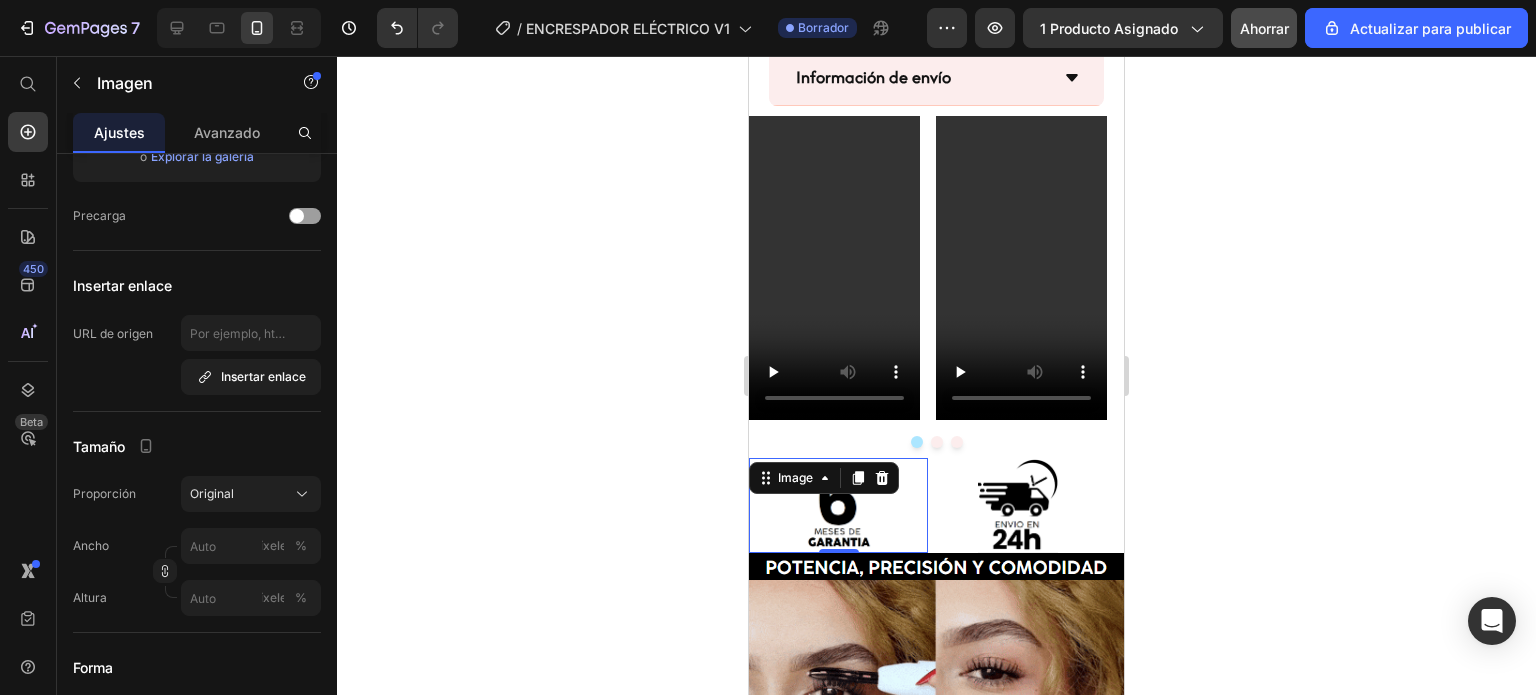click 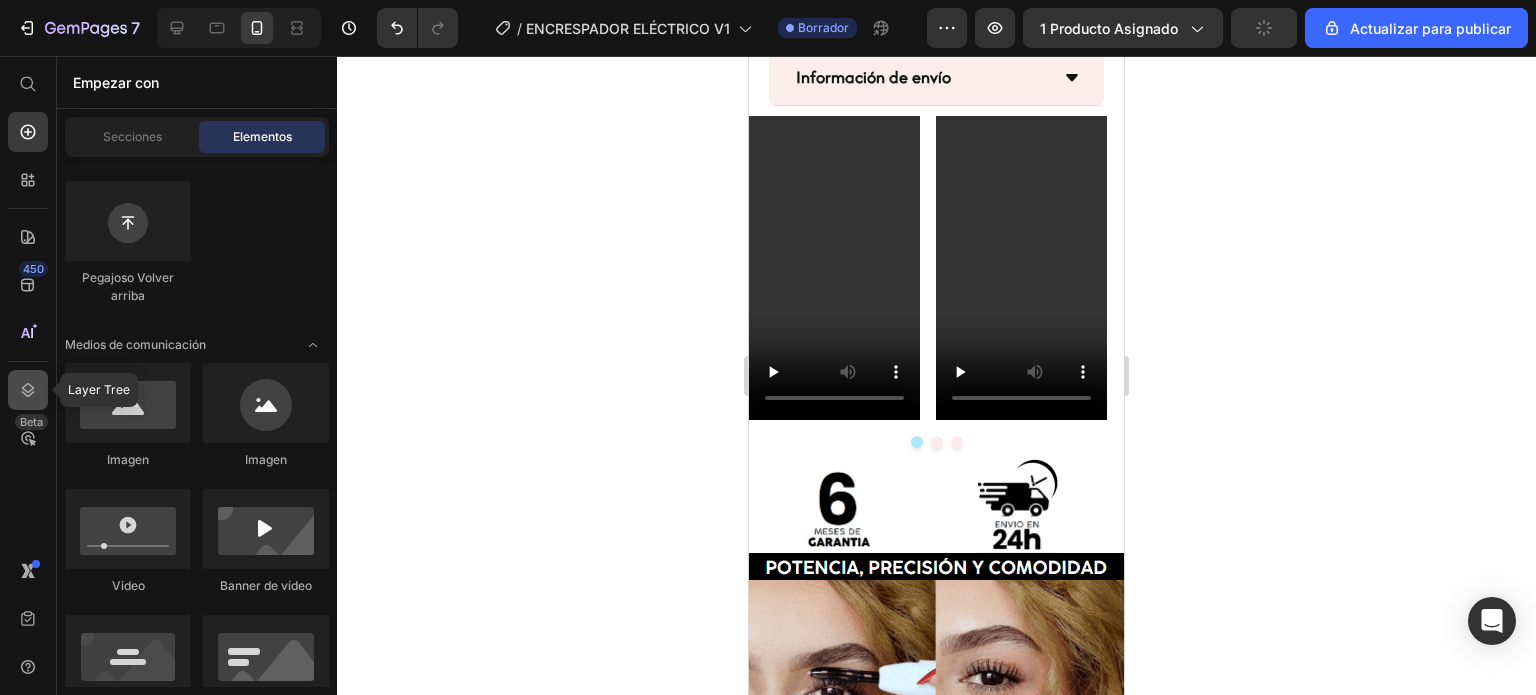 click 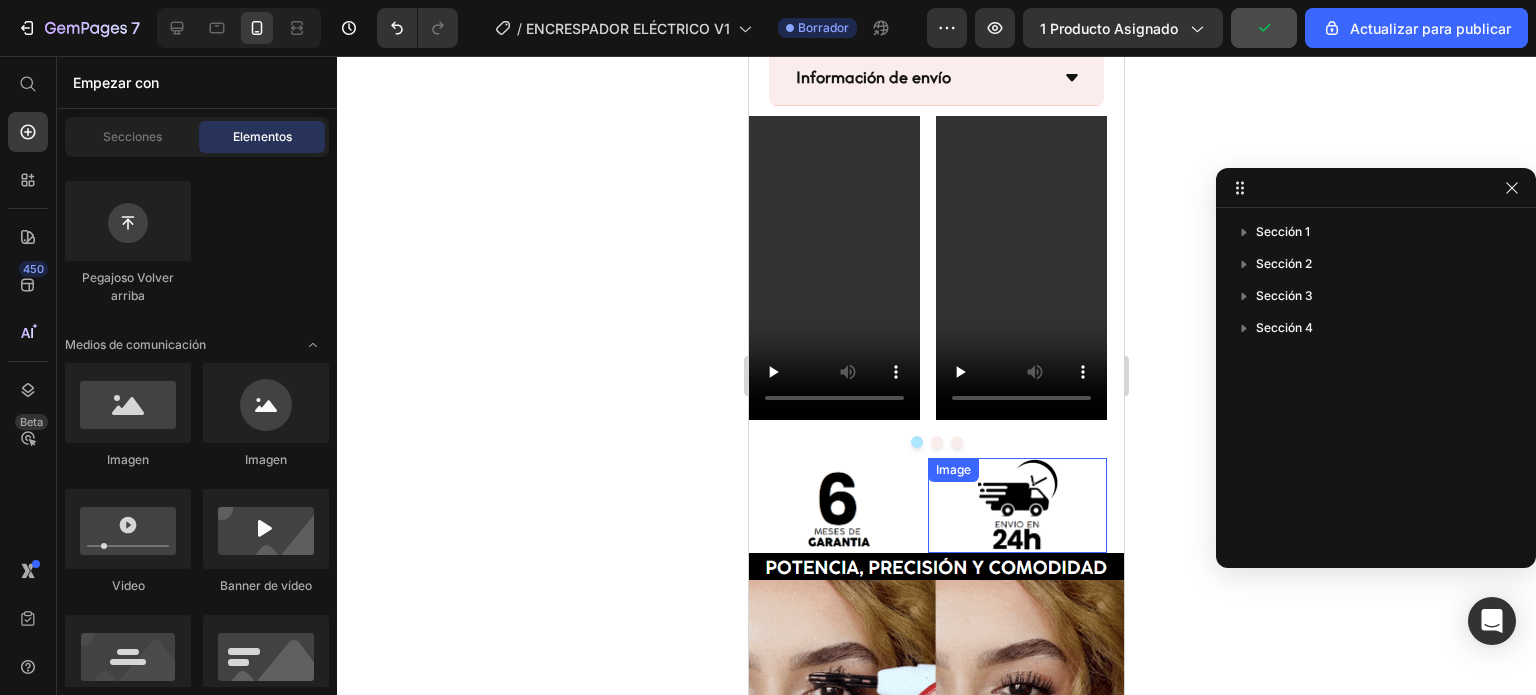 click at bounding box center [1017, 505] 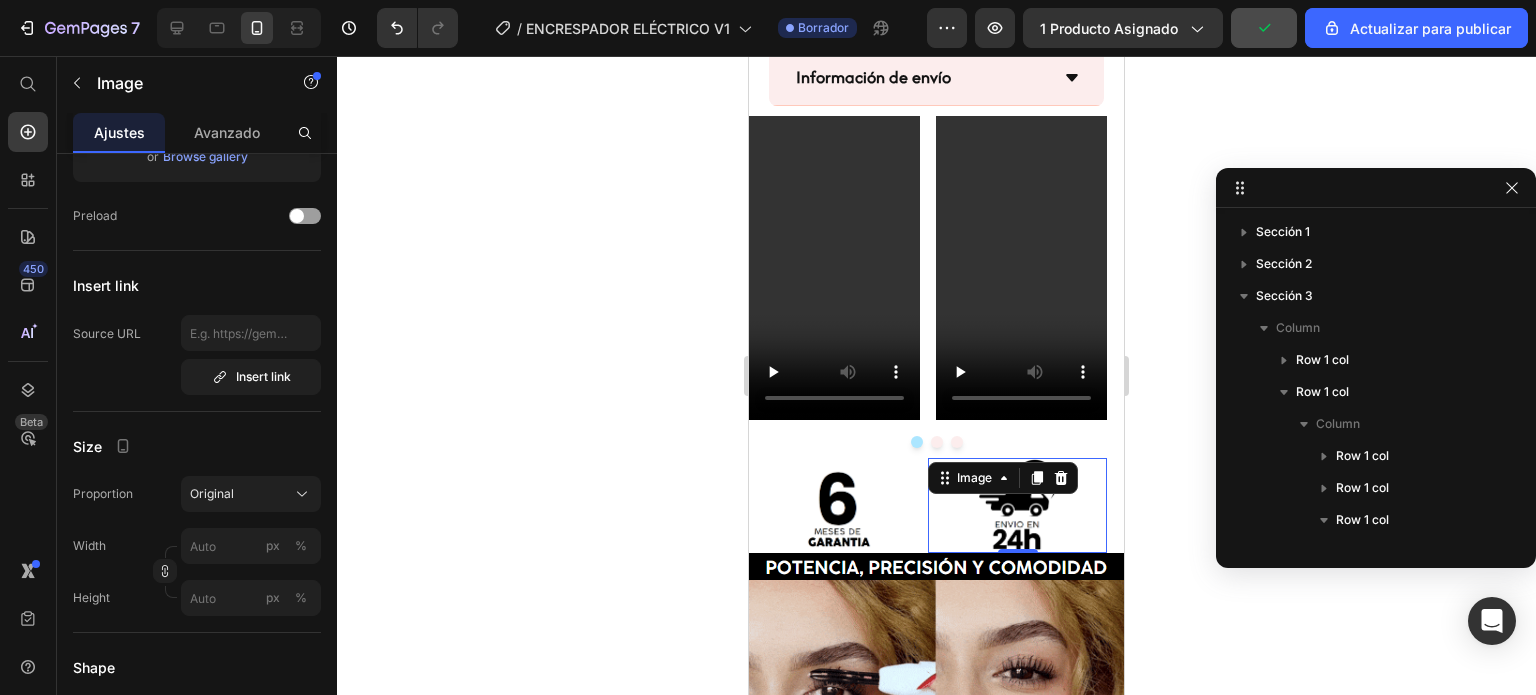 scroll, scrollTop: 405, scrollLeft: 0, axis: vertical 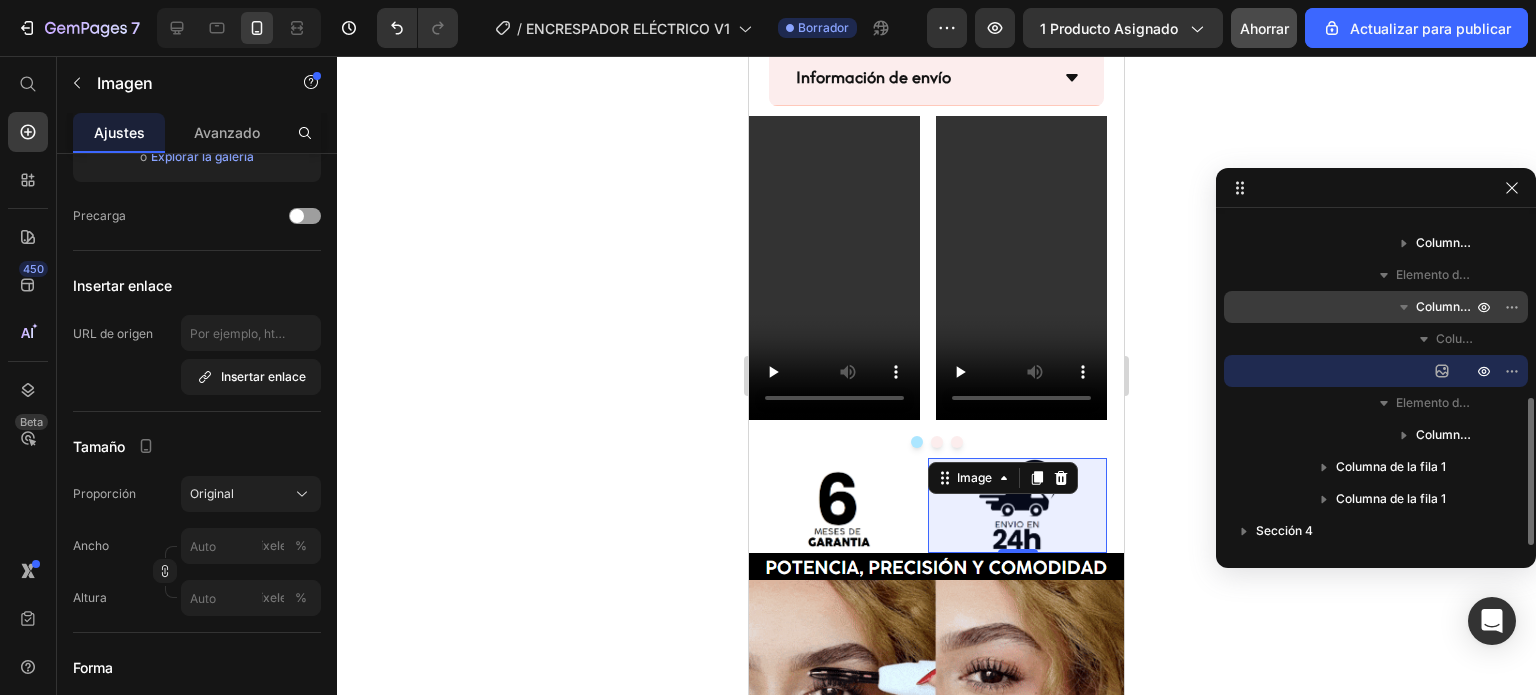 click on "Columna de la fila 1" at bounding box center (1471, 306) 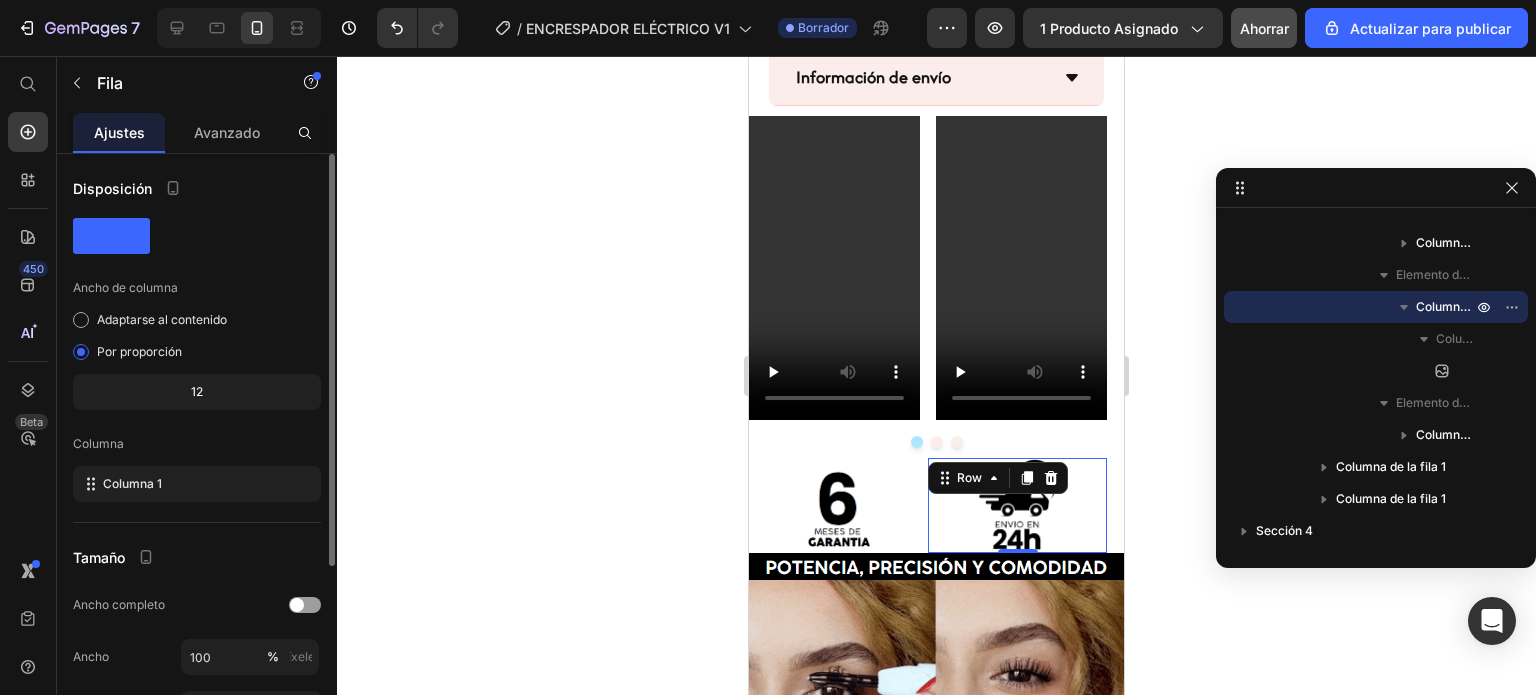 scroll, scrollTop: 268, scrollLeft: 0, axis: vertical 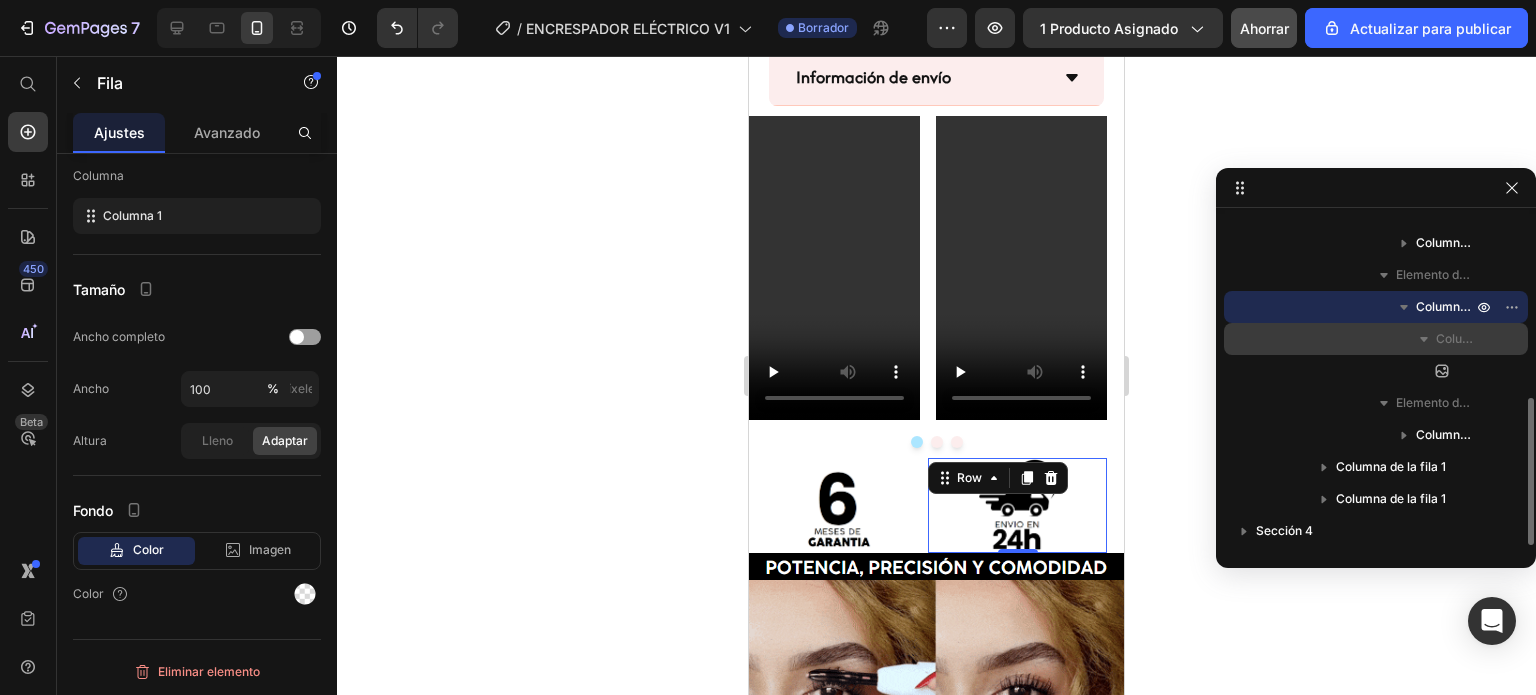 click on "Columna" at bounding box center (1461, 338) 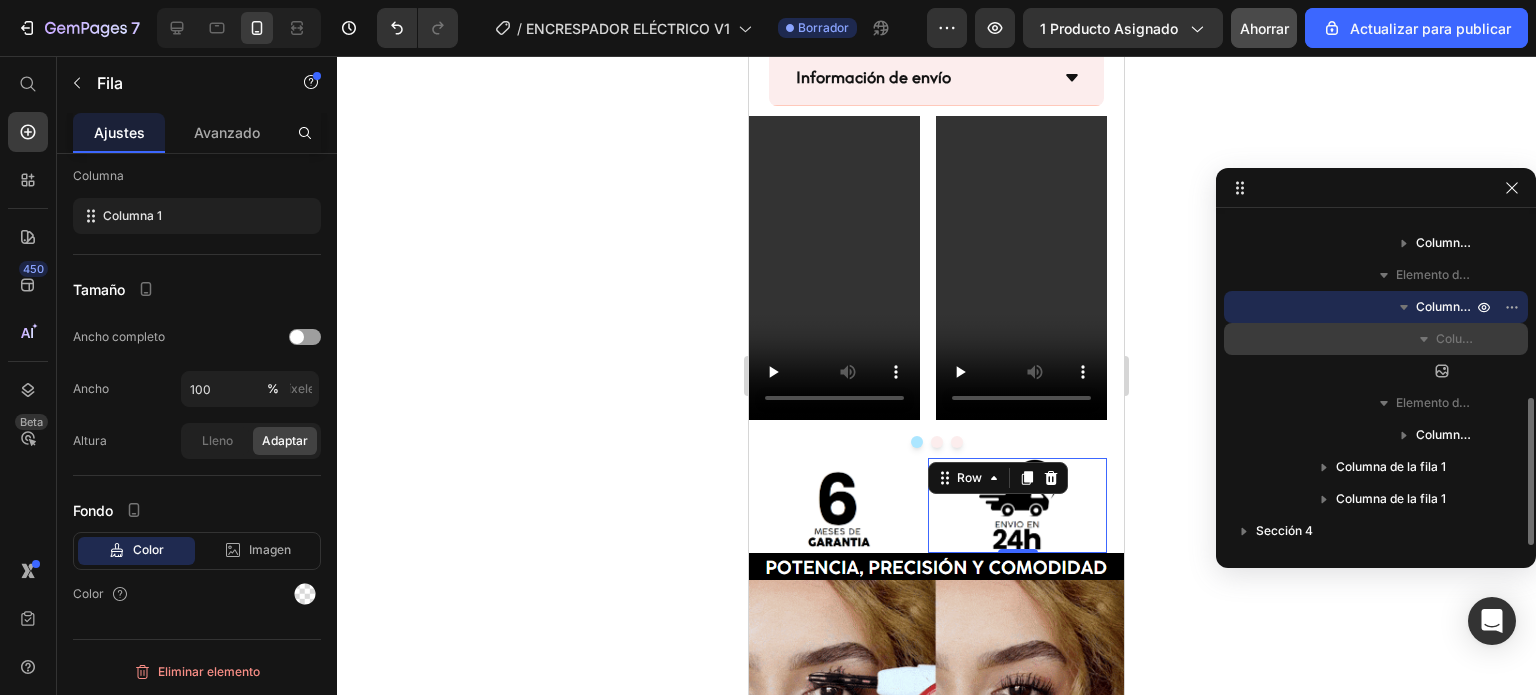 scroll, scrollTop: 404, scrollLeft: 0, axis: vertical 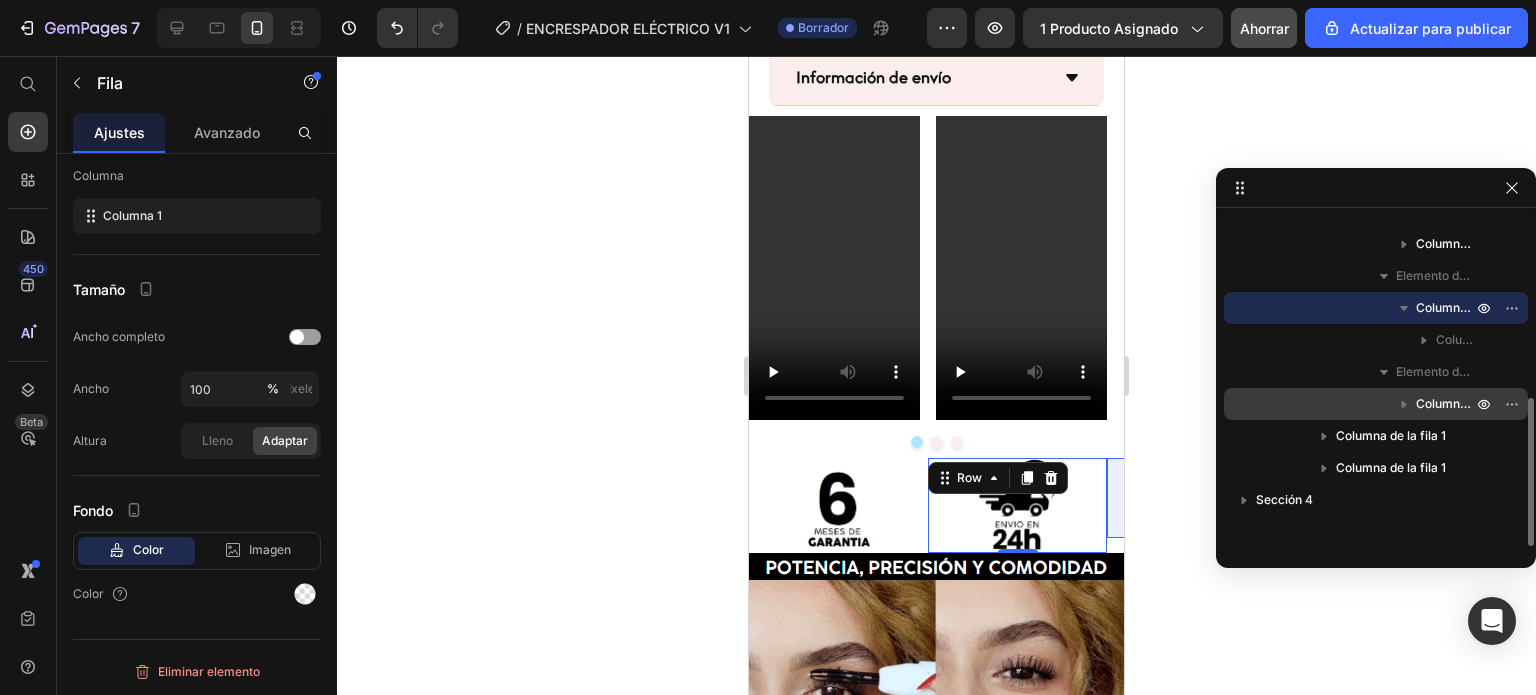 click on "Columna de la fila 1" at bounding box center [1471, 403] 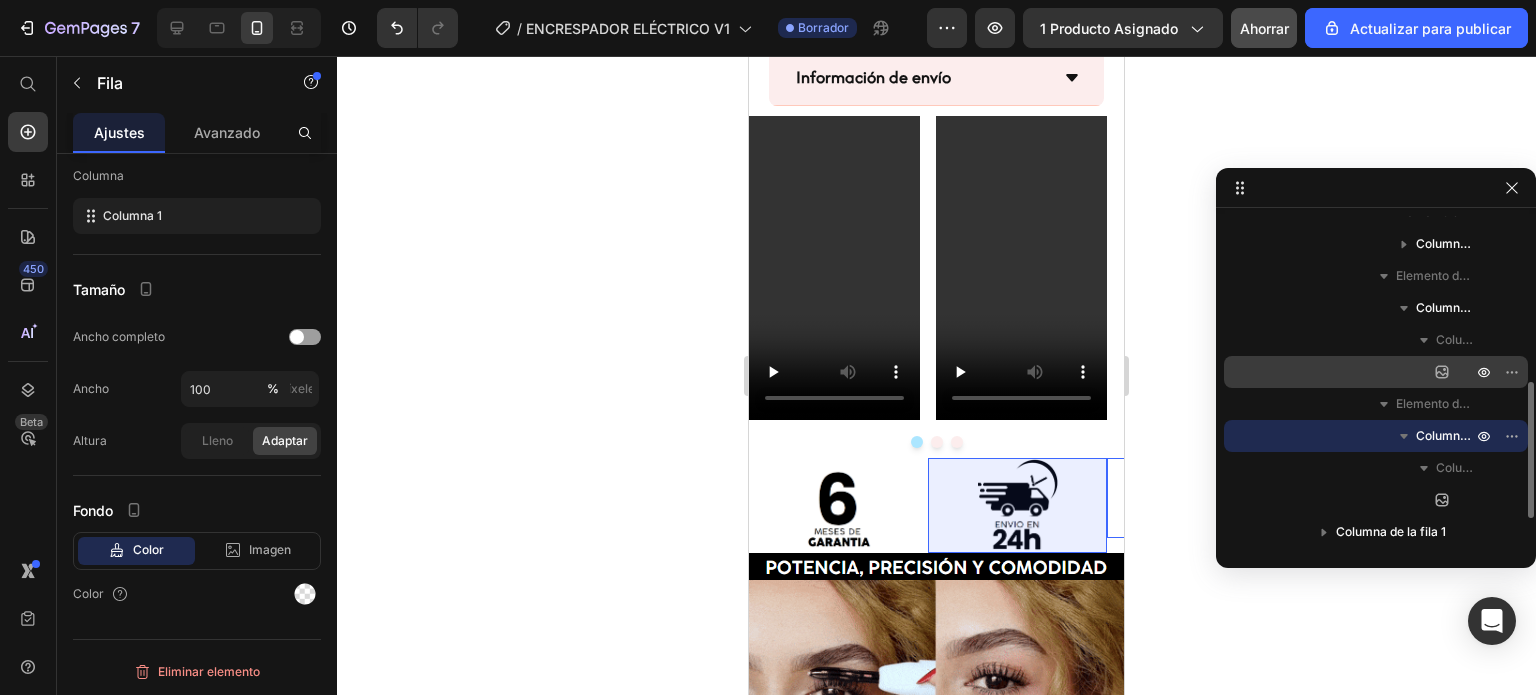 click 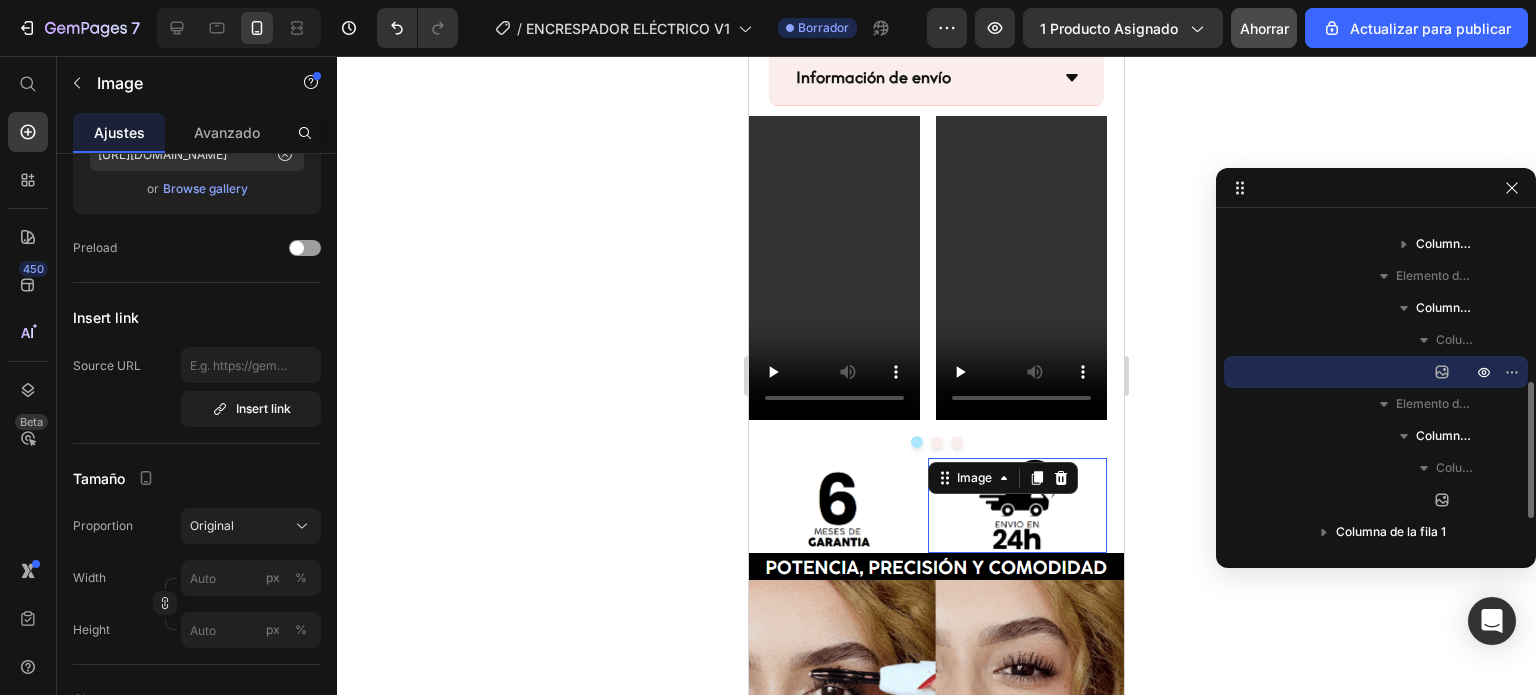 scroll, scrollTop: 0, scrollLeft: 0, axis: both 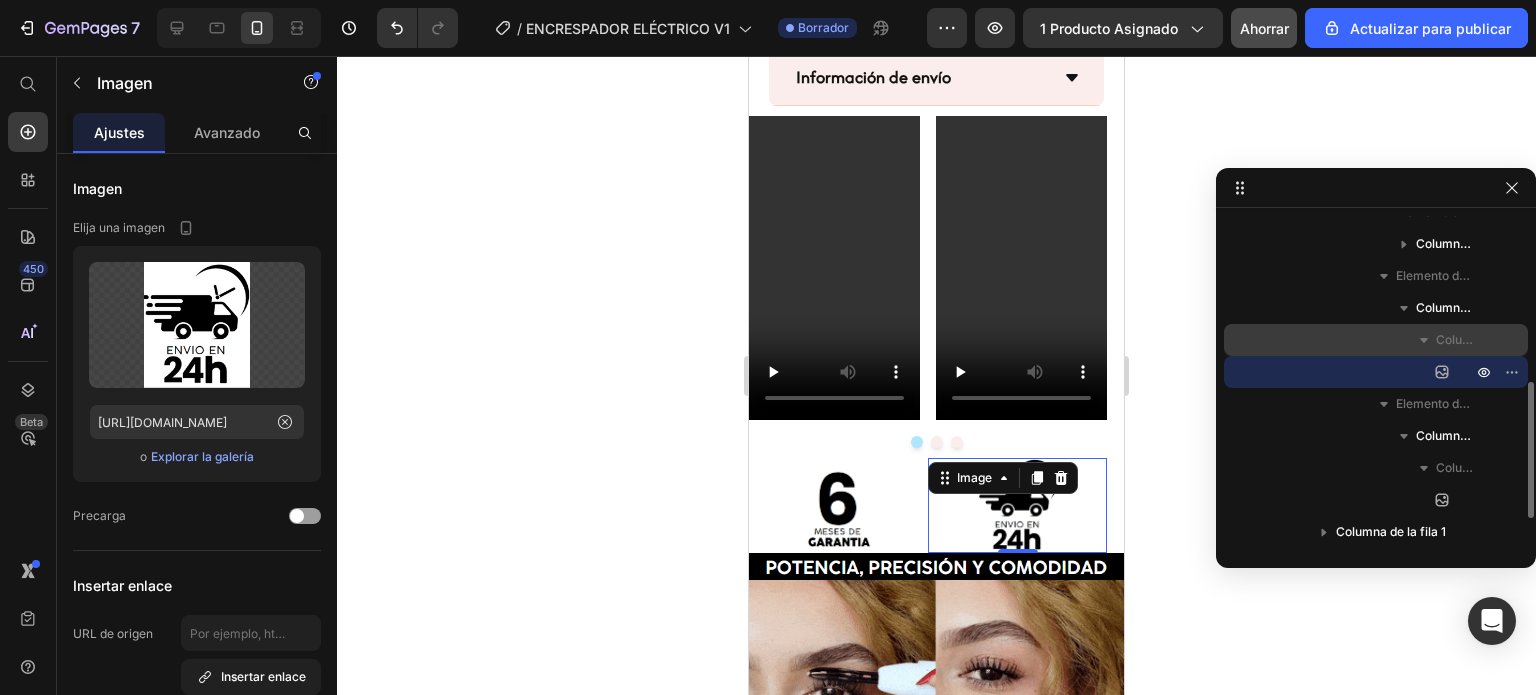 click on "Columna" at bounding box center (1461, 339) 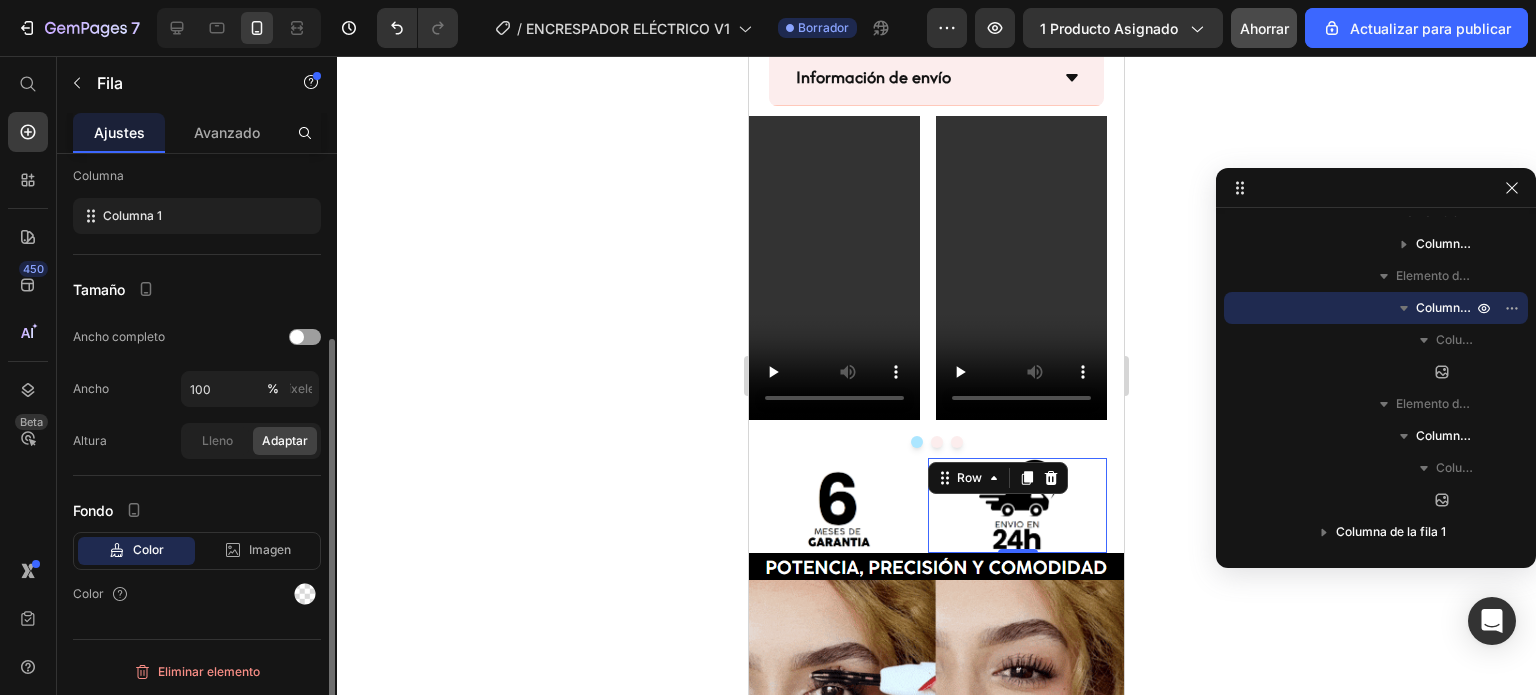 scroll, scrollTop: 0, scrollLeft: 0, axis: both 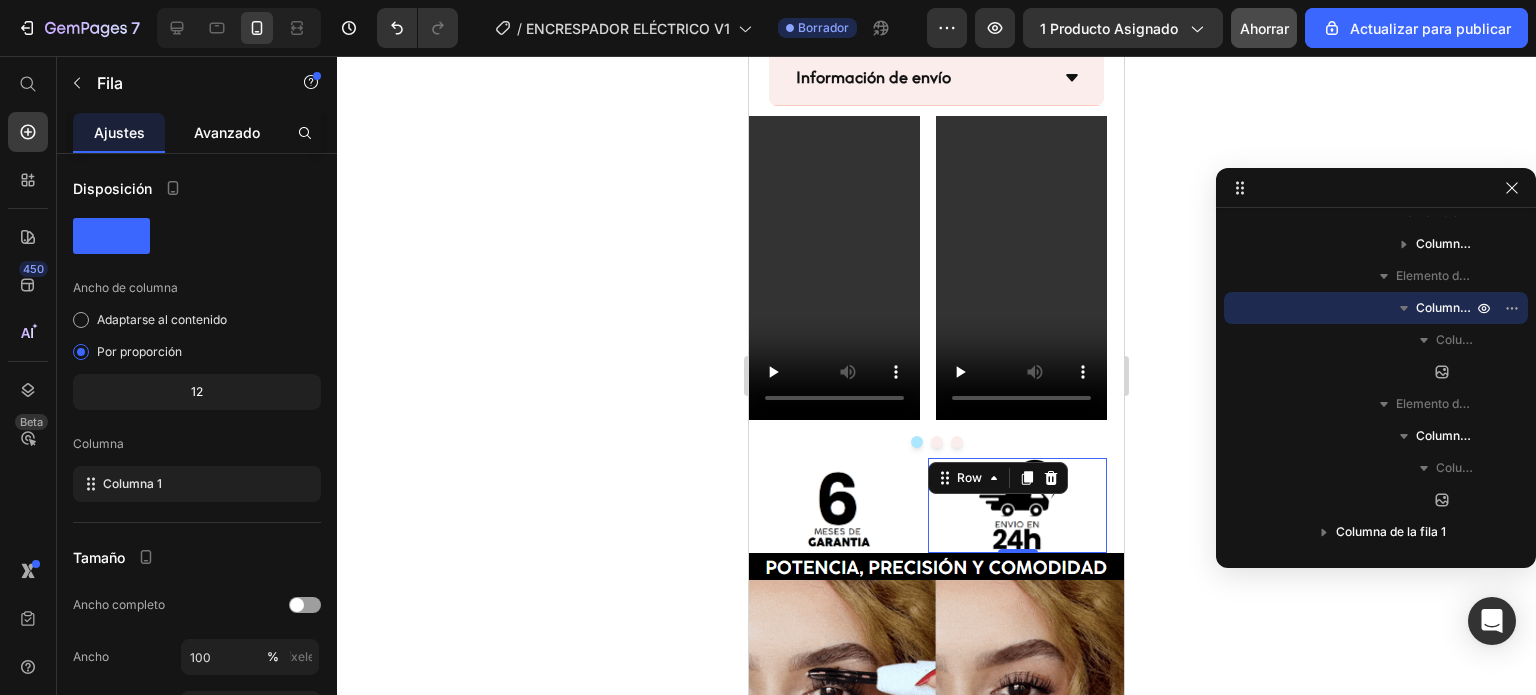 click on "Avanzado" at bounding box center (227, 132) 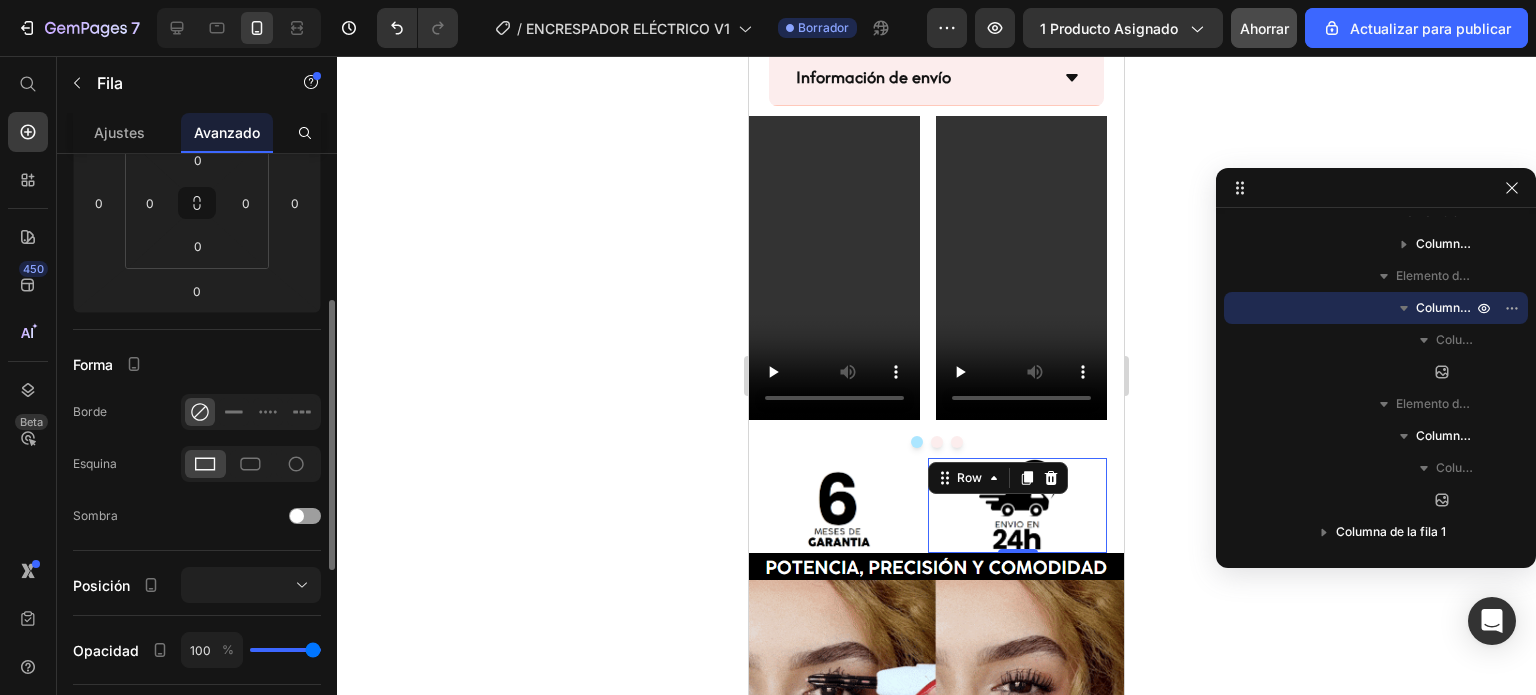 scroll, scrollTop: 0, scrollLeft: 0, axis: both 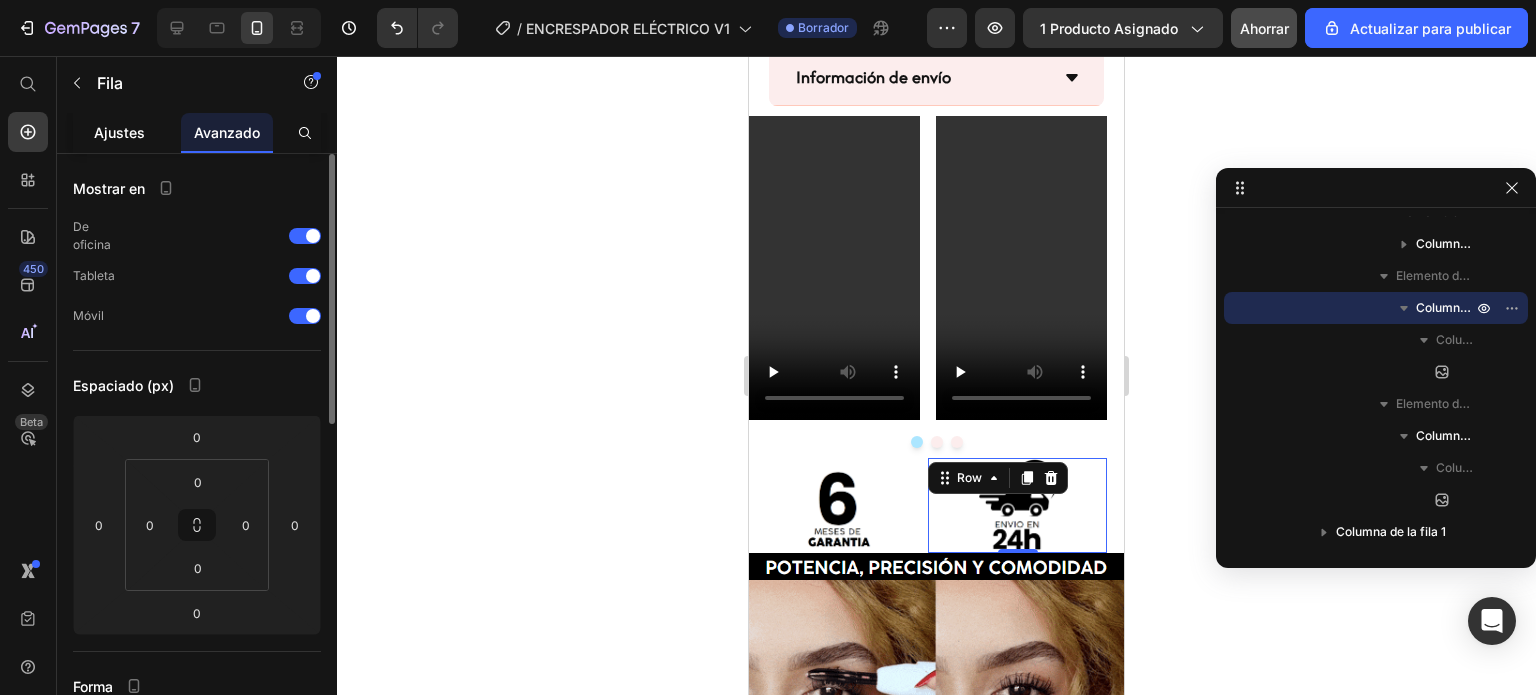 click on "Ajustes" at bounding box center [119, 132] 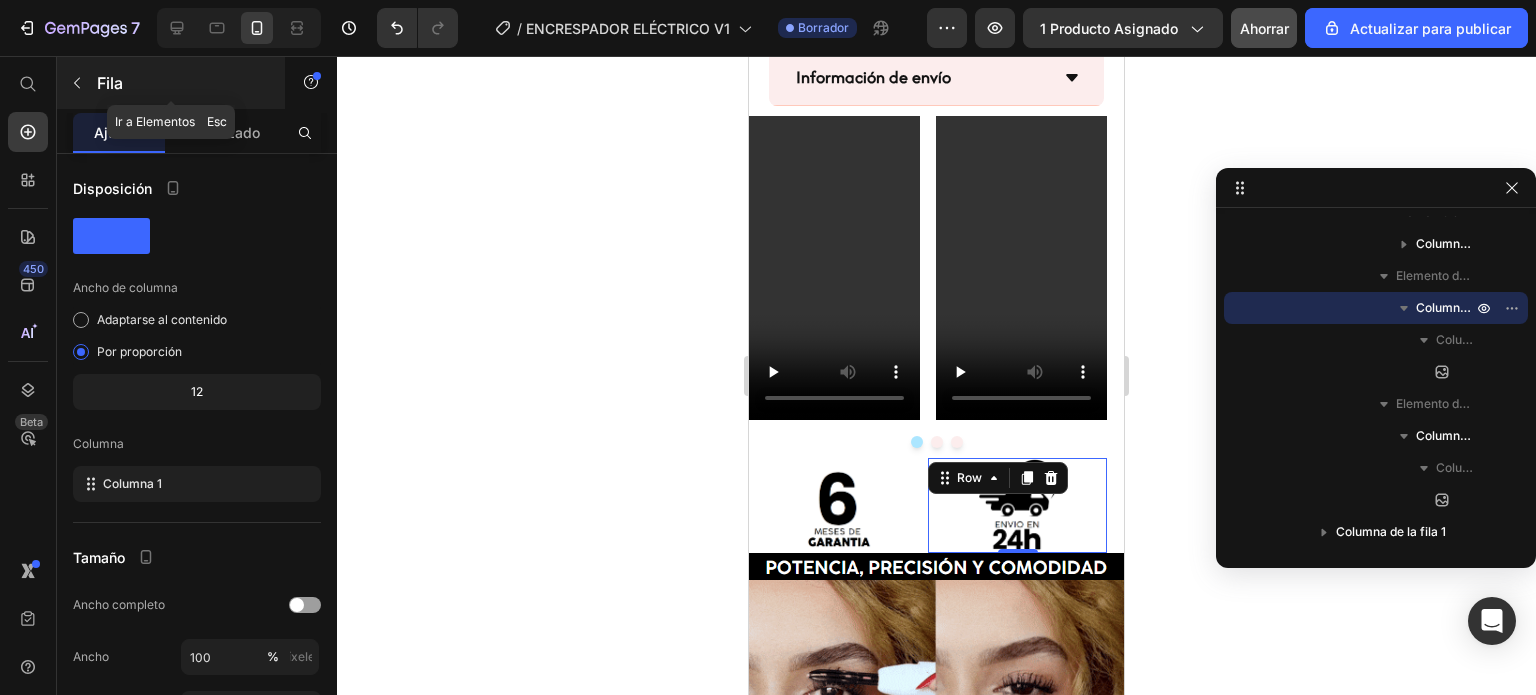 click at bounding box center (77, 83) 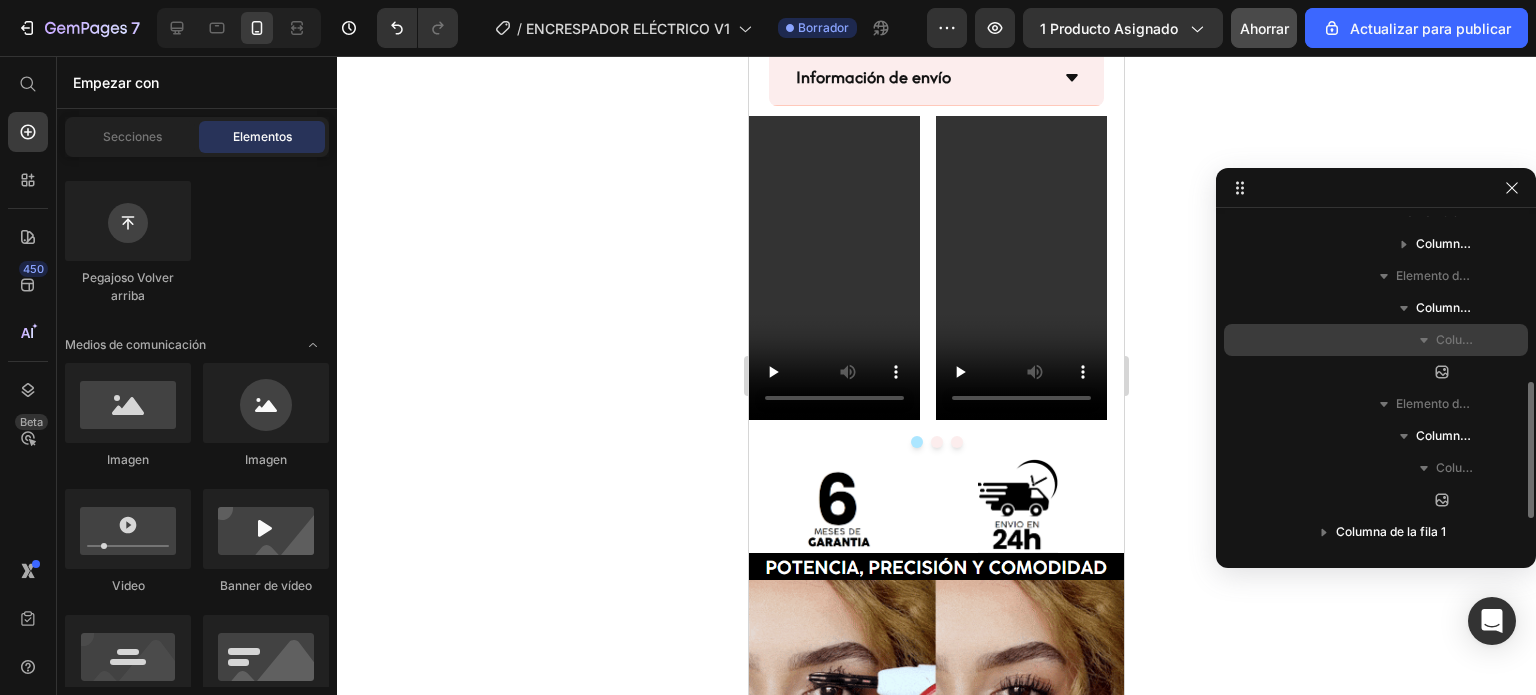 scroll, scrollTop: 104, scrollLeft: 0, axis: vertical 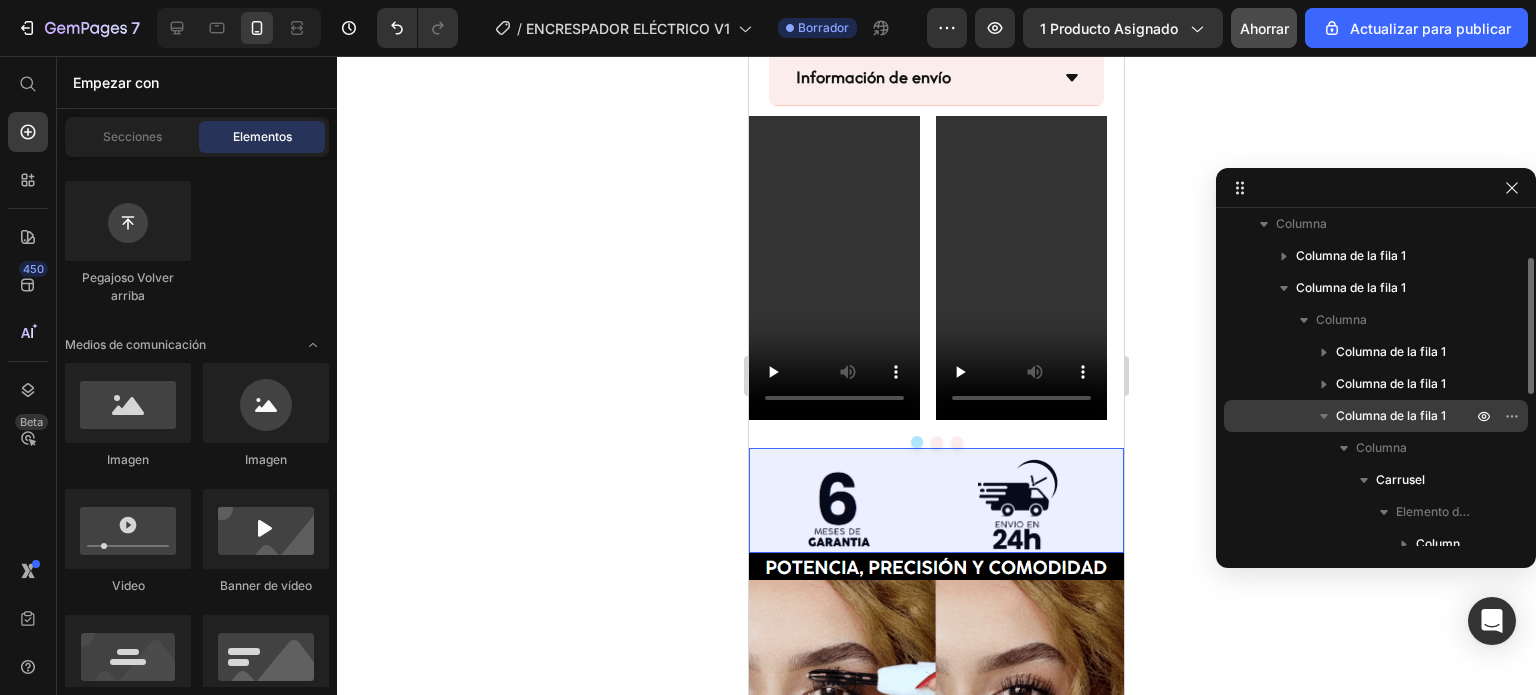 click on "Columna de la fila 1" at bounding box center [1391, 415] 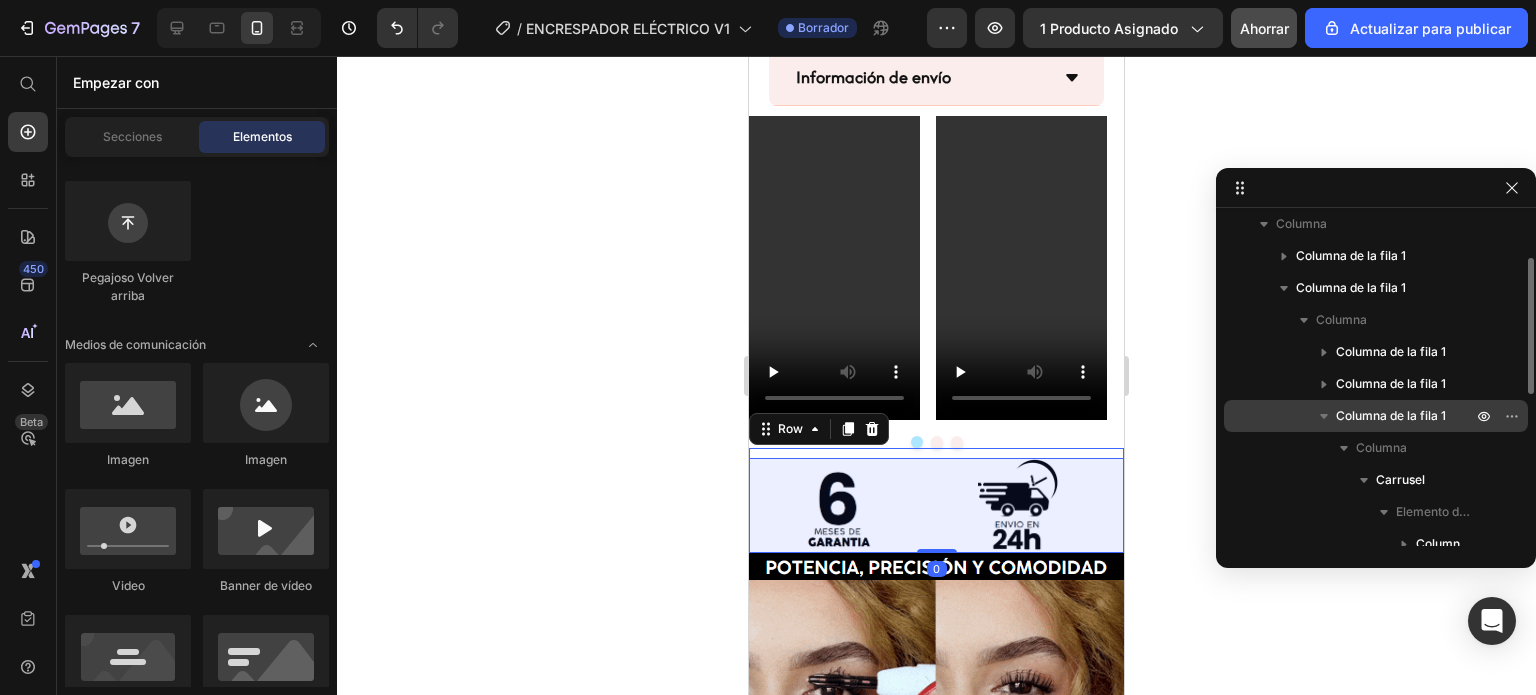scroll, scrollTop: 346, scrollLeft: 0, axis: vertical 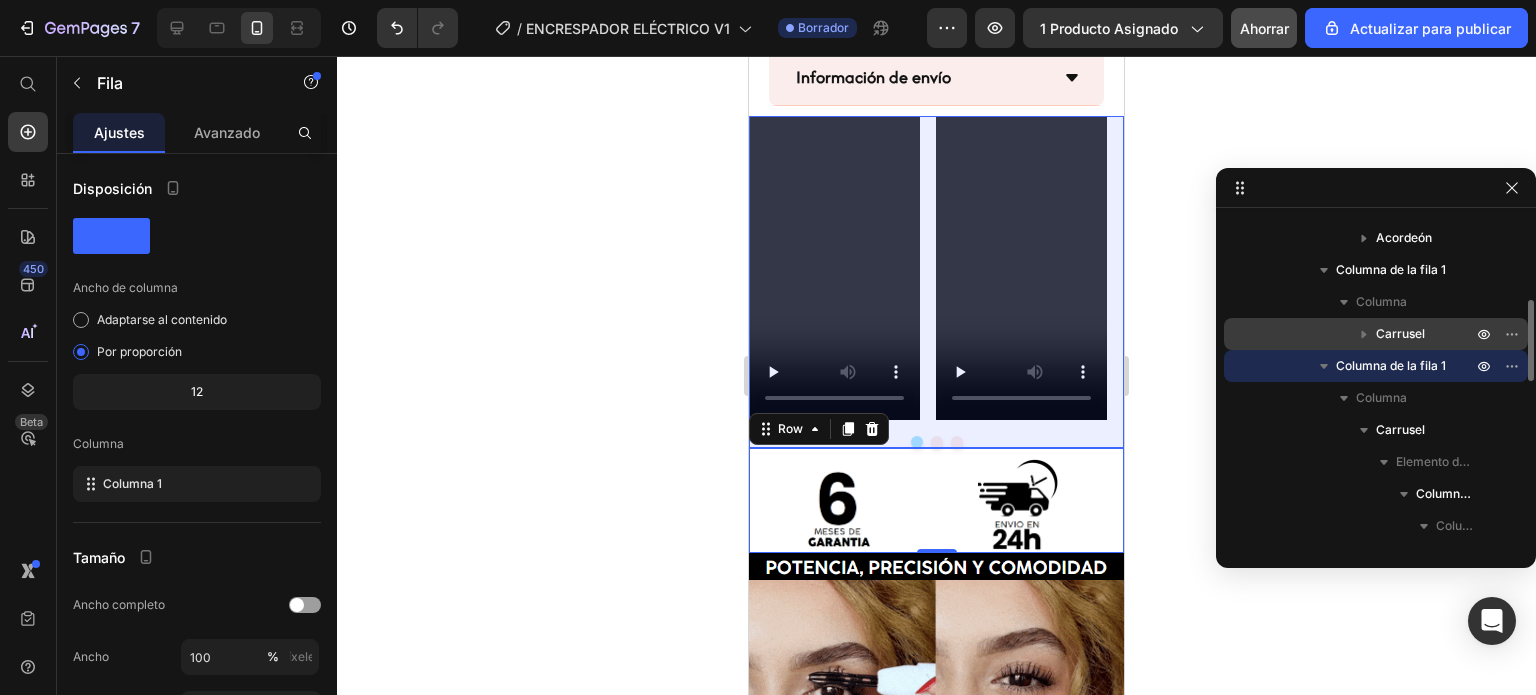 click on "Carrusel" at bounding box center (1400, 333) 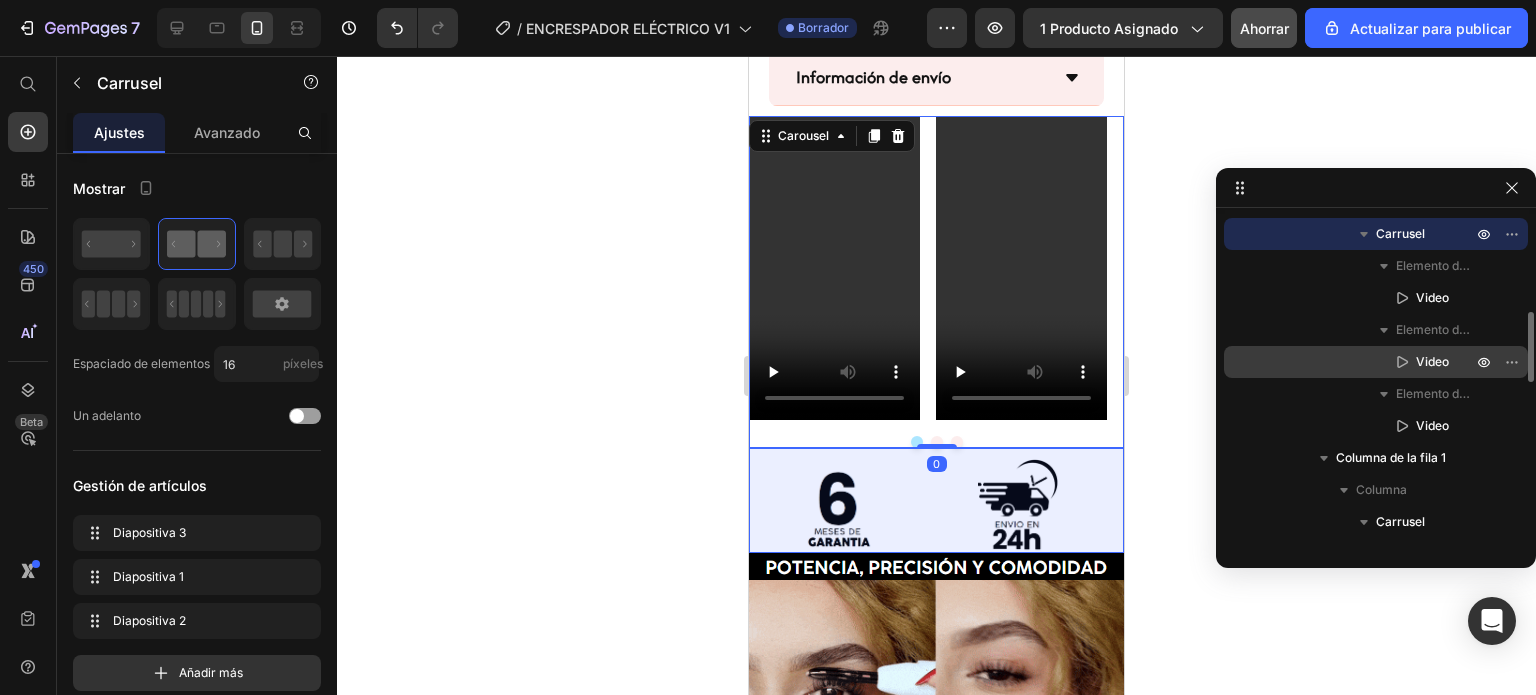 scroll, scrollTop: 646, scrollLeft: 0, axis: vertical 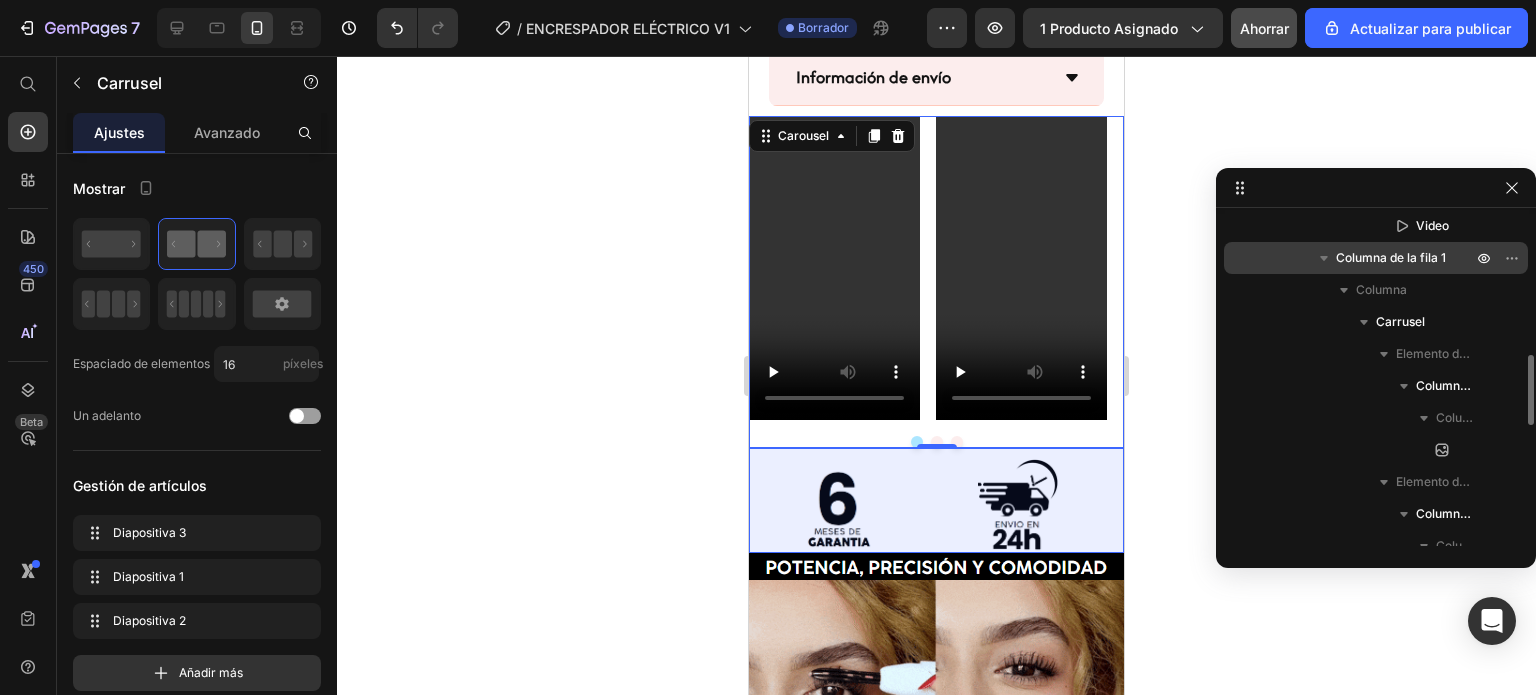 click on "Columna de la fila 1" at bounding box center (1391, 257) 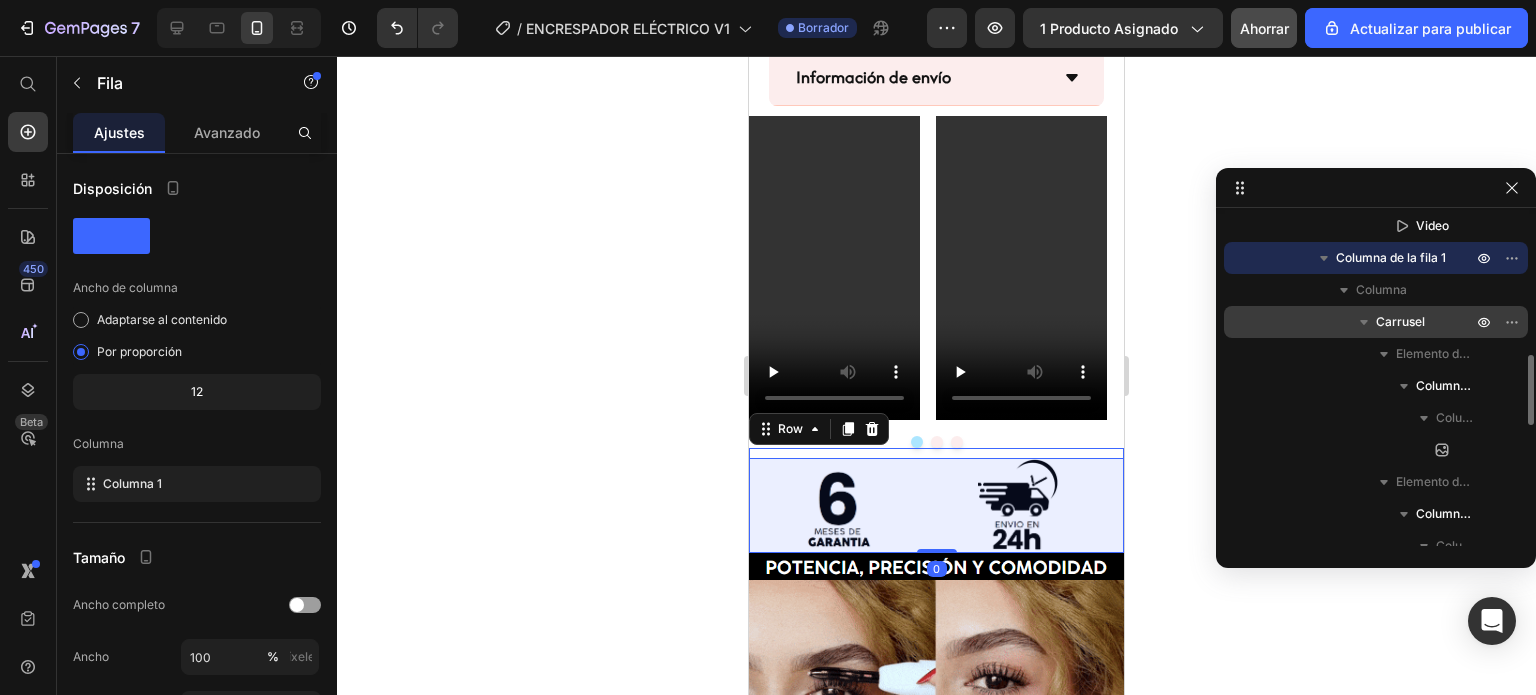 click on "Carrusel" at bounding box center [1400, 321] 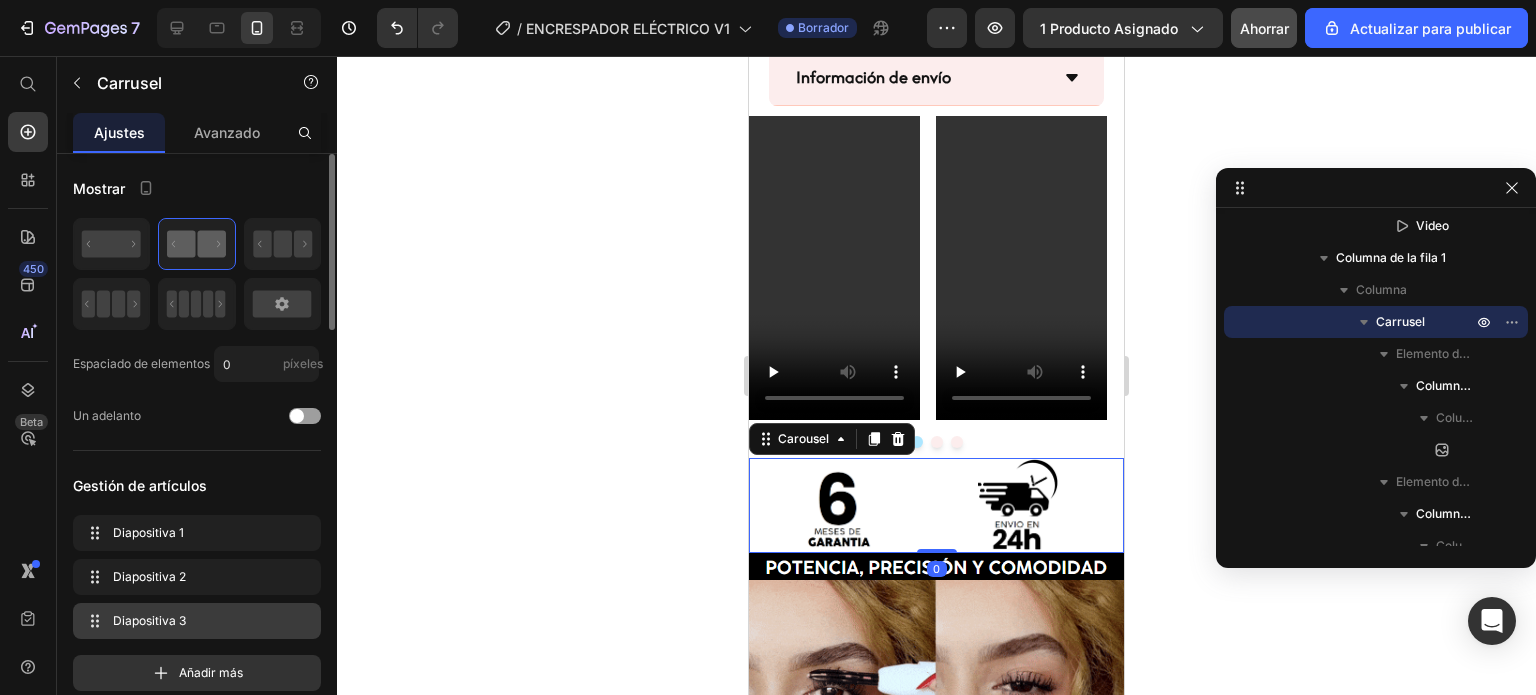 scroll, scrollTop: 200, scrollLeft: 0, axis: vertical 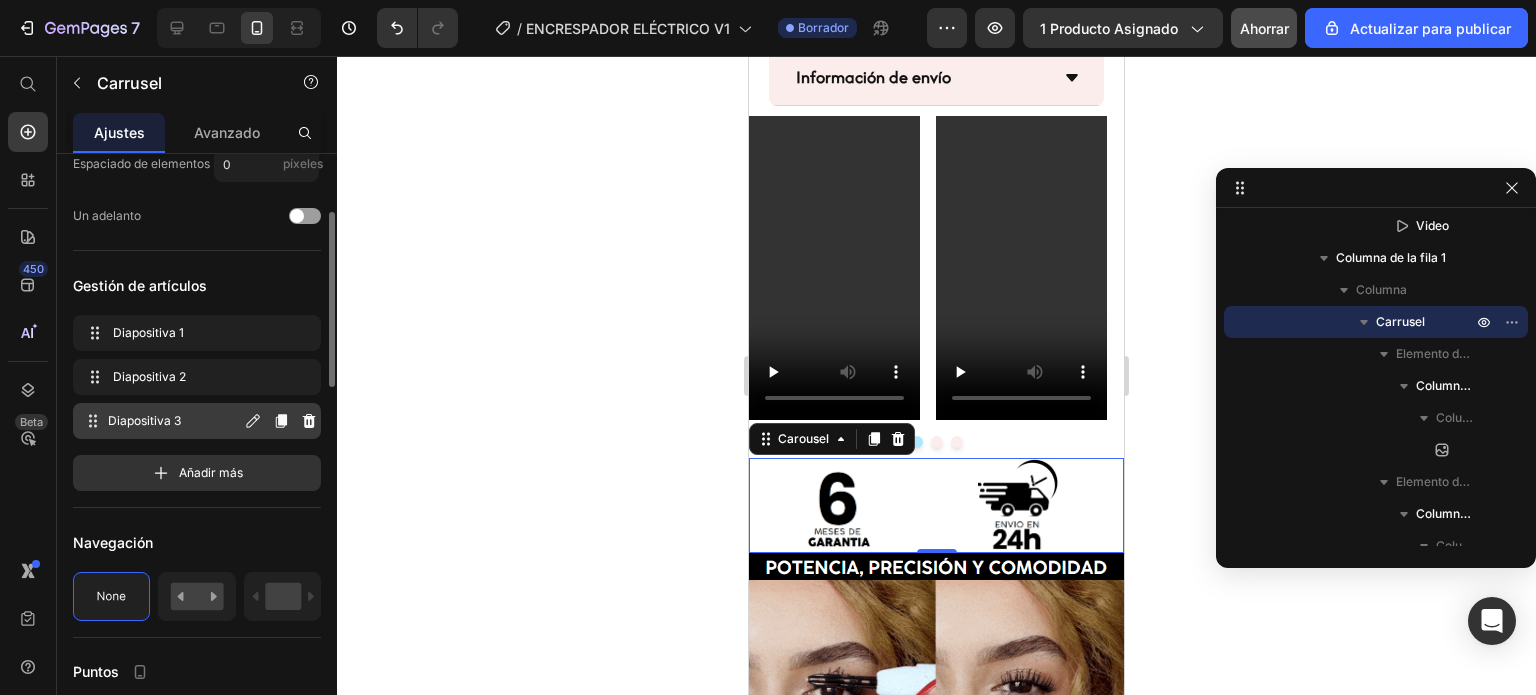 click on "Diapositiva 3" at bounding box center [144, 420] 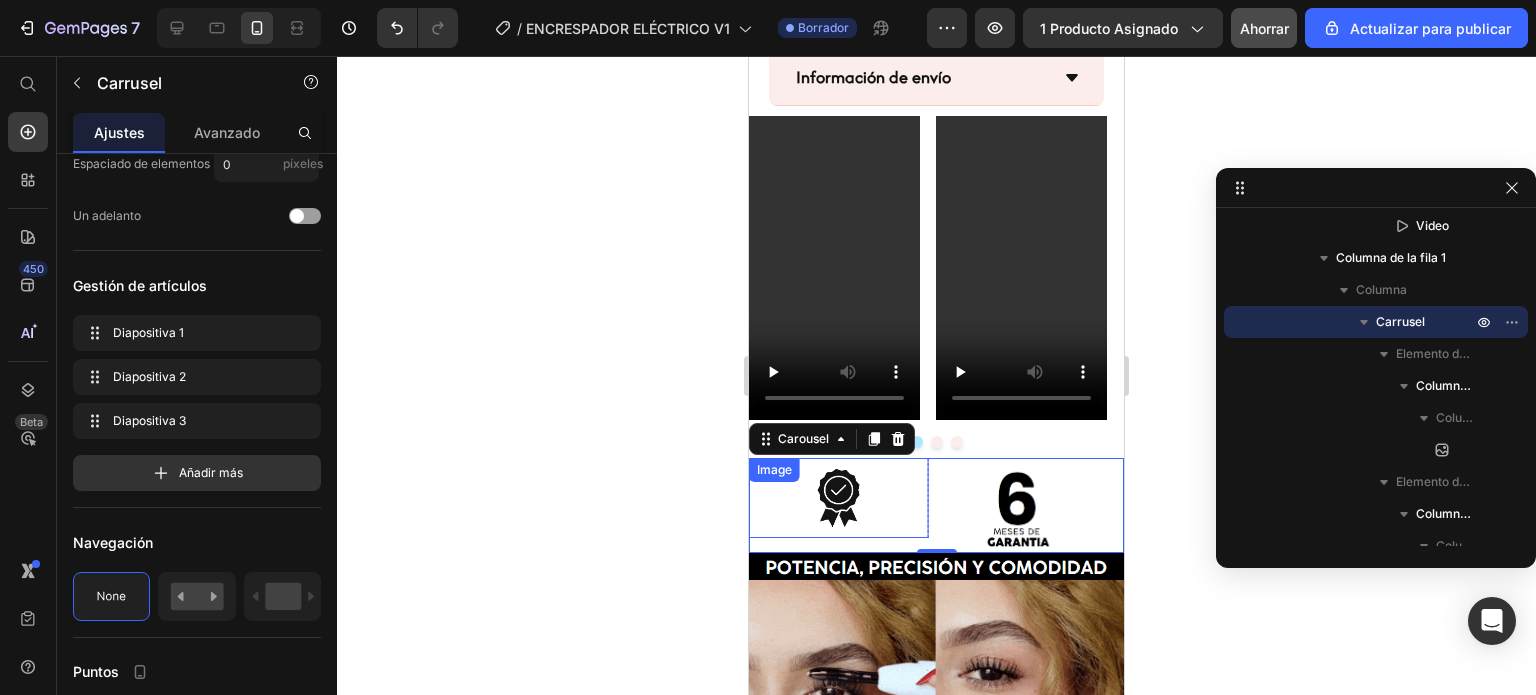 click at bounding box center [838, 498] 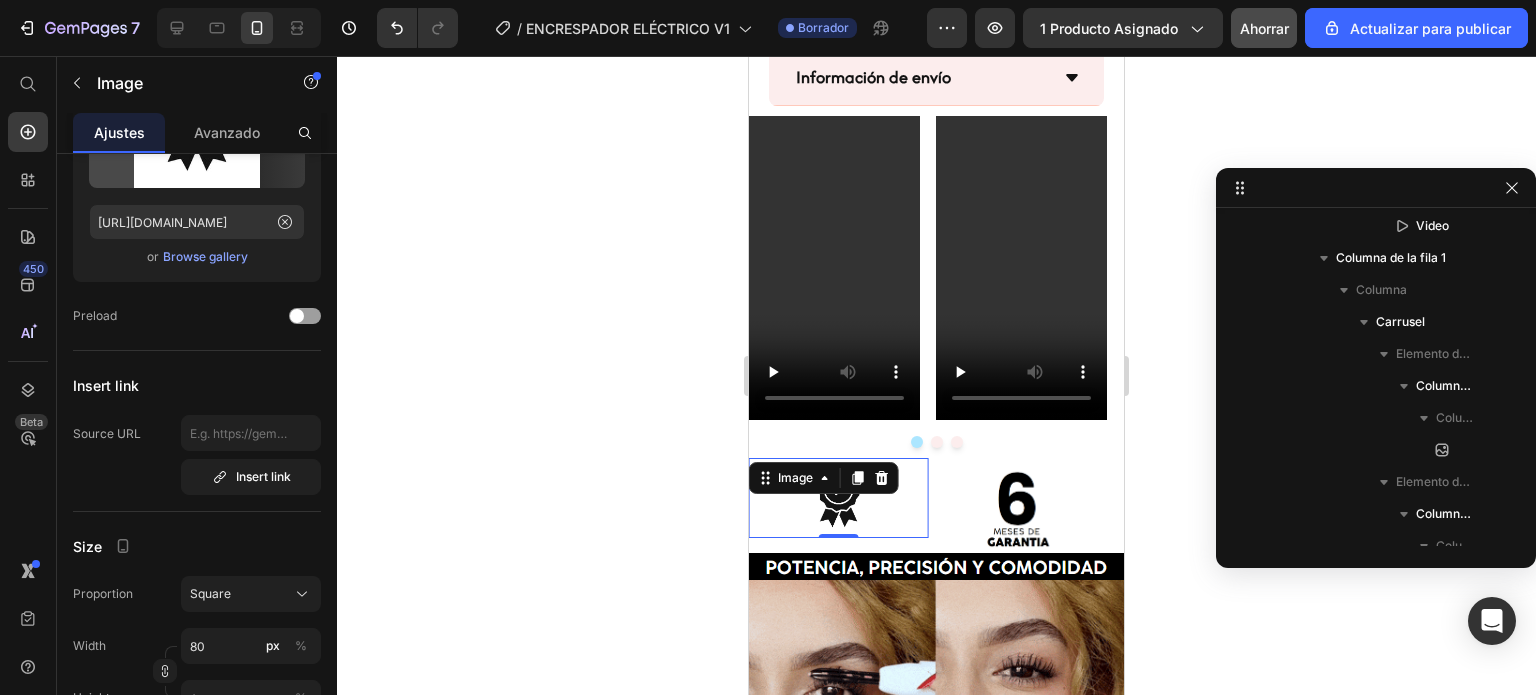 scroll, scrollTop: 986, scrollLeft: 0, axis: vertical 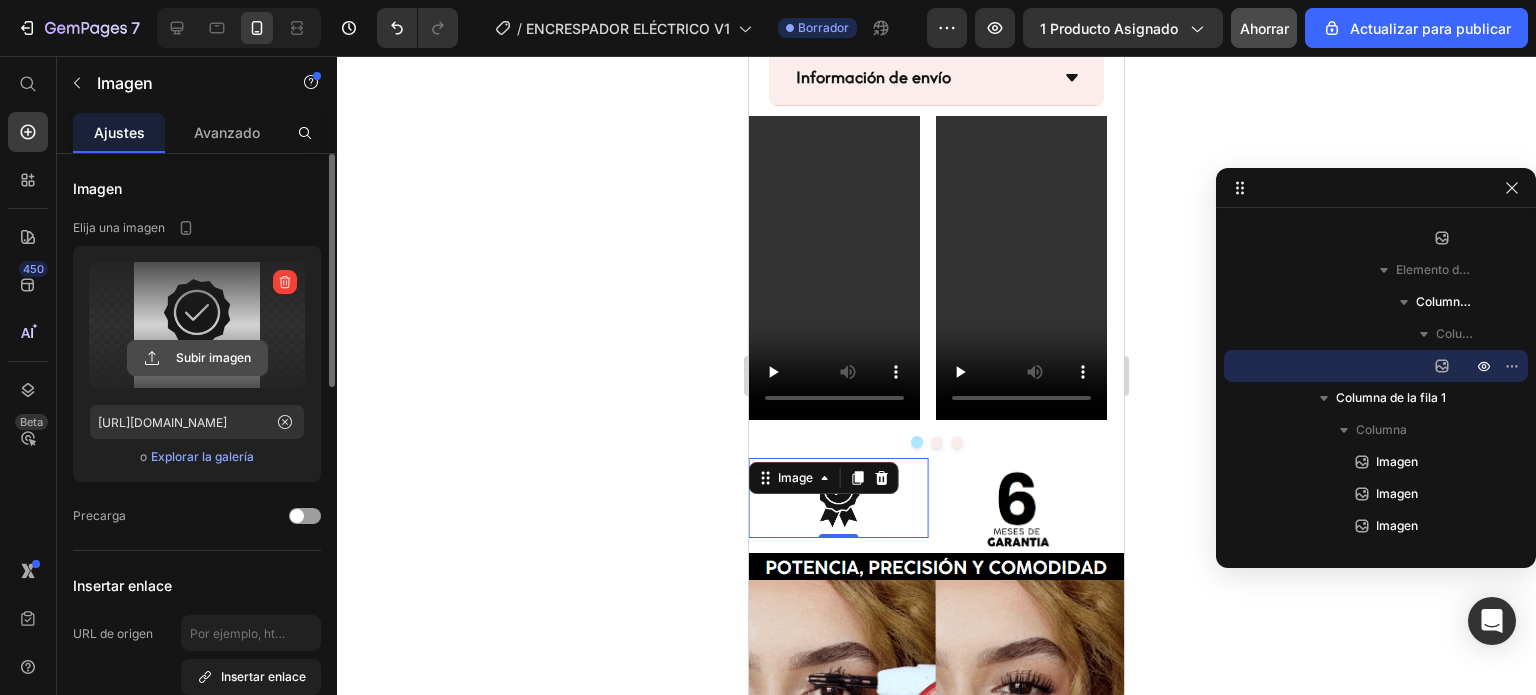 click 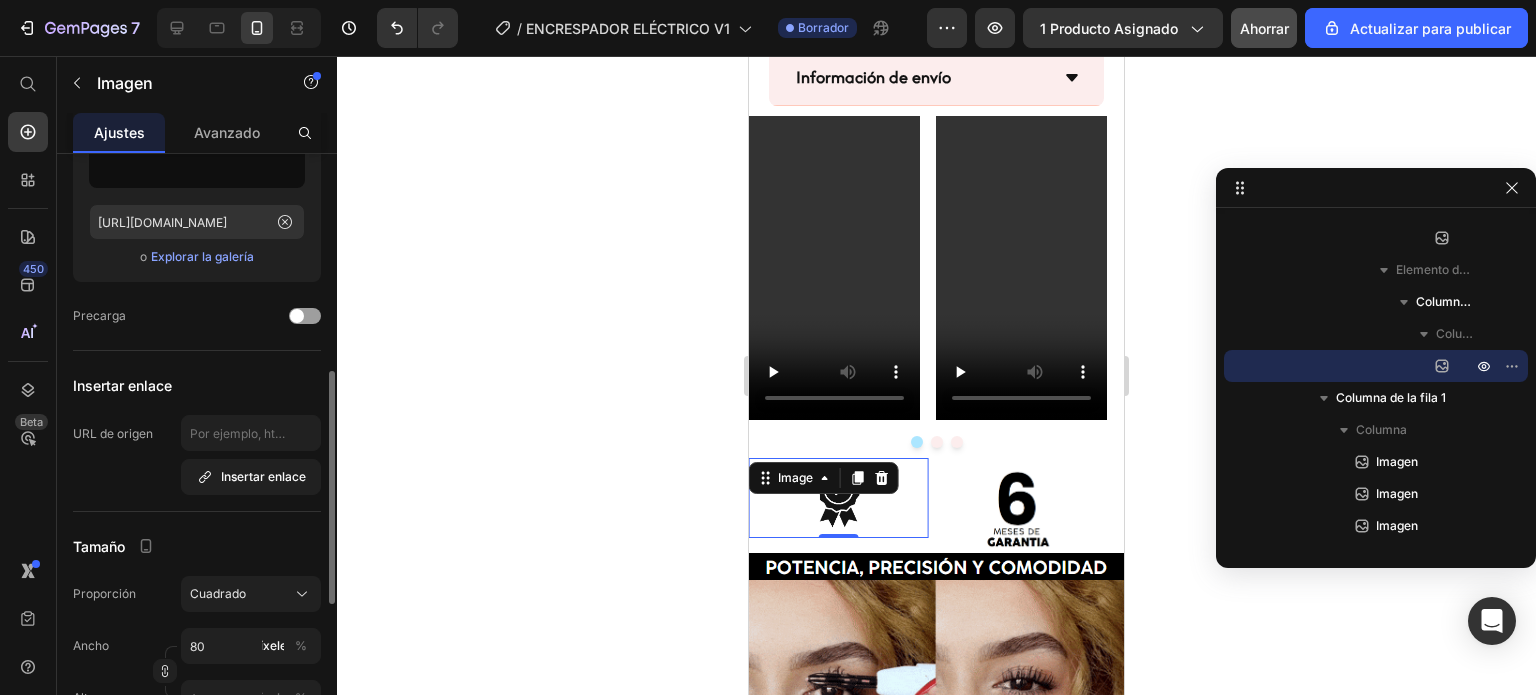 scroll, scrollTop: 300, scrollLeft: 0, axis: vertical 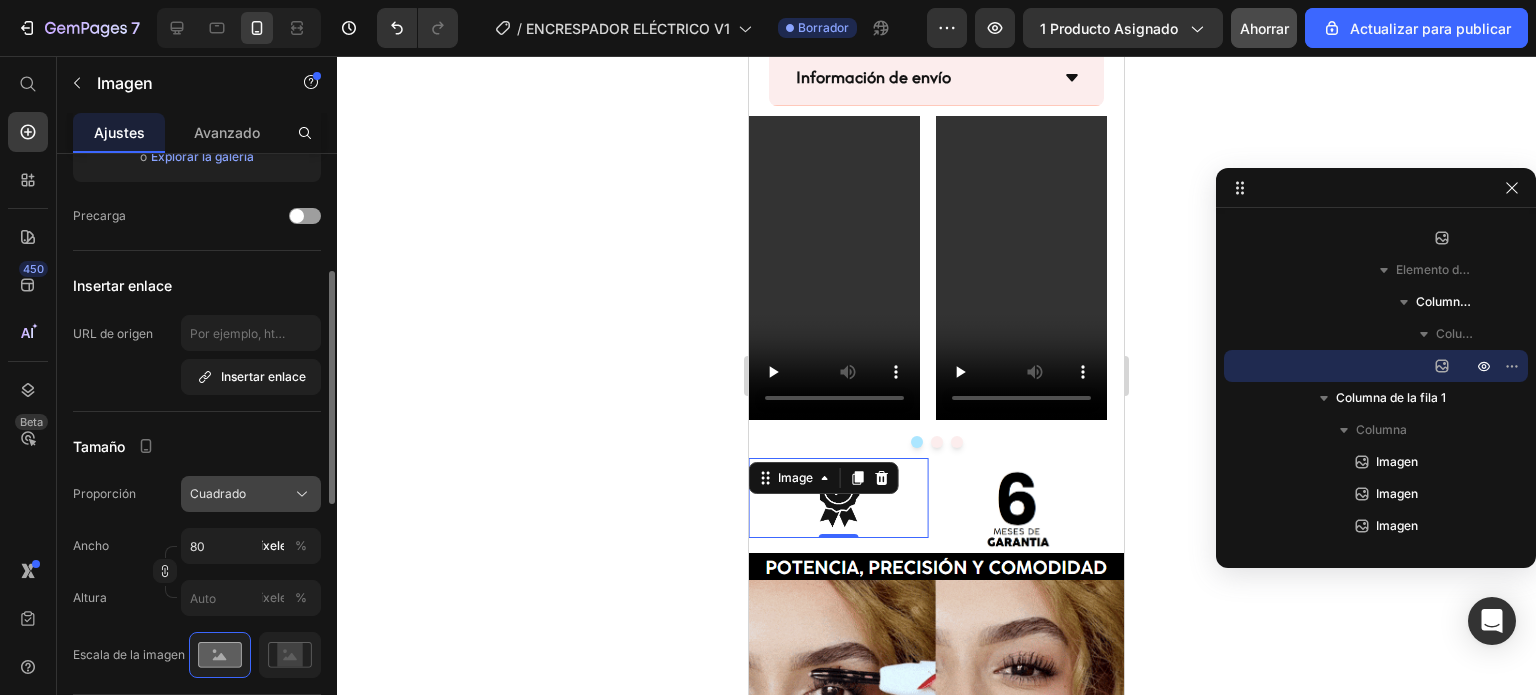 click on "Cuadrado" at bounding box center (218, 493) 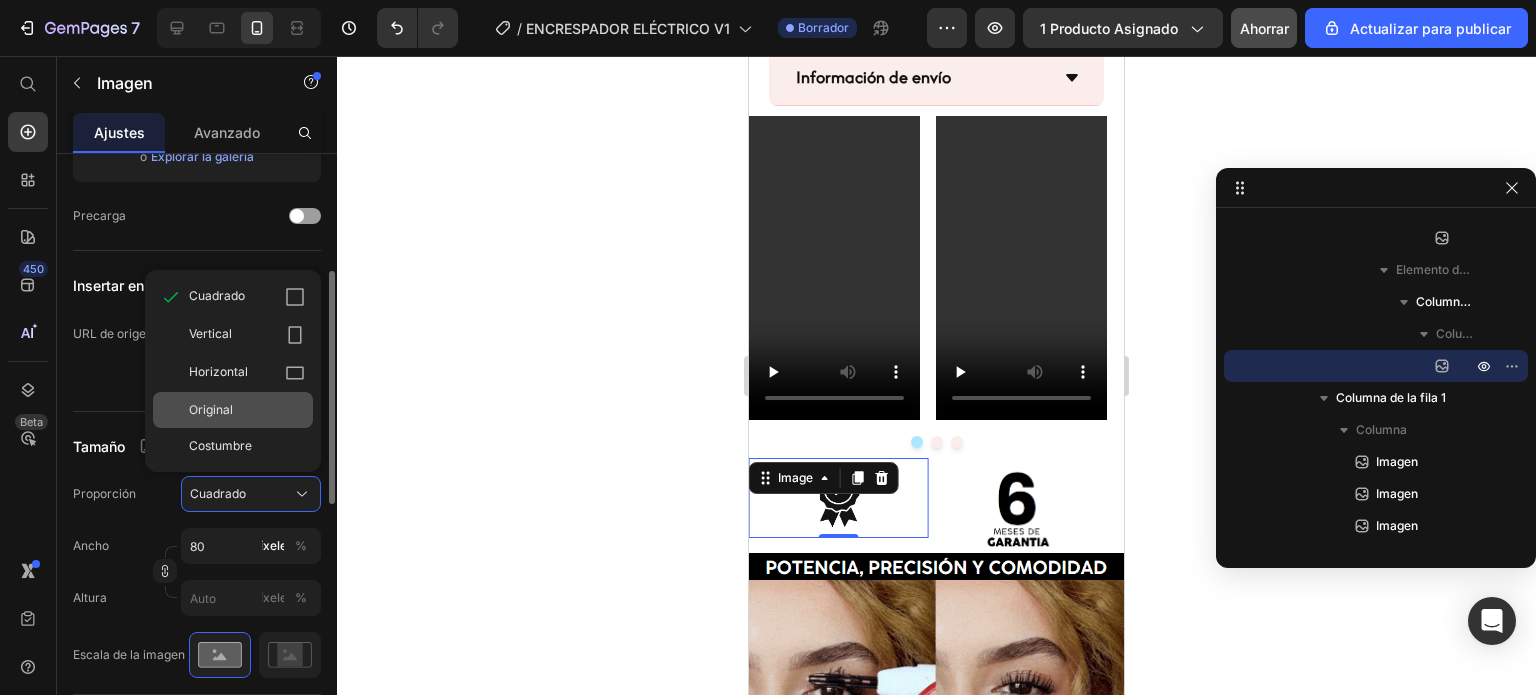 type on "https://cdn.shopify.com/s/files/1/0777/2654/8279/files/gempages_519032811882021678-714c5f60-7c23-4465-aa13-cd8b03b0a75d.png" 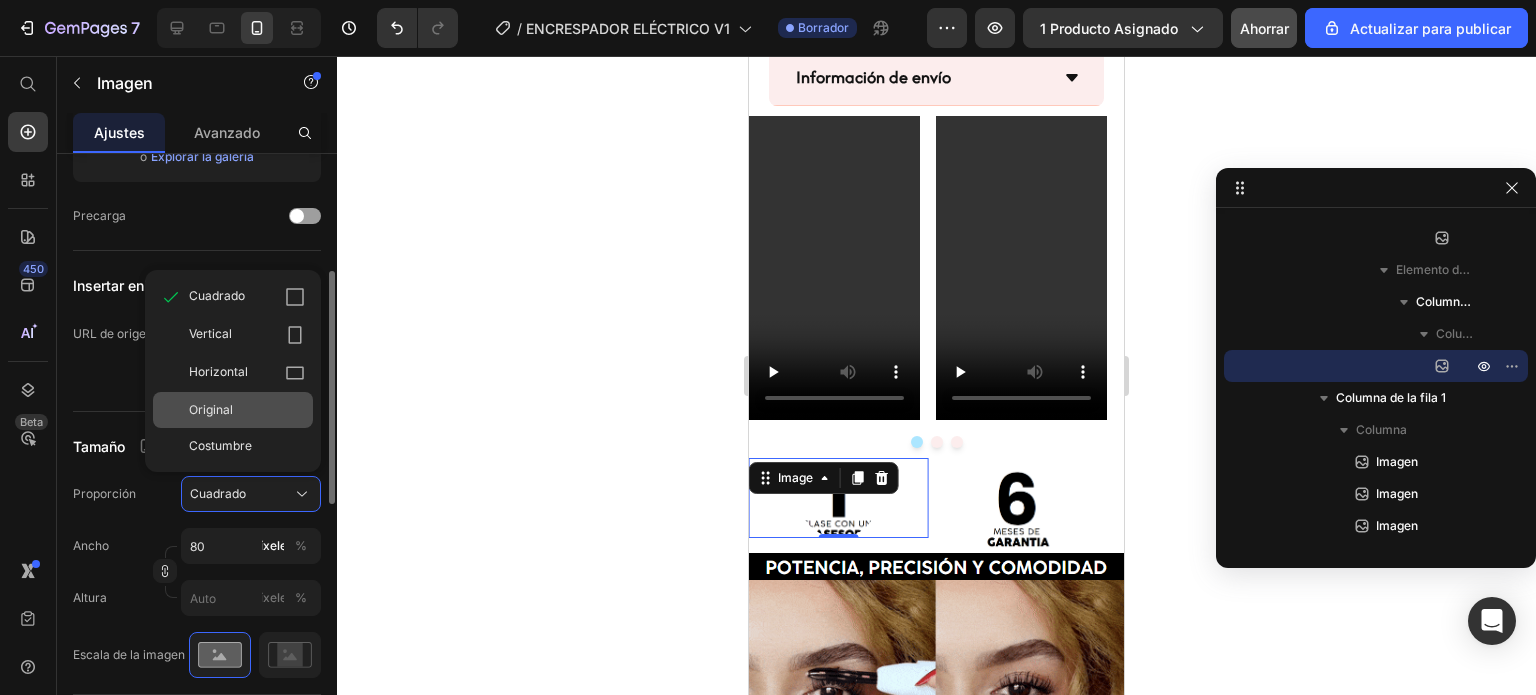 click on "Original" at bounding box center (211, 409) 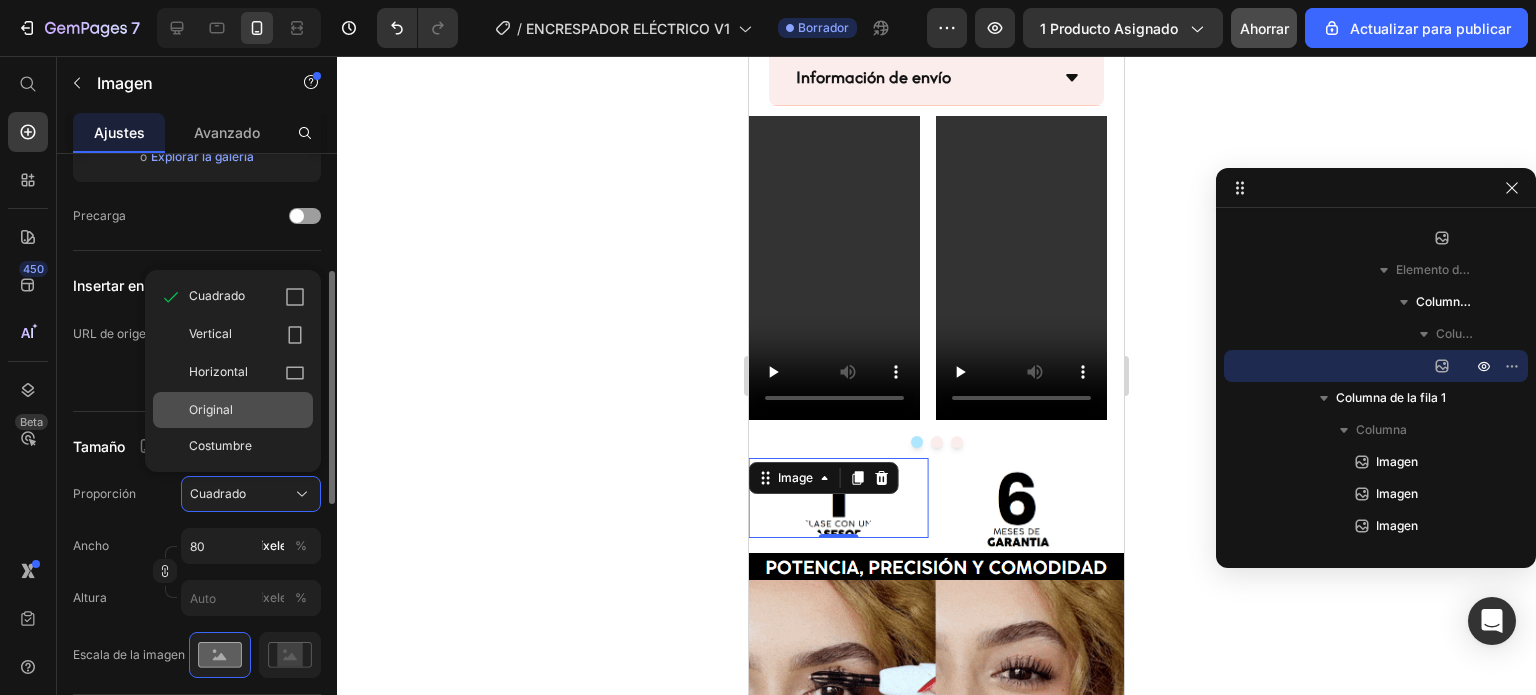 type 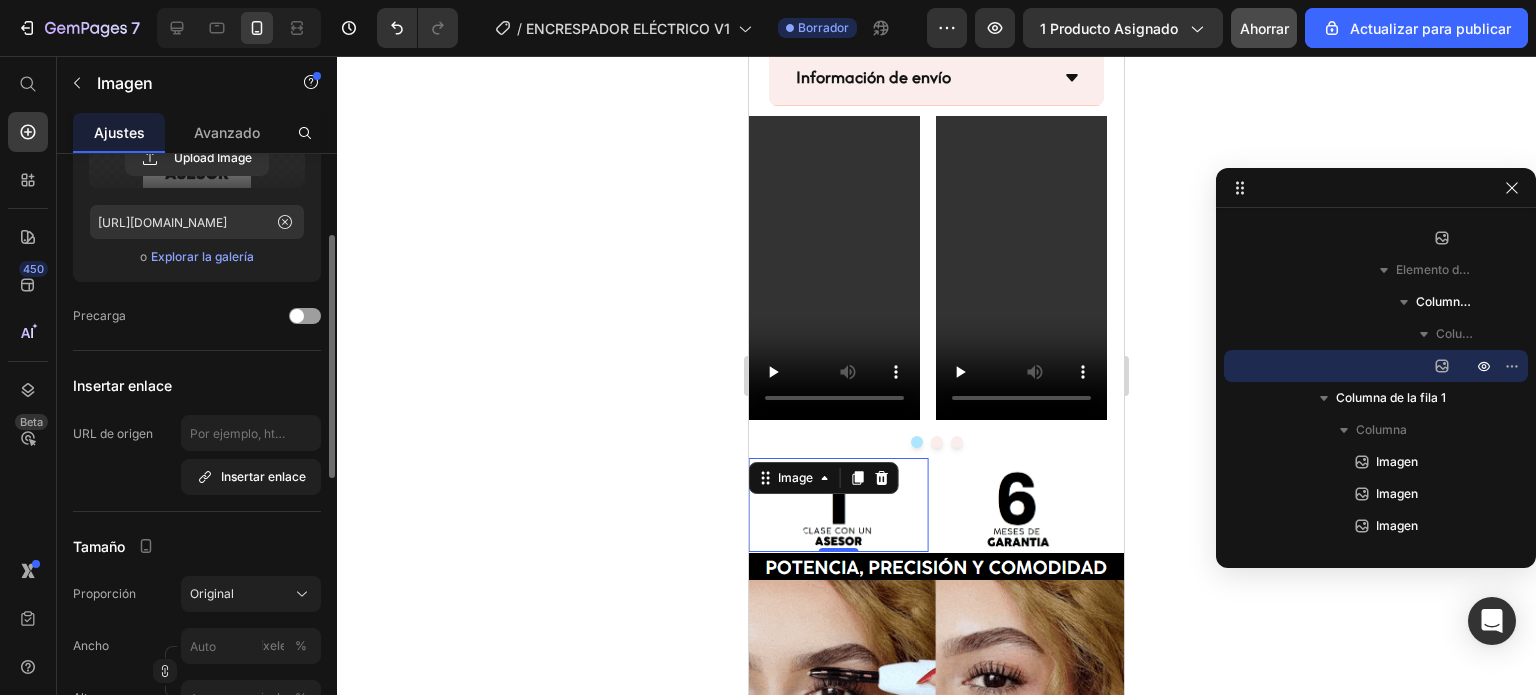 scroll, scrollTop: 0, scrollLeft: 0, axis: both 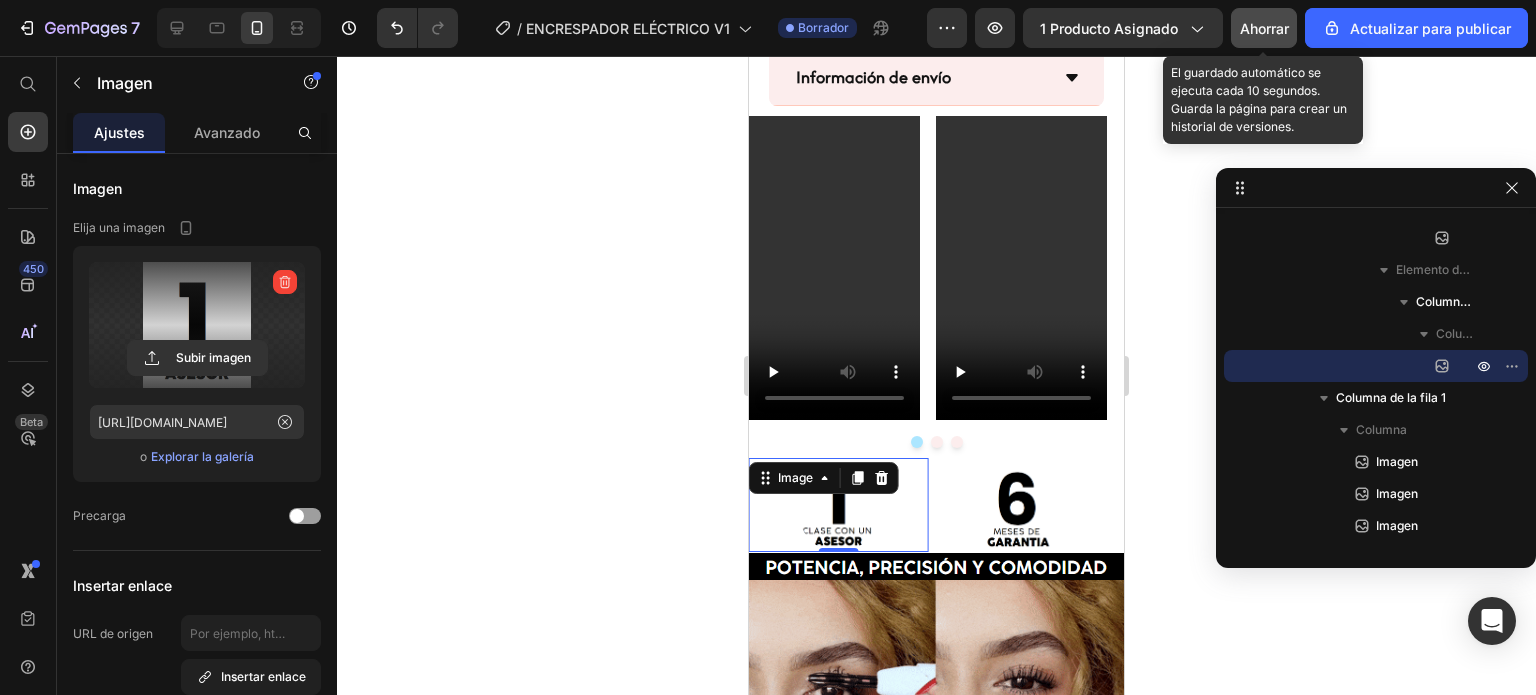 click on "Ahorrar" 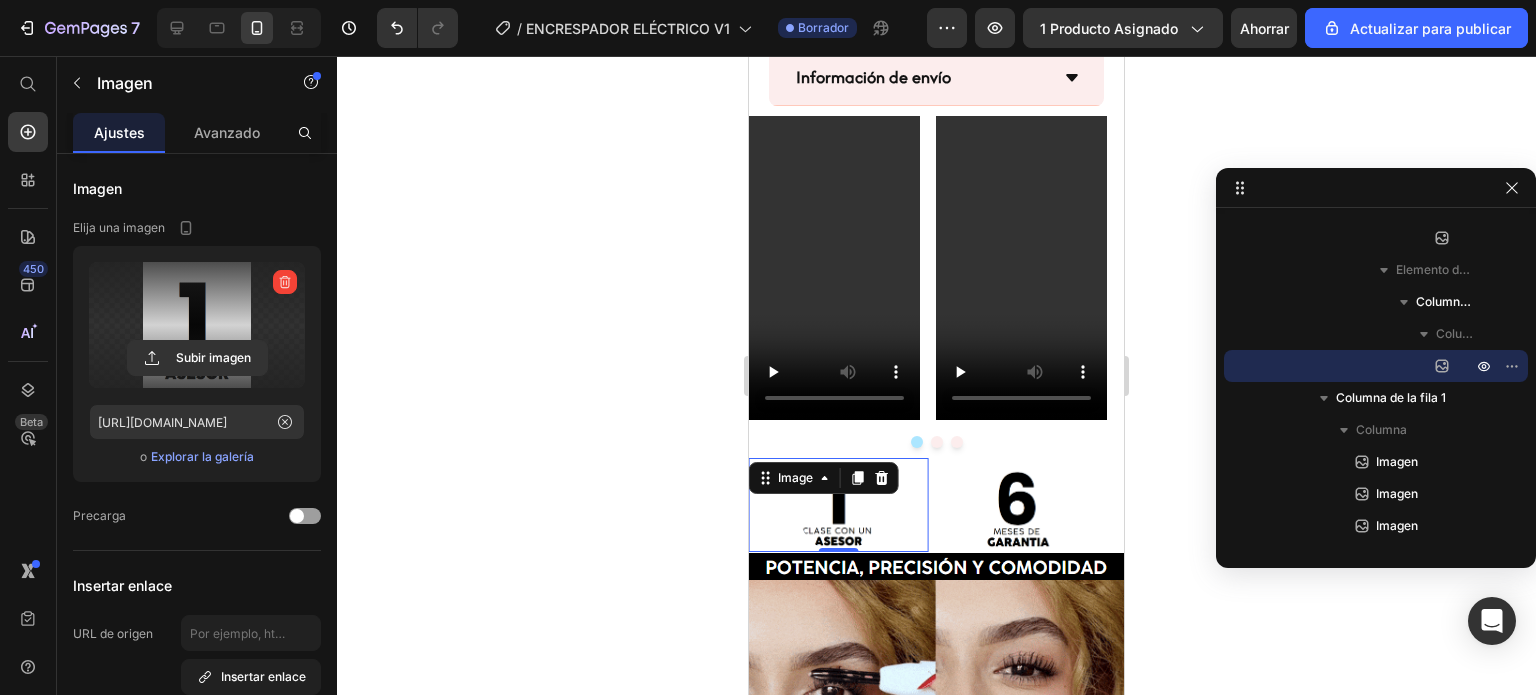 drag, startPoint x: 1135, startPoint y: 304, endPoint x: 1158, endPoint y: 312, distance: 24.351591 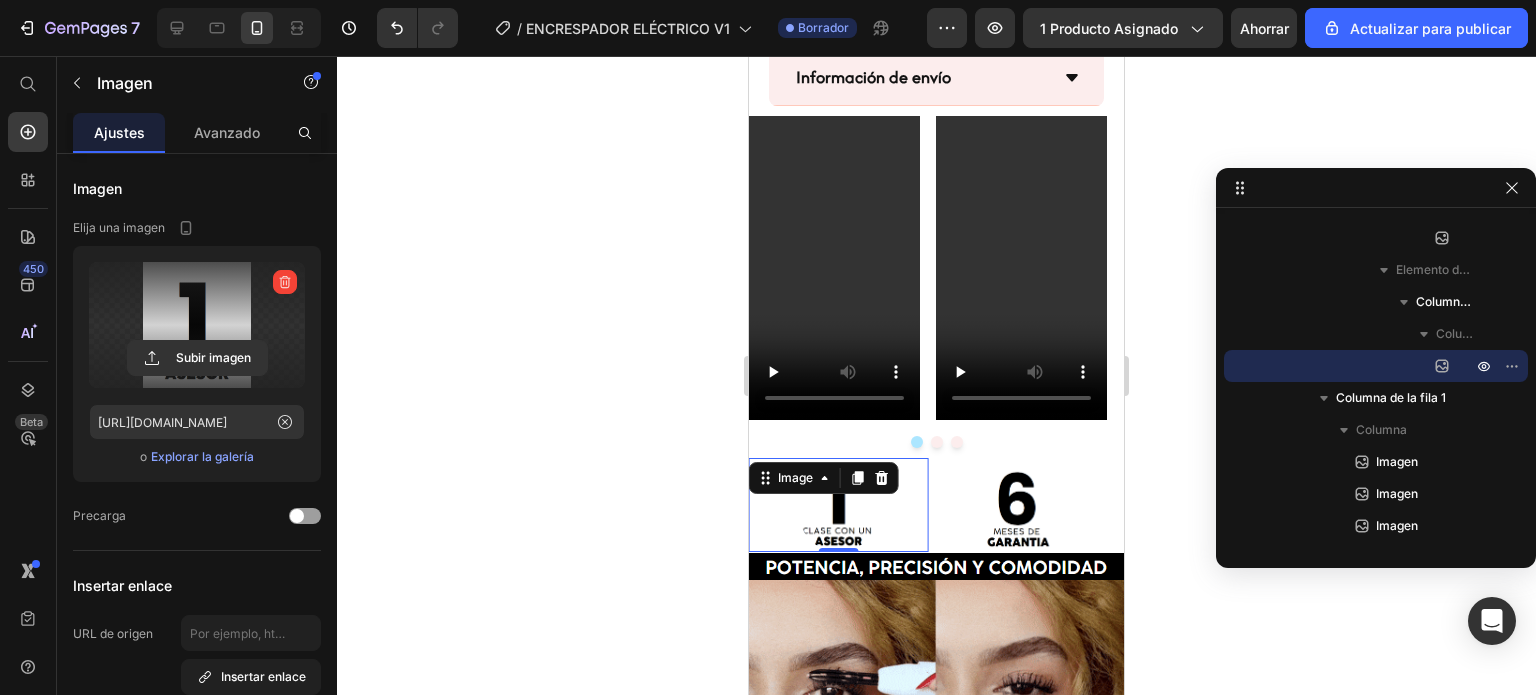 click 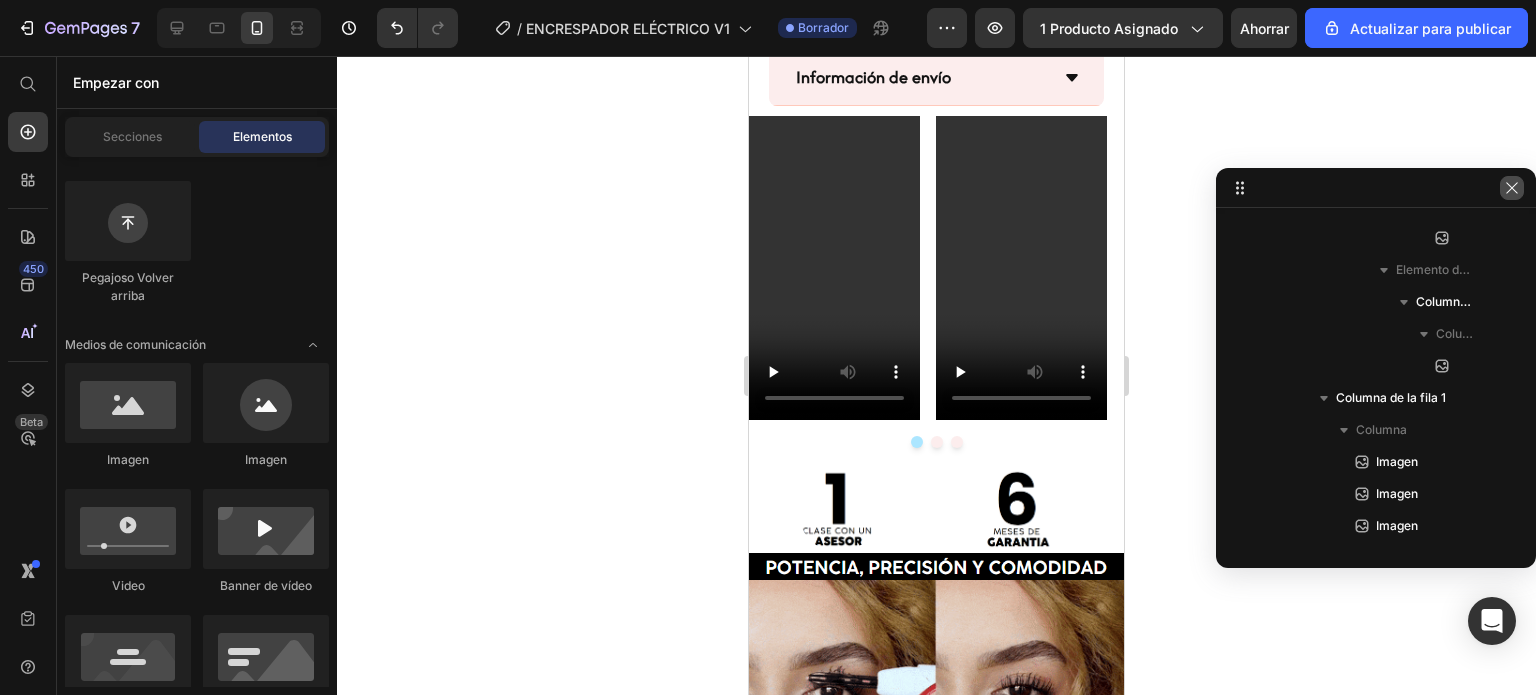 click 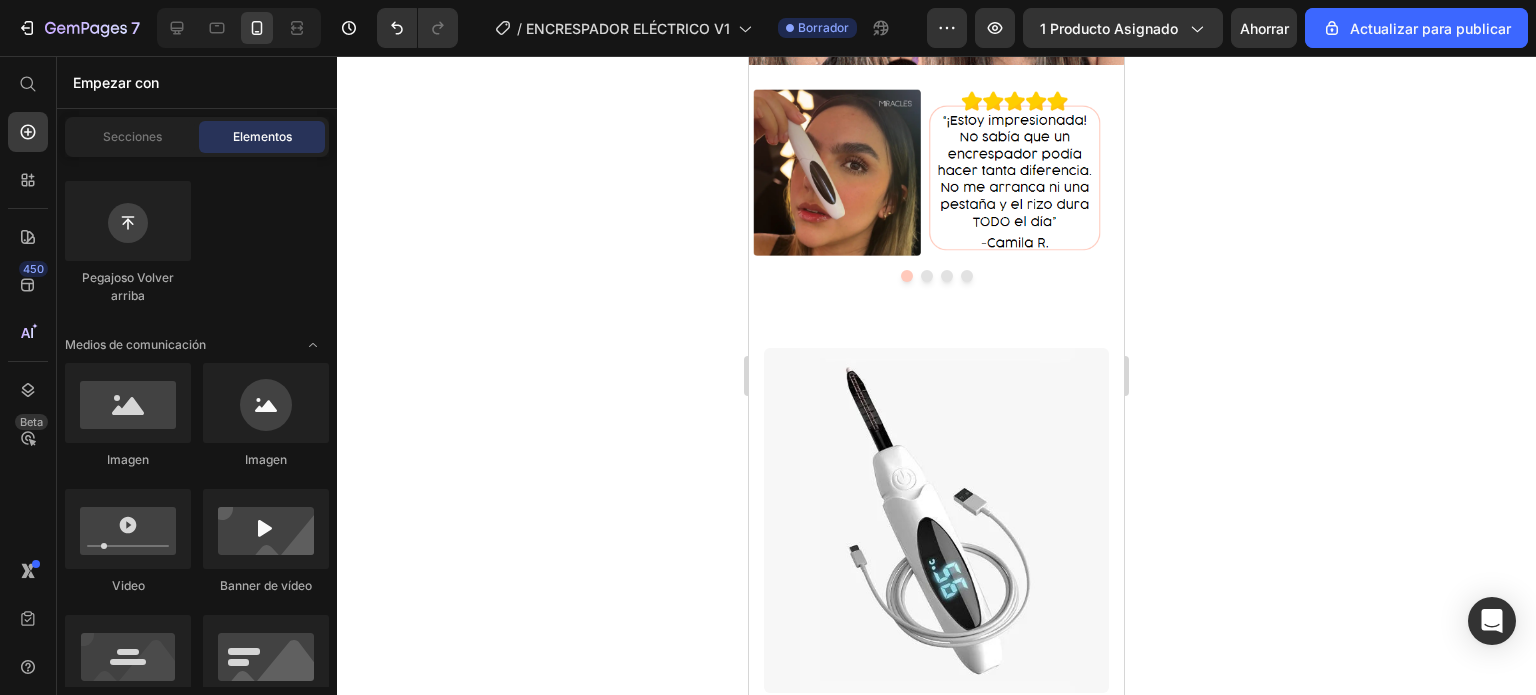 scroll, scrollTop: 4470, scrollLeft: 0, axis: vertical 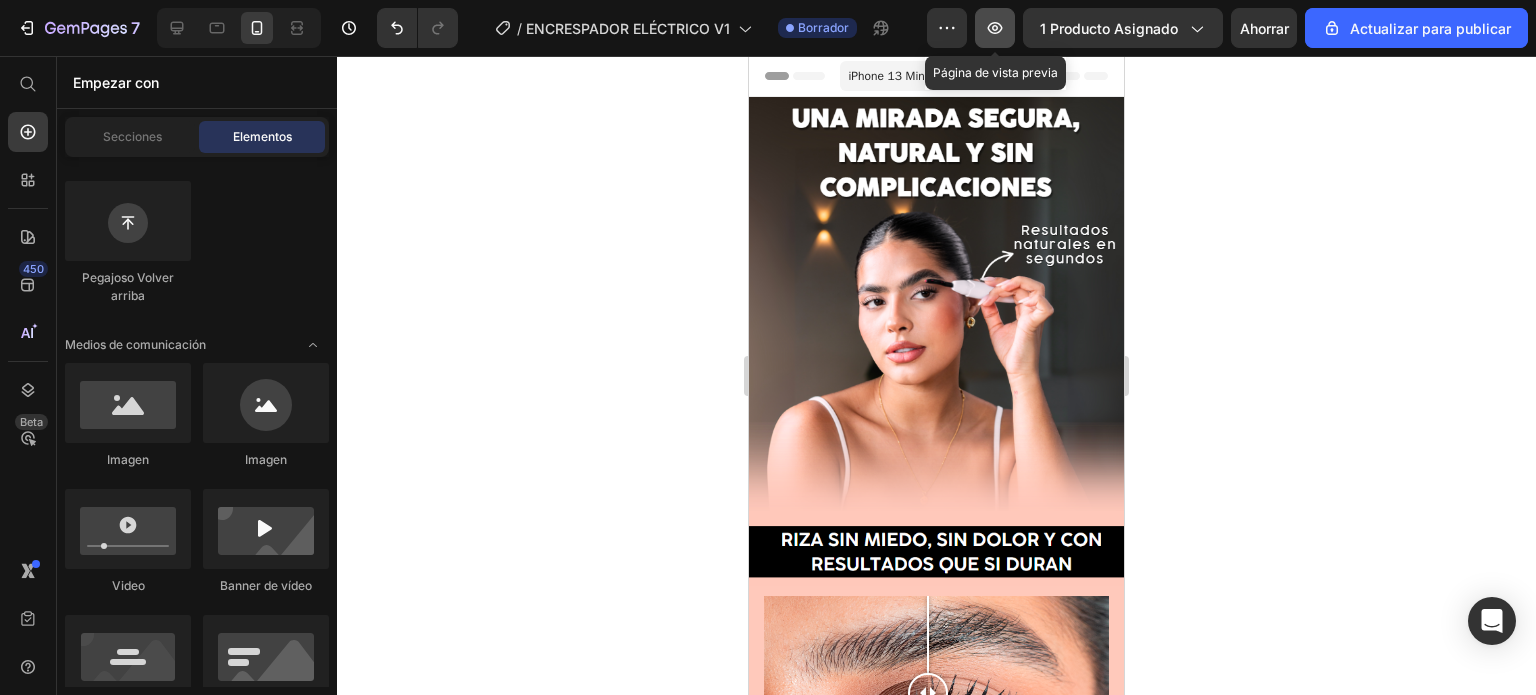 click 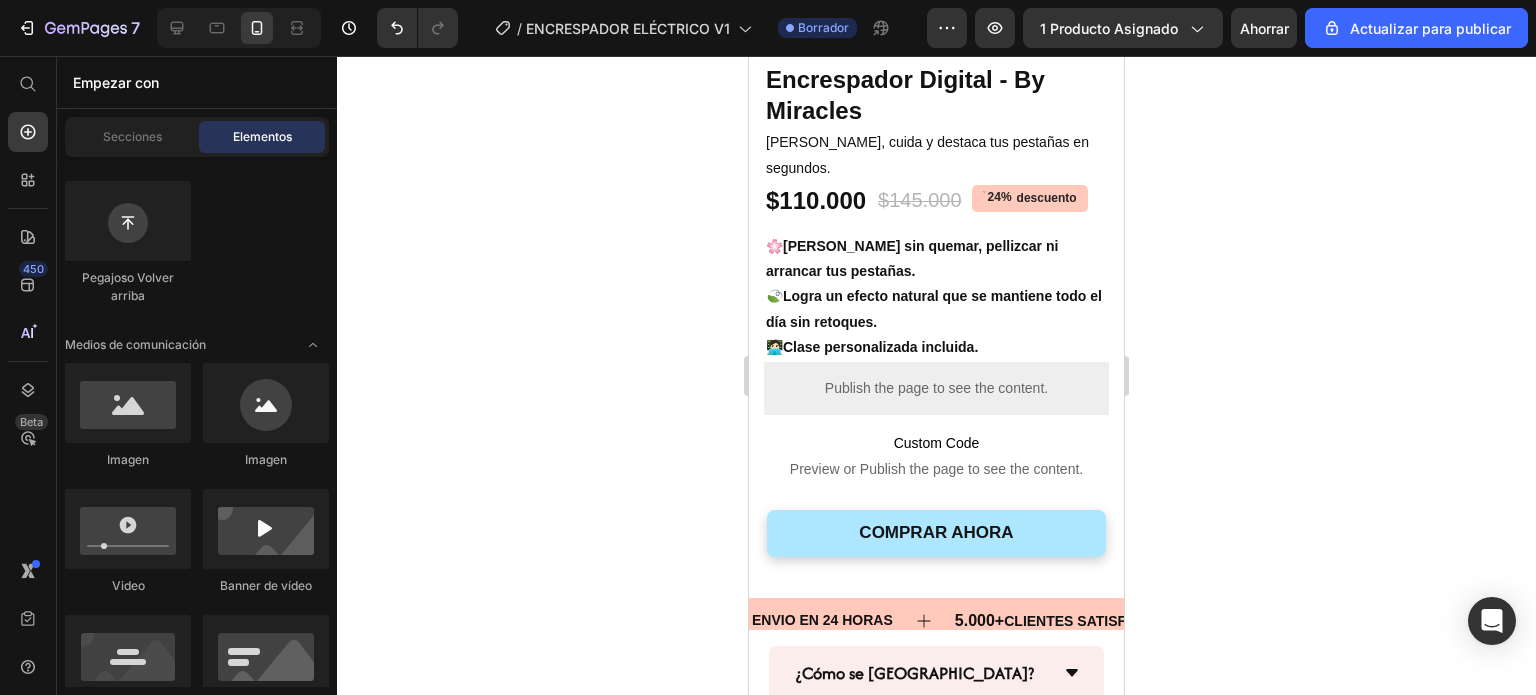 scroll, scrollTop: 1600, scrollLeft: 0, axis: vertical 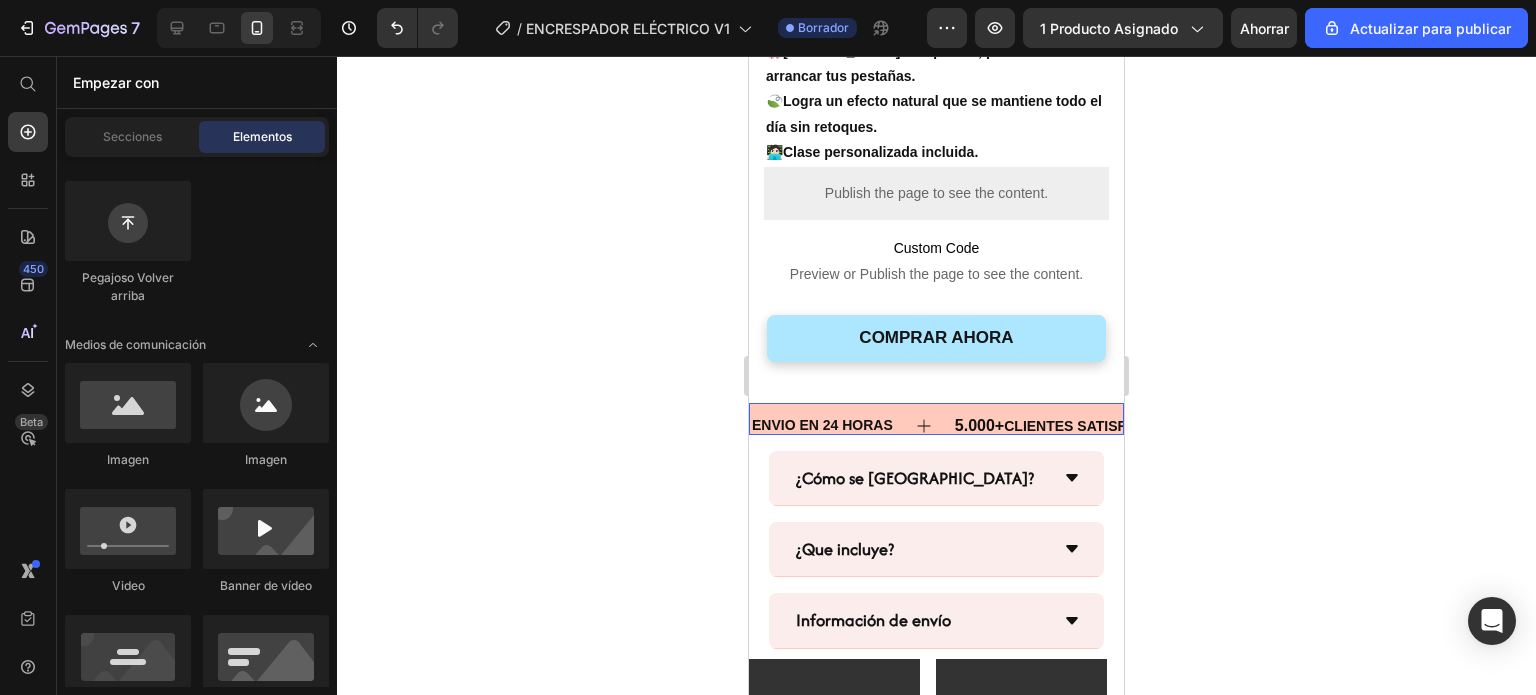 click on "ENVIO EN 24 HORAS Text" at bounding box center [851, 425] 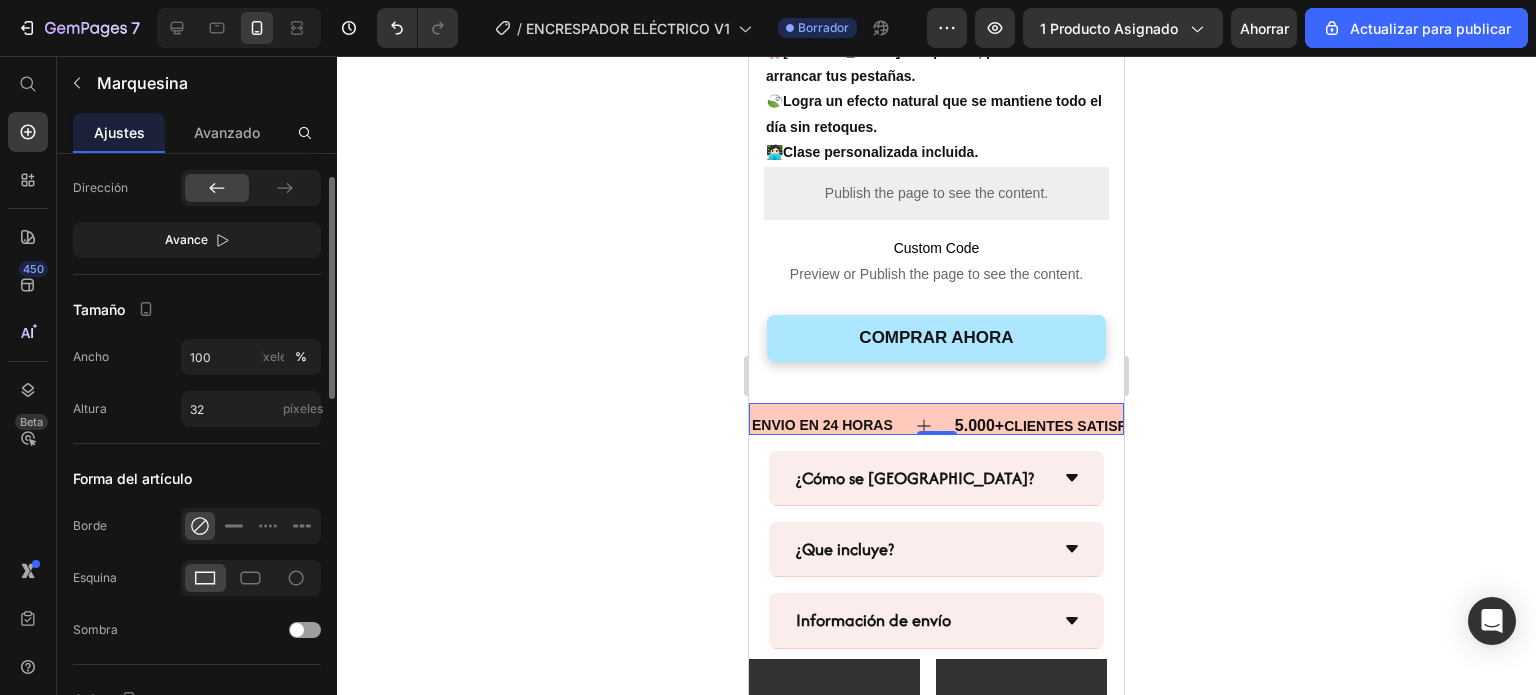 scroll, scrollTop: 500, scrollLeft: 0, axis: vertical 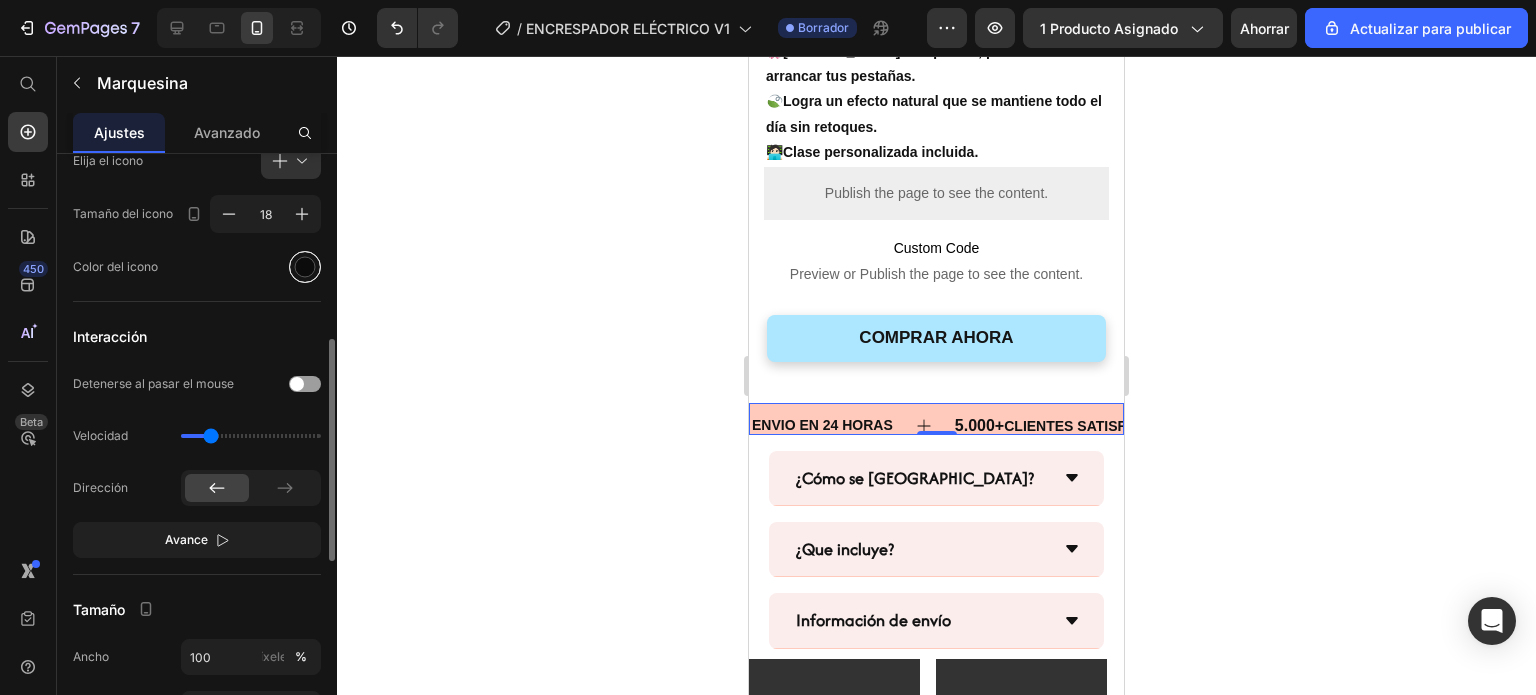 click at bounding box center [305, 267] 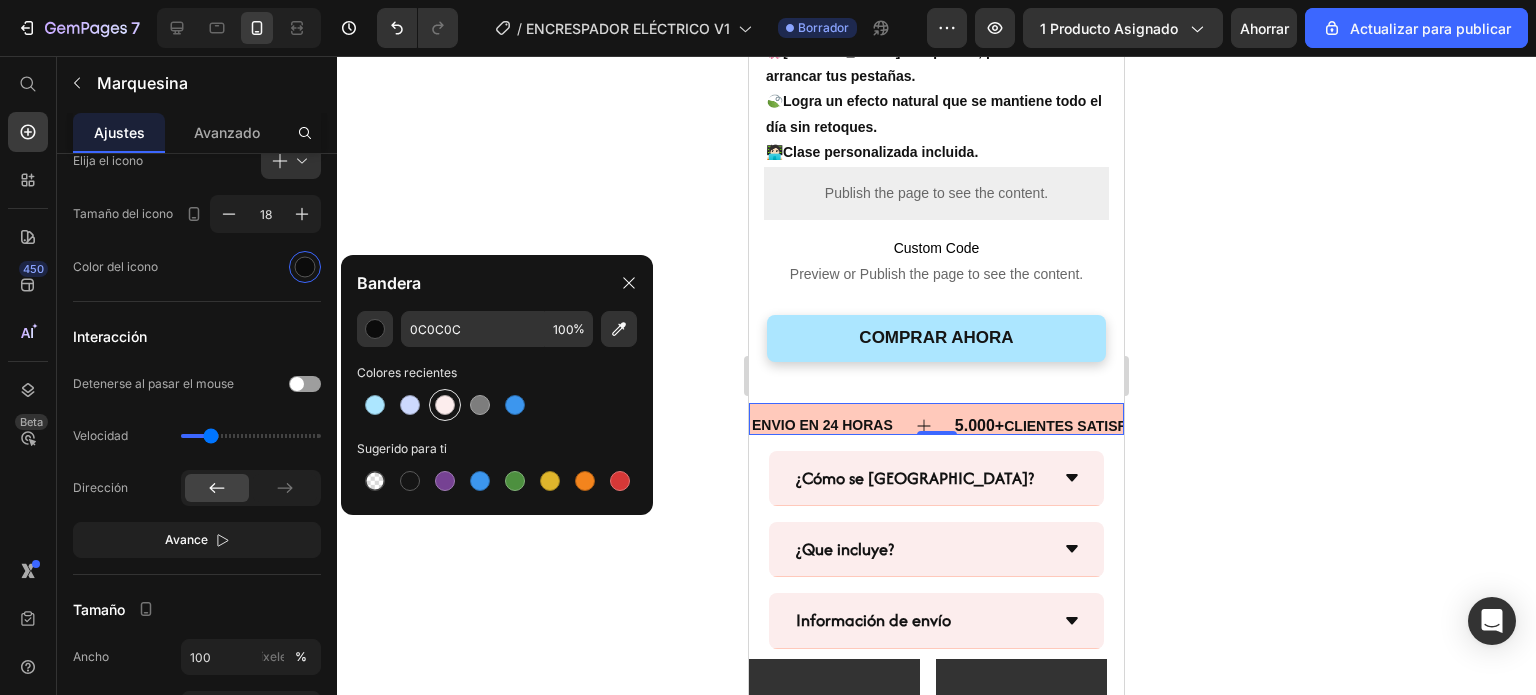 click at bounding box center [445, 405] 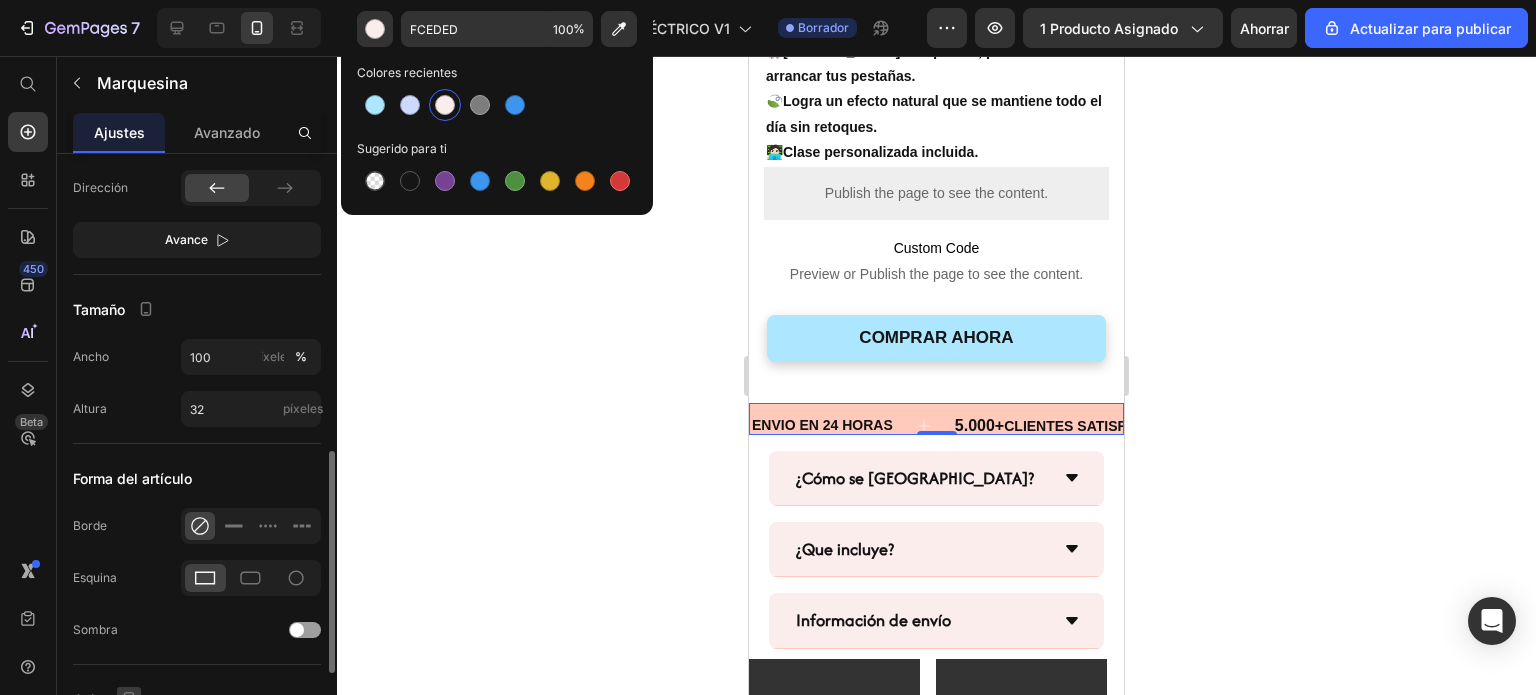 scroll, scrollTop: 1011, scrollLeft: 0, axis: vertical 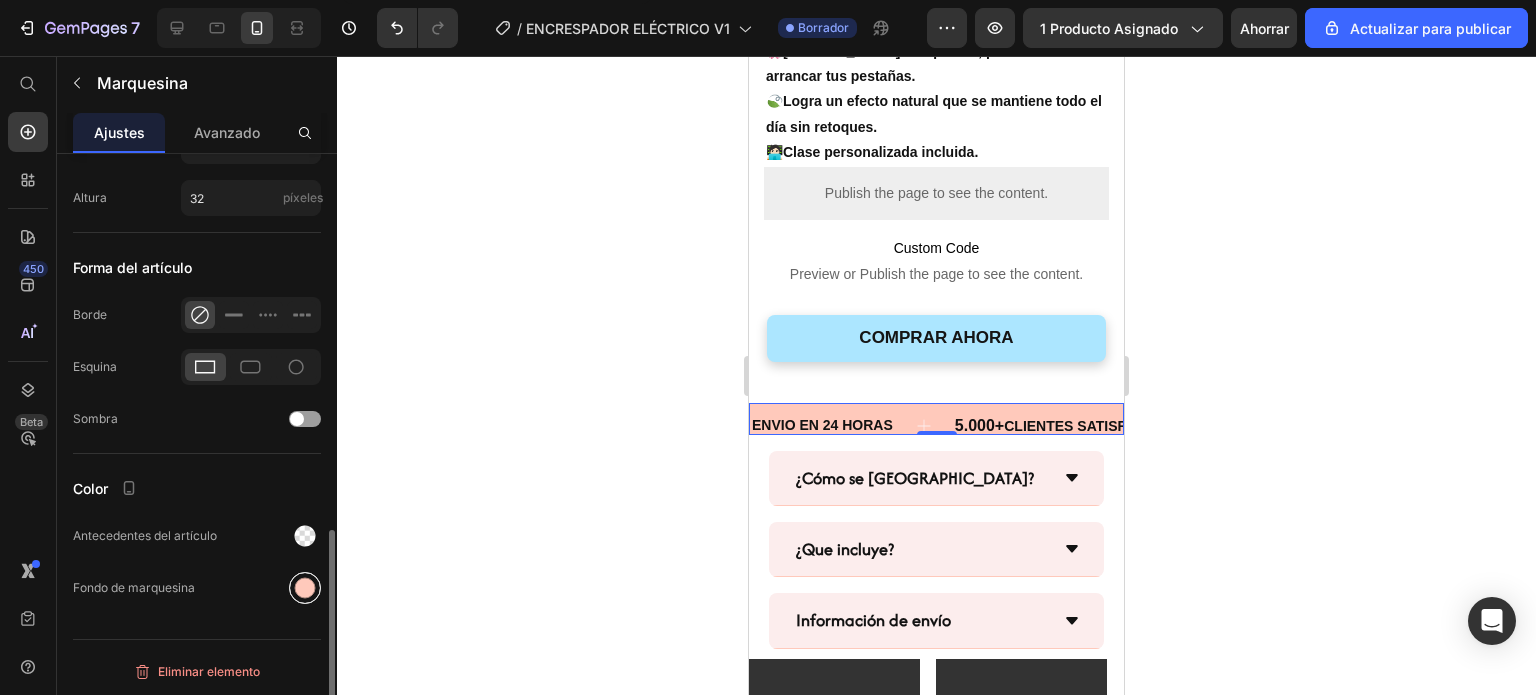 click at bounding box center (305, 588) 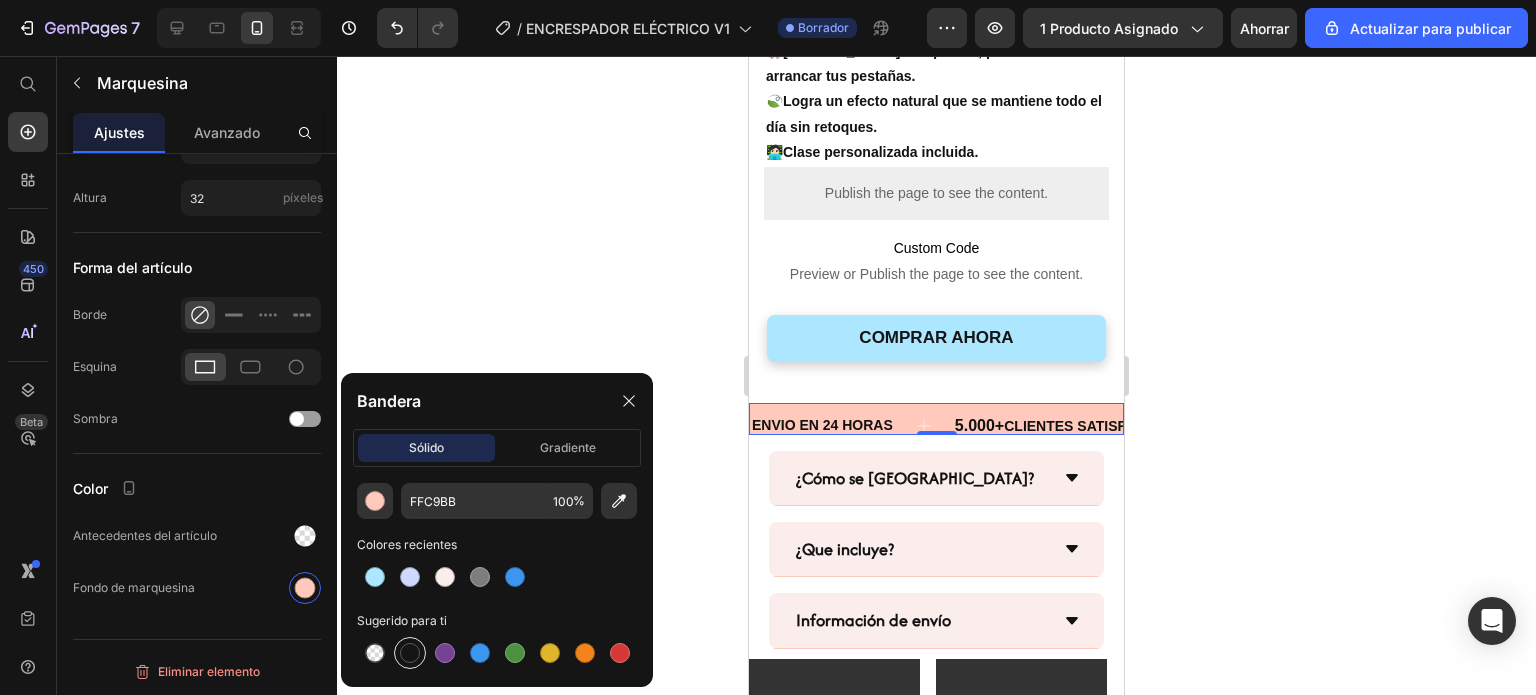 click at bounding box center [410, 653] 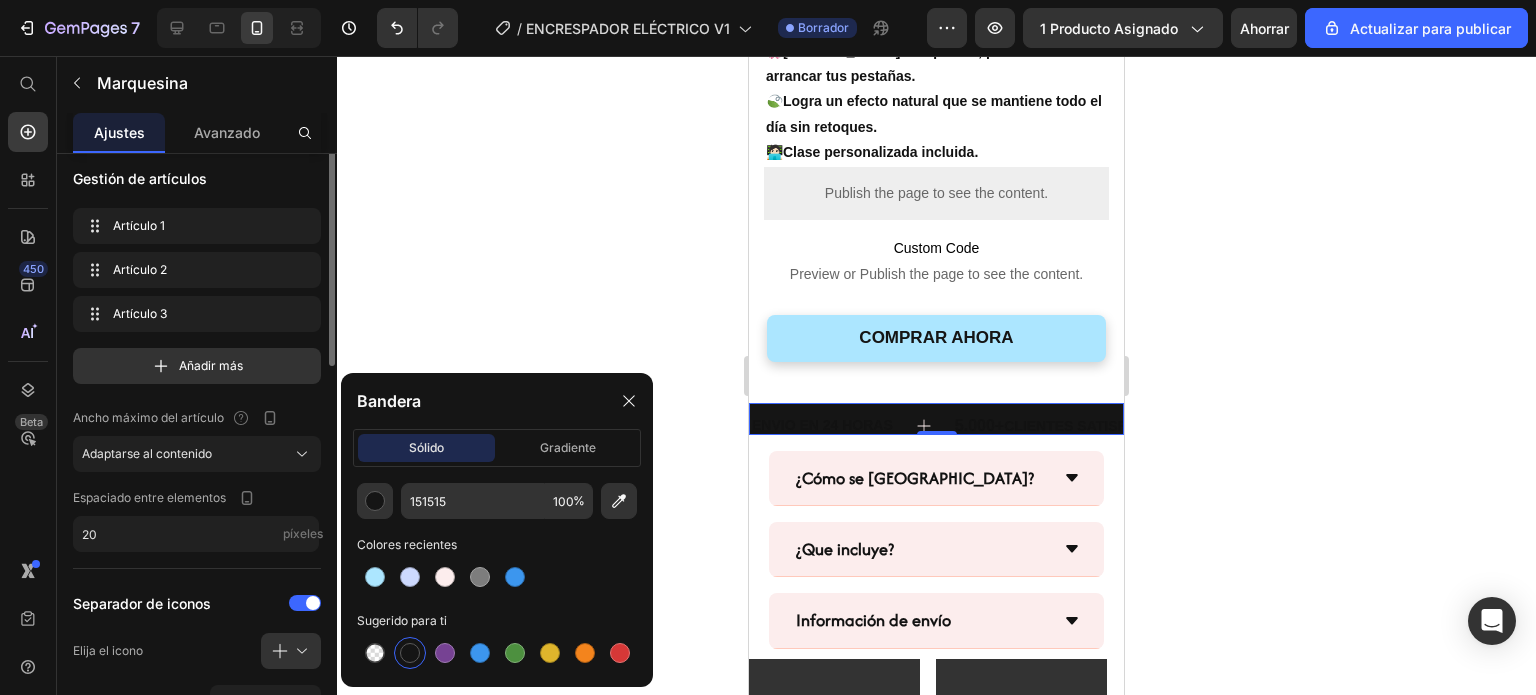 scroll, scrollTop: 0, scrollLeft: 0, axis: both 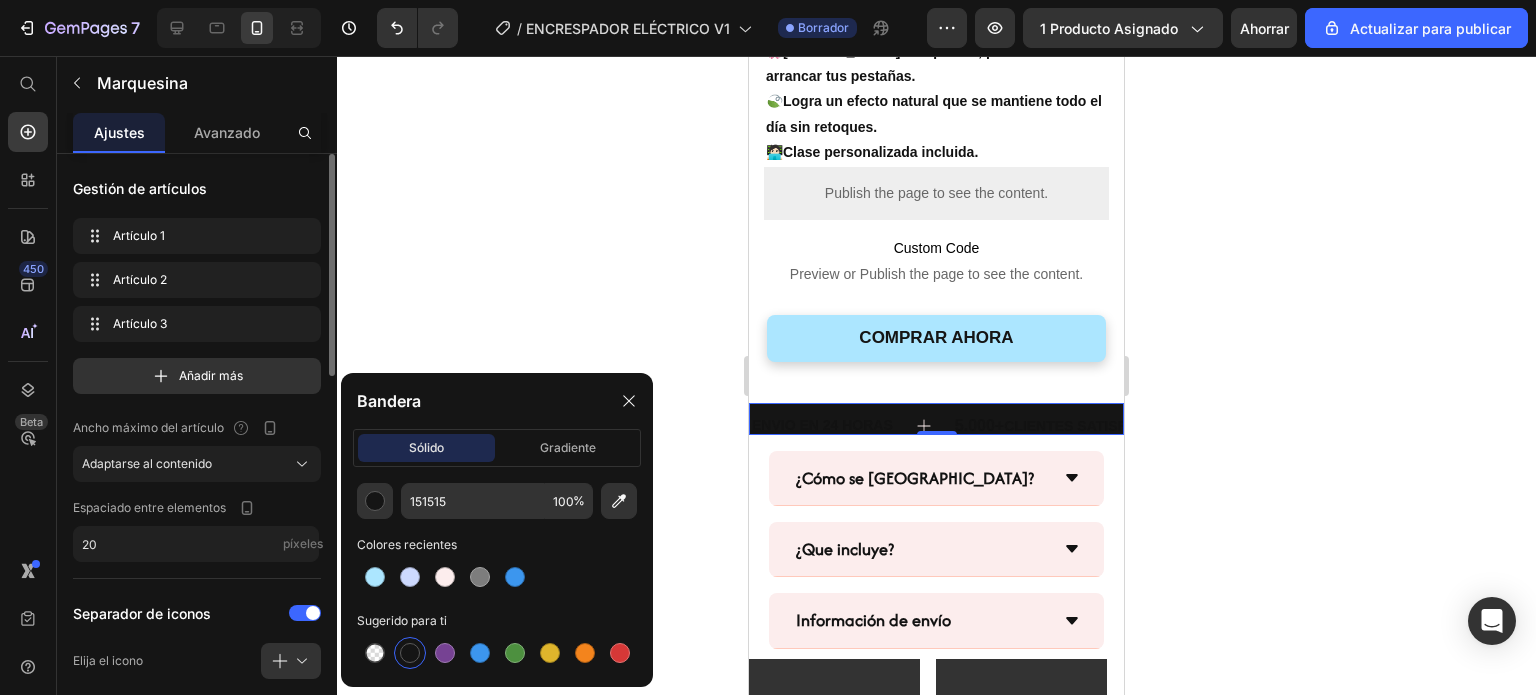 click on "Gestión de artículos Artículo 1 Item 1 Artículo 2 Item 2 Artículo 3 Item 3 Añadir más Ancho máximo del artículo Adaptarse al contenido Espaciado entre elementos 20 píxeles Separador de iconos Elija el icono
Tamaño del icono 18 Color del icono Interacción Detenerse al pasar el mouse Velocidad Dirección Avance Tamaño Ancho 100 píxeles % Altura 32 píxeles Forma del artículo Borde Esquina Sombra Color Antecedentes del artículo Fondo de marquesina" at bounding box center [197, 910] 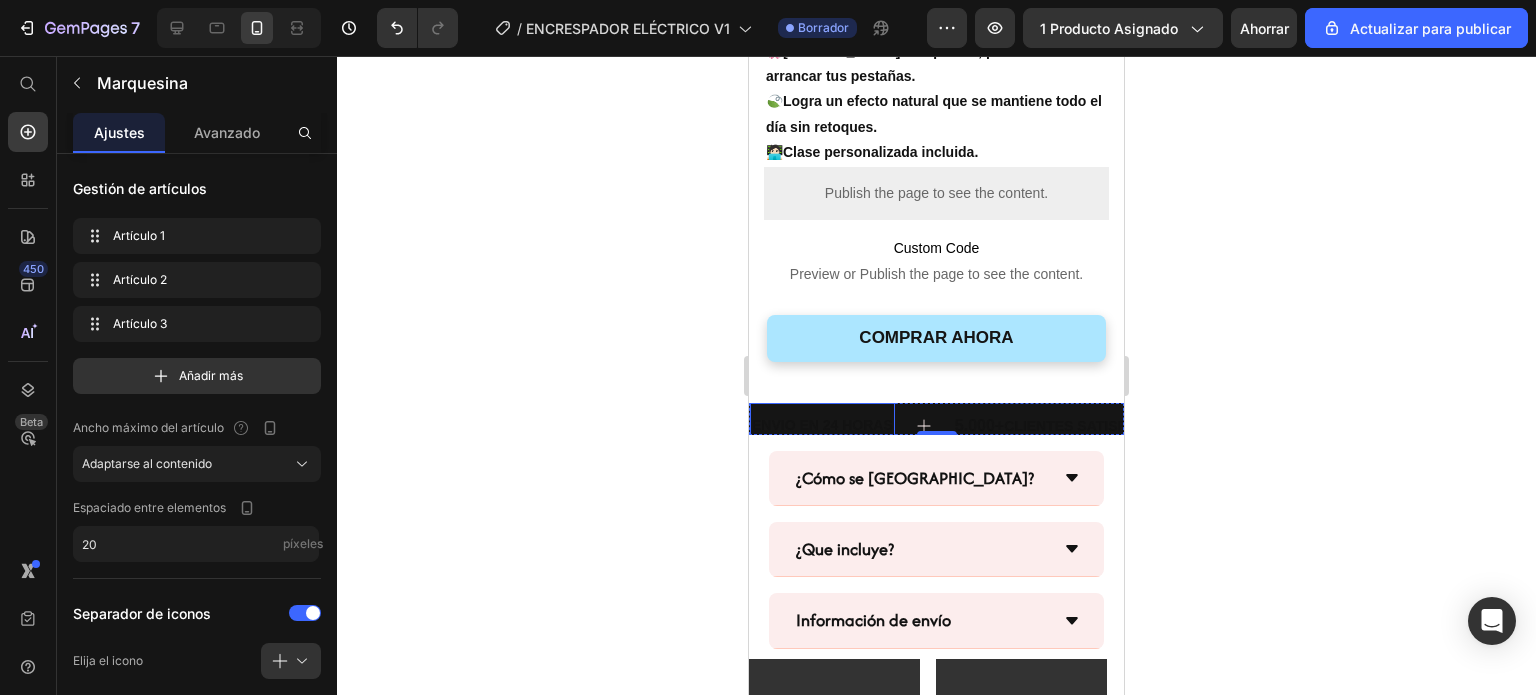 click on "ENVIO EN 24 HORAS" at bounding box center [822, 425] 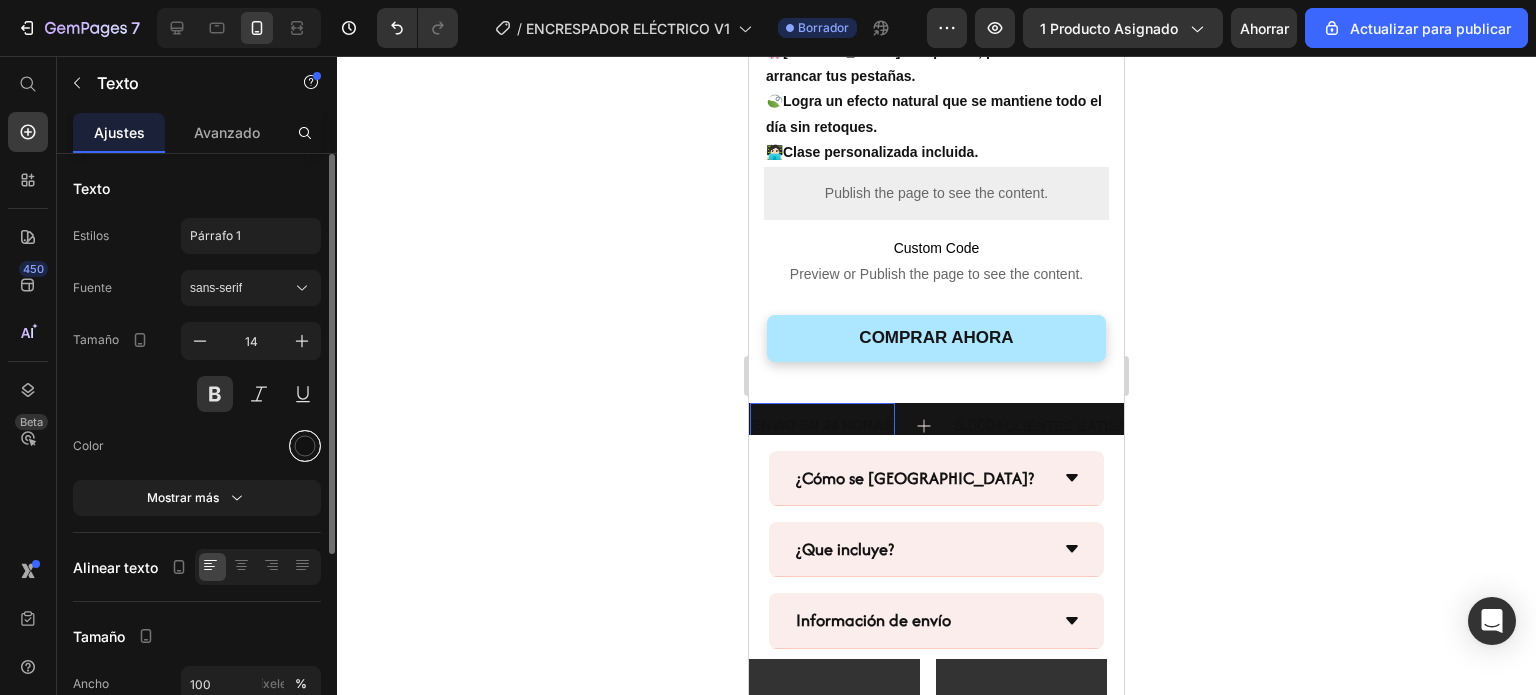 click at bounding box center (305, 446) 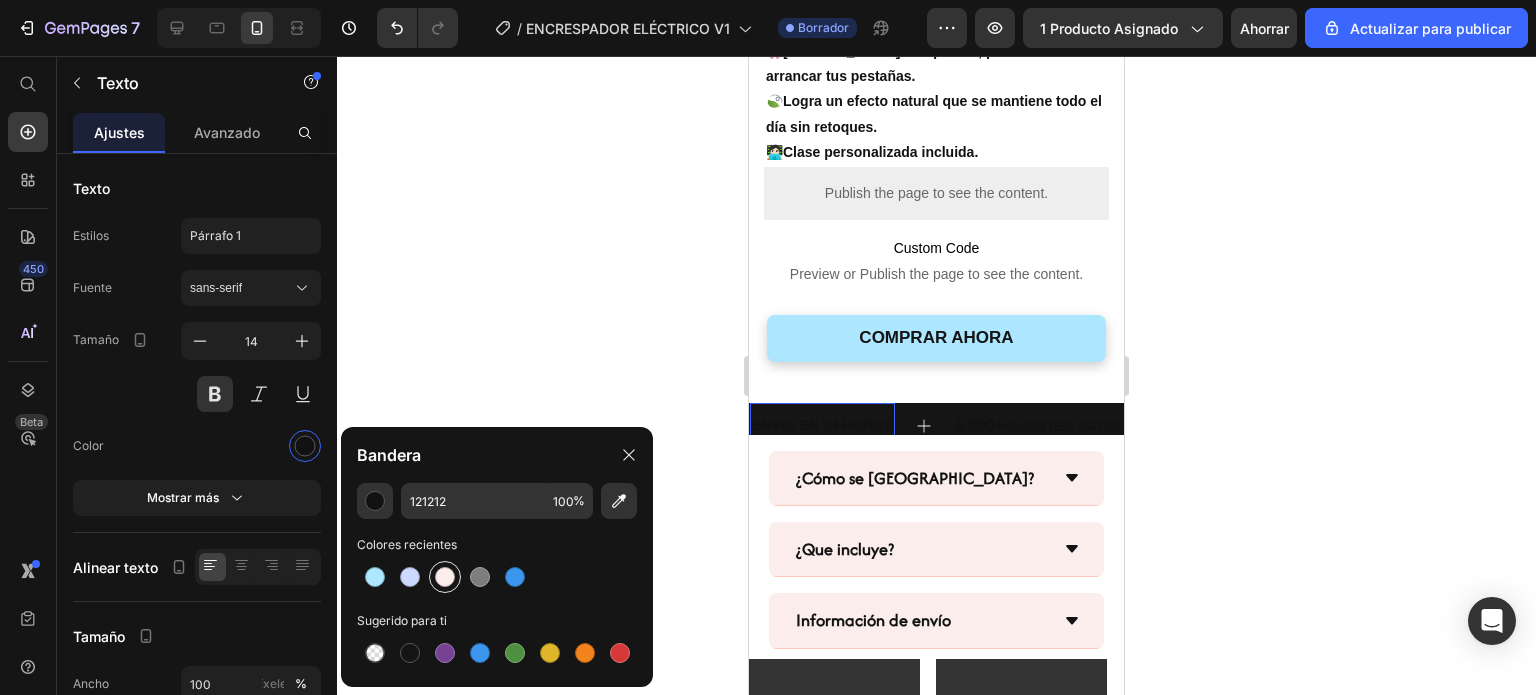 click at bounding box center [445, 577] 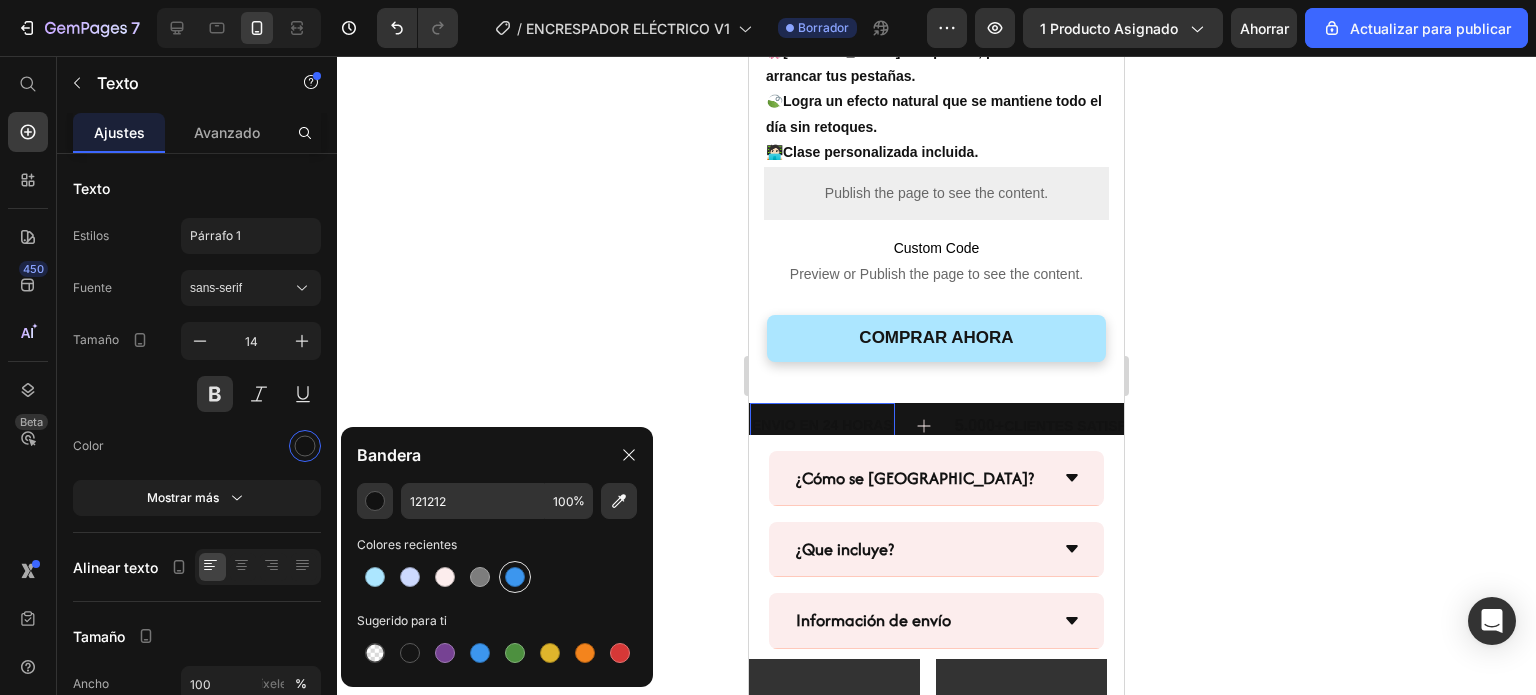 type on "FCEDED" 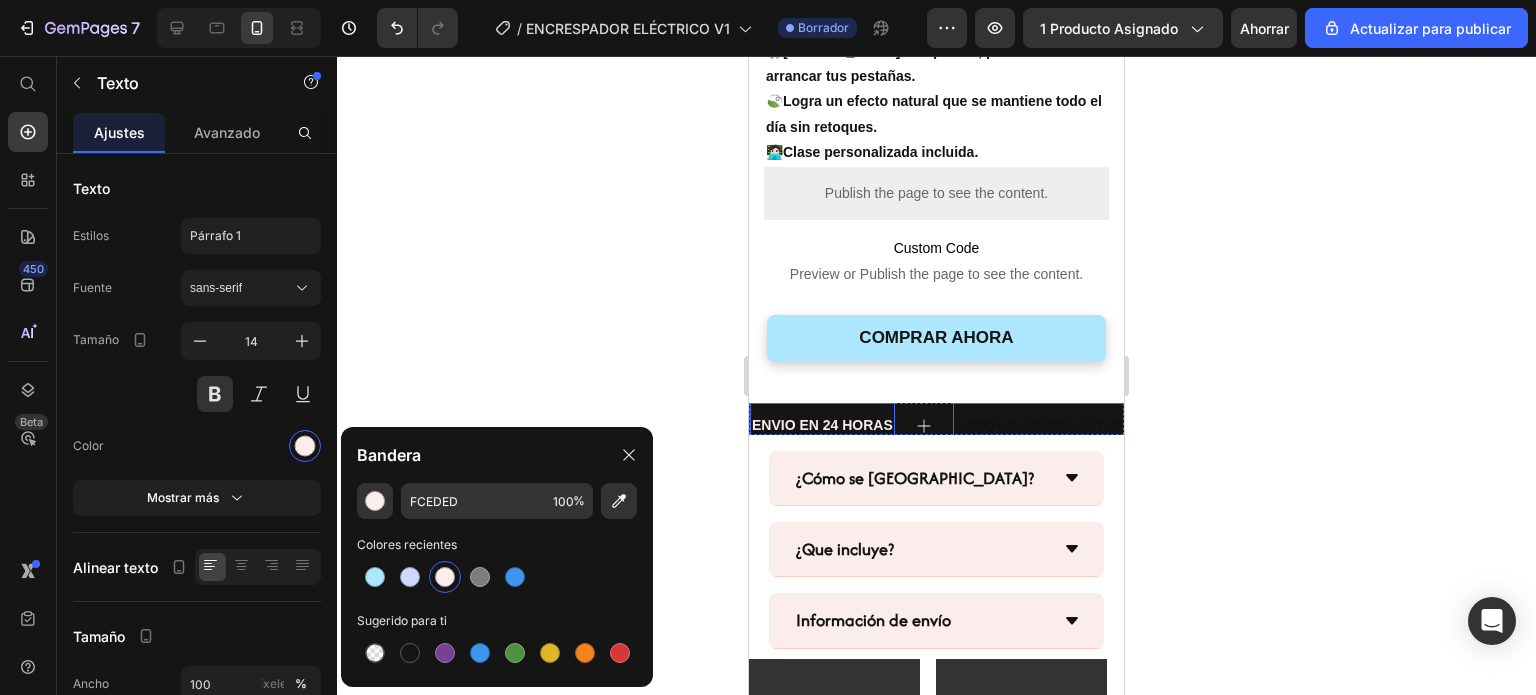 click on "5.000+" at bounding box center [979, 425] 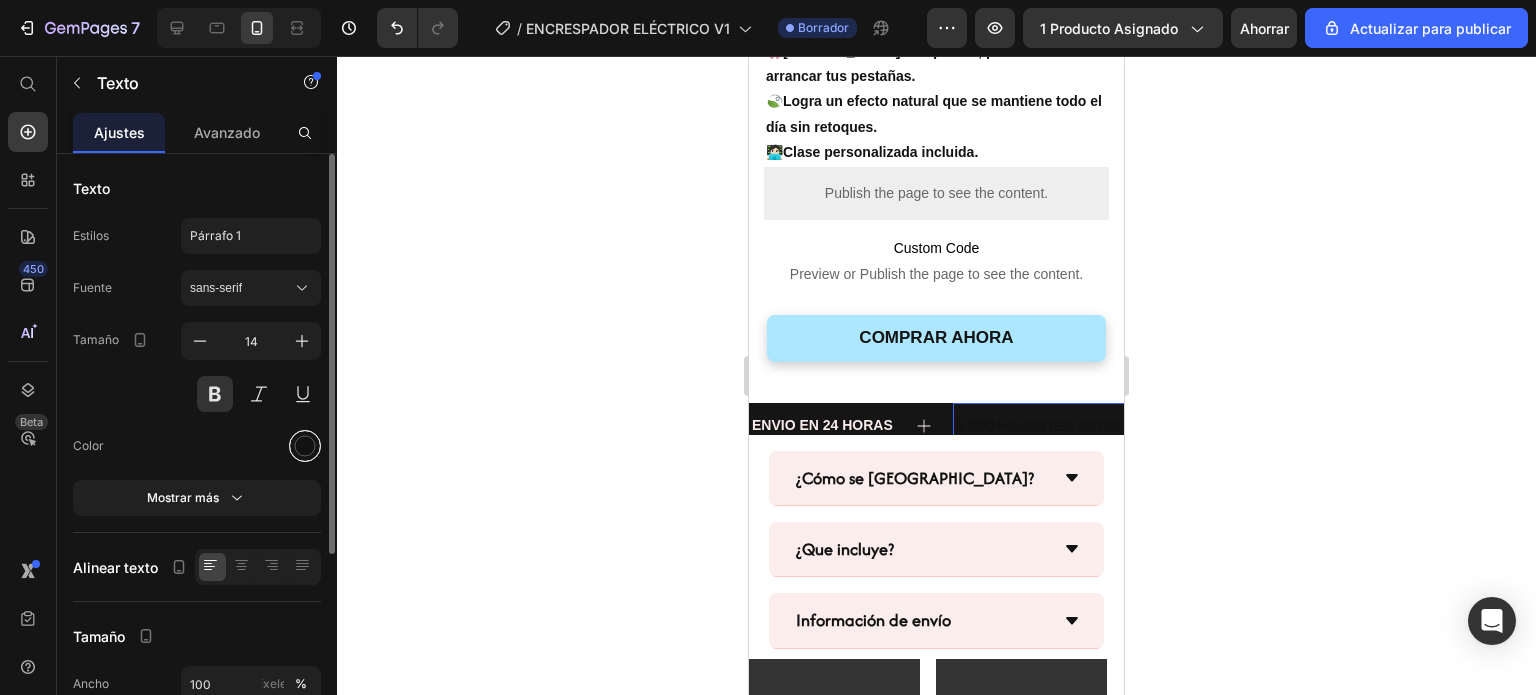click at bounding box center [305, 446] 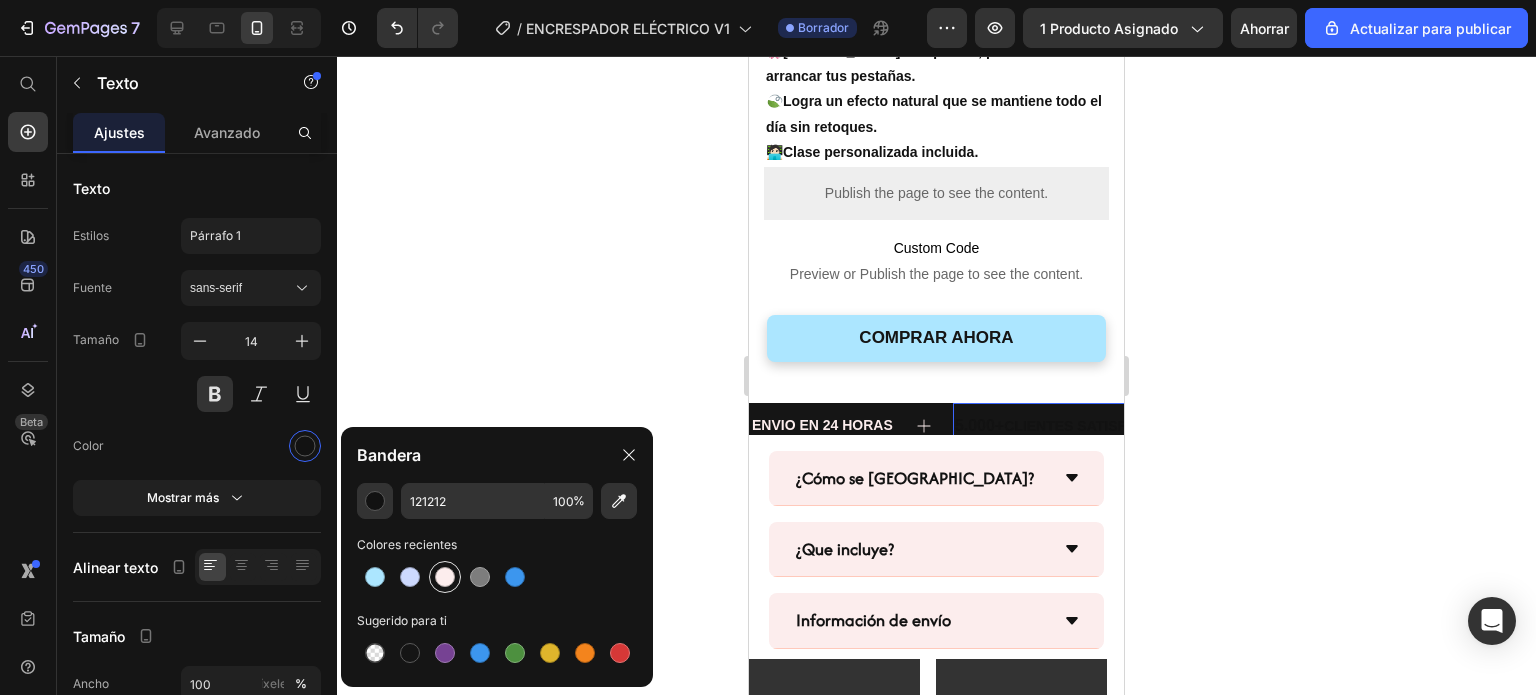 click at bounding box center [445, 577] 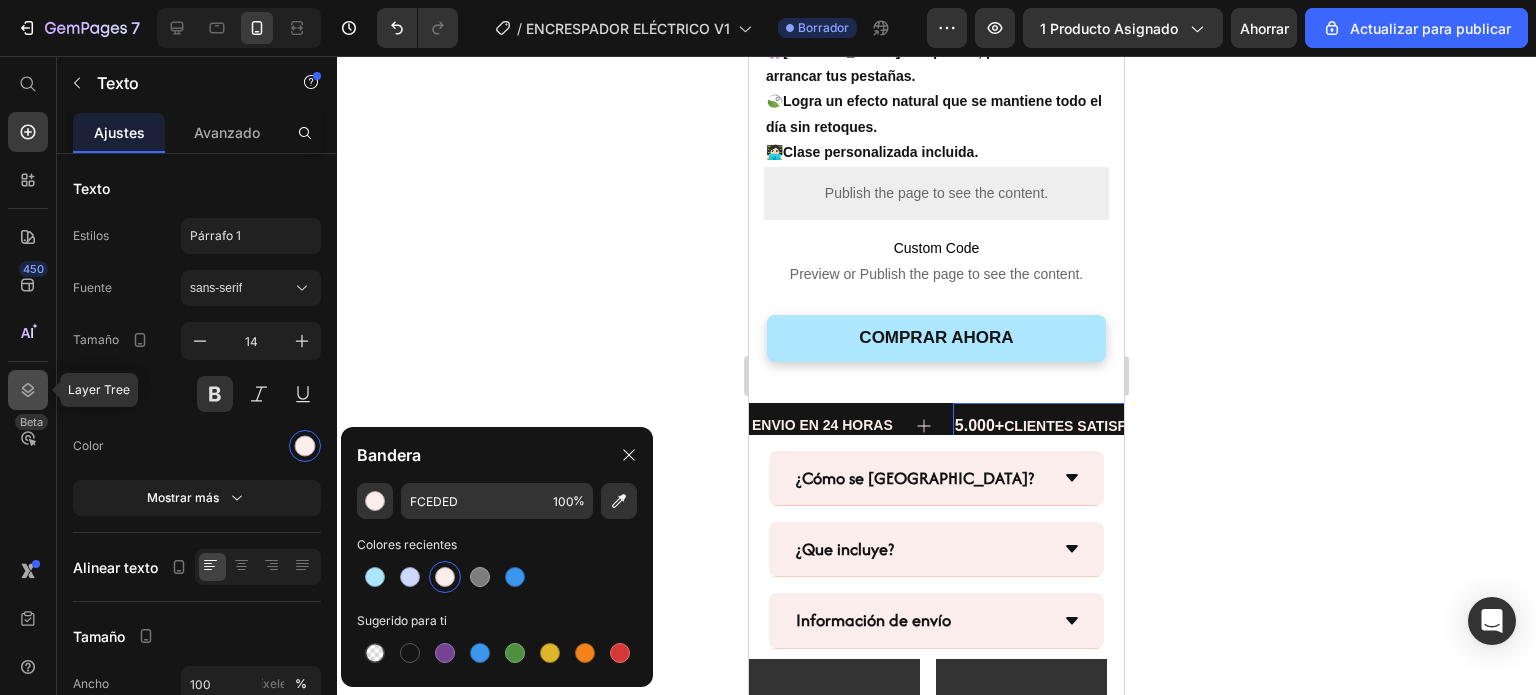 click 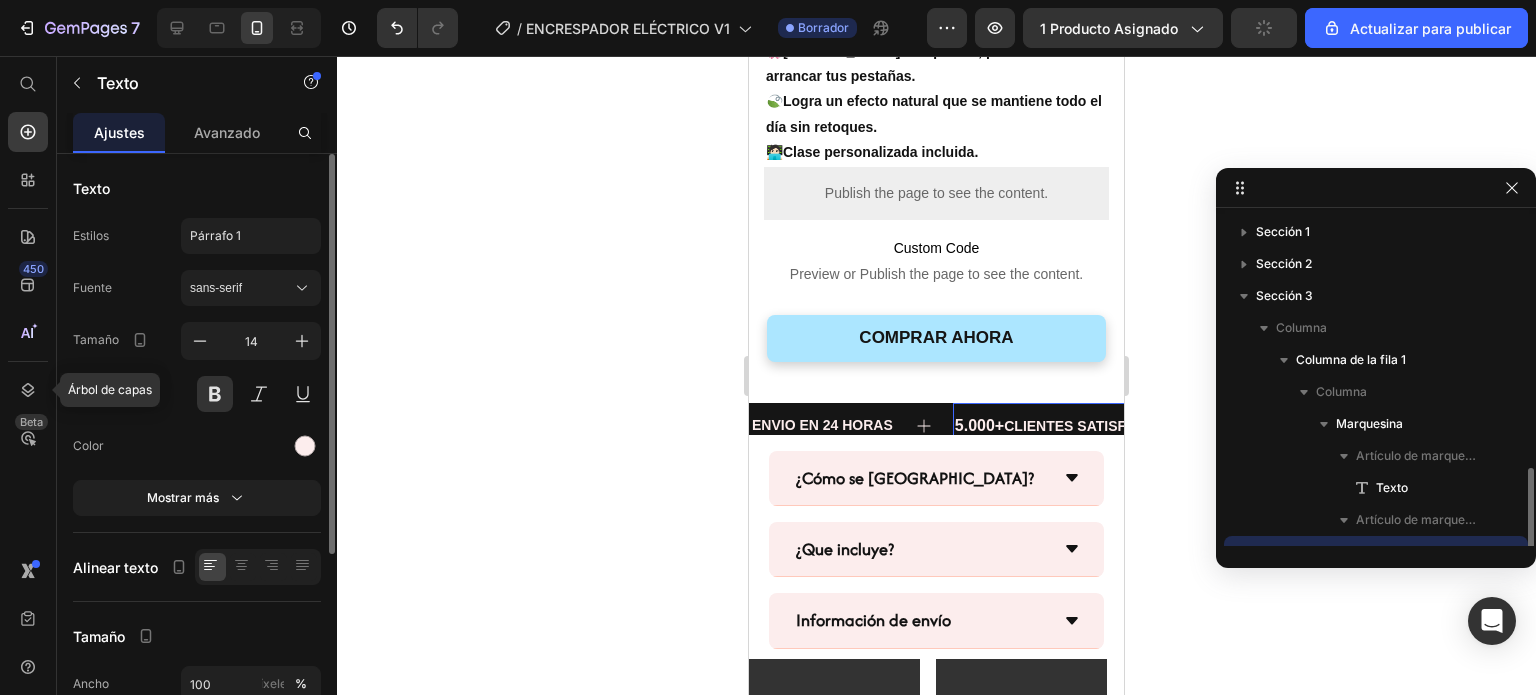 scroll, scrollTop: 149, scrollLeft: 0, axis: vertical 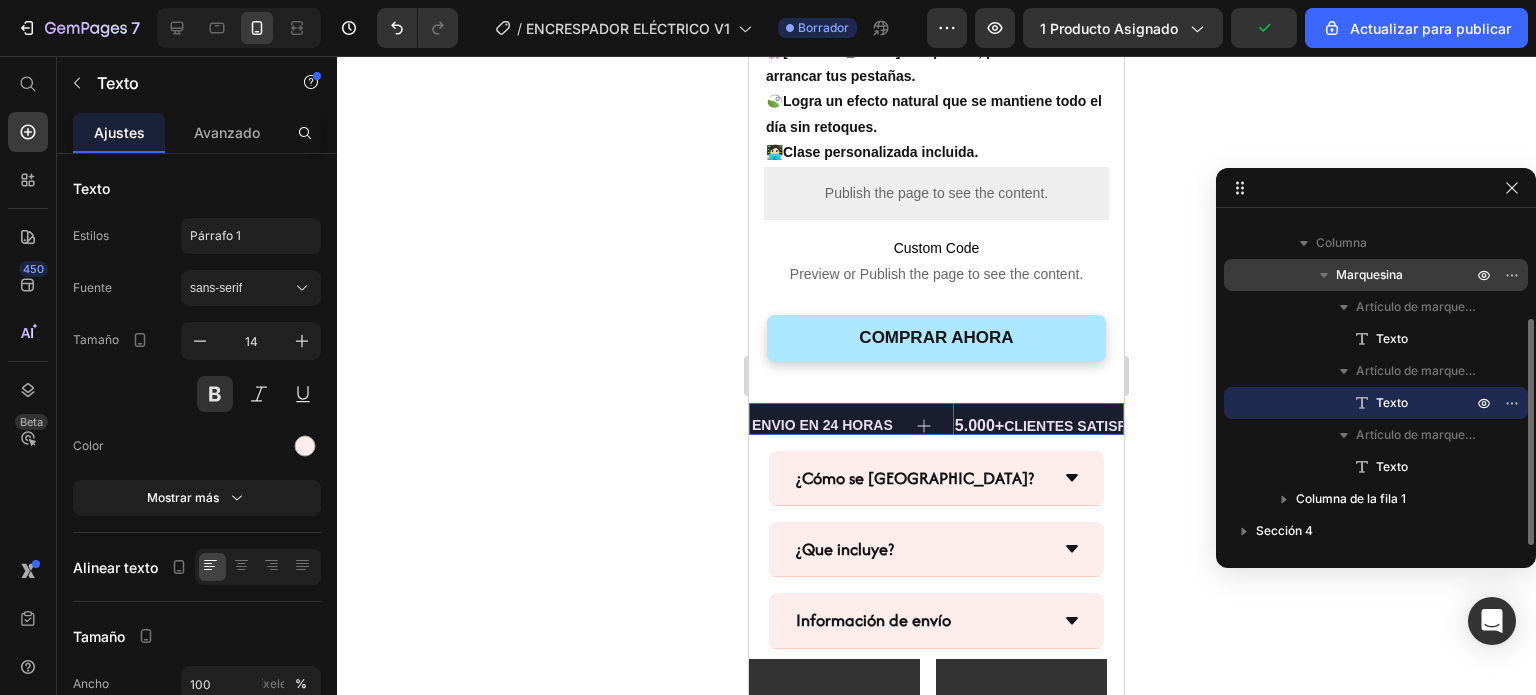 click on "Marquesina" at bounding box center [1369, 274] 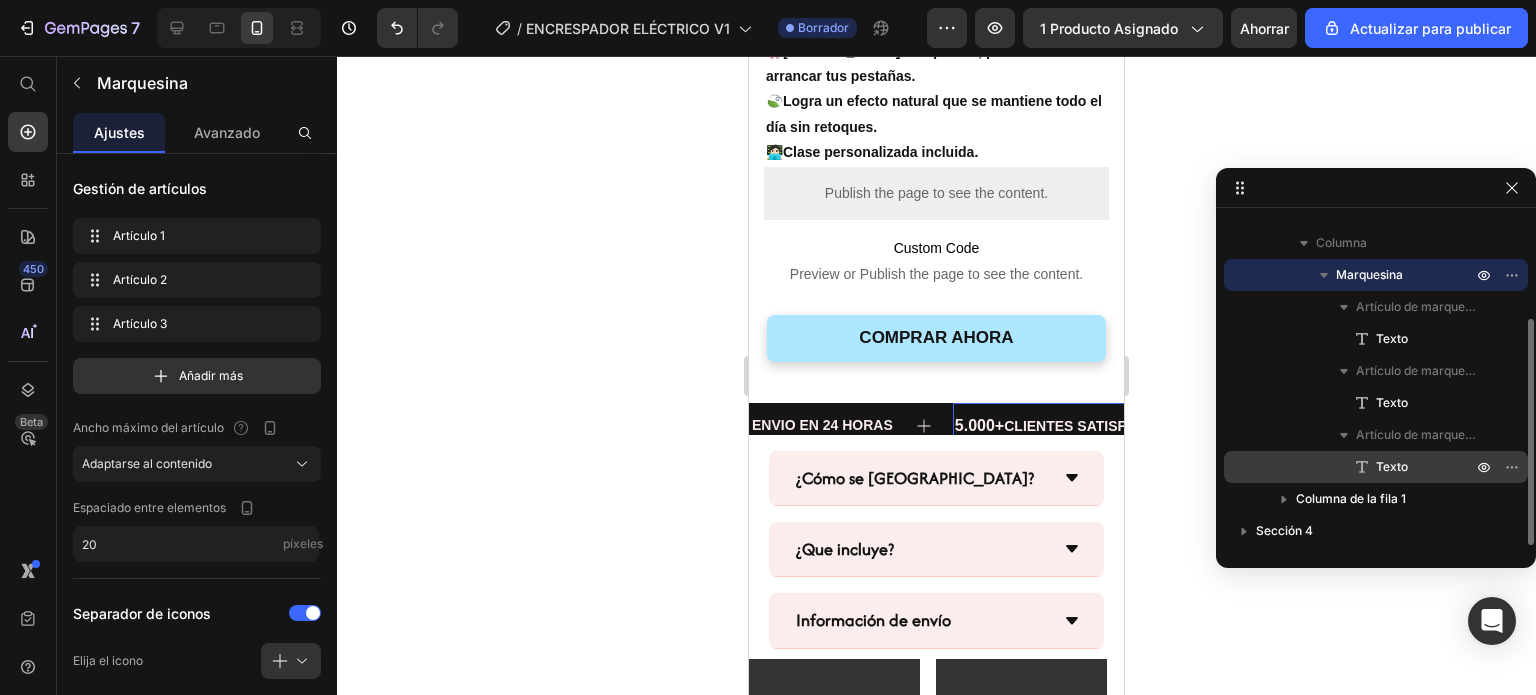 click on "Texto" at bounding box center [1392, 466] 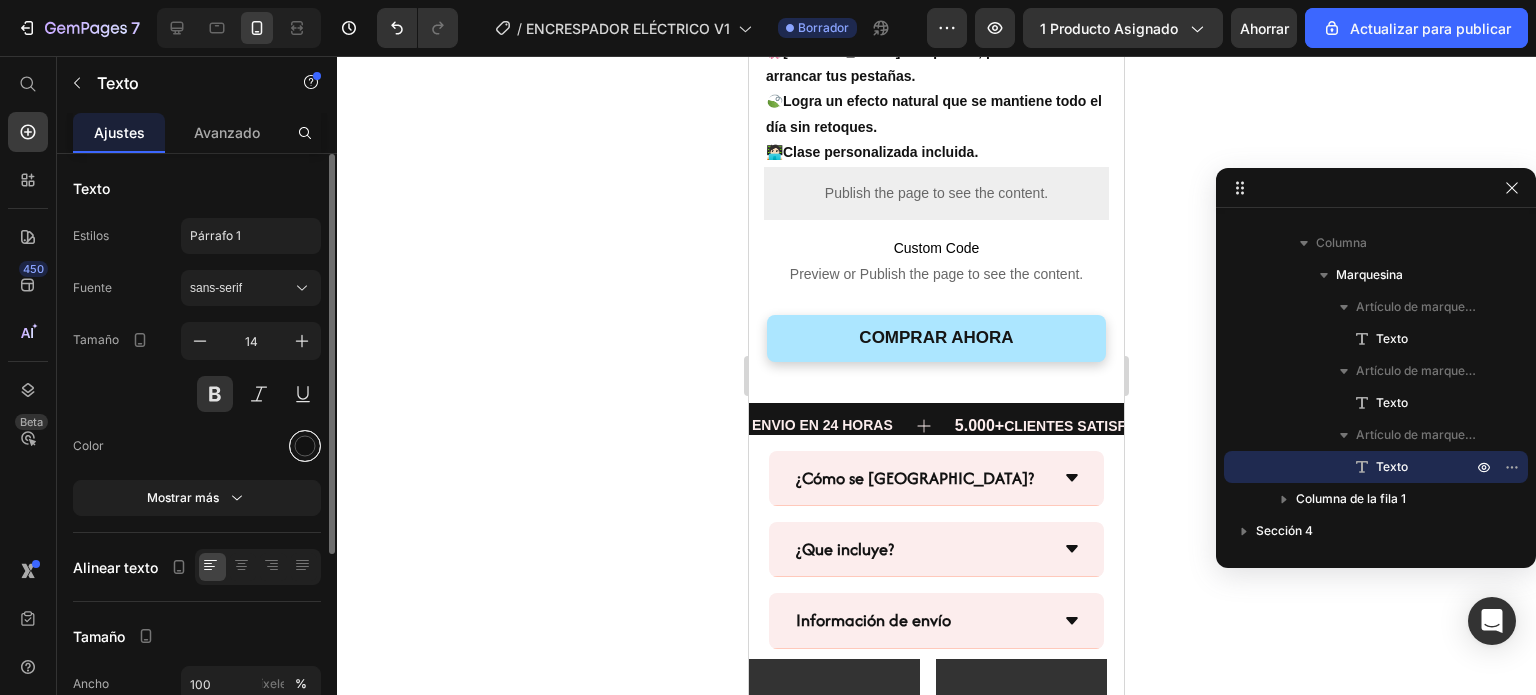 click at bounding box center (305, 446) 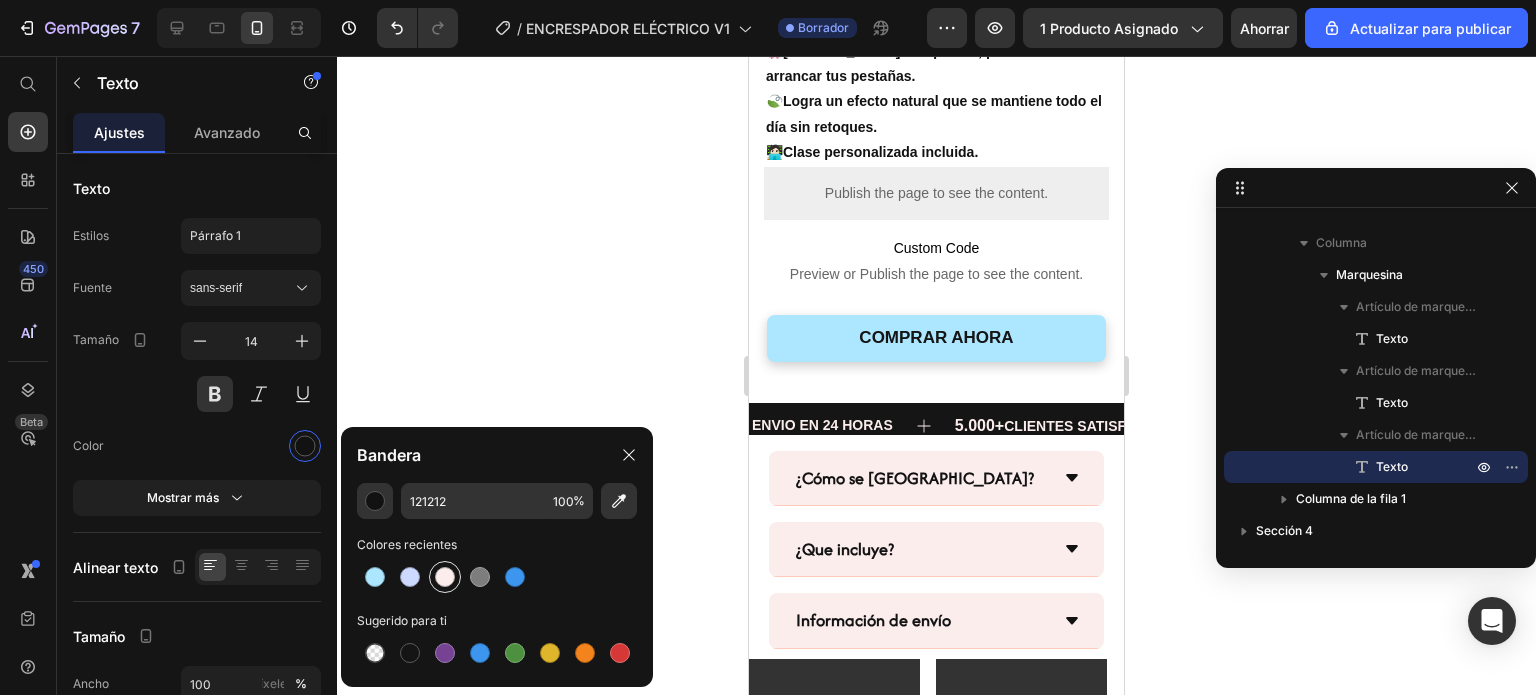 click at bounding box center (445, 577) 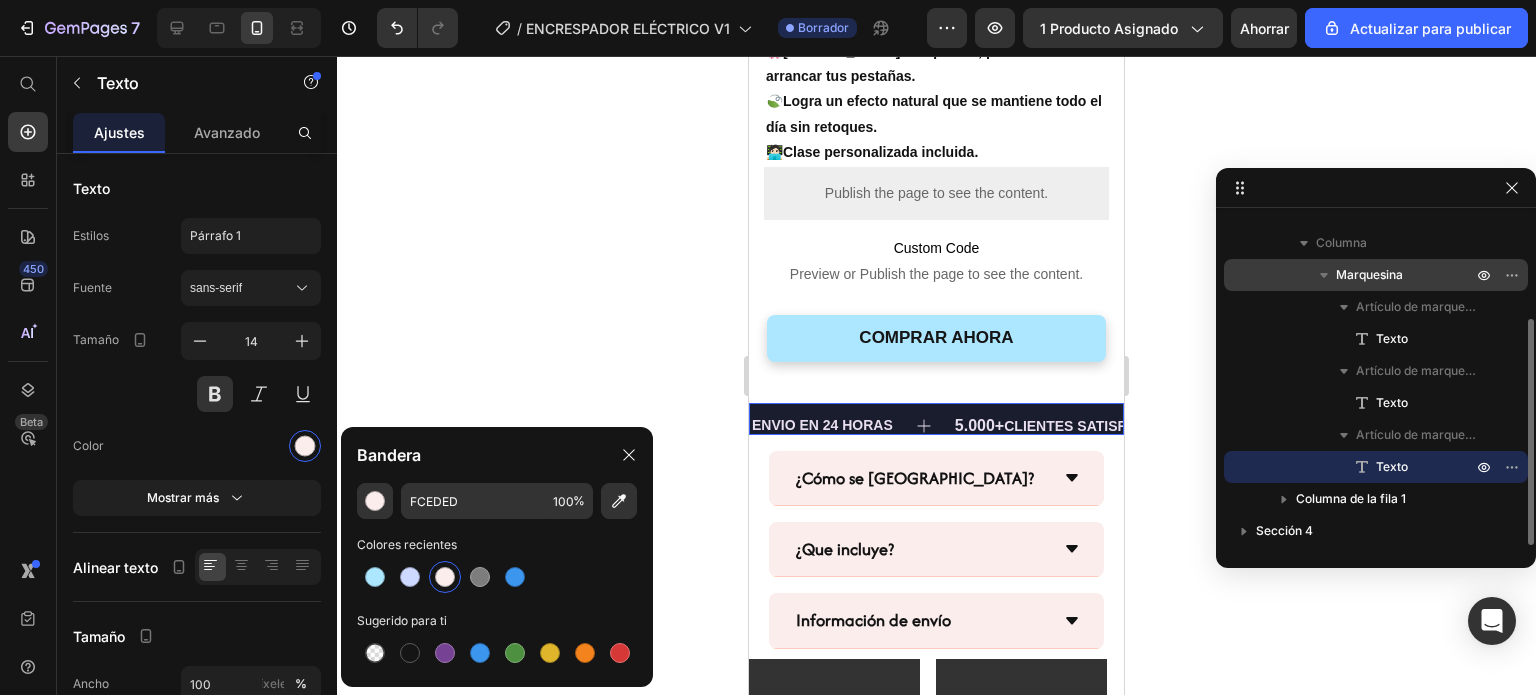 click on "Marquesina" at bounding box center [1369, 274] 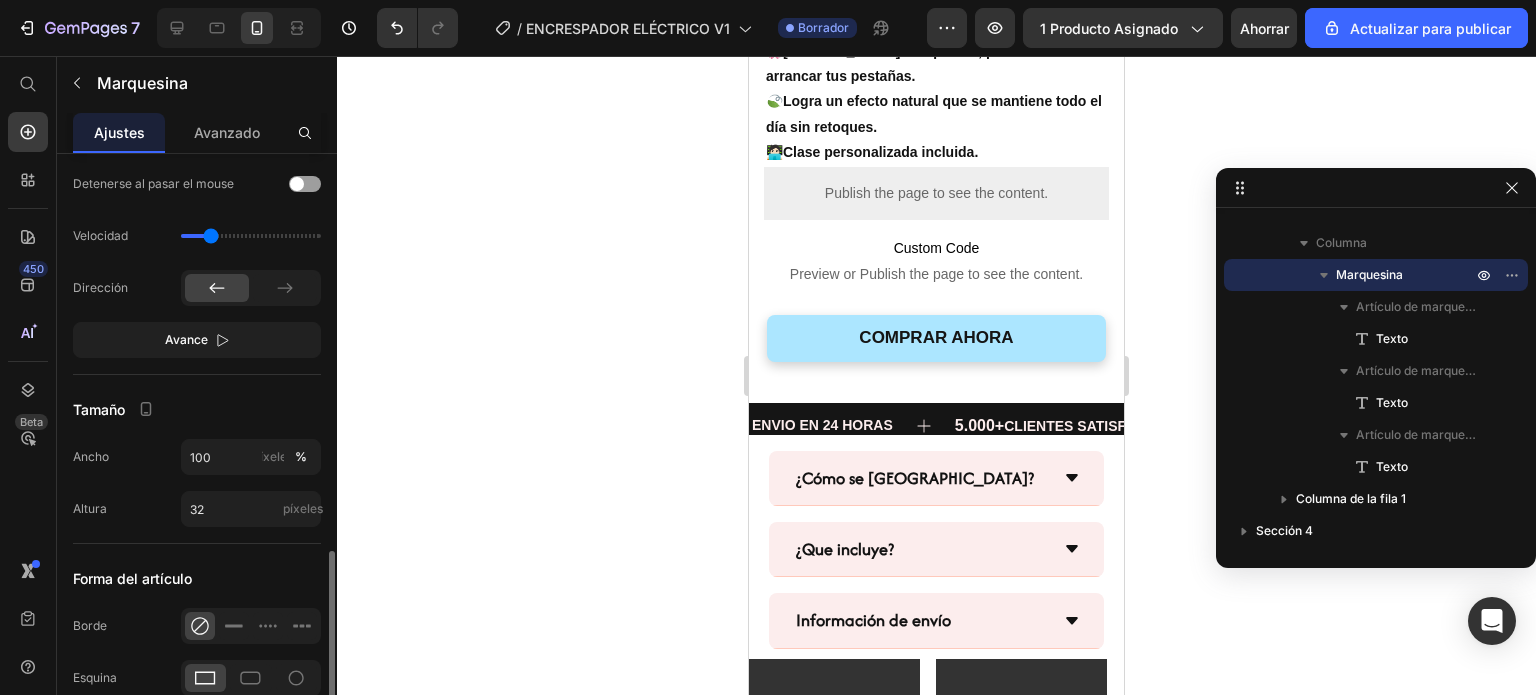 scroll, scrollTop: 800, scrollLeft: 0, axis: vertical 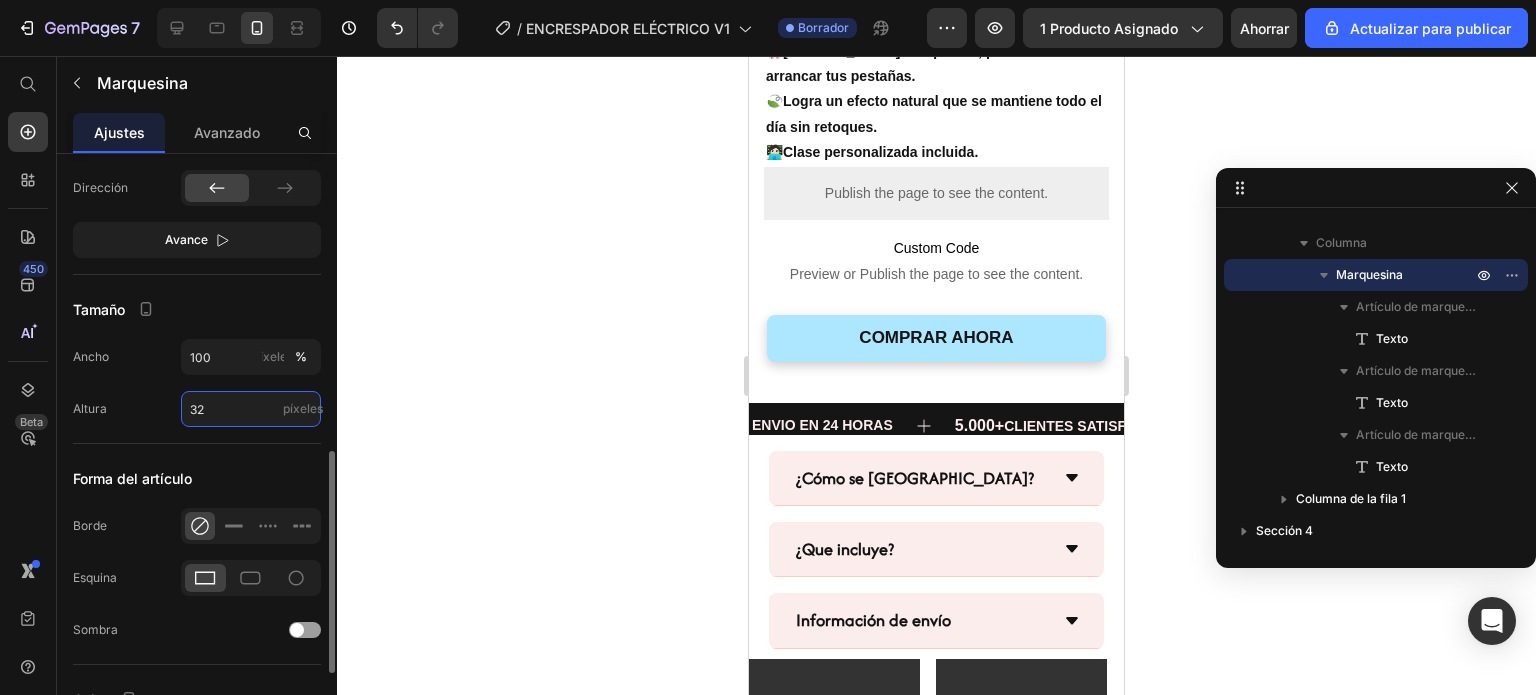 type on "0" 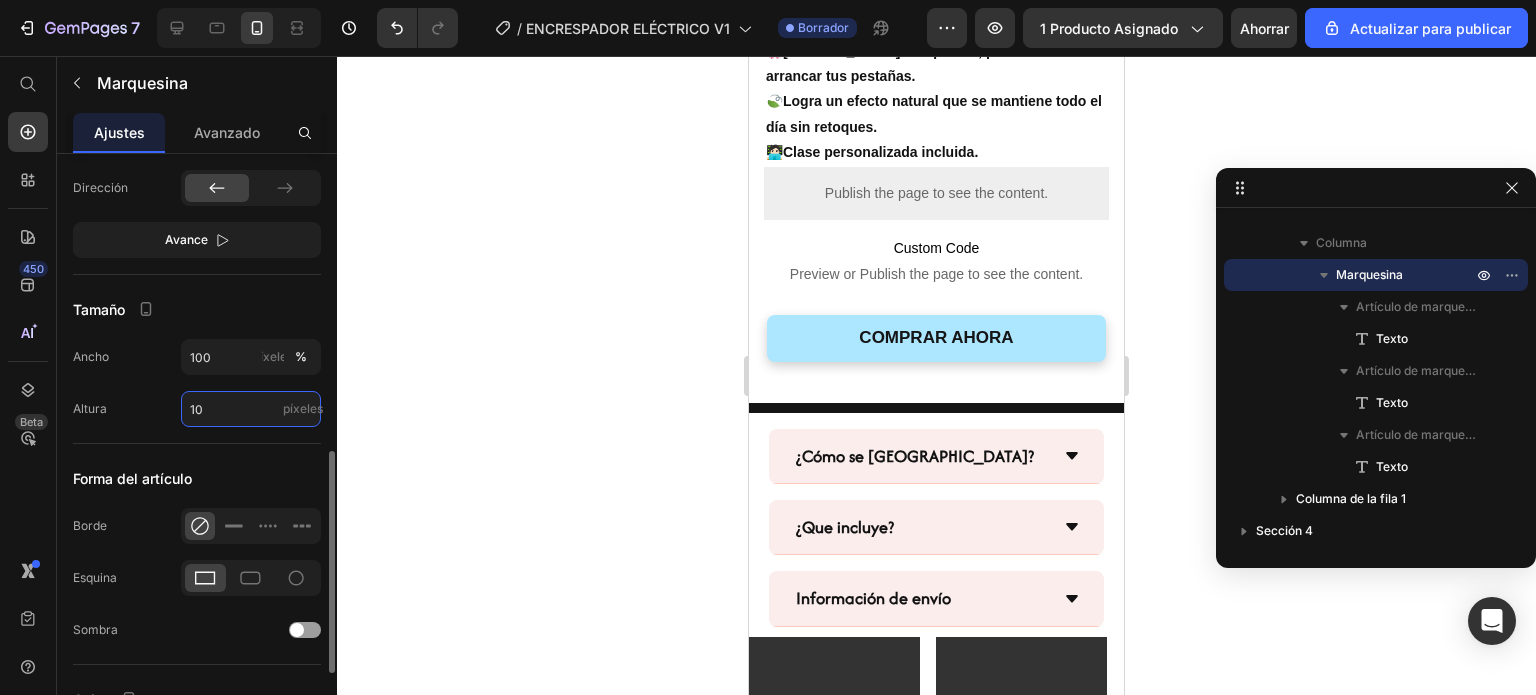 type on "1" 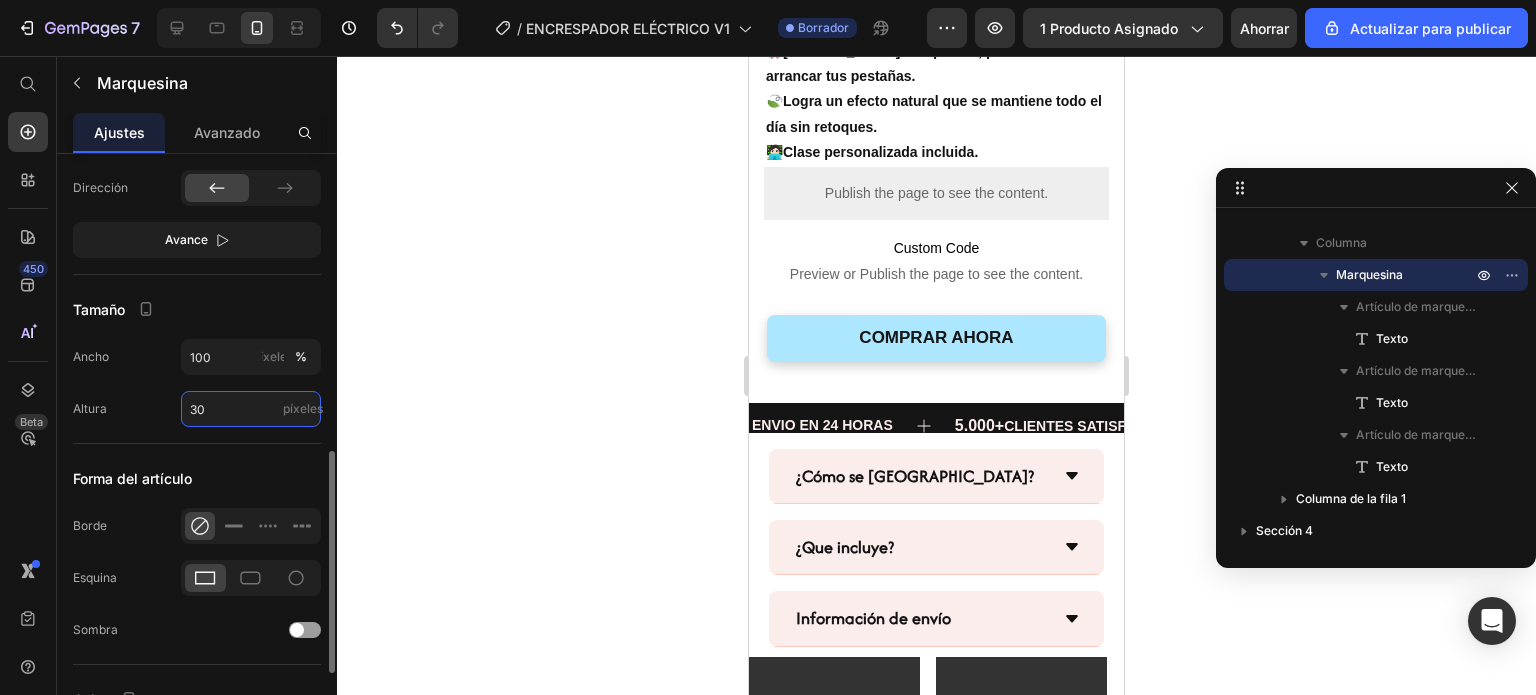 type on "3" 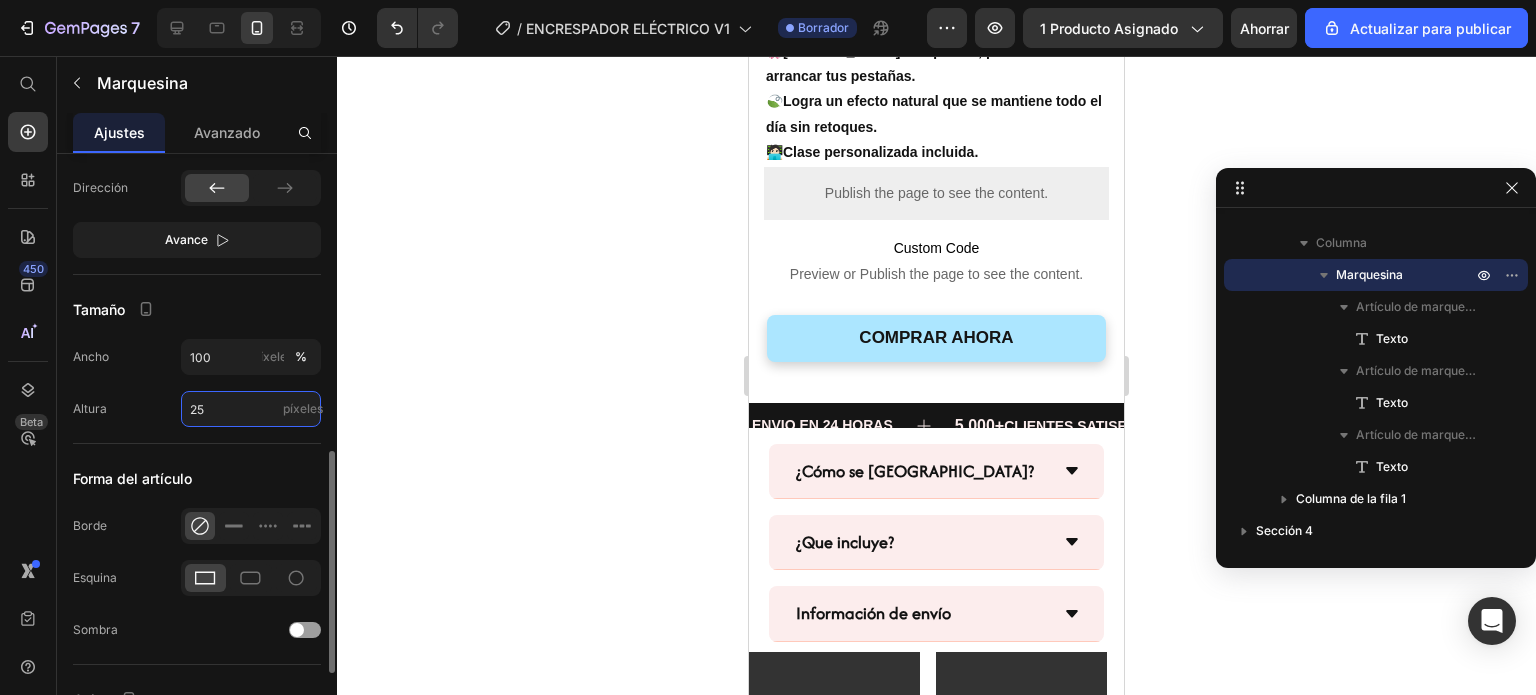 type on "2" 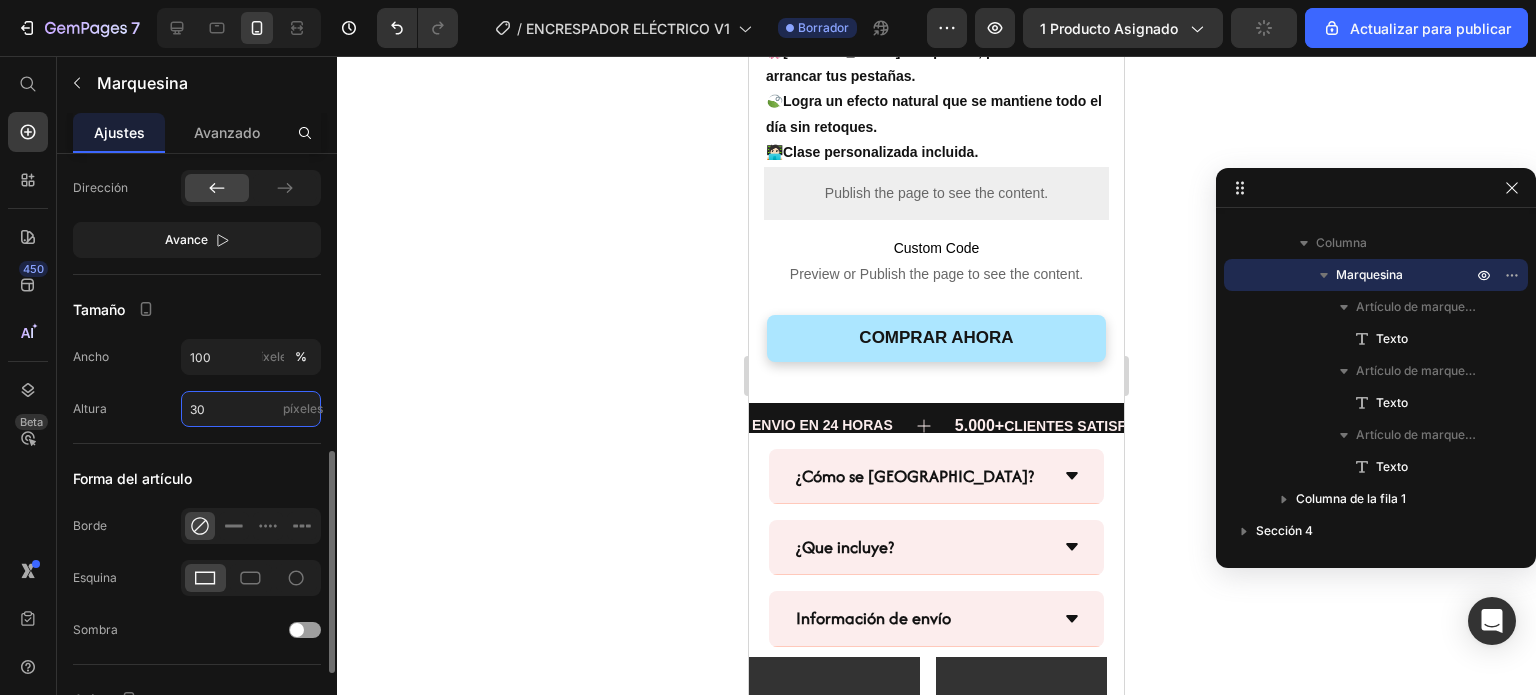 type on "3" 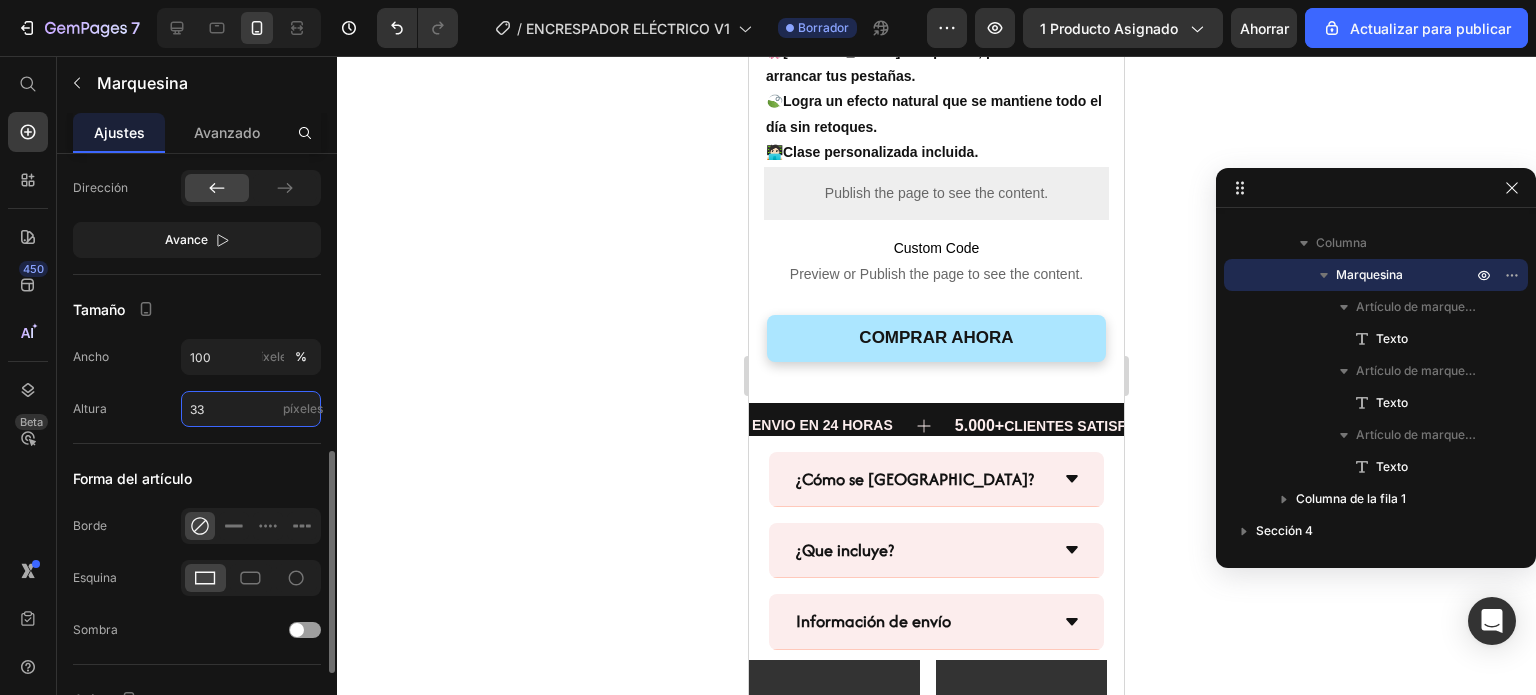 type on "3" 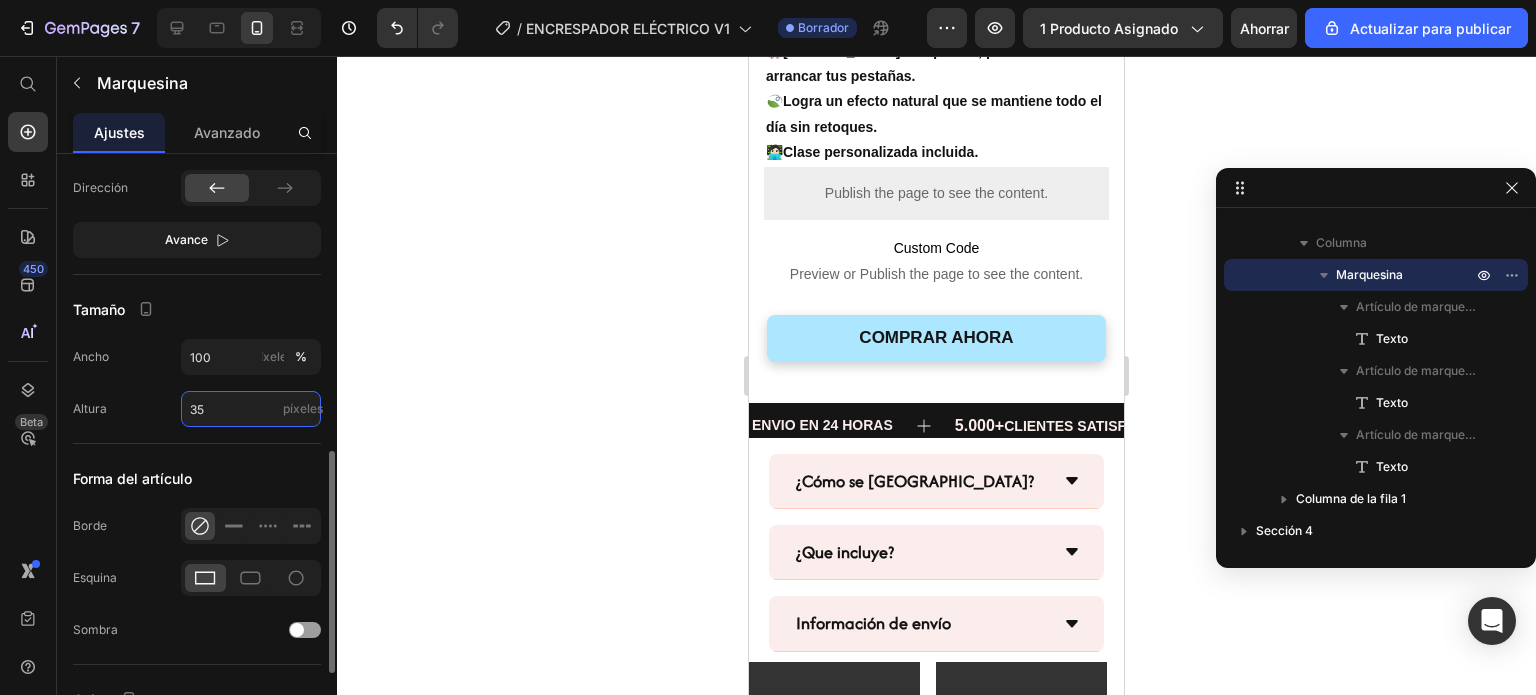 type on "35" 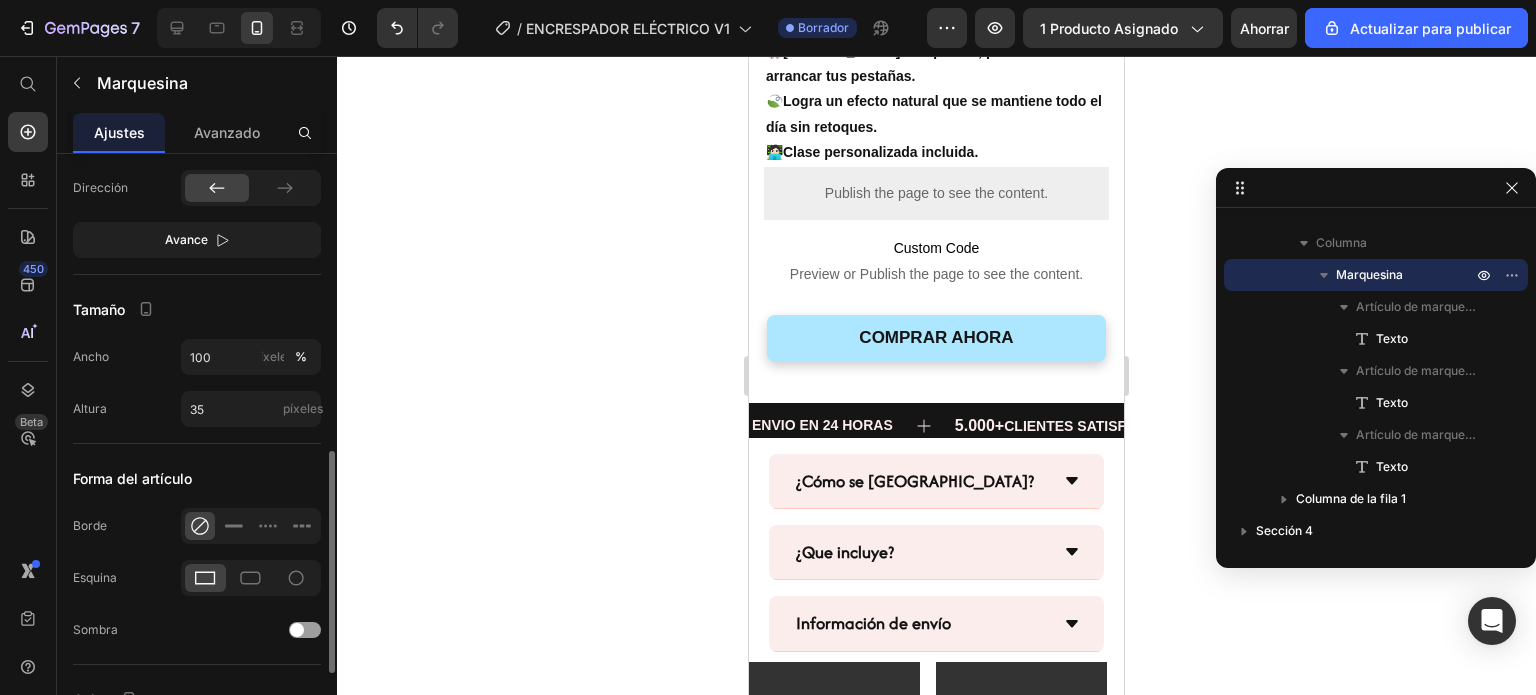 click on "Altura 35 píxeles" at bounding box center [197, 409] 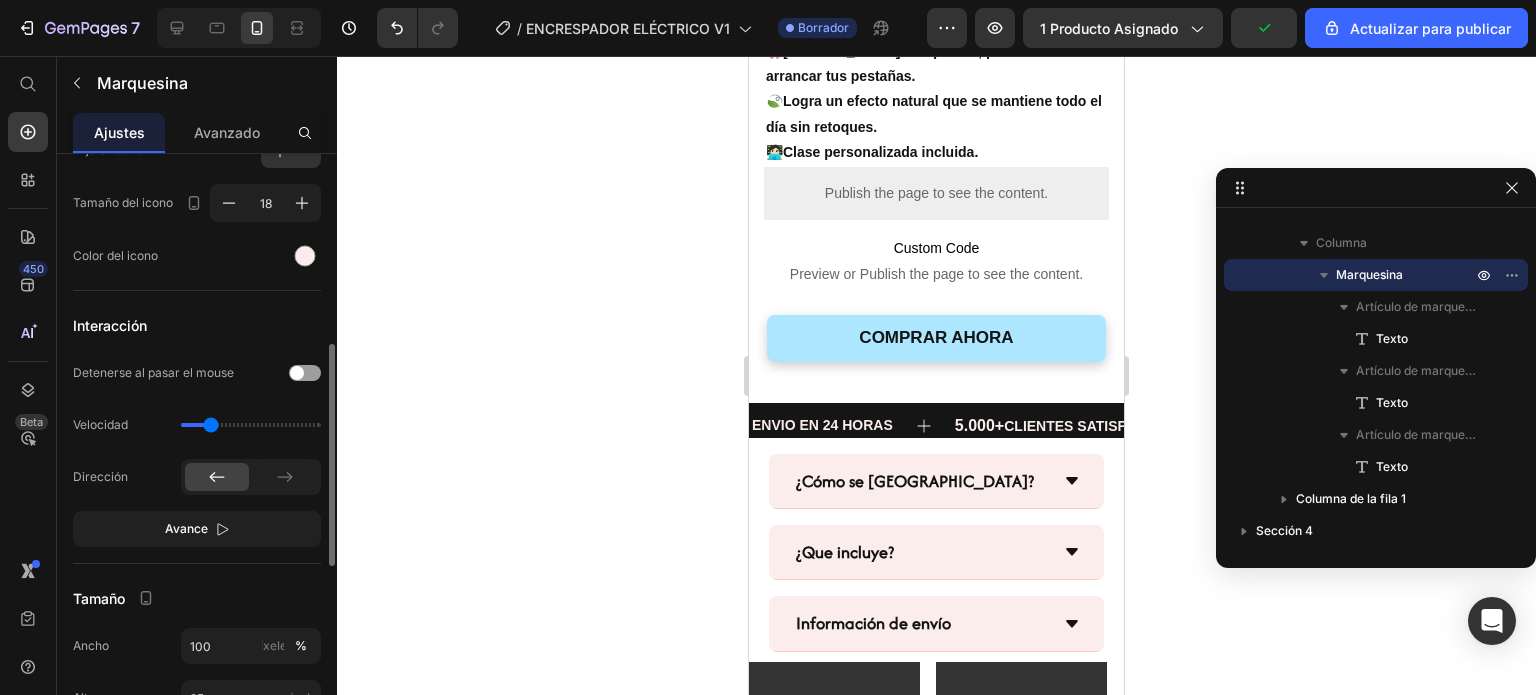 scroll, scrollTop: 0, scrollLeft: 0, axis: both 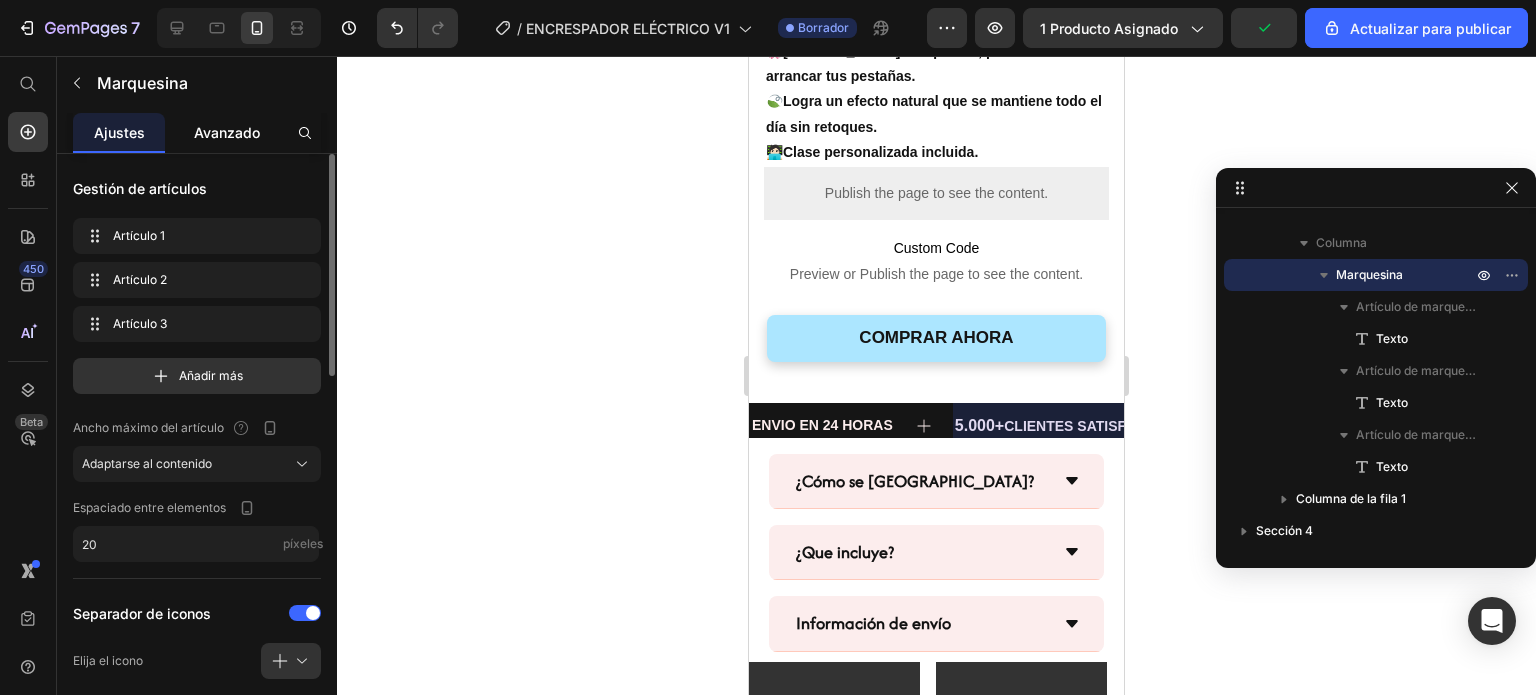 click on "Avanzado" at bounding box center [227, 132] 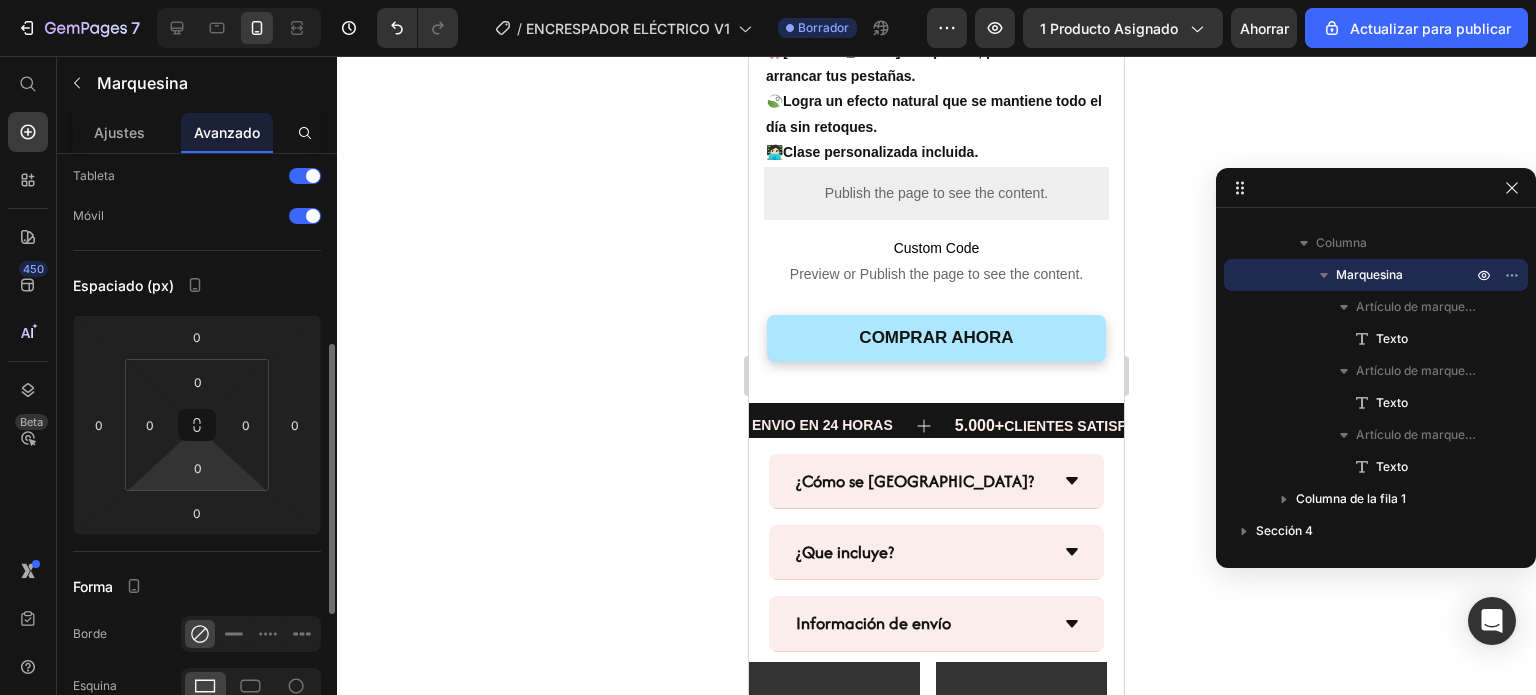 scroll, scrollTop: 200, scrollLeft: 0, axis: vertical 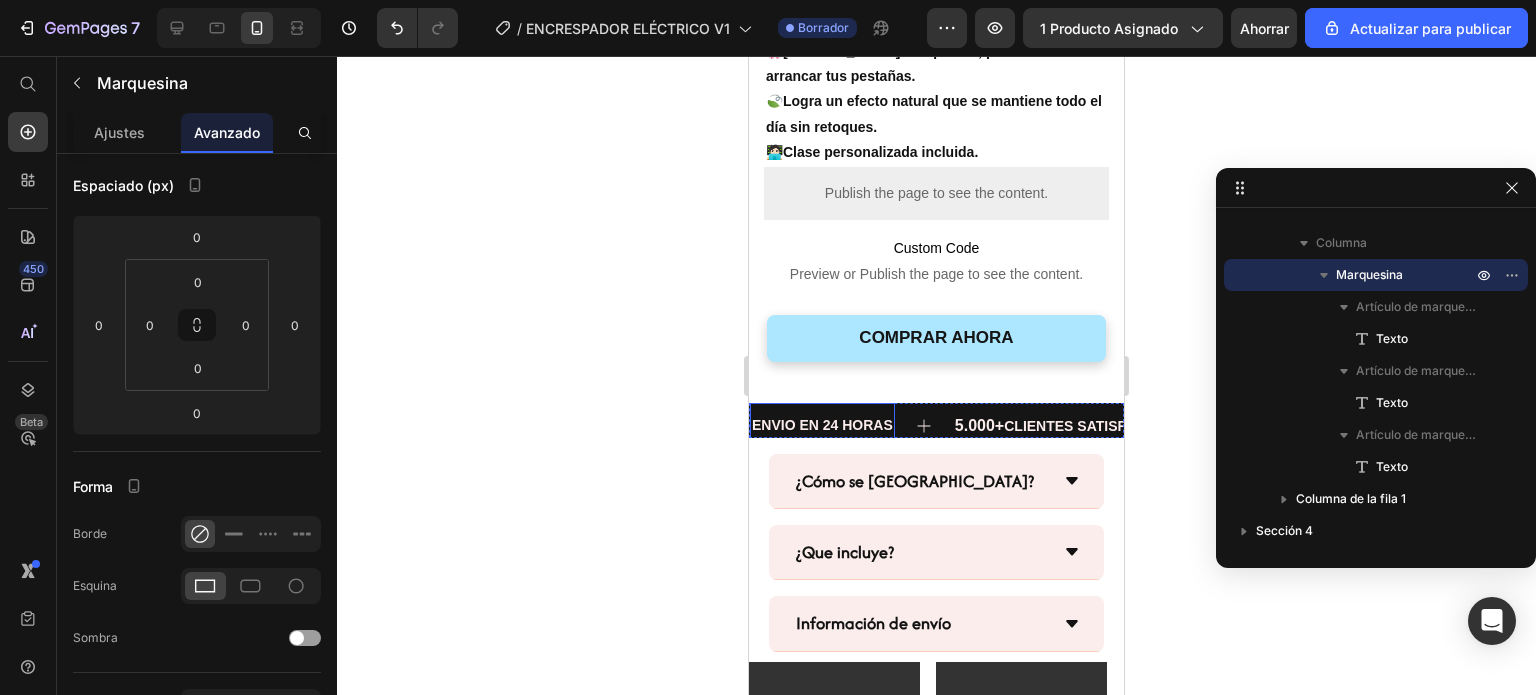 click on "ENVIO EN 24 HORAS" at bounding box center (822, 425) 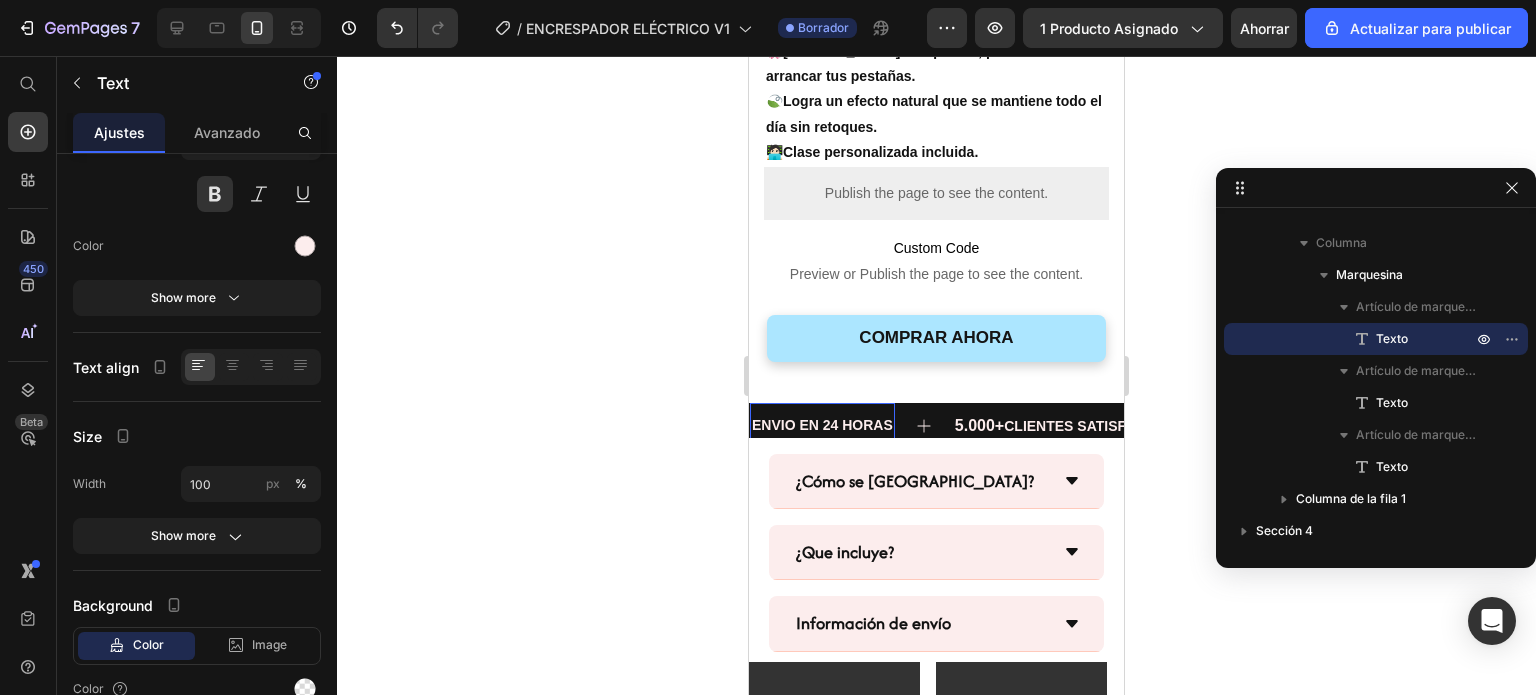 scroll, scrollTop: 0, scrollLeft: 0, axis: both 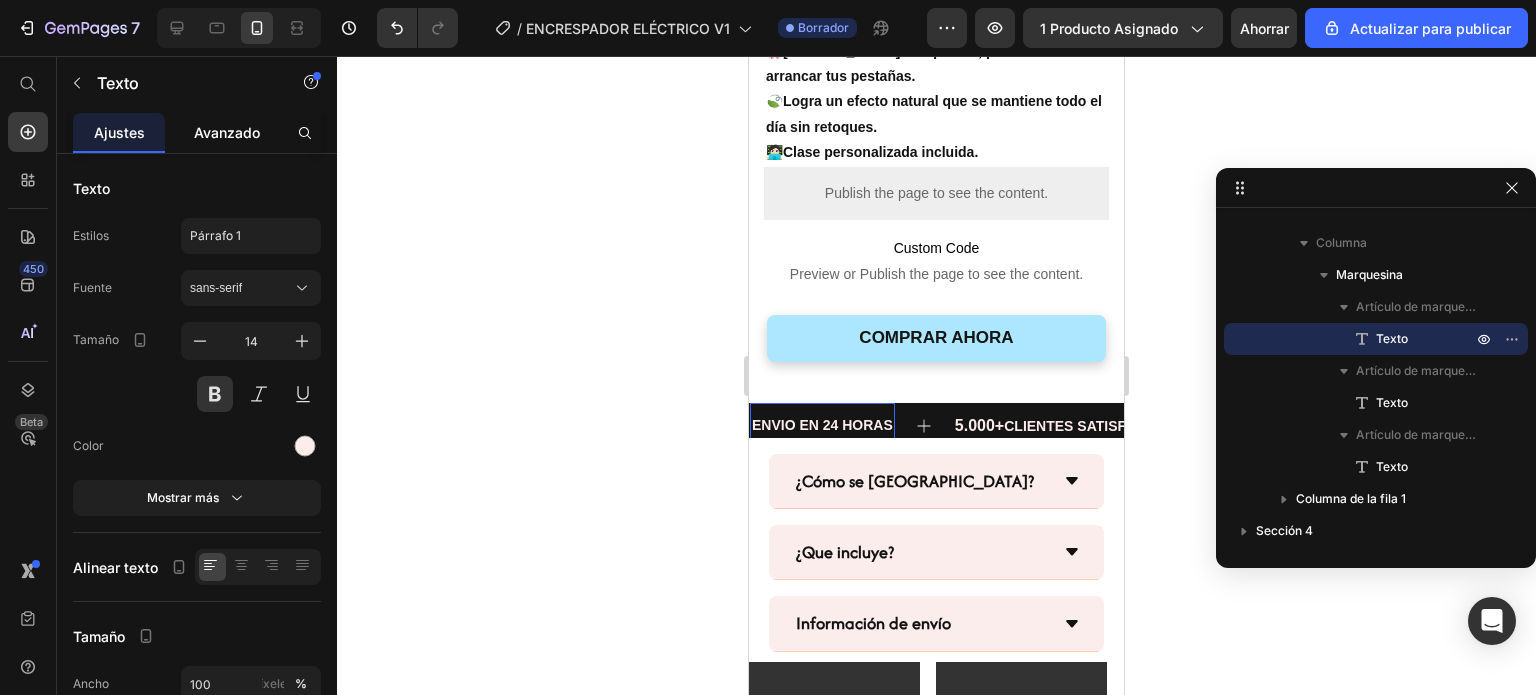 click on "Avanzado" at bounding box center (227, 132) 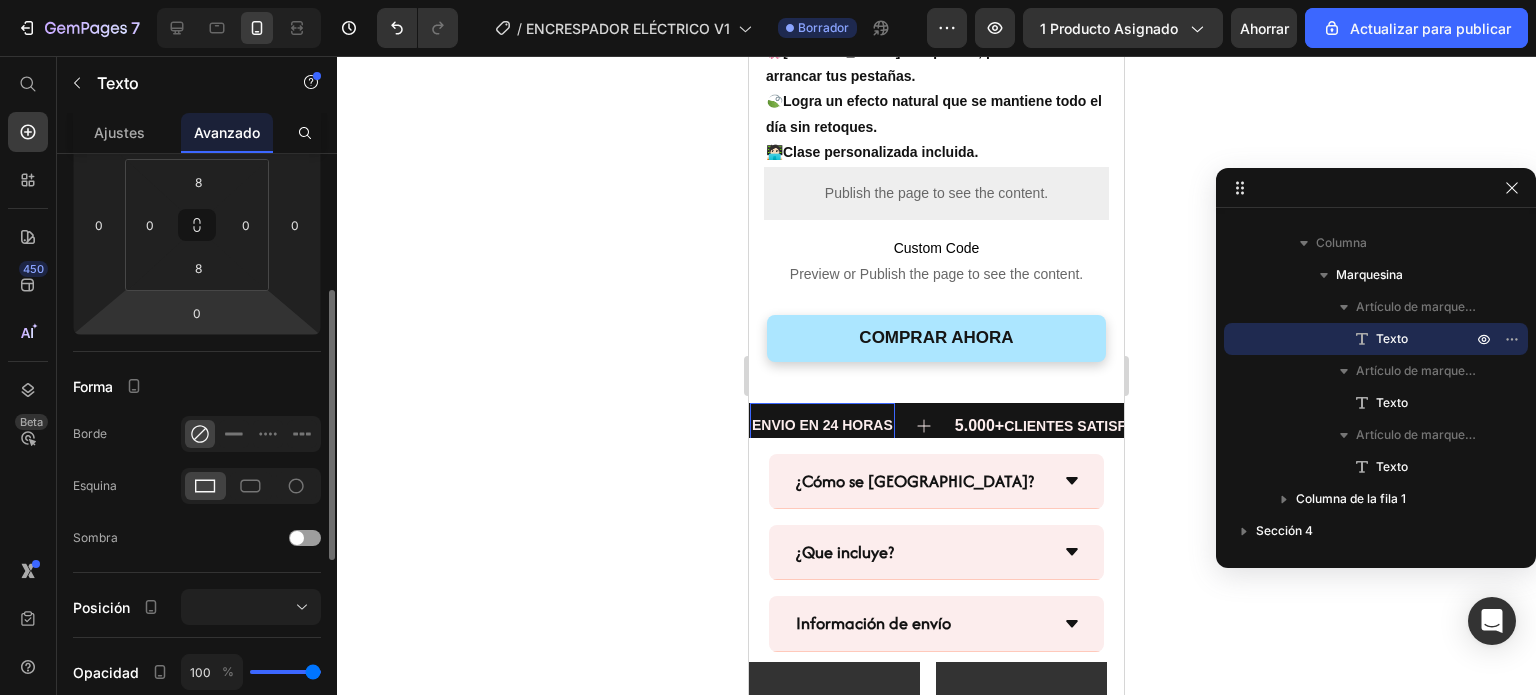 scroll, scrollTop: 200, scrollLeft: 0, axis: vertical 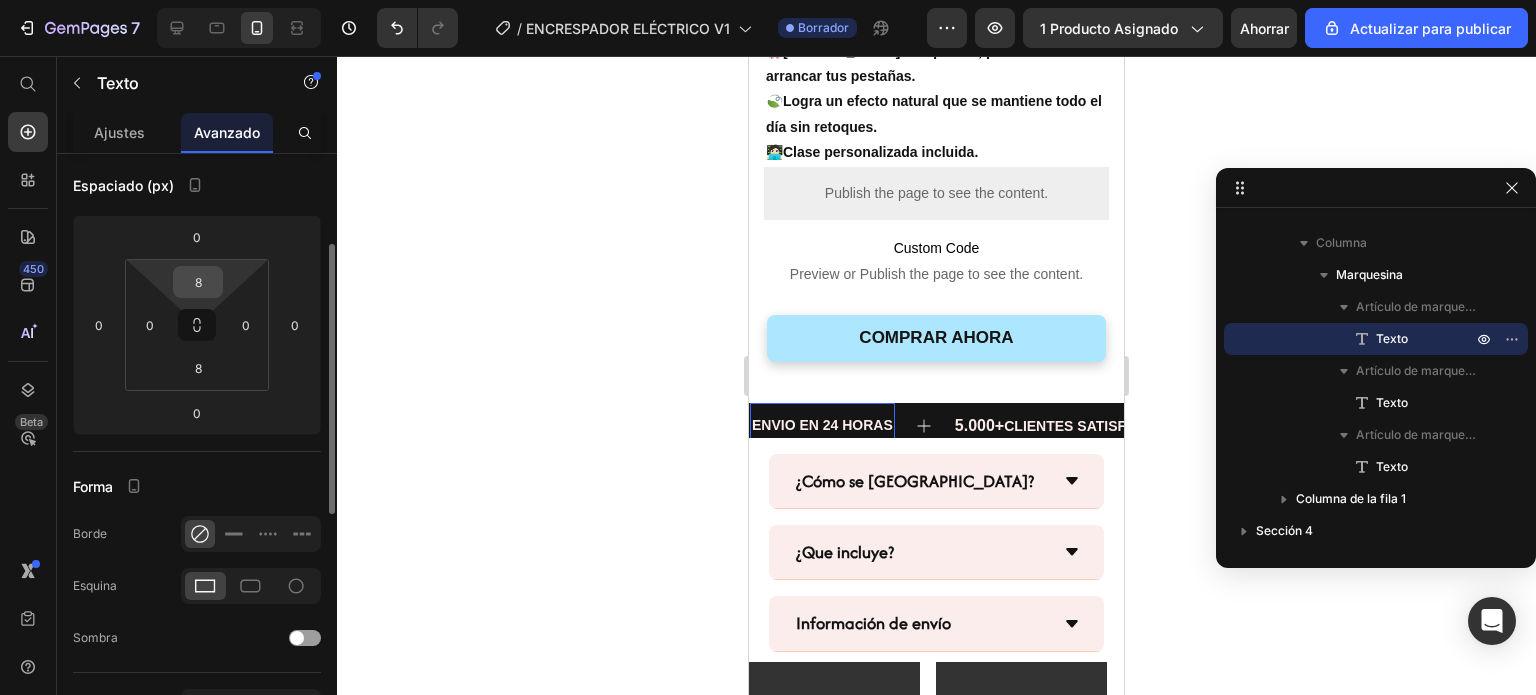 click on "8" at bounding box center [198, 282] 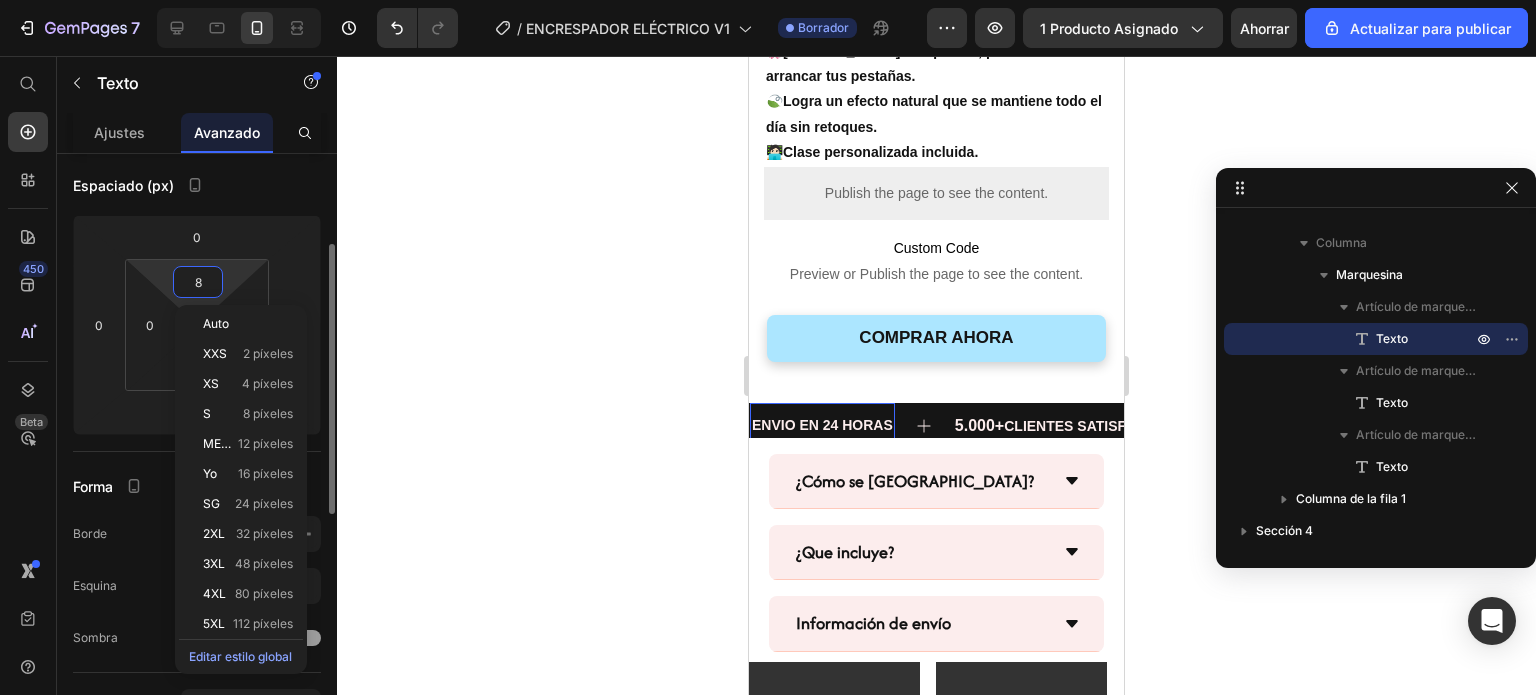 type on "0" 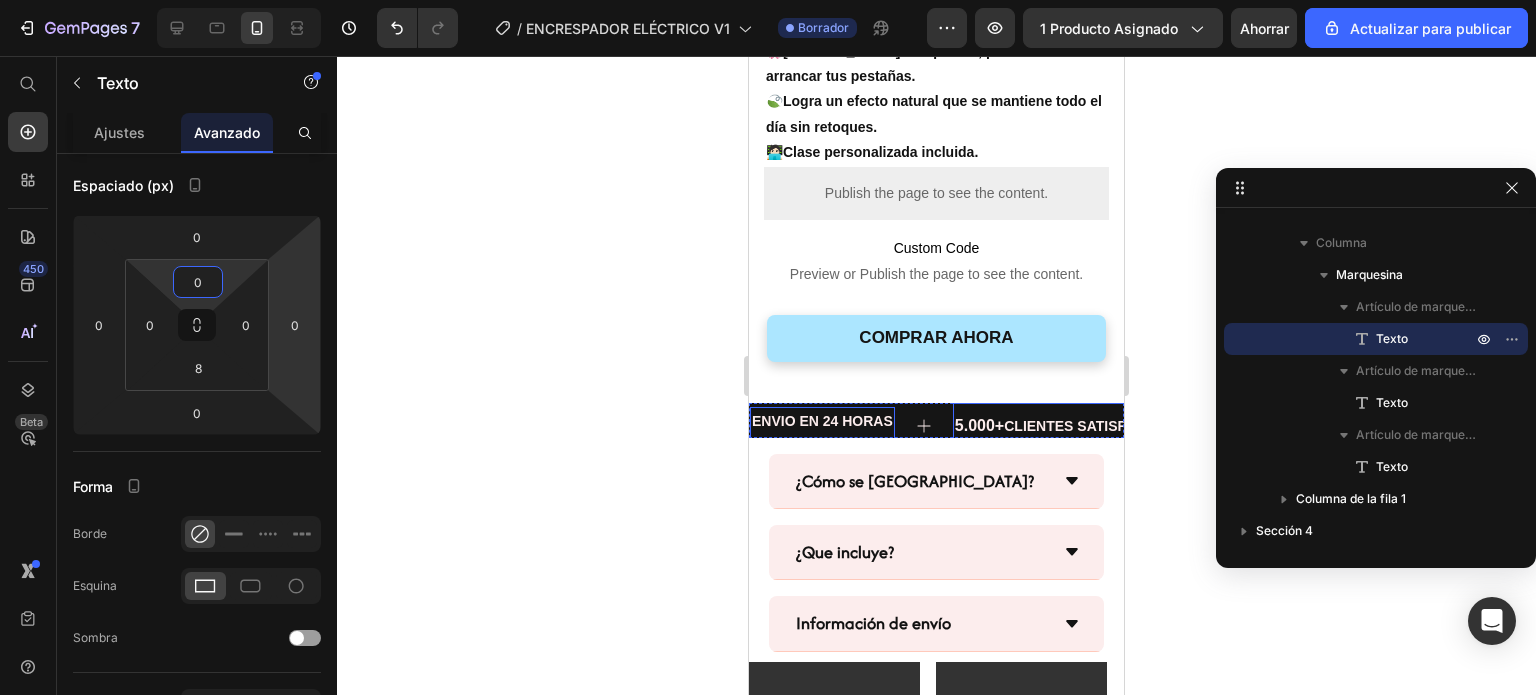 click on "5.000+" at bounding box center [979, 425] 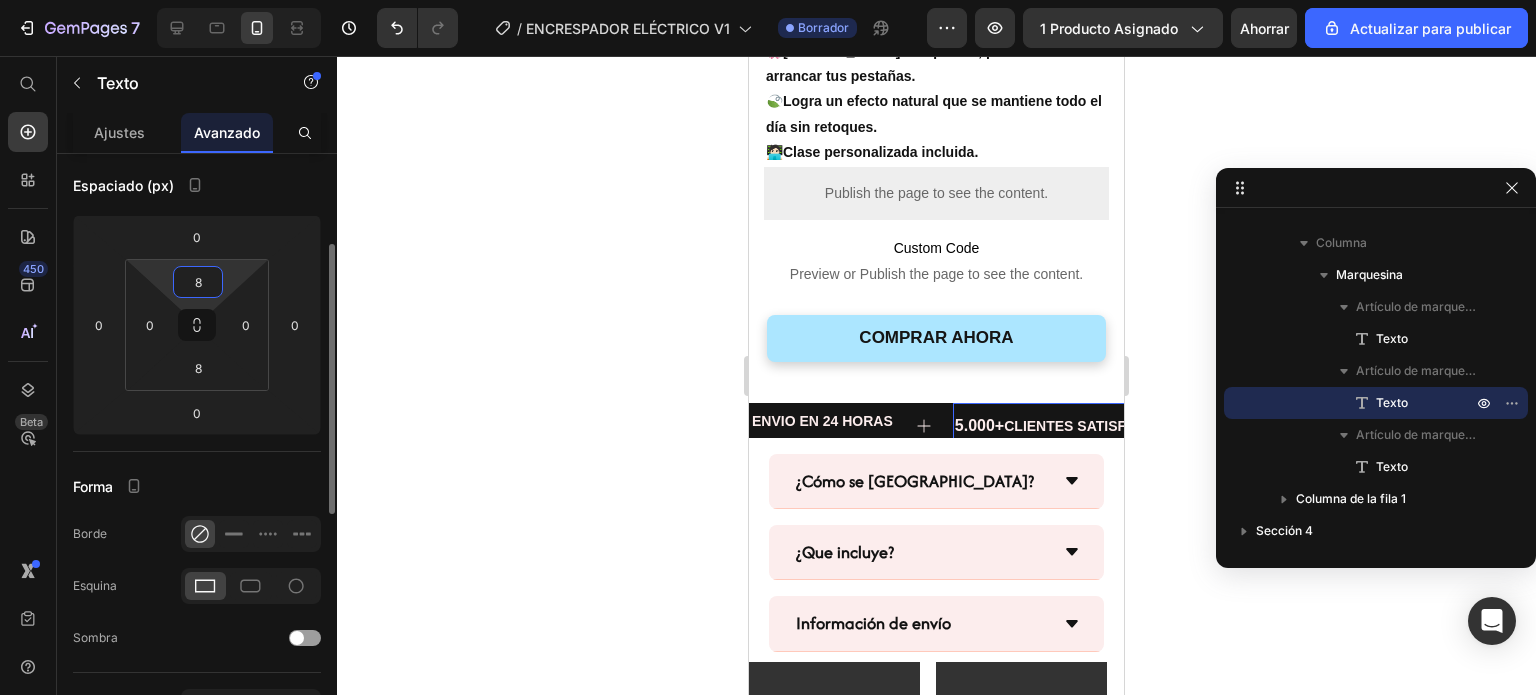click on "8" at bounding box center [198, 282] 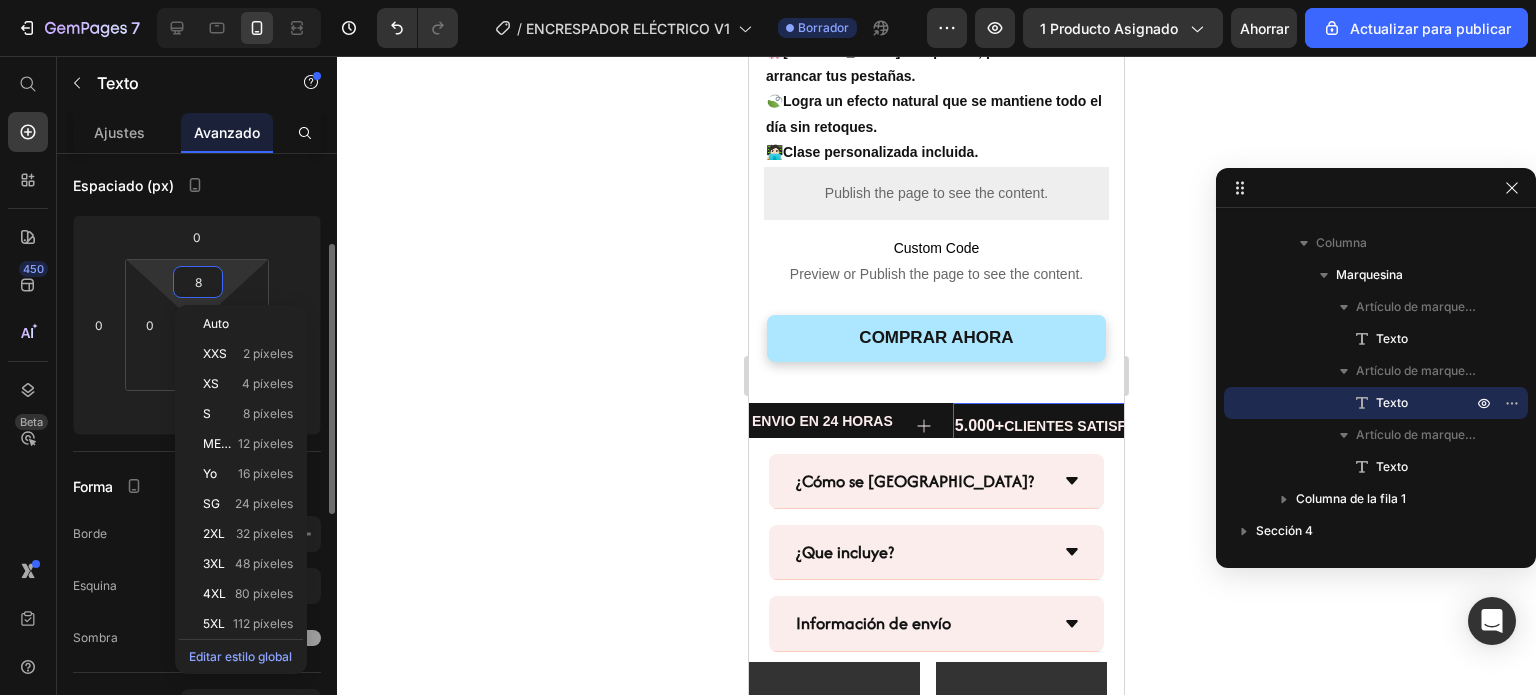 type on "0" 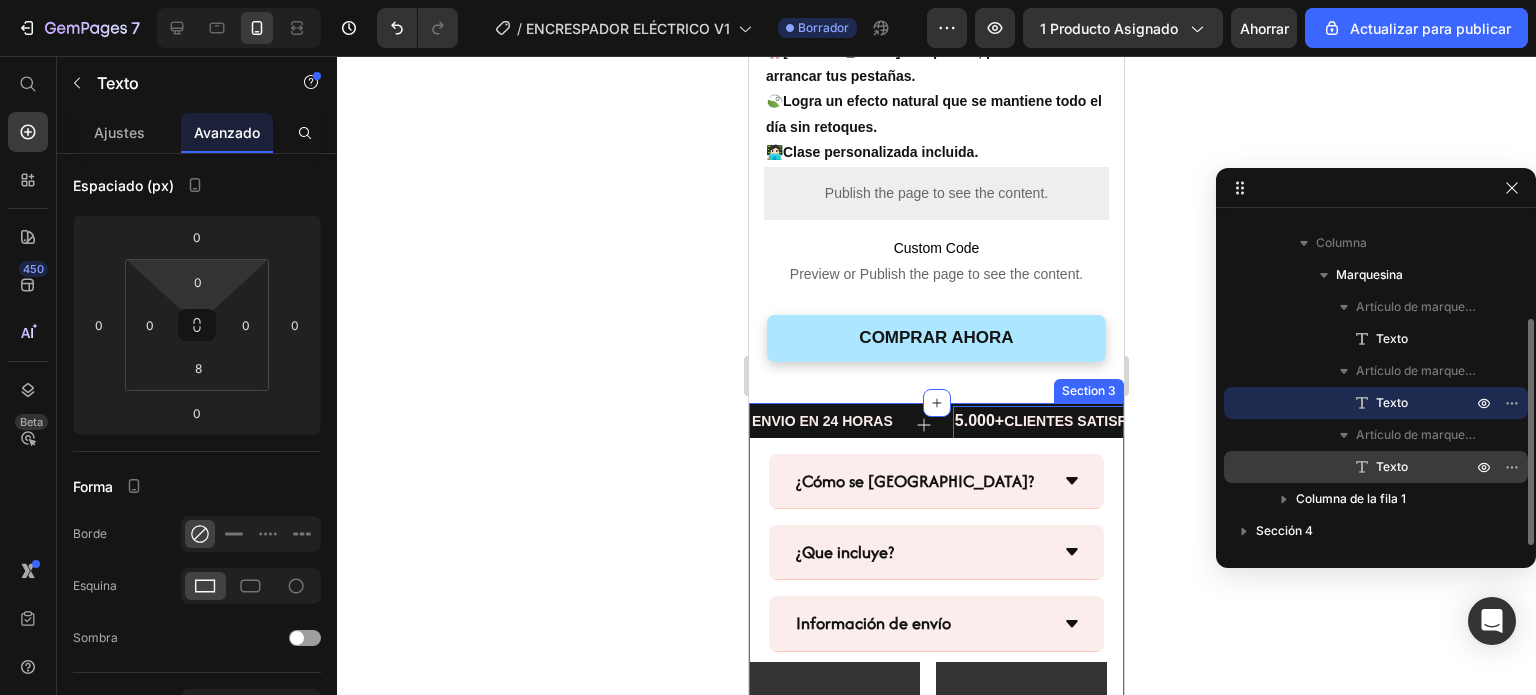 click on "Texto" at bounding box center [1392, 466] 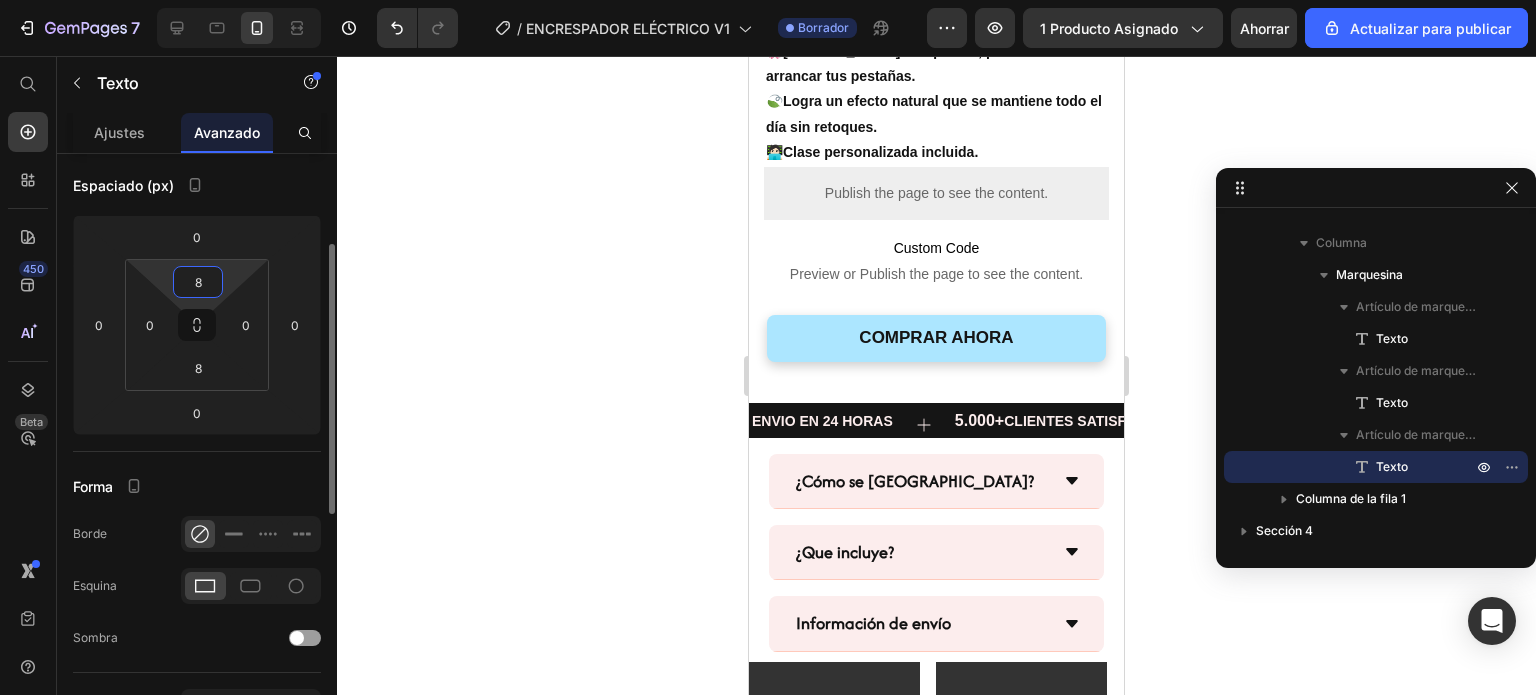 click on "8" at bounding box center (198, 282) 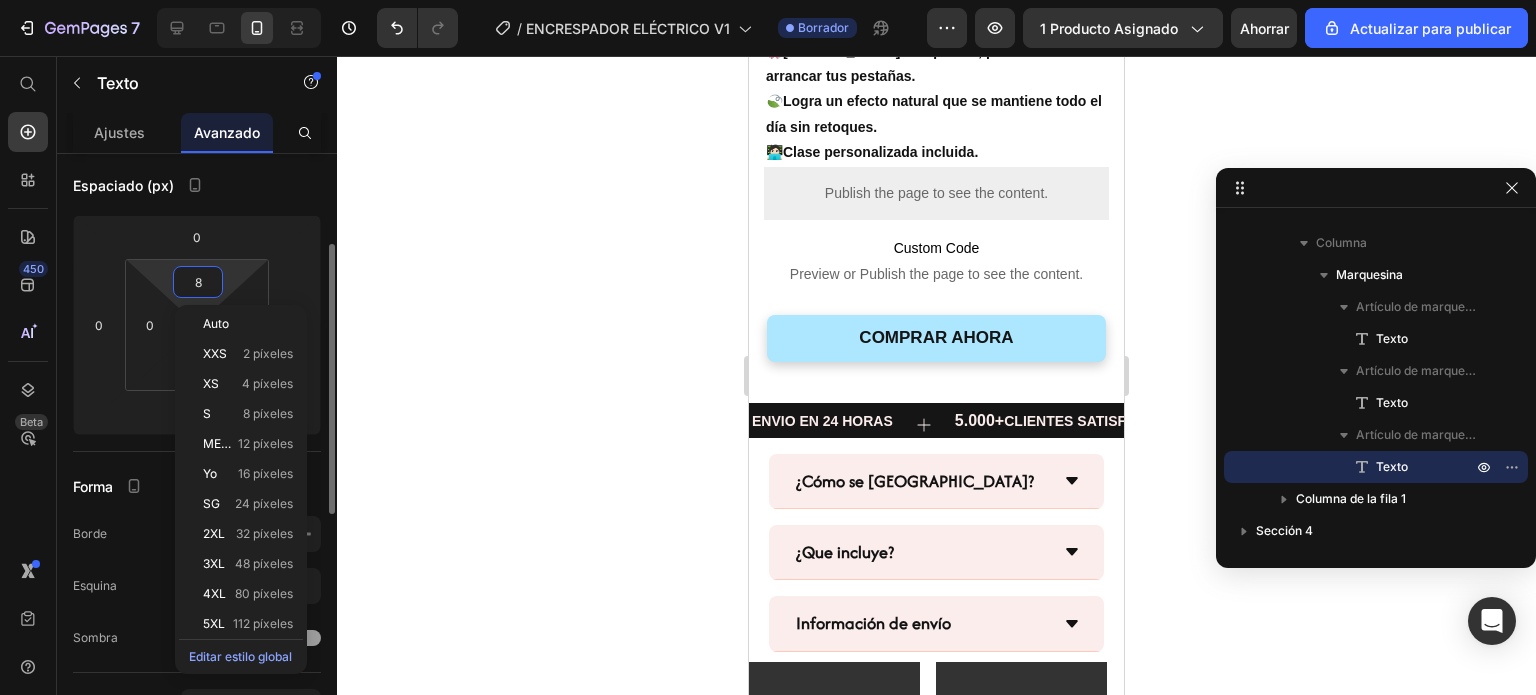 type on "0" 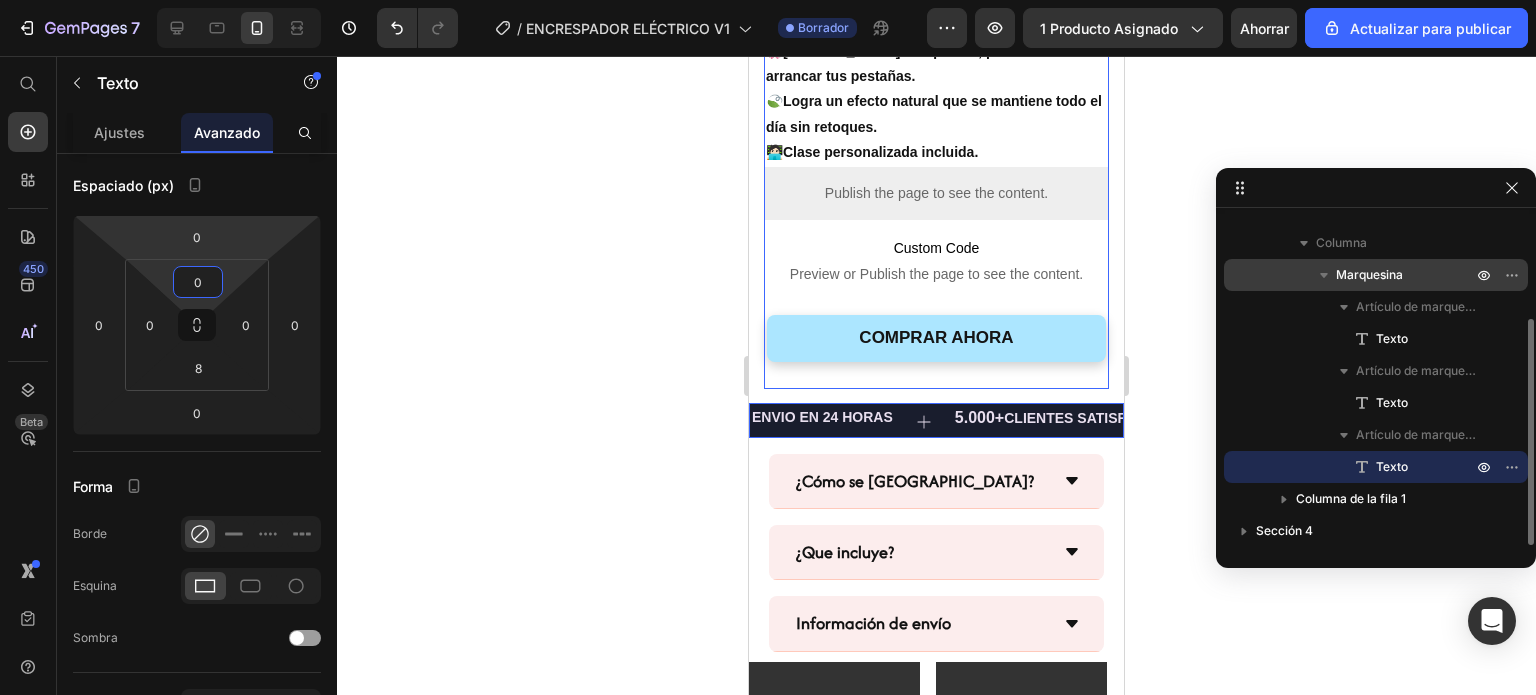 click on "Marquesina" at bounding box center [1369, 274] 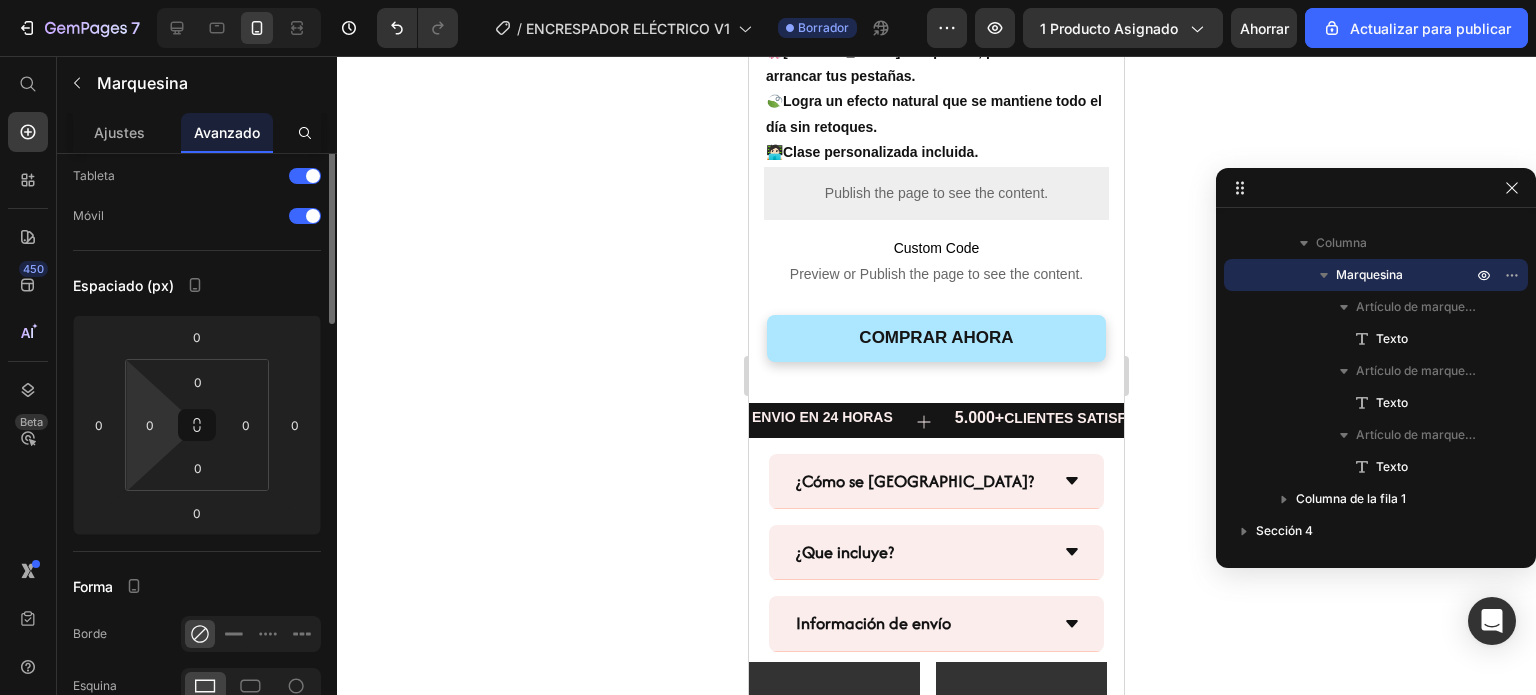 scroll, scrollTop: 0, scrollLeft: 0, axis: both 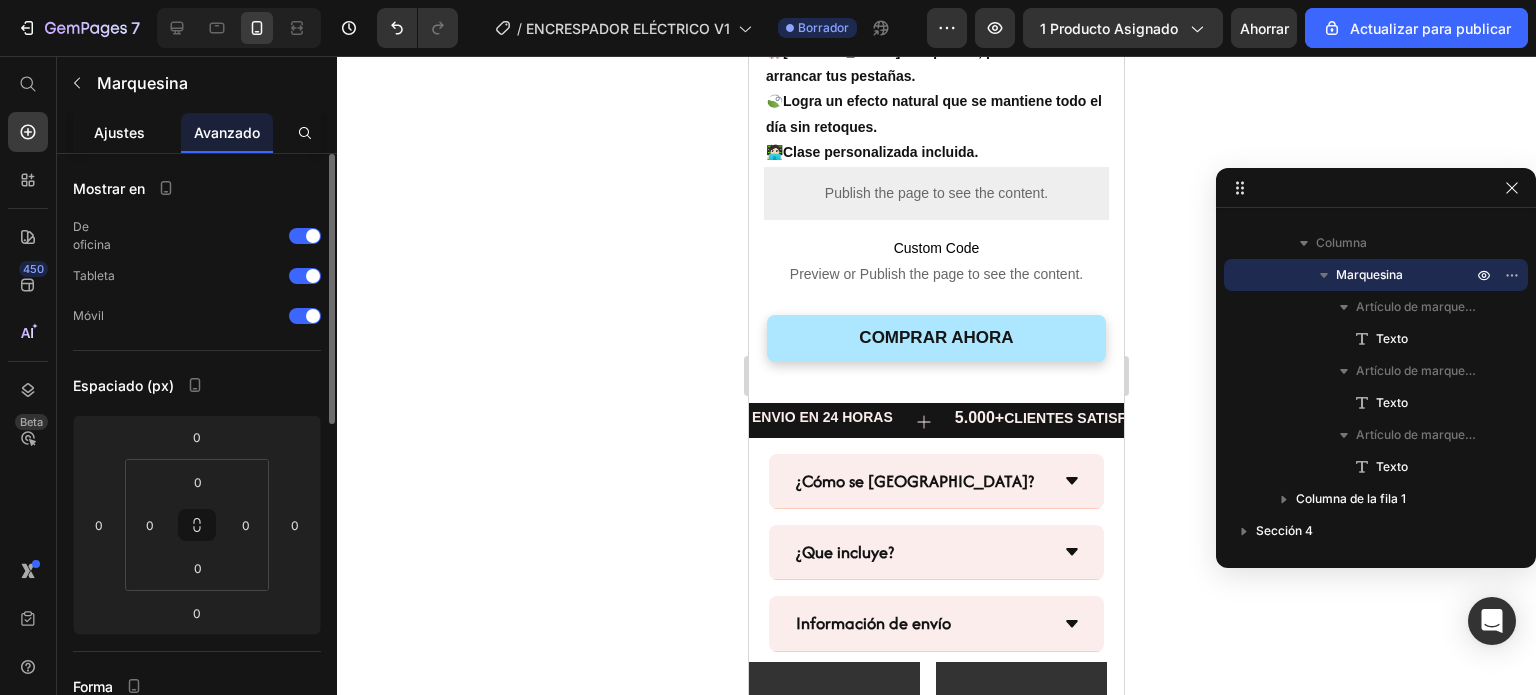 click on "Ajustes" at bounding box center [119, 132] 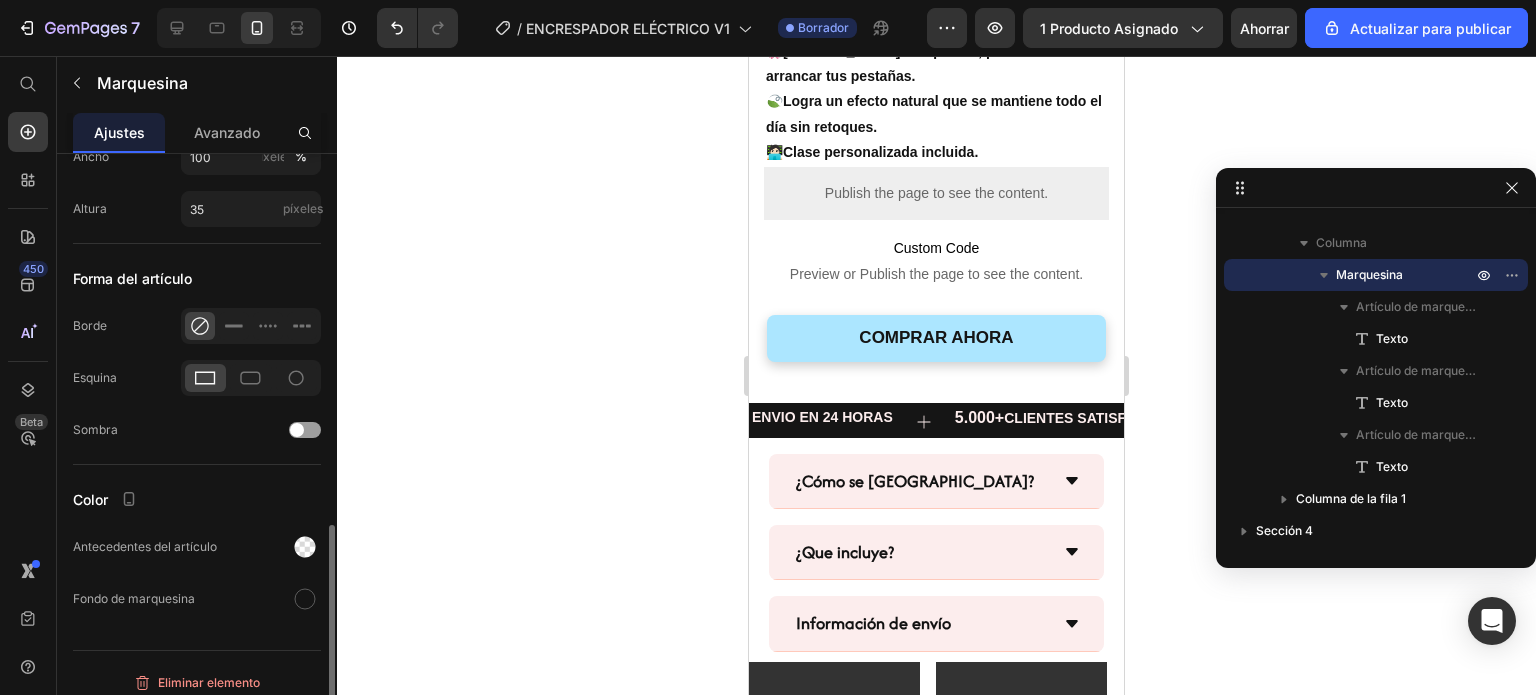 scroll, scrollTop: 900, scrollLeft: 0, axis: vertical 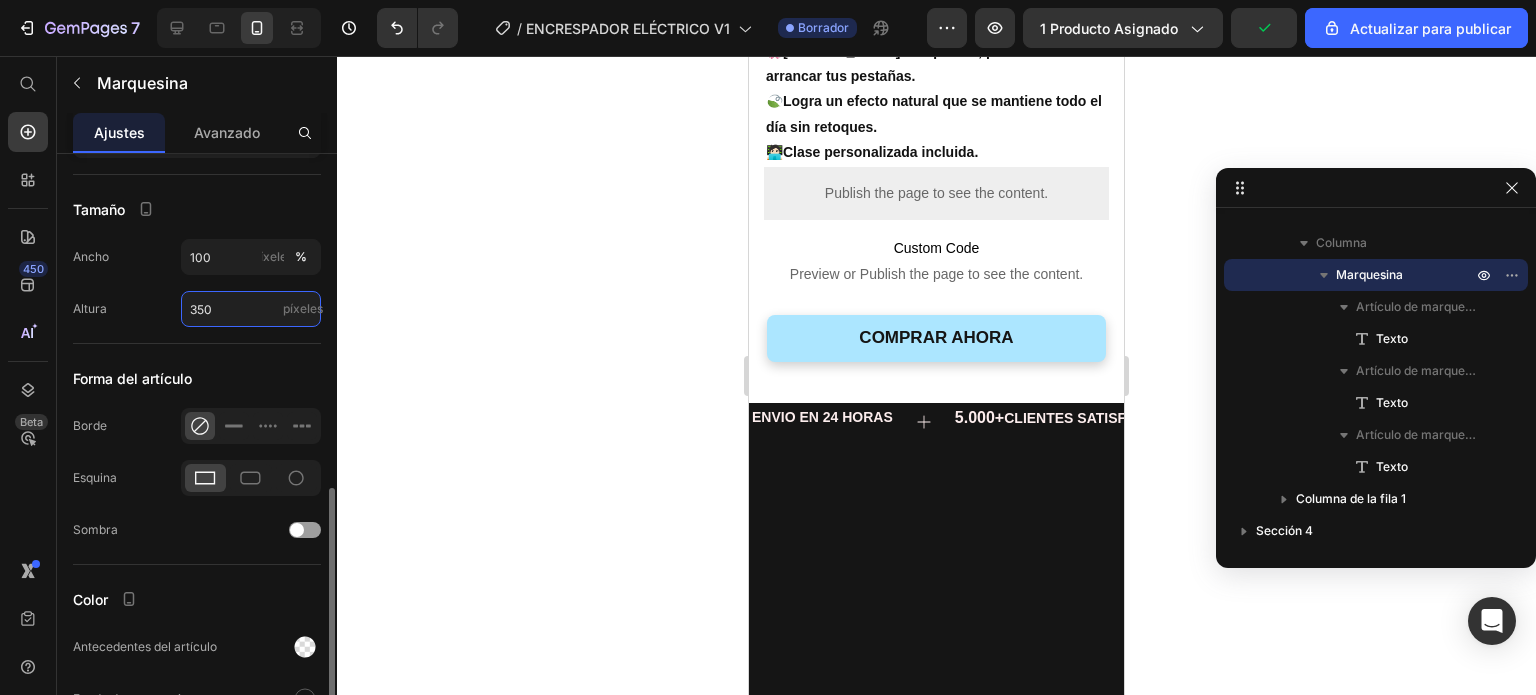 drag, startPoint x: 199, startPoint y: 299, endPoint x: 162, endPoint y: 293, distance: 37.48333 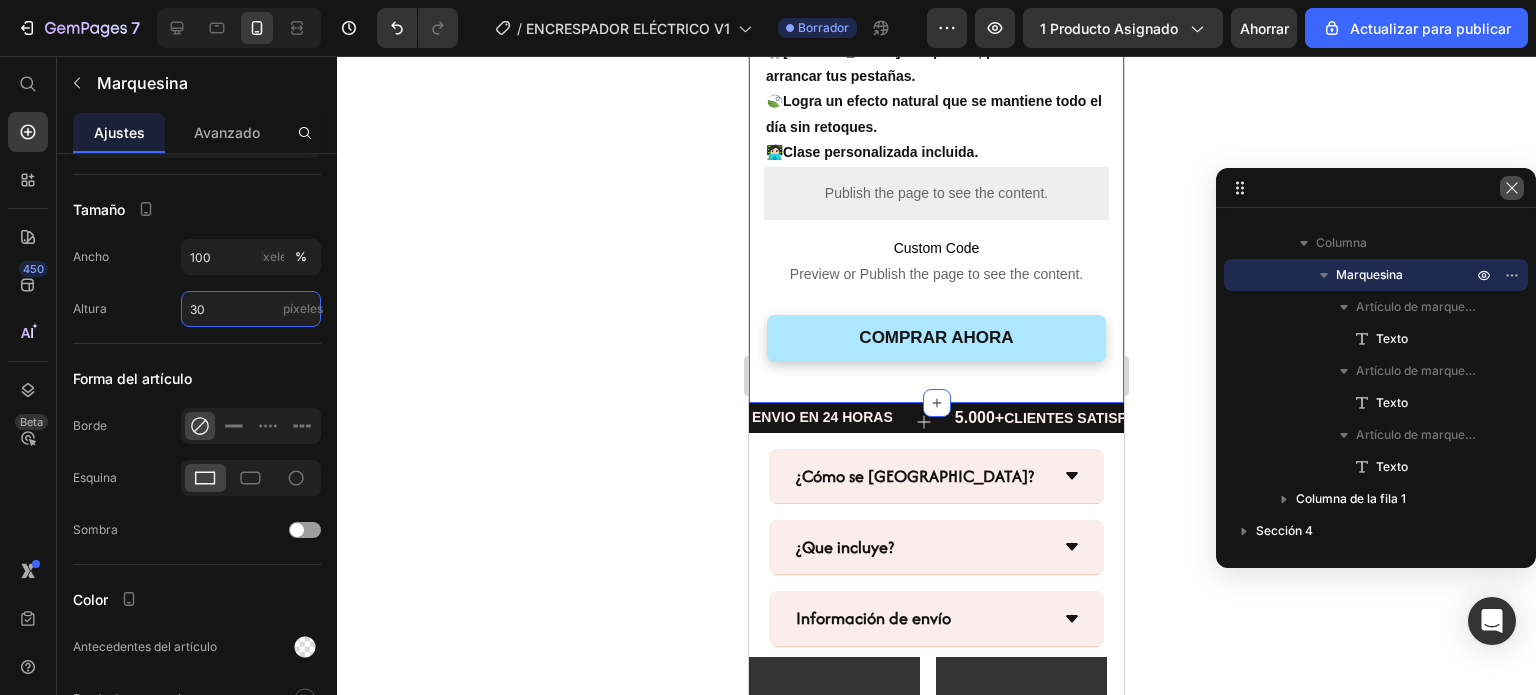 type on "30" 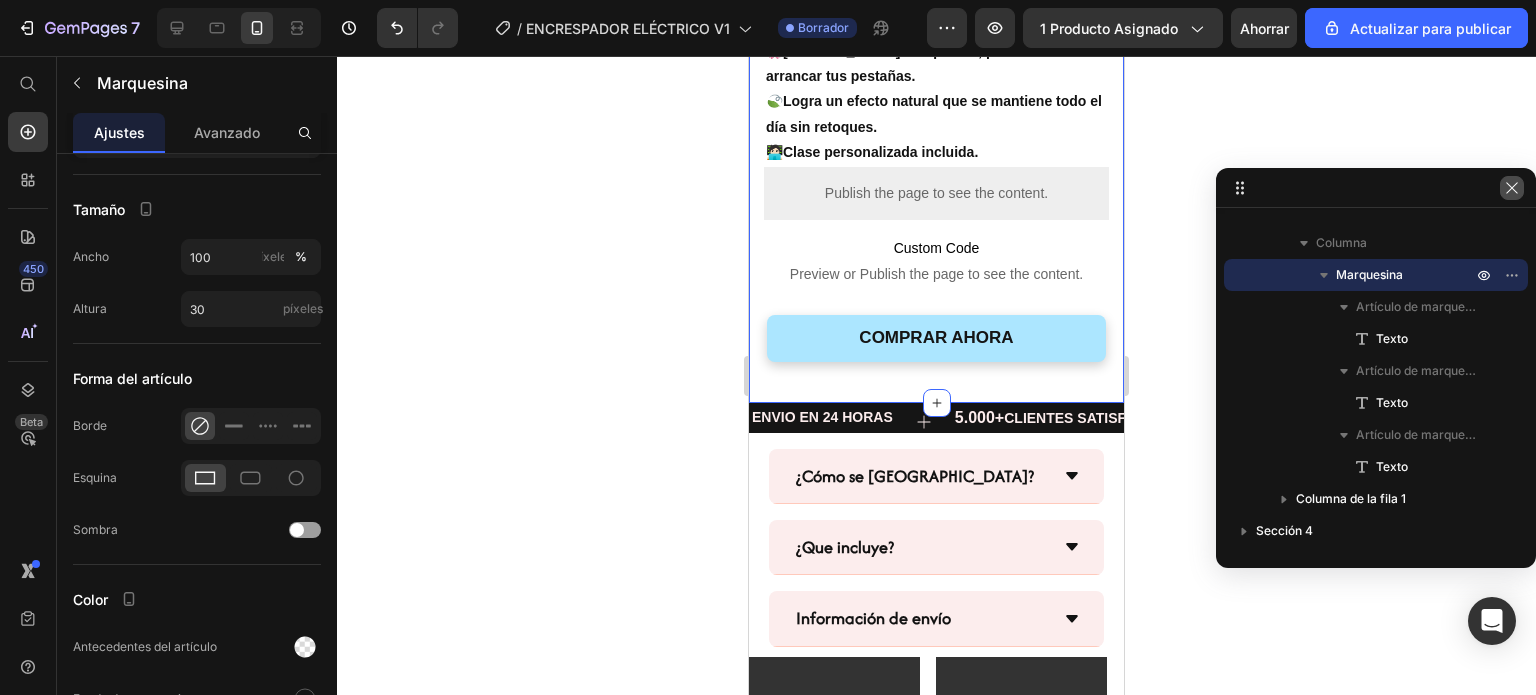 click 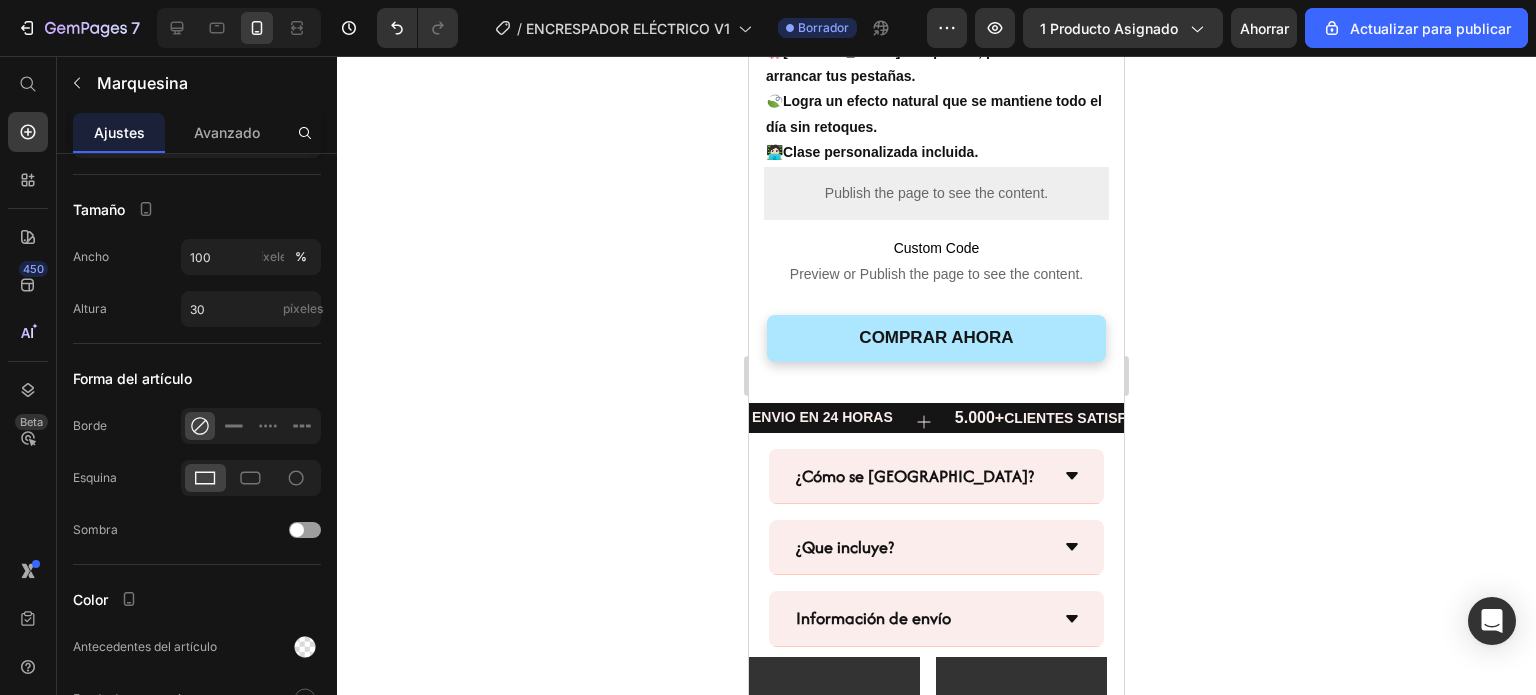 click 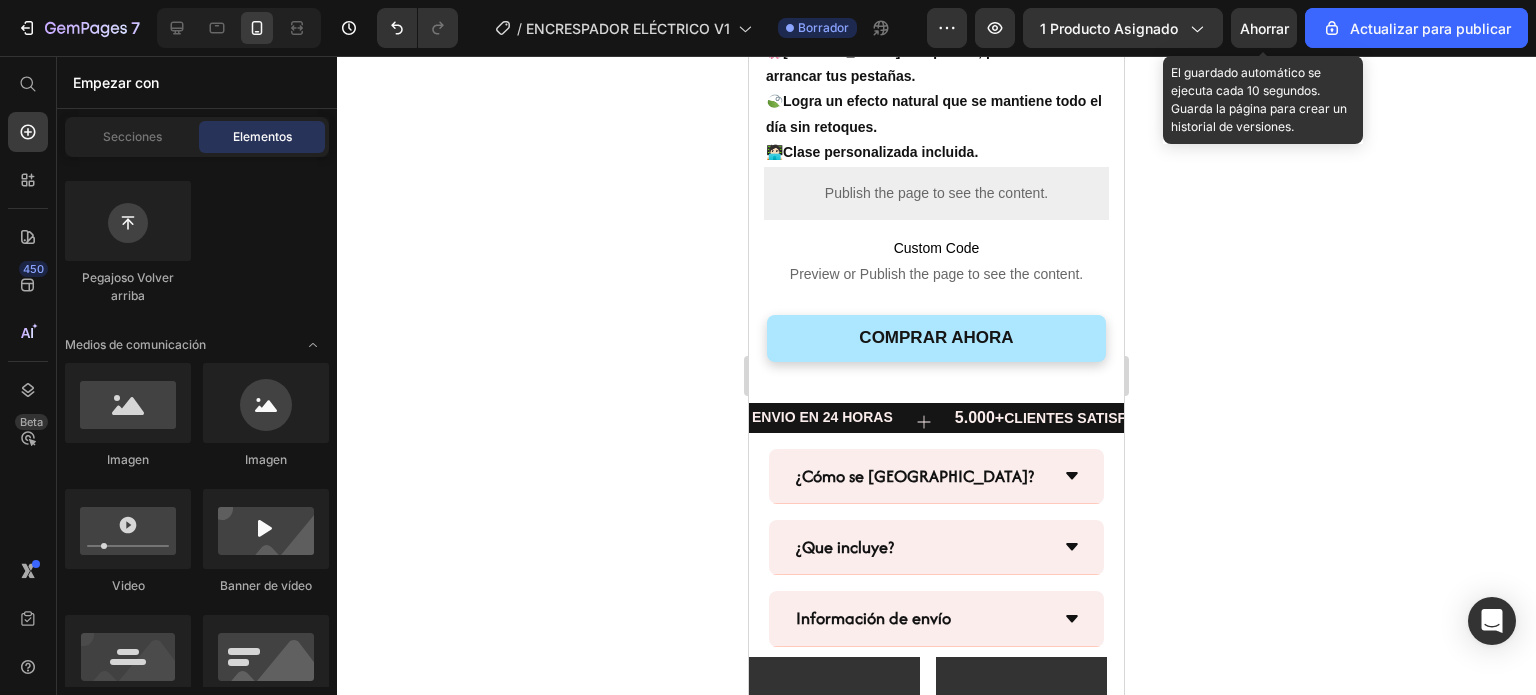 click on "Ahorrar" at bounding box center (1264, 28) 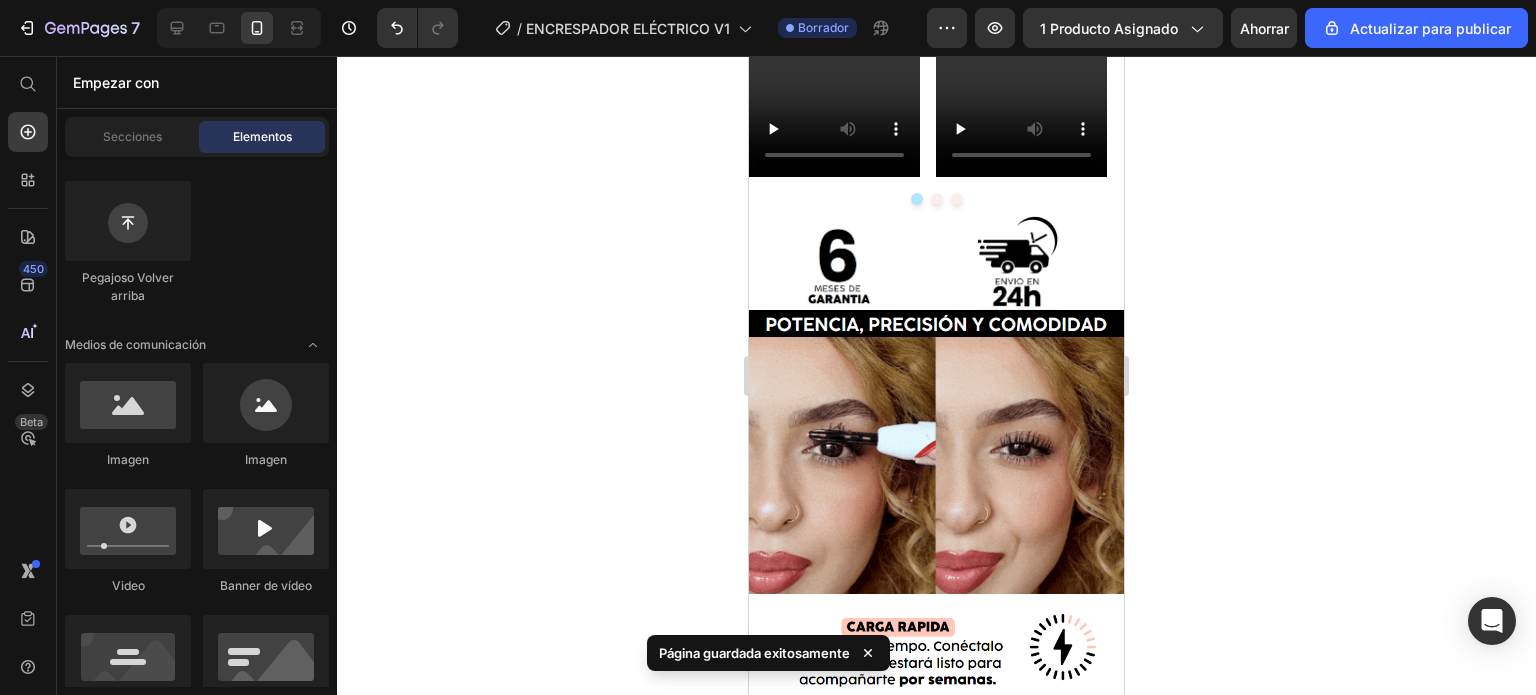 scroll, scrollTop: 2468, scrollLeft: 0, axis: vertical 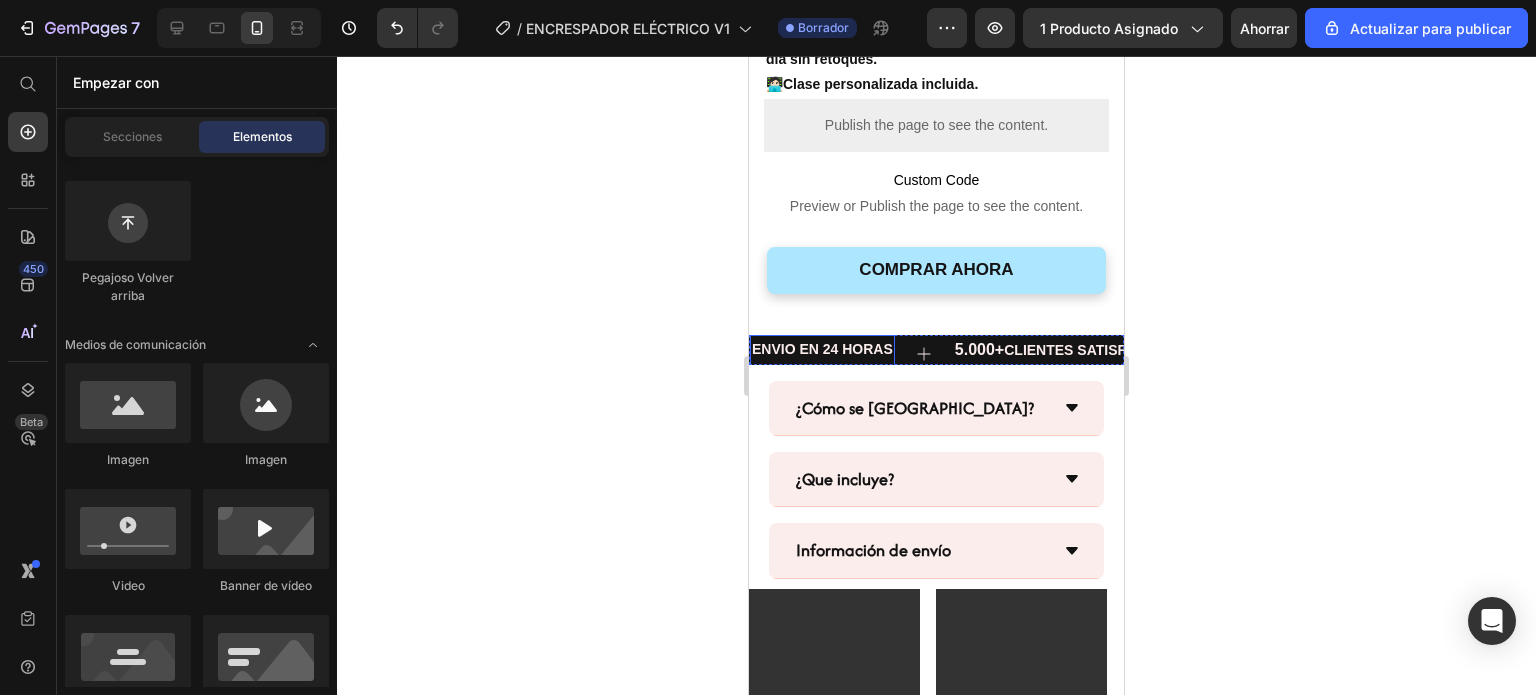 click on "ENVIO EN 24 HORAS" at bounding box center (822, 349) 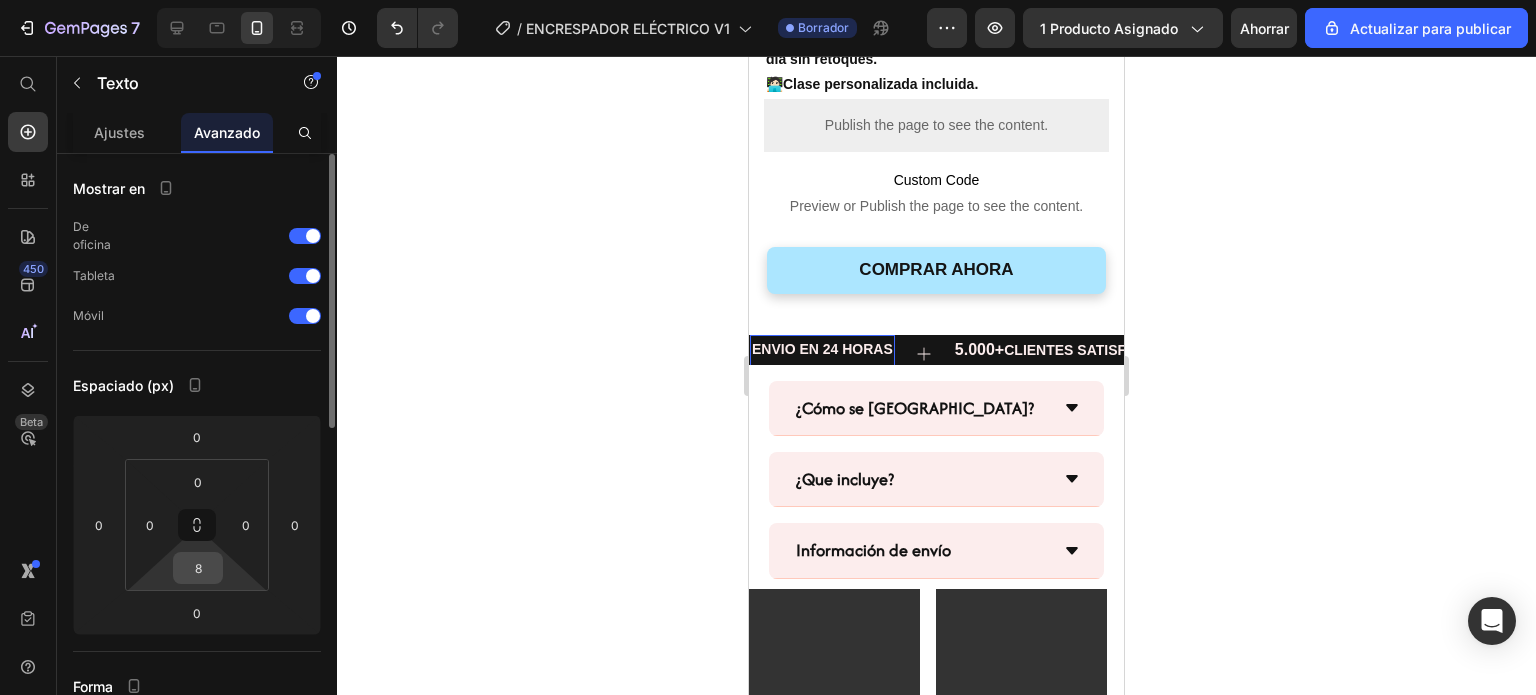 click on "8" at bounding box center [198, 568] 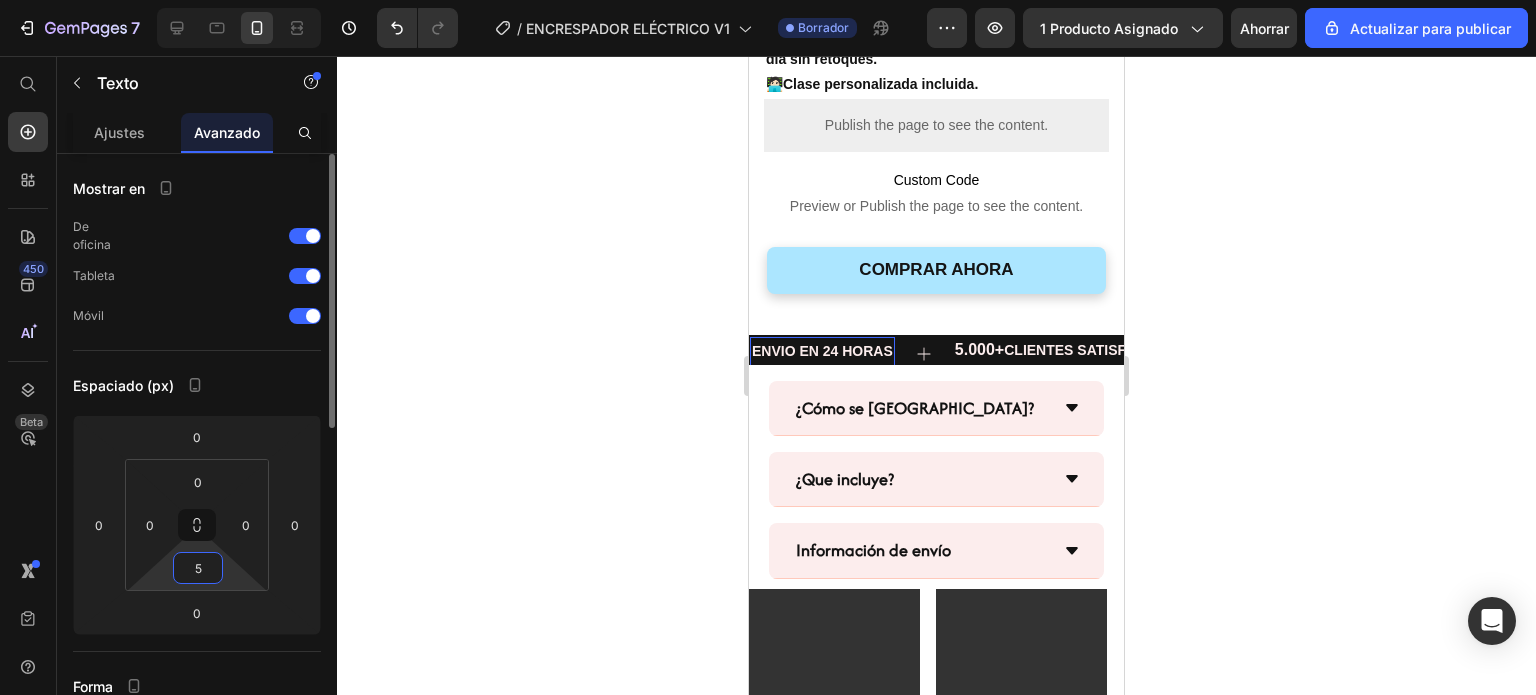 type on "5" 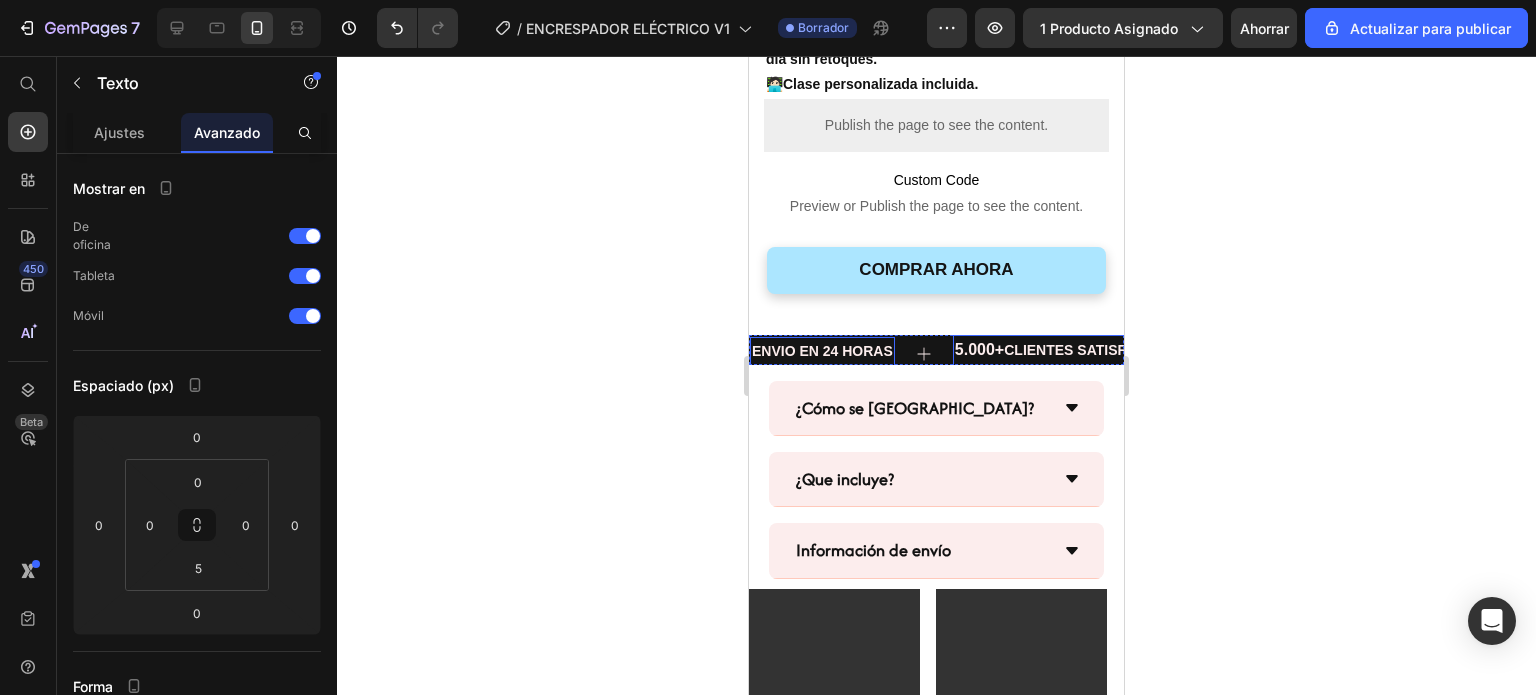 click on "5.000+  CLIENTES SATISFECHOS" at bounding box center (1065, 350) 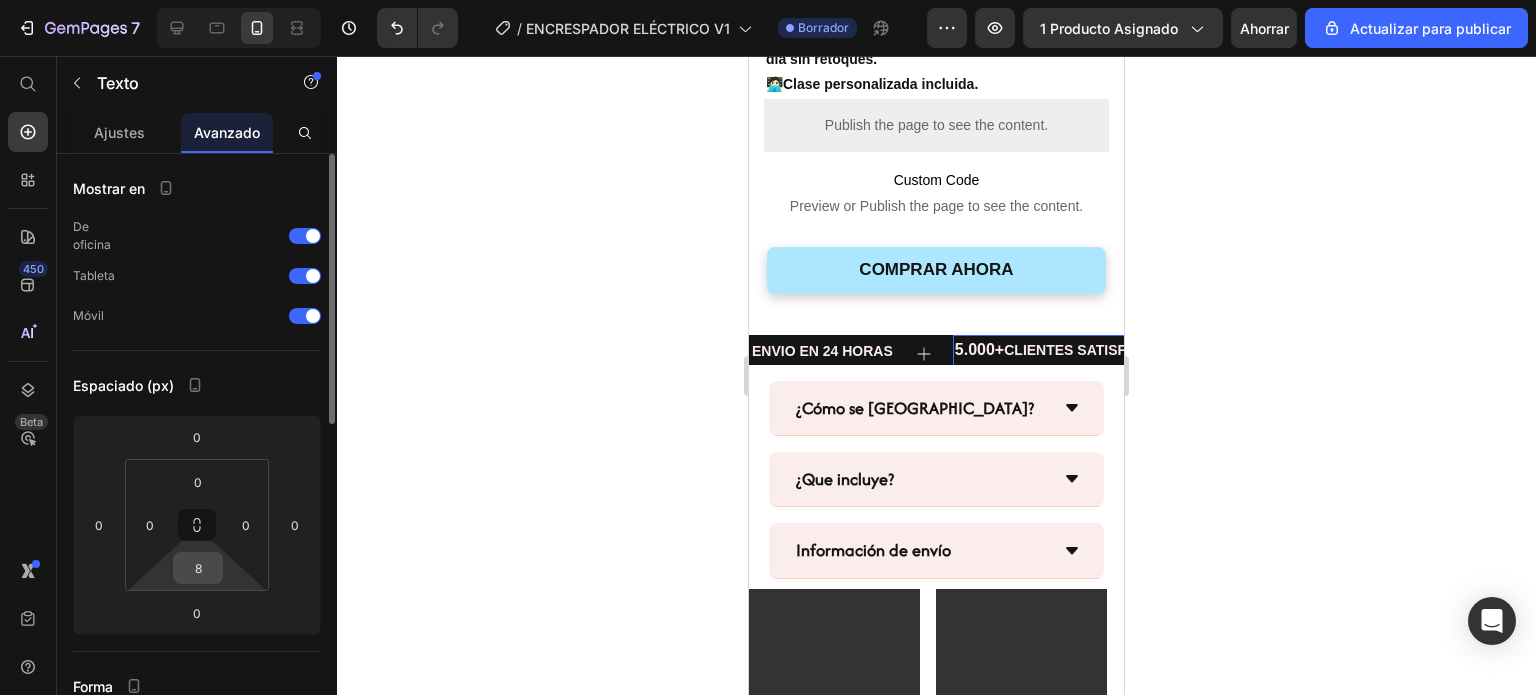click on "8" at bounding box center [198, 568] 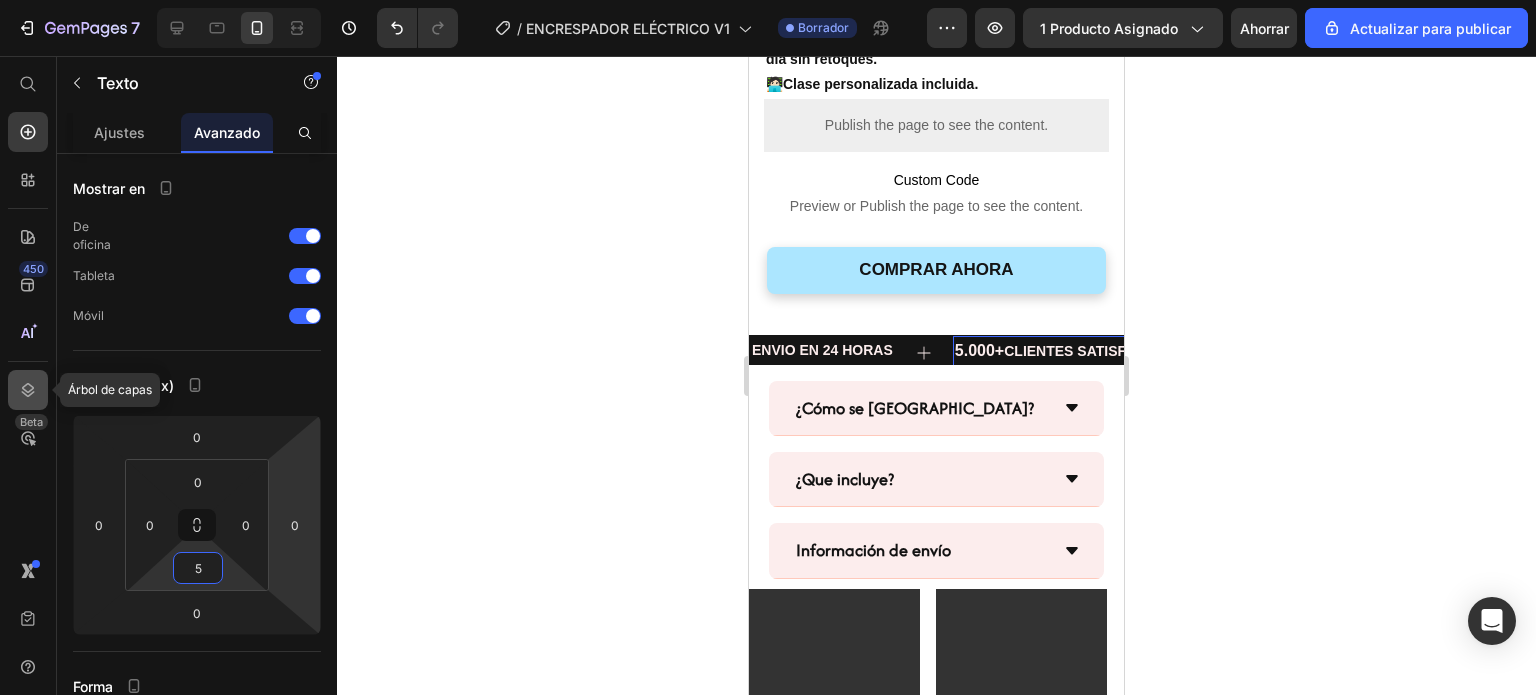 type on "5" 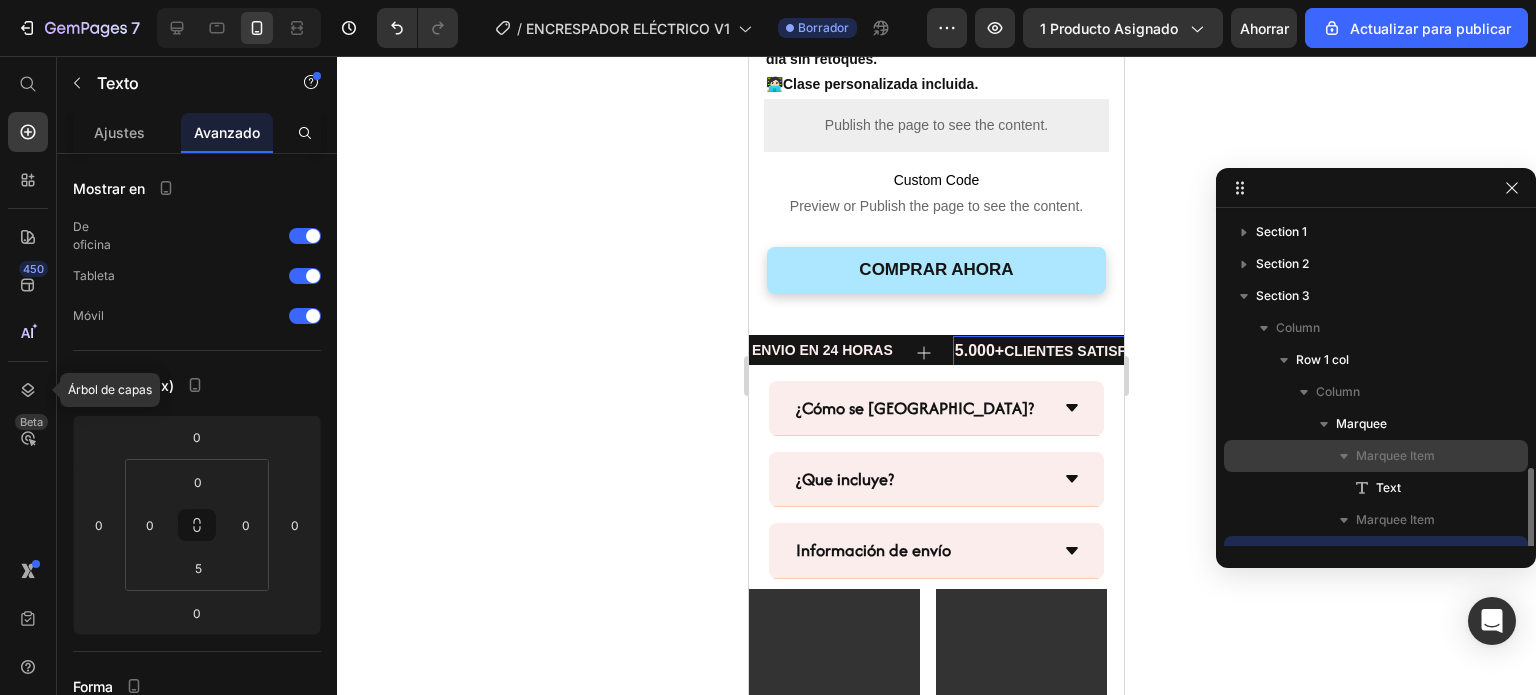scroll, scrollTop: 149, scrollLeft: 0, axis: vertical 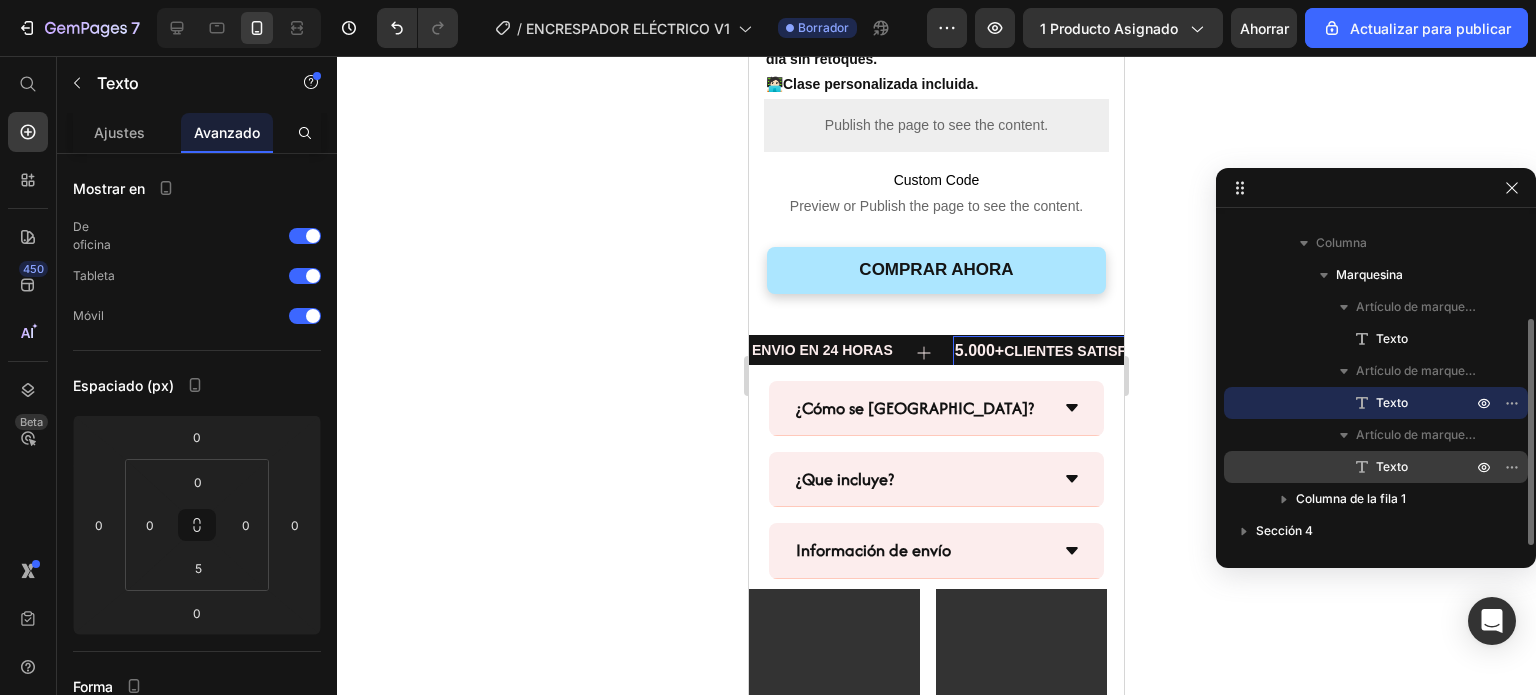 click on "Texto" at bounding box center [1402, 467] 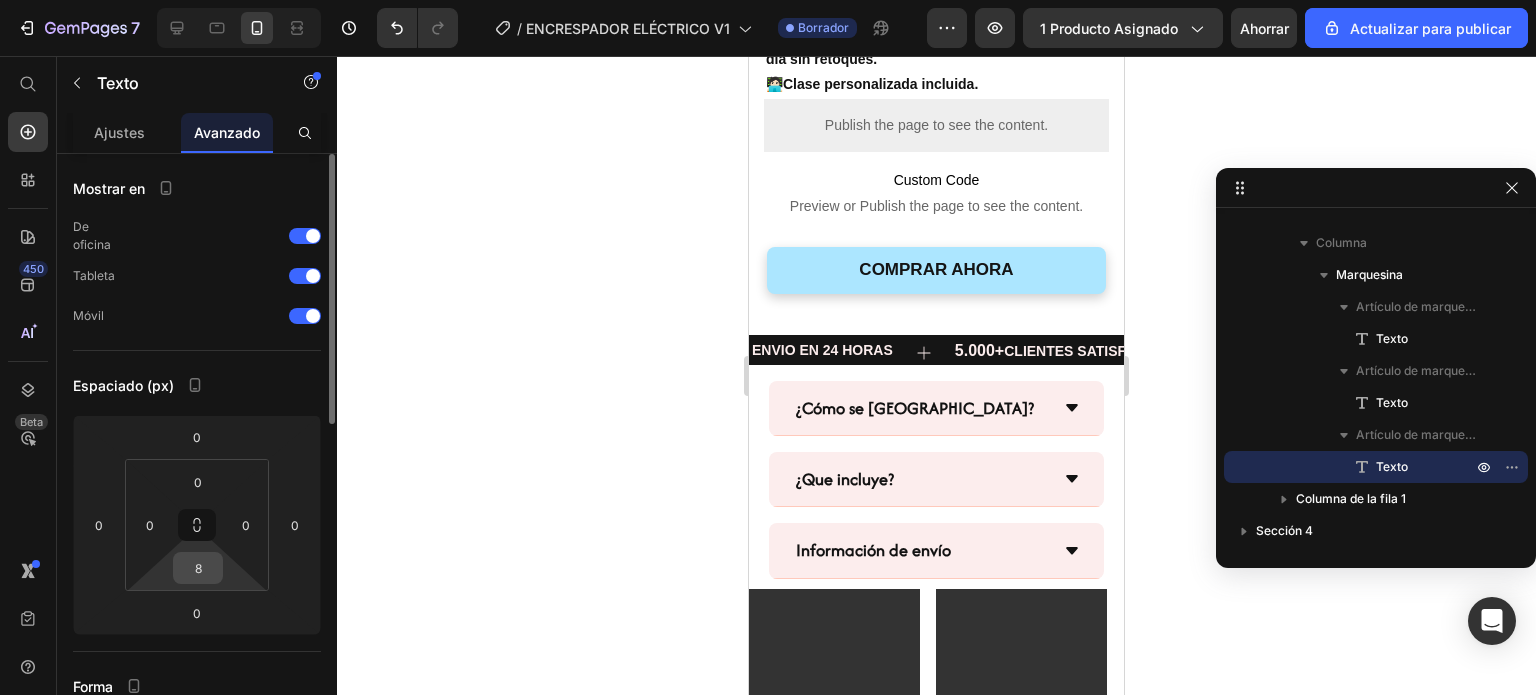 click on "8" at bounding box center [198, 568] 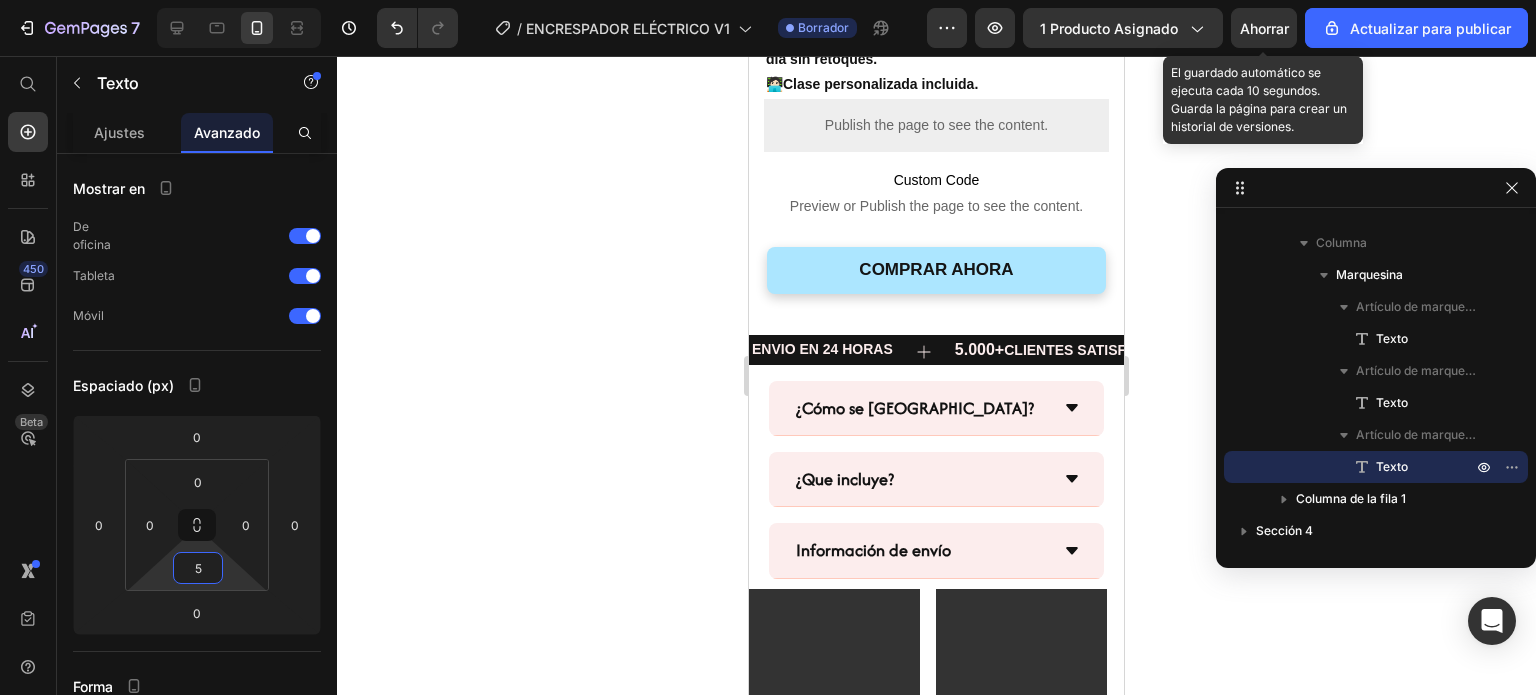 type on "5" 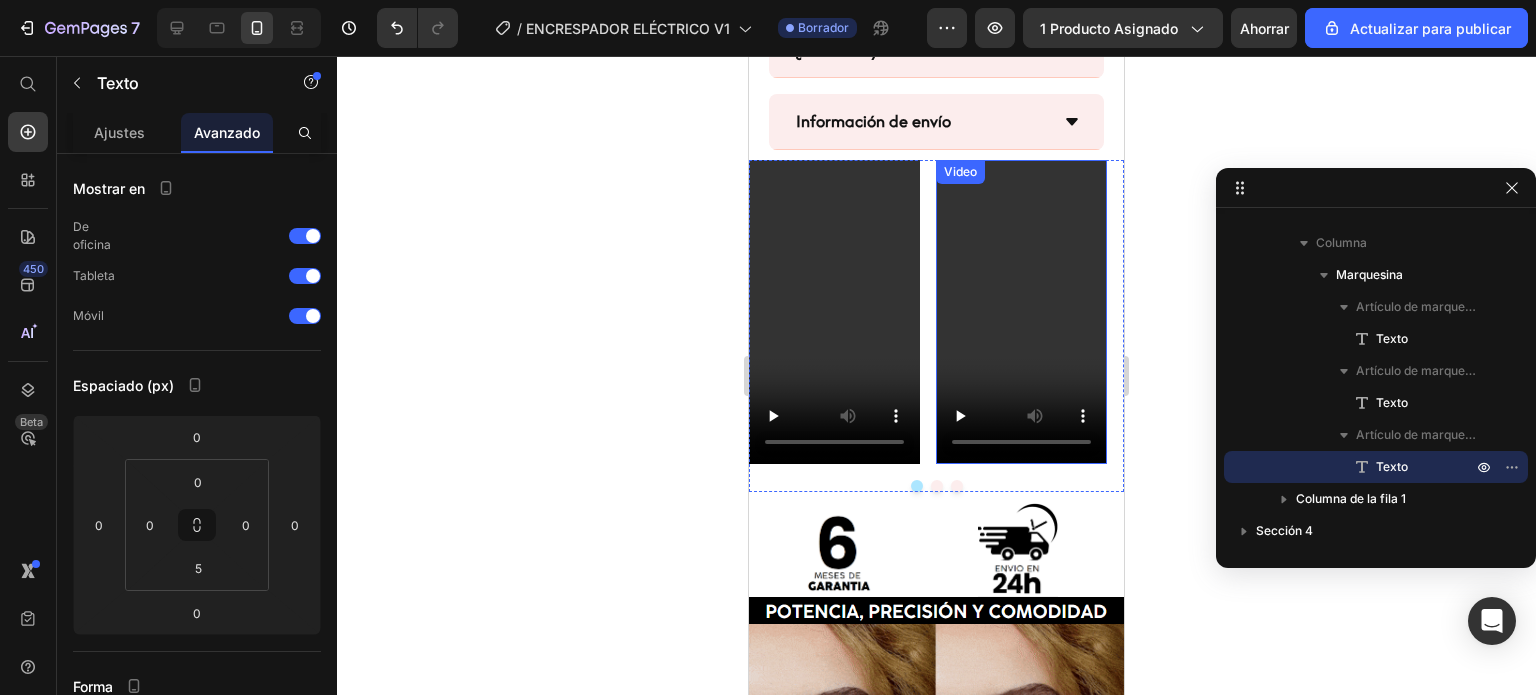 scroll, scrollTop: 2068, scrollLeft: 0, axis: vertical 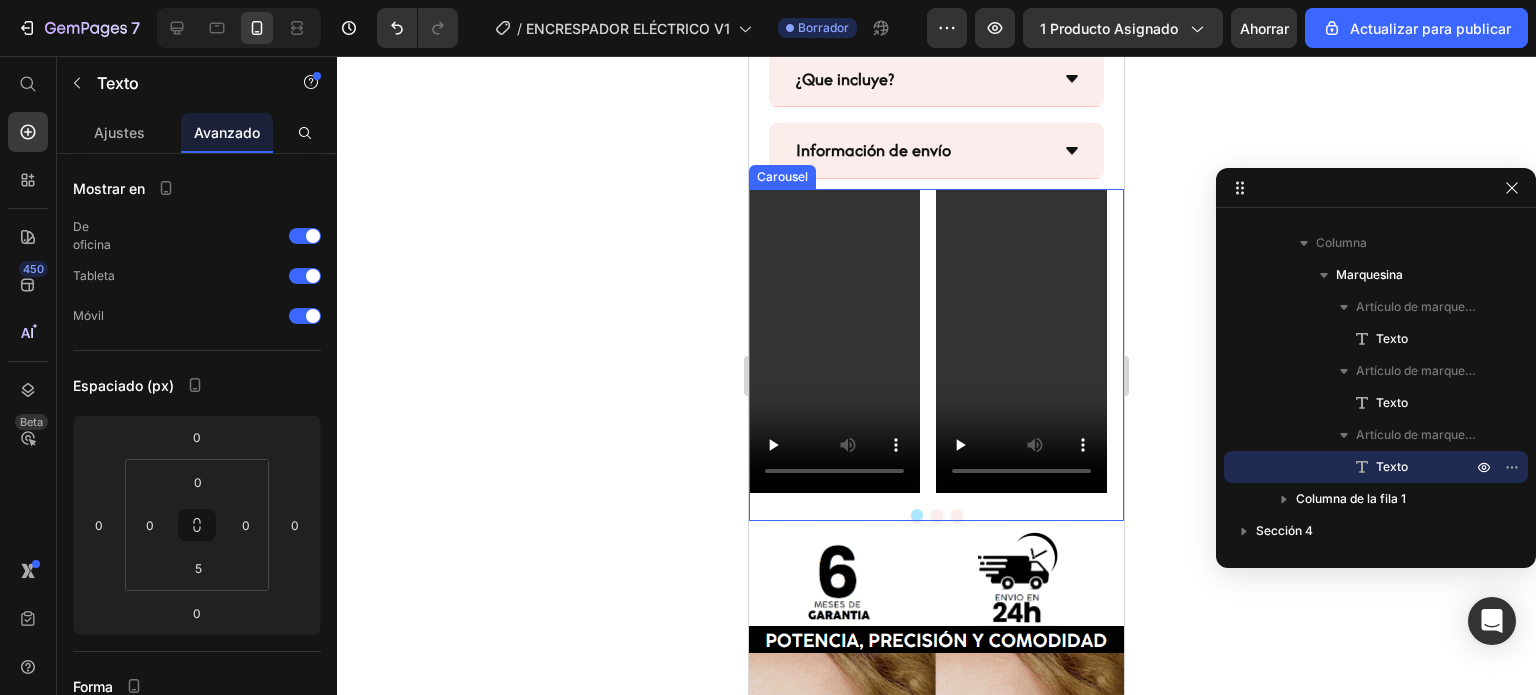 click on "Video Video Video" at bounding box center [936, 341] 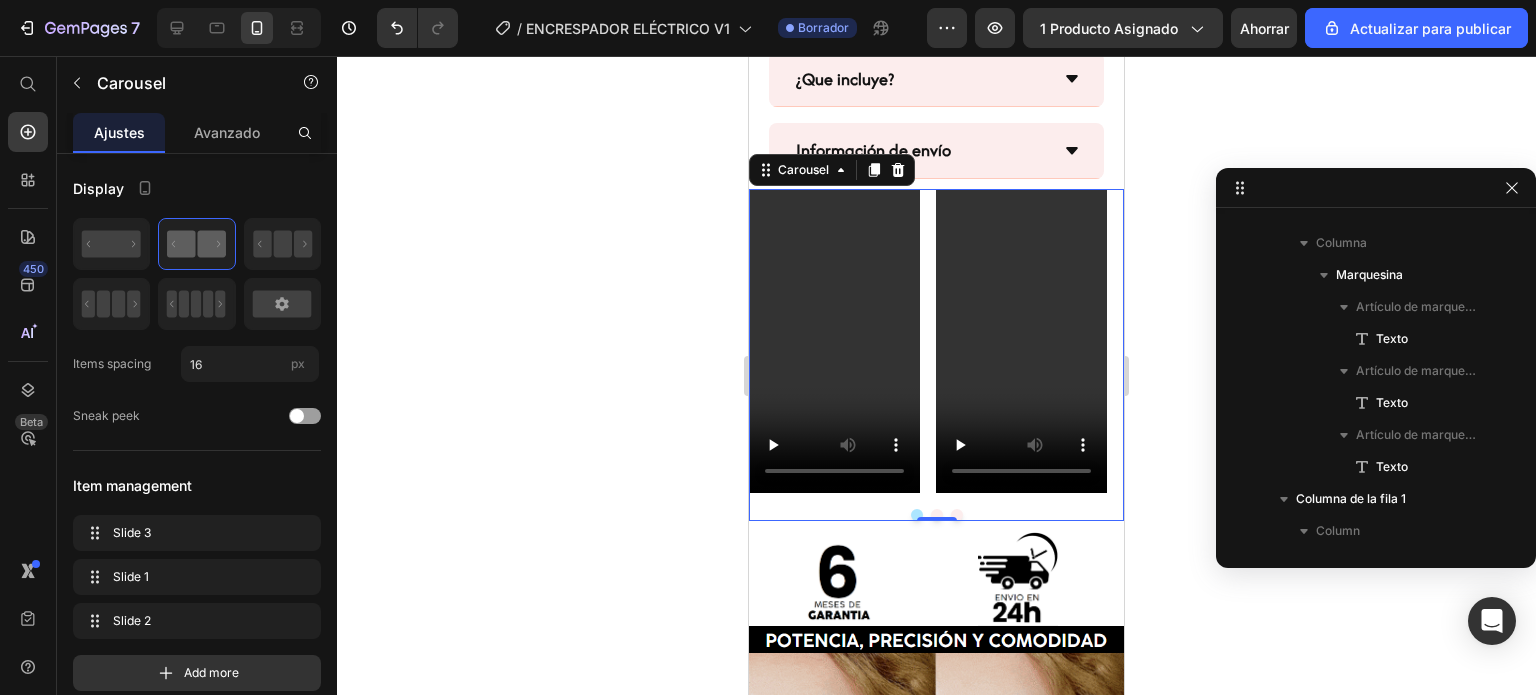 scroll, scrollTop: 405, scrollLeft: 0, axis: vertical 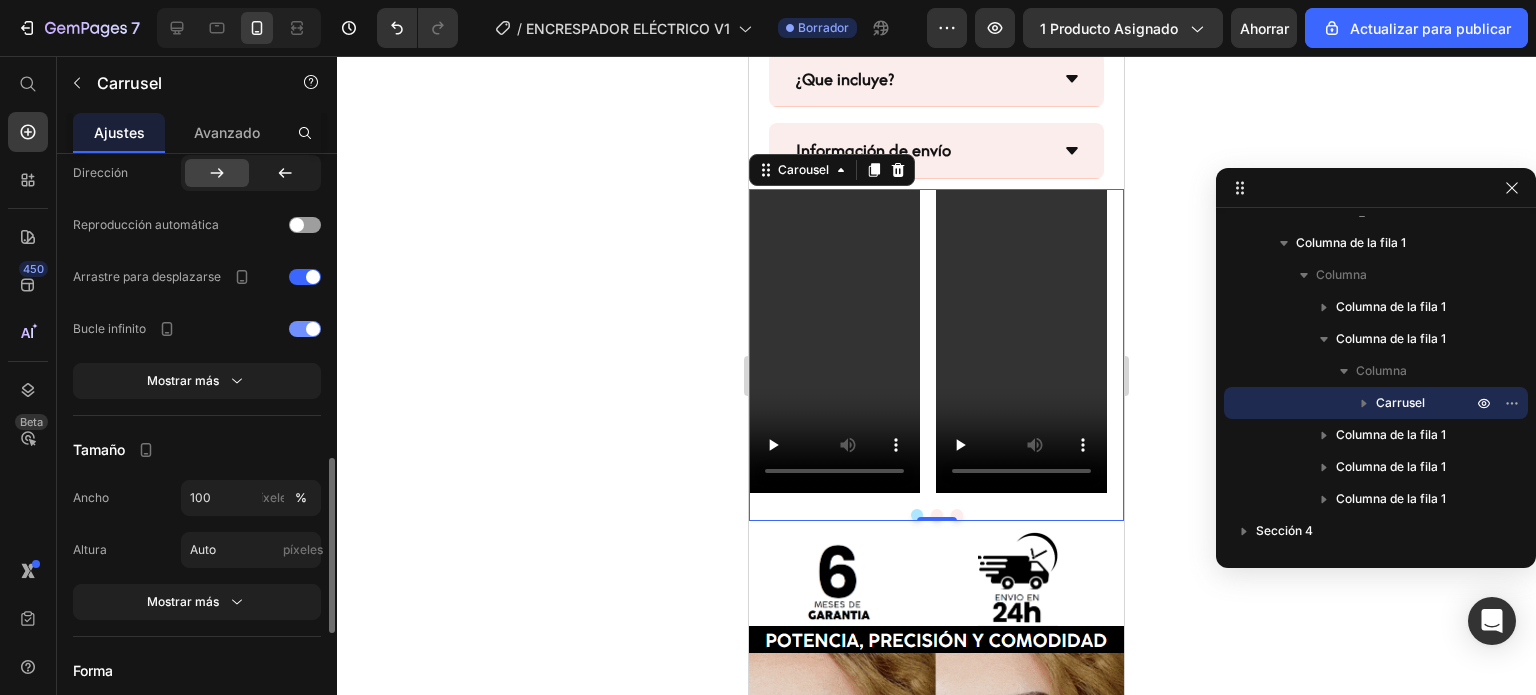 click at bounding box center [313, 329] 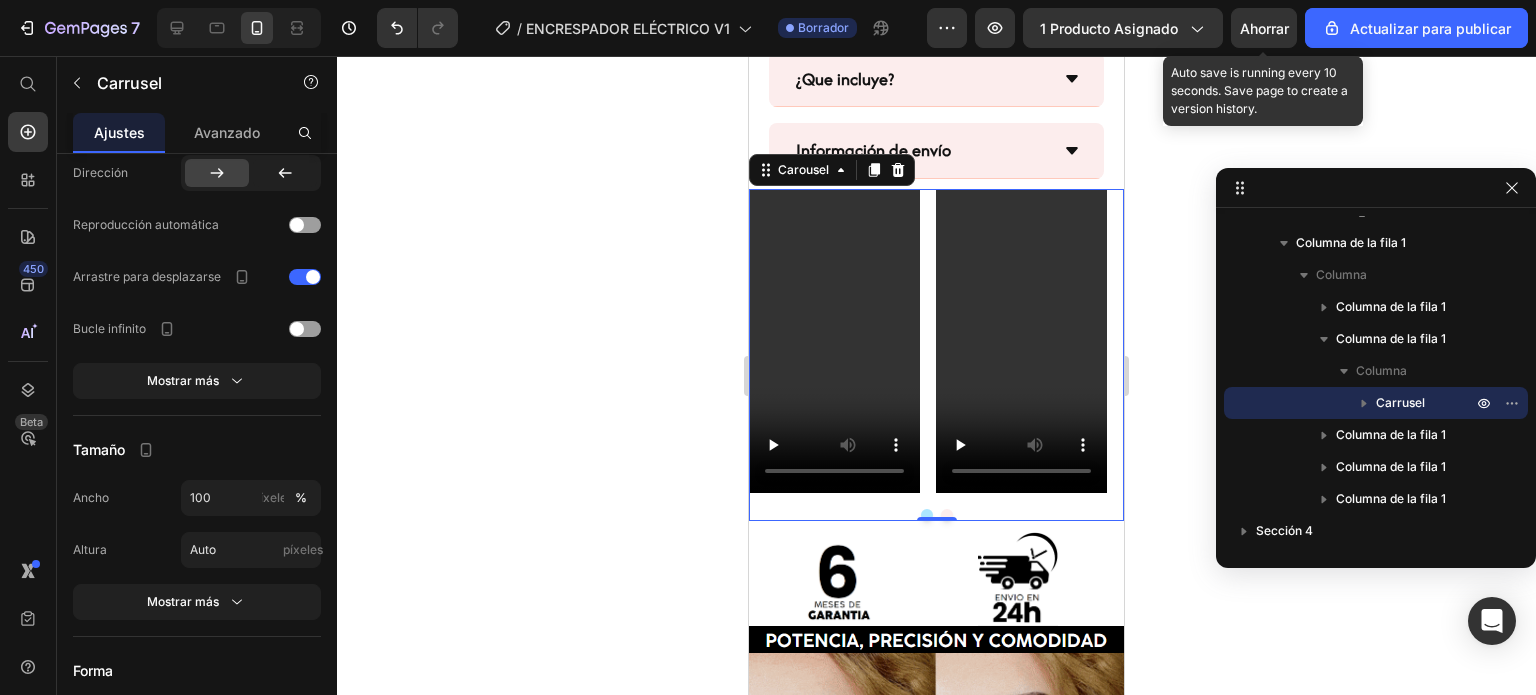 click on "Ahorrar" at bounding box center (1264, 28) 